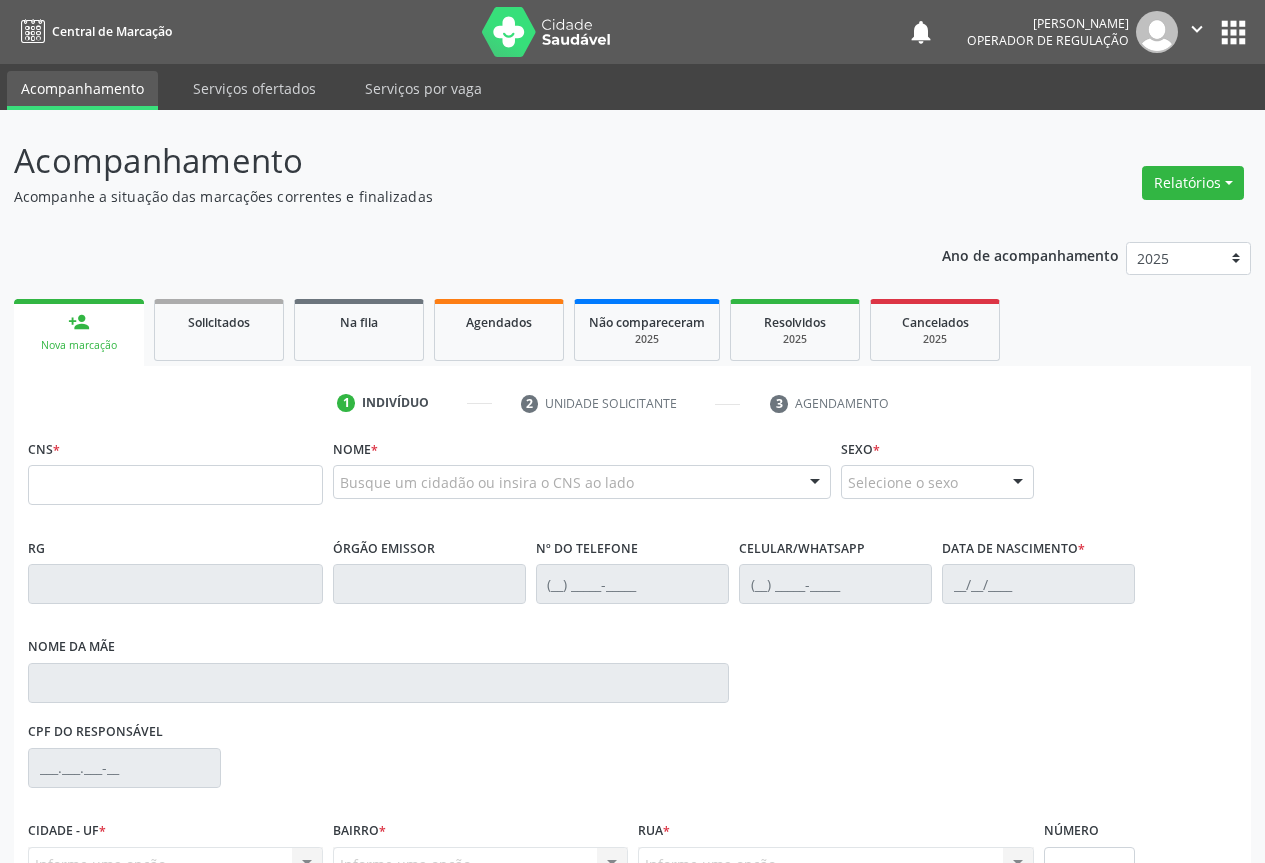 scroll, scrollTop: 0, scrollLeft: 0, axis: both 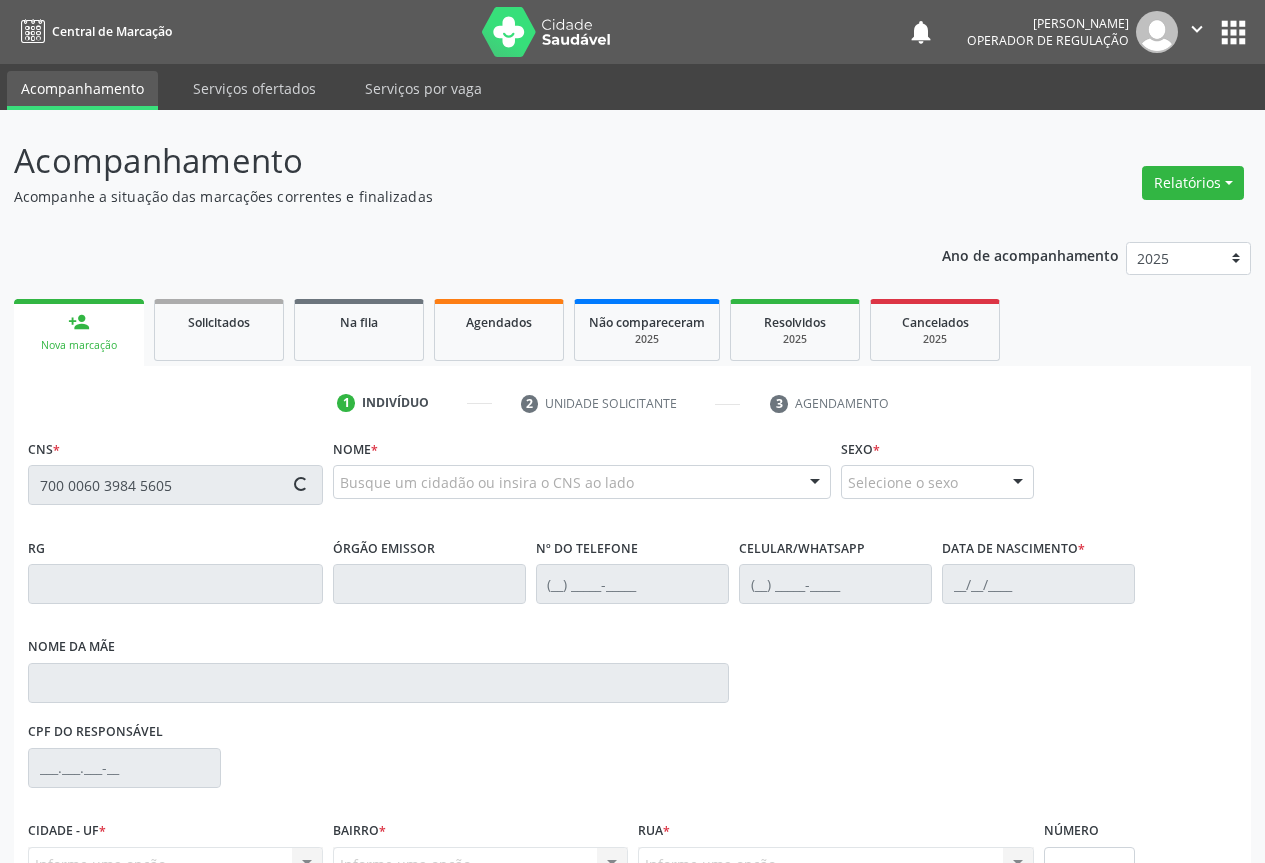 type on "700 0060 3984 5605" 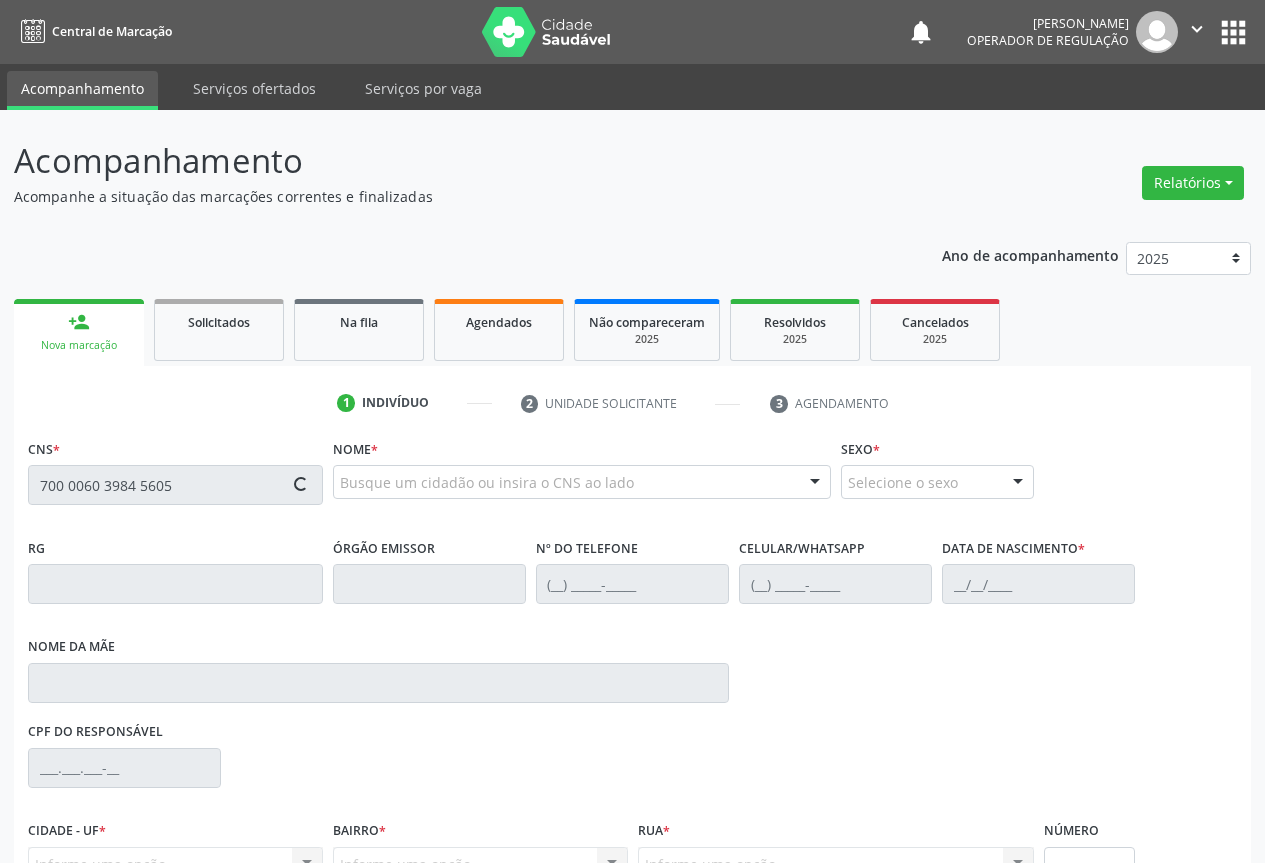 type 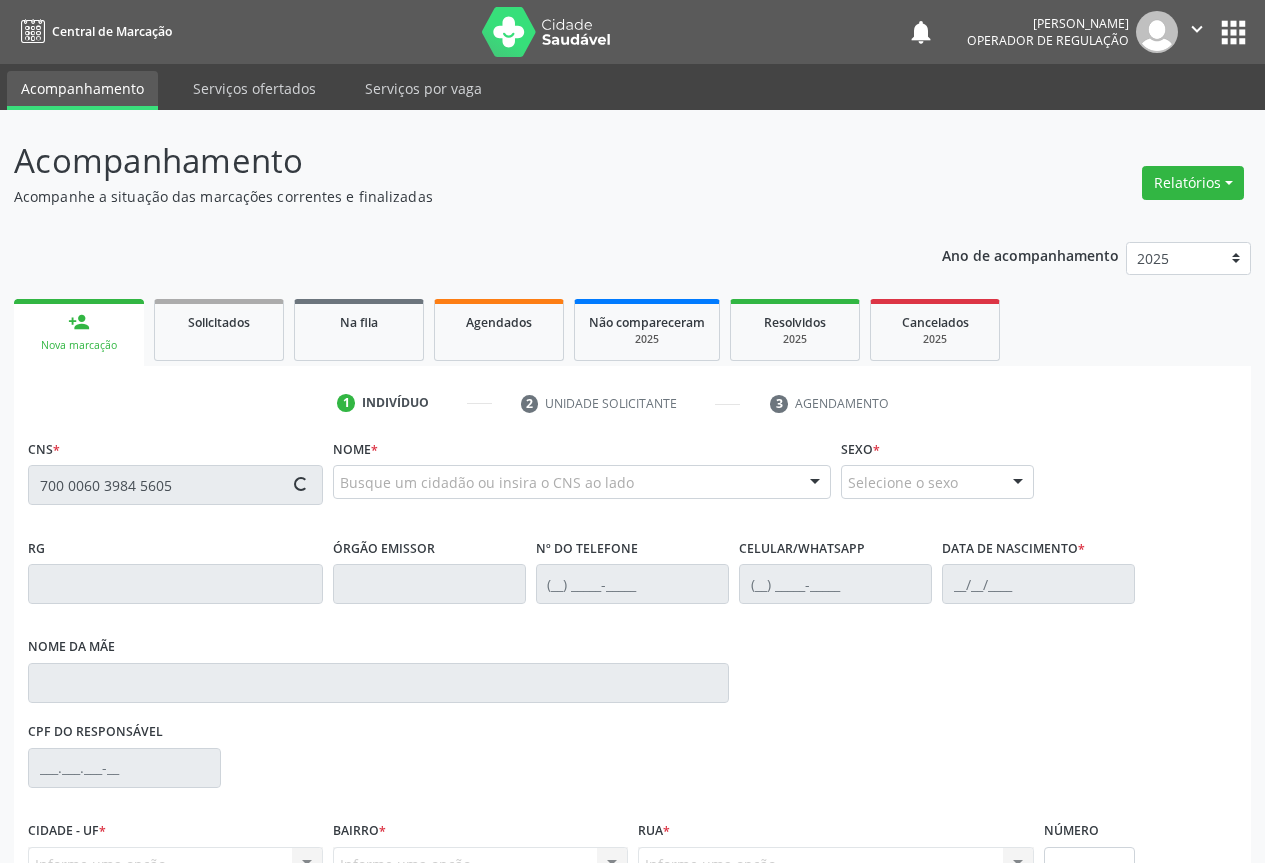 type 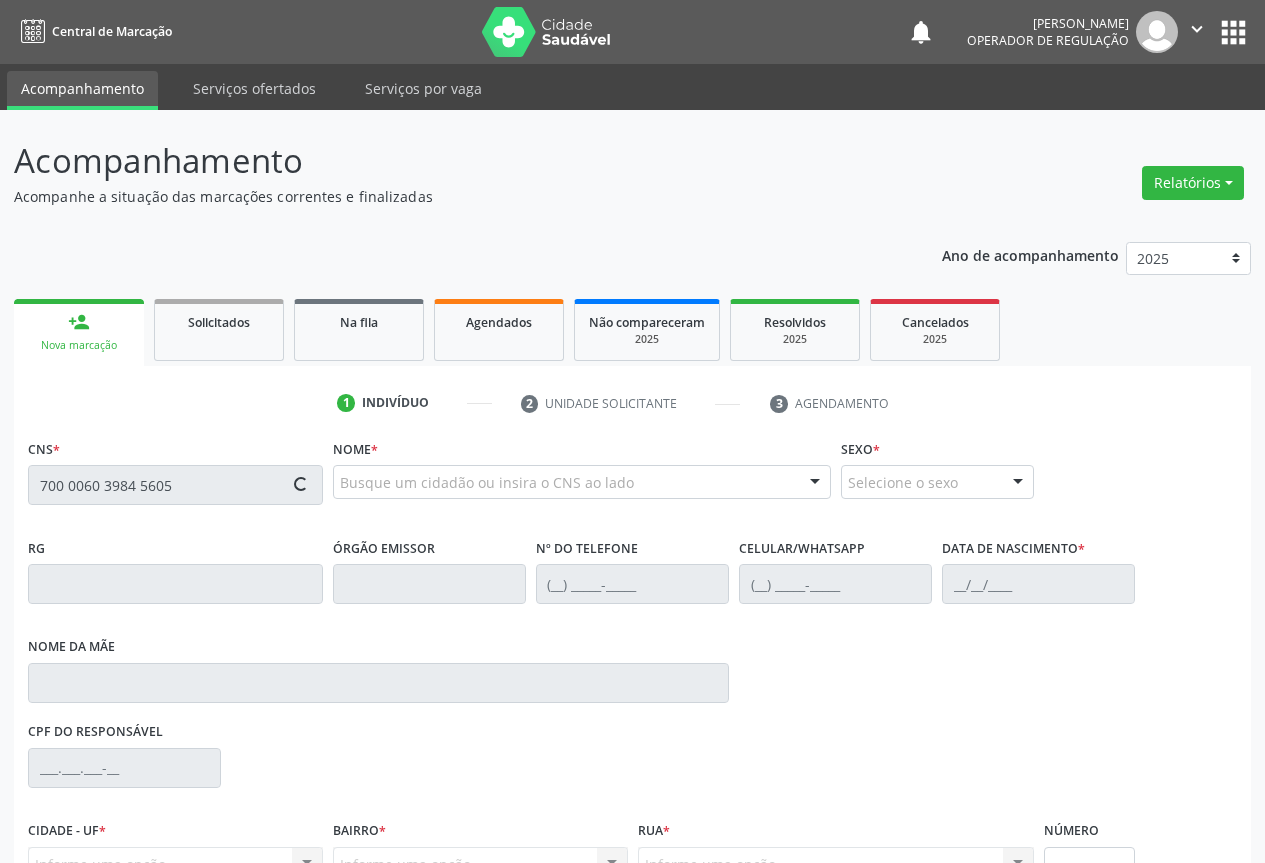 type 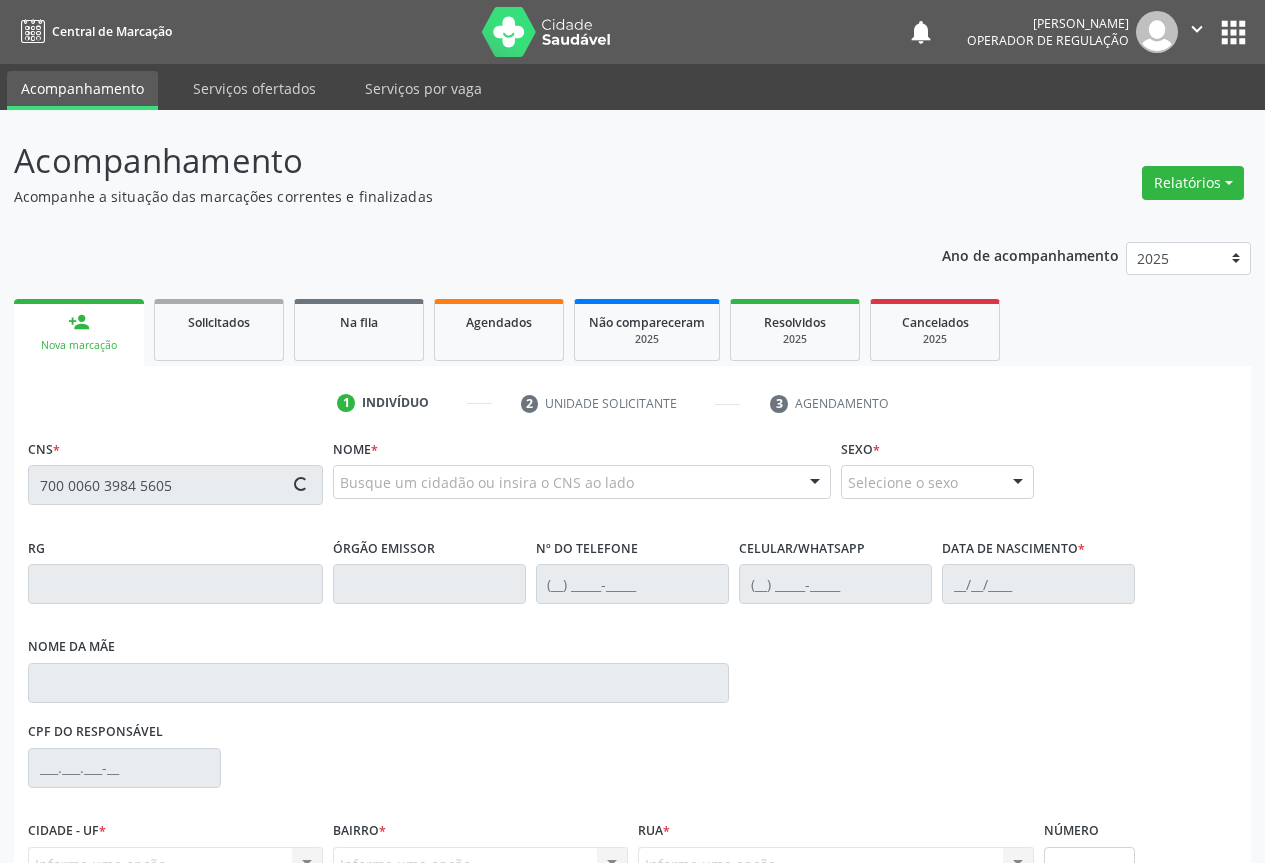 type 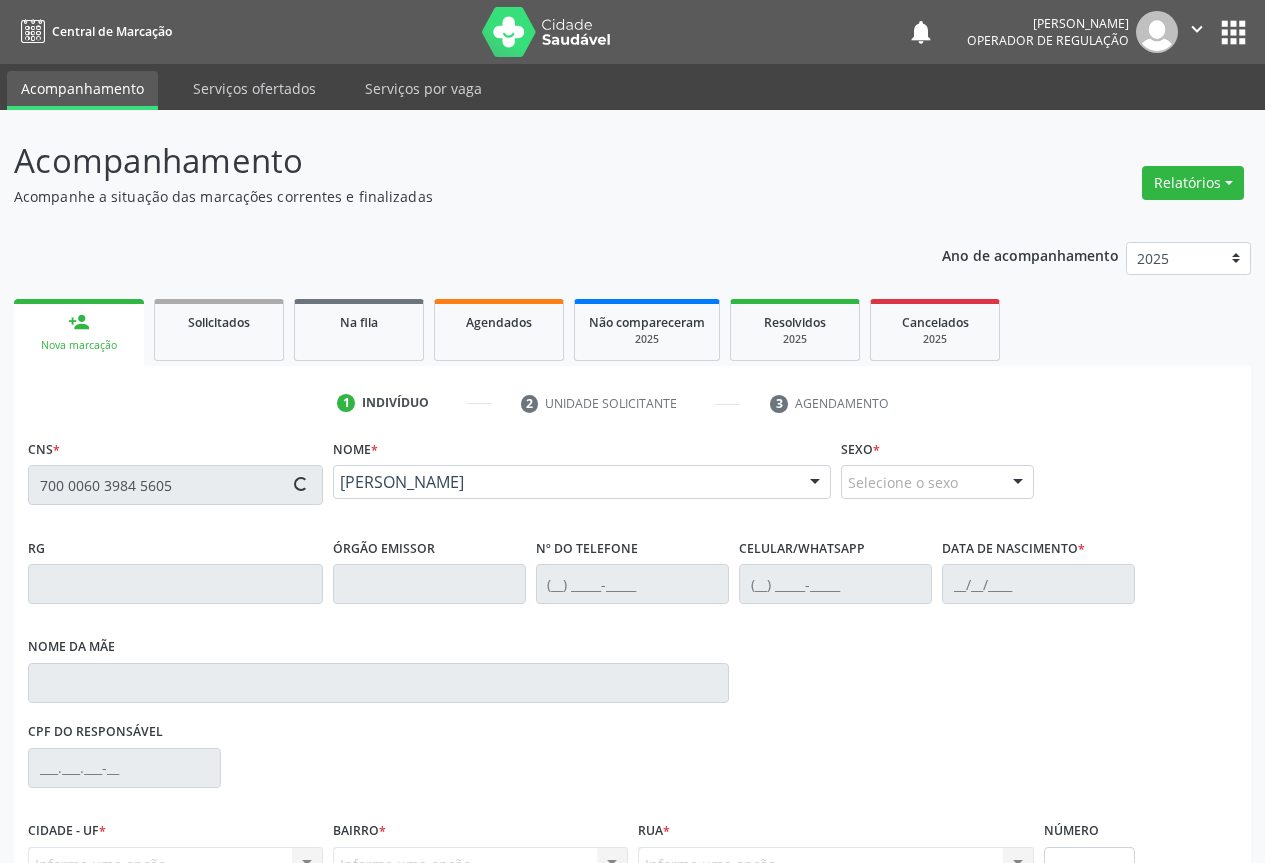 type on "1476116440" 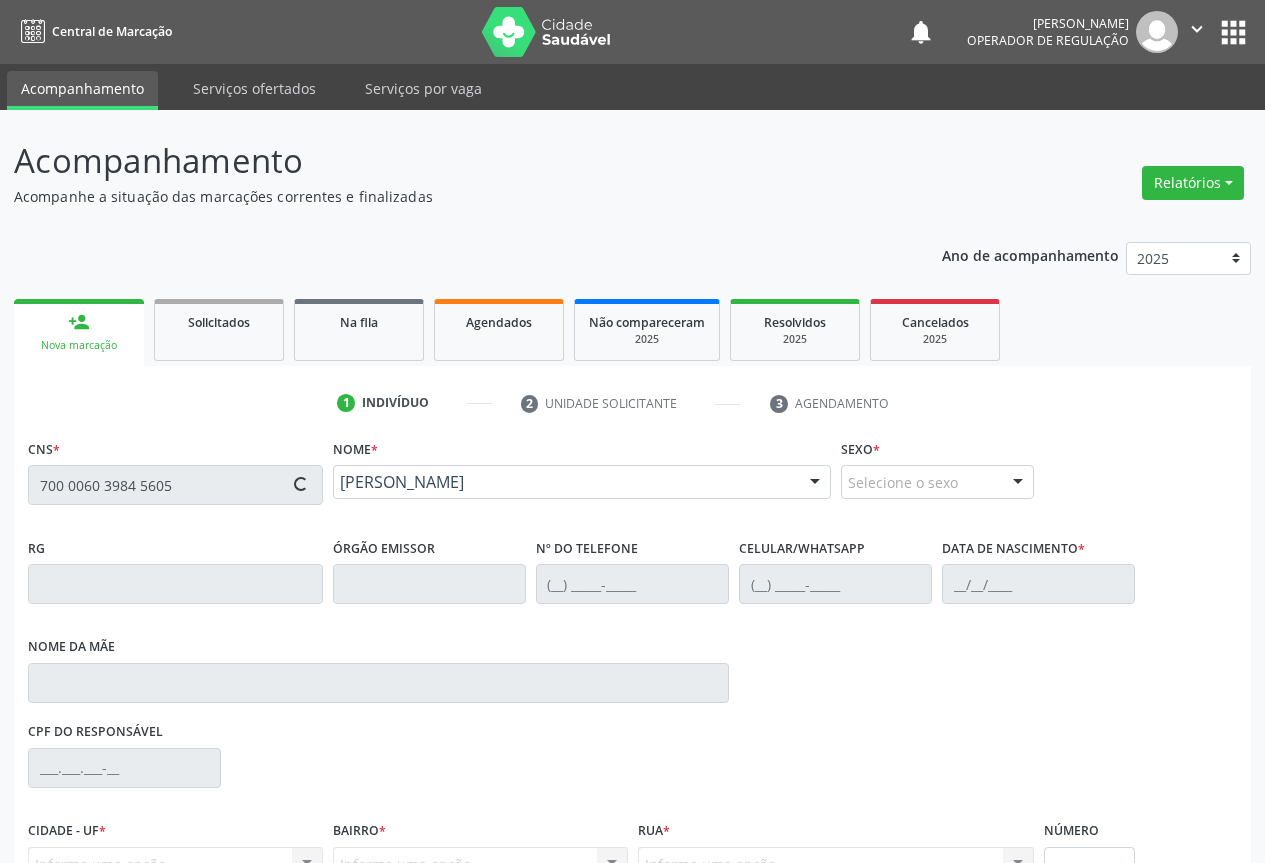 type on "[PHONE_NUMBER]" 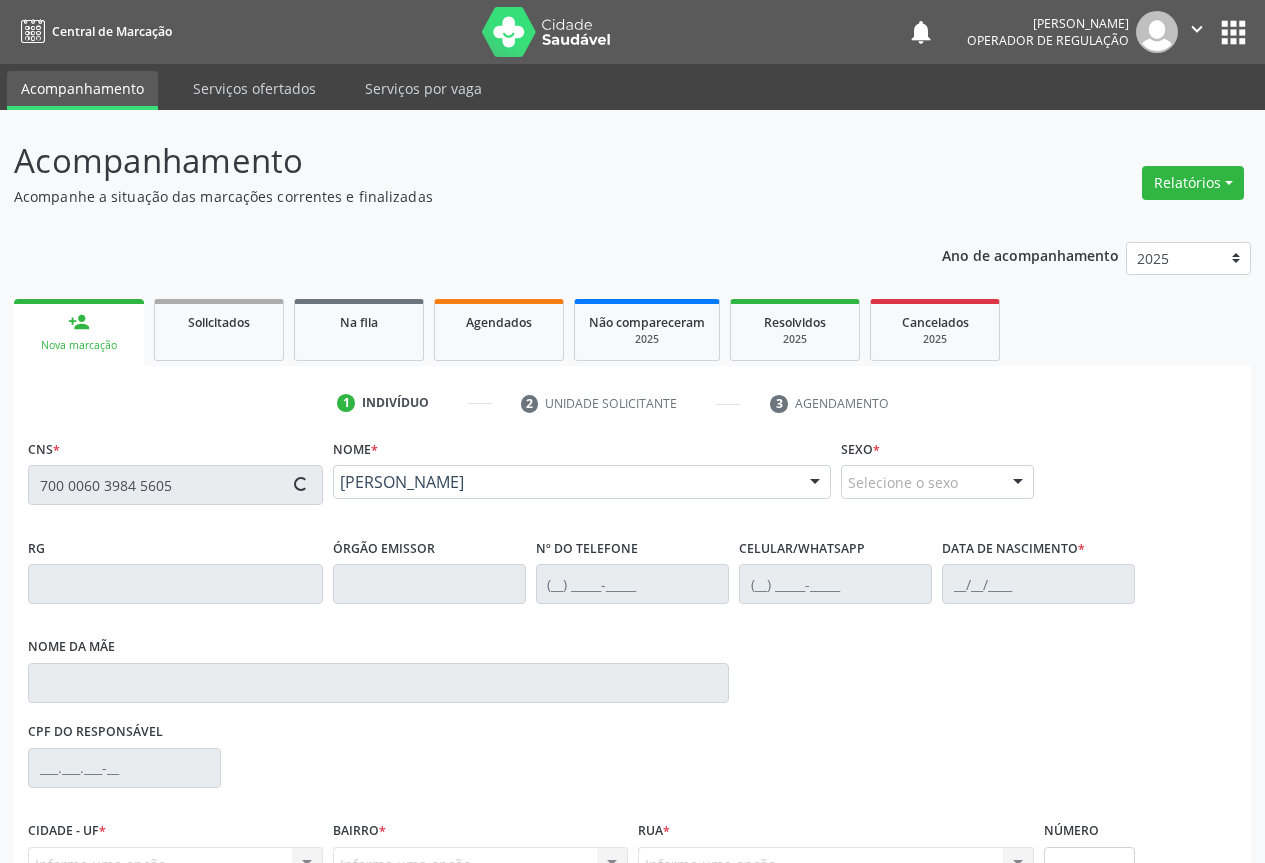 type on "S/N" 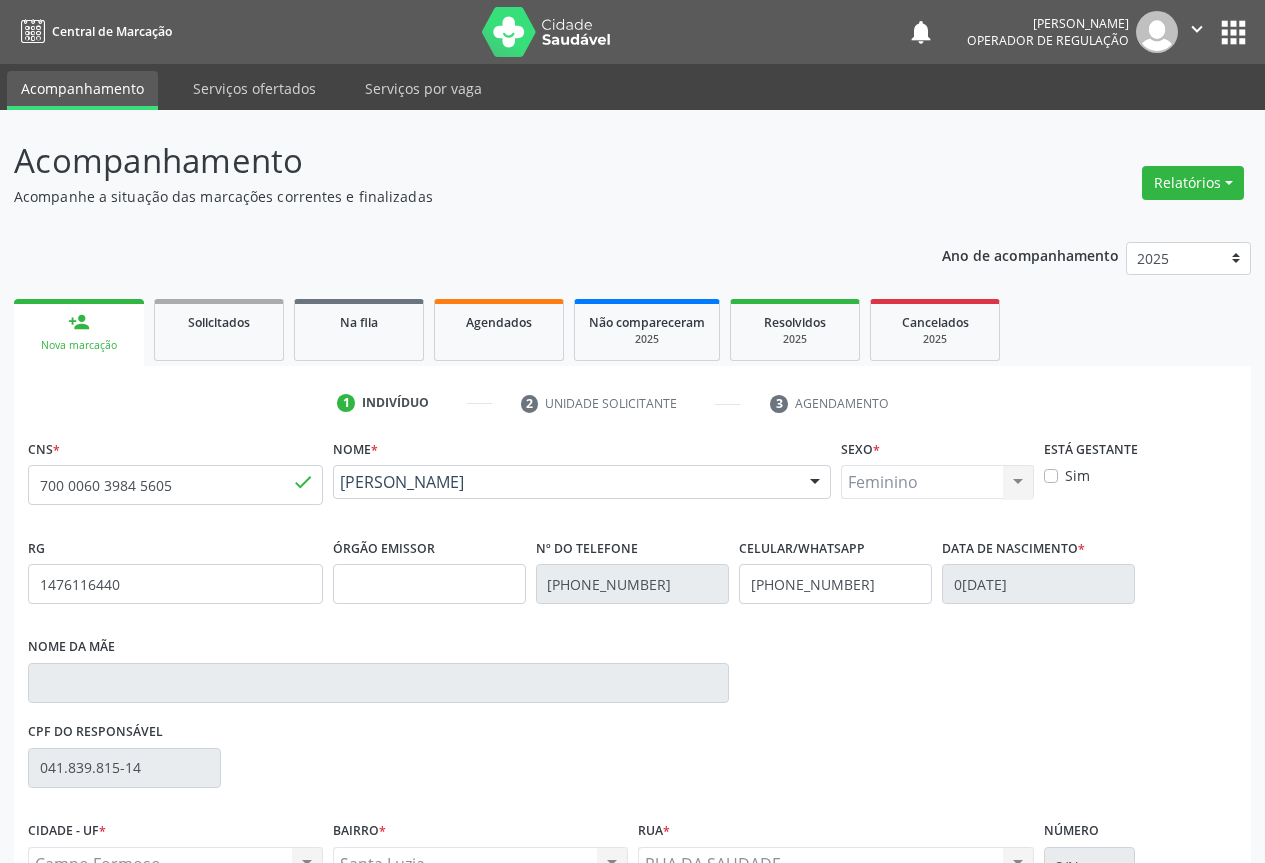scroll, scrollTop: 207, scrollLeft: 0, axis: vertical 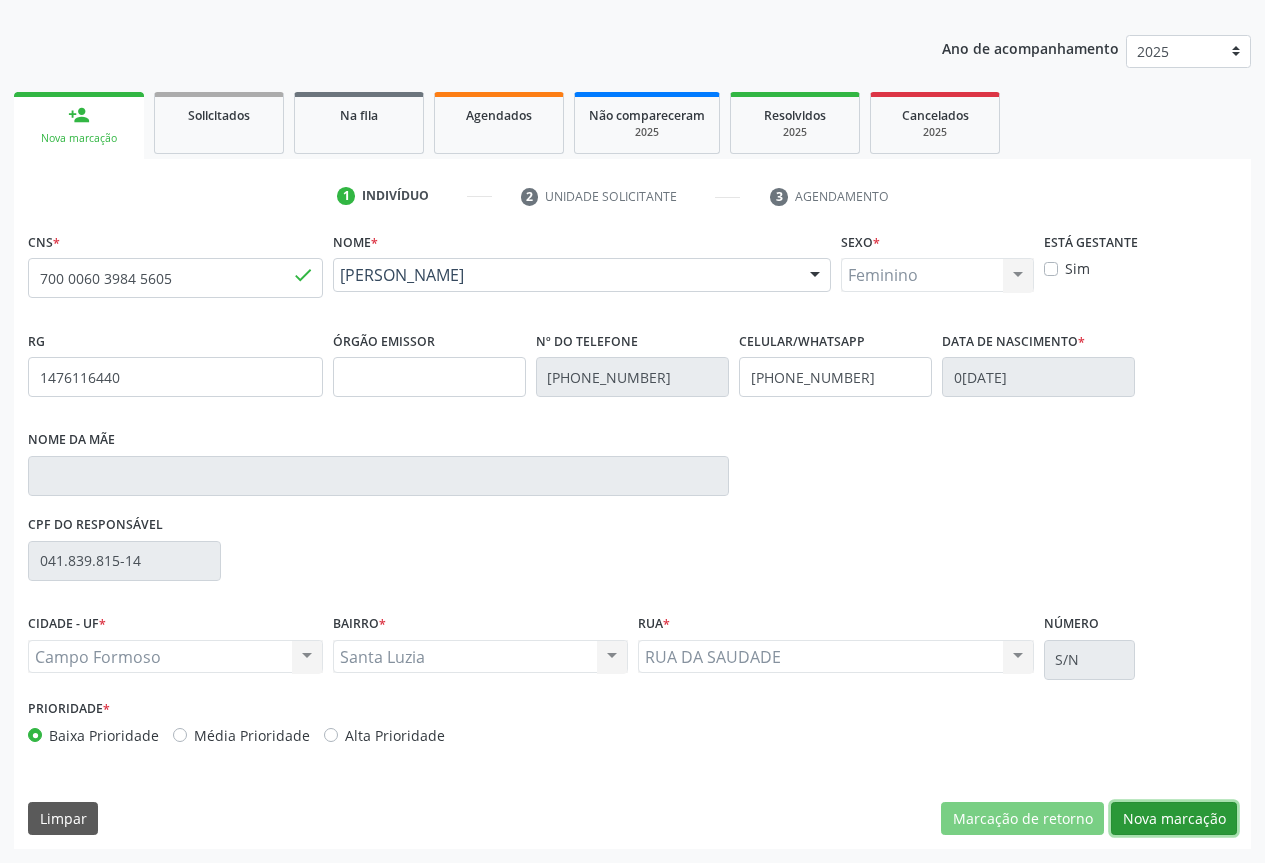click on "Nova marcação" at bounding box center (1174, 819) 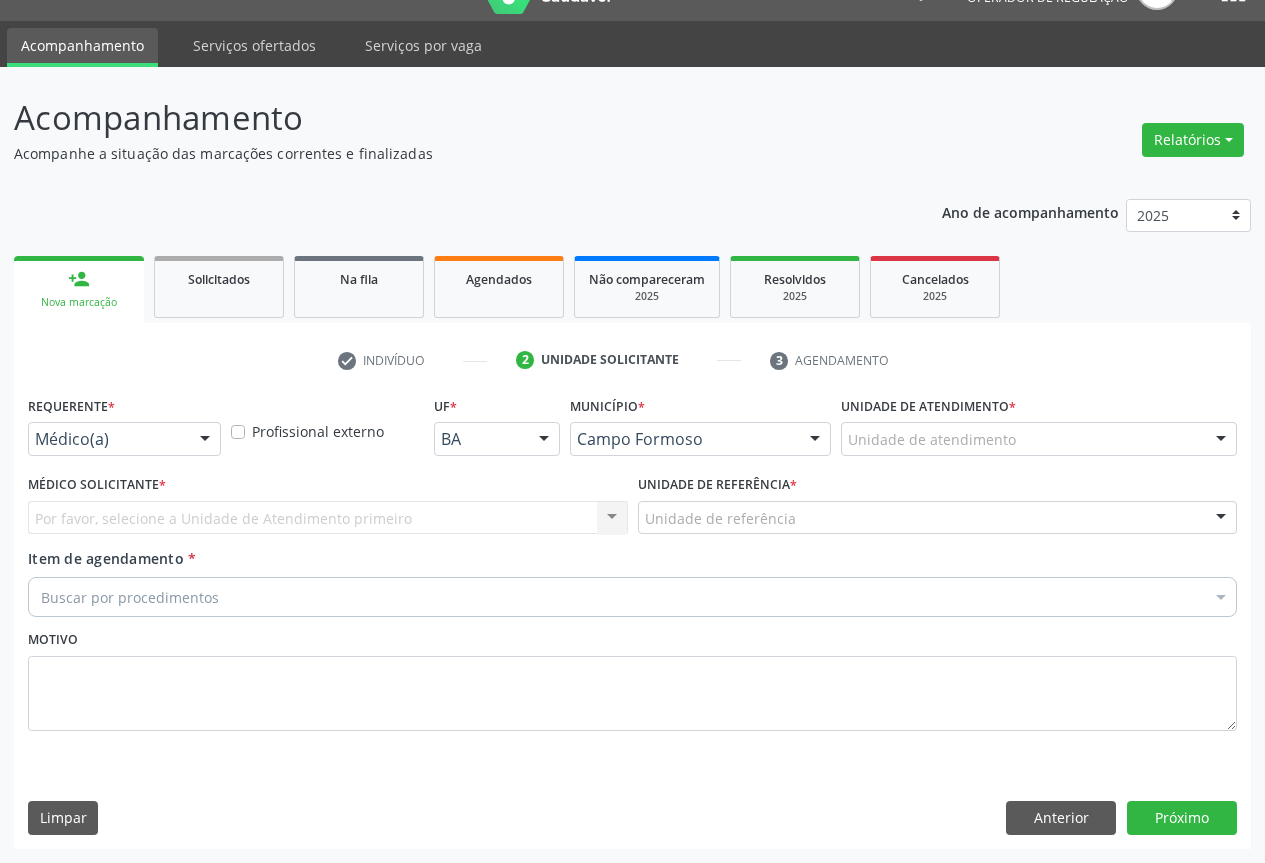 scroll, scrollTop: 43, scrollLeft: 0, axis: vertical 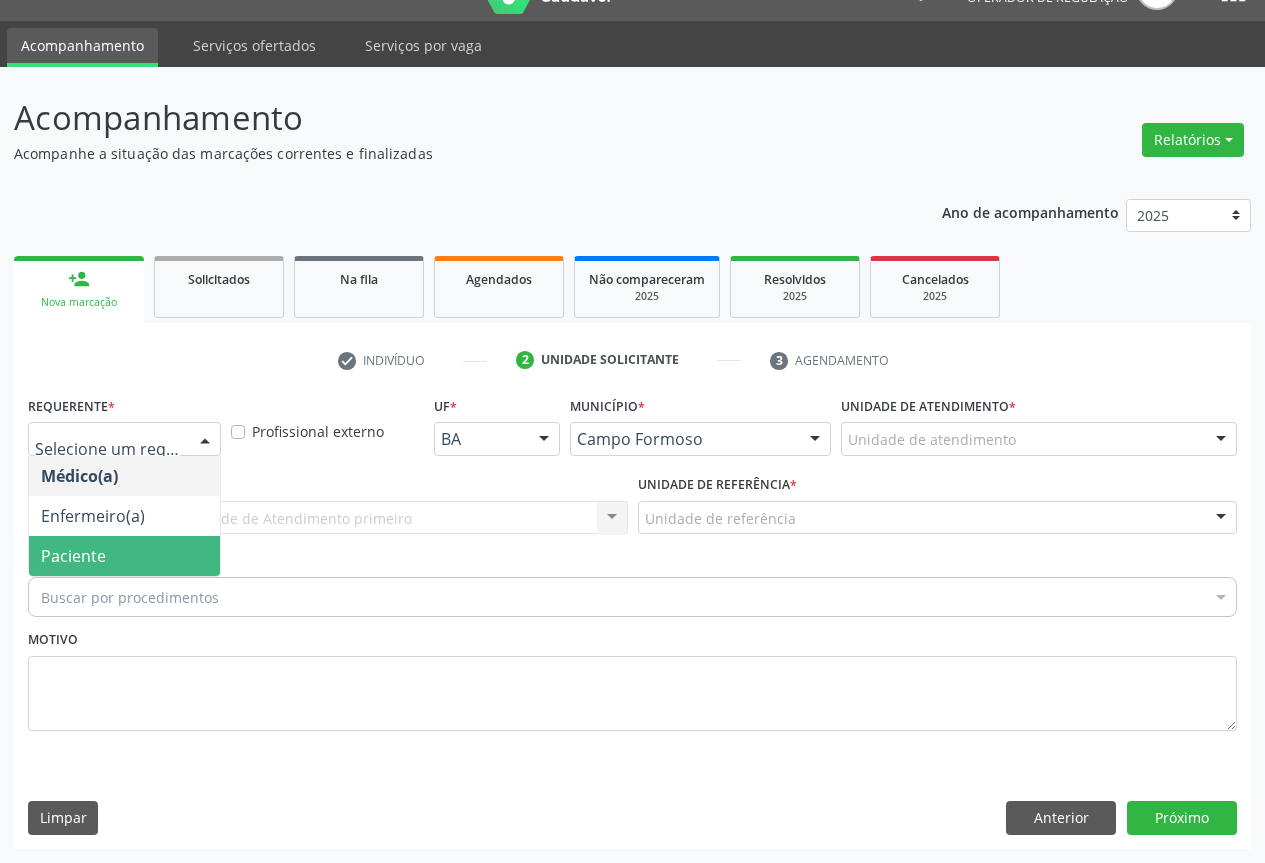 click on "Paciente" at bounding box center [124, 556] 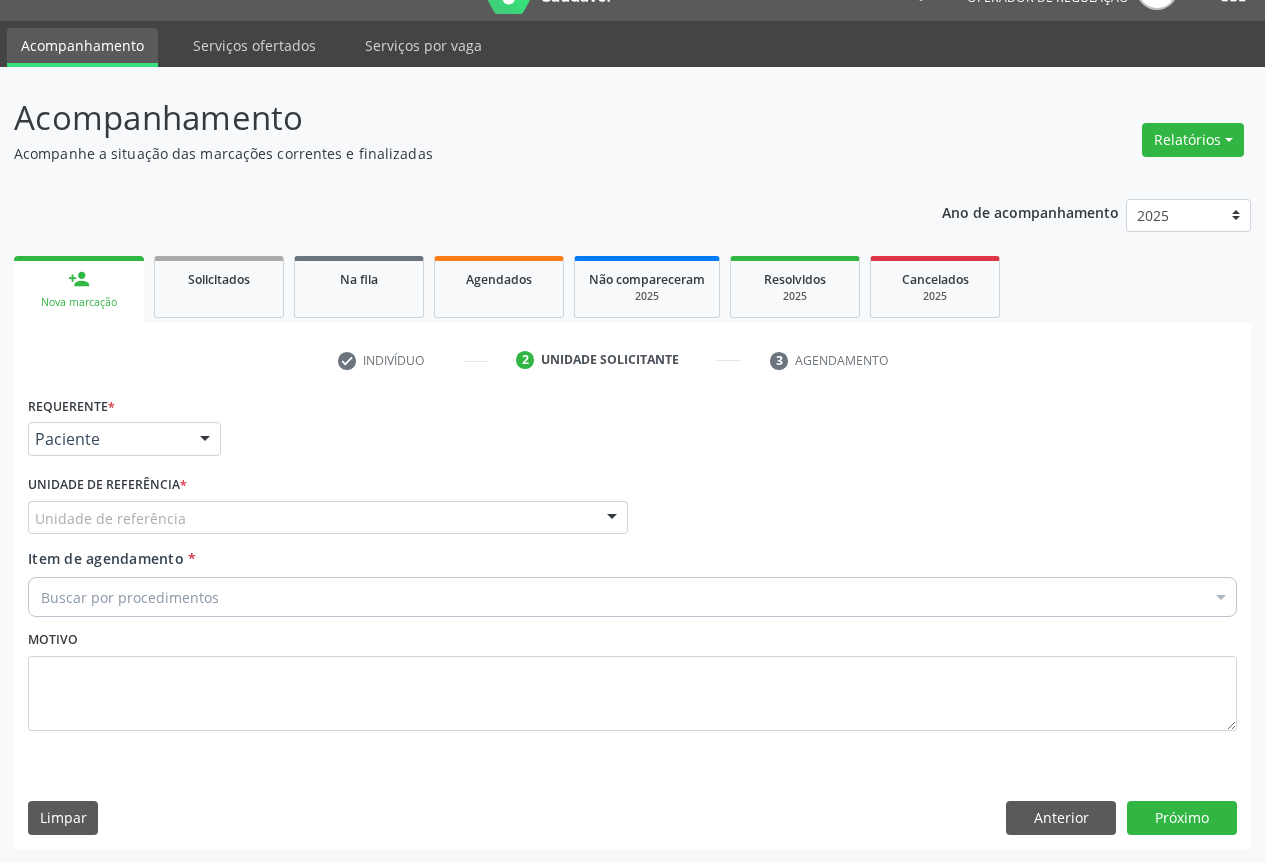 click at bounding box center [612, 519] 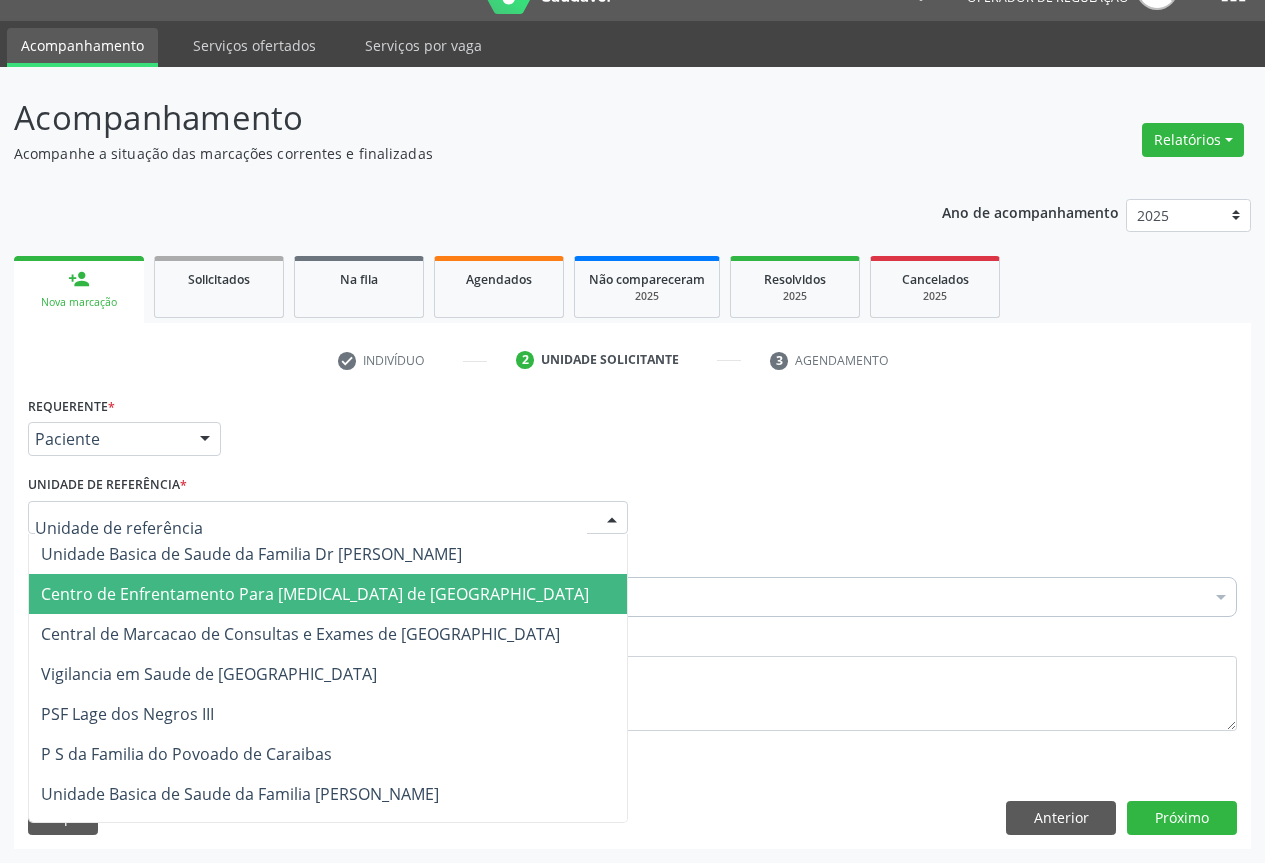 click on "Centro de Enfrentamento Para [MEDICAL_DATA] de [GEOGRAPHIC_DATA]" at bounding box center [328, 594] 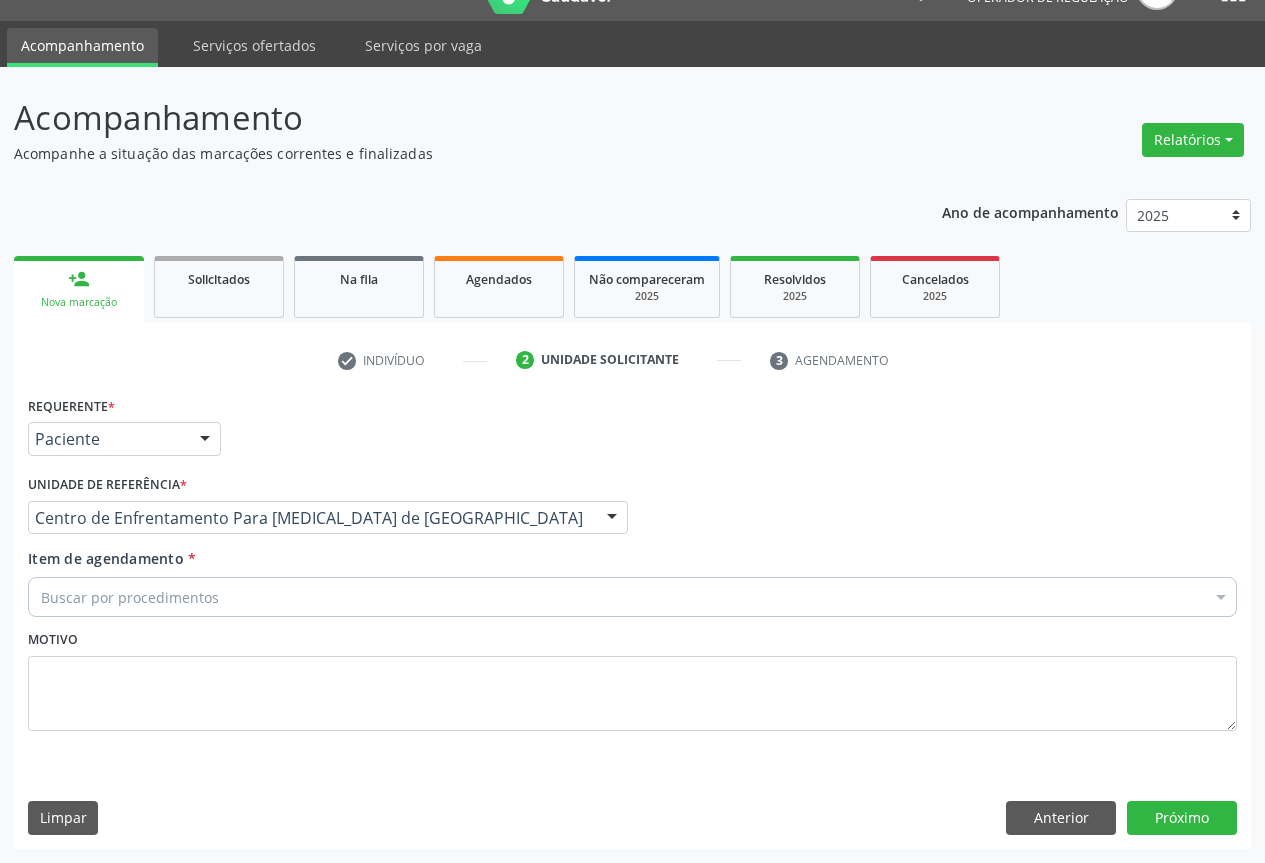 drag, startPoint x: 603, startPoint y: 516, endPoint x: 477, endPoint y: 514, distance: 126.01587 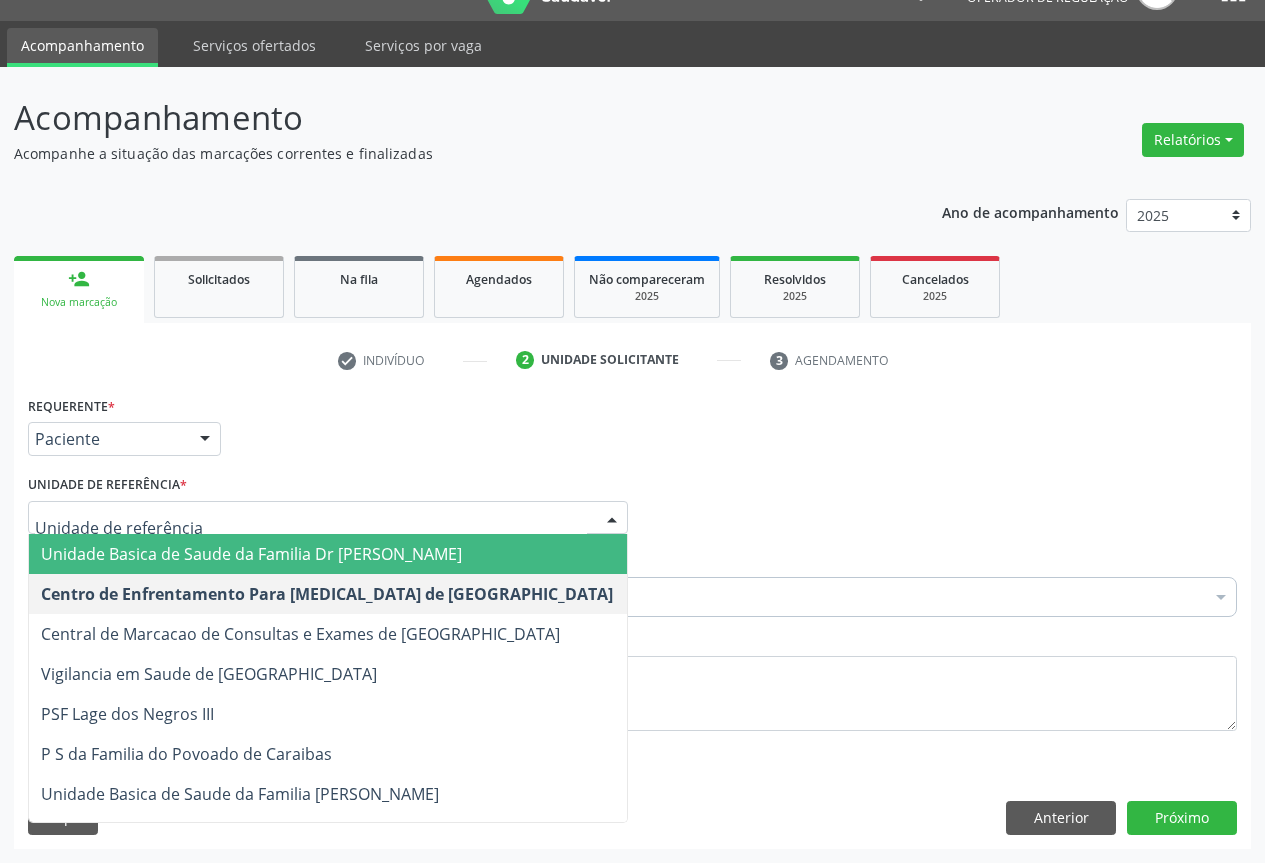 click on "Unidade Basica de Saude da Familia Dr [PERSON_NAME]" at bounding box center (328, 554) 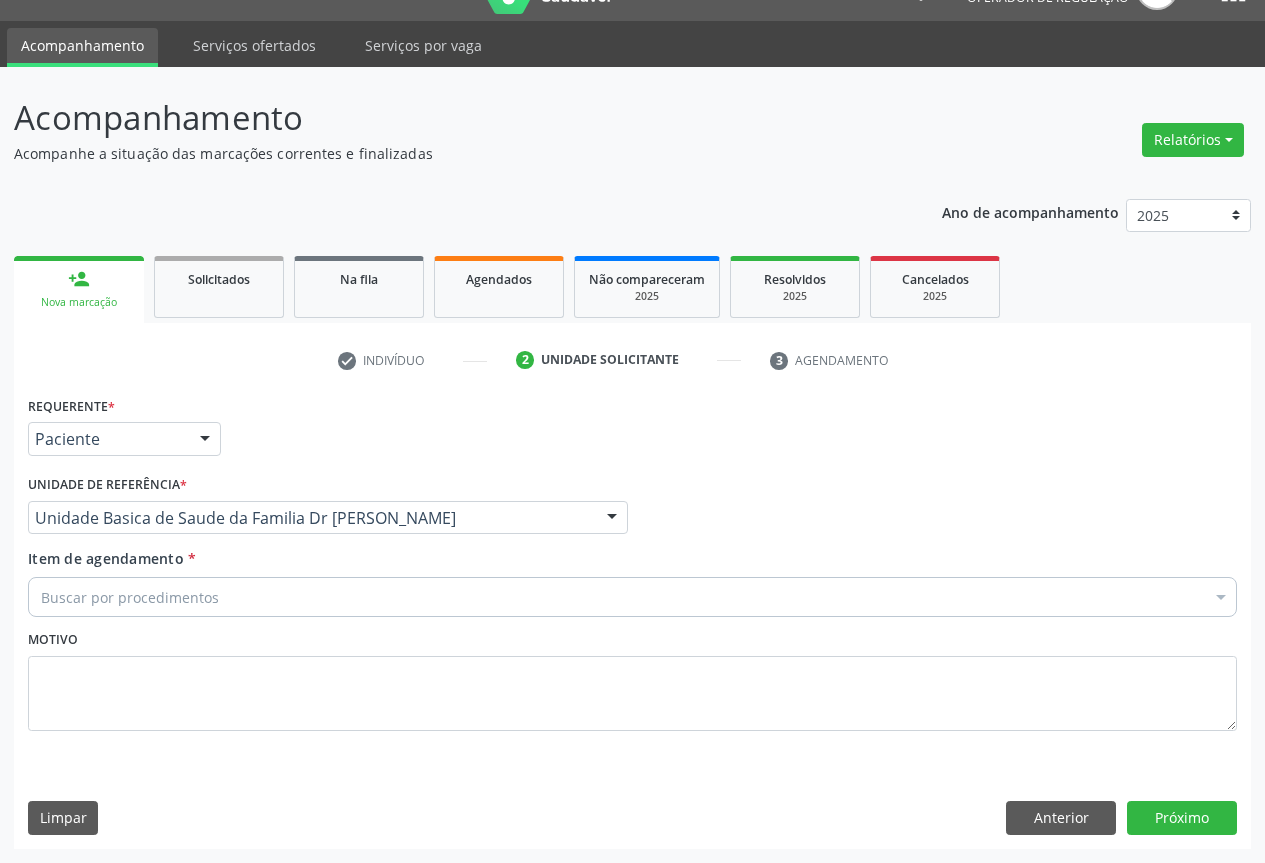 click on "Buscar por procedimentos" at bounding box center [632, 597] 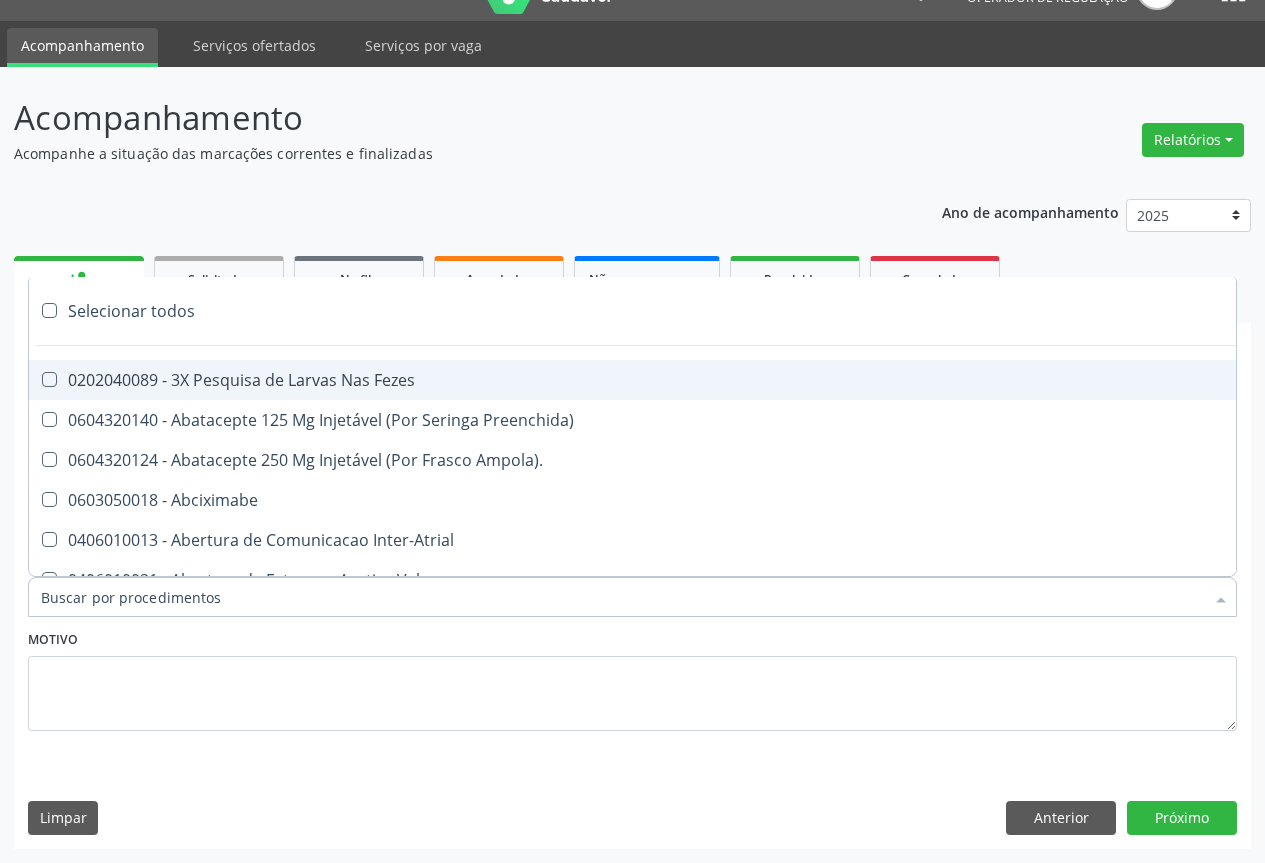 click on "Item de agendamento
*" at bounding box center (622, 597) 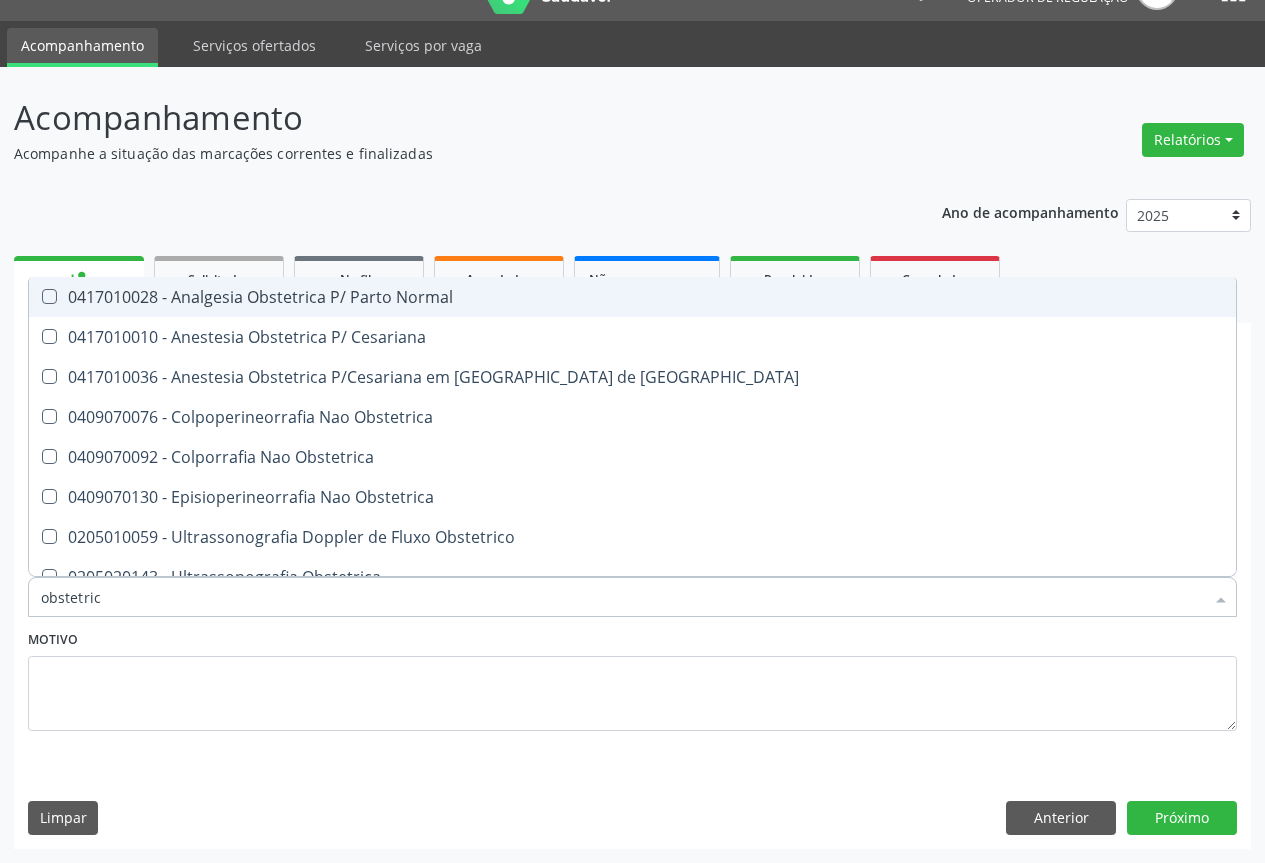 type on "obstetrica" 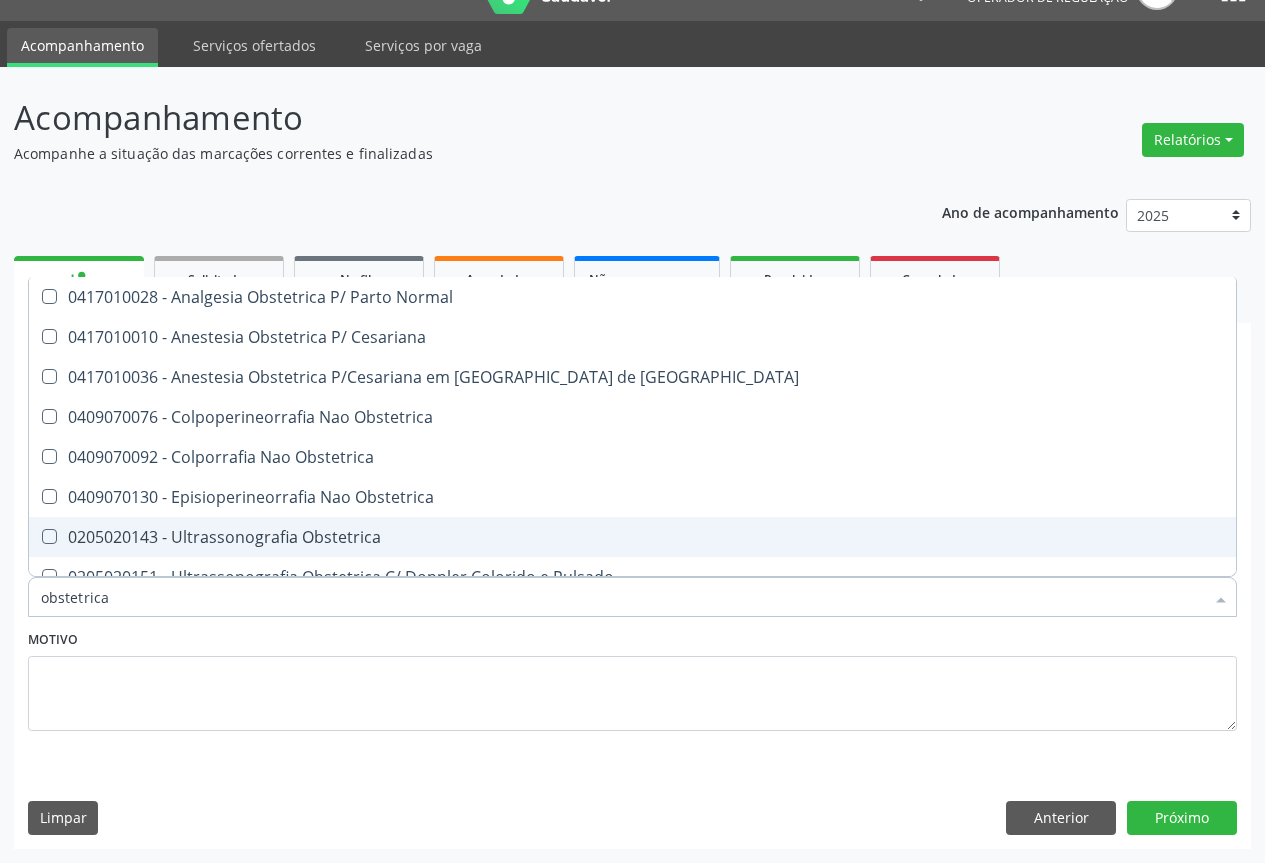 click on "0205020143 - Ultrassonografia Obstetrica" at bounding box center (632, 537) 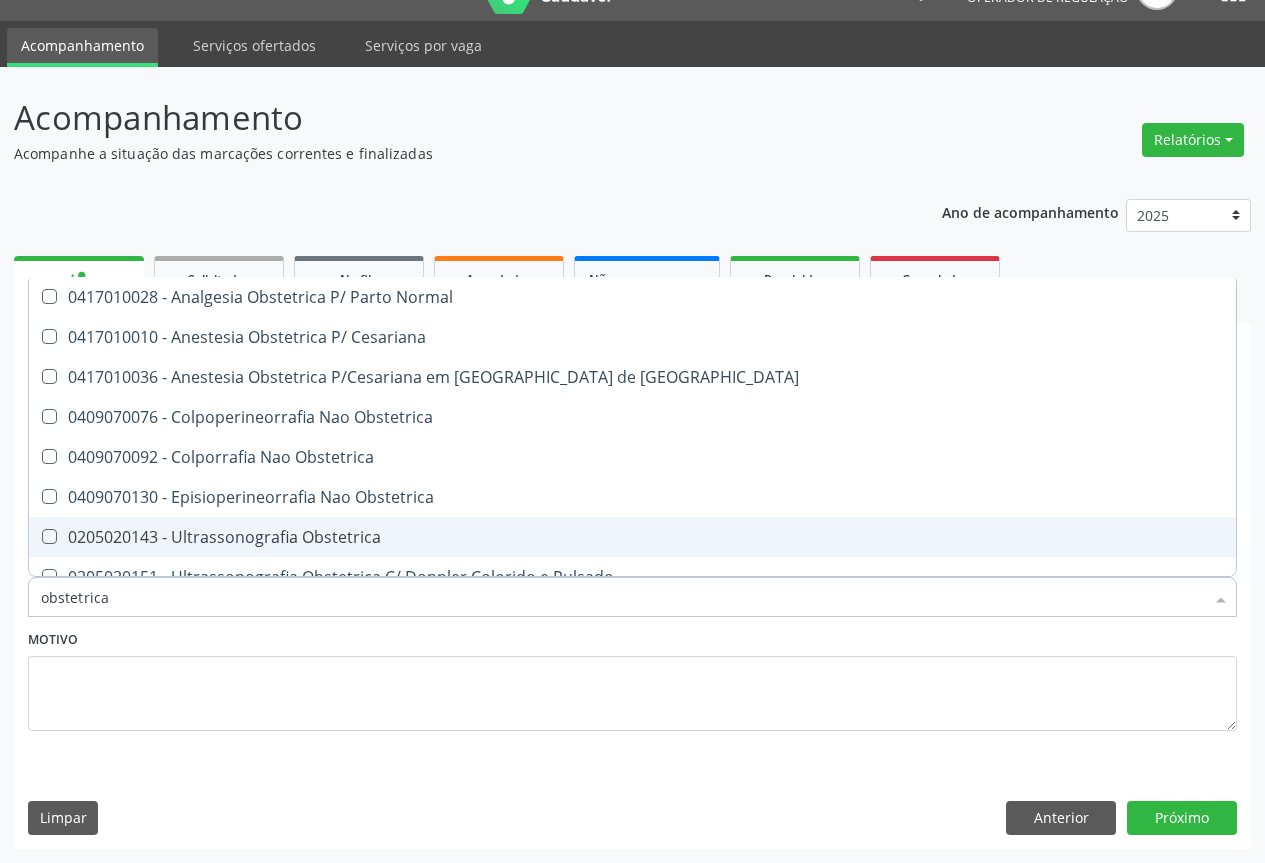 checkbox on "true" 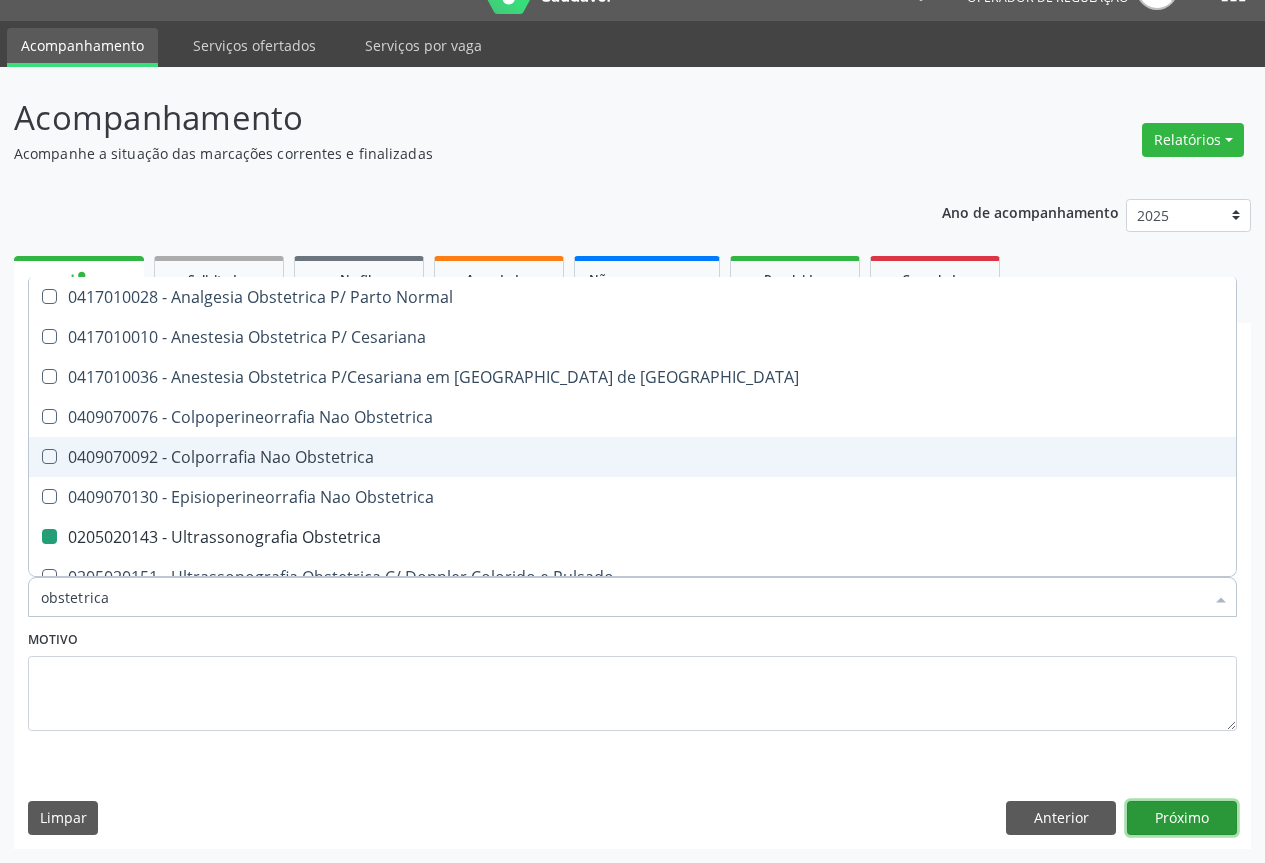 click on "Próximo" at bounding box center (1182, 818) 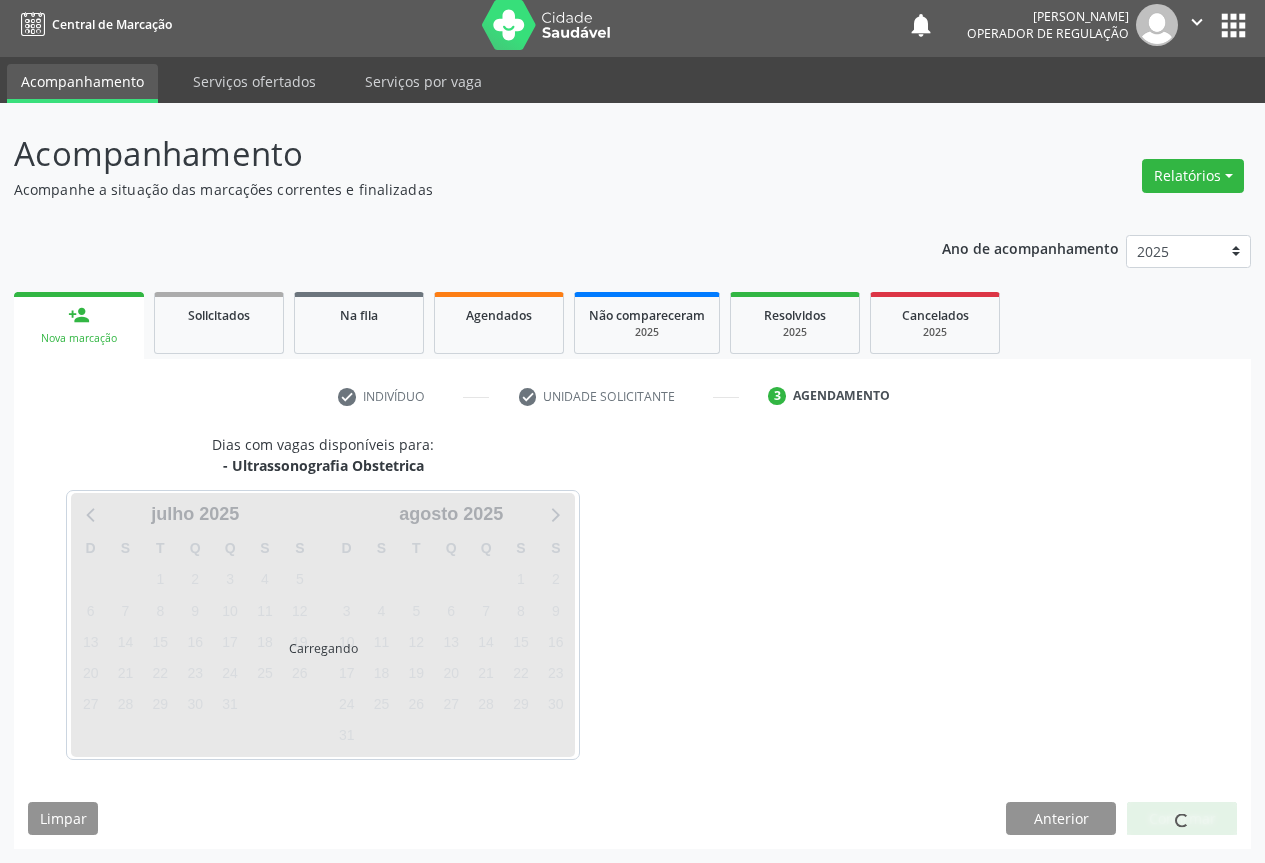 scroll, scrollTop: 7, scrollLeft: 0, axis: vertical 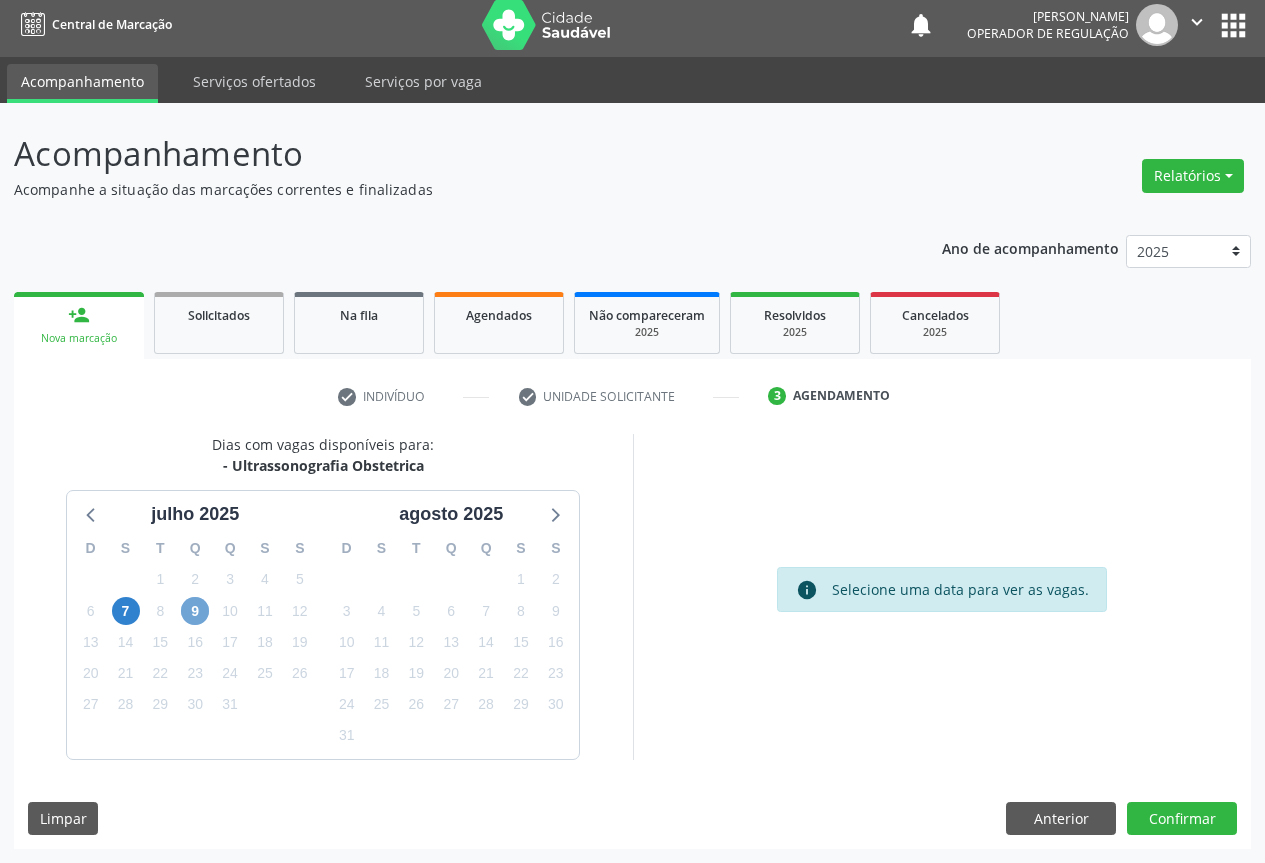click on "9" at bounding box center [195, 611] 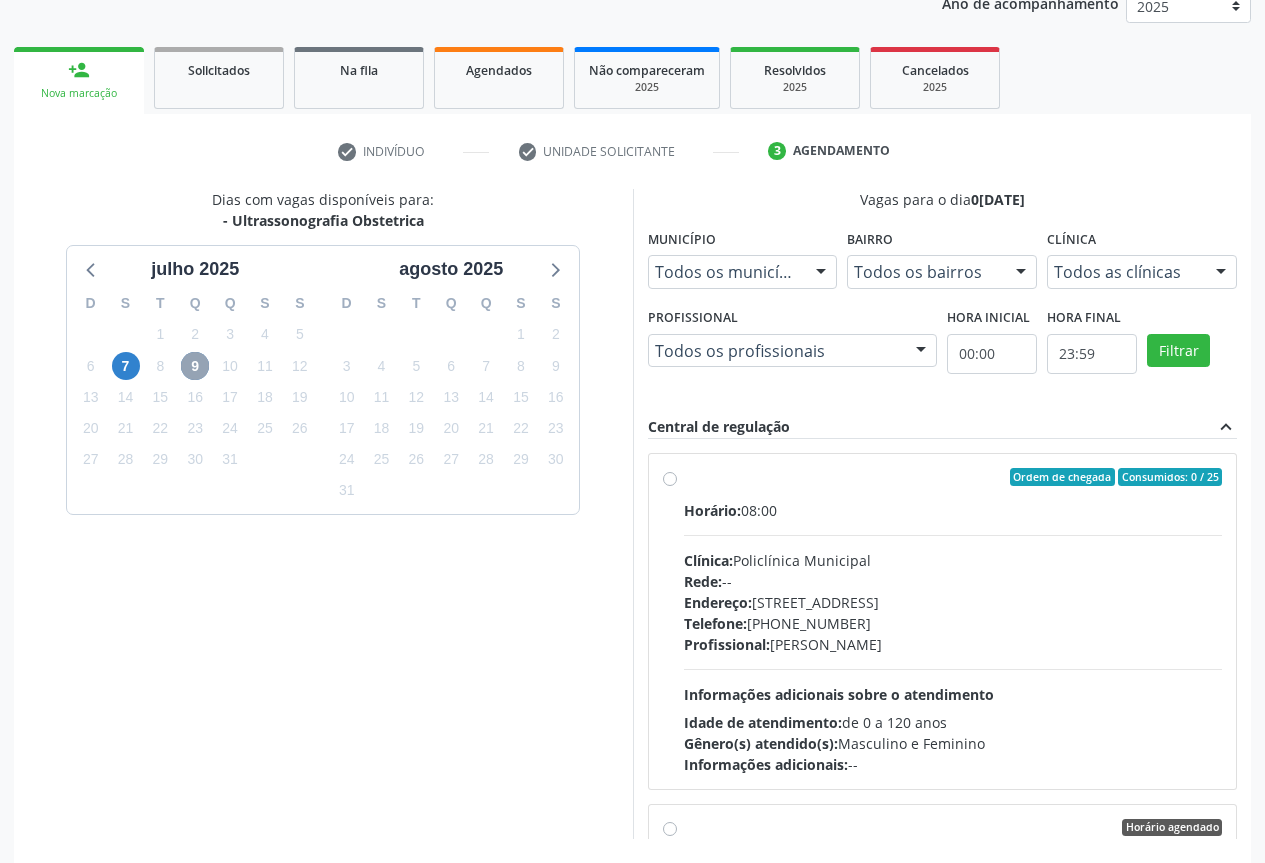 scroll, scrollTop: 284, scrollLeft: 0, axis: vertical 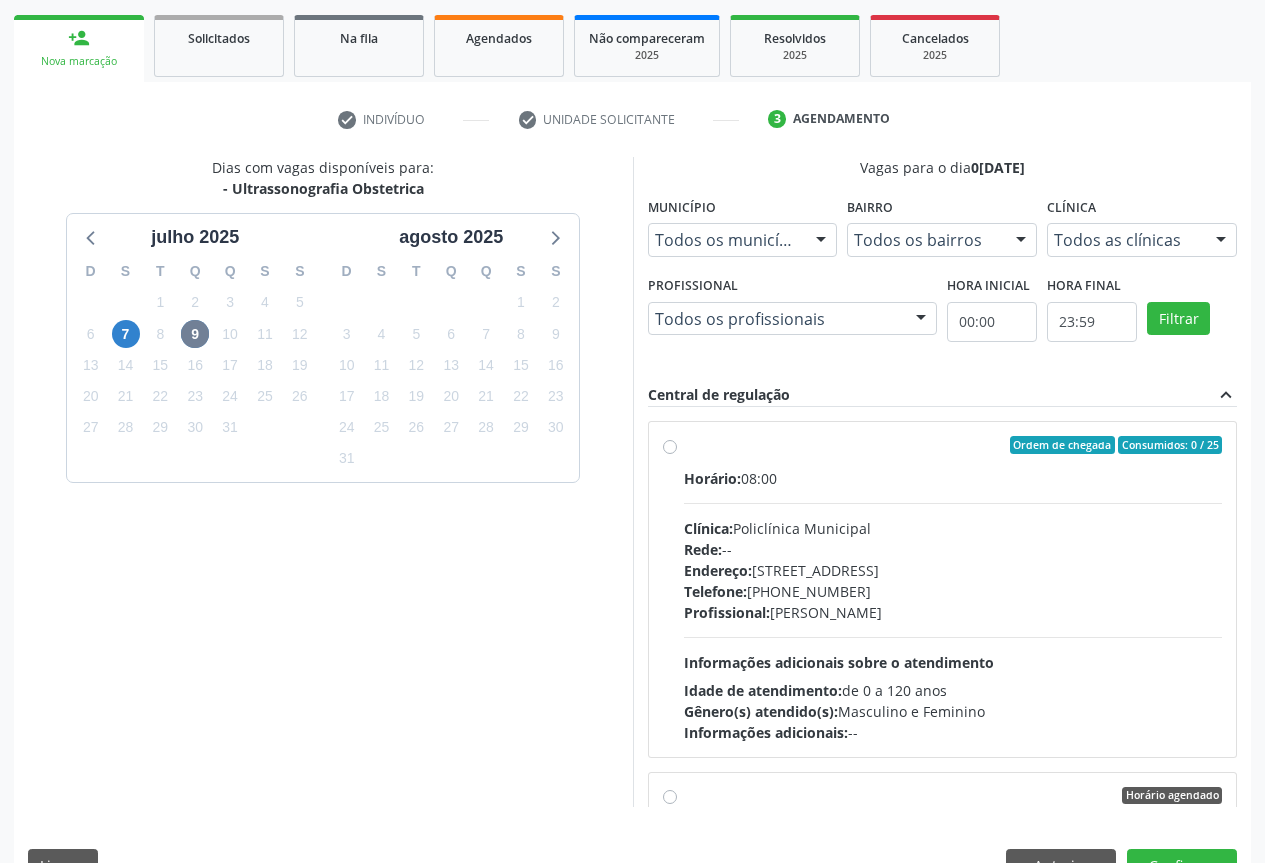 click on "Ordem de chegada
Consumidos: 0 / 25
Horário:   08:00
Clínica:  Policlínica Municipal
Rede:
--
Endereço:   [STREET_ADDRESS]
Telefone:   [PHONE_NUMBER]
Profissional:
[PERSON_NAME]
Informações adicionais sobre o atendimento
Idade de atendimento:
de 0 a 120 anos
Gênero(s) atendido(s):
Masculino e Feminino
Informações adicionais:
--" at bounding box center [953, 589] 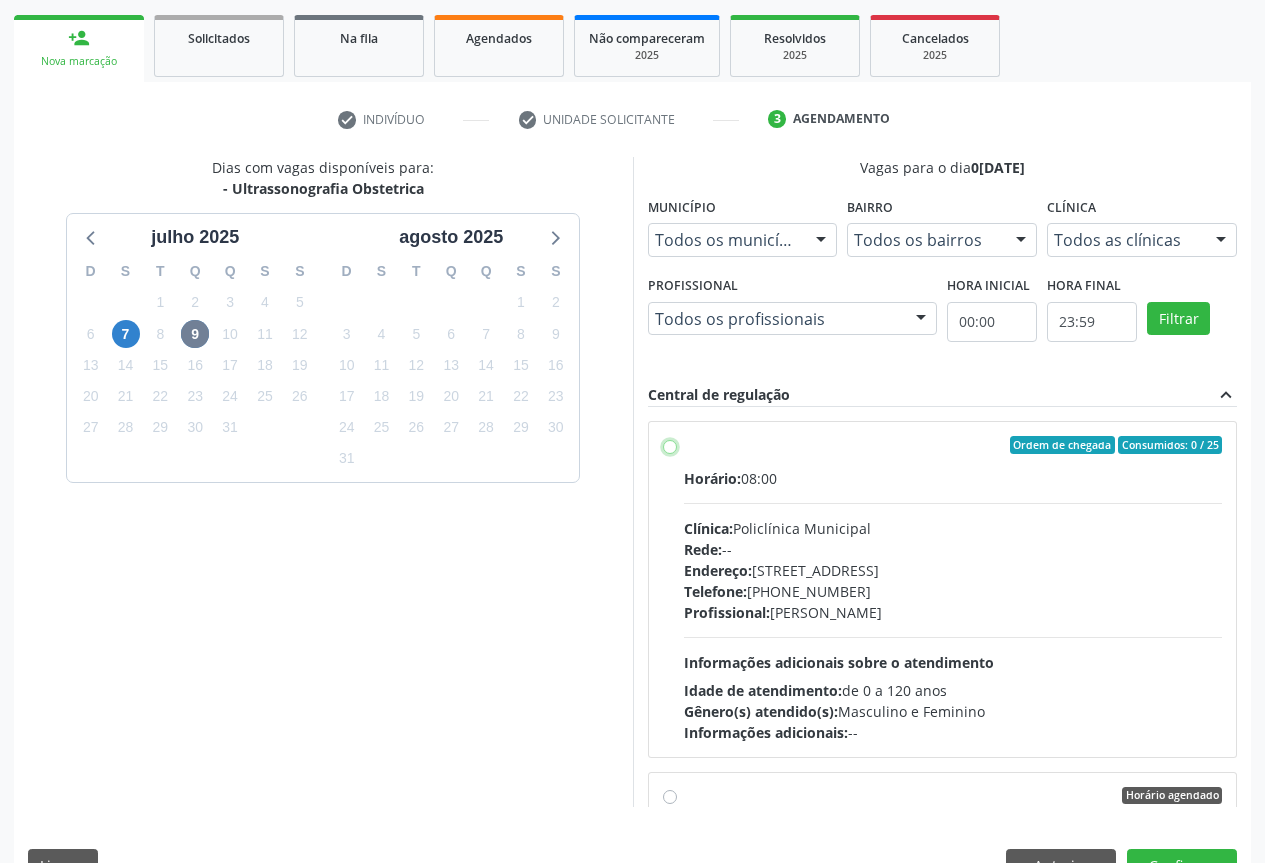 radio on "true" 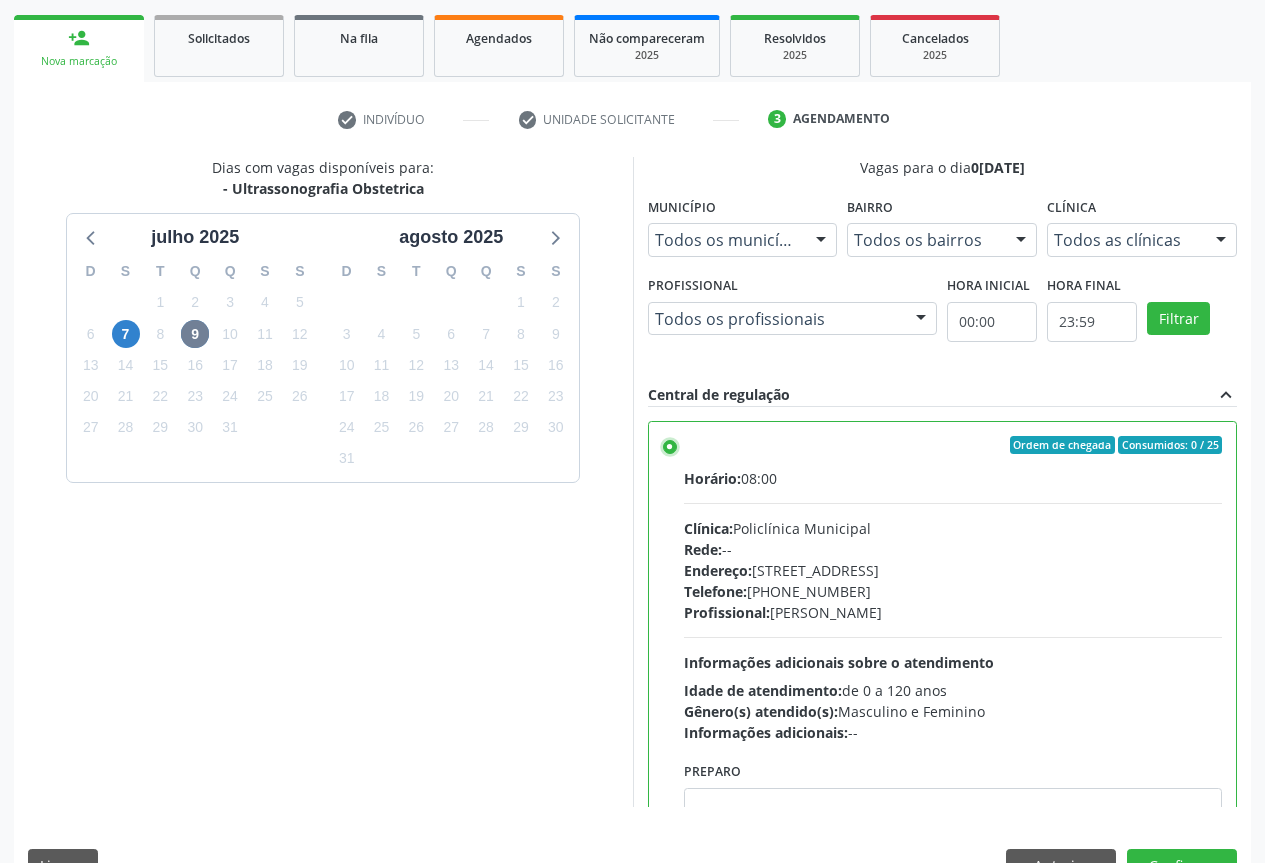 scroll, scrollTop: 332, scrollLeft: 0, axis: vertical 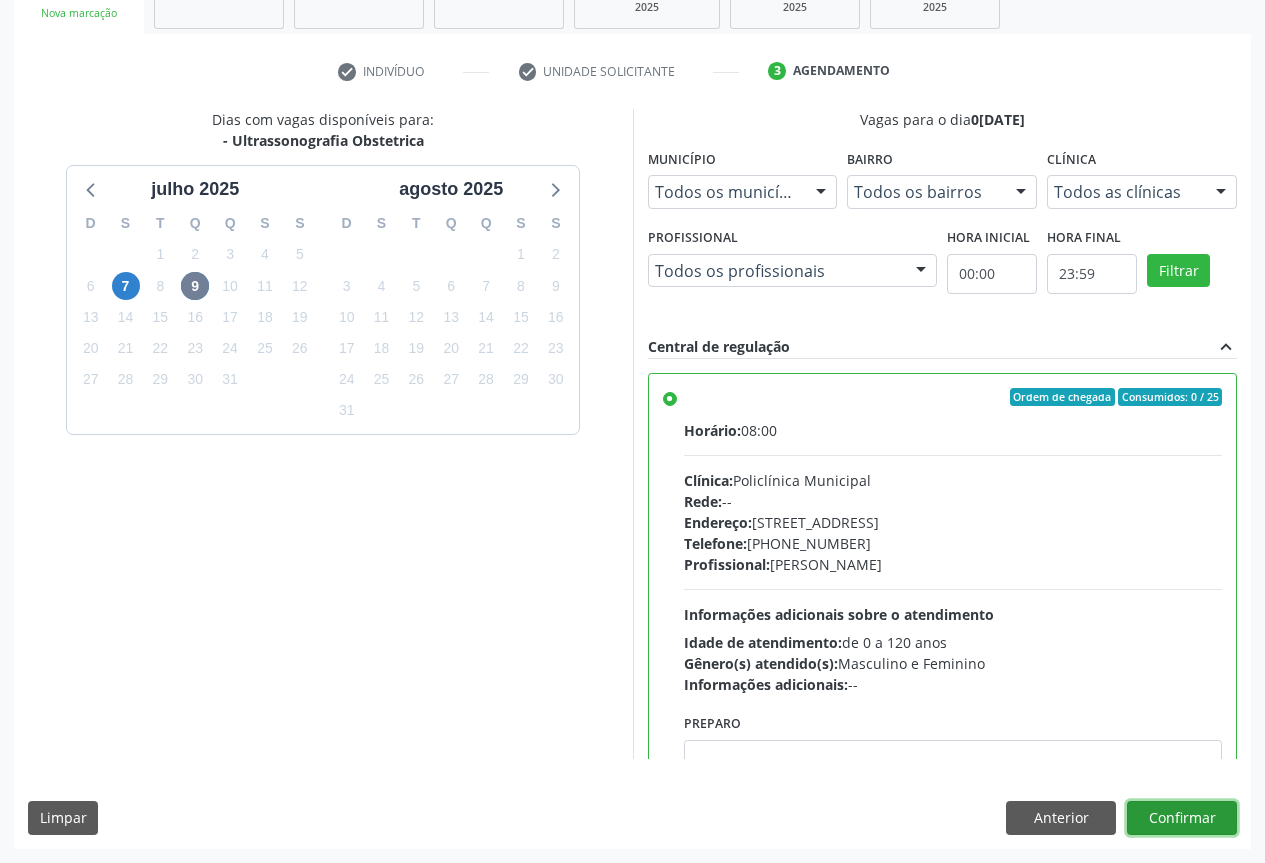 click on "Confirmar" at bounding box center [1182, 818] 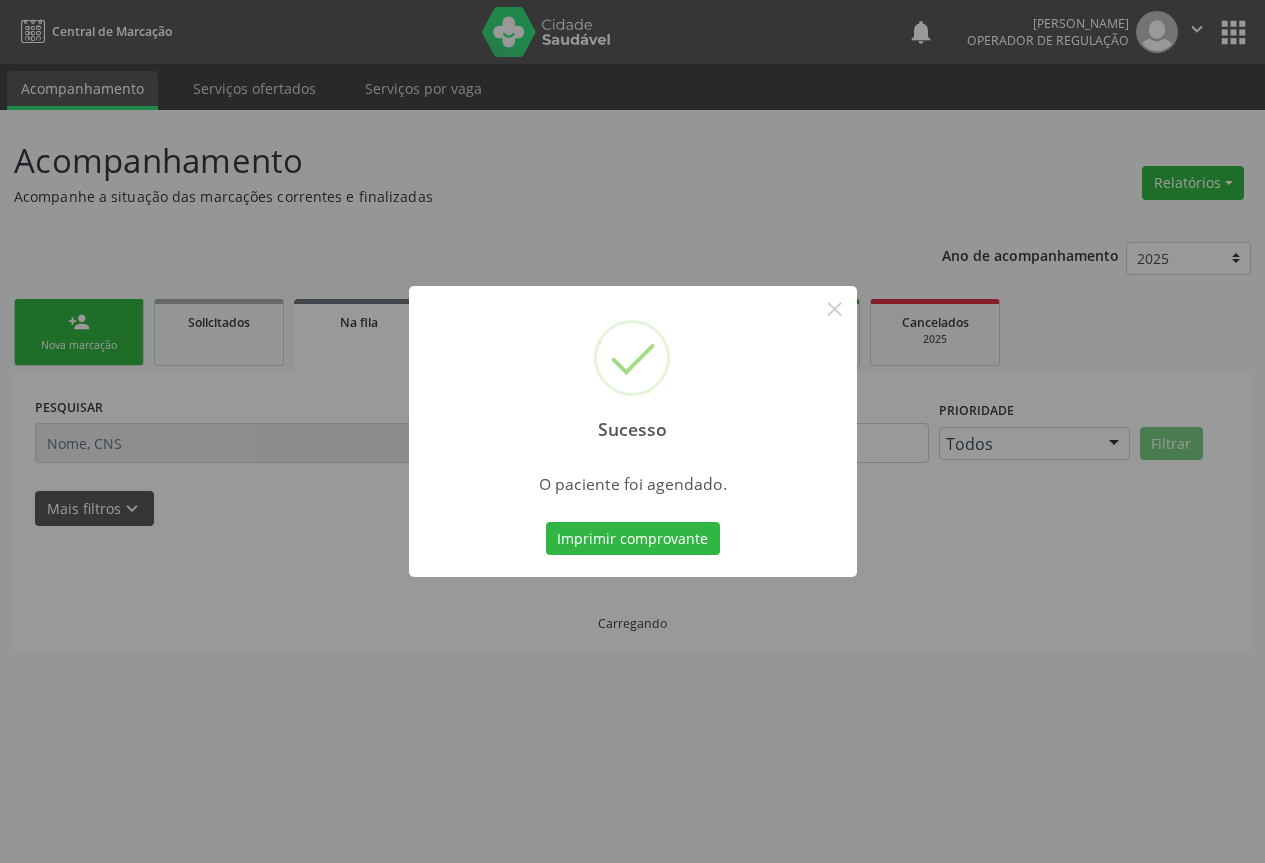 scroll, scrollTop: 0, scrollLeft: 0, axis: both 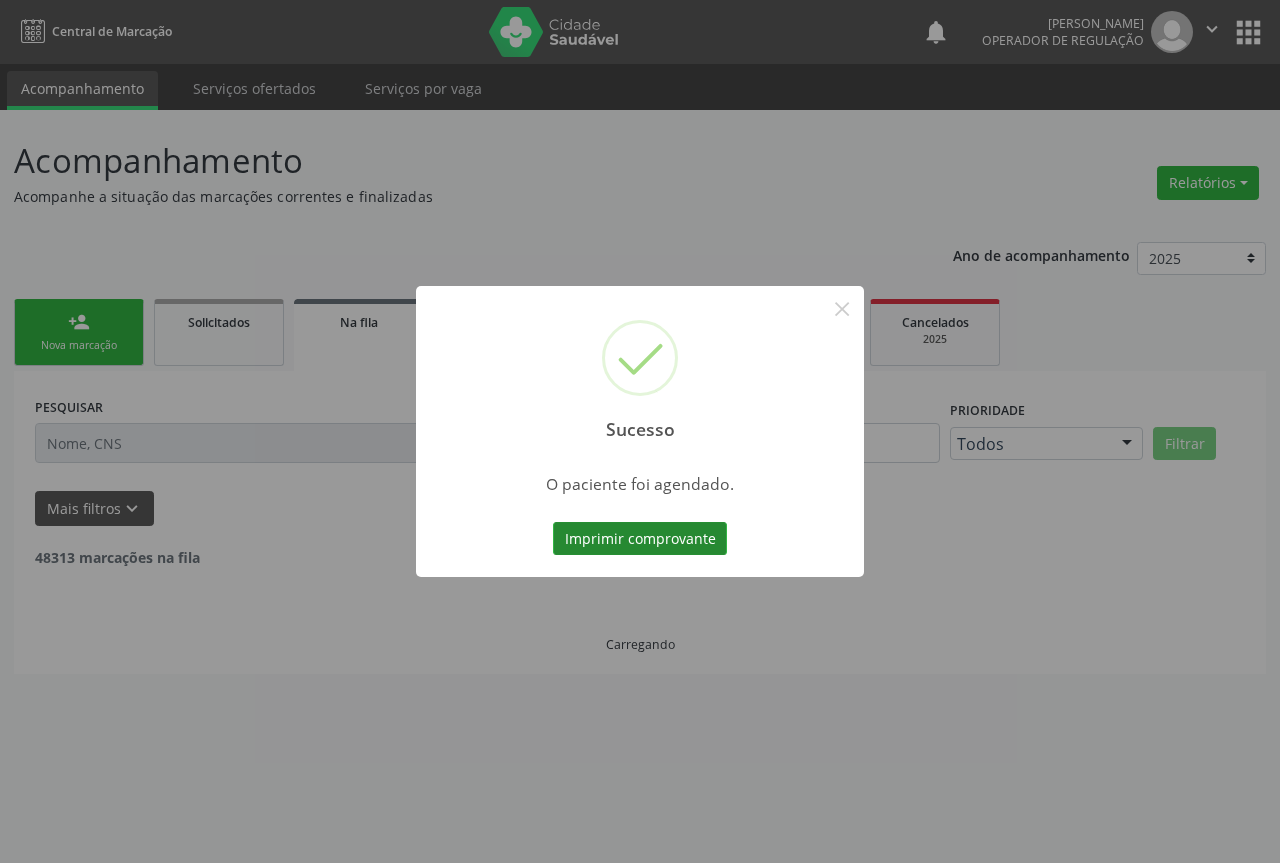 click on "Imprimir comprovante" at bounding box center (640, 539) 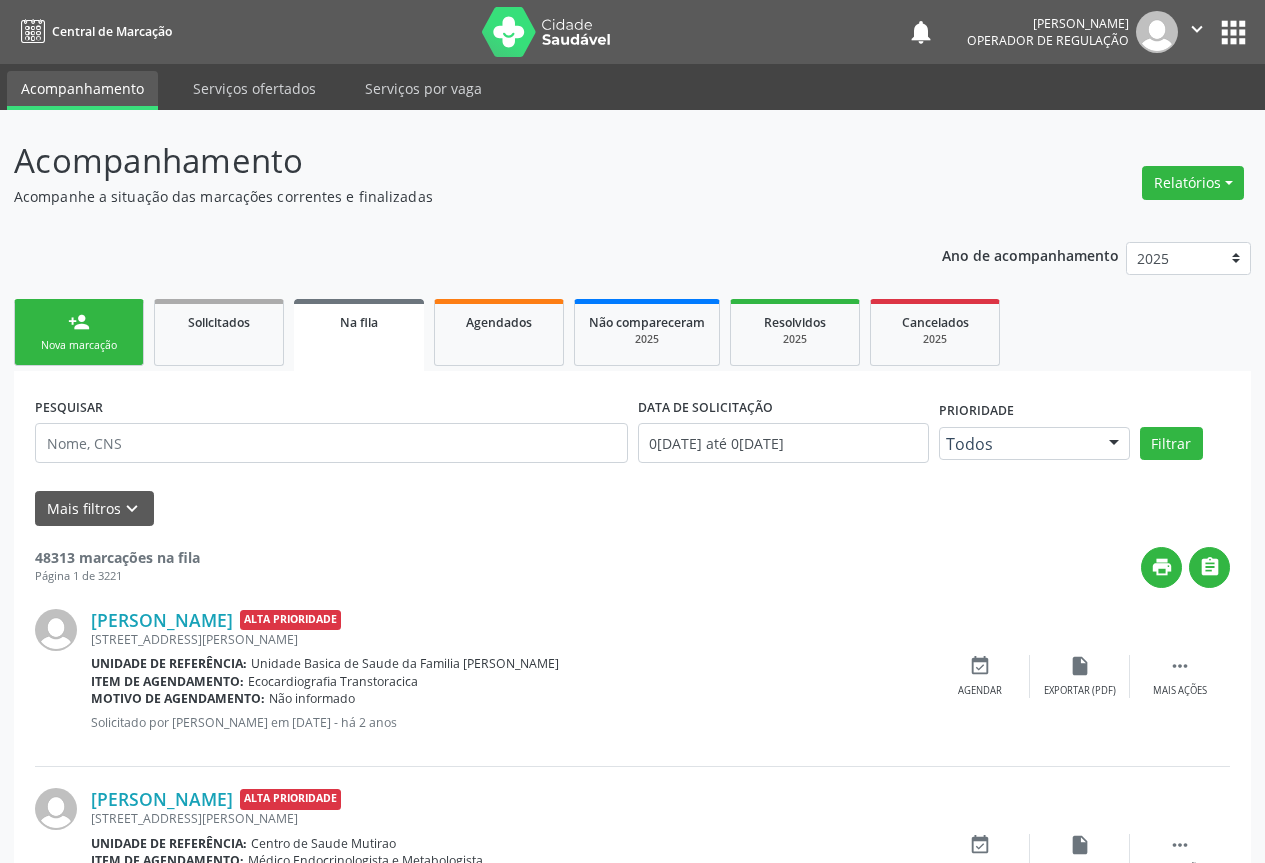 click on "person_add
Nova marcação" at bounding box center (79, 332) 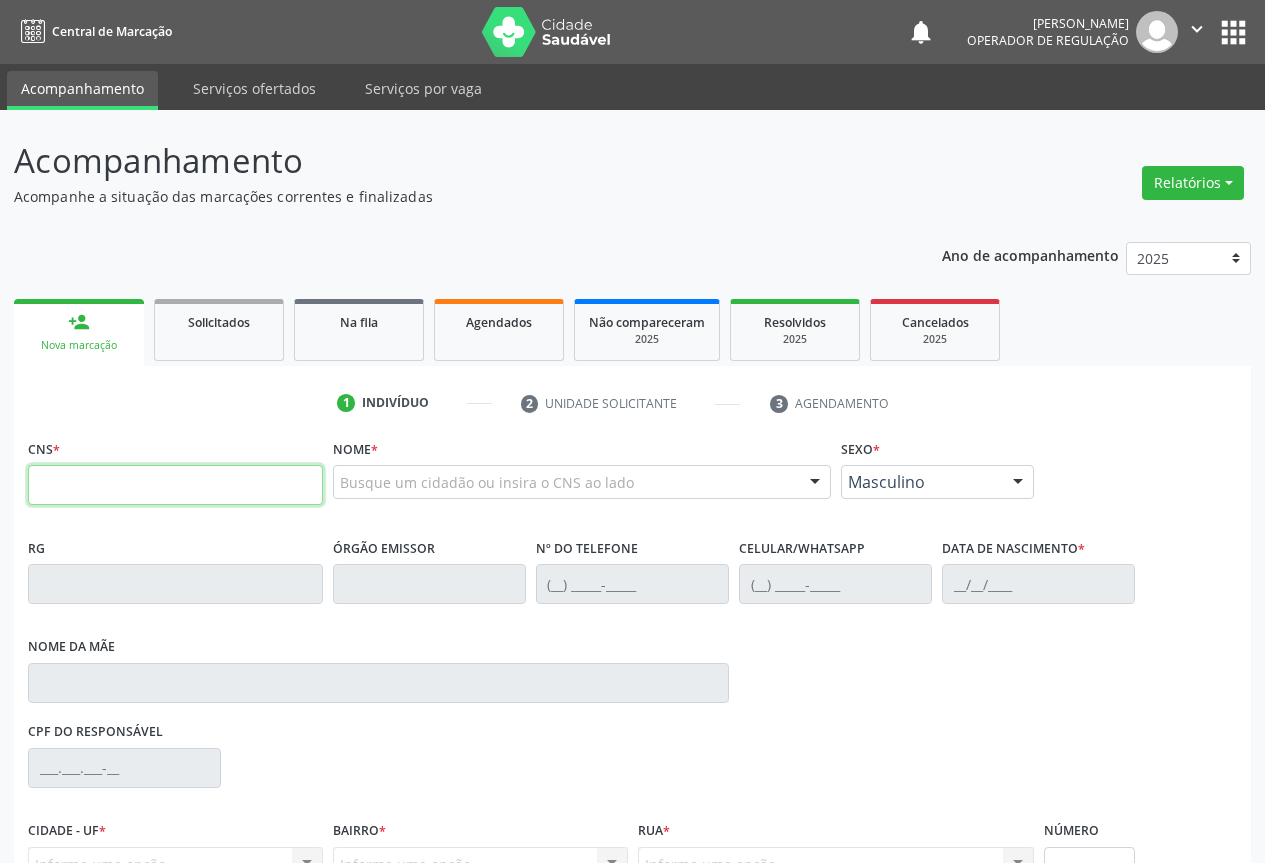 click at bounding box center (175, 485) 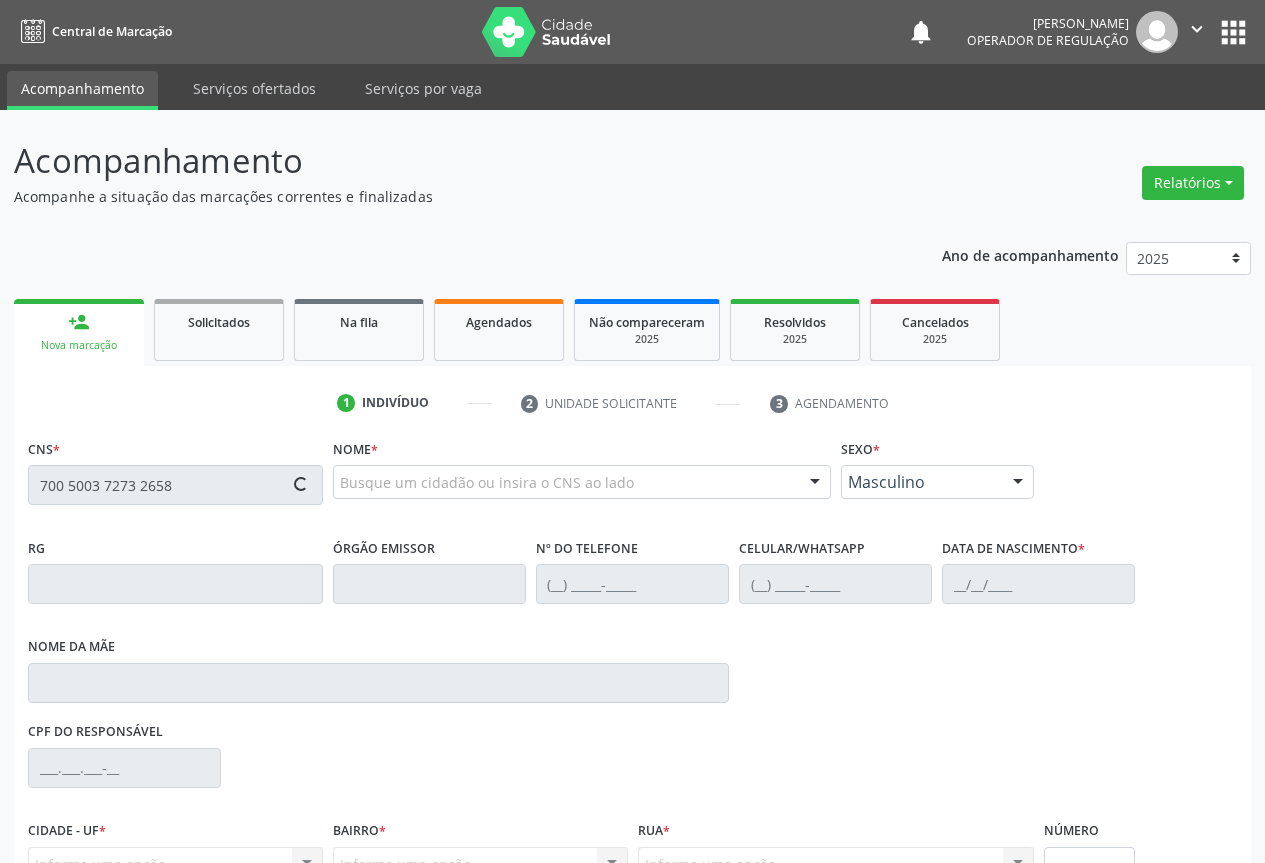 type on "700 5003 7273 2658" 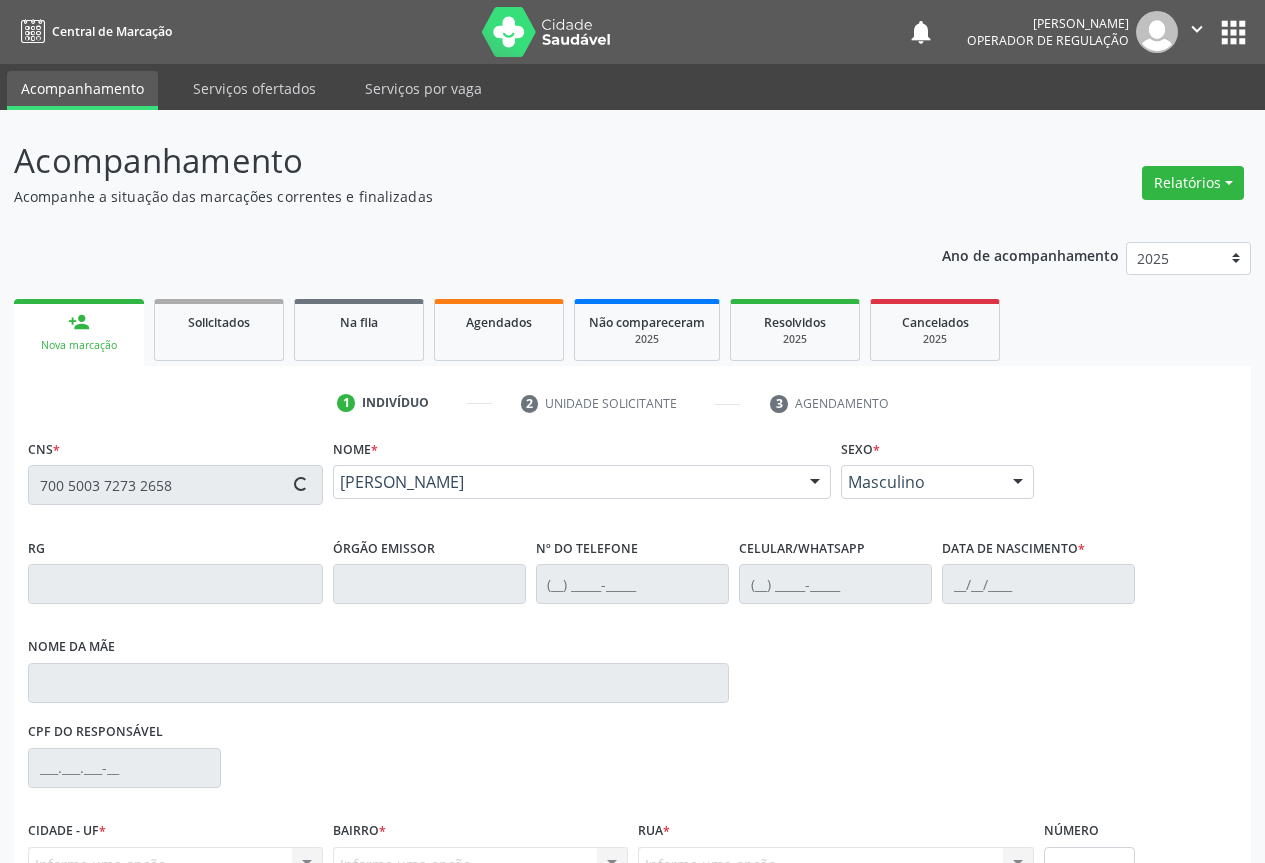type on "1633497208" 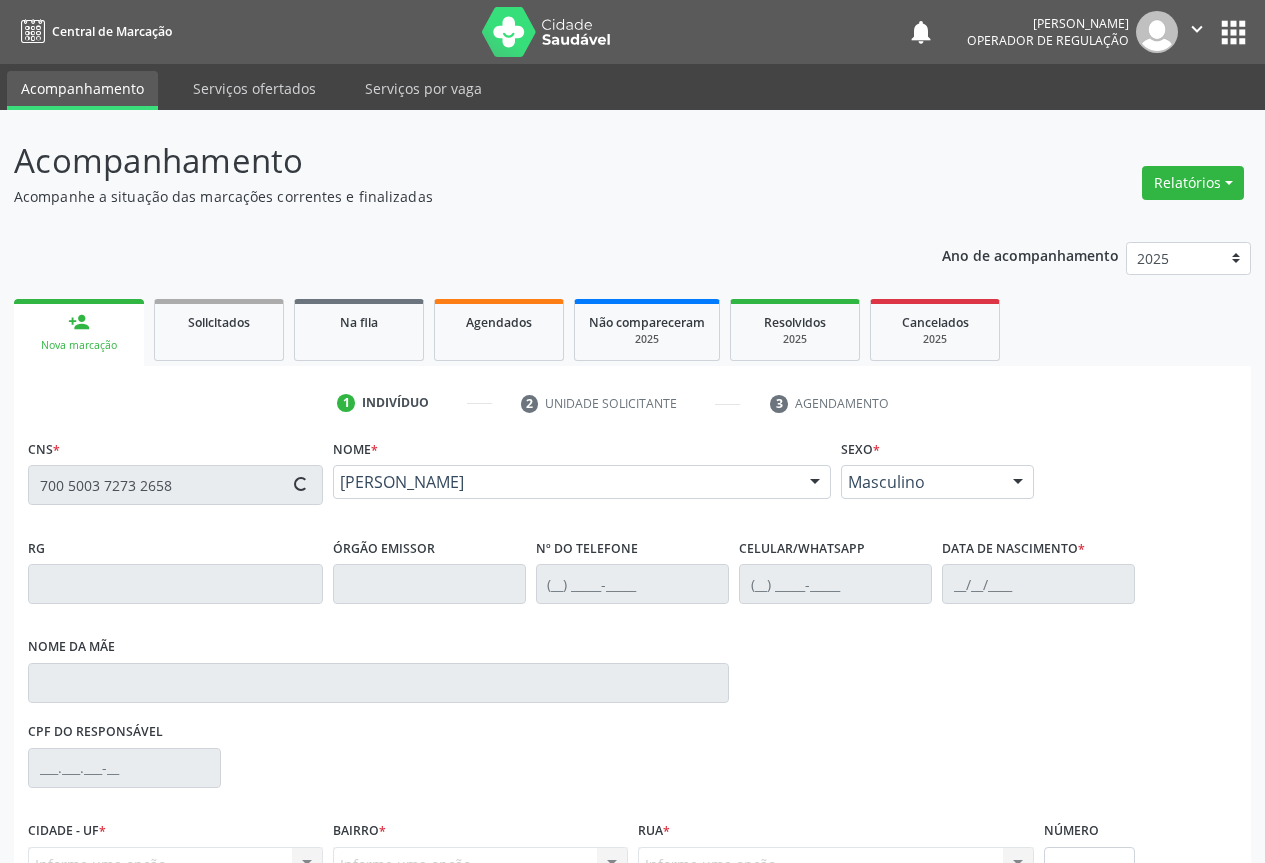type on "[PHONE_NUMBER]" 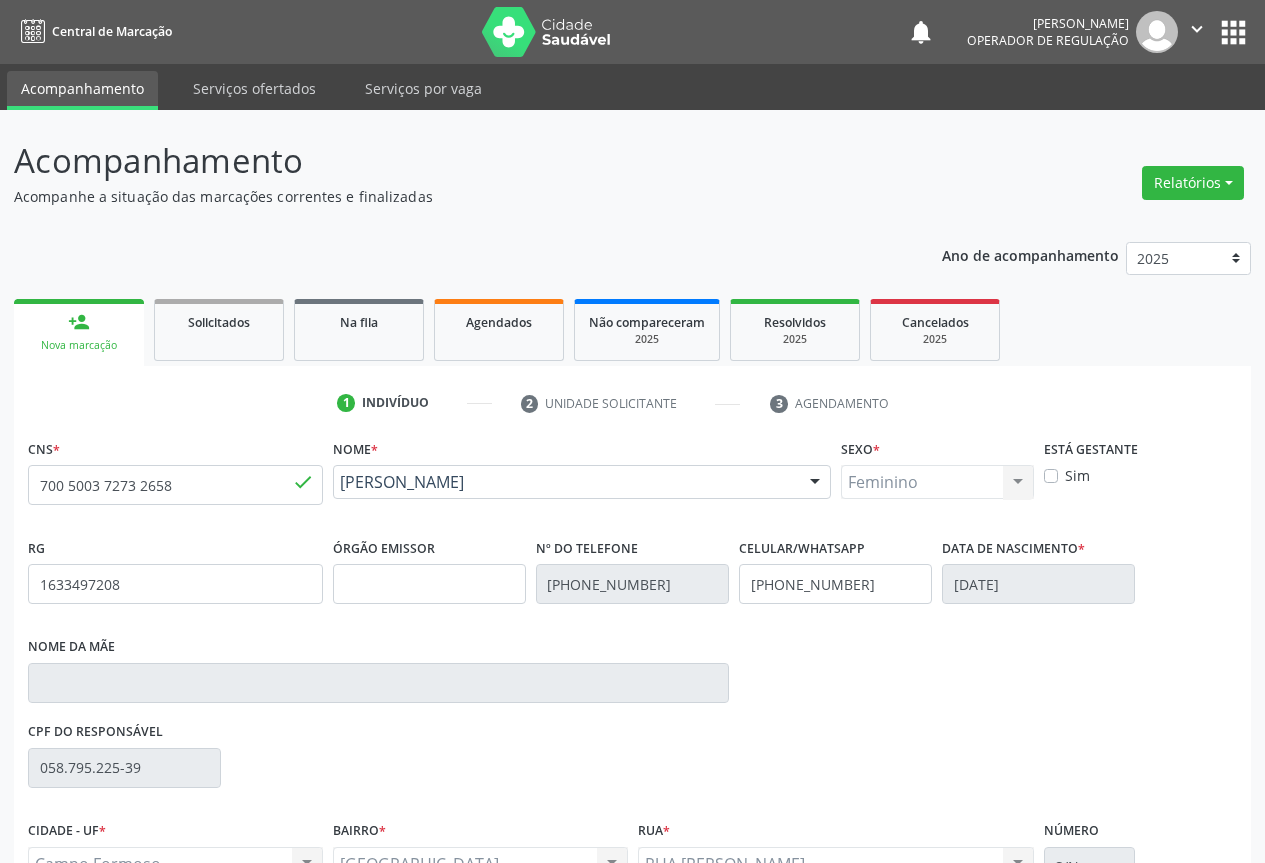 scroll, scrollTop: 207, scrollLeft: 0, axis: vertical 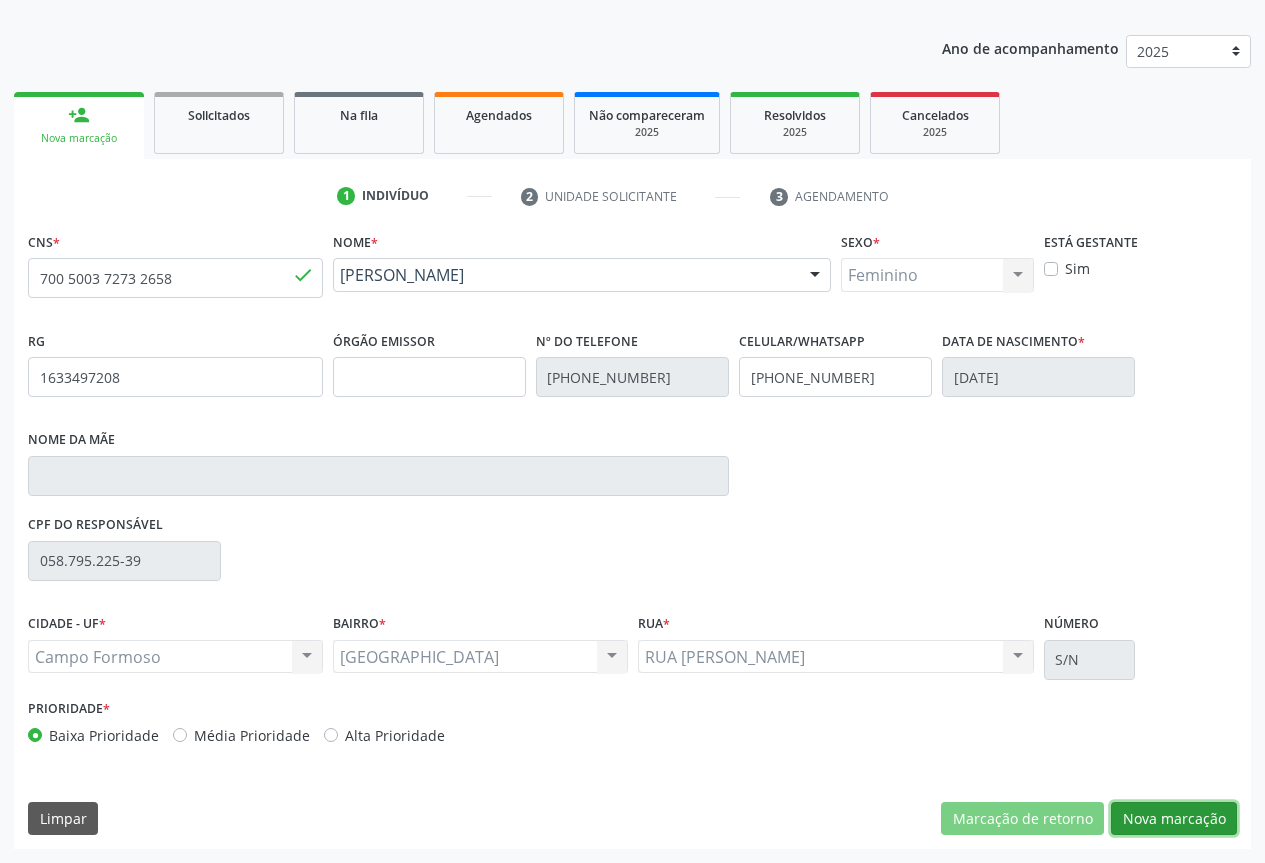 click on "Nova marcação" at bounding box center [1174, 819] 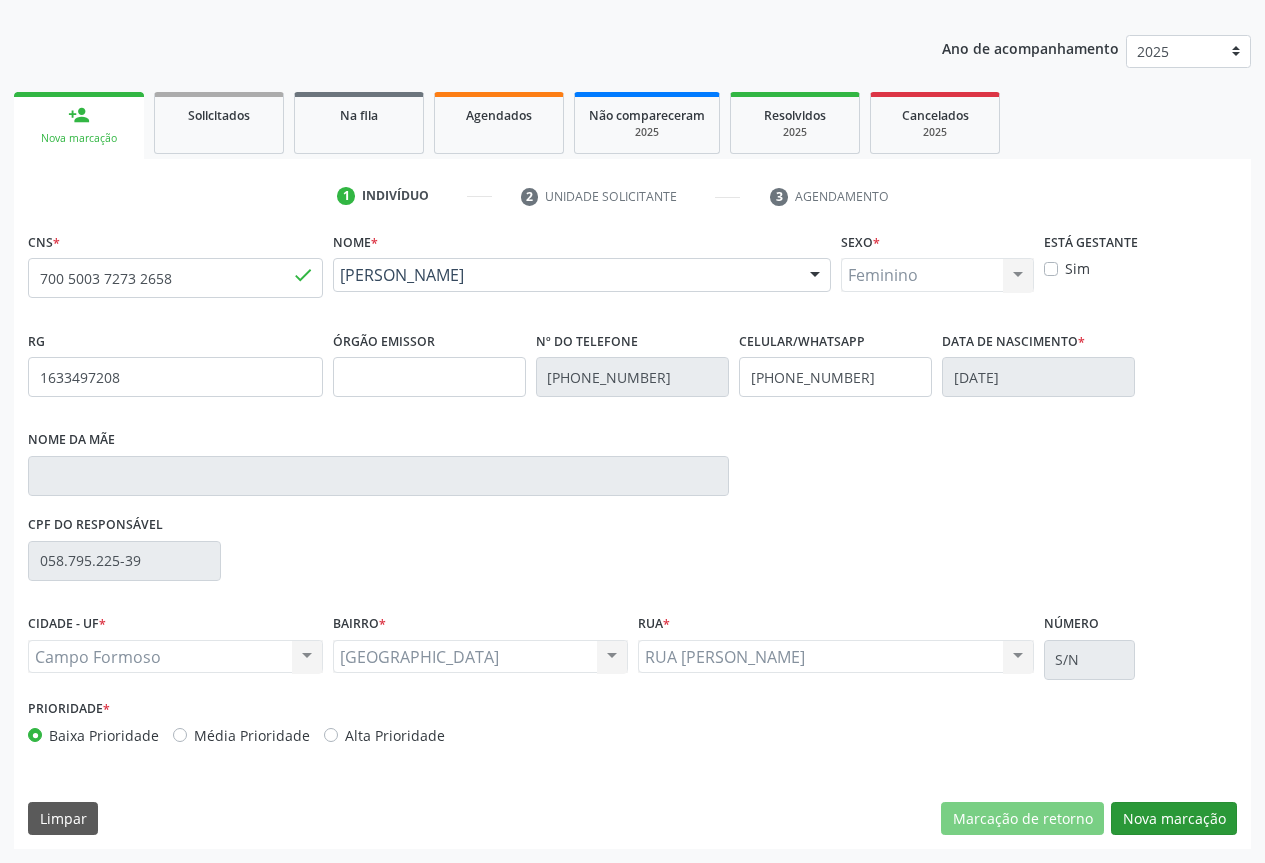 scroll, scrollTop: 43, scrollLeft: 0, axis: vertical 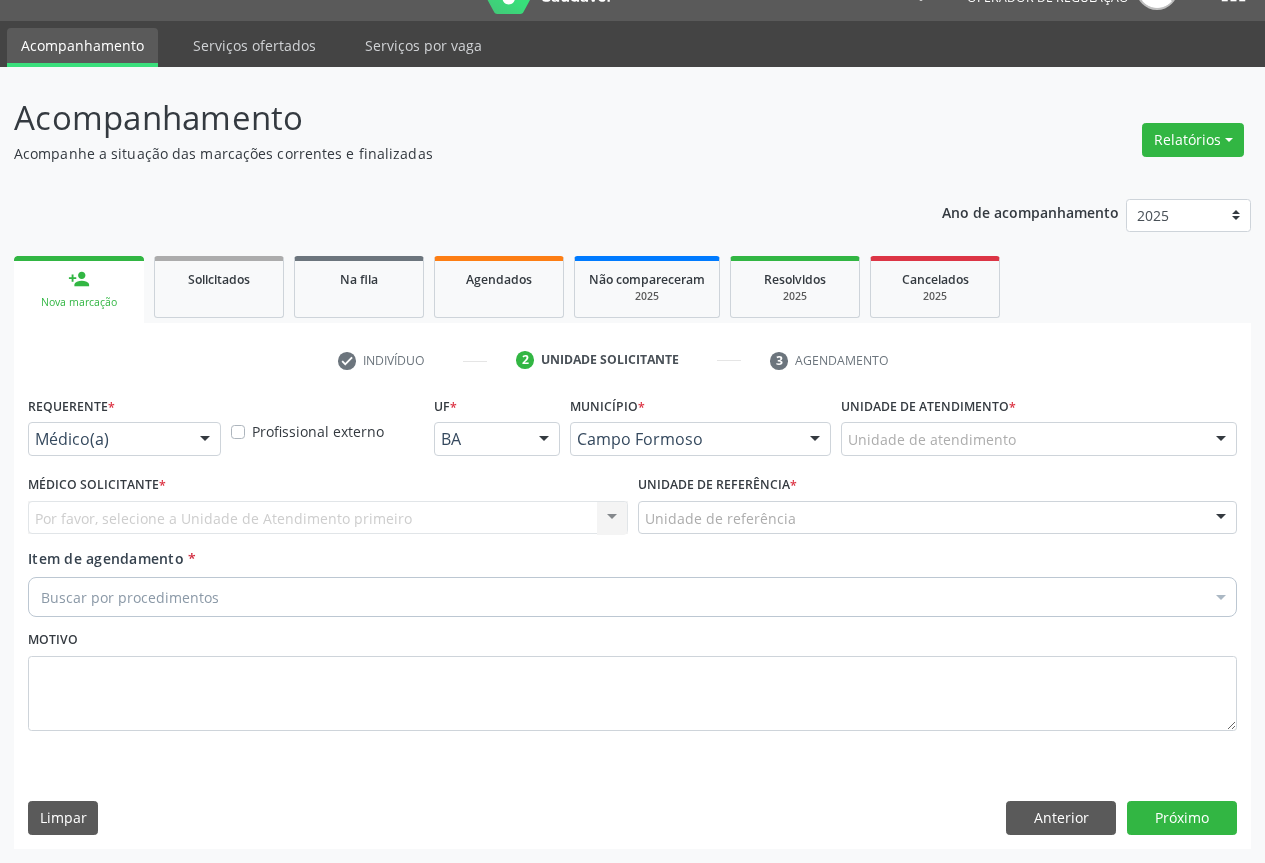 click at bounding box center [205, 440] 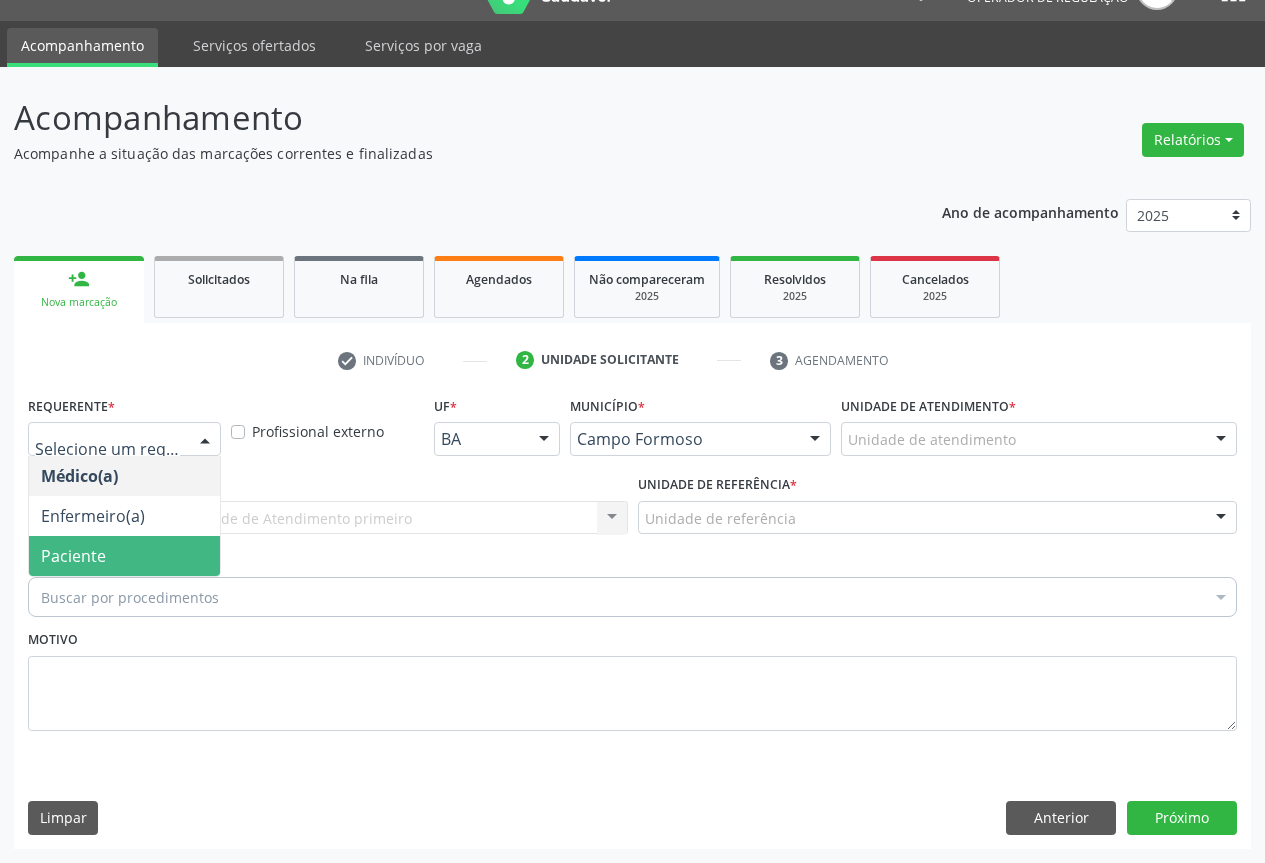 click on "Paciente" at bounding box center [124, 556] 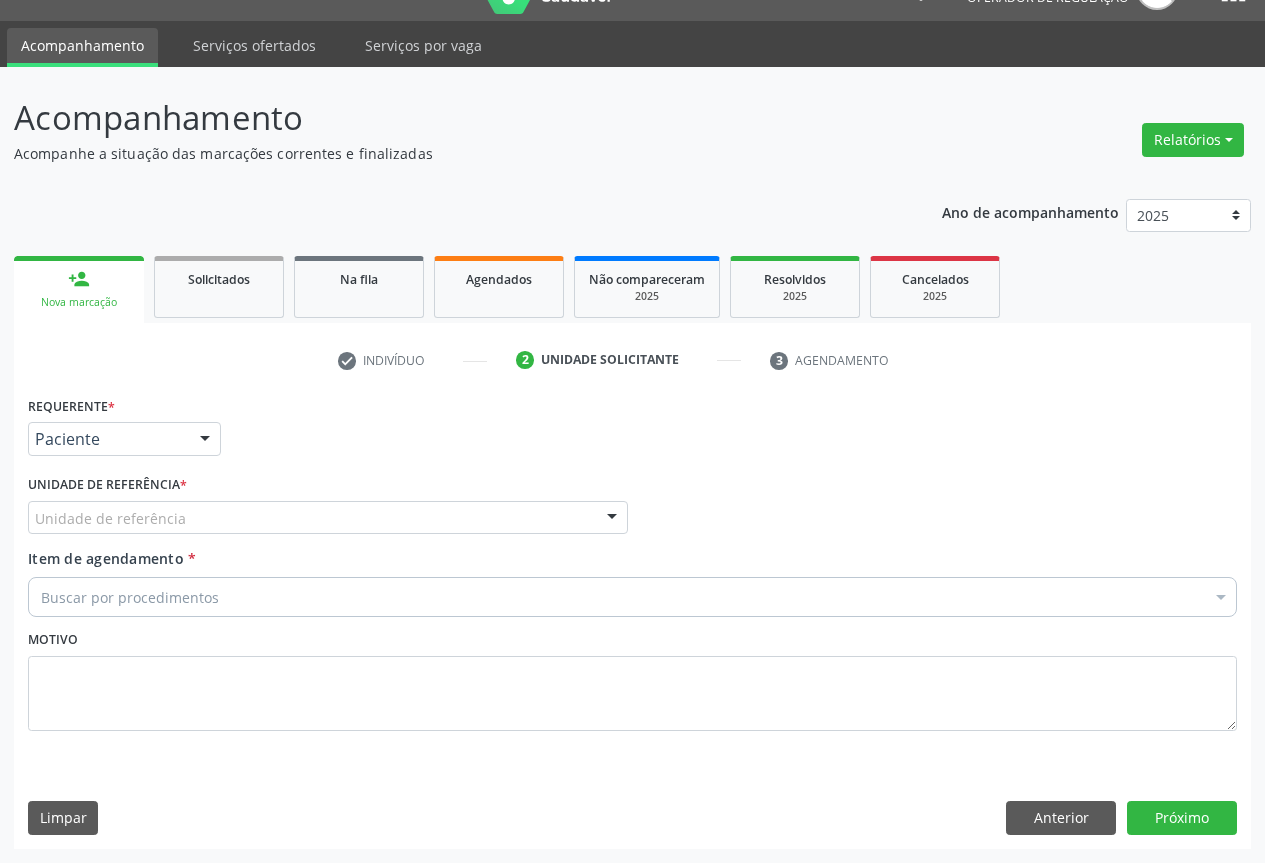 click at bounding box center [612, 519] 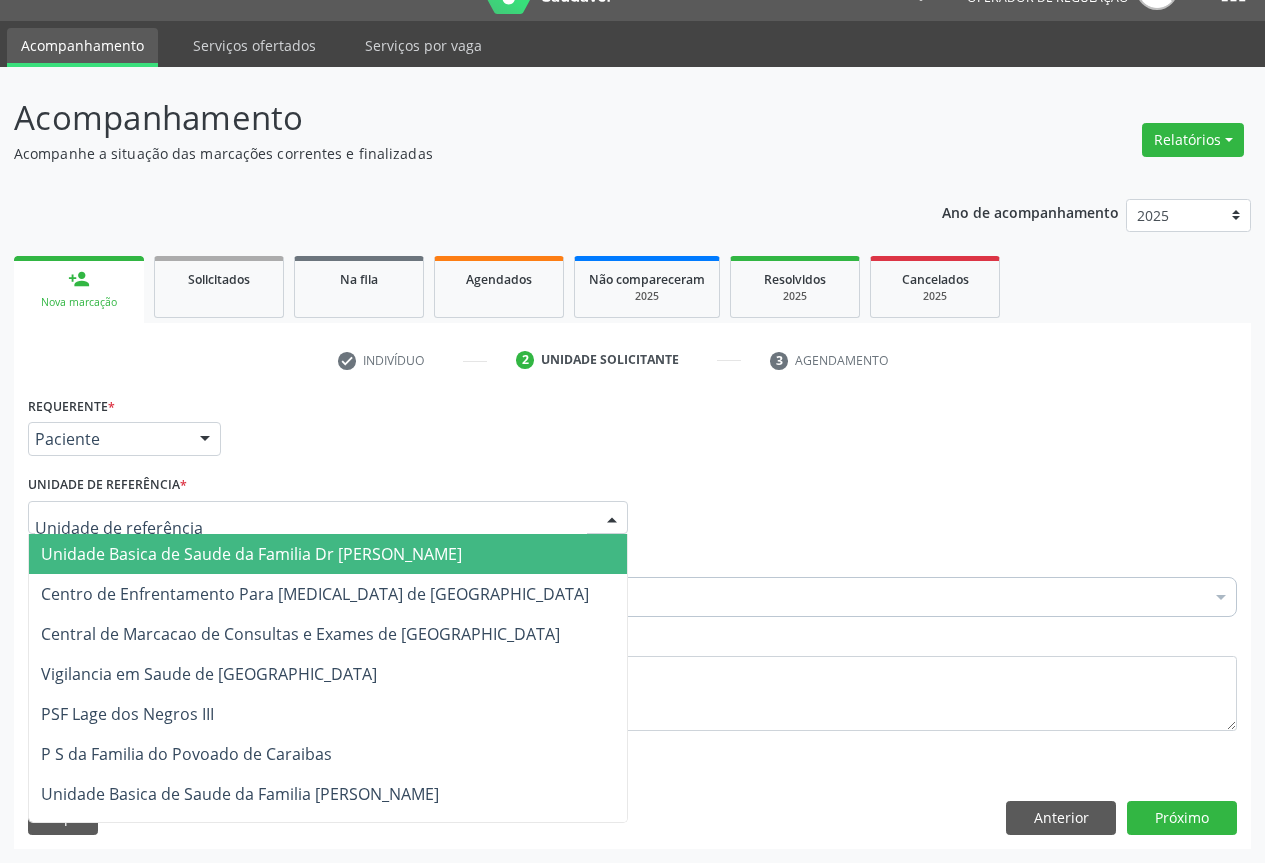 click on "Unidade Basica de Saude da Familia Dr [PERSON_NAME]" at bounding box center (328, 554) 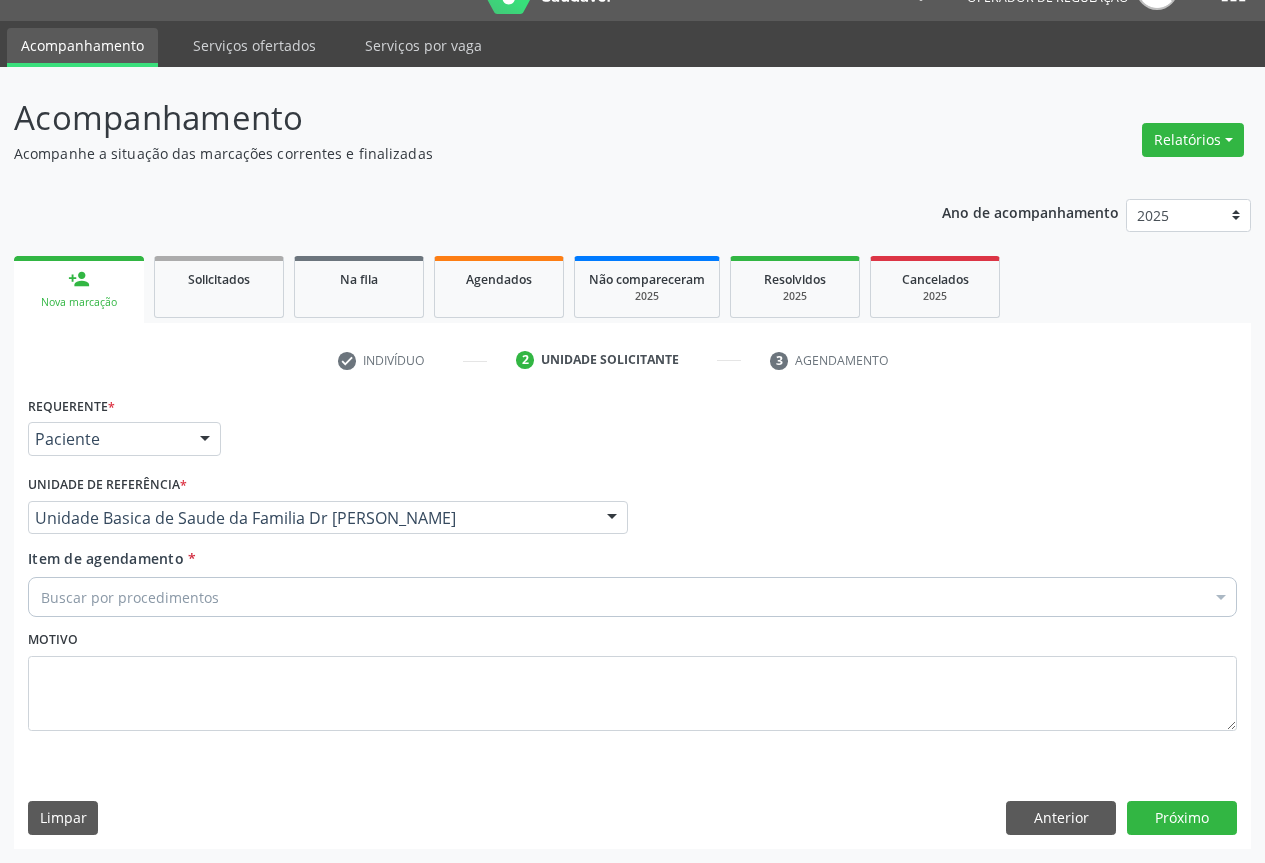 click on "Buscar por procedimentos" at bounding box center (632, 597) 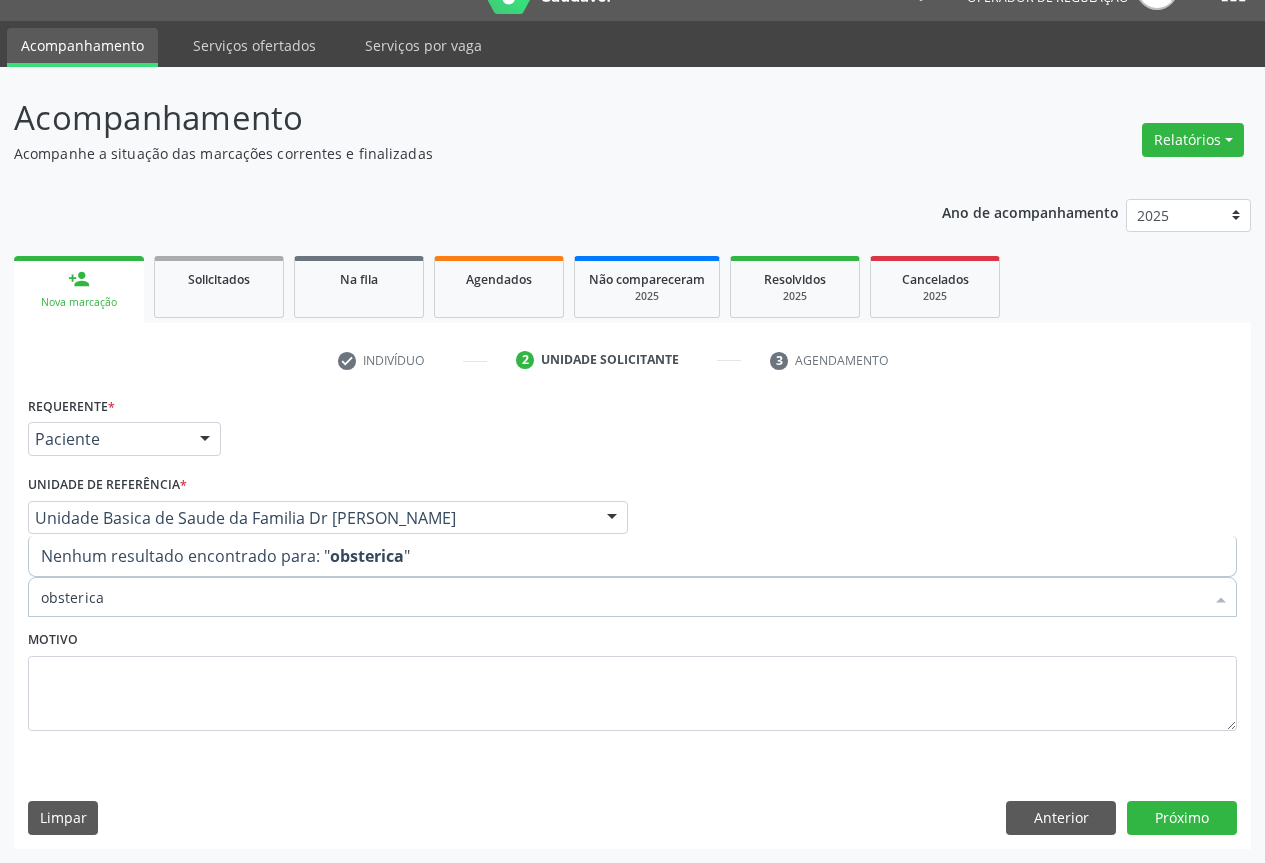 click on "obsterica" at bounding box center (622, 597) 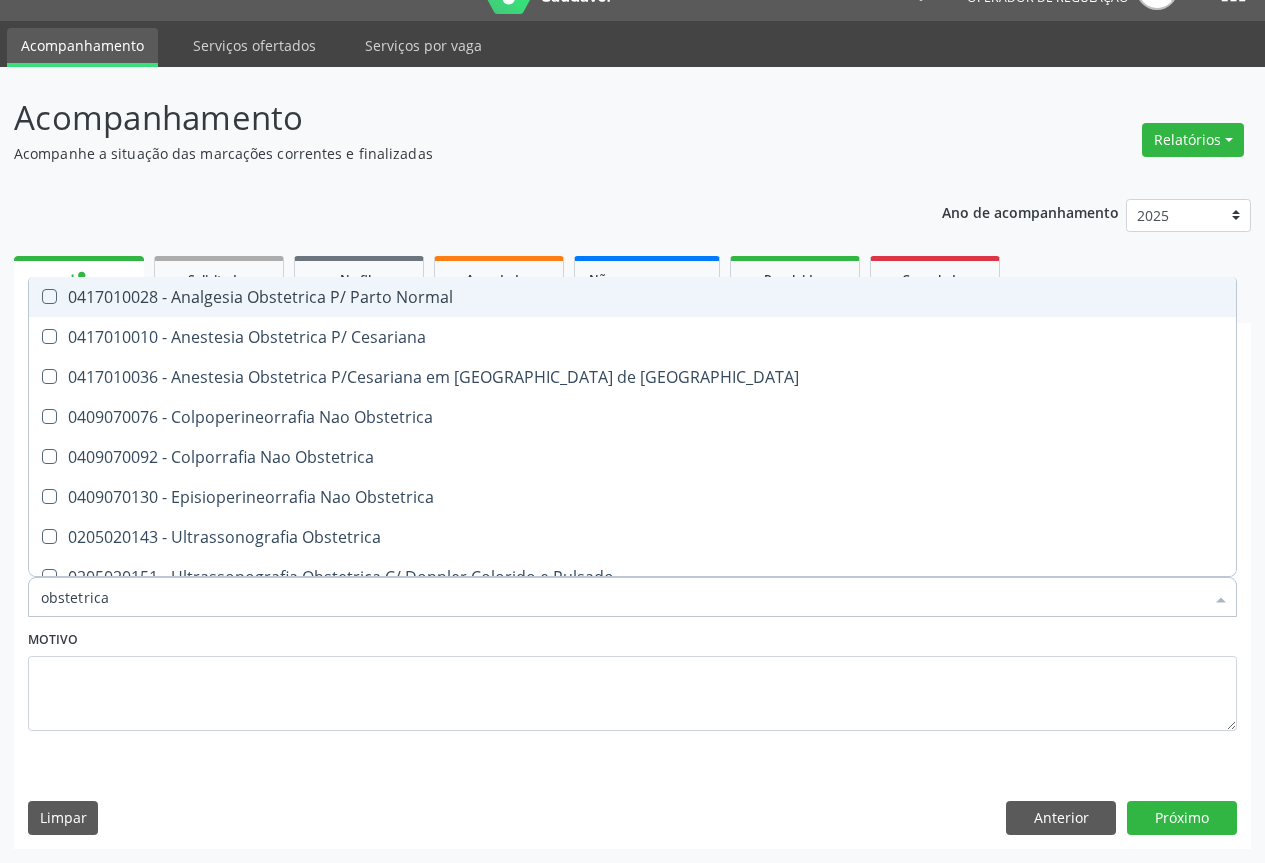 drag, startPoint x: 115, startPoint y: 599, endPoint x: 32, endPoint y: 624, distance: 86.683334 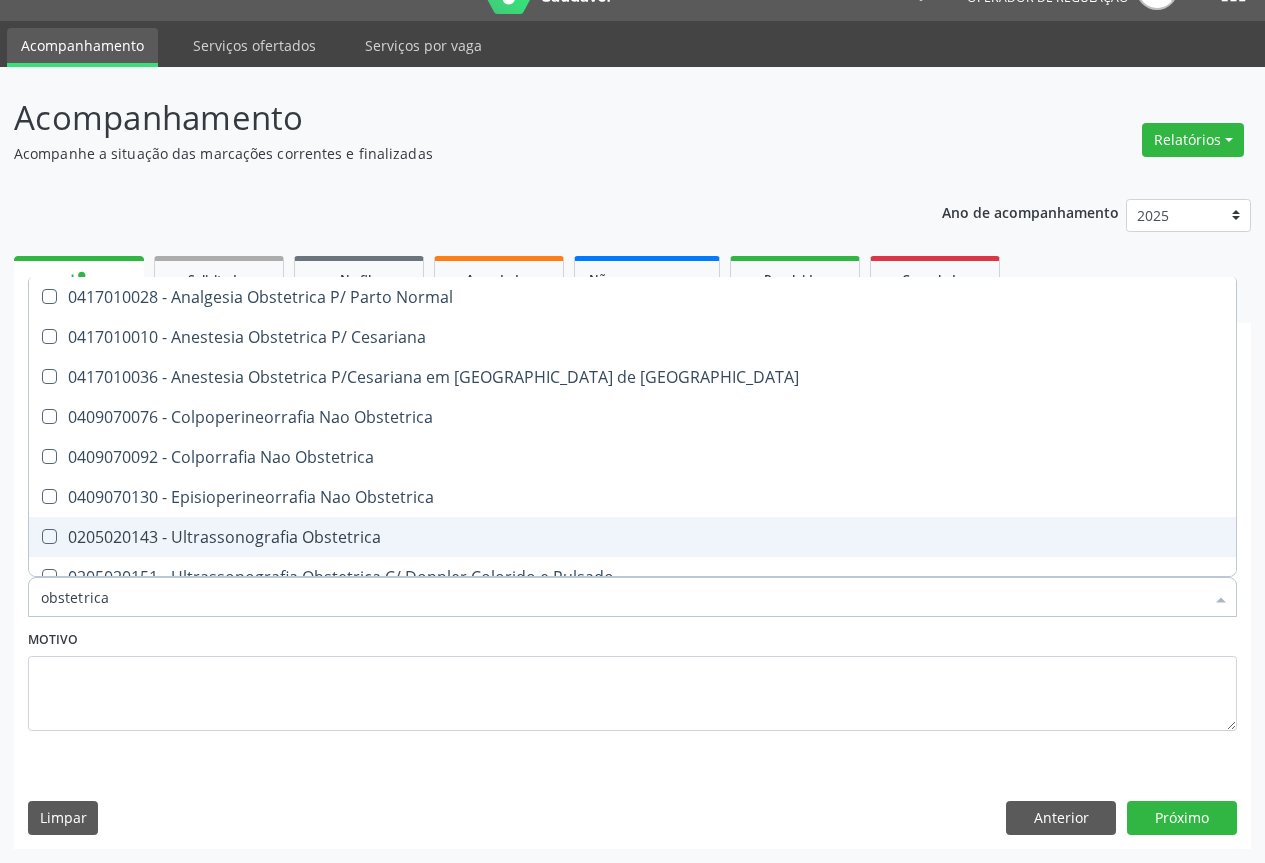 click on "0205020143 - Ultrassonografia Obstetrica" at bounding box center [632, 537] 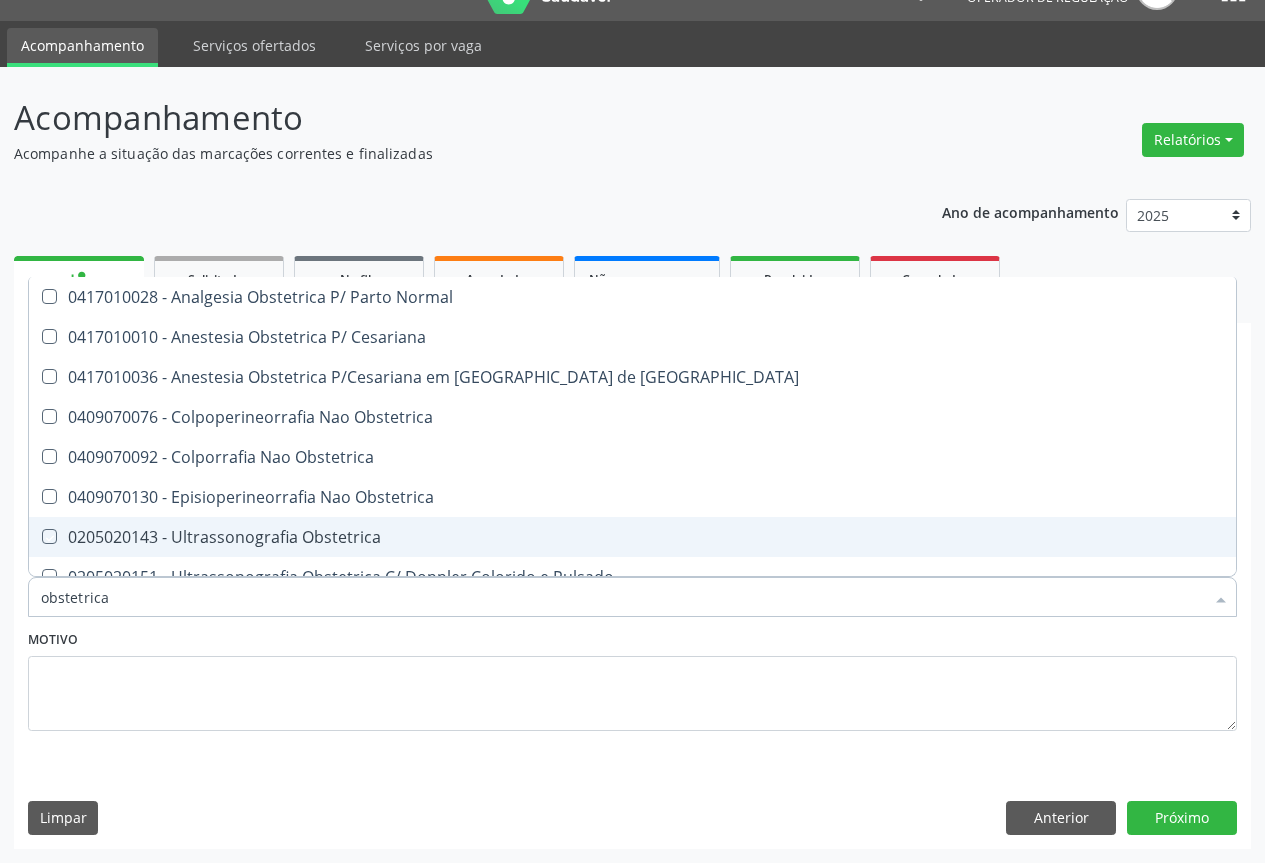 checkbox on "true" 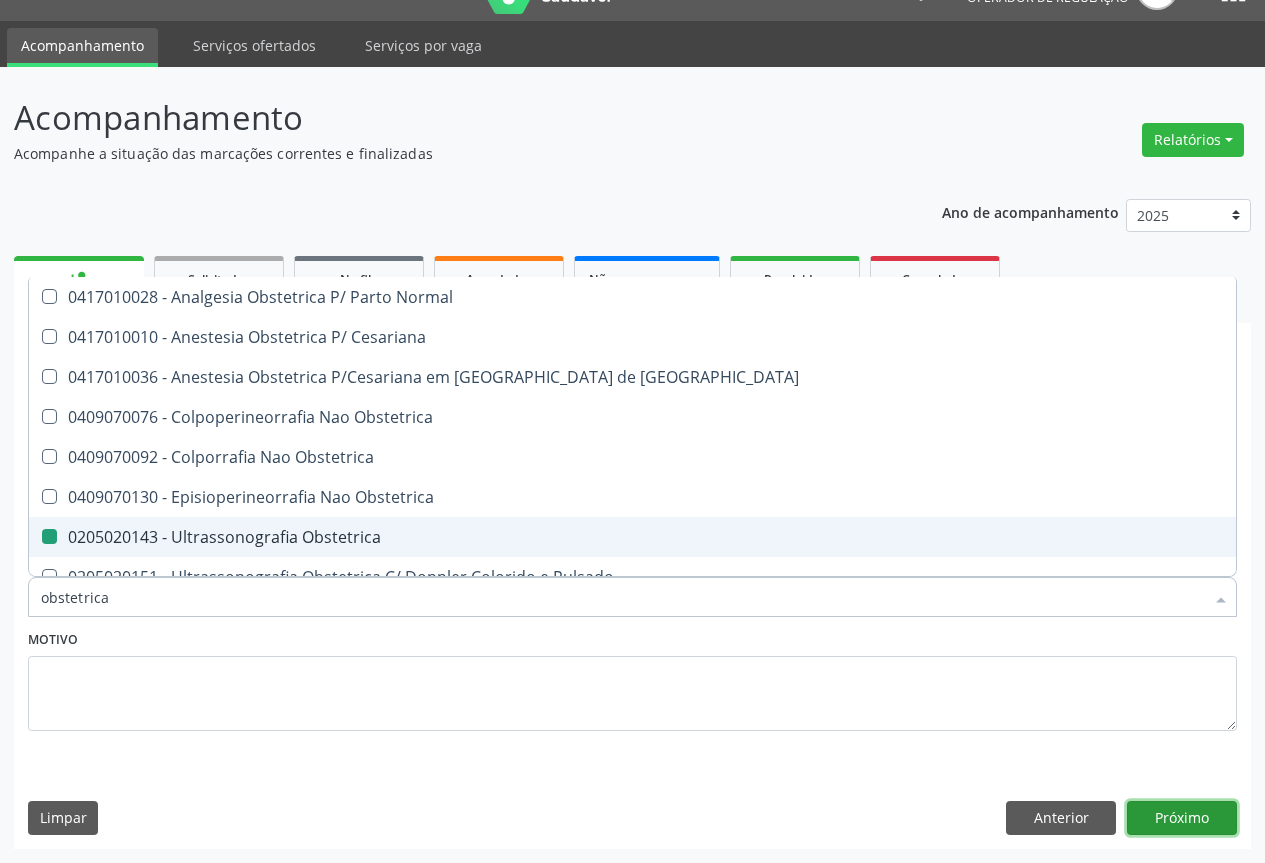 click on "Próximo" at bounding box center (1182, 818) 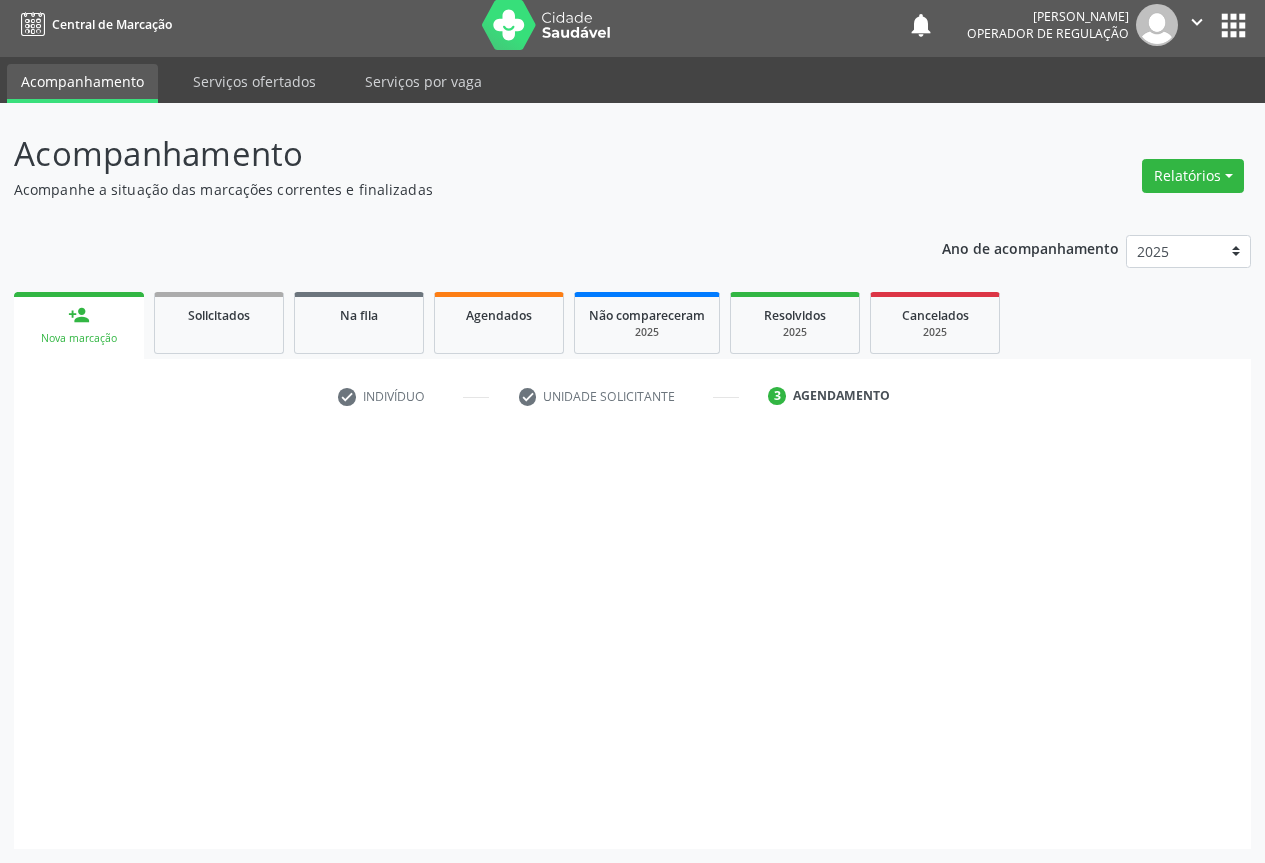 scroll, scrollTop: 7, scrollLeft: 0, axis: vertical 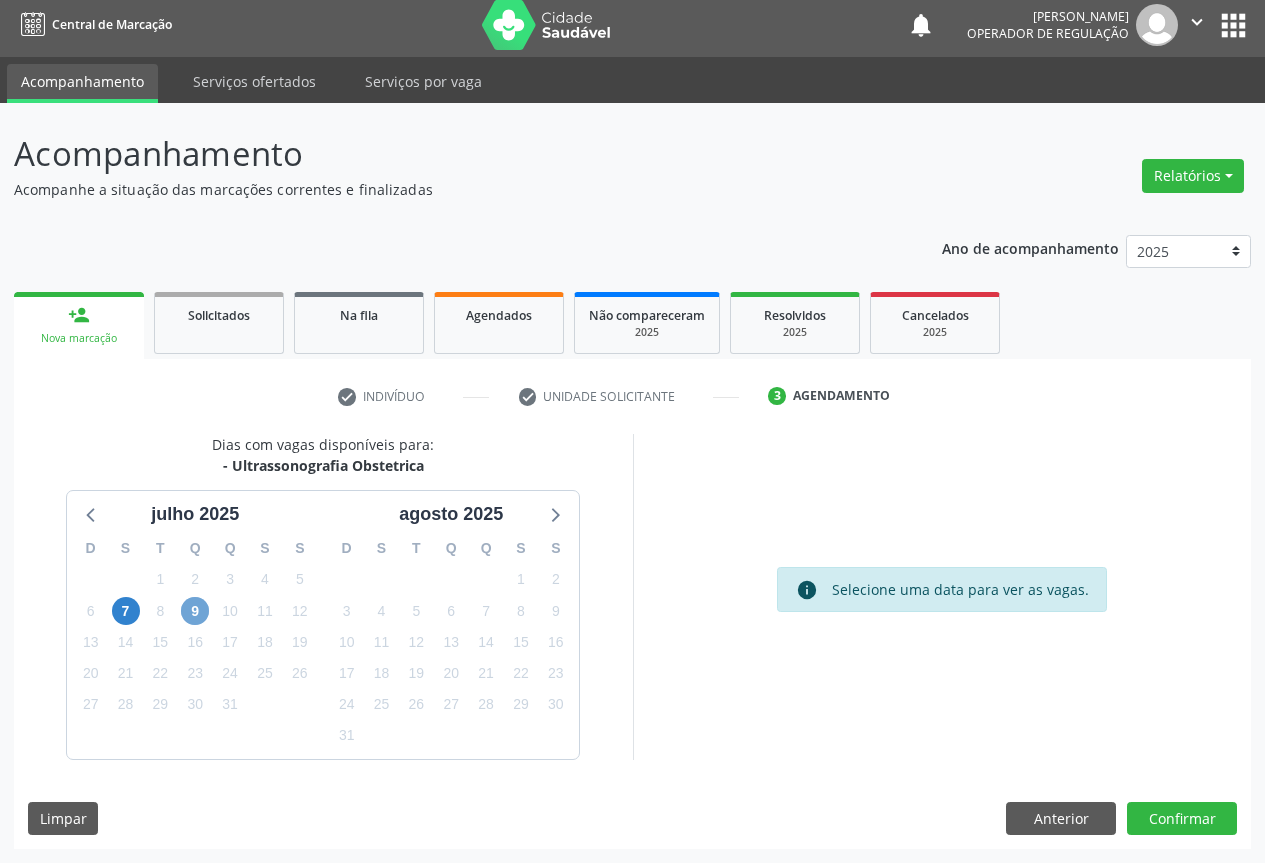 click on "9" at bounding box center [195, 611] 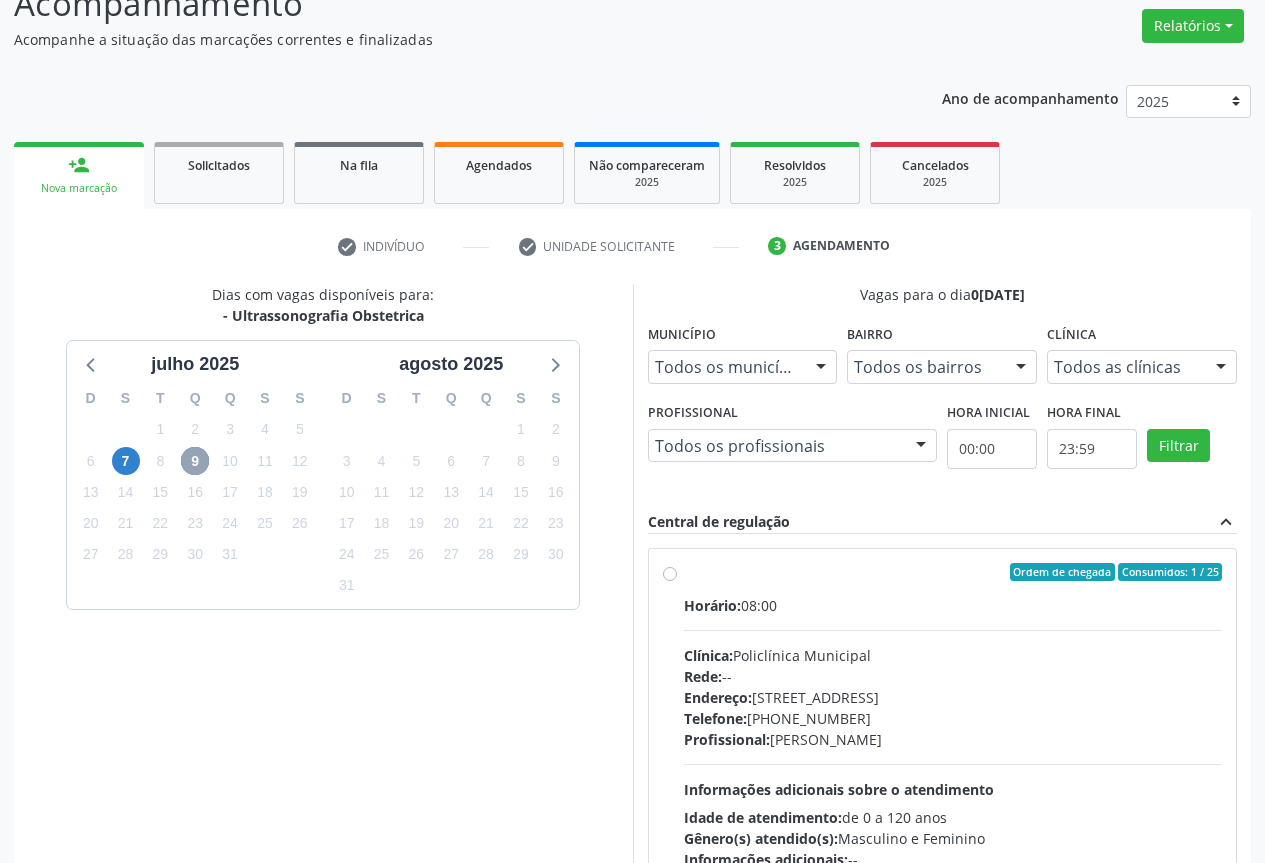 scroll, scrollTop: 332, scrollLeft: 0, axis: vertical 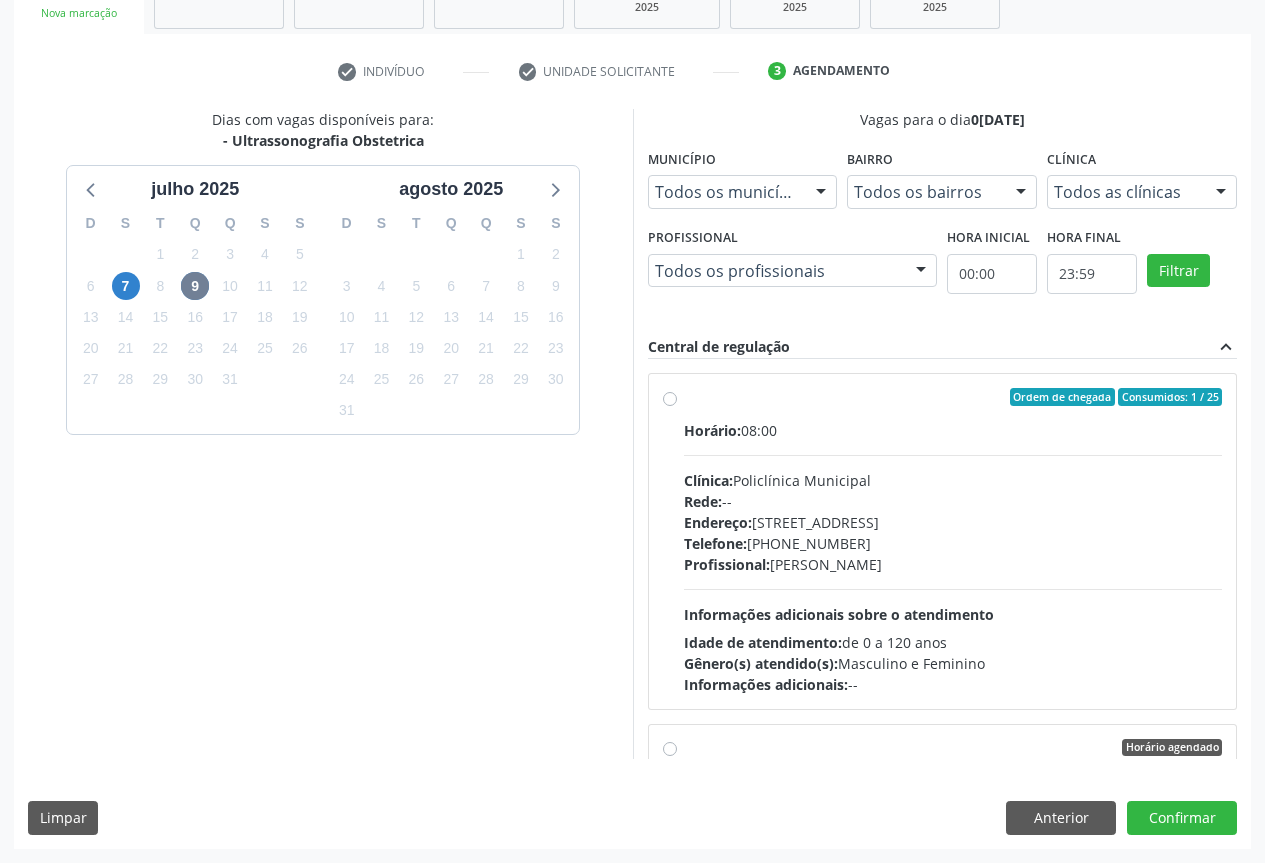 click on "Ordem de chegada
Consumidos: 1 / 25
Horário:   08:00
Clínica:  Policlínica Municipal
Rede:
--
[GEOGRAPHIC_DATA]:   [STREET_ADDRESS]
Telefone:   [PHONE_NUMBER]
Profissional:
[PERSON_NAME]
Informações adicionais sobre o atendimento
Idade de atendimento:
de 0 a 120 anos
Gênero(s) atendido(s):
Masculino e Feminino
Informações adicionais:
--" at bounding box center (953, 541) 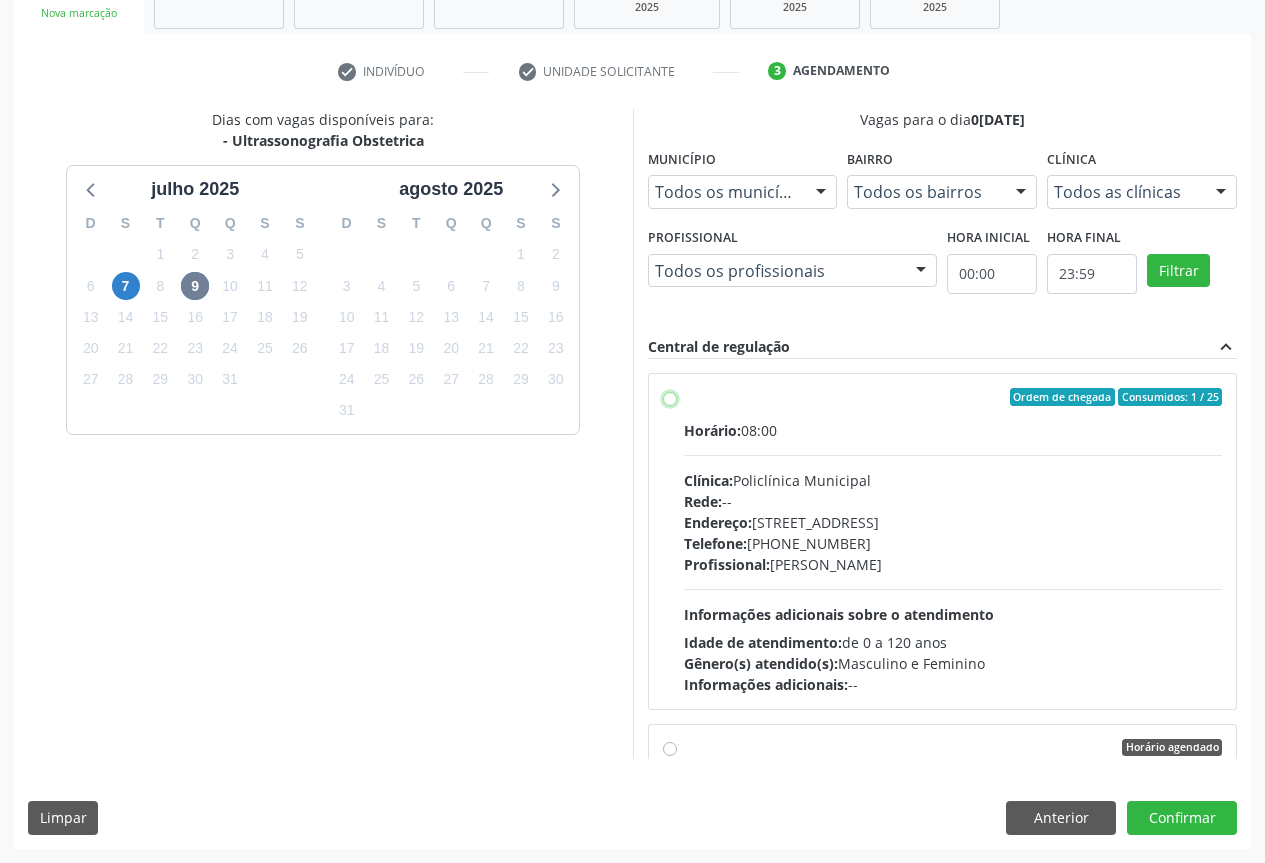 click on "Ordem de chegada
Consumidos: 1 / 25
Horário:   08:00
Clínica:  Policlínica Municipal
Rede:
--
[GEOGRAPHIC_DATA]:   [STREET_ADDRESS]
Telefone:   [PHONE_NUMBER]
Profissional:
[PERSON_NAME]
Informações adicionais sobre o atendimento
Idade de atendimento:
de 0 a 120 anos
Gênero(s) atendido(s):
Masculino e Feminino
Informações adicionais:
--" at bounding box center [670, 397] 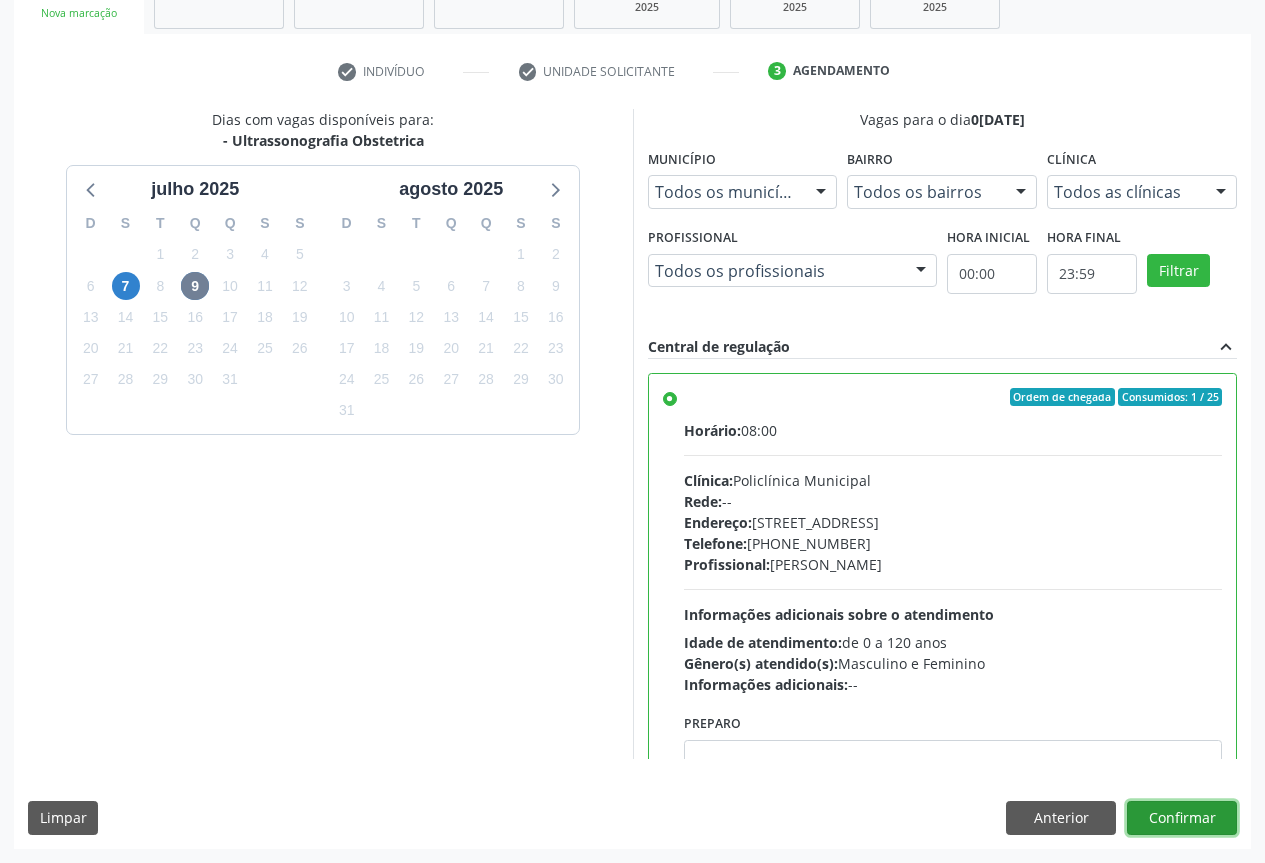 click on "Confirmar" at bounding box center (1182, 818) 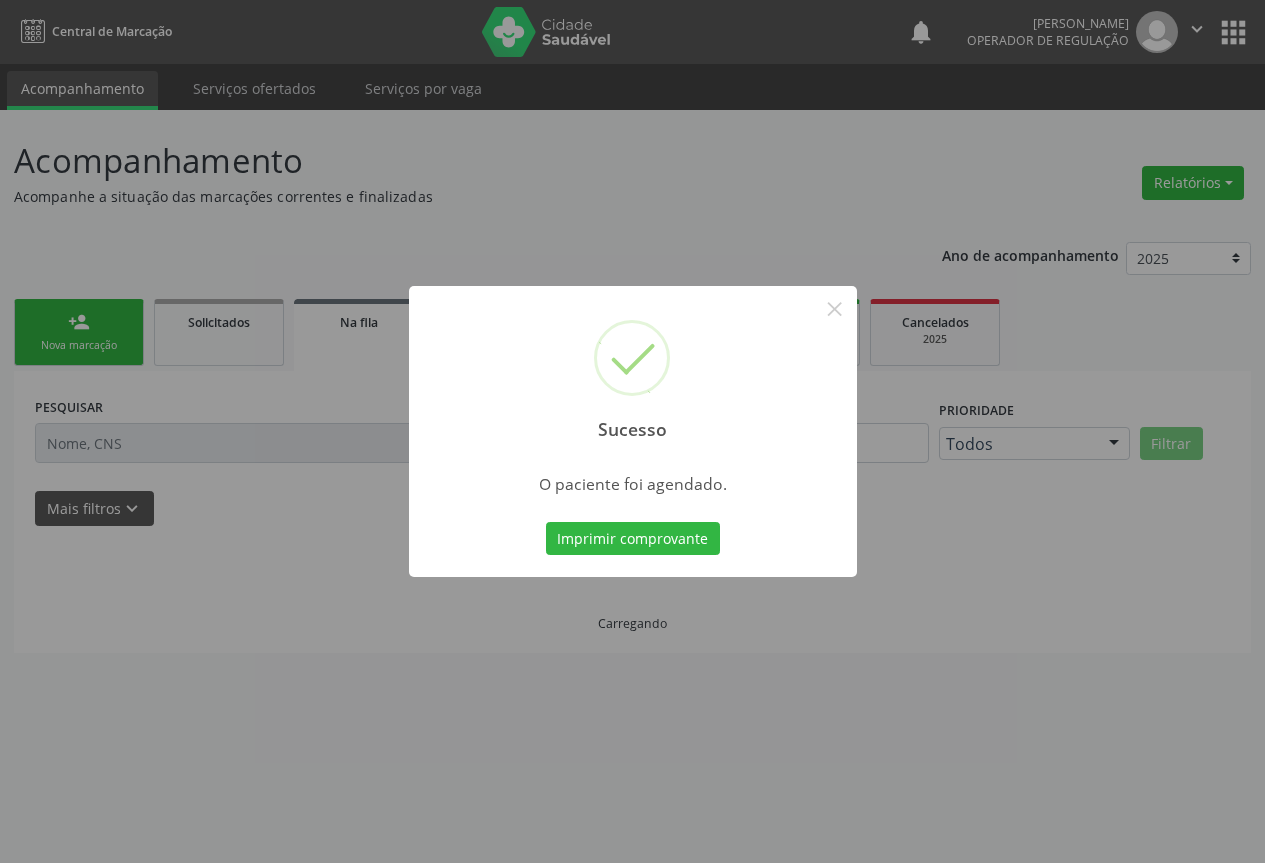 scroll, scrollTop: 0, scrollLeft: 0, axis: both 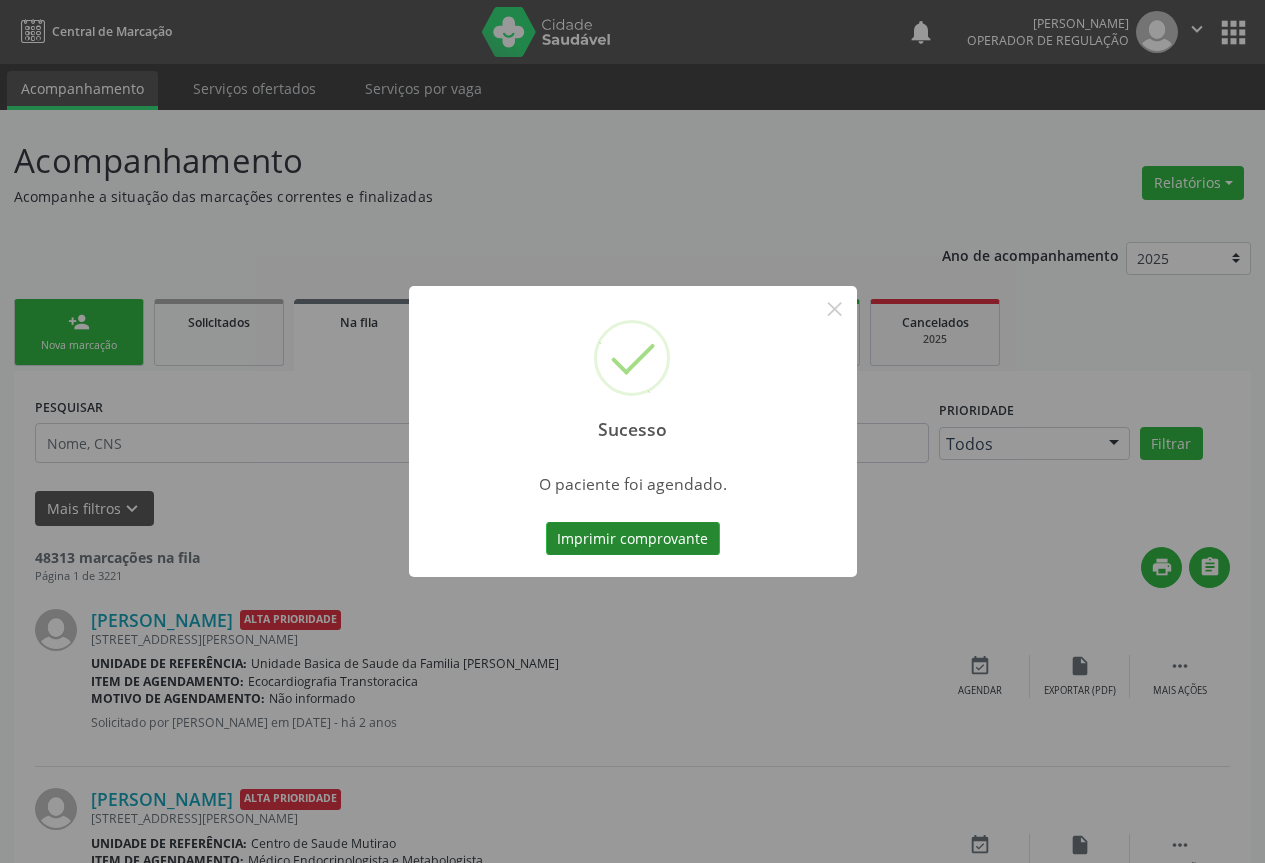 click on "Imprimir comprovante" at bounding box center [633, 539] 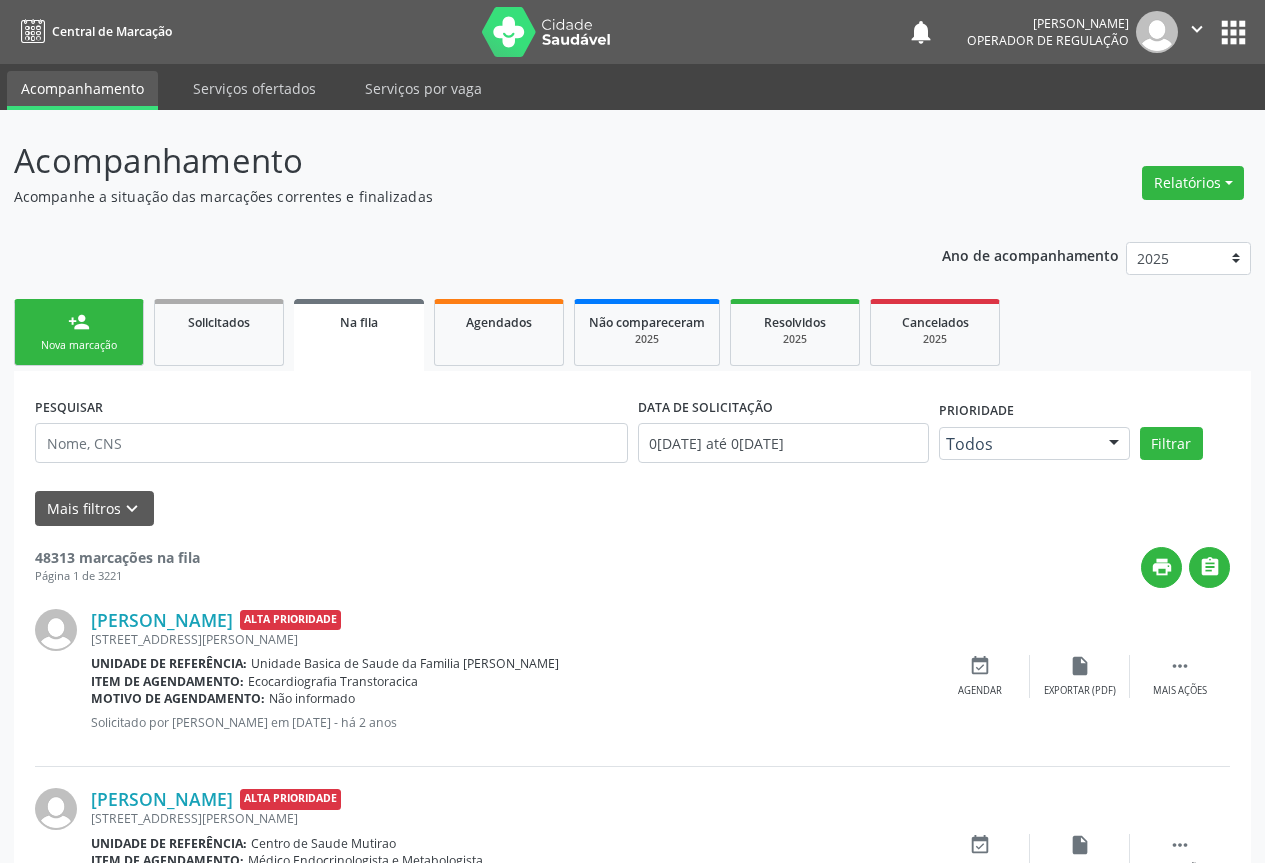 click on "person_add
Nova marcação" at bounding box center (79, 332) 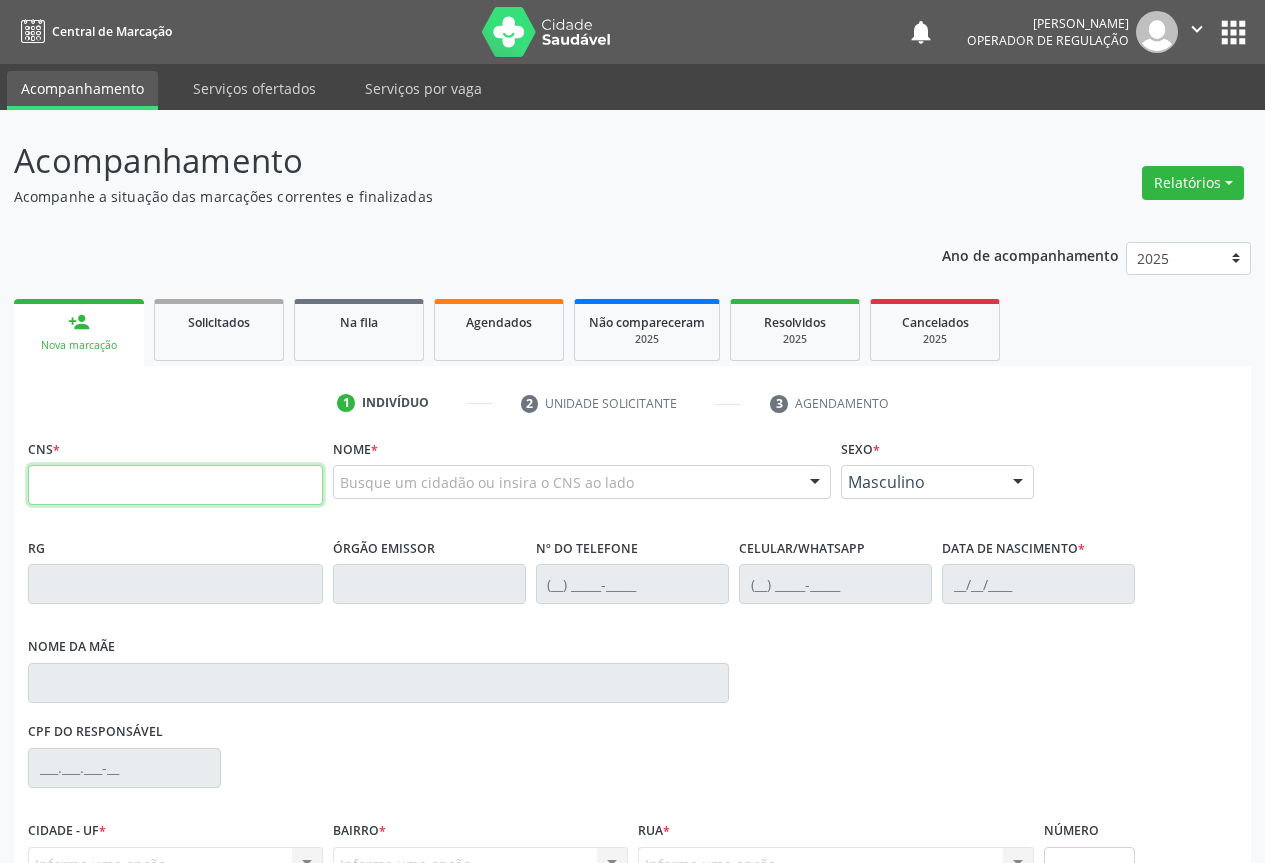 click at bounding box center [175, 485] 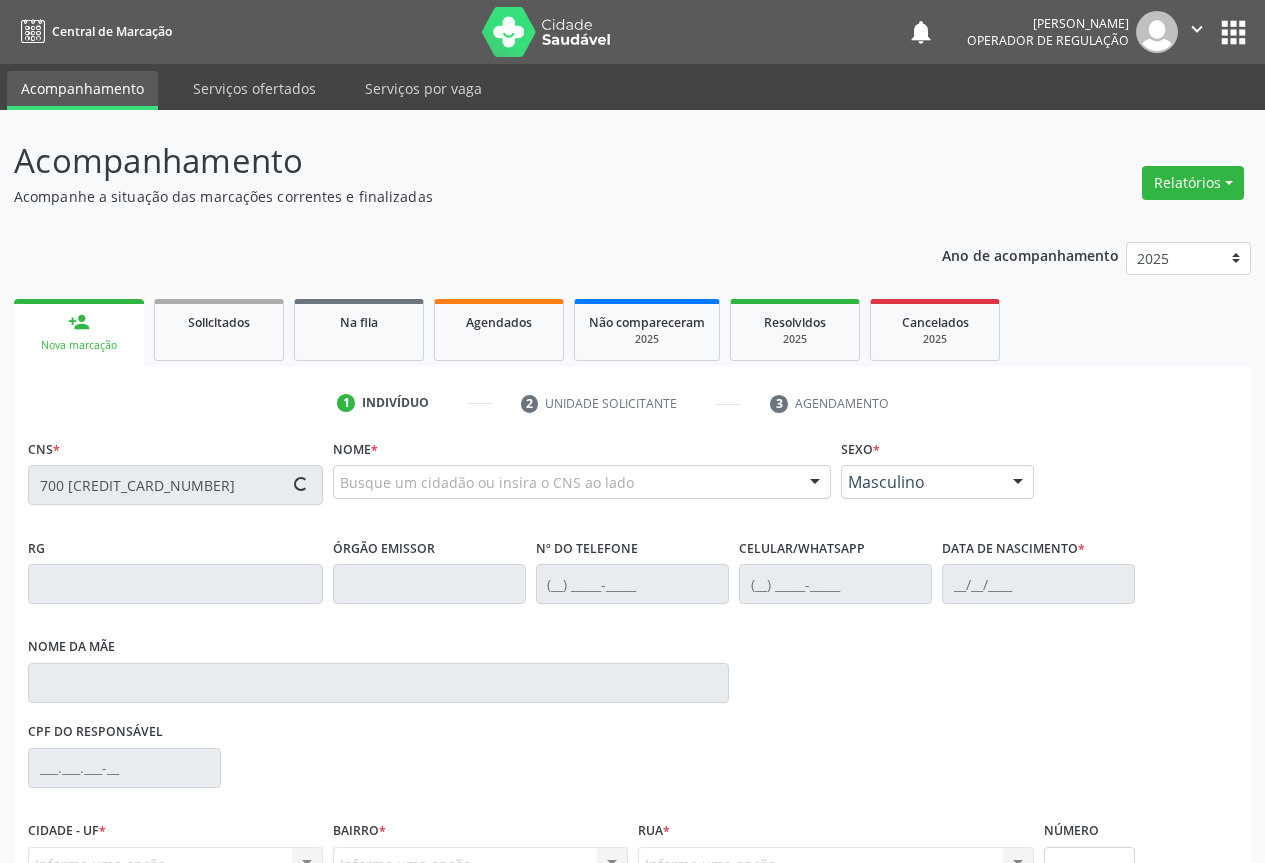 type on "700 [CREDIT_CARD_NUMBER]" 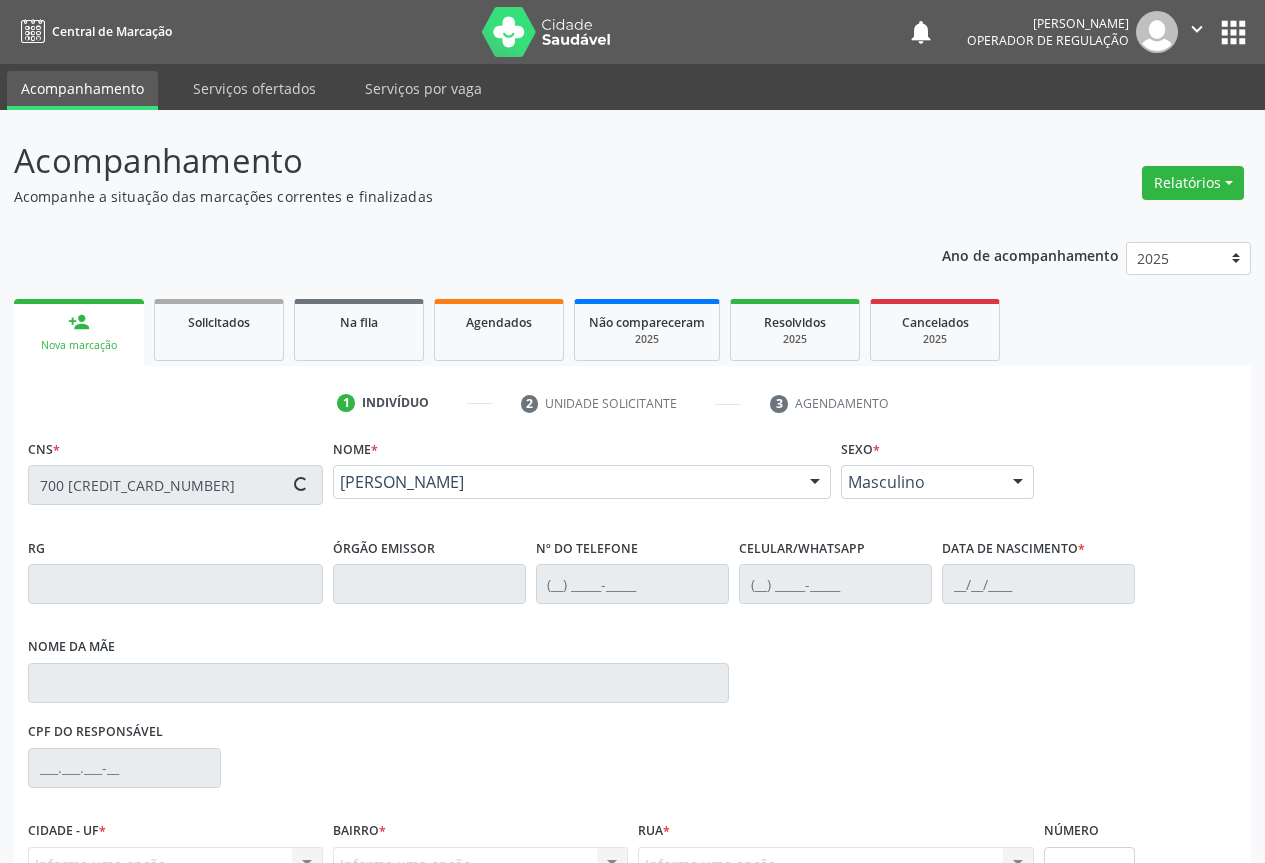 type on "2057604225" 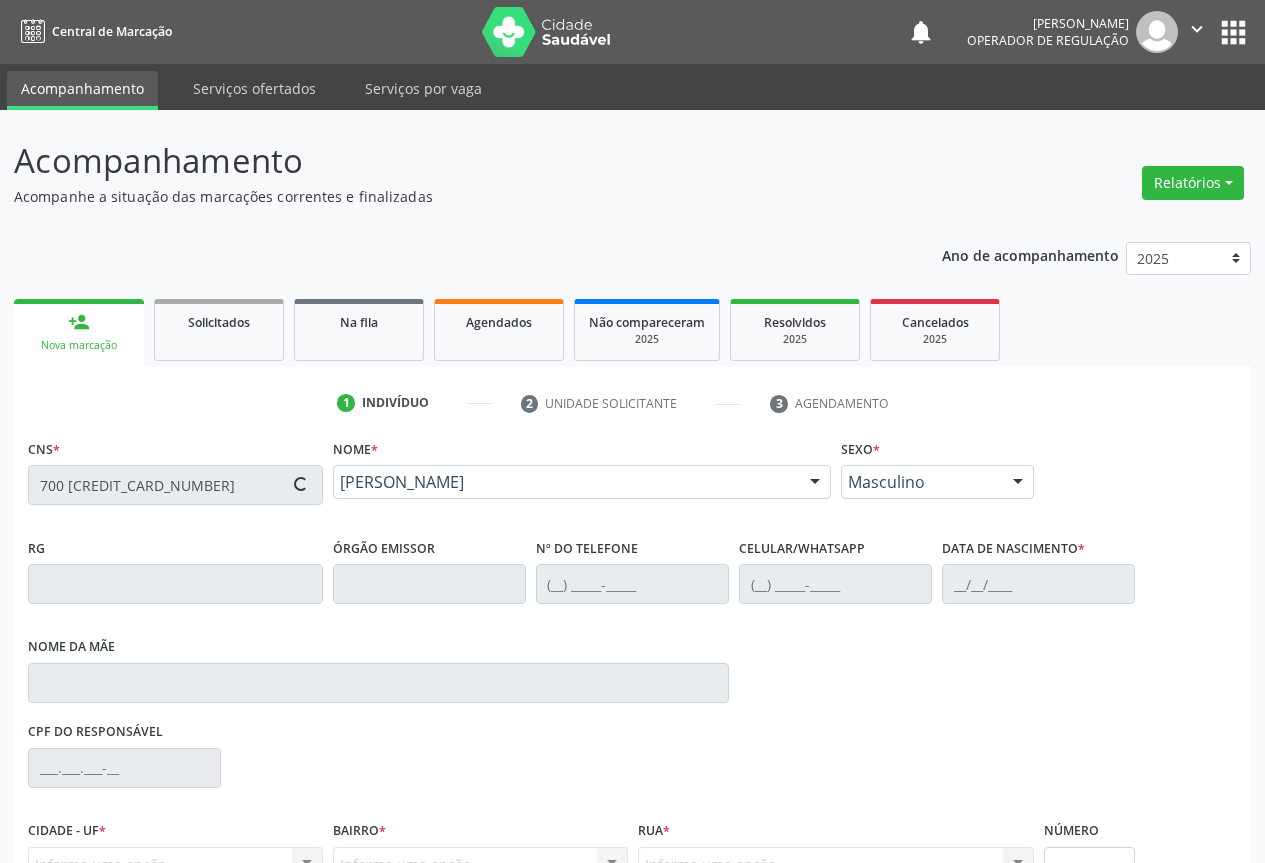 type on "[PHONE_NUMBER]" 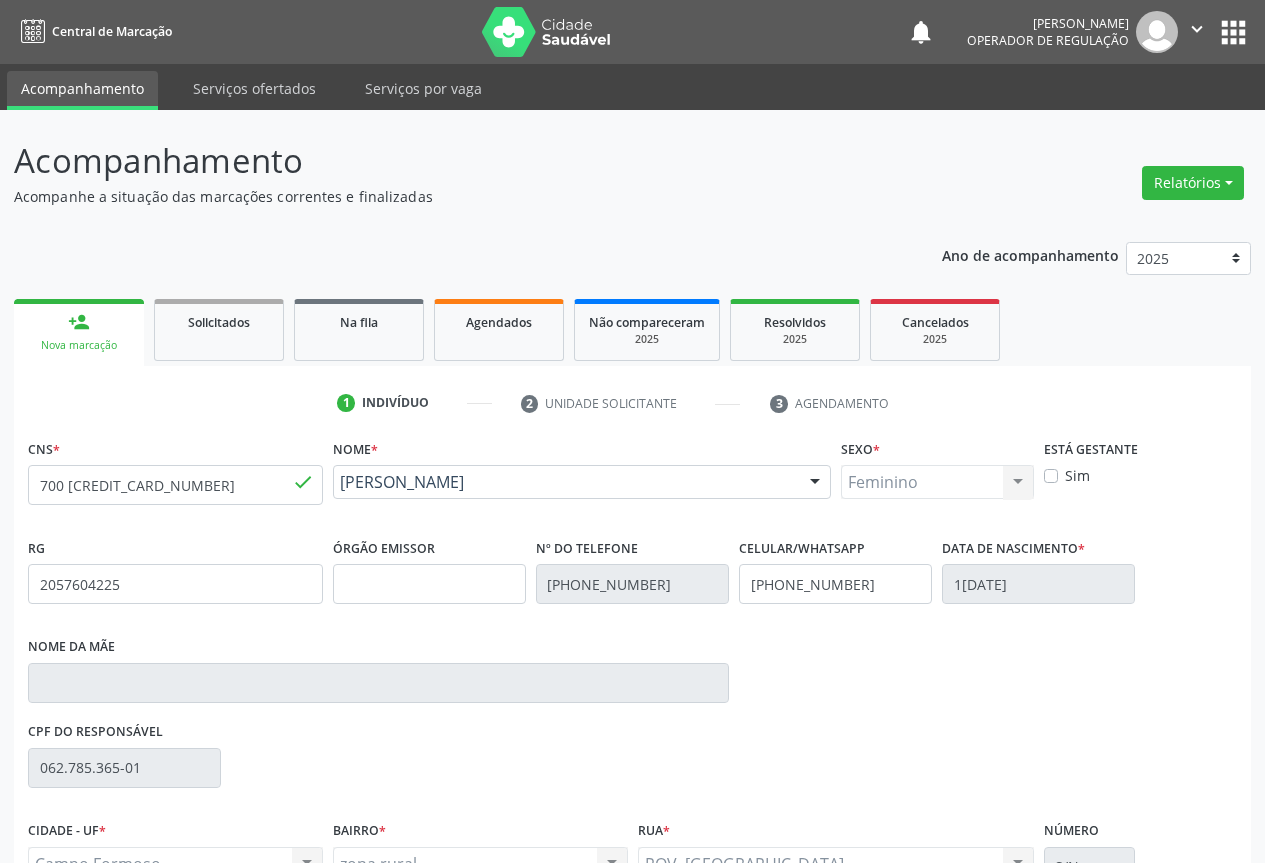 scroll, scrollTop: 207, scrollLeft: 0, axis: vertical 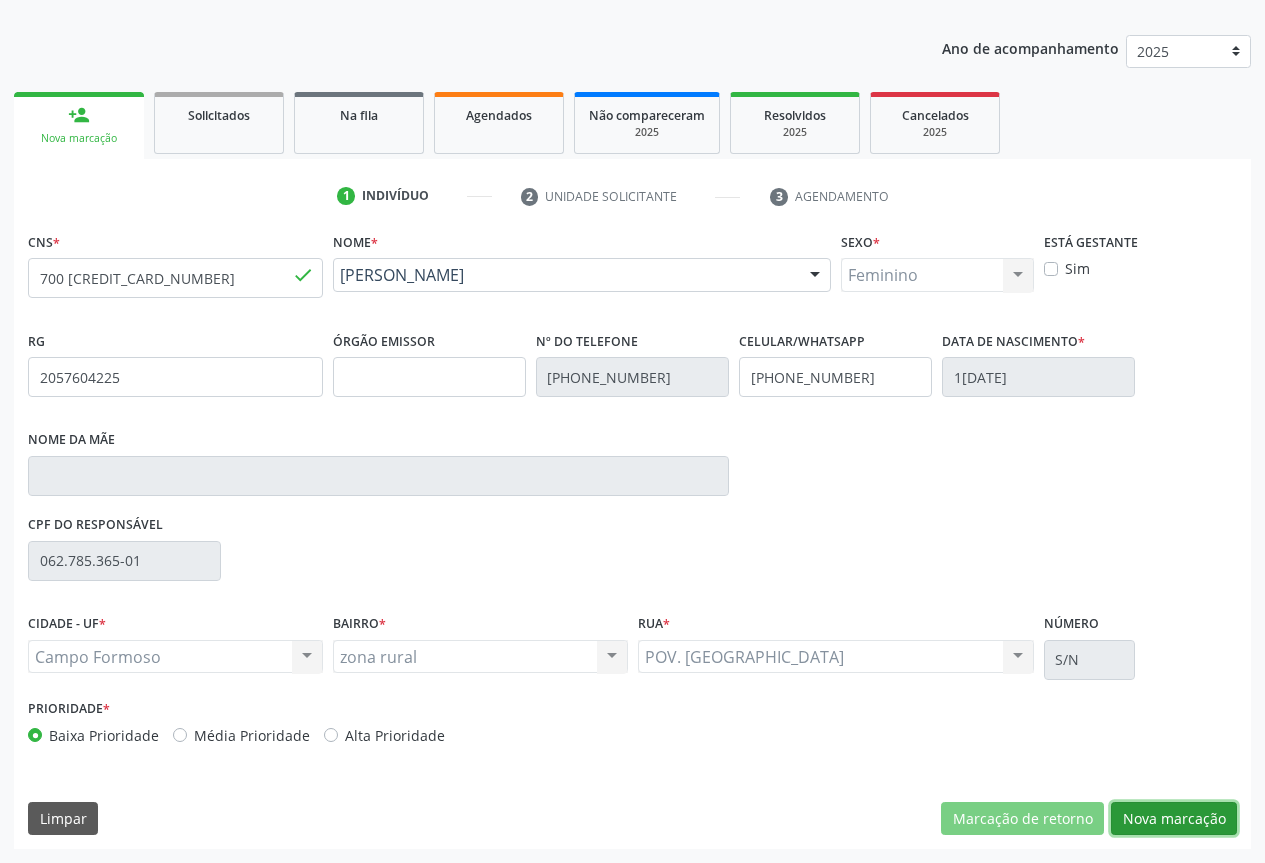 click on "Nova marcação" at bounding box center [1174, 819] 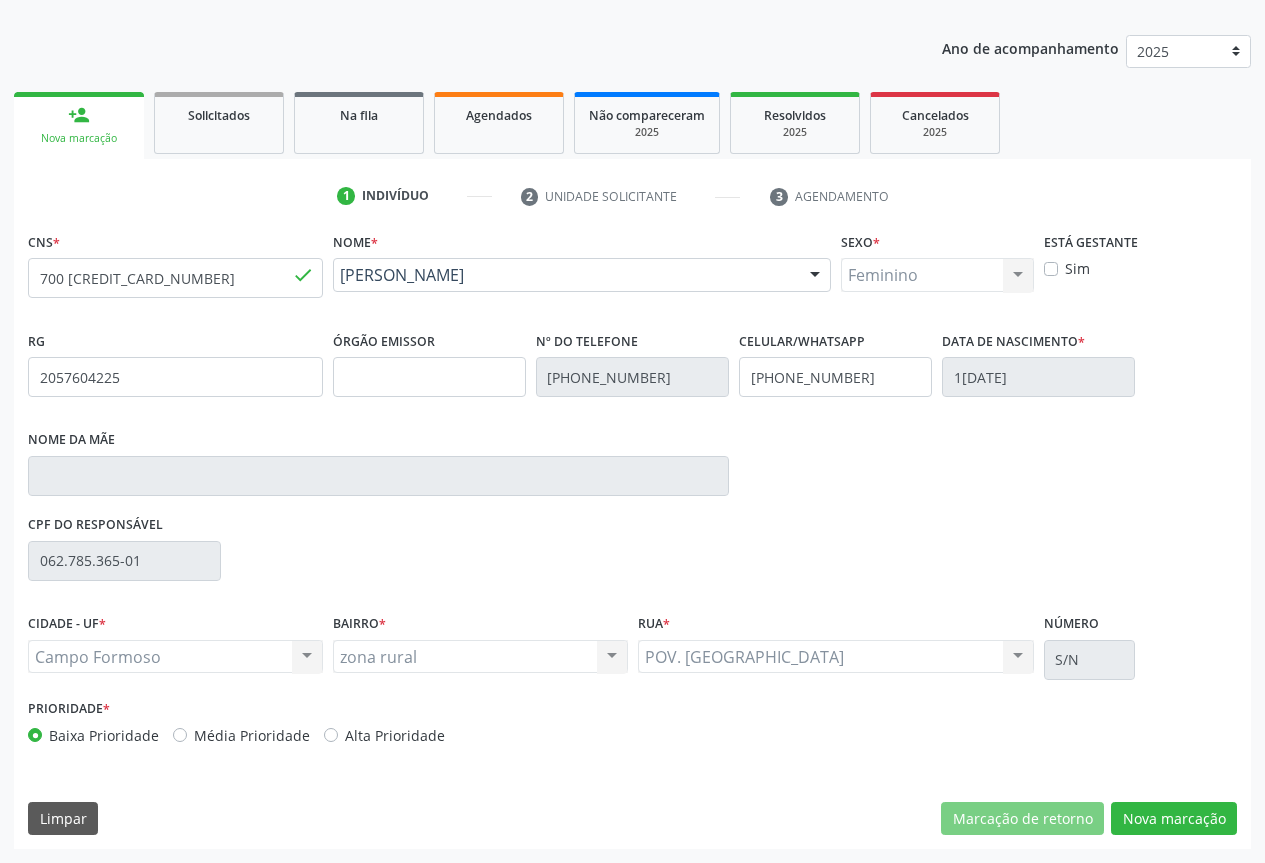 scroll, scrollTop: 43, scrollLeft: 0, axis: vertical 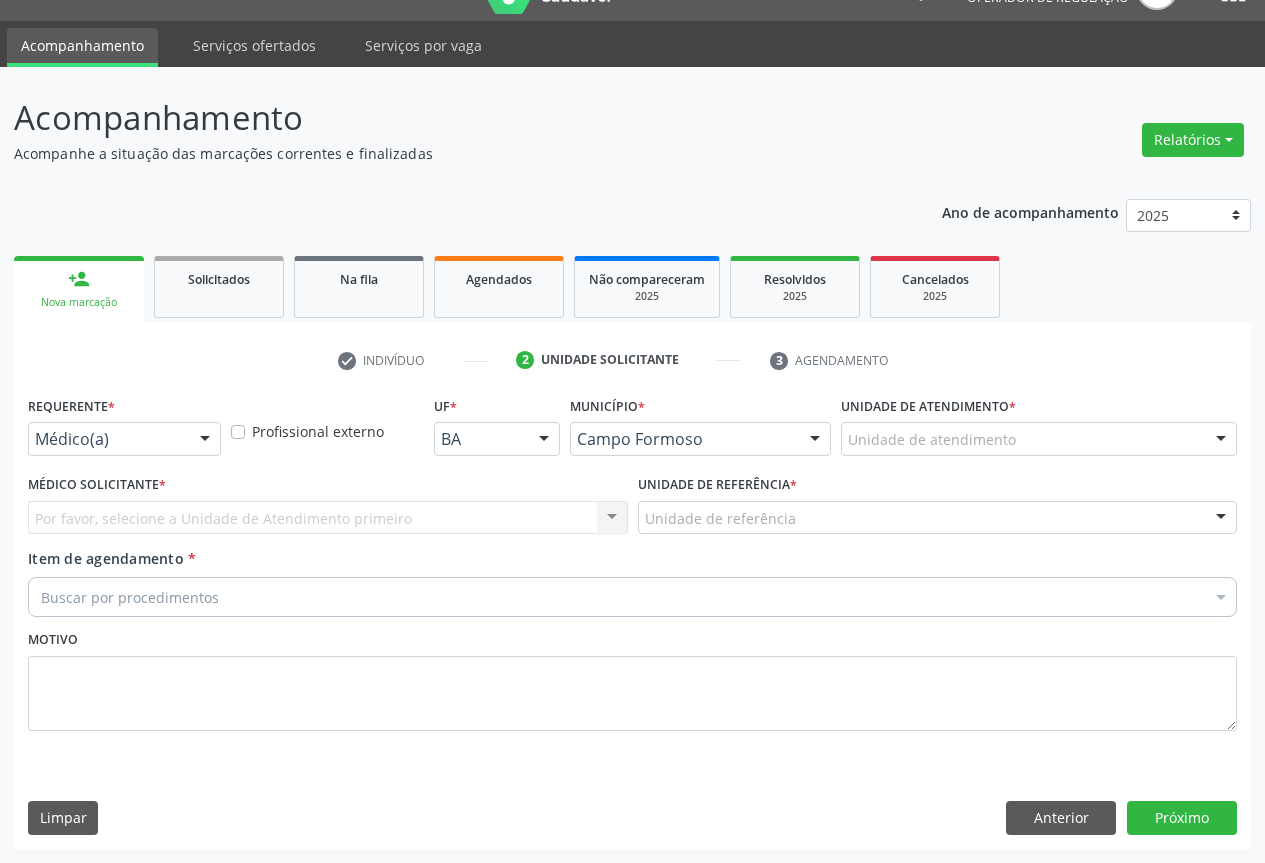 click at bounding box center (205, 440) 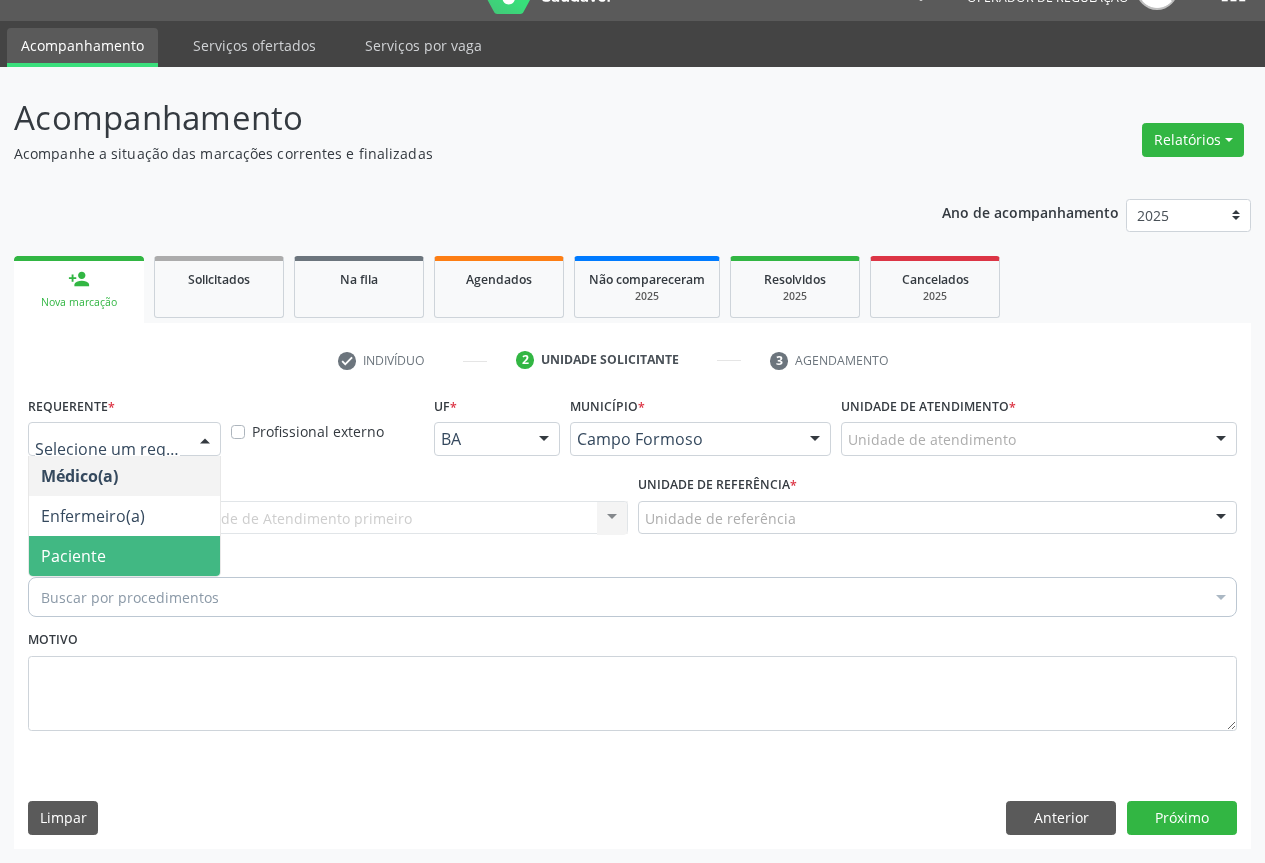 click on "Paciente" at bounding box center (73, 556) 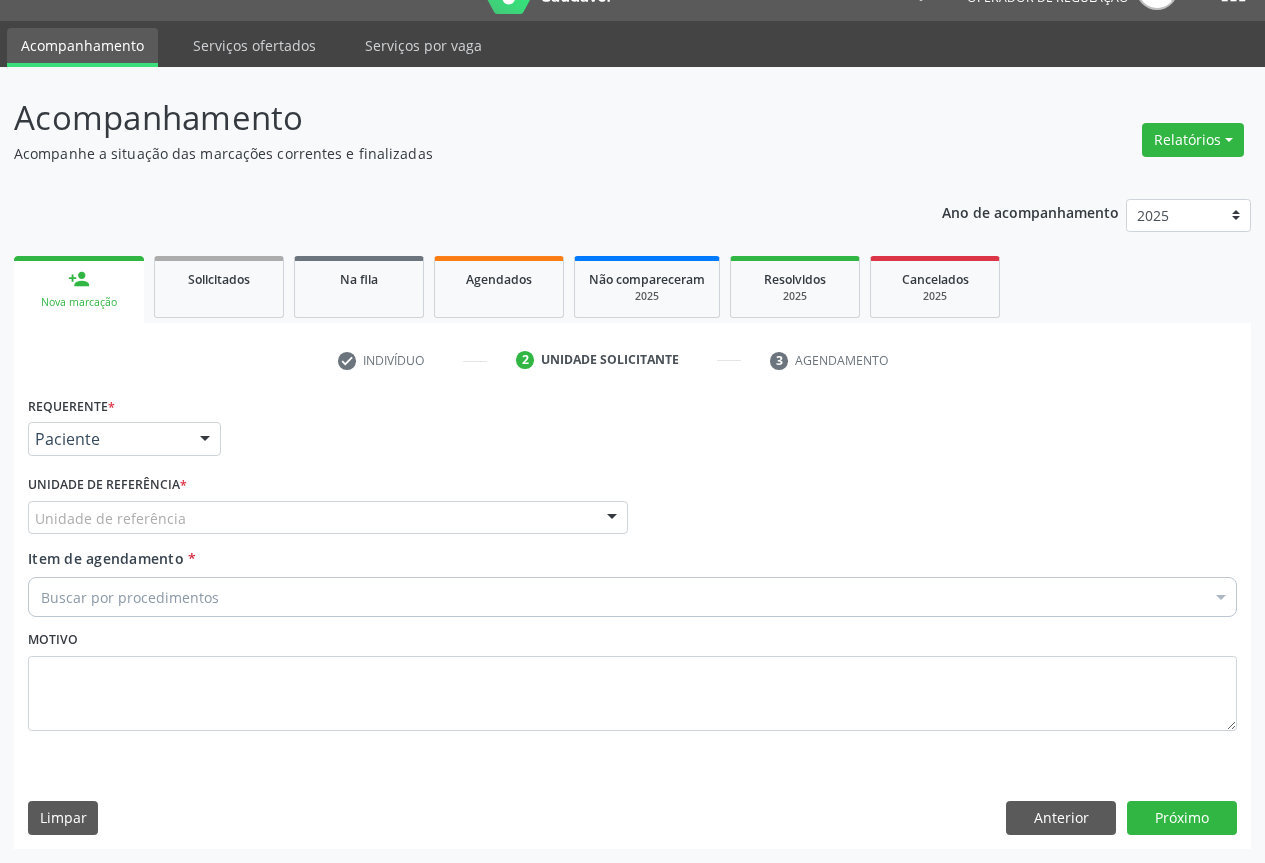 click at bounding box center [612, 519] 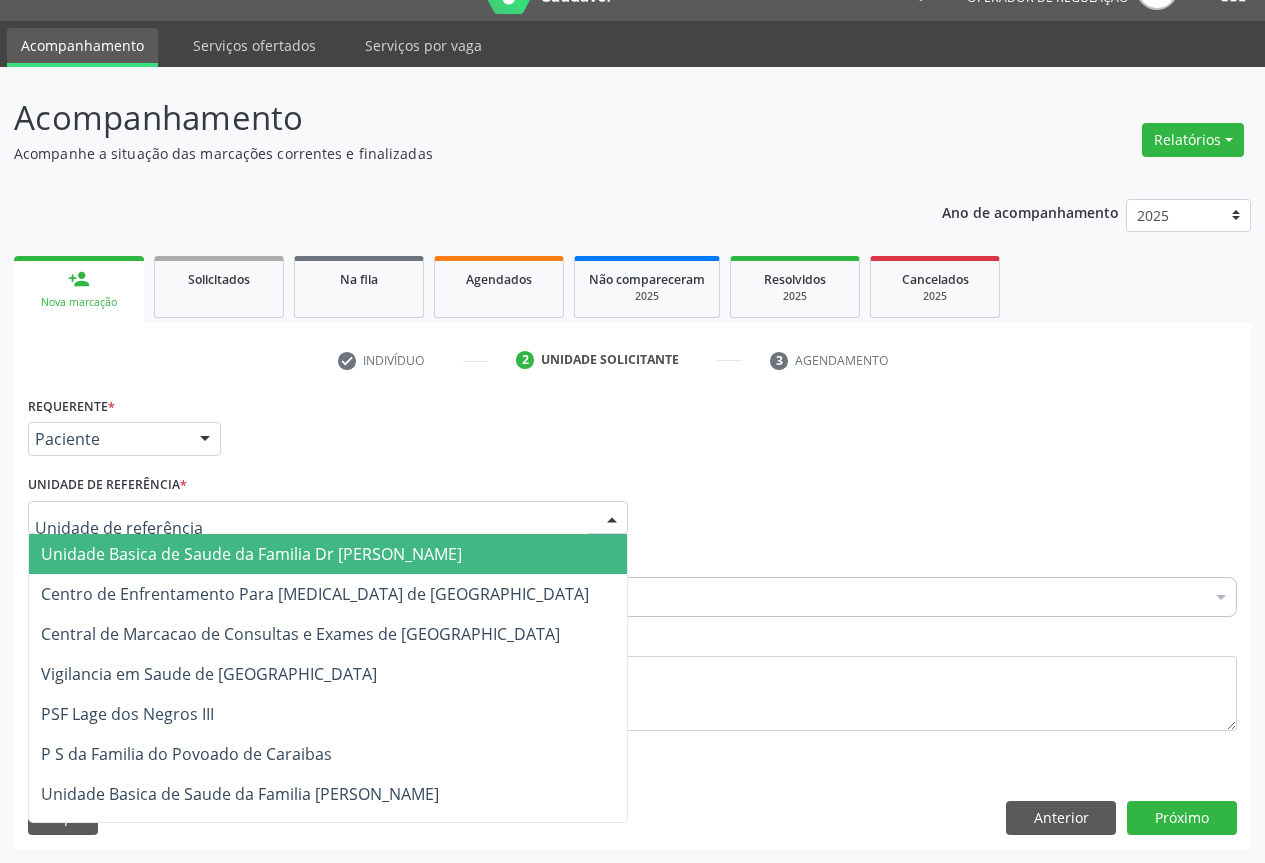 click on "Unidade Basica de Saude da Familia Dr [PERSON_NAME]" at bounding box center [251, 554] 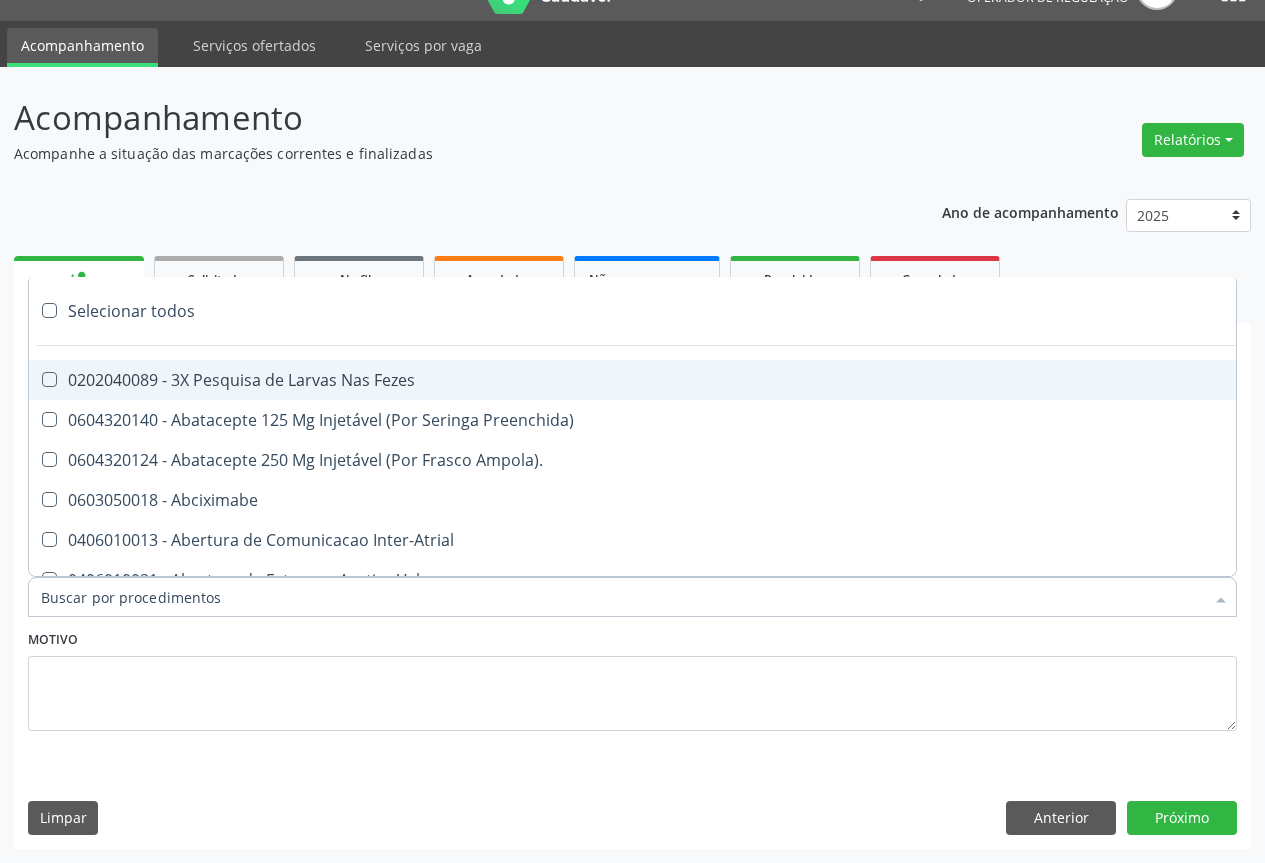 paste on "obstetrica" 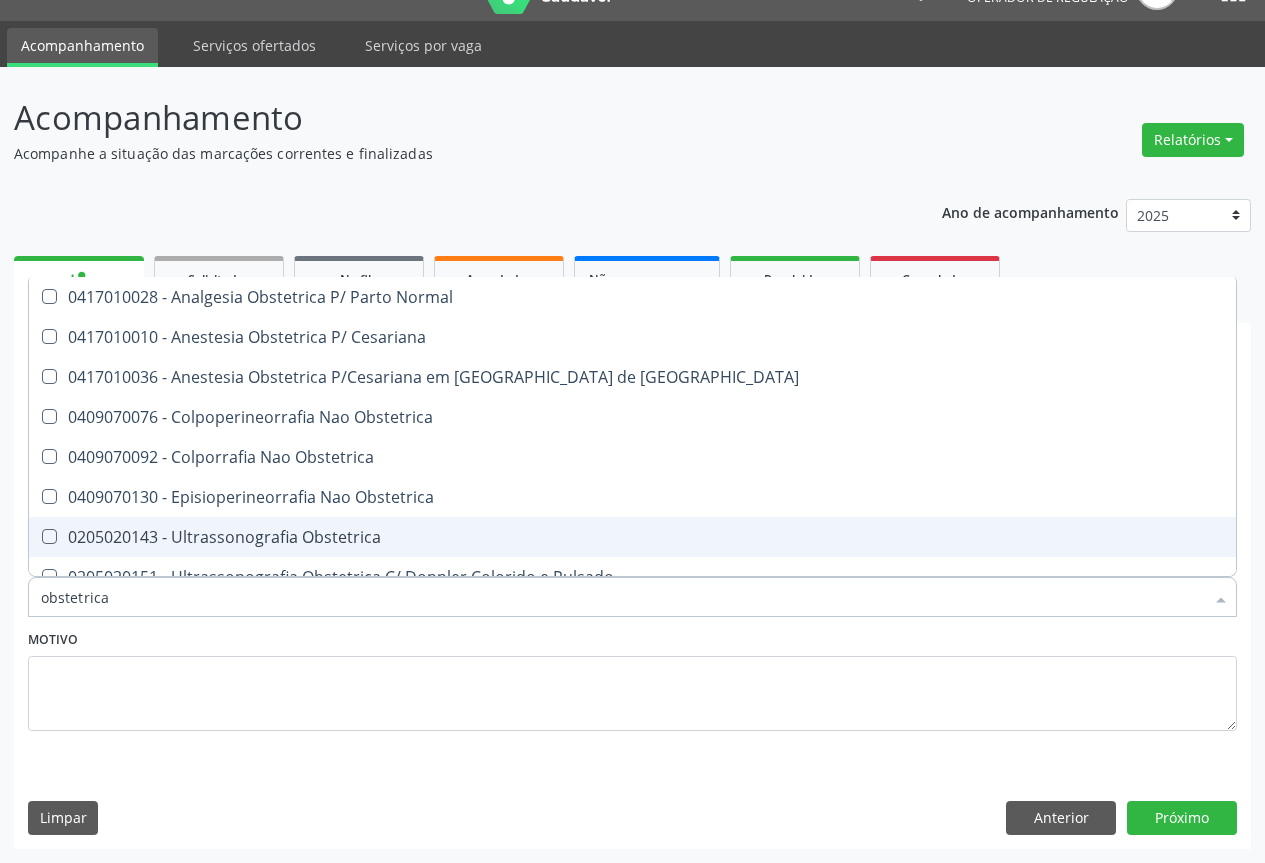 click on "0205020143 - Ultrassonografia Obstetrica" at bounding box center [632, 537] 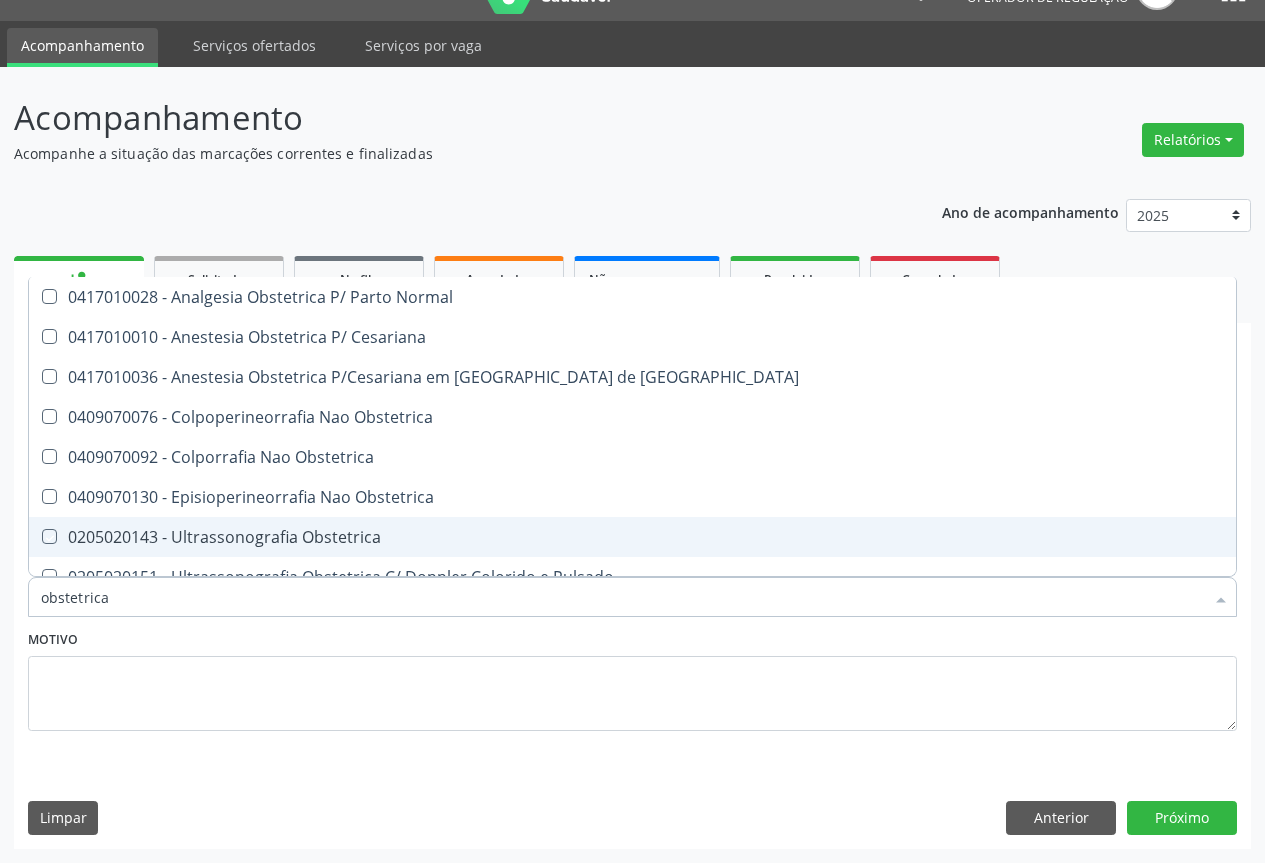 checkbox on "true" 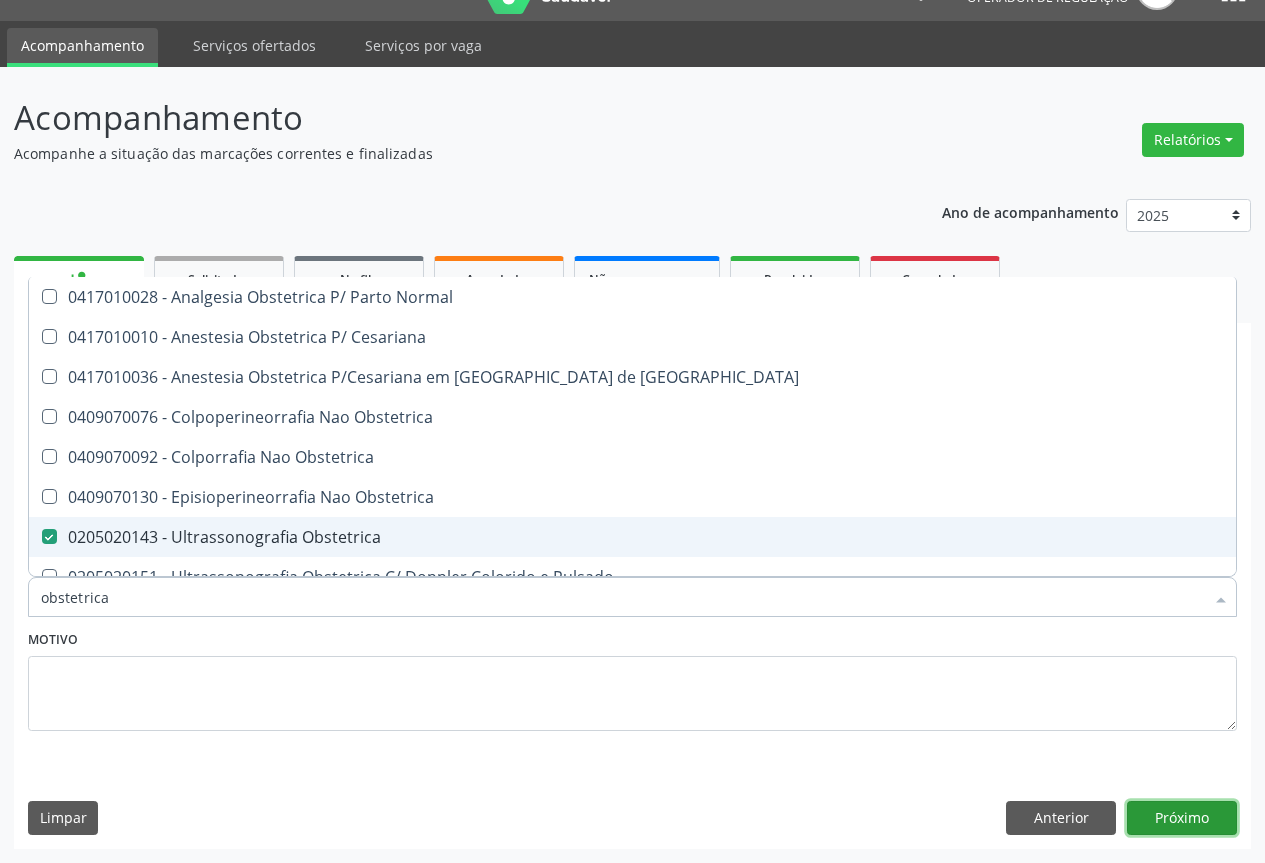 click on "Próximo" at bounding box center [1182, 818] 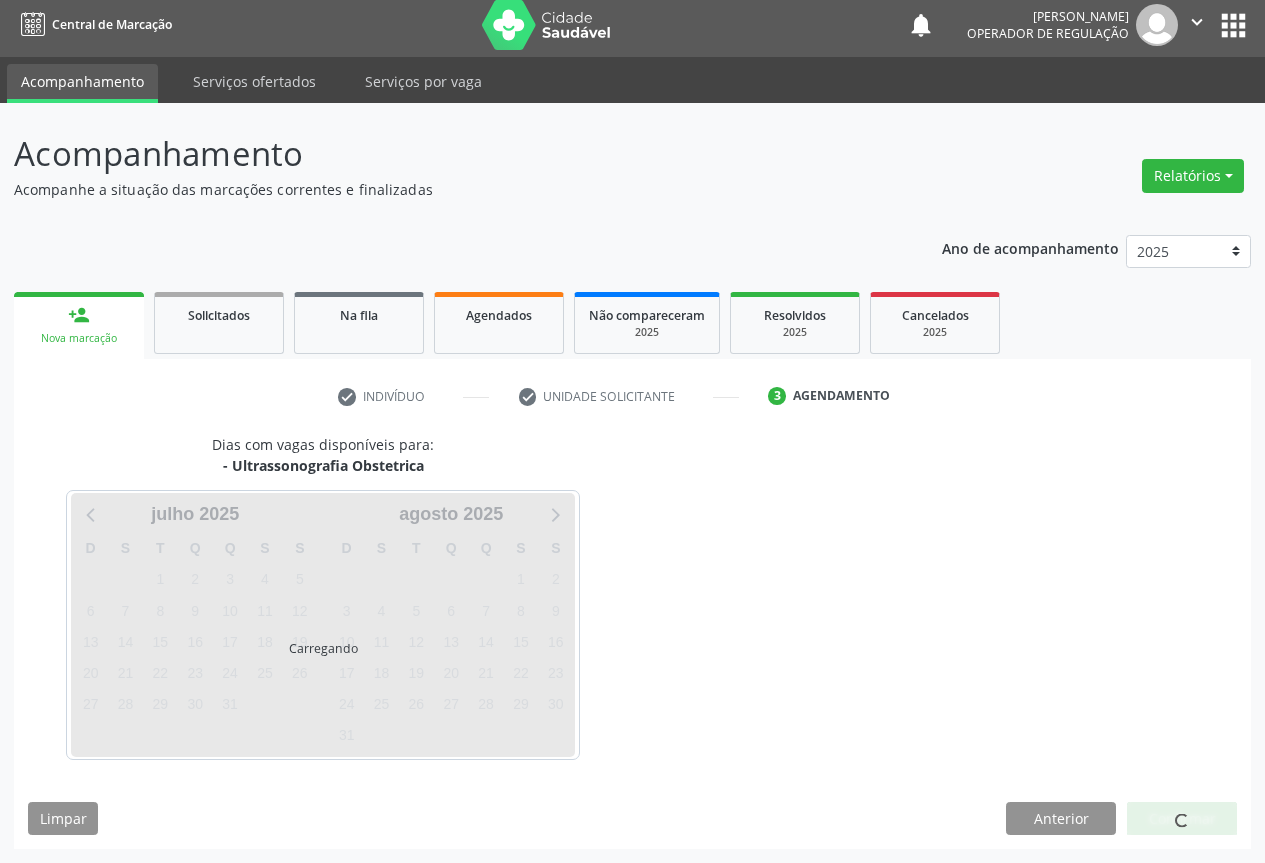 scroll, scrollTop: 7, scrollLeft: 0, axis: vertical 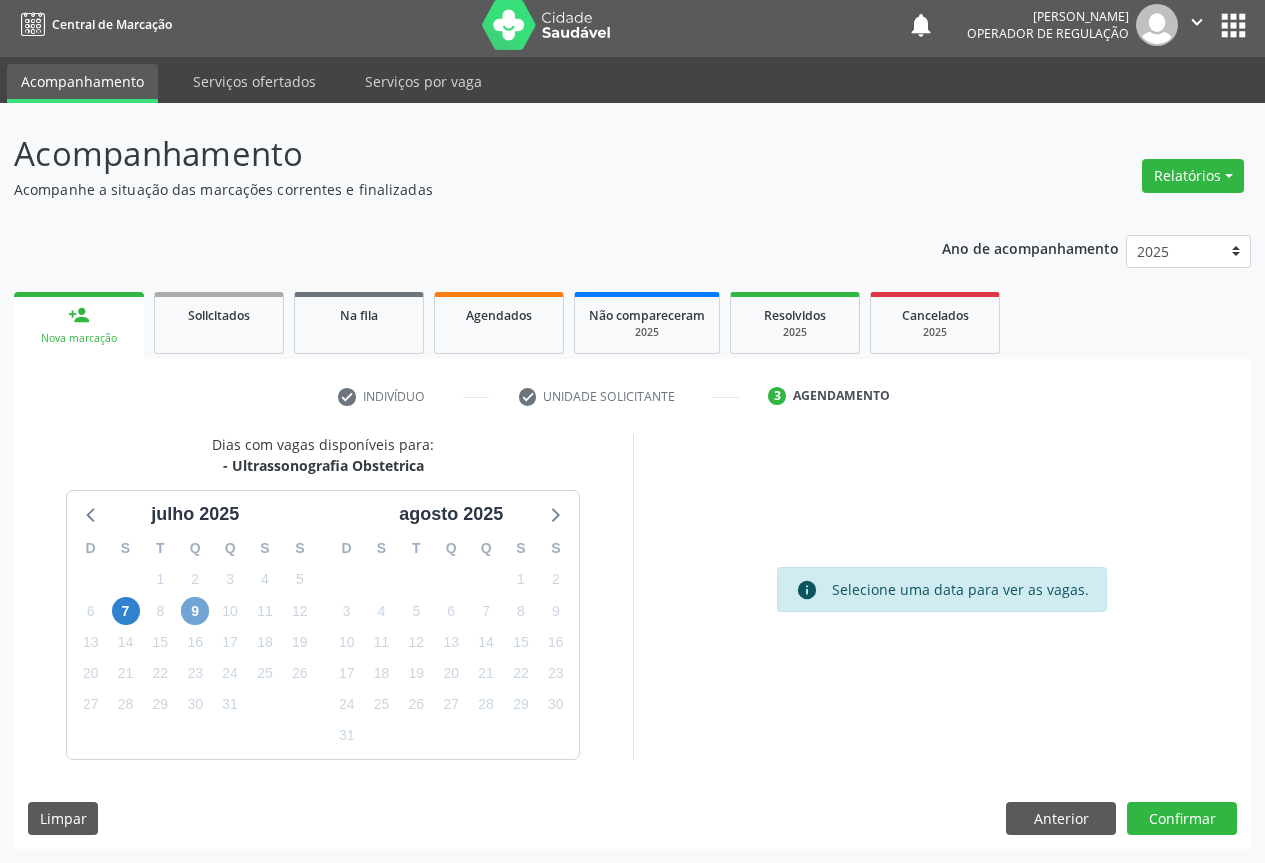 click on "9" at bounding box center [195, 611] 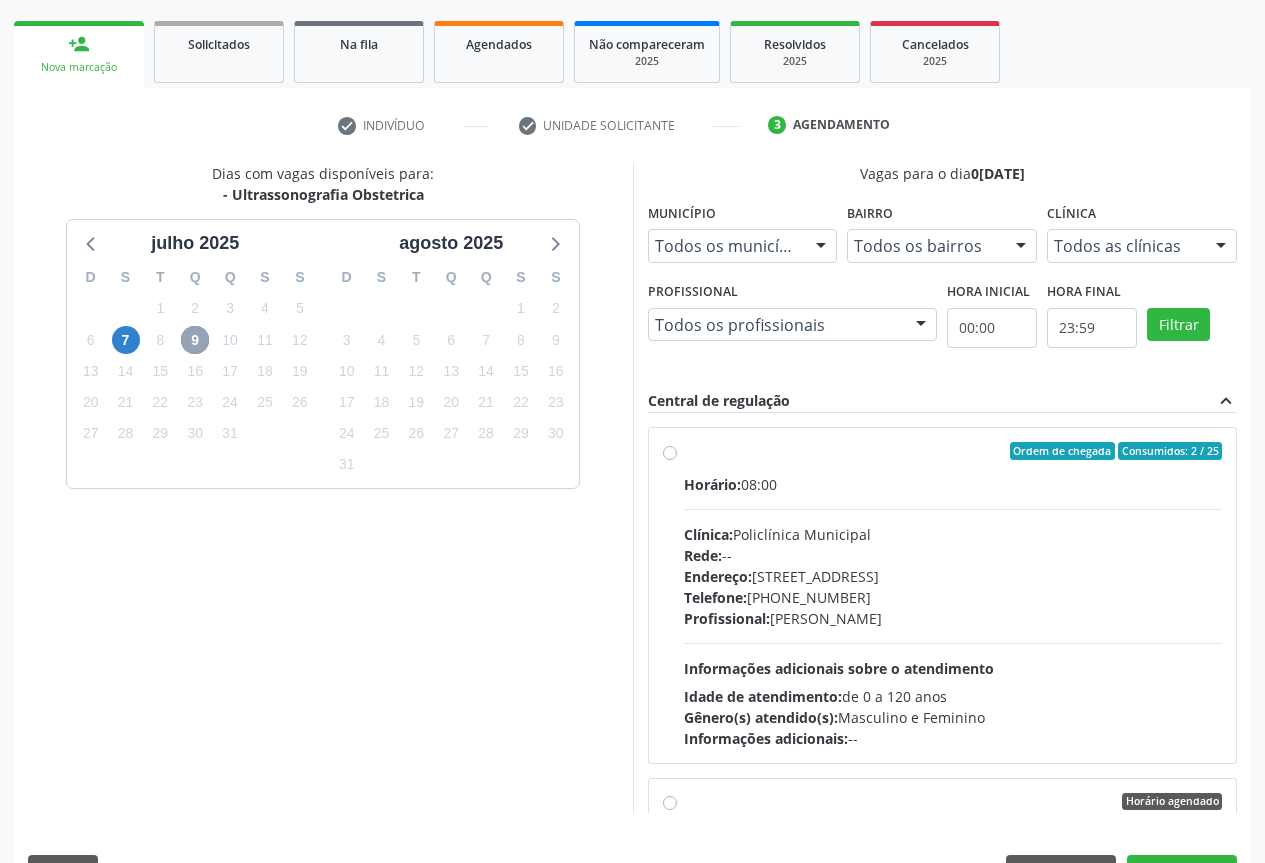 scroll, scrollTop: 290, scrollLeft: 0, axis: vertical 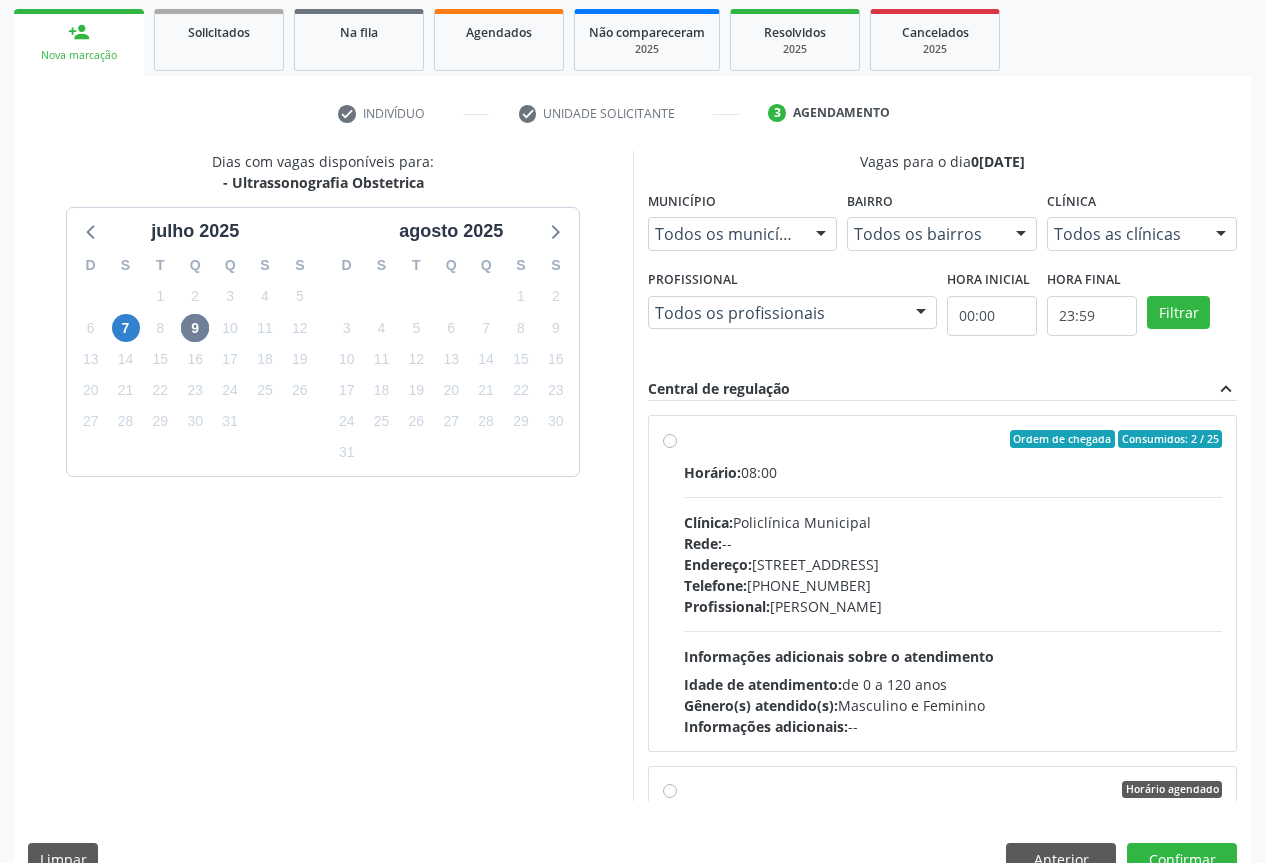 click on "Ordem de chegada
Consumidos: 2 / 25
Horário:   08:00
Clínica:  Policlínica Municipal
Rede:
--
[GEOGRAPHIC_DATA]:   [STREET_ADDRESS]
Telefone:   [PHONE_NUMBER]
Profissional:
[PERSON_NAME]
Informações adicionais sobre o atendimento
Idade de atendimento:
de 0 a 120 anos
Gênero(s) atendido(s):
Masculino e Feminino
Informações adicionais:
--" at bounding box center [953, 583] 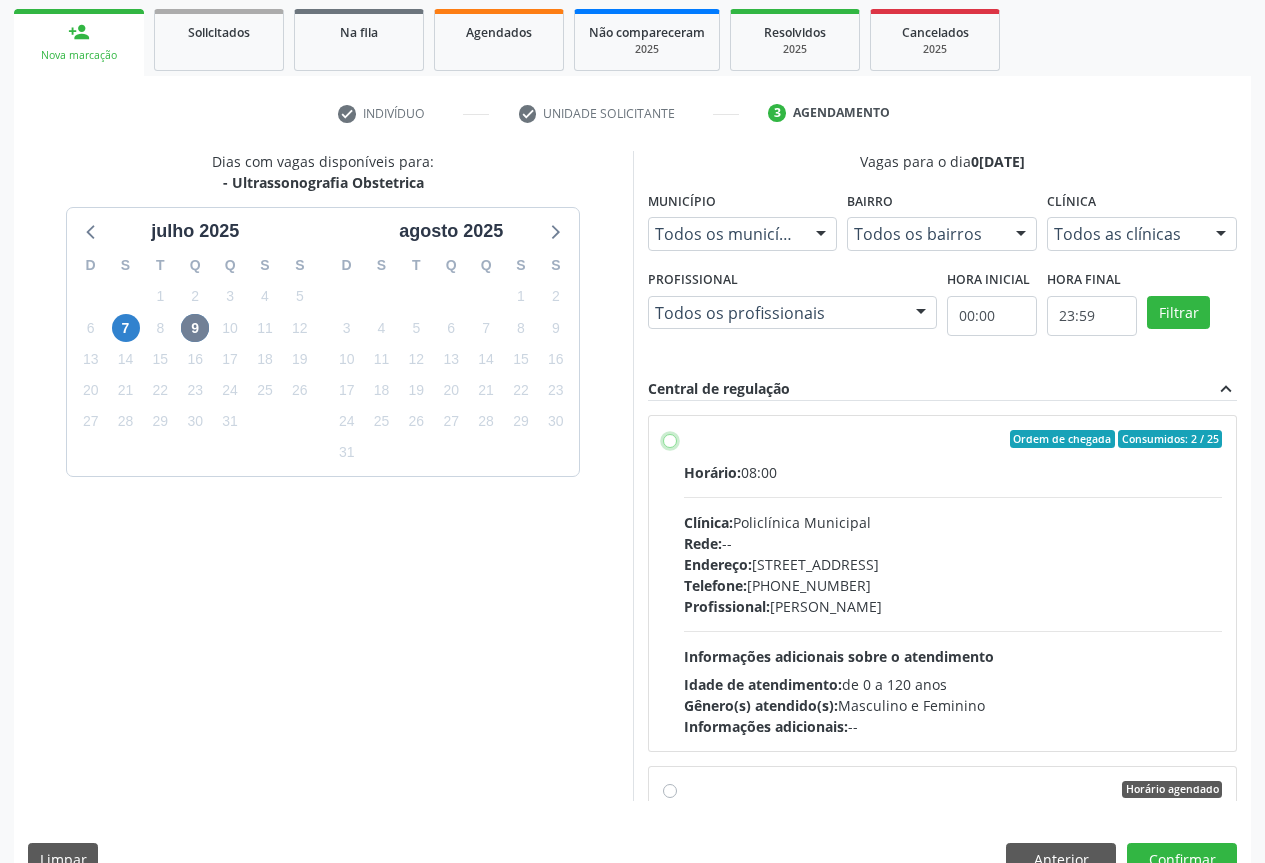 radio on "true" 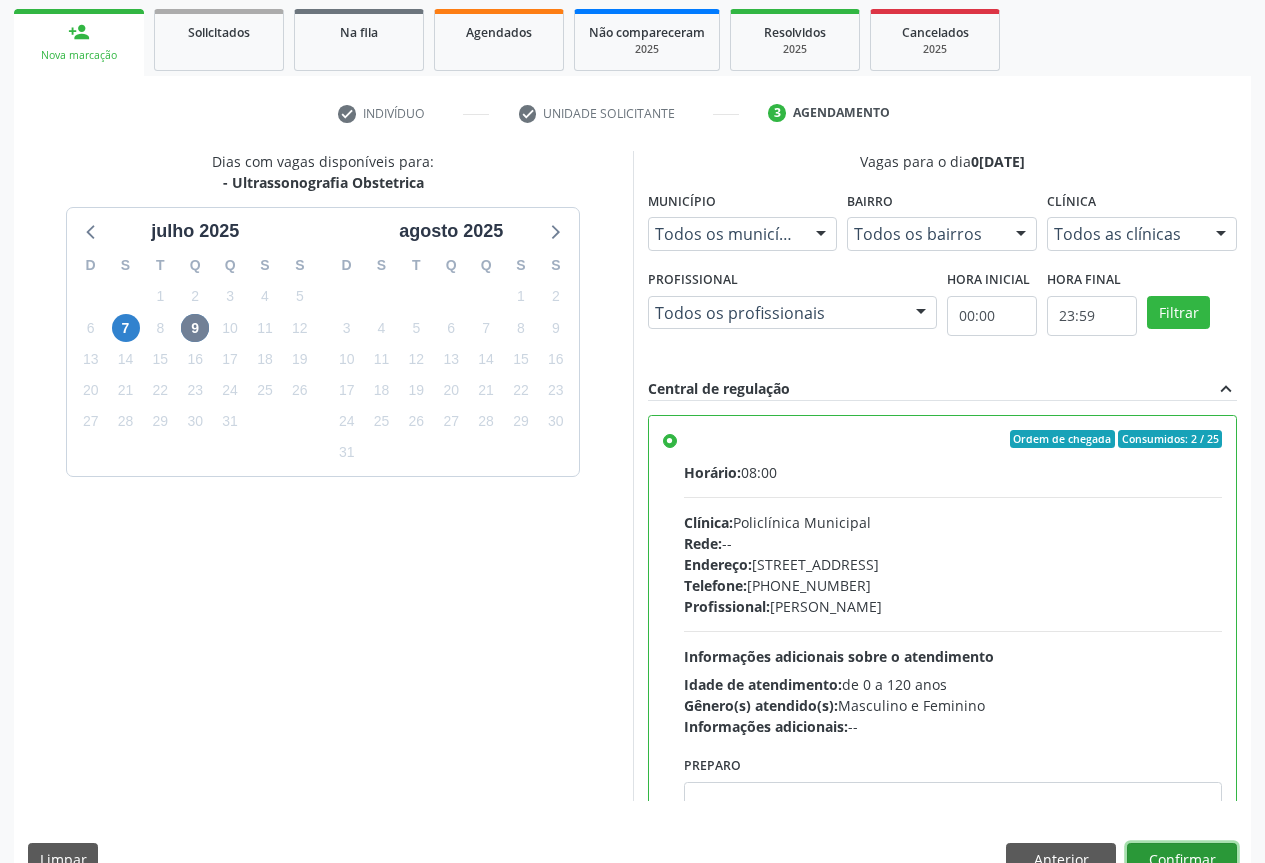 click on "Confirmar" at bounding box center (1182, 860) 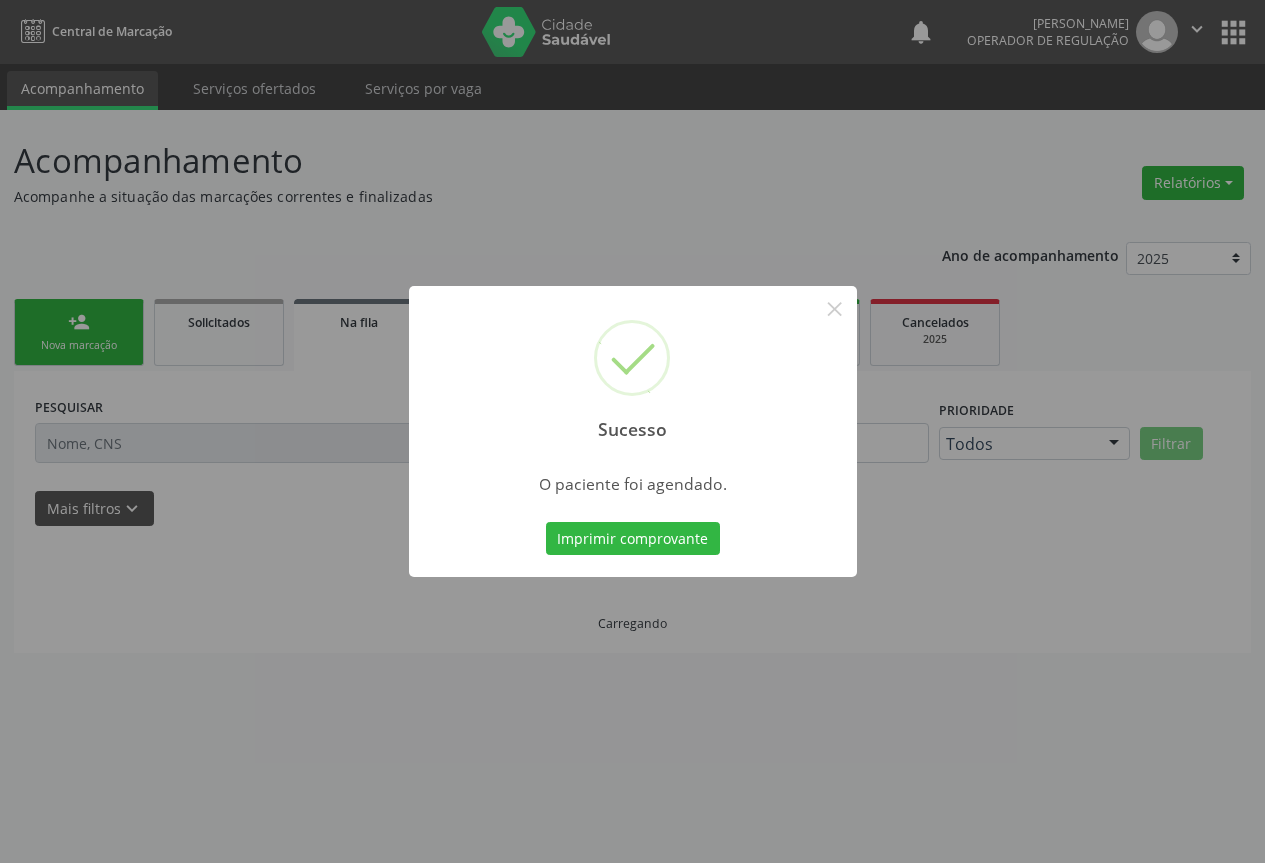 scroll, scrollTop: 0, scrollLeft: 0, axis: both 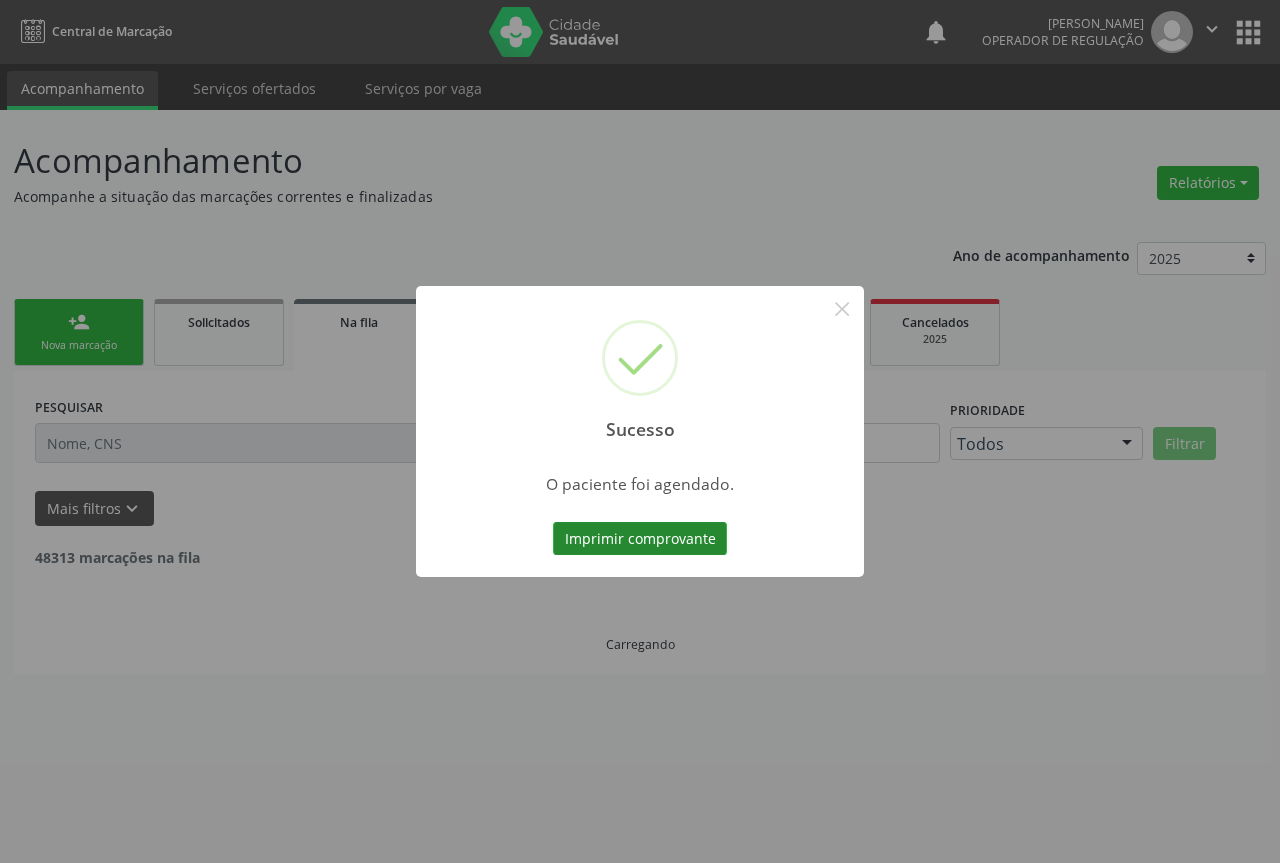 click on "Imprimir comprovante" at bounding box center [640, 539] 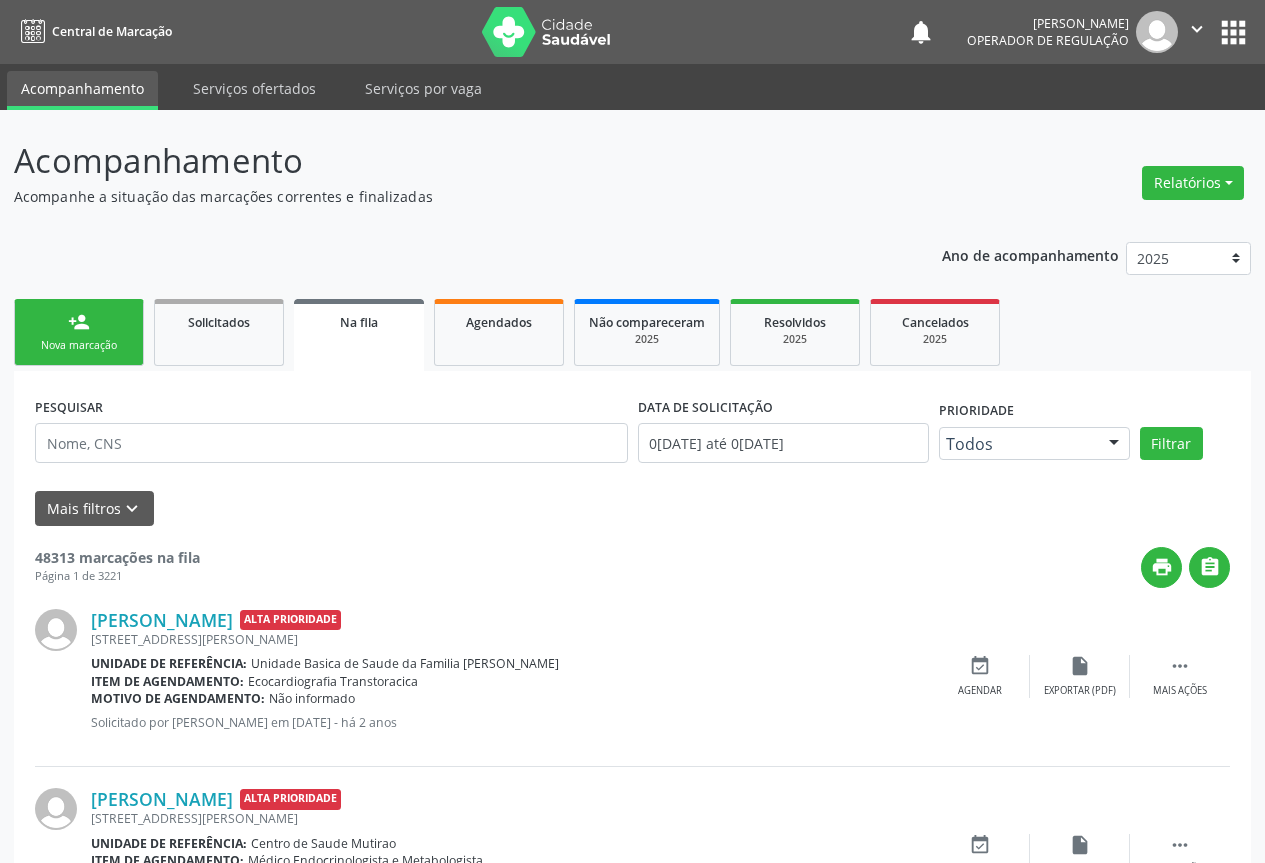 click on "person_add
Nova marcação" at bounding box center [79, 332] 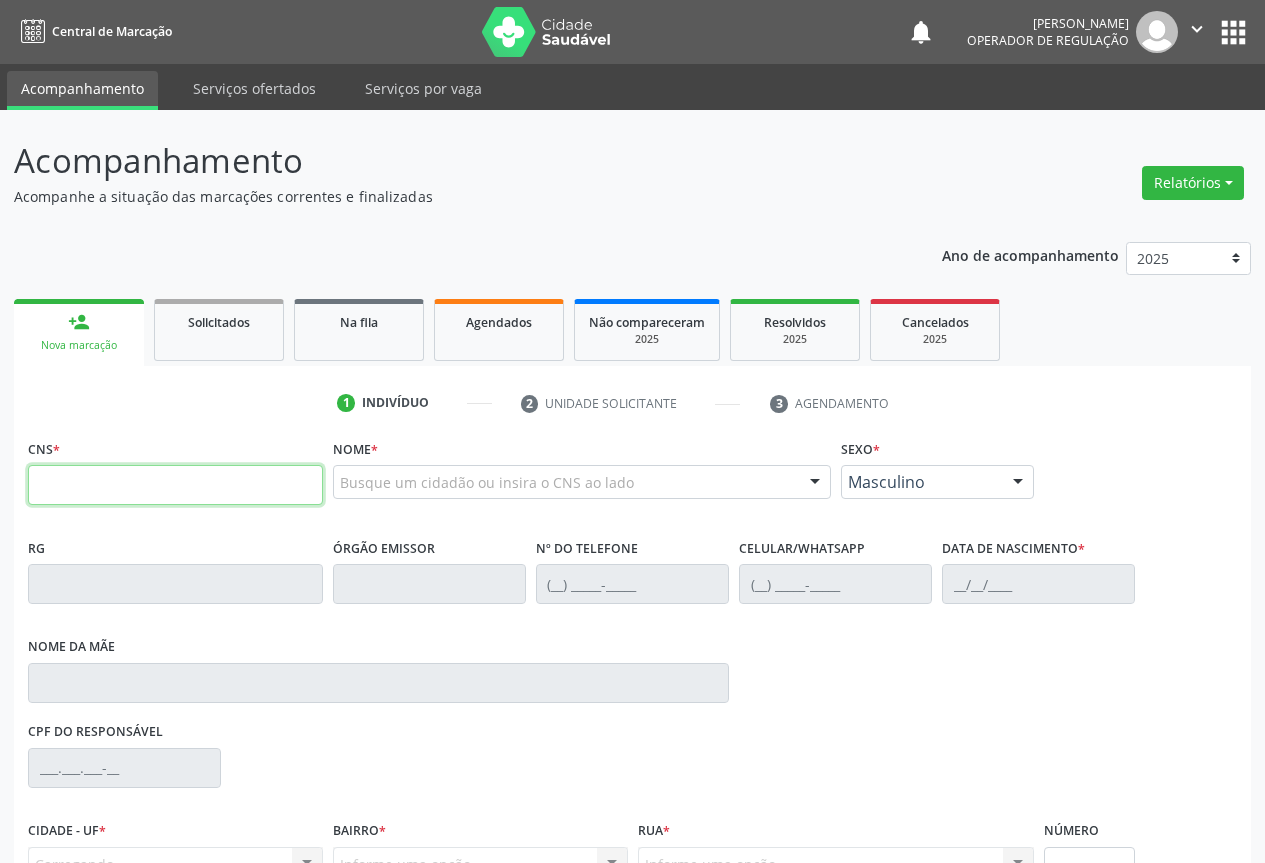 click at bounding box center (175, 485) 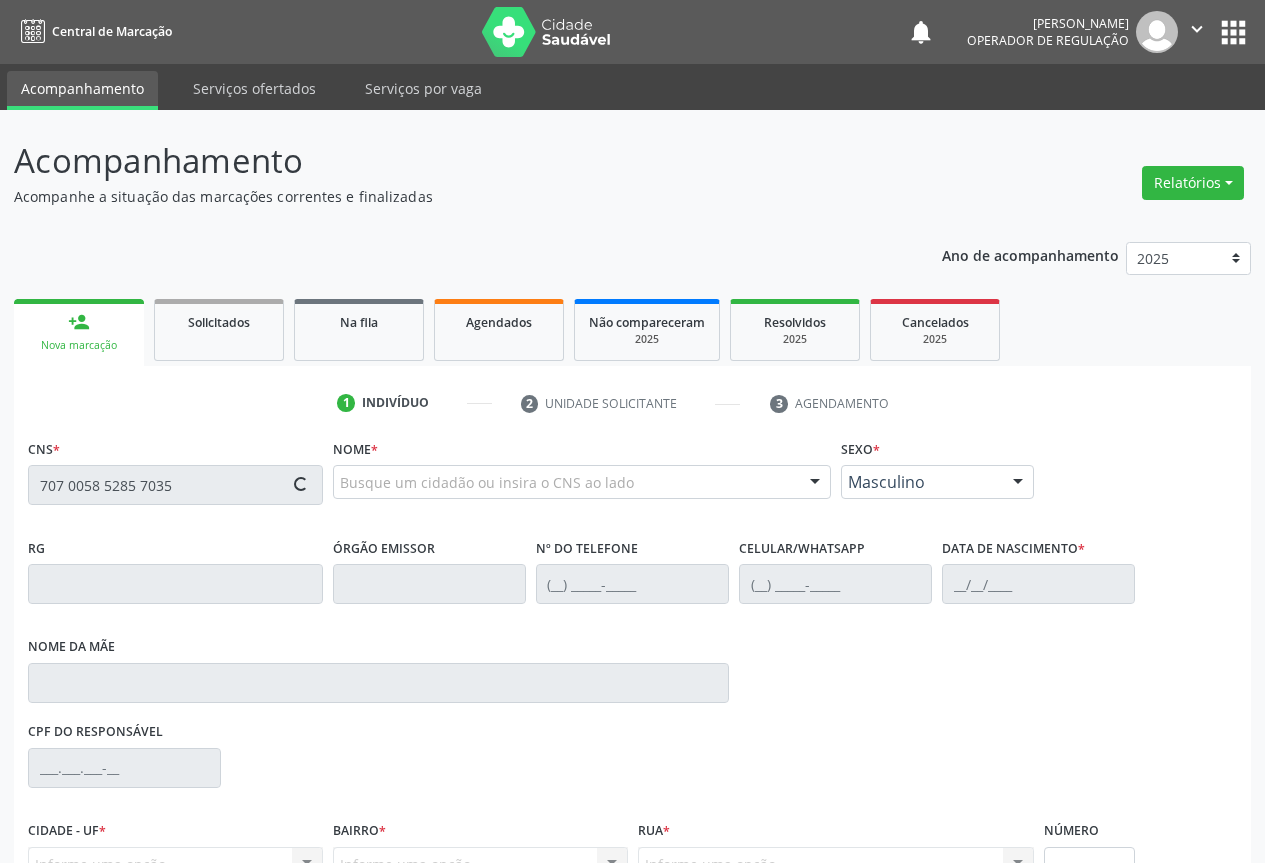 type on "707 0058 5285 7035" 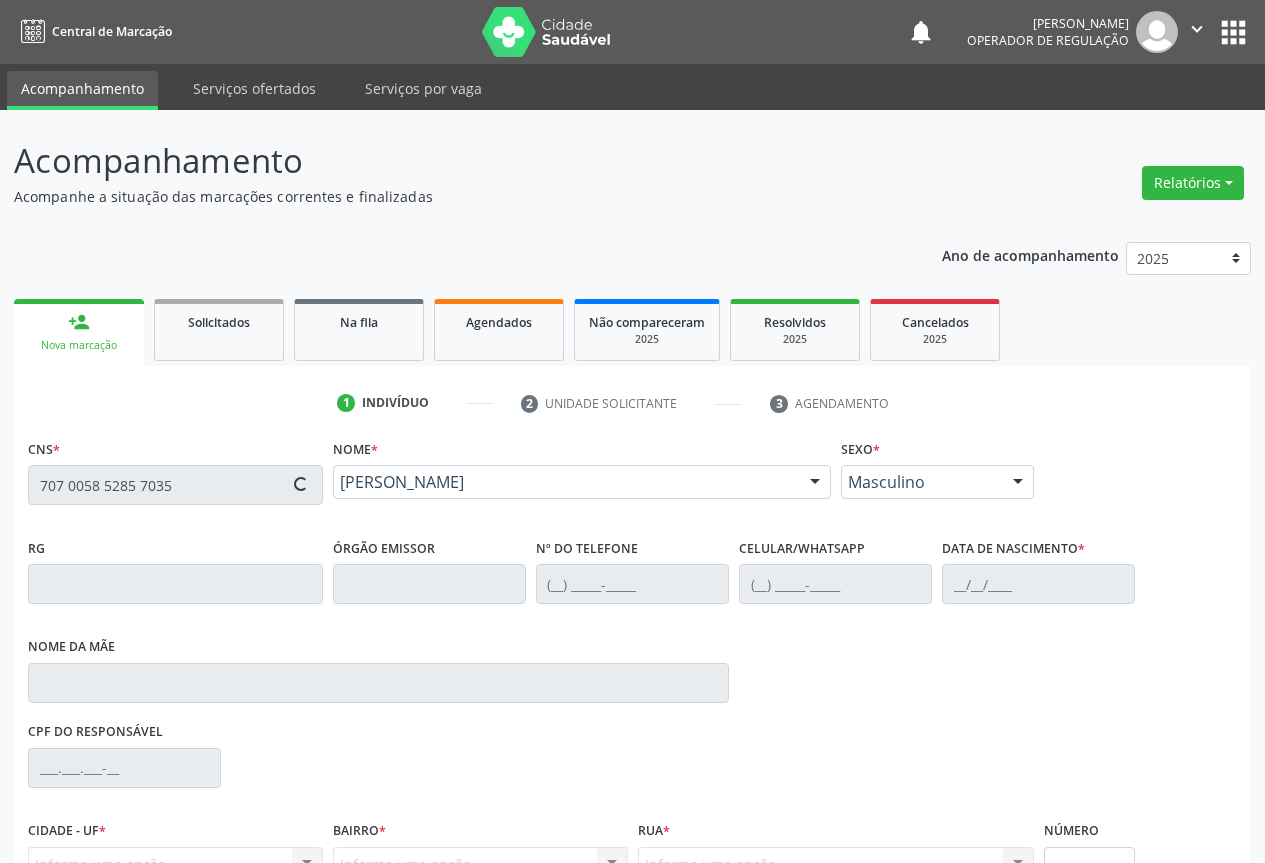 type on "0773249940" 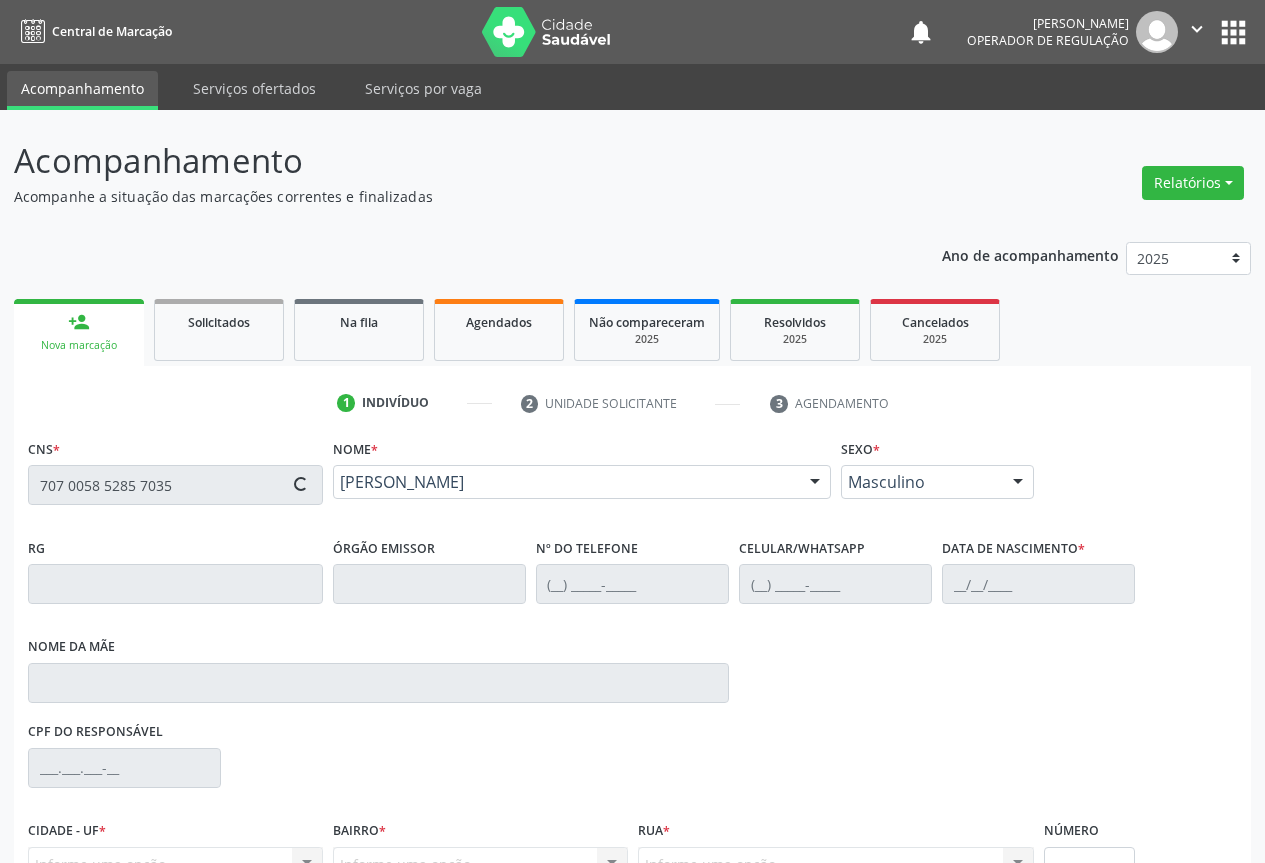 type on "[PHONE_NUMBER]" 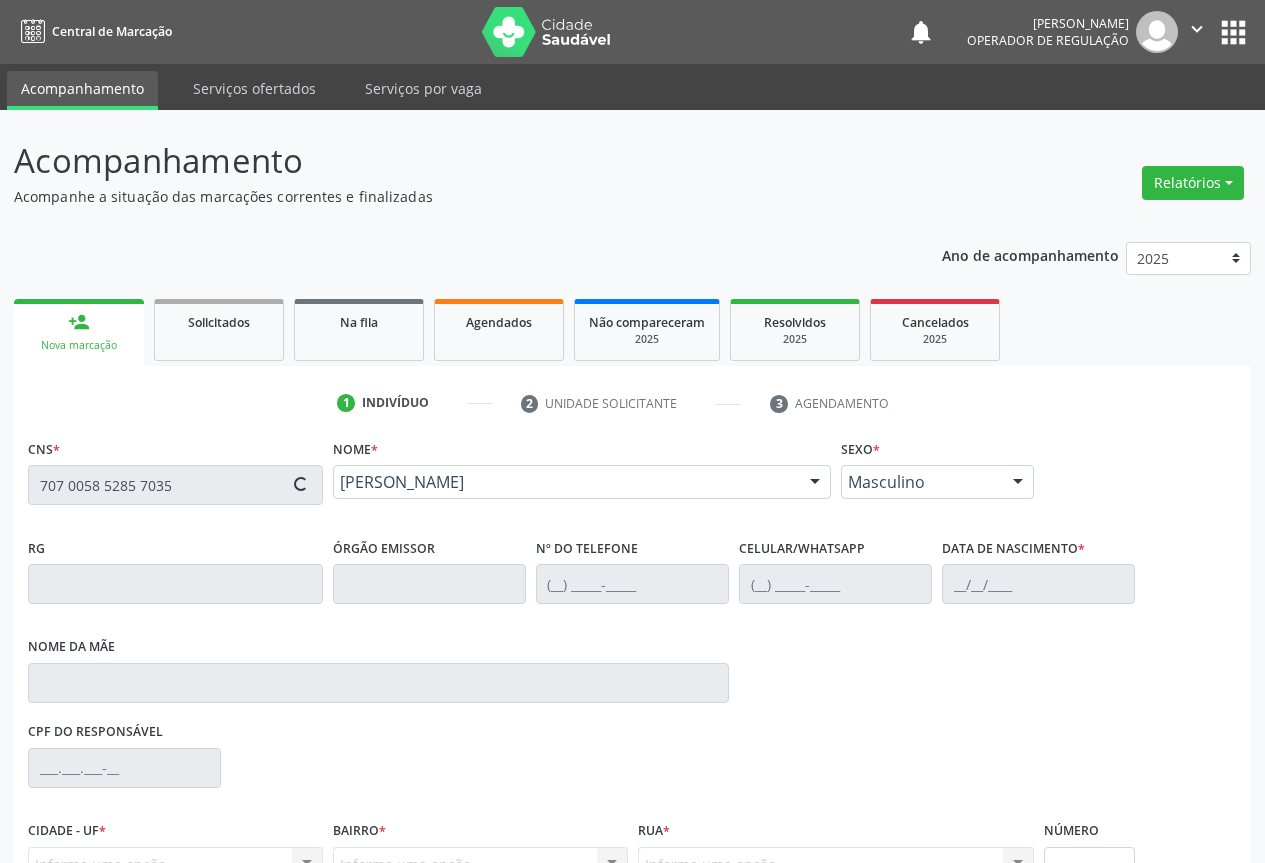 type on "[PHONE_NUMBER]" 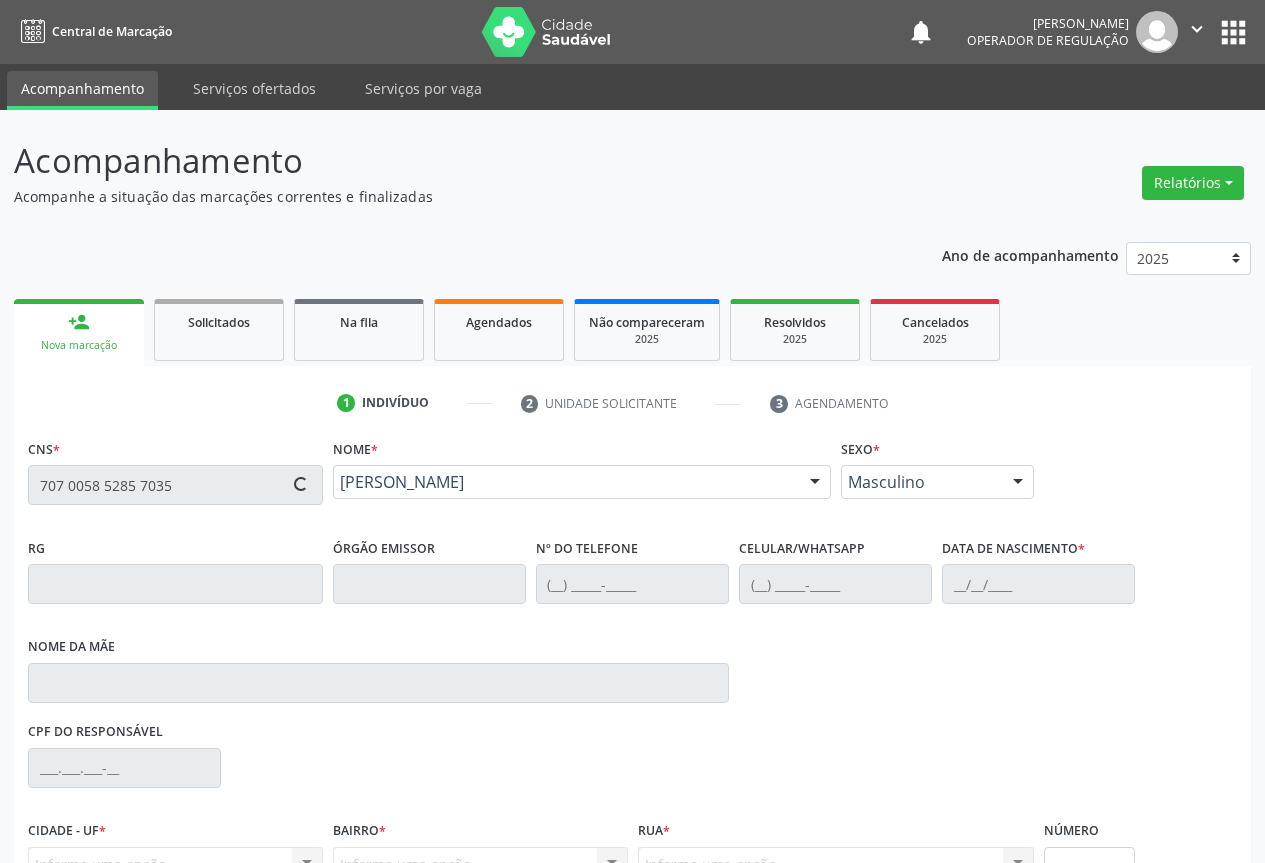 type on "995.061.905-00" 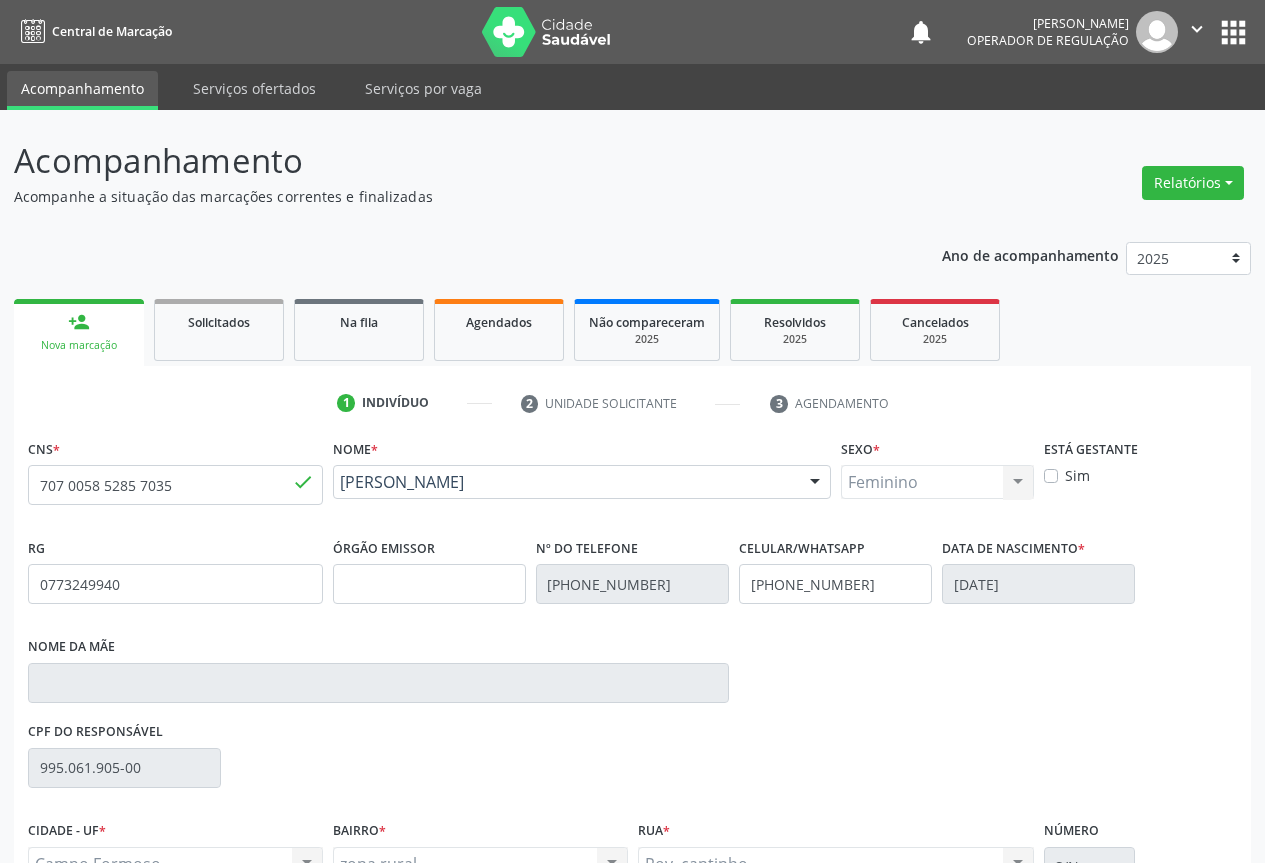 scroll, scrollTop: 207, scrollLeft: 0, axis: vertical 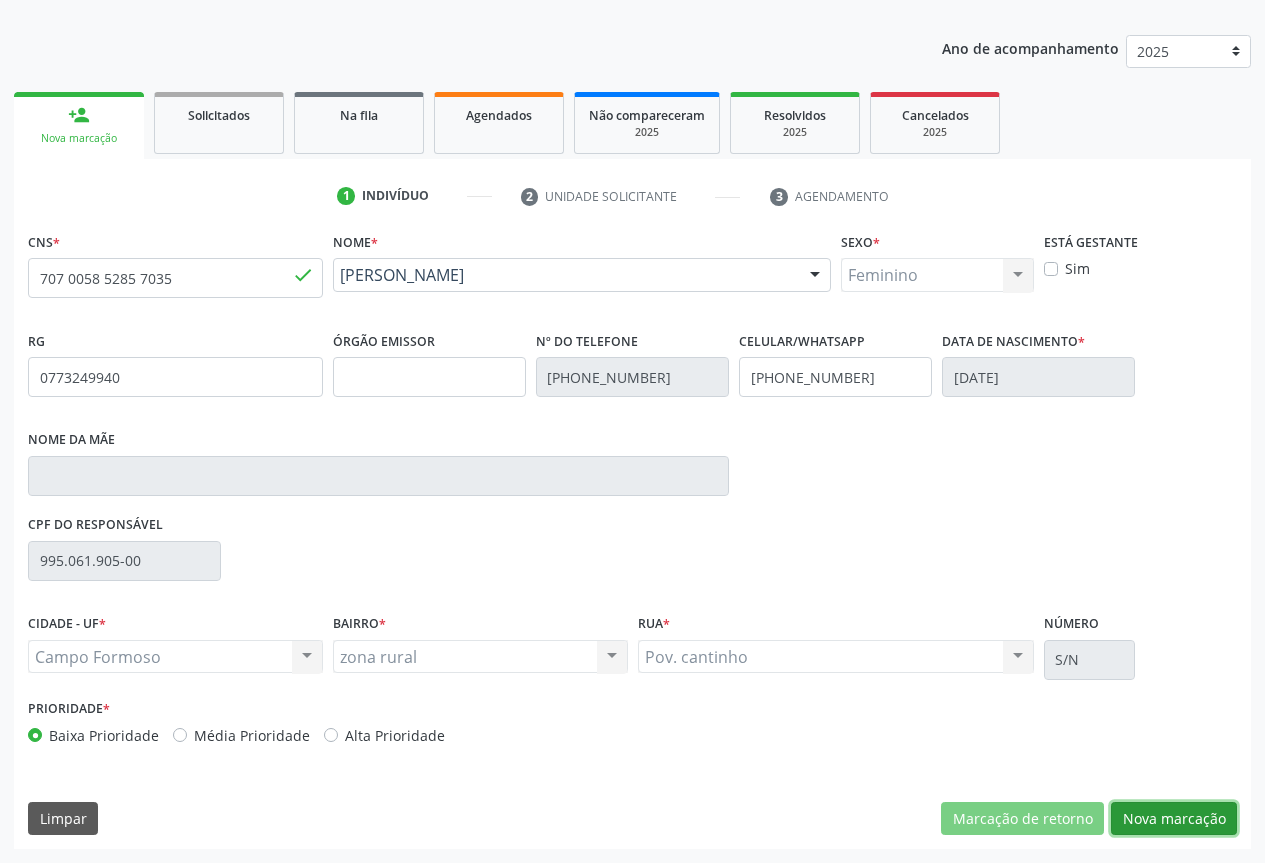 click on "Nova marcação" at bounding box center (1174, 819) 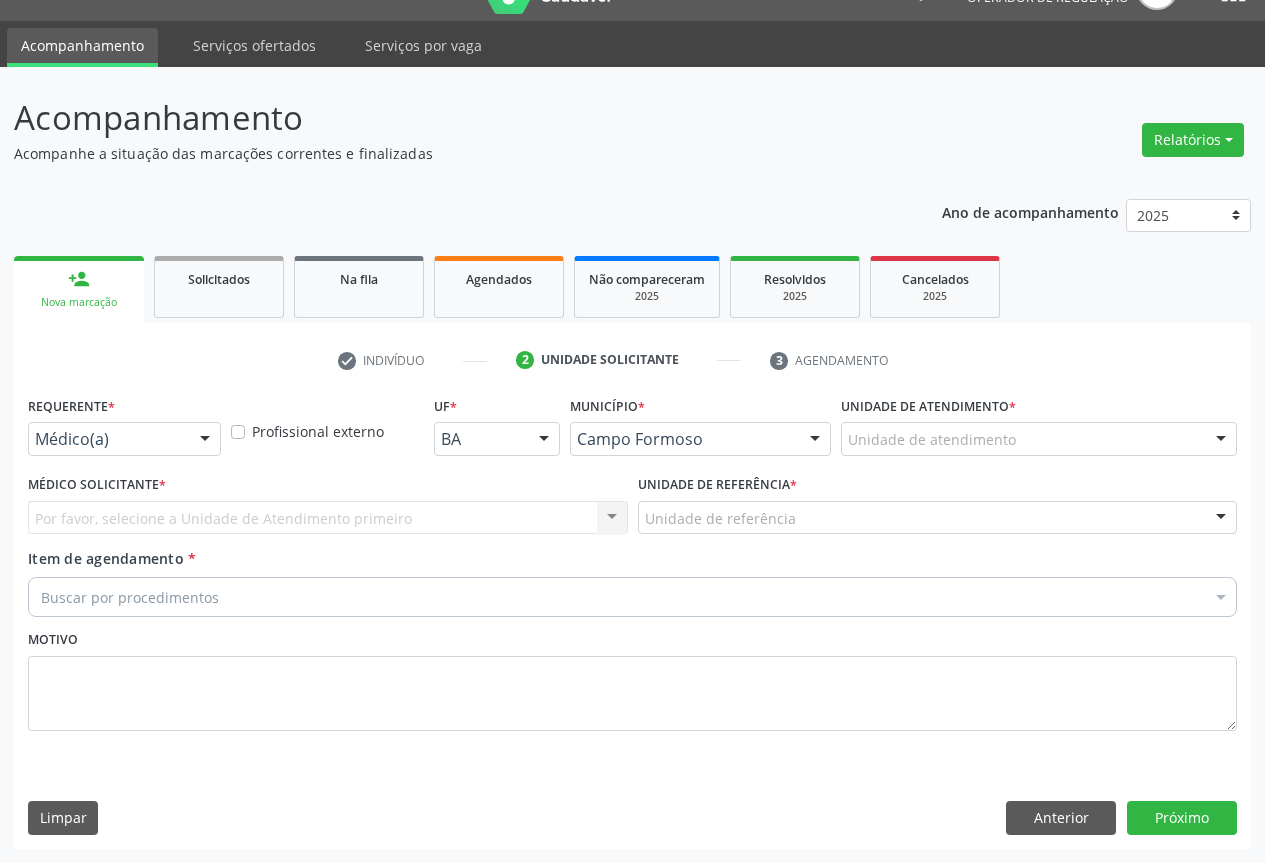 scroll, scrollTop: 43, scrollLeft: 0, axis: vertical 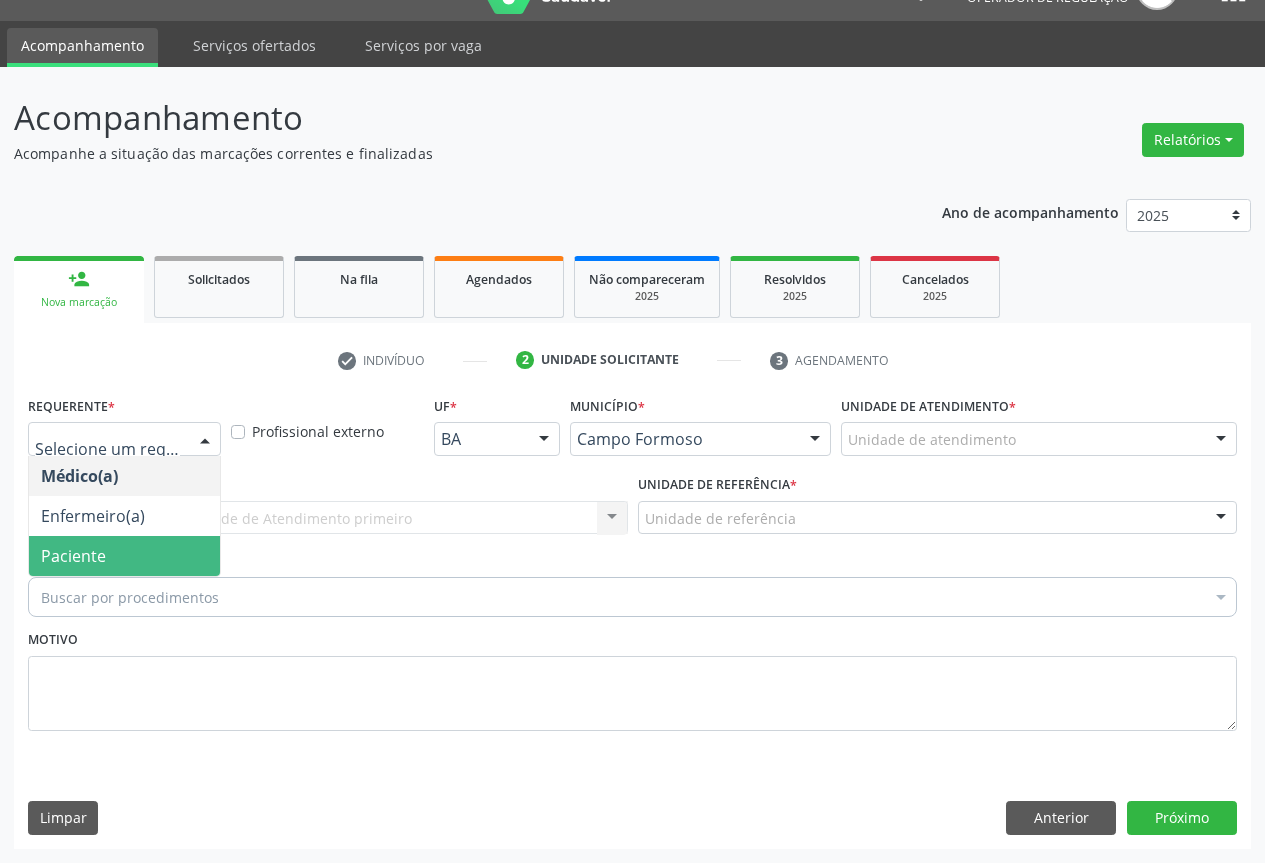 click on "Paciente" at bounding box center (124, 556) 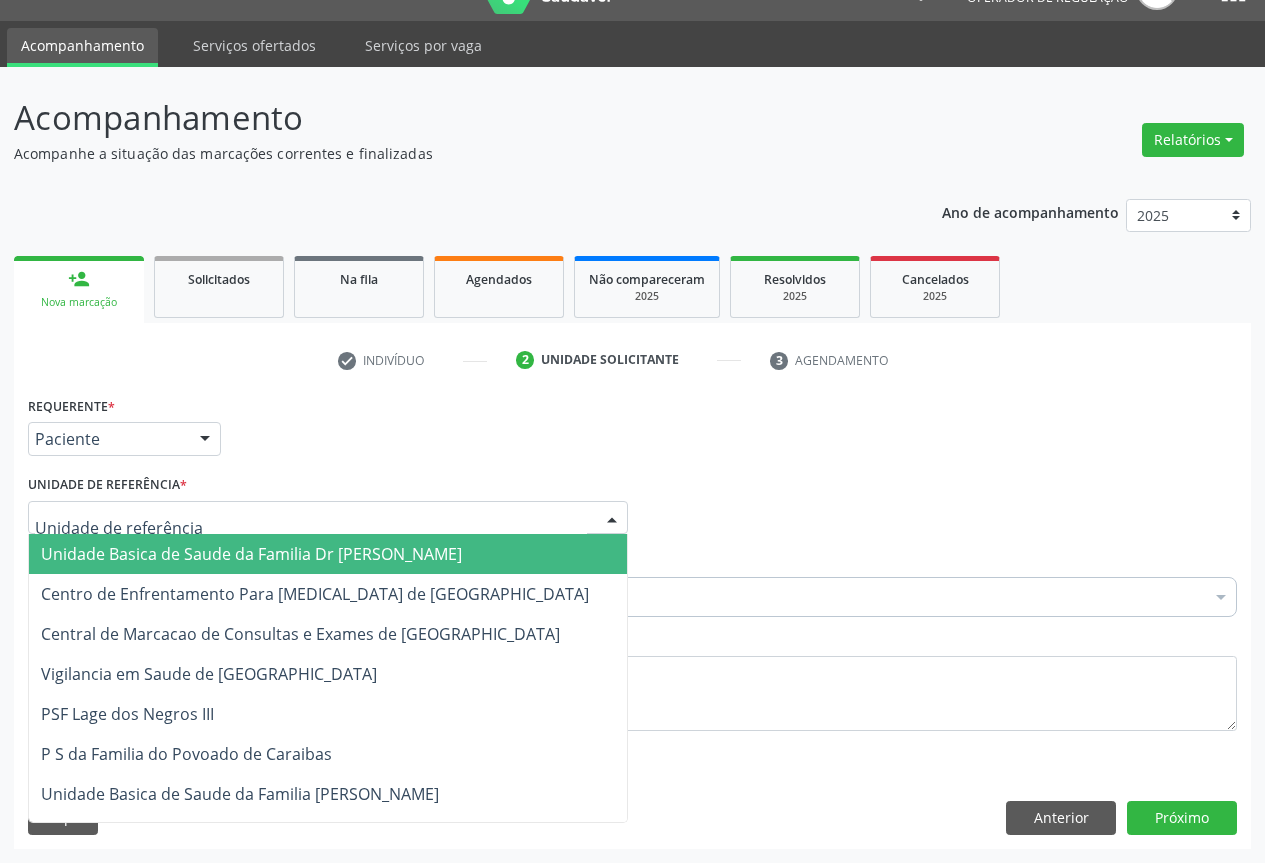 click at bounding box center [612, 519] 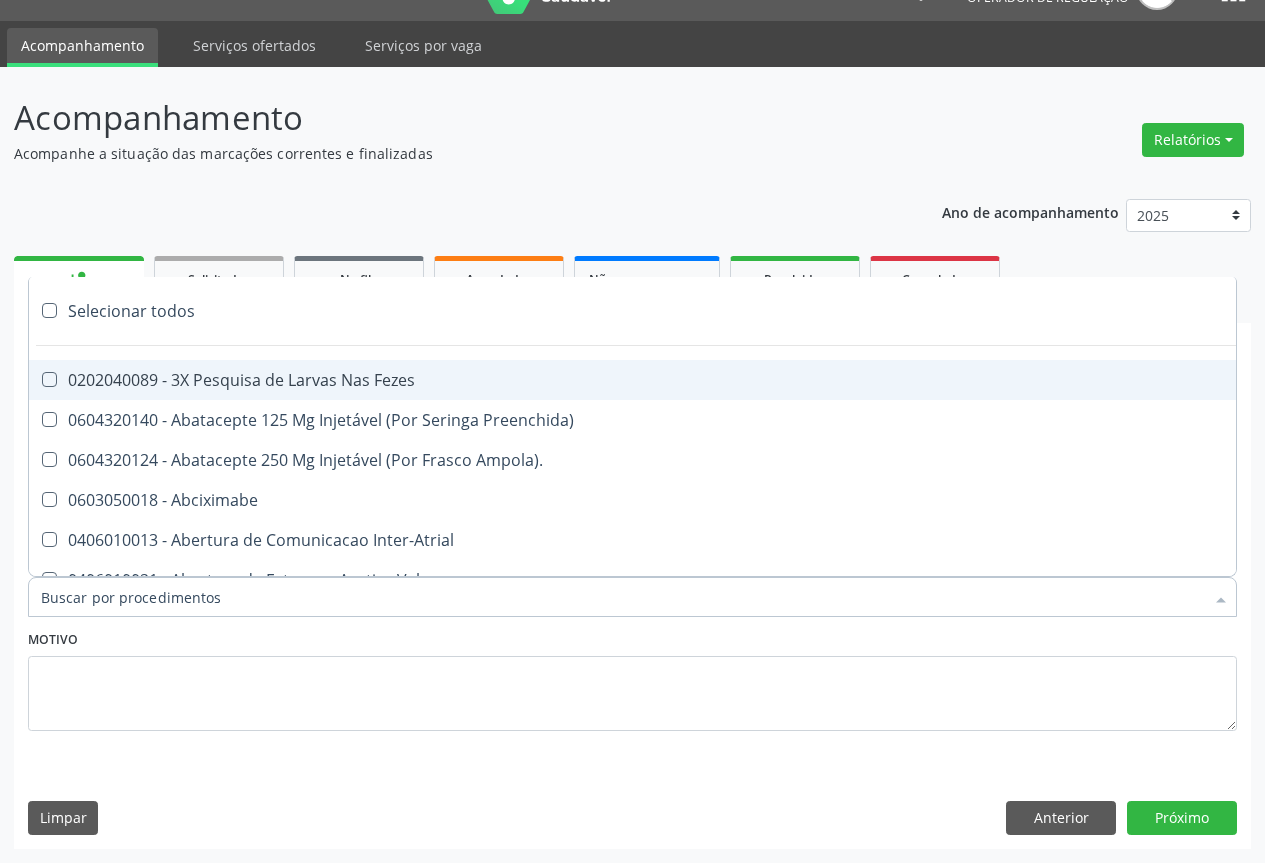 paste on "obstetrica" 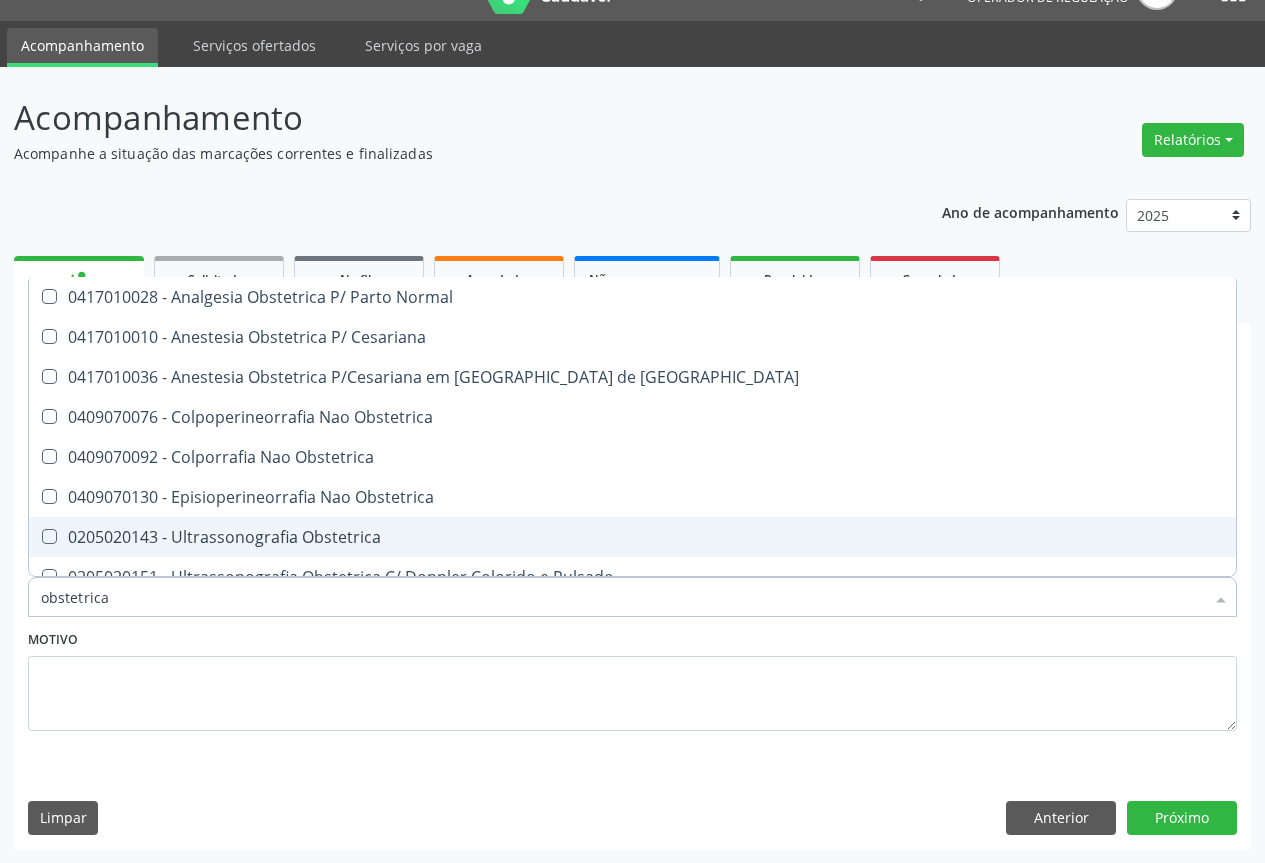 click on "0205020143 - Ultrassonografia Obstetrica" at bounding box center [632, 537] 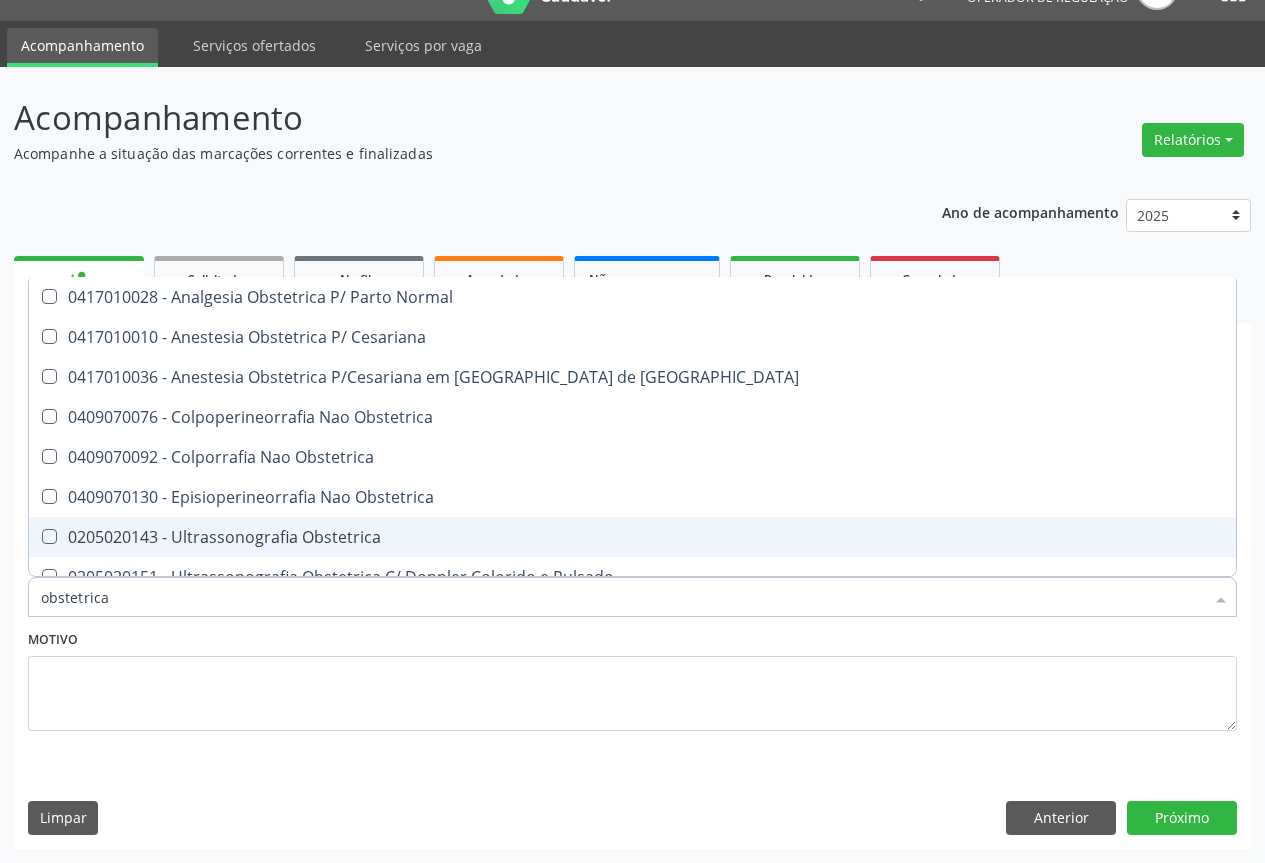 checkbox on "true" 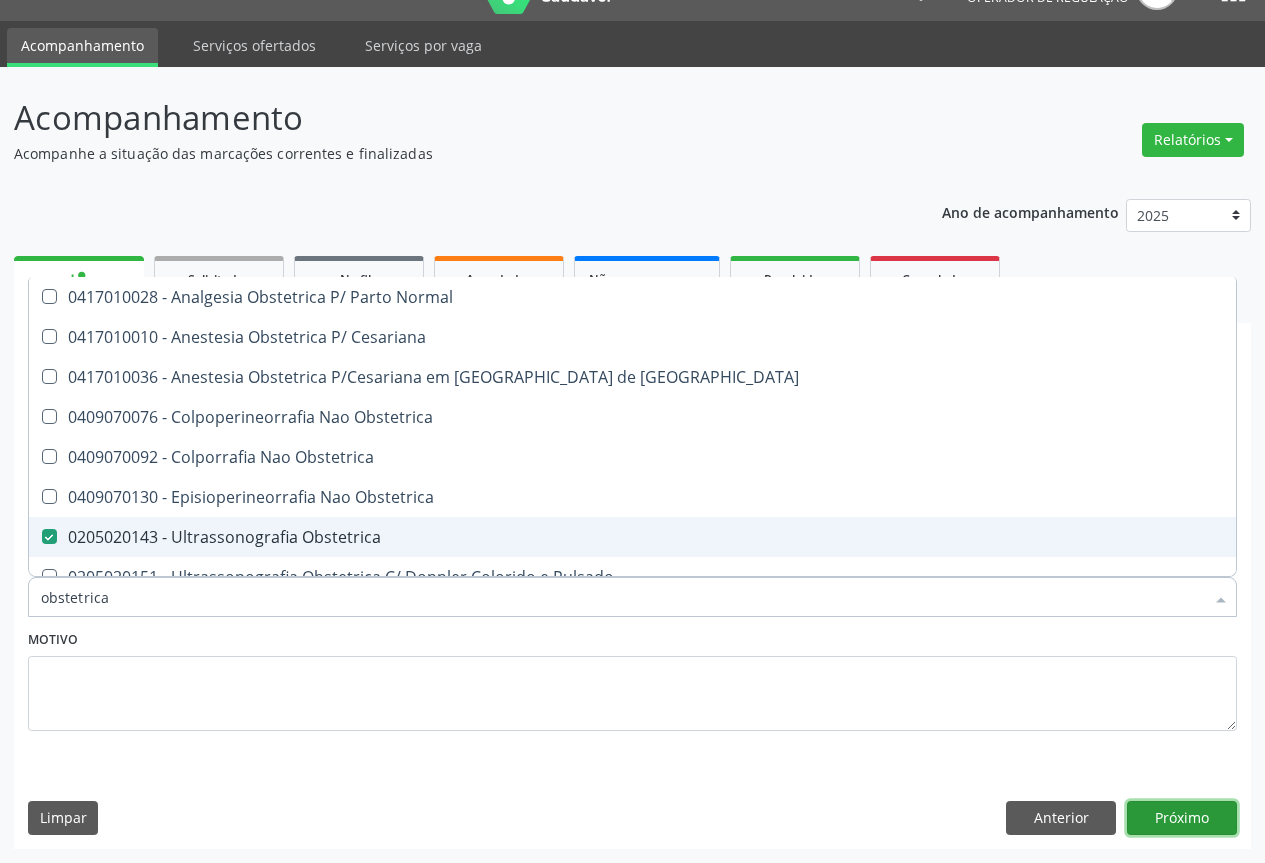 click on "Próximo" at bounding box center [1182, 818] 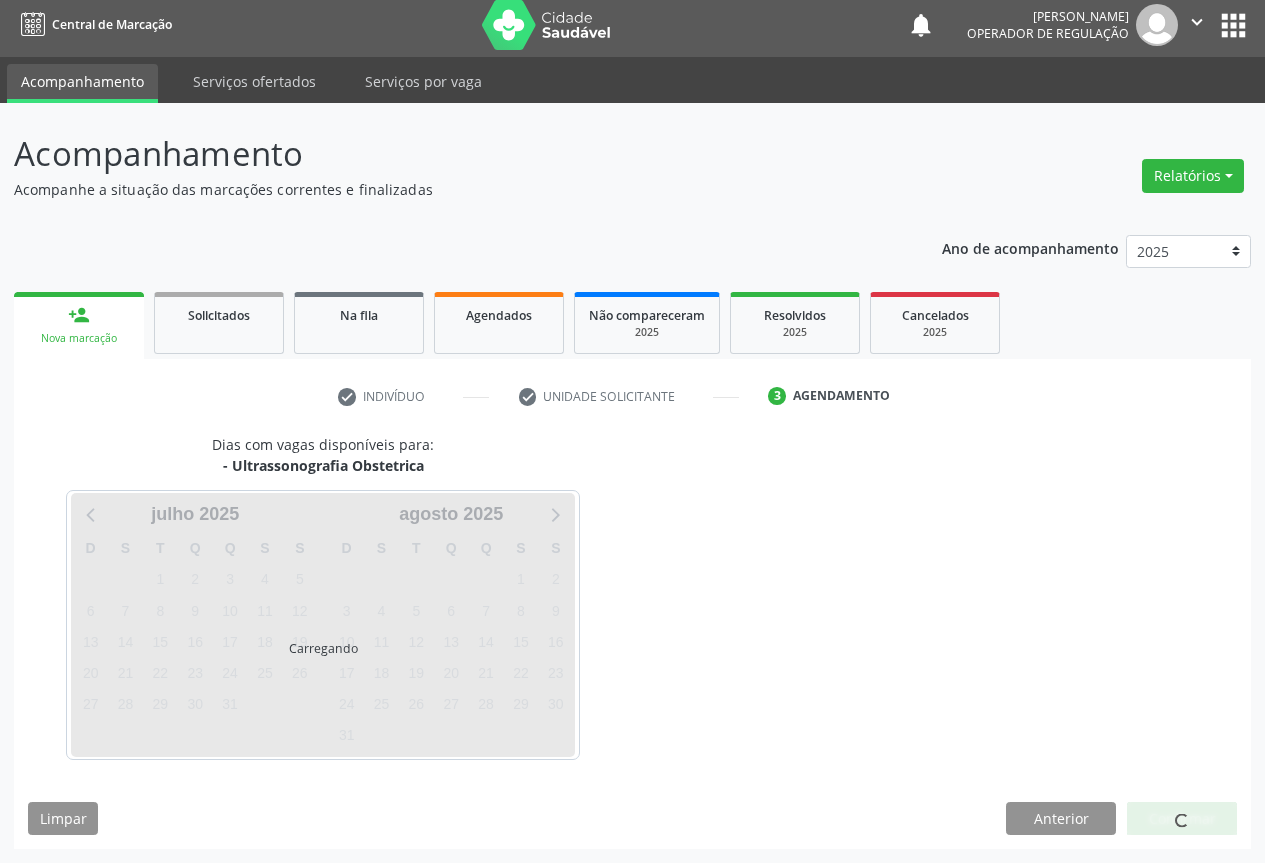 scroll, scrollTop: 7, scrollLeft: 0, axis: vertical 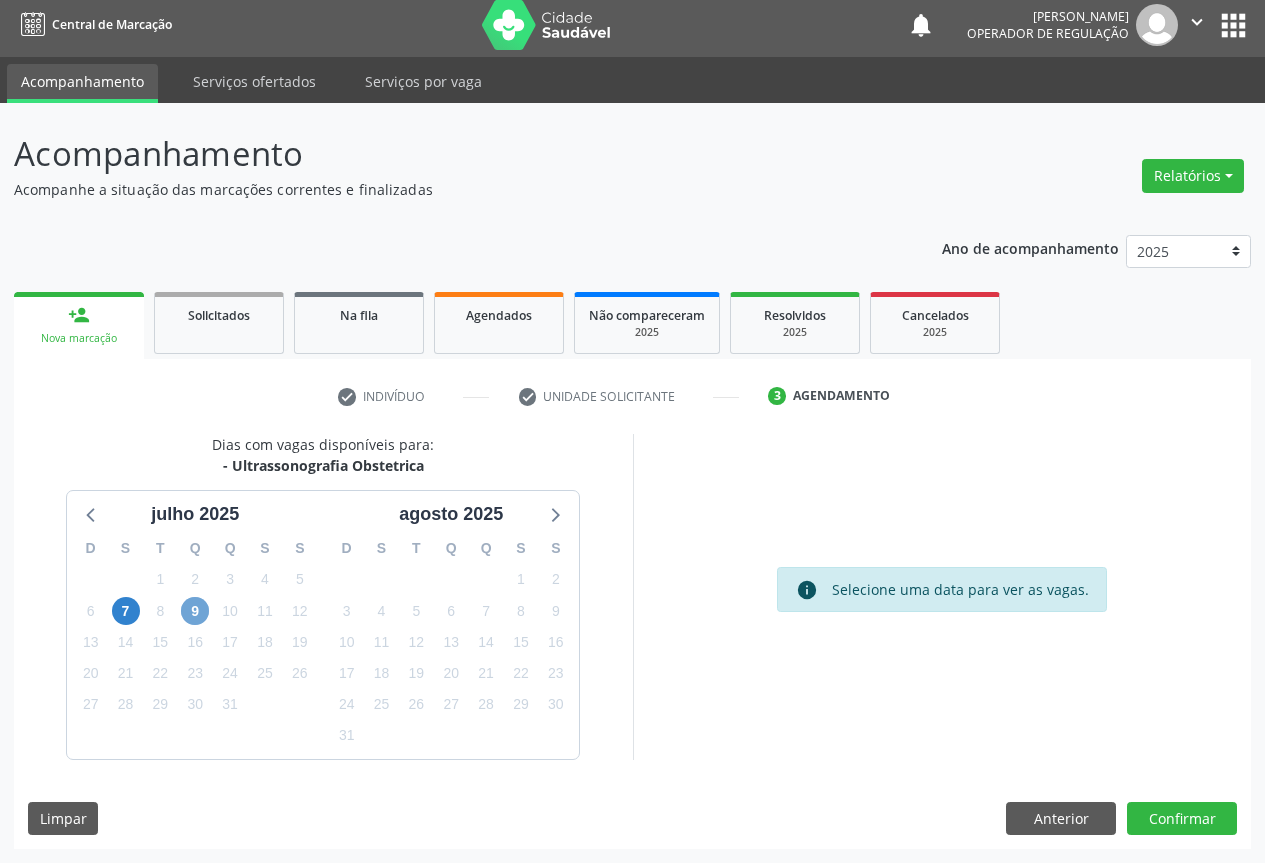 click on "9" at bounding box center (195, 611) 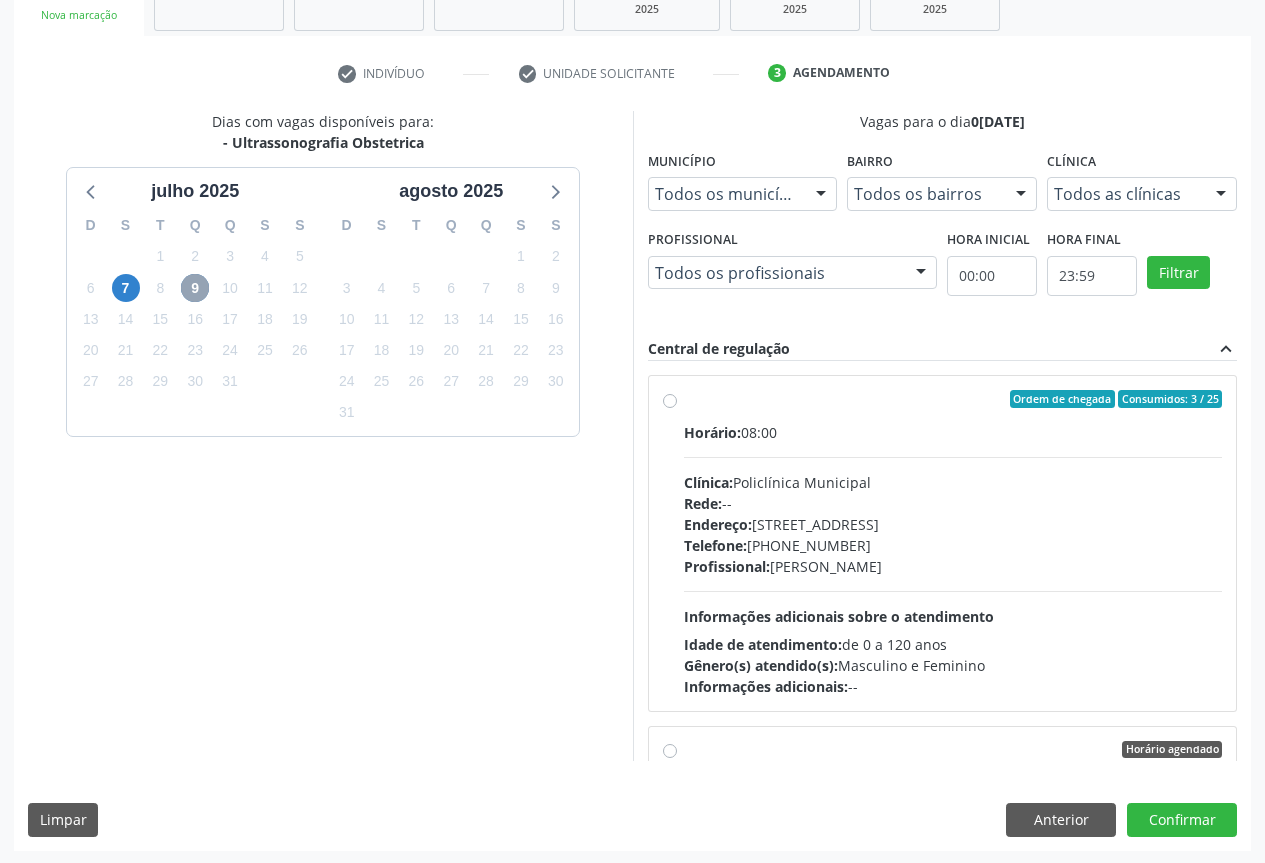 scroll, scrollTop: 332, scrollLeft: 0, axis: vertical 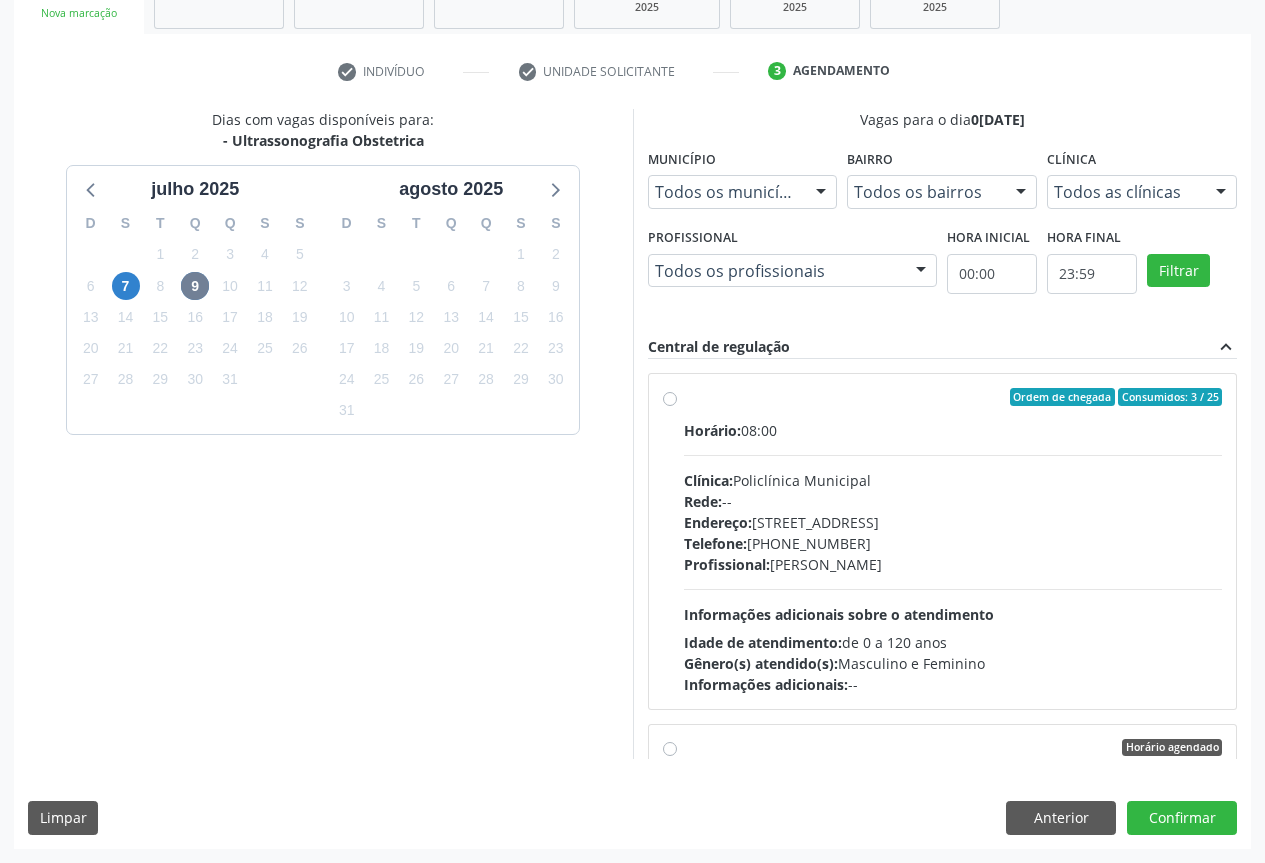 click on "Ordem de chegada
Consumidos: 3 / 25
Horário:   08:00
Clínica:  Policlínica Municipal
Rede:
--
[GEOGRAPHIC_DATA]:   [STREET_ADDRESS]
Telefone:   [PHONE_NUMBER]
Profissional:
[PERSON_NAME]
Informações adicionais sobre o atendimento
Idade de atendimento:
de 0 a 120 anos
Gênero(s) atendido(s):
Masculino e Feminino
Informações adicionais:
--" at bounding box center [953, 541] 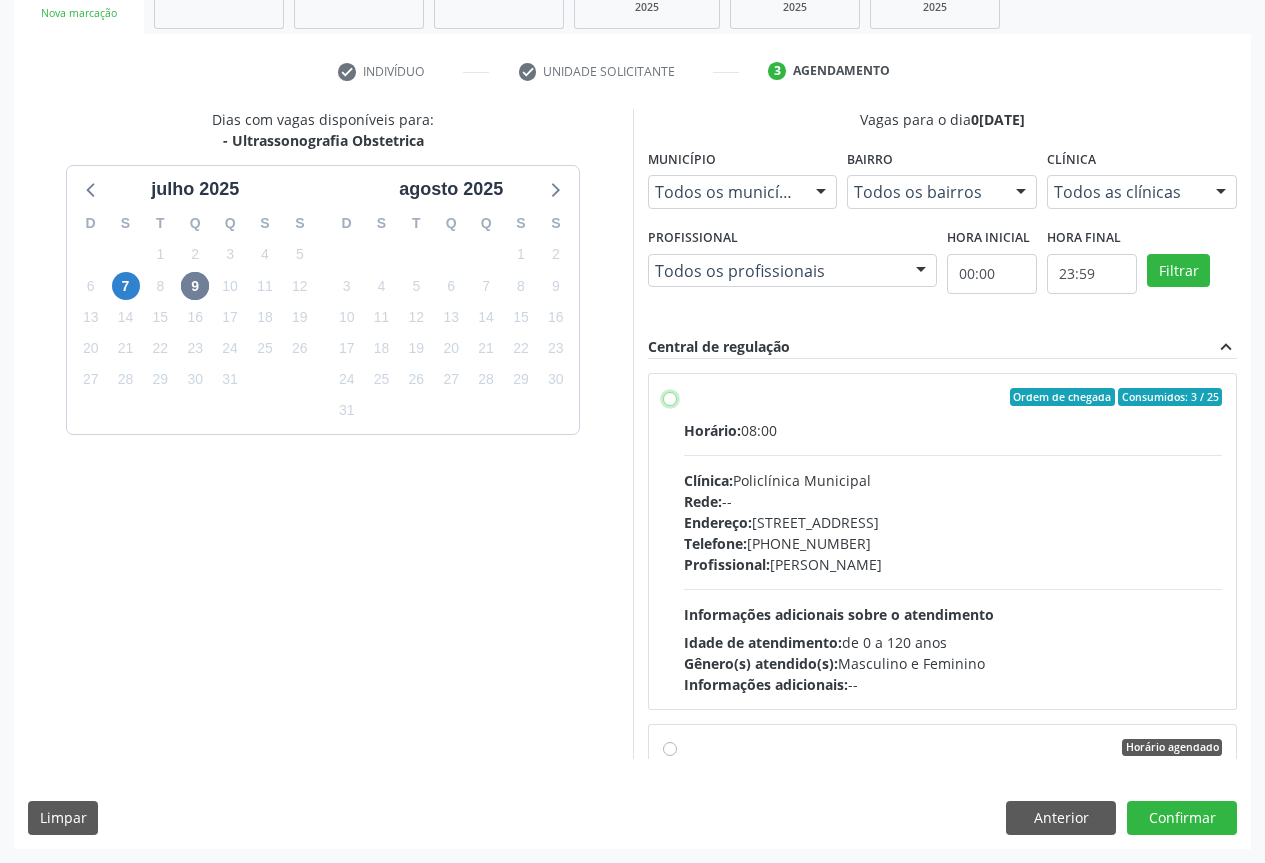 click on "Ordem de chegada
Consumidos: 3 / 25
Horário:   08:00
Clínica:  Policlínica Municipal
Rede:
--
[GEOGRAPHIC_DATA]:   [STREET_ADDRESS]
Telefone:   [PHONE_NUMBER]
Profissional:
[PERSON_NAME]
Informações adicionais sobre o atendimento
Idade de atendimento:
de 0 a 120 anos
Gênero(s) atendido(s):
Masculino e Feminino
Informações adicionais:
--" at bounding box center [670, 397] 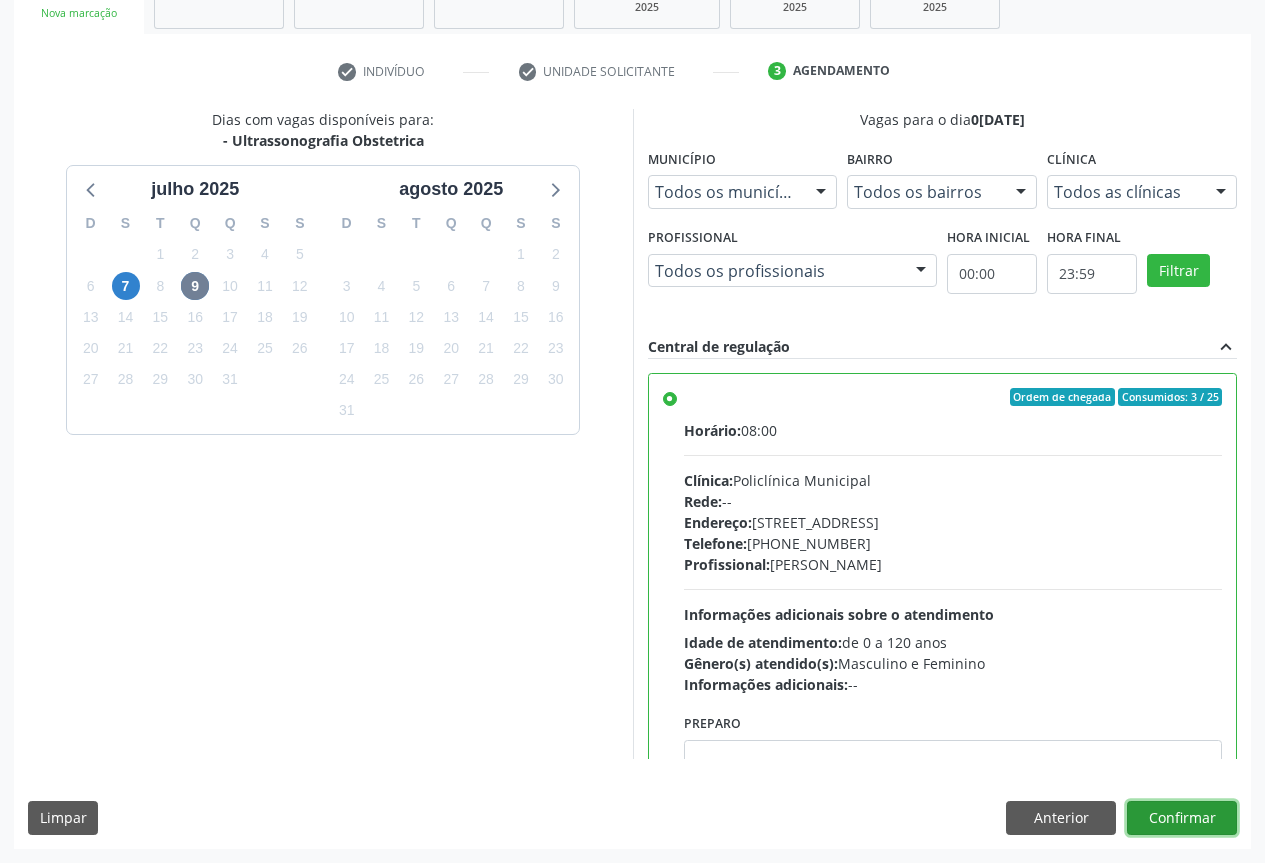 click on "Confirmar" at bounding box center [1182, 818] 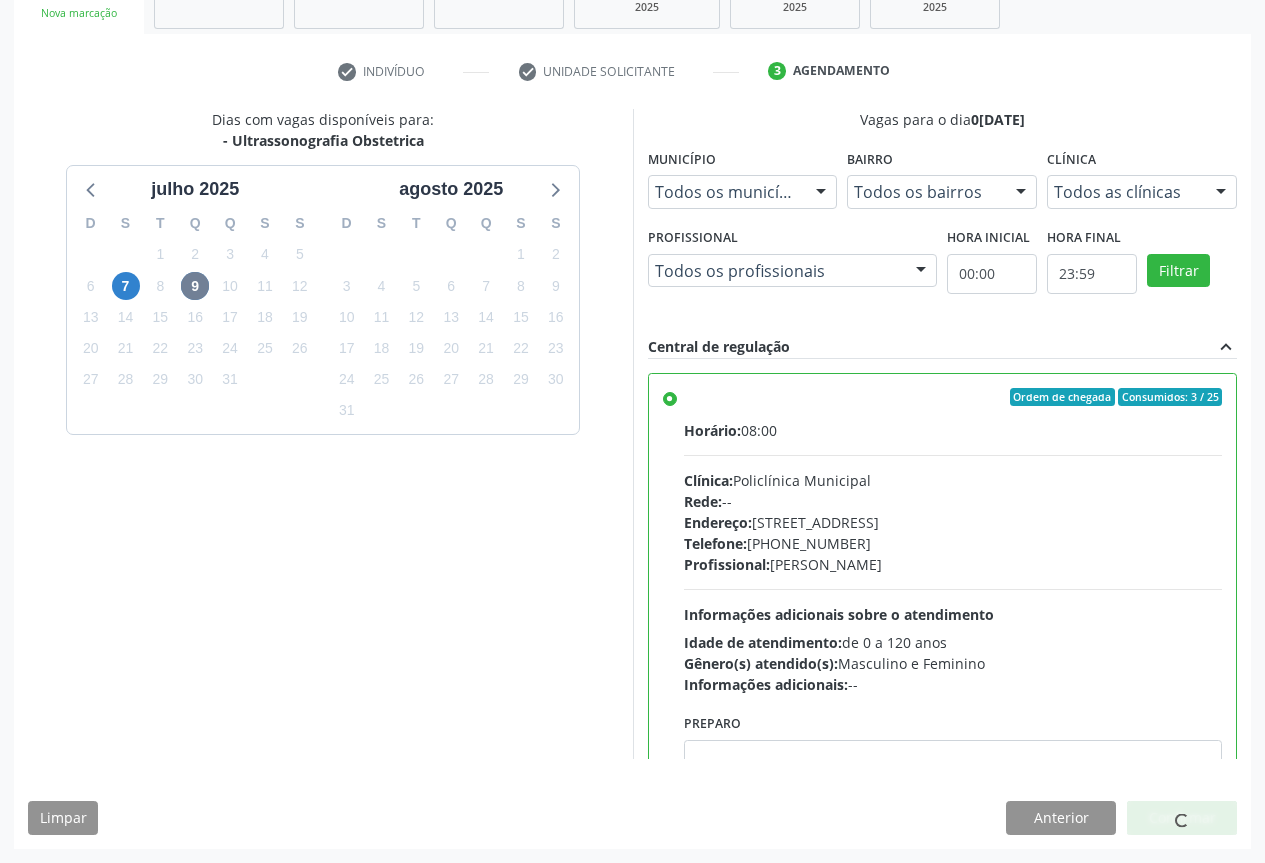 scroll, scrollTop: 0, scrollLeft: 0, axis: both 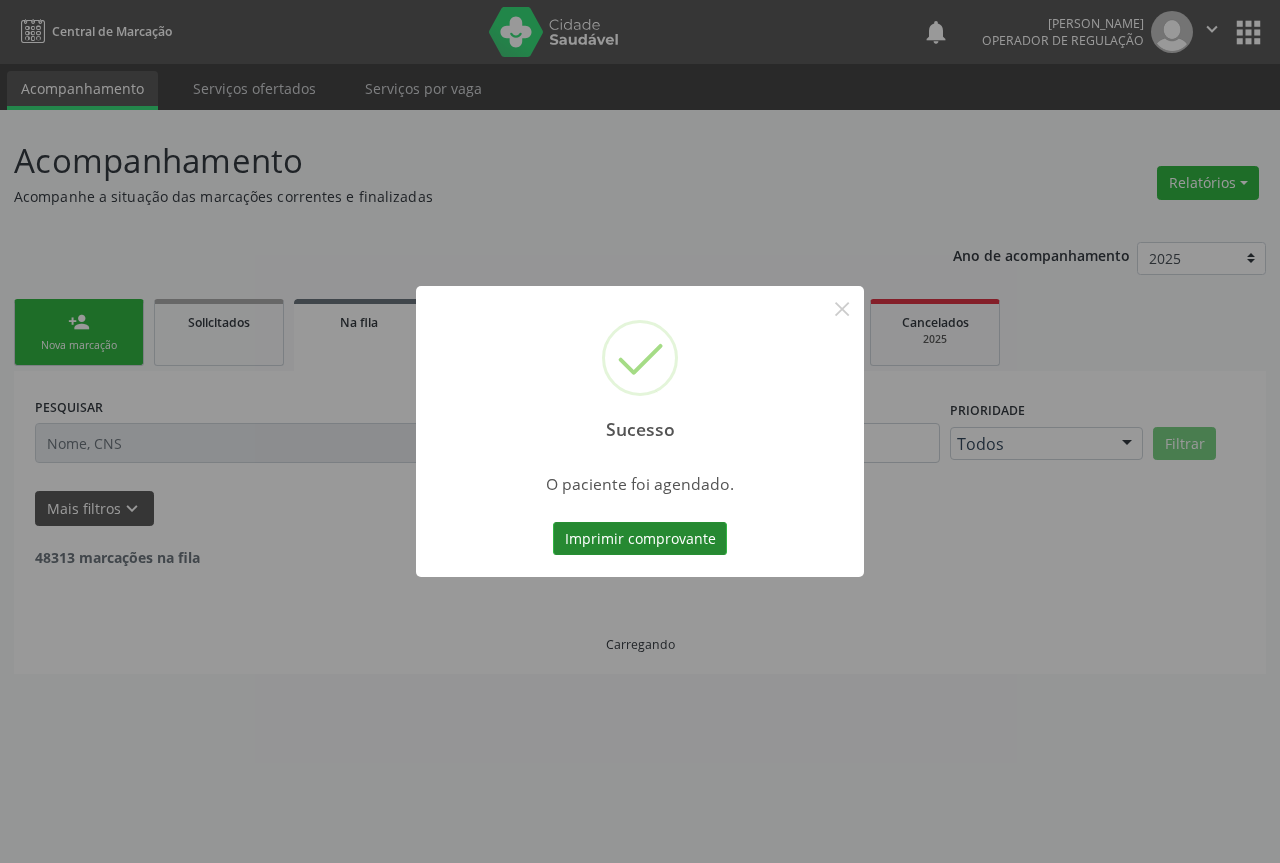 click on "Imprimir comprovante" at bounding box center (640, 539) 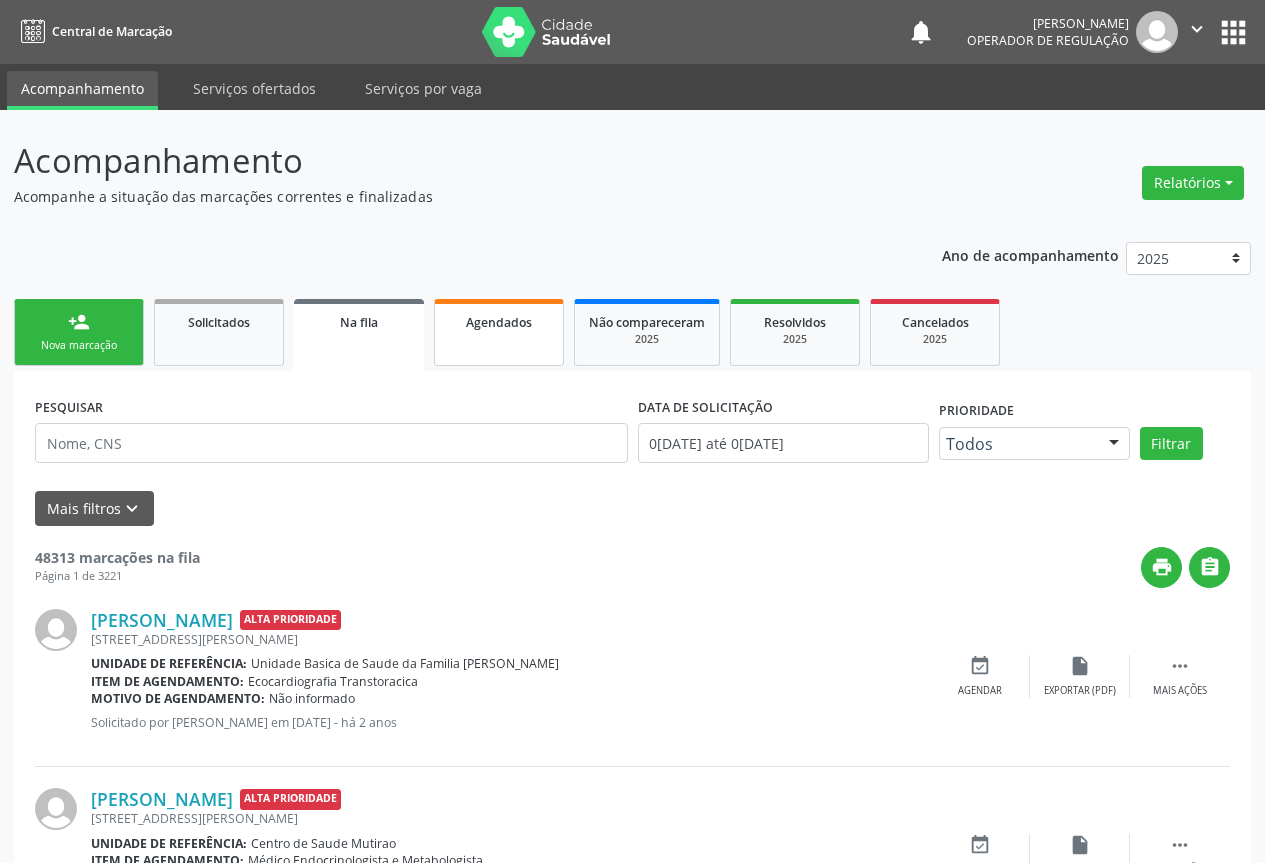click on "Agendados" at bounding box center [499, 332] 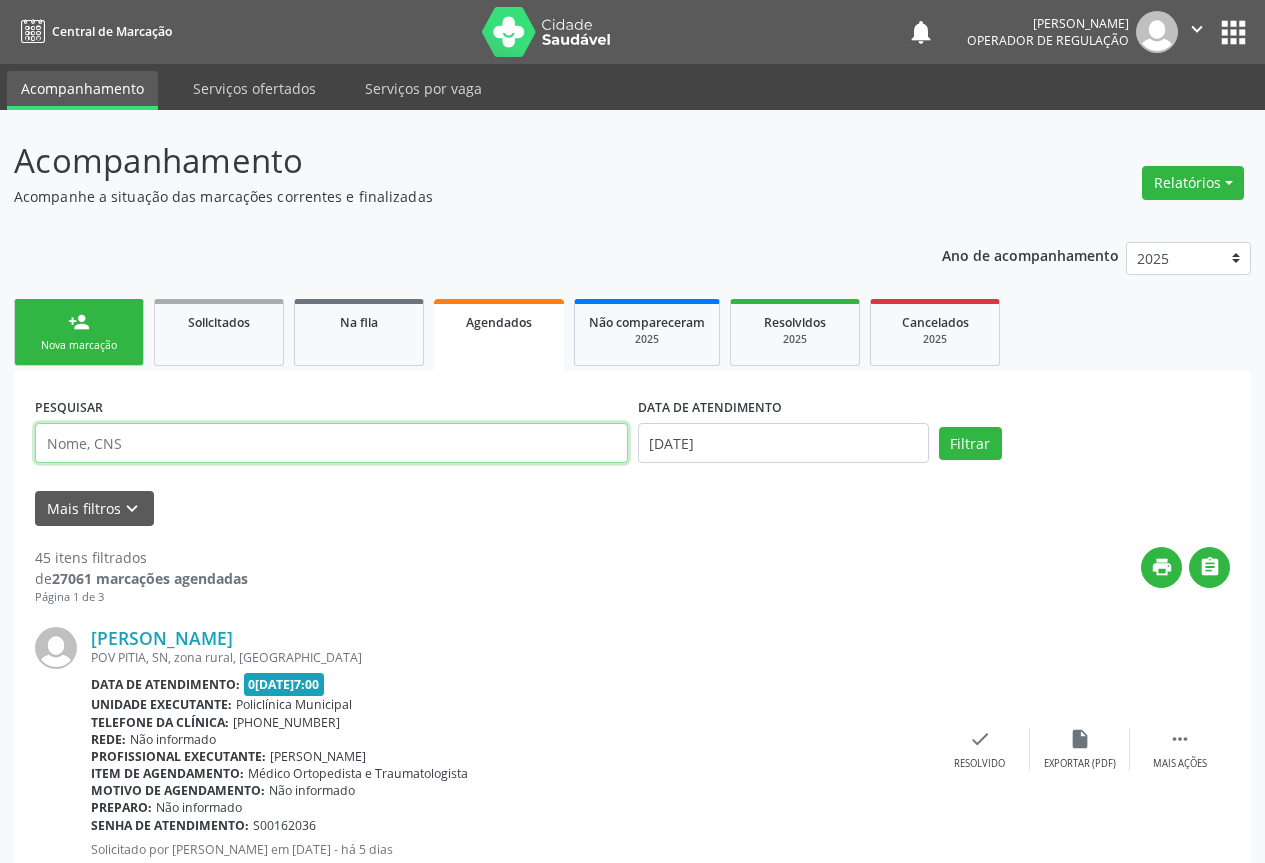 click at bounding box center (331, 443) 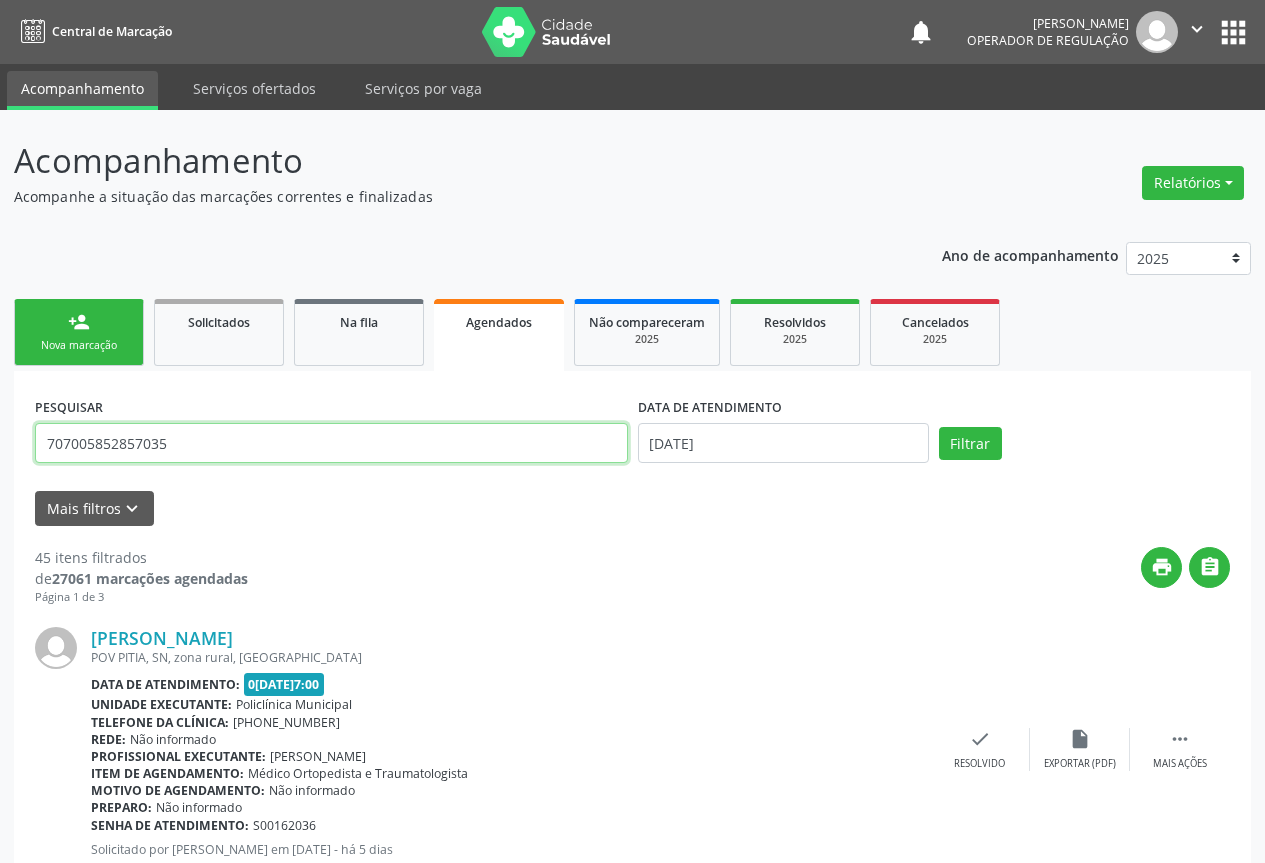type on "707005852857035" 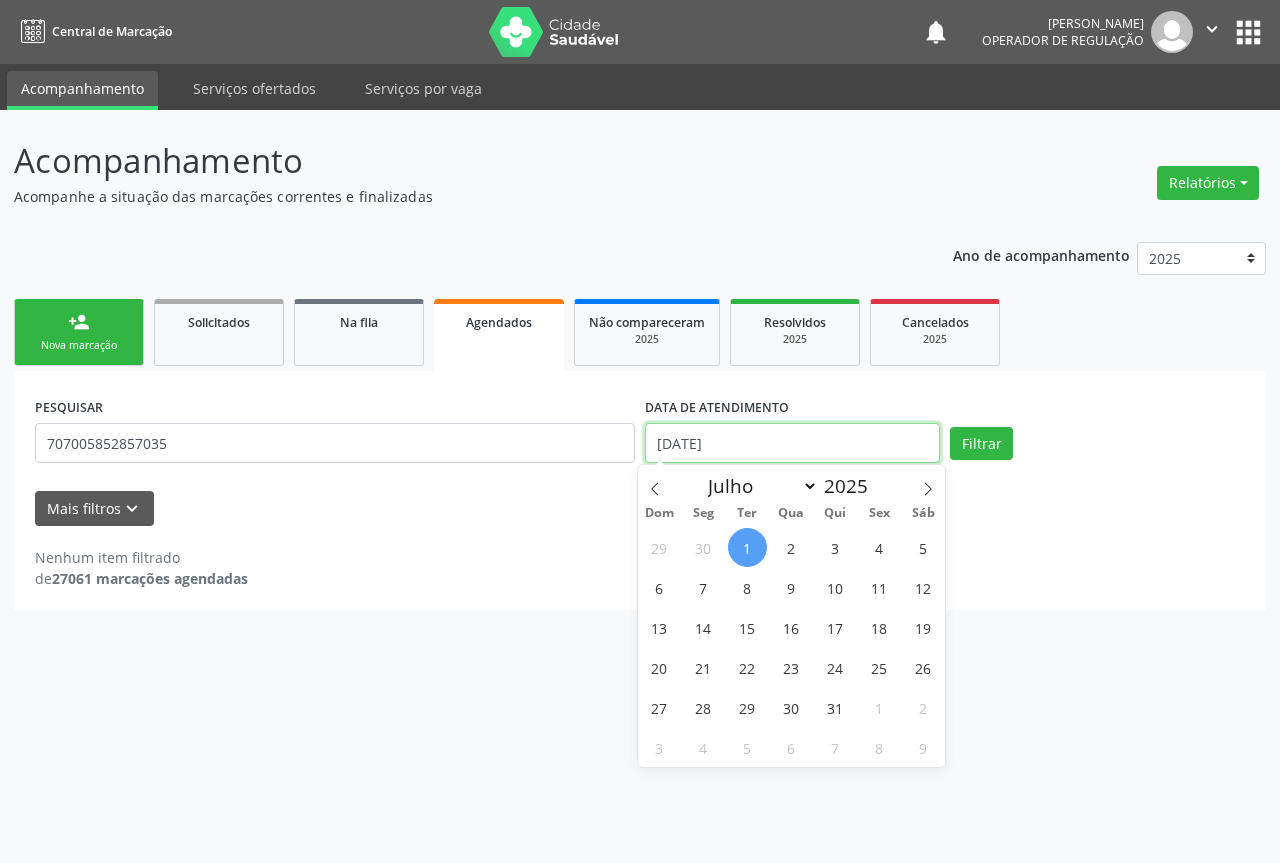 click on "[DATE]" at bounding box center [792, 443] 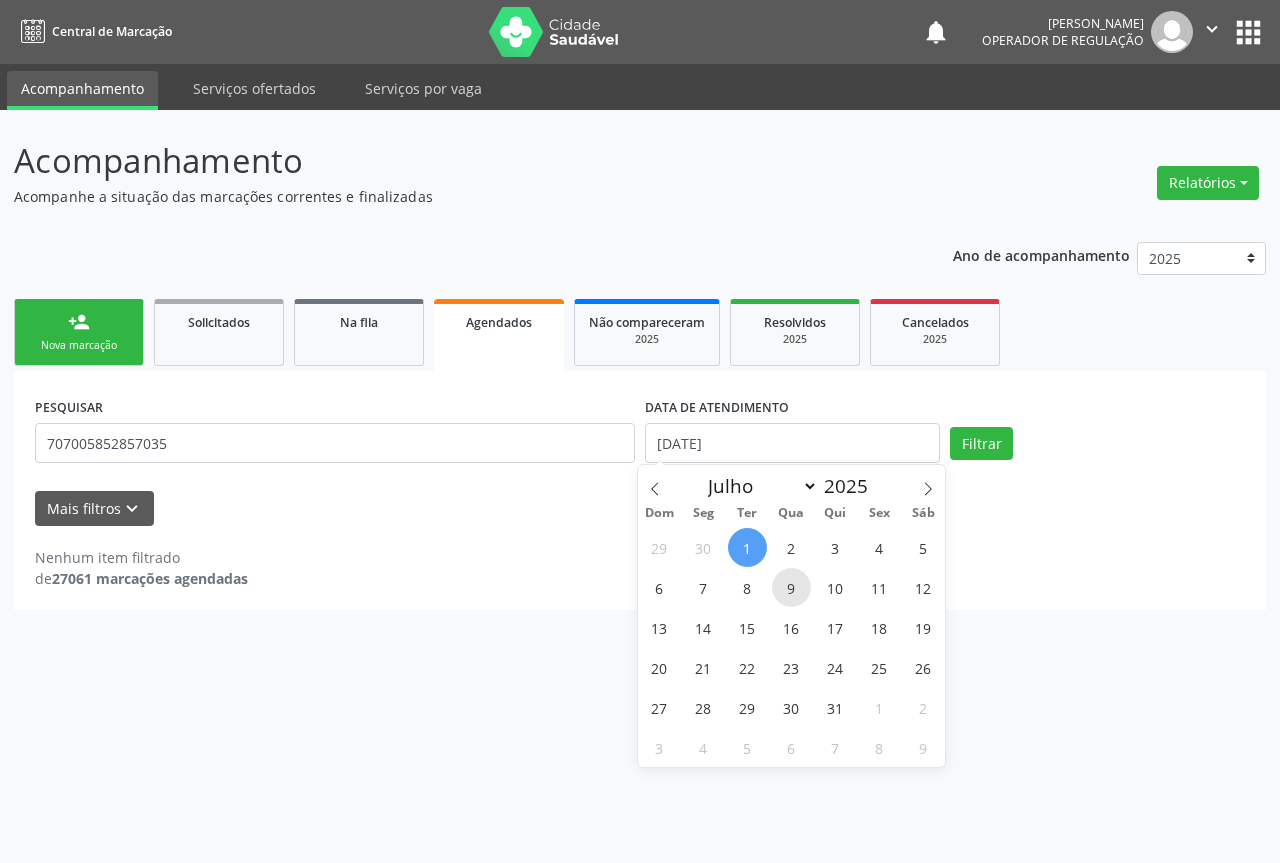 click on "9" at bounding box center (791, 587) 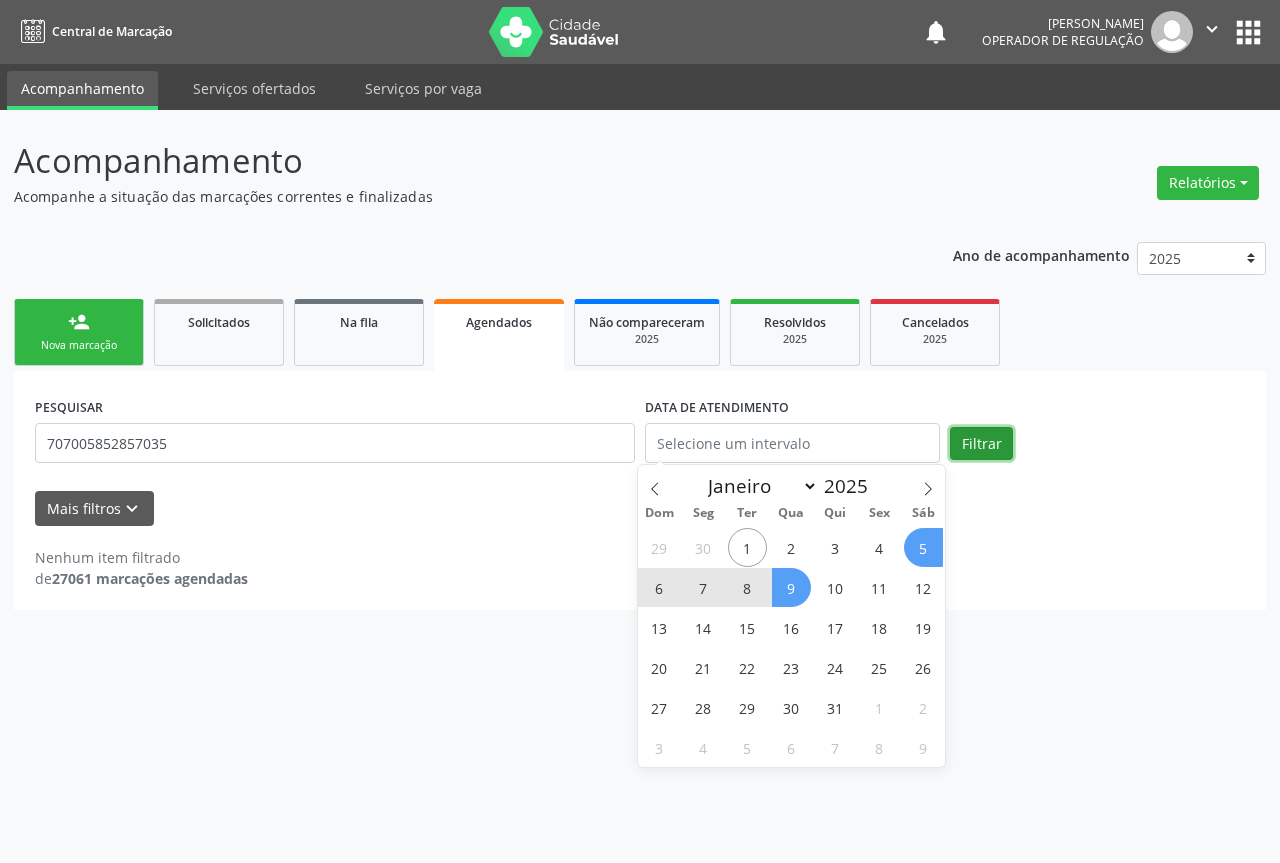 click on "Filtrar" at bounding box center (981, 444) 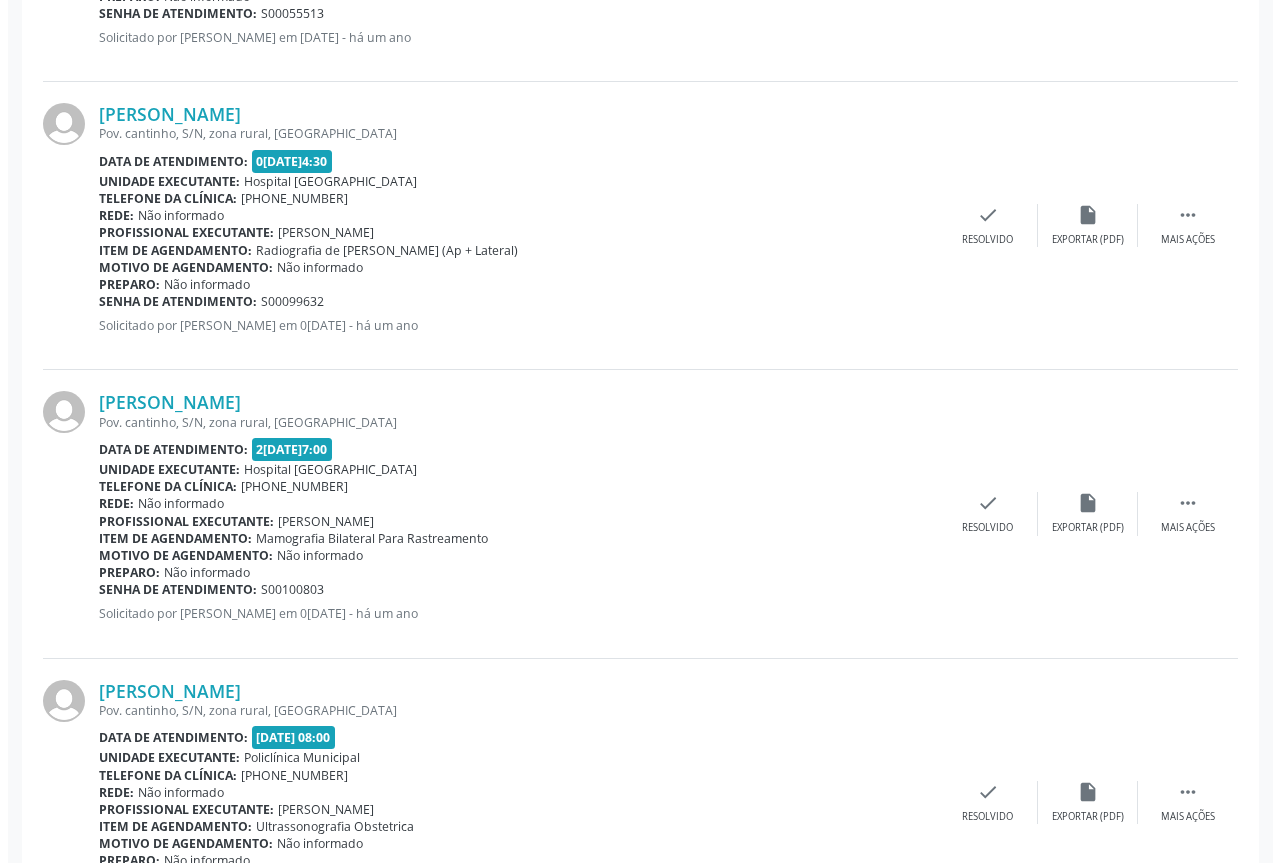 scroll, scrollTop: 1218, scrollLeft: 0, axis: vertical 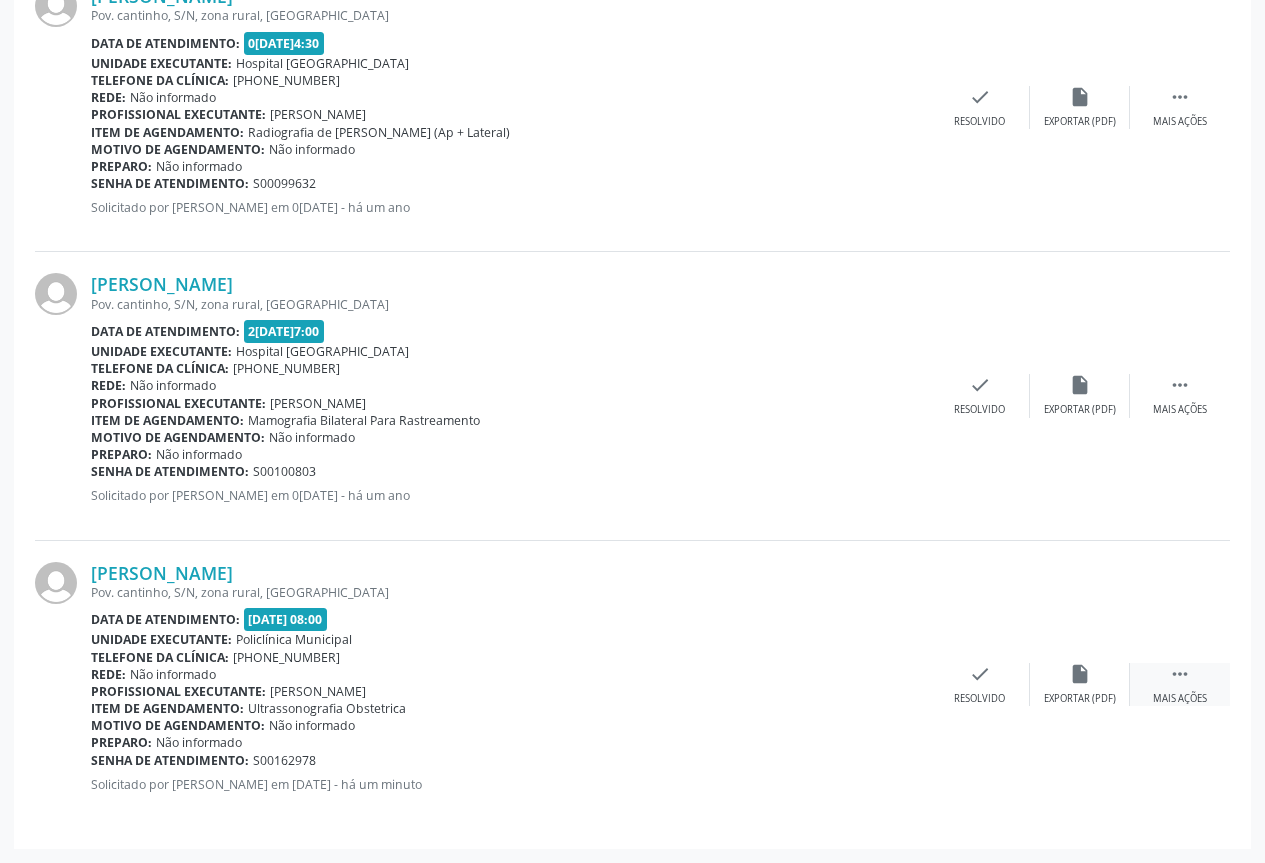 click on "
Mais ações" at bounding box center (1180, 684) 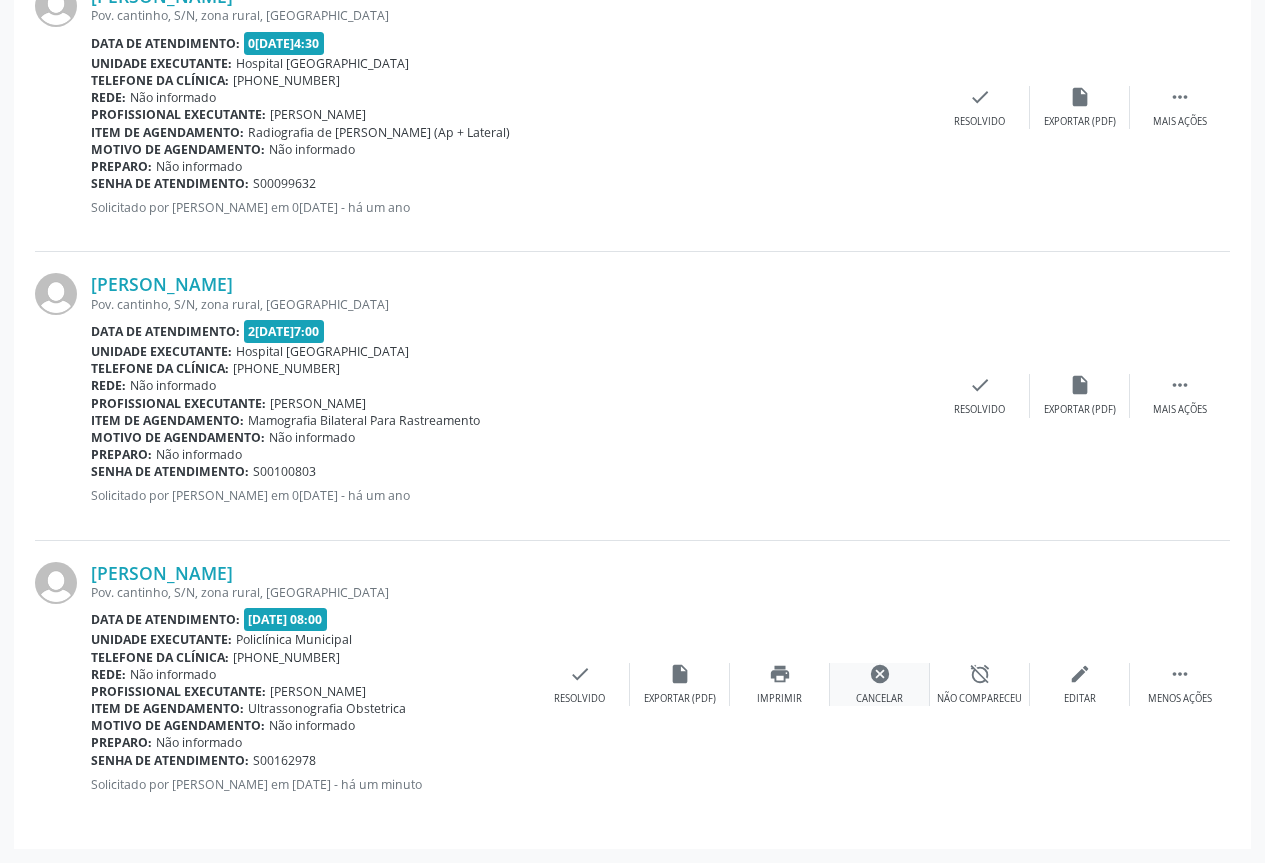 click on "cancel" at bounding box center (880, 674) 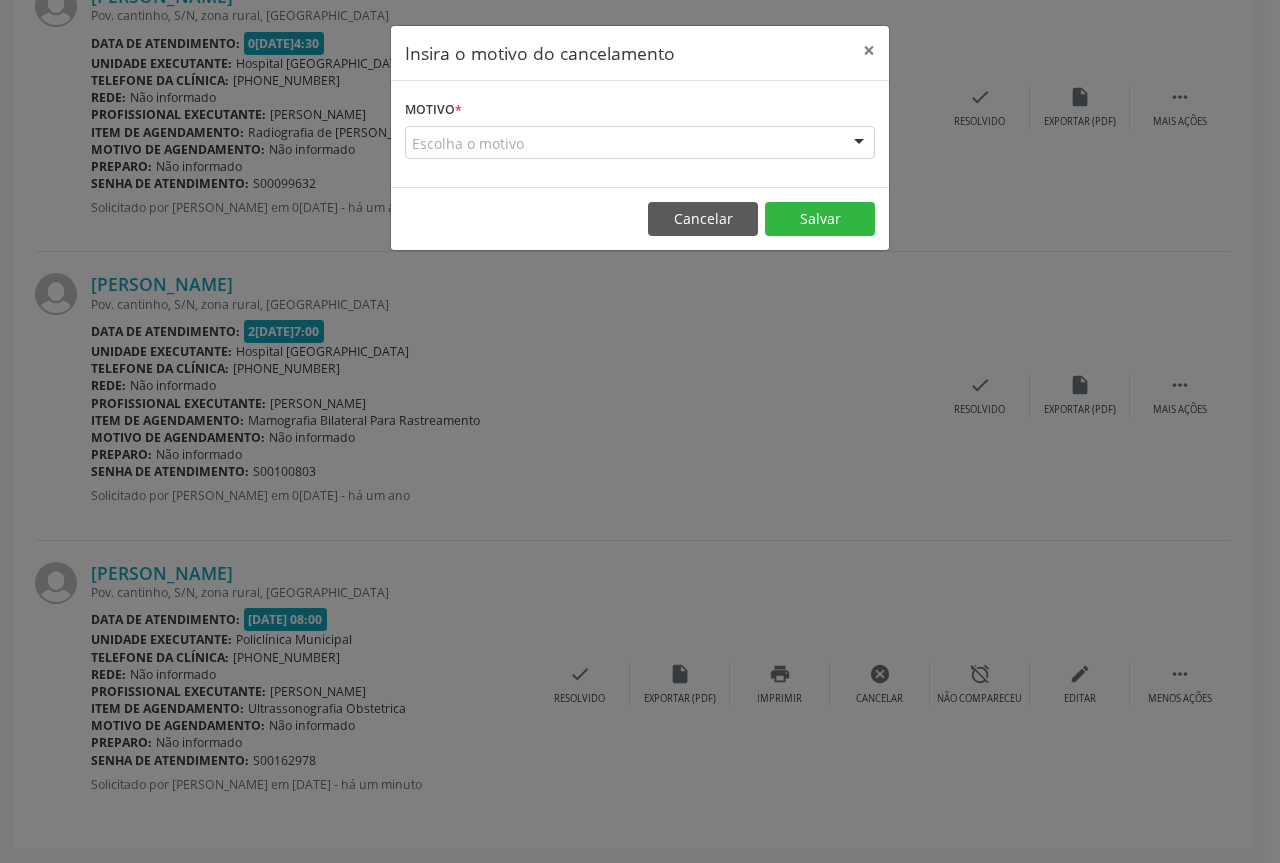 click at bounding box center [859, 144] 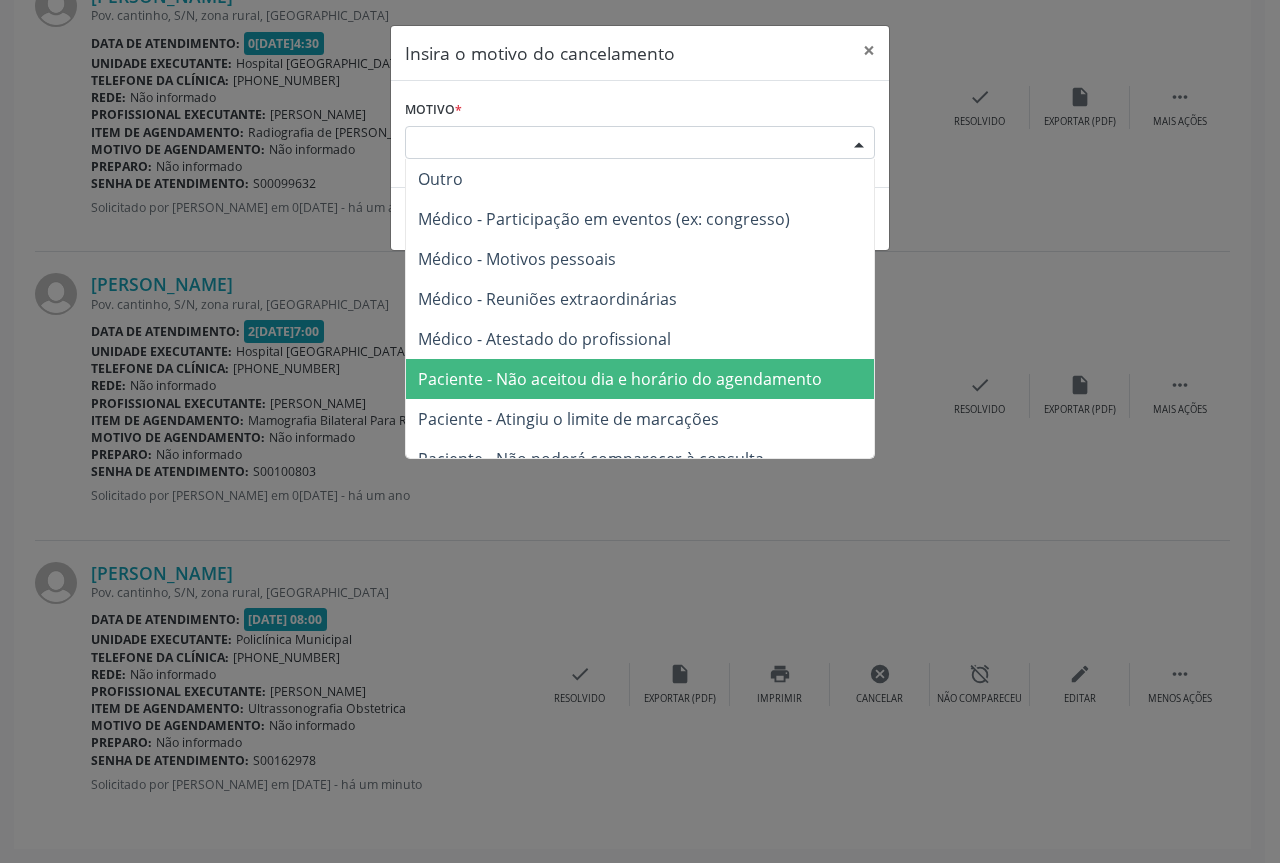 click on "Paciente - Não aceitou dia e horário do agendamento" at bounding box center (620, 379) 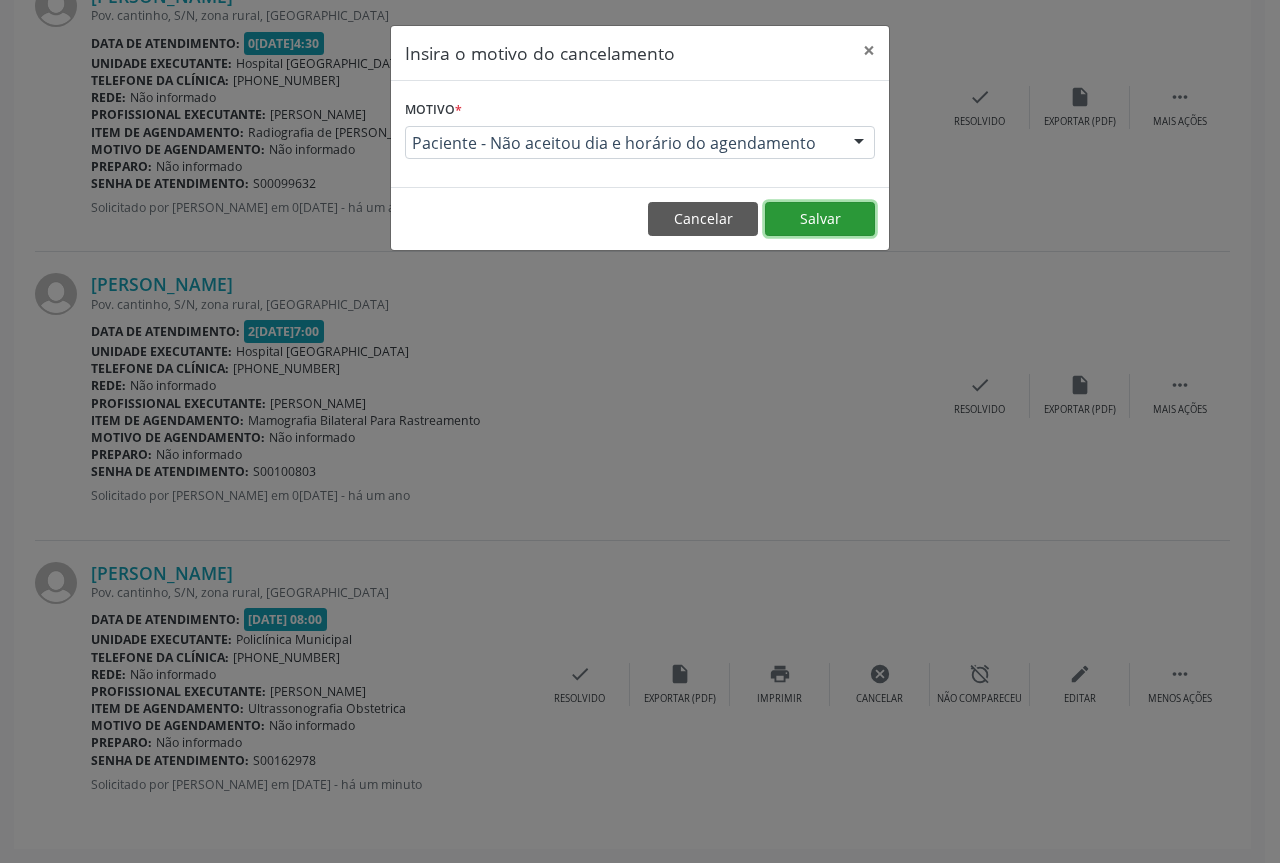 click on "Salvar" at bounding box center (820, 219) 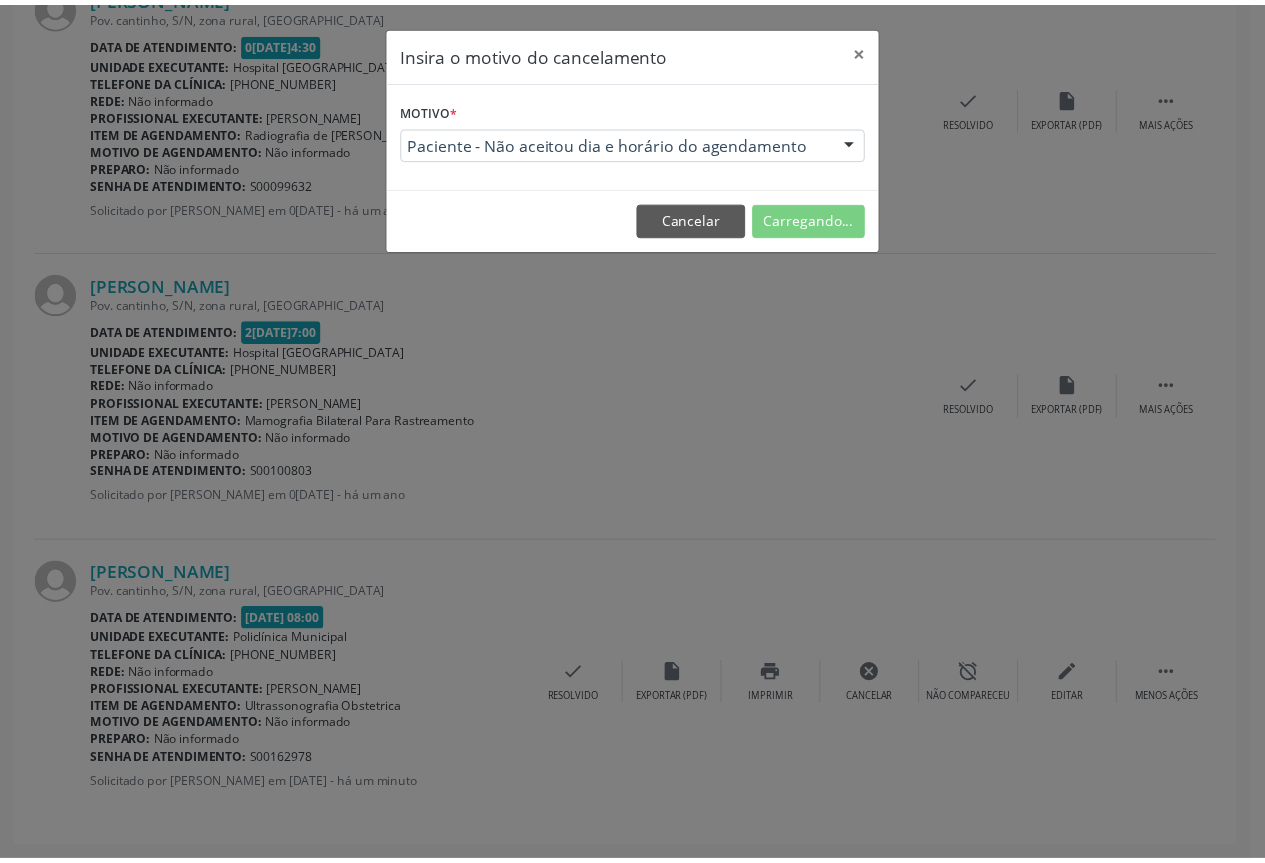 scroll, scrollTop: 0, scrollLeft: 0, axis: both 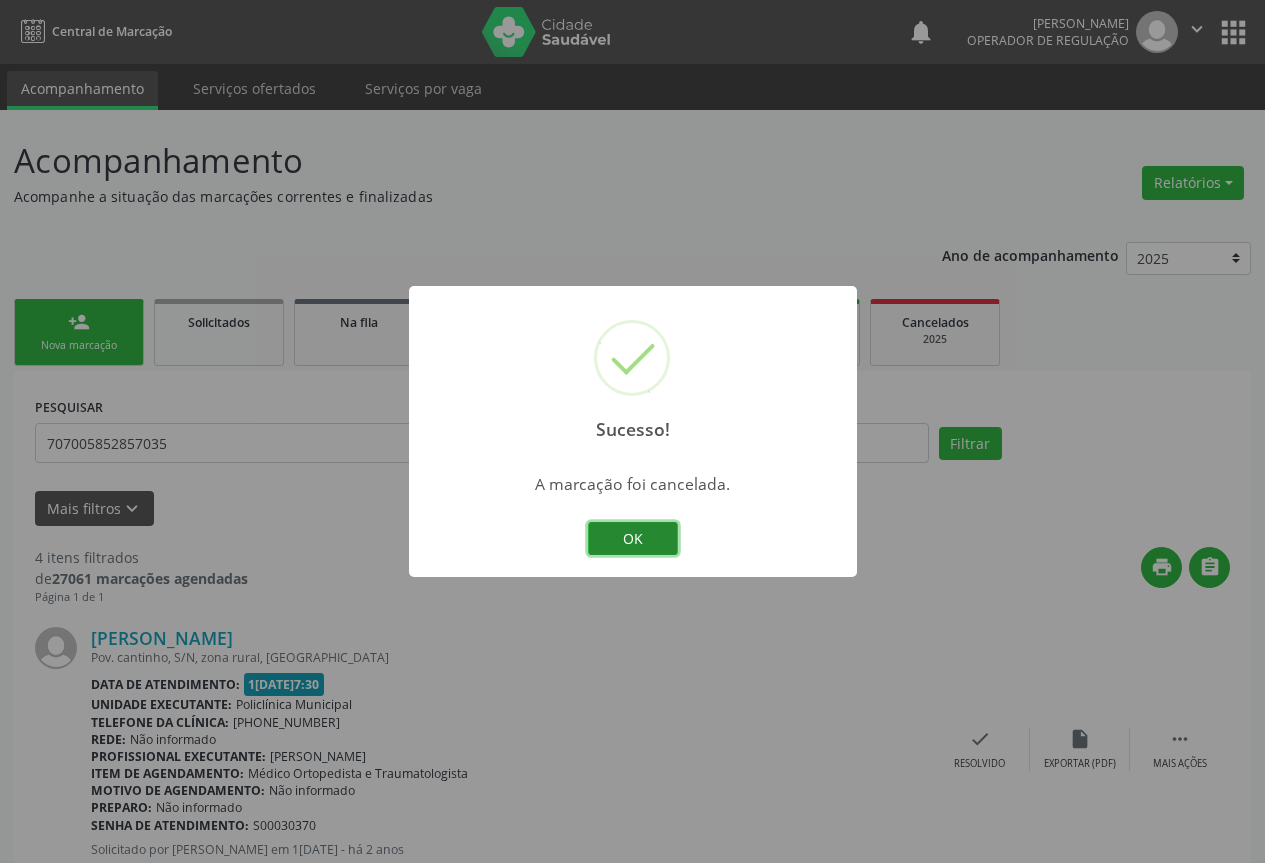 click on "OK" at bounding box center [633, 539] 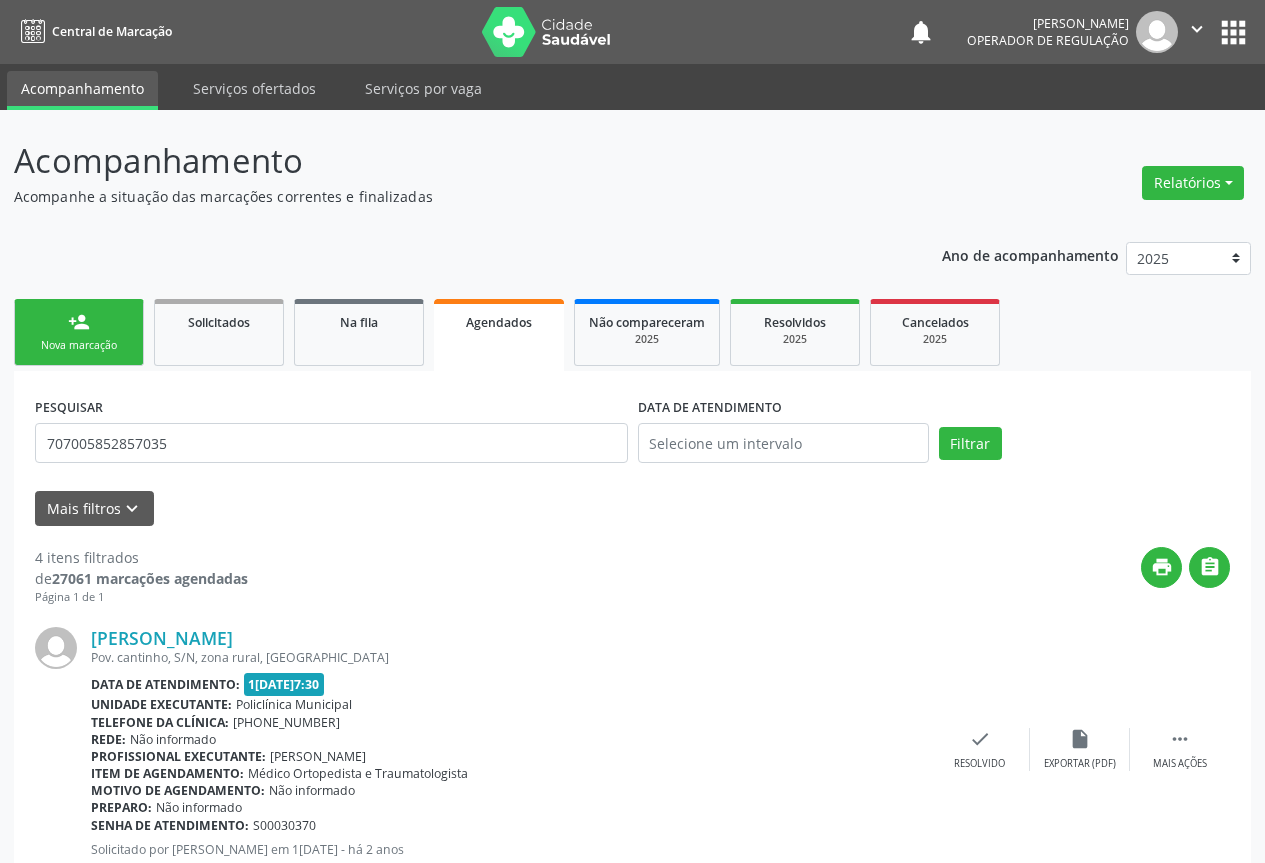 click on "person_add" at bounding box center [79, 322] 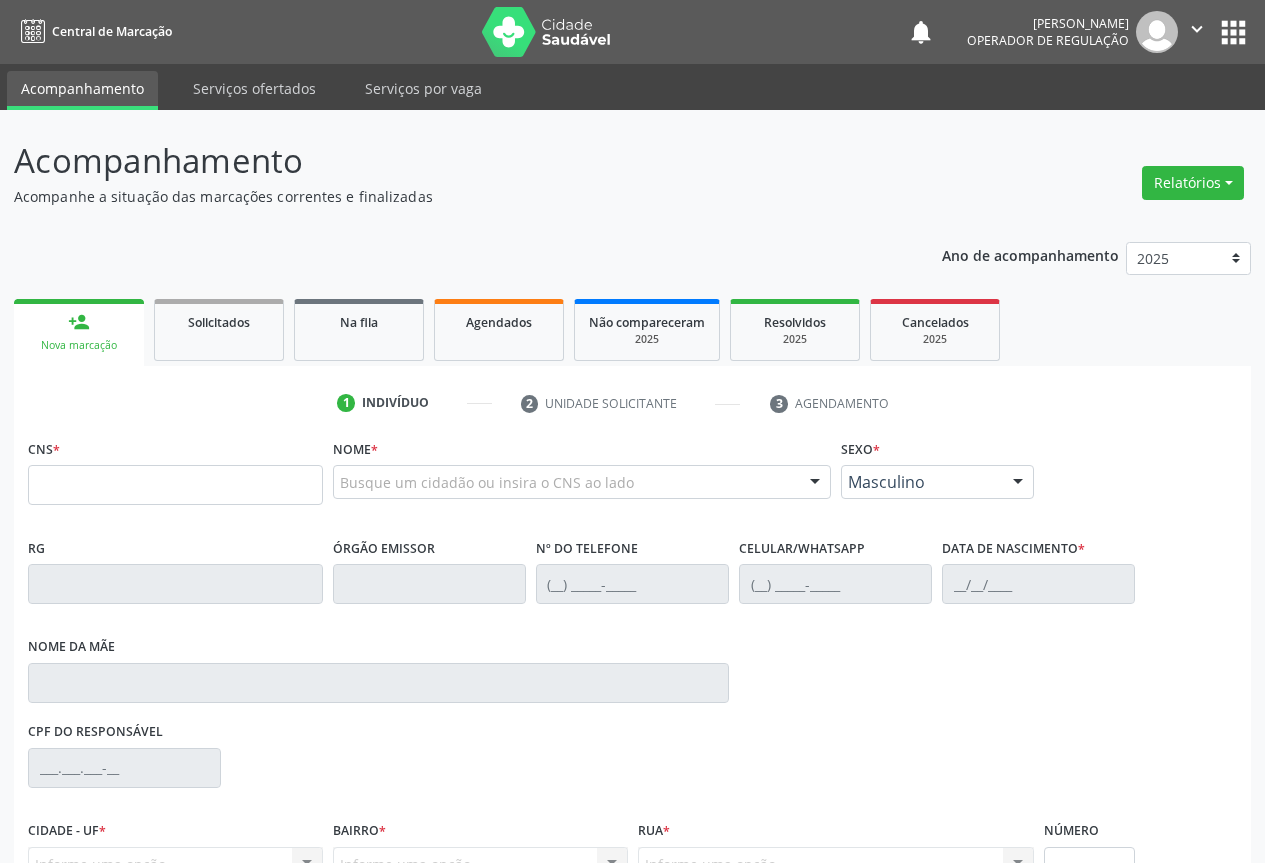 click on "person_add
Nova marcação" at bounding box center (79, 332) 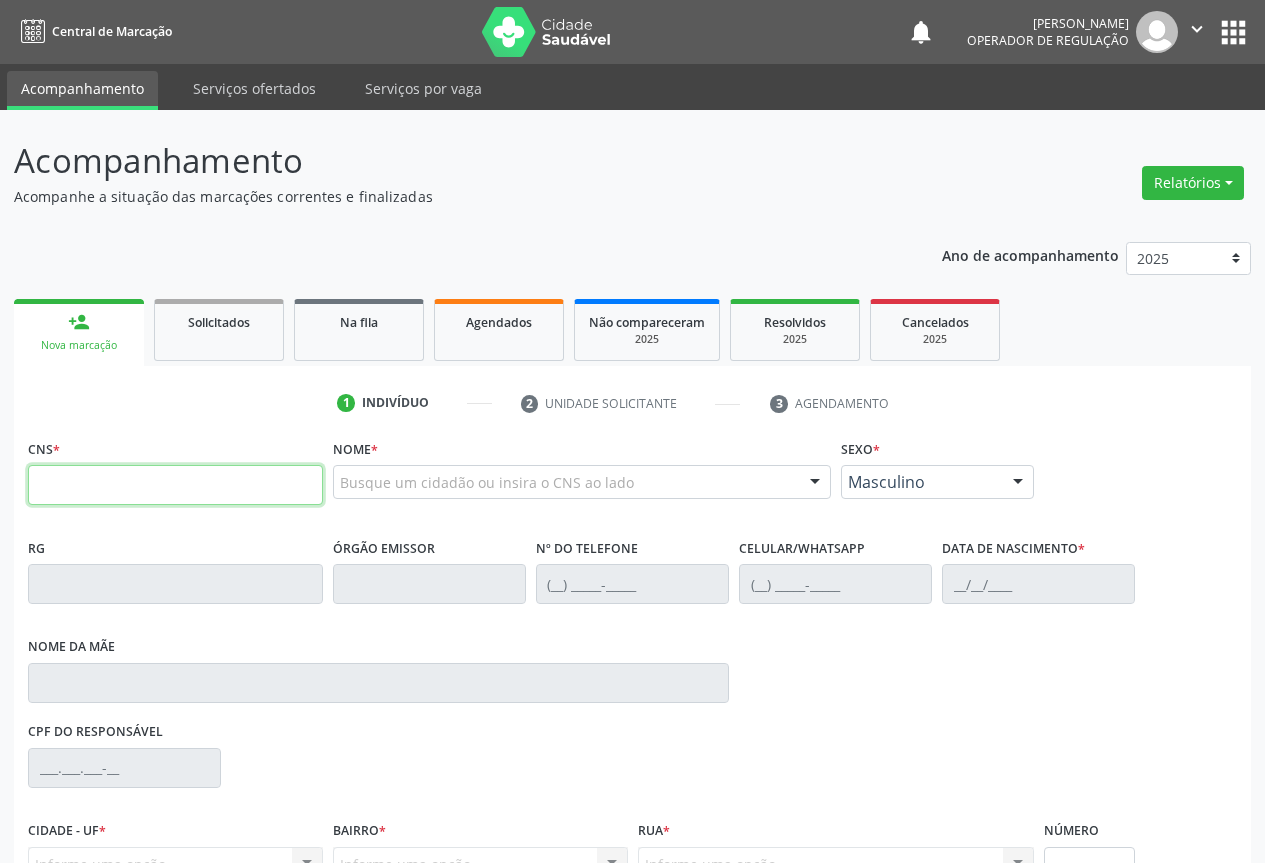click at bounding box center (175, 485) 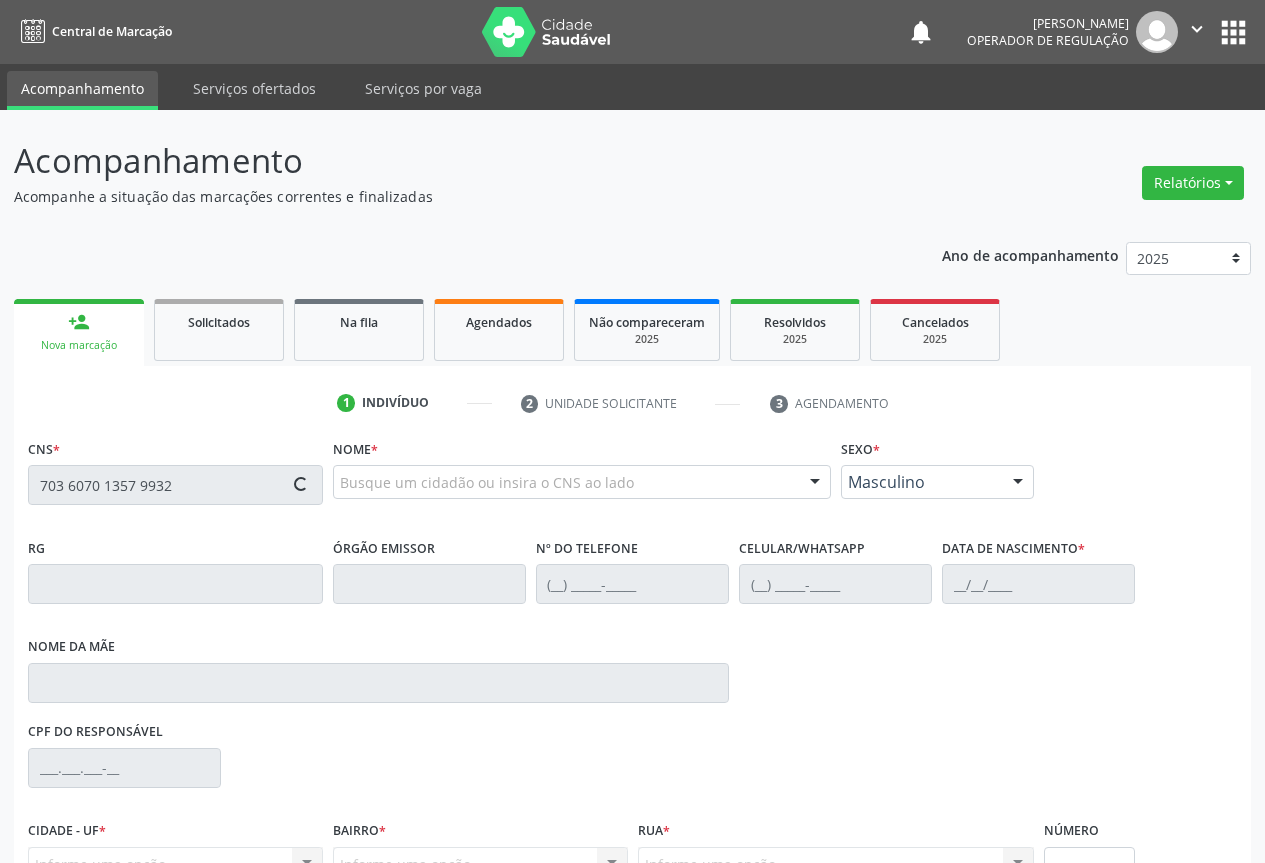 type on "703 6070 1357 9932" 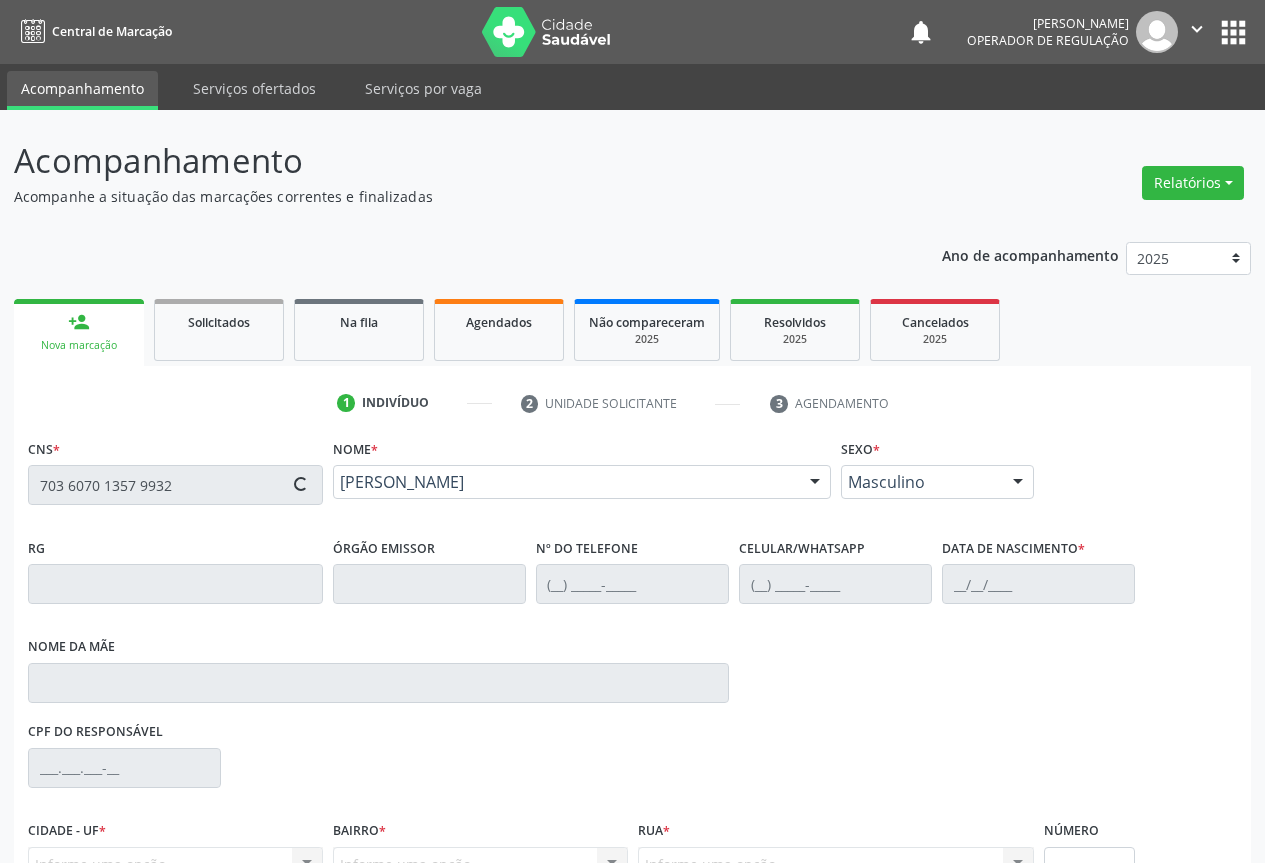 type on "(74) 99121-9858" 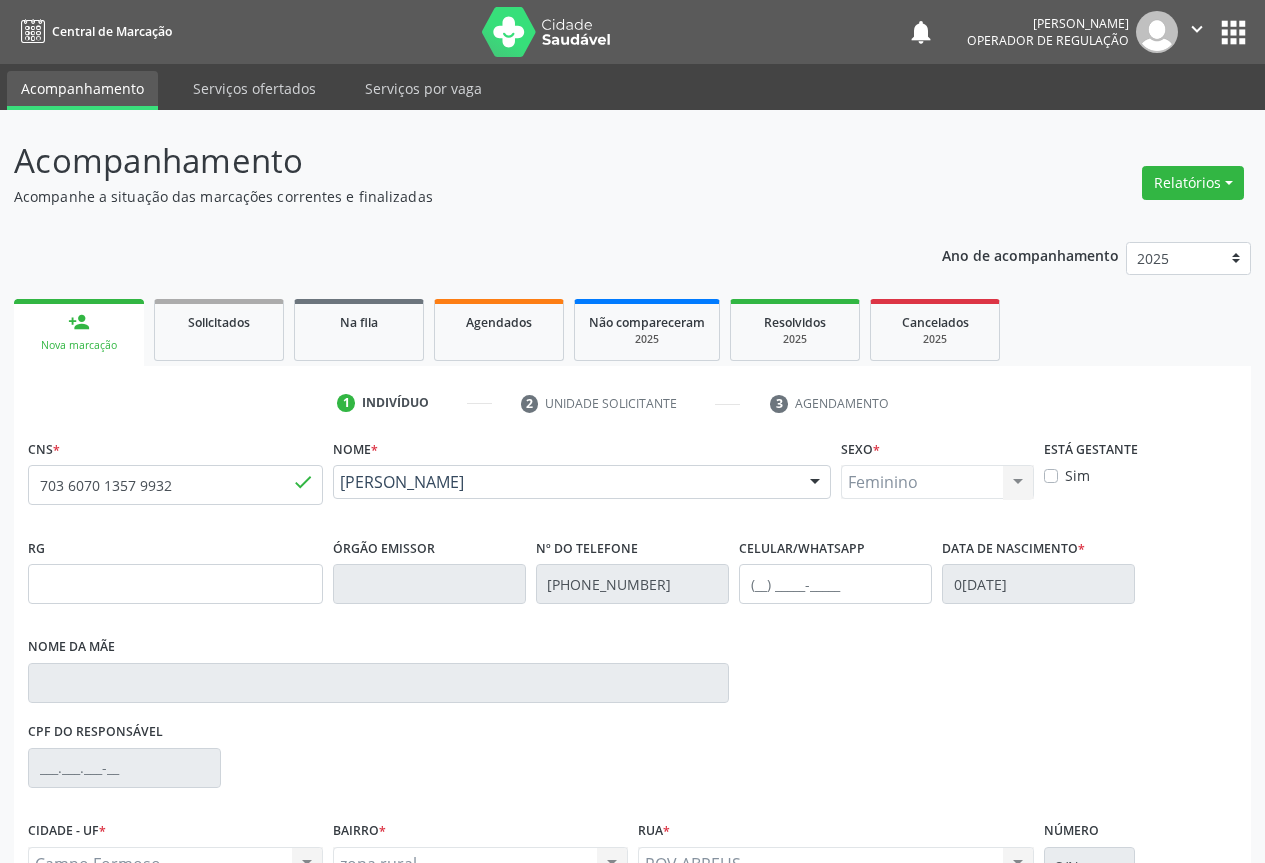 scroll, scrollTop: 207, scrollLeft: 0, axis: vertical 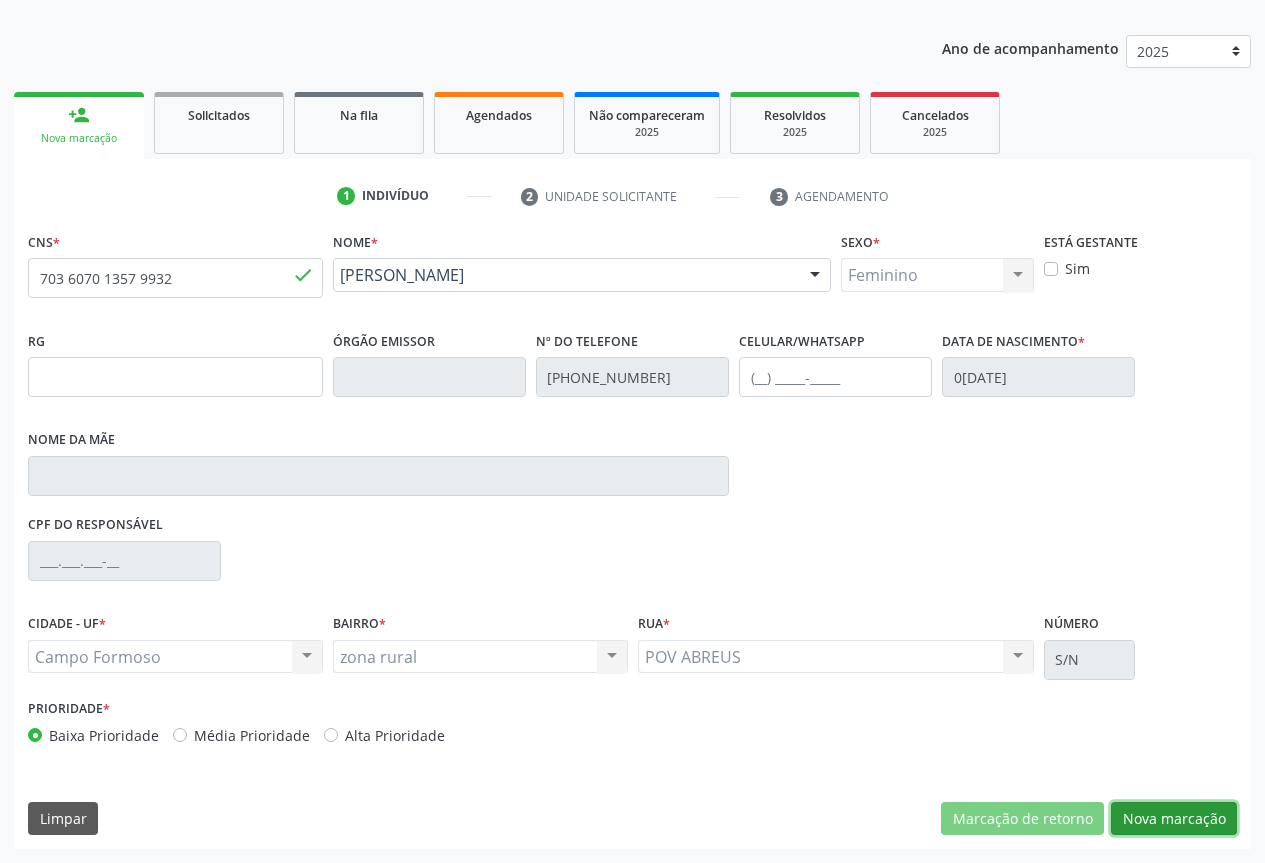 click on "Nova marcação" at bounding box center (1174, 819) 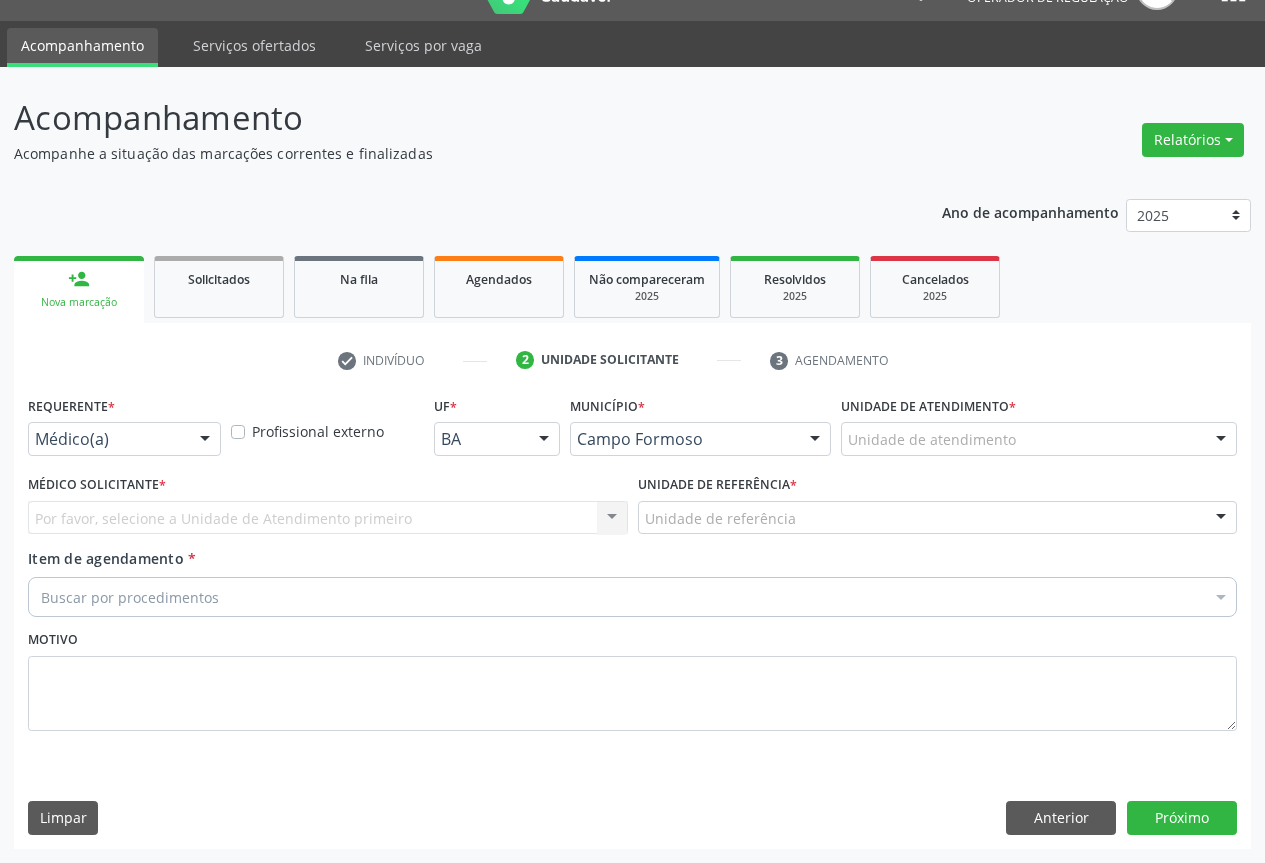 scroll, scrollTop: 43, scrollLeft: 0, axis: vertical 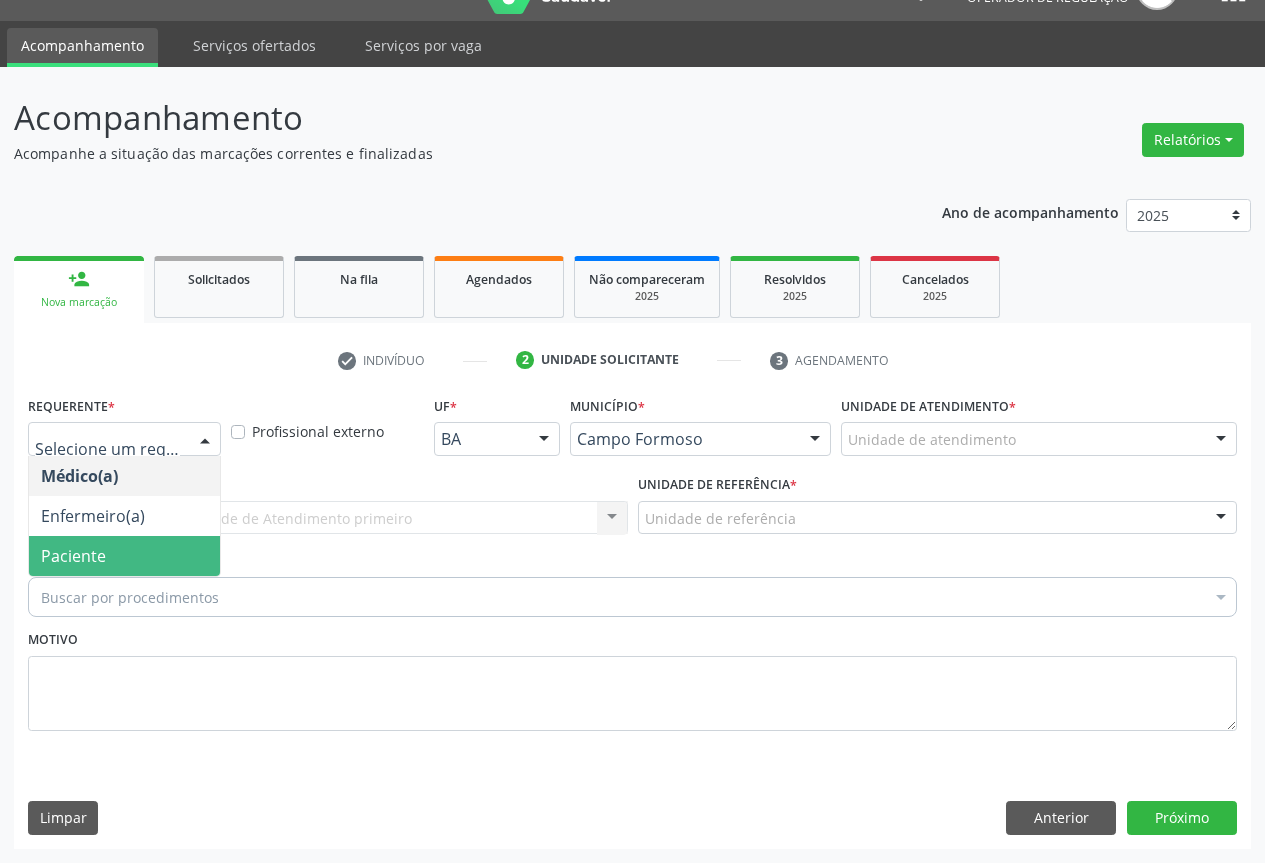 click on "Paciente" at bounding box center [124, 556] 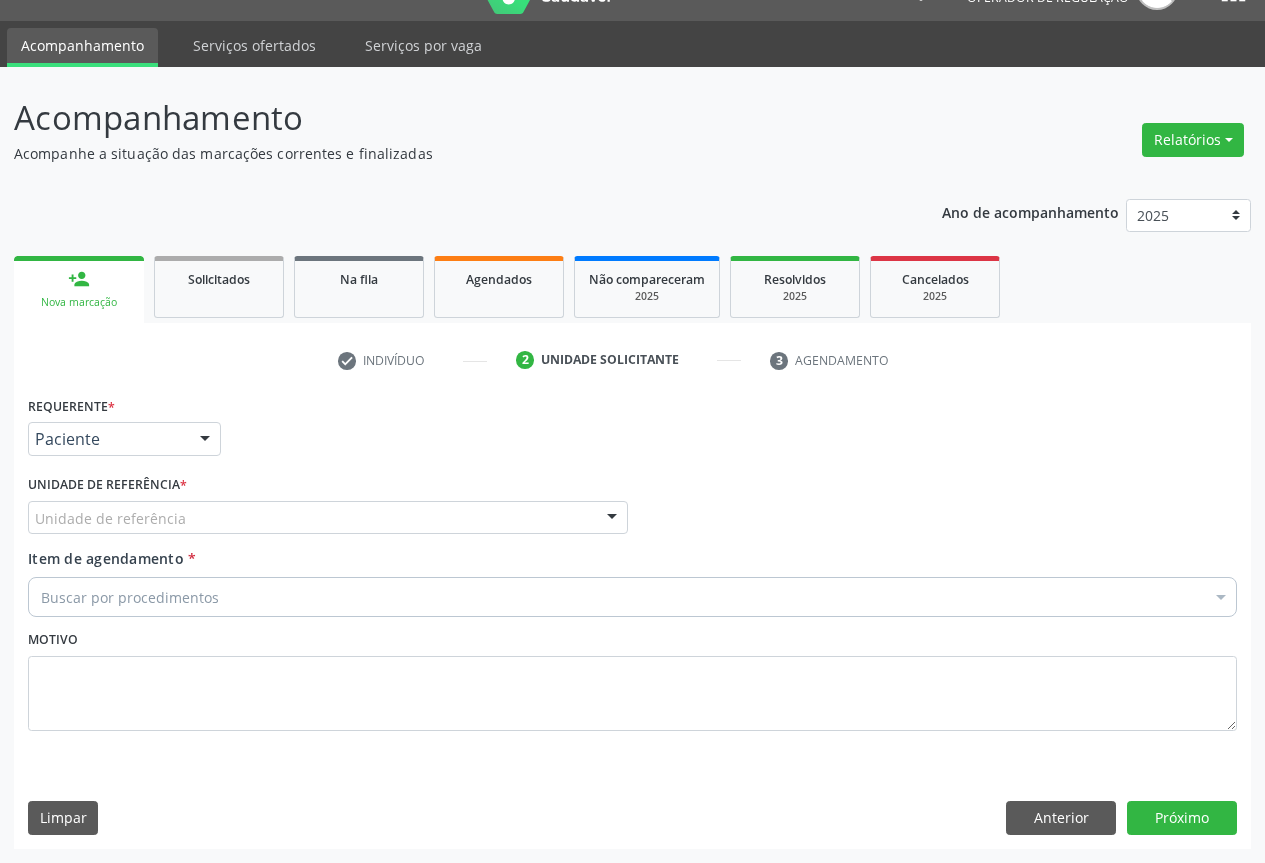 click at bounding box center (612, 519) 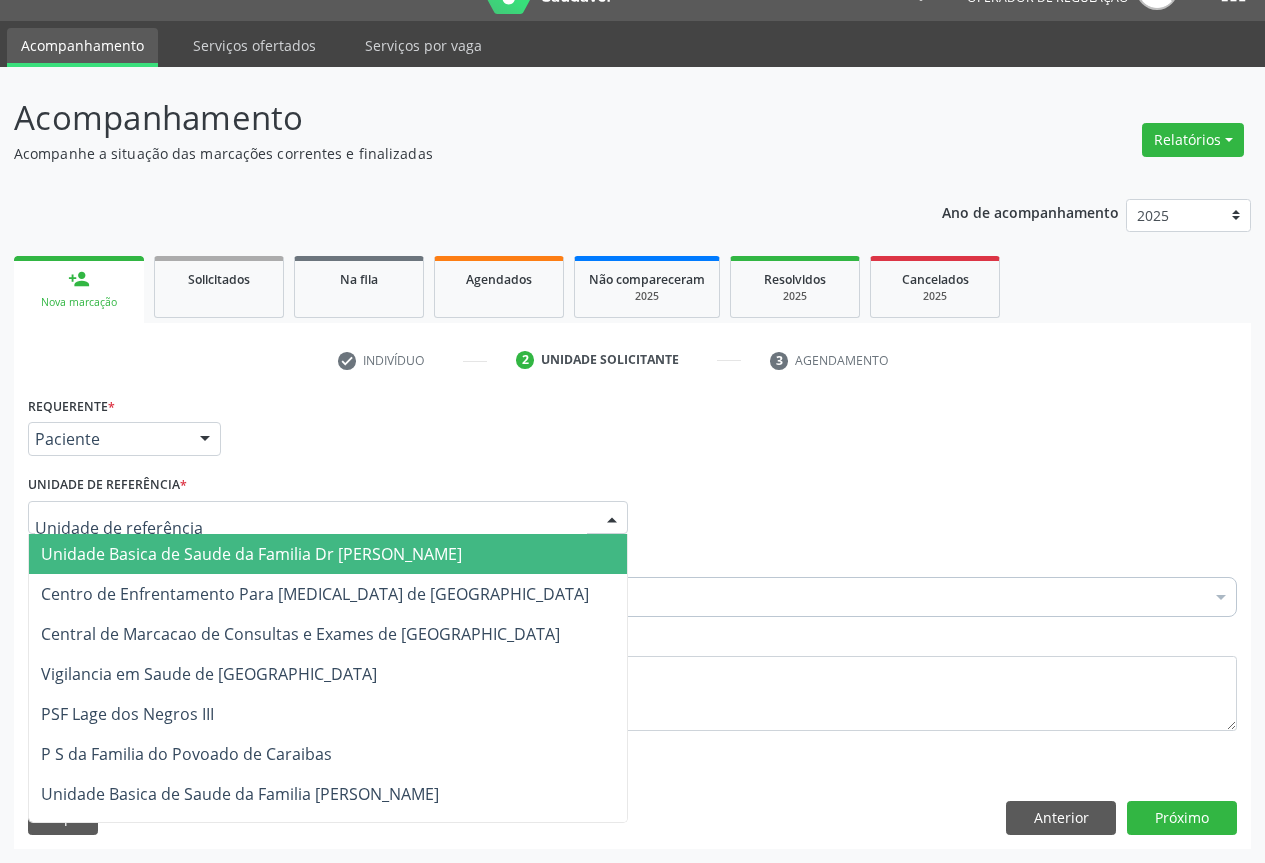 click on "Unidade Basica de Saude da Familia Dr [PERSON_NAME]" at bounding box center (328, 554) 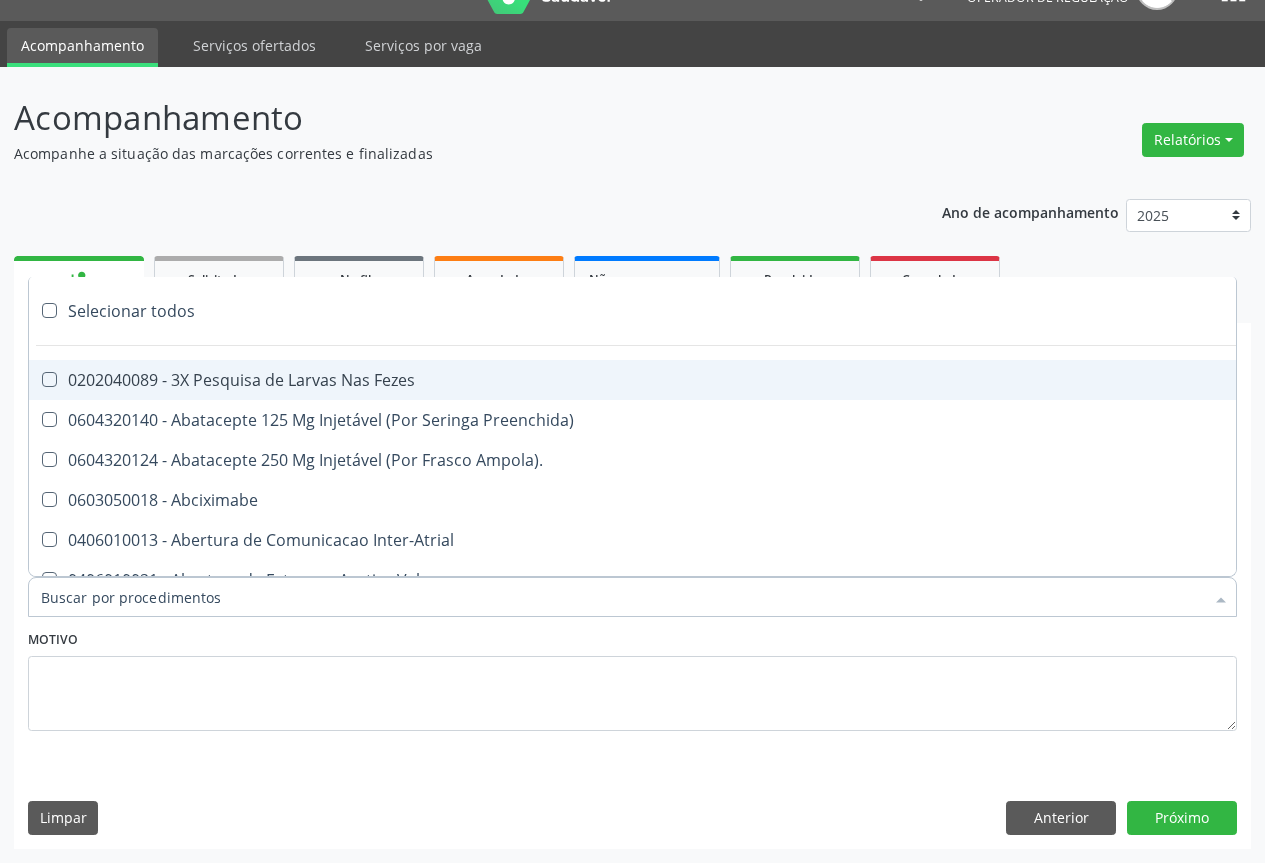 paste on "obstetrica" 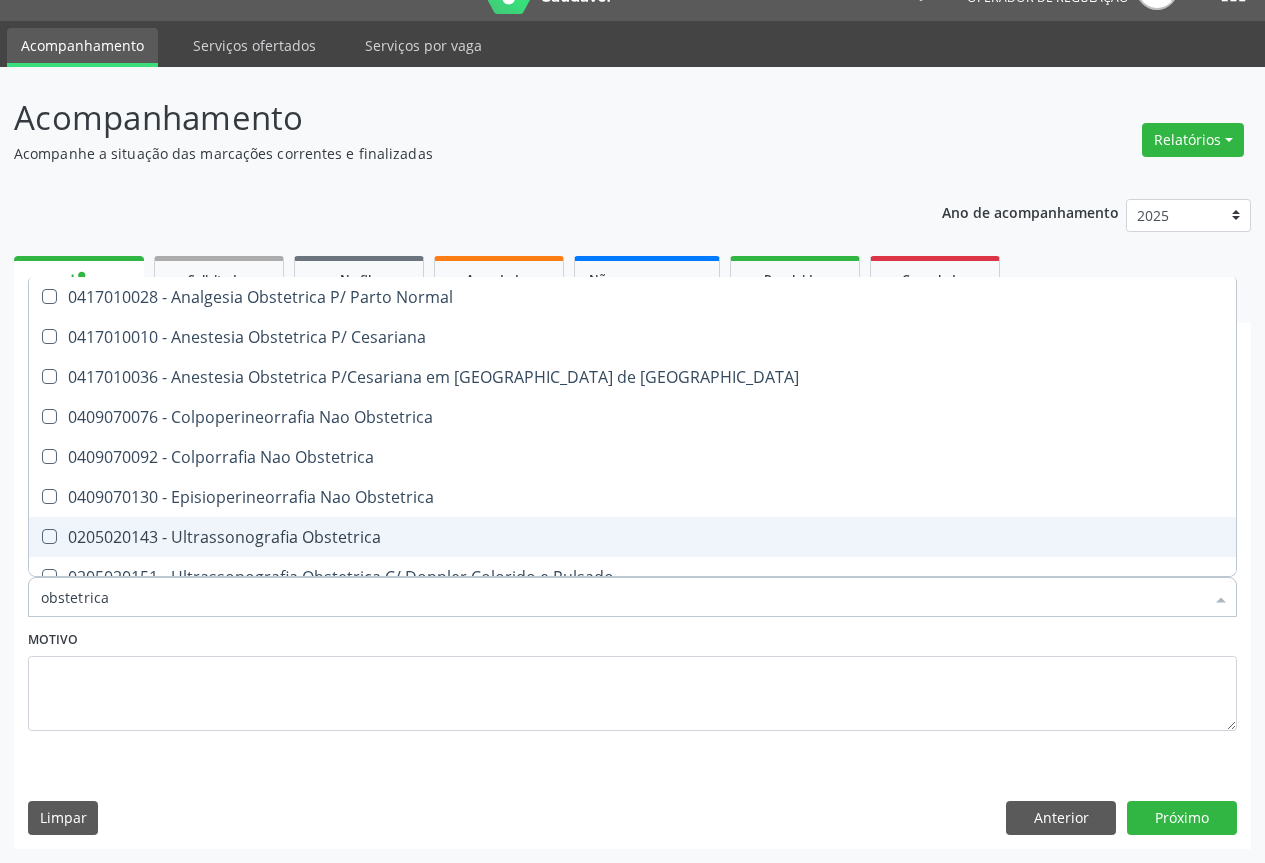 click on "0205020143 - Ultrassonografia Obstetrica" at bounding box center [632, 537] 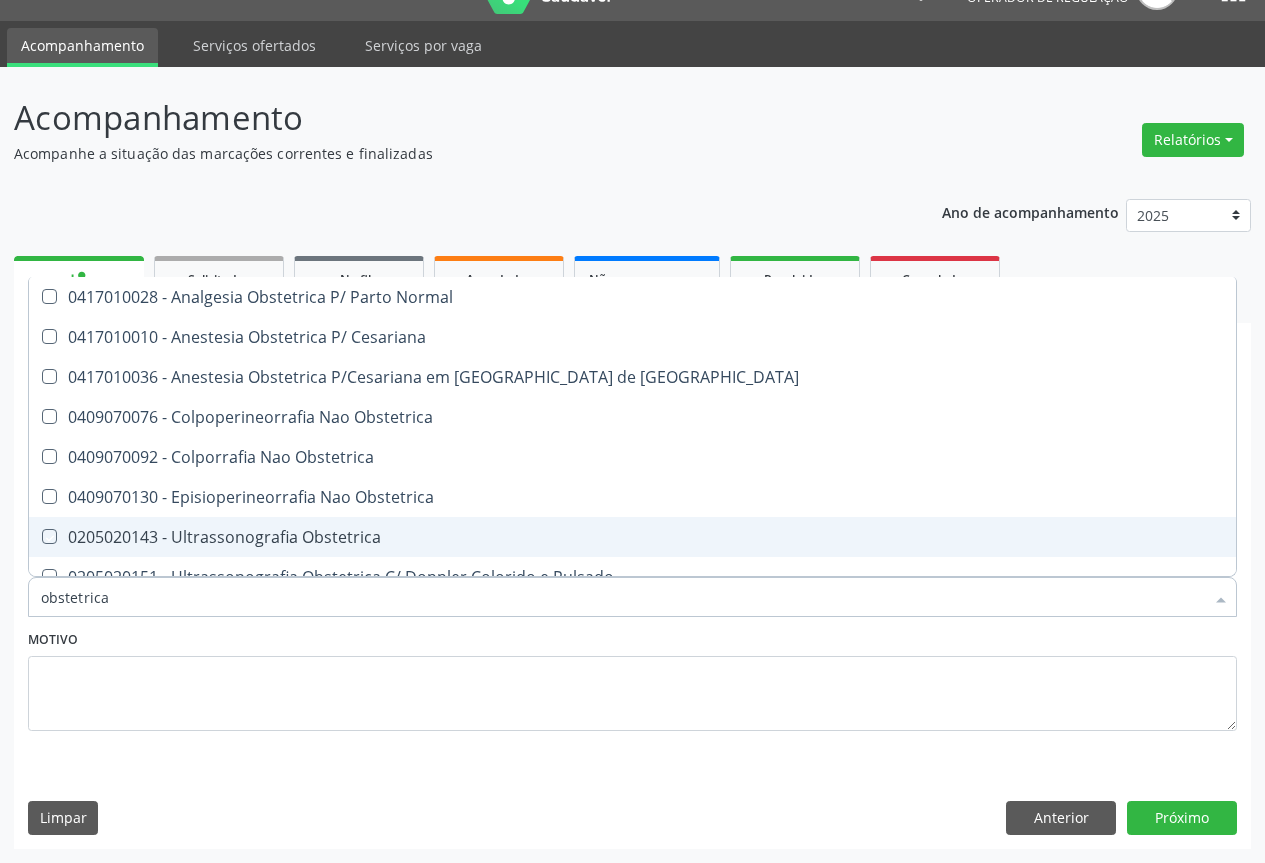 checkbox on "true" 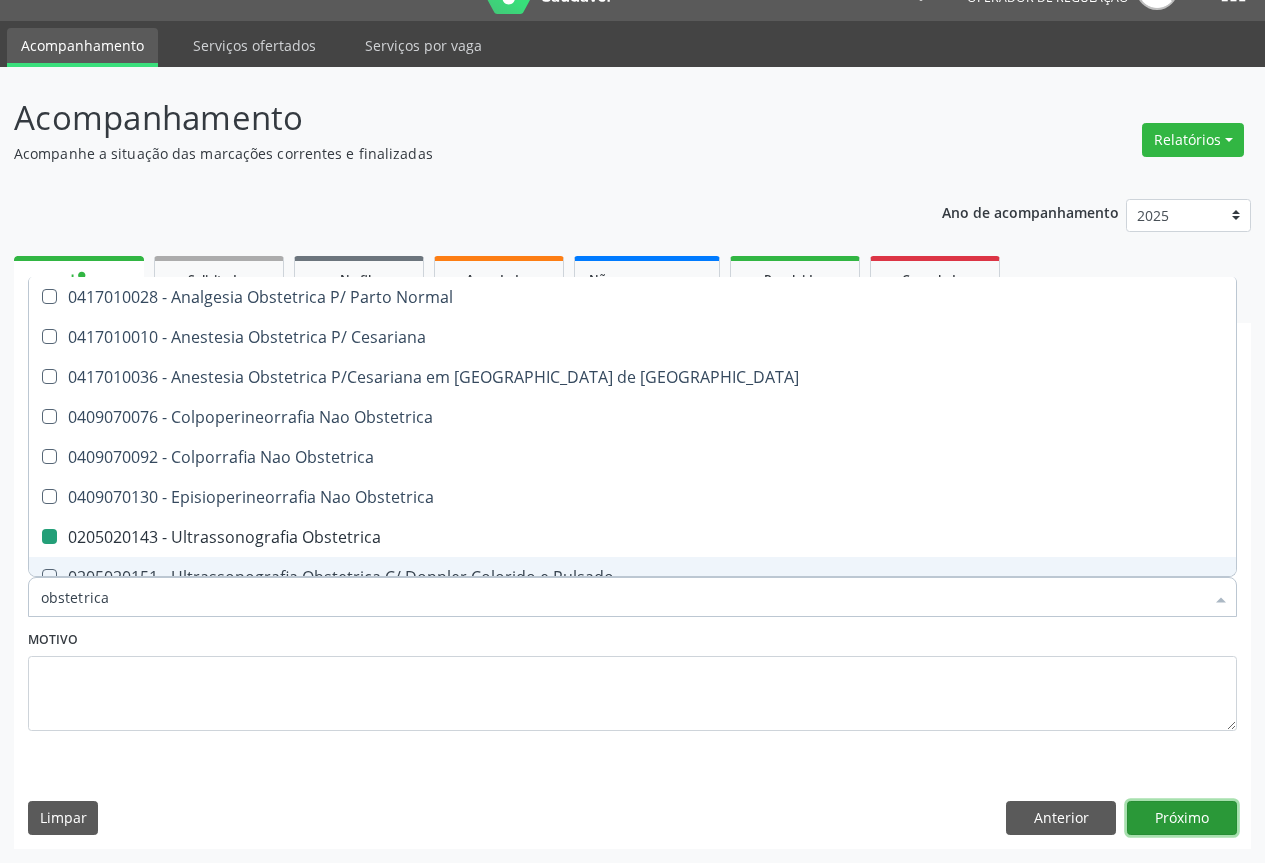 click on "Próximo" at bounding box center (1182, 818) 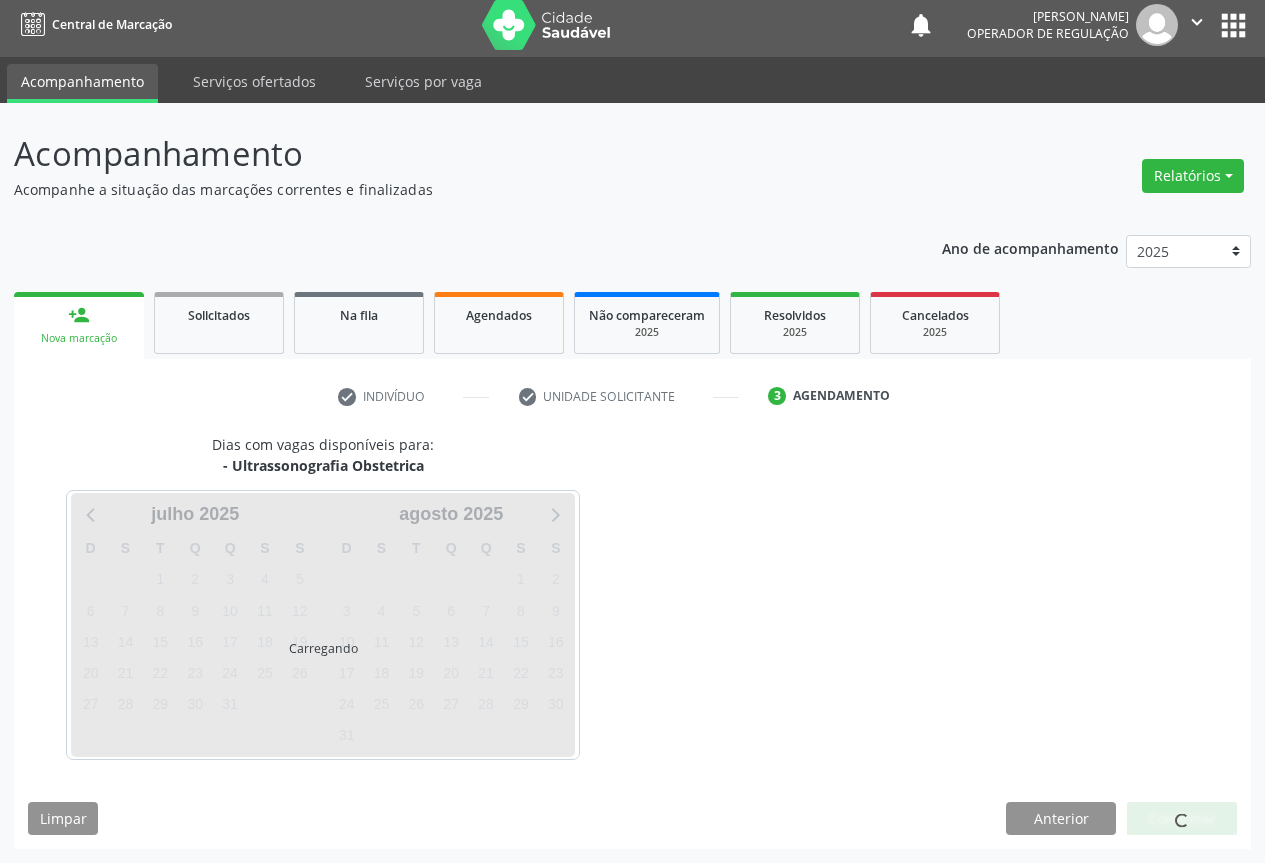scroll, scrollTop: 7, scrollLeft: 0, axis: vertical 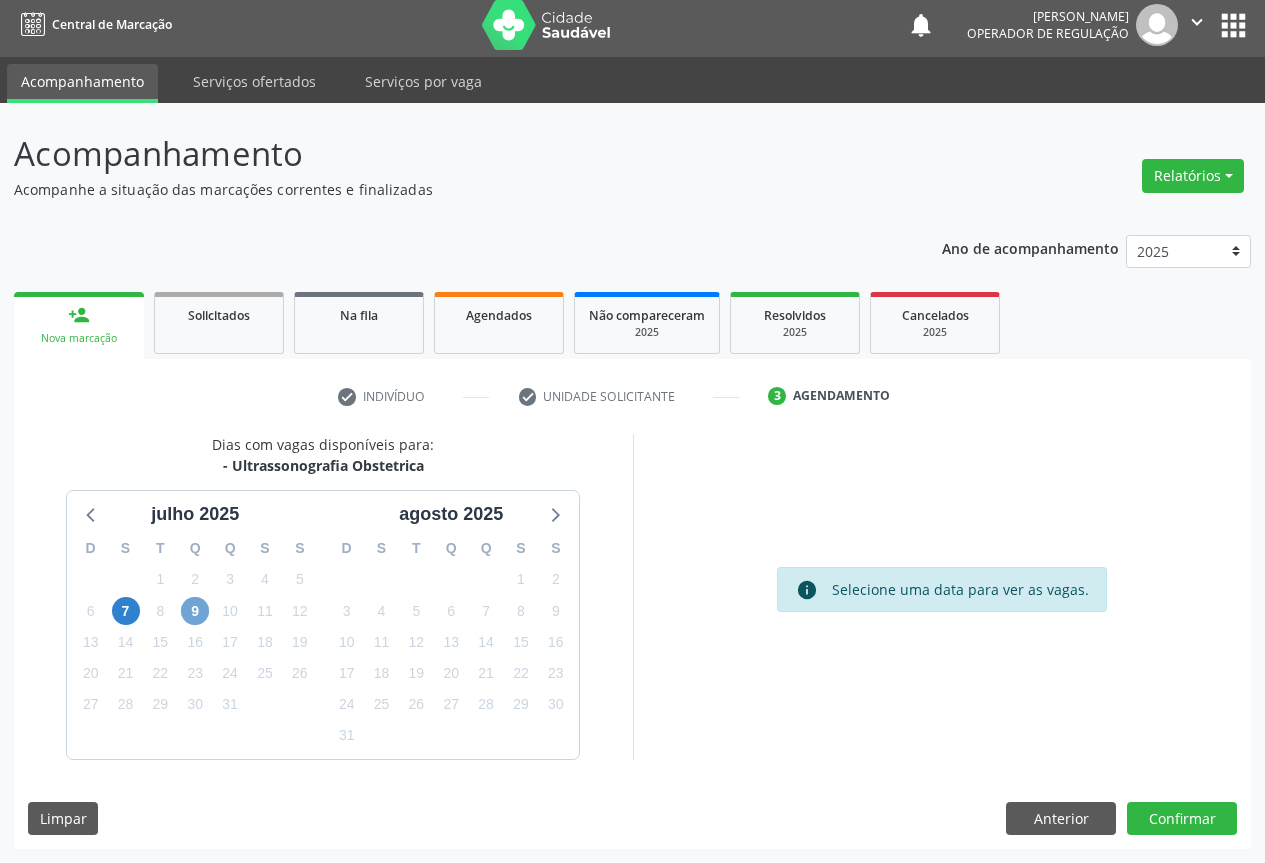 click on "9" at bounding box center (195, 611) 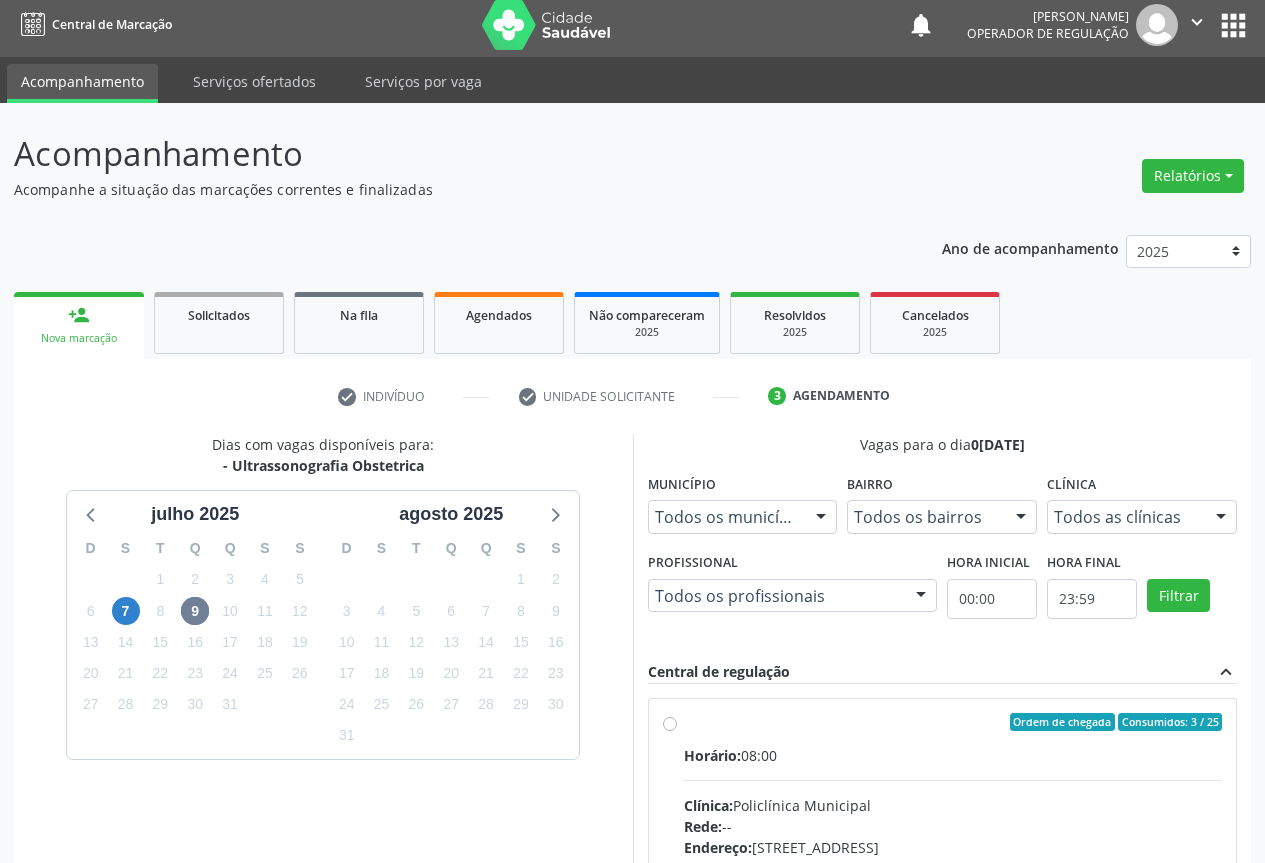 click on "Ordem de chegada
Consumidos: 3 / 25
Horário:   08:00
Clínica:  Policlínica Municipal
Rede:
--
Endereço:   Predio, nº 386, Centro, Campo Formoso - BA
Telefone:   (74) 6451312
Profissional:
Orlindo Carvalho dos Santos
Informações adicionais sobre o atendimento
Idade de atendimento:
de 0 a 120 anos
Gênero(s) atendido(s):
Masculino e Feminino
Informações adicionais:
--" at bounding box center [953, 866] 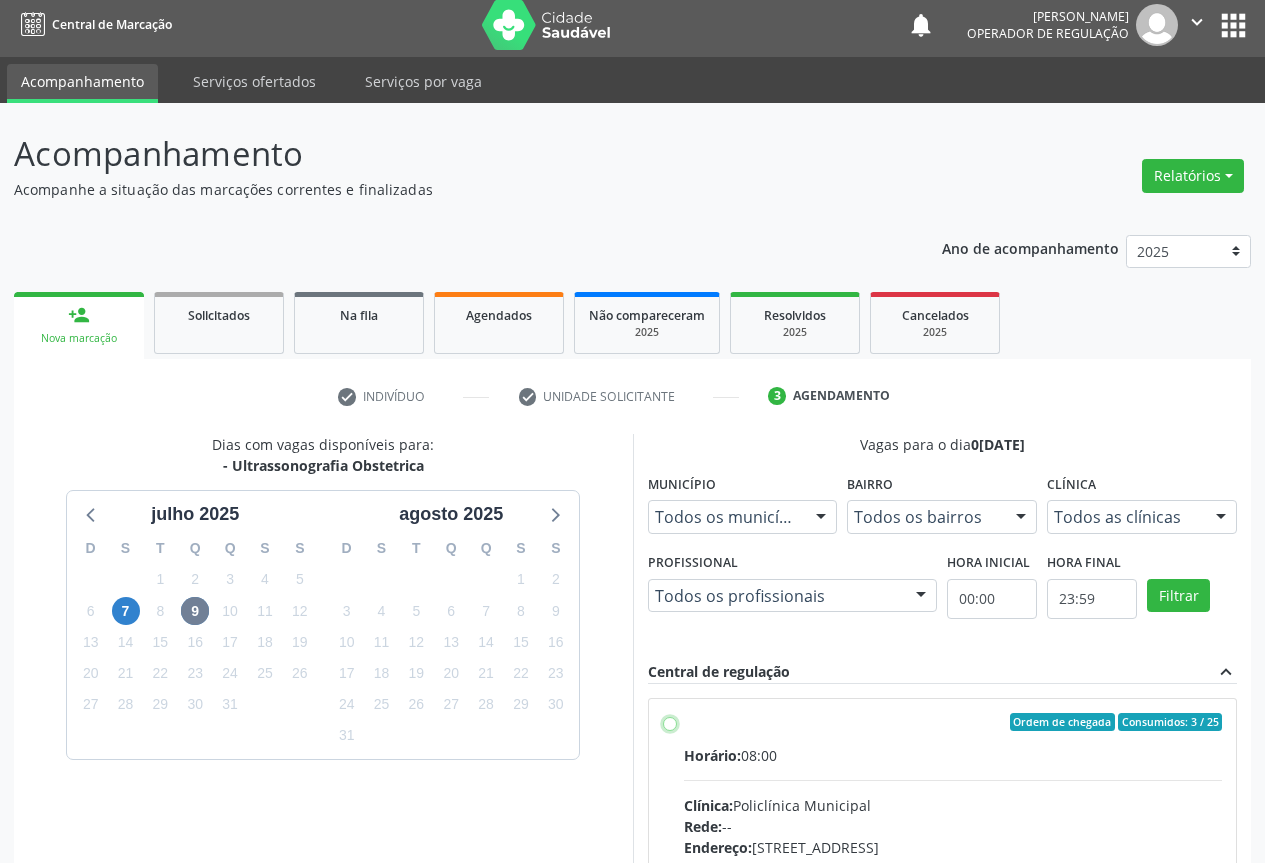 click on "Ordem de chegada
Consumidos: 3 / 25
Horário:   08:00
Clínica:  Policlínica Municipal
Rede:
--
Endereço:   Predio, nº 386, Centro, Campo Formoso - BA
Telefone:   (74) 6451312
Profissional:
Orlindo Carvalho dos Santos
Informações adicionais sobre o atendimento
Idade de atendimento:
de 0 a 120 anos
Gênero(s) atendido(s):
Masculino e Feminino
Informações adicionais:
--" at bounding box center [670, 722] 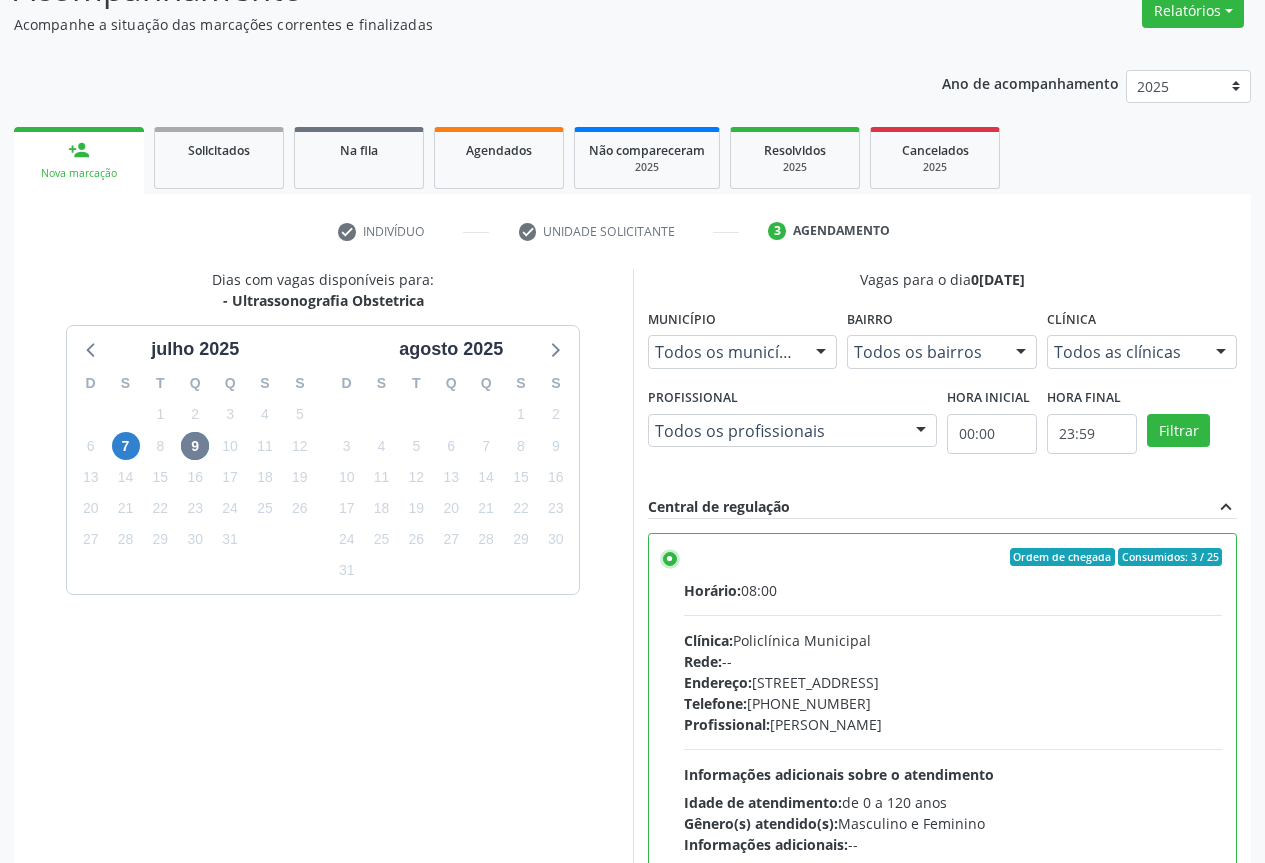 scroll, scrollTop: 332, scrollLeft: 0, axis: vertical 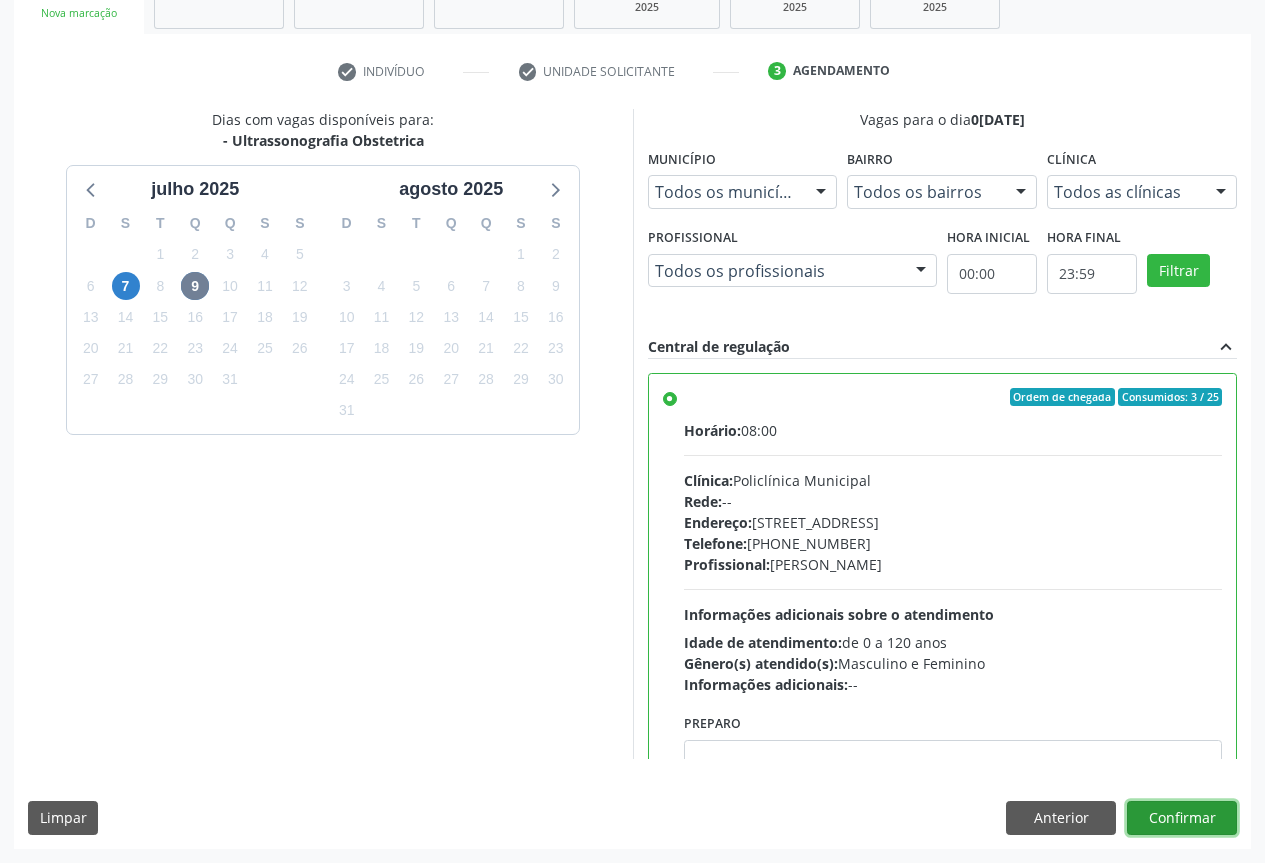 click on "Confirmar" at bounding box center (1182, 818) 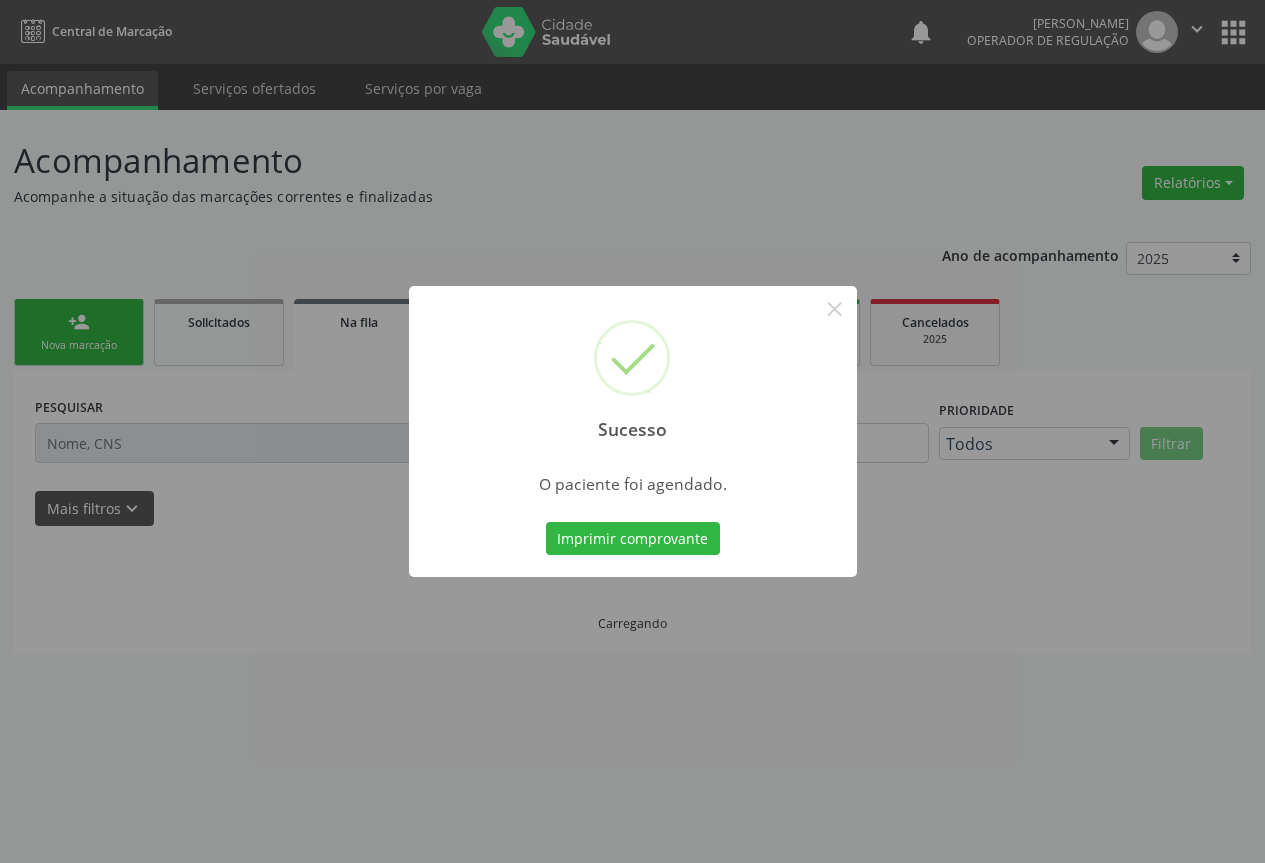 scroll, scrollTop: 0, scrollLeft: 0, axis: both 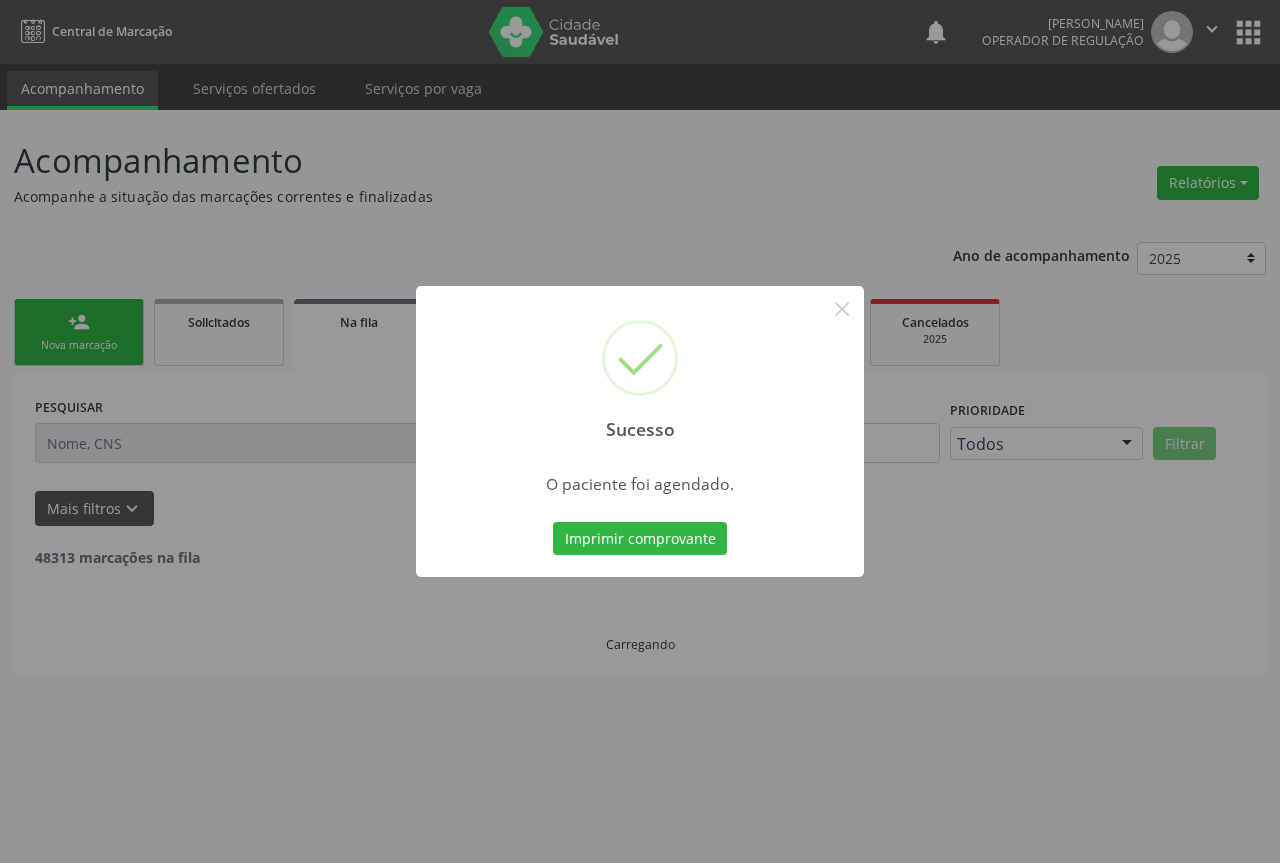 click on "Imprimir comprovante Cancel" at bounding box center (640, 539) 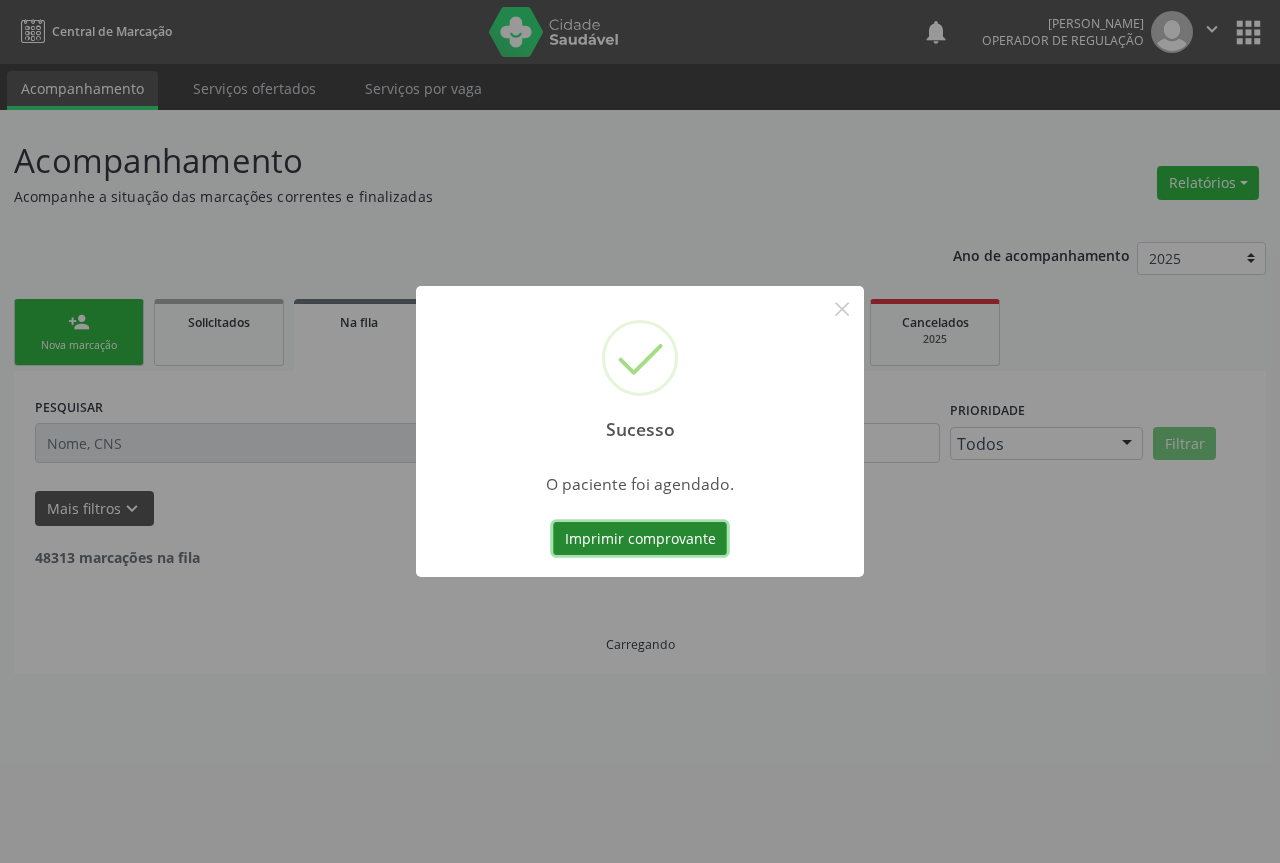 click on "Imprimir comprovante" at bounding box center (640, 539) 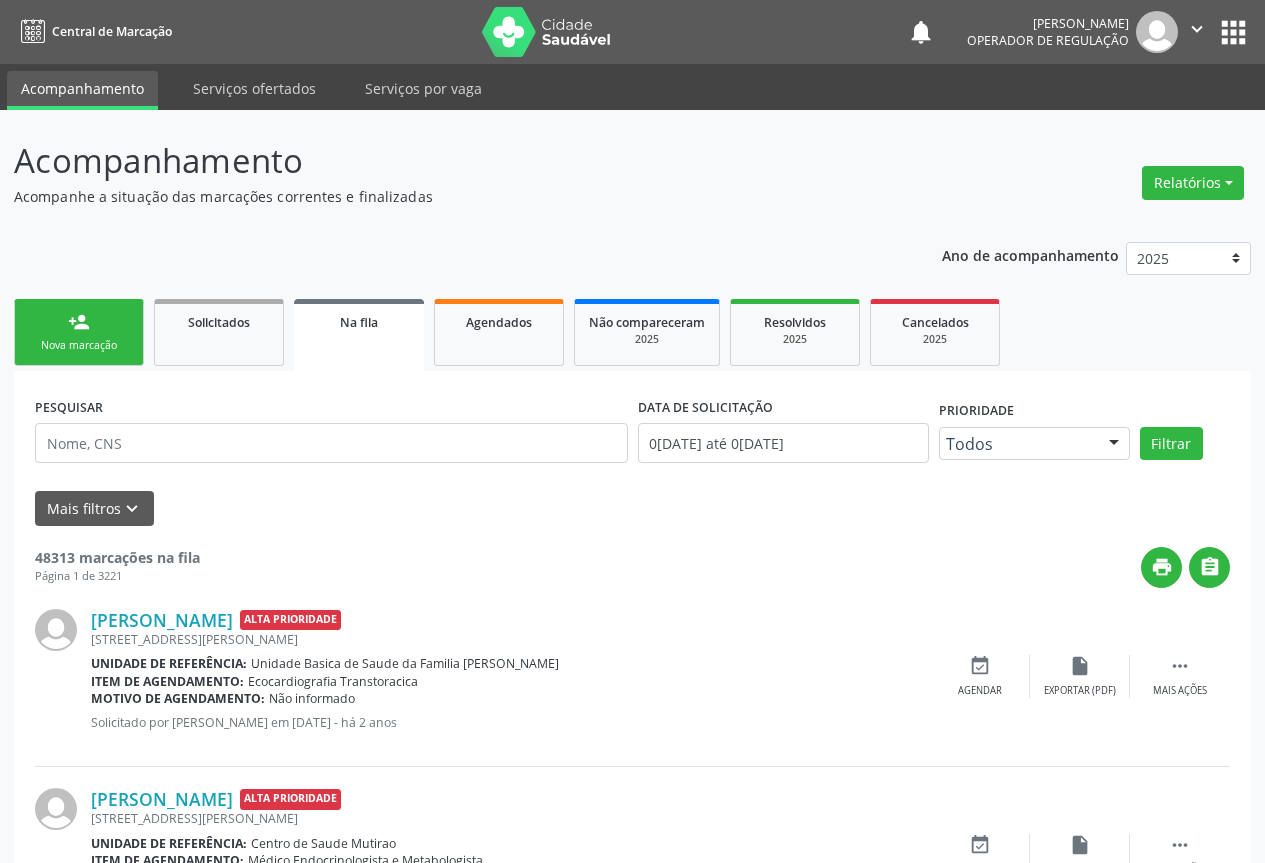click on "person_add
Nova marcação" at bounding box center (79, 332) 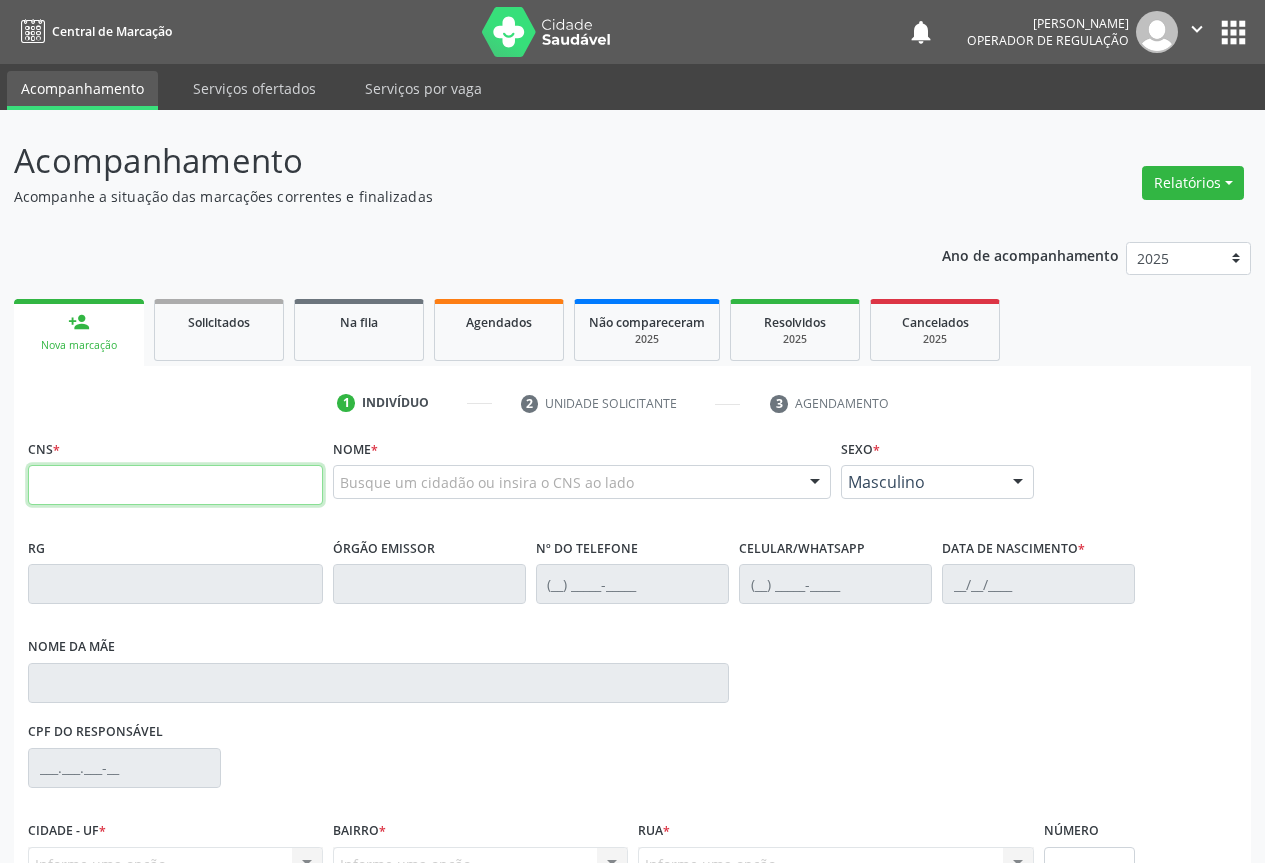 click at bounding box center [175, 485] 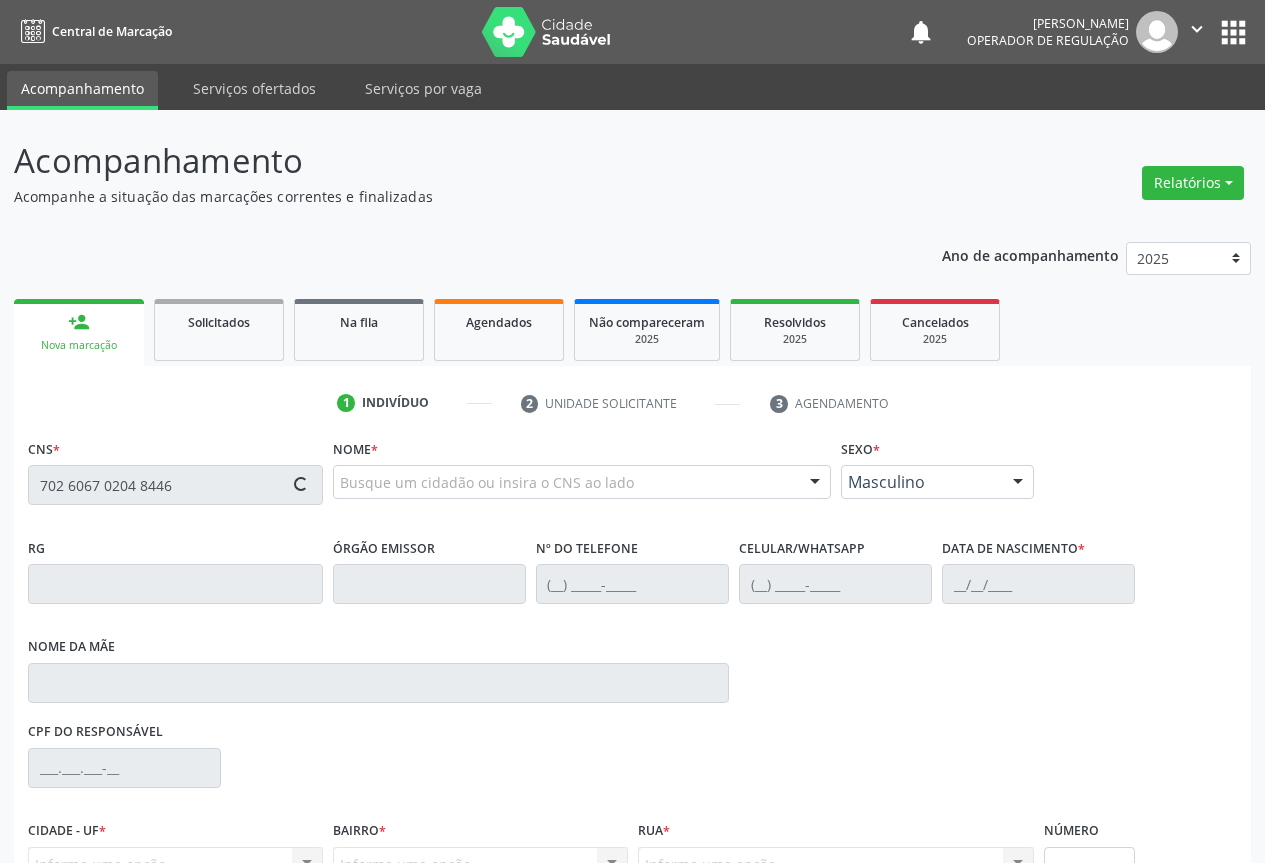 type on "702 6067 0204 8446" 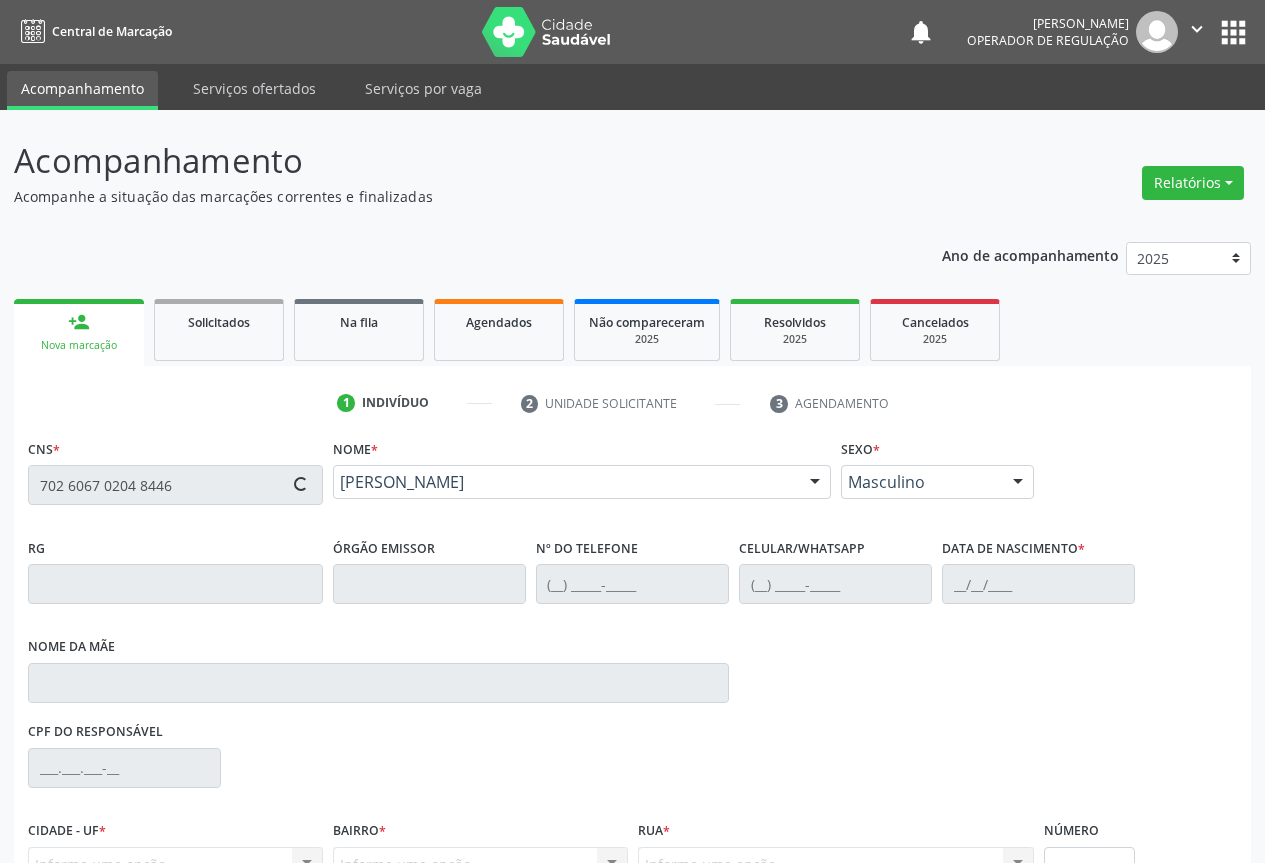 type on "23/08/1992" 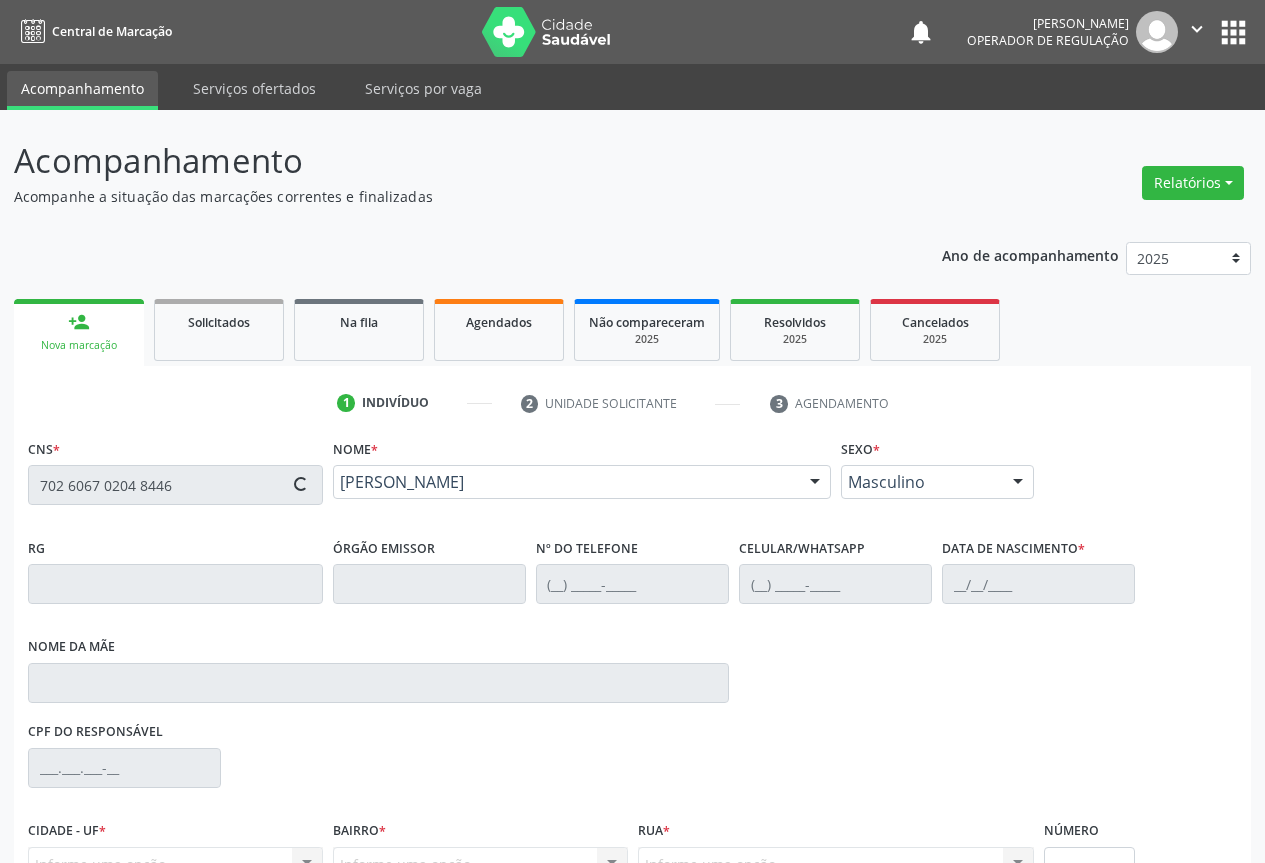 type on "S/N" 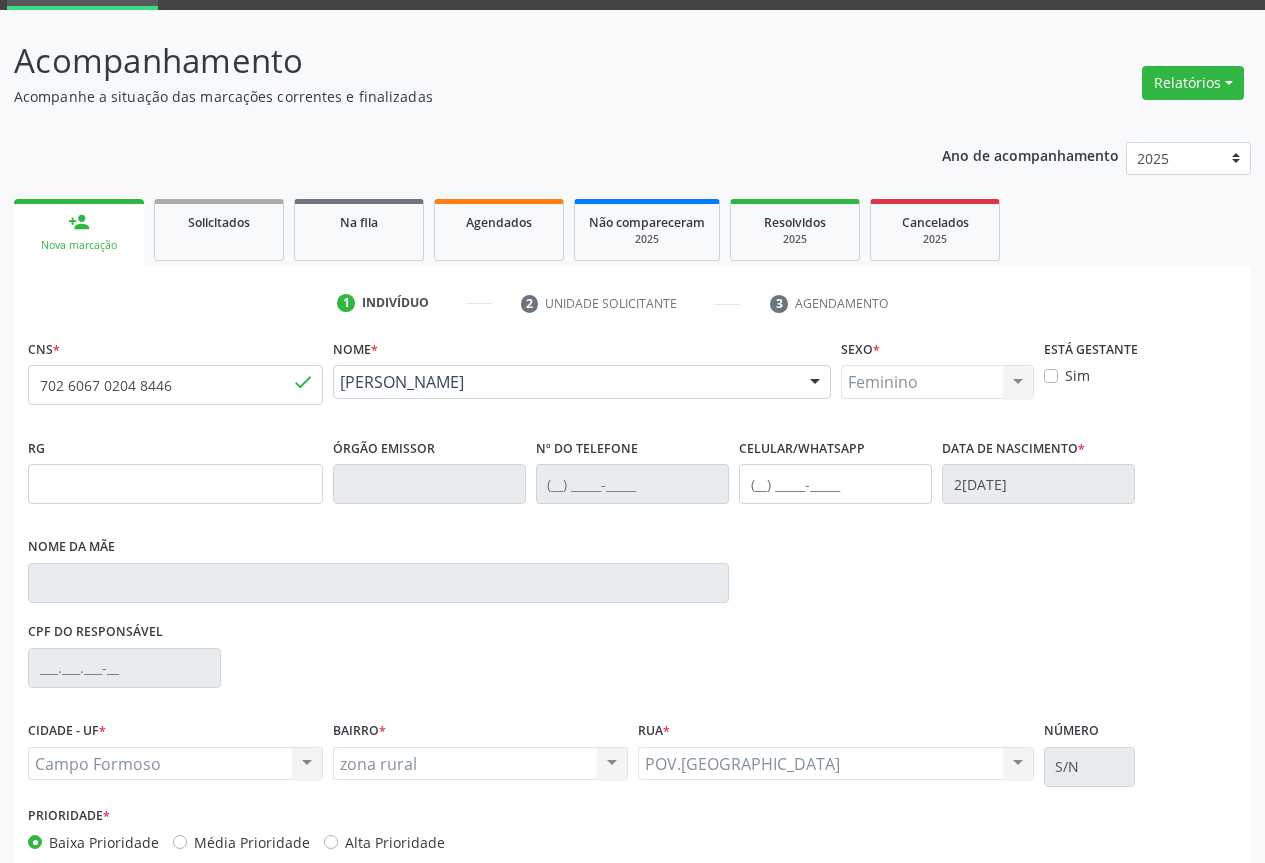 scroll, scrollTop: 207, scrollLeft: 0, axis: vertical 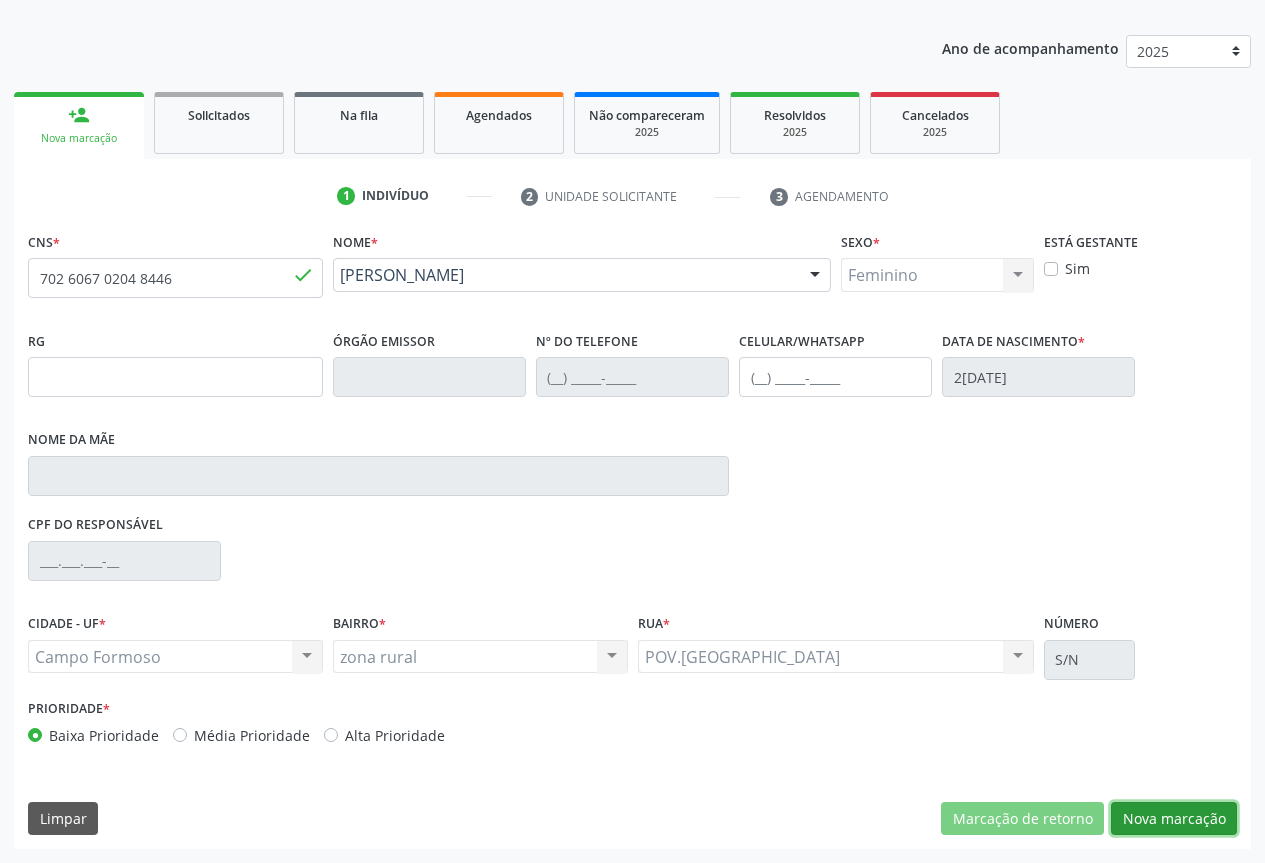click on "Nova marcação" at bounding box center [1174, 819] 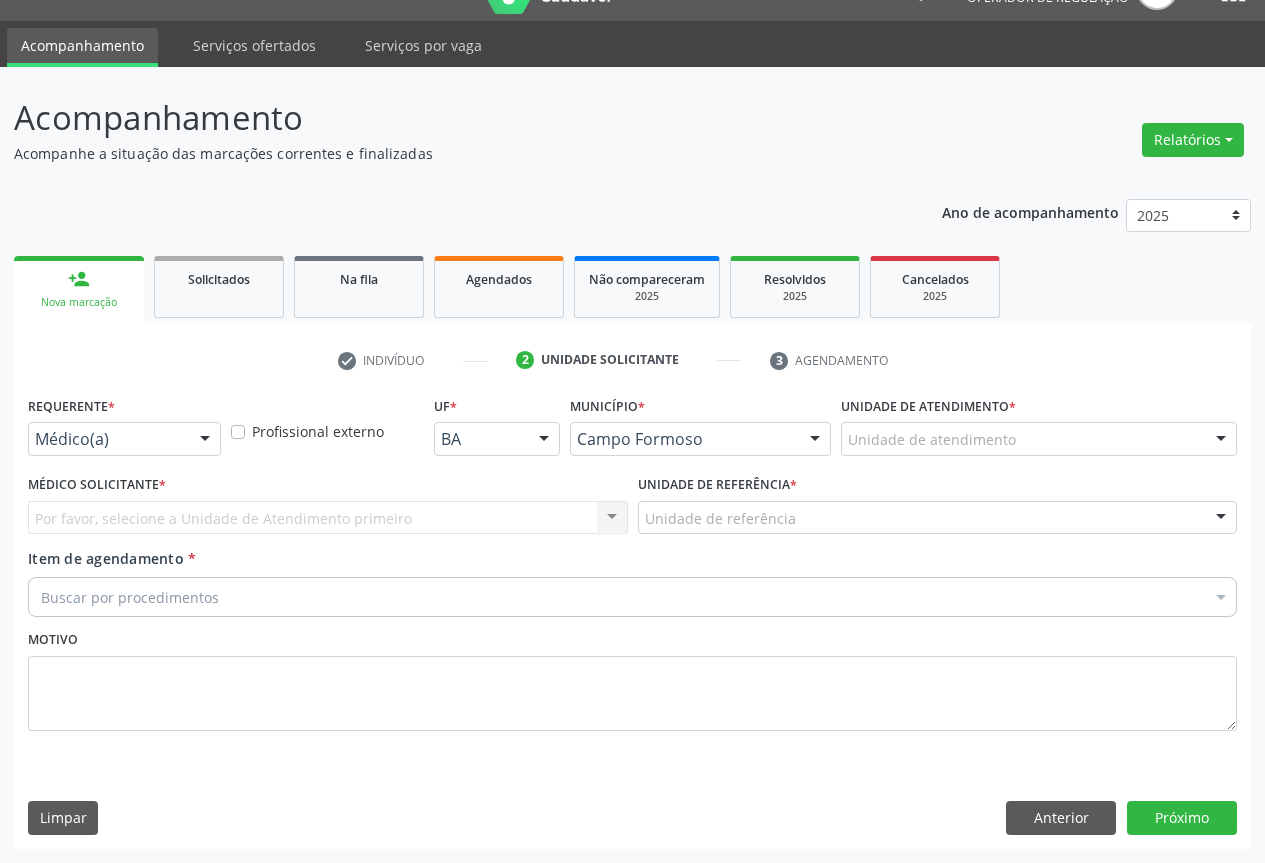 scroll, scrollTop: 43, scrollLeft: 0, axis: vertical 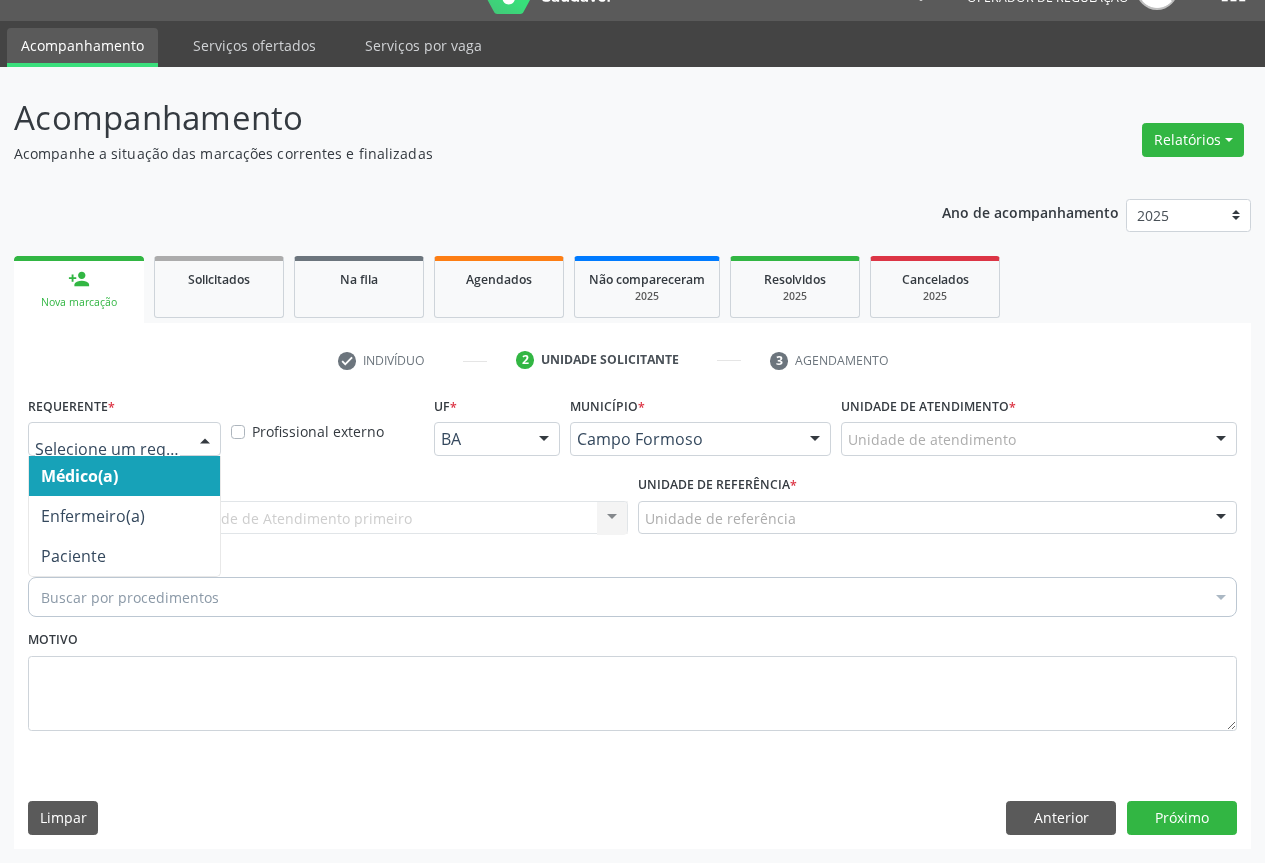 click at bounding box center [205, 440] 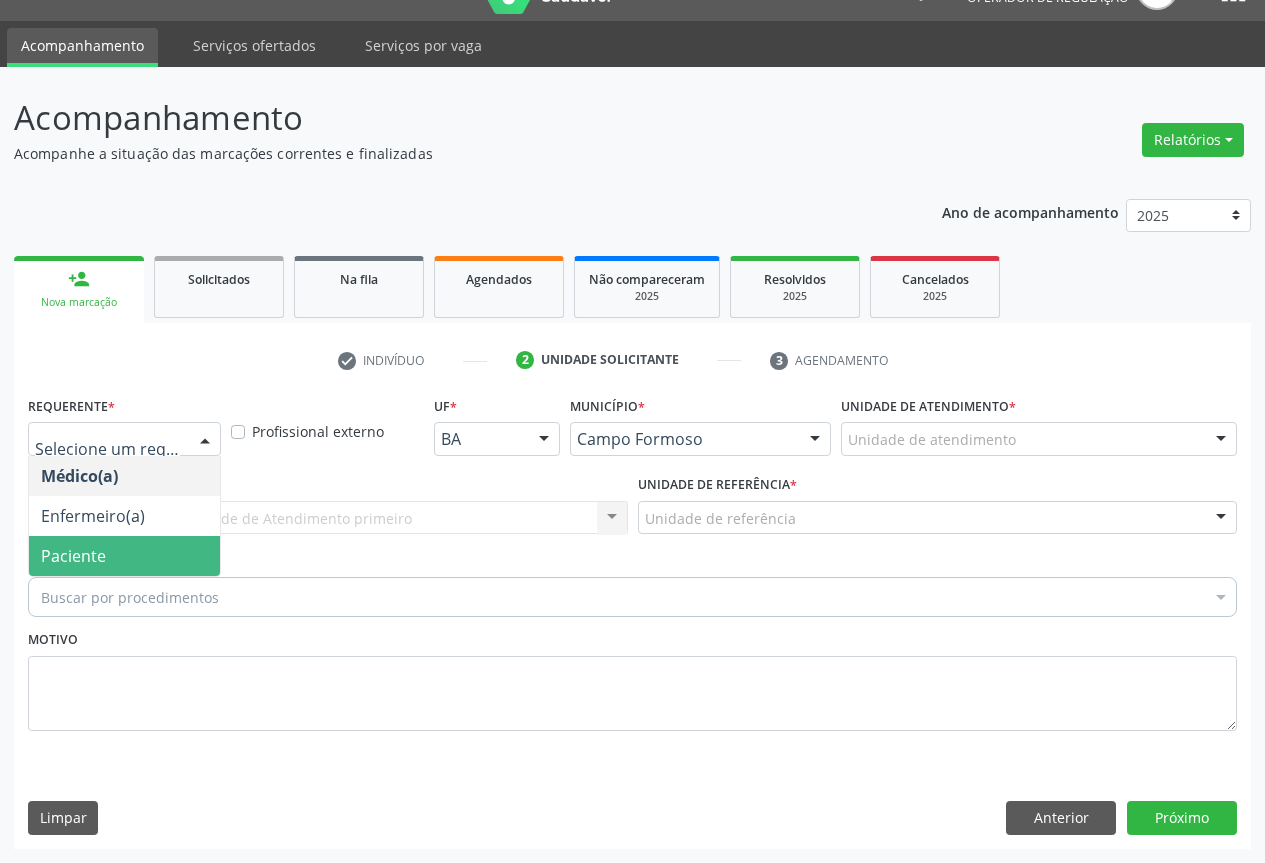 click on "Paciente" at bounding box center (73, 556) 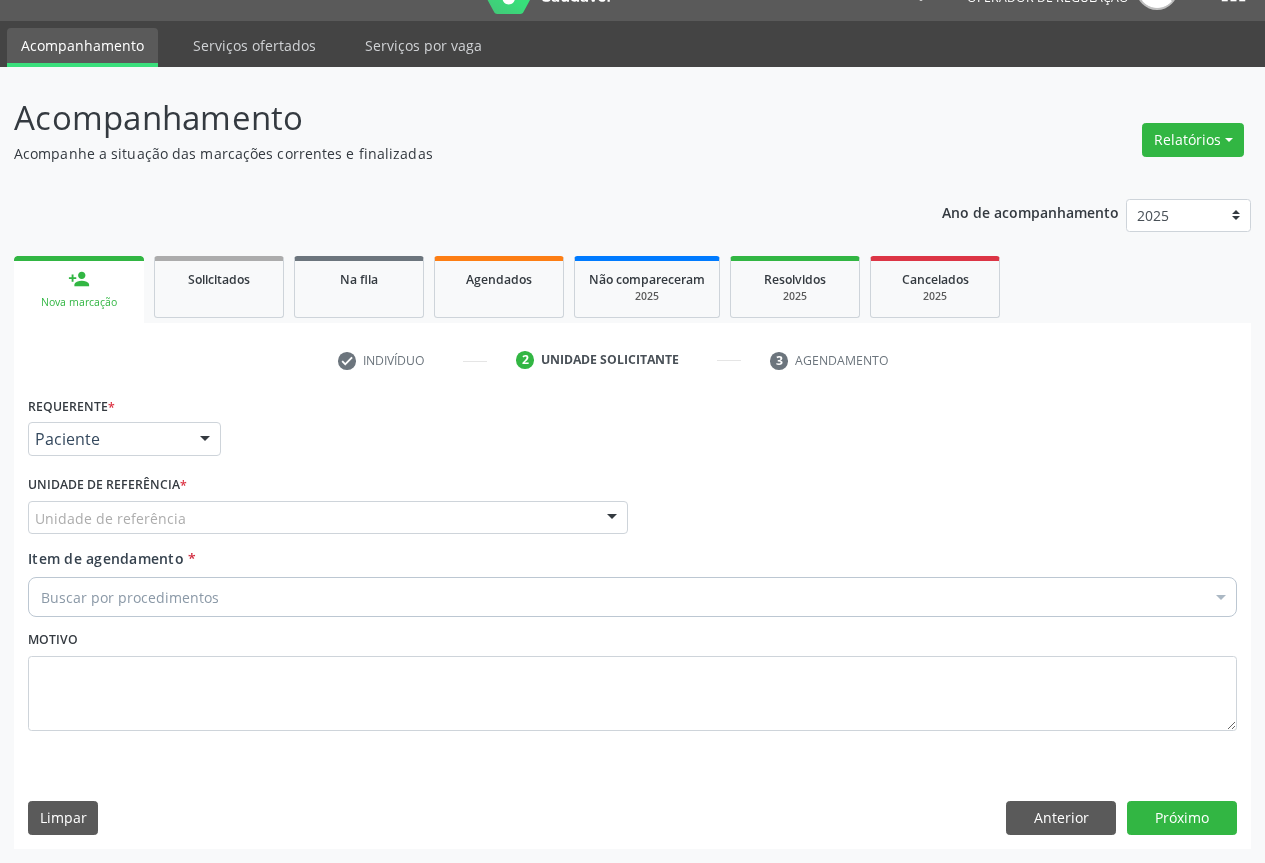 click at bounding box center (612, 519) 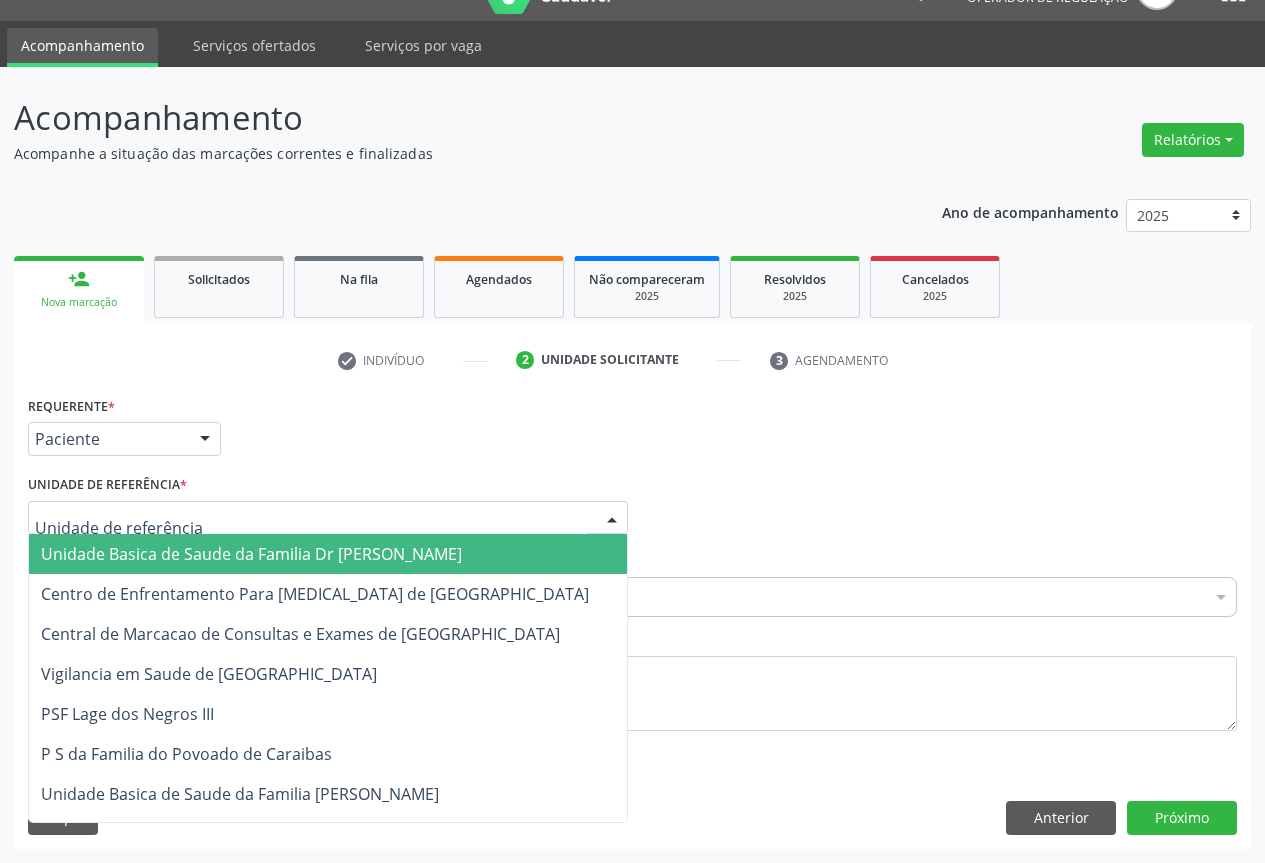 click on "Unidade Basica de Saude da Familia Dr [PERSON_NAME]" at bounding box center (328, 554) 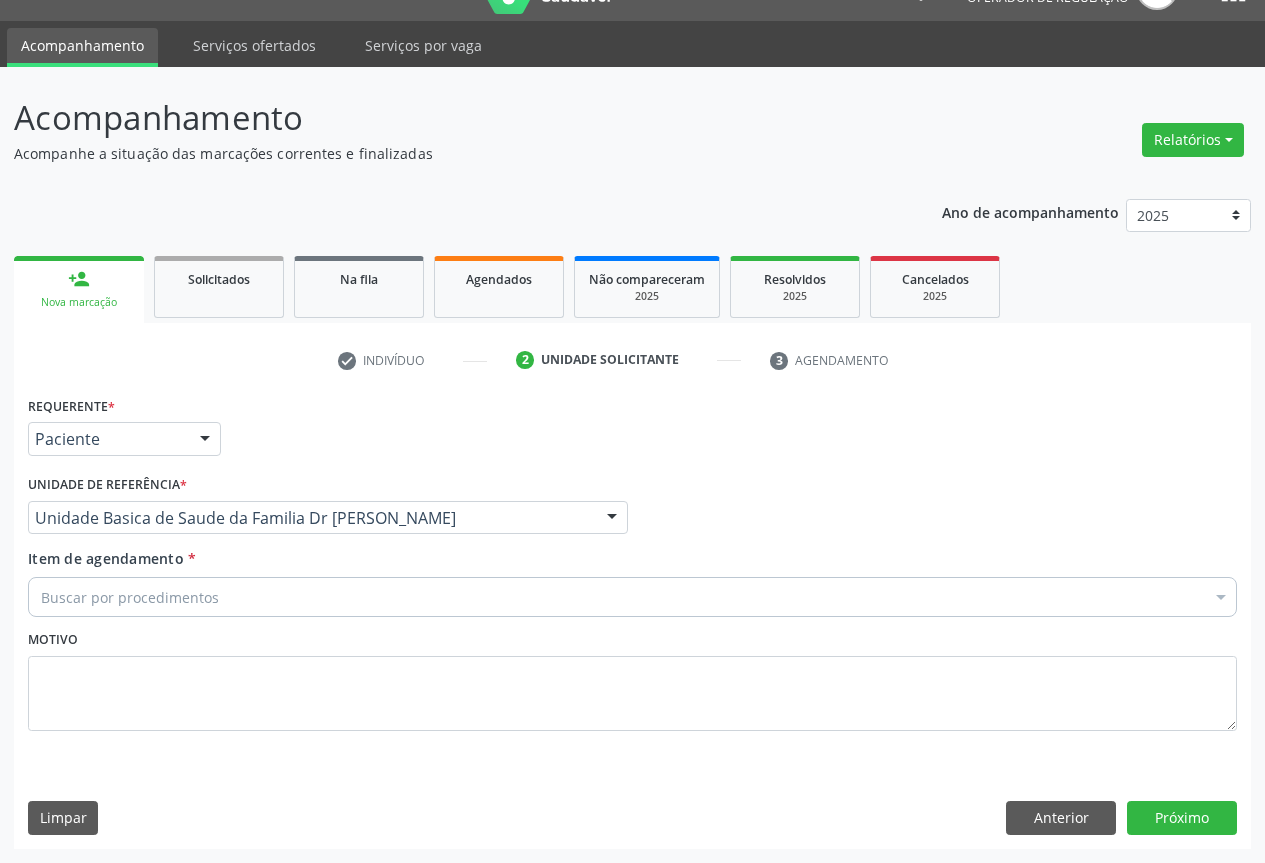 click on "Buscar por procedimentos" at bounding box center (632, 597) 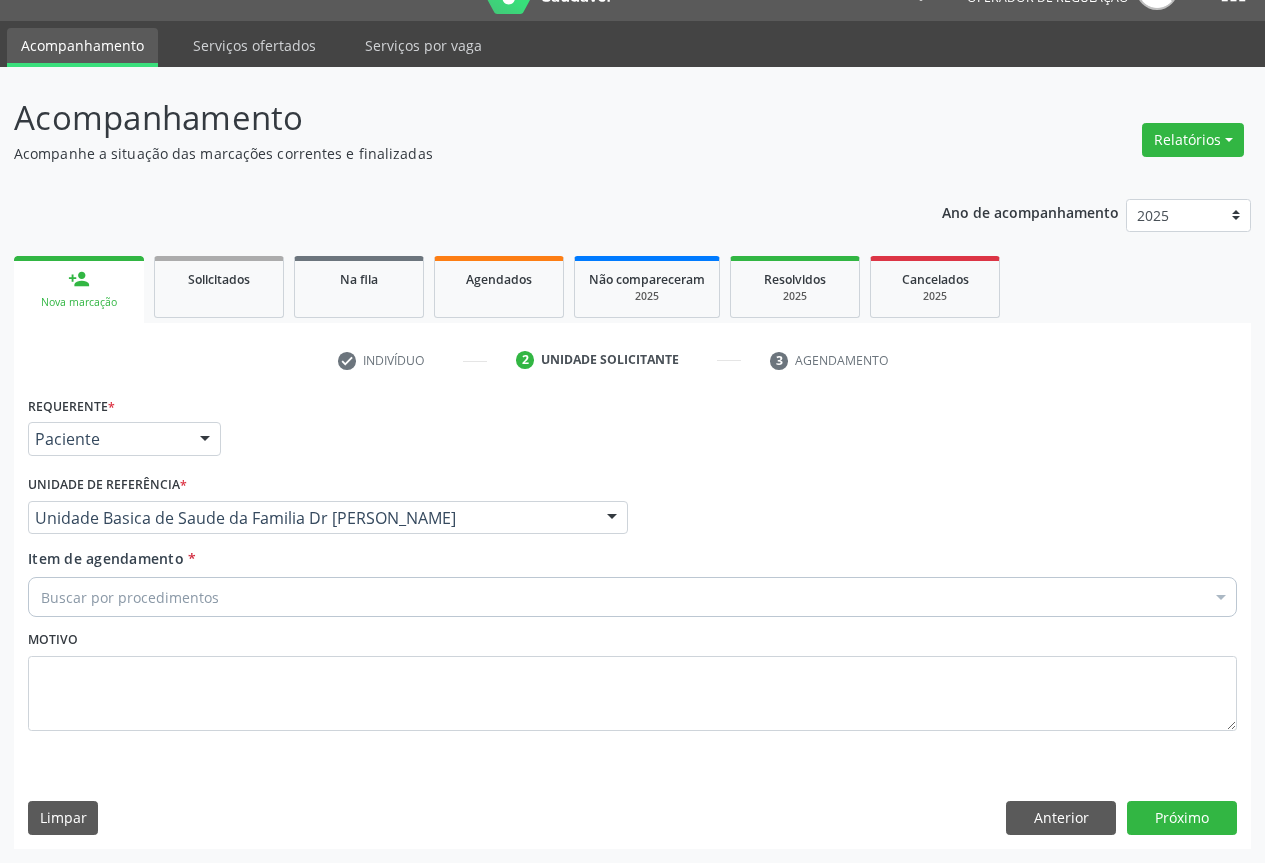 drag, startPoint x: 96, startPoint y: 621, endPoint x: 60, endPoint y: 595, distance: 44.407207 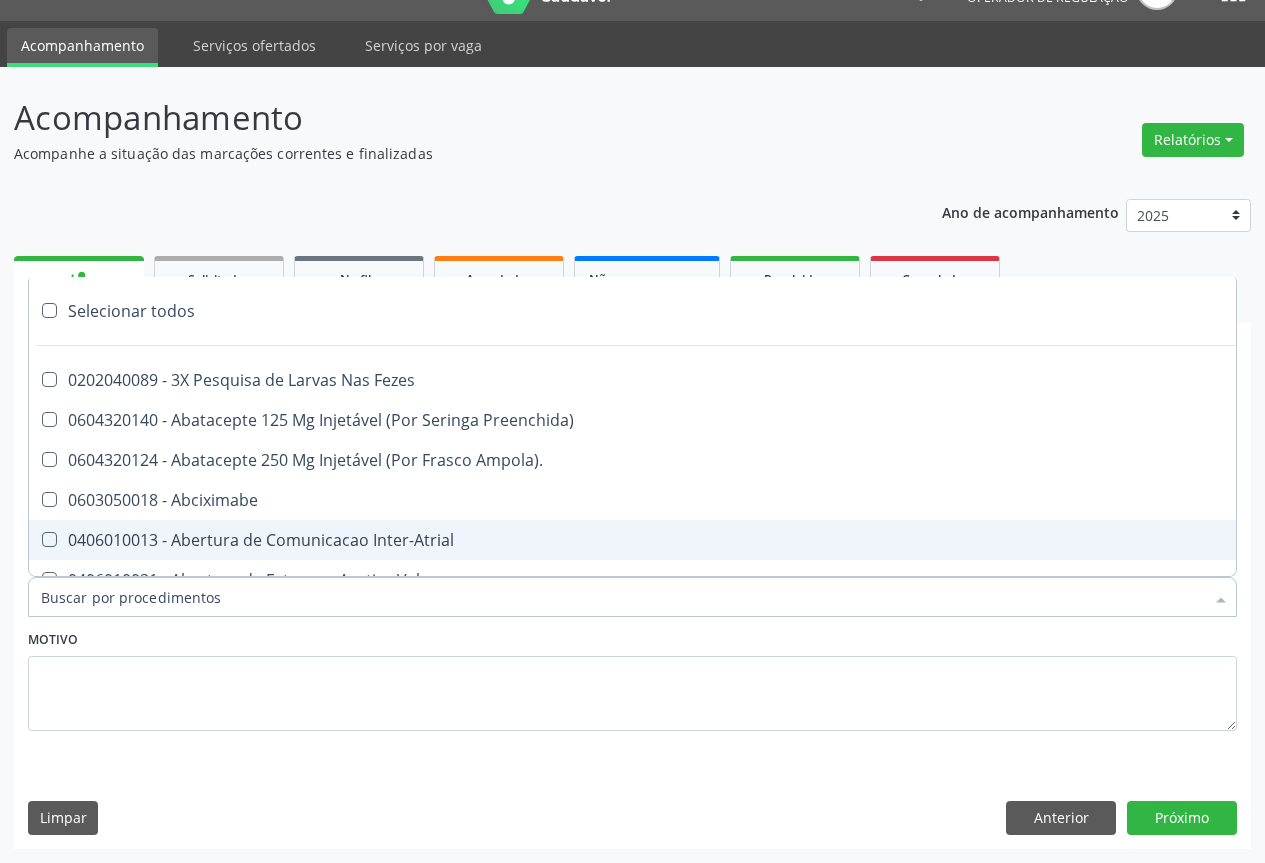 paste on "obstetrica" 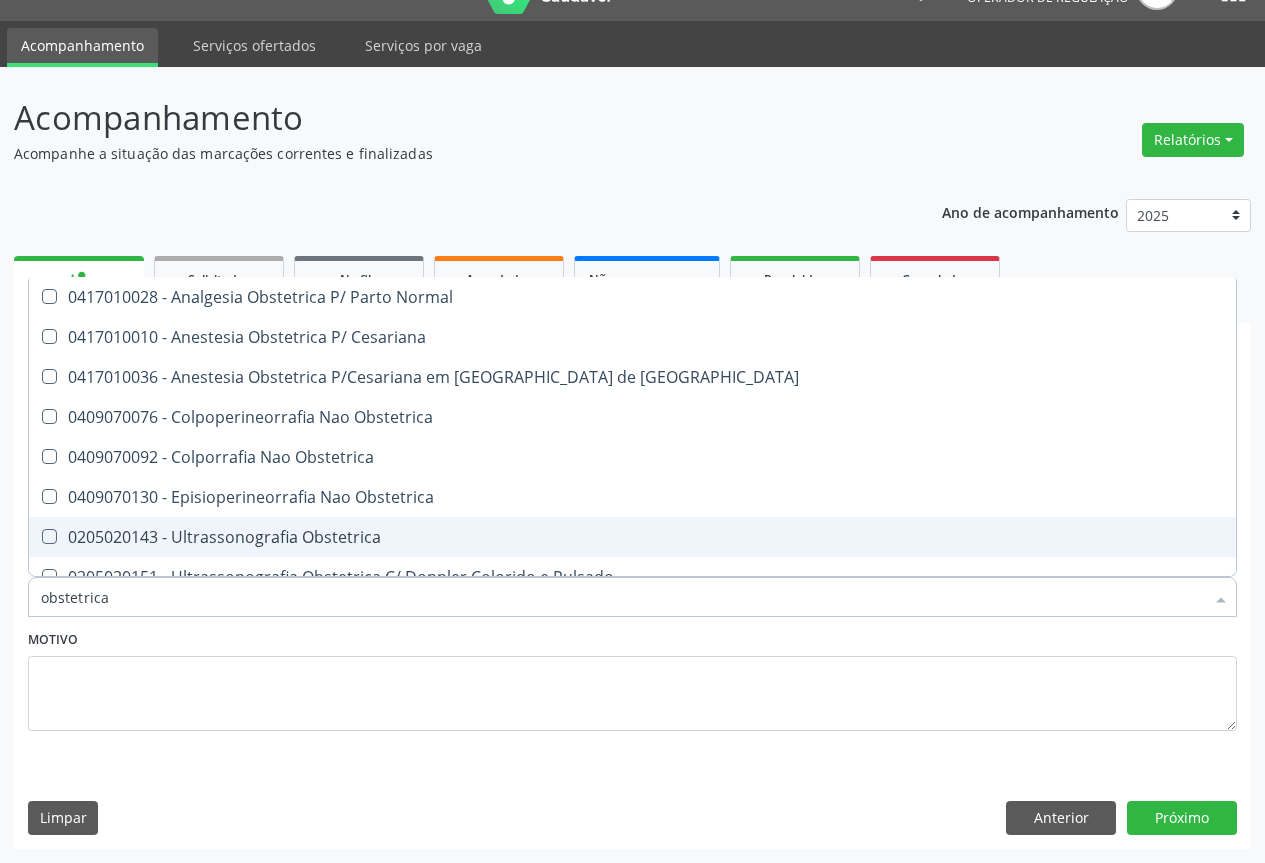 click on "0205020143 - Ultrassonografia Obstetrica" at bounding box center (632, 537) 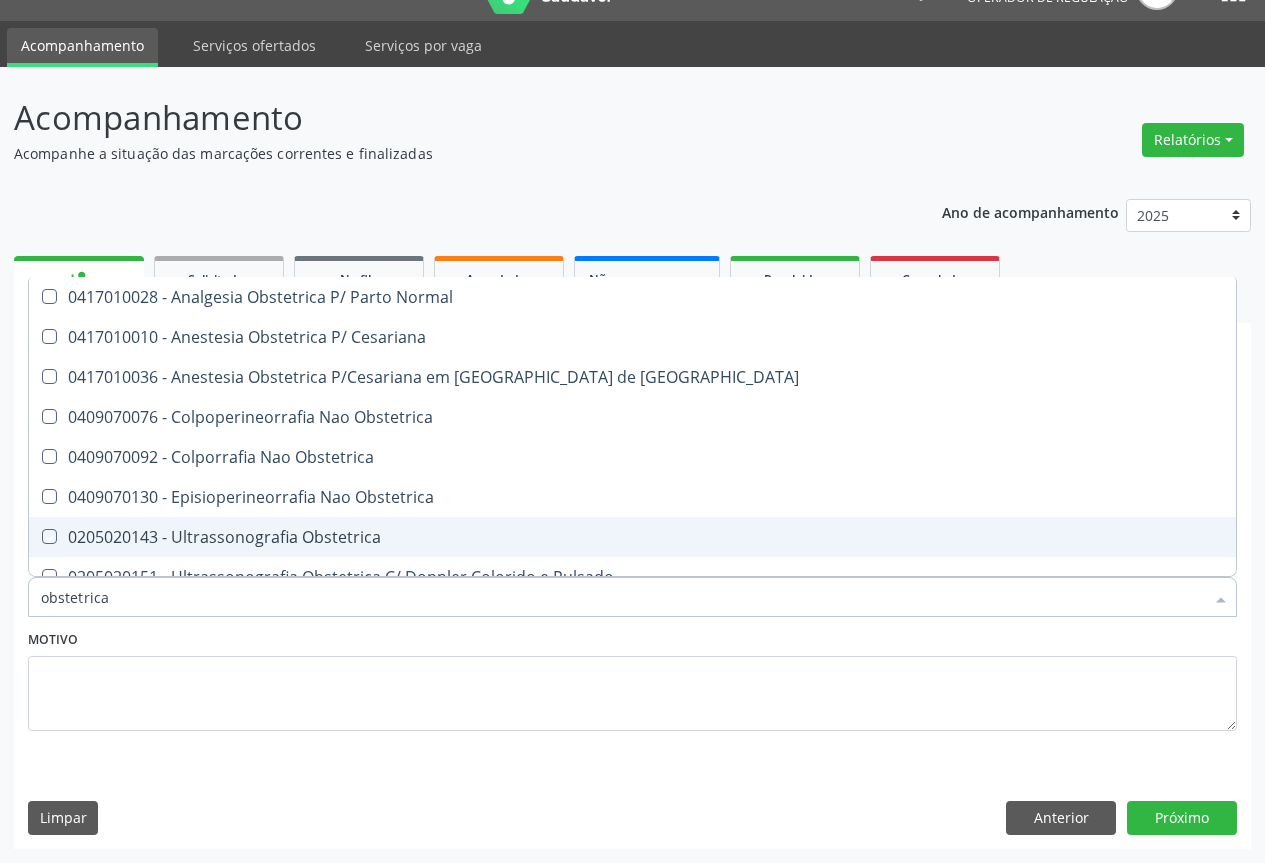 checkbox on "true" 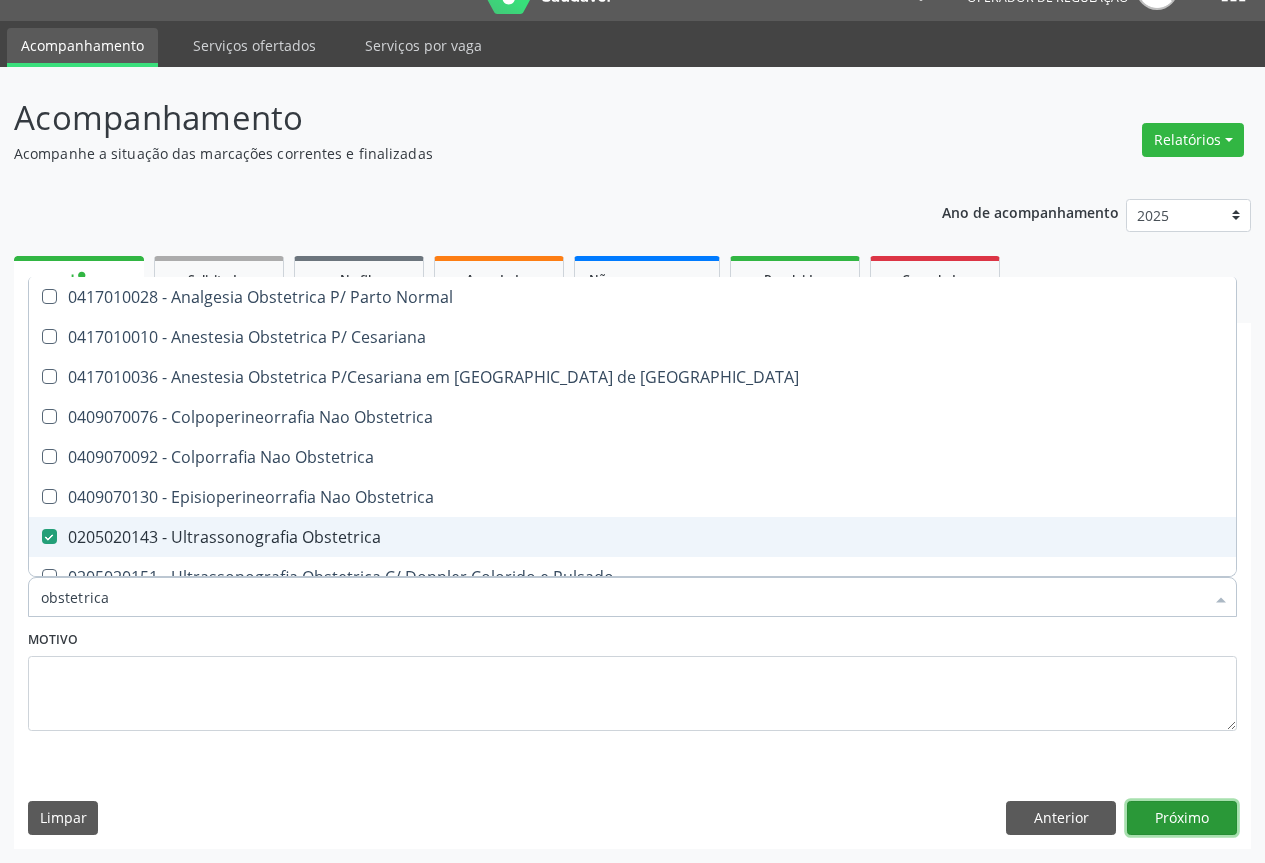 click on "Próximo" at bounding box center (1182, 818) 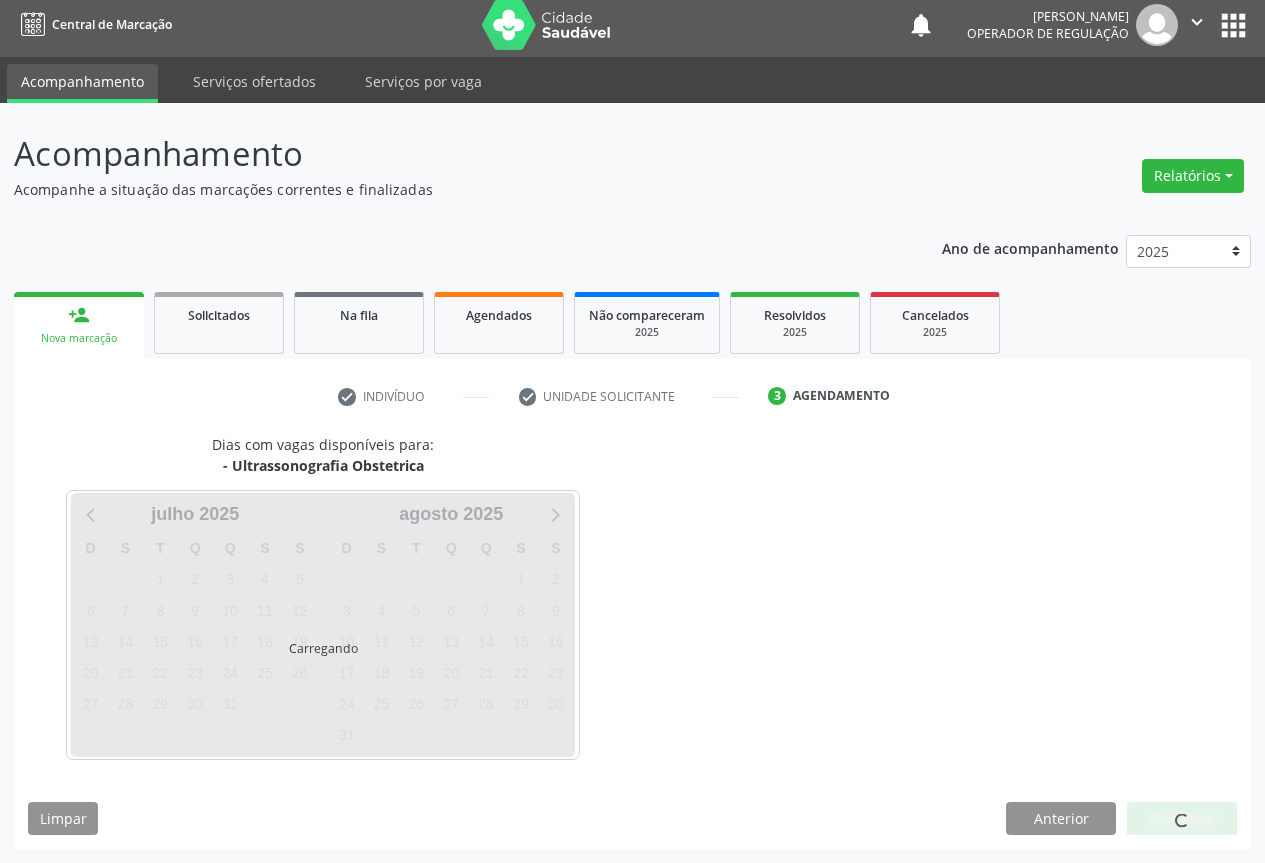scroll, scrollTop: 7, scrollLeft: 0, axis: vertical 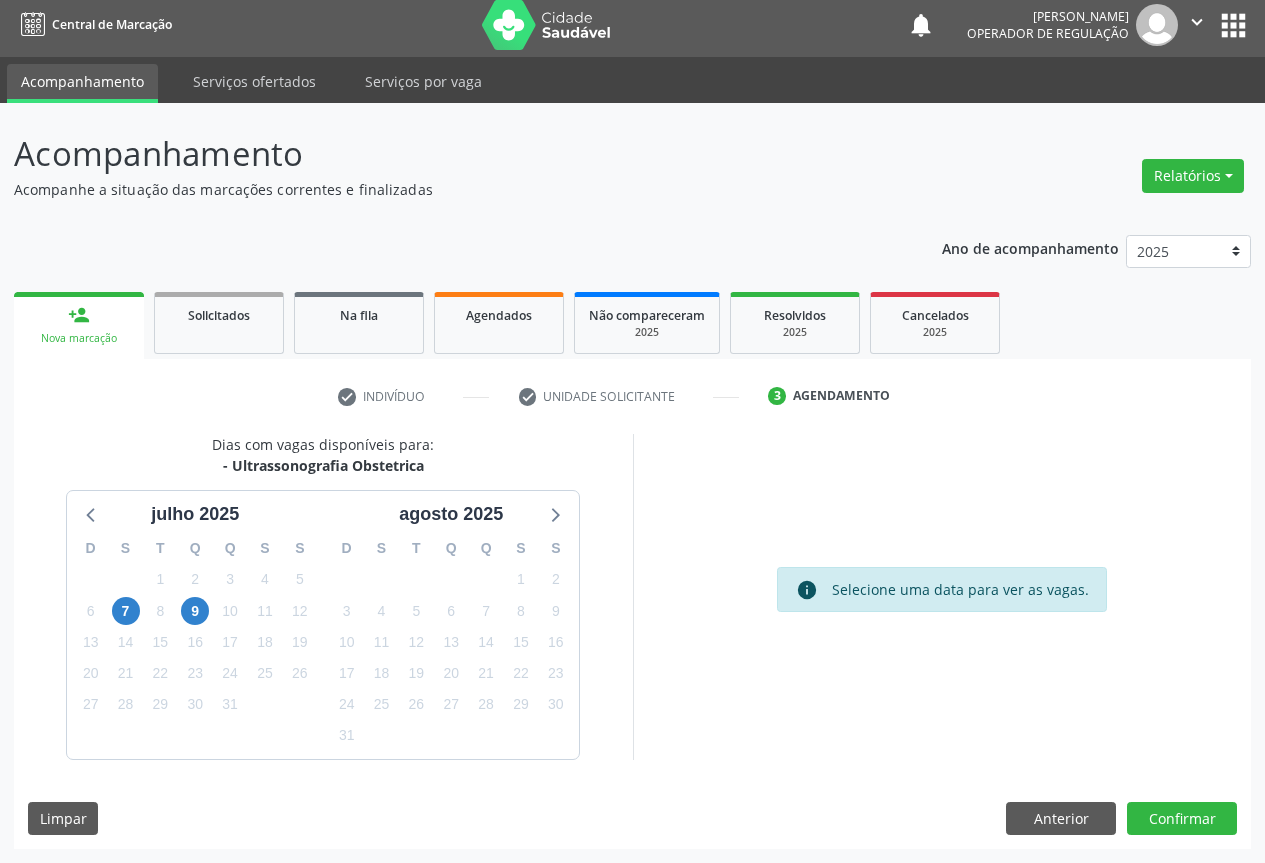 click on "16" at bounding box center [195, 642] 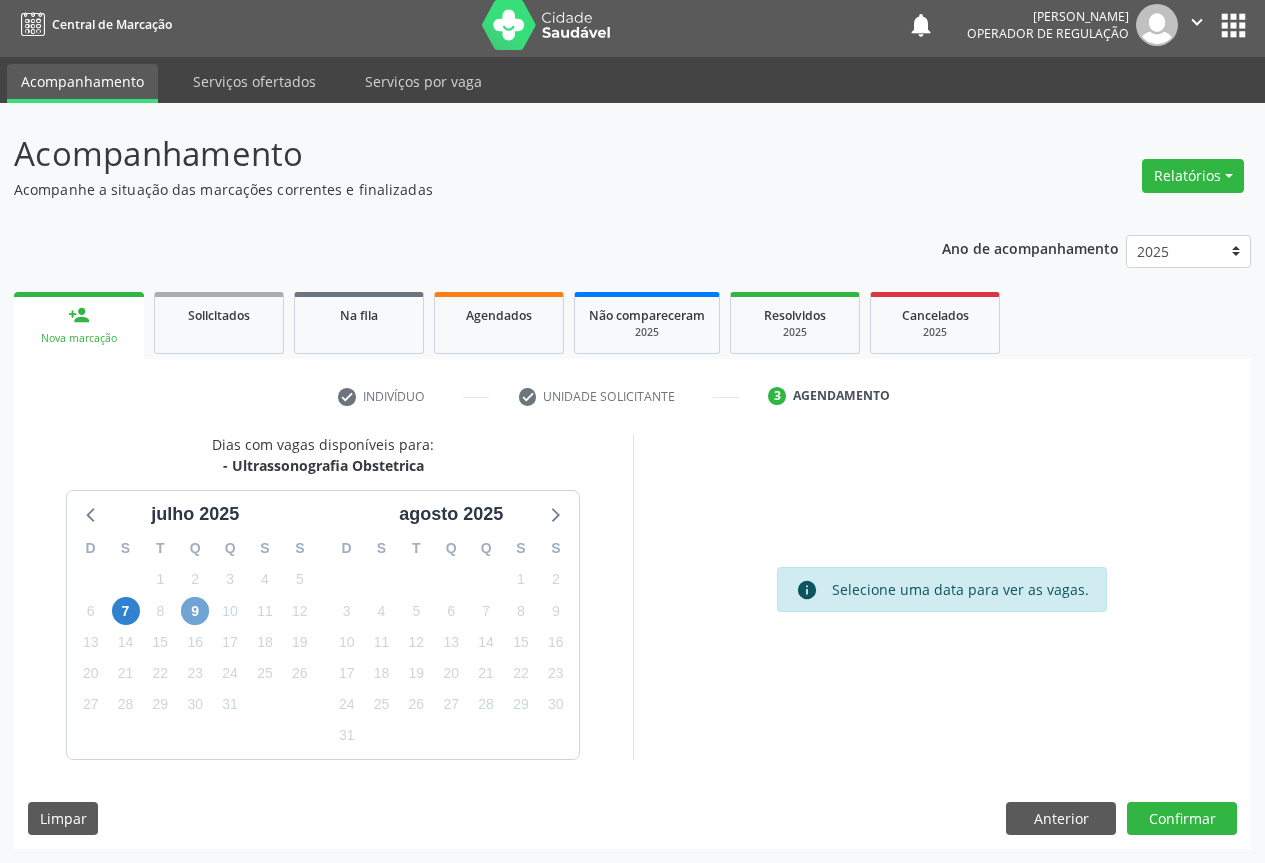 click on "9" at bounding box center (195, 611) 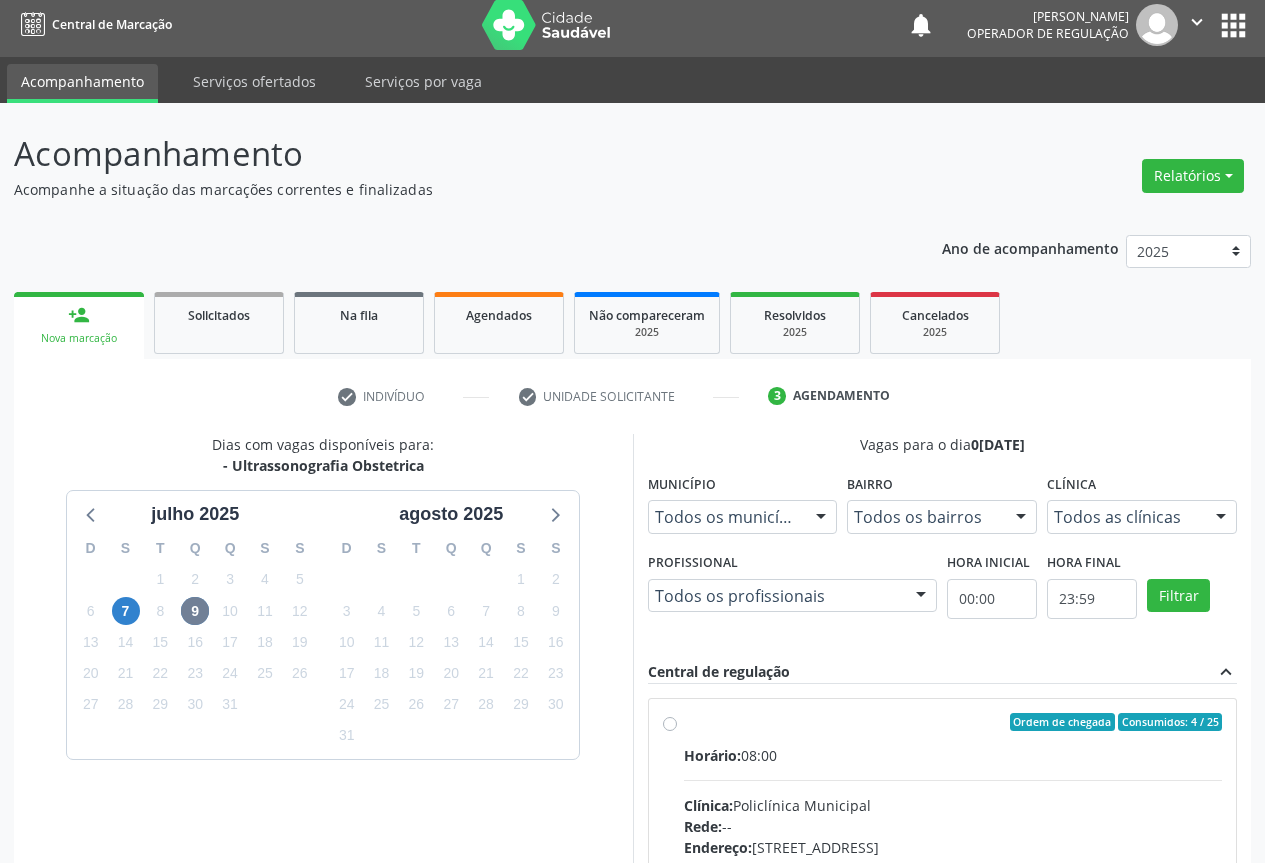 click on "Ordem de chegada
Consumidos: 4 / 25
Horário:   08:00
Clínica:  Policlínica Municipal
Rede:
--
Endereço:   Predio, nº 386, Centro, Campo Formoso - BA
Telefone:   (74) 6451312
Profissional:
Orlindo Carvalho dos Santos
Informações adicionais sobre o atendimento
Idade de atendimento:
de 0 a 120 anos
Gênero(s) atendido(s):
Masculino e Feminino
Informações adicionais:
--" at bounding box center [953, 866] 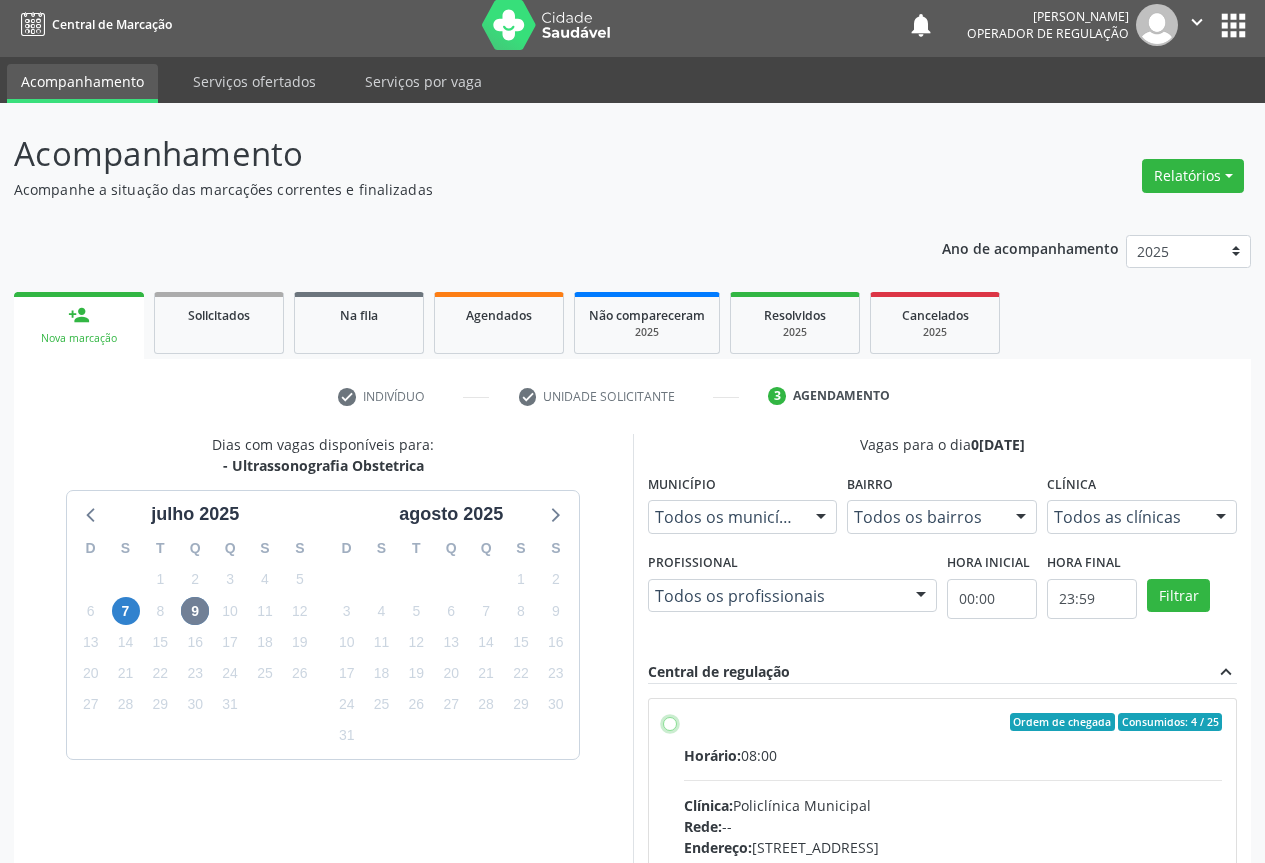 click on "Ordem de chegada
Consumidos: 4 / 25
Horário:   08:00
Clínica:  Policlínica Municipal
Rede:
--
Endereço:   Predio, nº 386, Centro, Campo Formoso - BA
Telefone:   (74) 6451312
Profissional:
Orlindo Carvalho dos Santos
Informações adicionais sobre o atendimento
Idade de atendimento:
de 0 a 120 anos
Gênero(s) atendido(s):
Masculino e Feminino
Informações adicionais:
--" at bounding box center (670, 722) 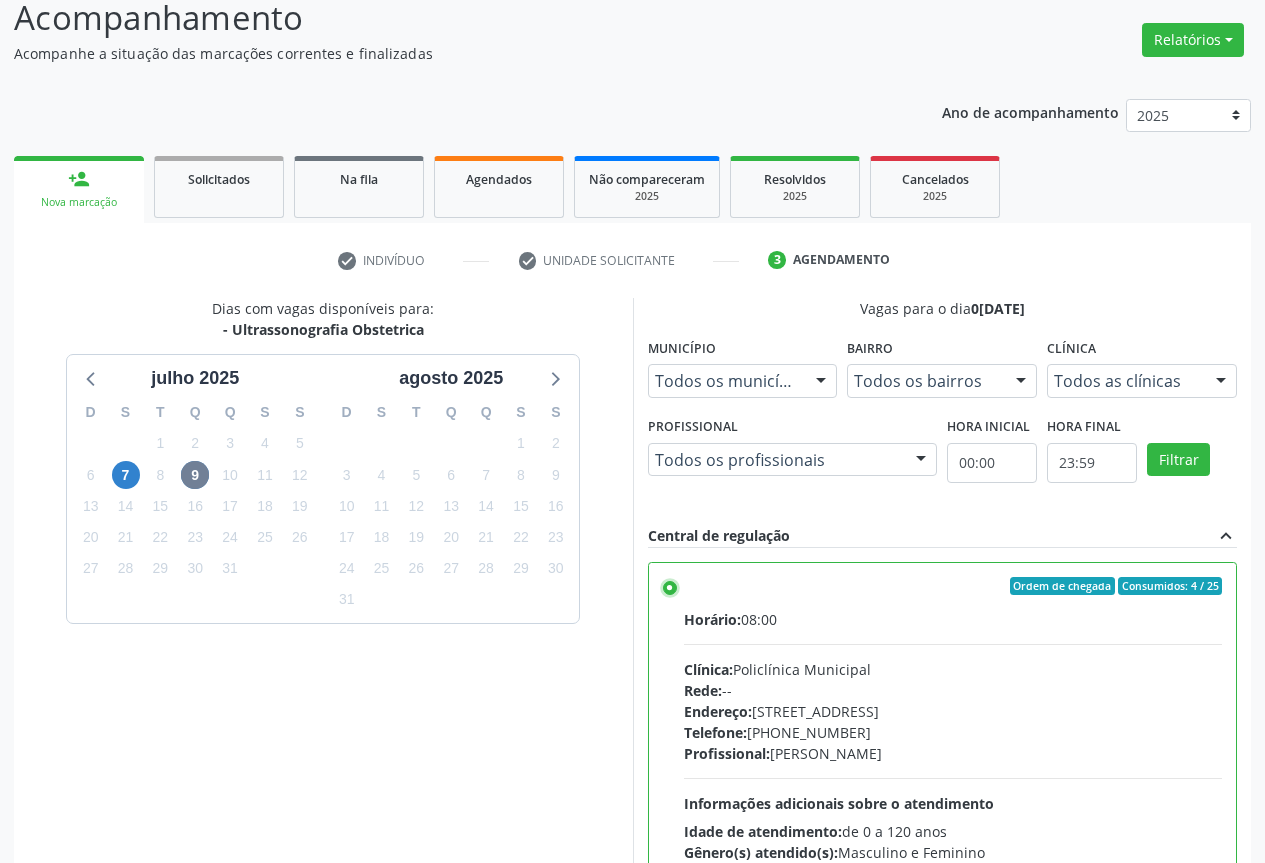 scroll, scrollTop: 332, scrollLeft: 0, axis: vertical 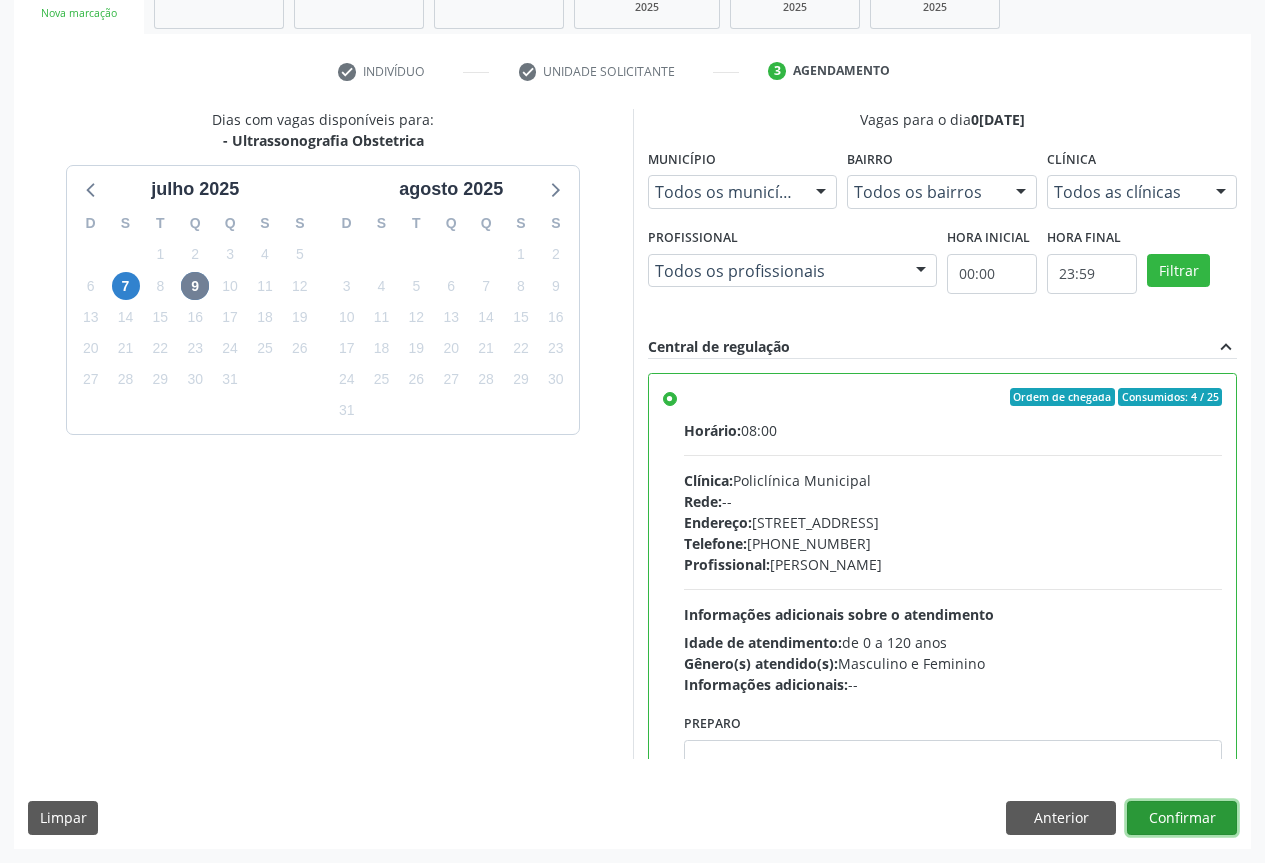 click on "Confirmar" at bounding box center (1182, 818) 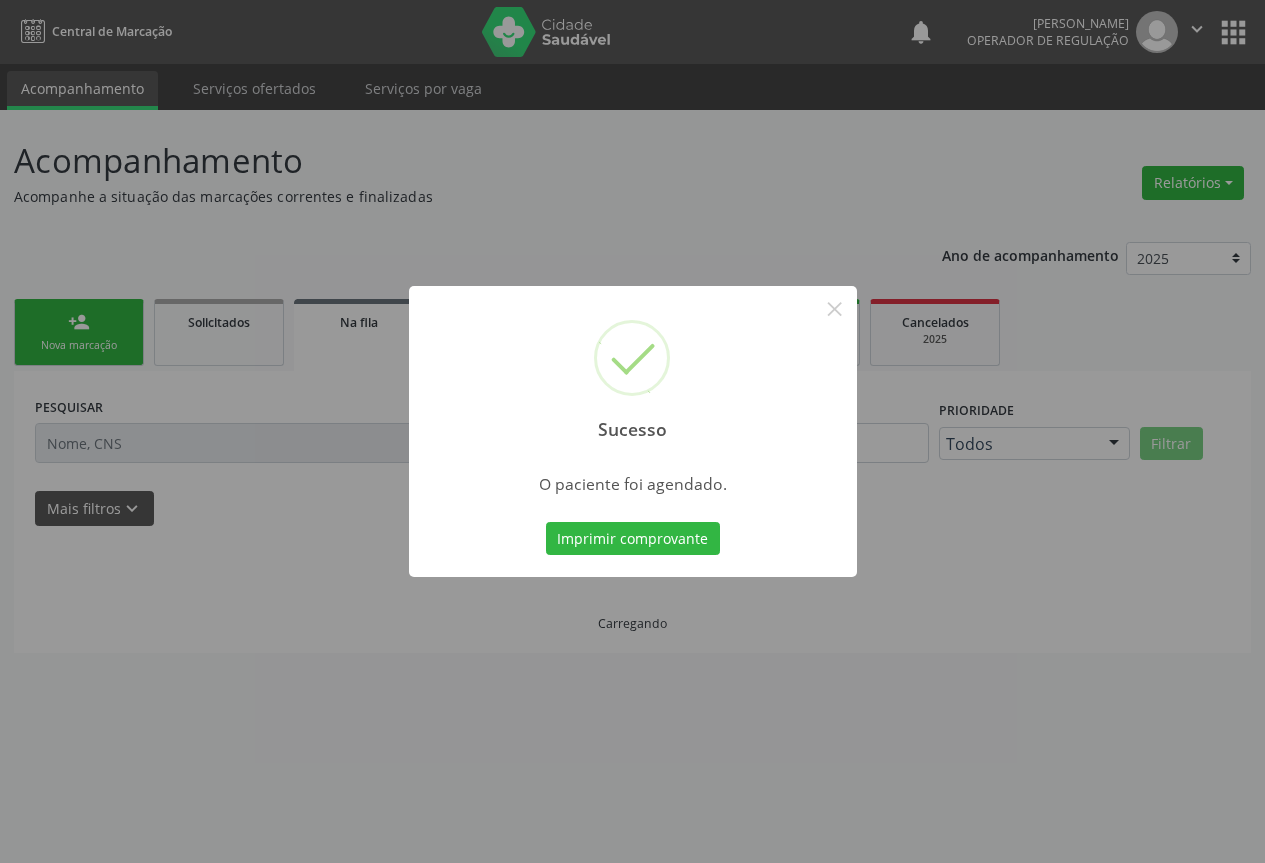 scroll, scrollTop: 0, scrollLeft: 0, axis: both 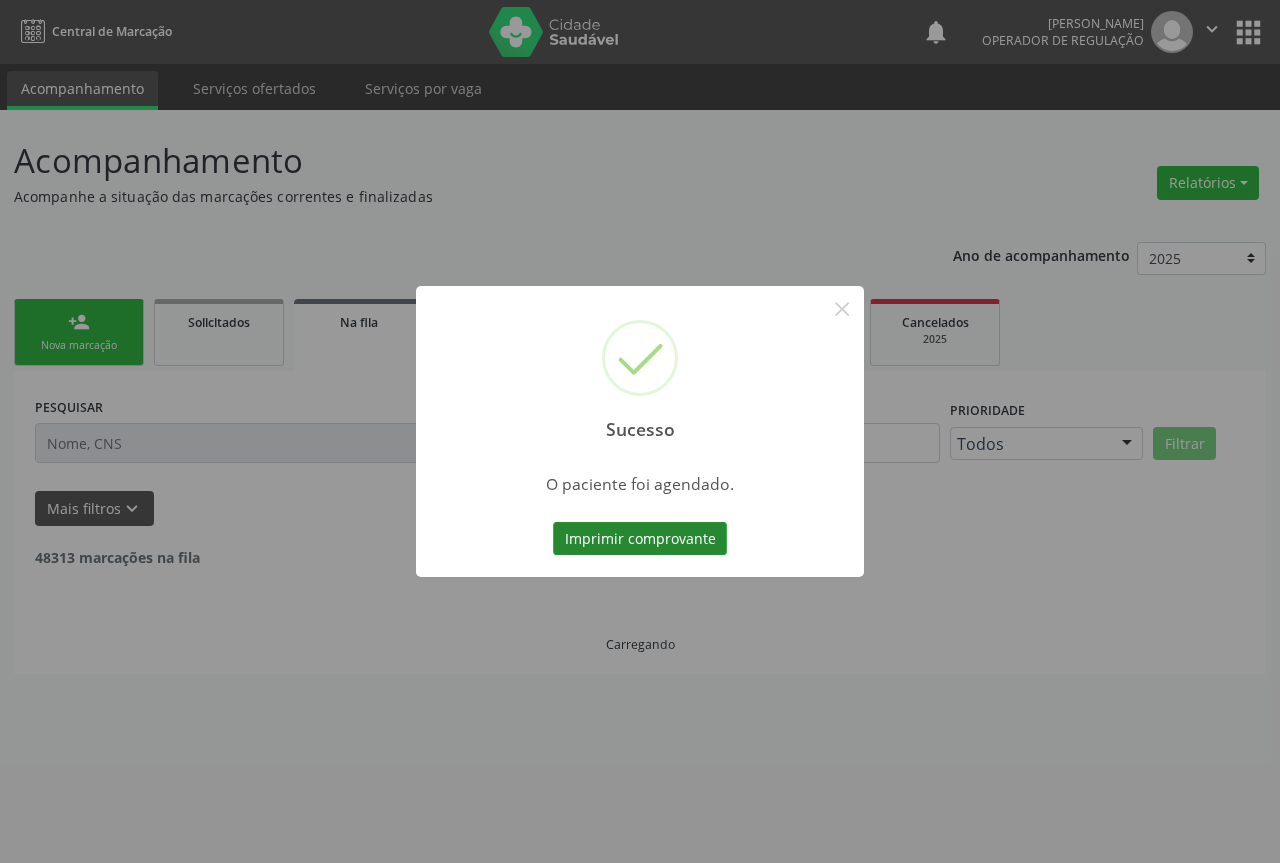 click on "Imprimir comprovante" at bounding box center (640, 539) 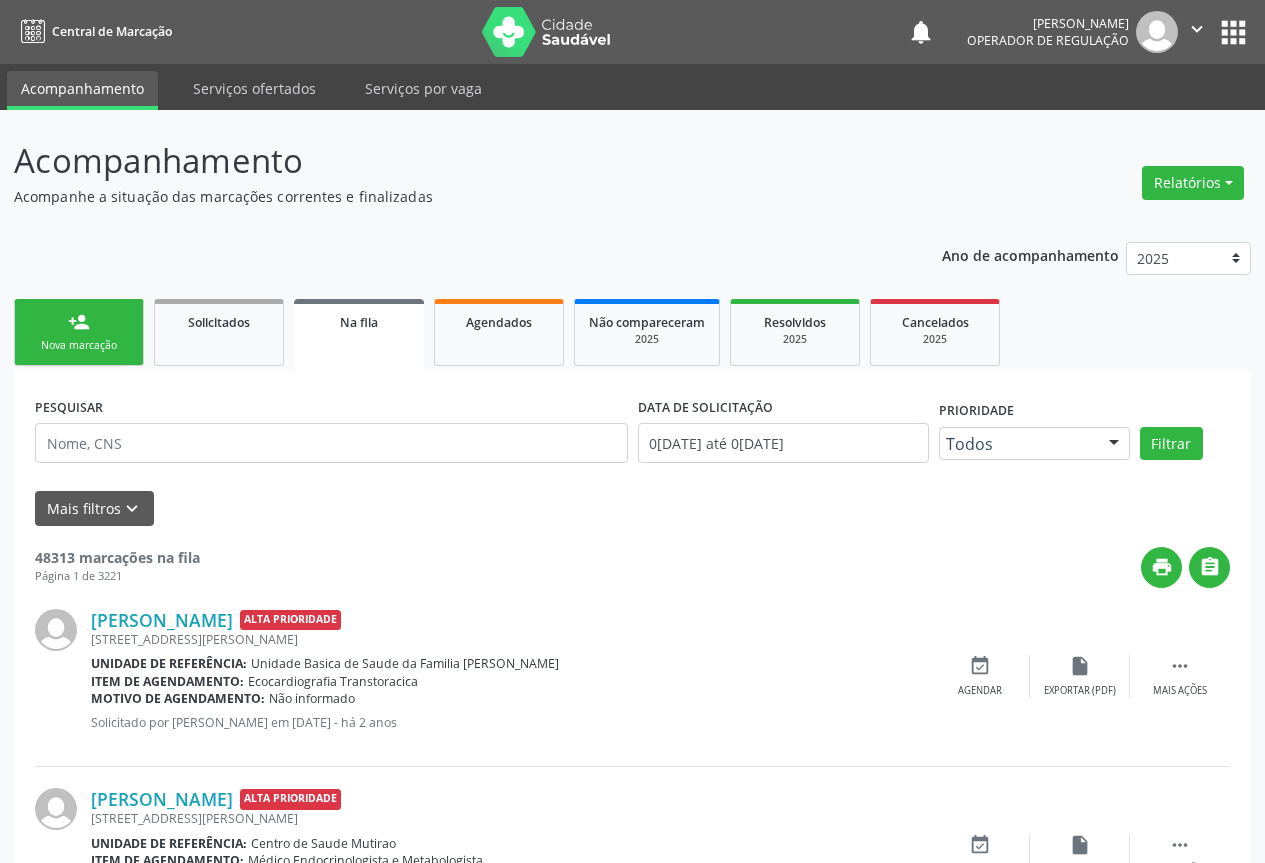click on "person_add" at bounding box center (79, 322) 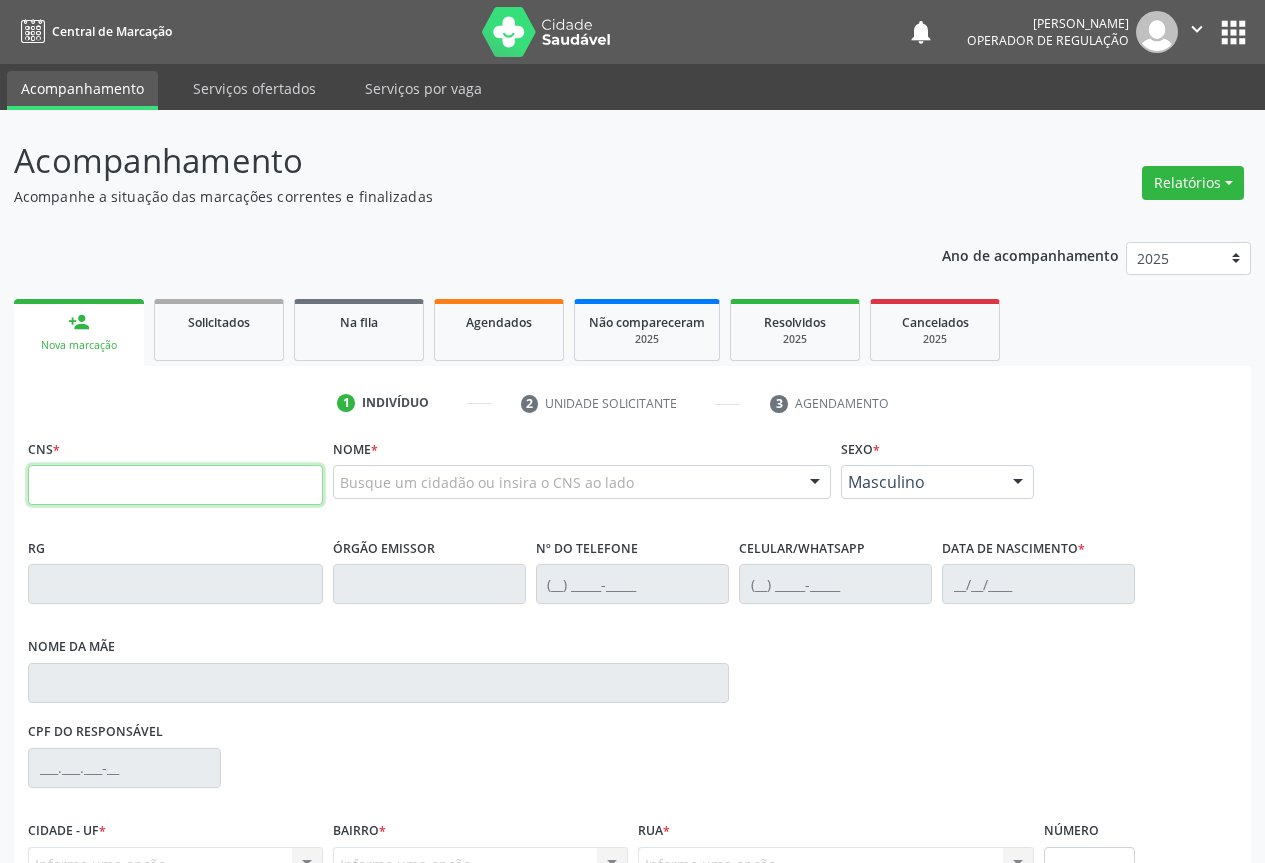 click at bounding box center [175, 485] 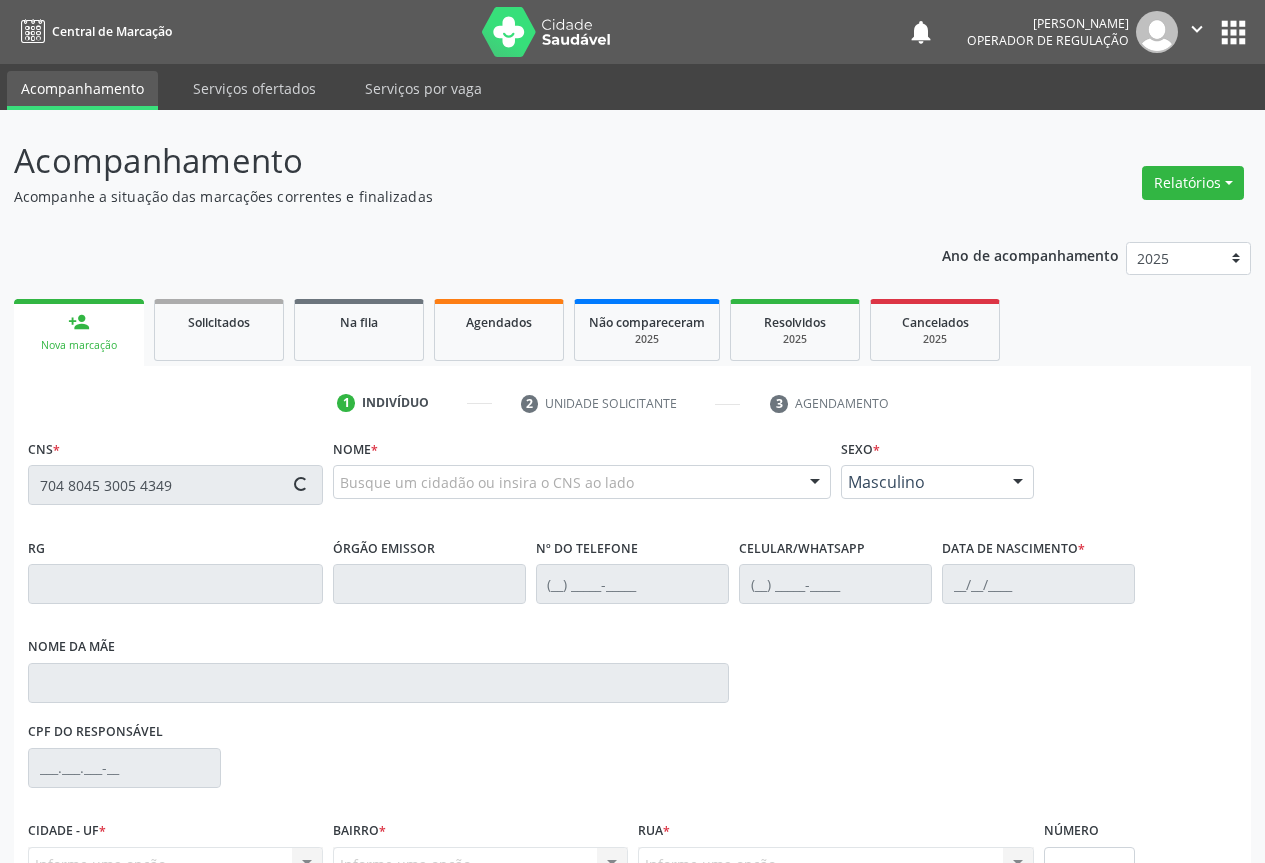 type on "704 8045 3005 4349" 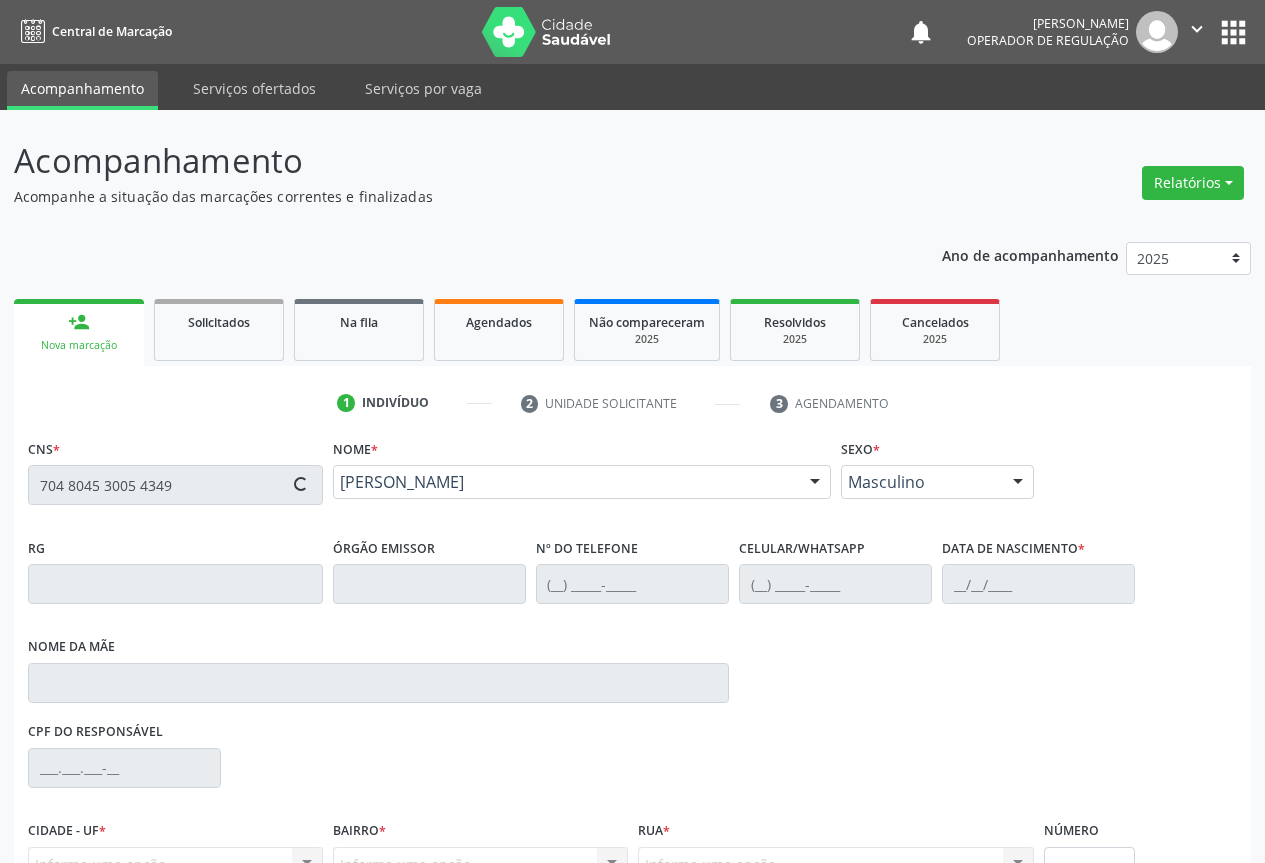 type on "61908" 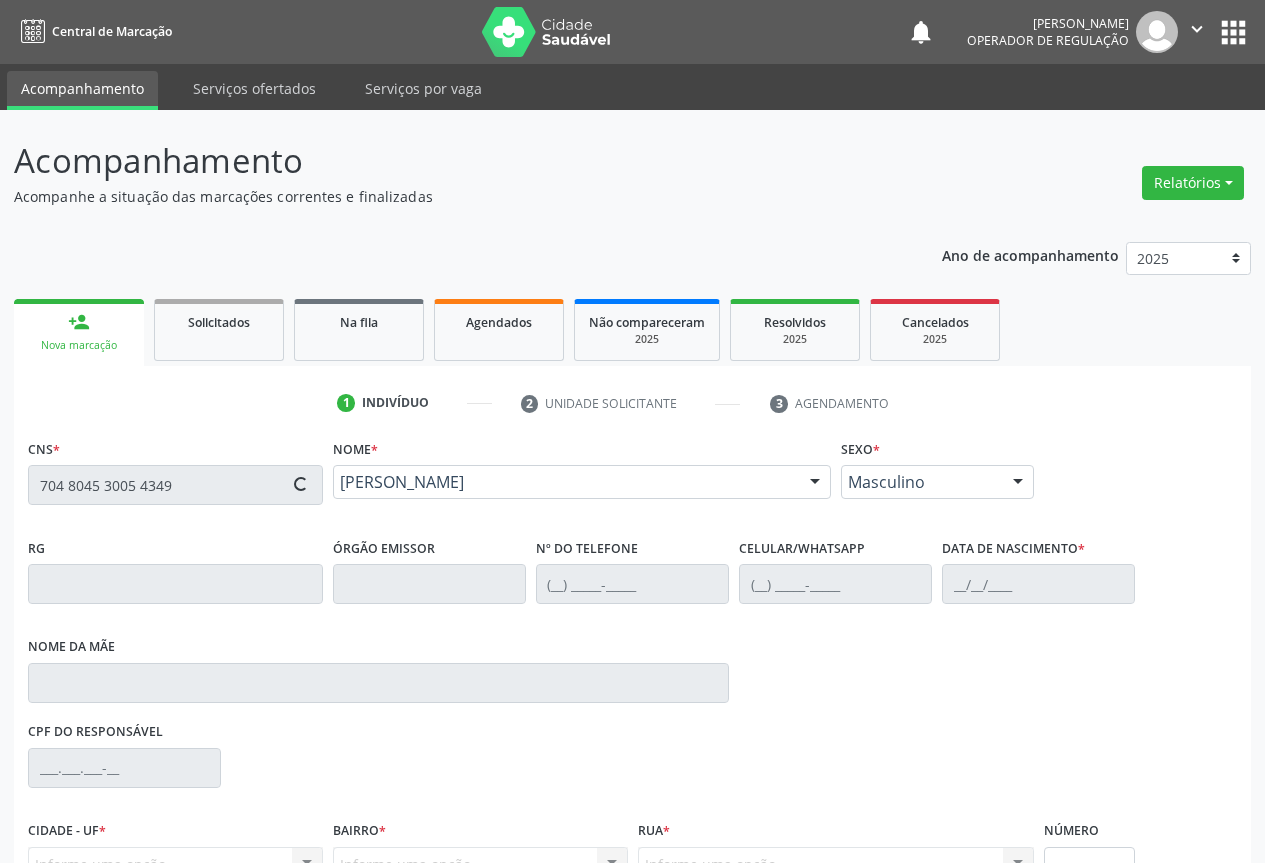 type on "(74) 99130-1454" 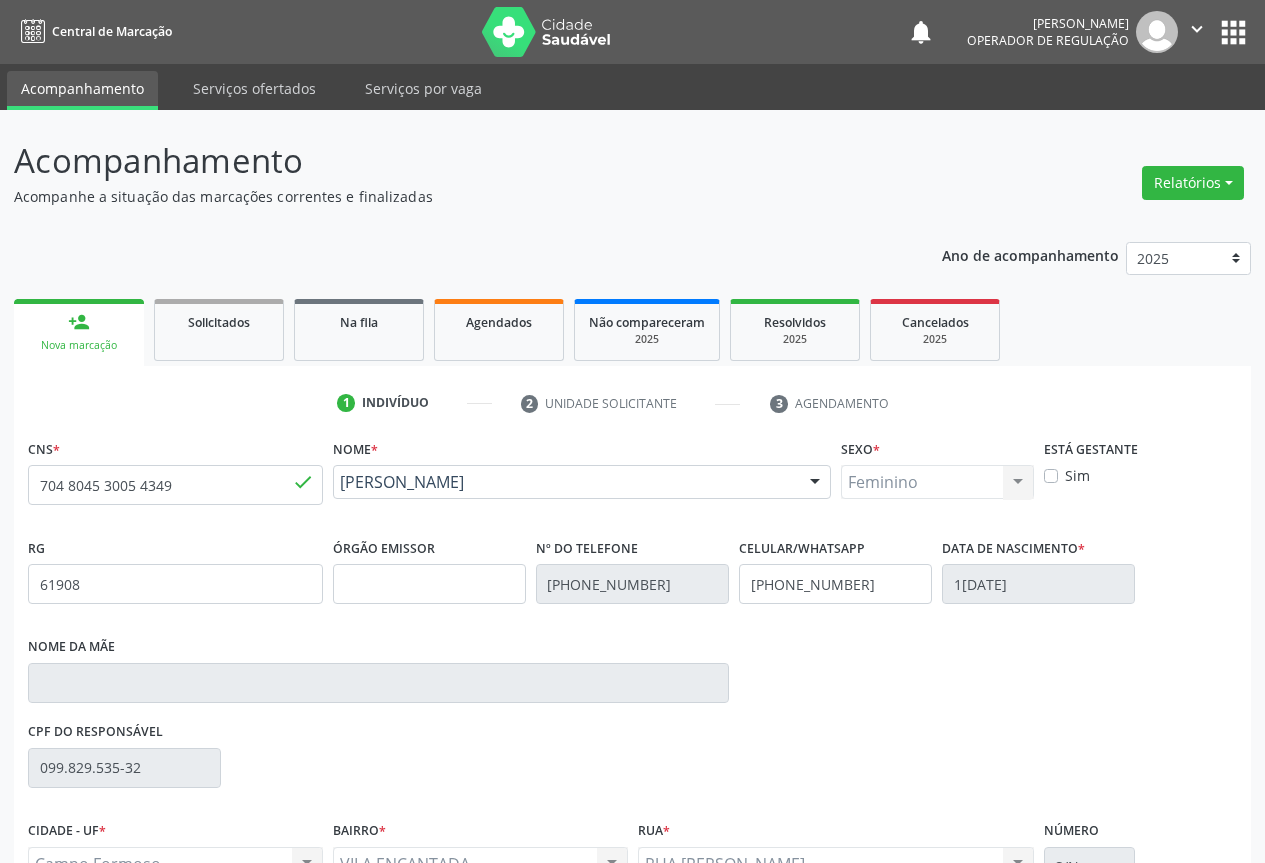 scroll, scrollTop: 207, scrollLeft: 0, axis: vertical 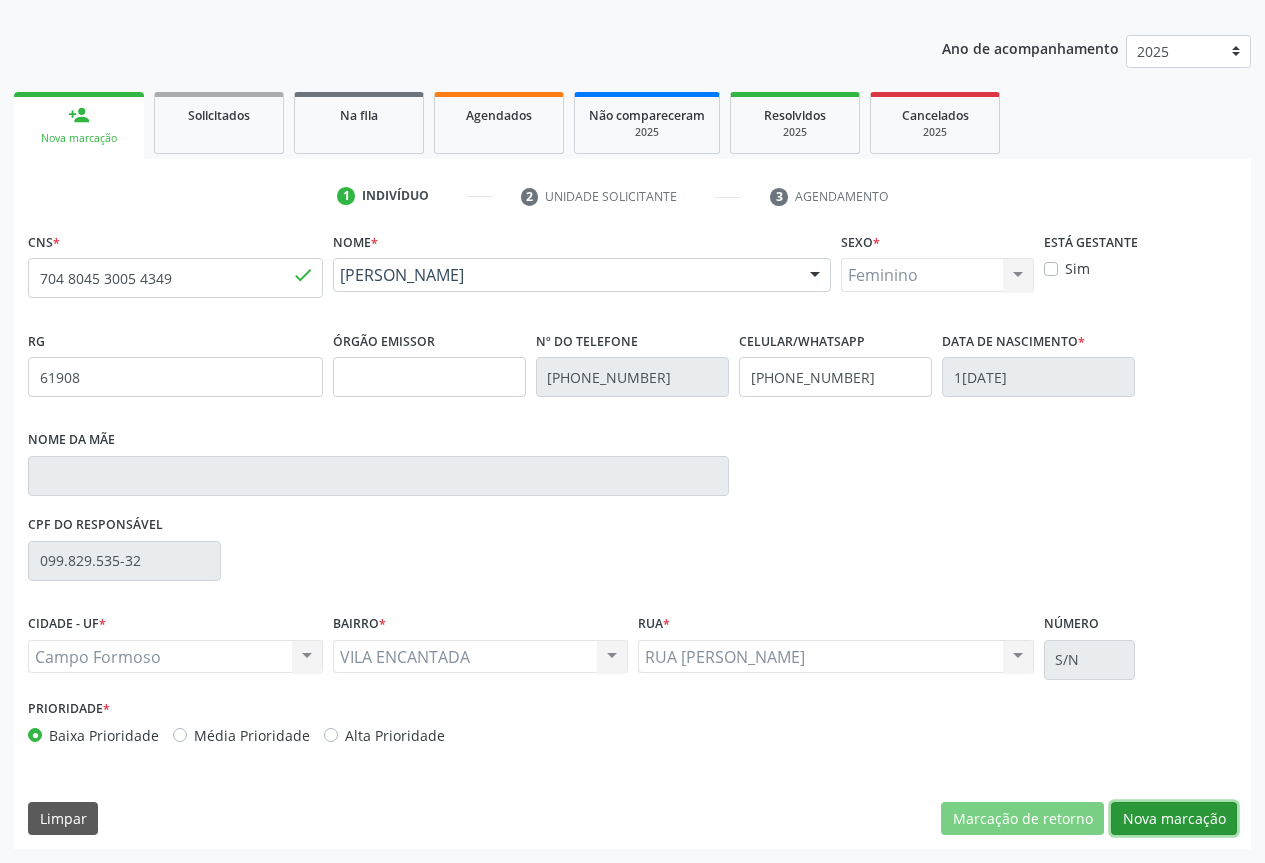 click on "Nova marcação" at bounding box center [1174, 819] 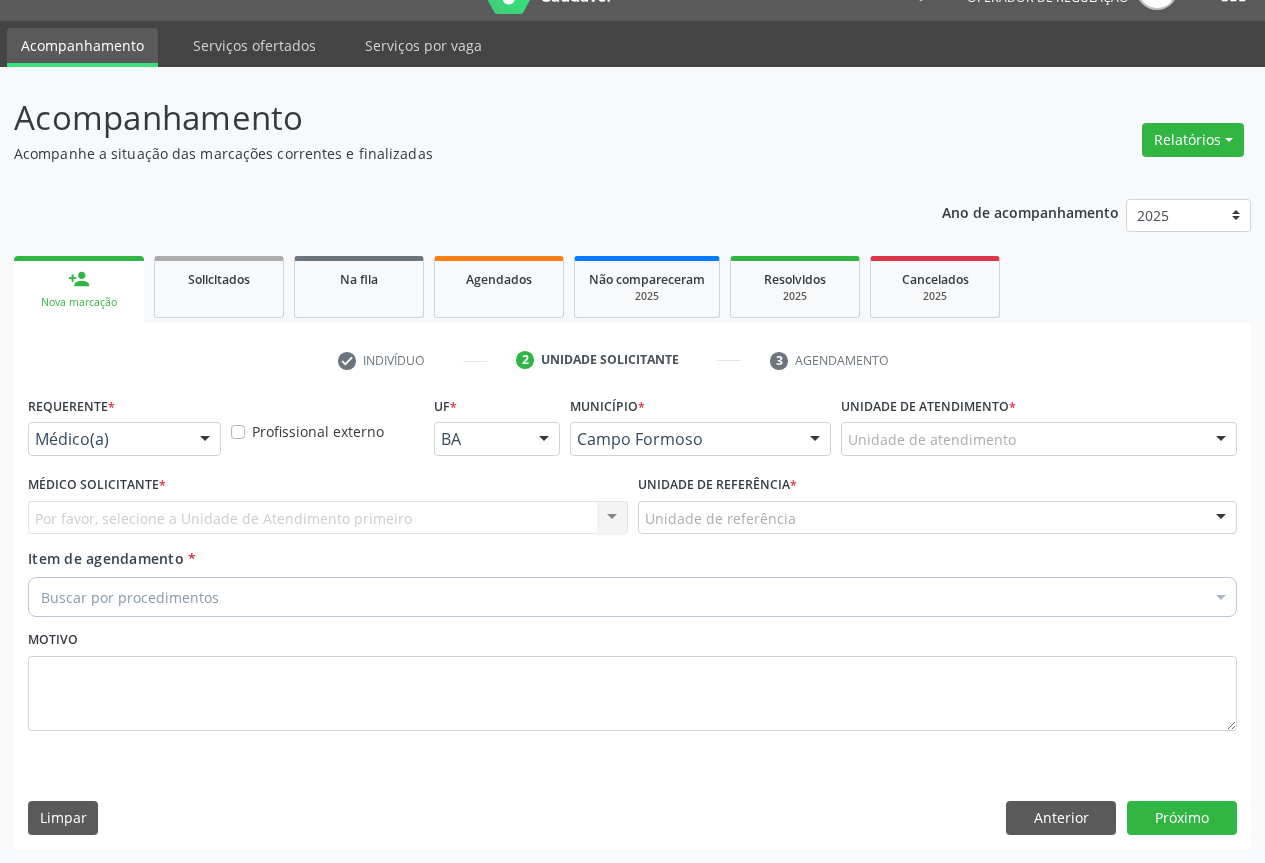 scroll, scrollTop: 43, scrollLeft: 0, axis: vertical 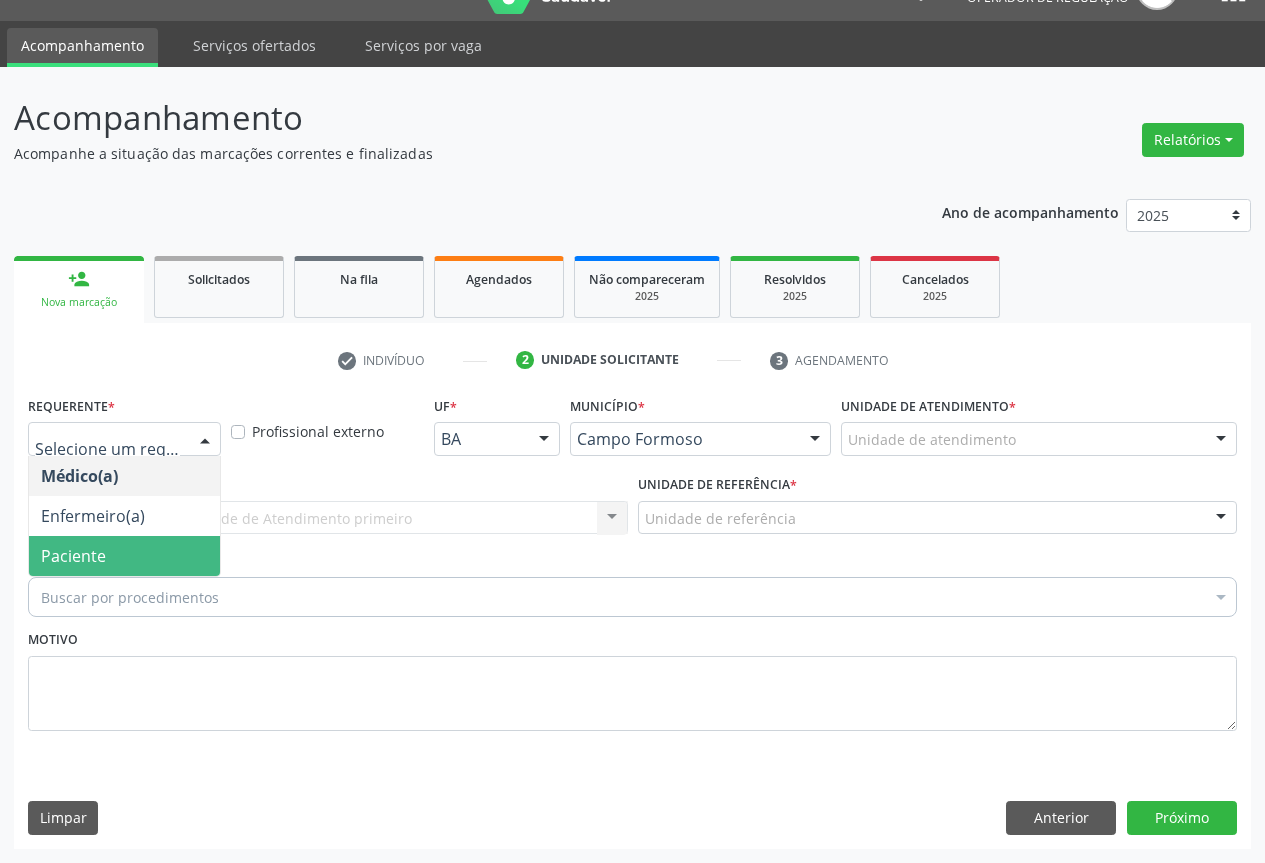 click on "Paciente" at bounding box center [124, 556] 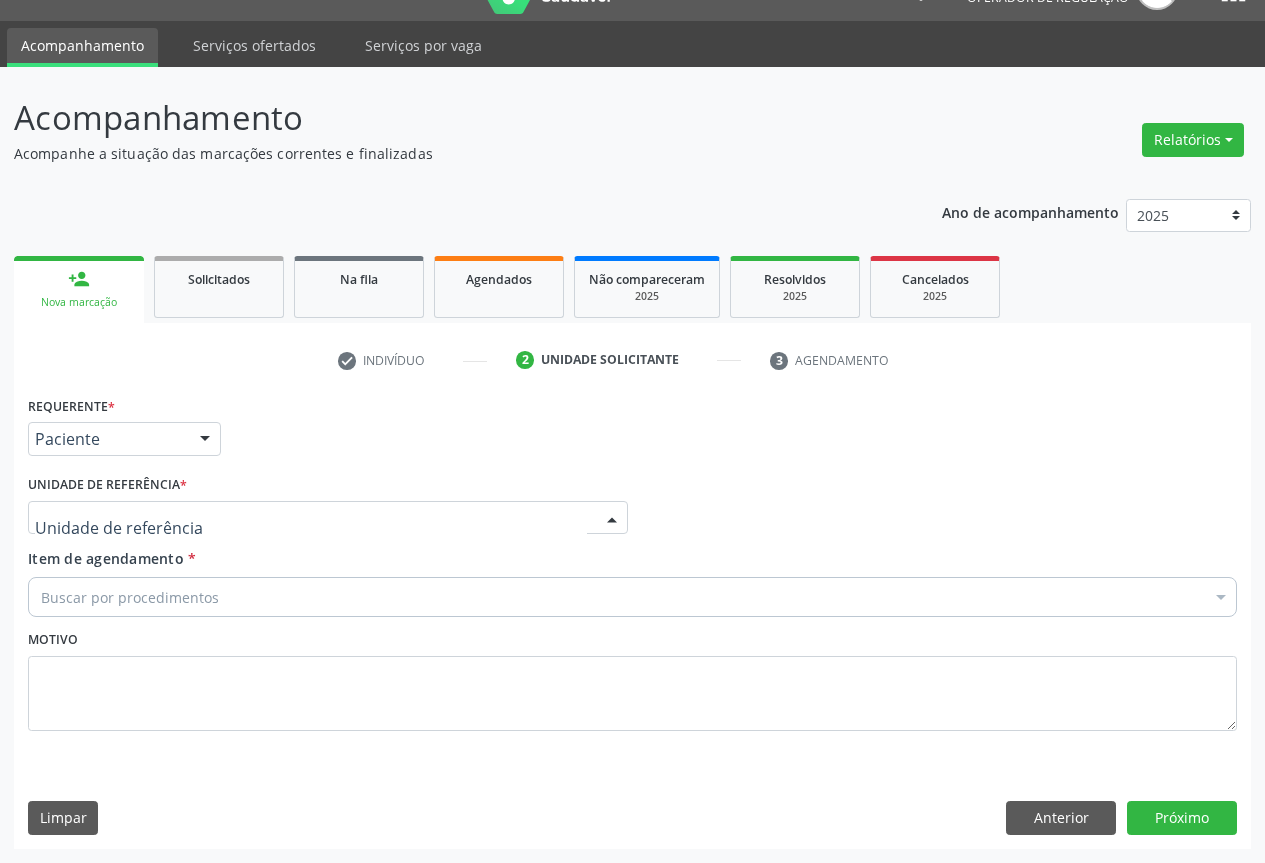 drag, startPoint x: 616, startPoint y: 523, endPoint x: 484, endPoint y: 551, distance: 134.93703 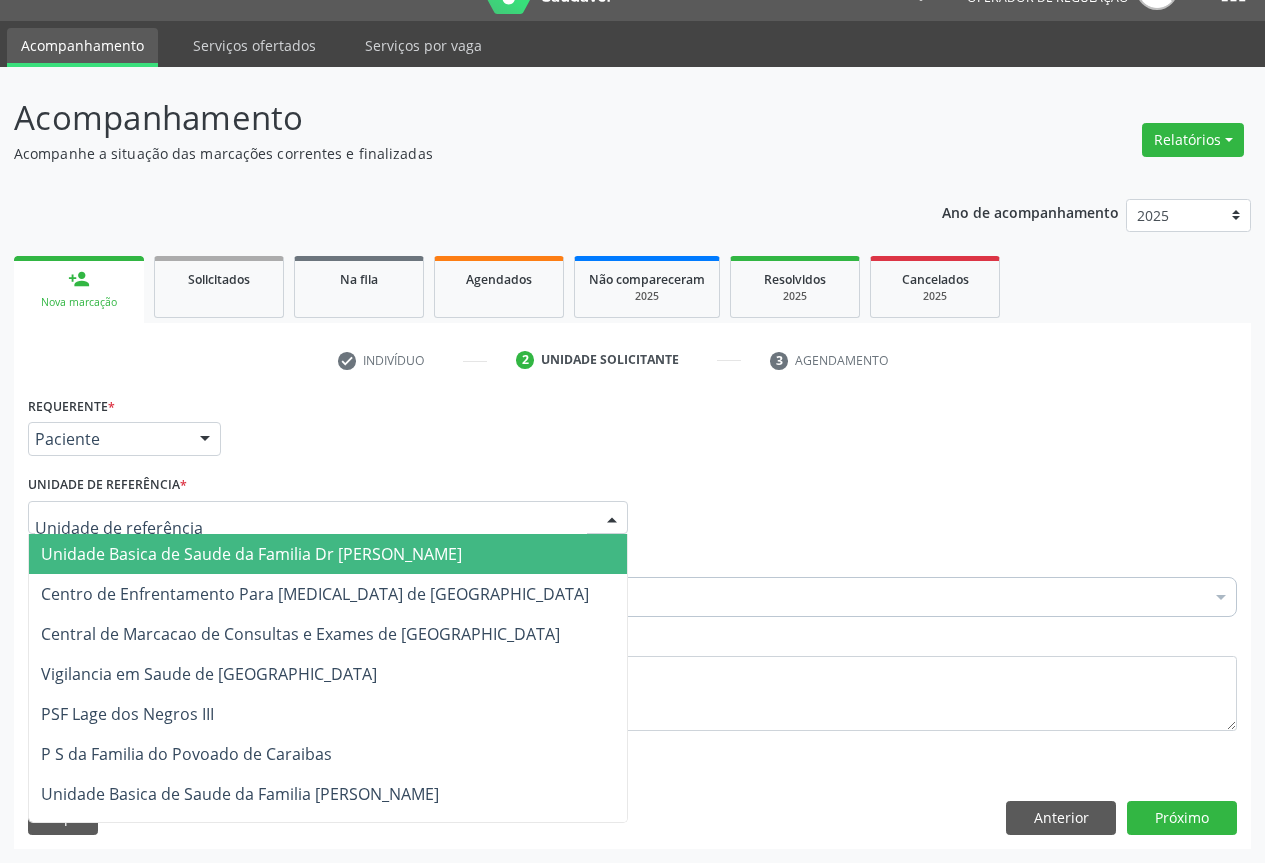 click on "Unidade Basica de Saude da Familia Dr [PERSON_NAME]" at bounding box center [328, 554] 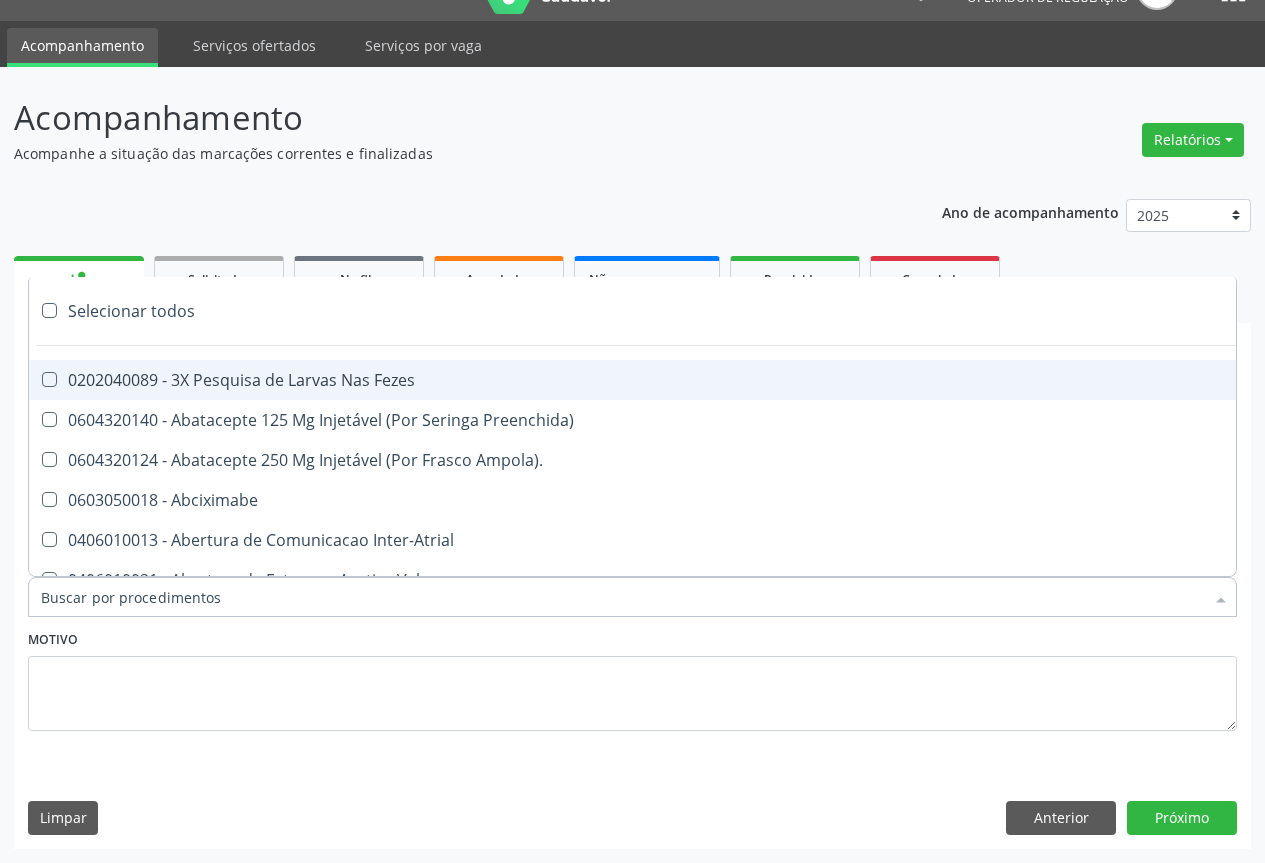 paste on "obstetrica" 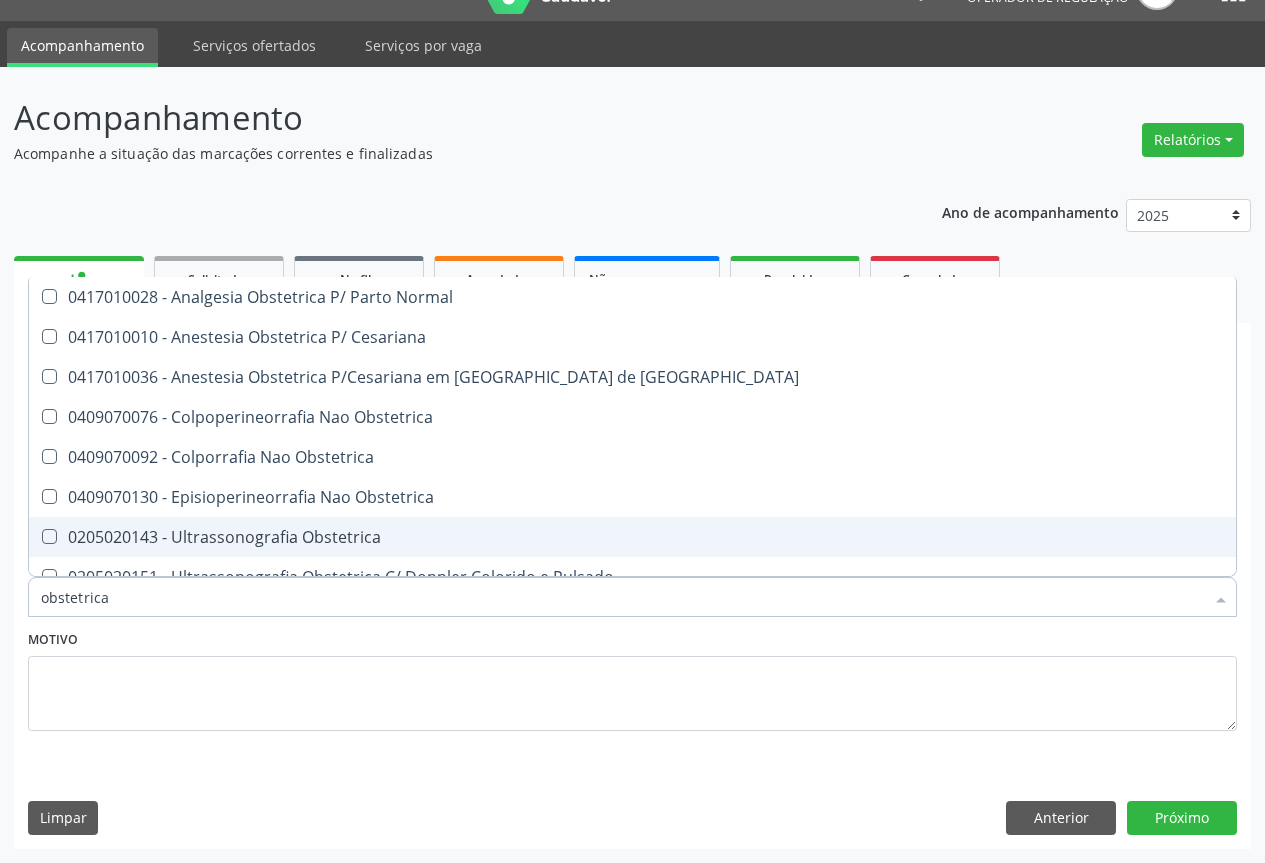 click on "0205020143 - Ultrassonografia Obstetrica" at bounding box center (632, 537) 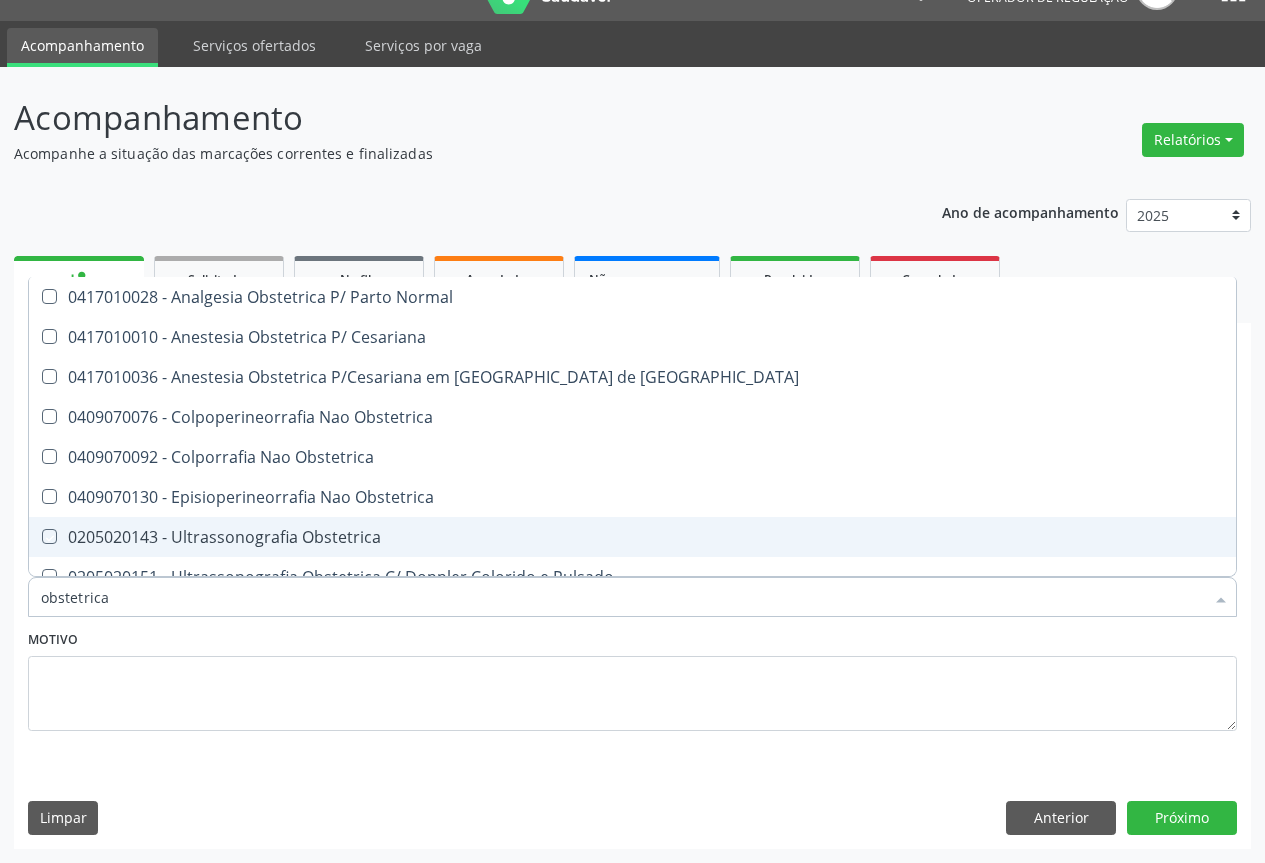 checkbox on "true" 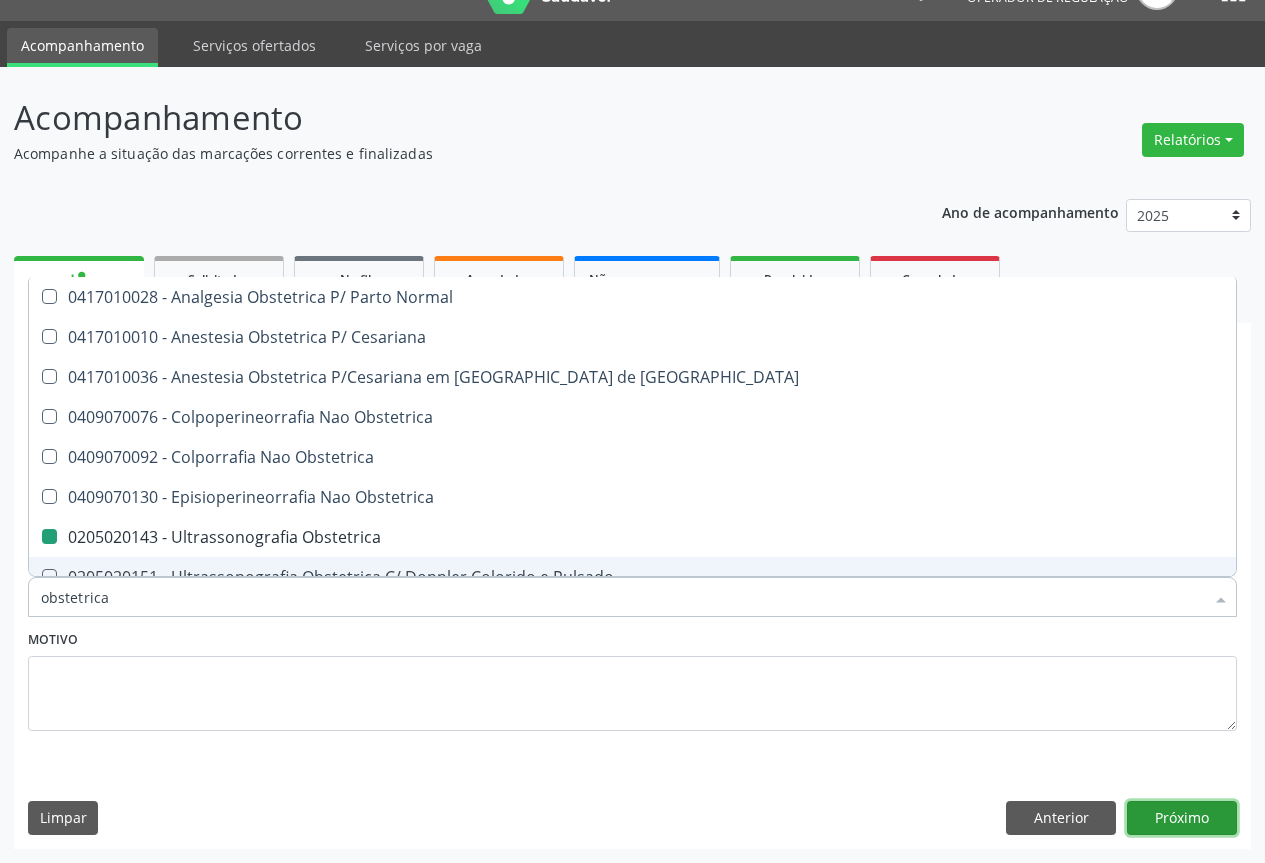 click on "Próximo" at bounding box center (1182, 818) 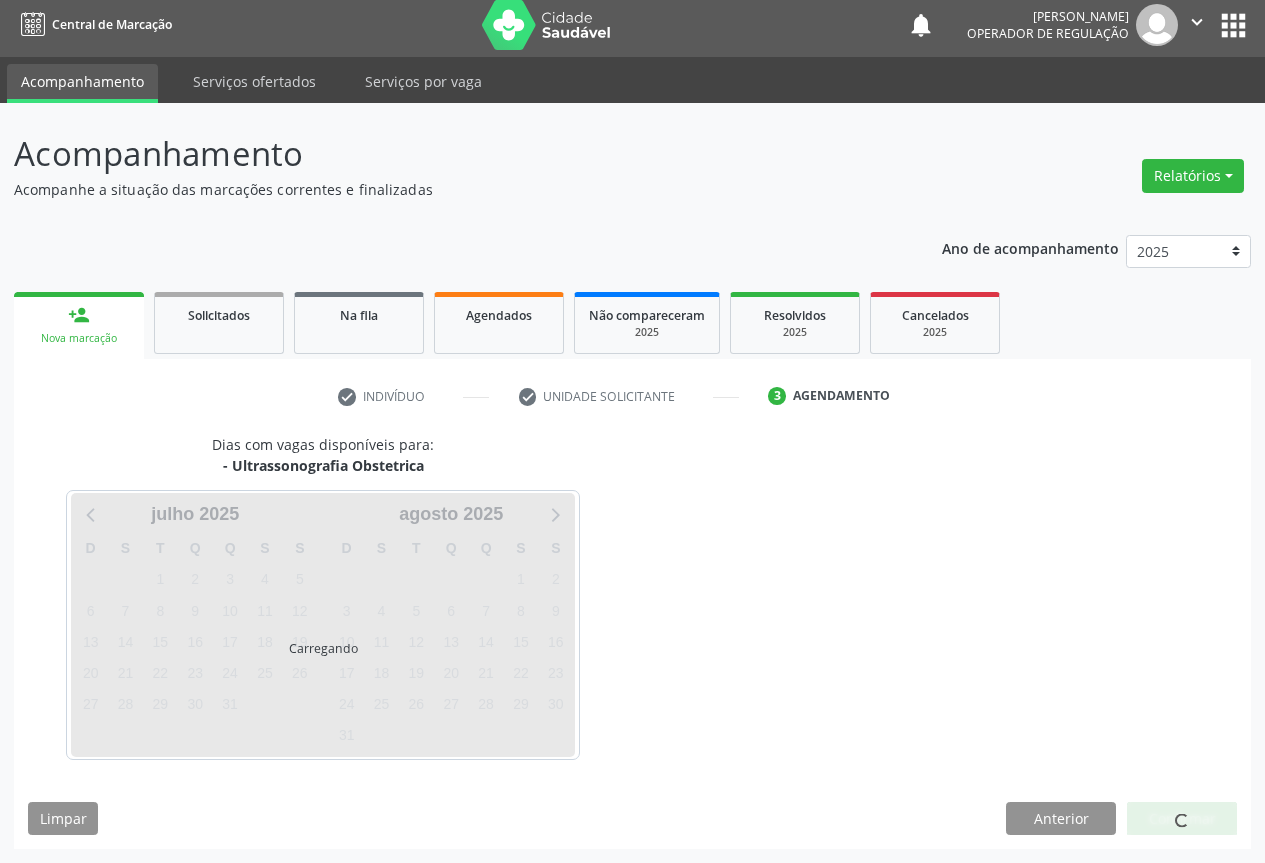 scroll, scrollTop: 7, scrollLeft: 0, axis: vertical 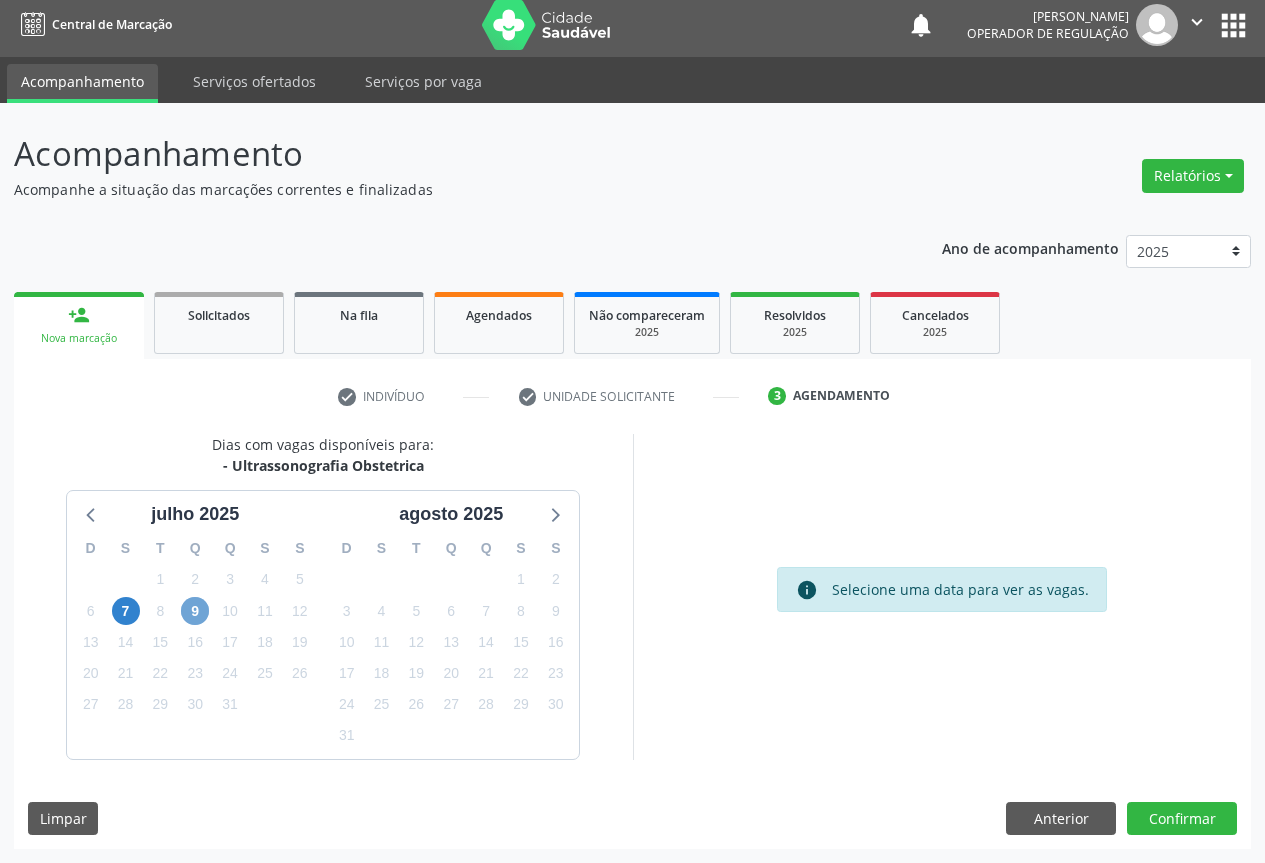 click on "9" at bounding box center [195, 611] 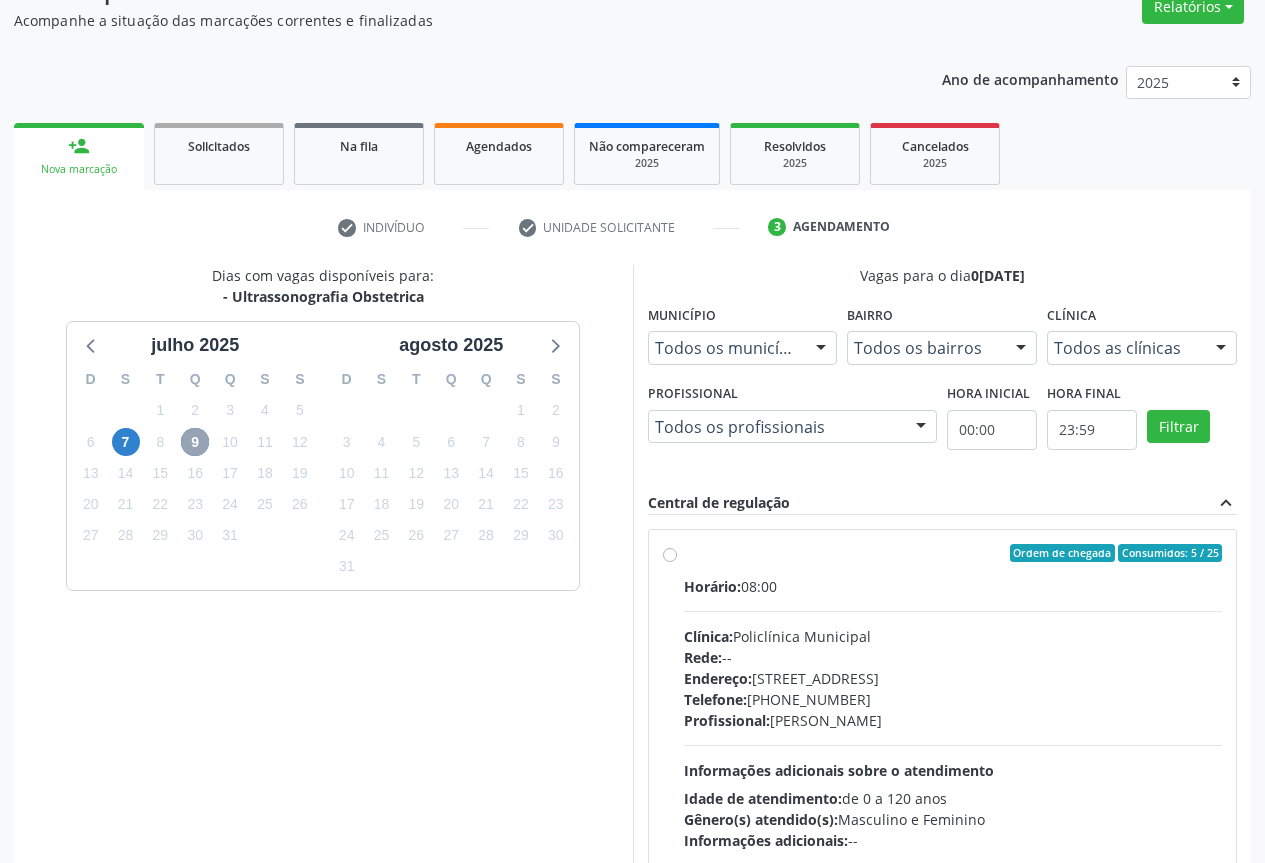scroll, scrollTop: 219, scrollLeft: 0, axis: vertical 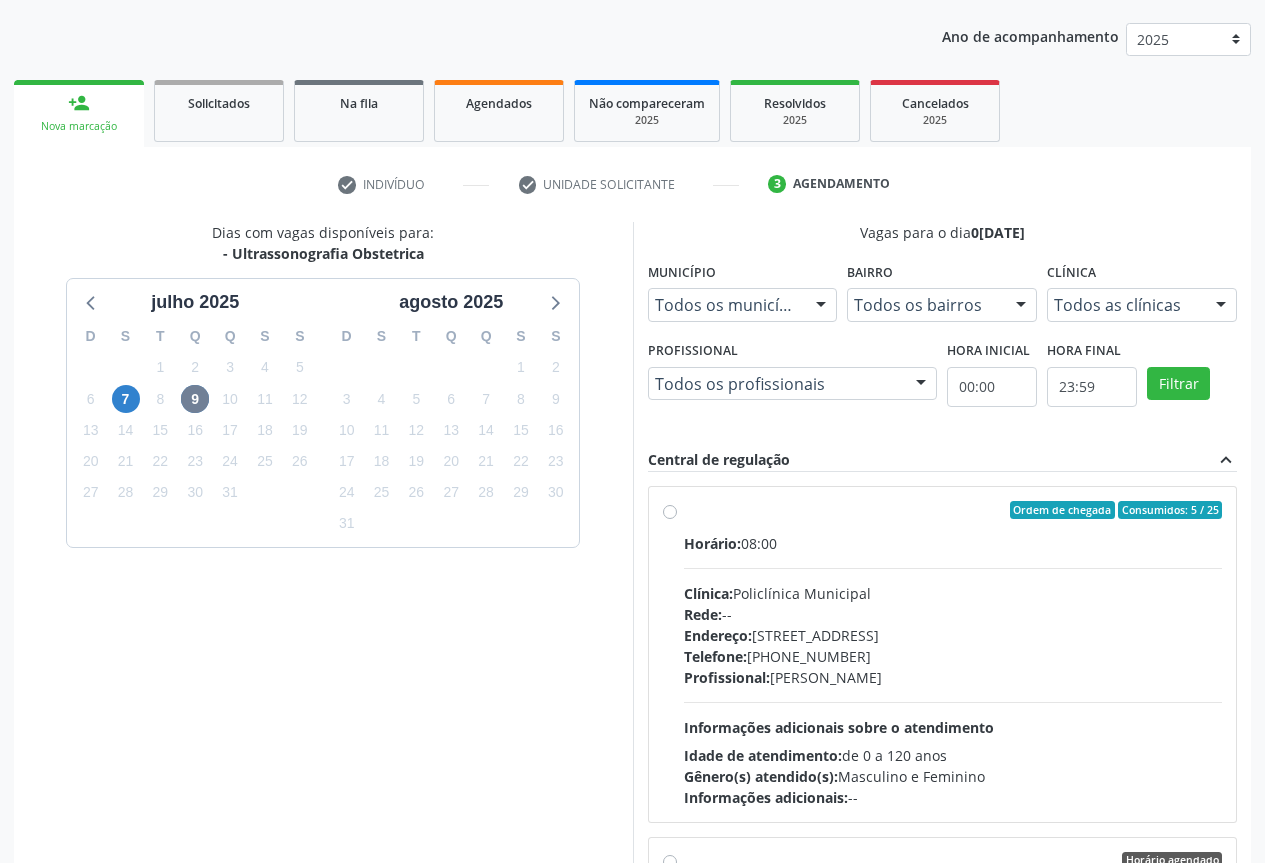 click on "Ordem de chegada
Consumidos: 5 / 25
Horário:   08:00
Clínica:  Policlínica Municipal
Rede:
--
Endereço:   Predio, nº 386, Centro, Campo Formoso - BA
Telefone:   (74) 6451312
Profissional:
Orlindo Carvalho dos Santos
Informações adicionais sobre o atendimento
Idade de atendimento:
de 0 a 120 anos
Gênero(s) atendido(s):
Masculino e Feminino
Informações adicionais:
--" at bounding box center [953, 654] 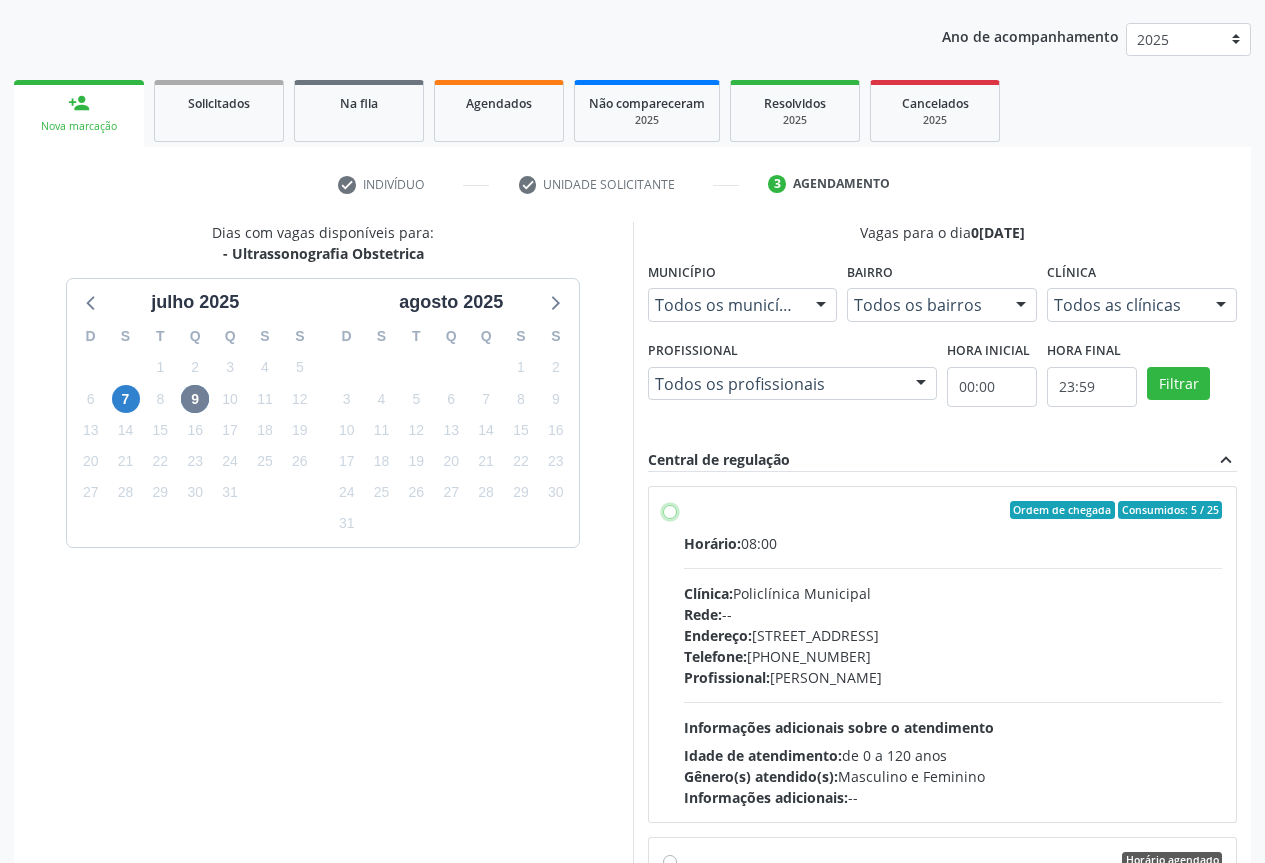 click on "Ordem de chegada
Consumidos: 5 / 25
Horário:   08:00
Clínica:  Policlínica Municipal
Rede:
--
Endereço:   Predio, nº 386, Centro, Campo Formoso - BA
Telefone:   (74) 6451312
Profissional:
Orlindo Carvalho dos Santos
Informações adicionais sobre o atendimento
Idade de atendimento:
de 0 a 120 anos
Gênero(s) atendido(s):
Masculino e Feminino
Informações adicionais:
--" at bounding box center (670, 510) 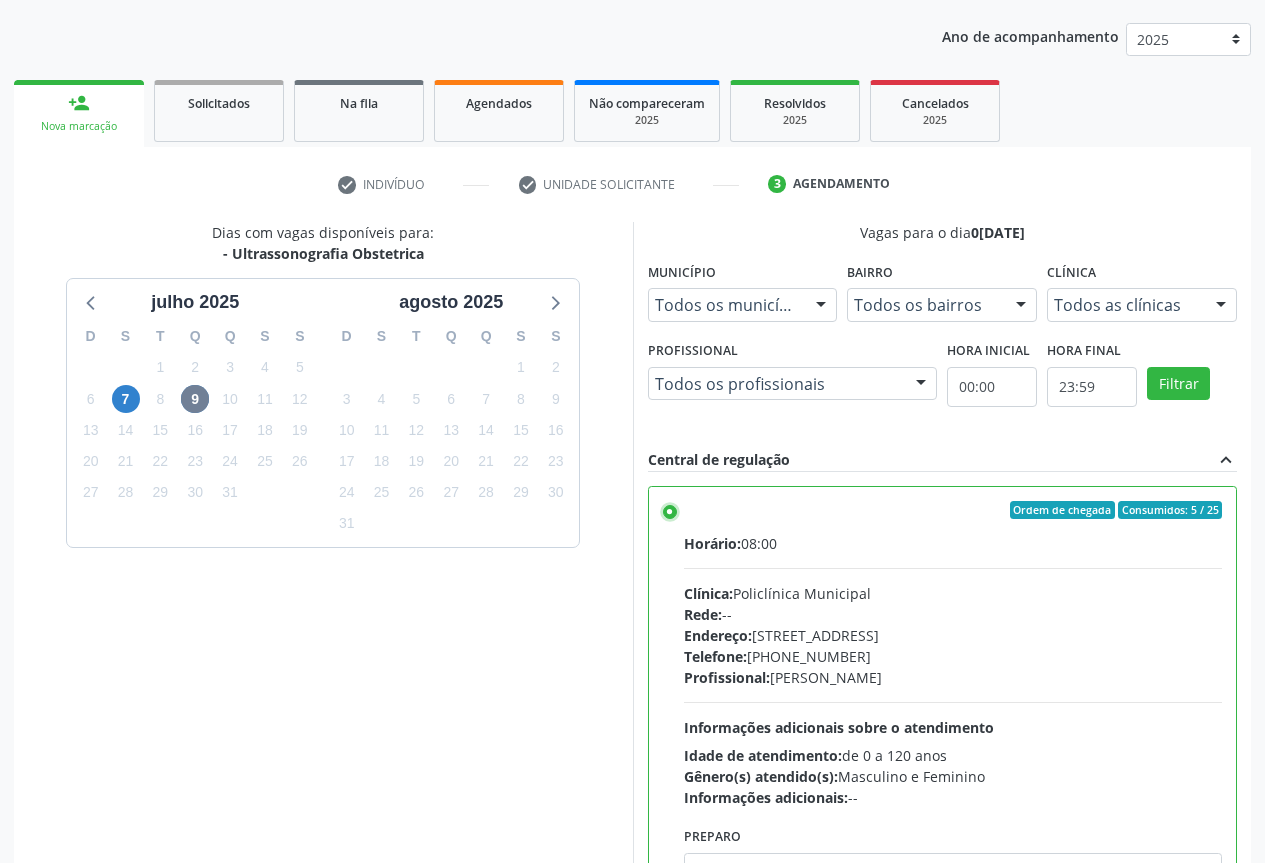 scroll, scrollTop: 332, scrollLeft: 0, axis: vertical 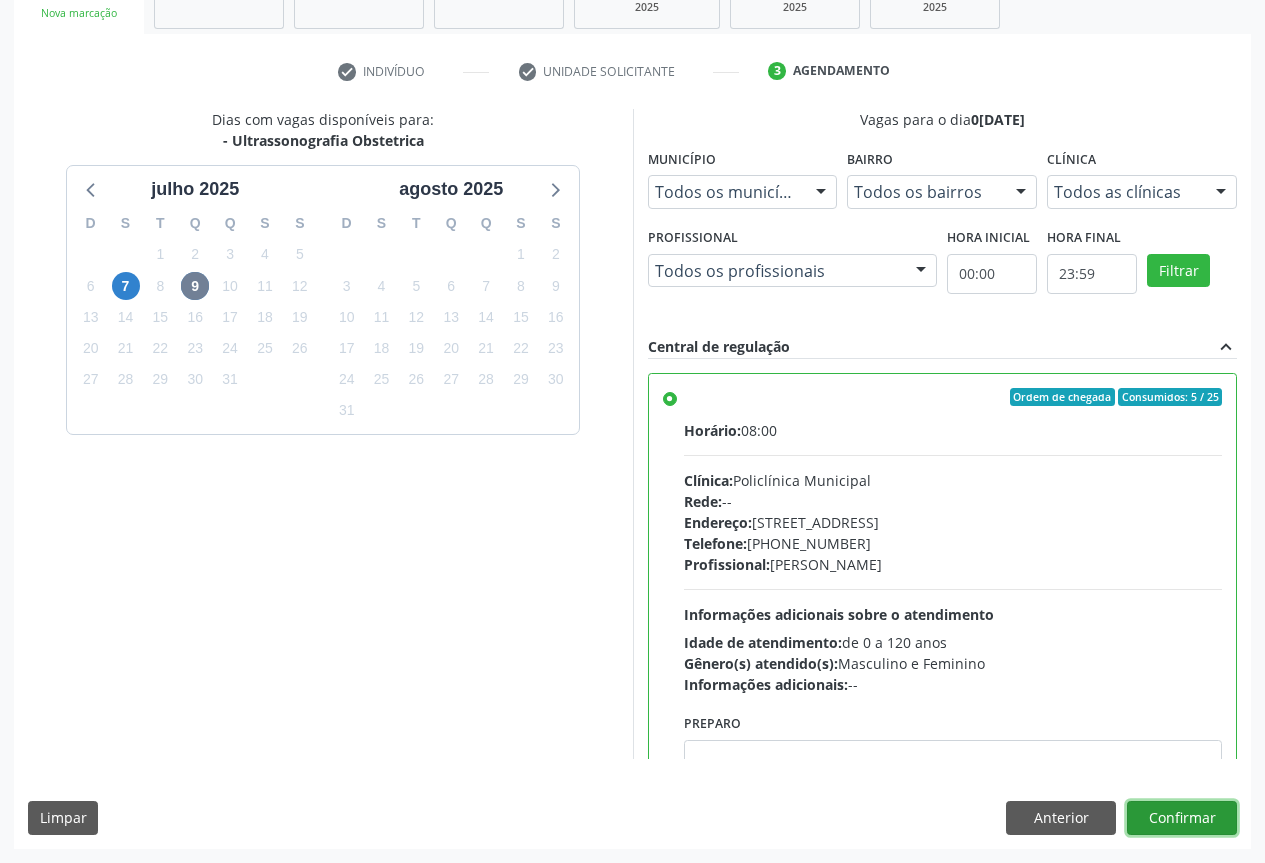 click on "Confirmar" at bounding box center [1182, 818] 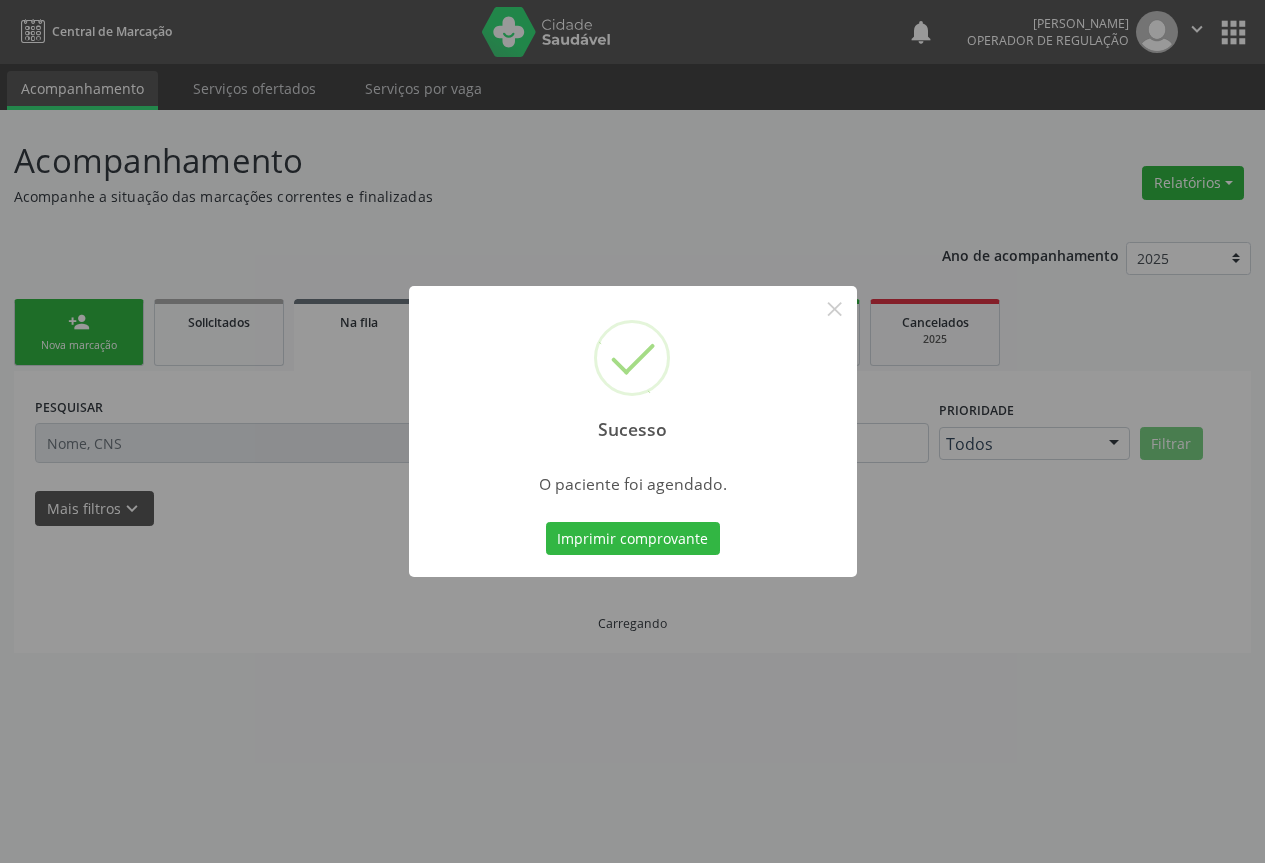 scroll, scrollTop: 0, scrollLeft: 0, axis: both 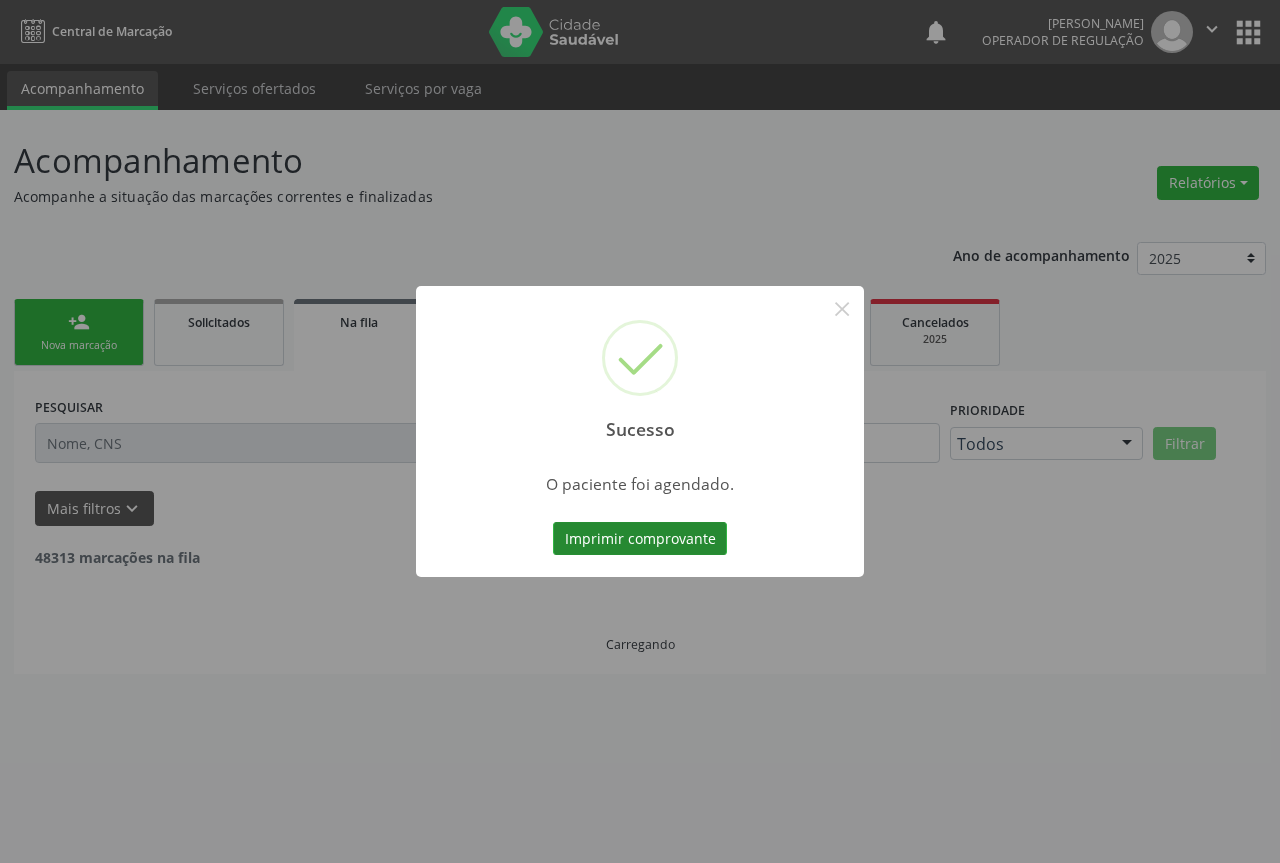 click on "Imprimir comprovante" at bounding box center (640, 539) 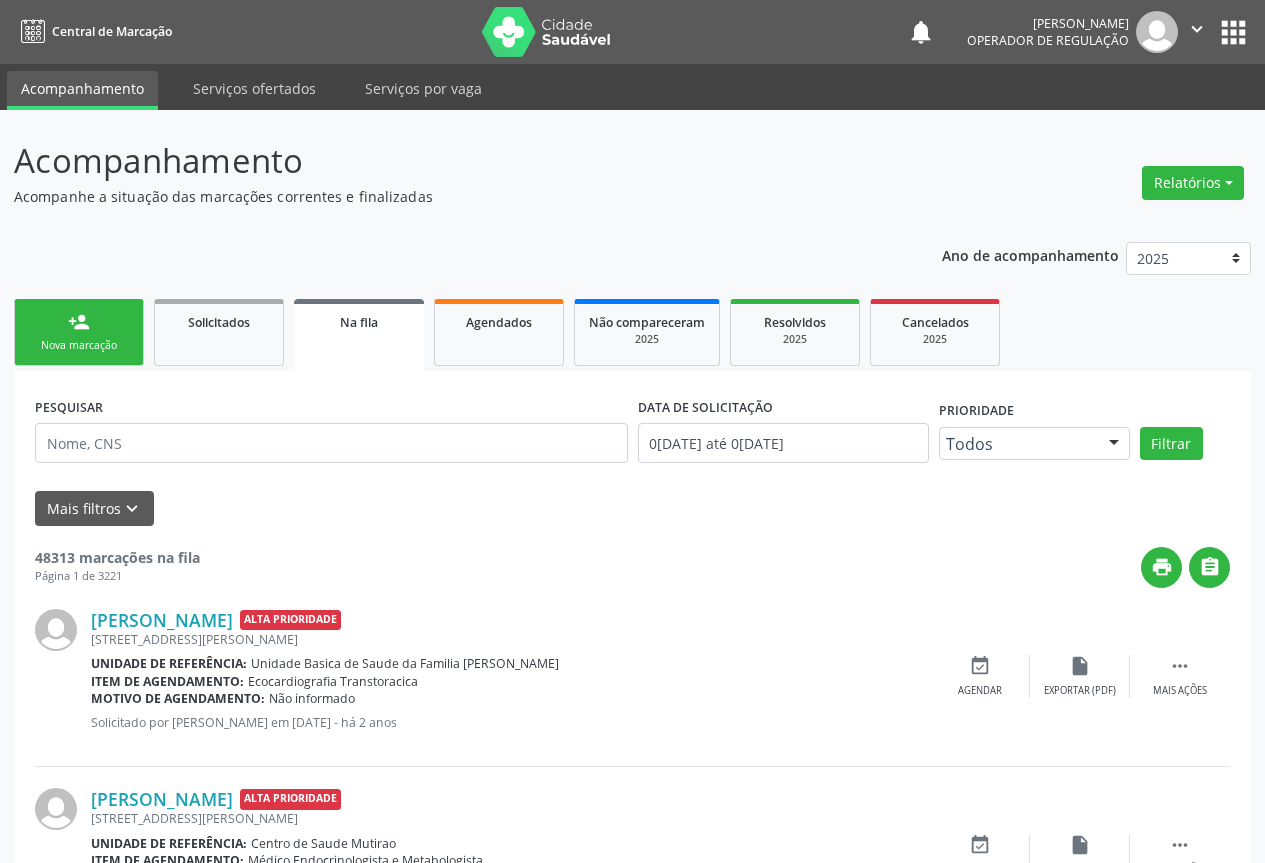 click on "person_add
Nova marcação" at bounding box center (79, 332) 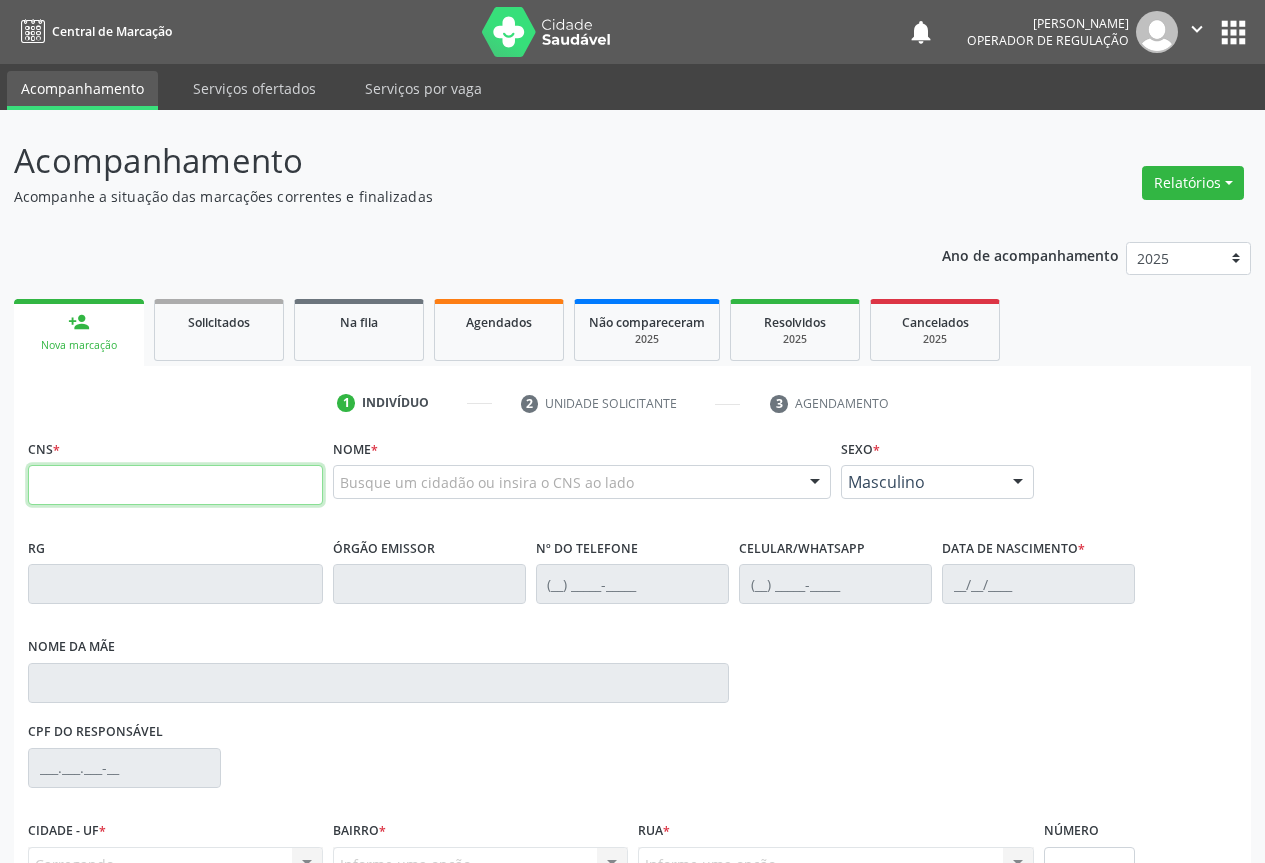 click at bounding box center (175, 485) 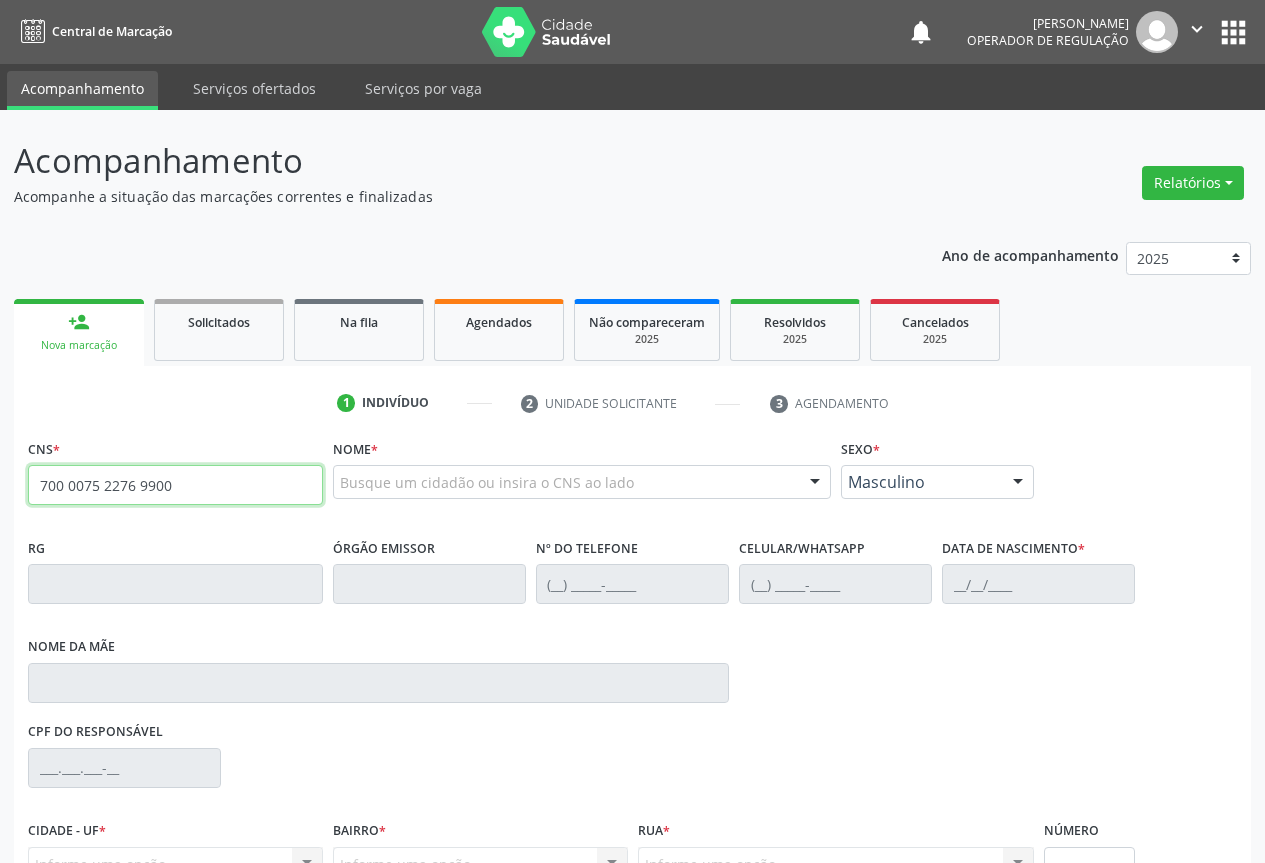 type on "700 0075 2276 9900" 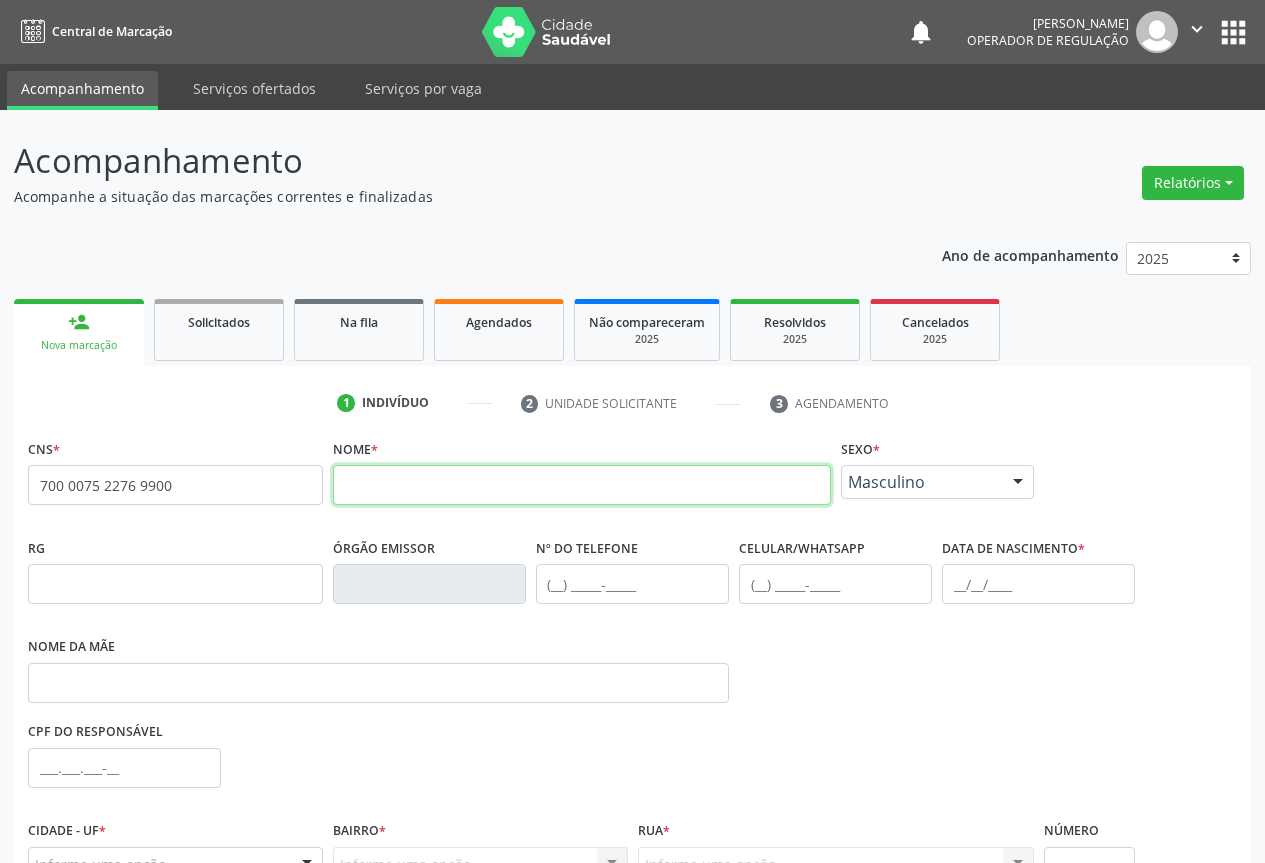 click at bounding box center (582, 485) 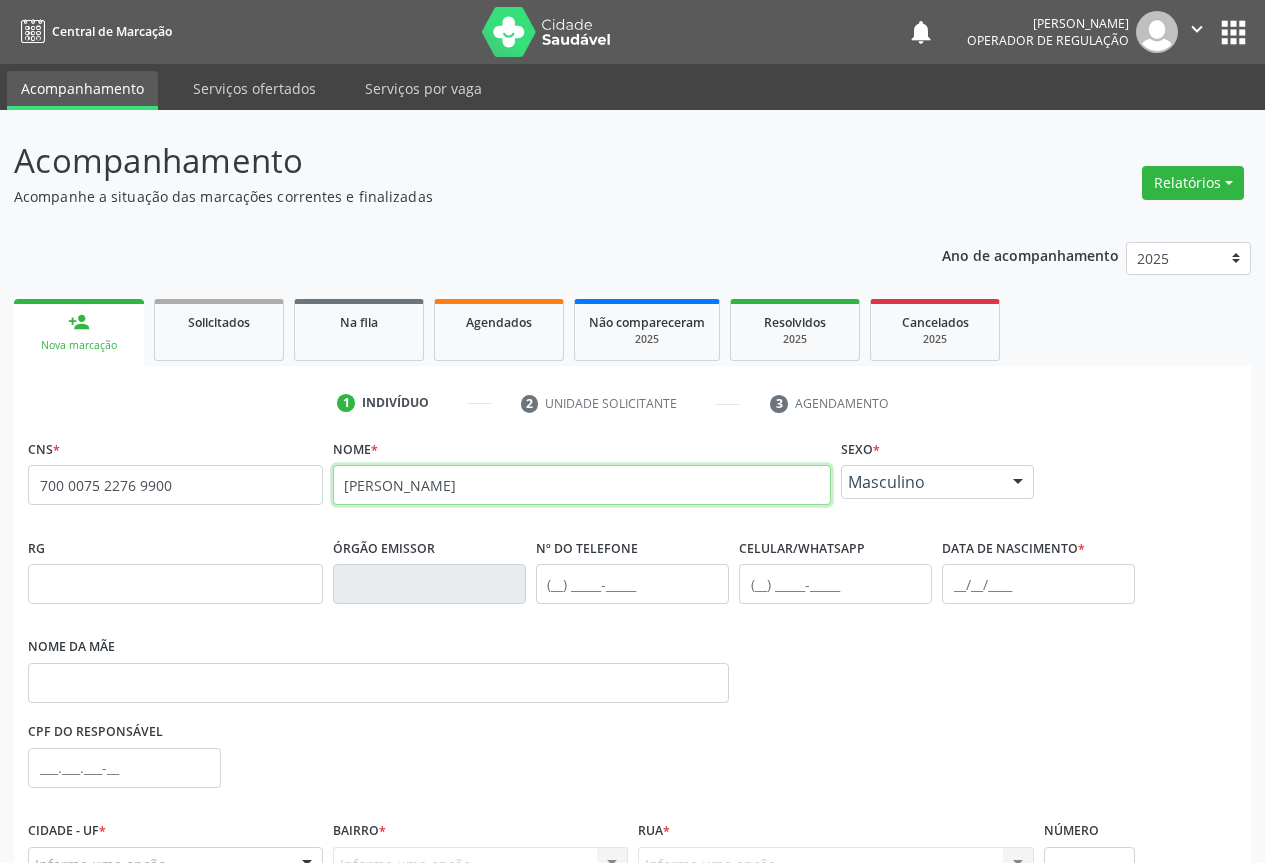 click on "eliane da silva" at bounding box center (582, 485) 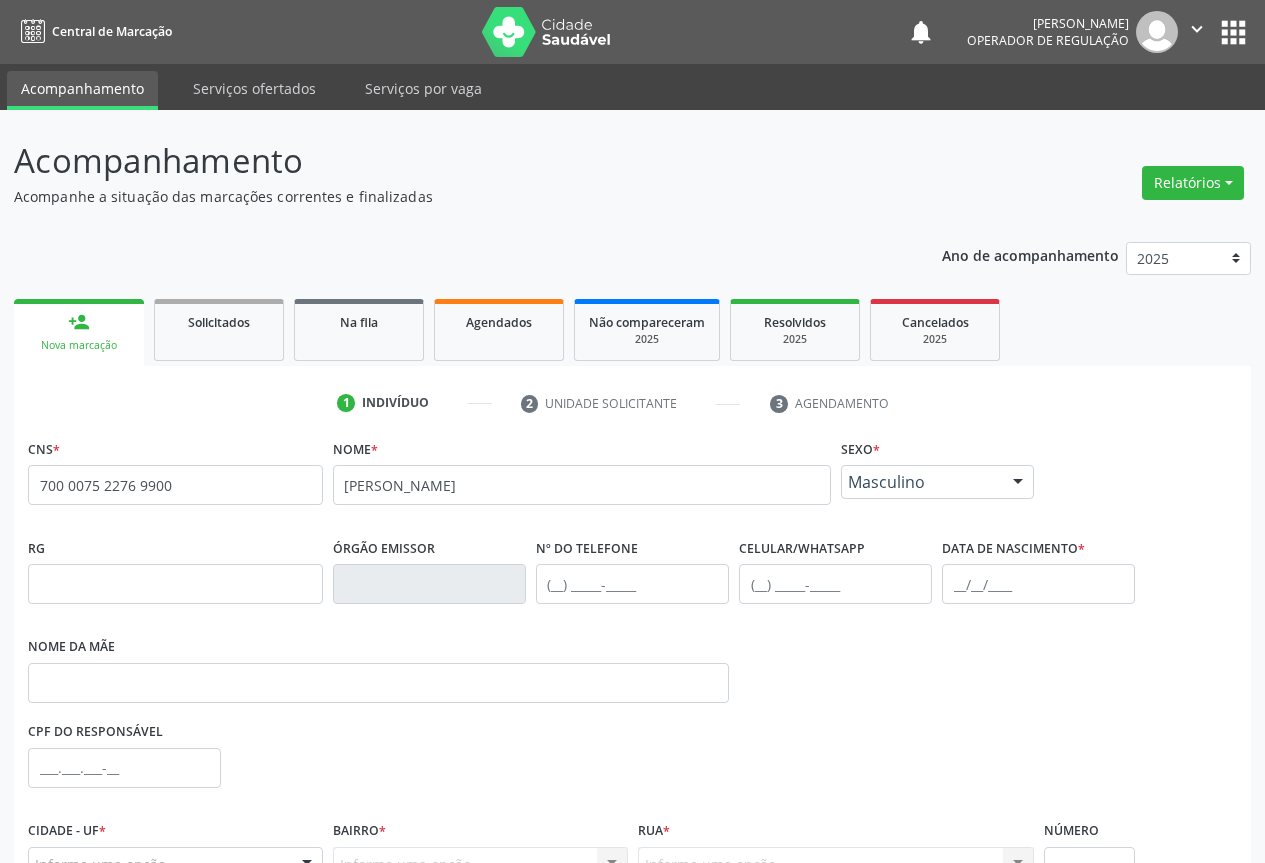 click at bounding box center [1018, 483] 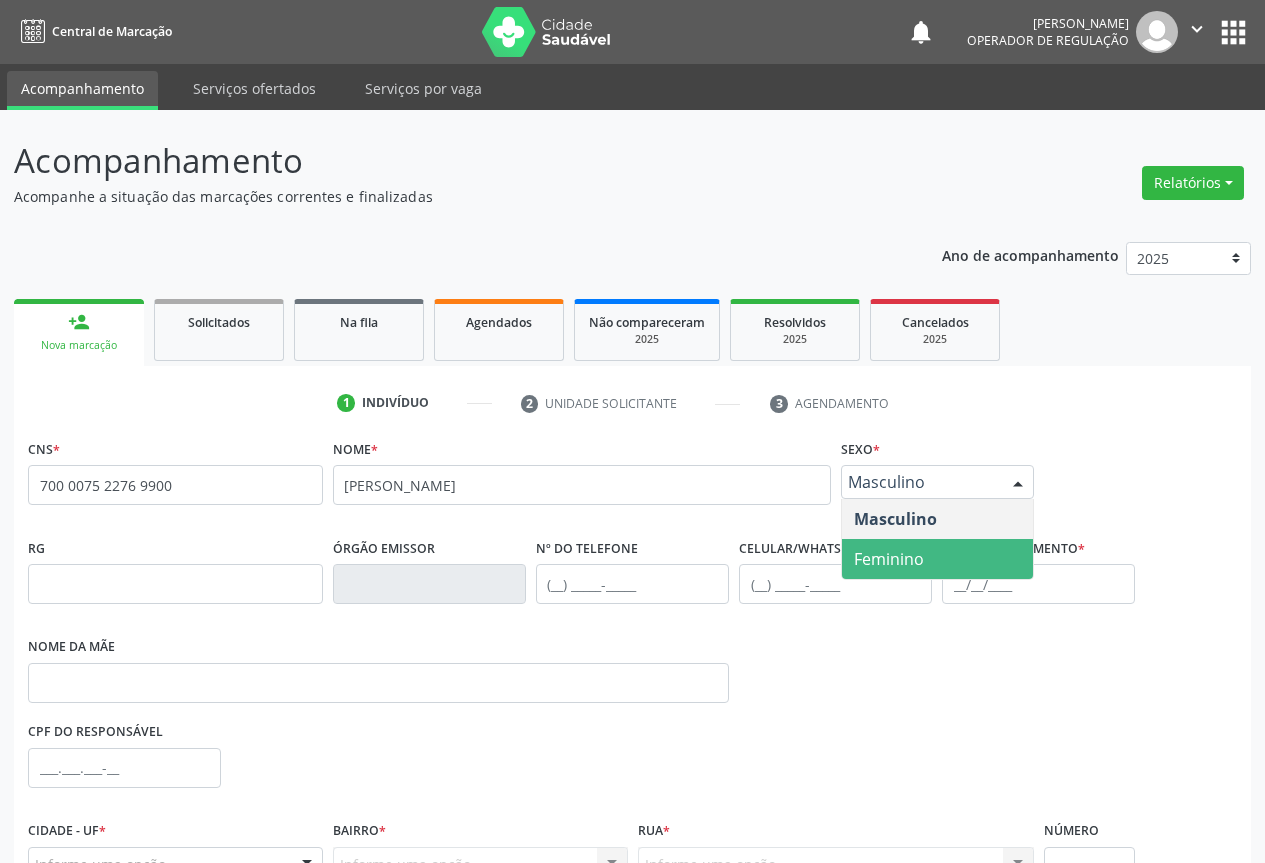 click on "Feminino" at bounding box center (937, 559) 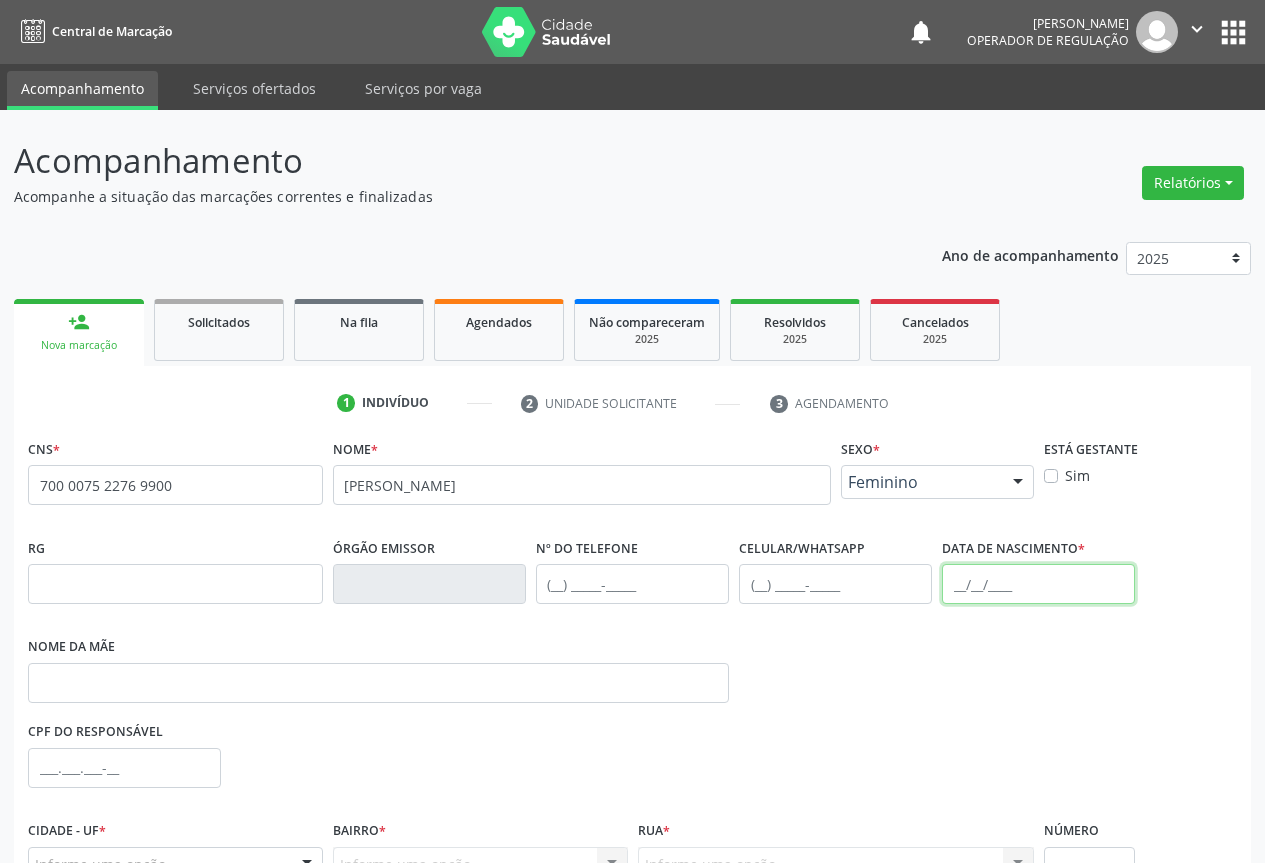 click at bounding box center [1038, 584] 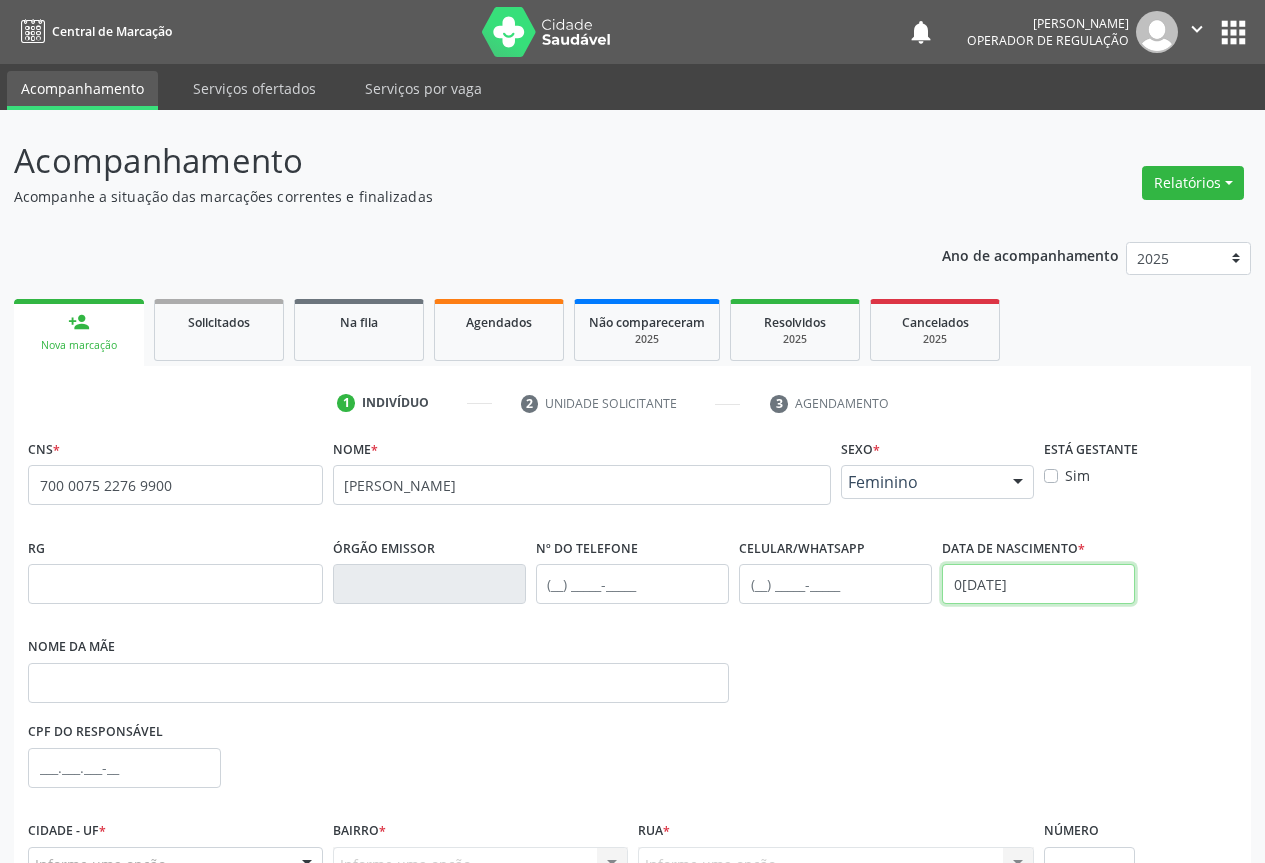 scroll, scrollTop: 207, scrollLeft: 0, axis: vertical 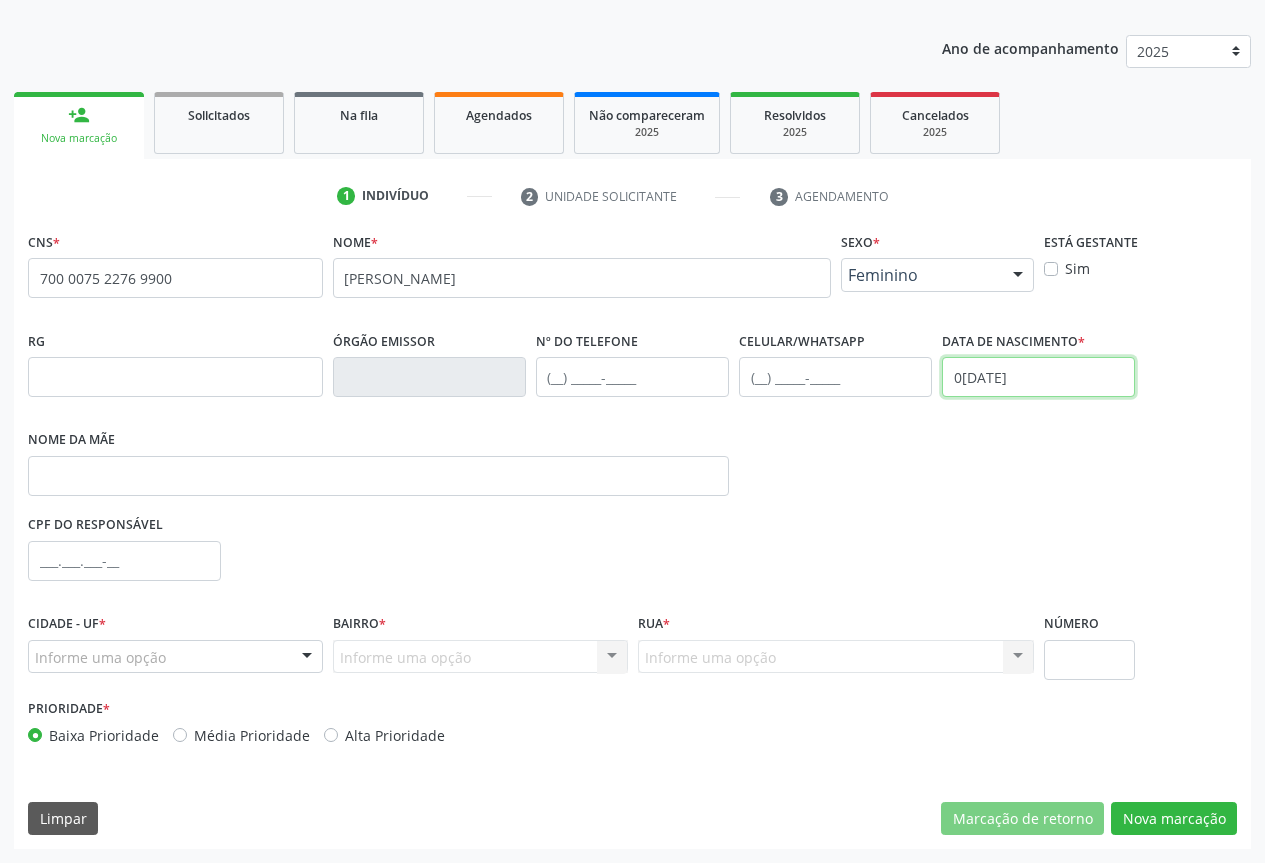 type on "09/01/1987" 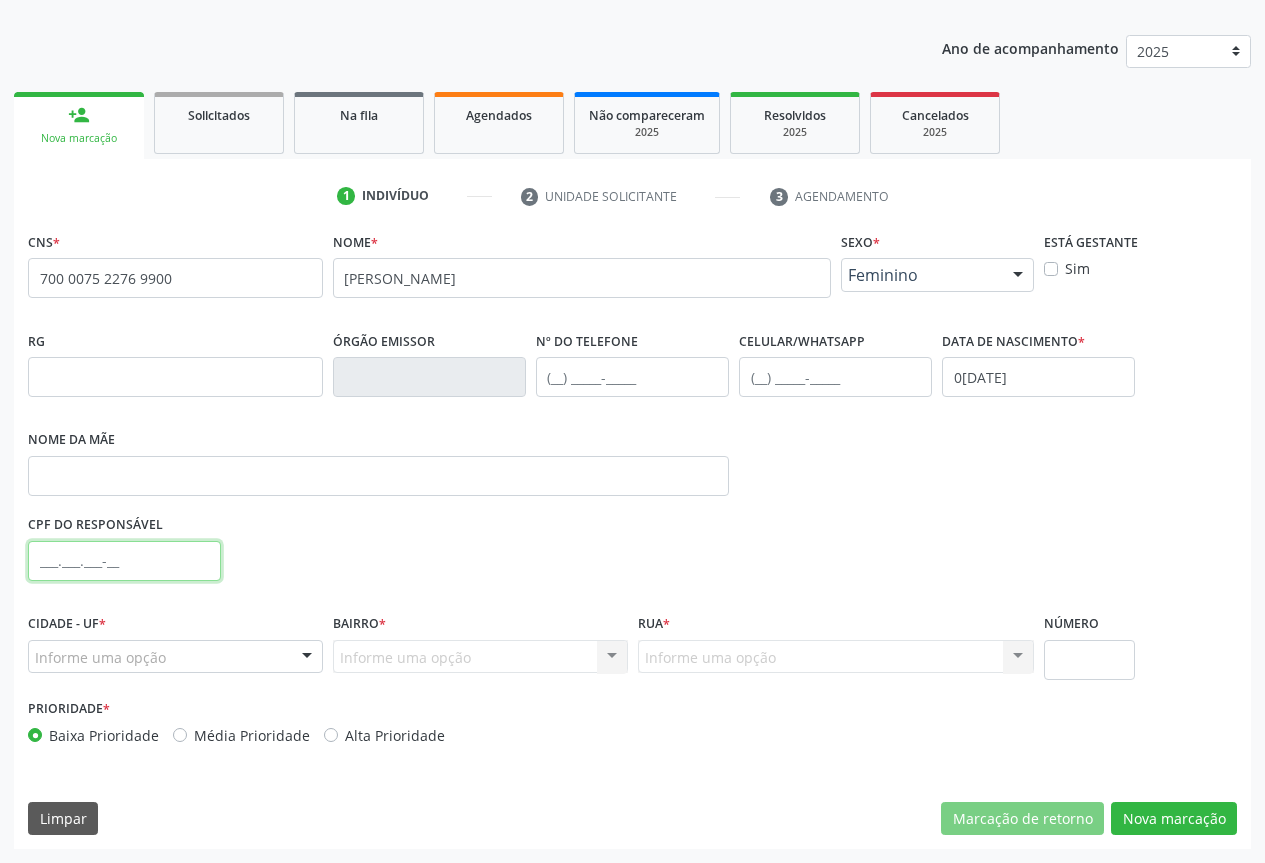 click at bounding box center (124, 561) 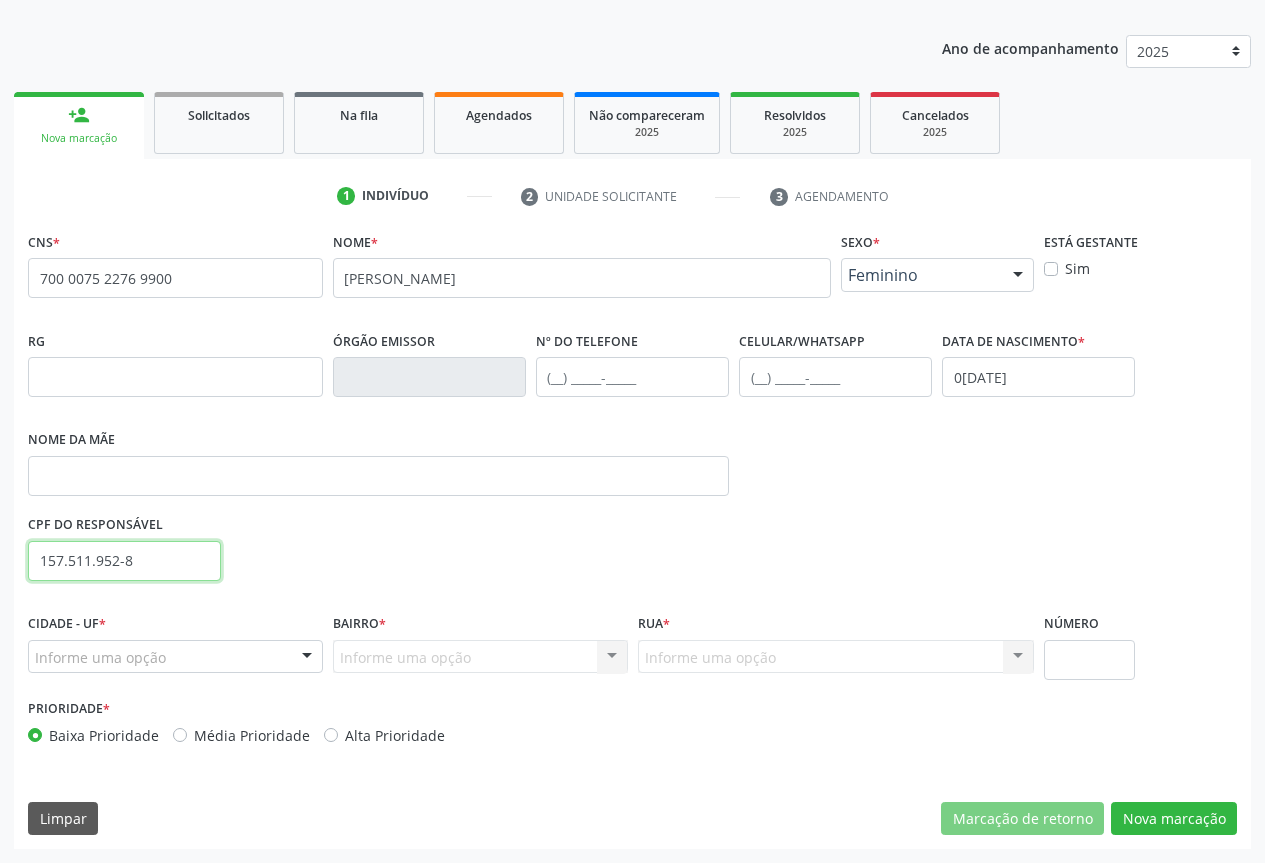 type on "157.511.952-8" 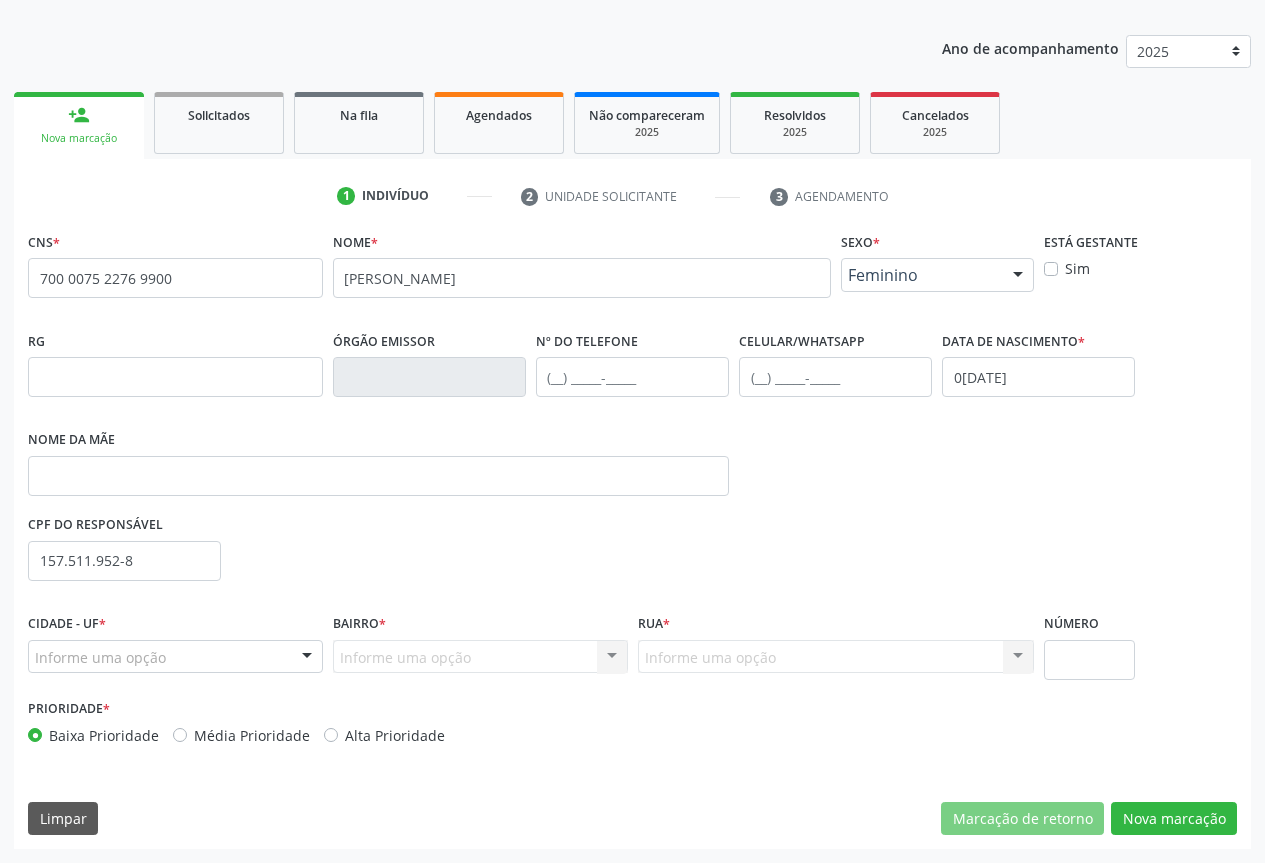 click at bounding box center [307, 658] 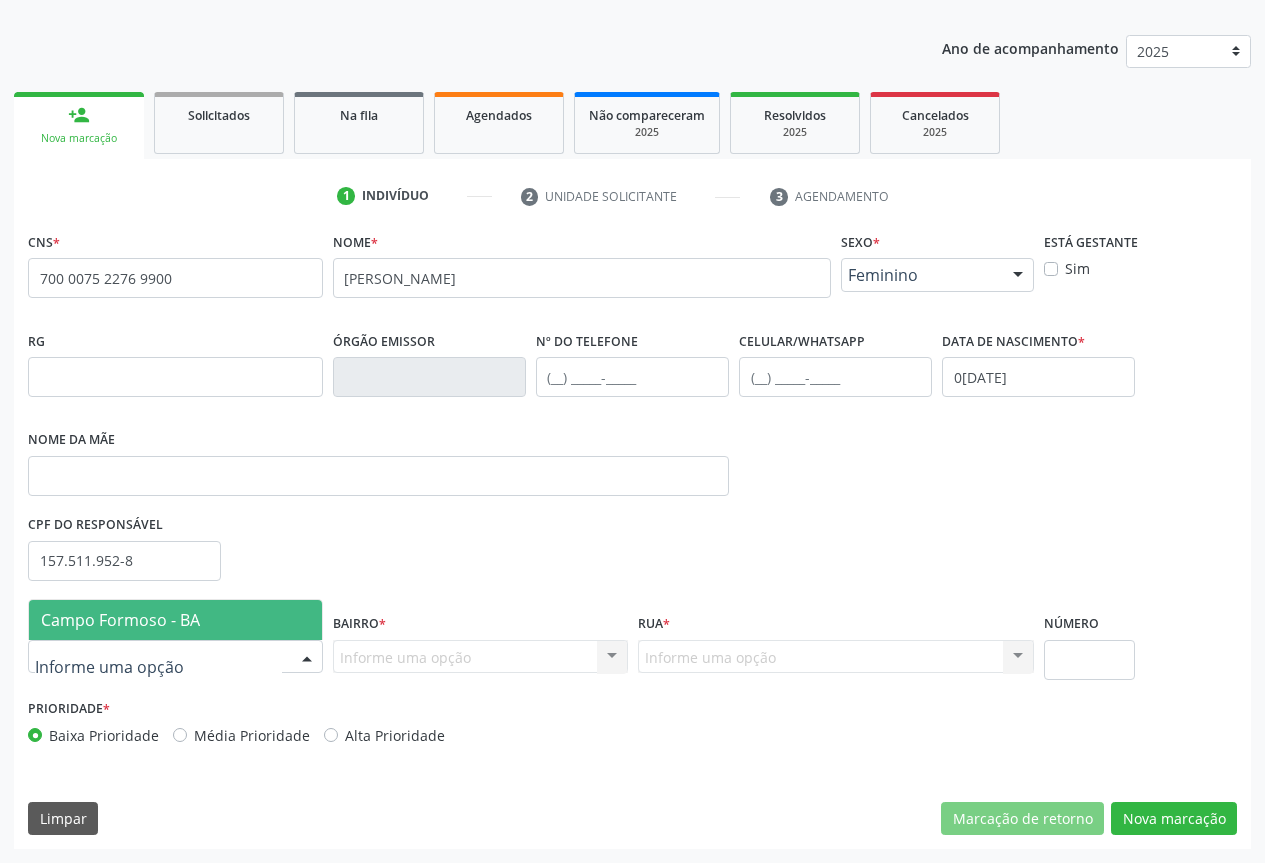 click at bounding box center (175, 657) 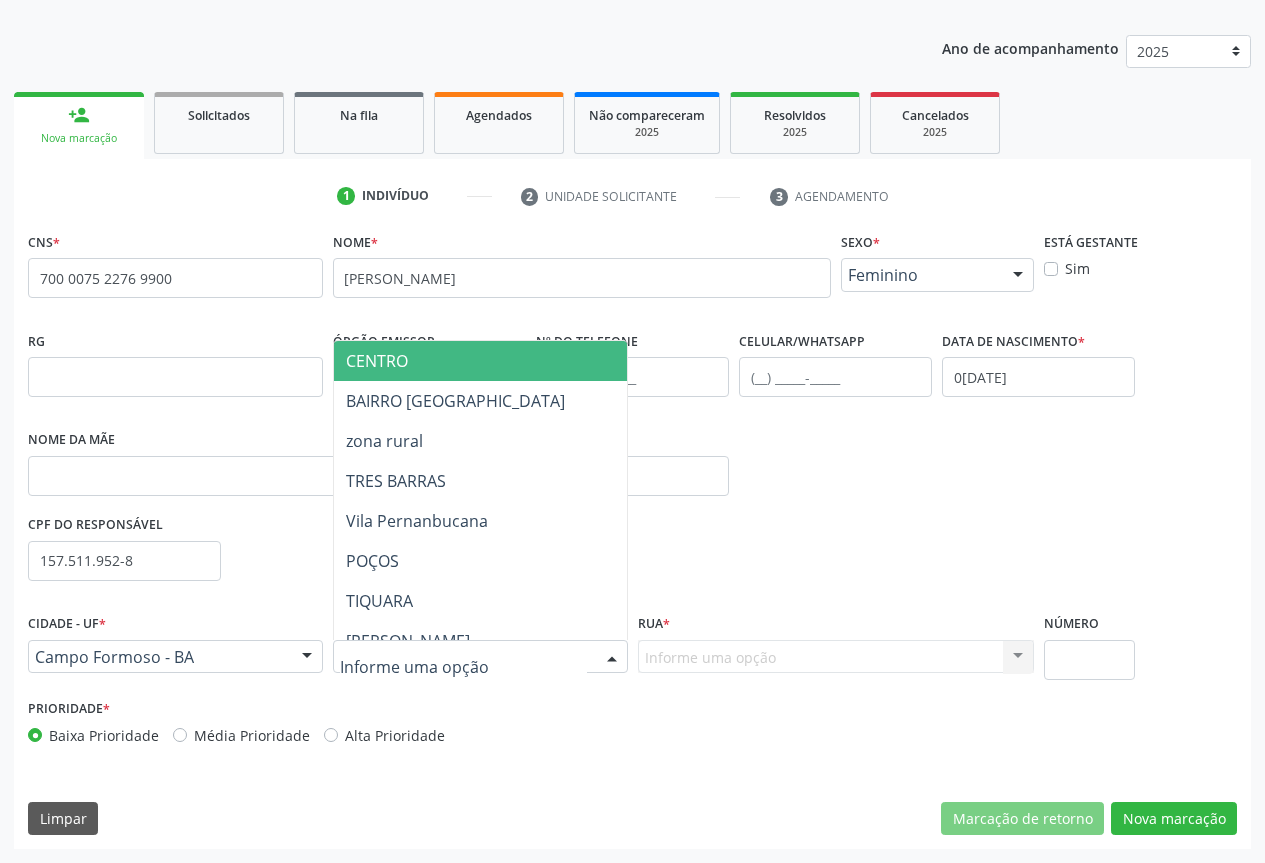 click at bounding box center [612, 658] 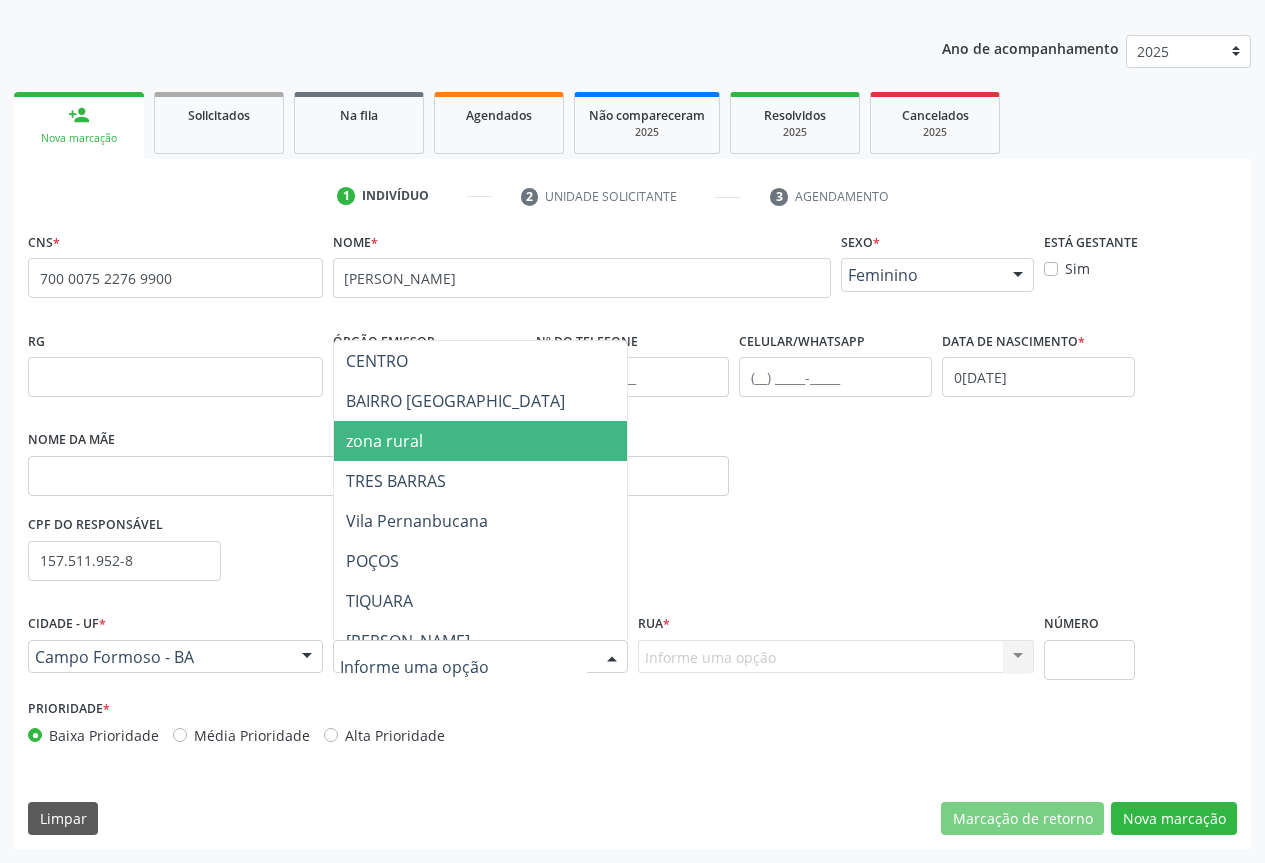 click on "zona rural" at bounding box center (550, 441) 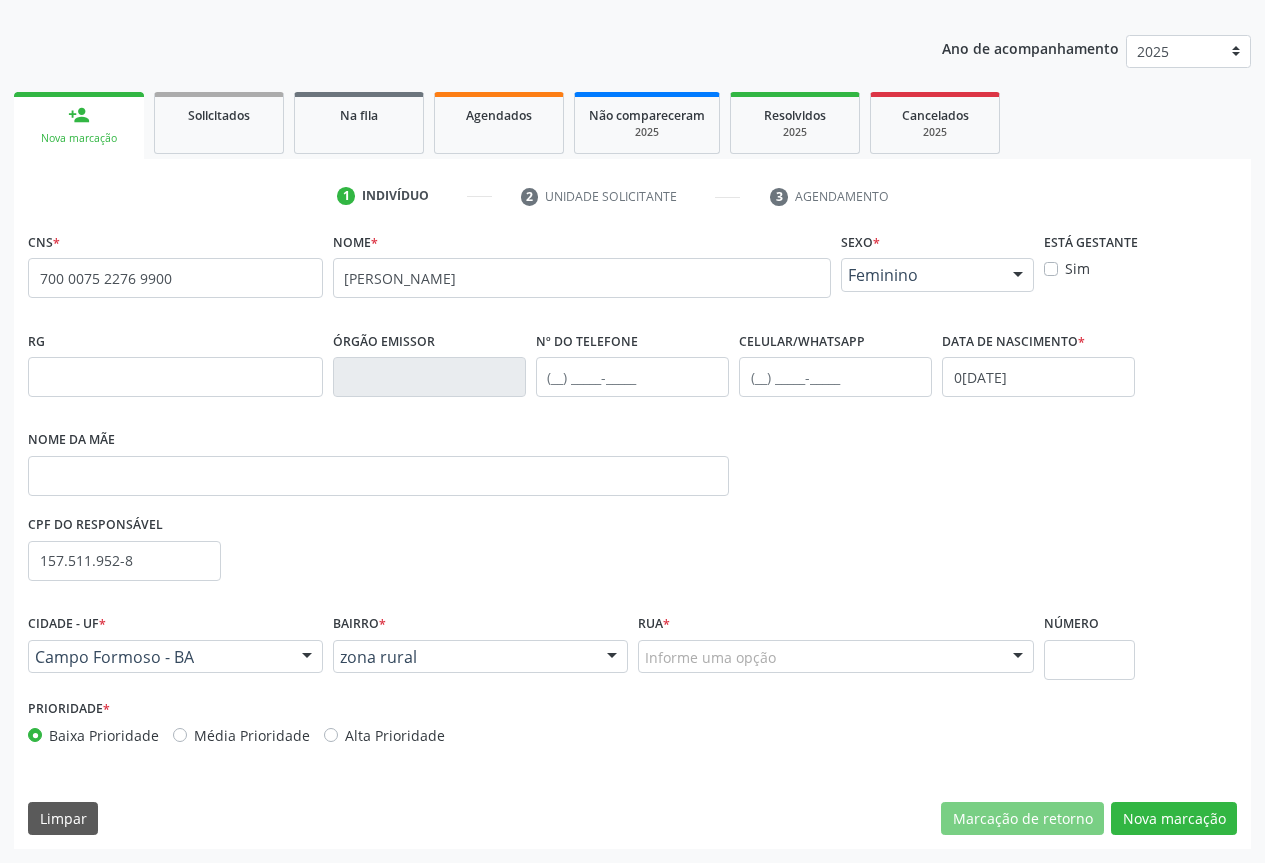 click at bounding box center [1018, 658] 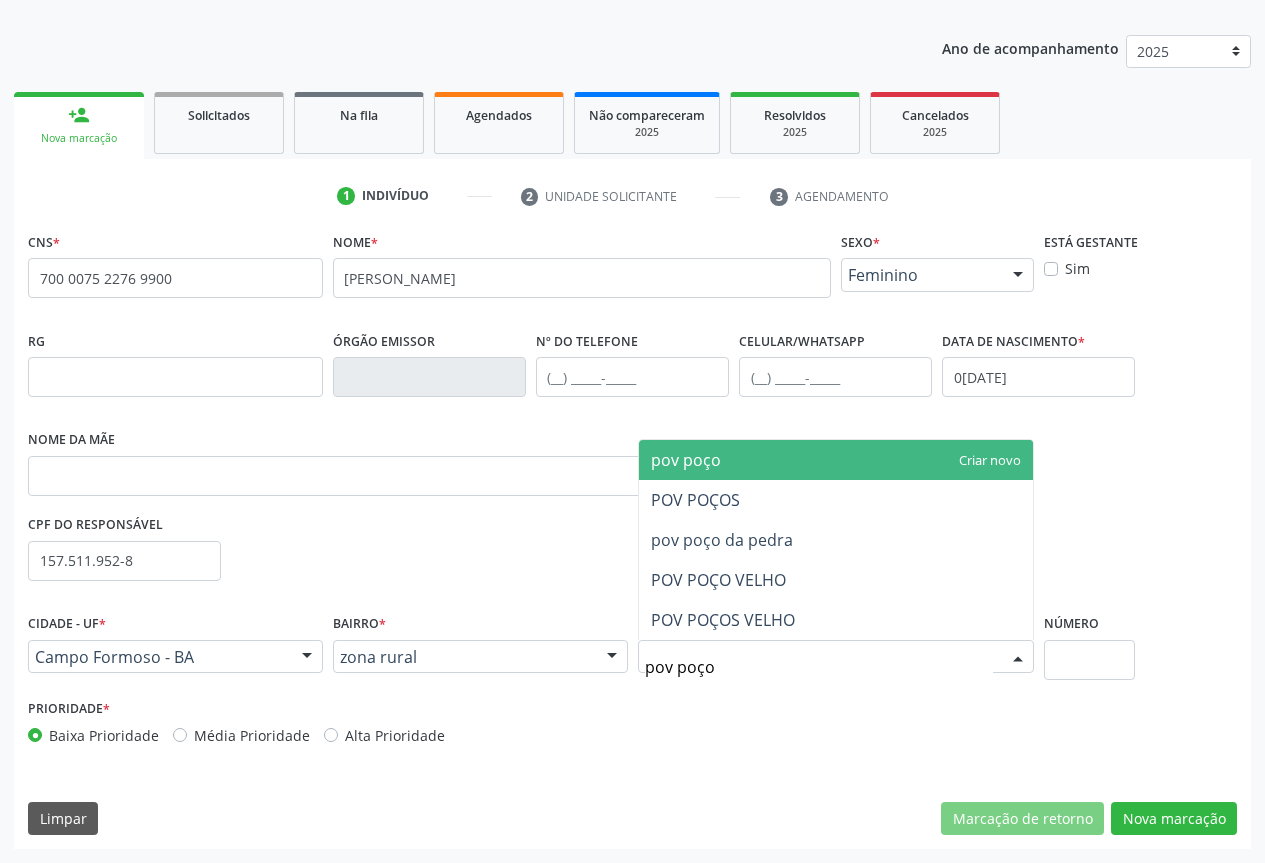 type on "pov poços" 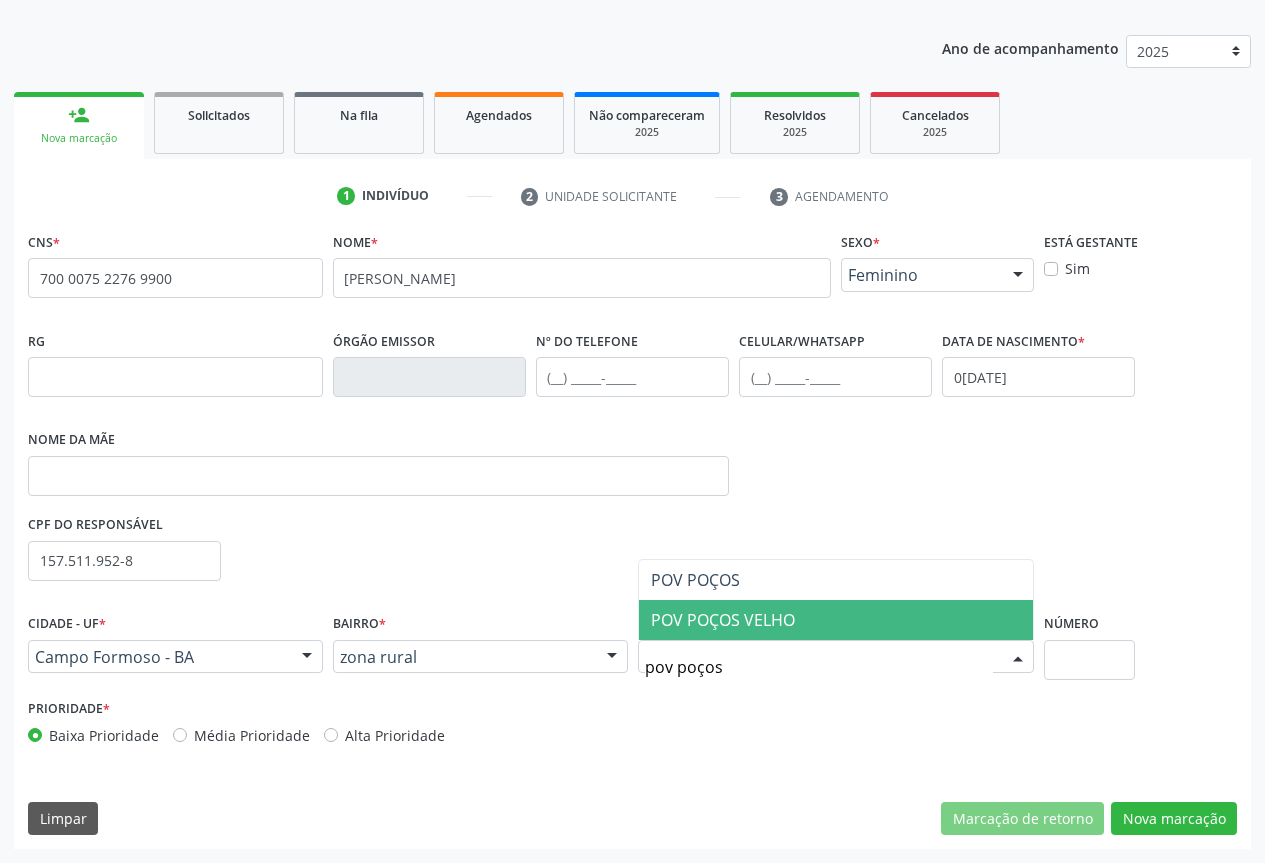click on "POV POÇOS VELHO" at bounding box center [723, 620] 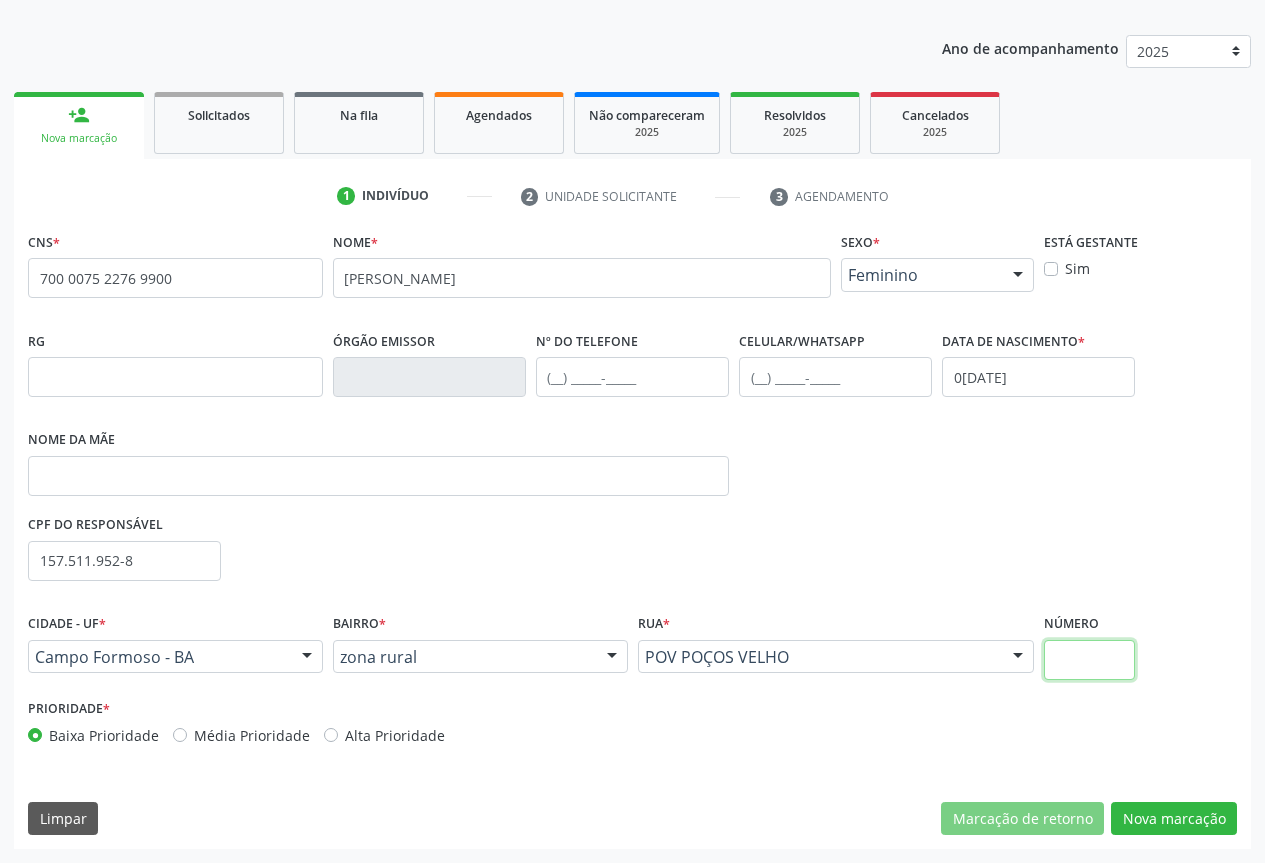 click at bounding box center (1090, 660) 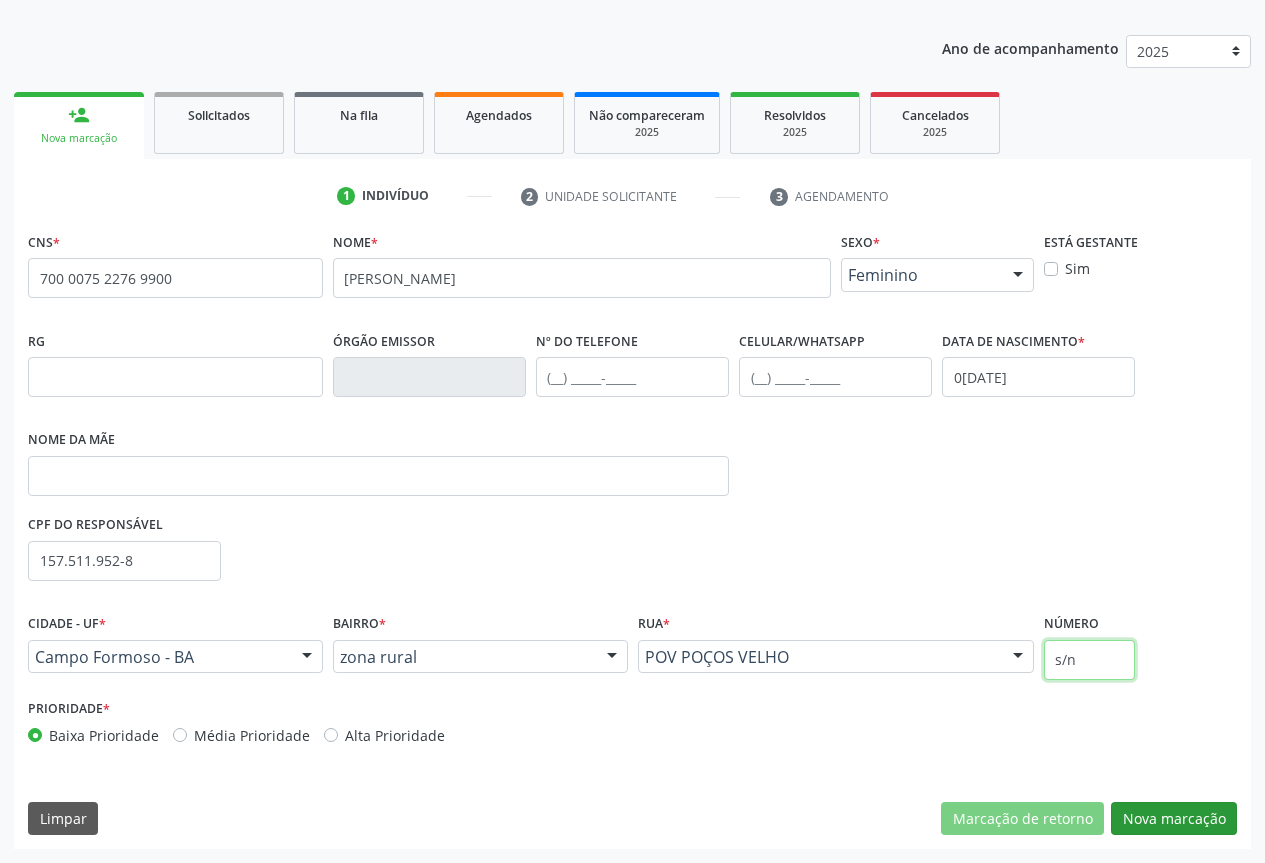 type on "s/n" 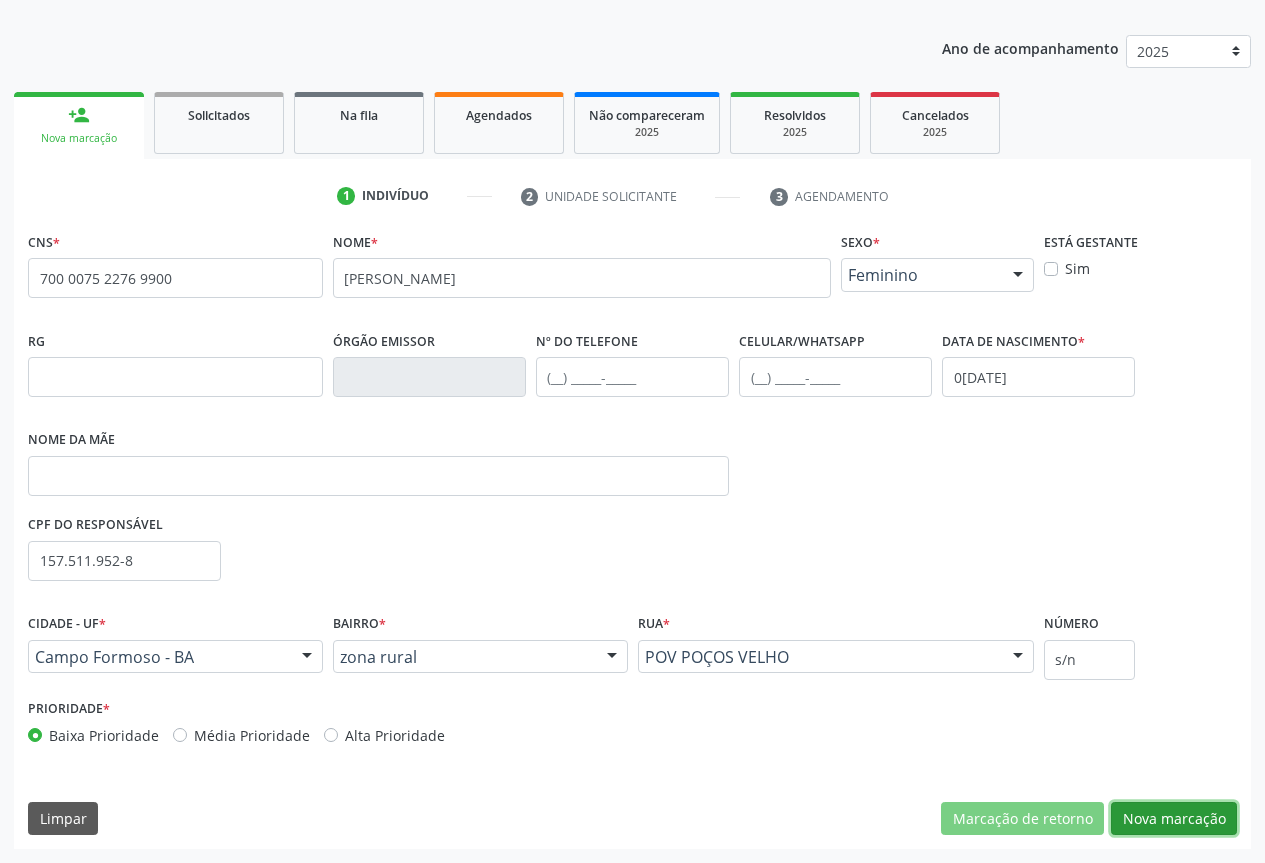 click on "Nova marcação" at bounding box center [1174, 819] 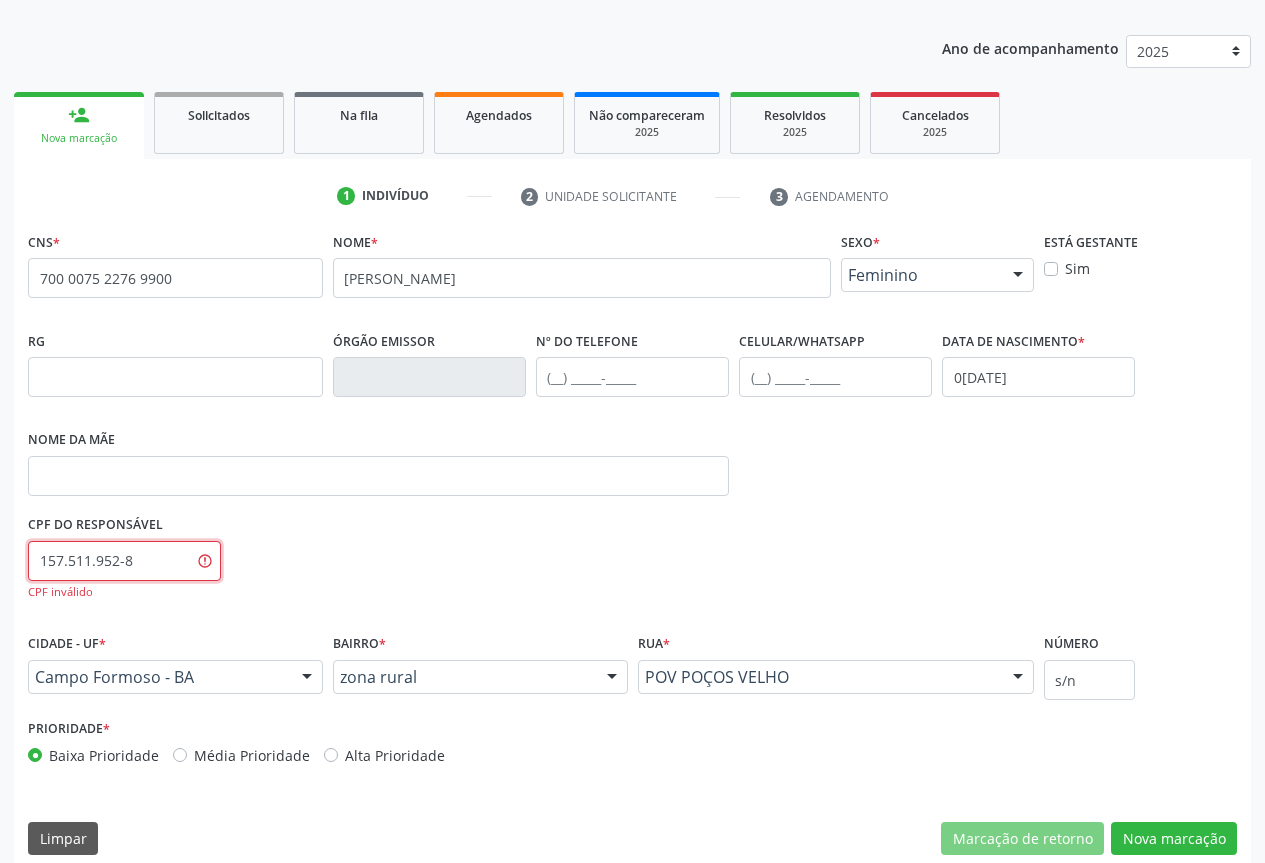 click on "157.511.952-8" at bounding box center (124, 561) 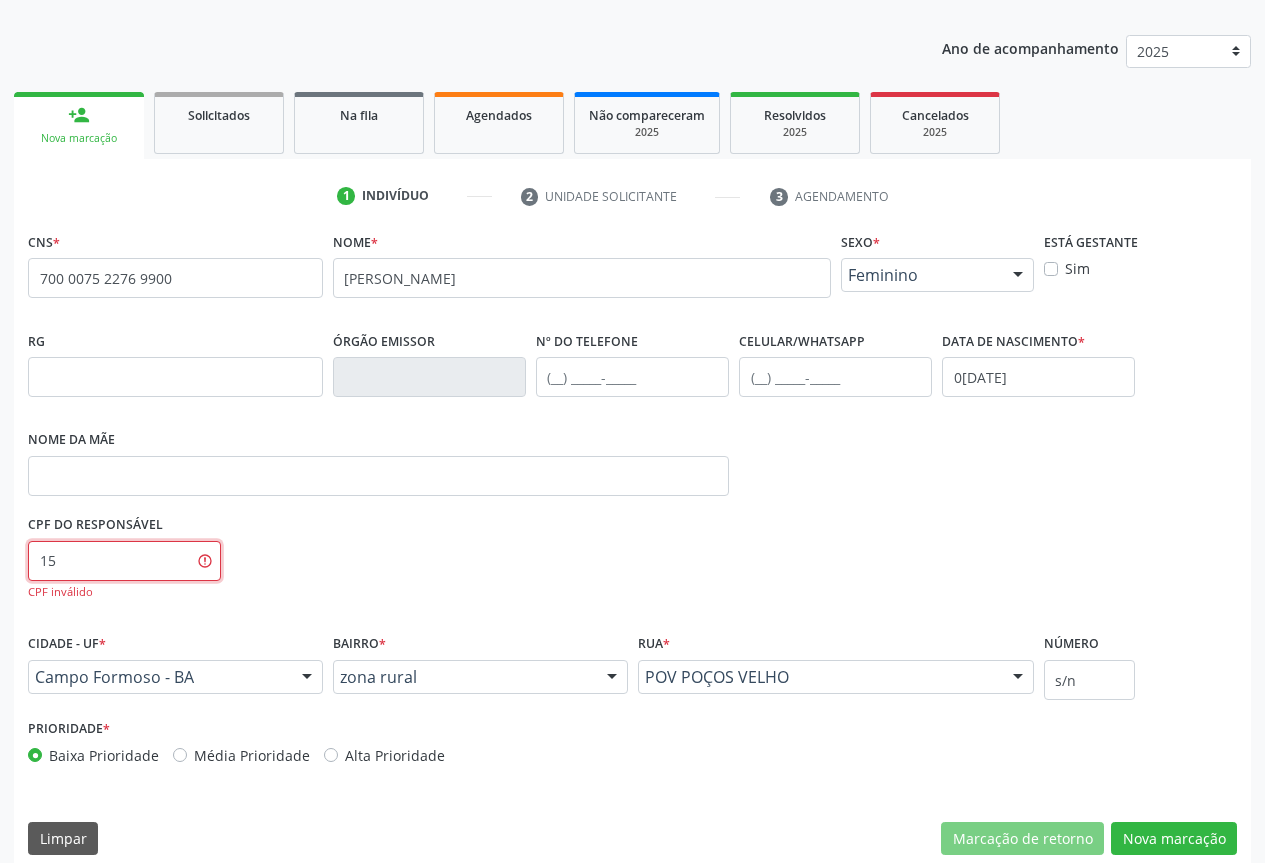 type on "1" 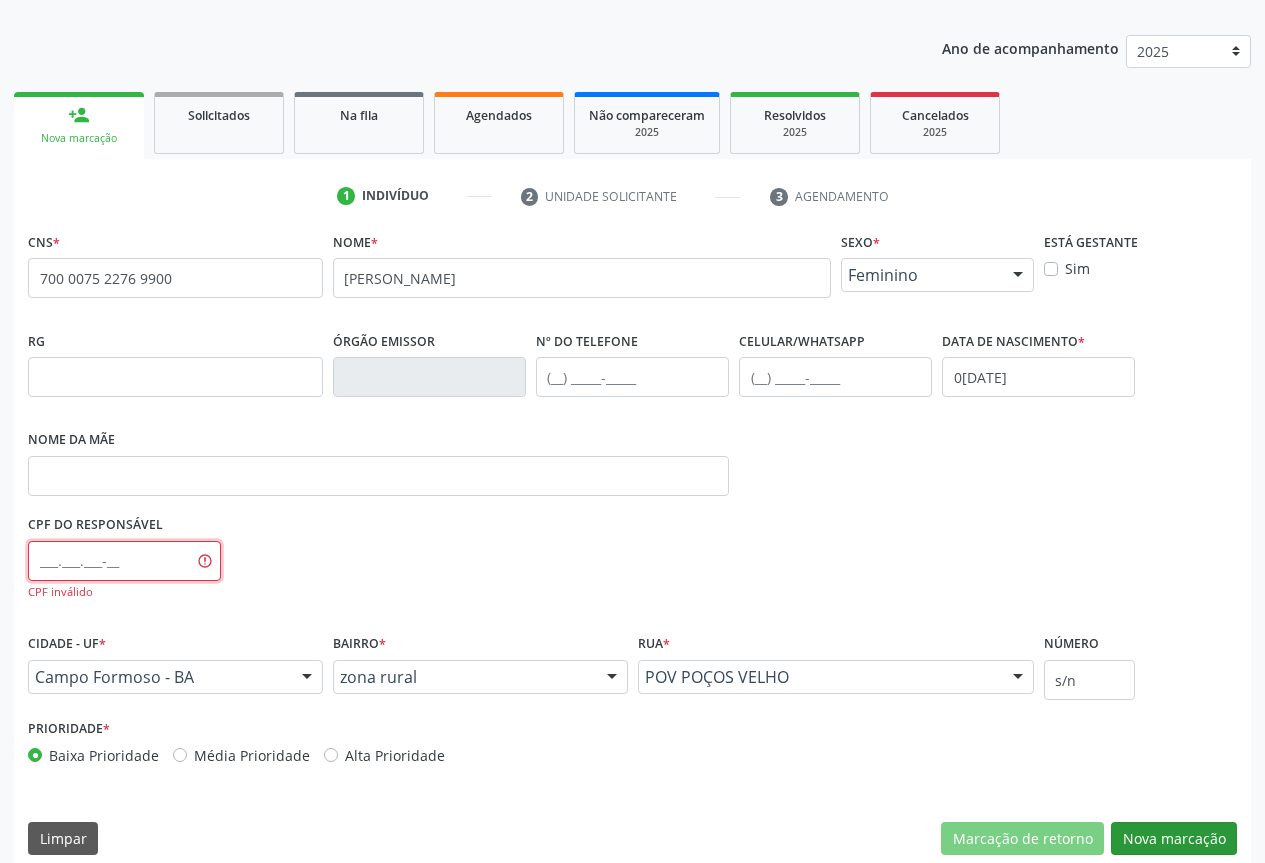 type 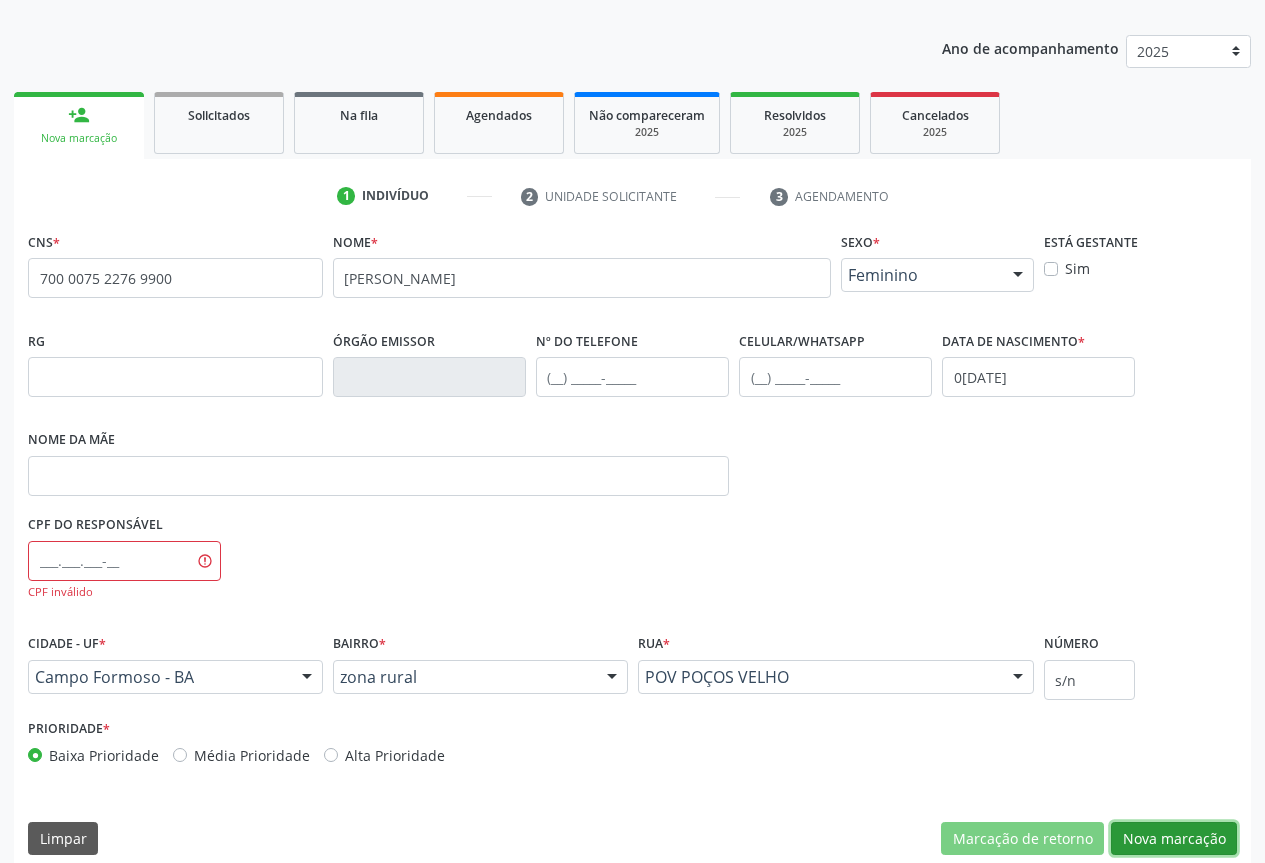 click on "Nova marcação" at bounding box center [1174, 839] 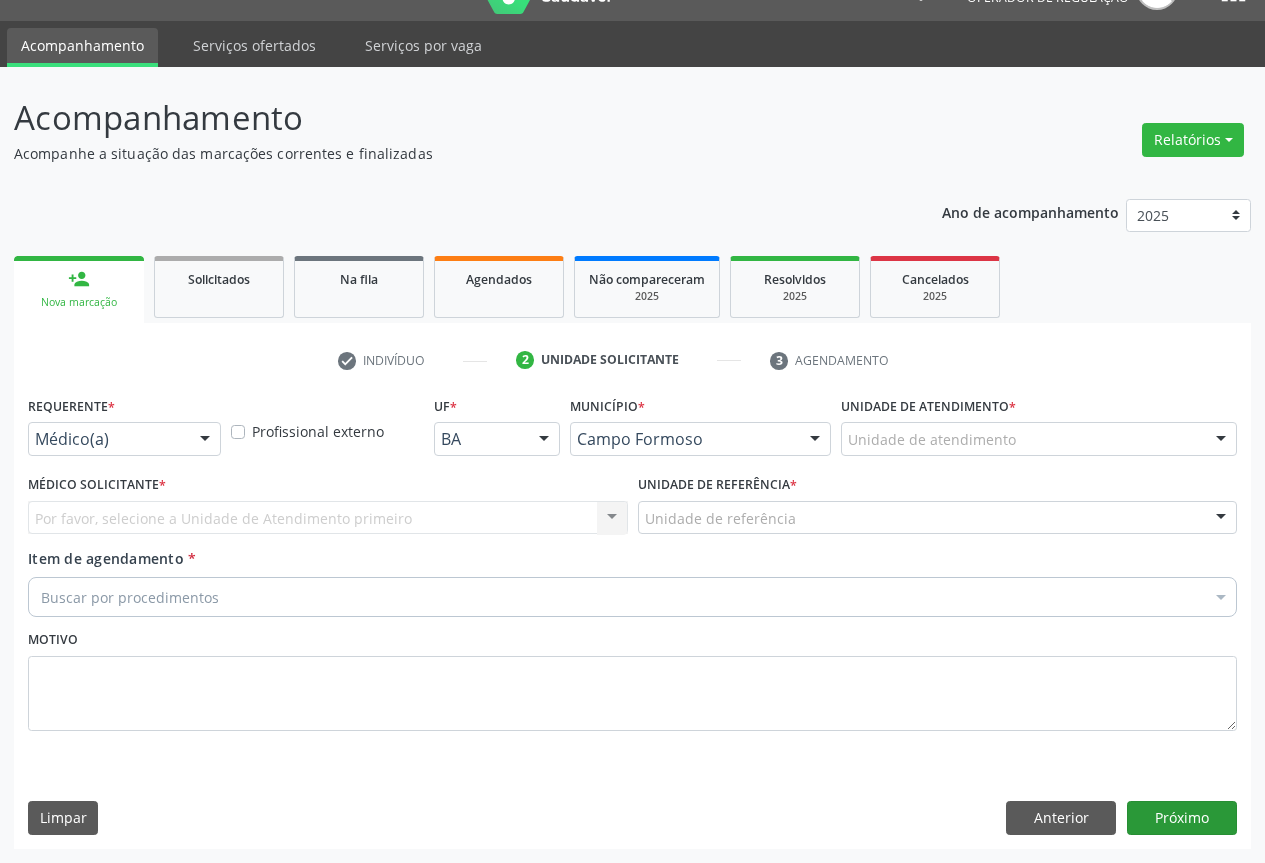 scroll, scrollTop: 43, scrollLeft: 0, axis: vertical 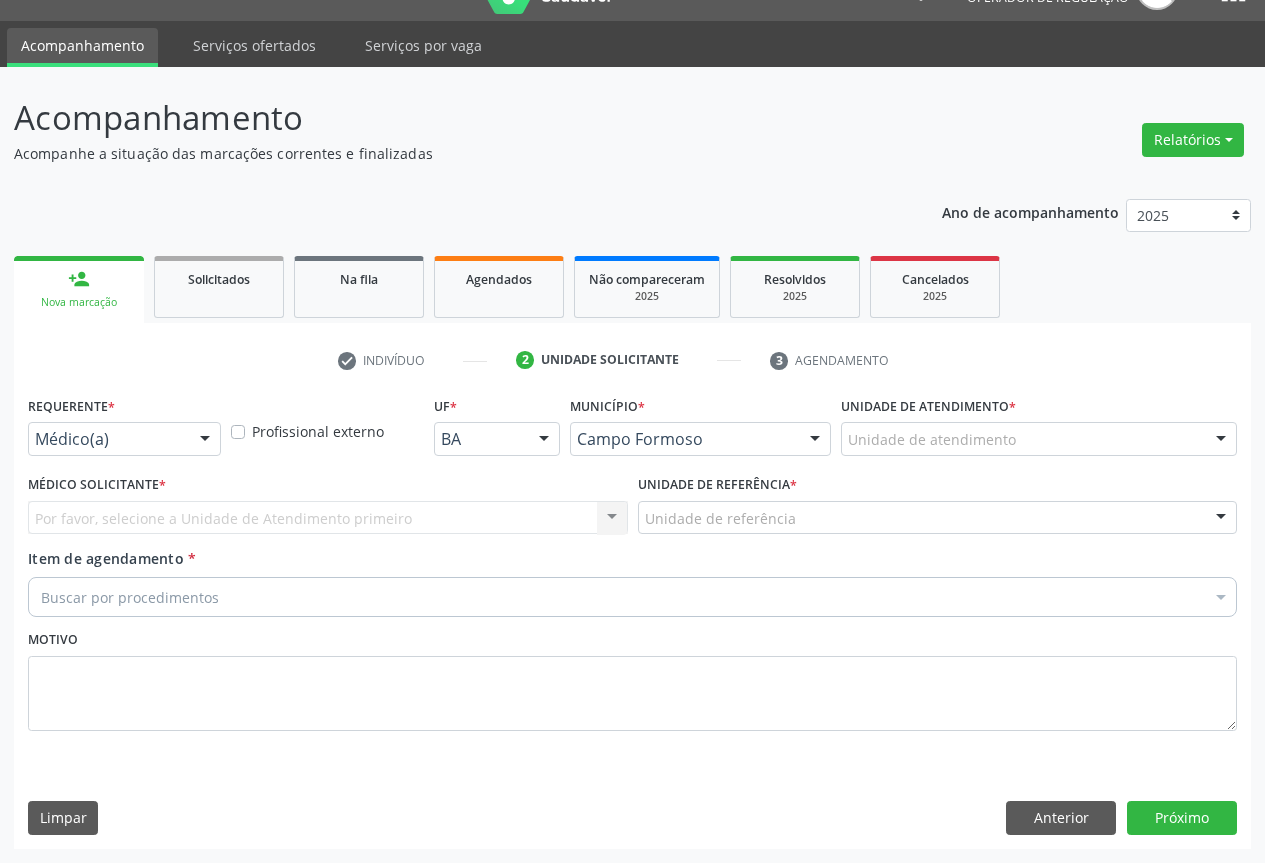 click at bounding box center (205, 440) 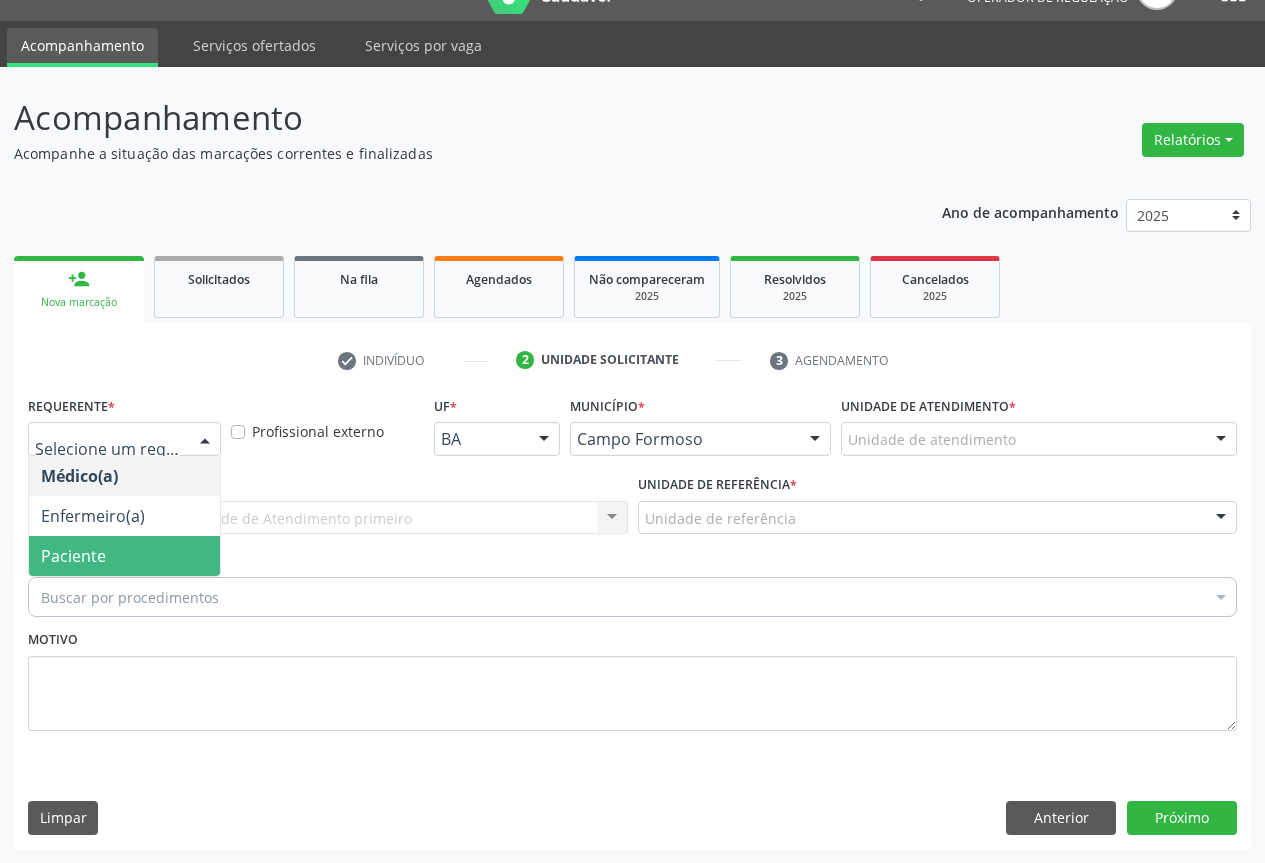 click on "Paciente" at bounding box center (124, 556) 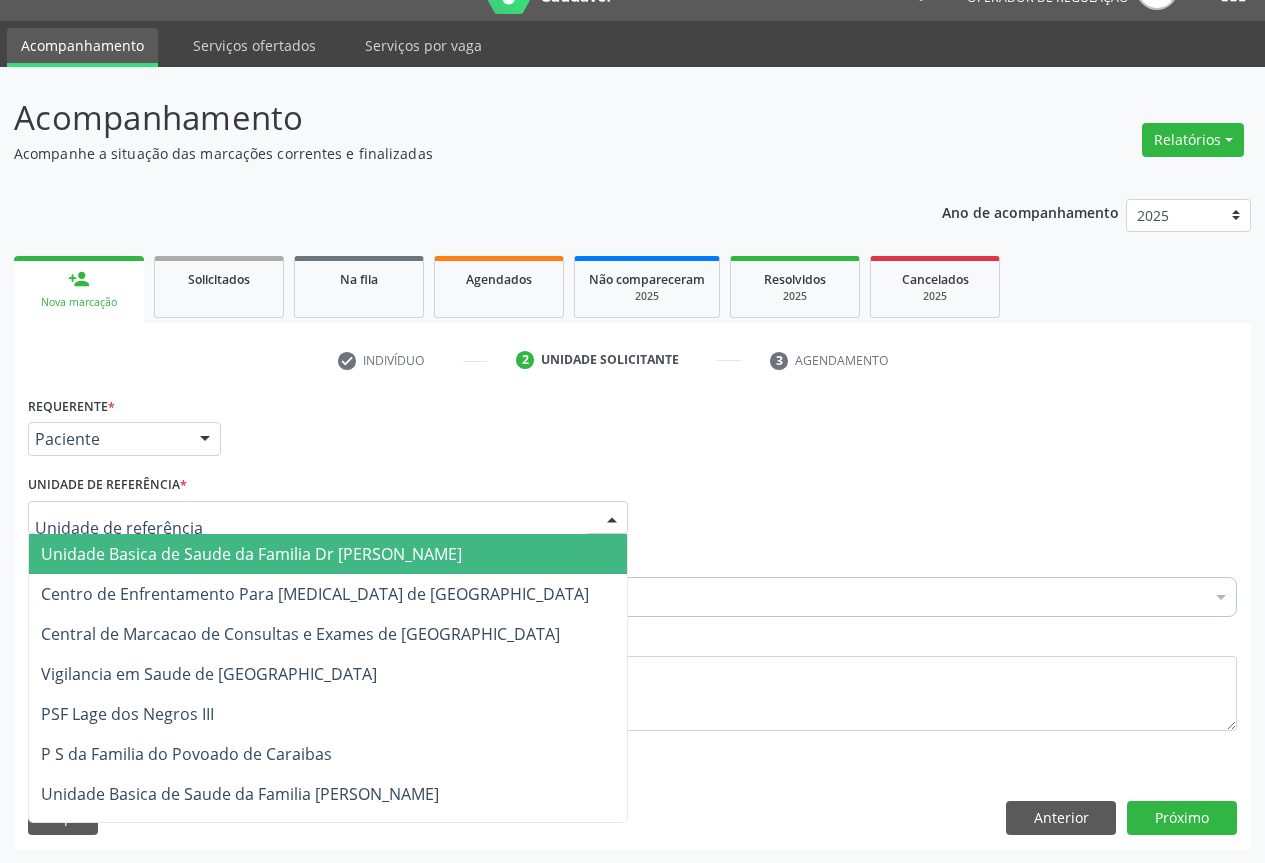 click at bounding box center [612, 519] 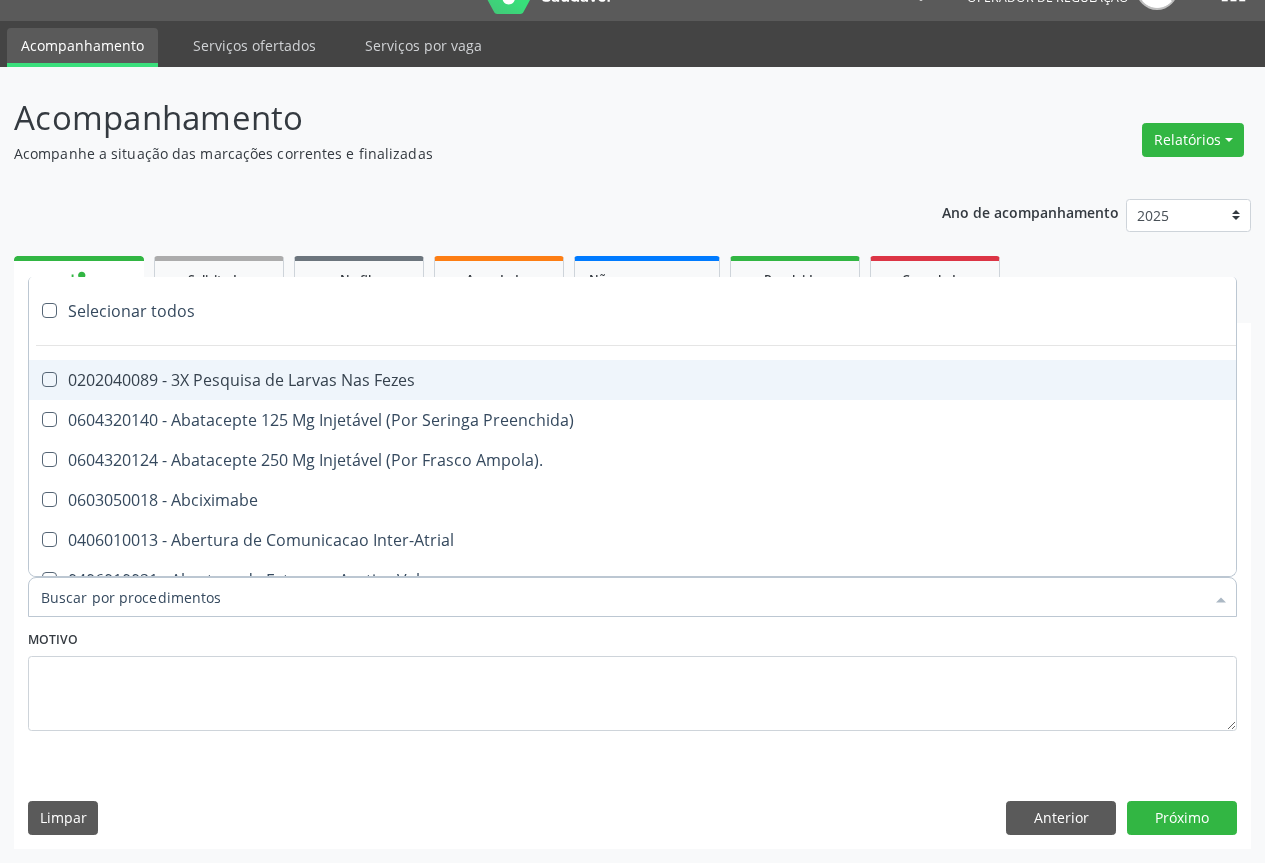 paste on "obstetrica" 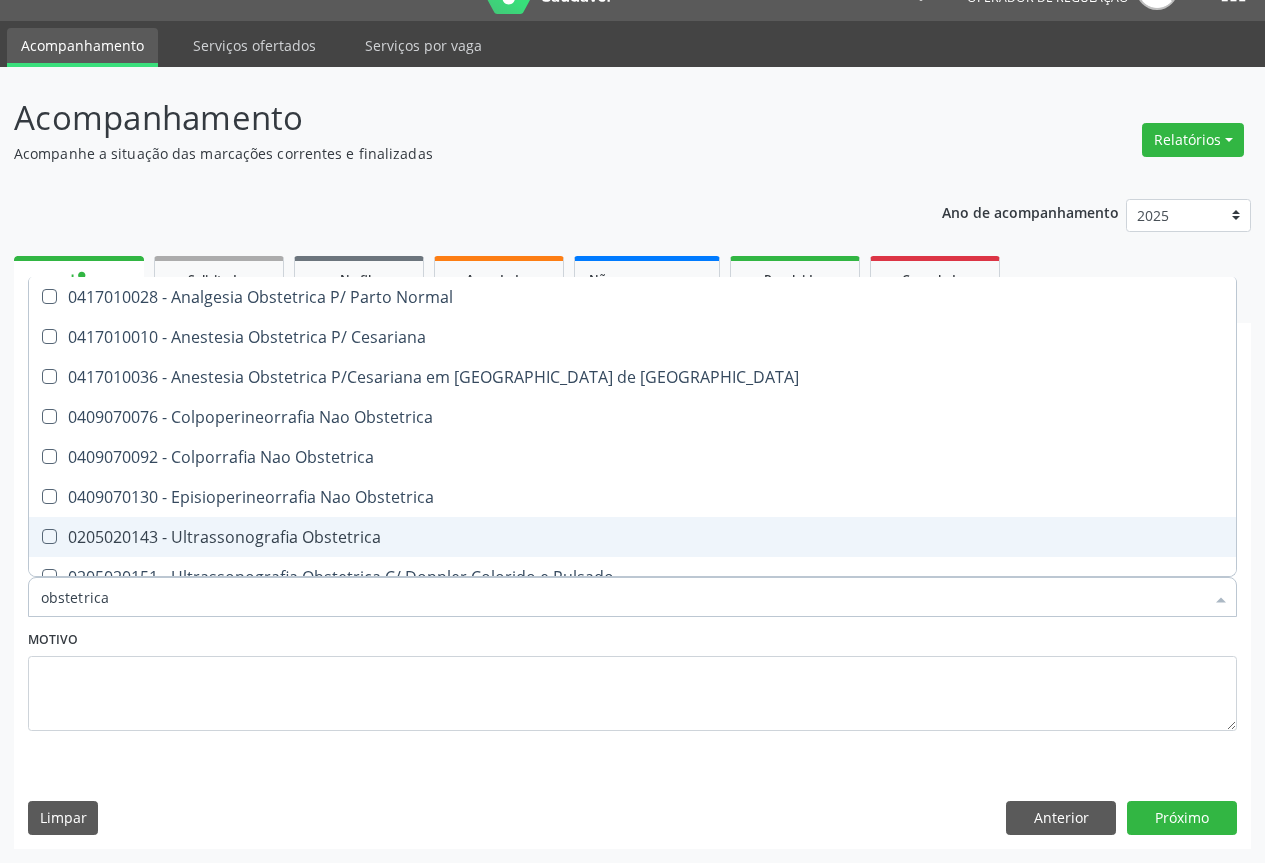 click on "0205020143 - Ultrassonografia Obstetrica" at bounding box center (632, 537) 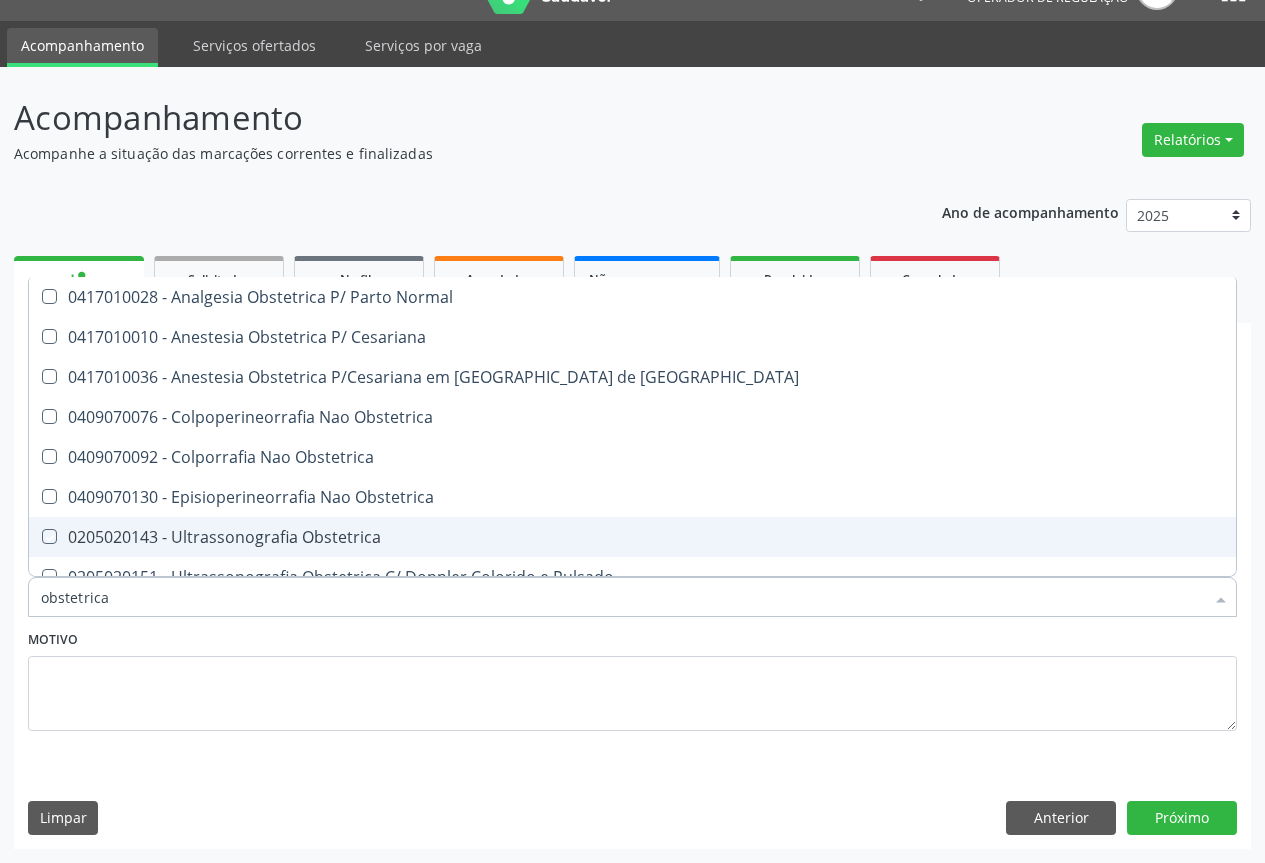 checkbox on "true" 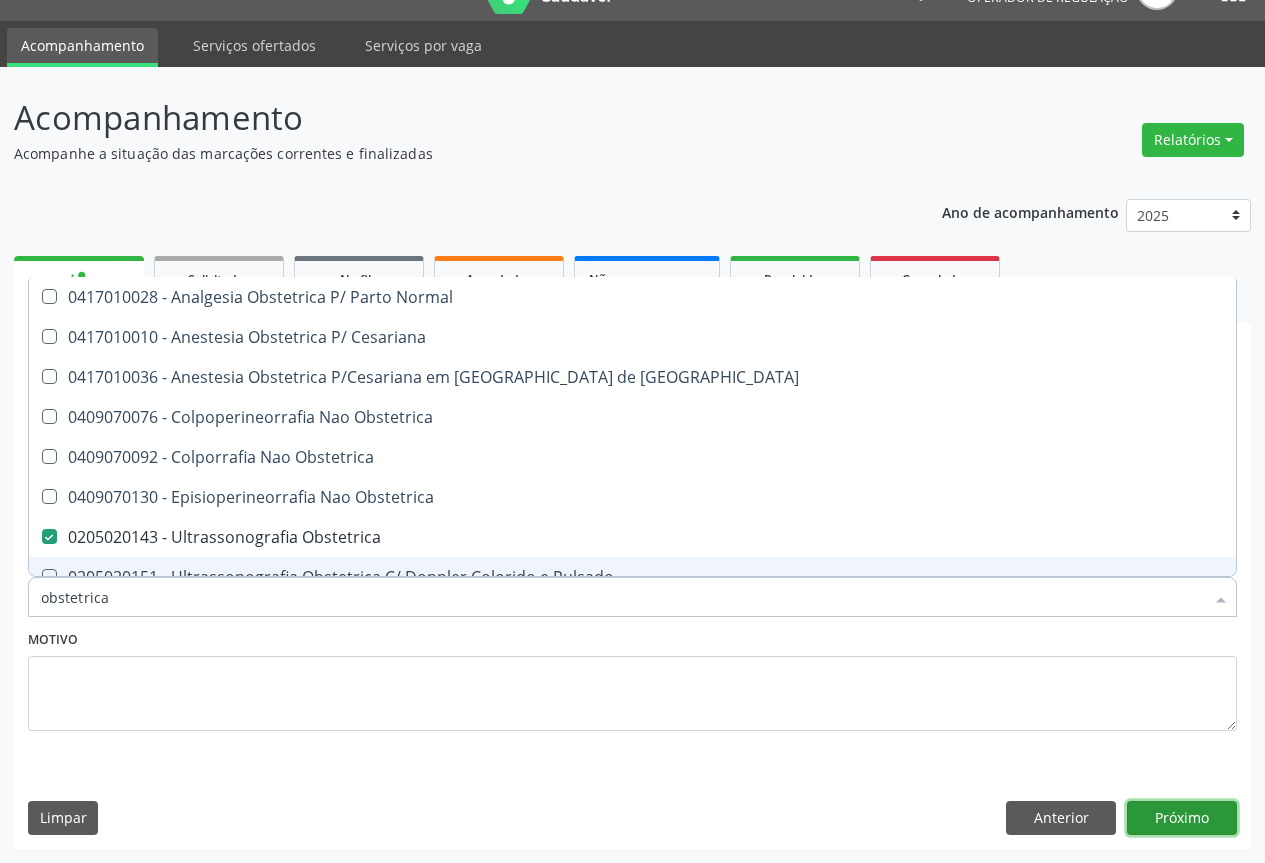 click on "Próximo" at bounding box center [1182, 818] 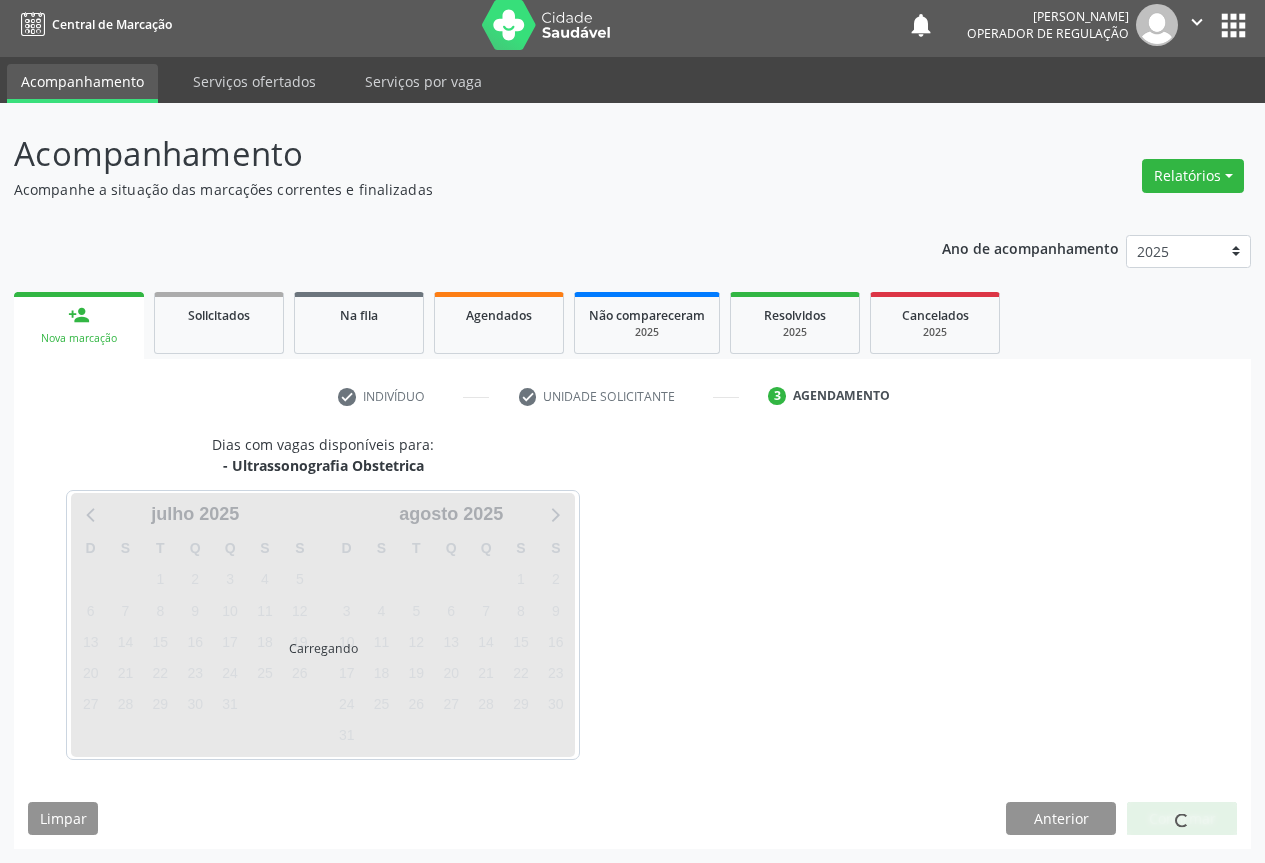 scroll, scrollTop: 7, scrollLeft: 0, axis: vertical 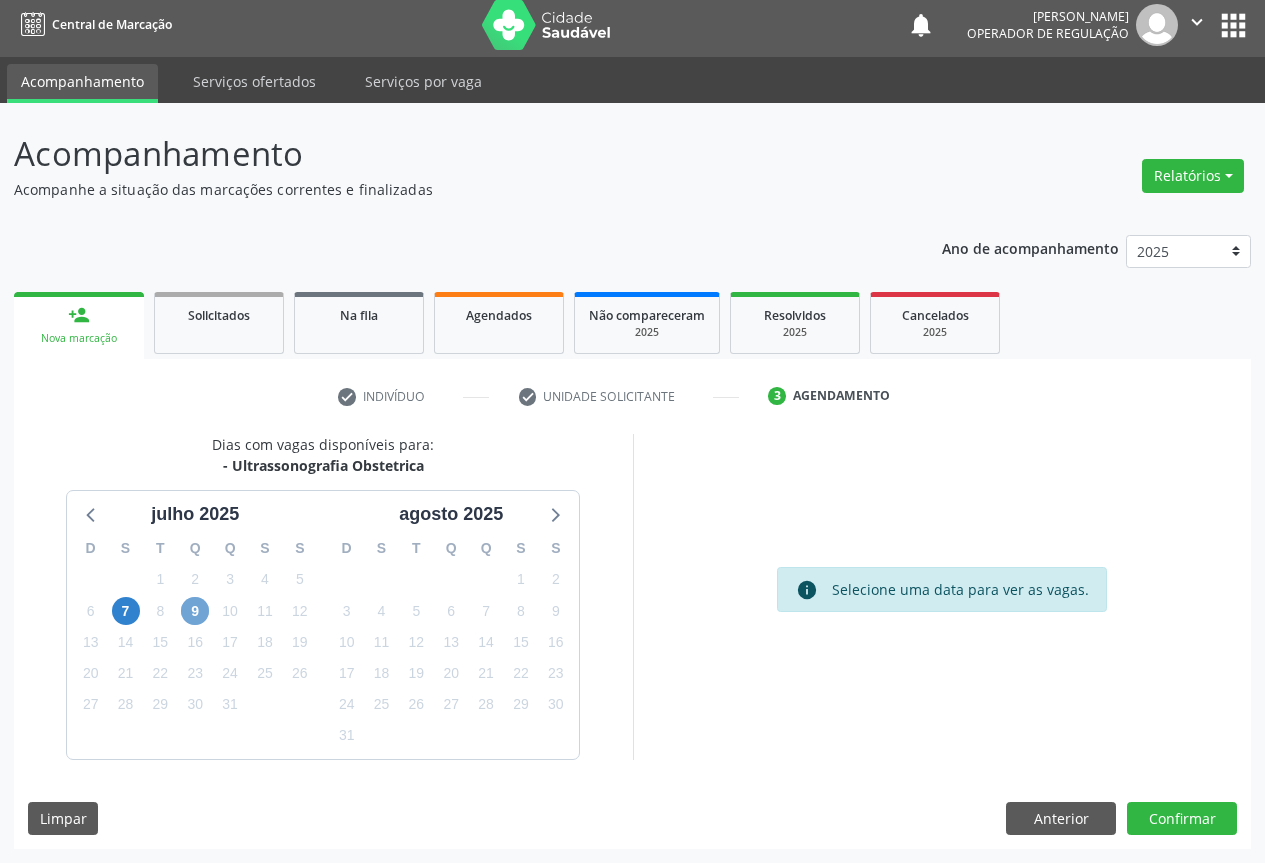 click on "9" at bounding box center (195, 611) 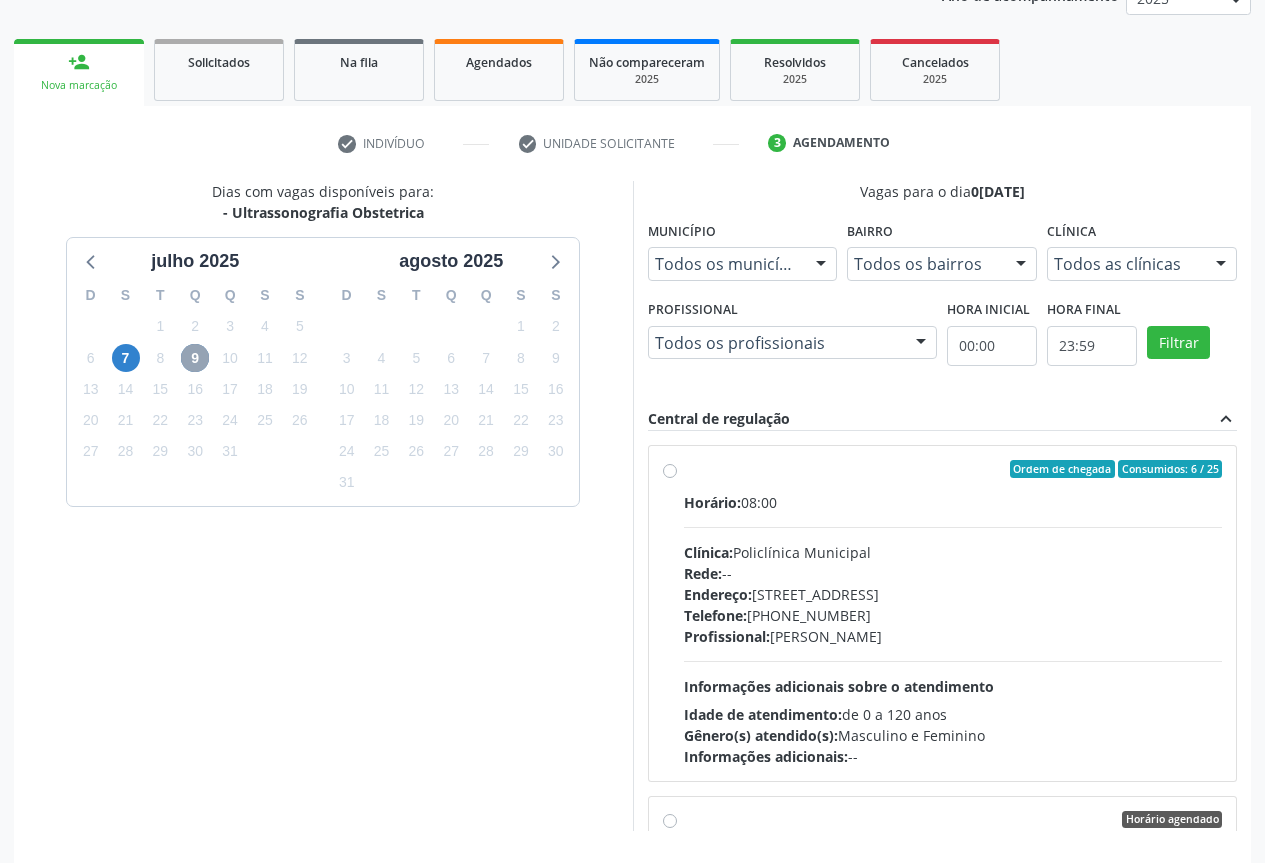 scroll, scrollTop: 262, scrollLeft: 0, axis: vertical 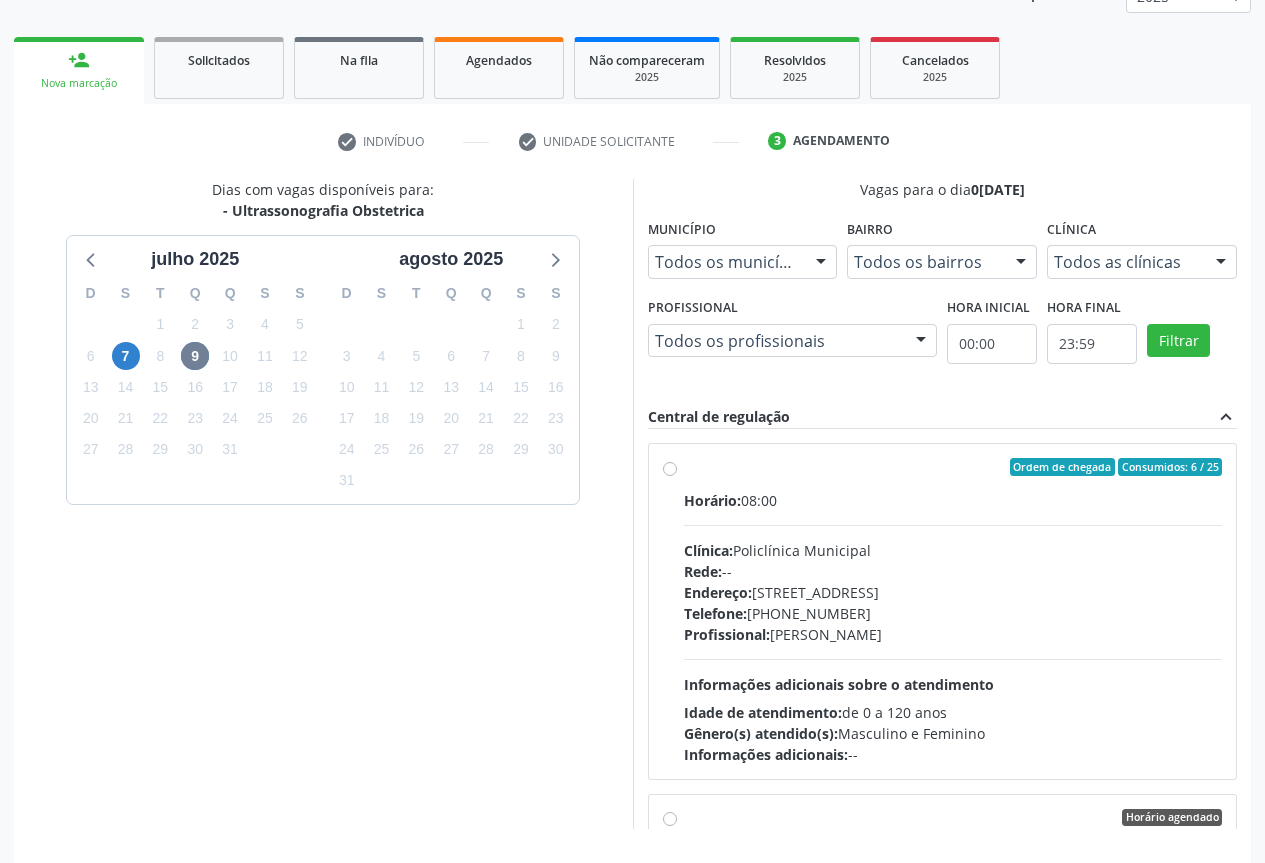 click on "Ordem de chegada
Consumidos: 6 / 25
Horário:   08:00
Clínica:  Policlínica Municipal
Rede:
--
Endereço:   Predio, nº 386, Centro, Campo Formoso - BA
Telefone:   (74) 6451312
Profissional:
Orlindo Carvalho dos Santos
Informações adicionais sobre o atendimento
Idade de atendimento:
de 0 a 120 anos
Gênero(s) atendido(s):
Masculino e Feminino
Informações adicionais:
--" at bounding box center [953, 611] 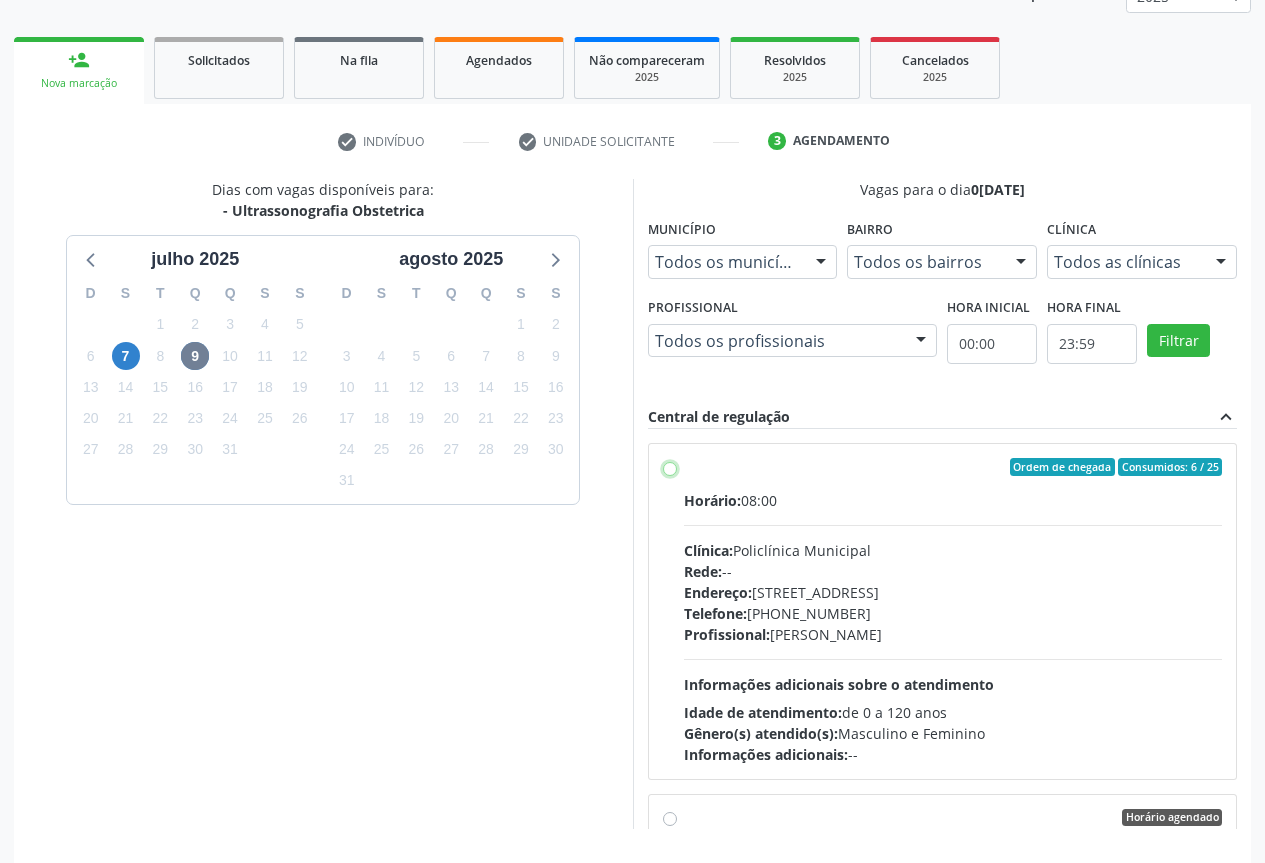 click on "Ordem de chegada
Consumidos: 6 / 25
Horário:   08:00
Clínica:  Policlínica Municipal
Rede:
--
Endereço:   Predio, nº 386, Centro, Campo Formoso - BA
Telefone:   (74) 6451312
Profissional:
Orlindo Carvalho dos Santos
Informações adicionais sobre o atendimento
Idade de atendimento:
de 0 a 120 anos
Gênero(s) atendido(s):
Masculino e Feminino
Informações adicionais:
--" at bounding box center [670, 467] 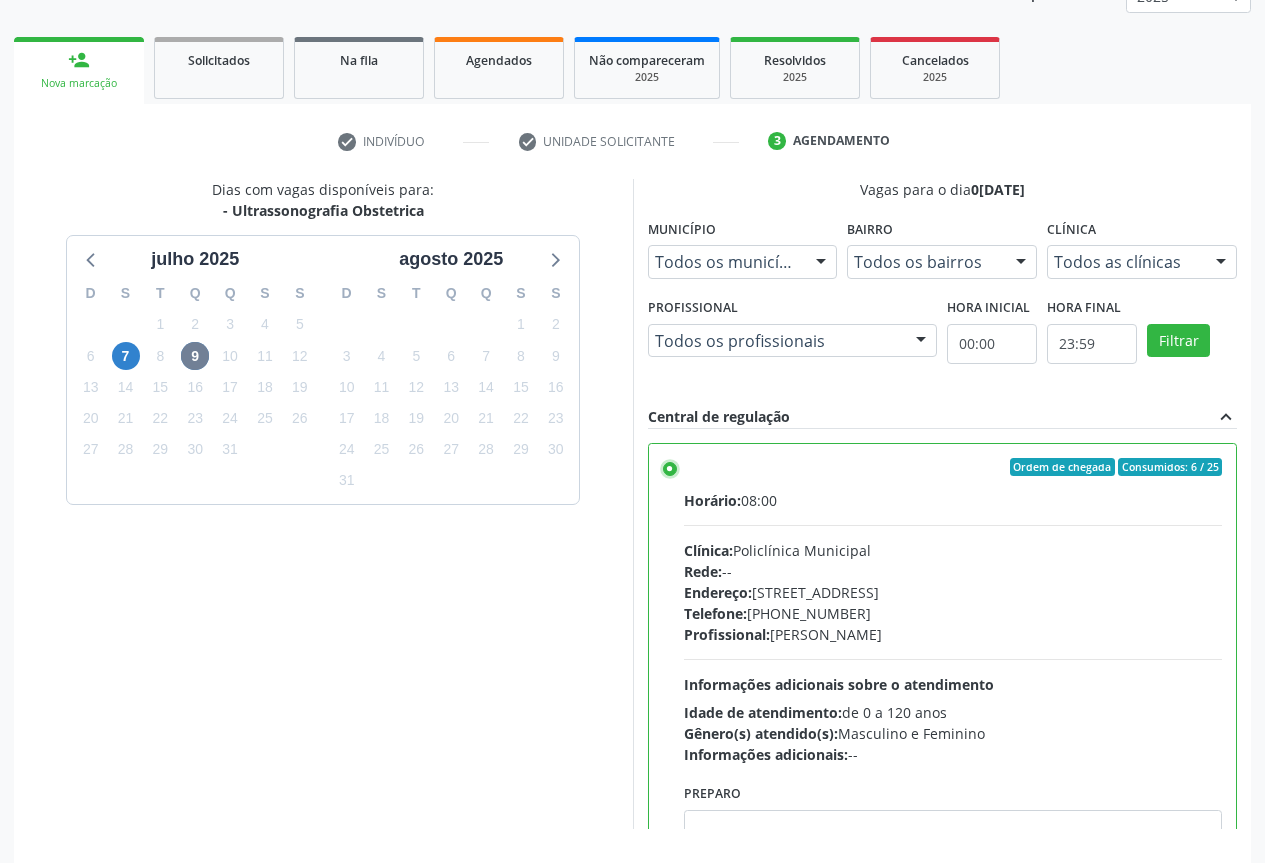 scroll, scrollTop: 332, scrollLeft: 0, axis: vertical 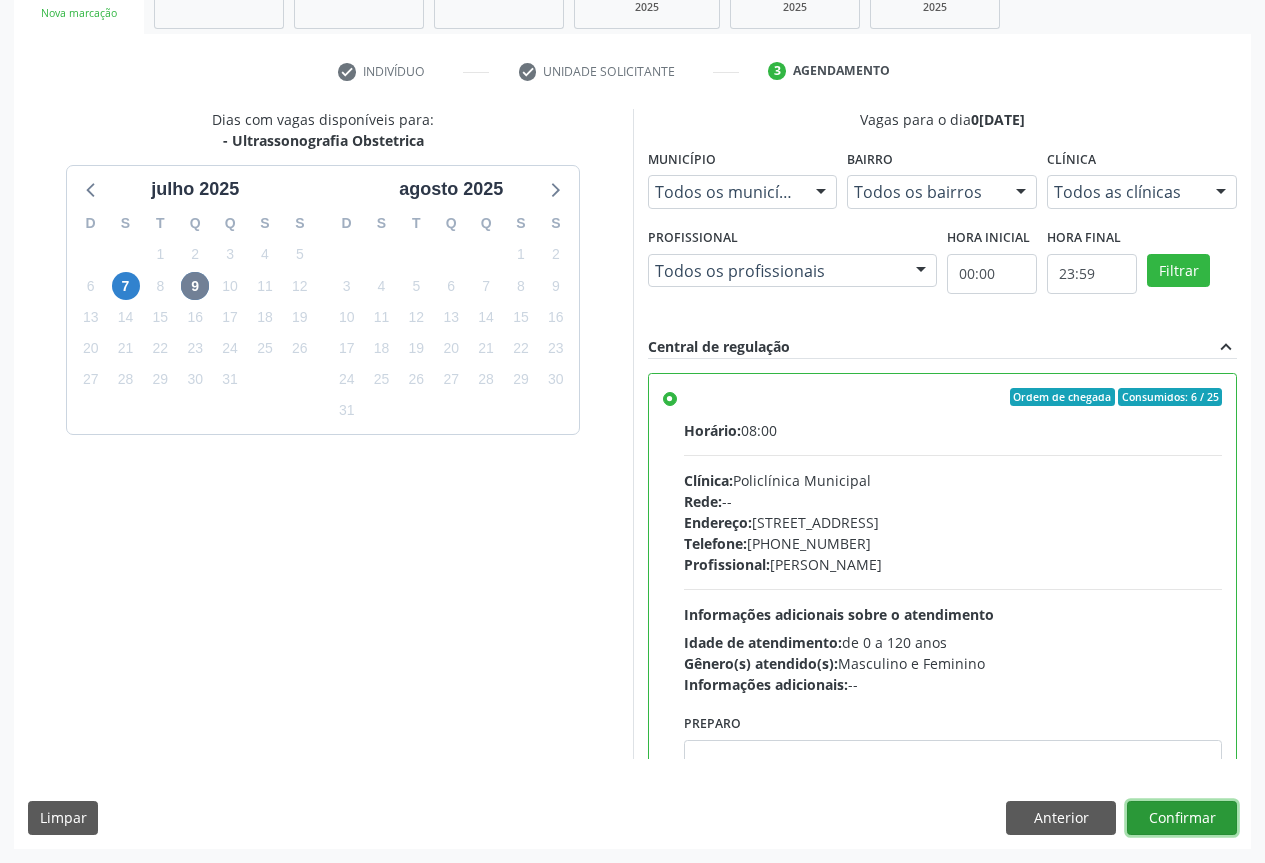 click on "Confirmar" at bounding box center (1182, 818) 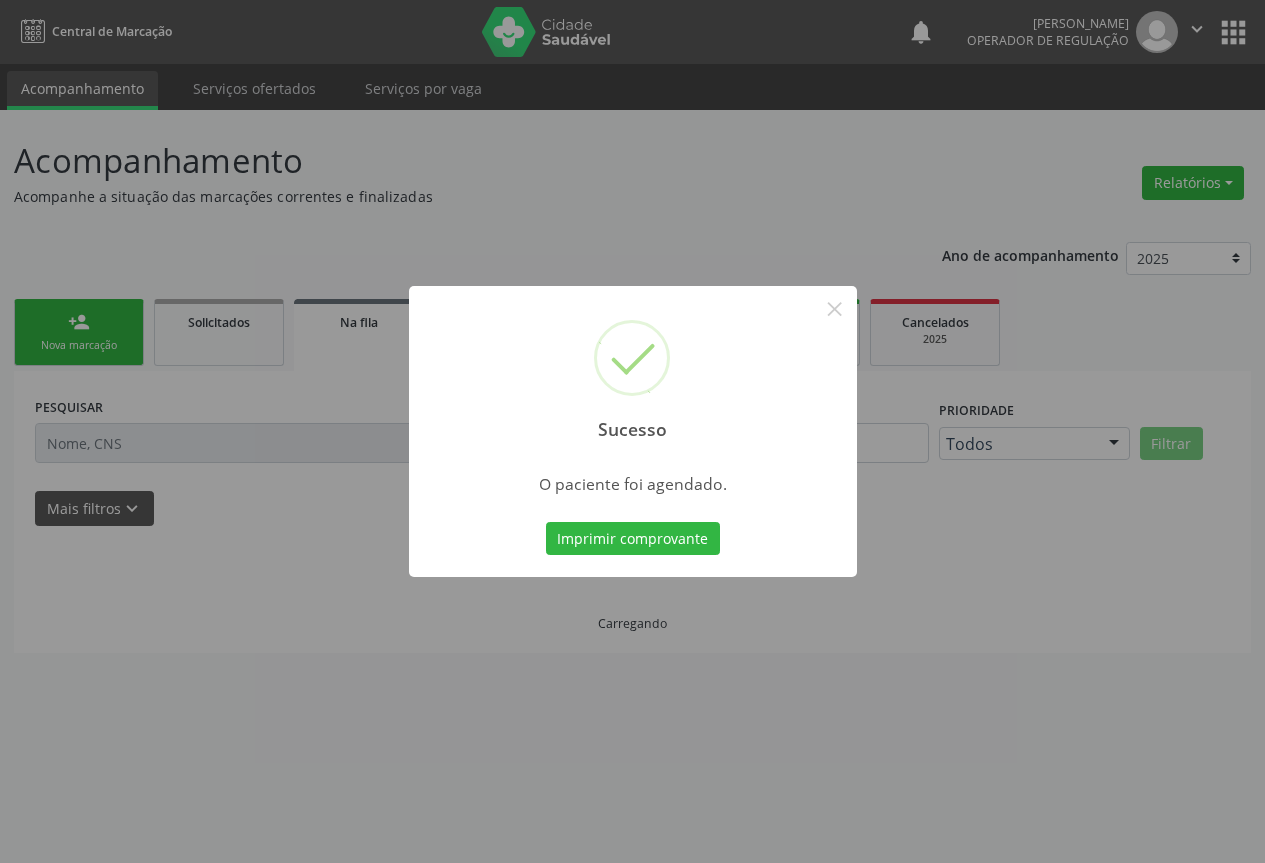 scroll, scrollTop: 0, scrollLeft: 0, axis: both 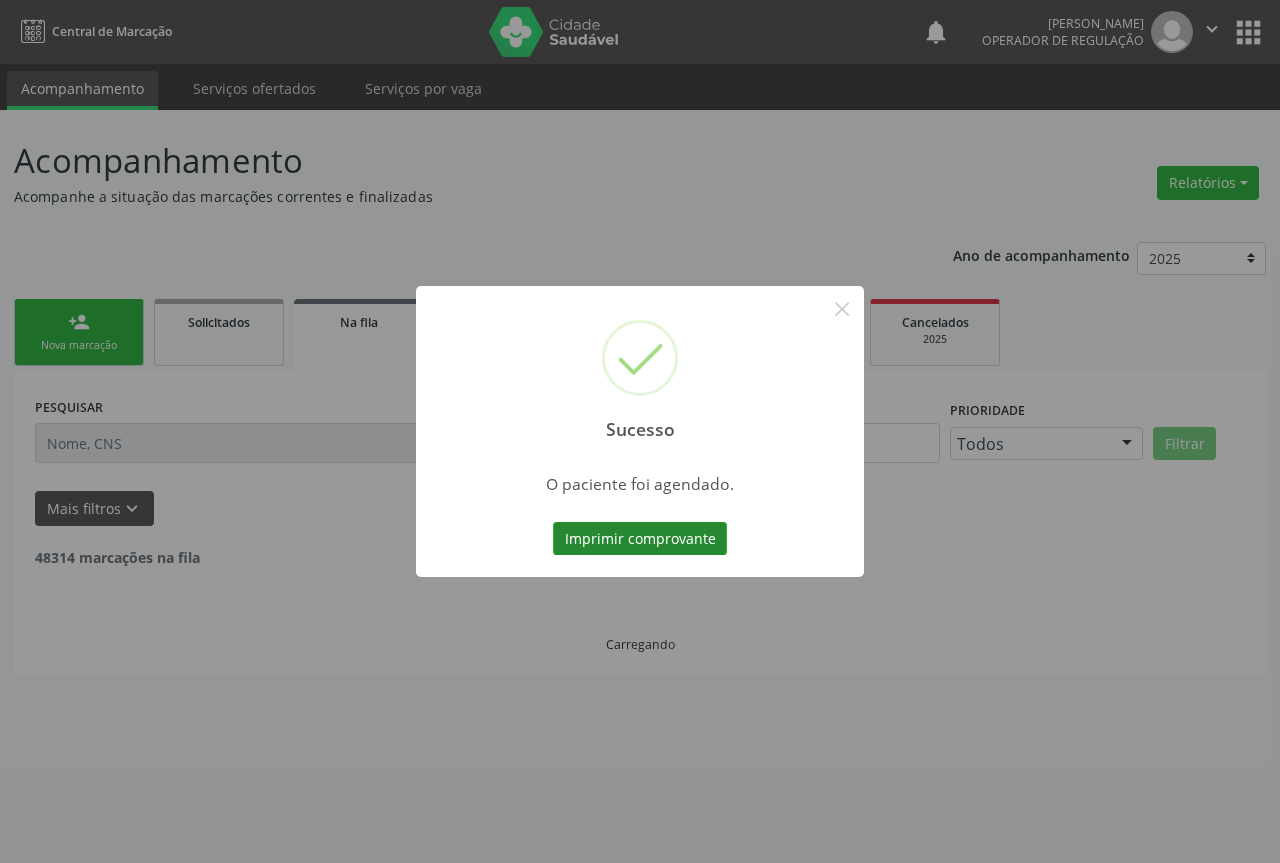 click on "Imprimir comprovante" at bounding box center (640, 539) 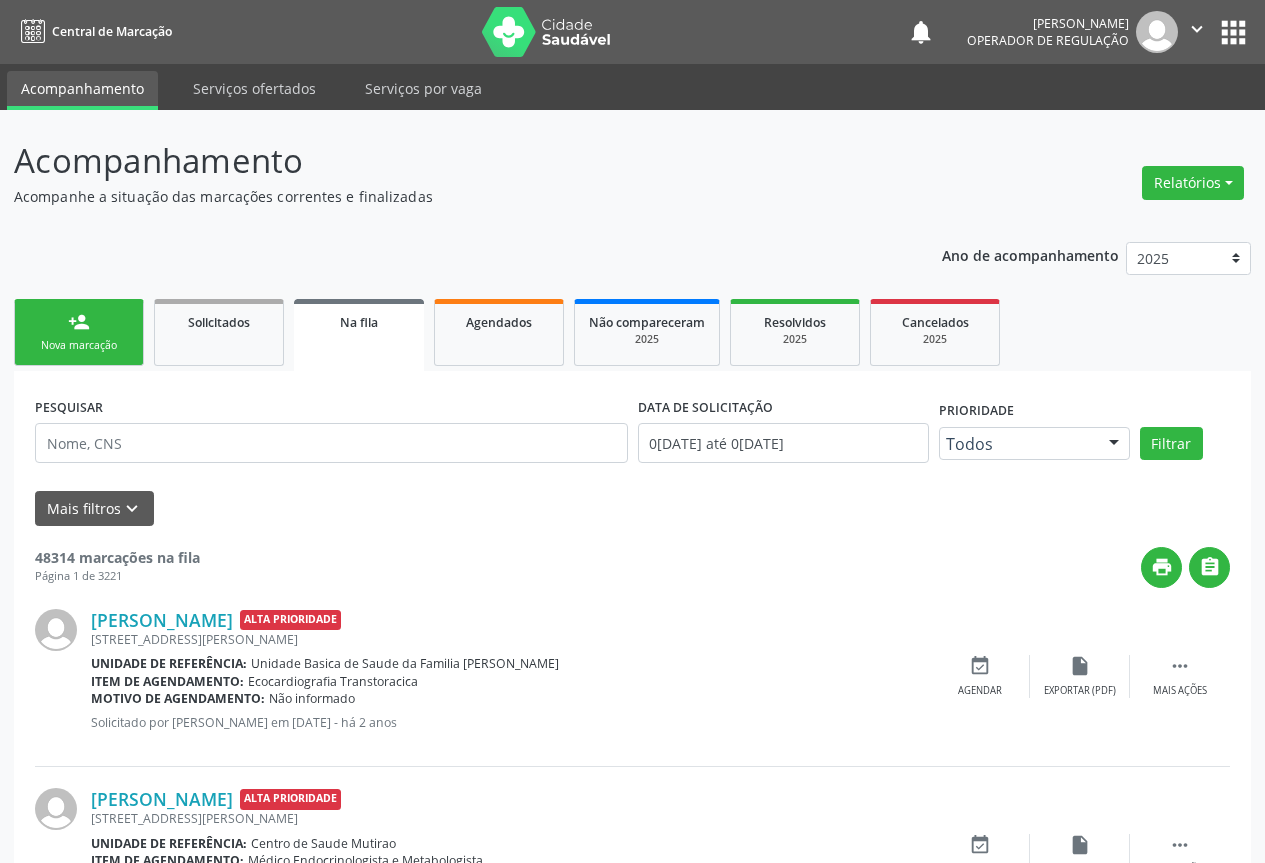 click on "person_add
Nova marcação" at bounding box center [79, 332] 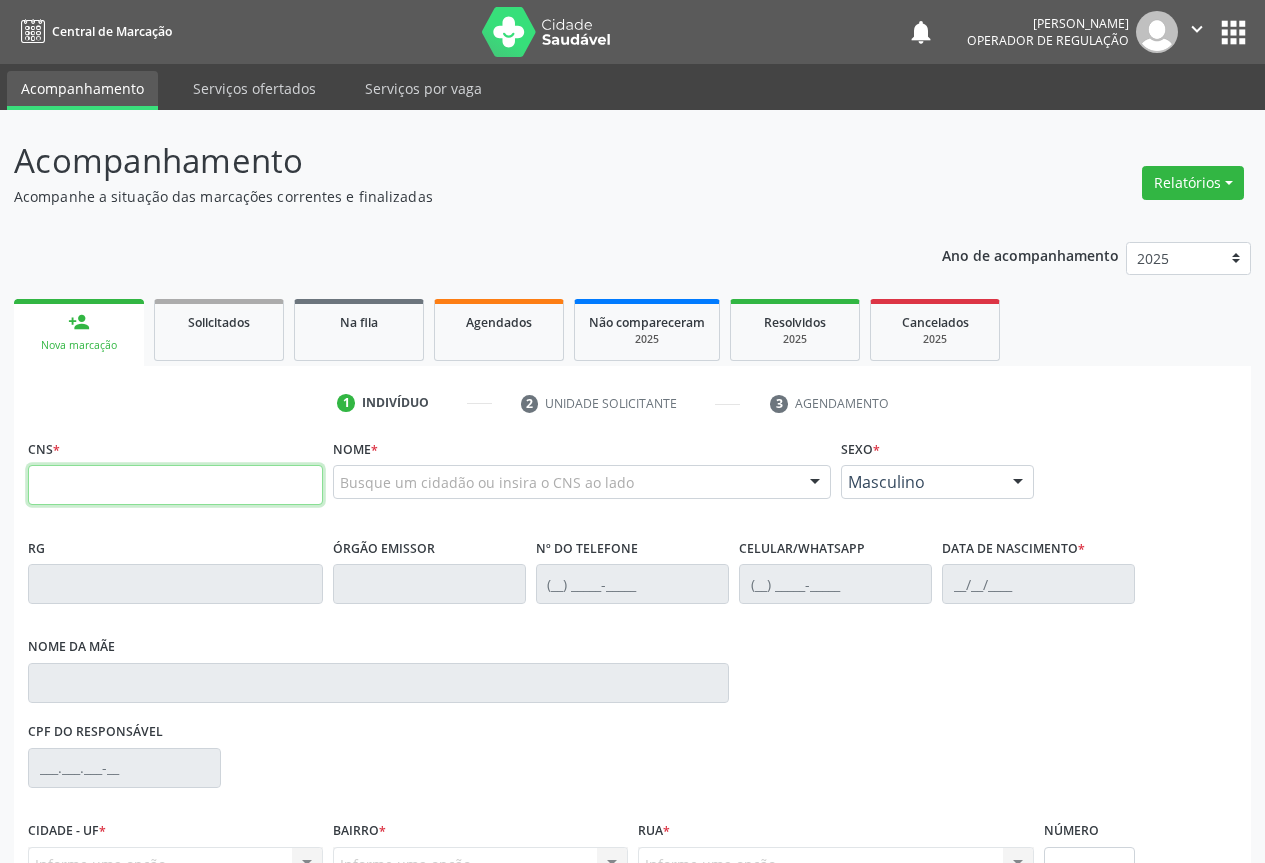 click at bounding box center (175, 485) 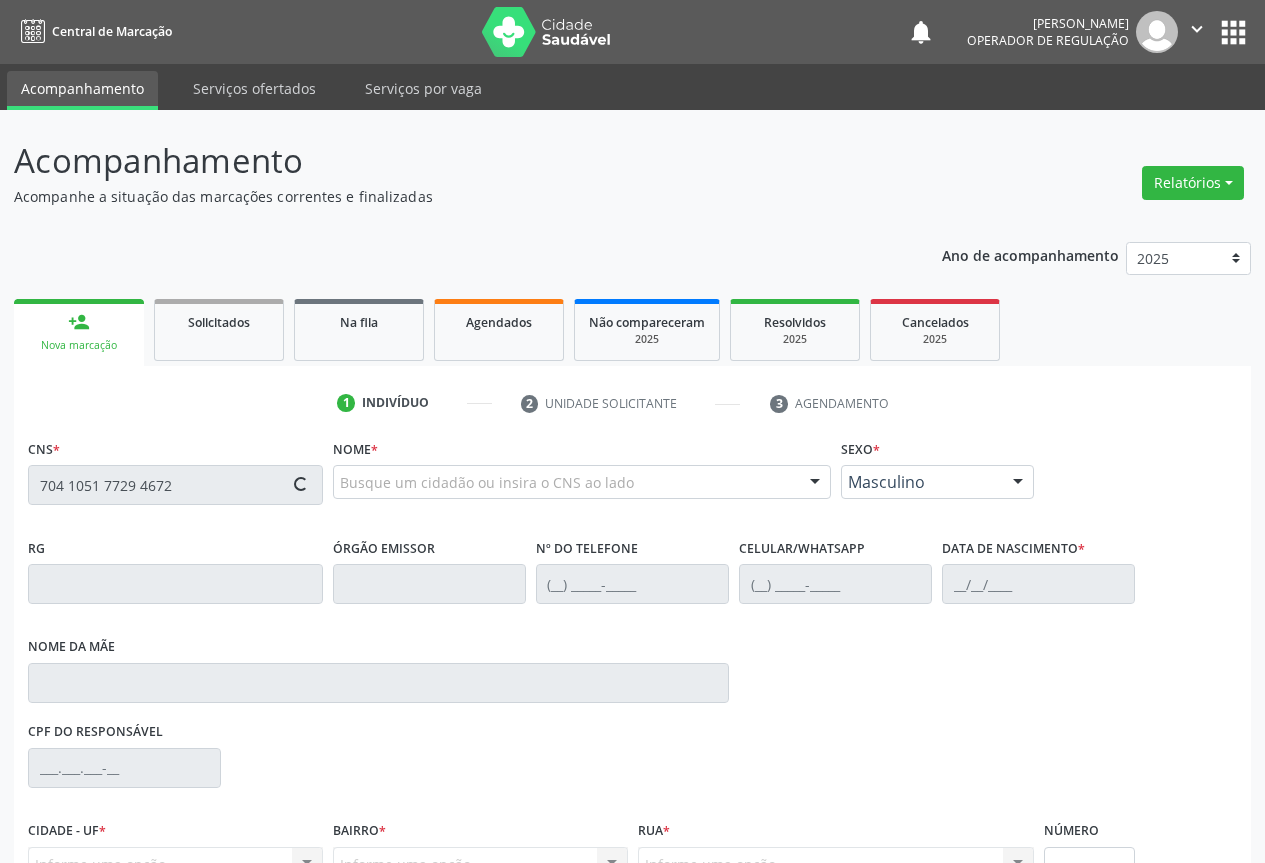 type on "704 1051 7729 4672" 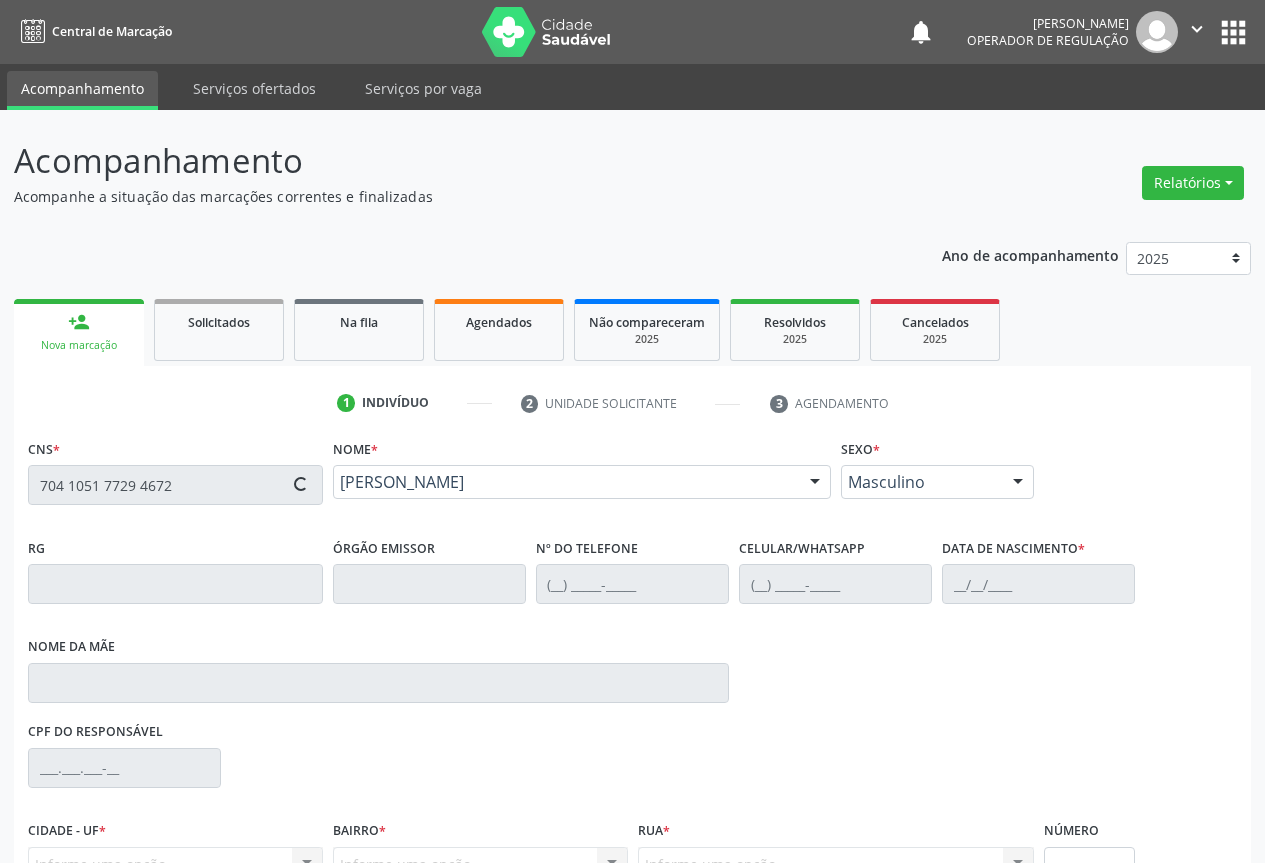 type on "2109858362" 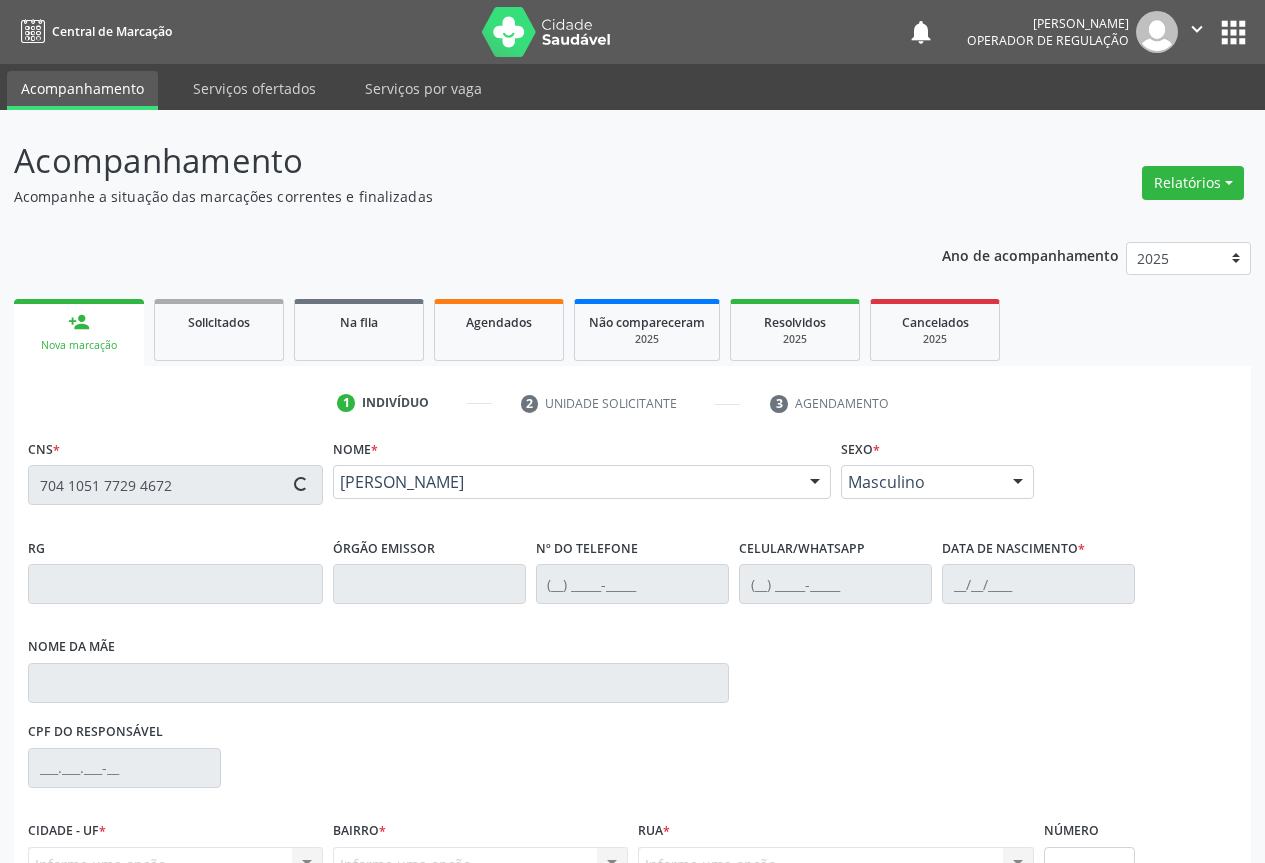 type on "(74) 98144-7961" 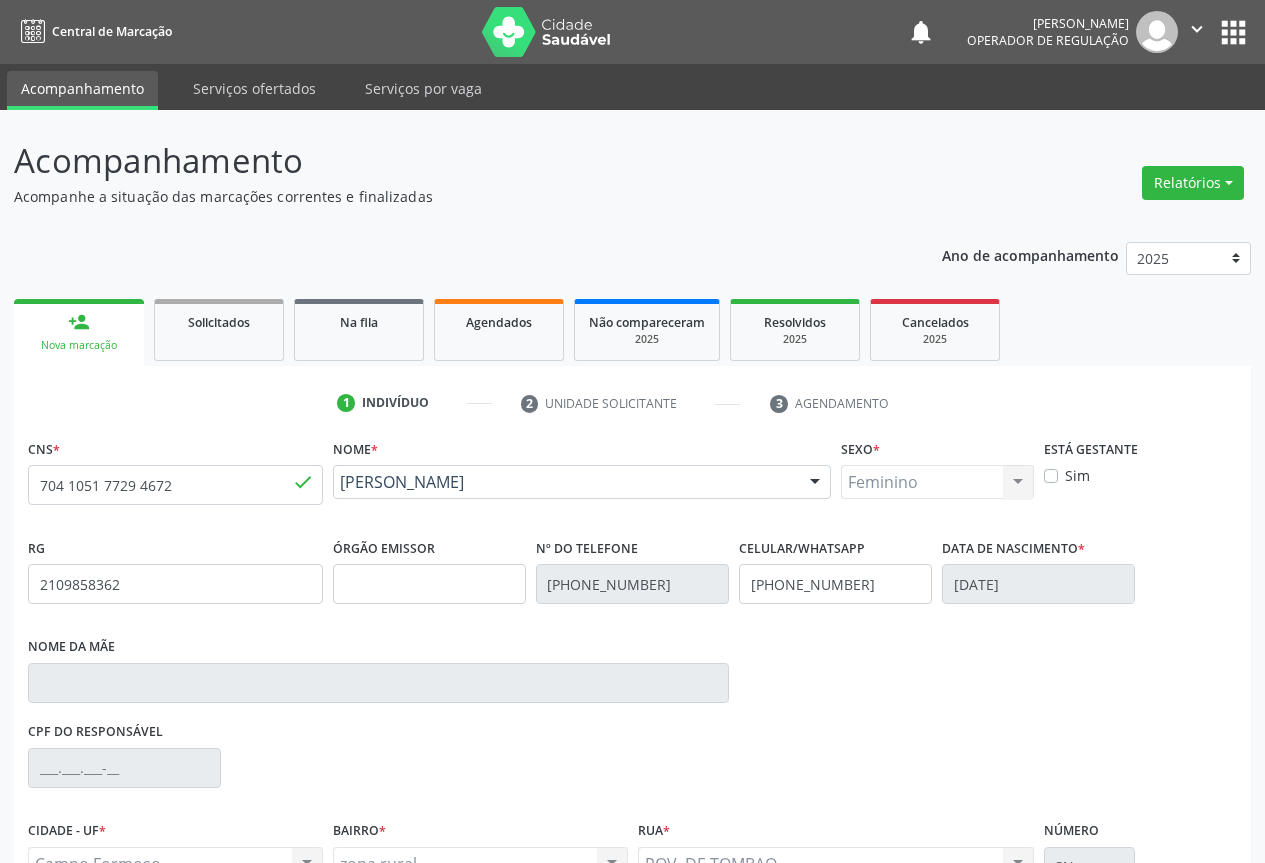 scroll, scrollTop: 207, scrollLeft: 0, axis: vertical 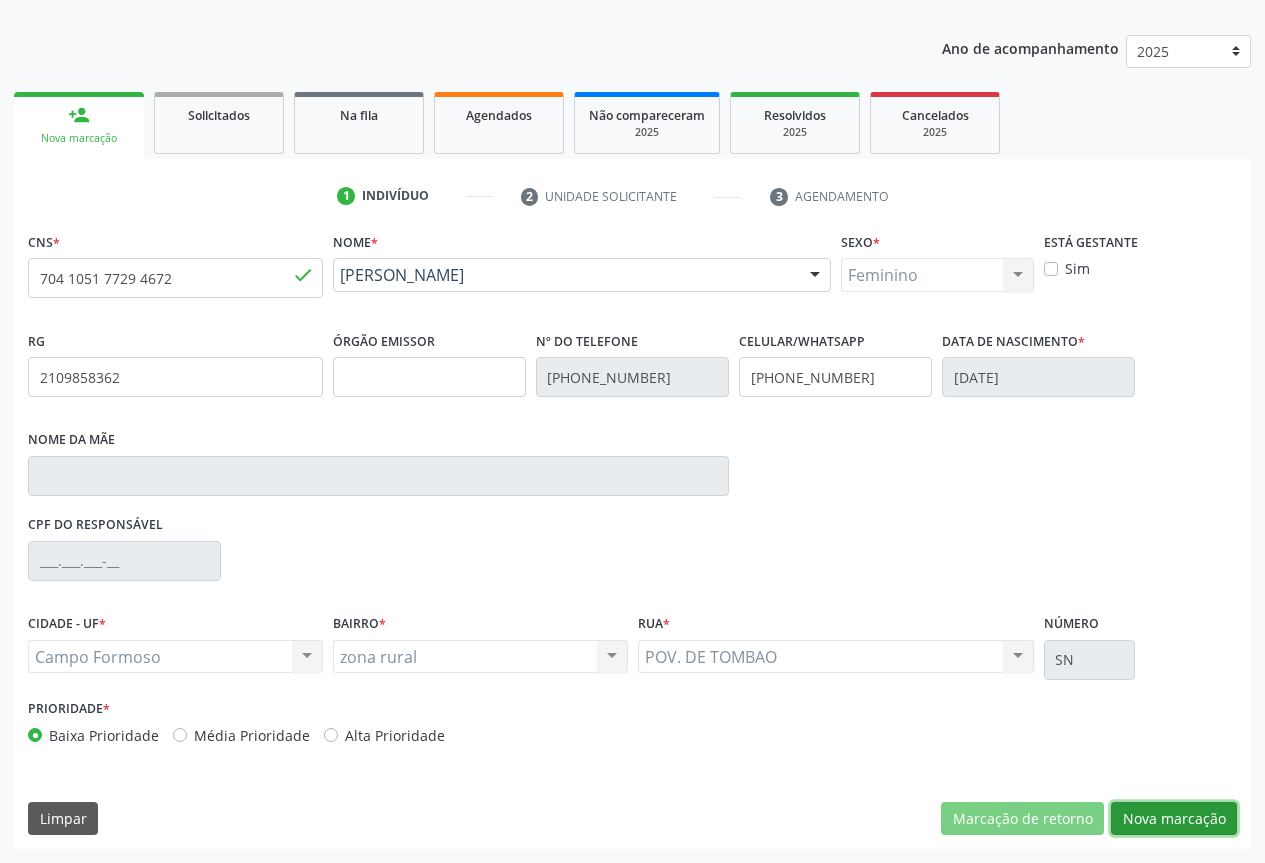 click on "Nova marcação" at bounding box center [1174, 819] 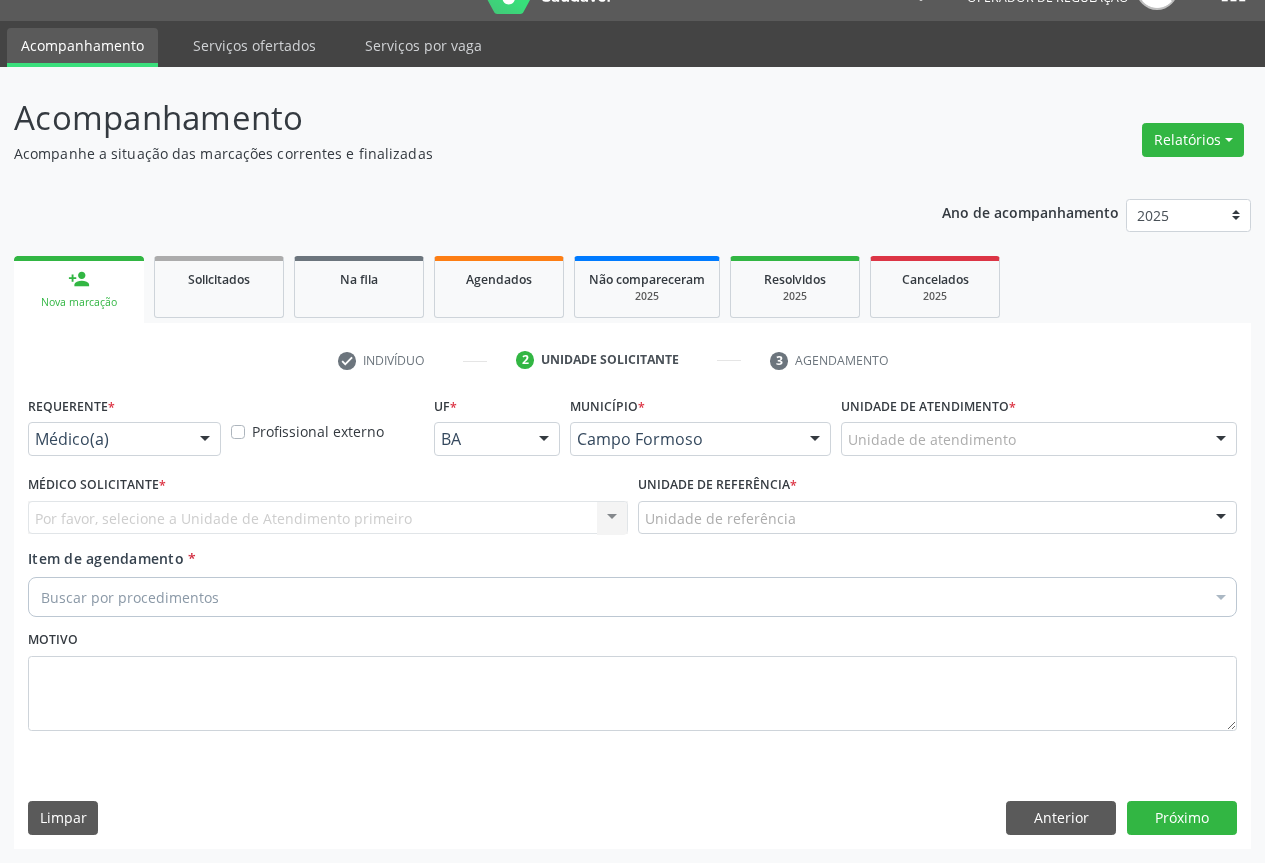 scroll, scrollTop: 43, scrollLeft: 0, axis: vertical 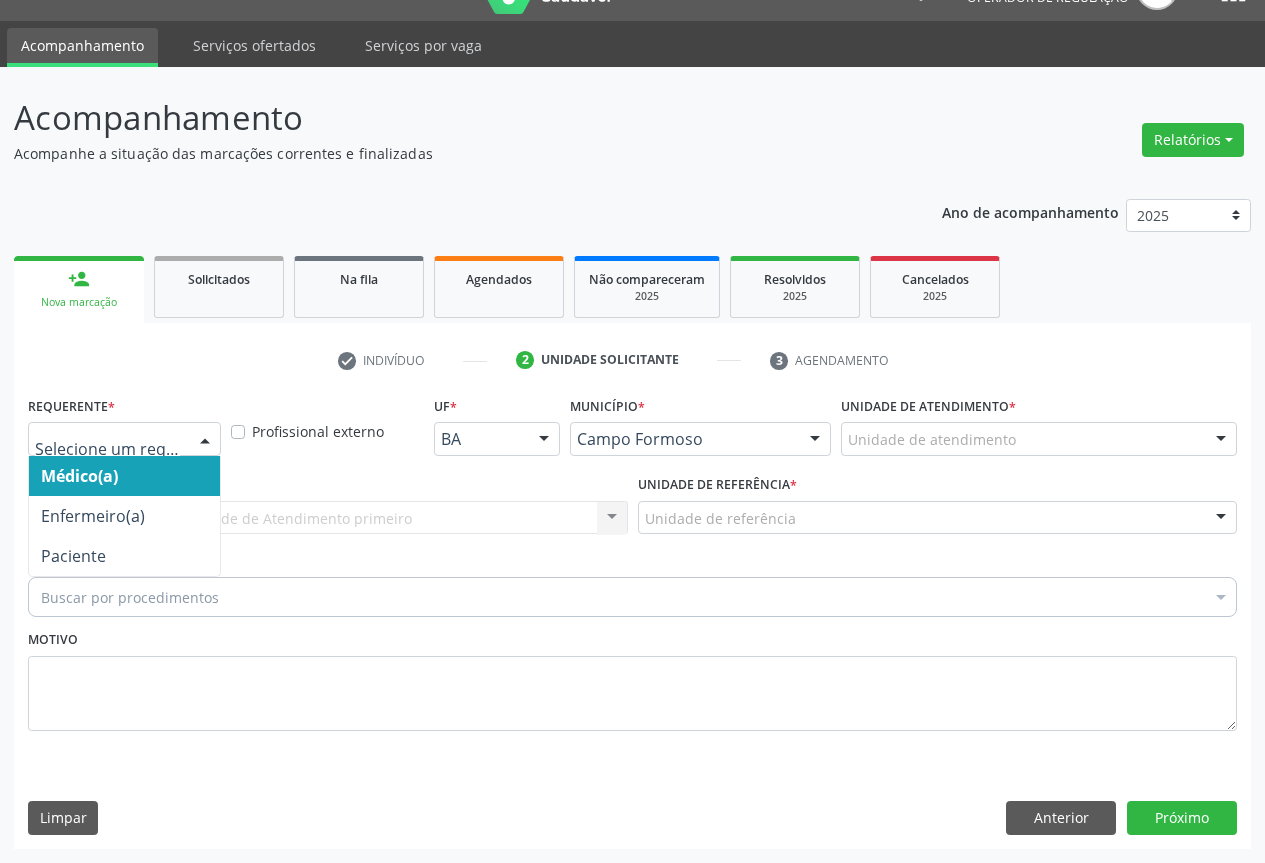 click at bounding box center [205, 440] 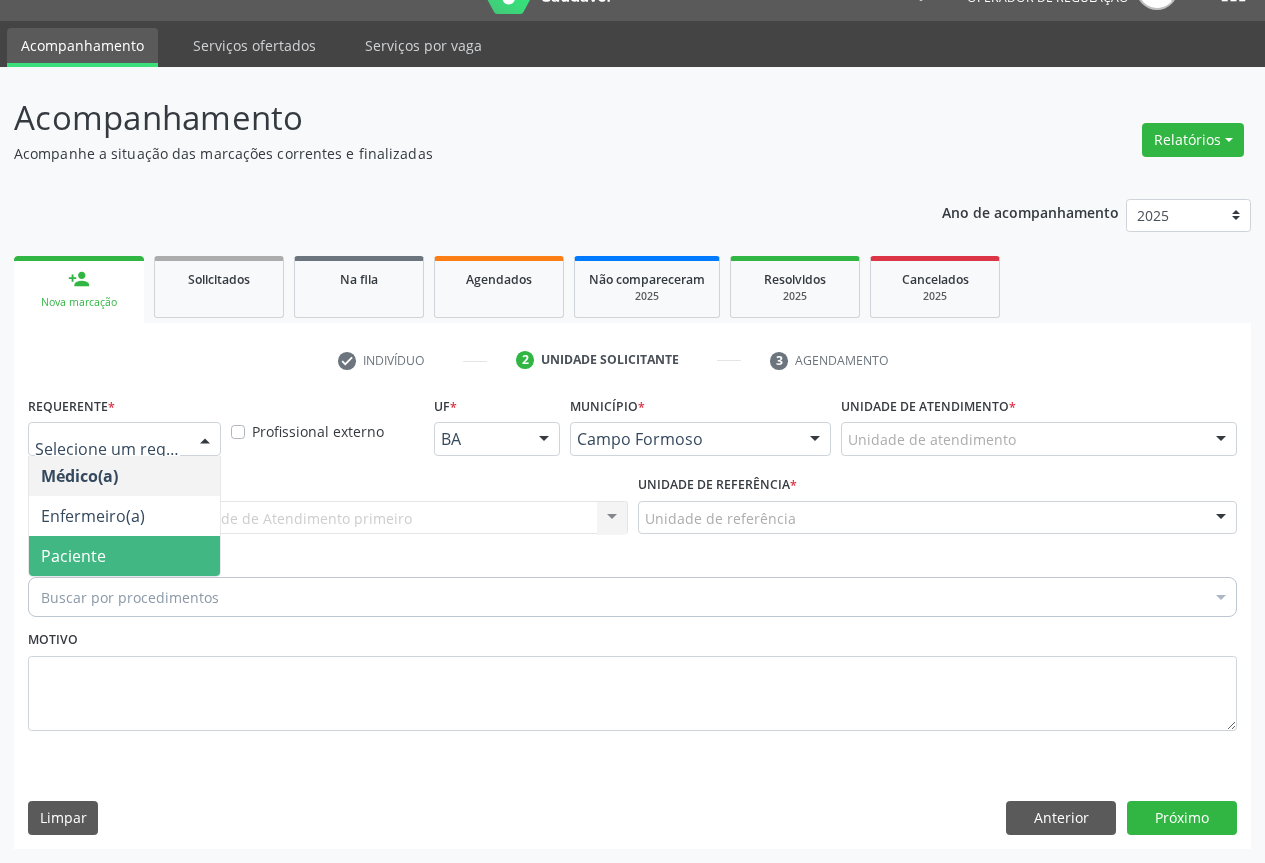 click on "Paciente" at bounding box center [124, 556] 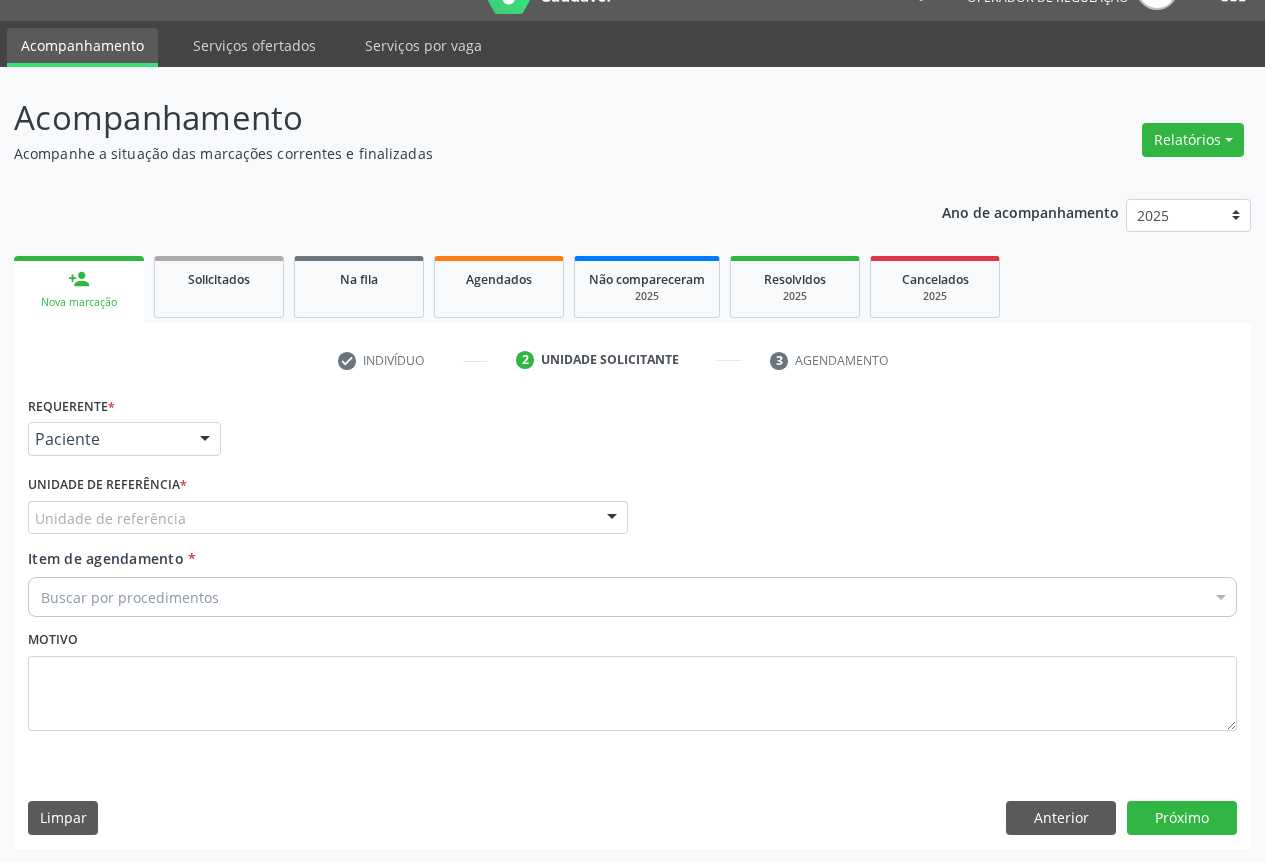 click at bounding box center [612, 519] 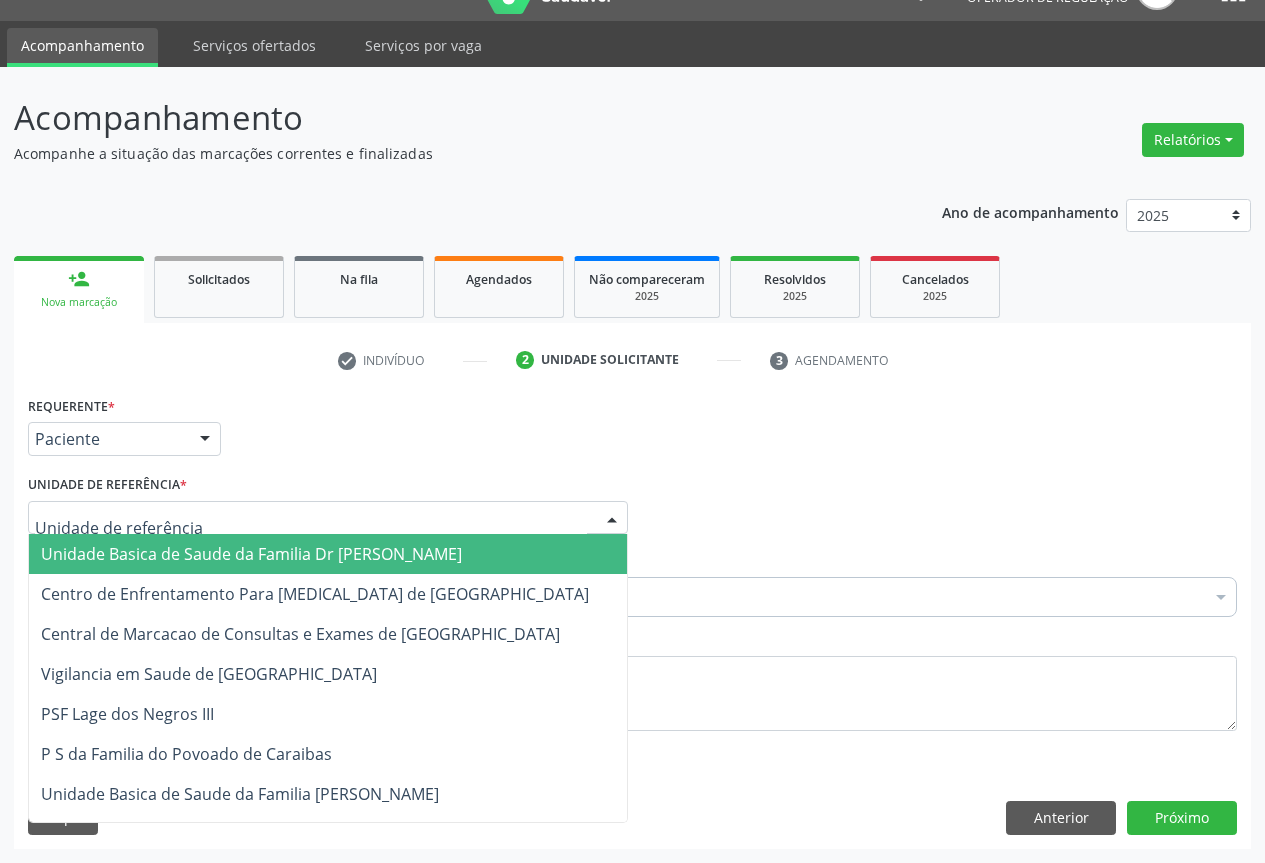click on "Unidade Basica de Saude da Familia Dr [PERSON_NAME]" at bounding box center (328, 554) 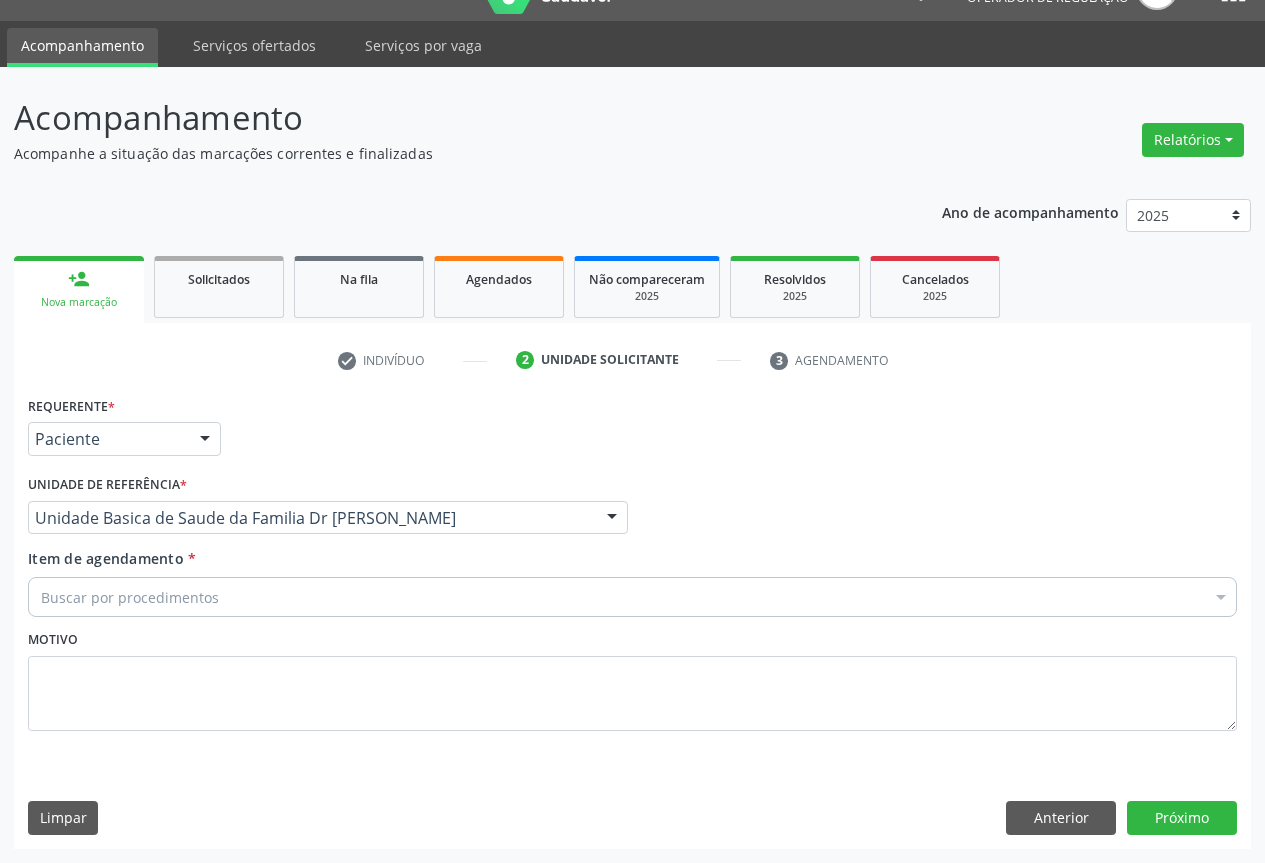click on "Buscar por procedimentos" at bounding box center [632, 597] 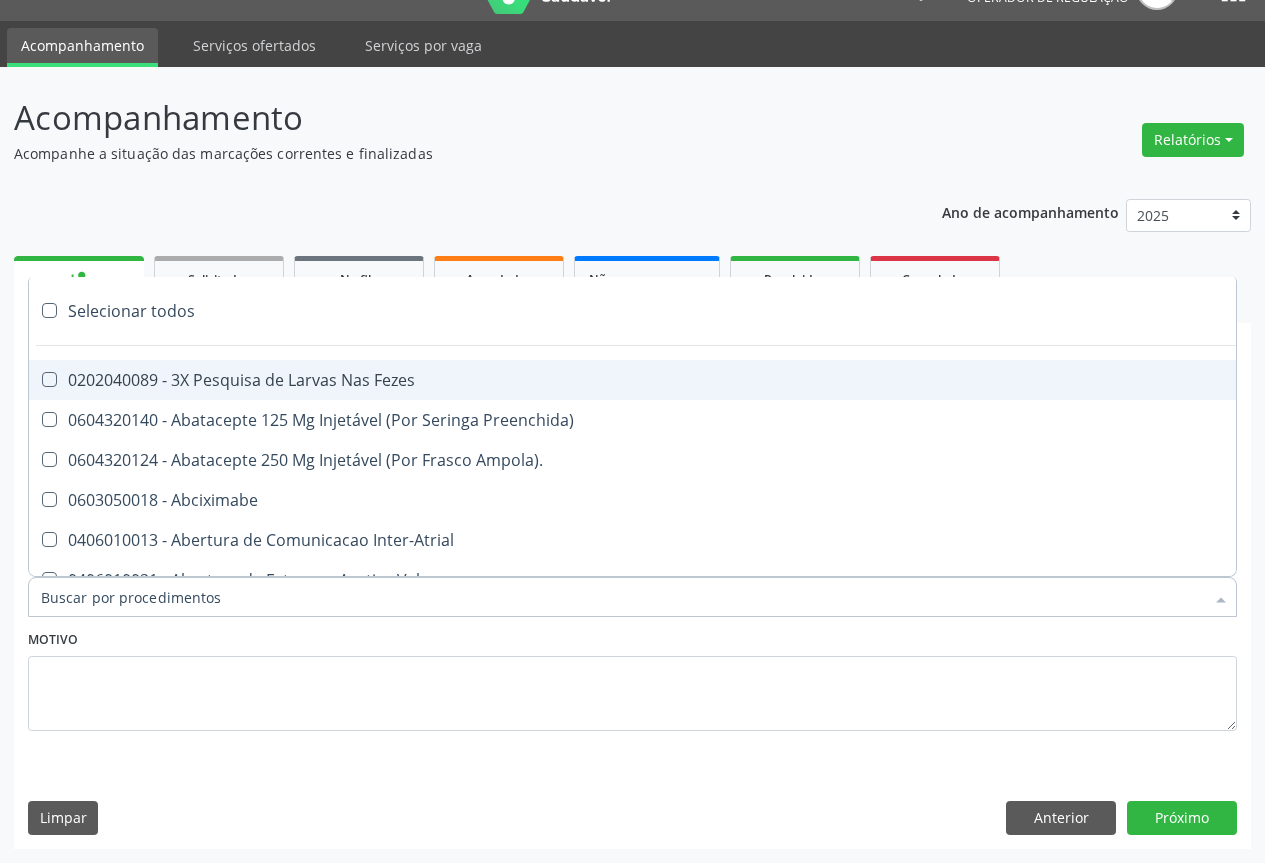 paste on "obstetrica" 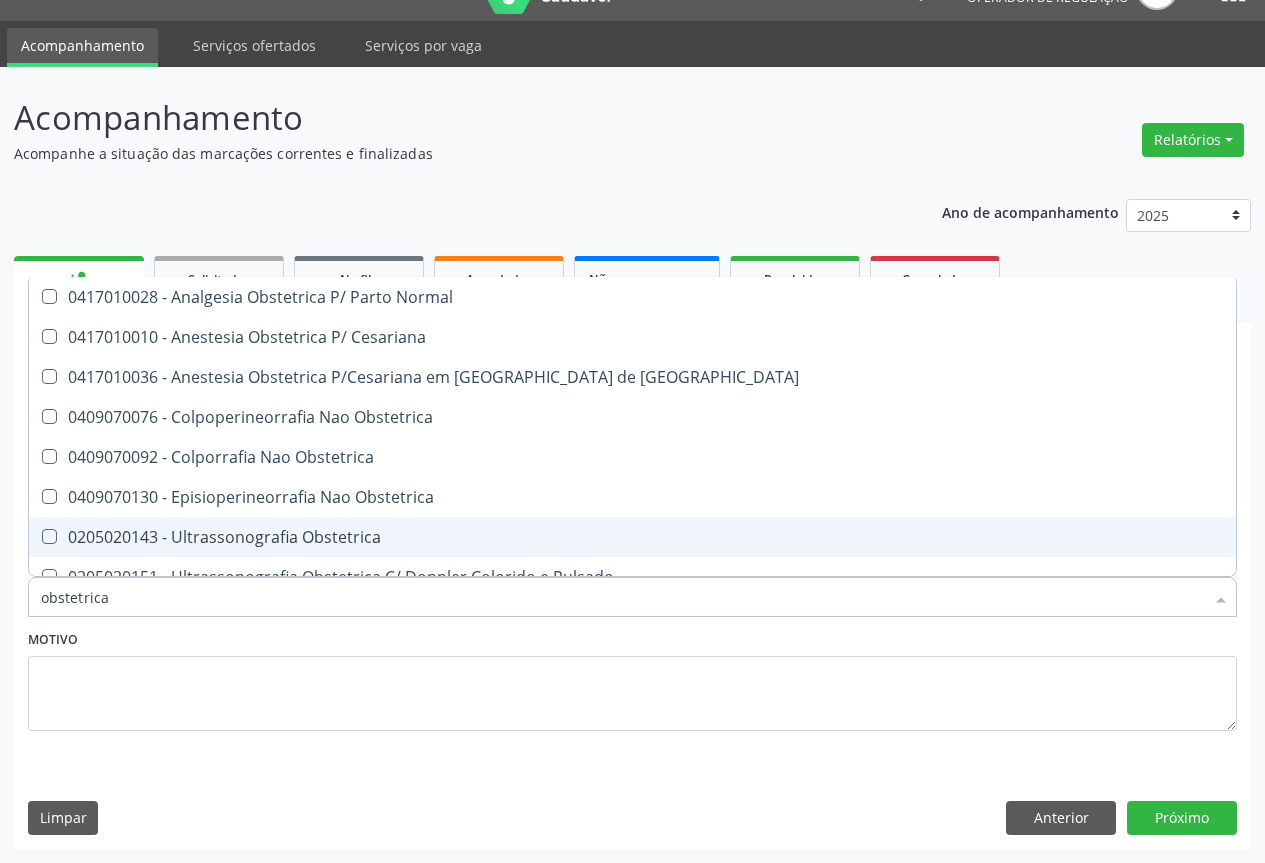 click on "0205020143 - Ultrassonografia Obstetrica" at bounding box center (632, 537) 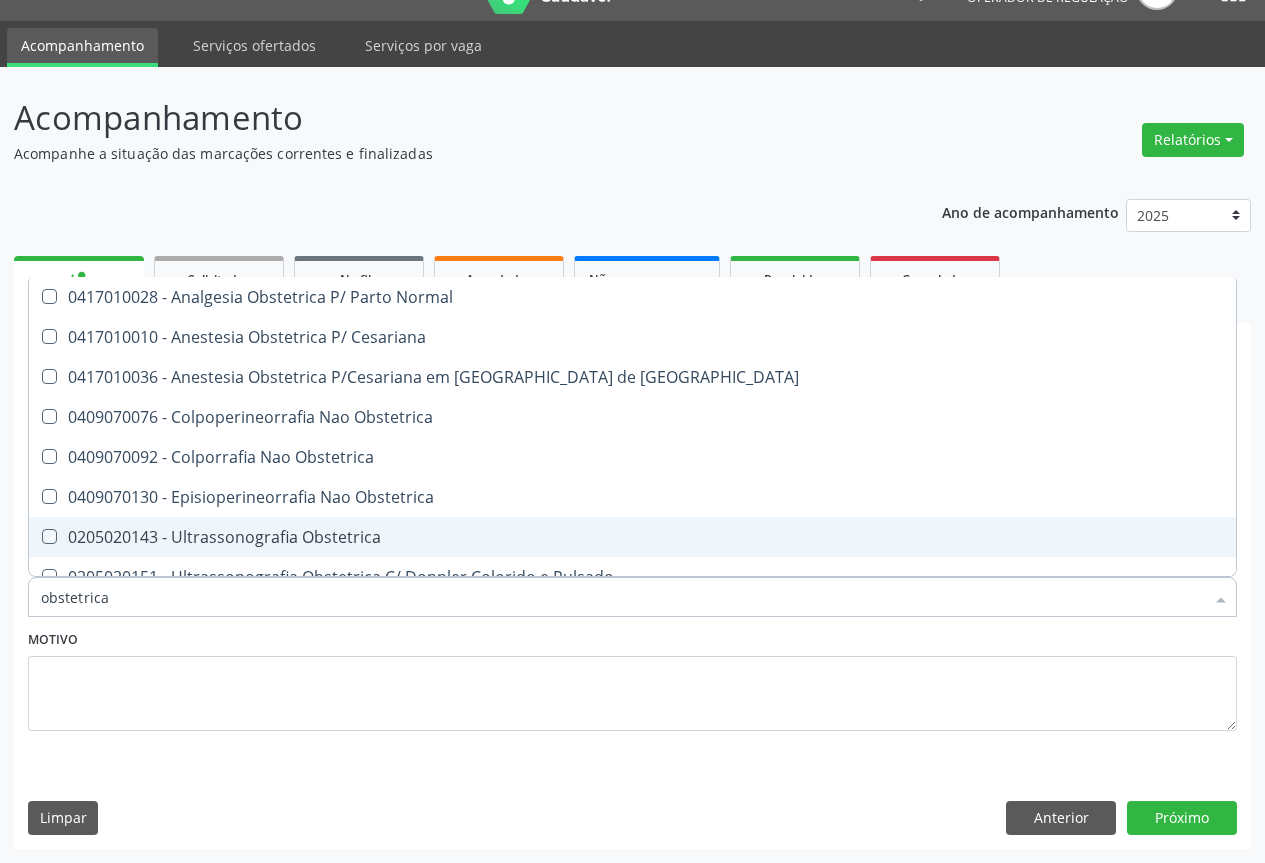 checkbox on "true" 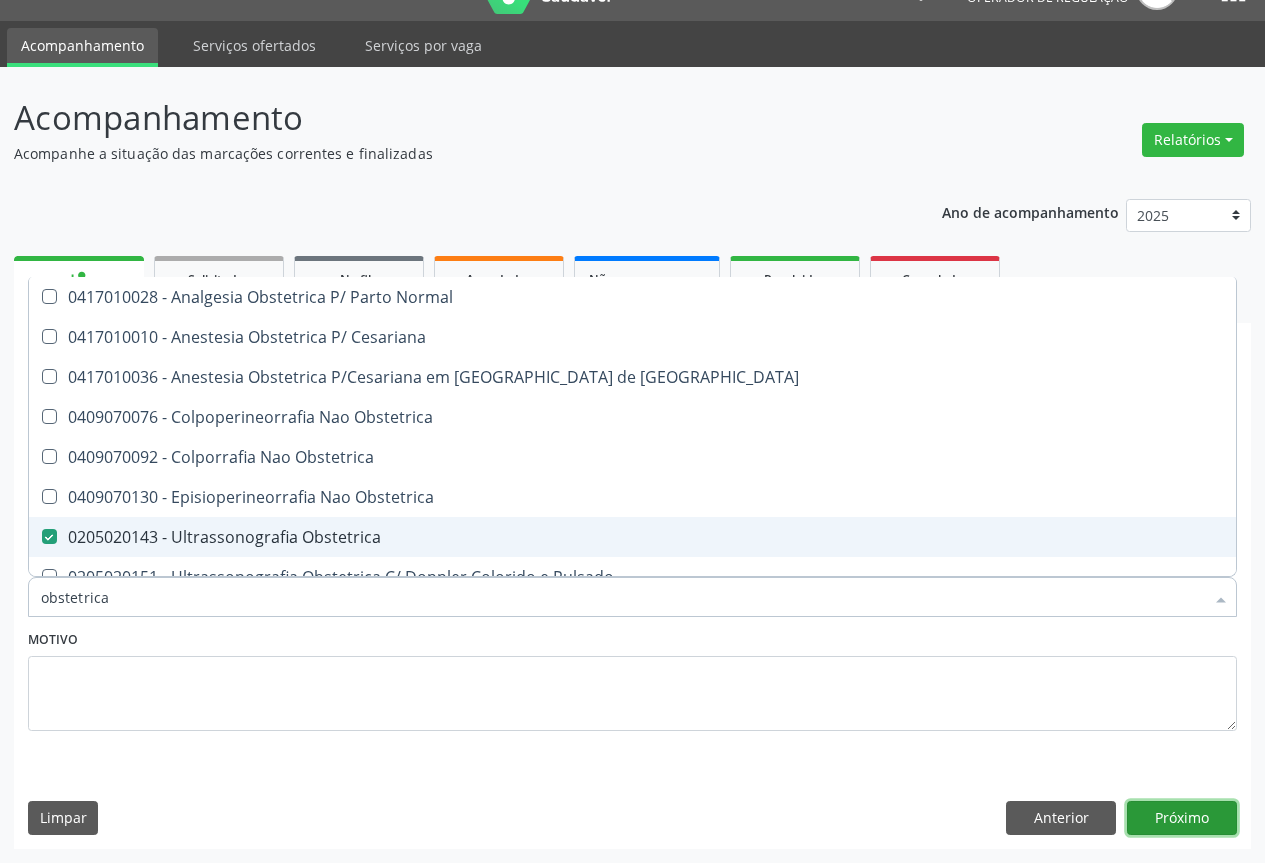 click on "Próximo" at bounding box center (1182, 818) 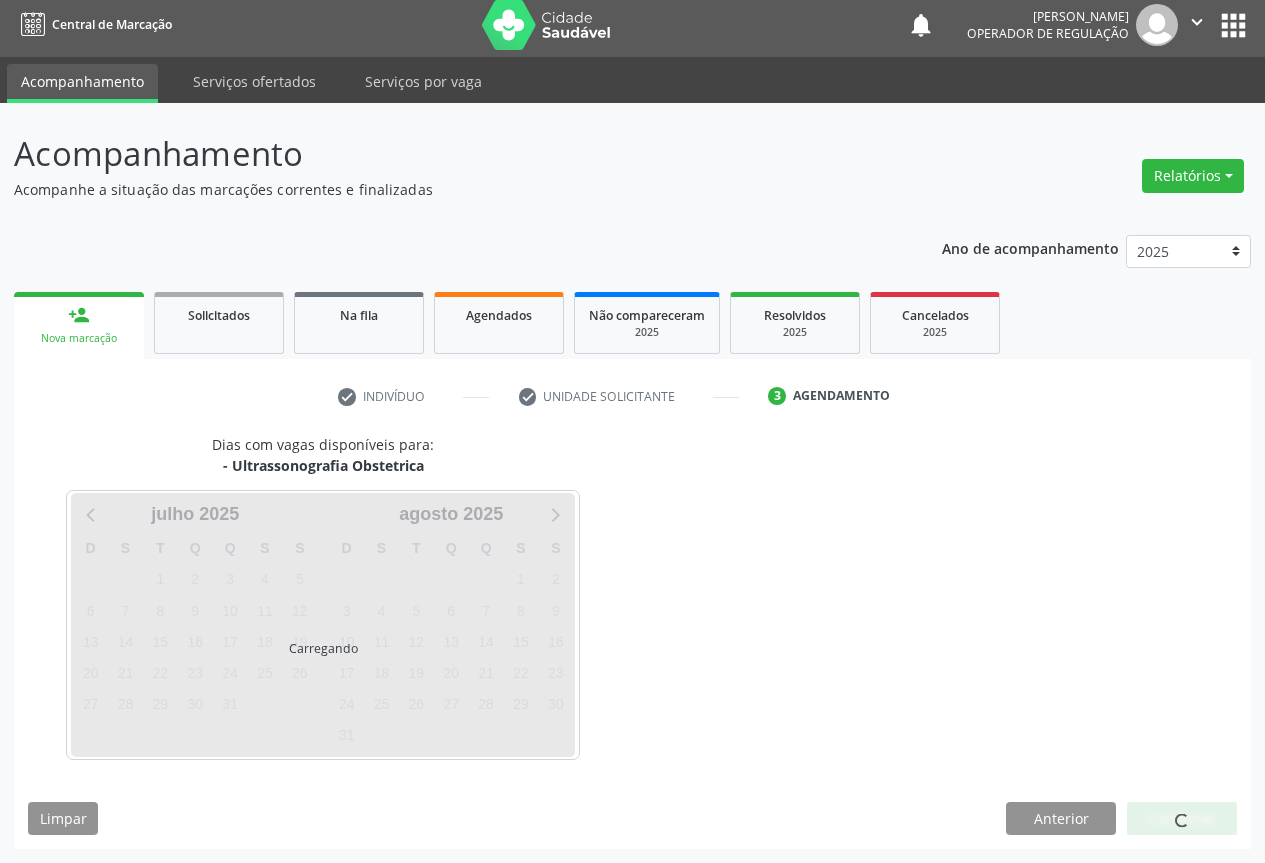scroll, scrollTop: 7, scrollLeft: 0, axis: vertical 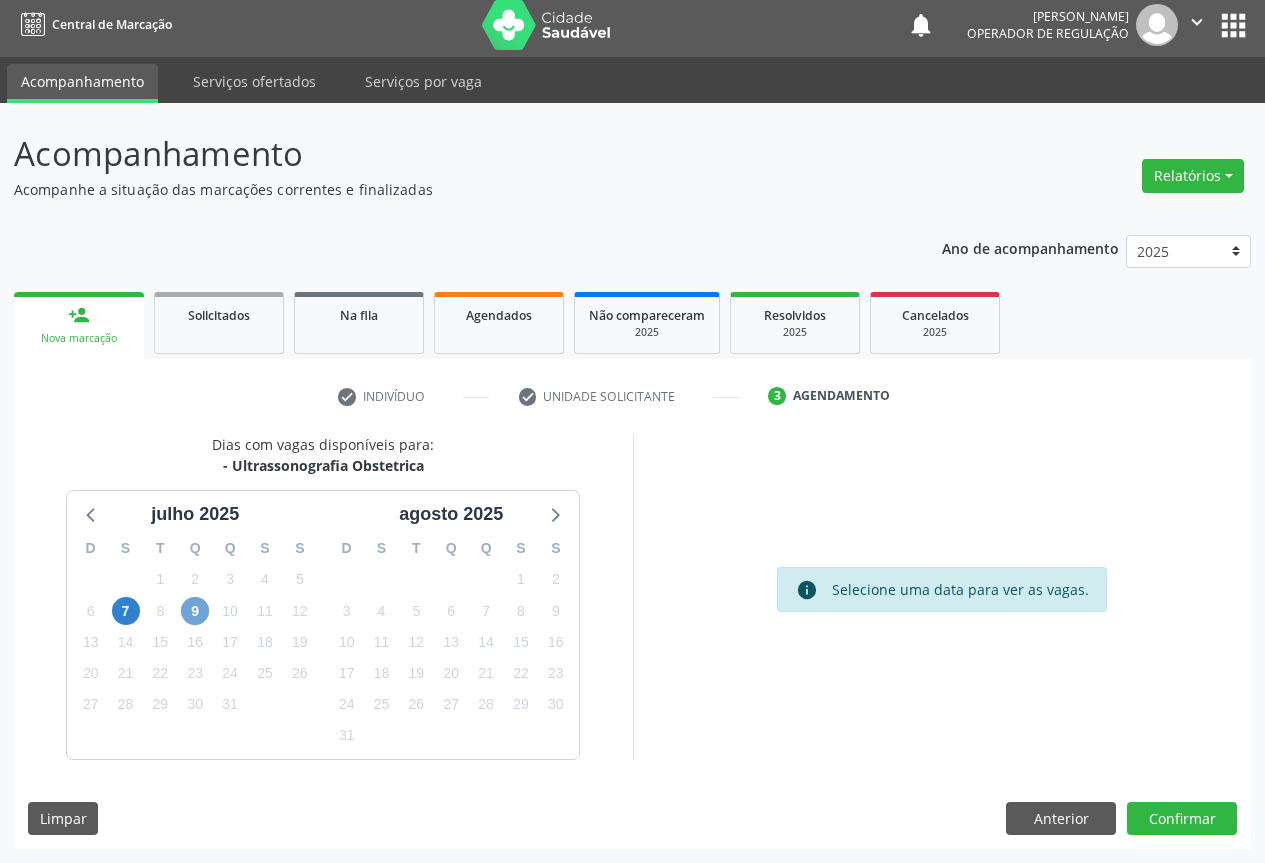 click on "9" at bounding box center (195, 611) 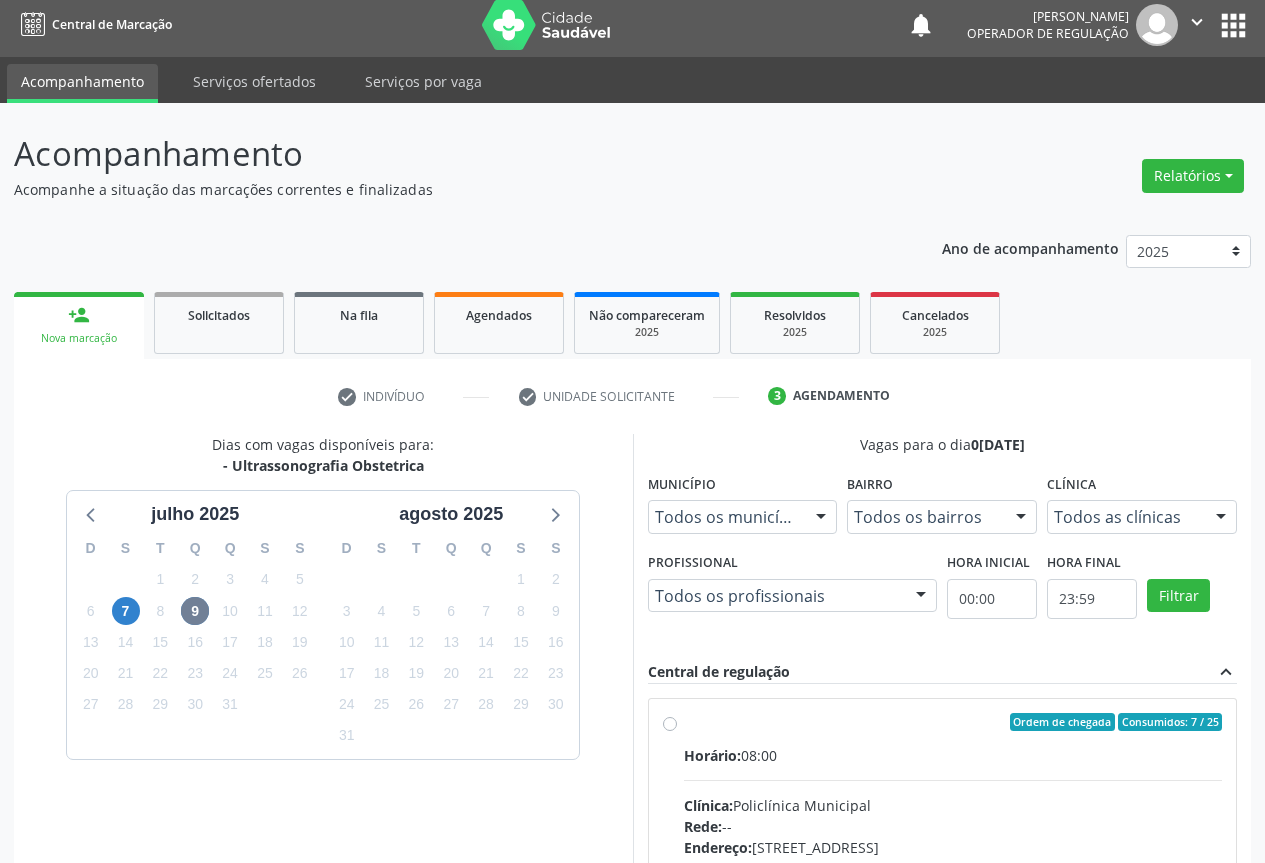 click on "Ordem de chegada
Consumidos: 7 / 25
Horário:   08:00
Clínica:  Policlínica Municipal
Rede:
--
Endereço:   Predio, nº 386, Centro, Campo Formoso - BA
Telefone:   (74) 6451312
Profissional:
Orlindo Carvalho dos Santos
Informações adicionais sobre o atendimento
Idade de atendimento:
de 0 a 120 anos
Gênero(s) atendido(s):
Masculino e Feminino
Informações adicionais:
--" at bounding box center (953, 866) 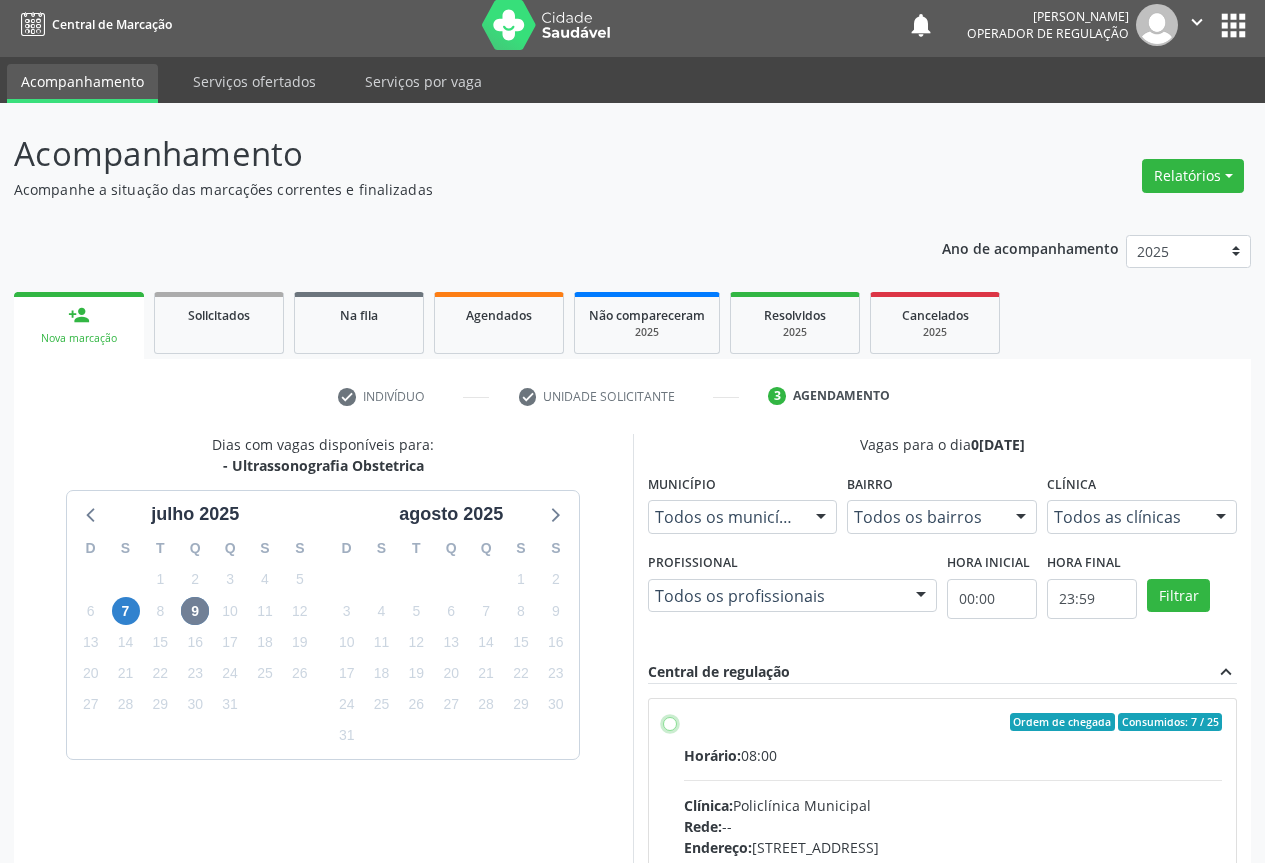click on "Ordem de chegada
Consumidos: 7 / 25
Horário:   08:00
Clínica:  Policlínica Municipal
Rede:
--
Endereço:   Predio, nº 386, Centro, Campo Formoso - BA
Telefone:   (74) 6451312
Profissional:
Orlindo Carvalho dos Santos
Informações adicionais sobre o atendimento
Idade de atendimento:
de 0 a 120 anos
Gênero(s) atendido(s):
Masculino e Feminino
Informações adicionais:
--" at bounding box center [670, 722] 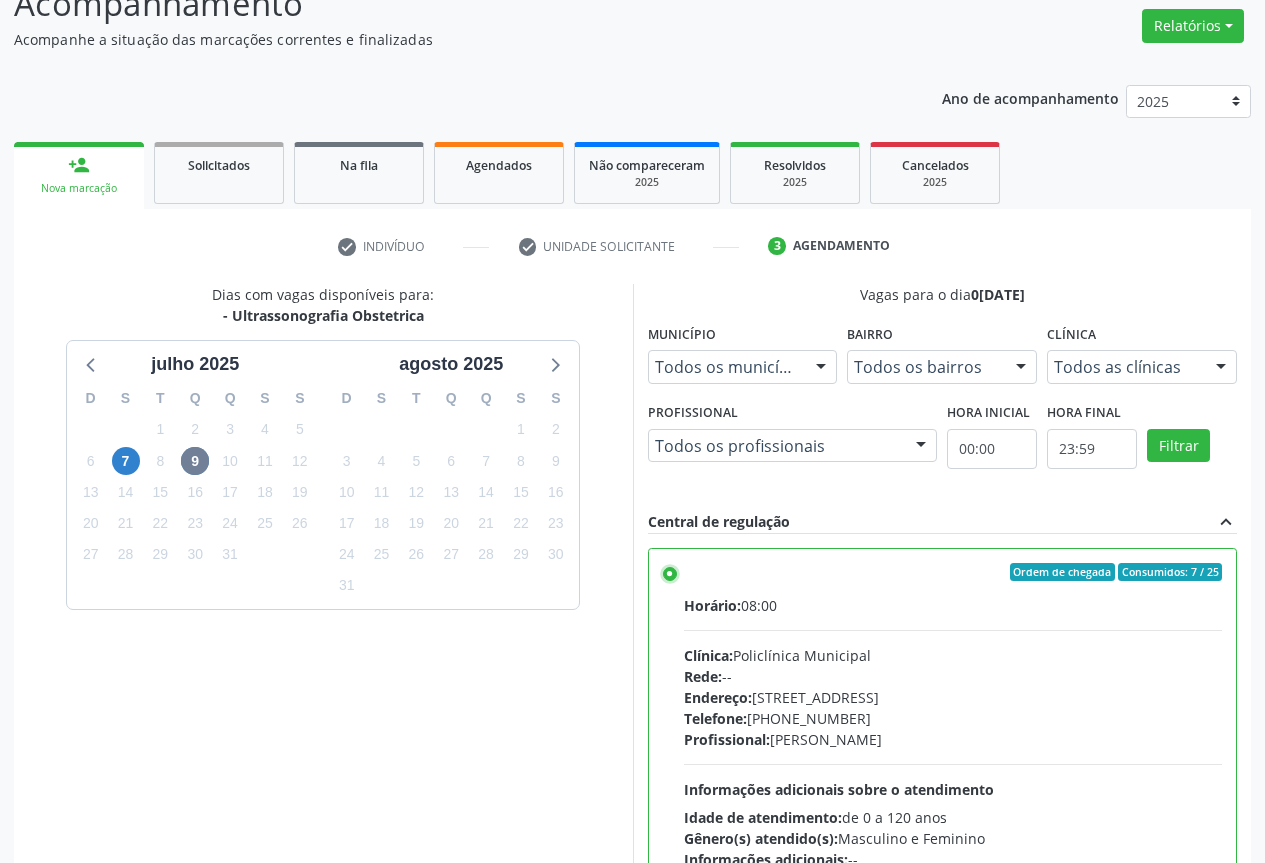scroll, scrollTop: 330, scrollLeft: 0, axis: vertical 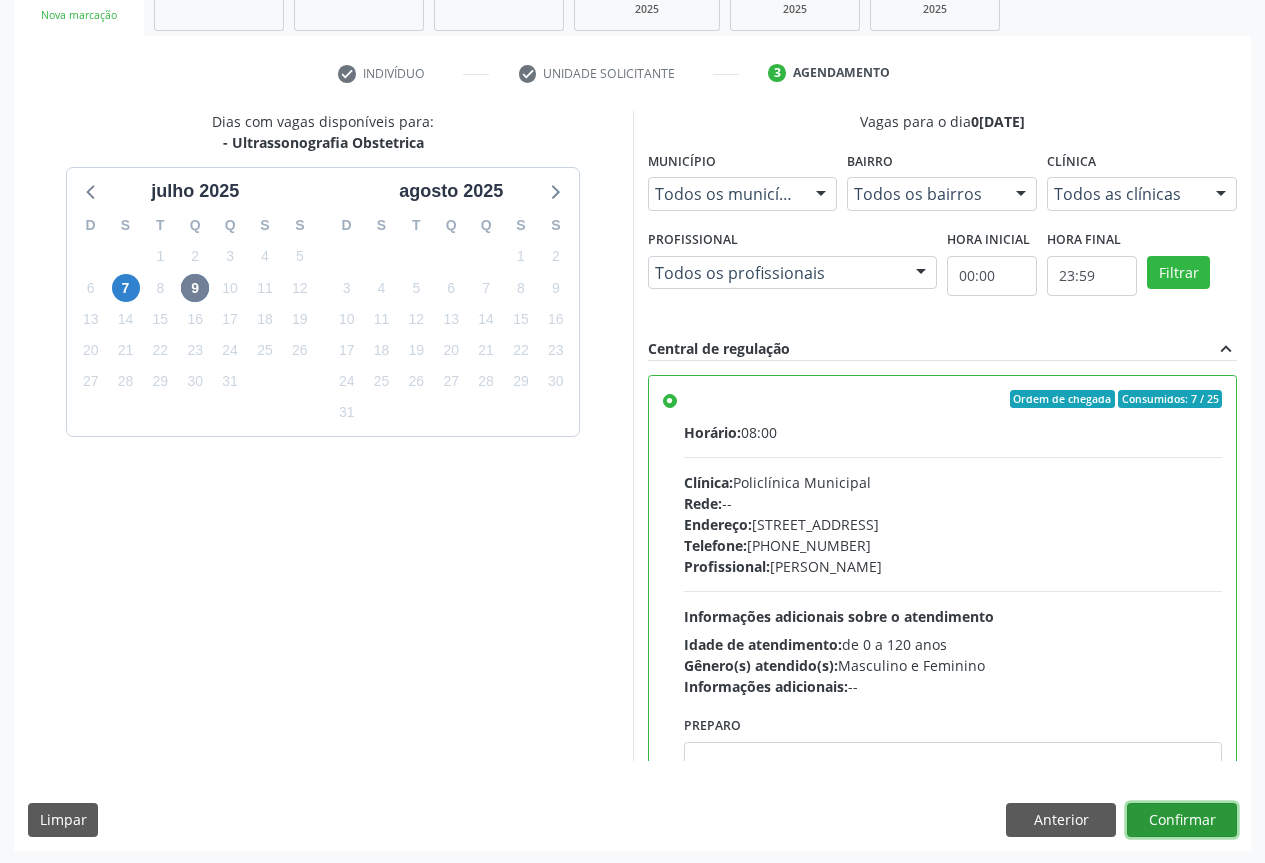 click on "Confirmar" at bounding box center (1182, 820) 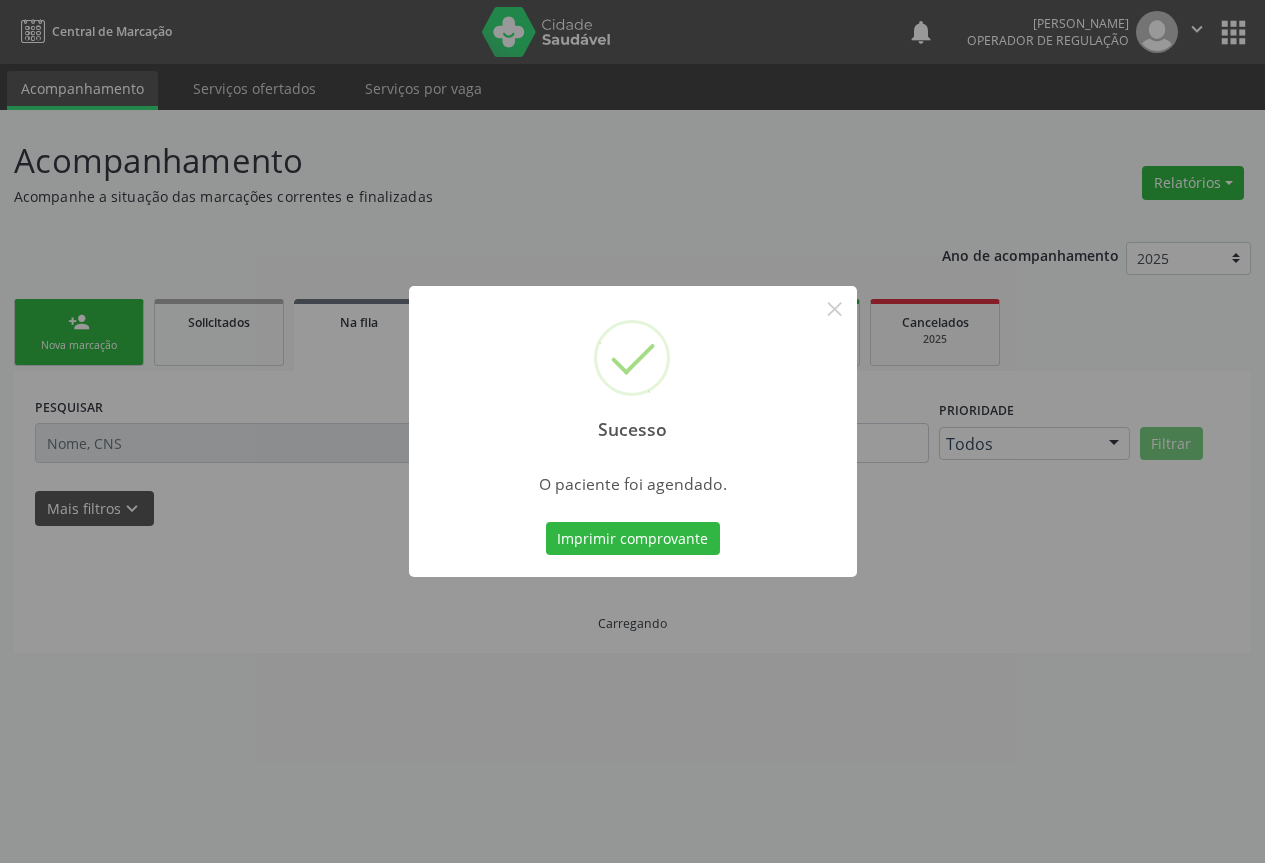 scroll, scrollTop: 0, scrollLeft: 0, axis: both 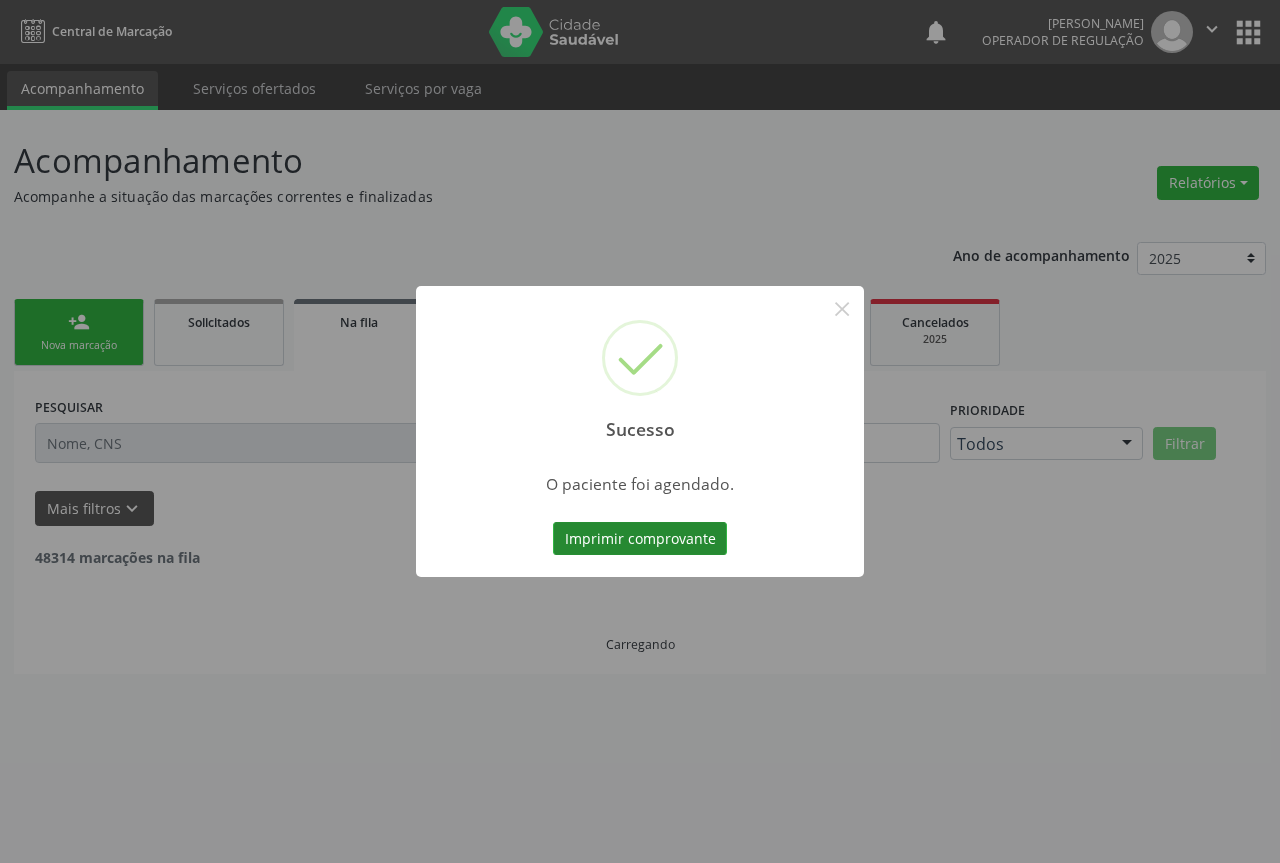 click on "Imprimir comprovante" at bounding box center (640, 539) 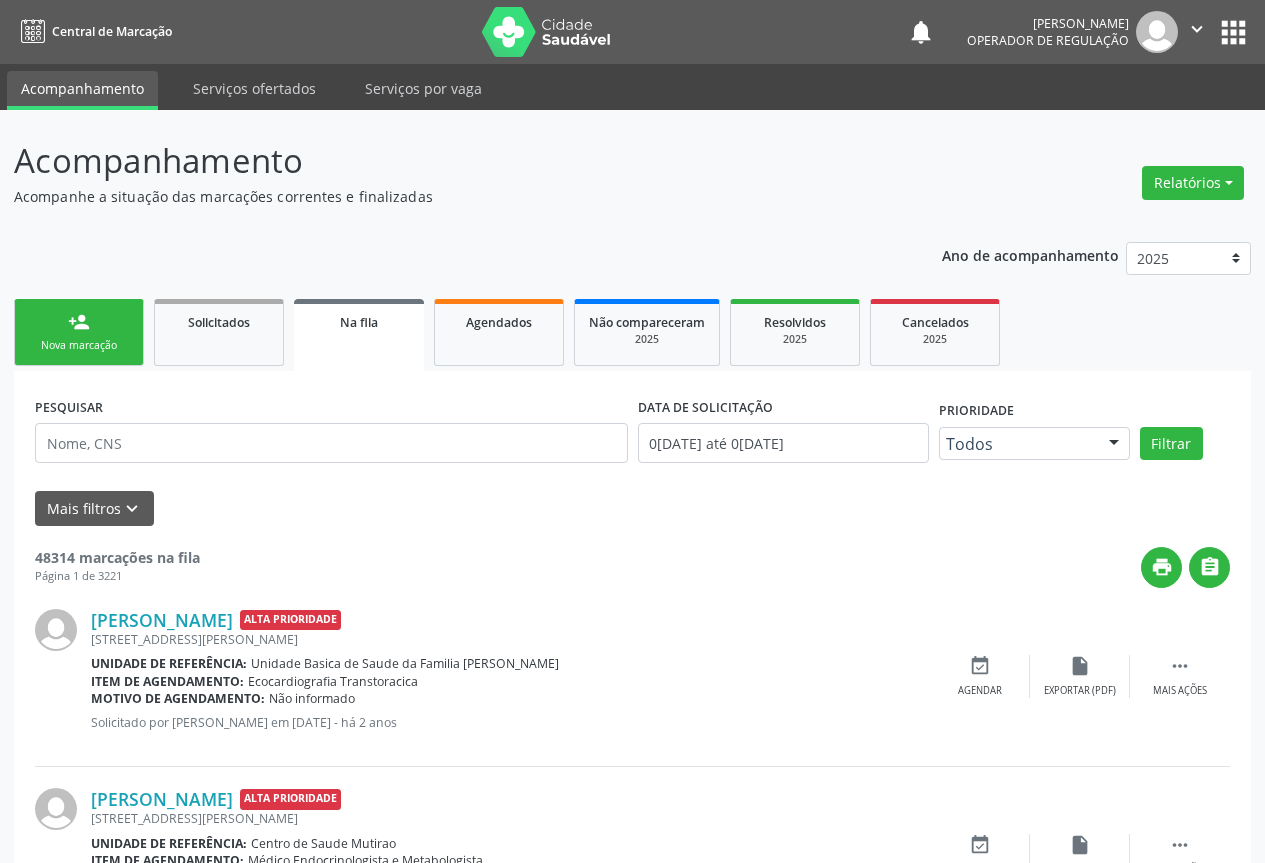 click on "Nova marcação" at bounding box center (79, 345) 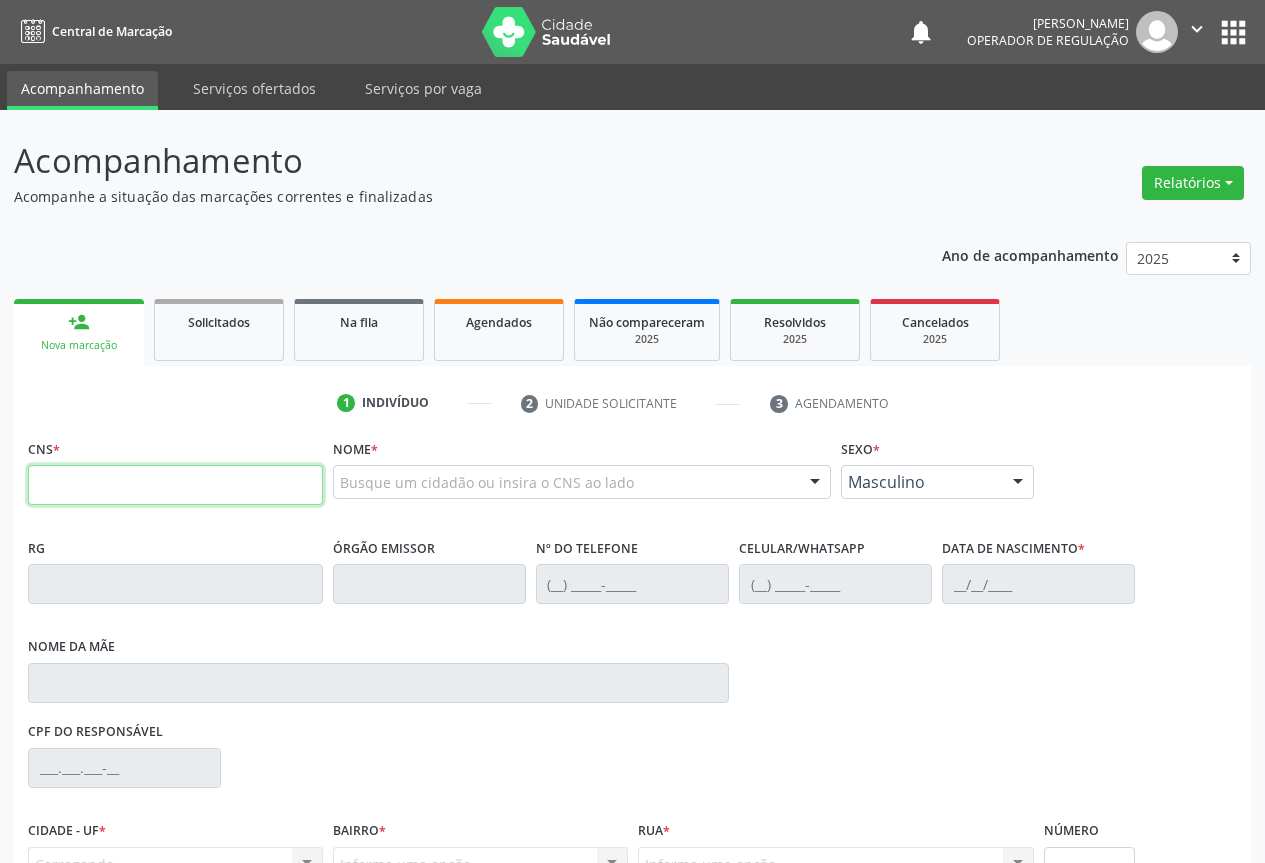 click at bounding box center (175, 485) 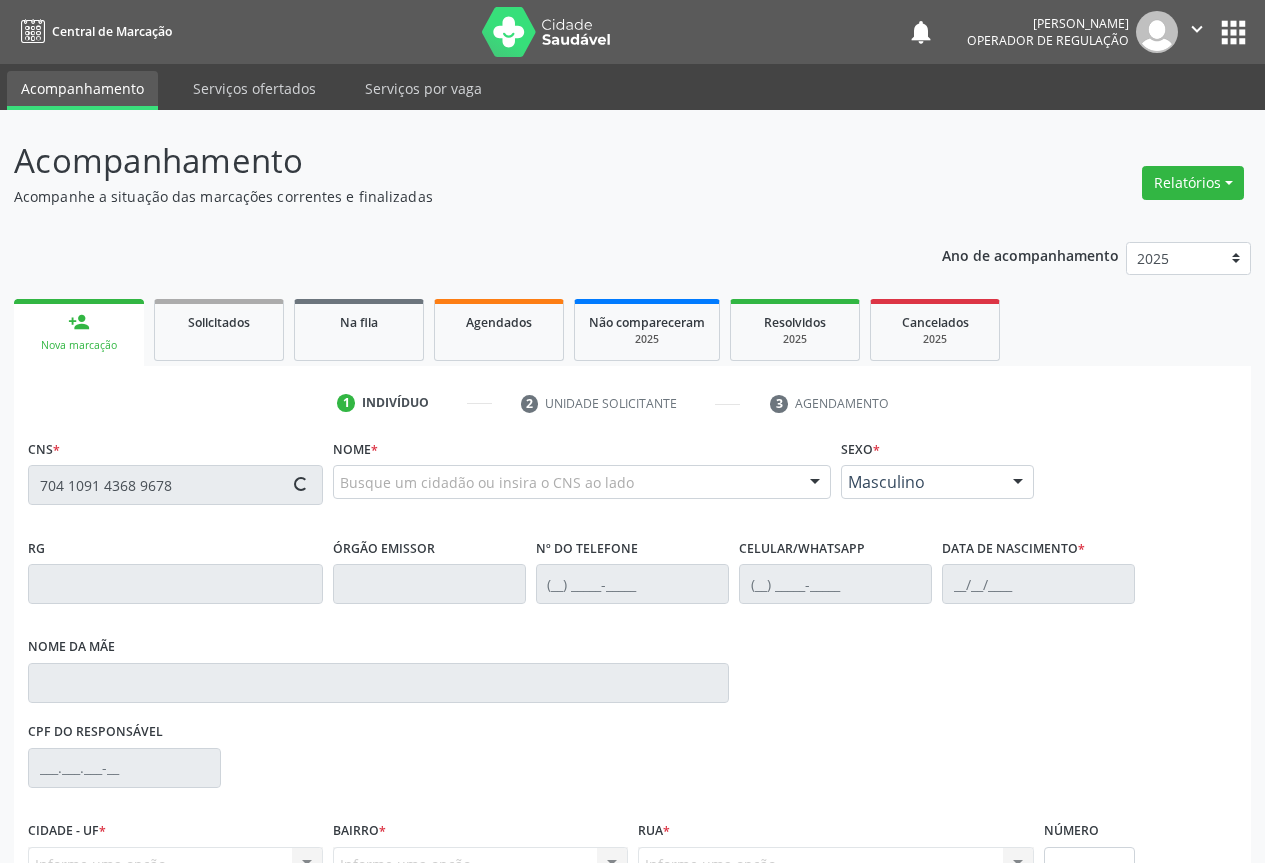 type on "704 1091 4368 9678" 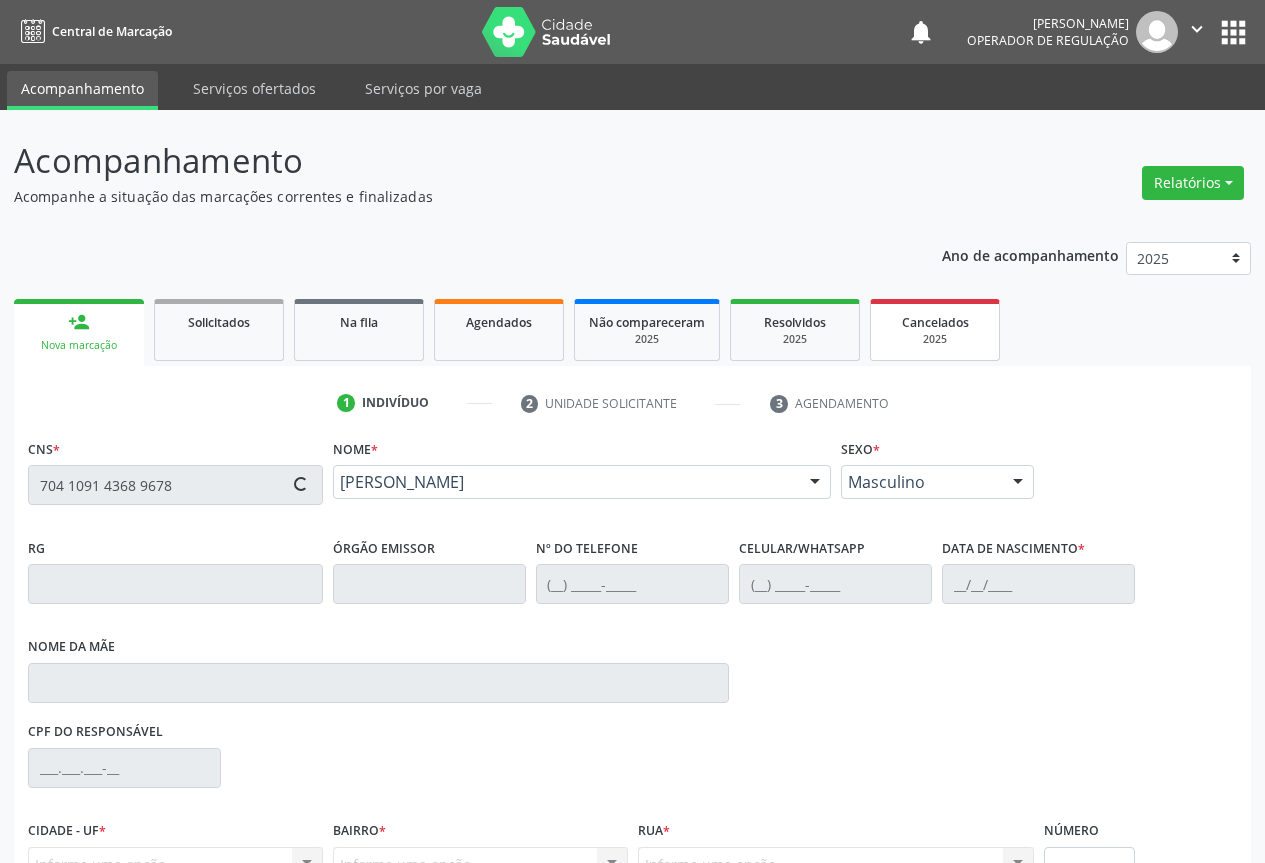 type on "22/04/2008" 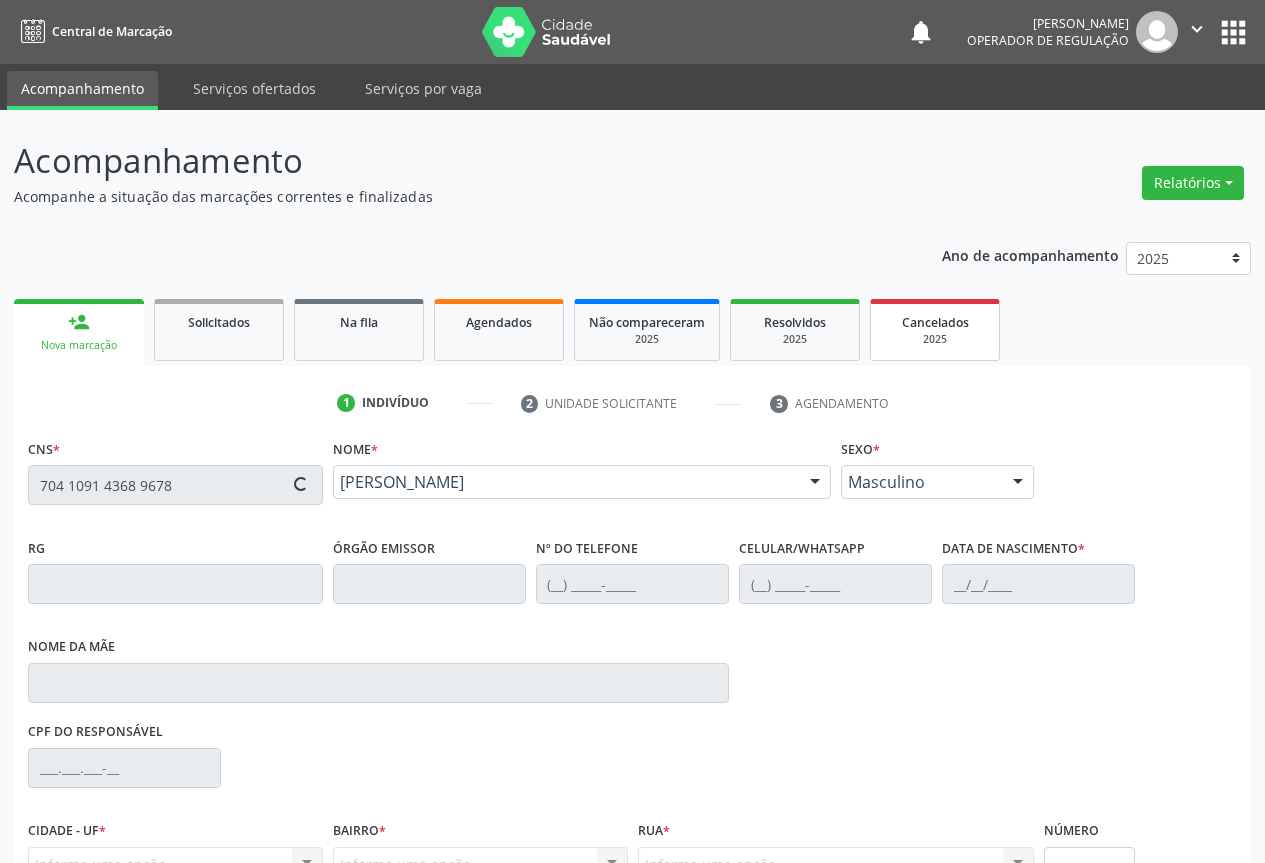 type on "S/N" 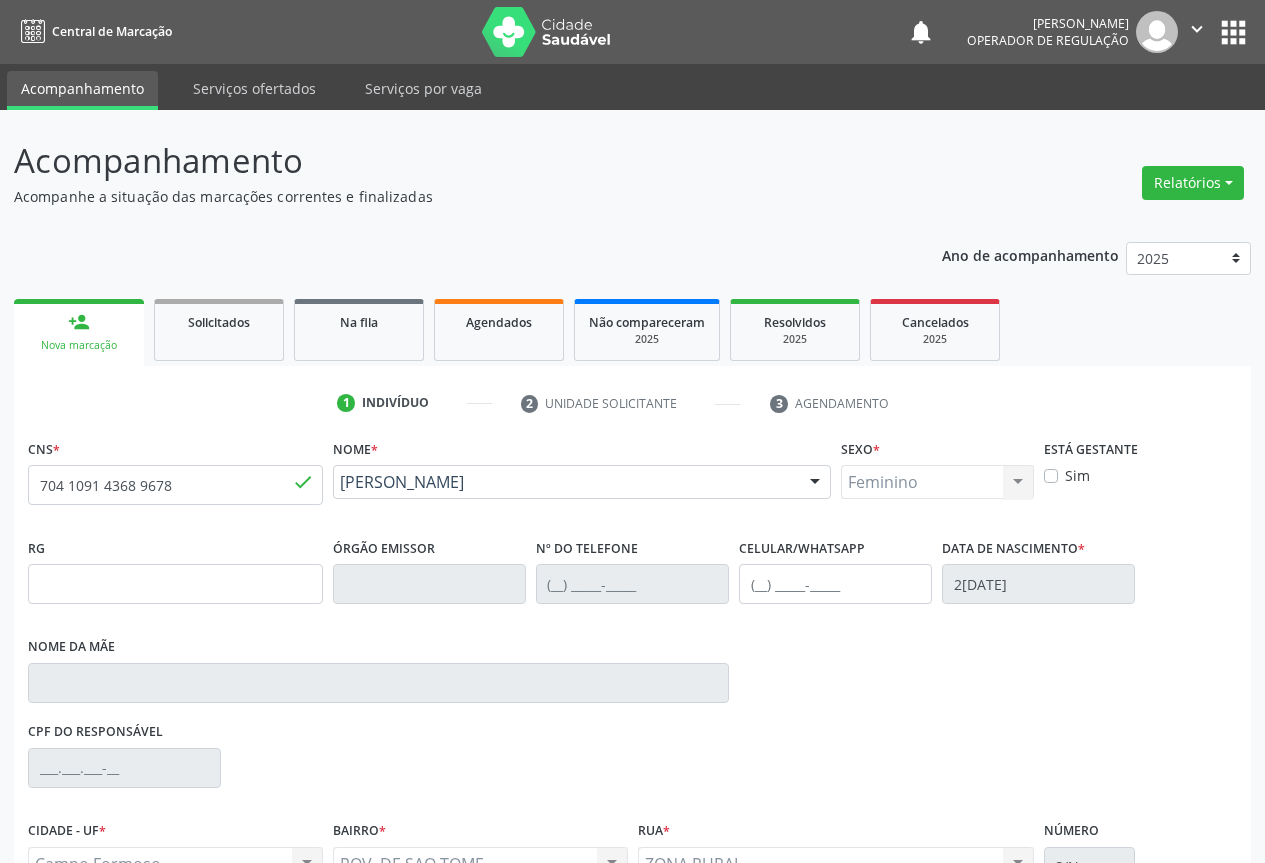scroll, scrollTop: 207, scrollLeft: 0, axis: vertical 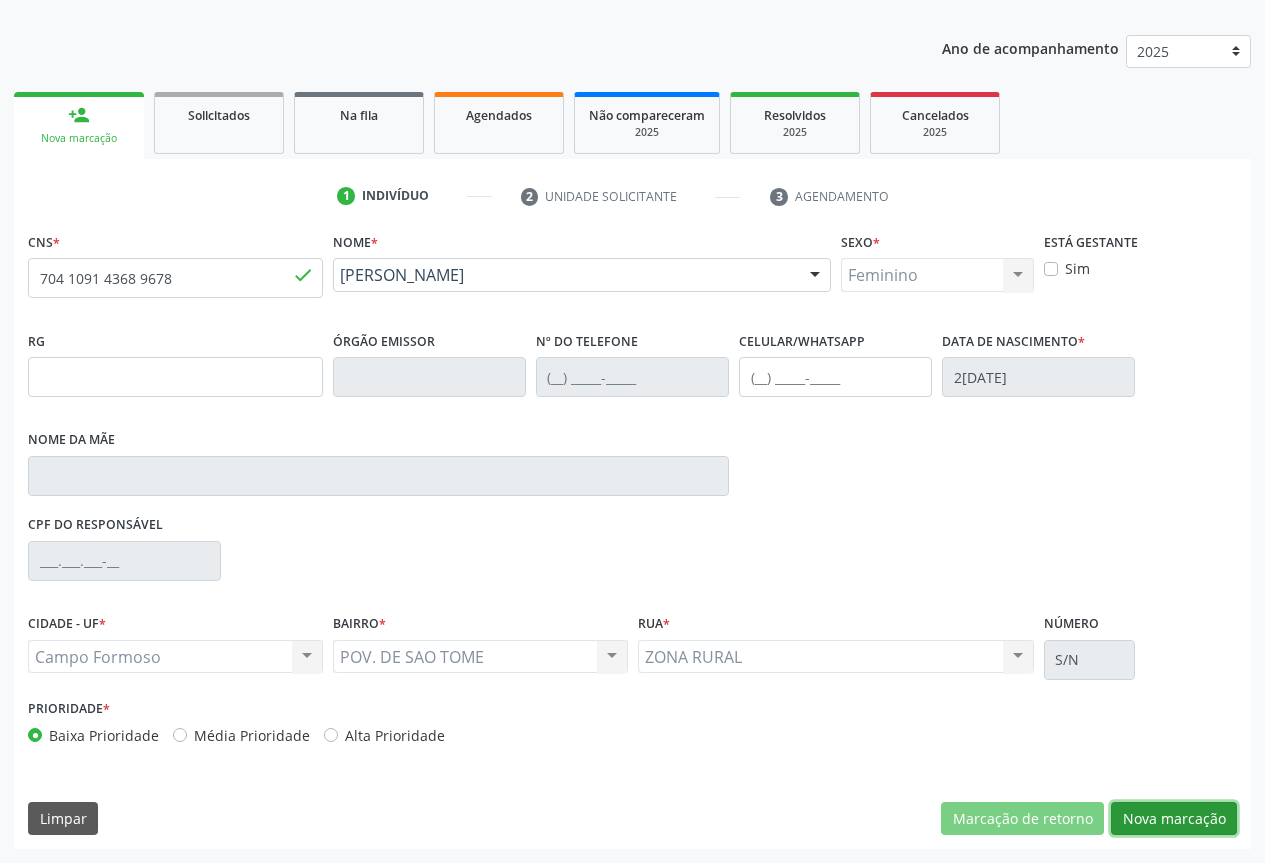 click on "Nova marcação" at bounding box center (1174, 819) 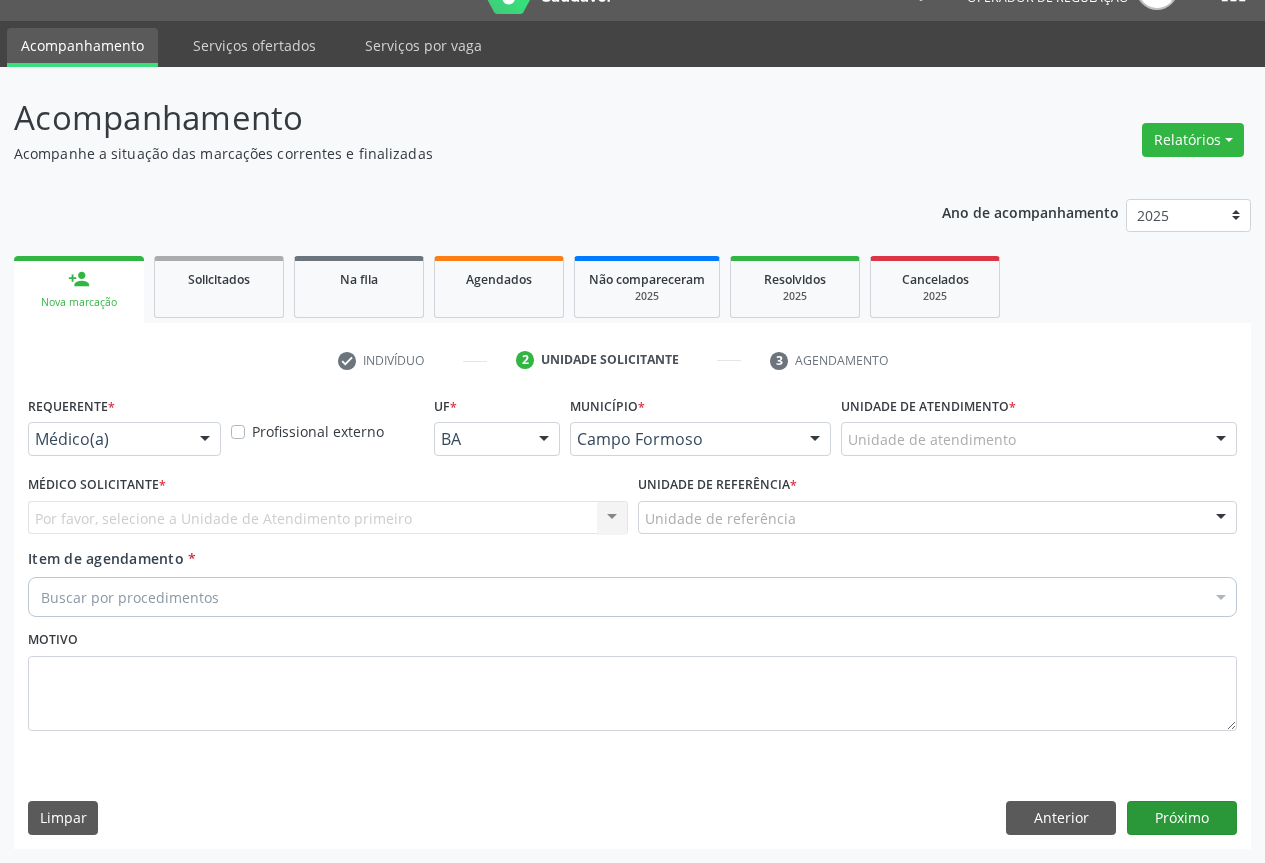 scroll, scrollTop: 43, scrollLeft: 0, axis: vertical 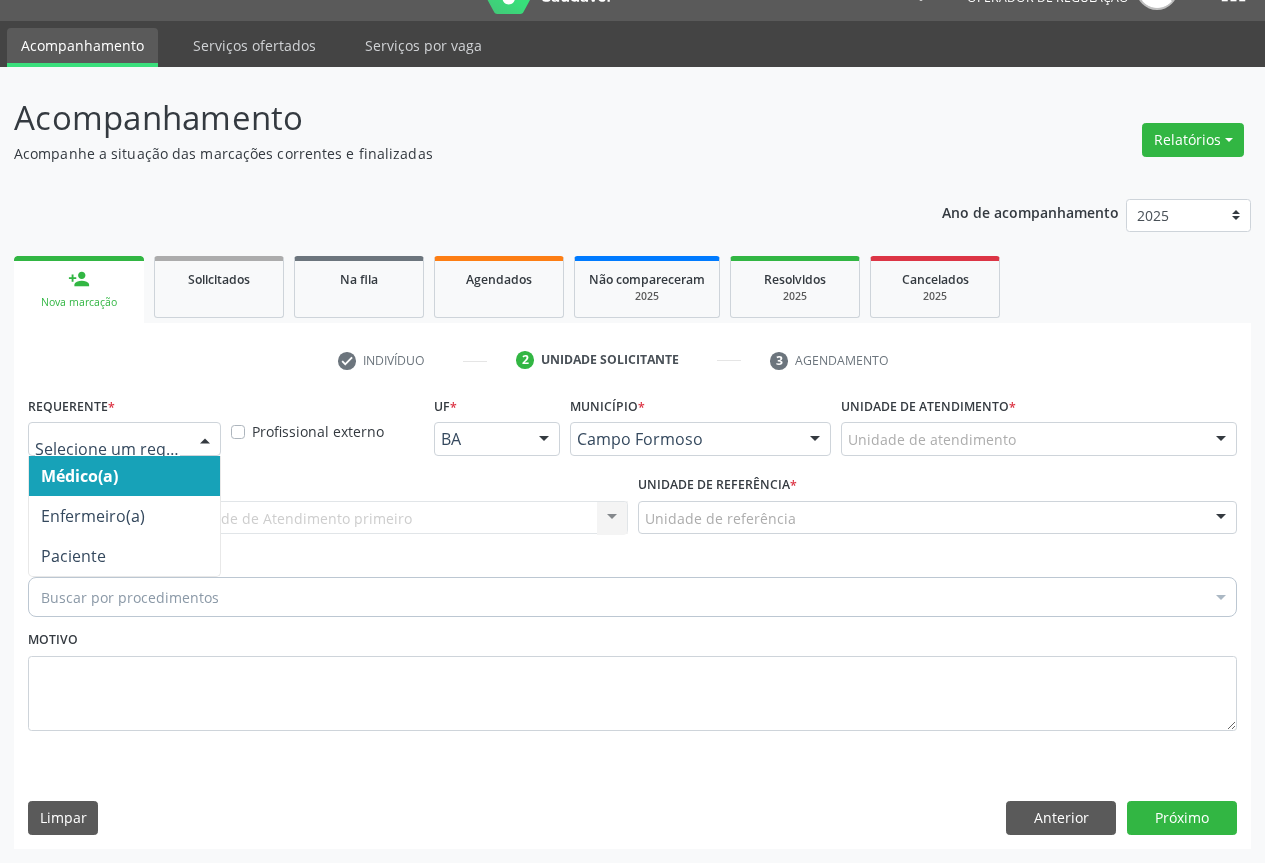 click at bounding box center [205, 440] 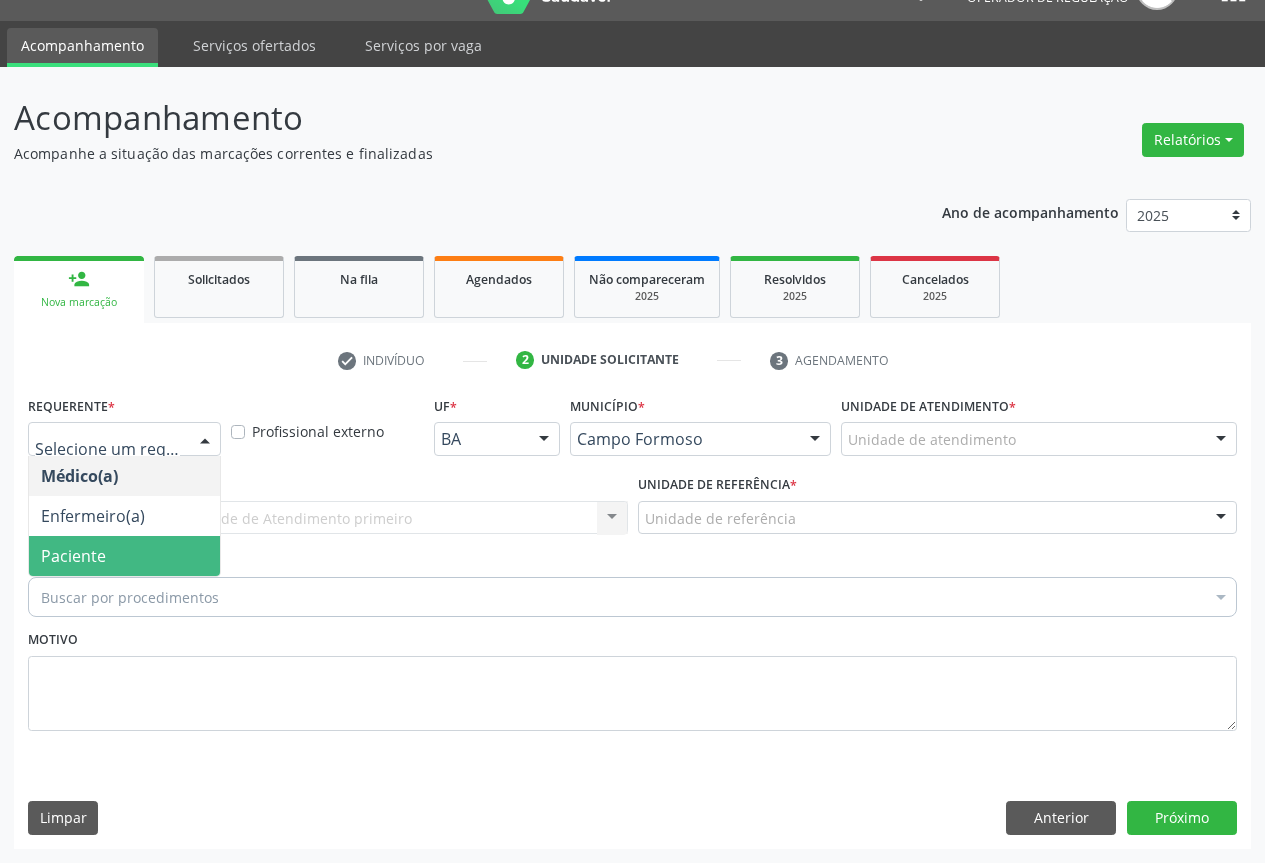 click on "Paciente" at bounding box center [124, 556] 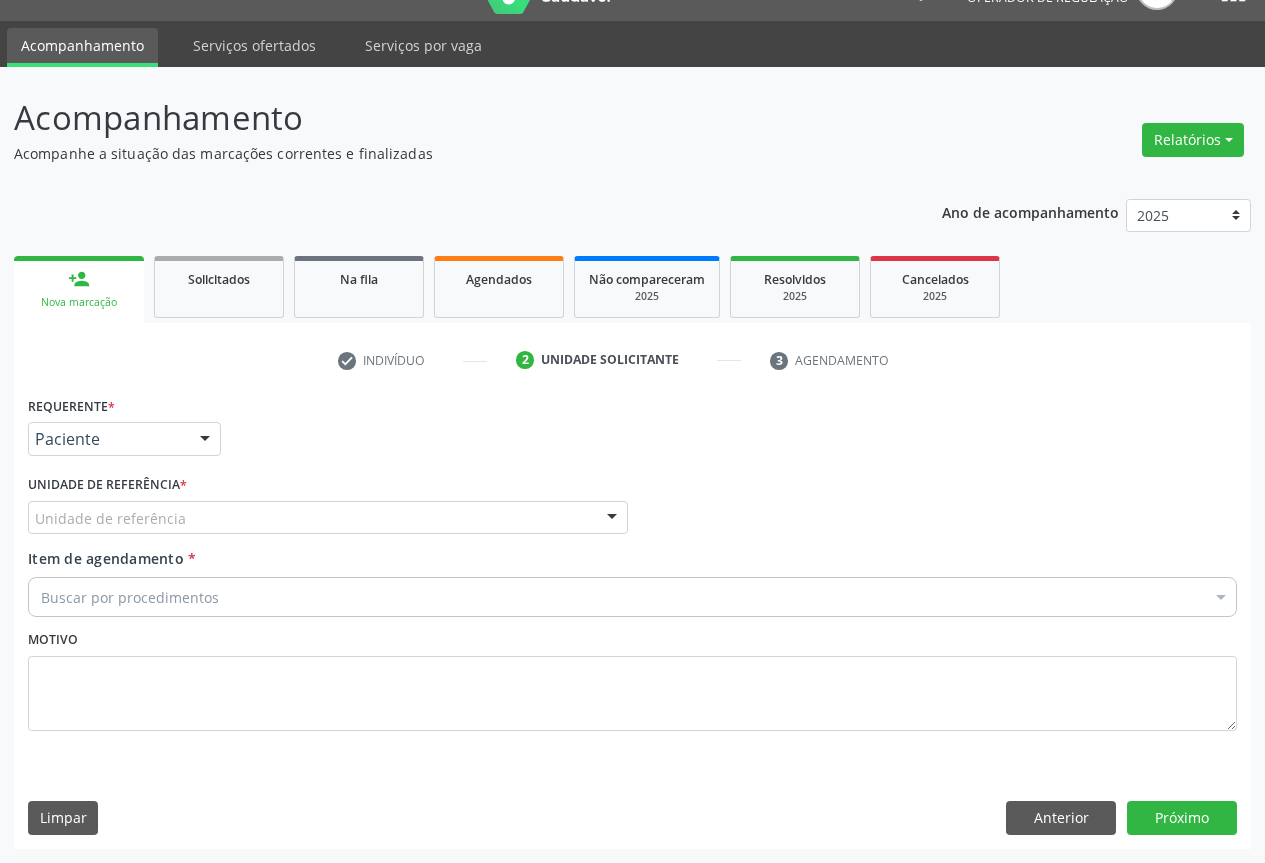 click at bounding box center [612, 519] 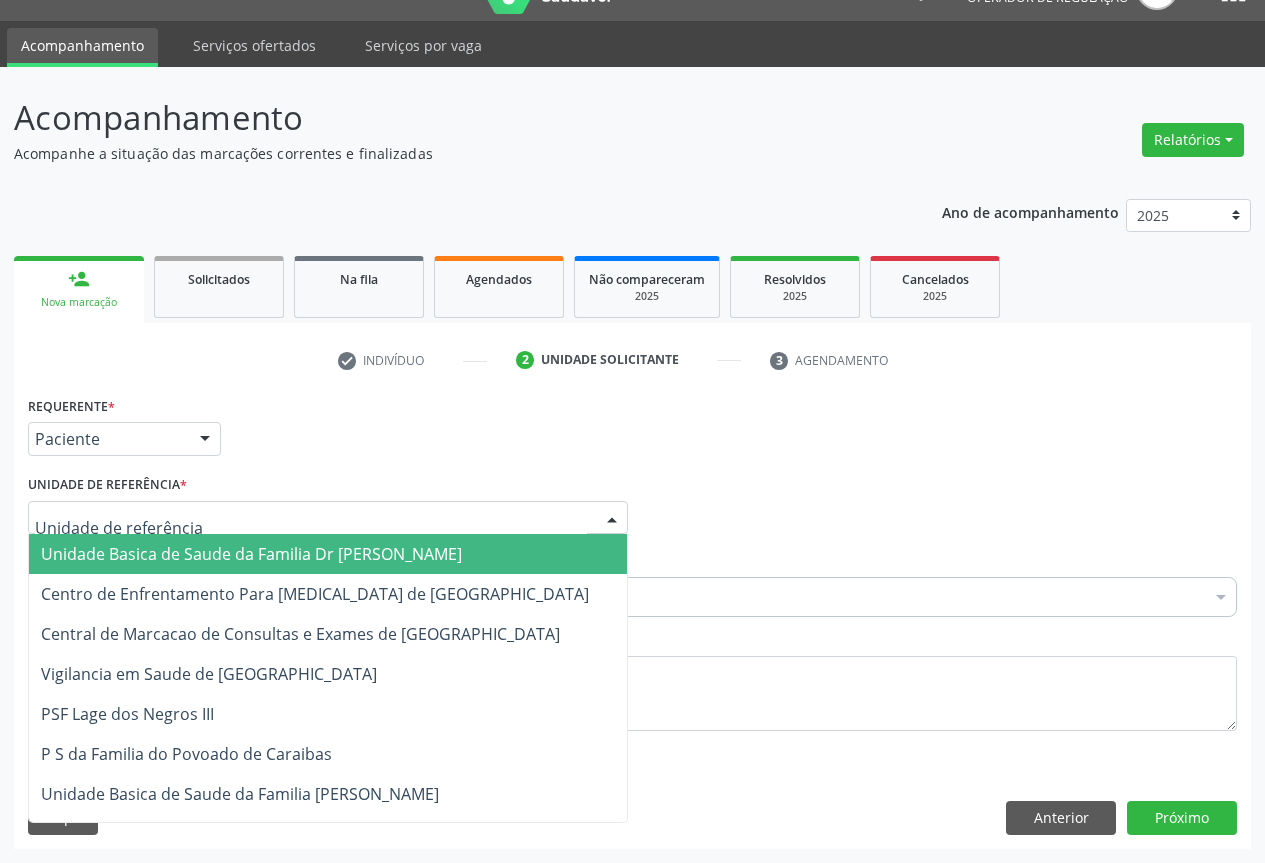 click on "Unidade Basica de Saude da Familia Dr [PERSON_NAME]" at bounding box center [328, 554] 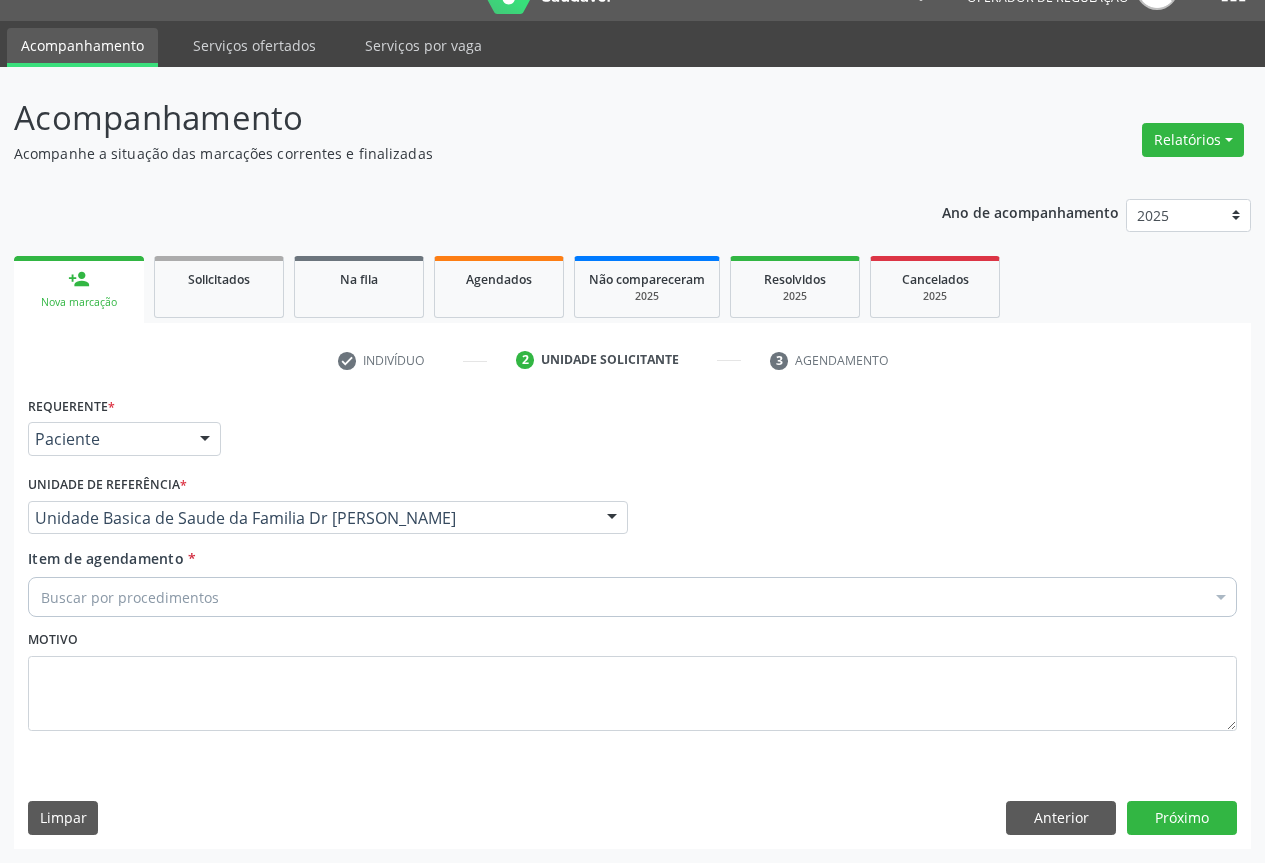 click on "Buscar por procedimentos" at bounding box center [632, 597] 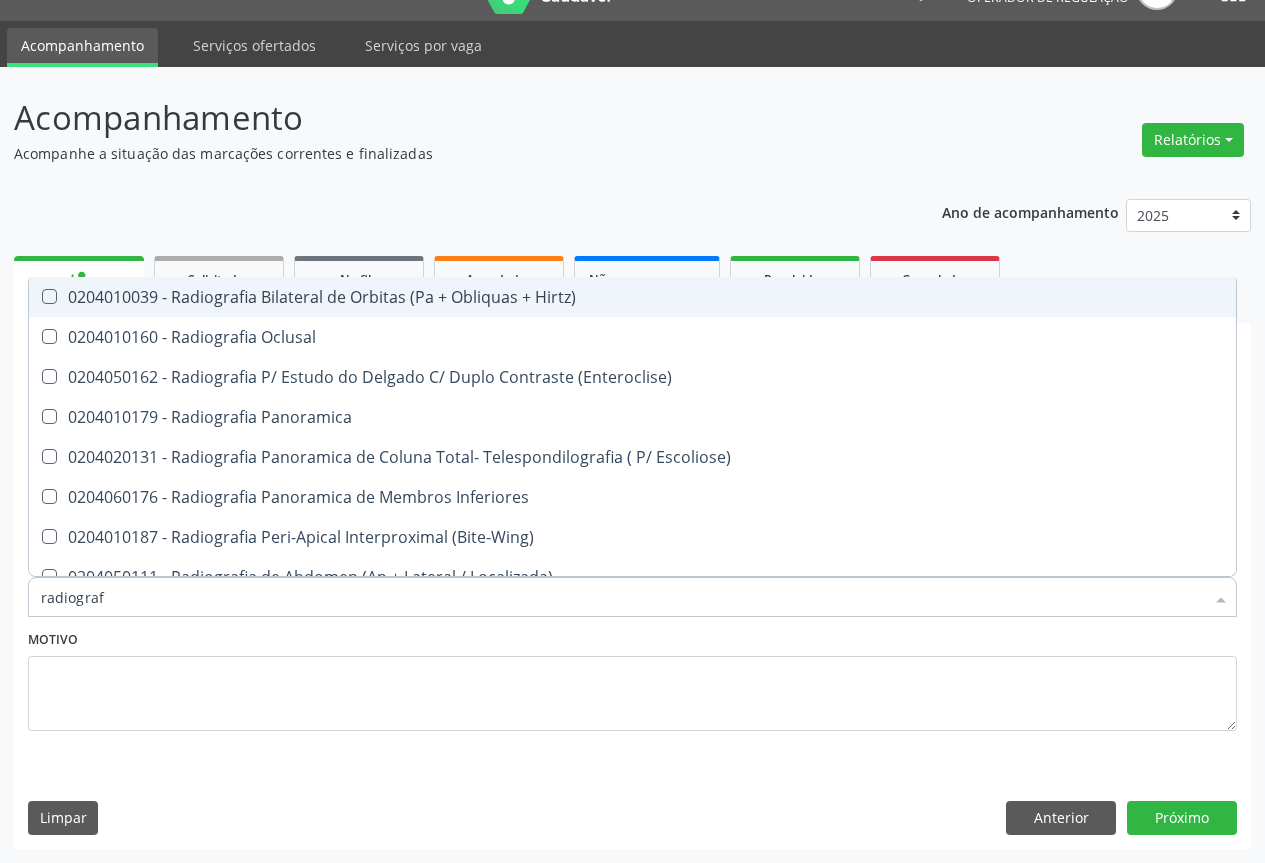type on "radiografi" 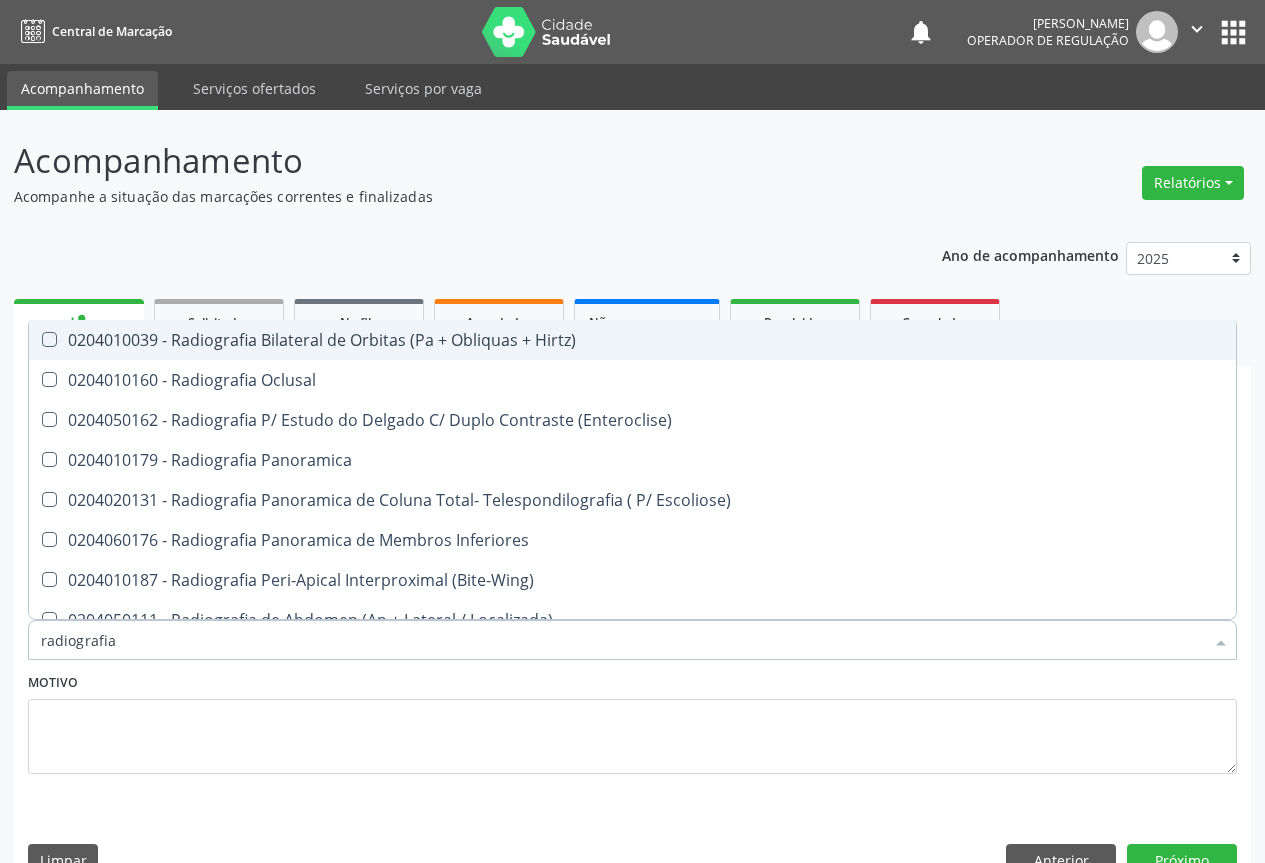 scroll, scrollTop: 43, scrollLeft: 0, axis: vertical 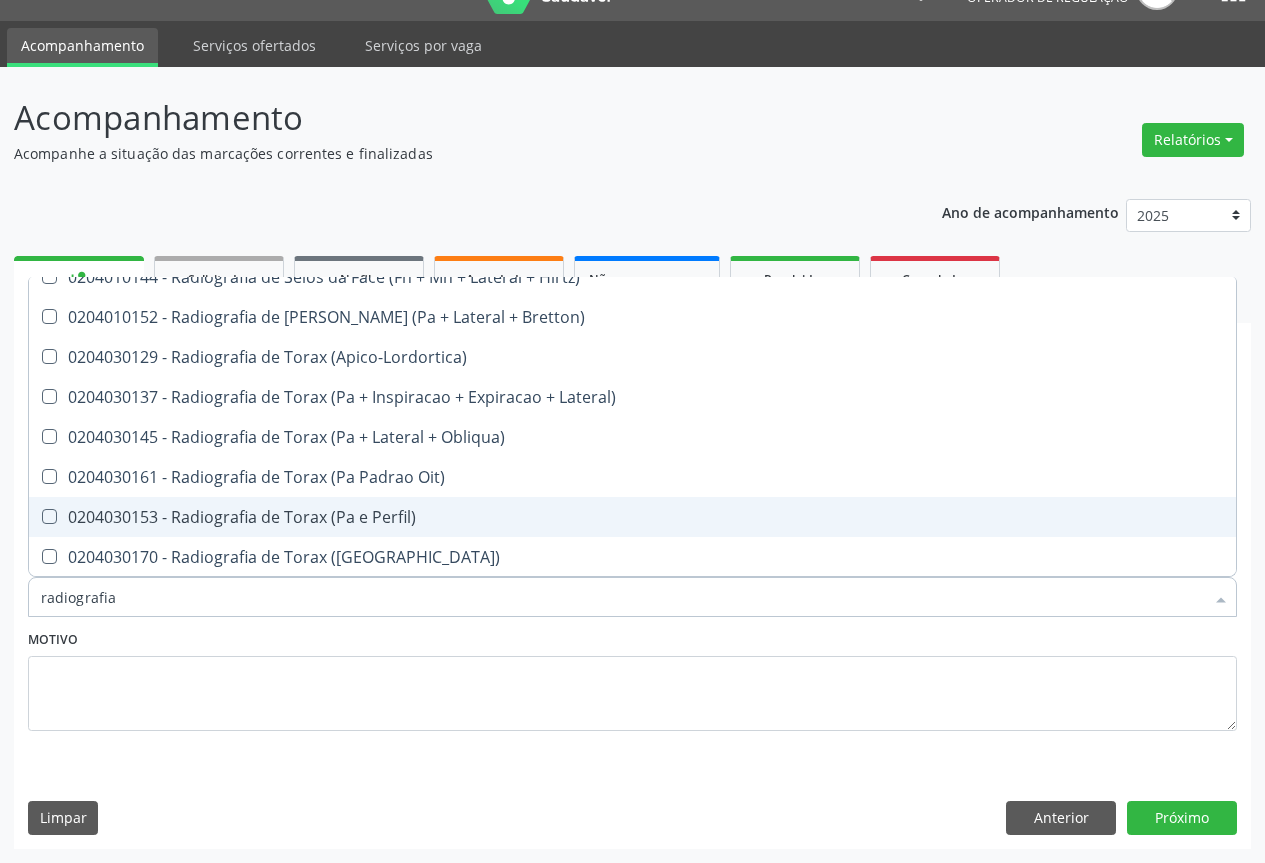click on "0204030153 - Radiografia de Torax (Pa e Perfil)" at bounding box center [632, 517] 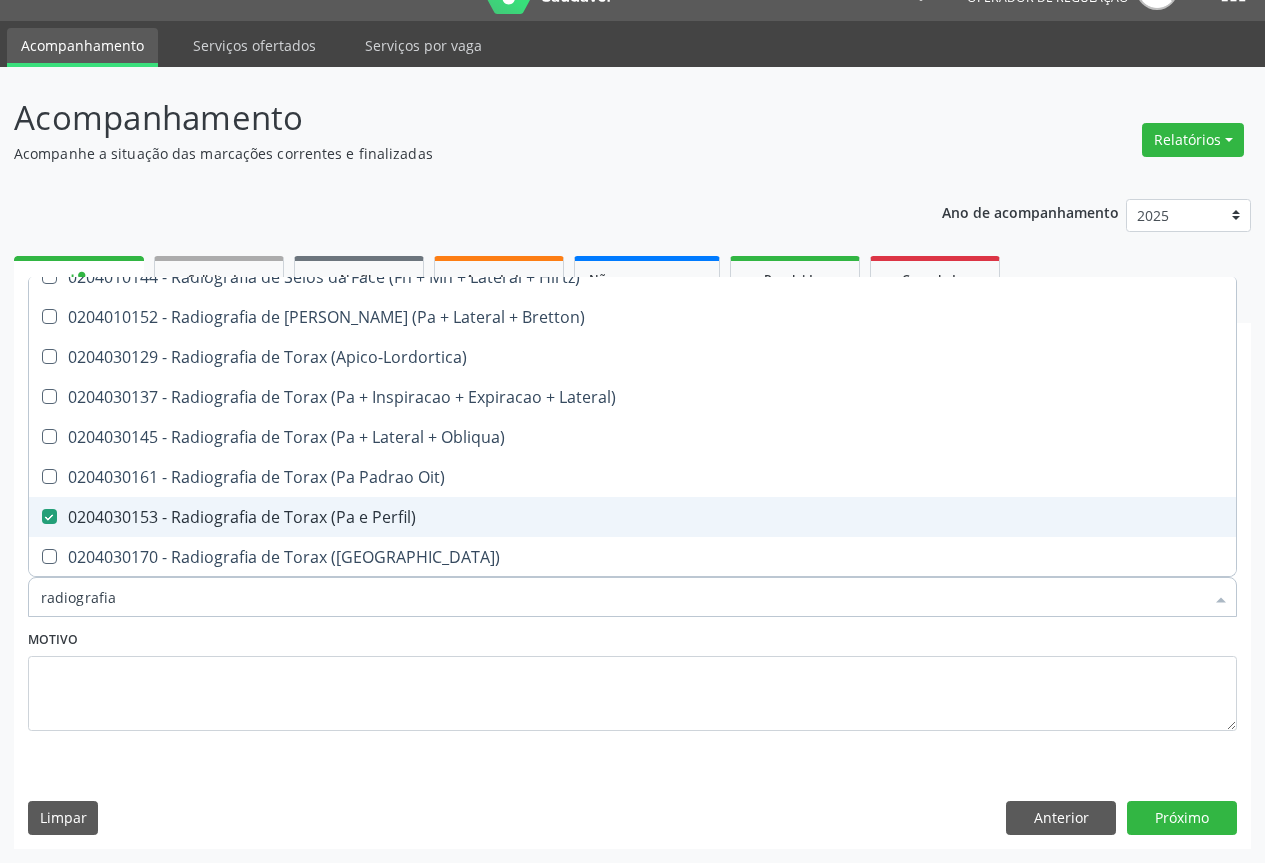 checkbox on "true" 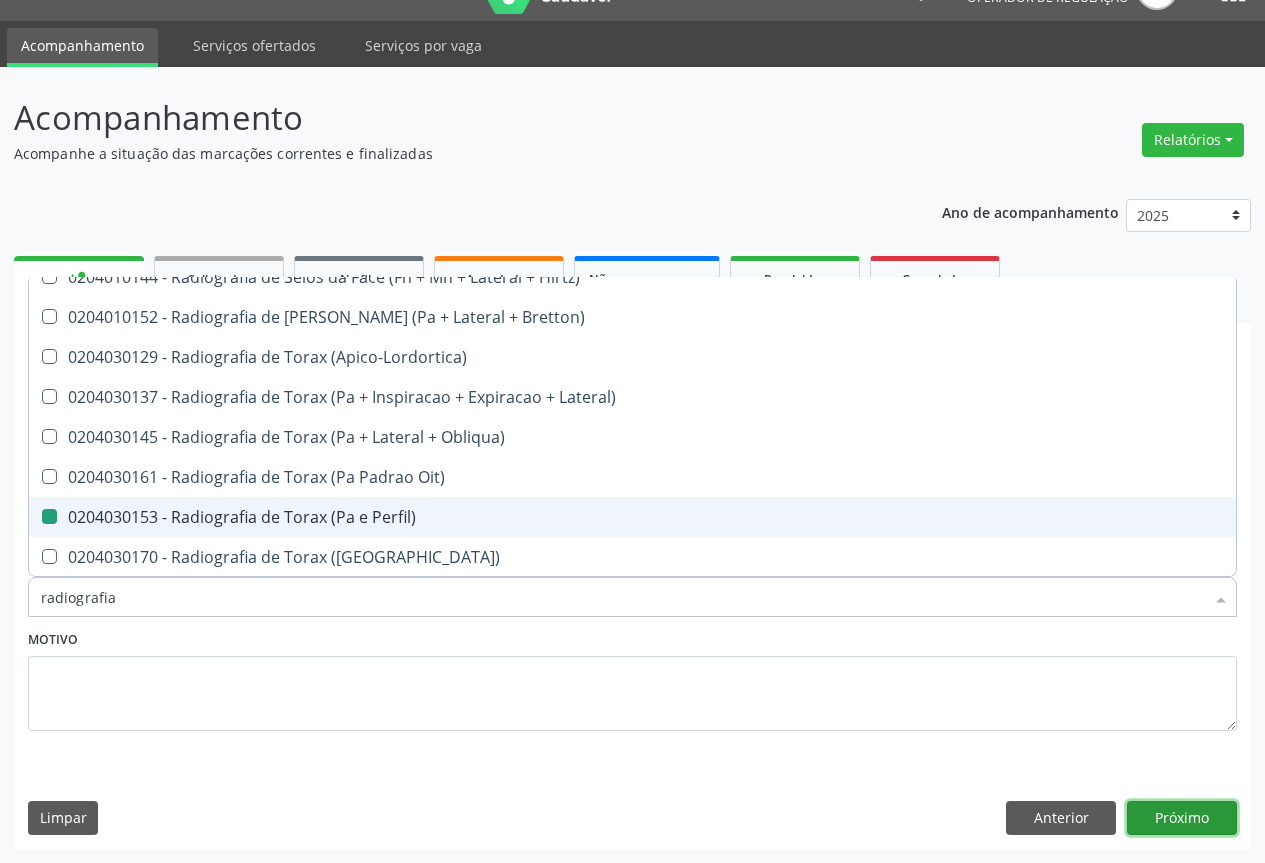 click on "Próximo" at bounding box center [1182, 818] 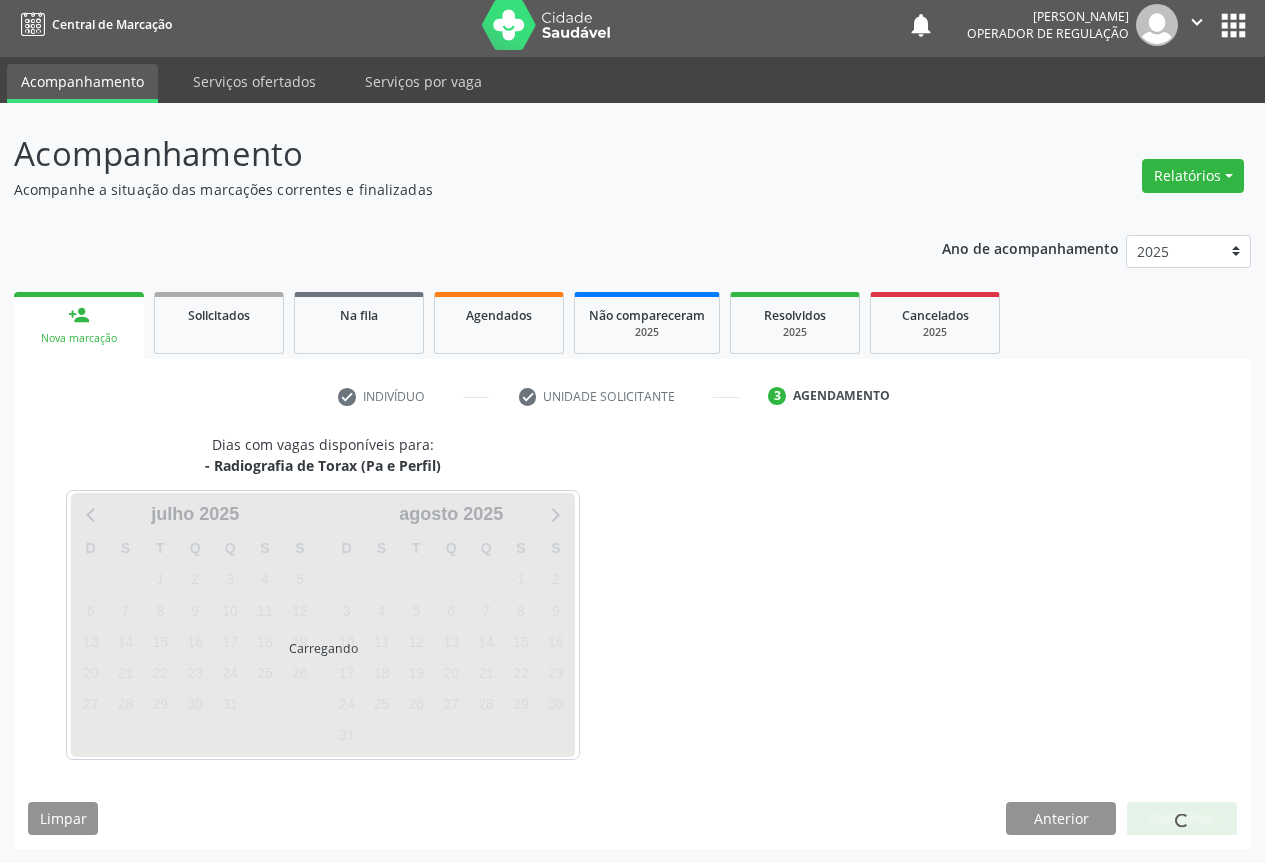 scroll, scrollTop: 7, scrollLeft: 0, axis: vertical 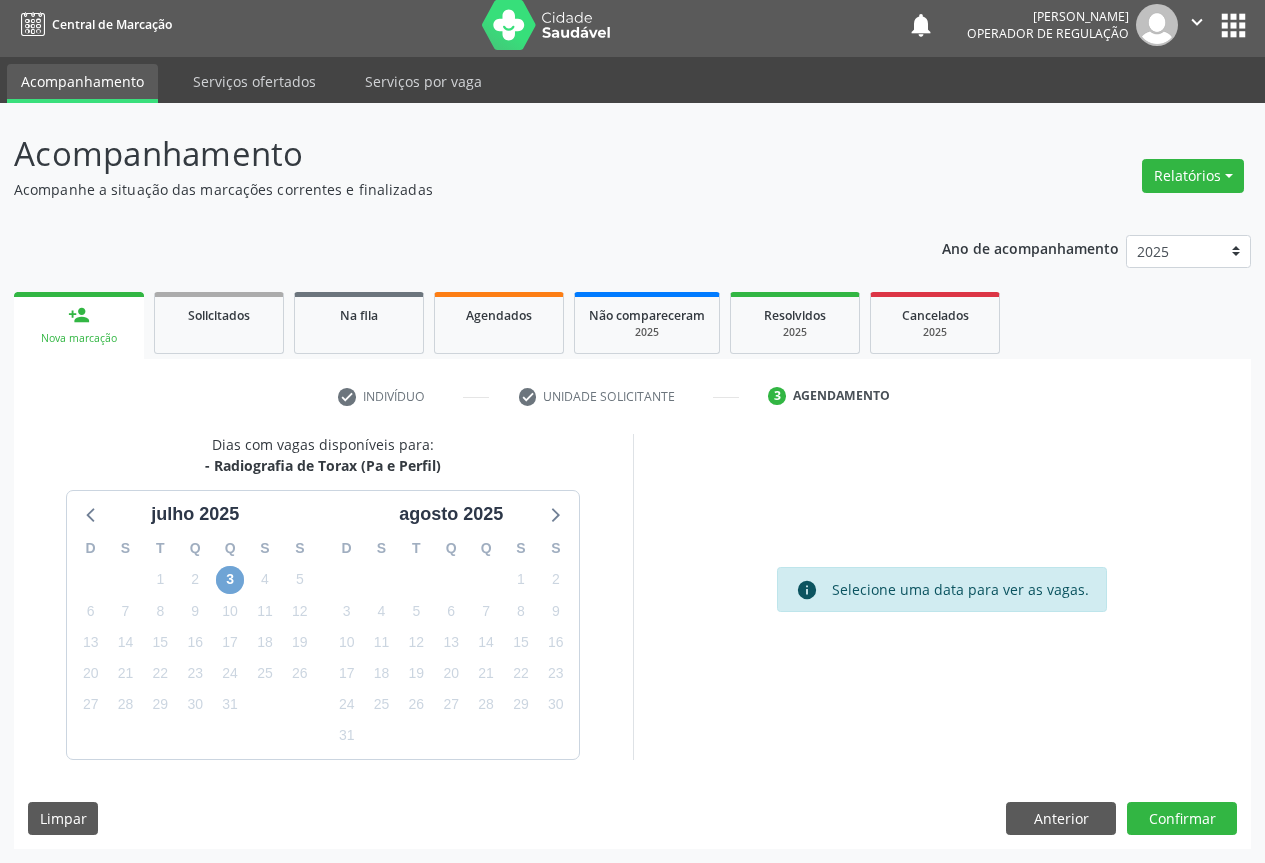 click on "3" at bounding box center [230, 580] 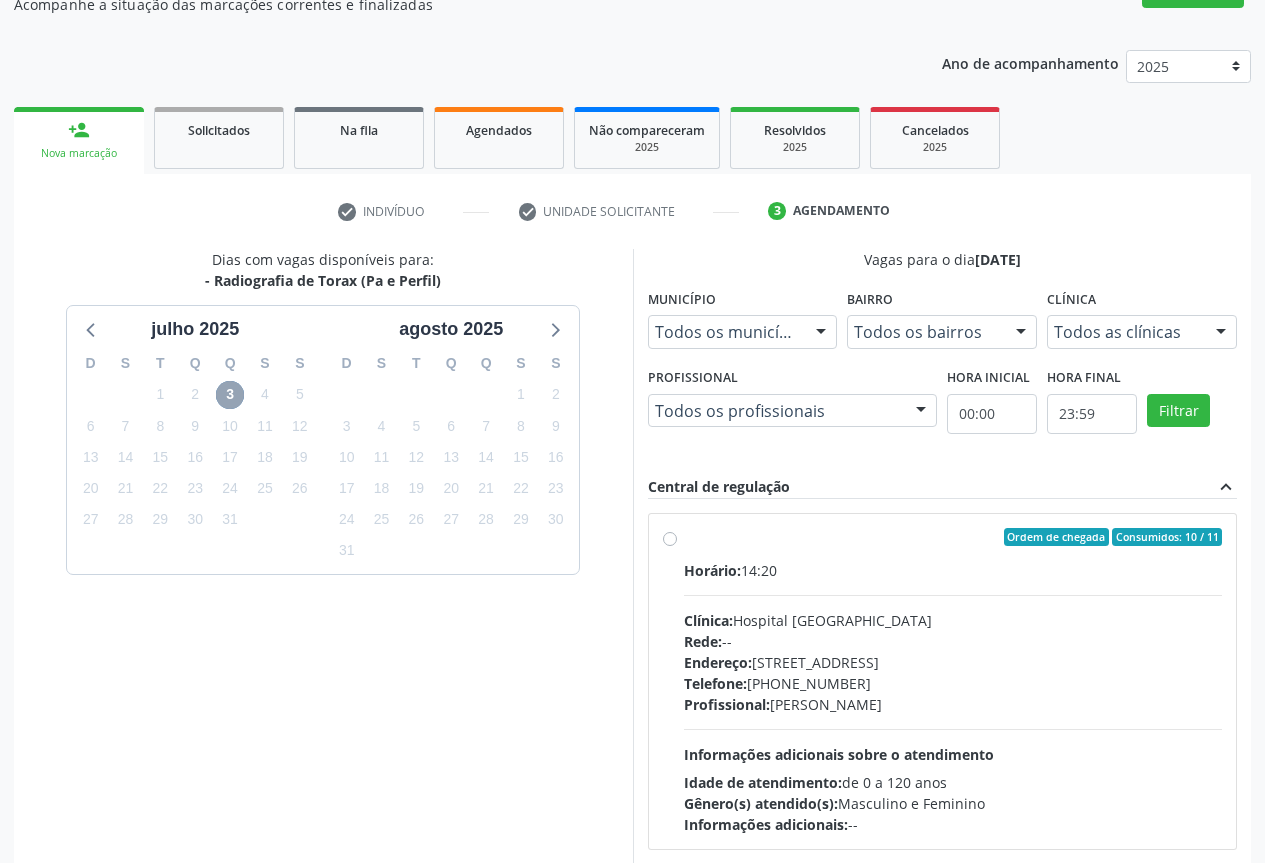 scroll, scrollTop: 250, scrollLeft: 0, axis: vertical 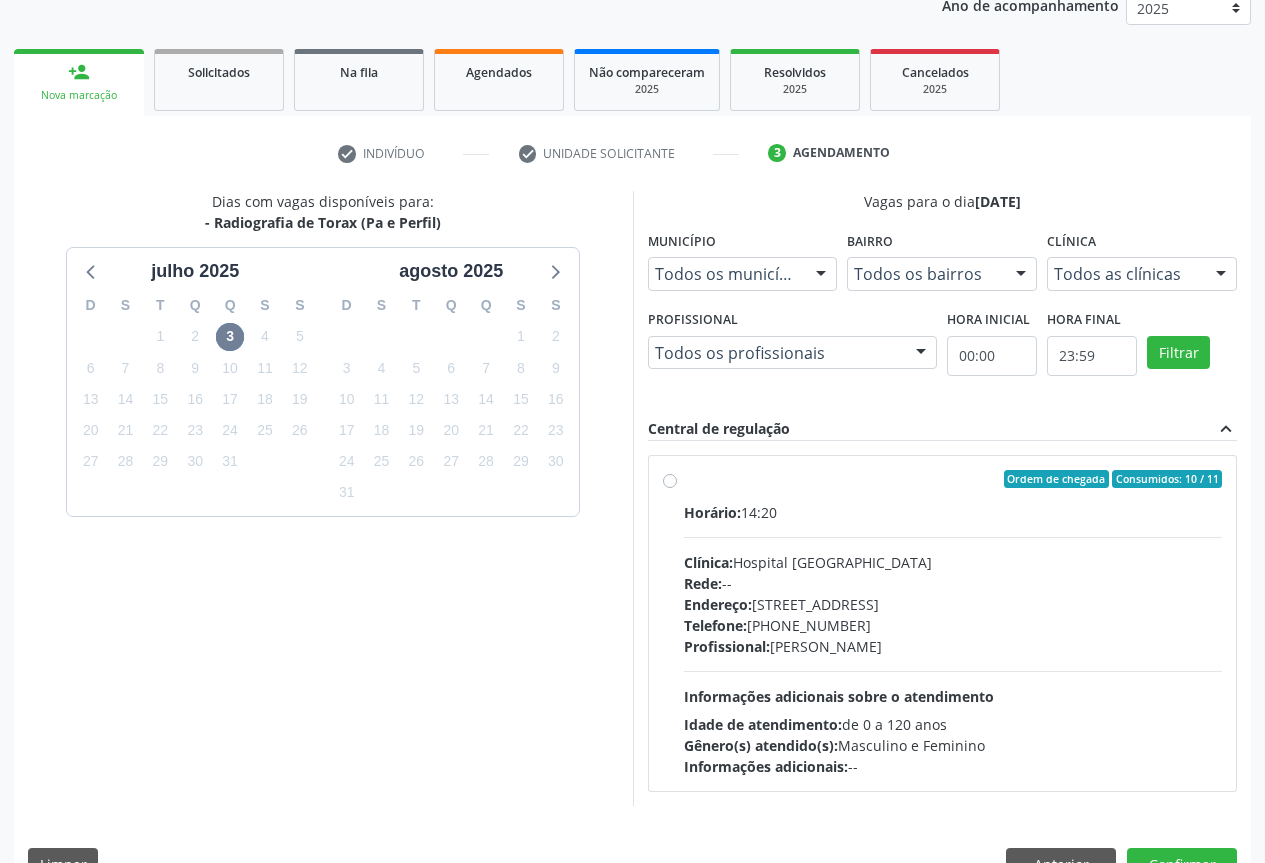 click on "Ordem de chegada
Consumidos: 10 / 11
Horário:   14:20
Clínica:  Hospital Sao Francisco
Rede:
--
Endereço:   Blocos, nº 258, Centro, Campo Formoso - BA
Telefone:   (74) 36451217
Profissional:
Joel da Rocha Almeida
Informações adicionais sobre o atendimento
Idade de atendimento:
de 0 a 120 anos
Gênero(s) atendido(s):
Masculino e Feminino
Informações adicionais:
--" at bounding box center (953, 623) 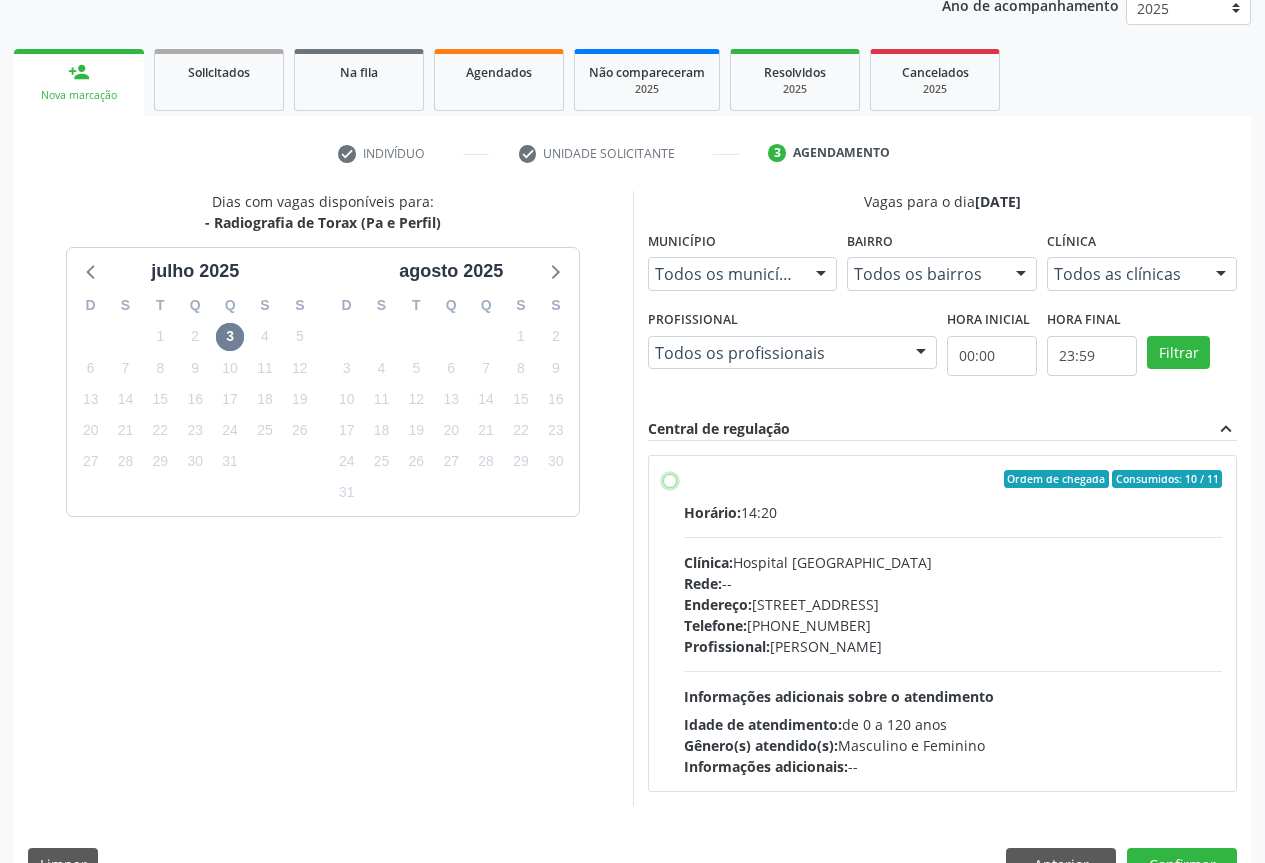 click on "Ordem de chegada
Consumidos: 10 / 11
Horário:   14:20
Clínica:  Hospital Sao Francisco
Rede:
--
Endereço:   Blocos, nº 258, Centro, Campo Formoso - BA
Telefone:   (74) 36451217
Profissional:
Joel da Rocha Almeida
Informações adicionais sobre o atendimento
Idade de atendimento:
de 0 a 120 anos
Gênero(s) atendido(s):
Masculino e Feminino
Informações adicionais:
--" at bounding box center [670, 479] 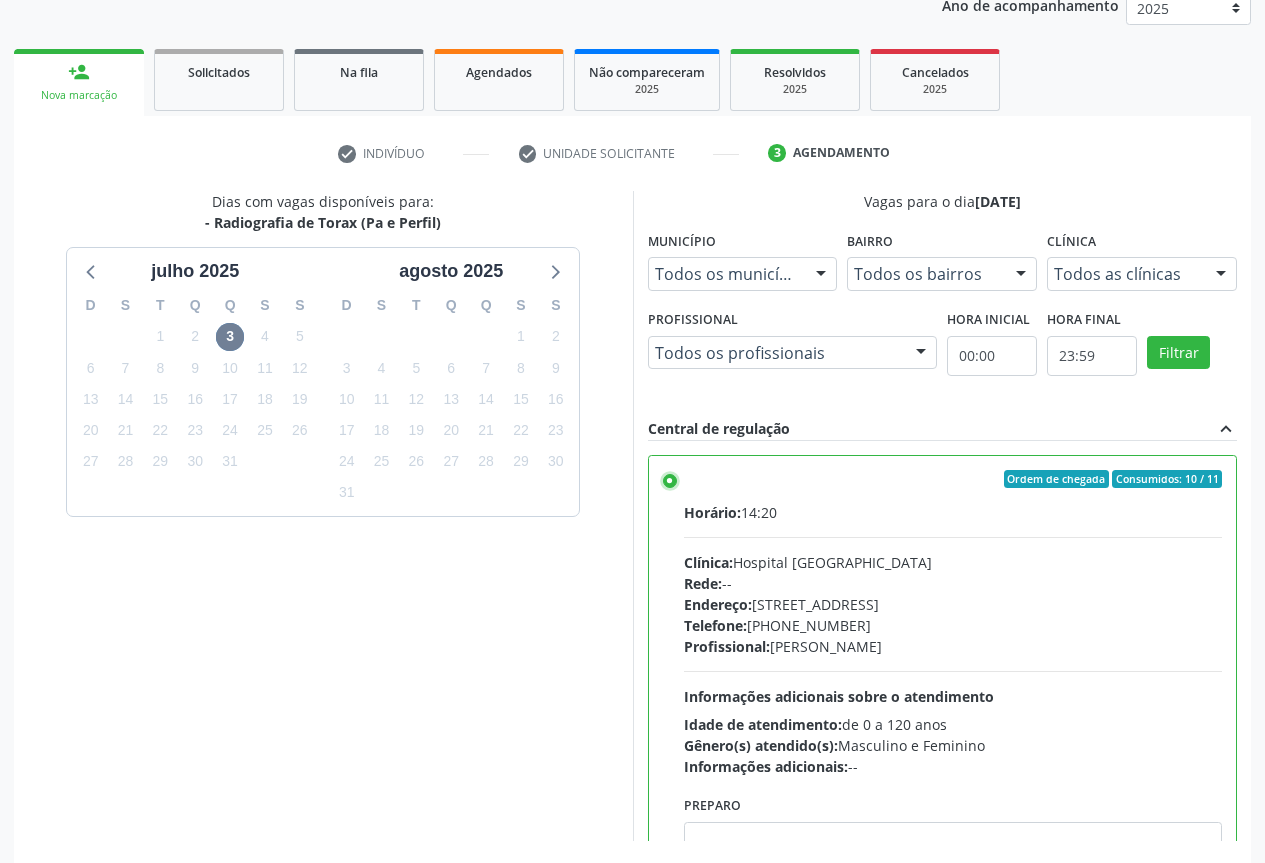 scroll, scrollTop: 332, scrollLeft: 0, axis: vertical 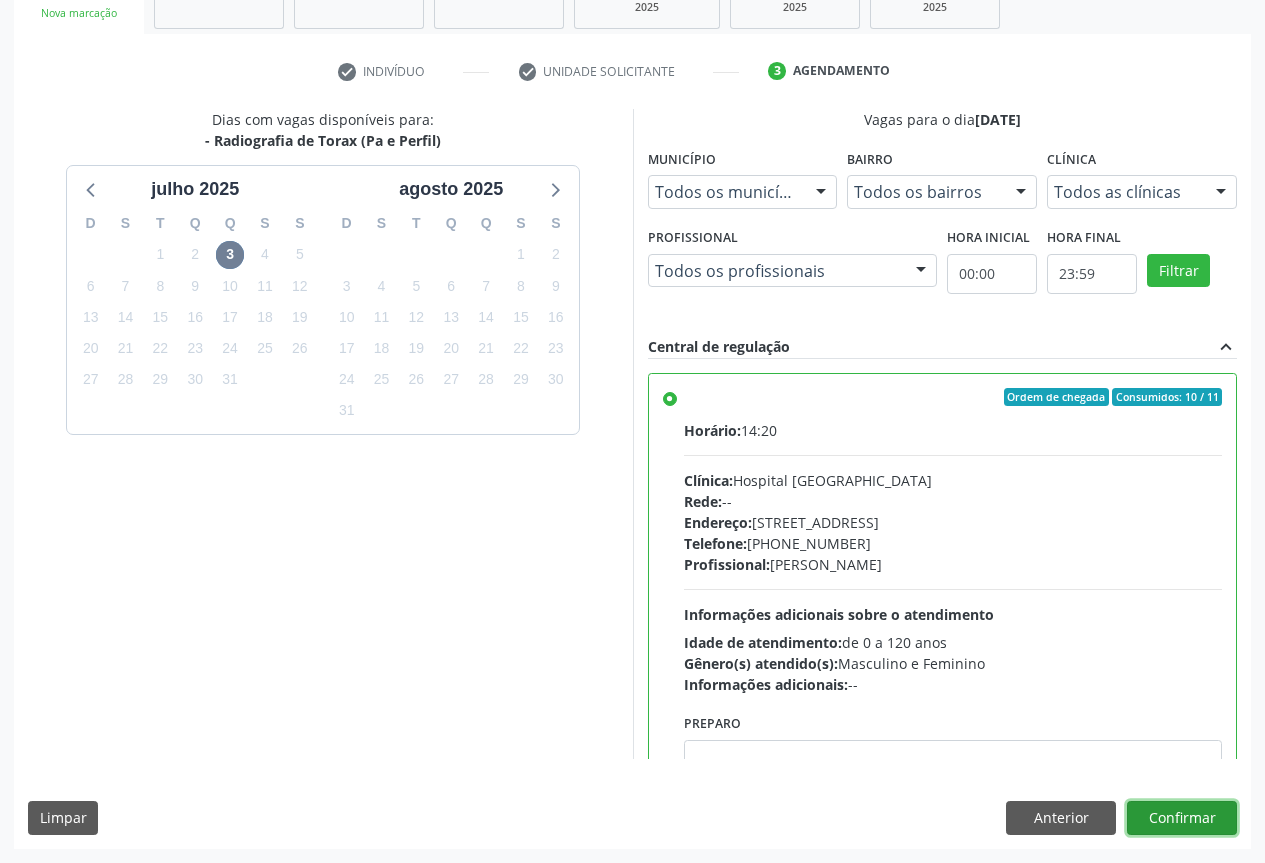 click on "Confirmar" at bounding box center [1182, 818] 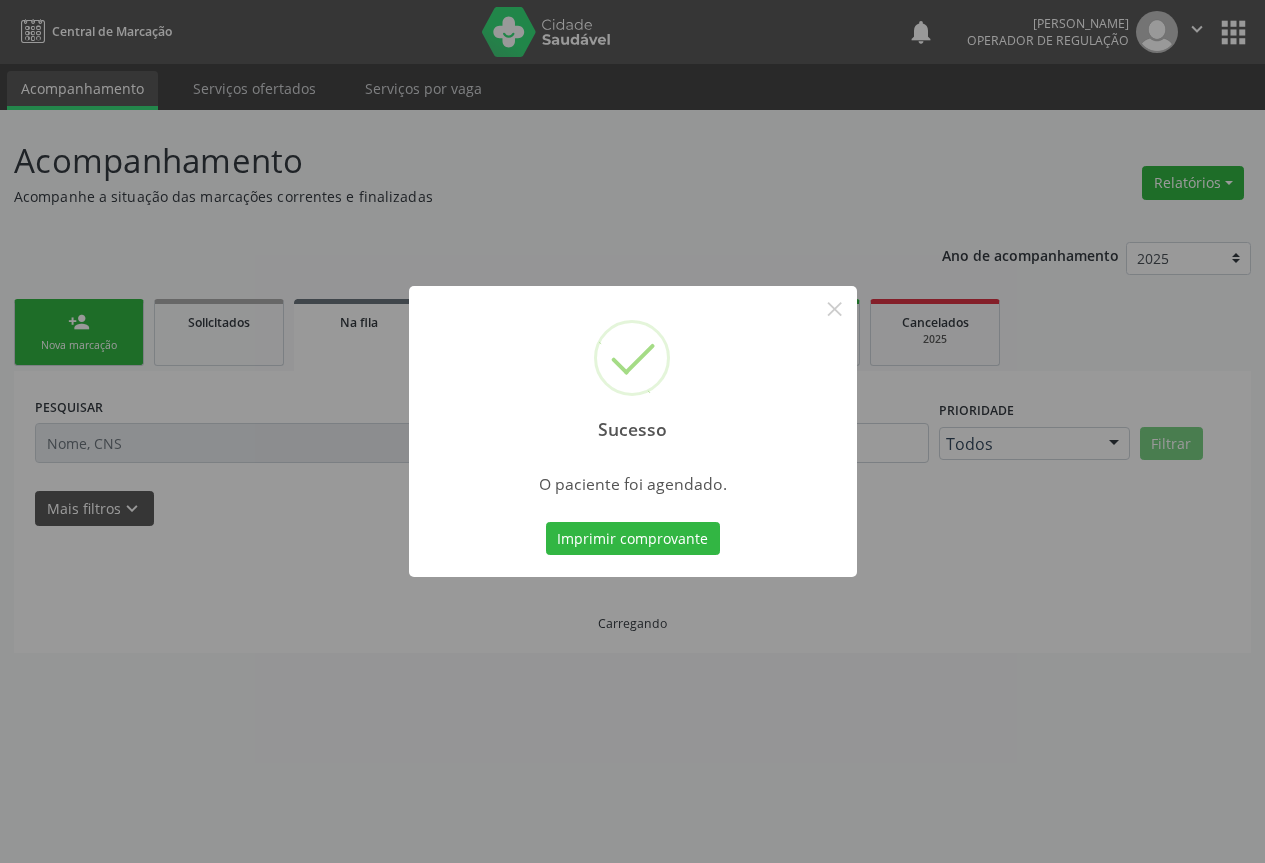 scroll, scrollTop: 0, scrollLeft: 0, axis: both 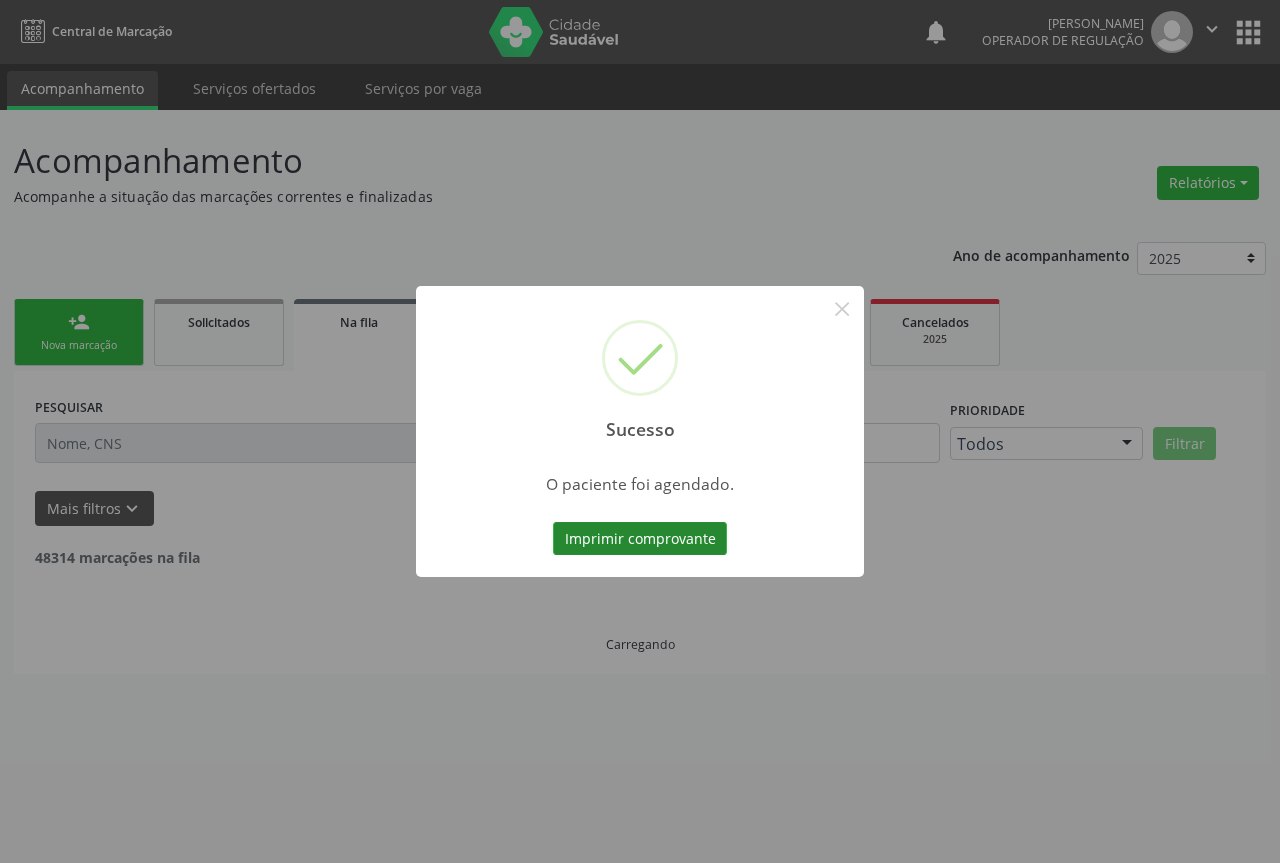 click on "Imprimir comprovante" at bounding box center (640, 539) 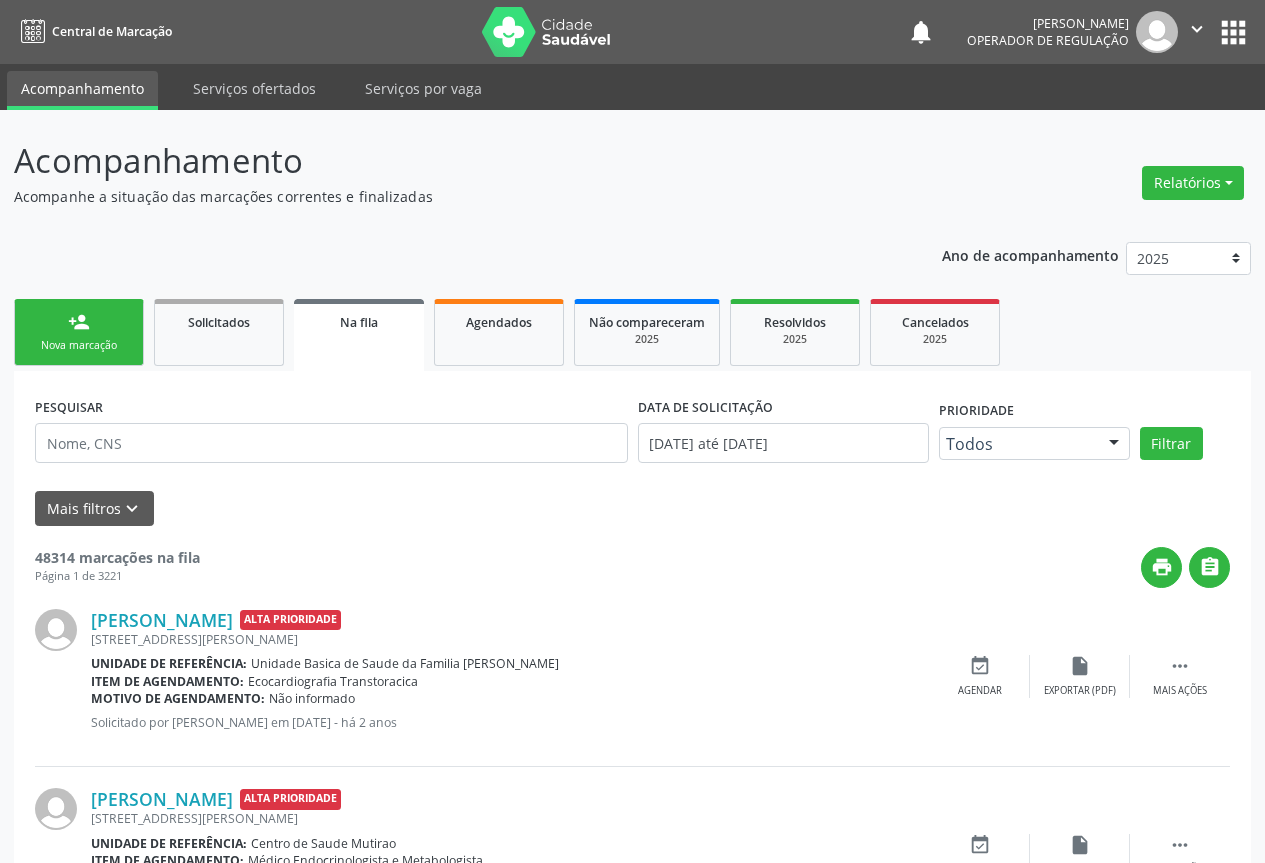 click on "person_add" at bounding box center (79, 322) 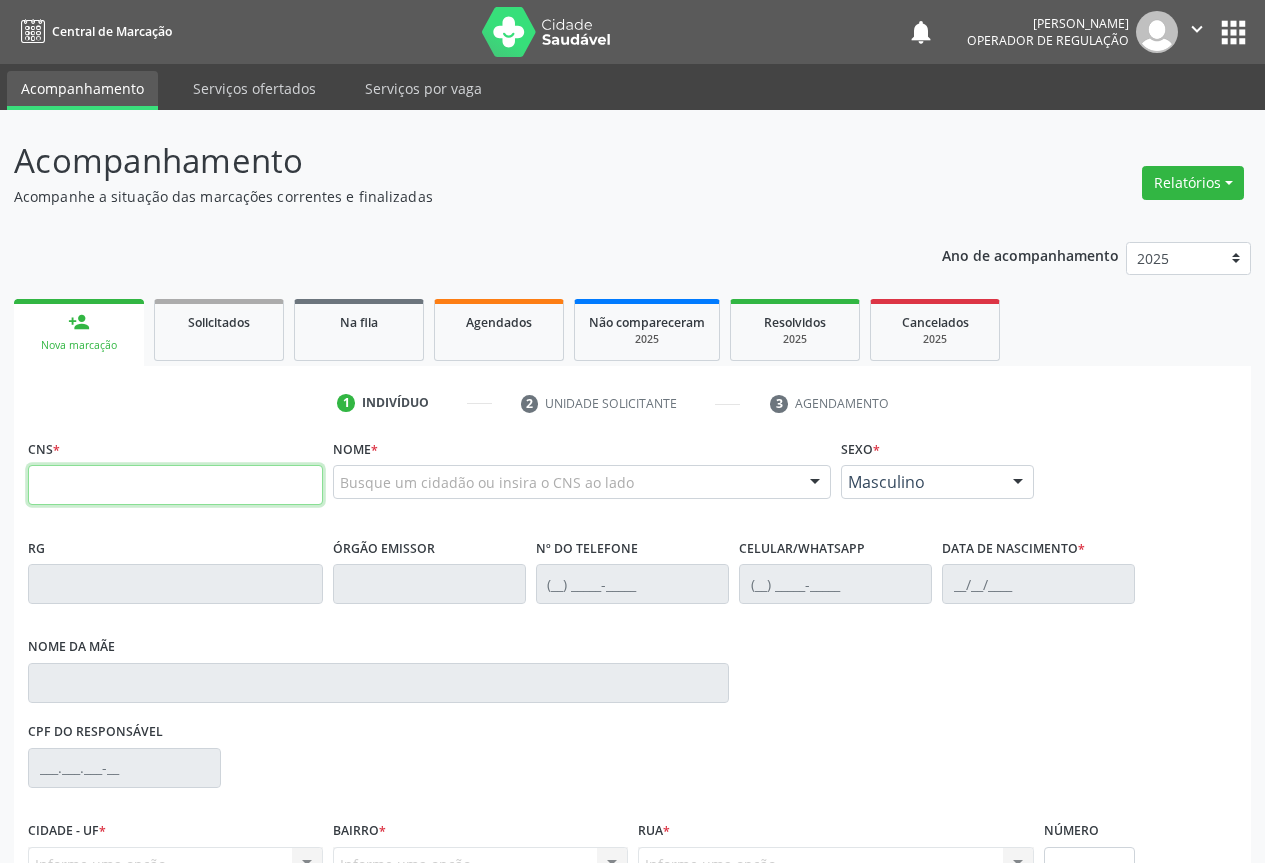 click at bounding box center (175, 485) 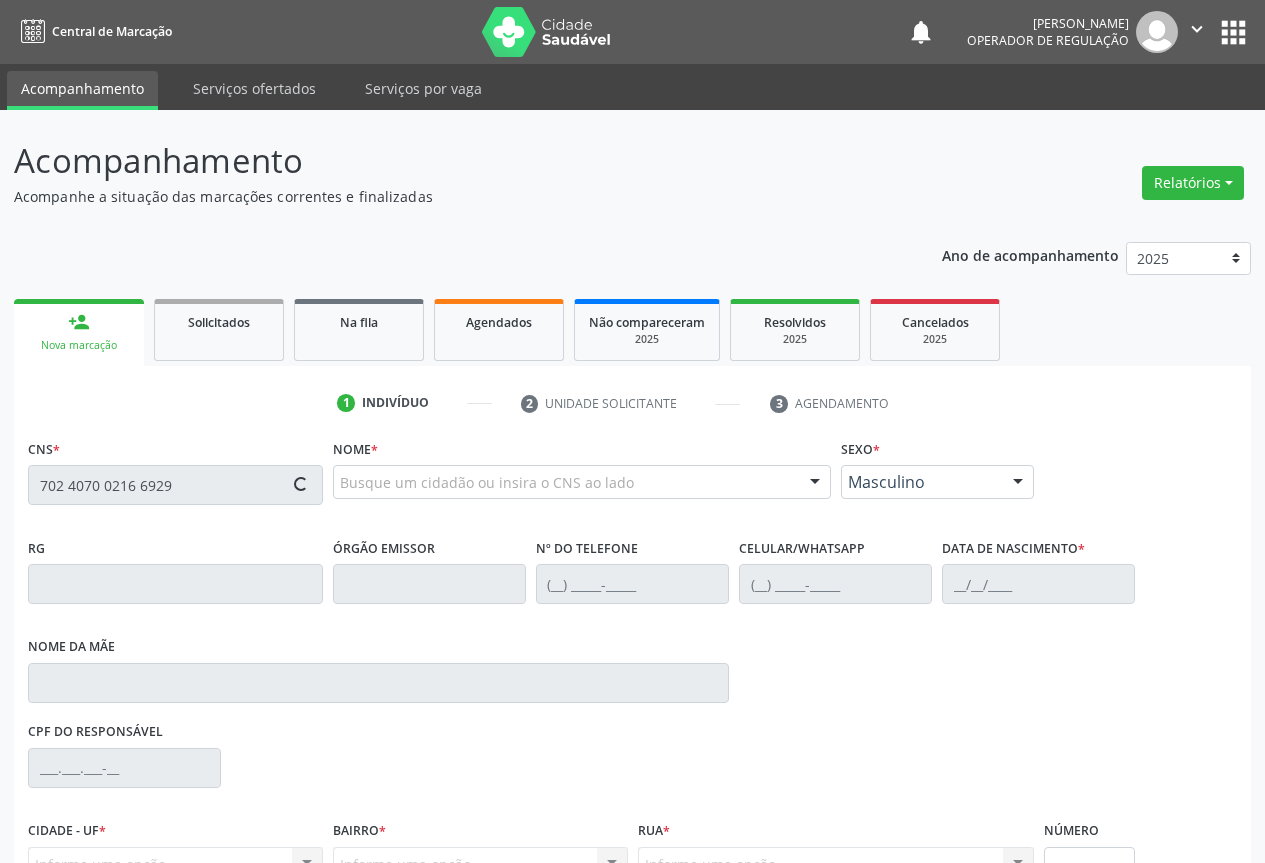 type on "702 4070 0216 6929" 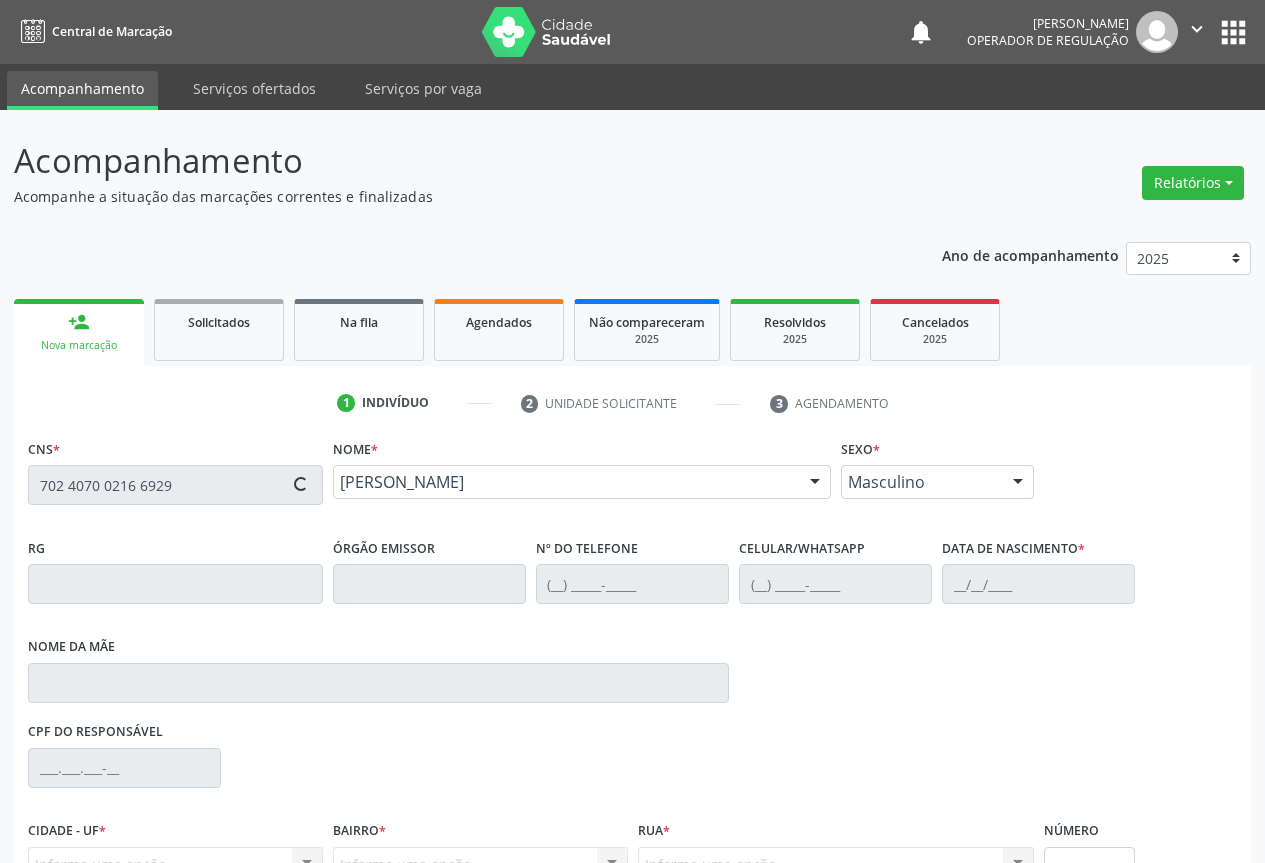 type on "(74) 98839-3087" 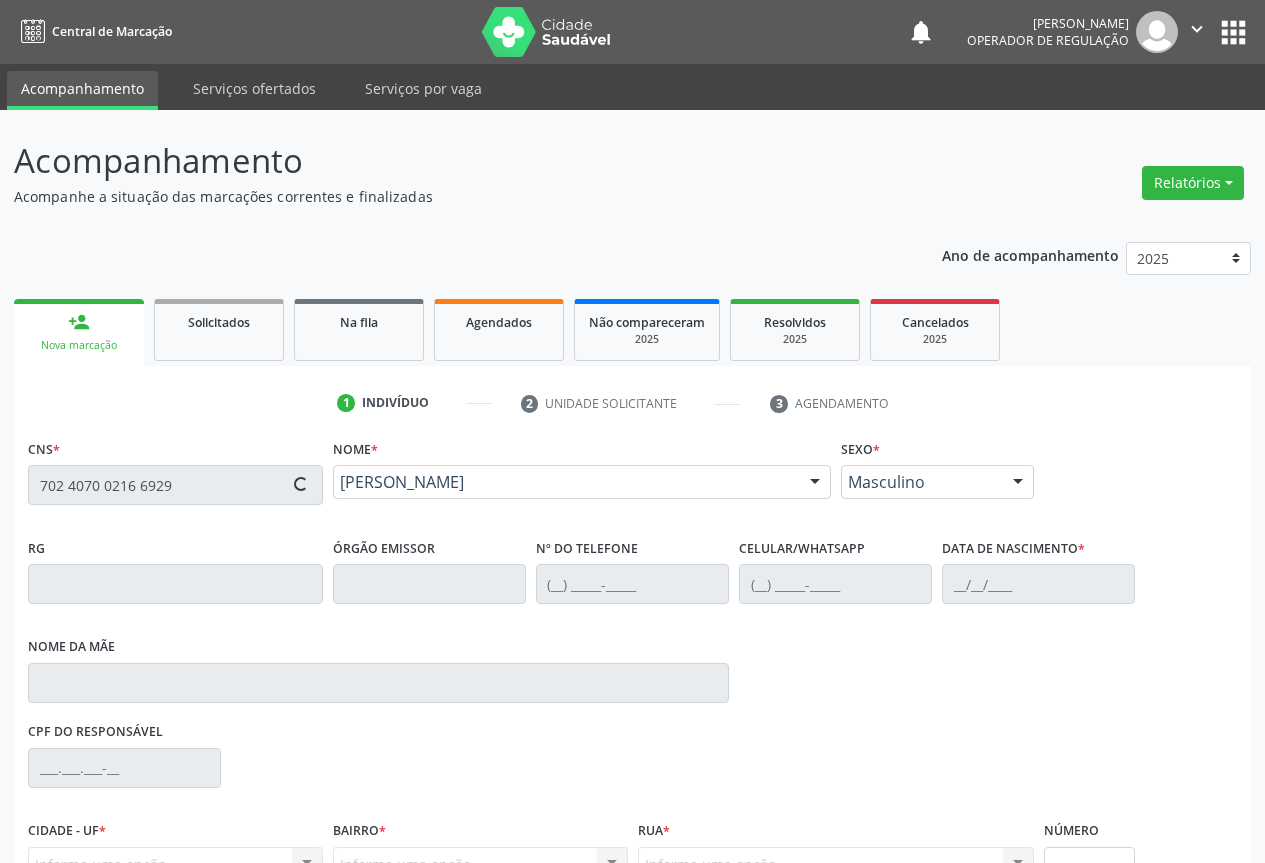 type on "(74) 98839-3087" 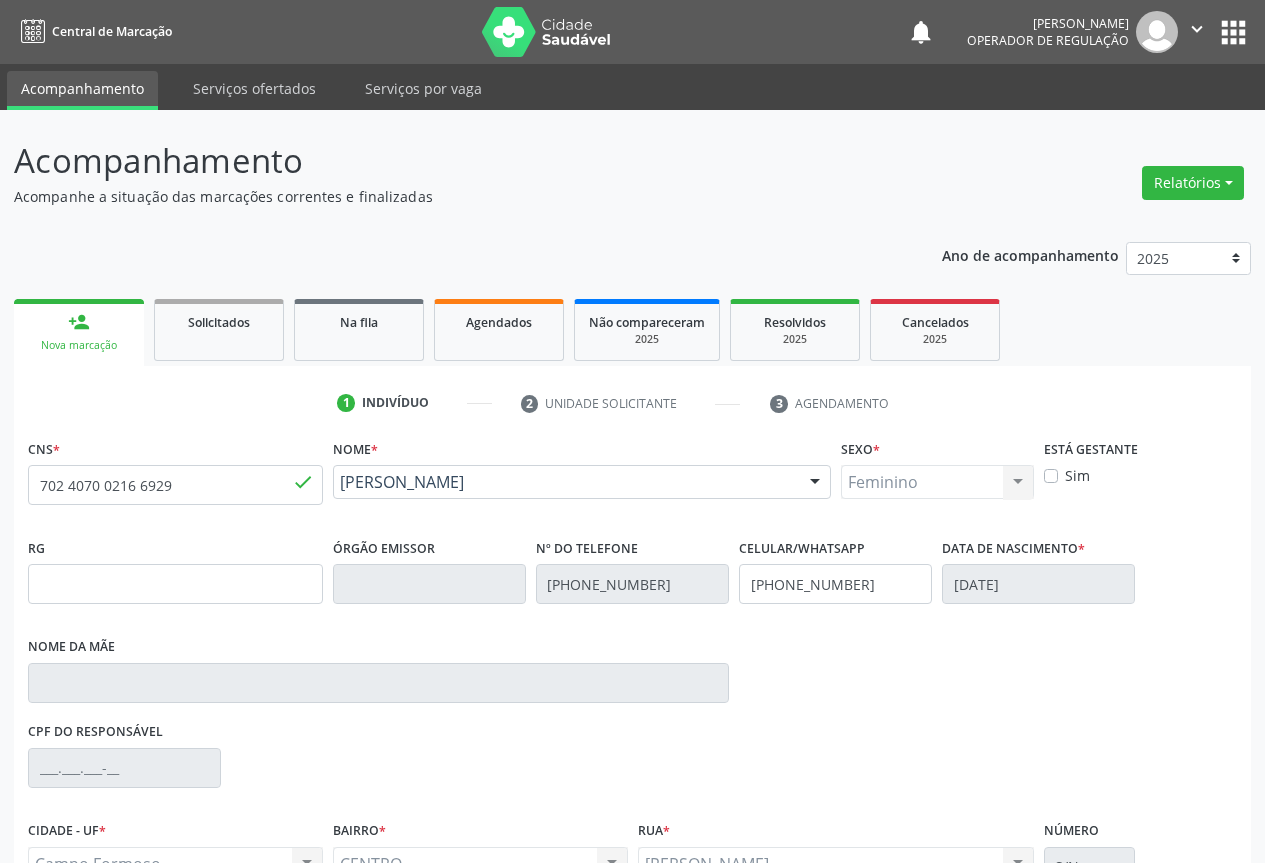 scroll, scrollTop: 207, scrollLeft: 0, axis: vertical 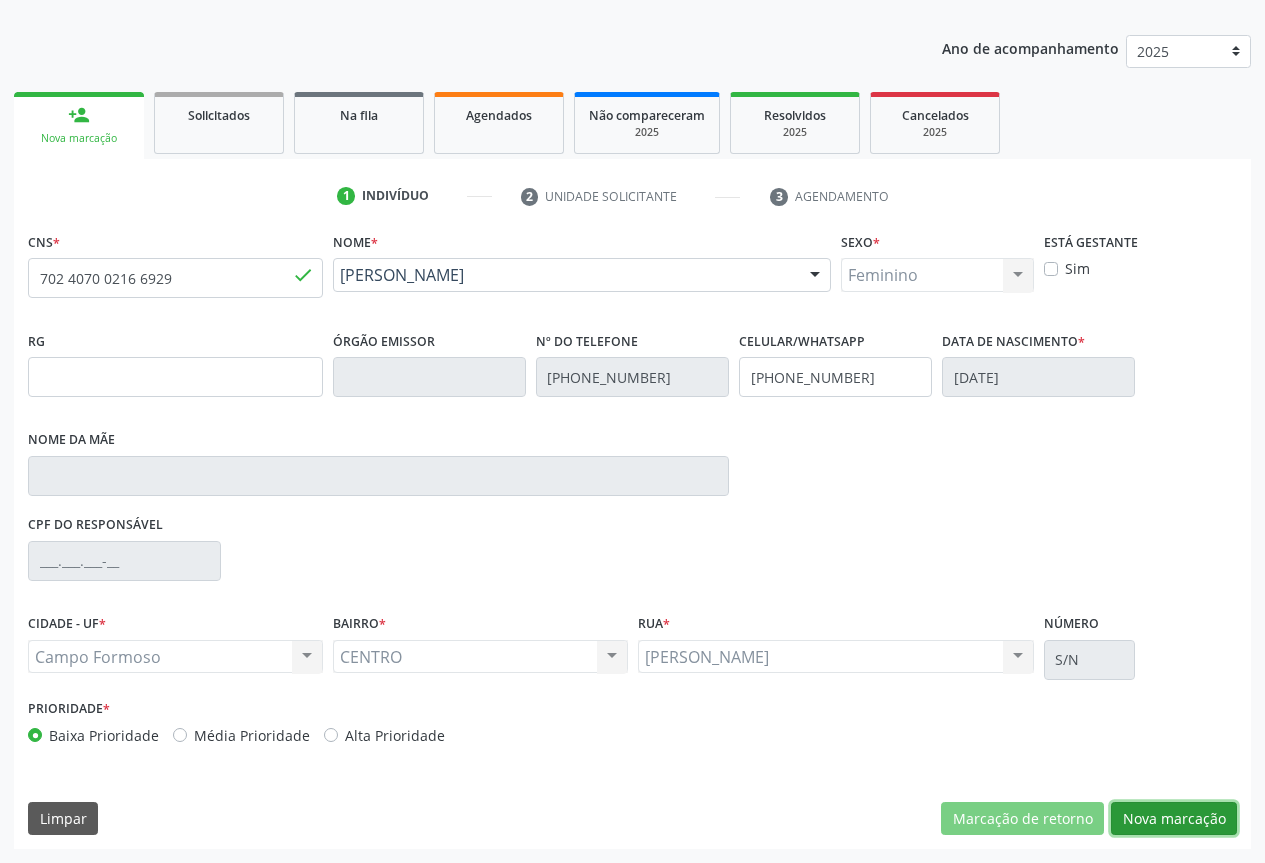 click on "Nova marcação" at bounding box center (1174, 819) 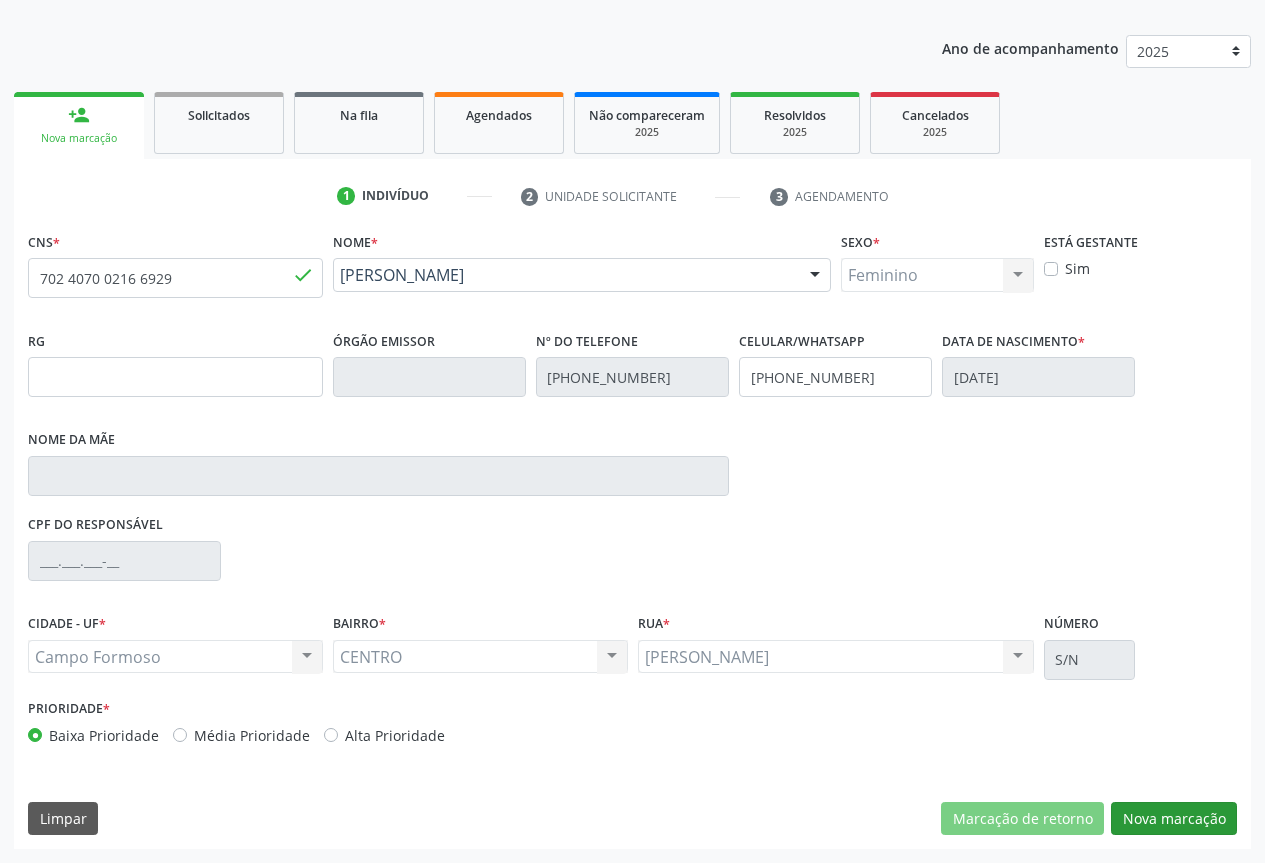 scroll, scrollTop: 43, scrollLeft: 0, axis: vertical 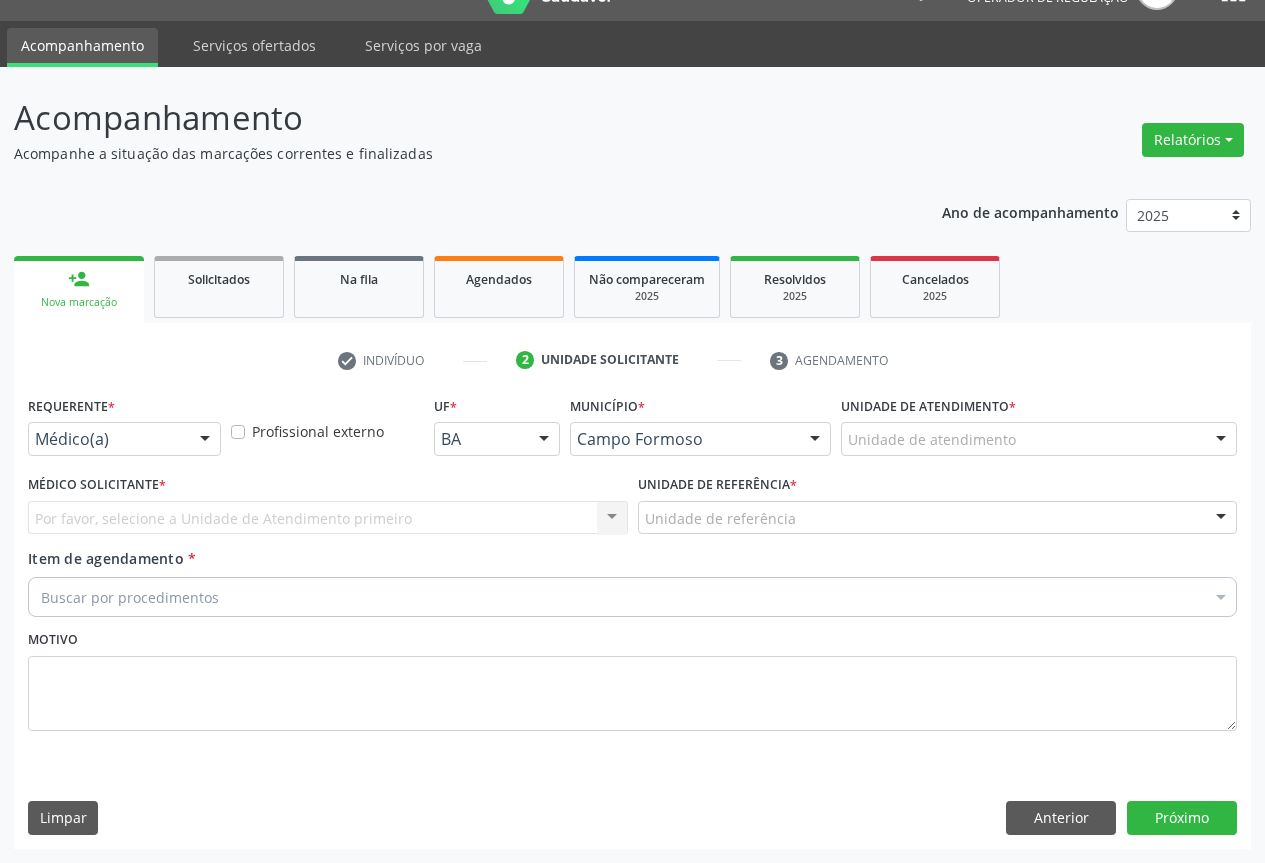 click at bounding box center (205, 440) 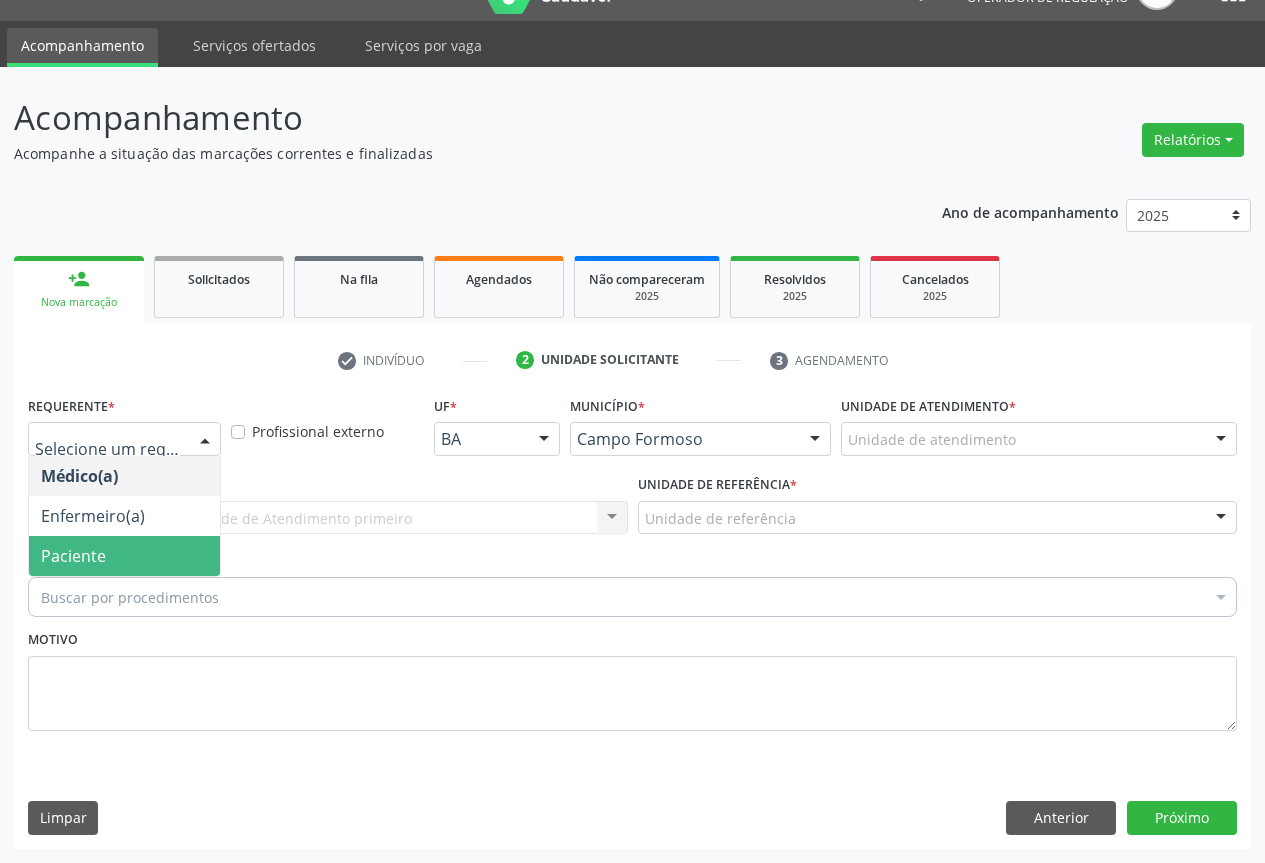 click on "Paciente" at bounding box center (124, 556) 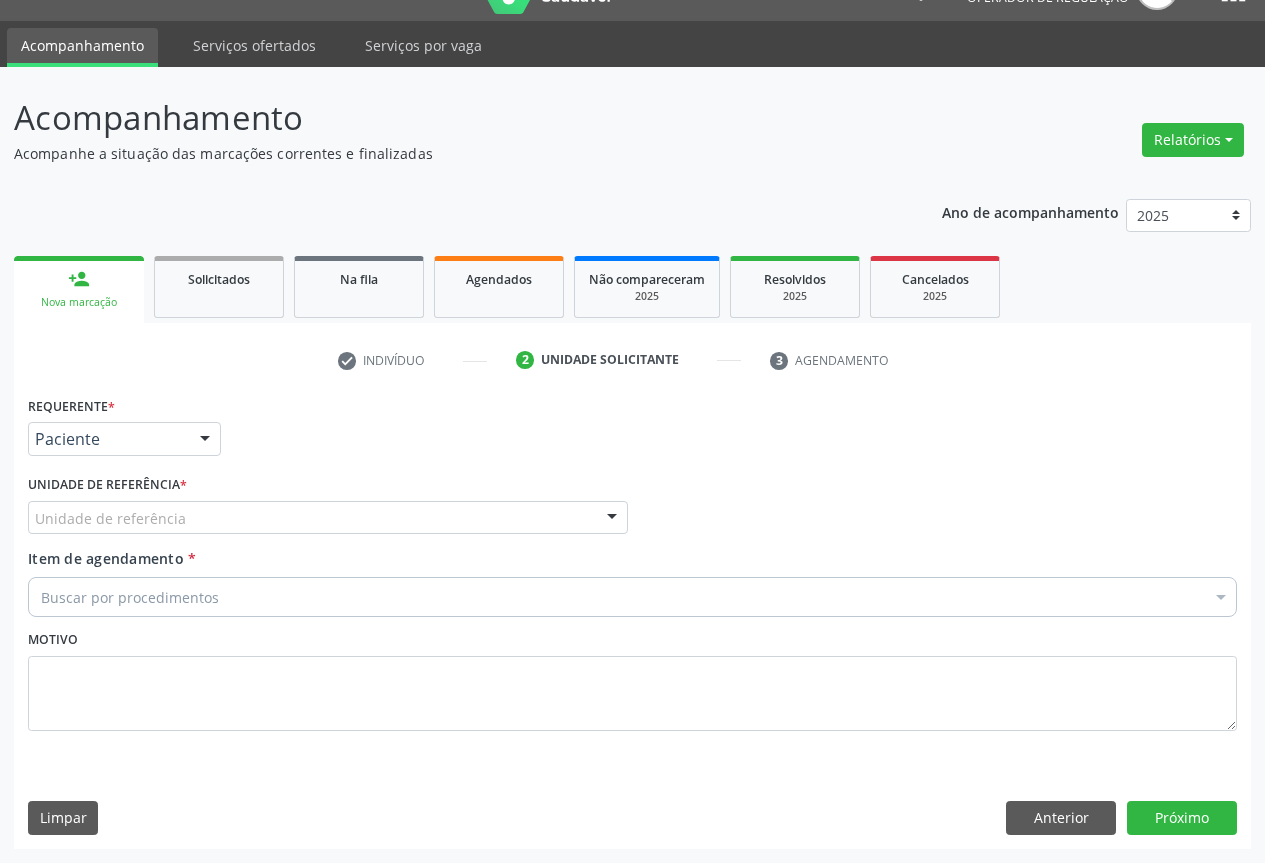 click at bounding box center (612, 519) 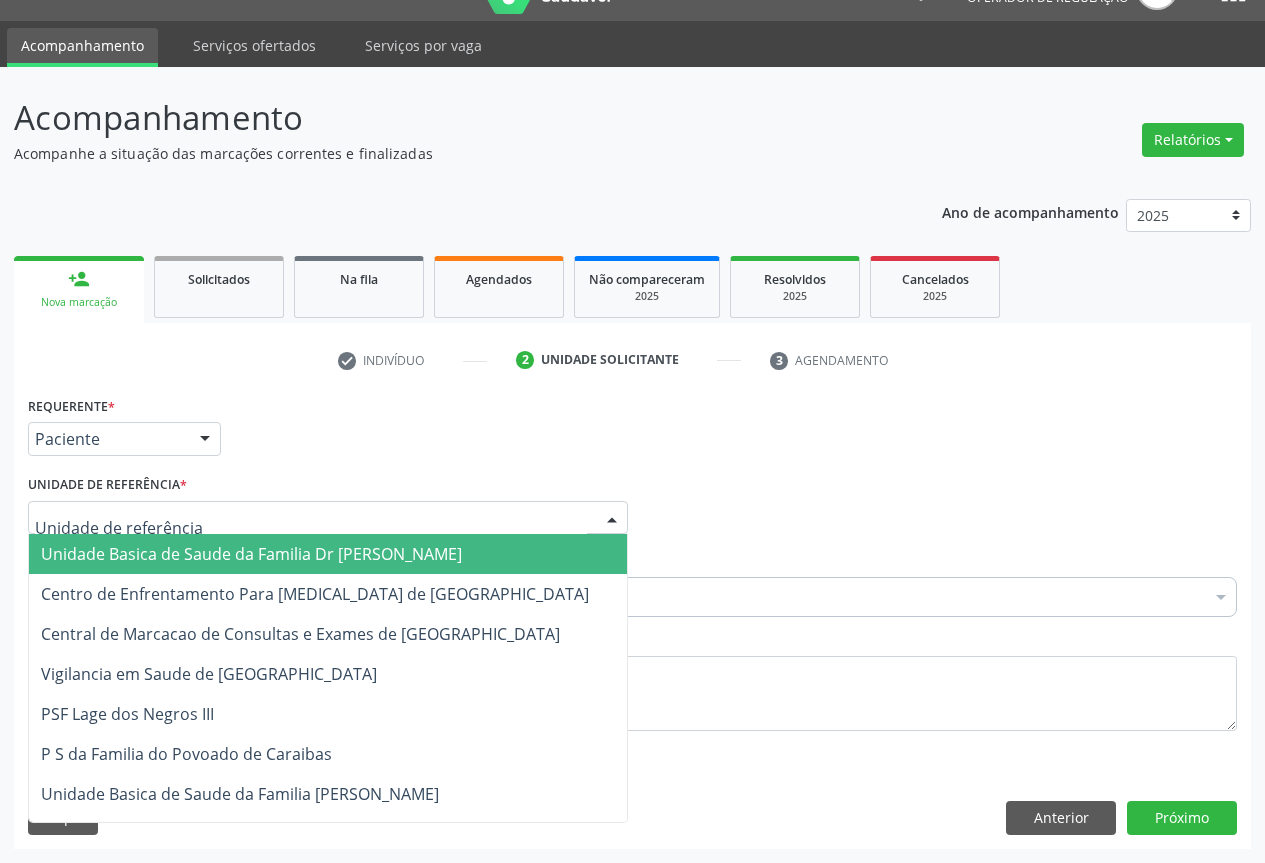 click on "Unidade Basica de Saude da Familia Dr [PERSON_NAME]" at bounding box center (328, 554) 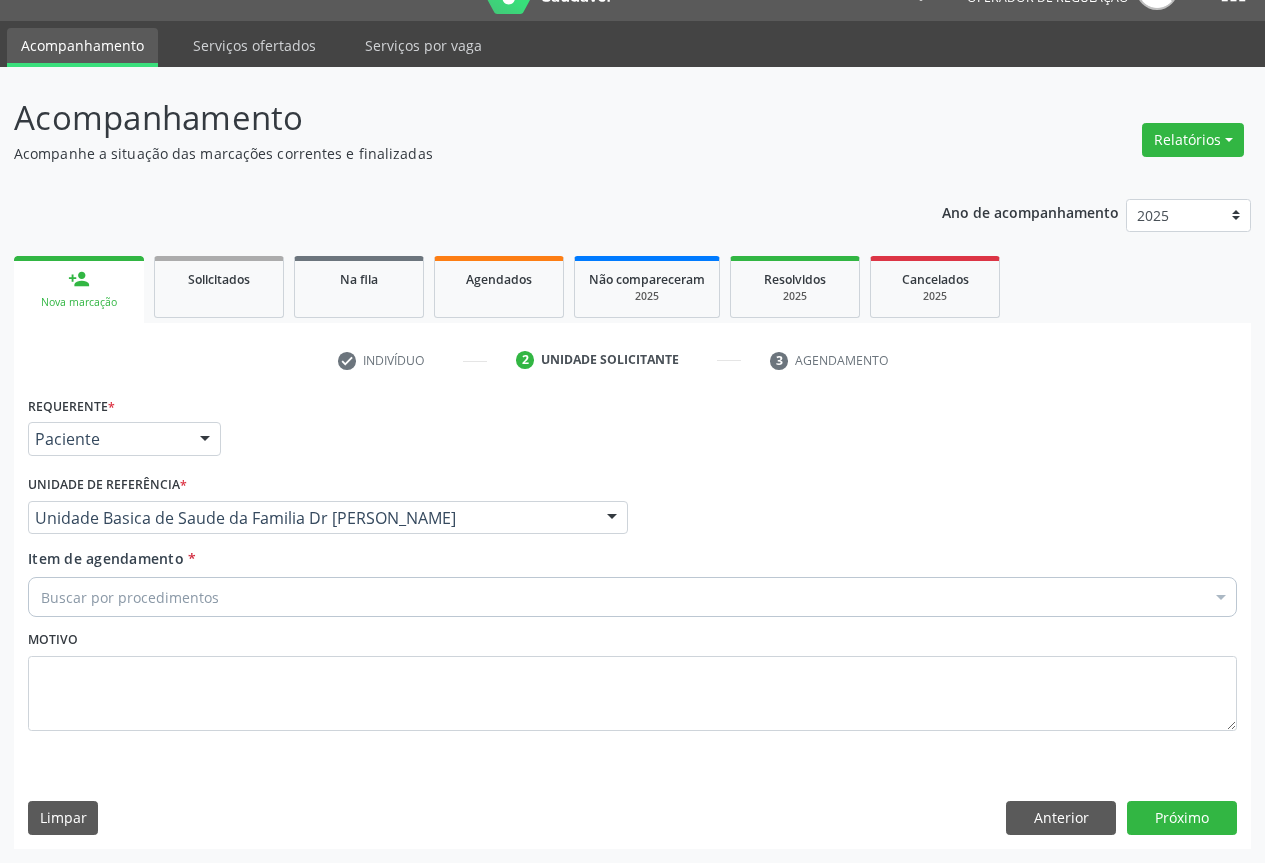 click on "Buscar por procedimentos" at bounding box center (632, 597) 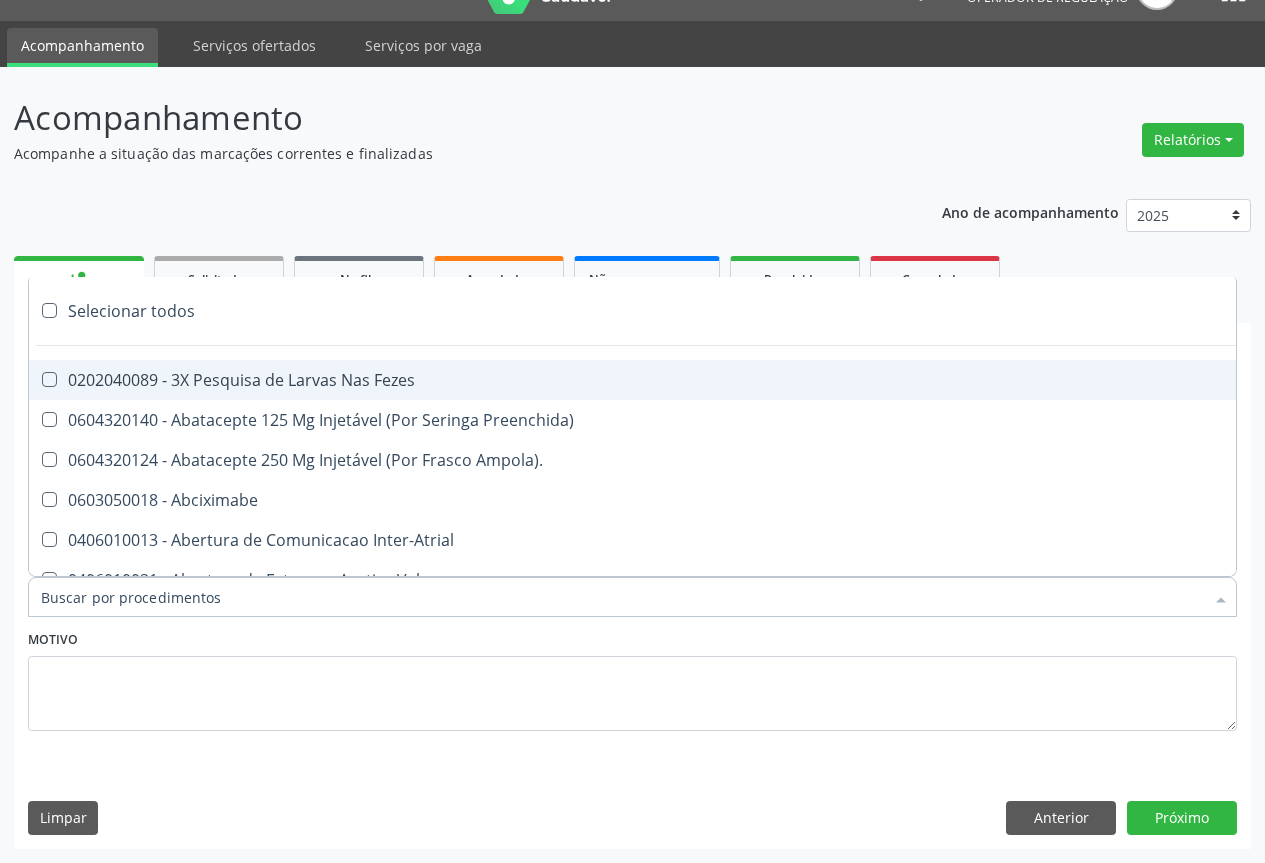 paste on "obstetrica" 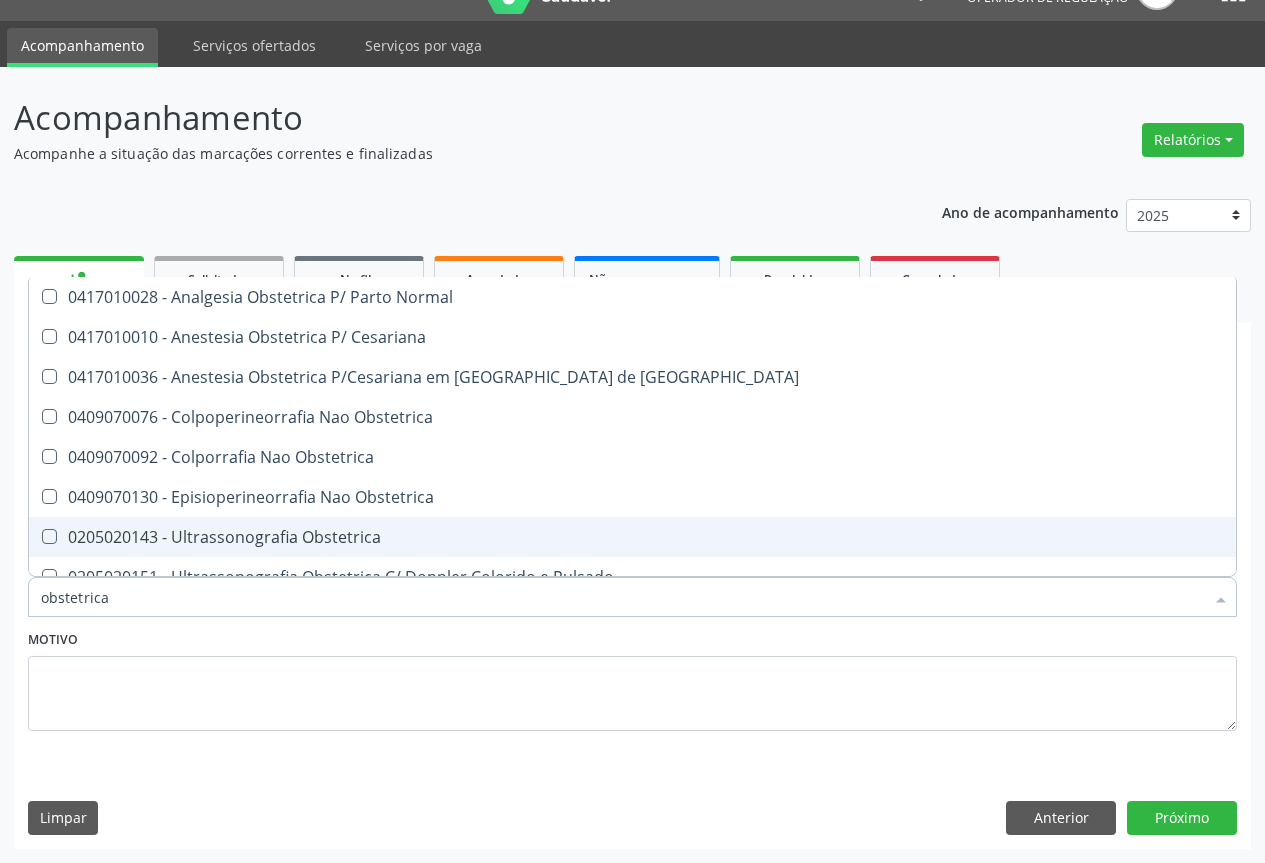 click on "0205020143 - Ultrassonografia Obstetrica" at bounding box center (632, 537) 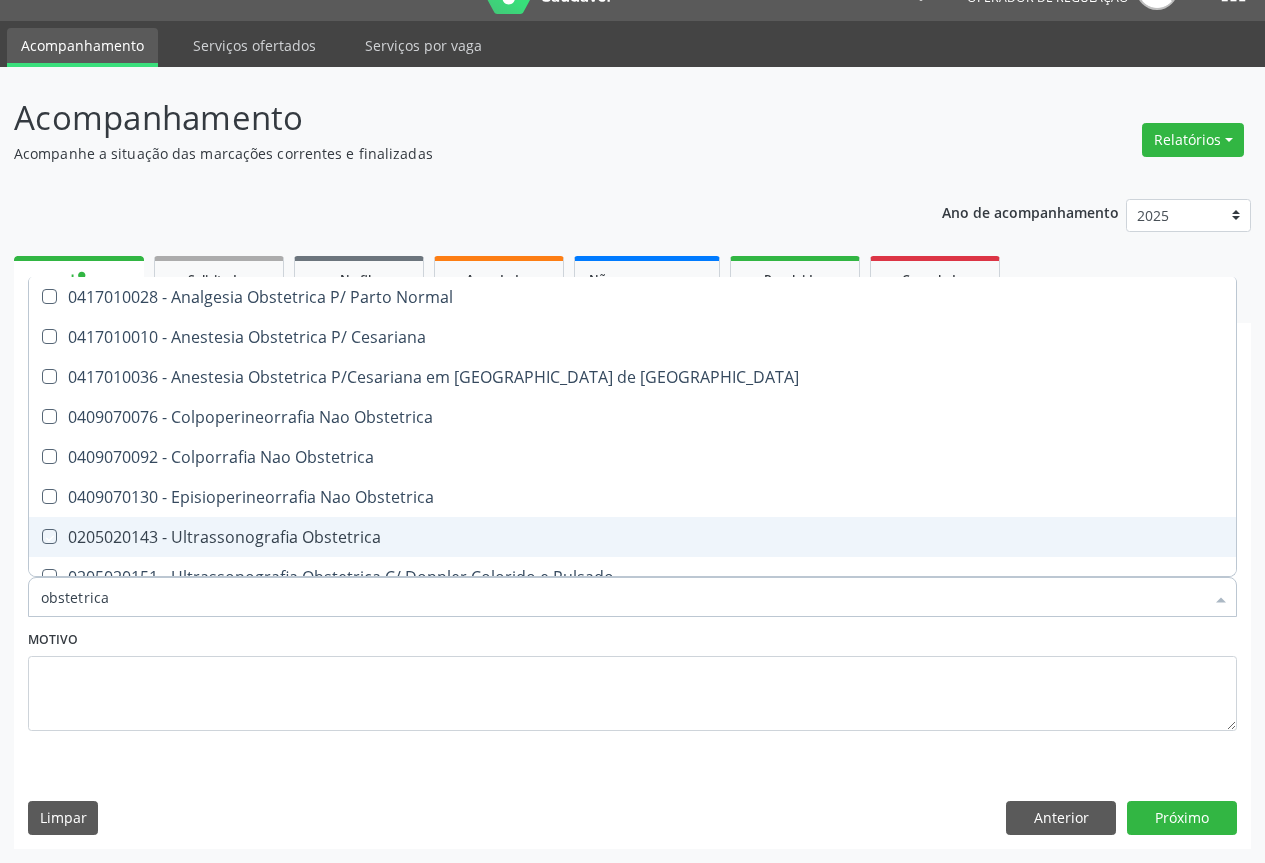 checkbox on "true" 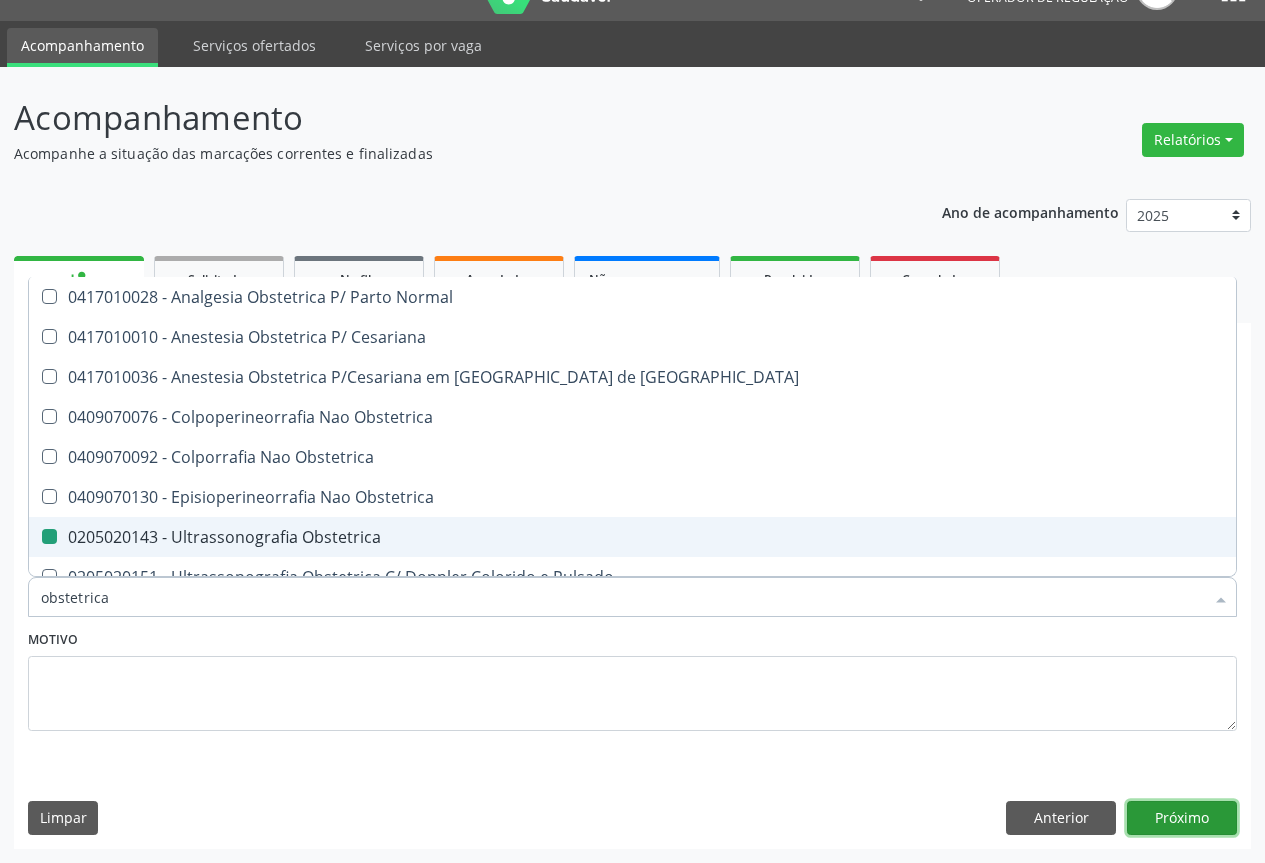 click on "Próximo" at bounding box center [1182, 818] 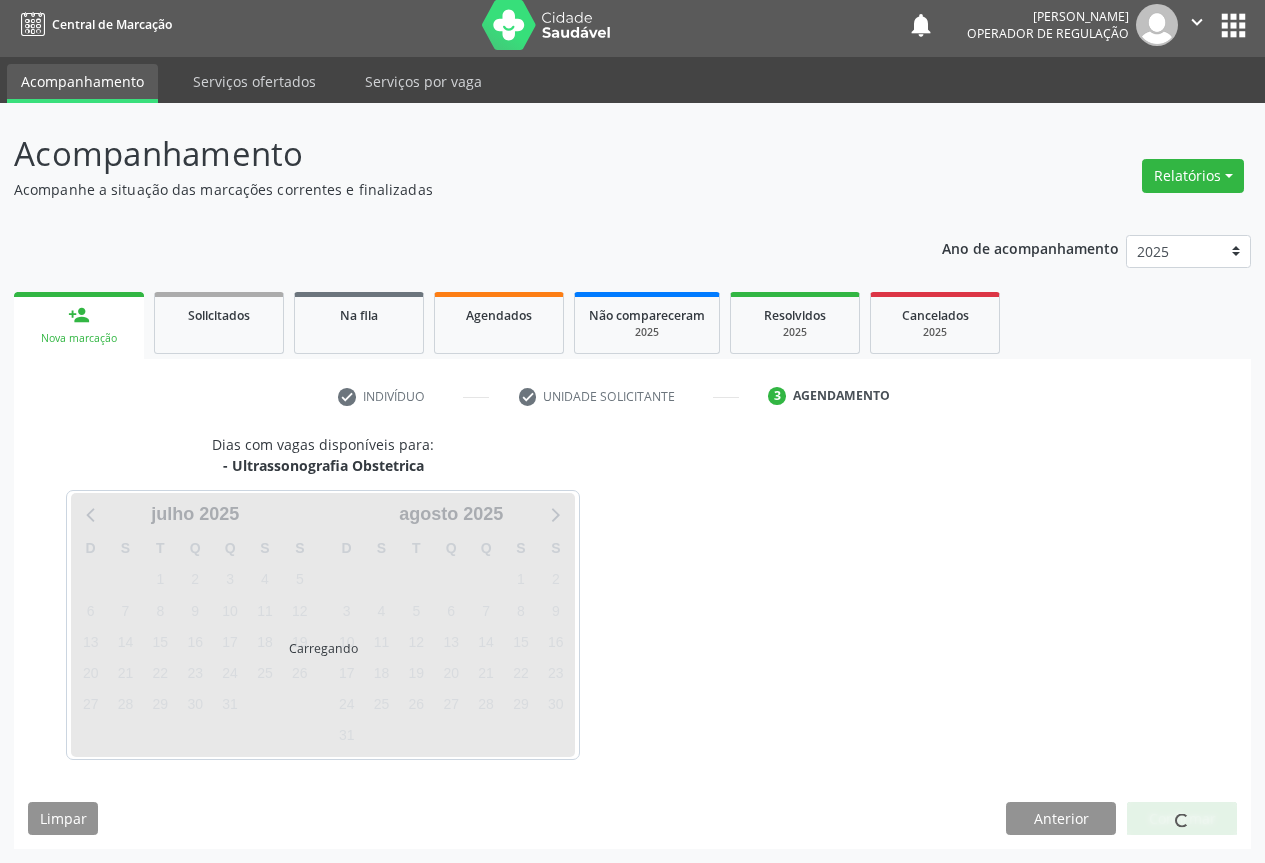 scroll, scrollTop: 7, scrollLeft: 0, axis: vertical 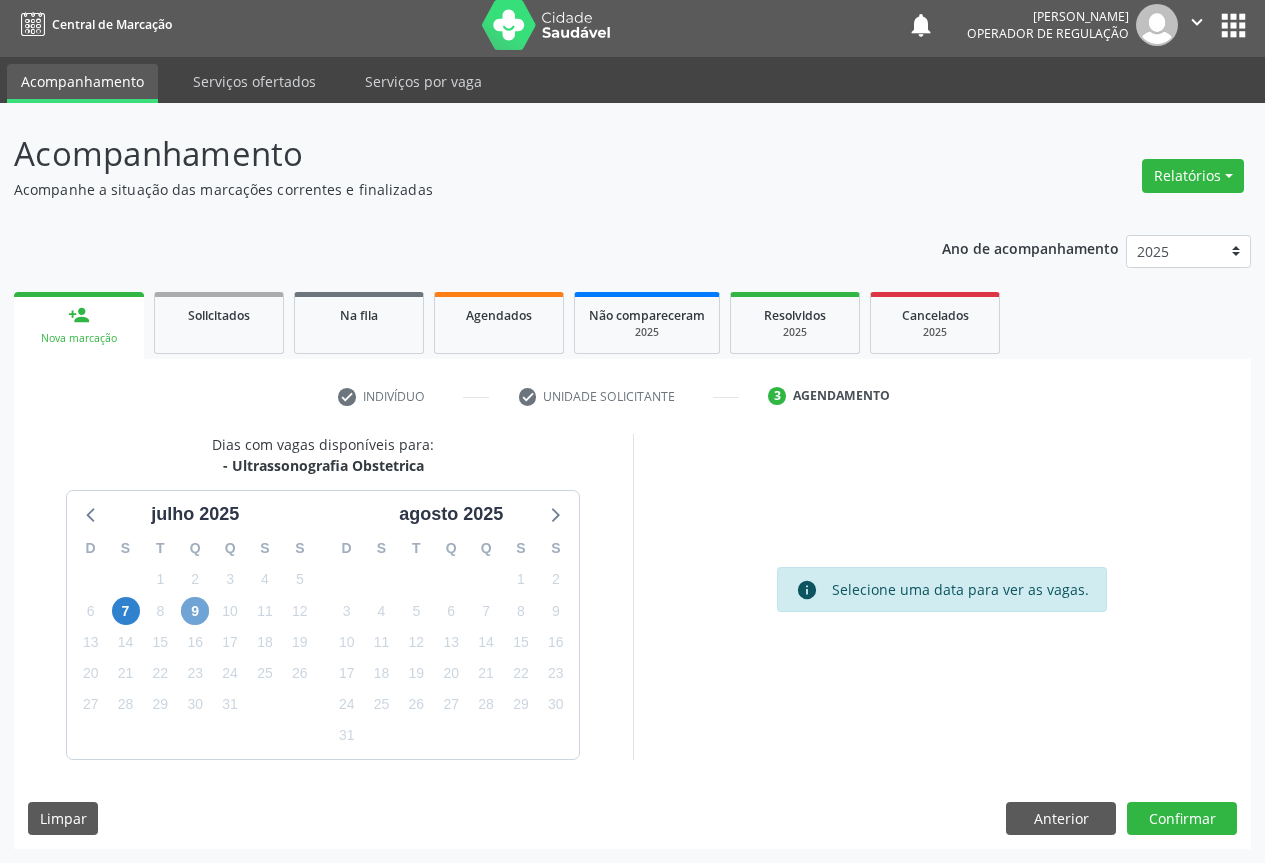 click on "9" at bounding box center [195, 611] 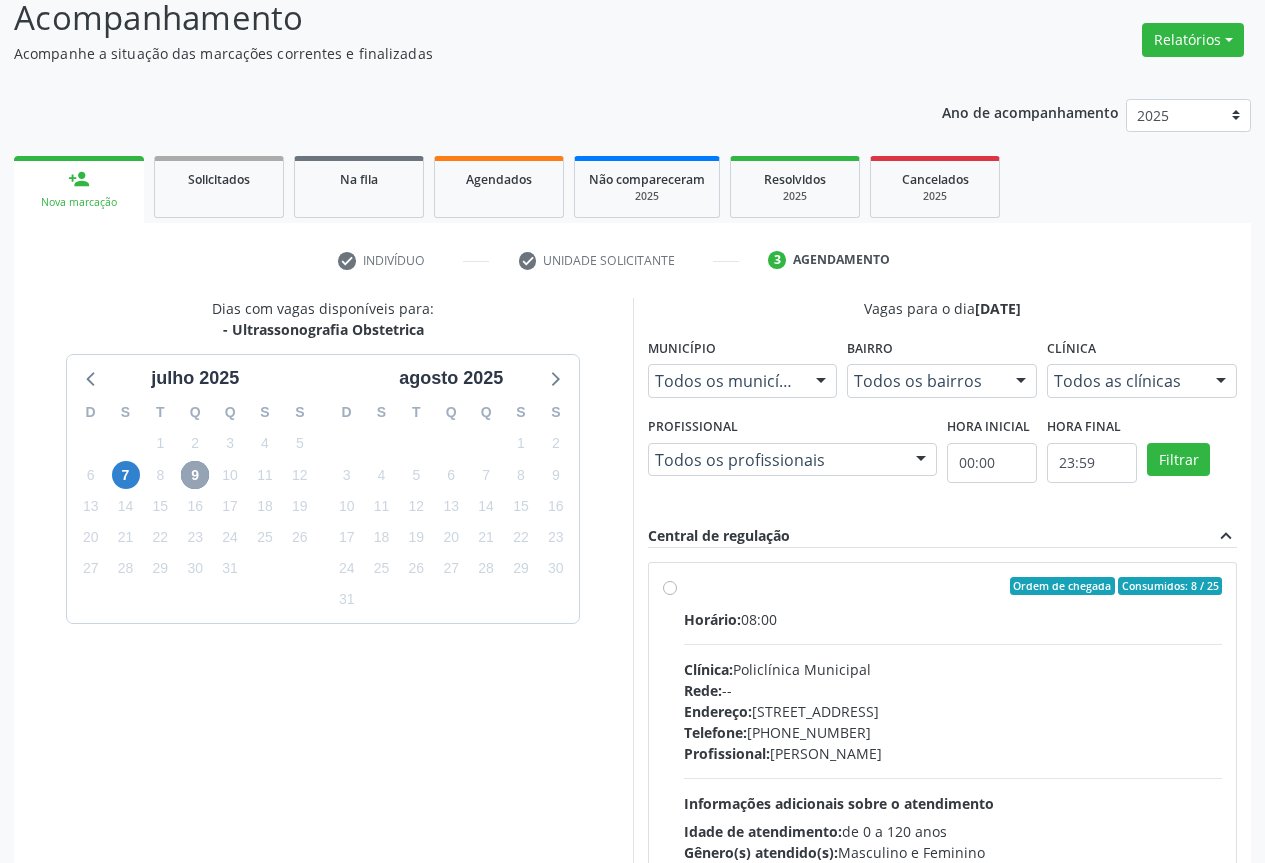 scroll, scrollTop: 332, scrollLeft: 0, axis: vertical 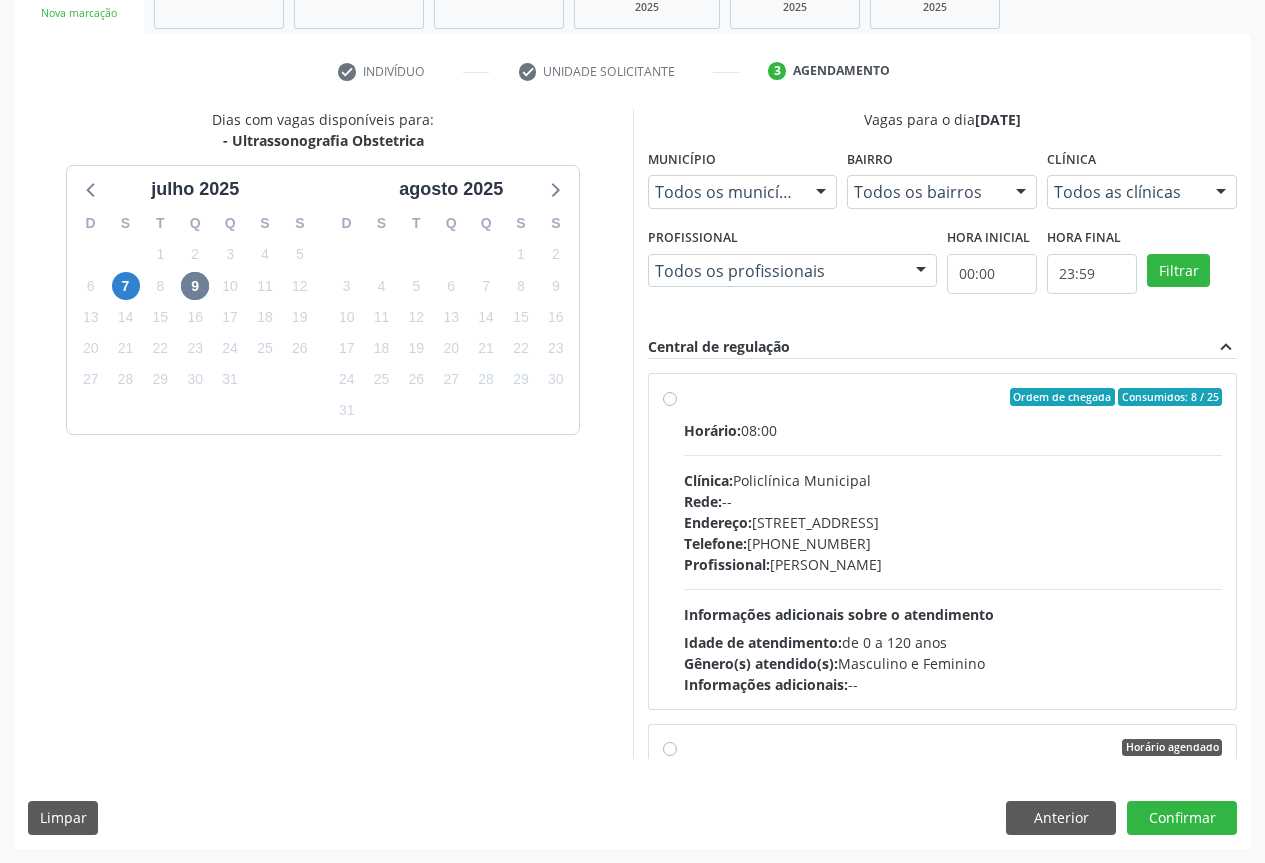 click on "Ordem de chegada
Consumidos: 8 / 25
Horário:   08:00
Clínica:  Policlínica Municipal
Rede:
--
Endereço:   Predio, nº 386, Centro, Campo Formoso - BA
Telefone:   (74) 6451312
Profissional:
Orlindo Carvalho dos Santos
Informações adicionais sobre o atendimento
Idade de atendimento:
de 0 a 120 anos
Gênero(s) atendido(s):
Masculino e Feminino
Informações adicionais:
--" at bounding box center (943, 541) 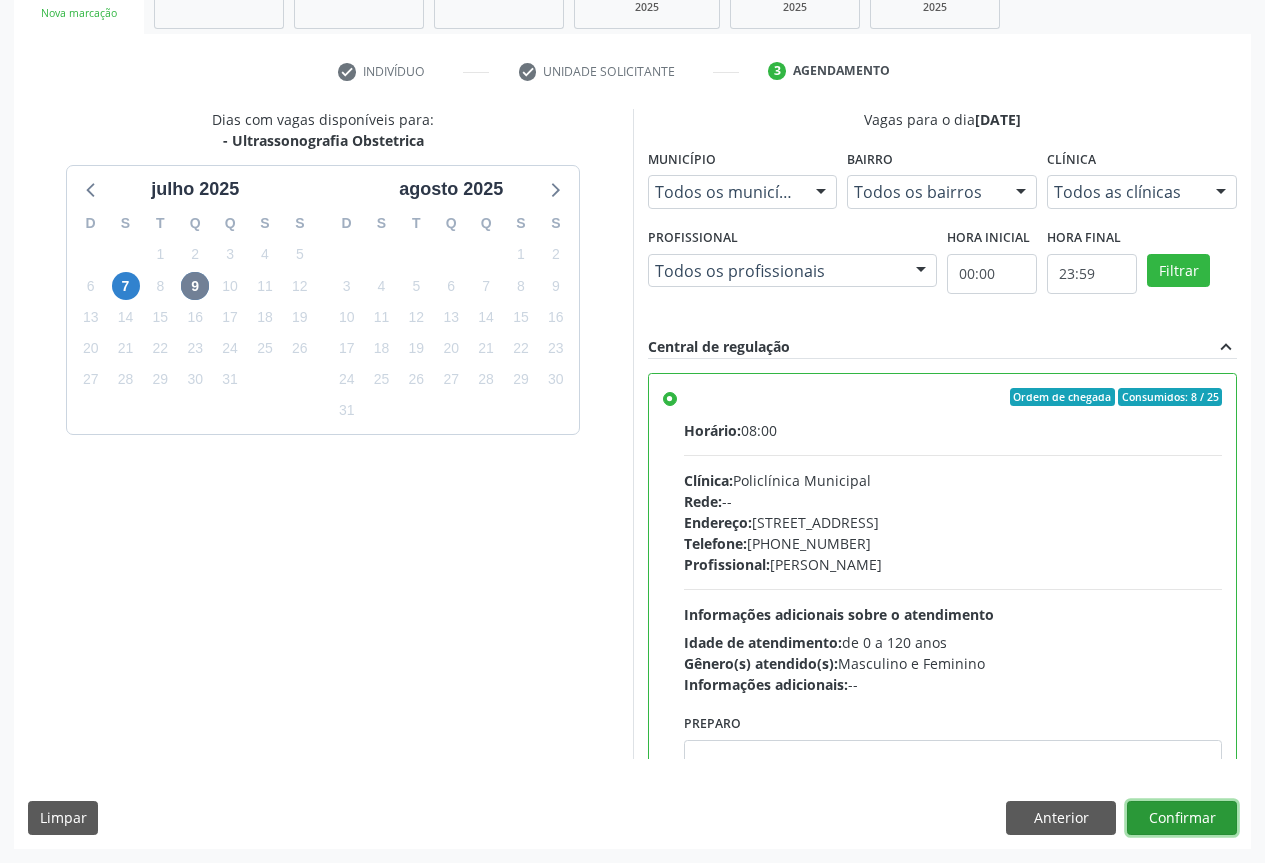 click on "Confirmar" at bounding box center [1182, 818] 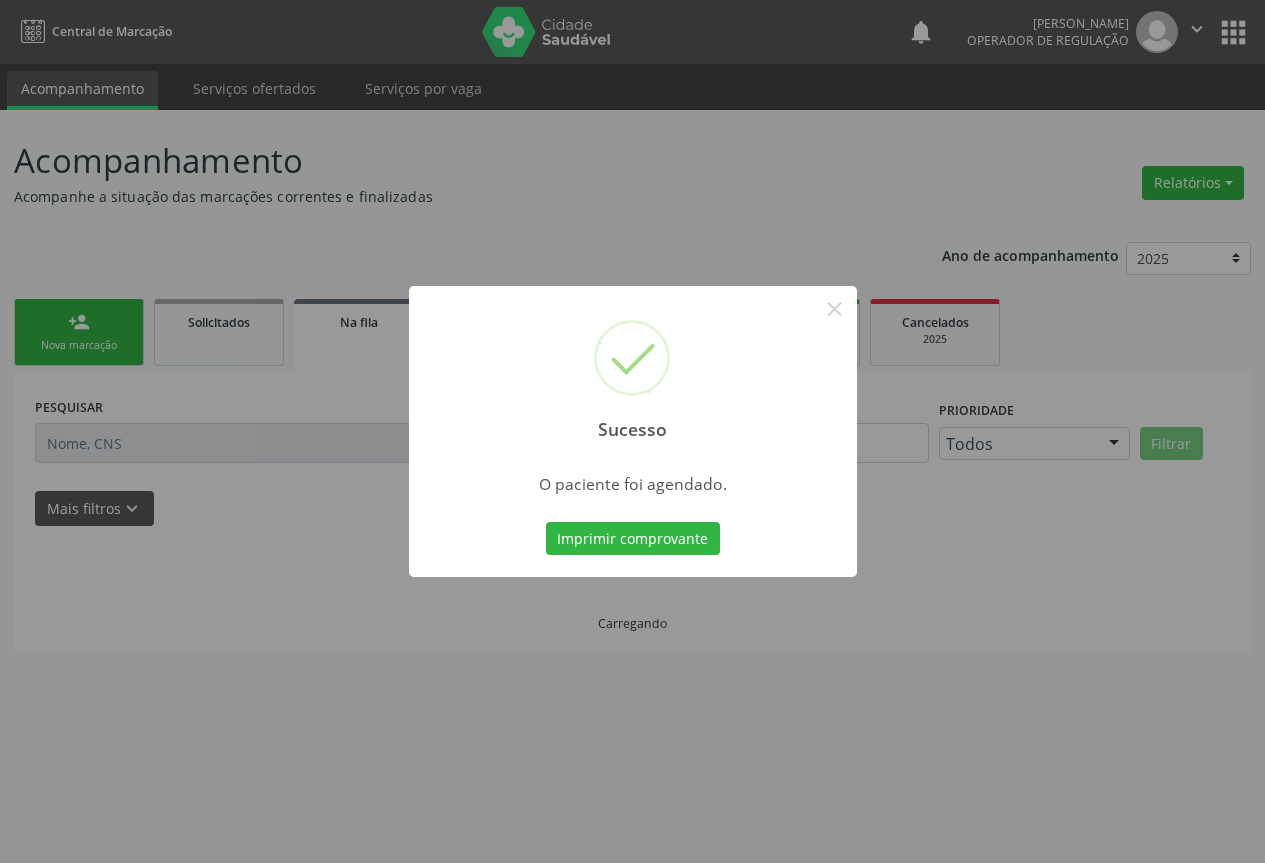 scroll, scrollTop: 0, scrollLeft: 0, axis: both 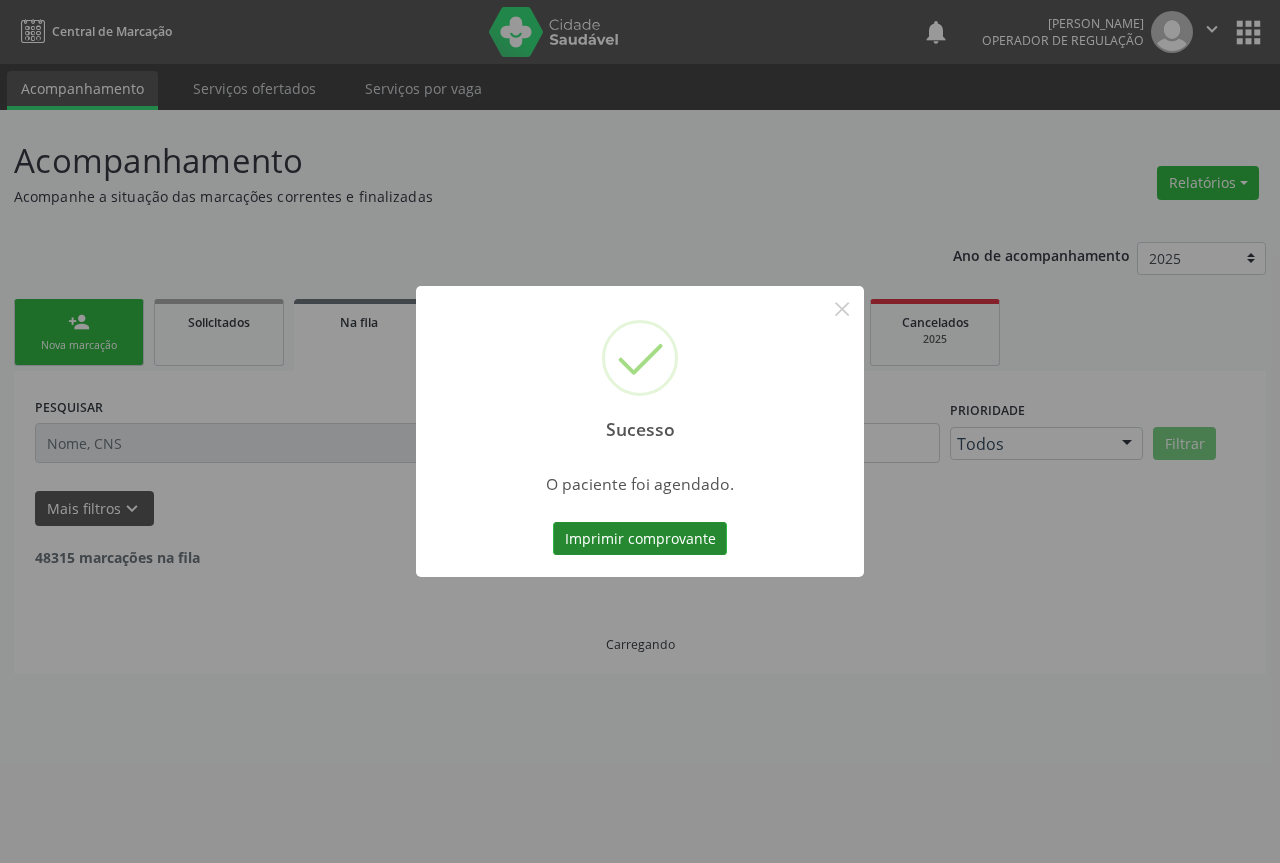 click on "Imprimir comprovante" at bounding box center [640, 539] 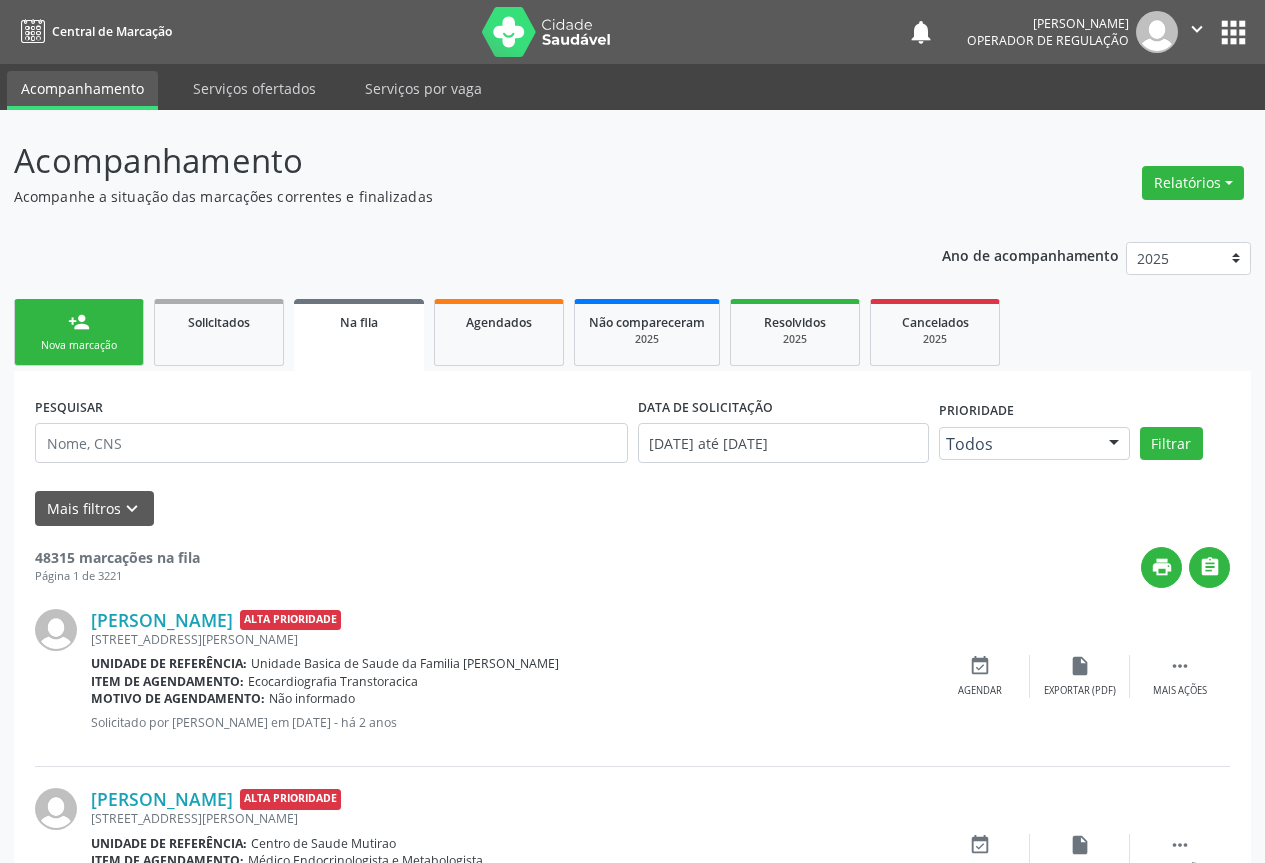click on "Nova marcação" at bounding box center (79, 345) 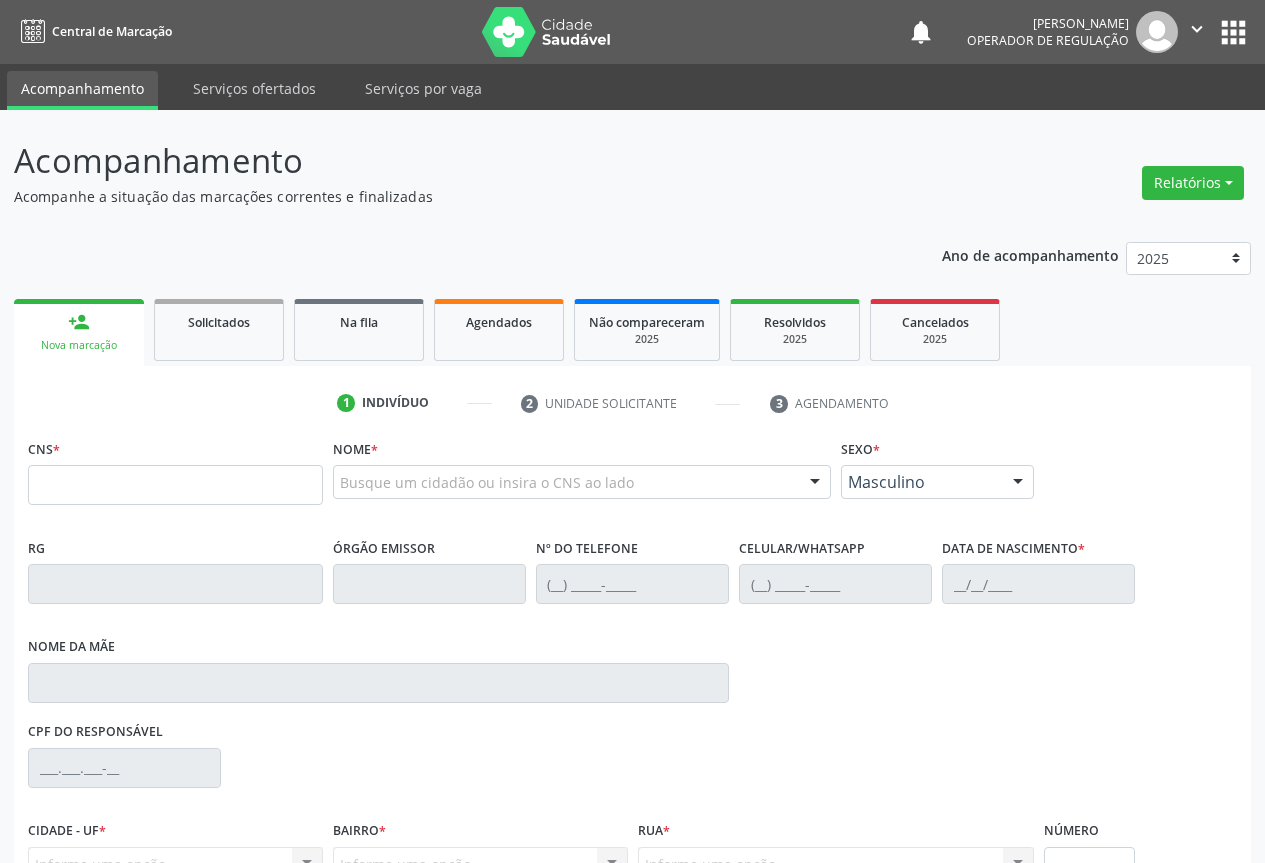 click on "CNS
*" at bounding box center (175, 469) 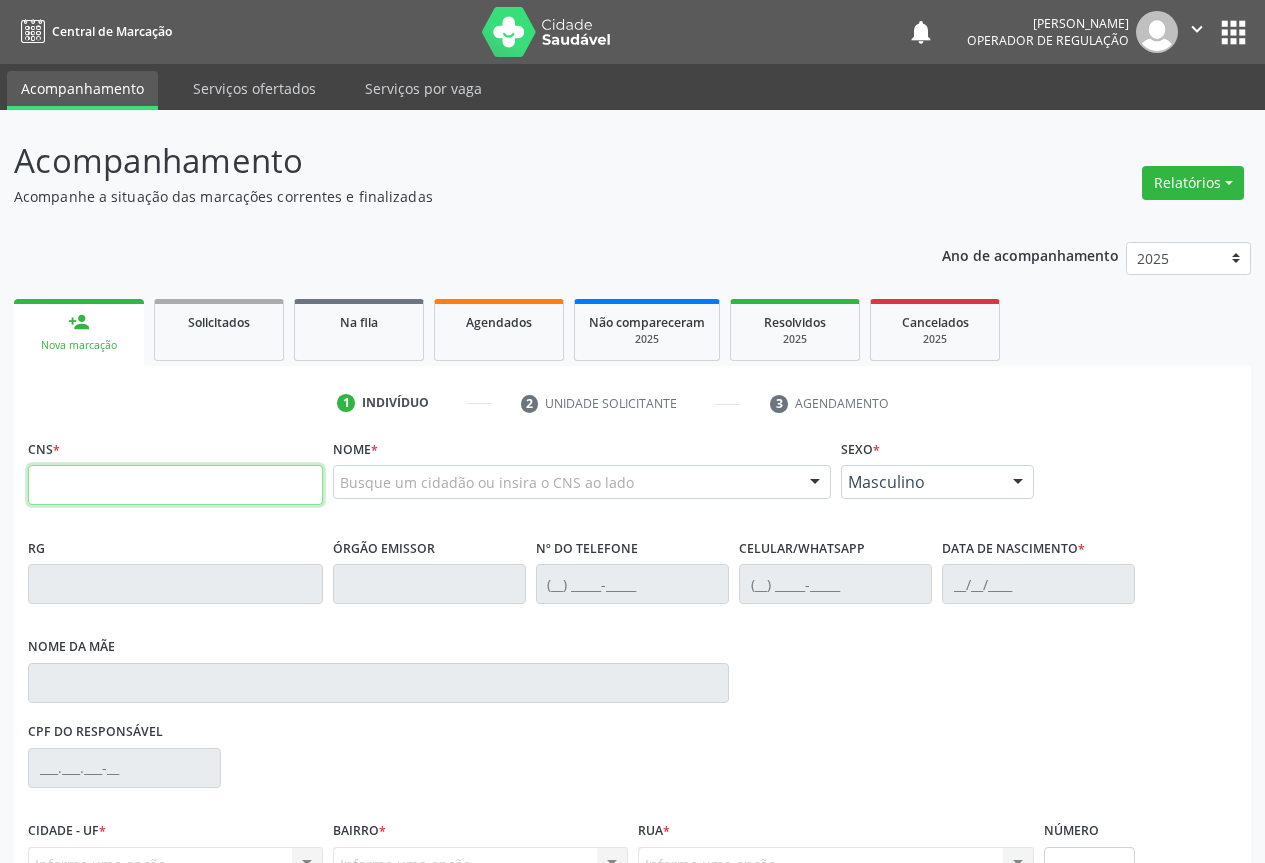 click at bounding box center (175, 485) 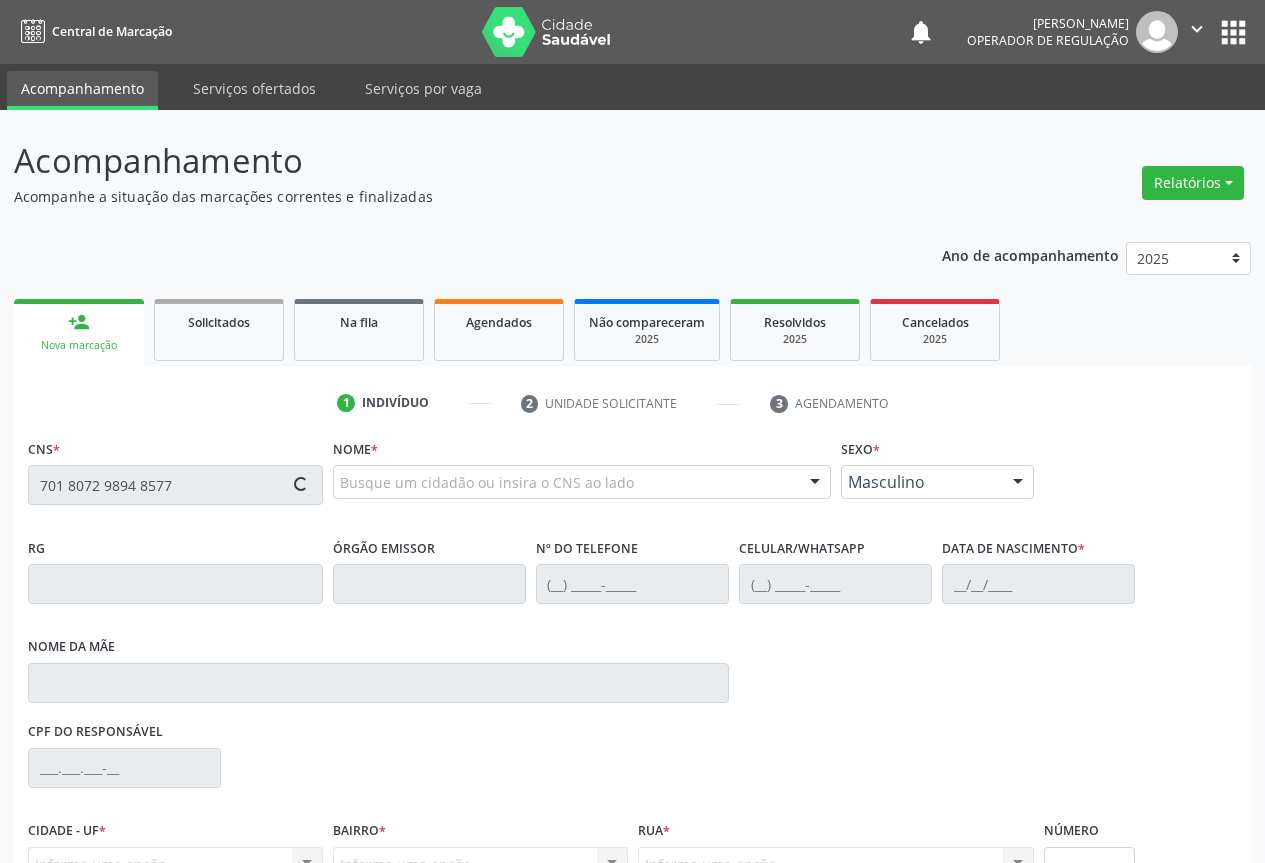 type on "701 8072 9894 8577" 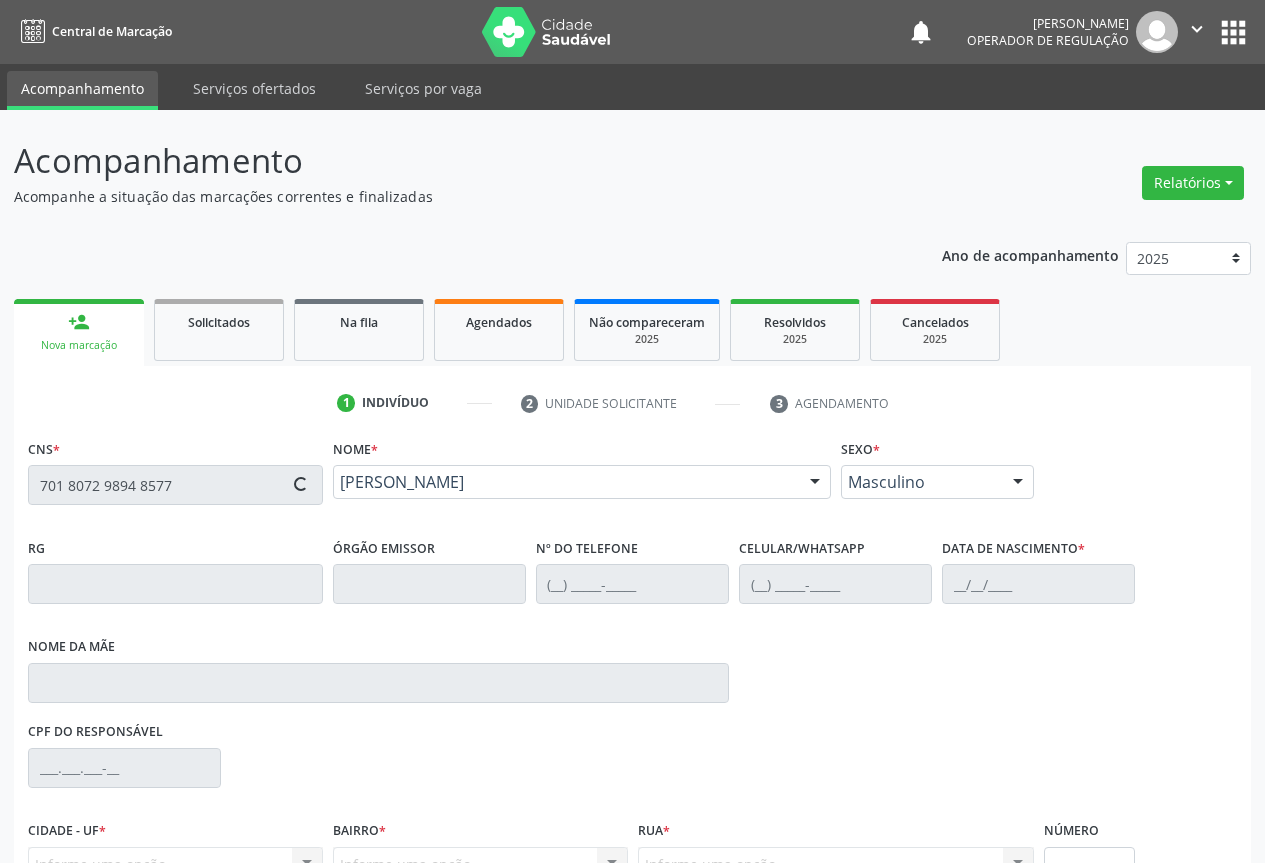 type on "1424963320" 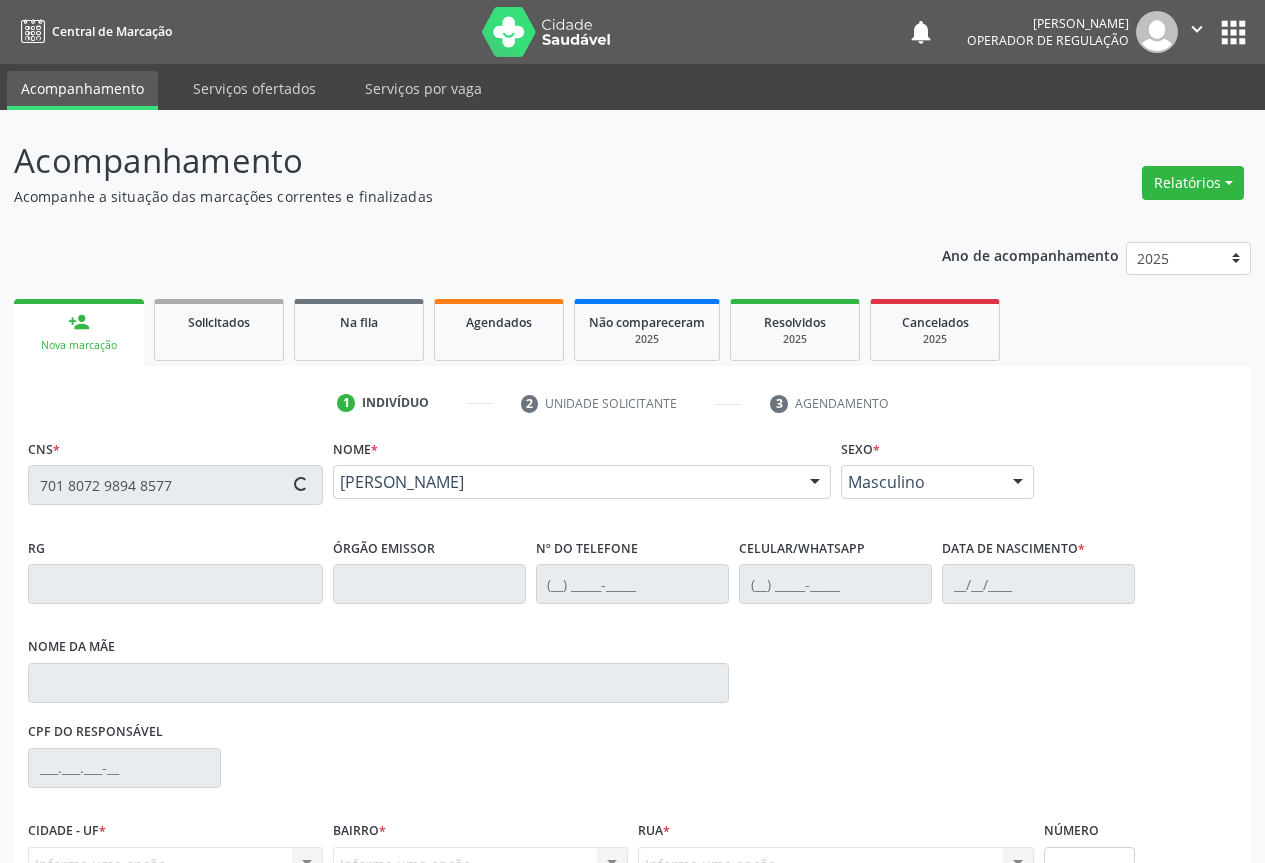 type on "(74) 98875-8643" 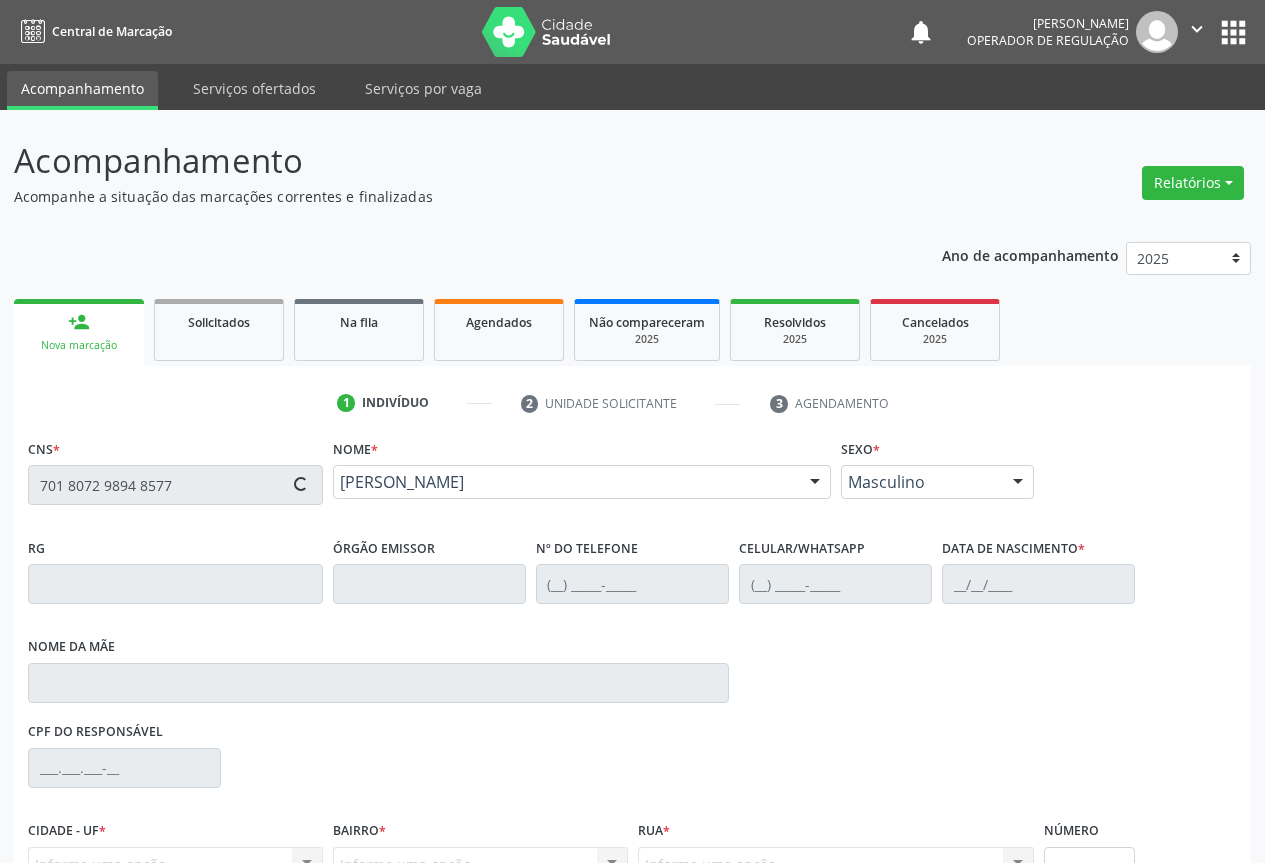 type on "(74) 98875-8643" 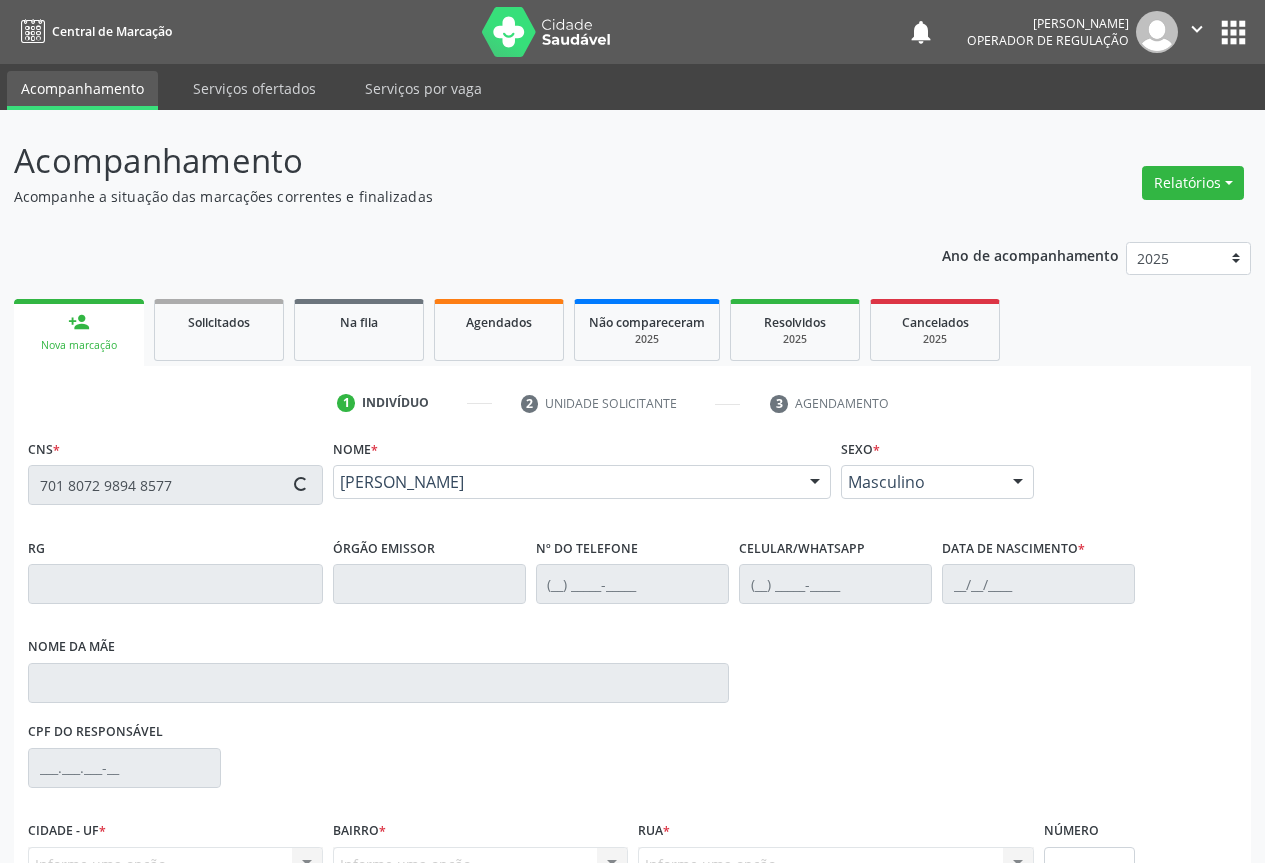 type on "18/04/1986" 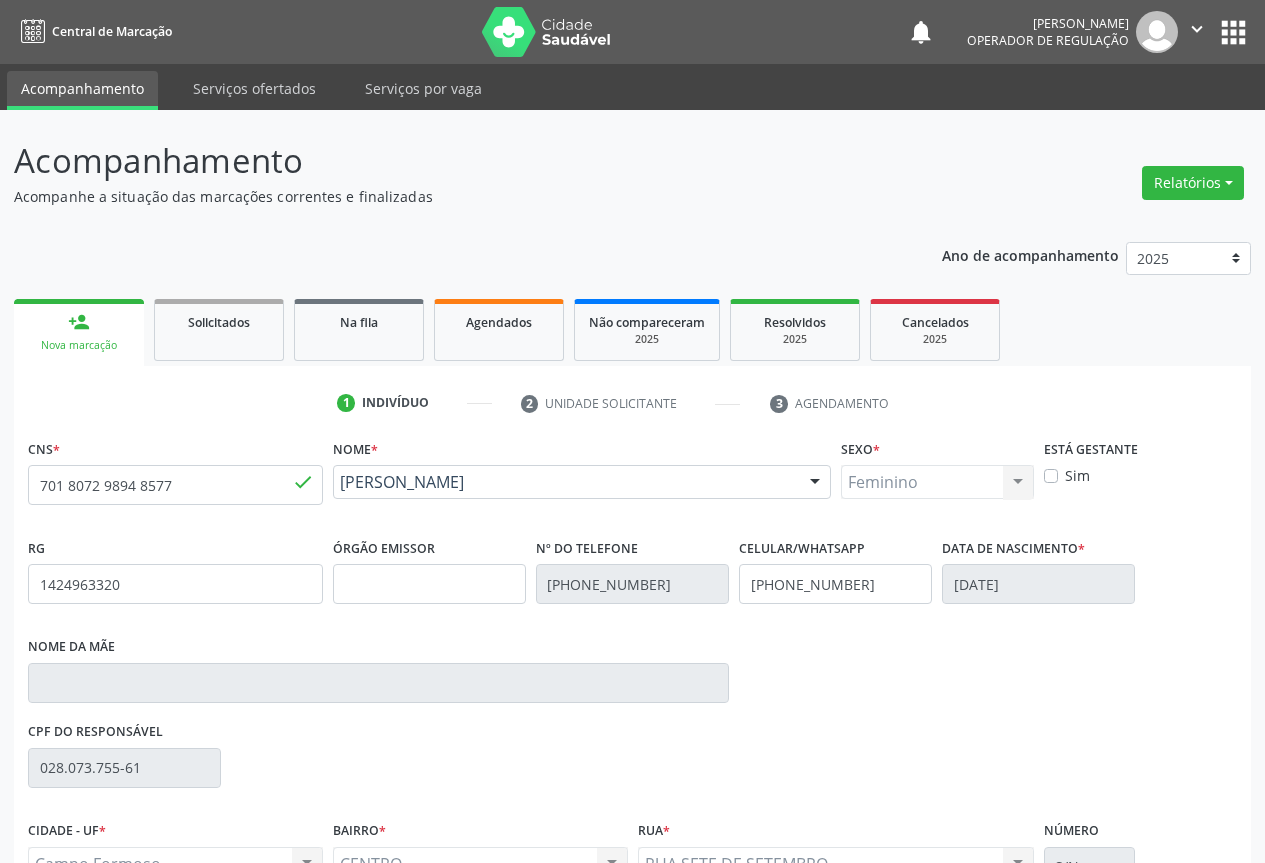 scroll, scrollTop: 207, scrollLeft: 0, axis: vertical 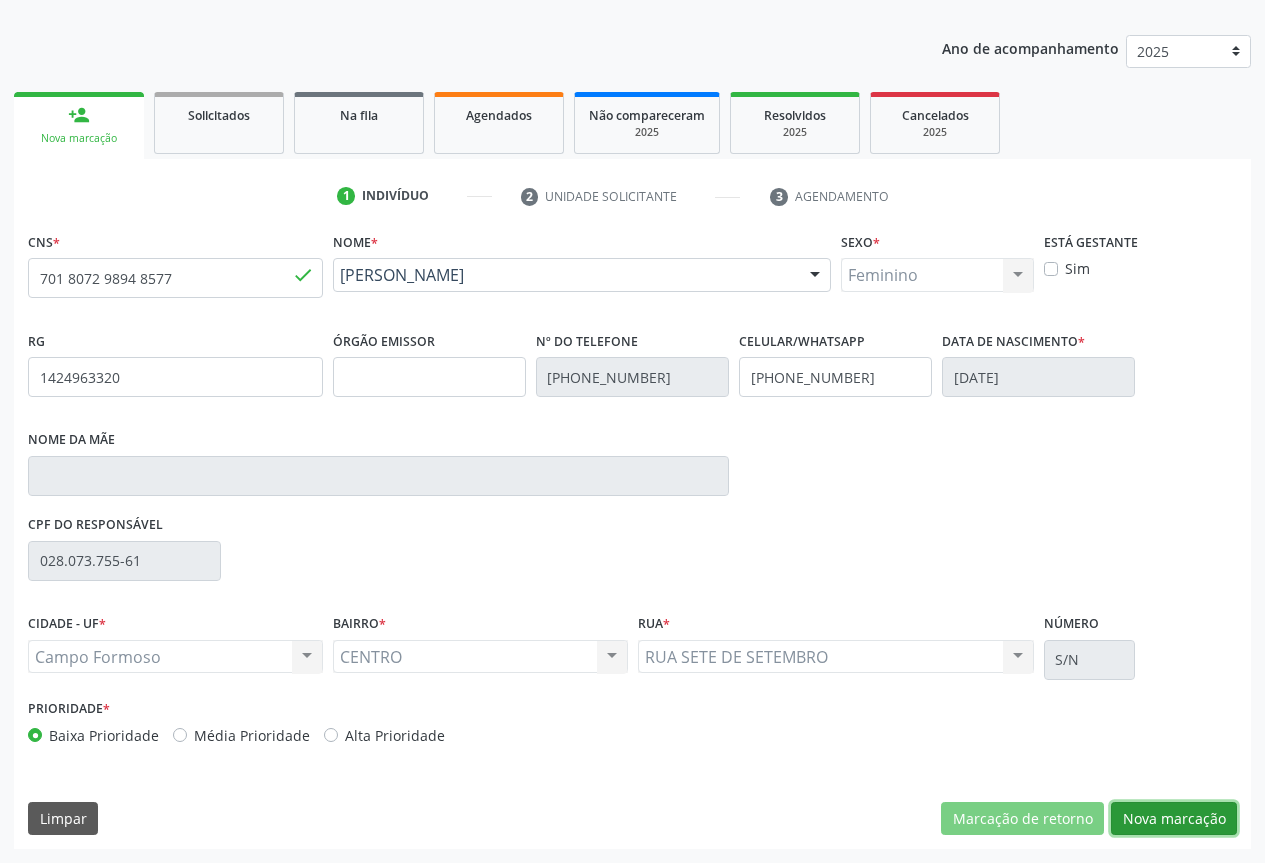 click on "Nova marcação" at bounding box center (1174, 819) 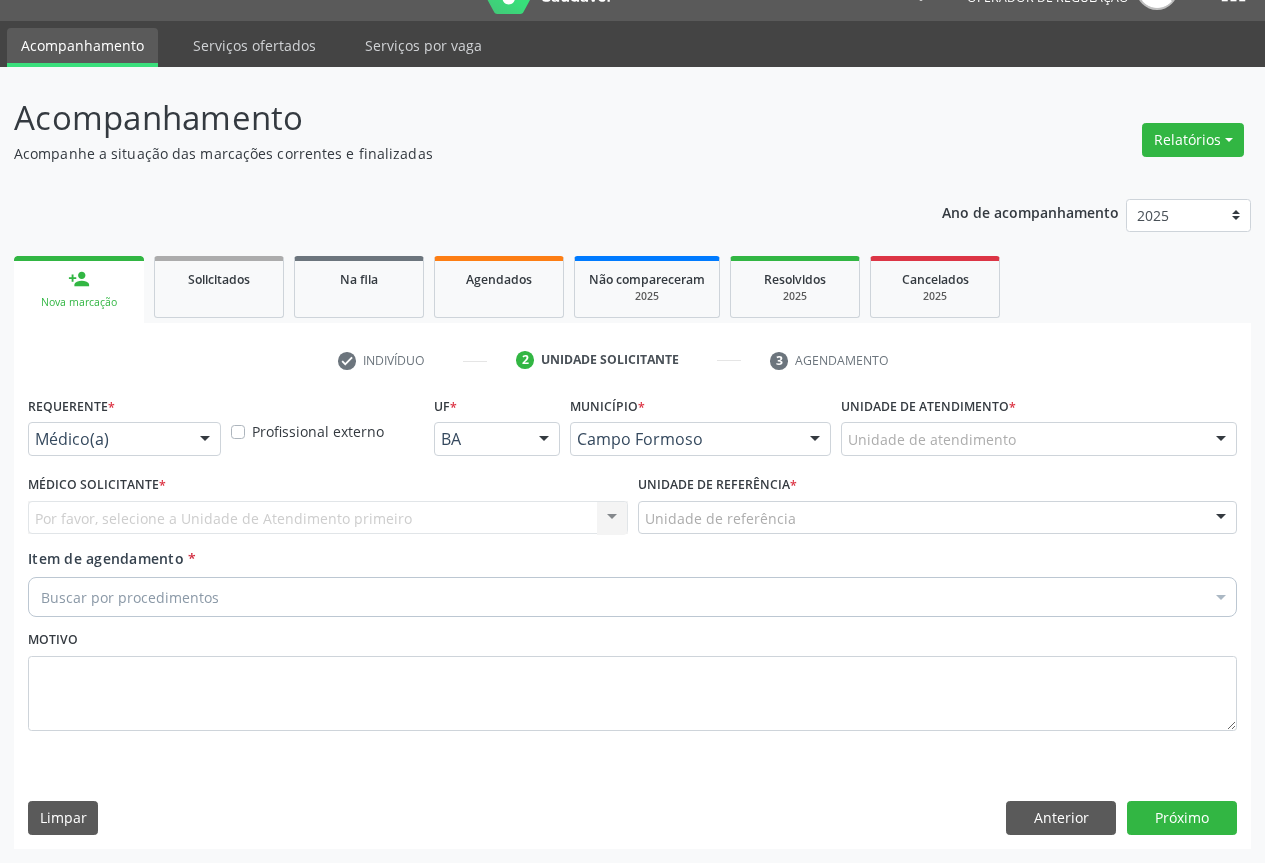 scroll, scrollTop: 43, scrollLeft: 0, axis: vertical 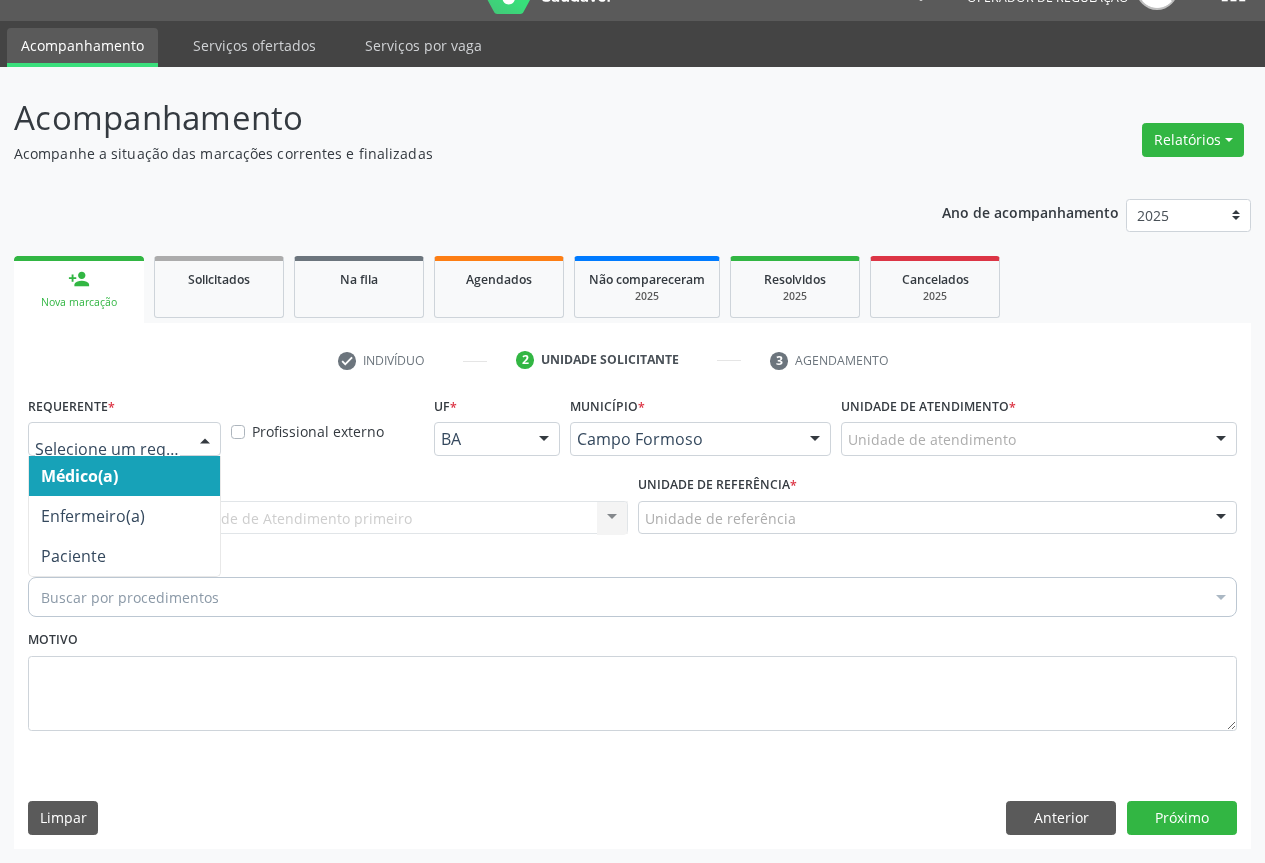 click at bounding box center (205, 440) 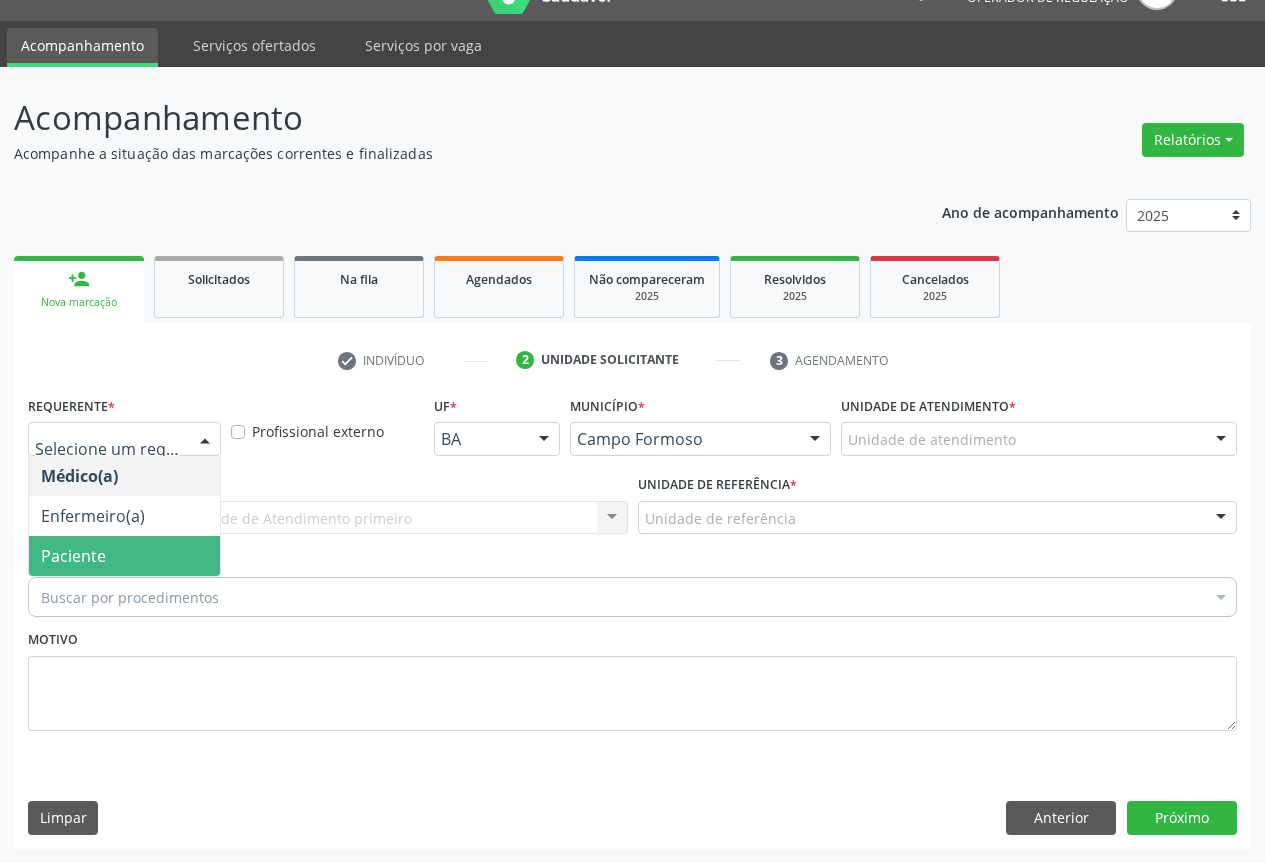 click on "Paciente" at bounding box center [73, 556] 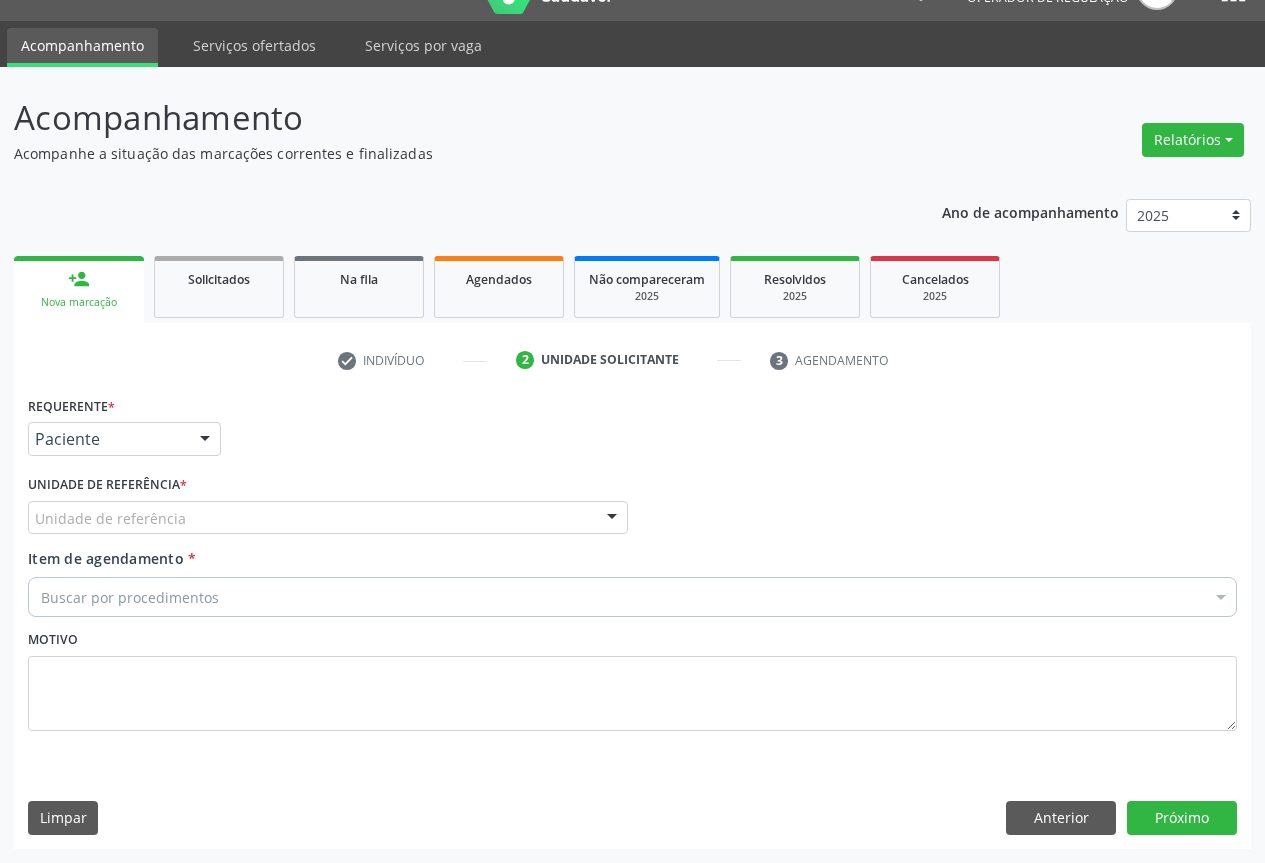 drag, startPoint x: 606, startPoint y: 520, endPoint x: 527, endPoint y: 538, distance: 81.02469 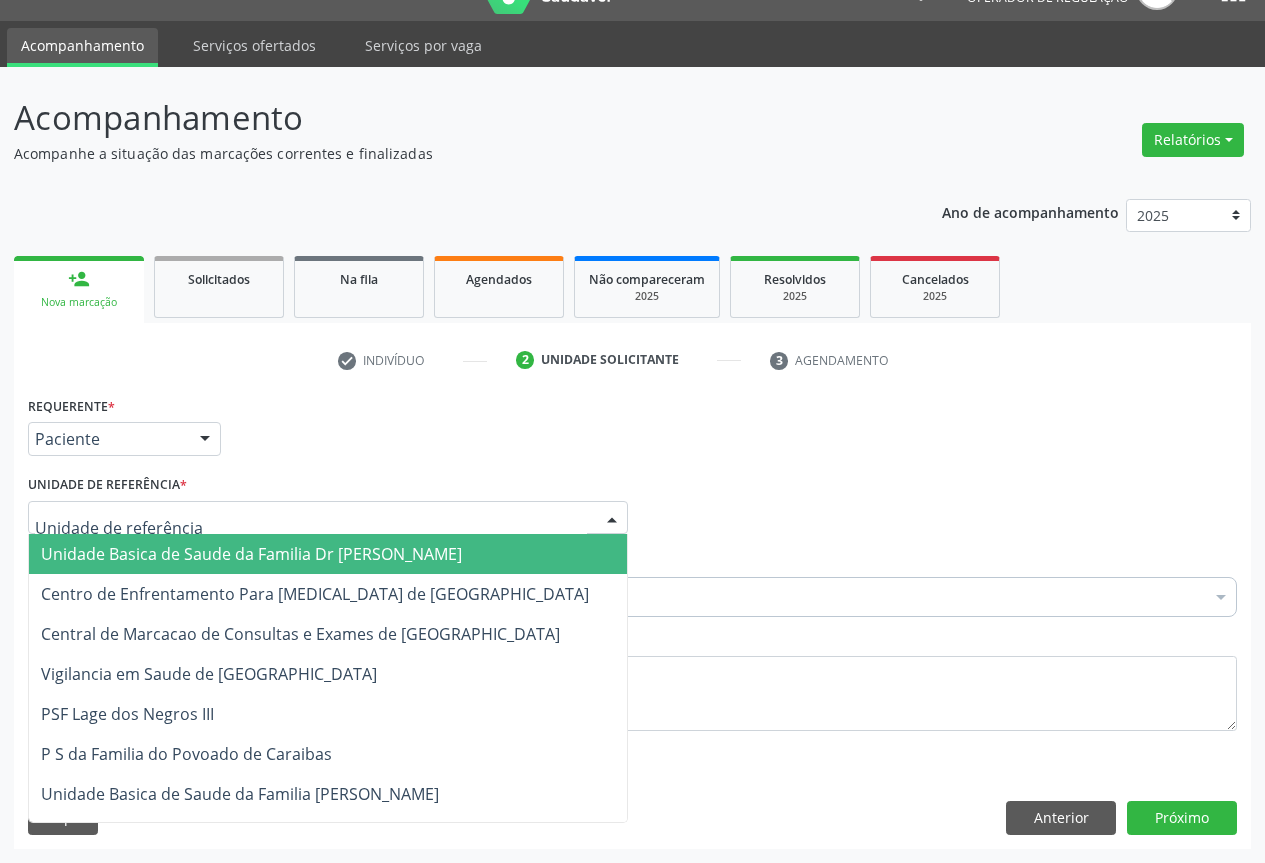 click on "Unidade Basica de Saude da Familia Dr [PERSON_NAME]" at bounding box center [328, 554] 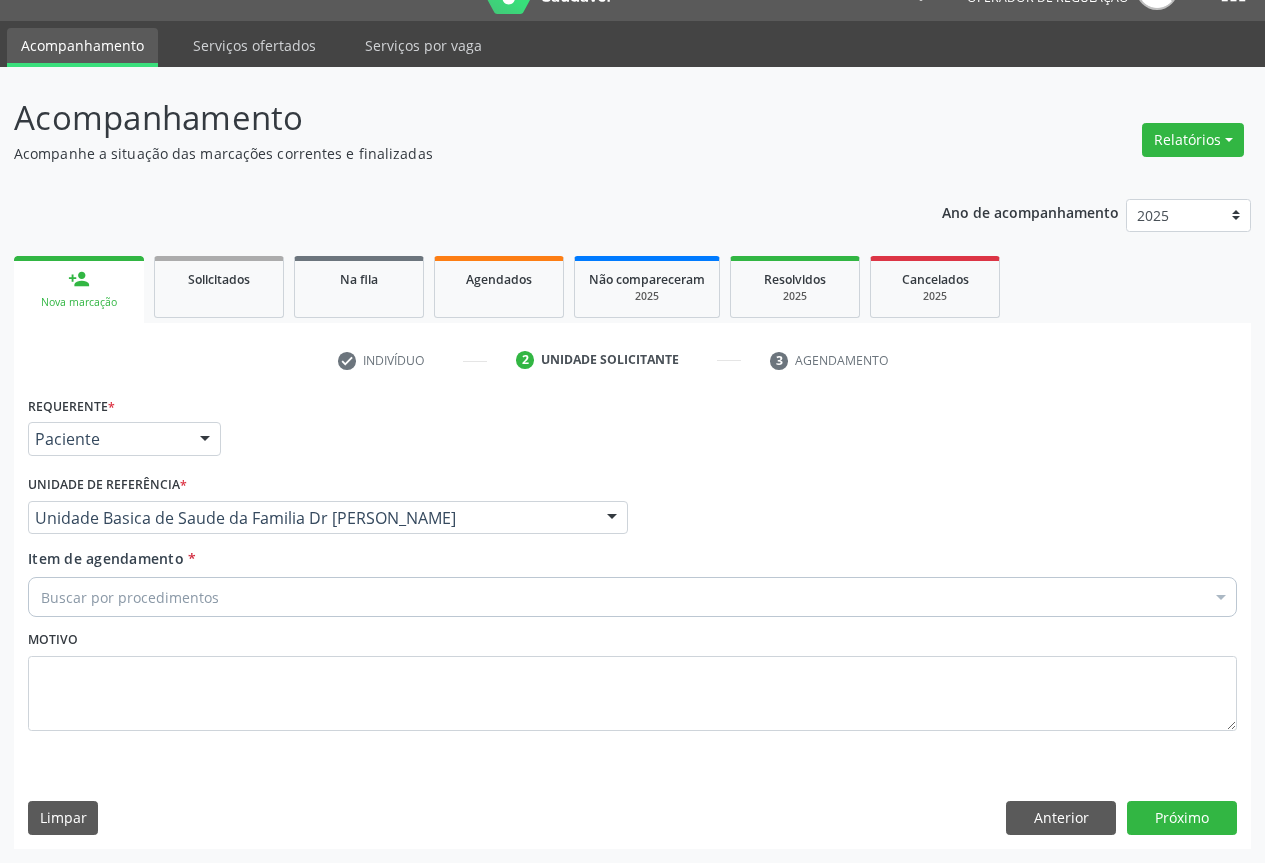 click on "Buscar por procedimentos" at bounding box center [632, 597] 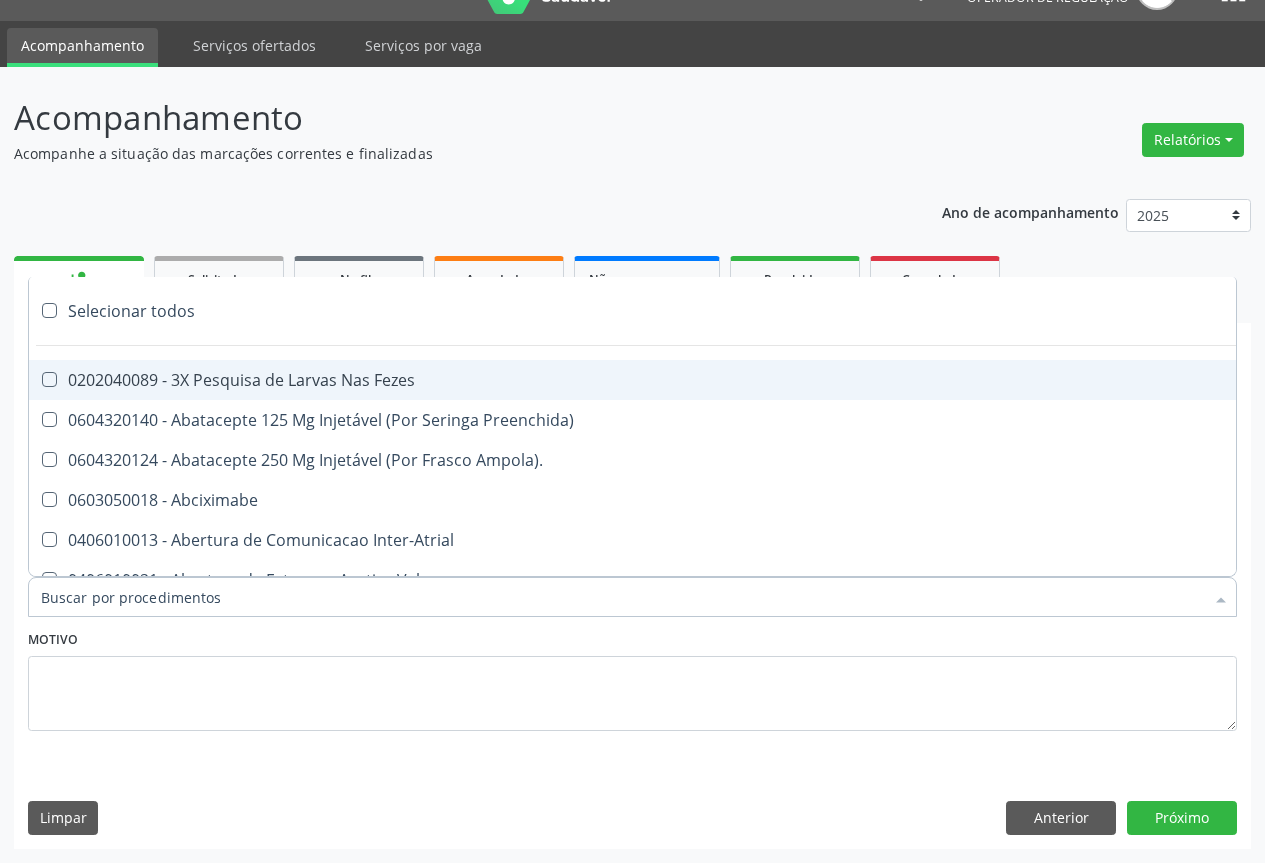 paste on "obstetrica" 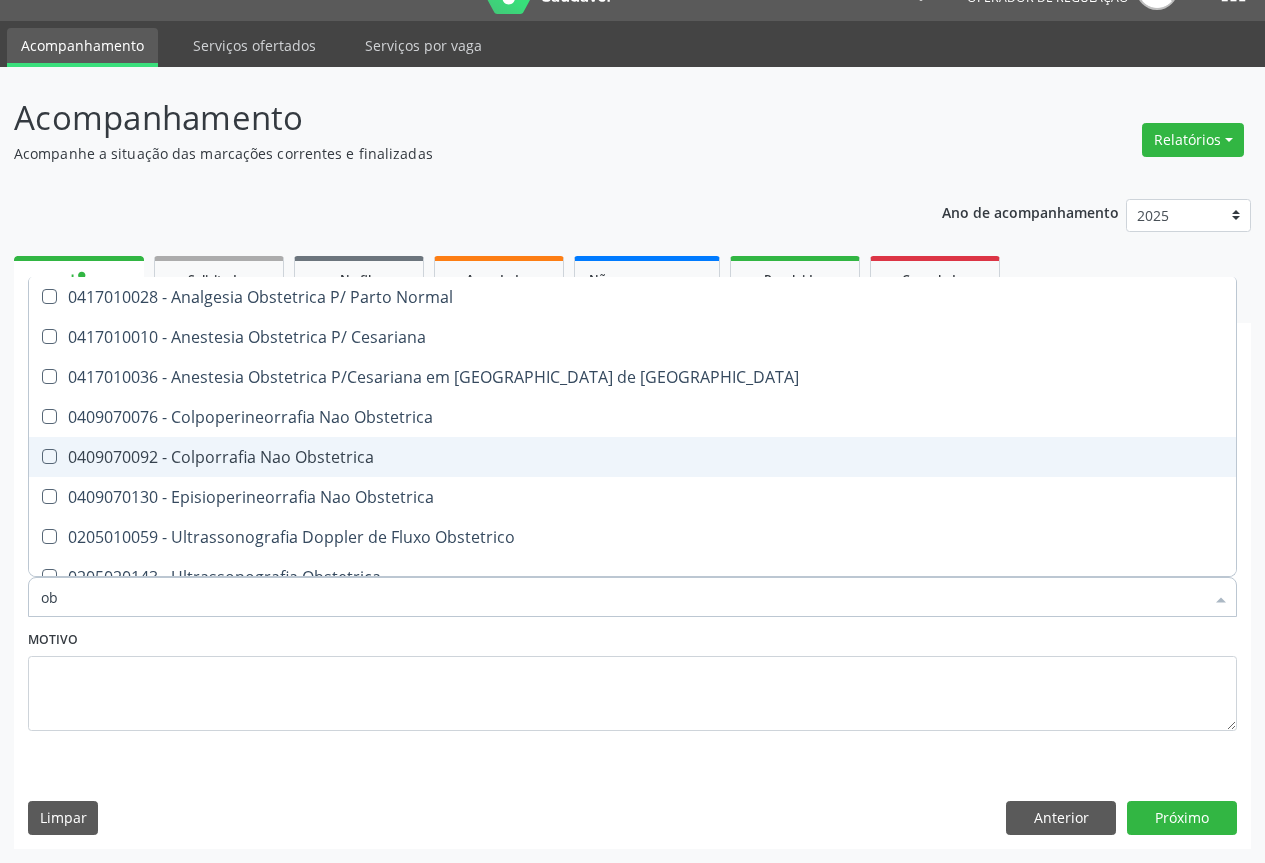 type on "o" 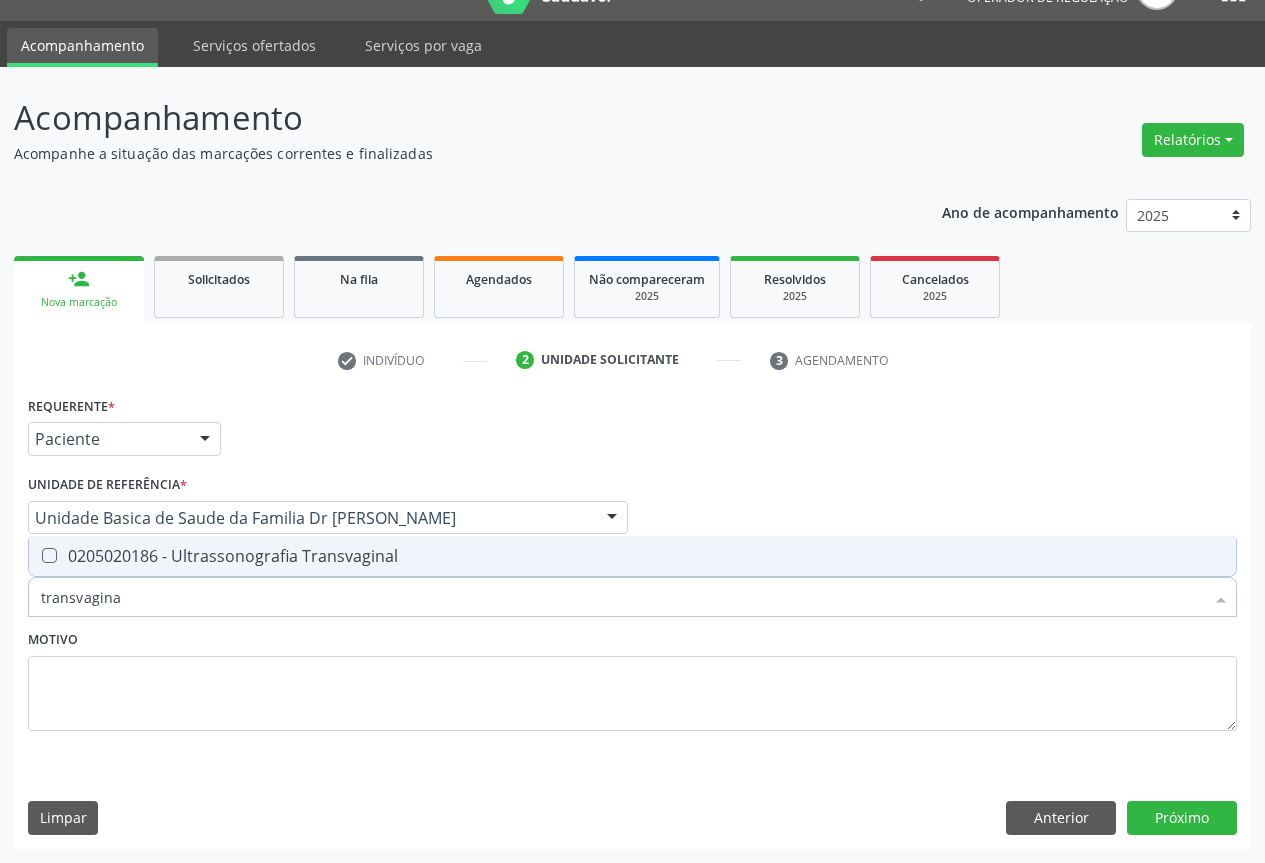 type on "transvaginal" 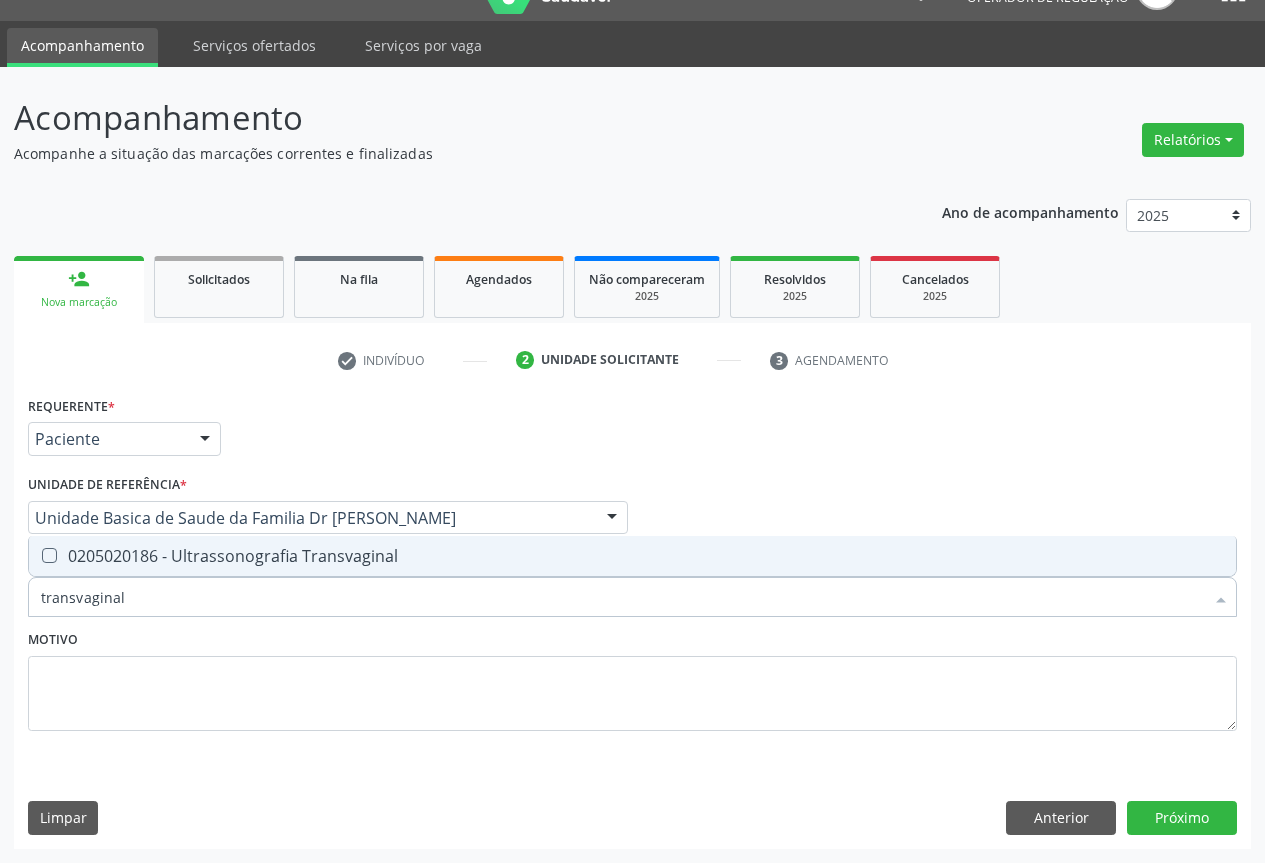 drag, startPoint x: 161, startPoint y: 598, endPoint x: 26, endPoint y: 613, distance: 135.83078 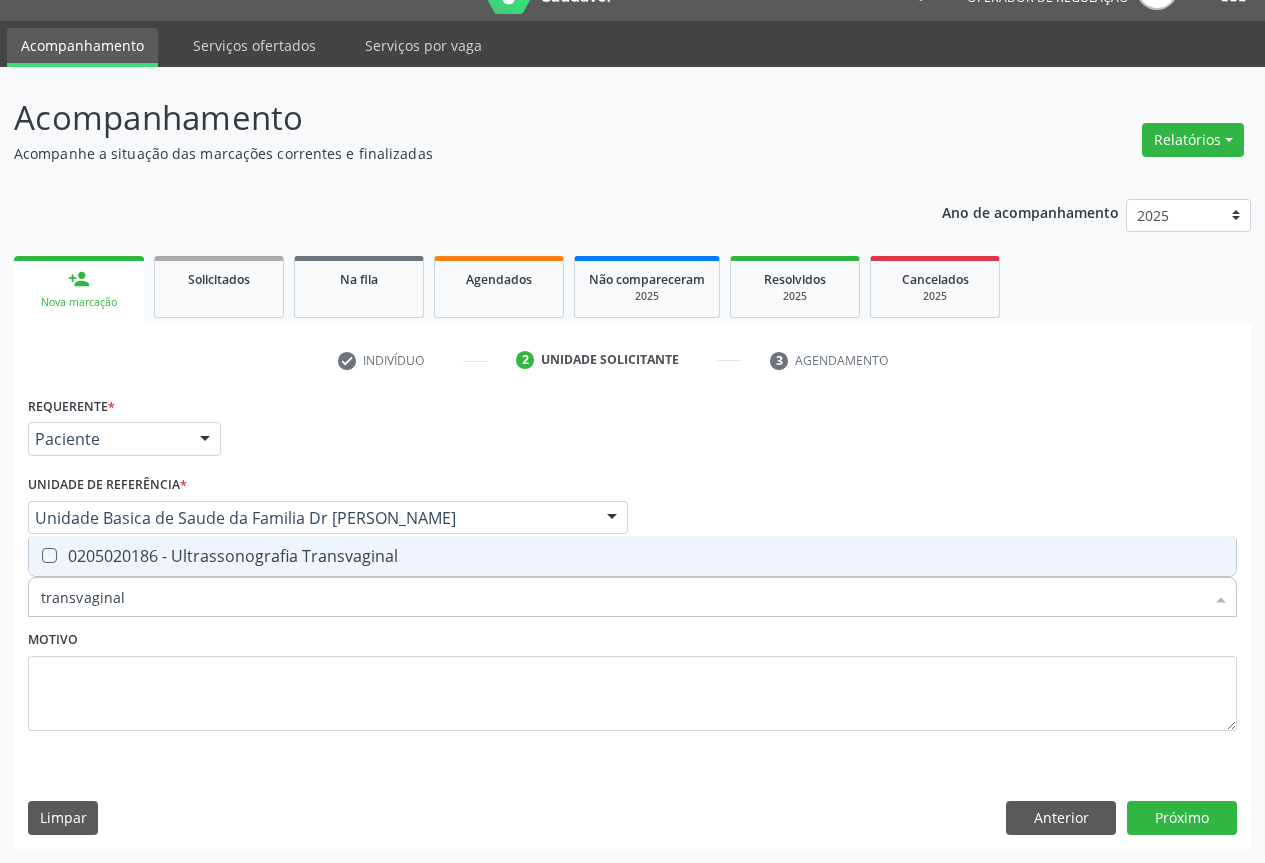 checkbox on "true" 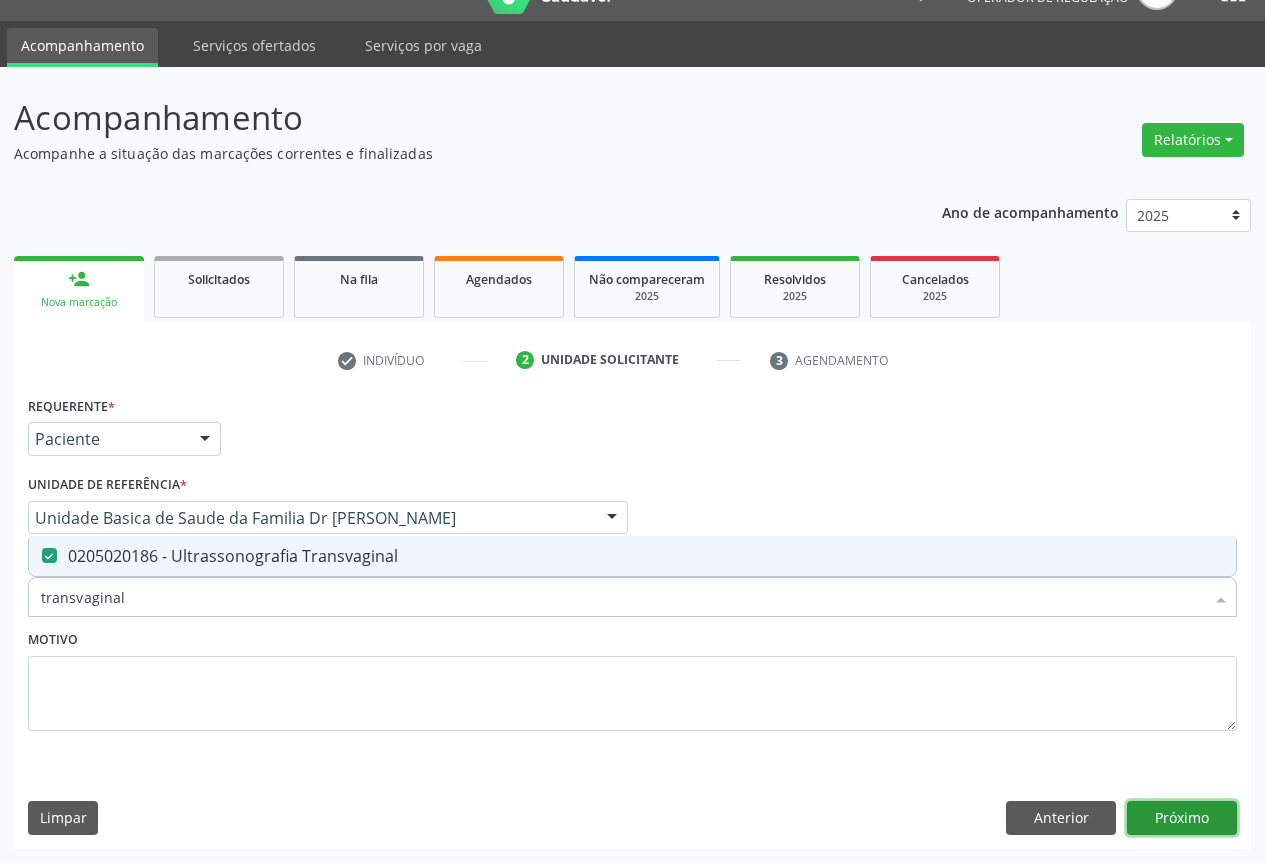 click on "Próximo" at bounding box center [1182, 818] 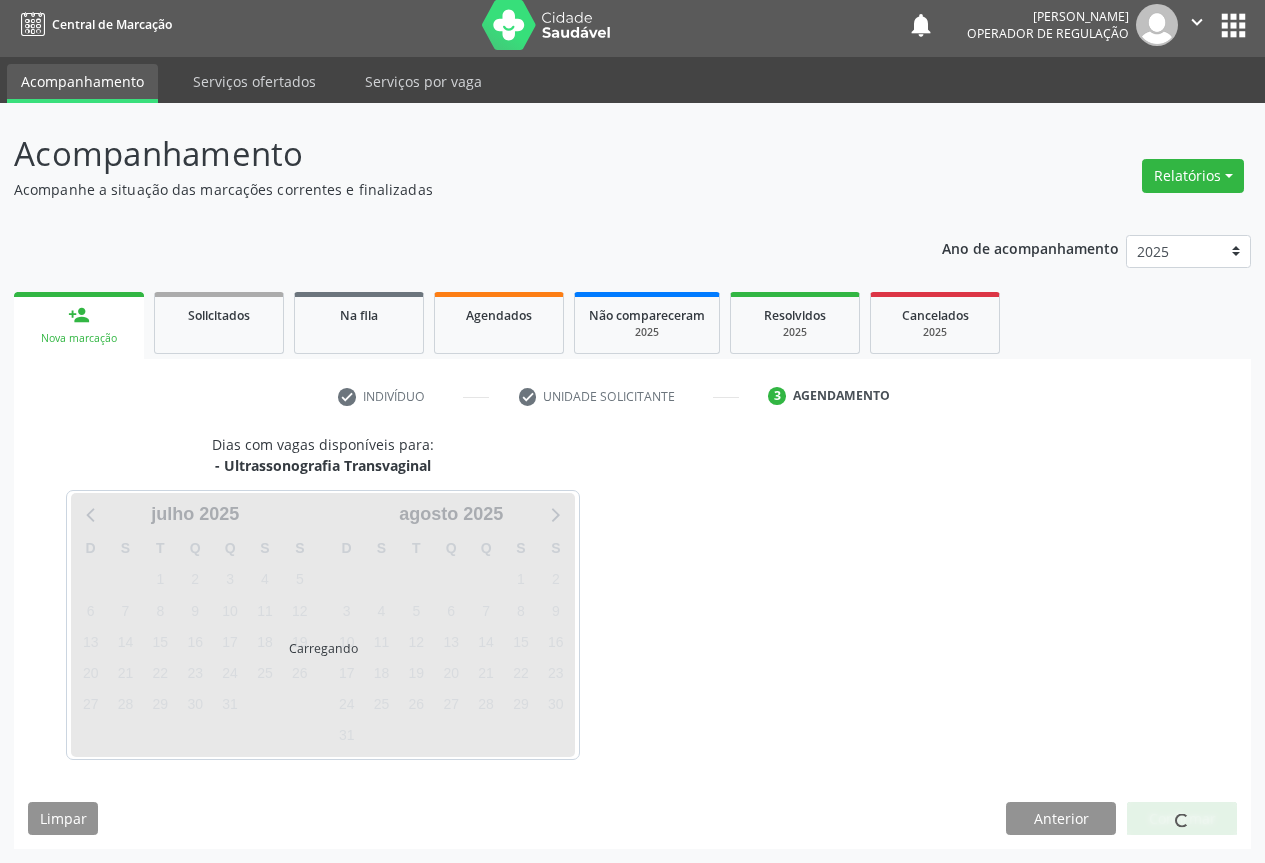 scroll, scrollTop: 7, scrollLeft: 0, axis: vertical 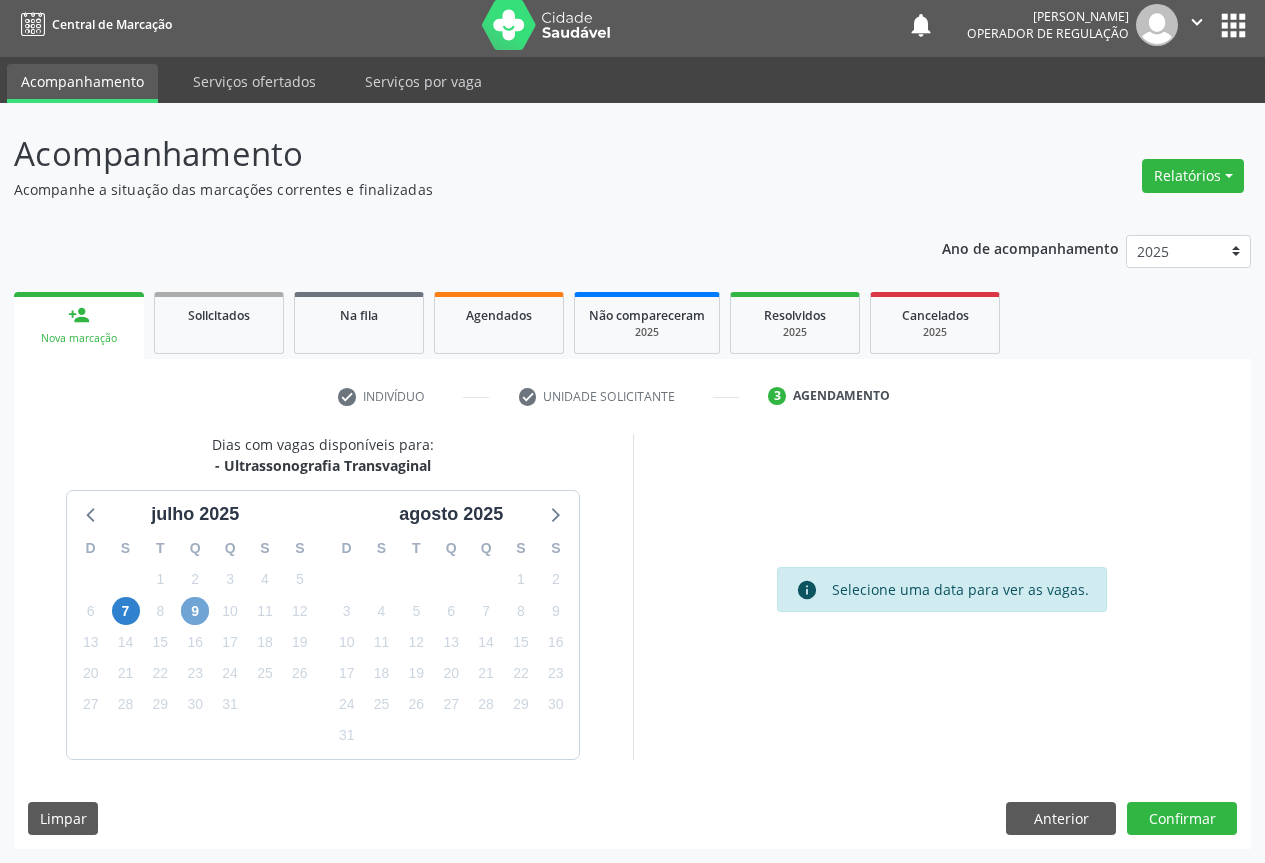 click on "9" at bounding box center (195, 611) 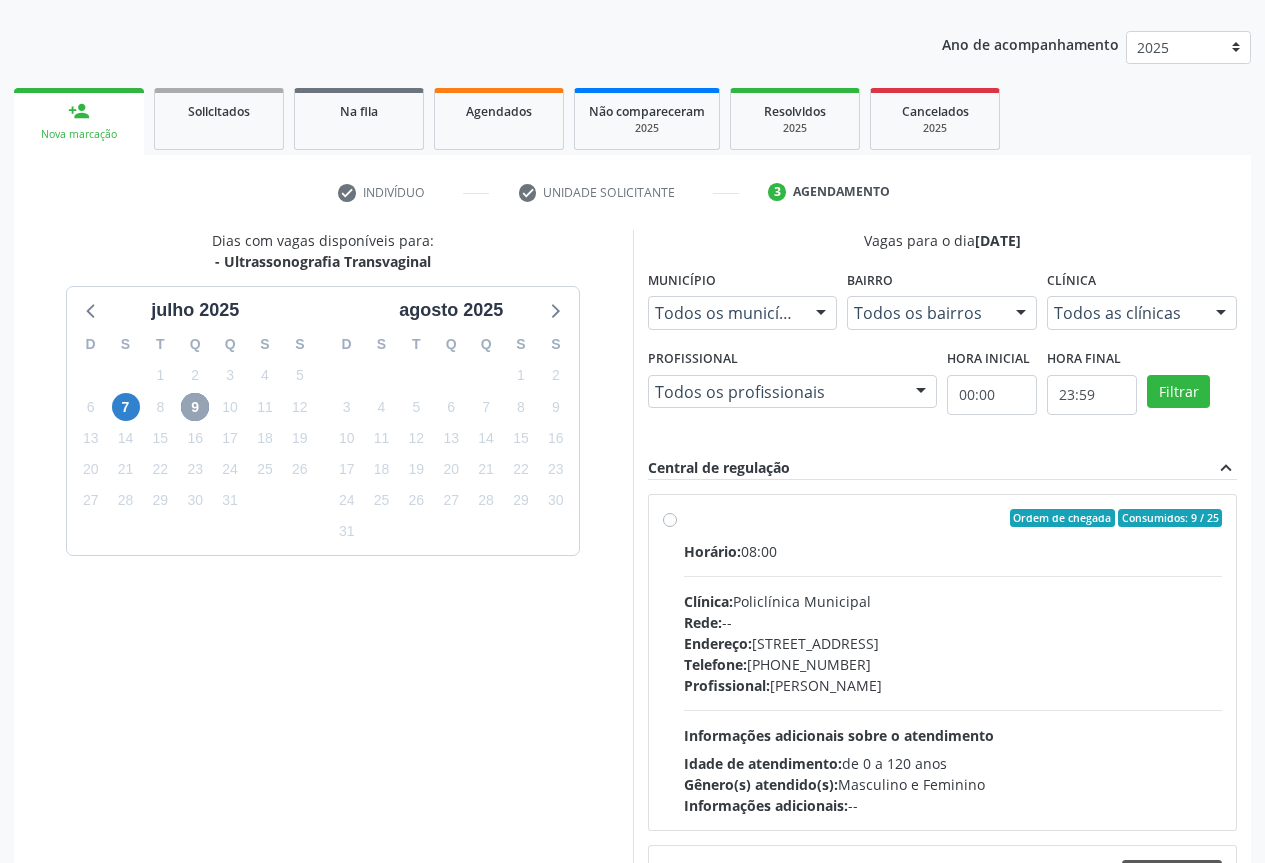 scroll, scrollTop: 221, scrollLeft: 0, axis: vertical 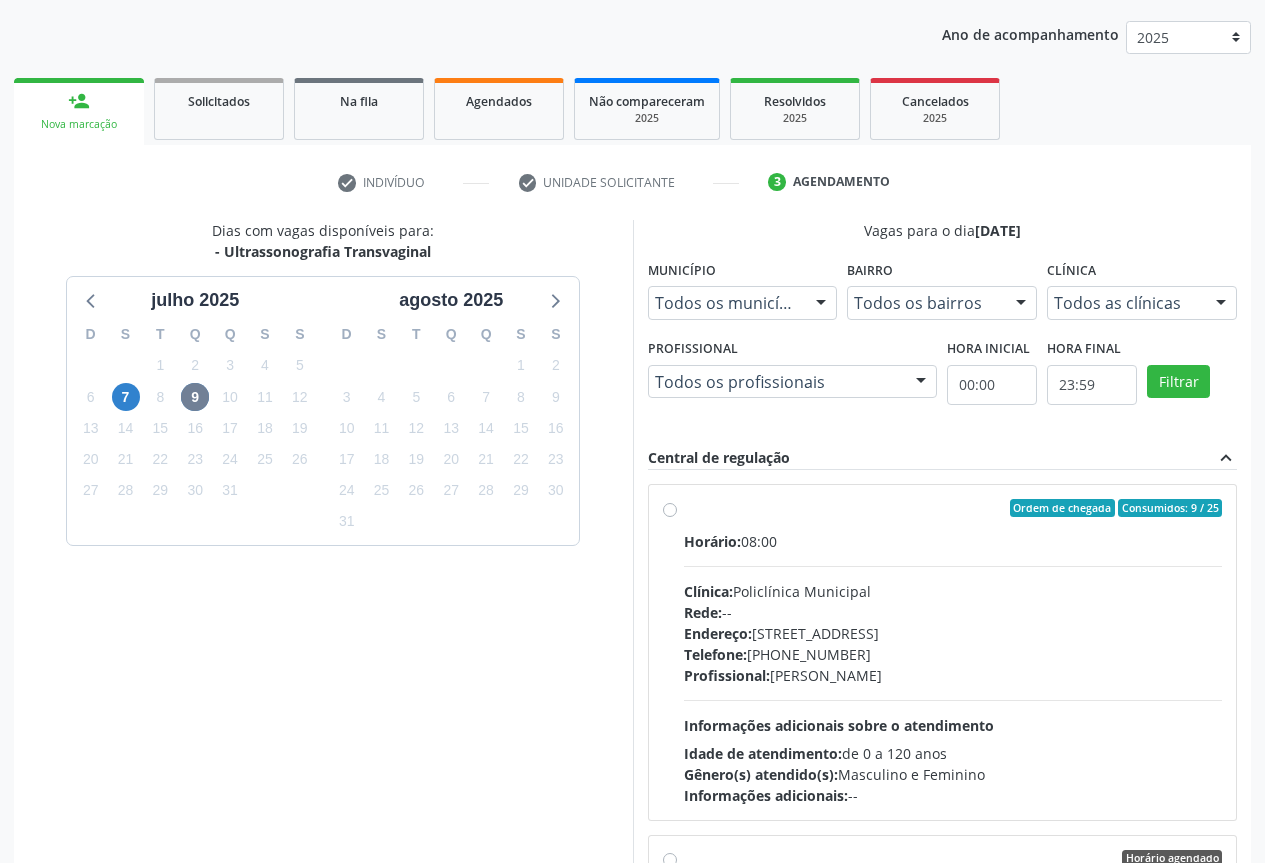 click on "Ordem de chegada
Consumidos: 9 / 25
Horário:   08:00
Clínica:  Policlínica Municipal
Rede:
--
Endereço:   Predio, nº 386, Centro, Campo Formoso - BA
Telefone:   (74) 6451312
Profissional:
Orlindo Carvalho dos Santos
Informações adicionais sobre o atendimento
Idade de atendimento:
de 0 a 120 anos
Gênero(s) atendido(s):
Masculino e Feminino
Informações adicionais:
--" at bounding box center (953, 652) 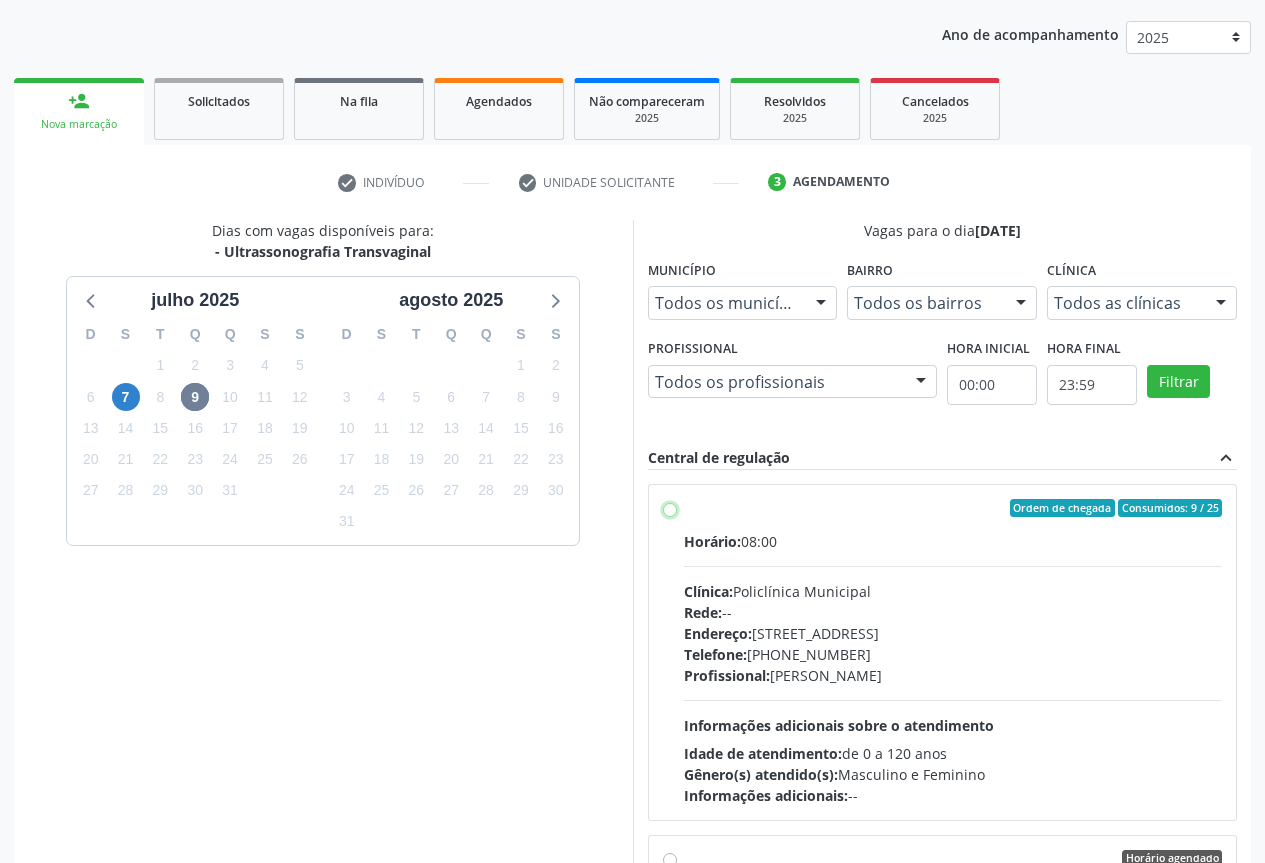 click on "Ordem de chegada
Consumidos: 9 / 25
Horário:   08:00
Clínica:  Policlínica Municipal
Rede:
--
Endereço:   Predio, nº 386, Centro, Campo Formoso - BA
Telefone:   (74) 6451312
Profissional:
Orlindo Carvalho dos Santos
Informações adicionais sobre o atendimento
Idade de atendimento:
de 0 a 120 anos
Gênero(s) atendido(s):
Masculino e Feminino
Informações adicionais:
--" at bounding box center [670, 508] 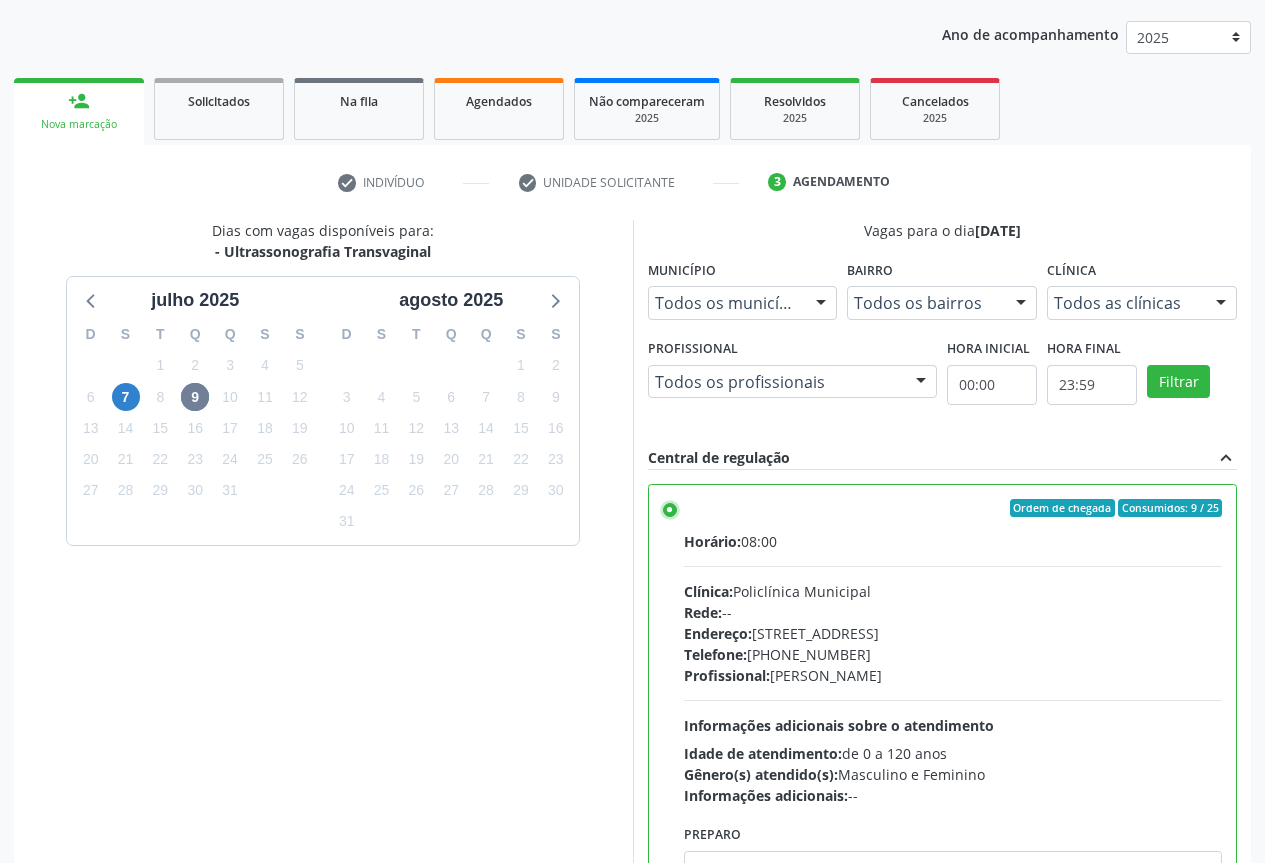 scroll, scrollTop: 332, scrollLeft: 0, axis: vertical 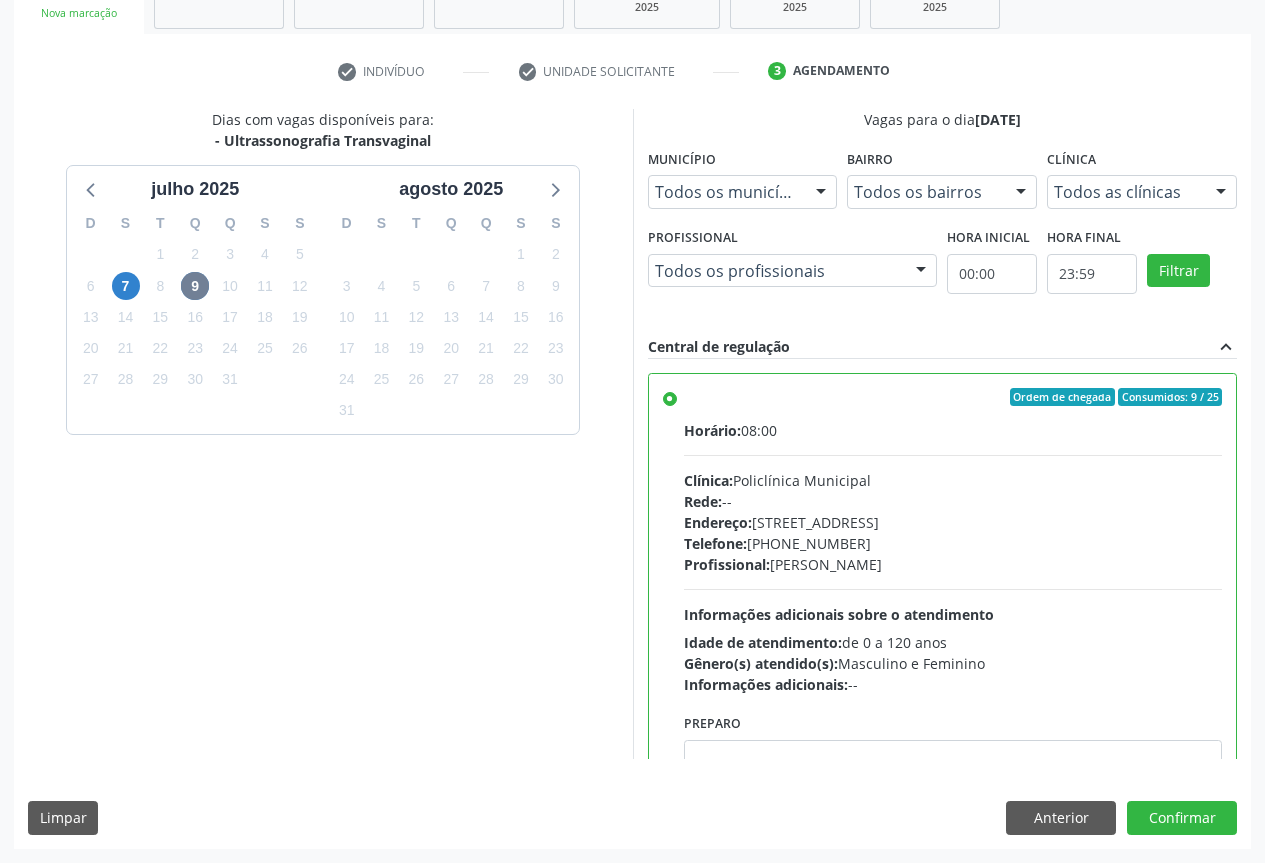 click on "Anterior
Confirmar" at bounding box center (1121, 818) 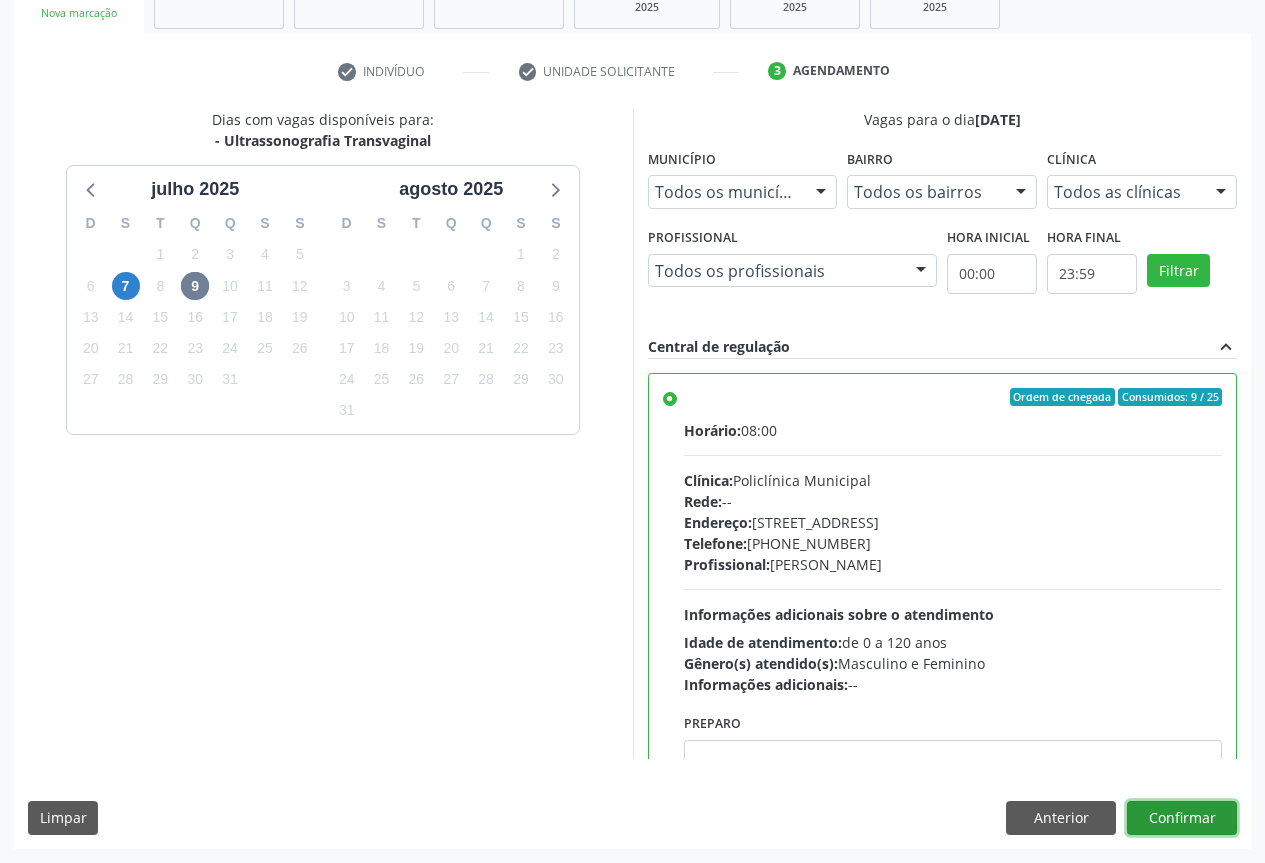 click on "Confirmar" at bounding box center [1182, 818] 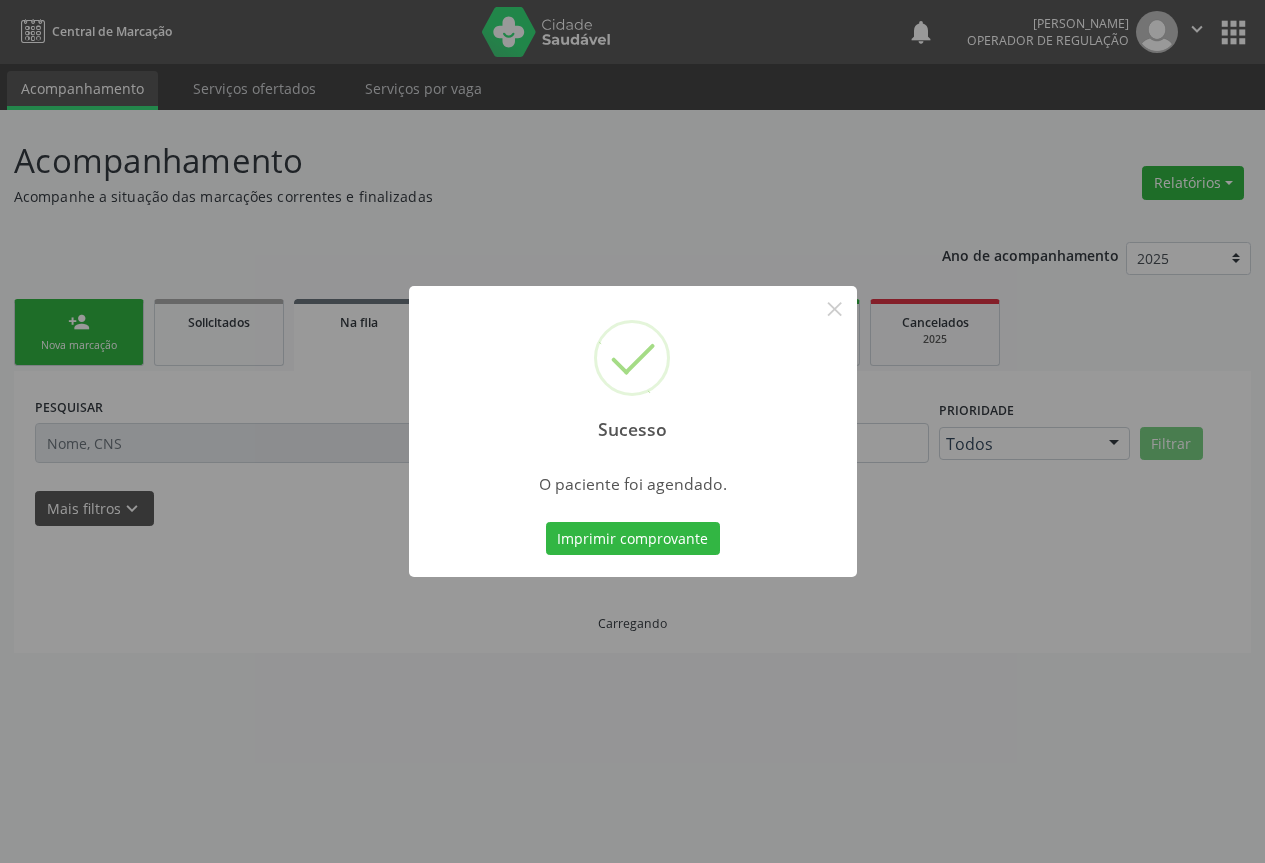 scroll, scrollTop: 0, scrollLeft: 0, axis: both 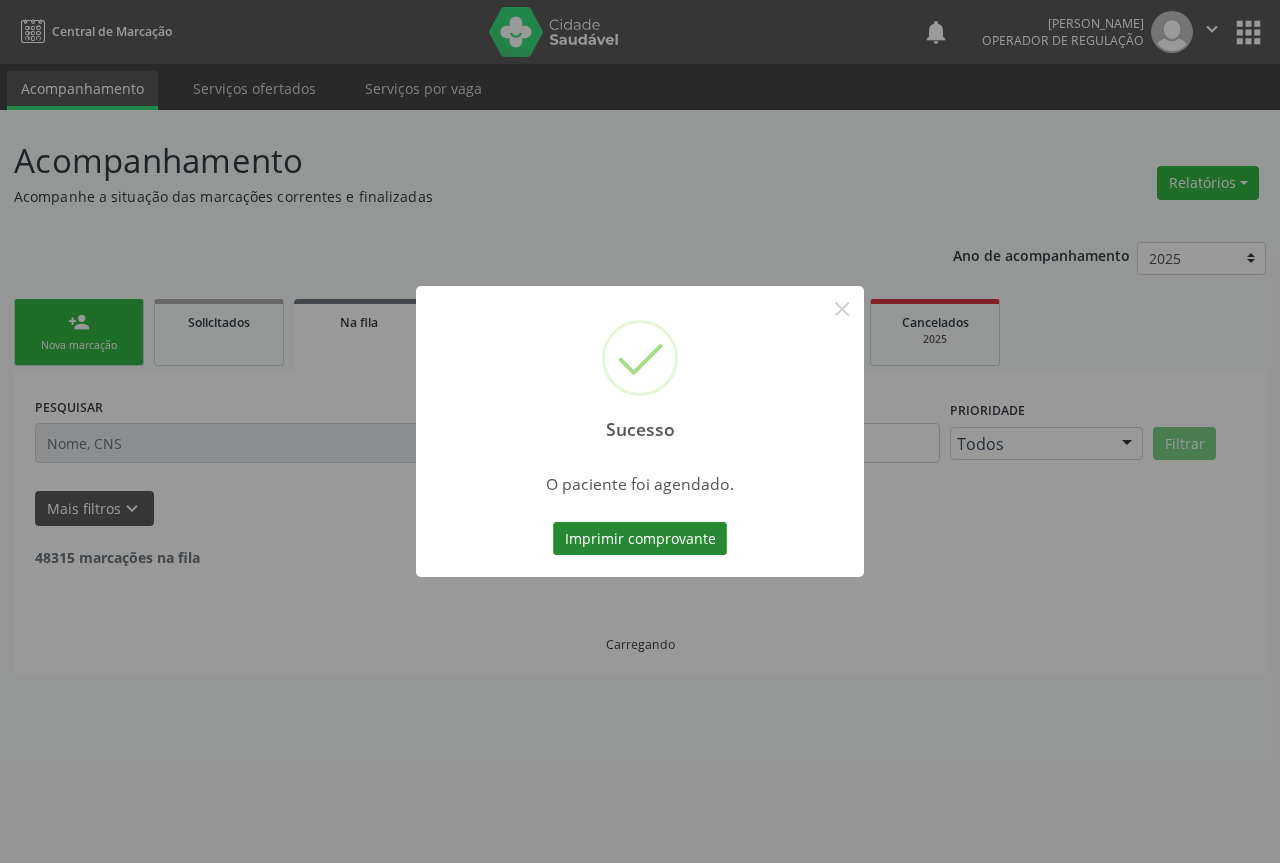 click on "Imprimir comprovante" at bounding box center [640, 539] 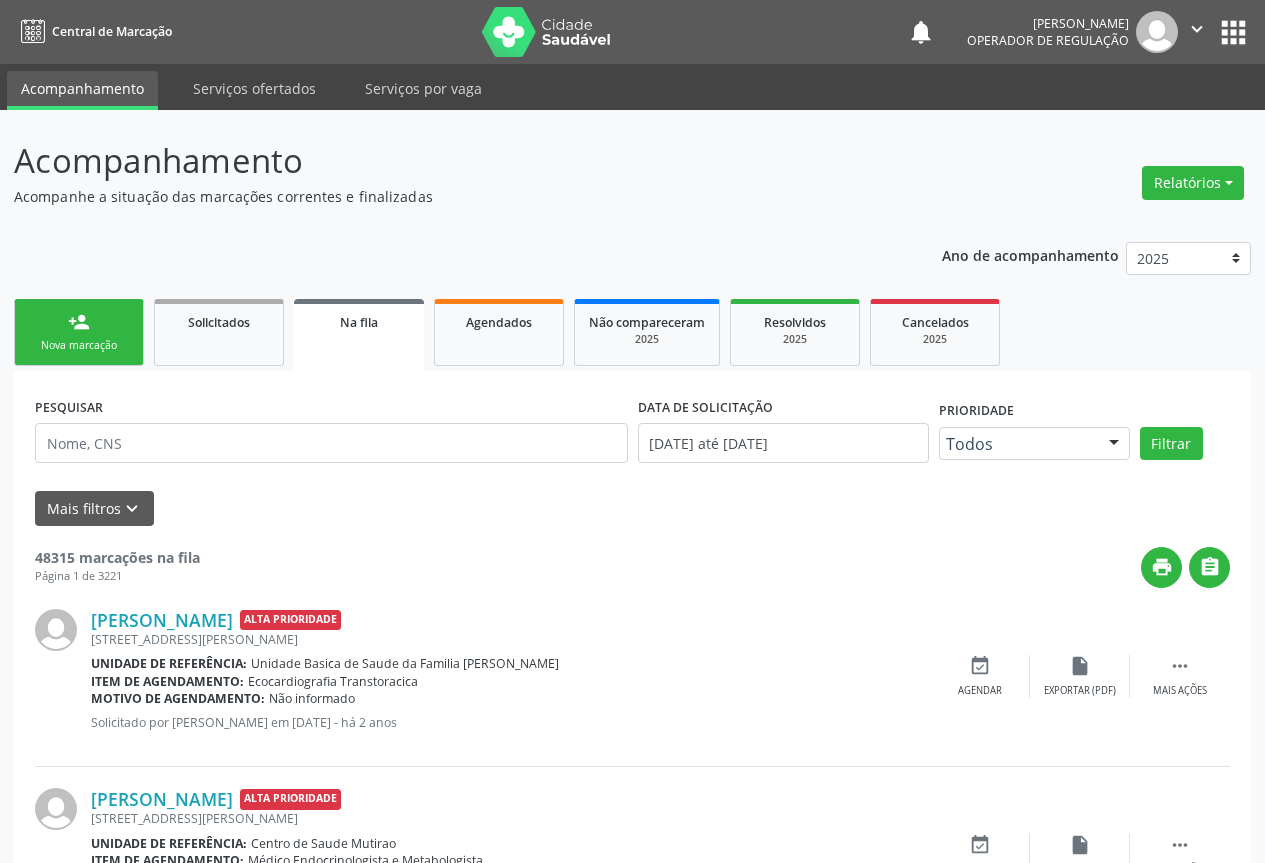 click on "person_add
Nova marcação" at bounding box center [79, 332] 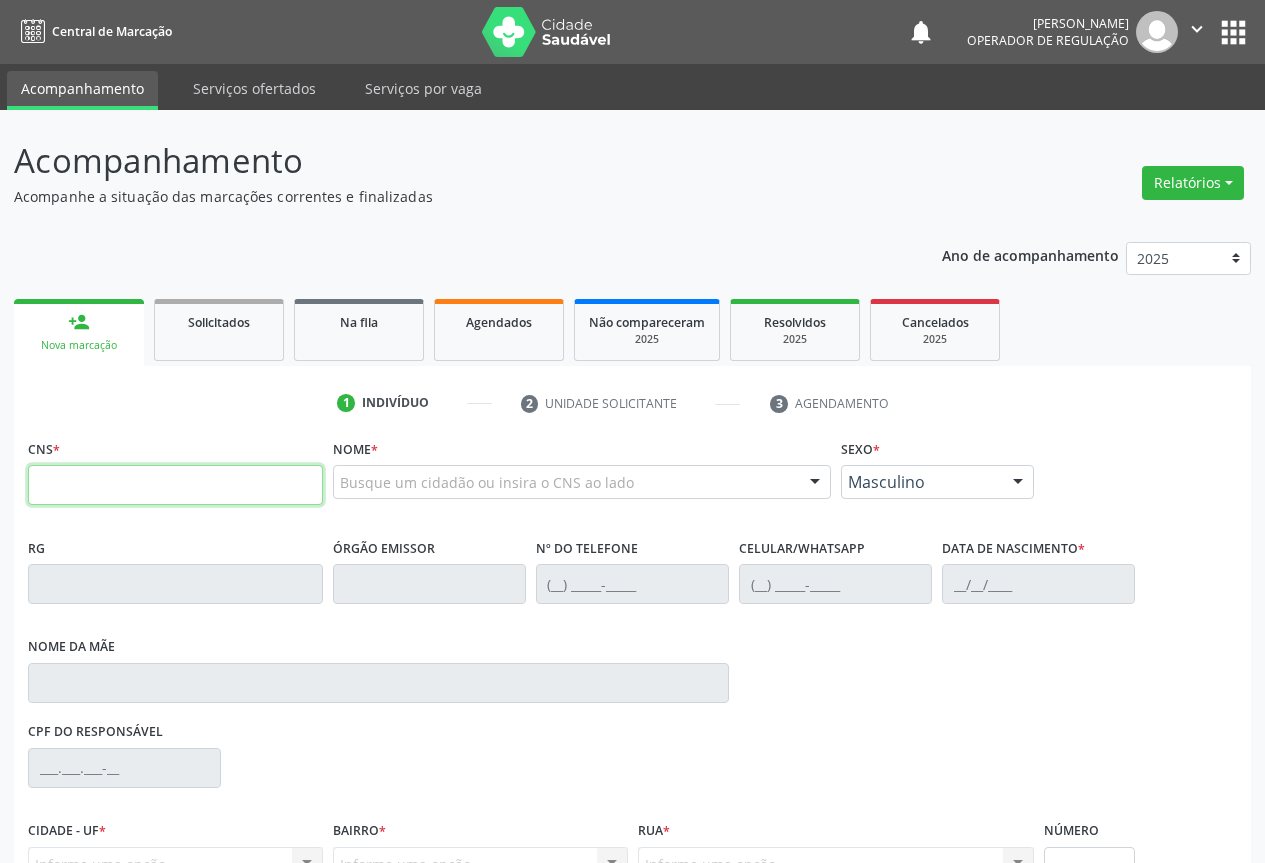 click at bounding box center (175, 485) 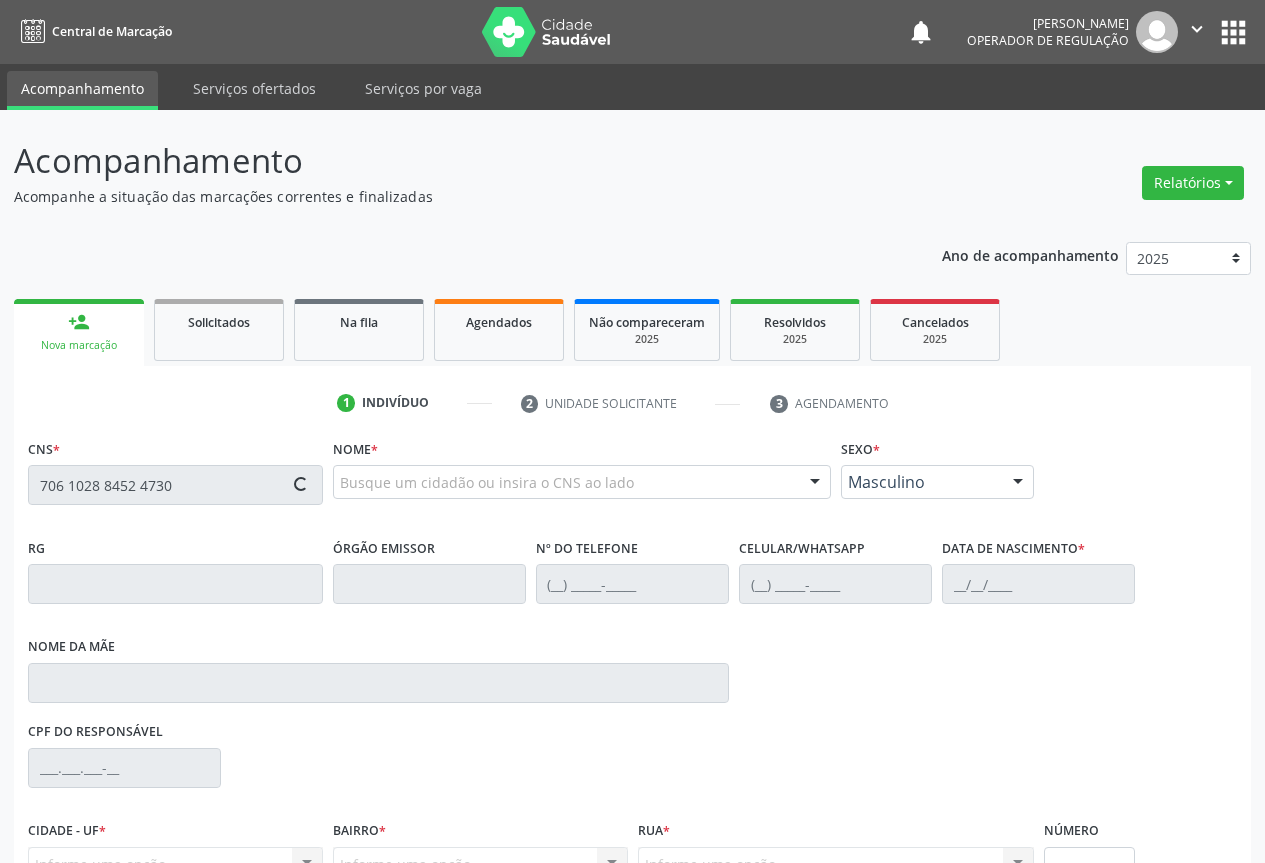 type on "706 1028 8452 4730" 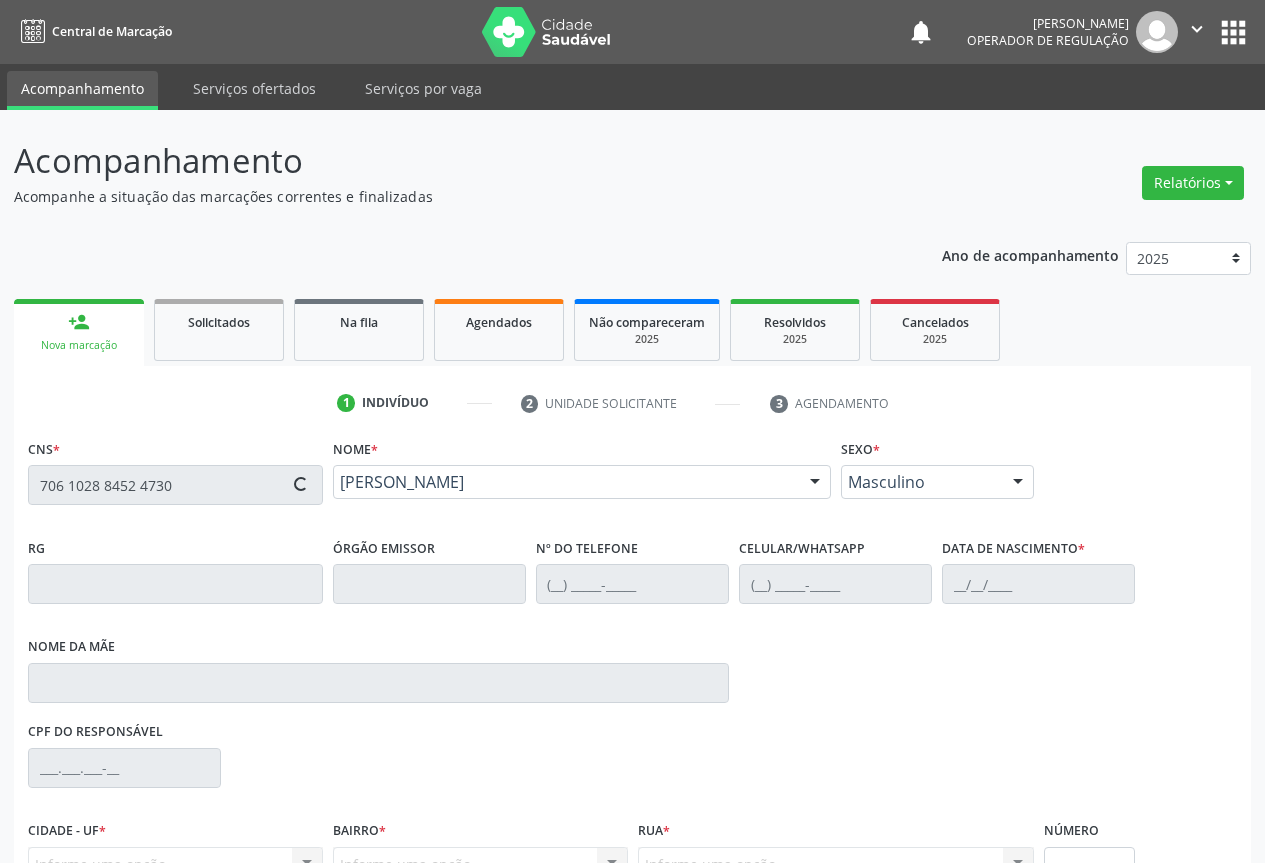 type on "(74) 98851-5782" 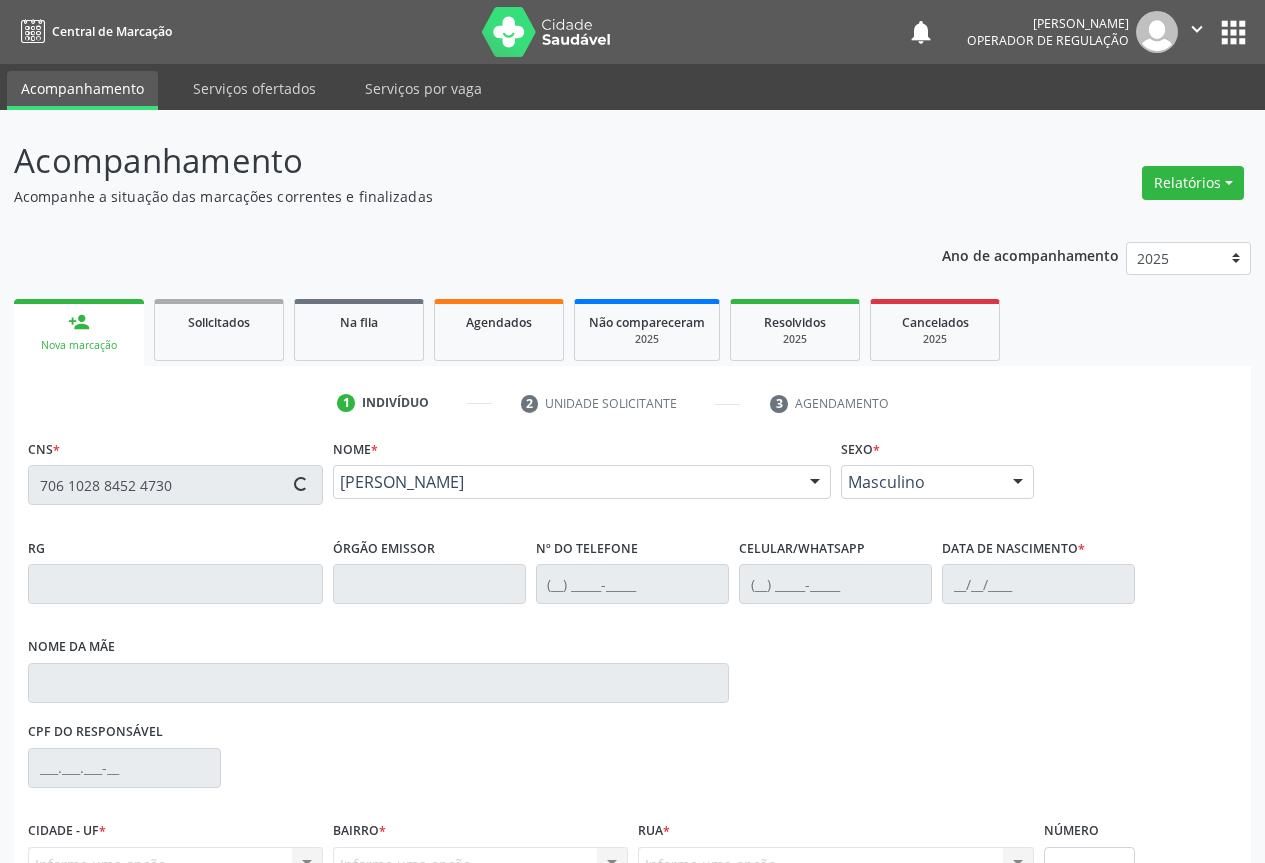 type on "(74) 98851-5782" 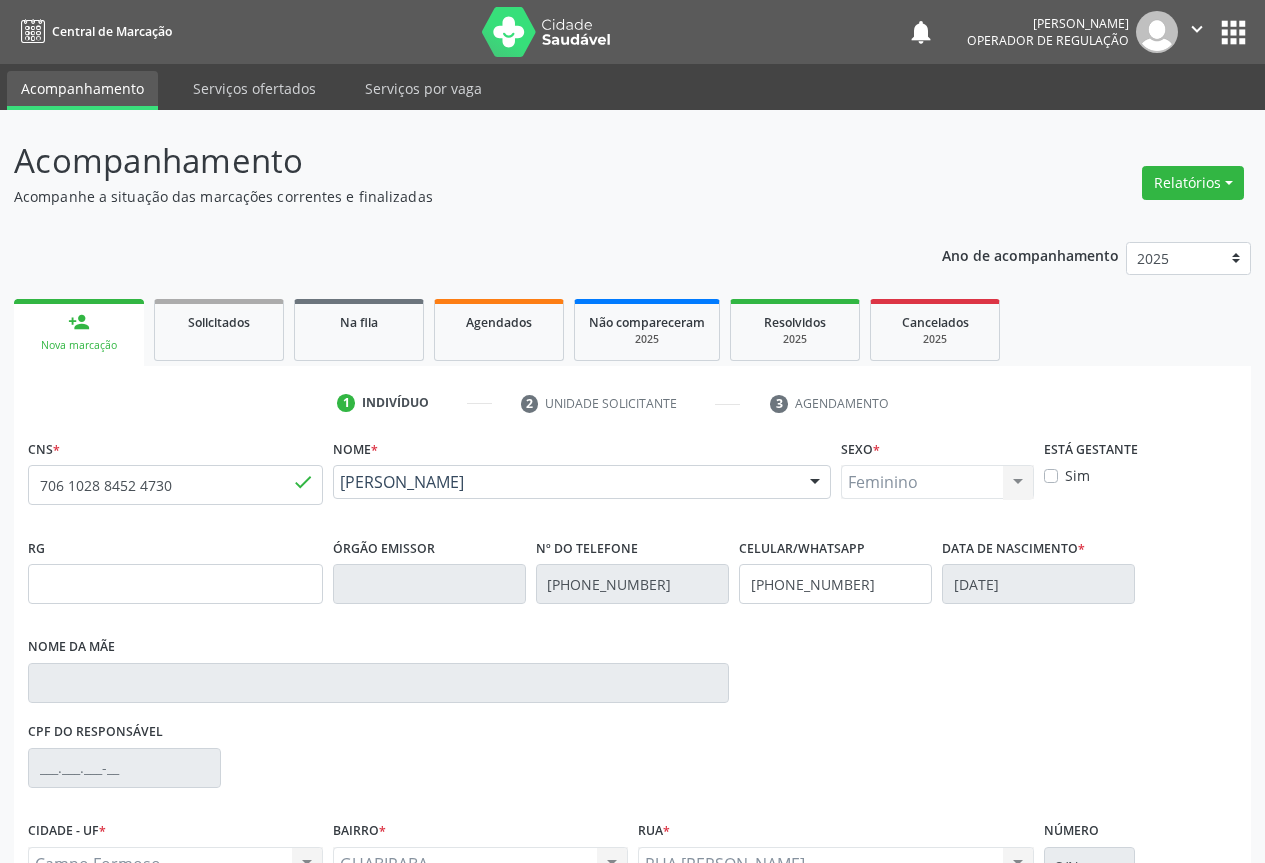scroll, scrollTop: 207, scrollLeft: 0, axis: vertical 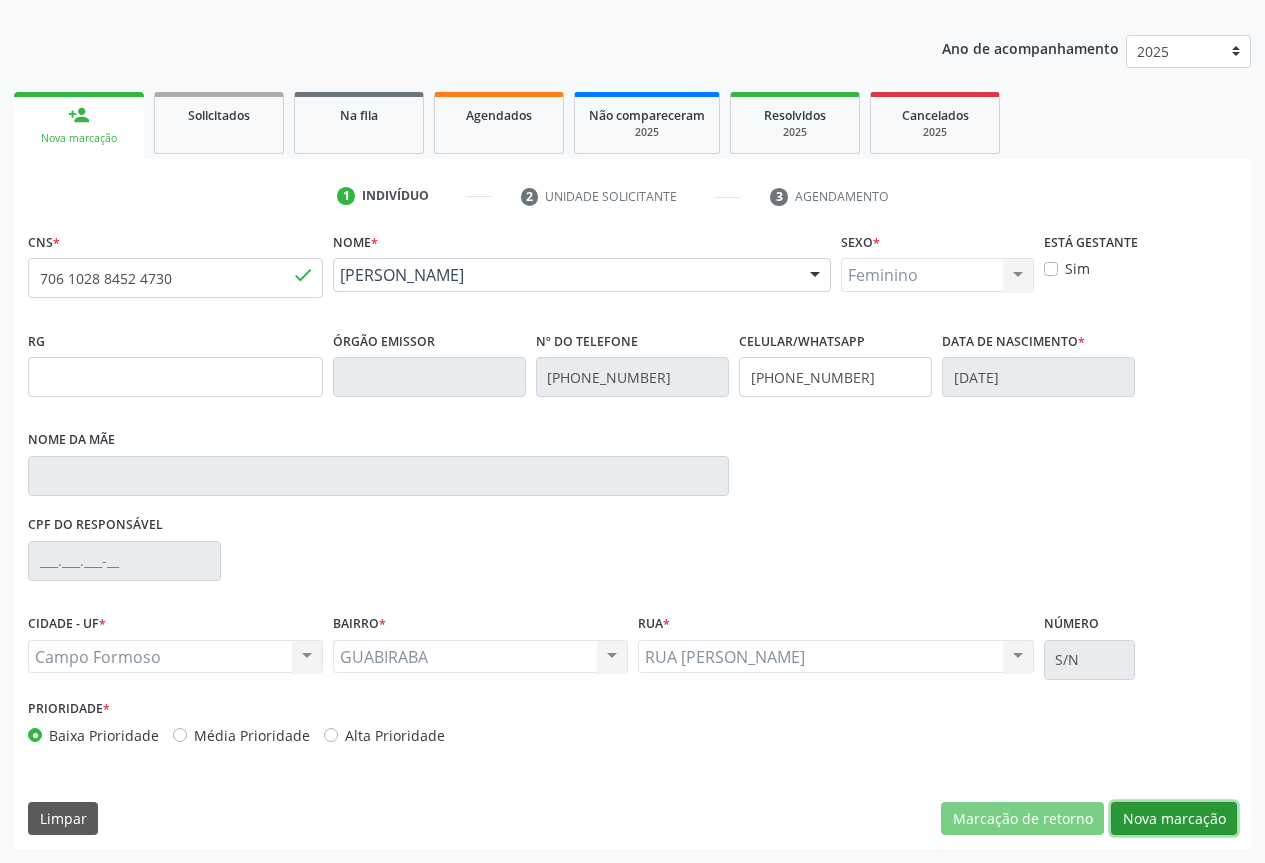 click on "Nova marcação" at bounding box center (1174, 819) 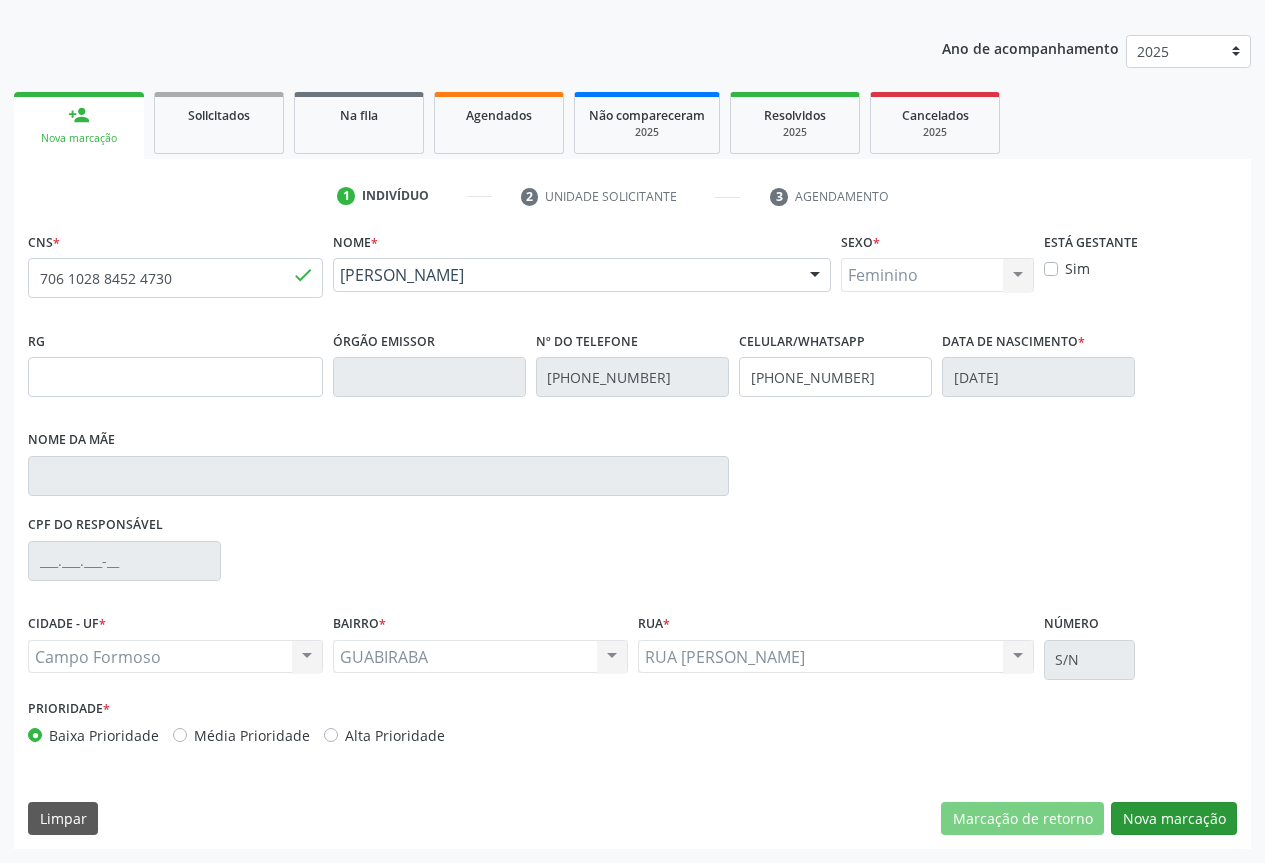 scroll, scrollTop: 43, scrollLeft: 0, axis: vertical 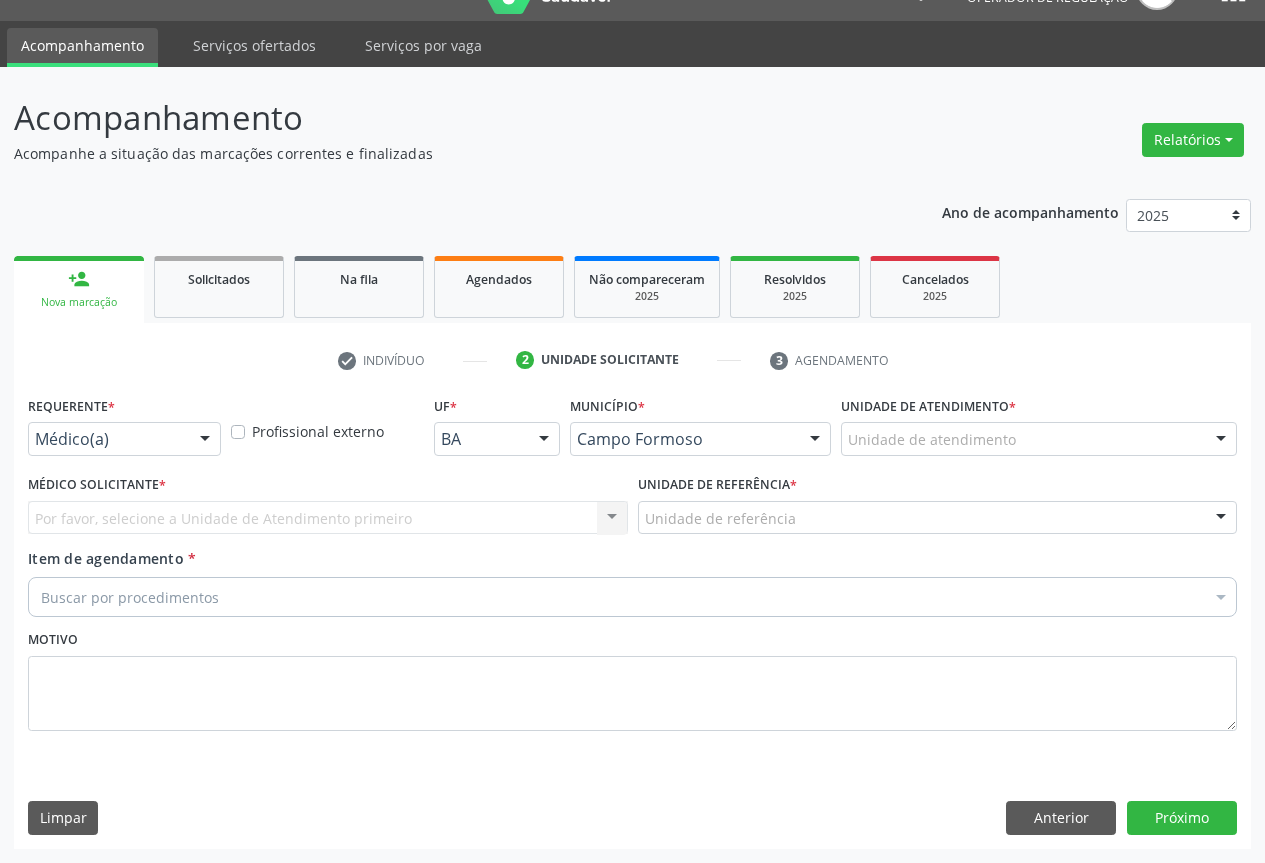 click at bounding box center [205, 440] 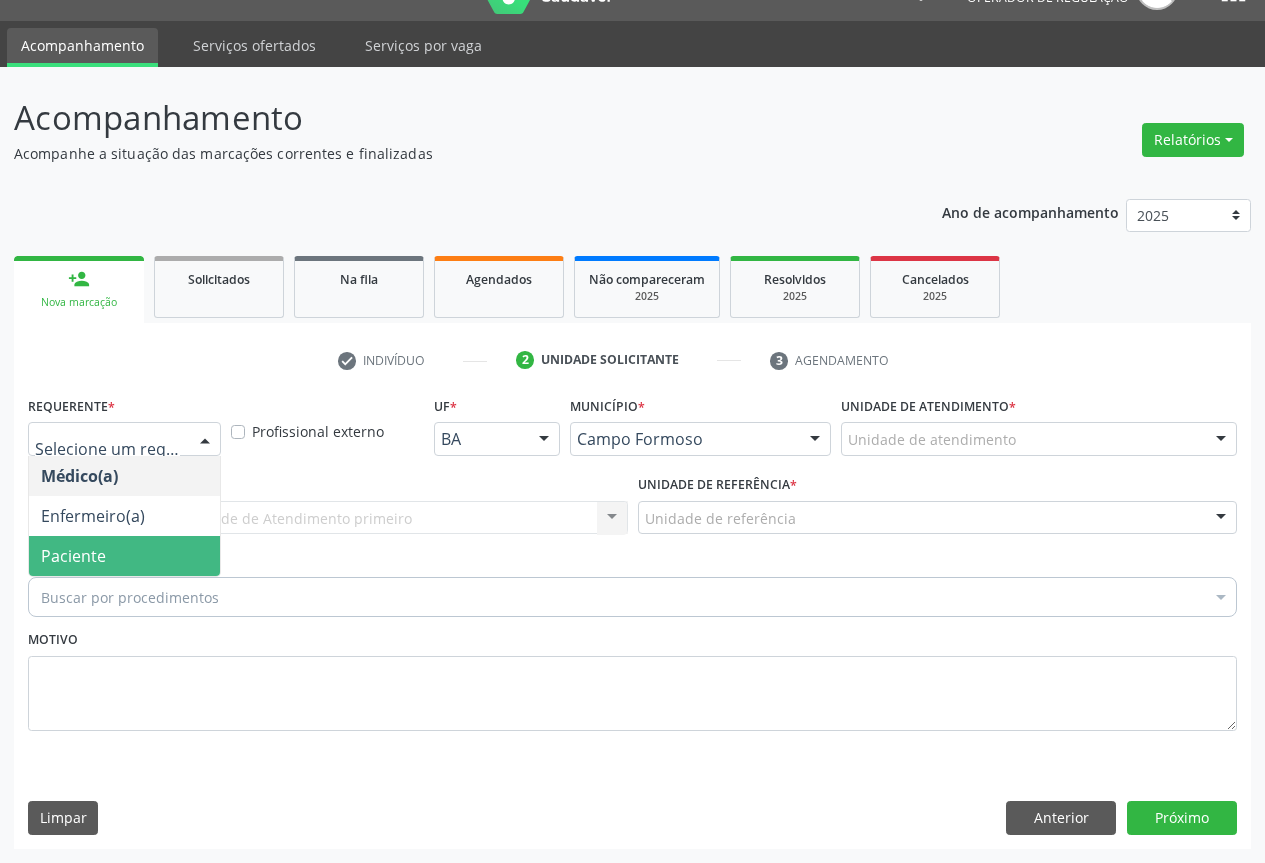 click on "Paciente" at bounding box center [124, 556] 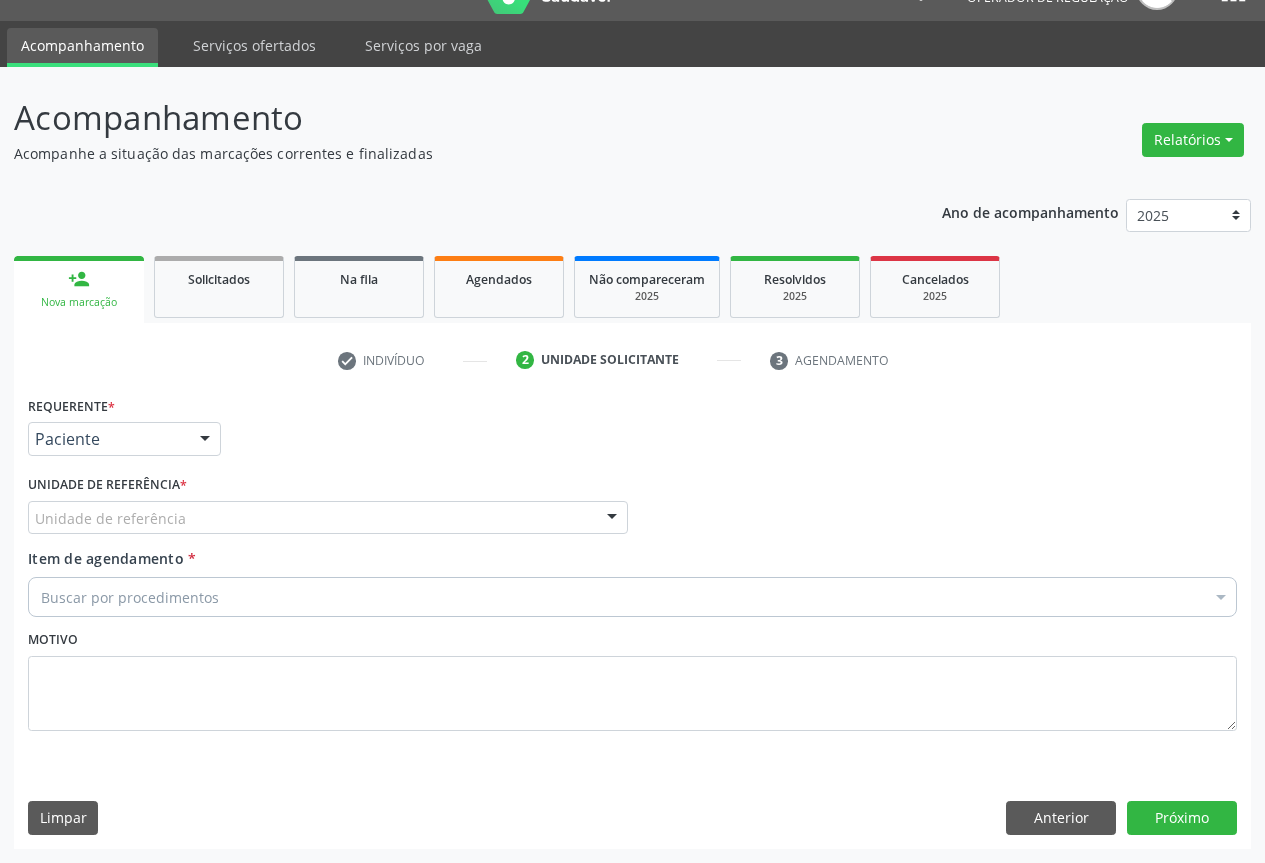 click at bounding box center [612, 519] 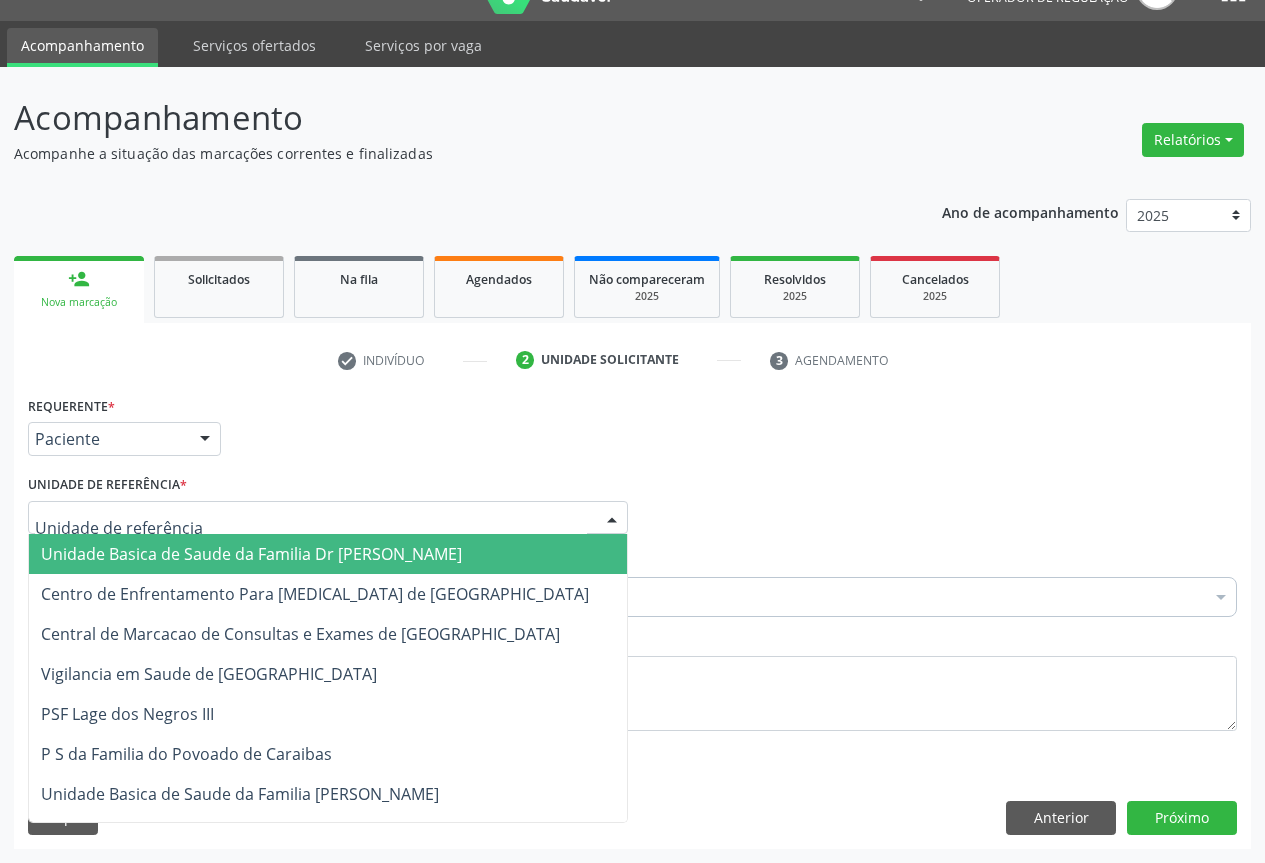 click on "Unidade Basica de Saude da Familia Dr [PERSON_NAME]" at bounding box center (328, 554) 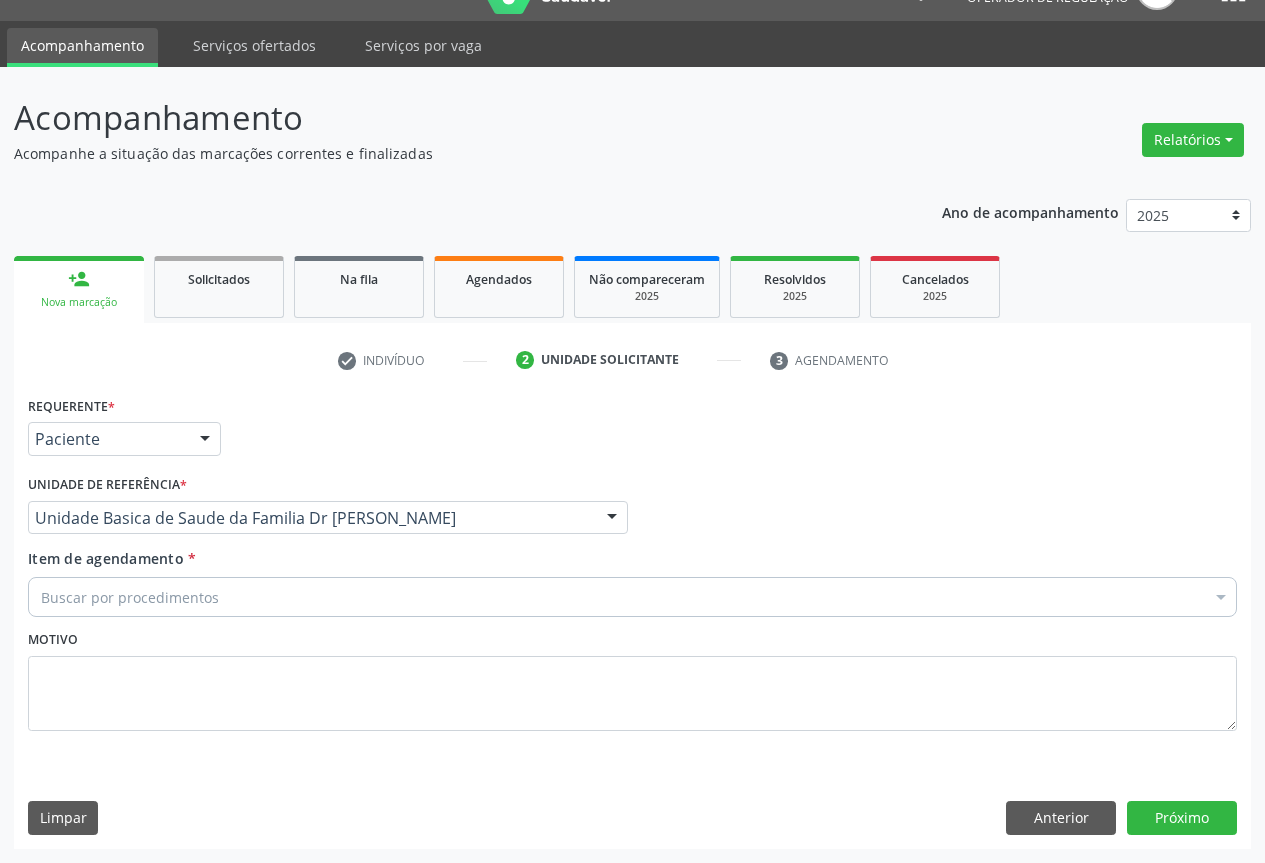 click on "Buscar por procedimentos" at bounding box center [632, 597] 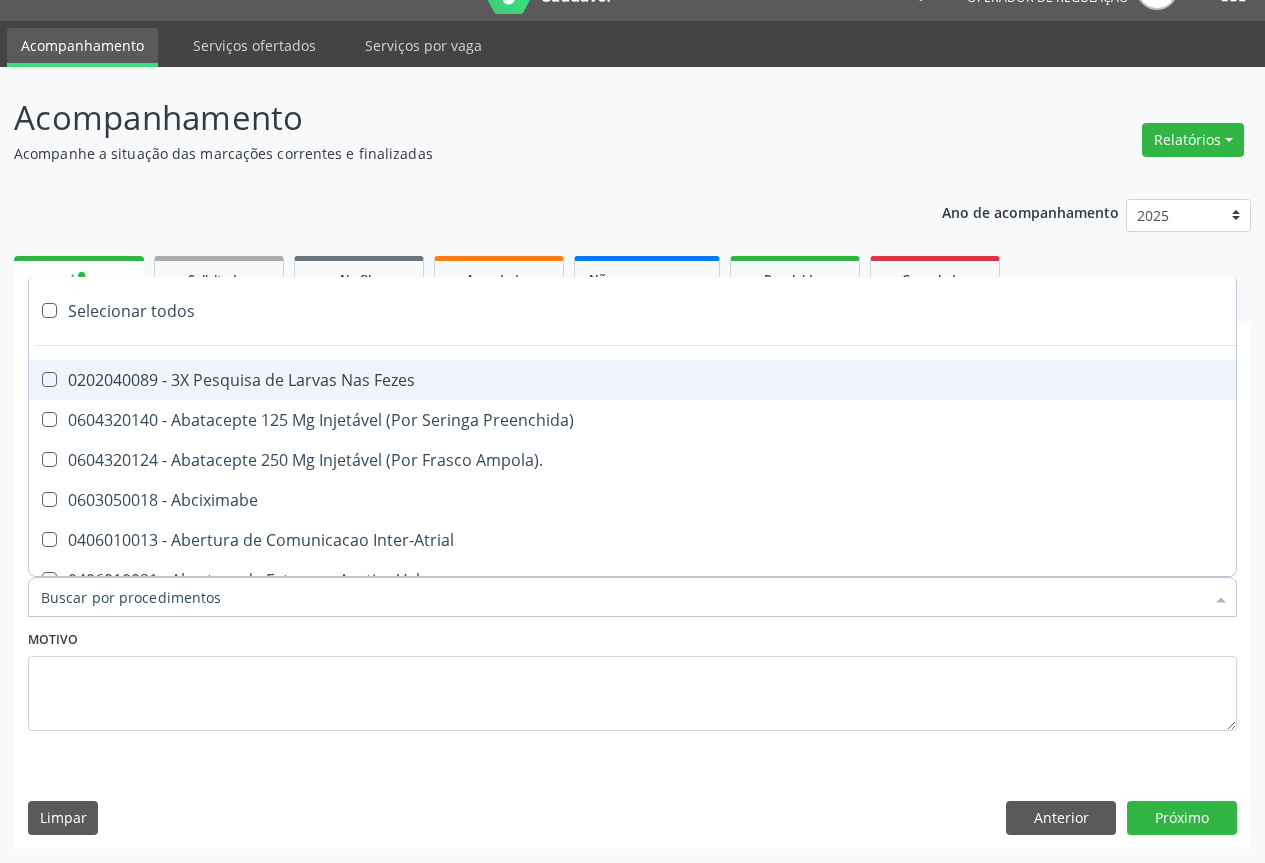 paste on "transvaginal" 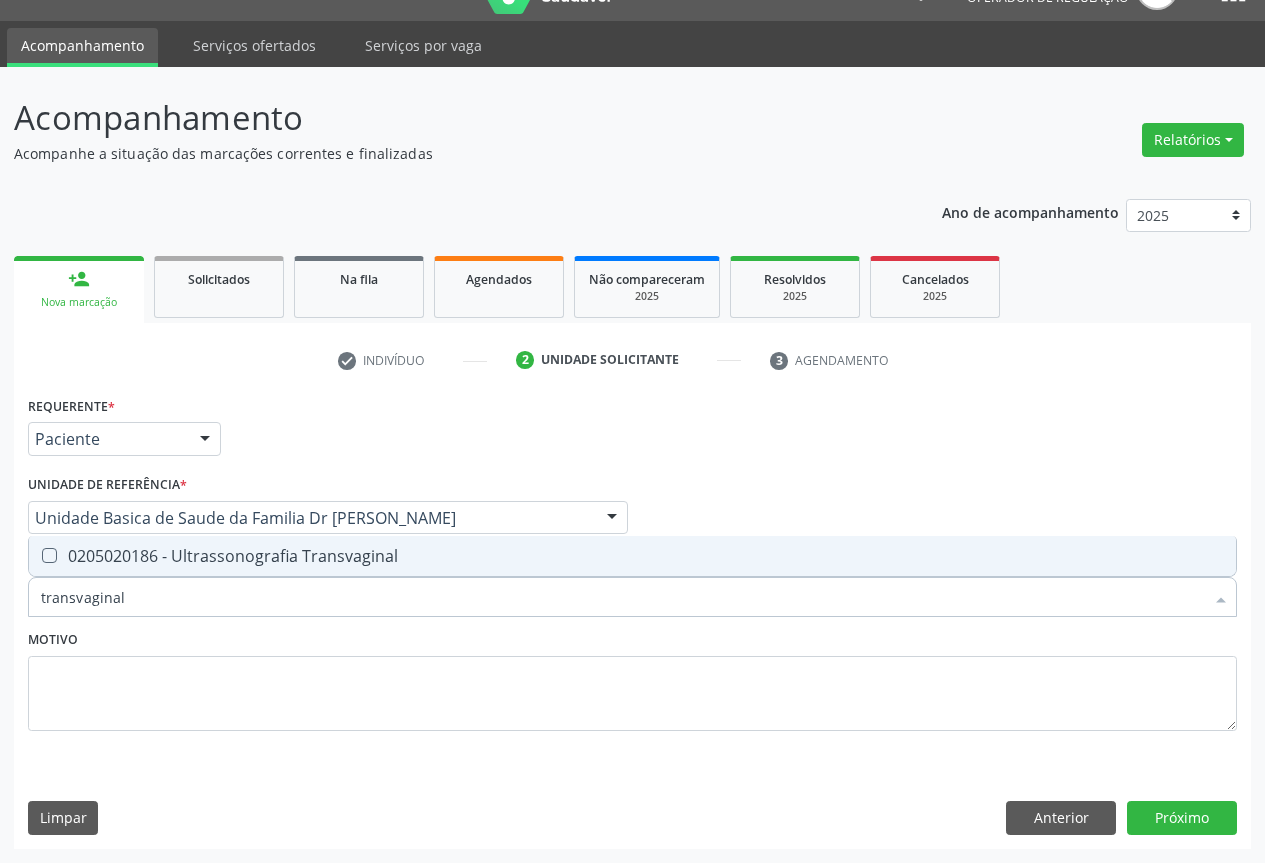 click on "0205020186 - Ultrassonografia Transvaginal" at bounding box center (632, 556) 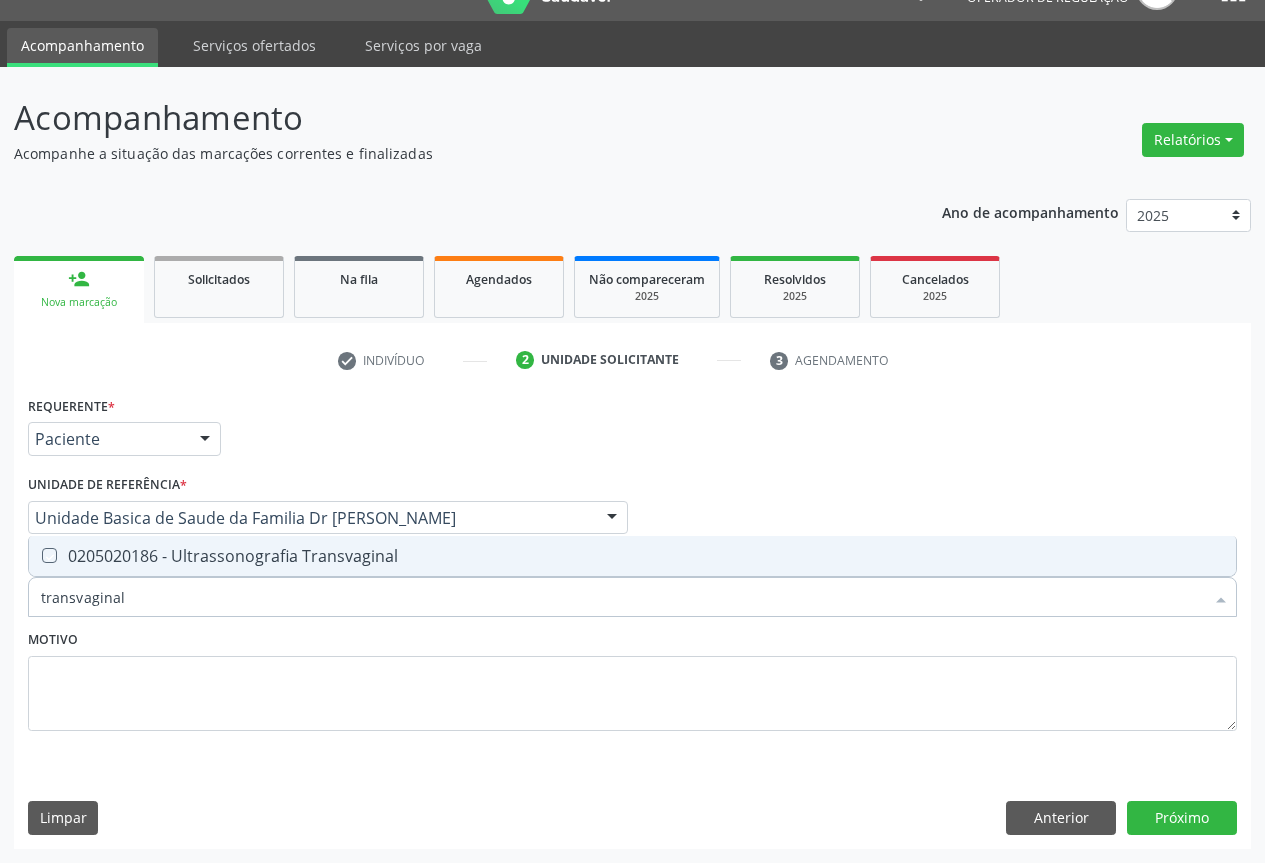 checkbox on "true" 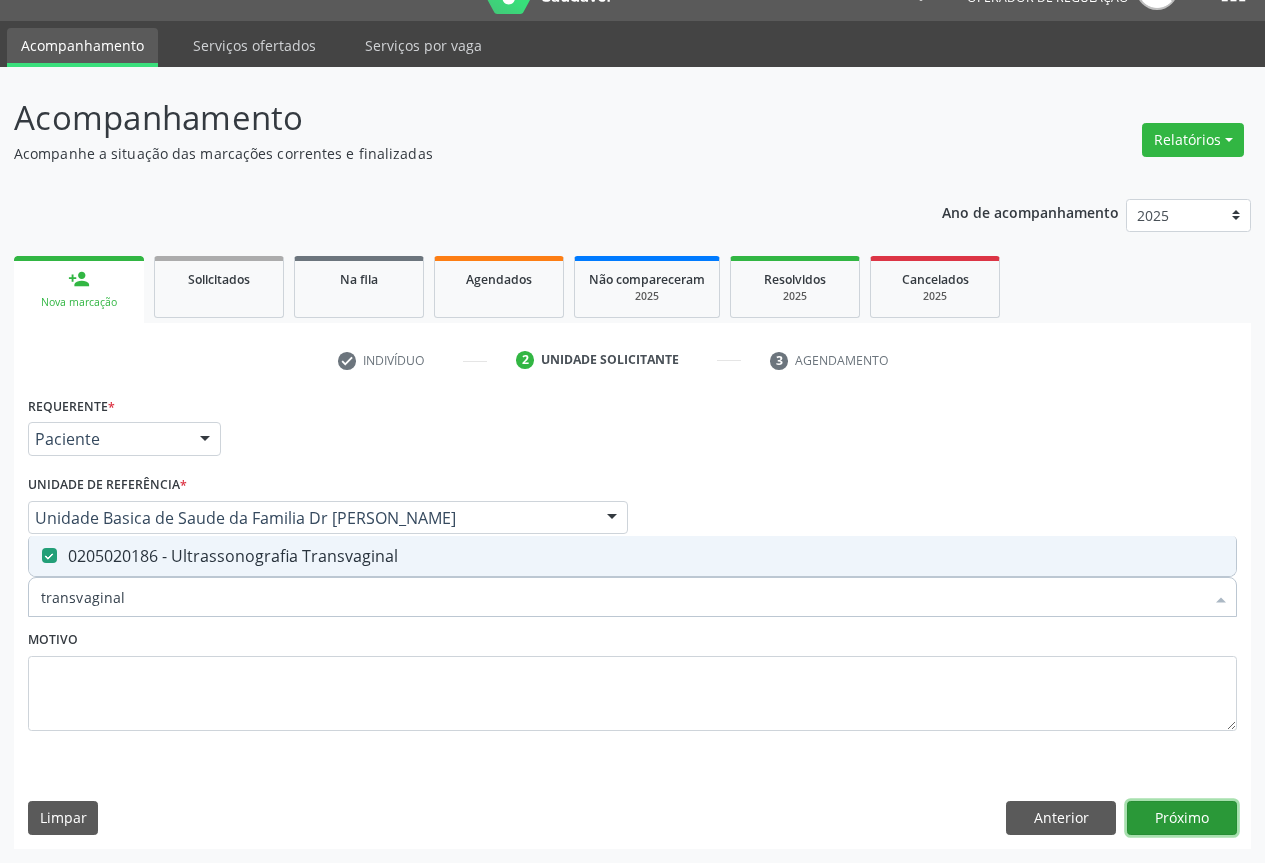 click on "Próximo" at bounding box center [1182, 818] 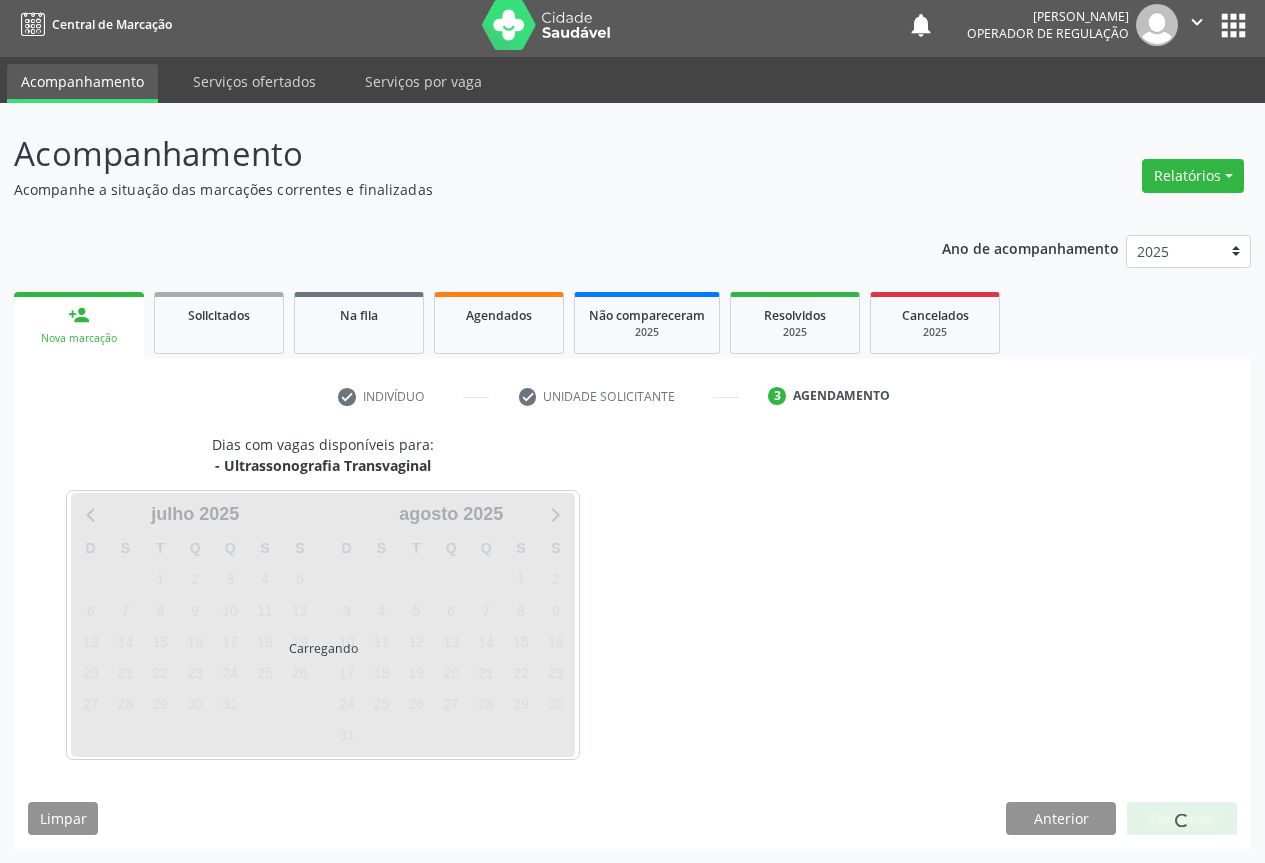 scroll, scrollTop: 7, scrollLeft: 0, axis: vertical 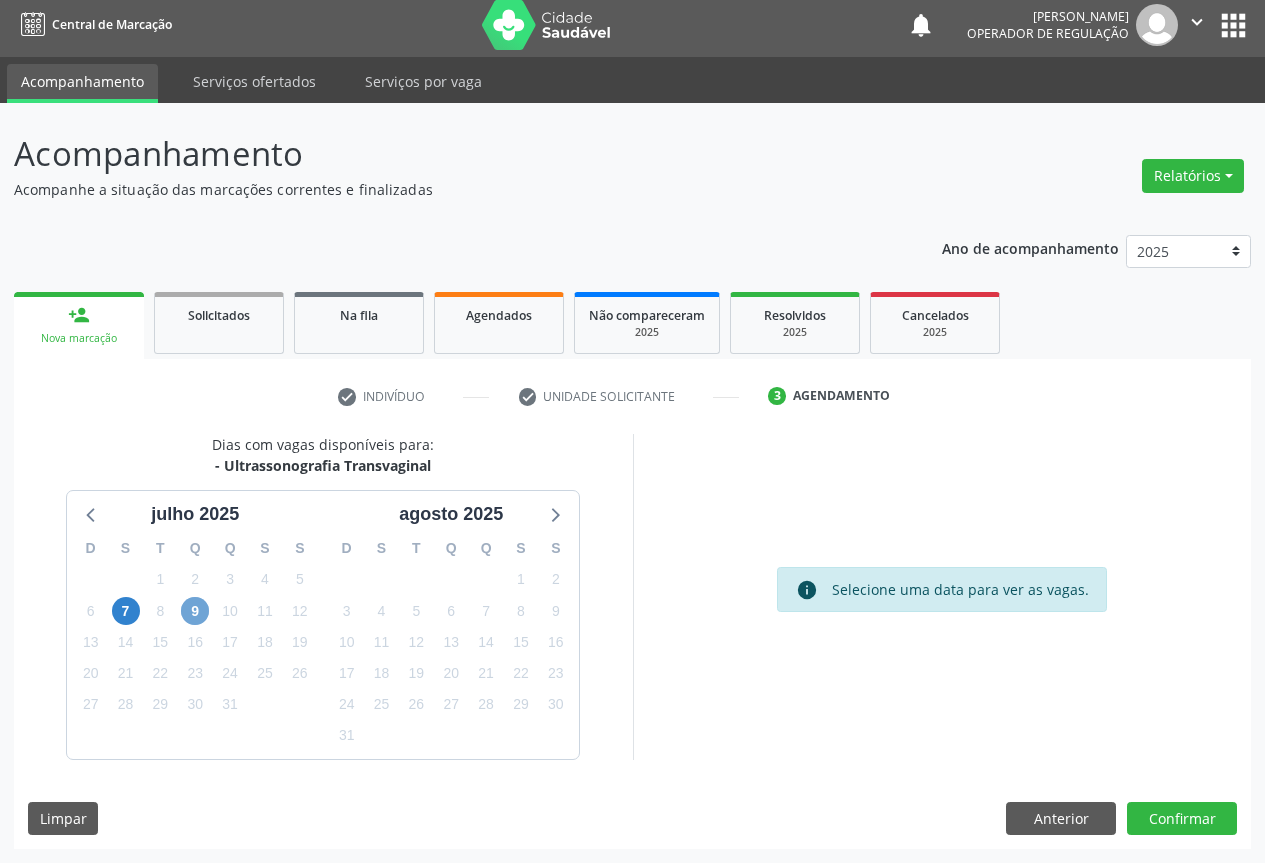 click on "9" at bounding box center (195, 611) 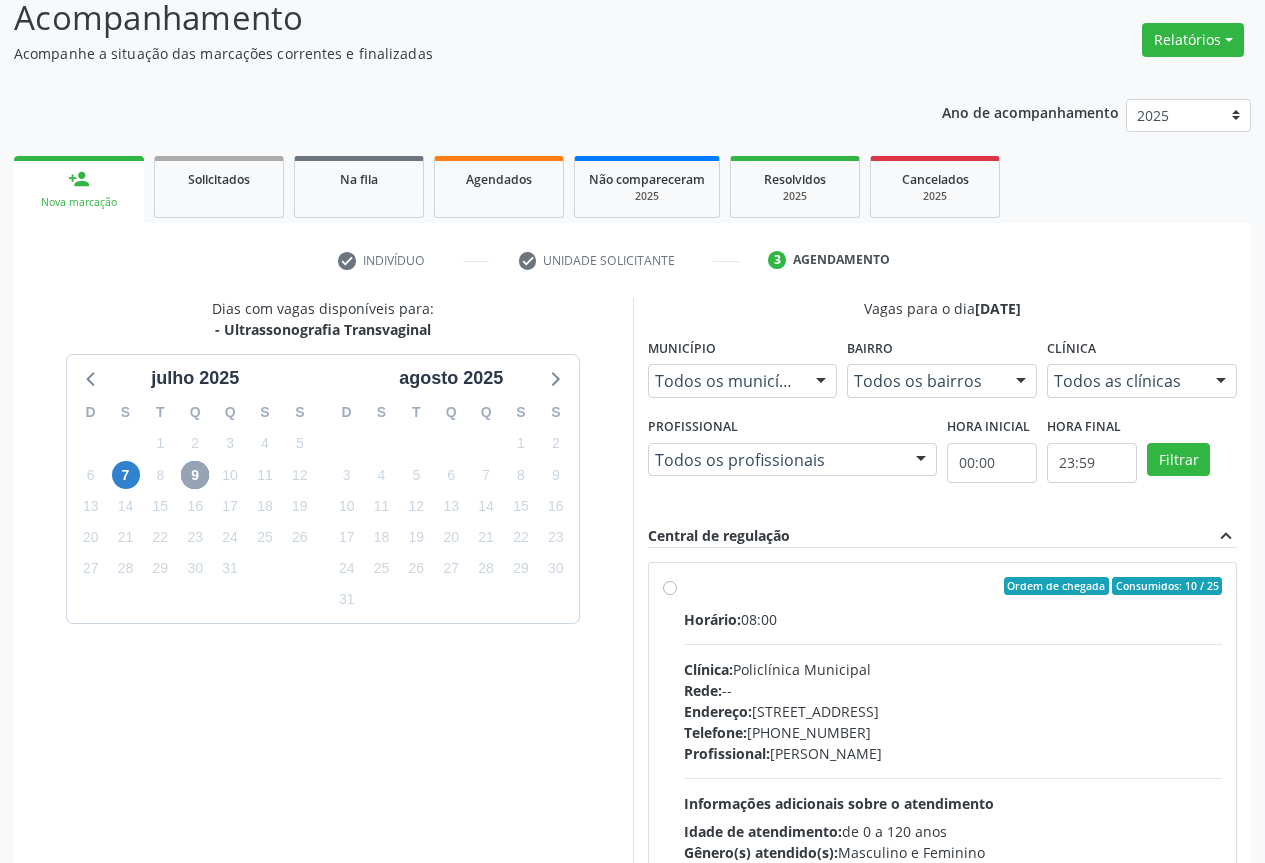 scroll, scrollTop: 332, scrollLeft: 0, axis: vertical 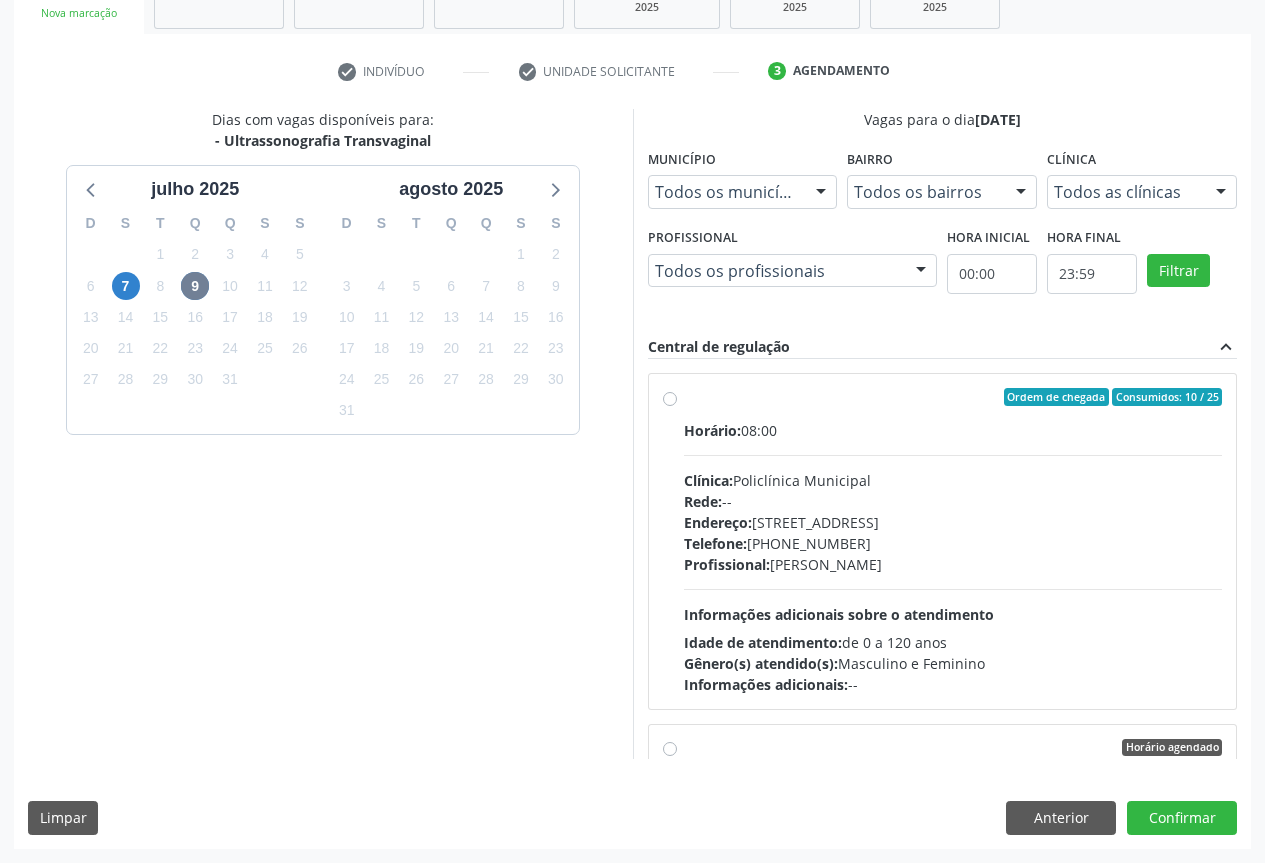 click on "Ordem de chegada
Consumidos: 10 / 25
Horário:   08:00
Clínica:  Policlínica Municipal
Rede:
--
Endereço:   Predio, nº 386, Centro, Campo Formoso - BA
Telefone:   (74) 6451312
Profissional:
Orlindo Carvalho dos Santos
Informações adicionais sobre o atendimento
Idade de atendimento:
de 0 a 120 anos
Gênero(s) atendido(s):
Masculino e Feminino
Informações adicionais:
--" at bounding box center (953, 541) 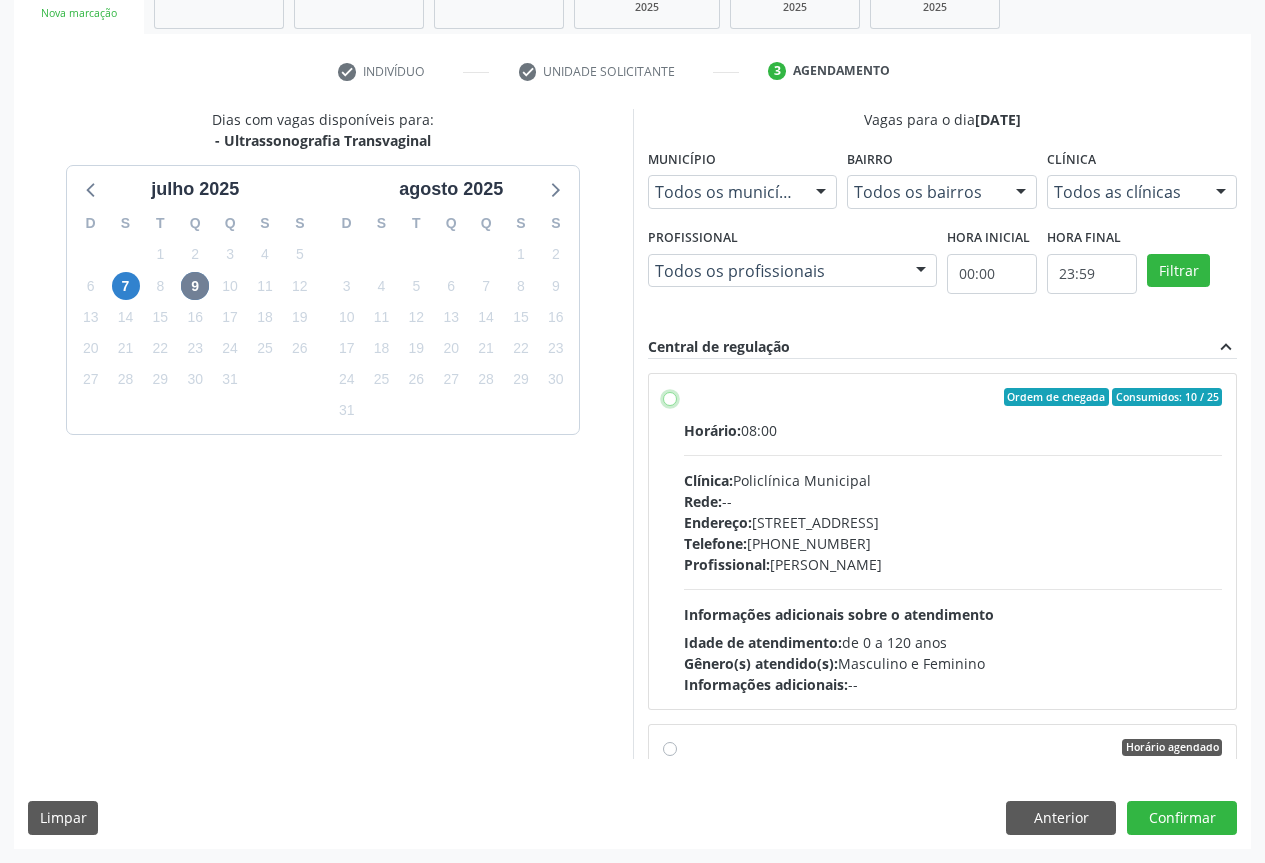 click on "Ordem de chegada
Consumidos: 10 / 25
Horário:   08:00
Clínica:  Policlínica Municipal
Rede:
--
Endereço:   Predio, nº 386, Centro, Campo Formoso - BA
Telefone:   (74) 6451312
Profissional:
Orlindo Carvalho dos Santos
Informações adicionais sobre o atendimento
Idade de atendimento:
de 0 a 120 anos
Gênero(s) atendido(s):
Masculino e Feminino
Informações adicionais:
--" at bounding box center (670, 397) 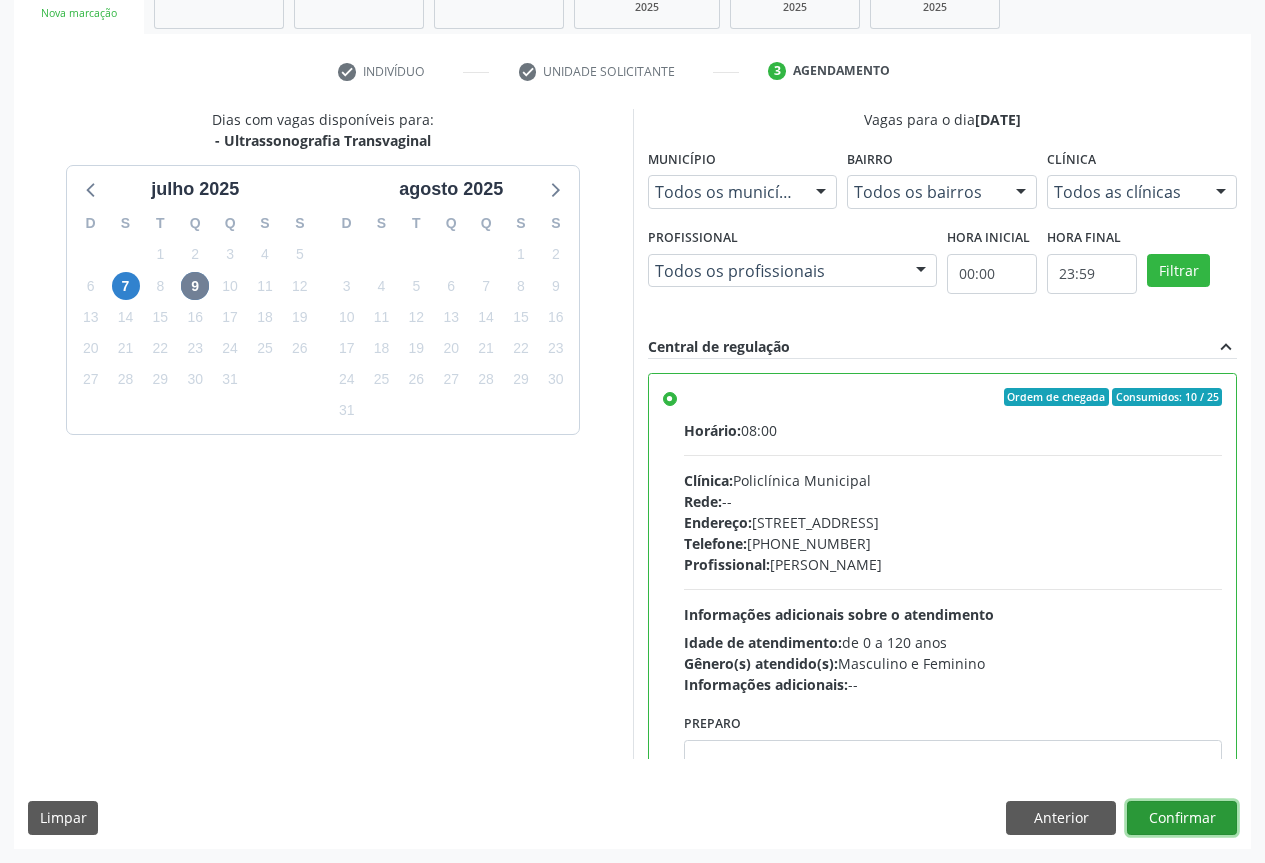 click on "Confirmar" at bounding box center (1182, 818) 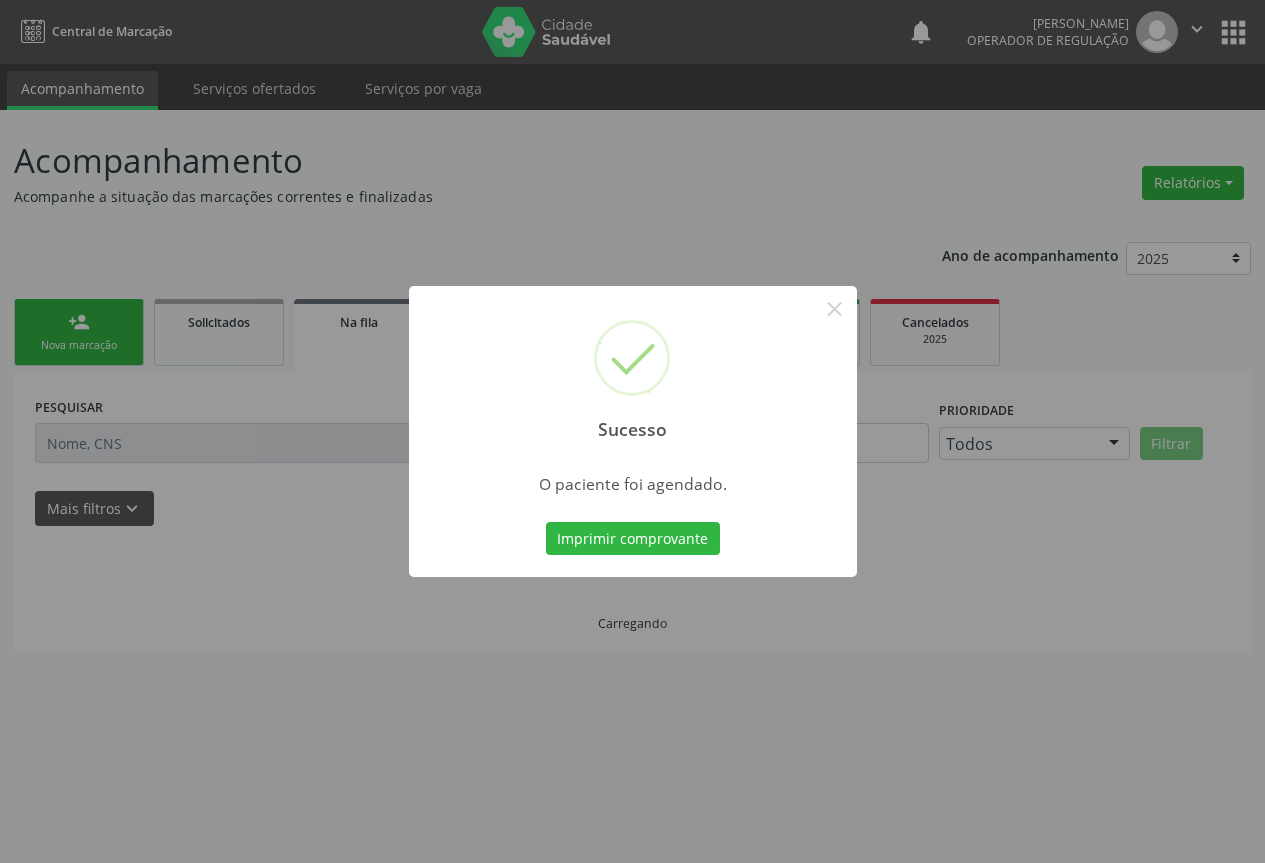 scroll, scrollTop: 0, scrollLeft: 0, axis: both 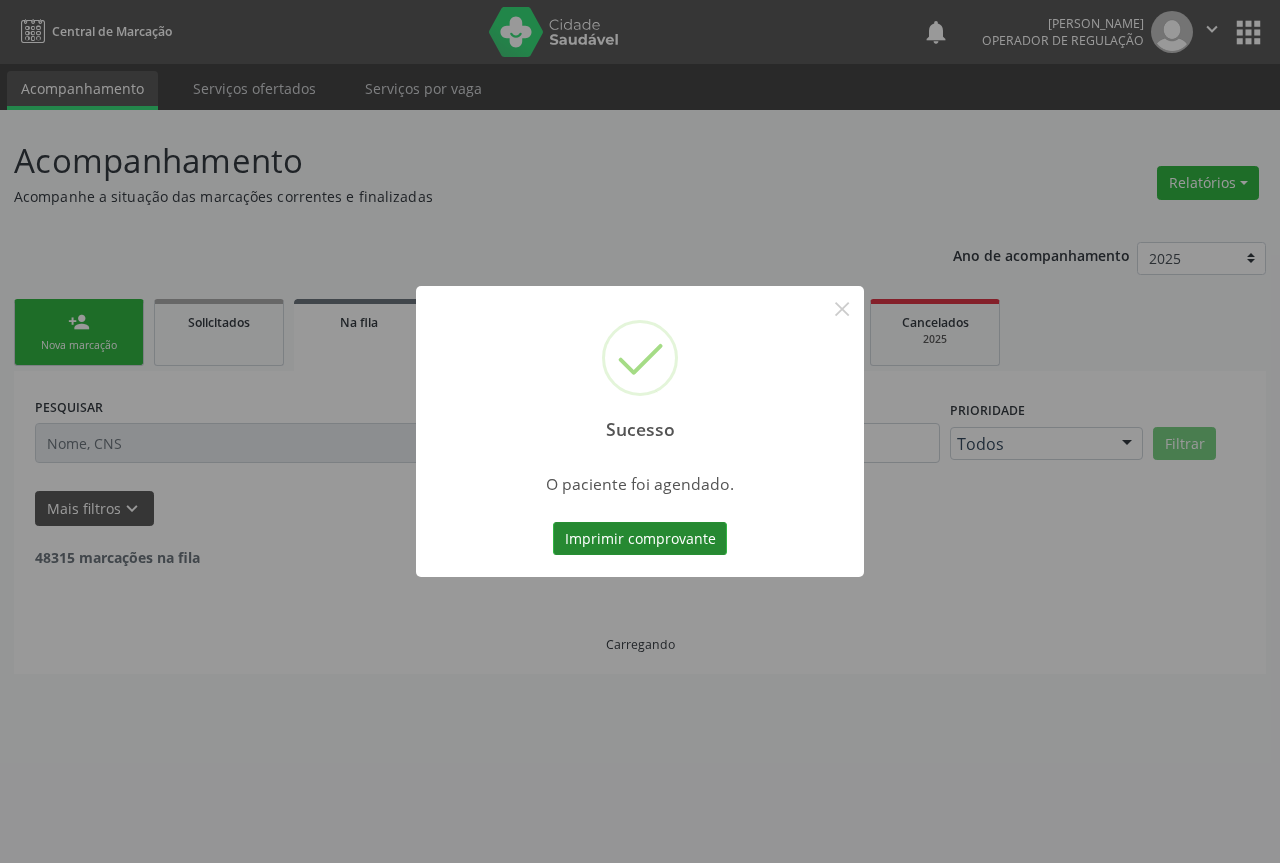click on "Imprimir comprovante" at bounding box center (640, 539) 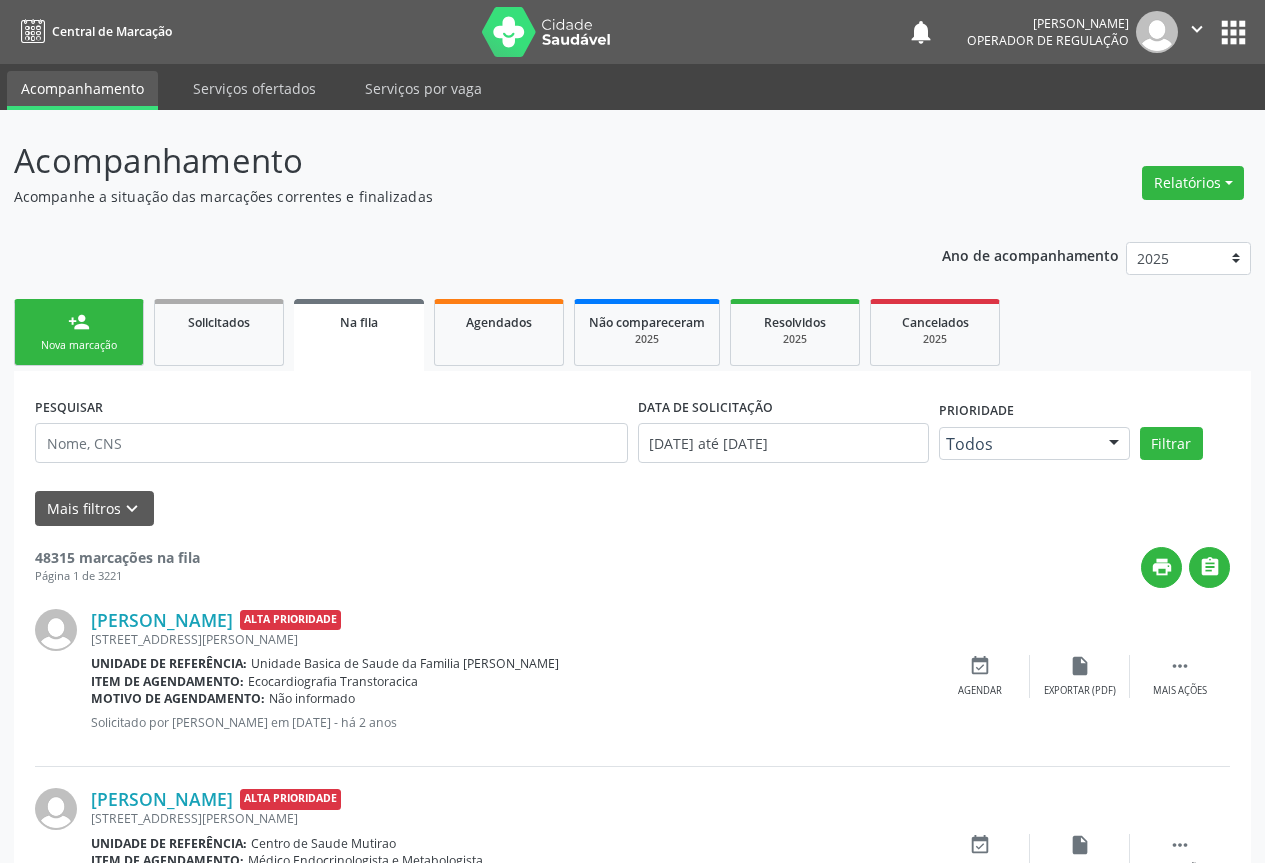 click on "person_add
Nova marcação" at bounding box center (79, 332) 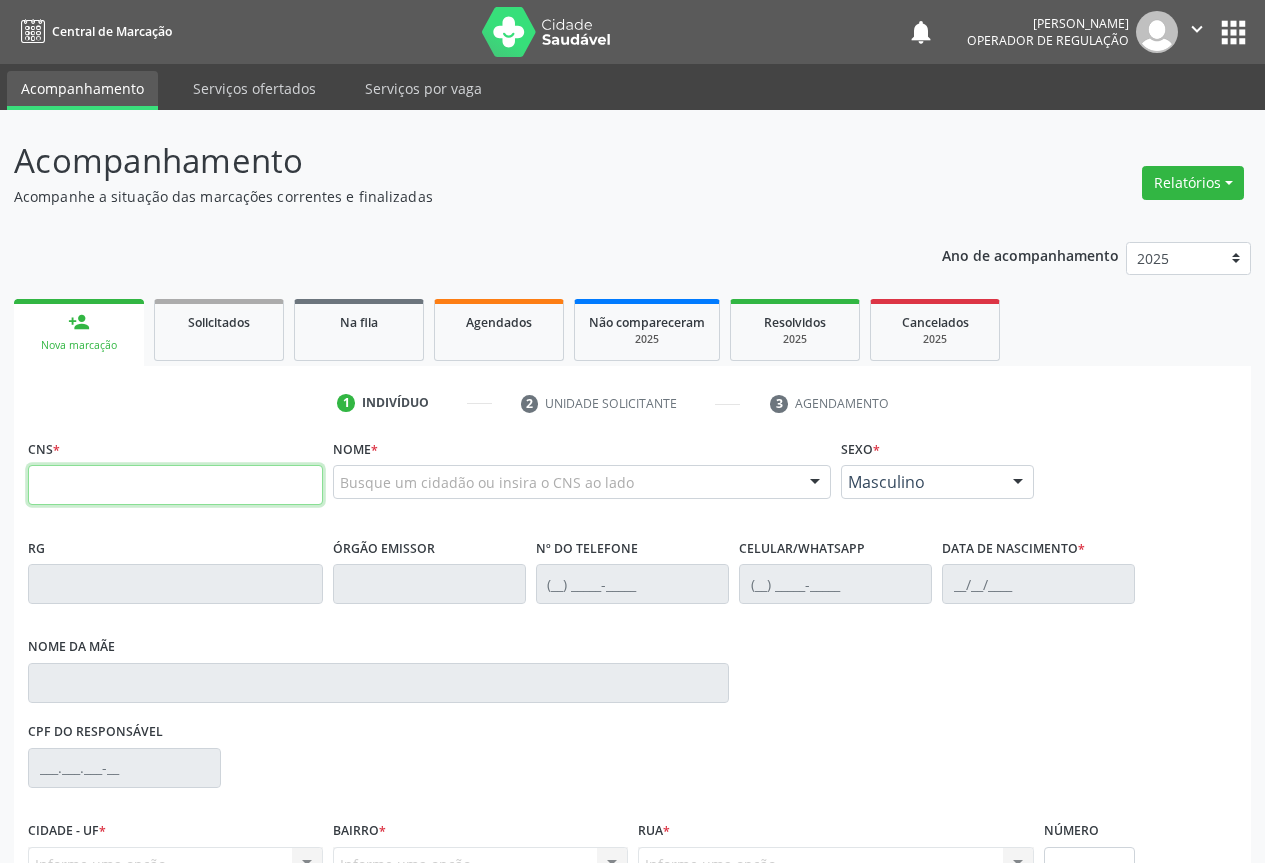 click at bounding box center [175, 485] 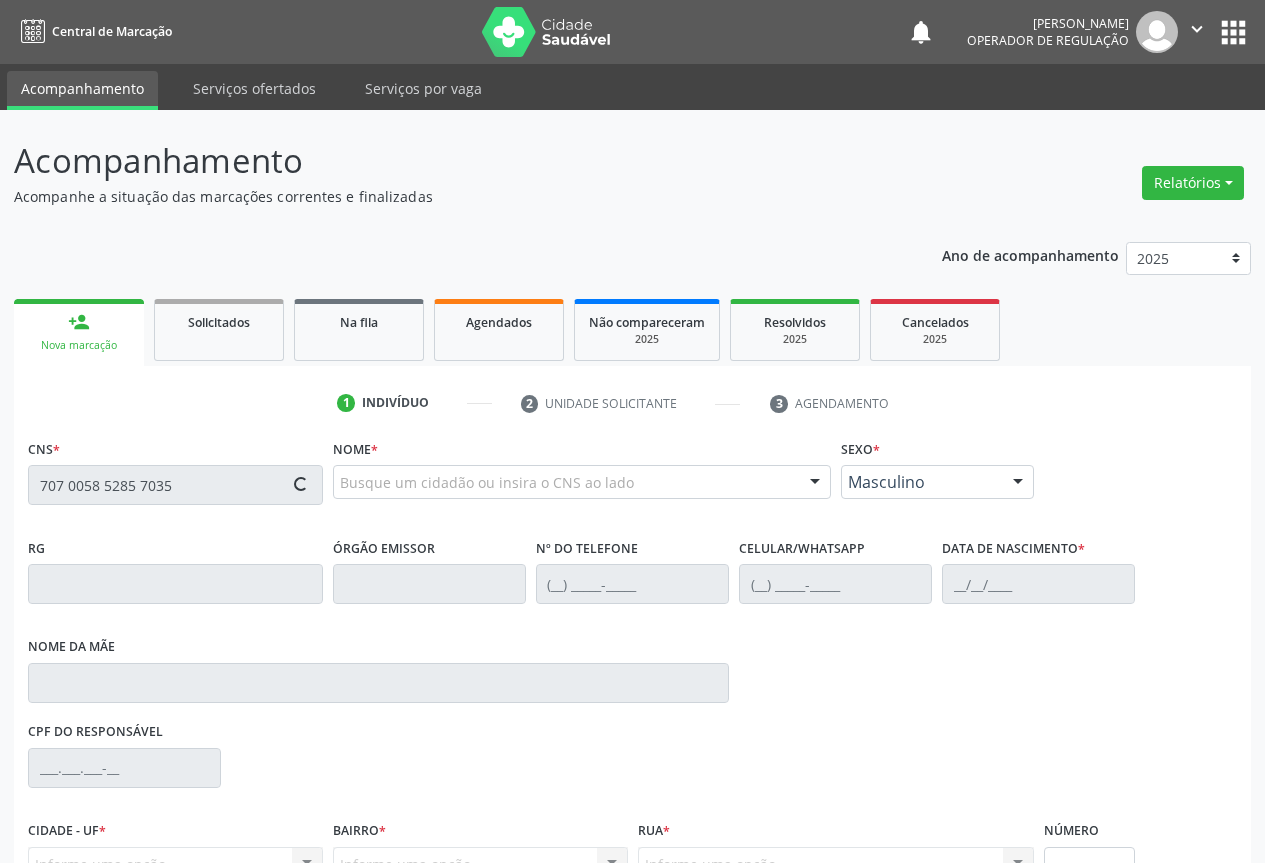type on "707 0058 5285 7035" 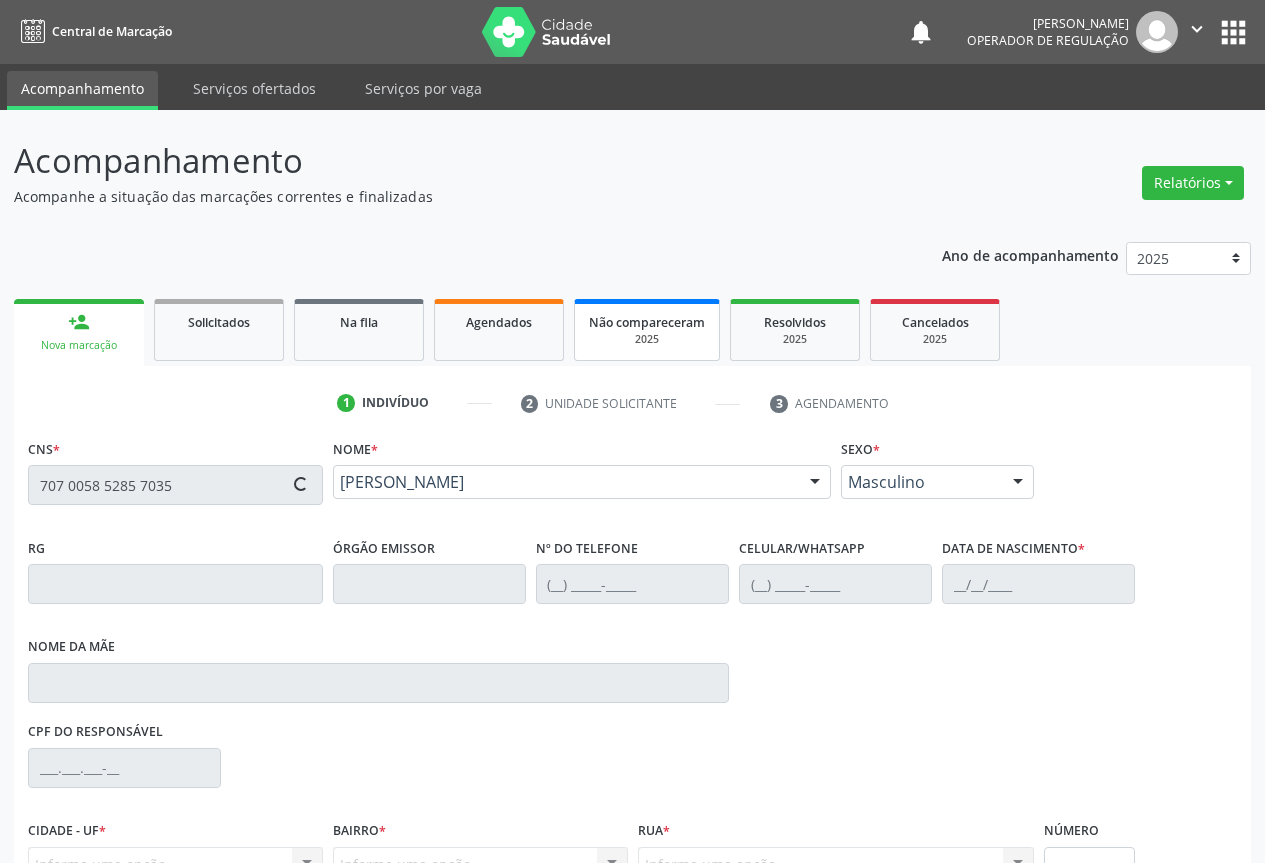 type on "0773249940" 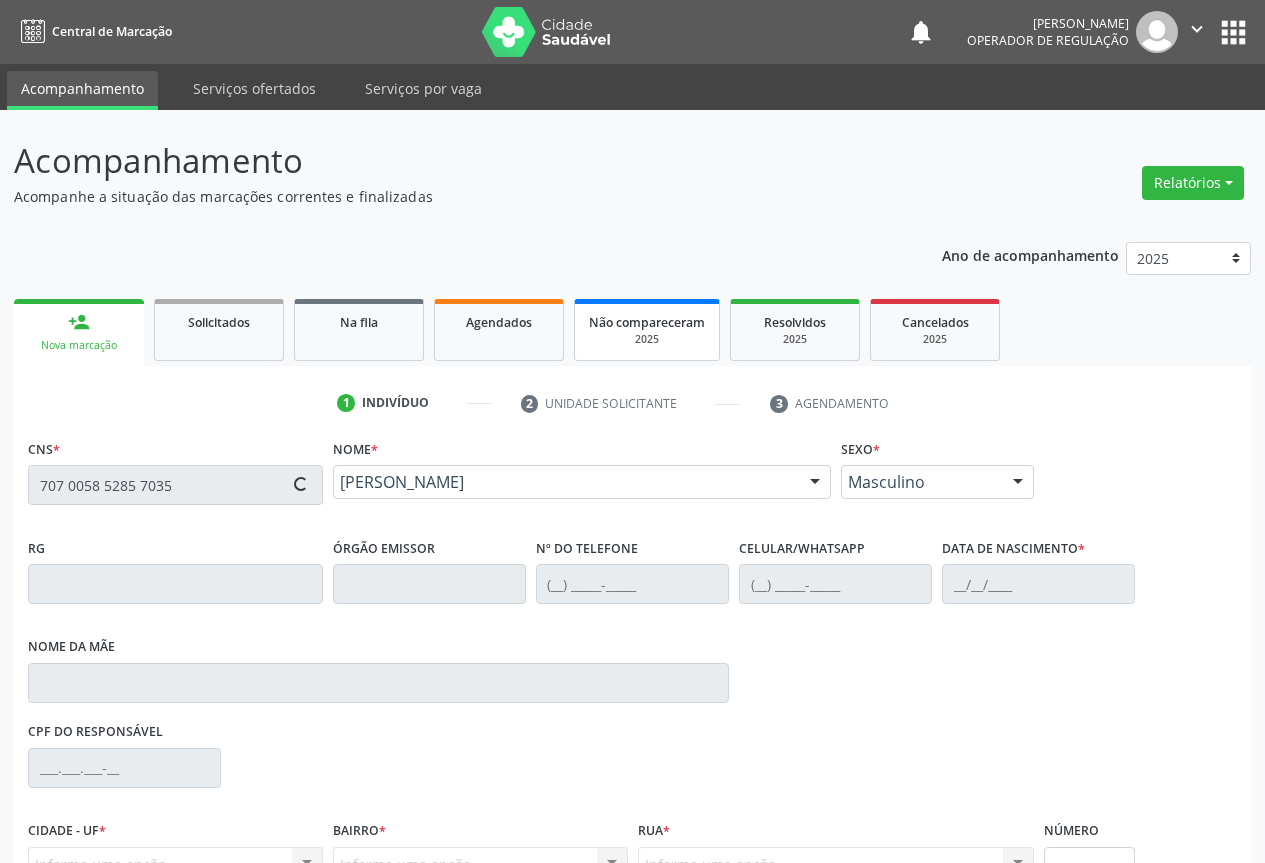 type on "(74) 98859-3500" 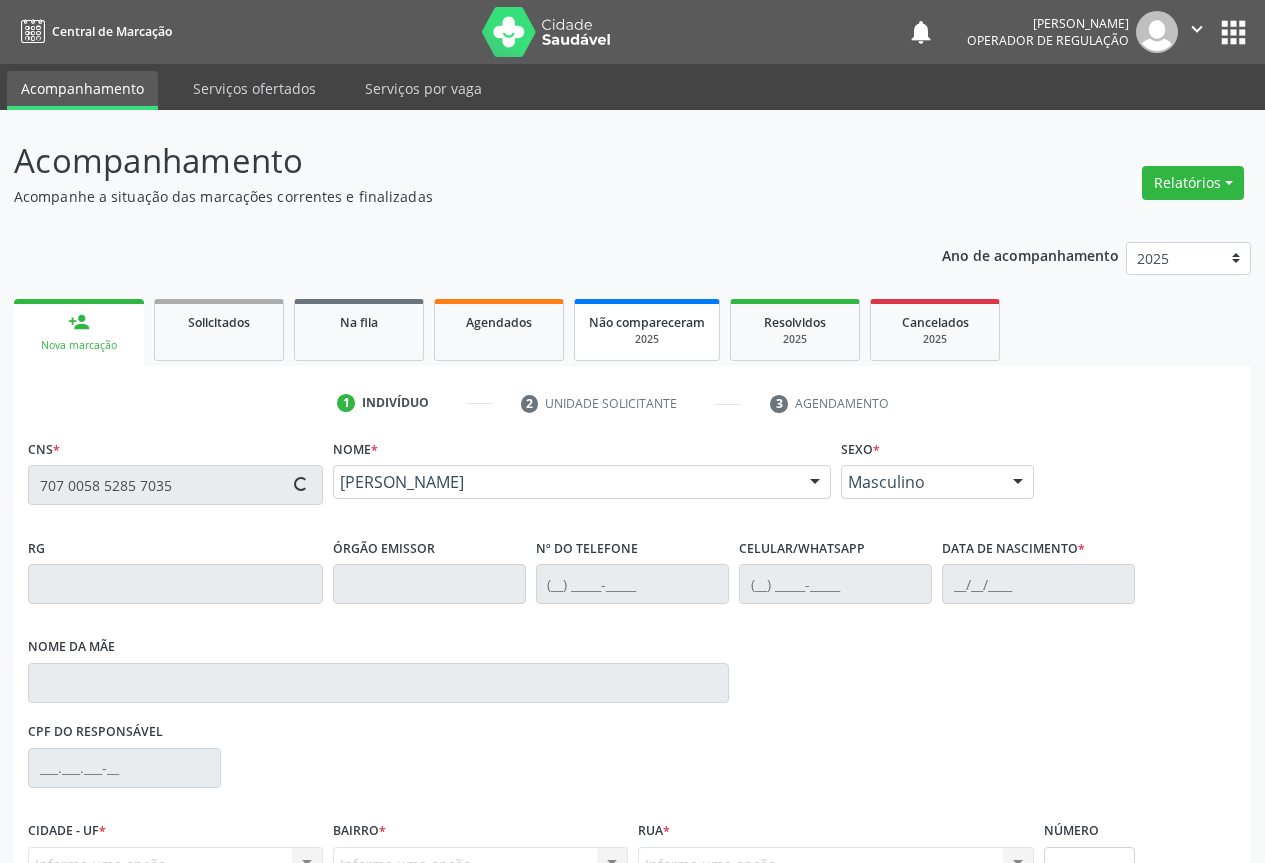 type on "(74) 98859-3500" 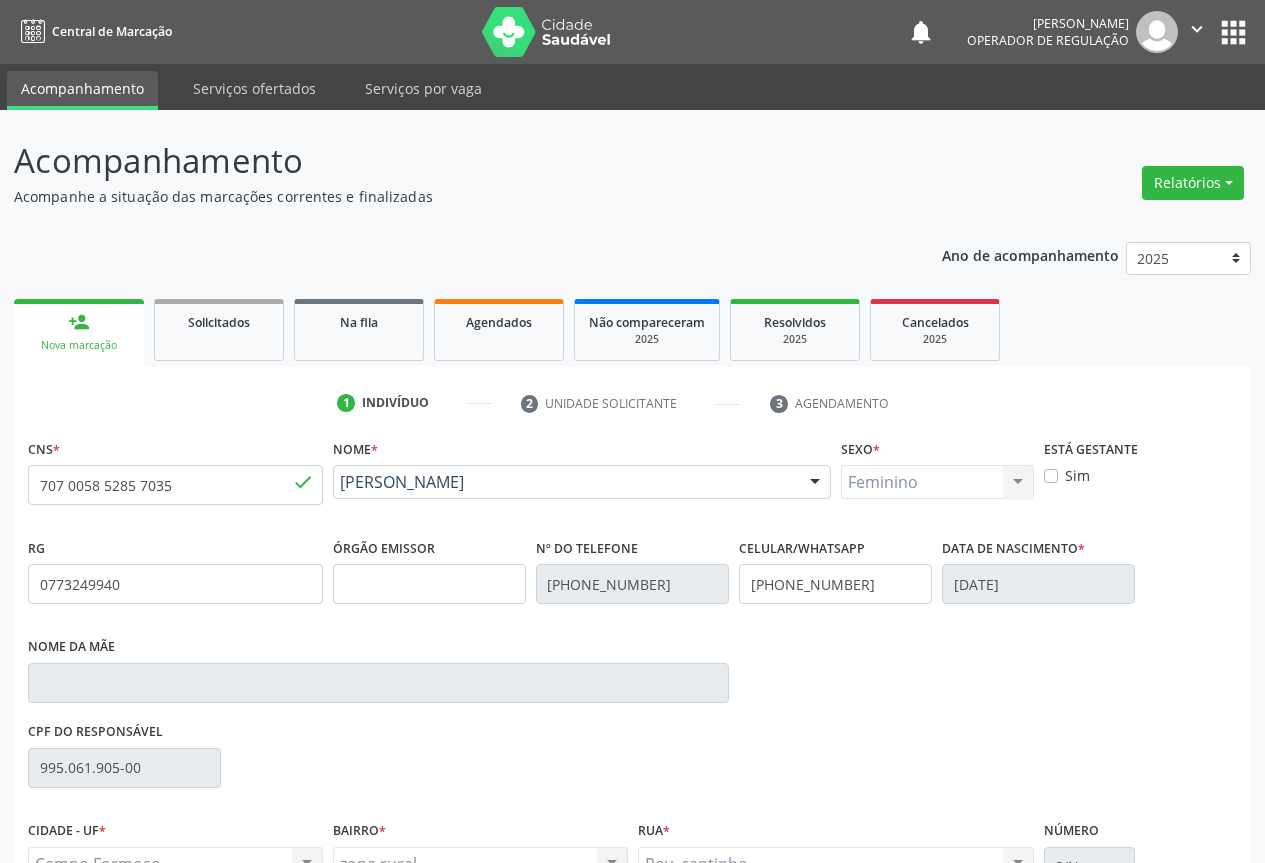scroll, scrollTop: 207, scrollLeft: 0, axis: vertical 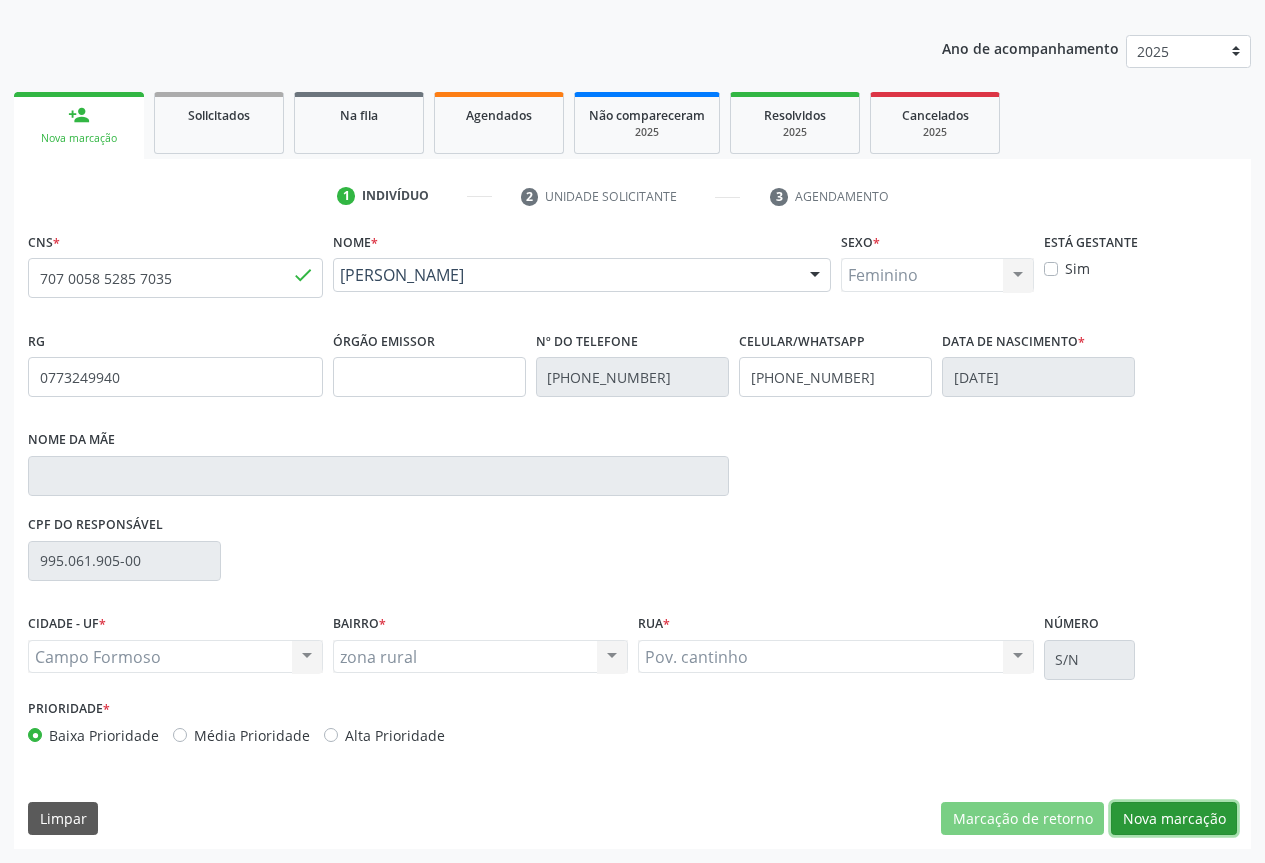 click on "Nova marcação" at bounding box center (1174, 819) 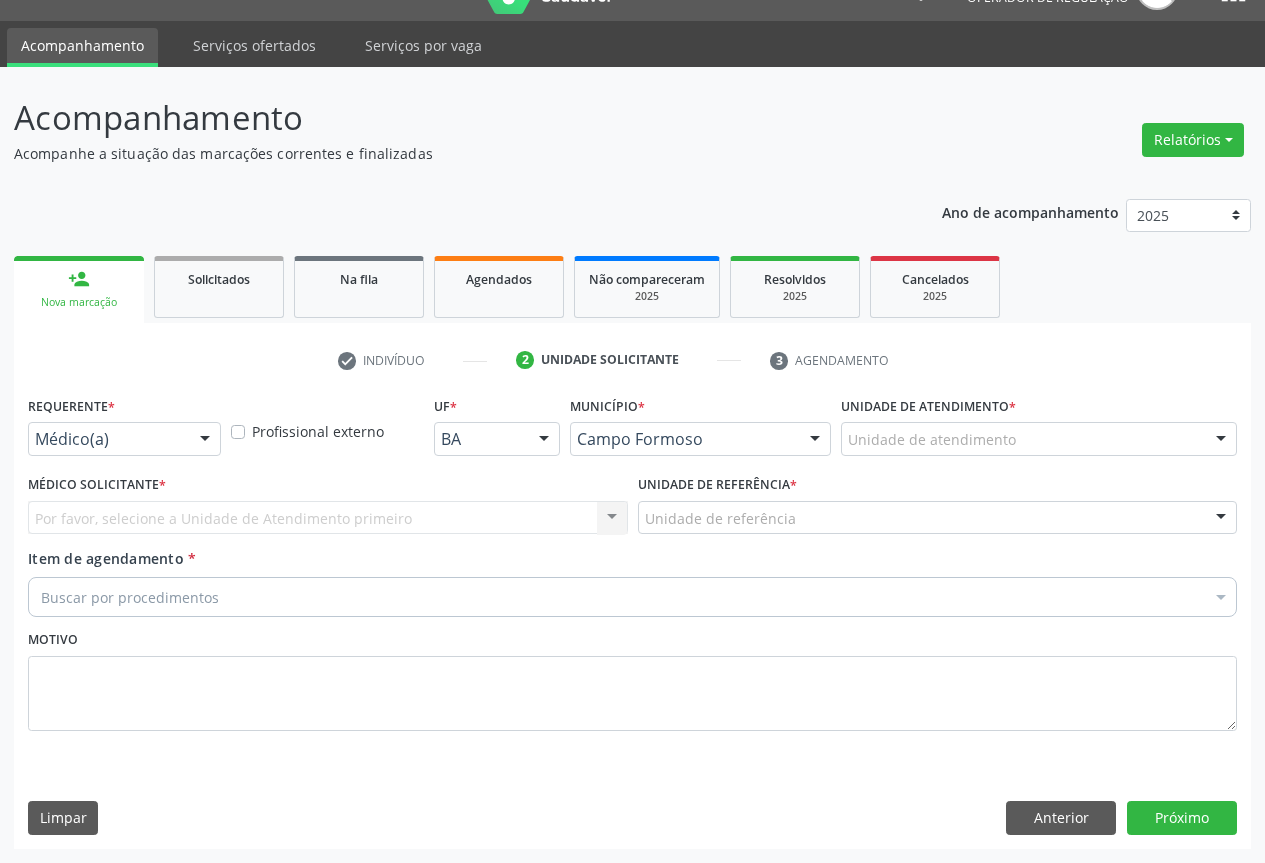click at bounding box center (205, 440) 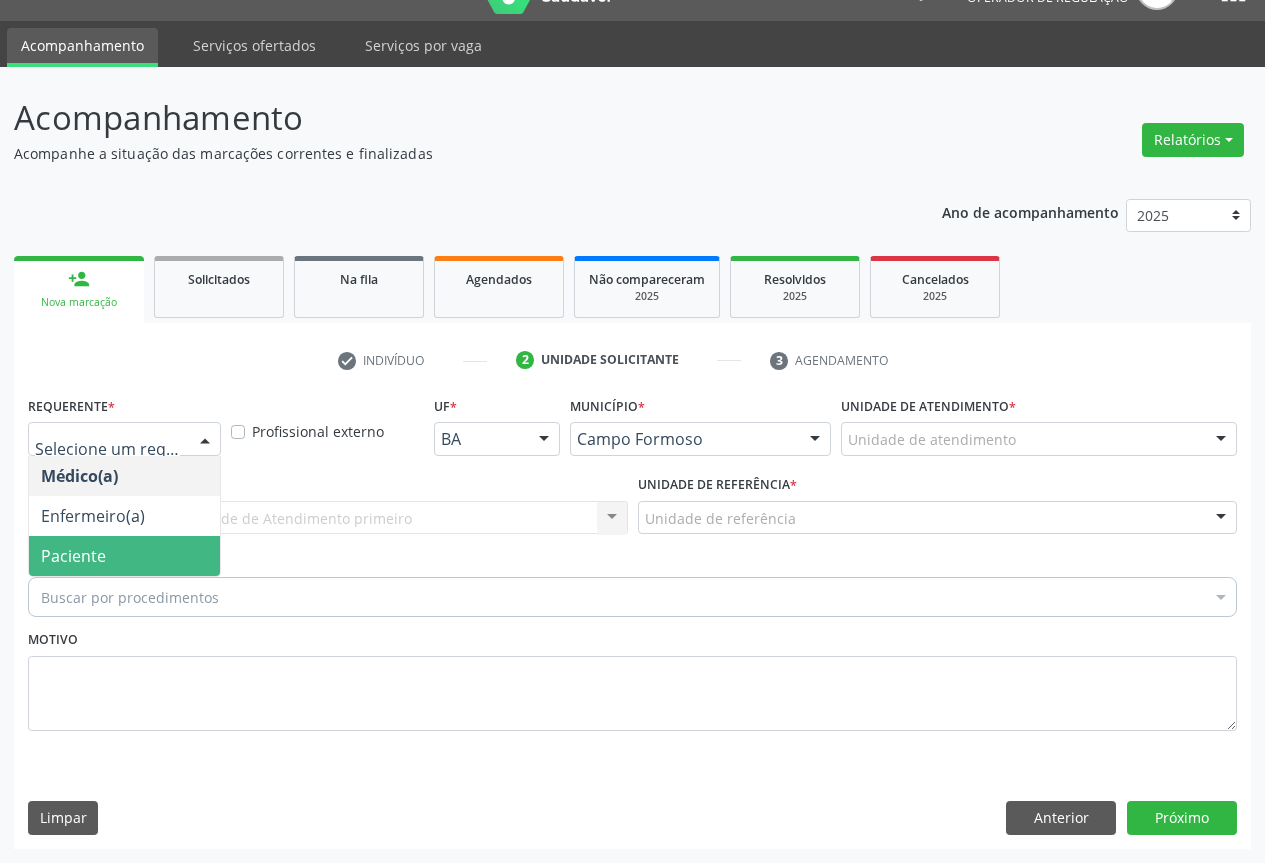 click on "Paciente" at bounding box center [124, 556] 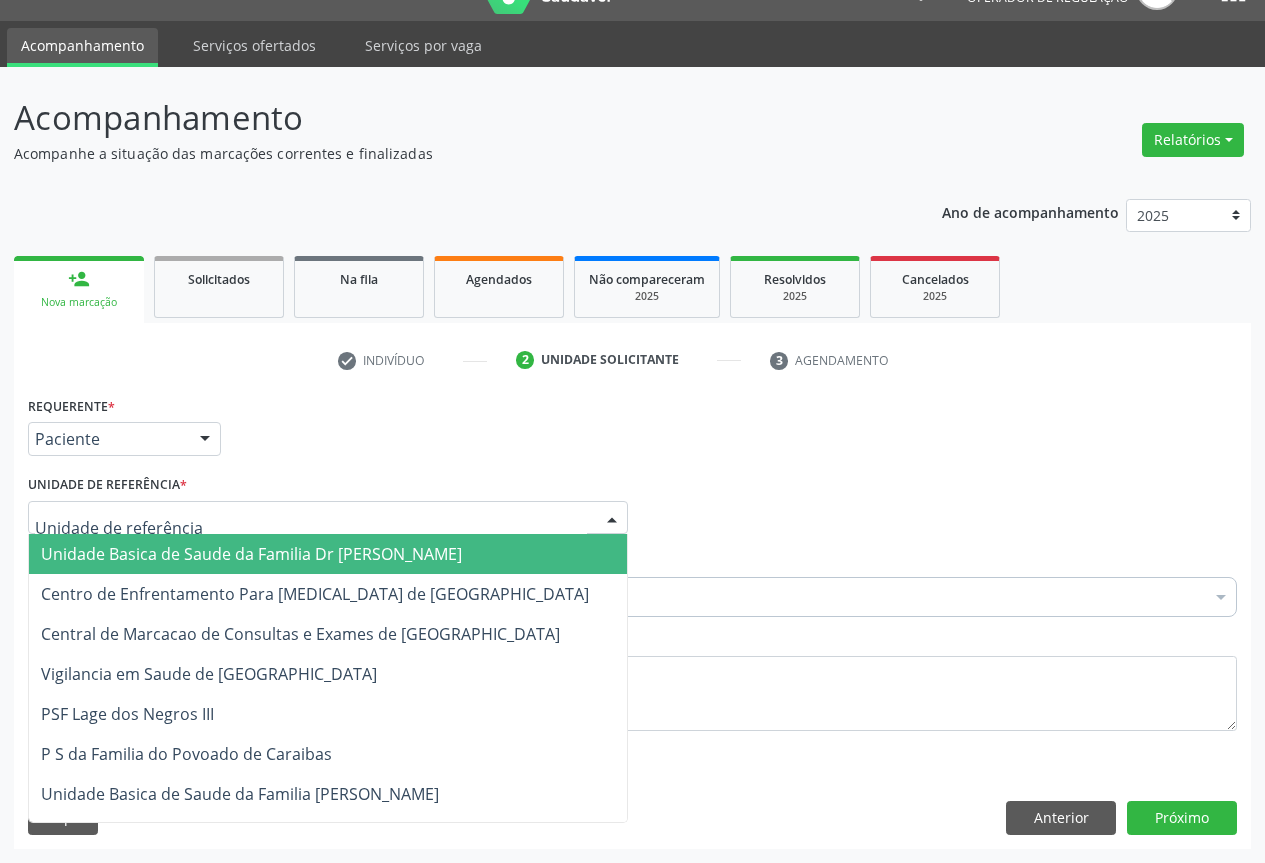 click at bounding box center (612, 519) 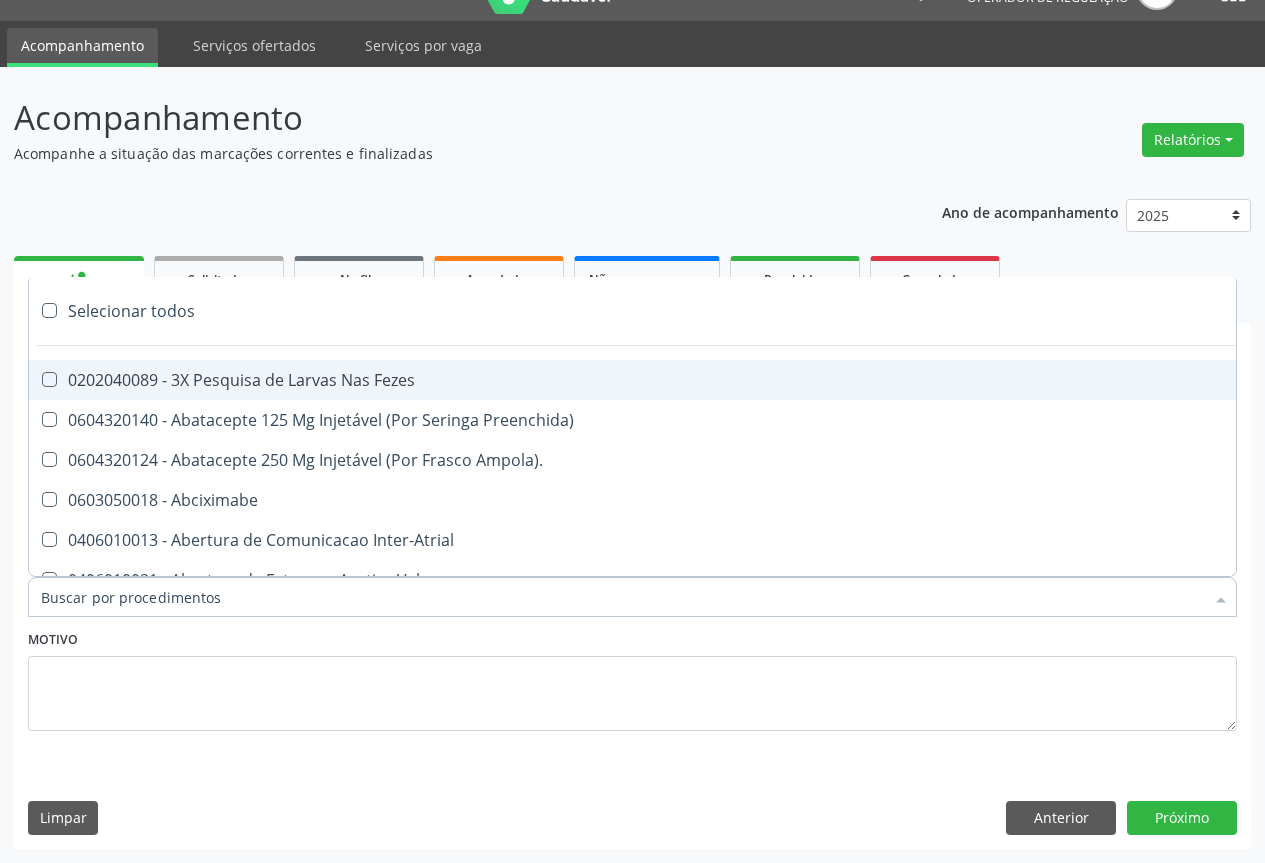 paste on "transvaginal" 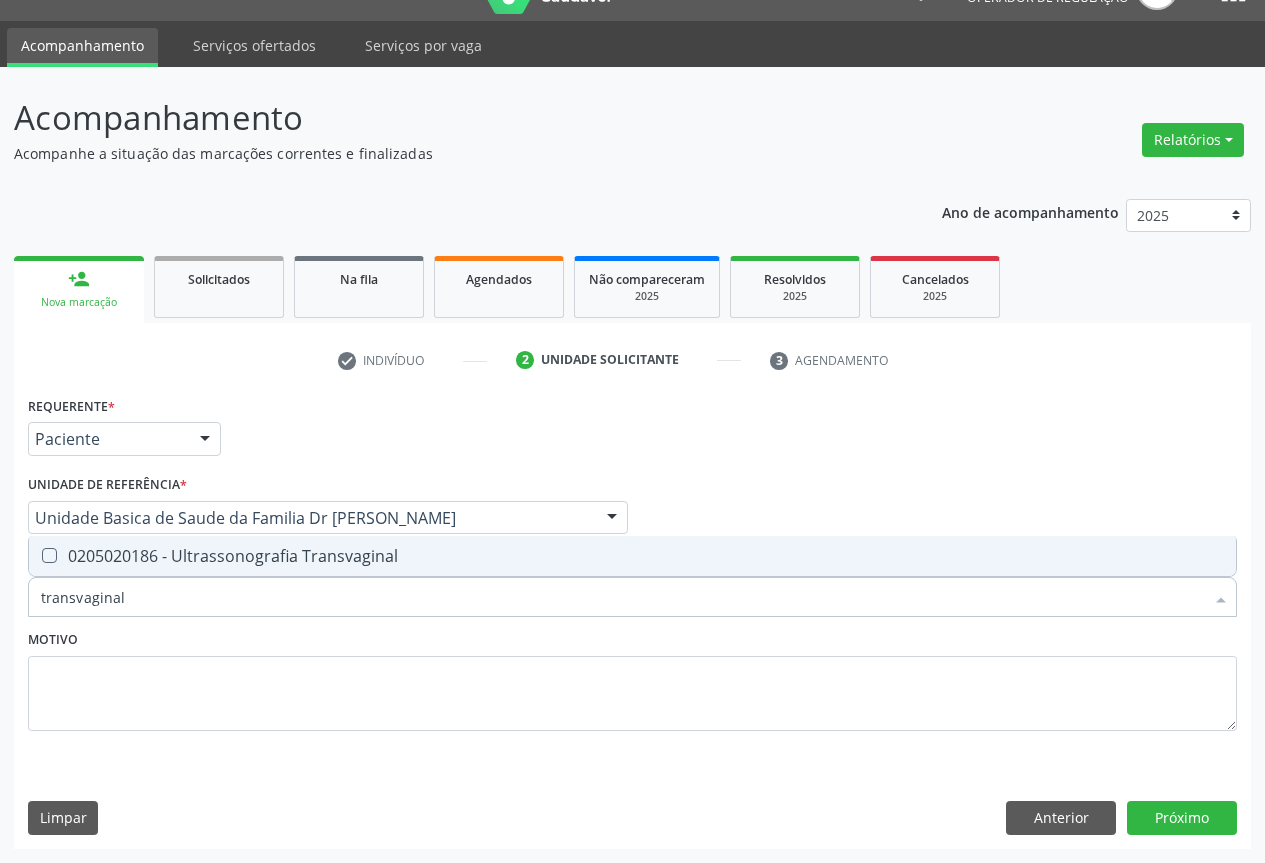 click at bounding box center (49, 555) 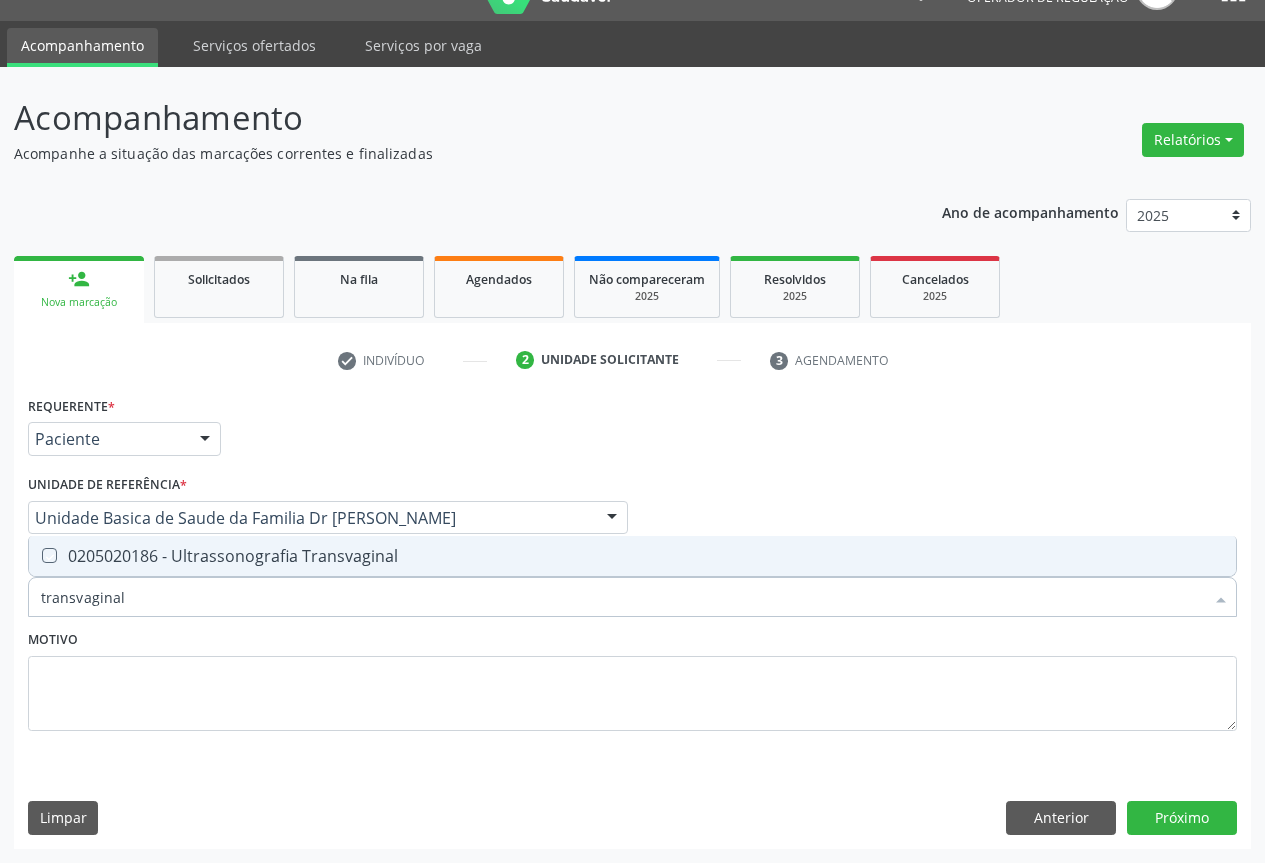 click at bounding box center (35, 555) 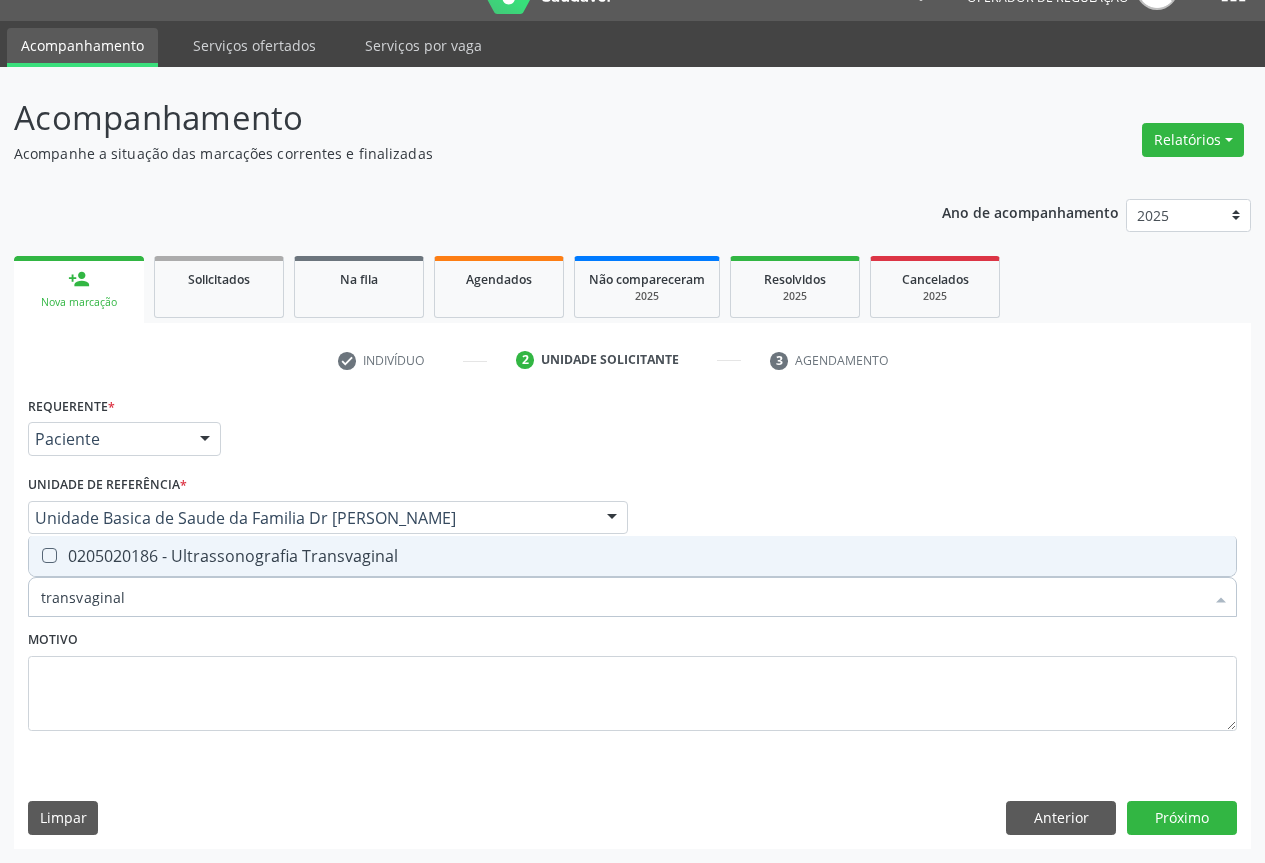 checkbox on "true" 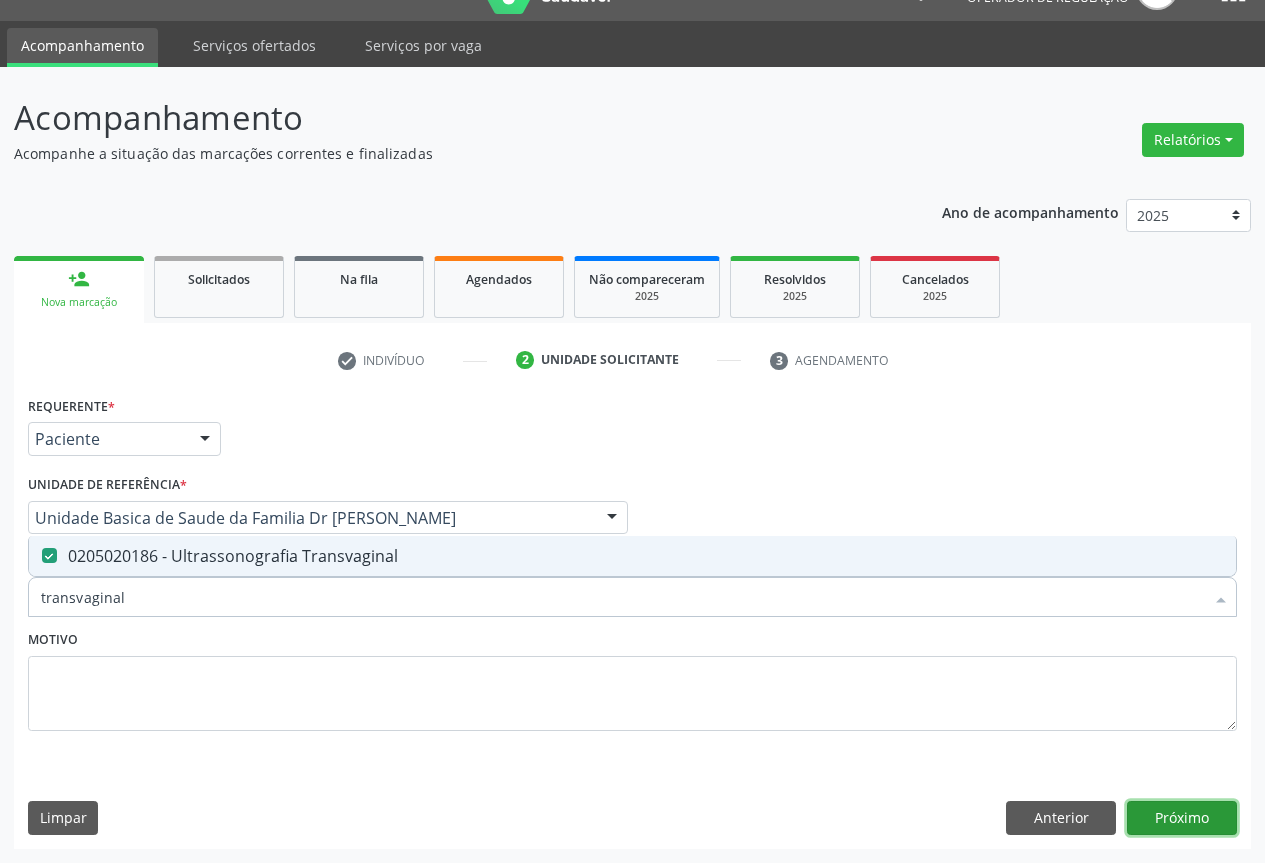 click on "Próximo" at bounding box center (1182, 818) 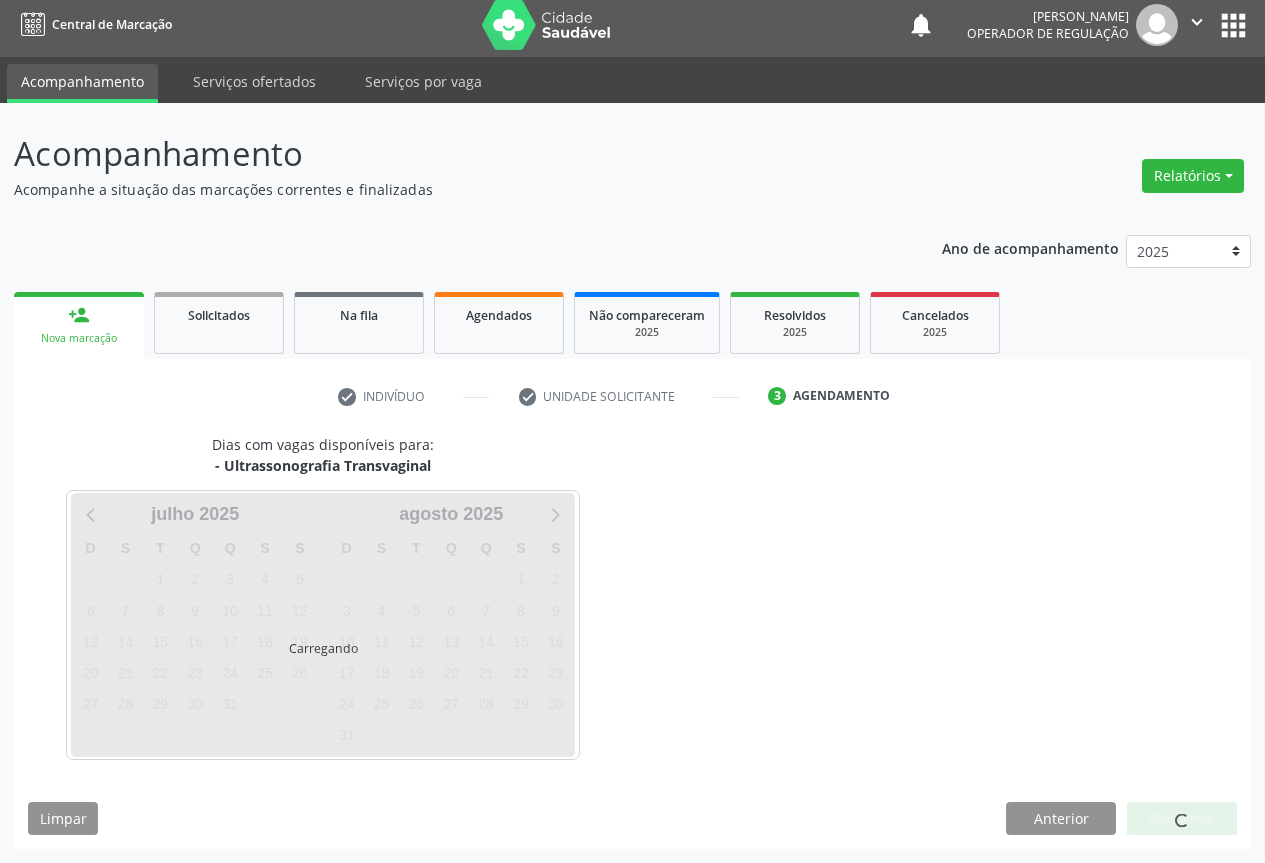 scroll, scrollTop: 7, scrollLeft: 0, axis: vertical 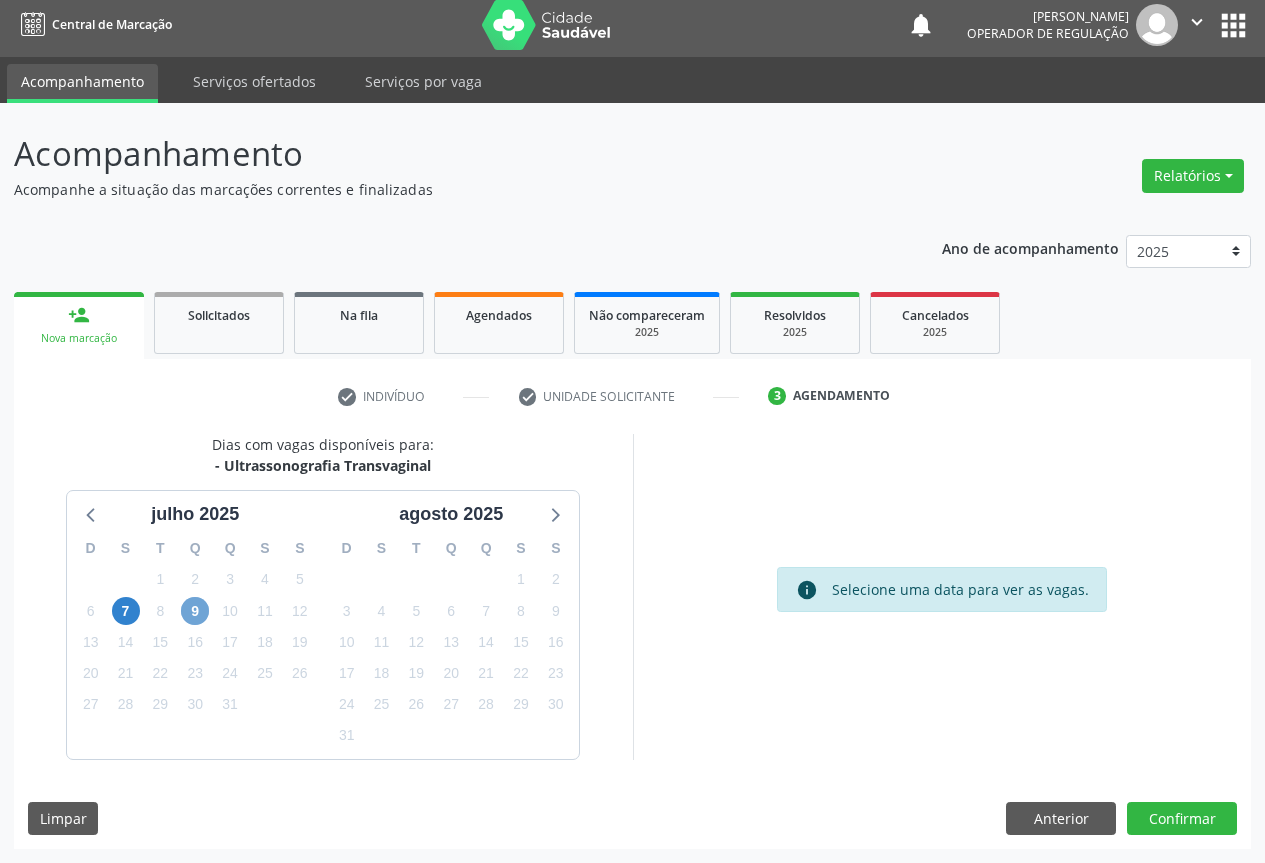click on "9" at bounding box center (195, 611) 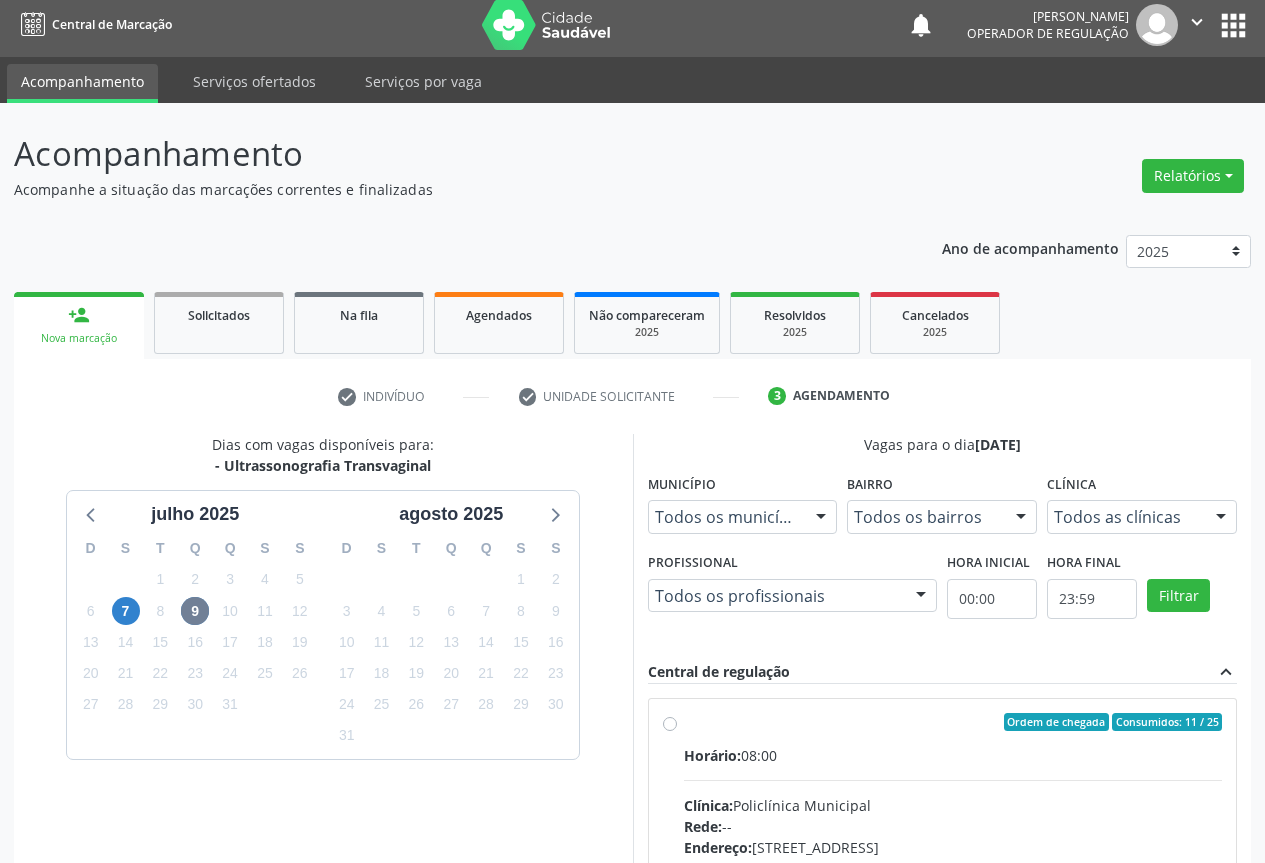 click on "Ordem de chegada
Consumidos: 11 / 25
Horário:   08:00
Clínica:  Policlínica Municipal
Rede:
--
Endereço:   Predio, nº 386, Centro, Campo Formoso - BA
Telefone:   (74) 6451312
Profissional:
Orlindo Carvalho dos Santos
Informações adicionais sobre o atendimento
Idade de atendimento:
de 0 a 120 anos
Gênero(s) atendido(s):
Masculino e Feminino
Informações adicionais:
--" at bounding box center (953, 866) 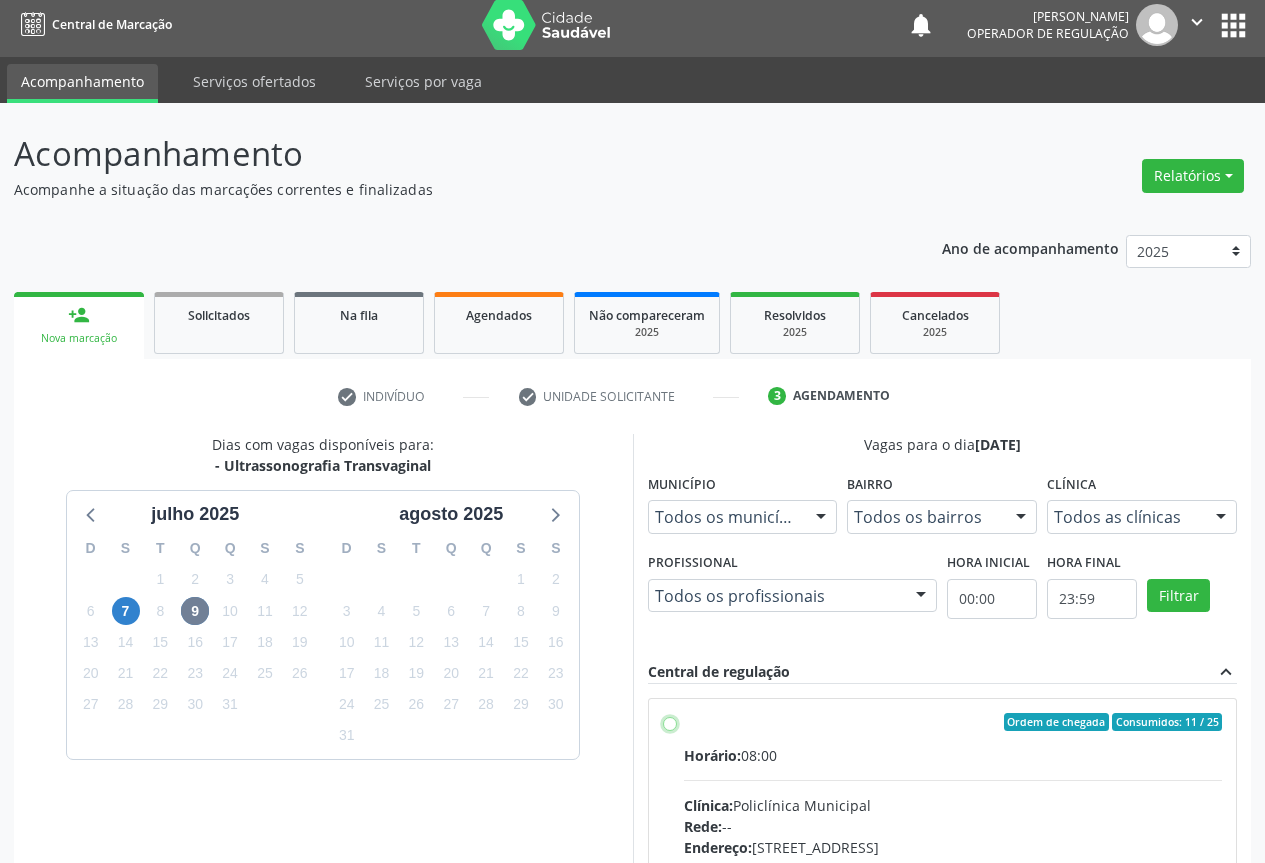 click on "Ordem de chegada
Consumidos: 11 / 25
Horário:   08:00
Clínica:  Policlínica Municipal
Rede:
--
Endereço:   Predio, nº 386, Centro, Campo Formoso - BA
Telefone:   (74) 6451312
Profissional:
Orlindo Carvalho dos Santos
Informações adicionais sobre o atendimento
Idade de atendimento:
de 0 a 120 anos
Gênero(s) atendido(s):
Masculino e Feminino
Informações adicionais:
--" at bounding box center [670, 722] 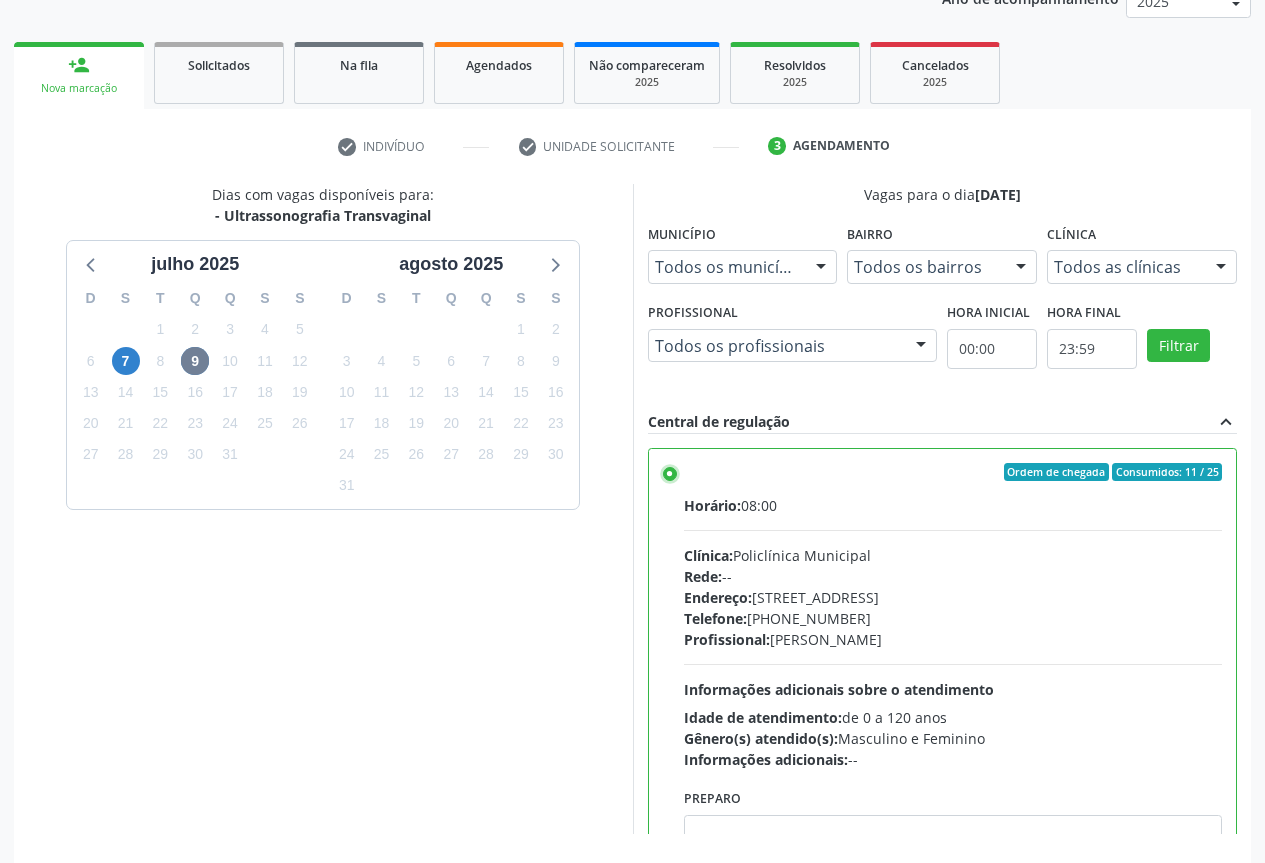 scroll, scrollTop: 260, scrollLeft: 0, axis: vertical 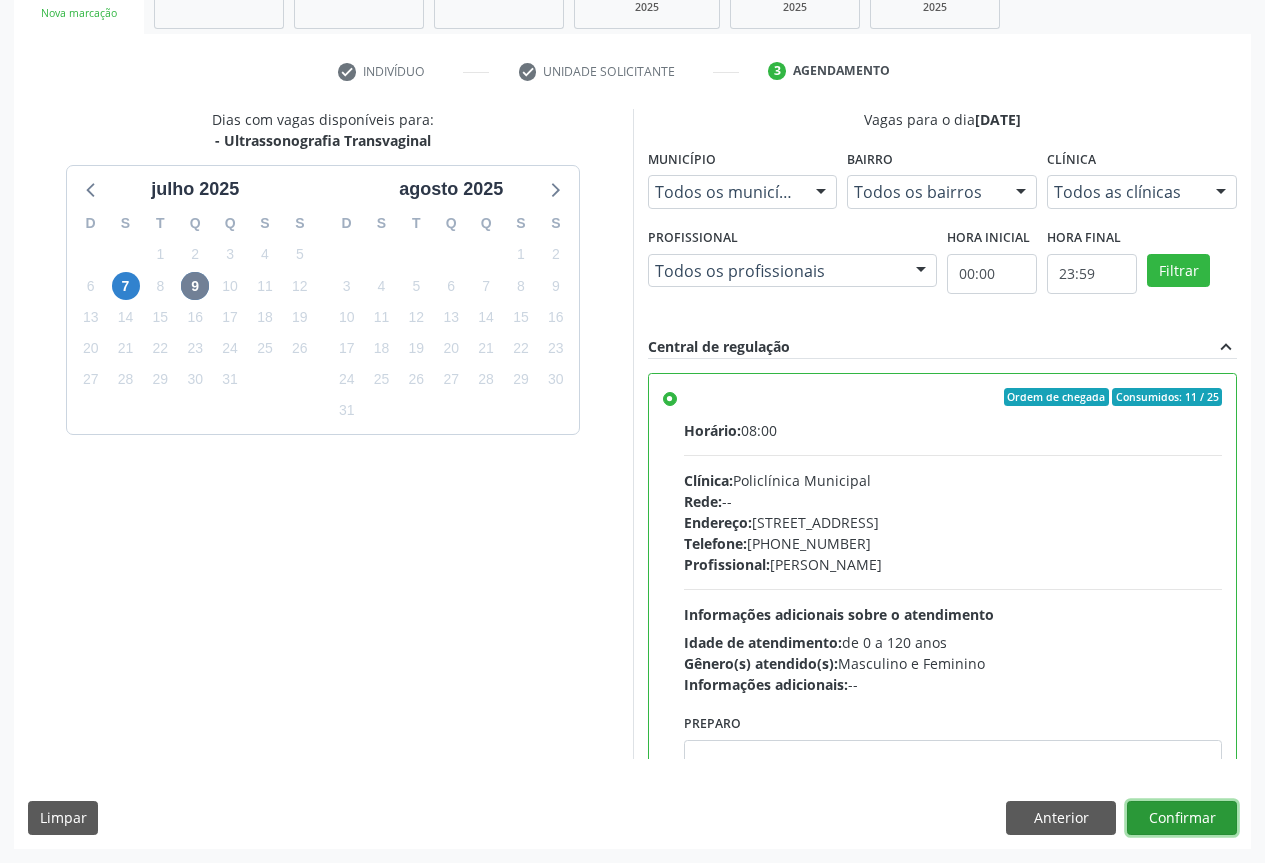 click on "Confirmar" at bounding box center (1182, 818) 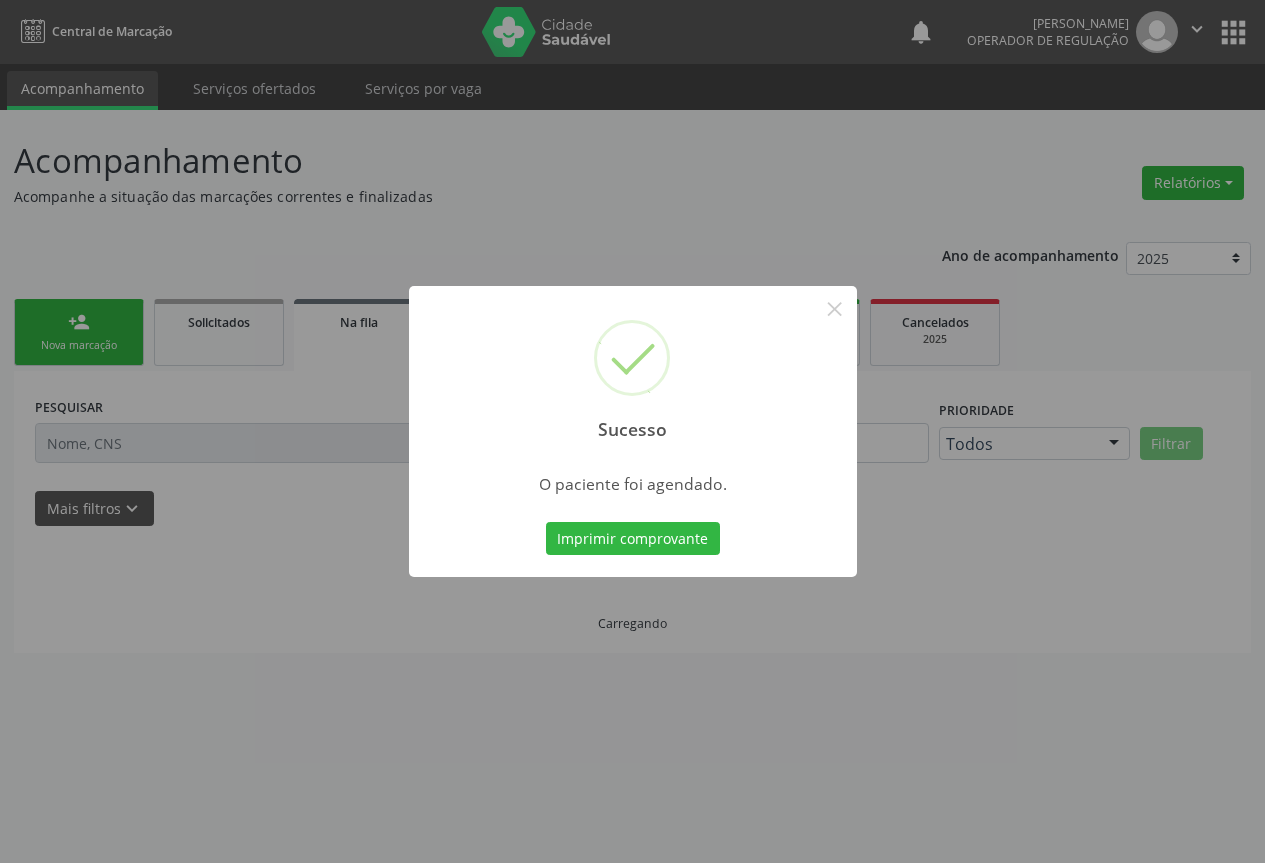 scroll, scrollTop: 0, scrollLeft: 0, axis: both 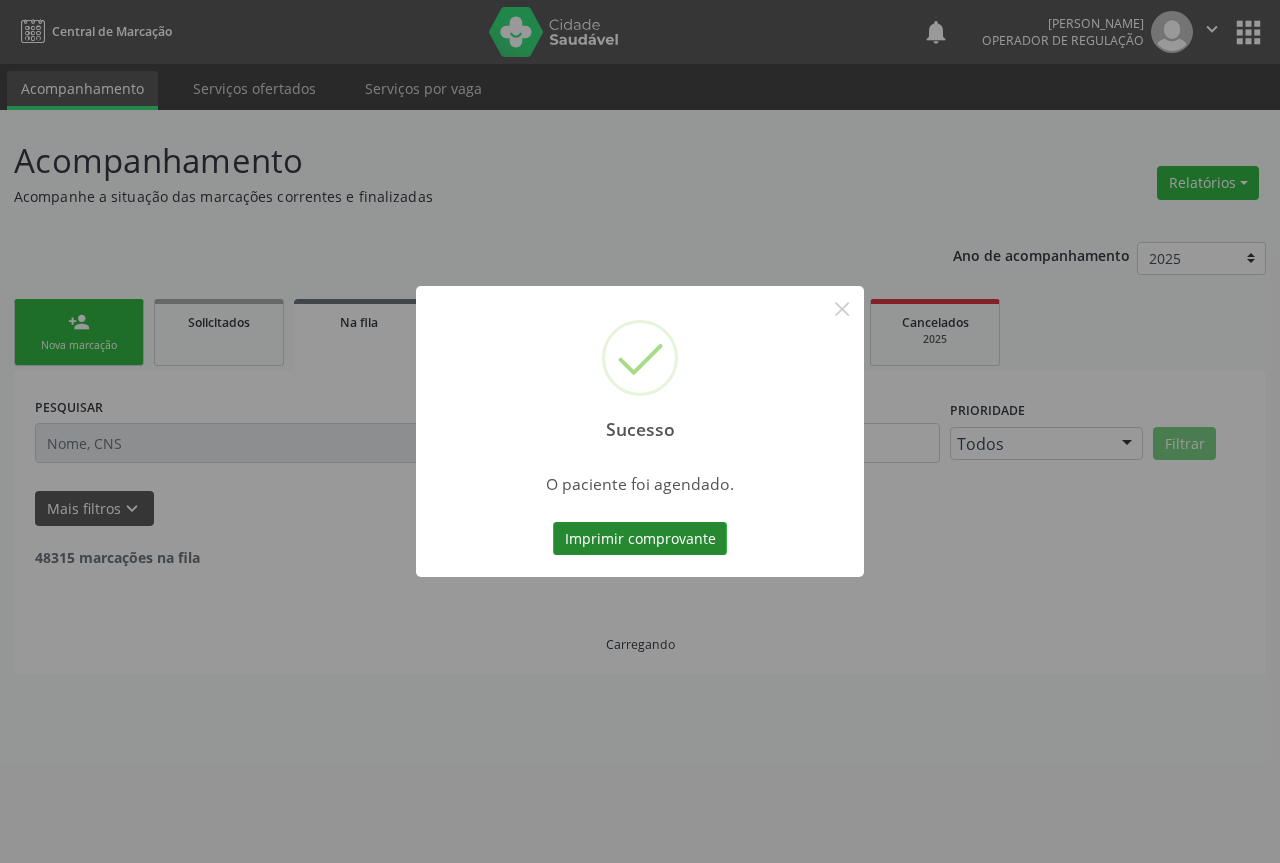 click on "Imprimir comprovante" at bounding box center [640, 539] 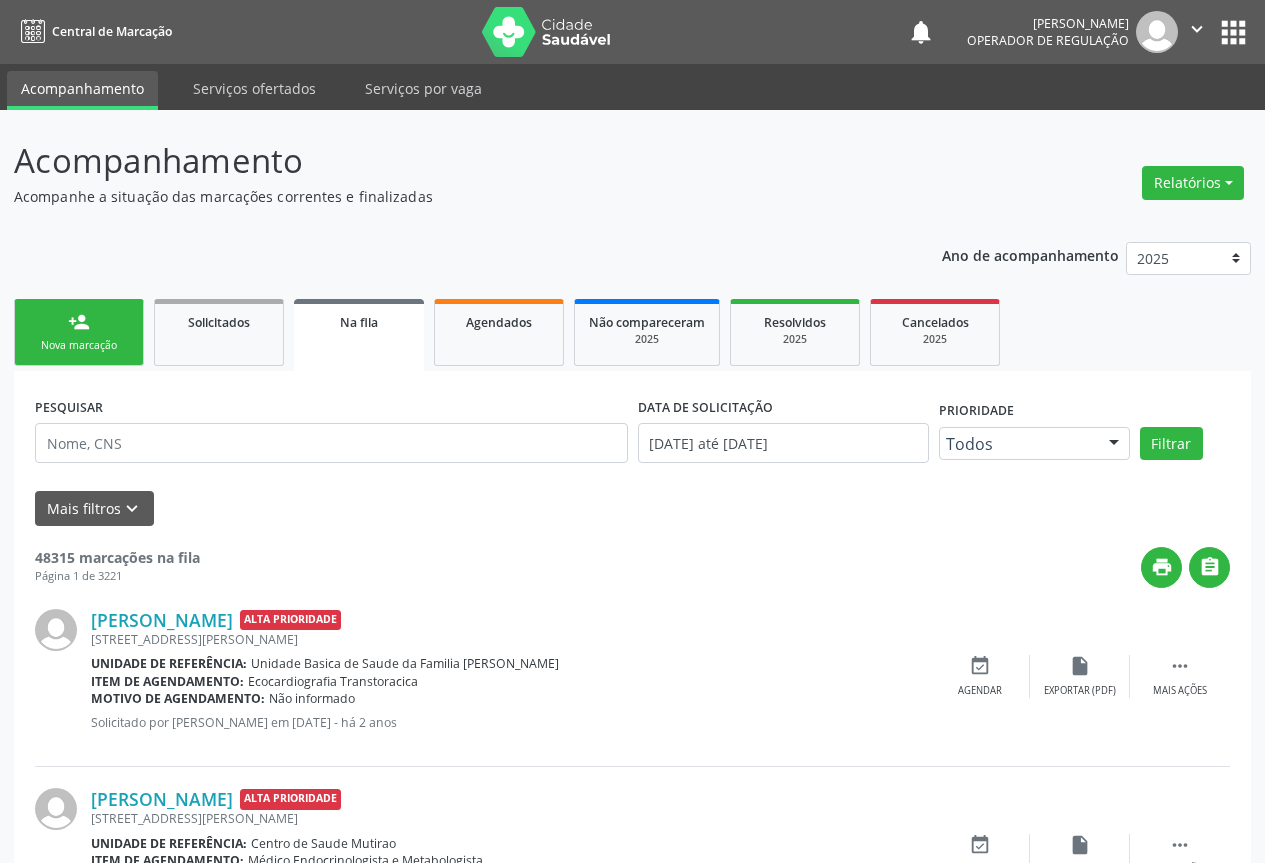 click on "person_add
Nova marcação" at bounding box center (79, 332) 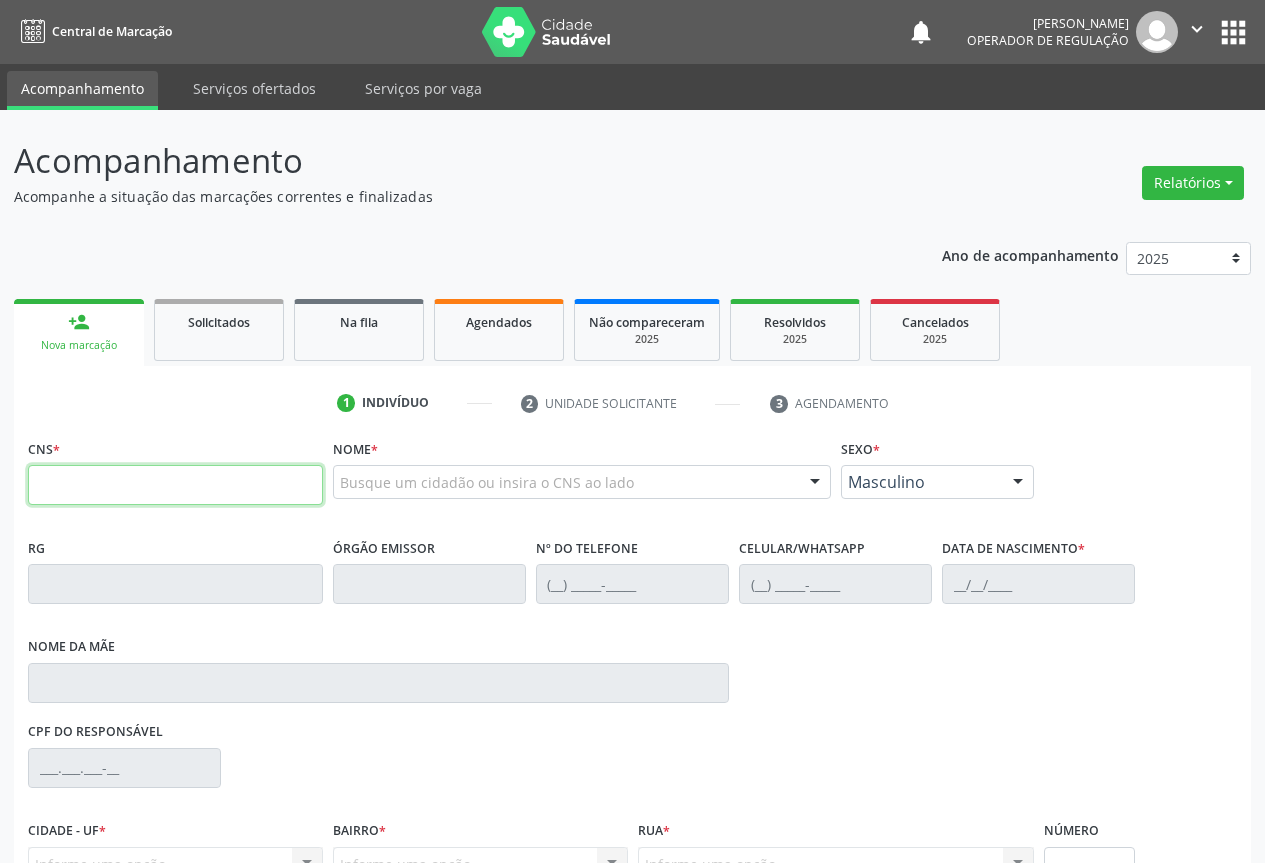 click at bounding box center [175, 485] 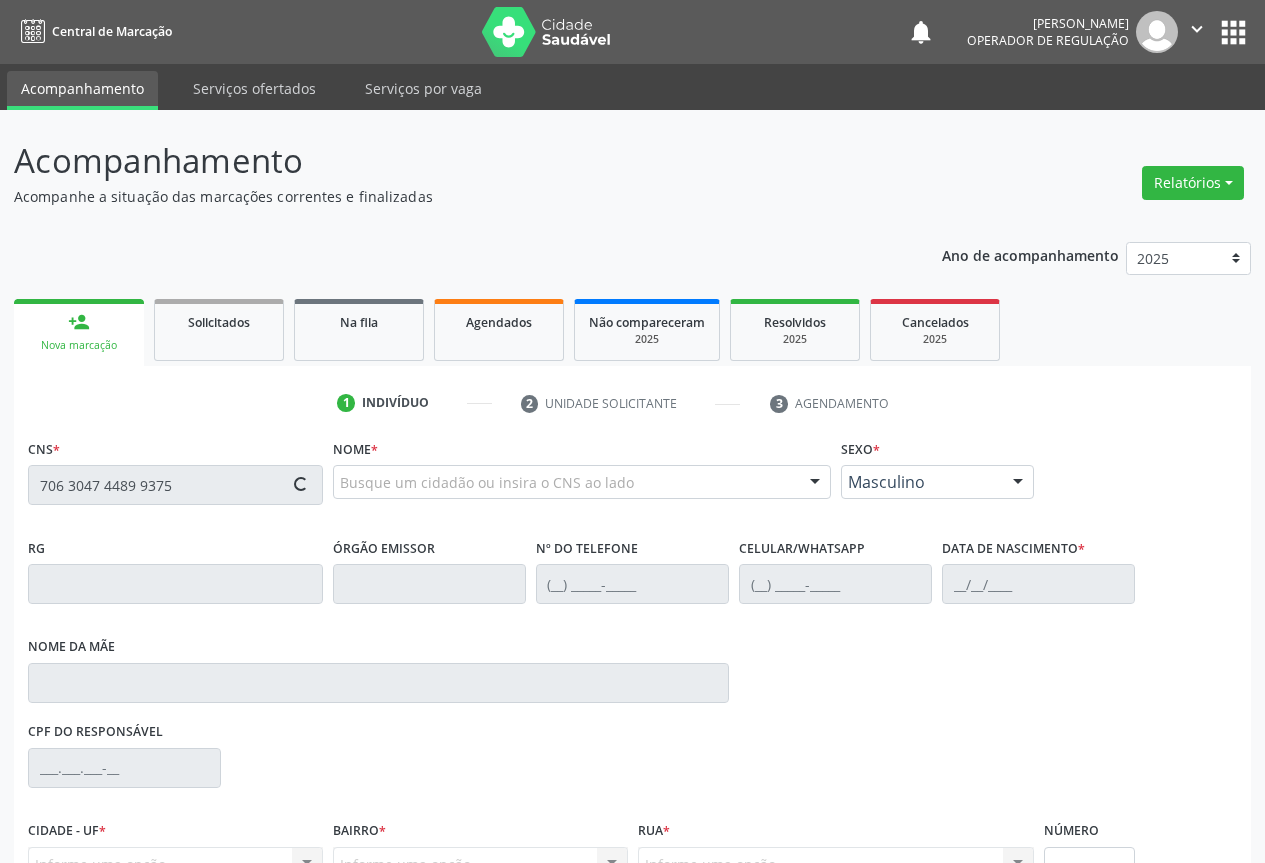 type on "706 3047 4489 9375" 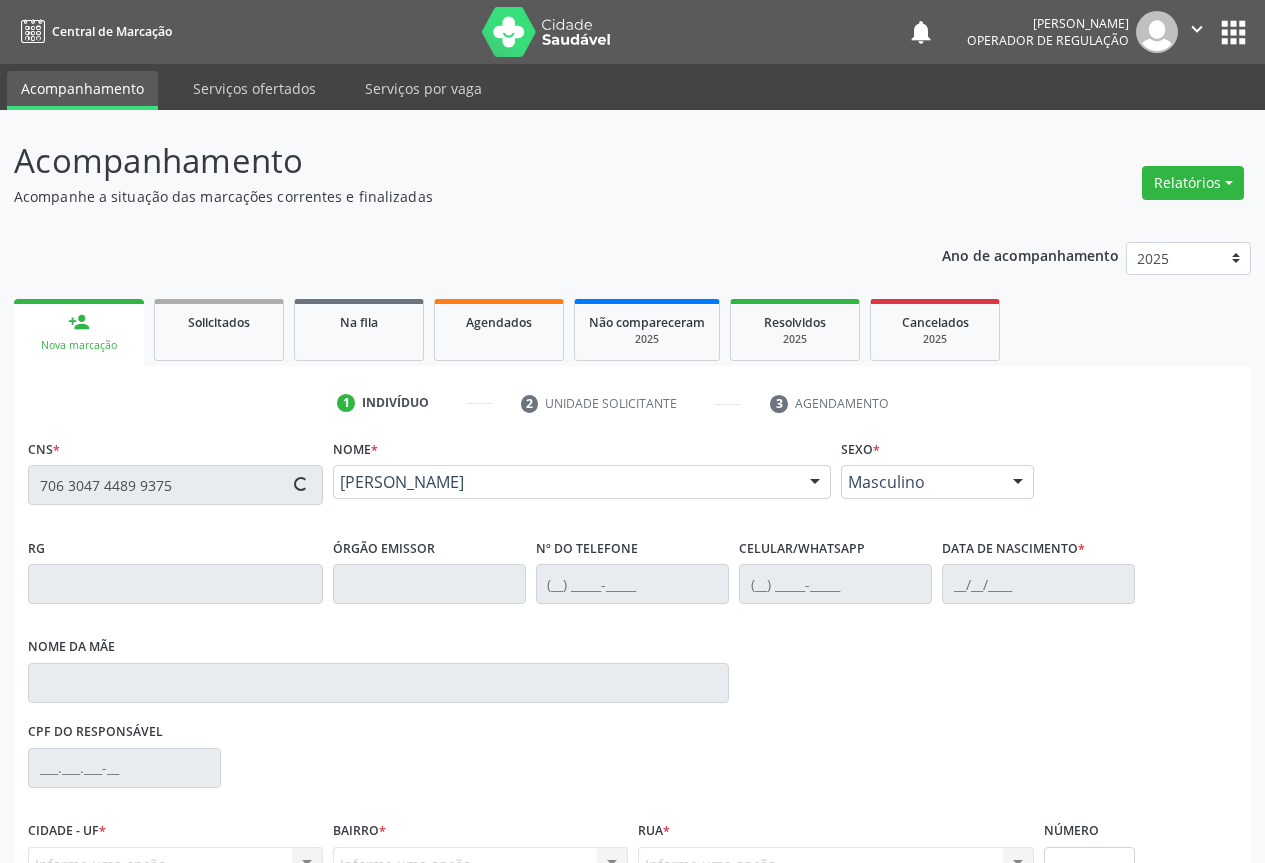 type on "17/04/1975" 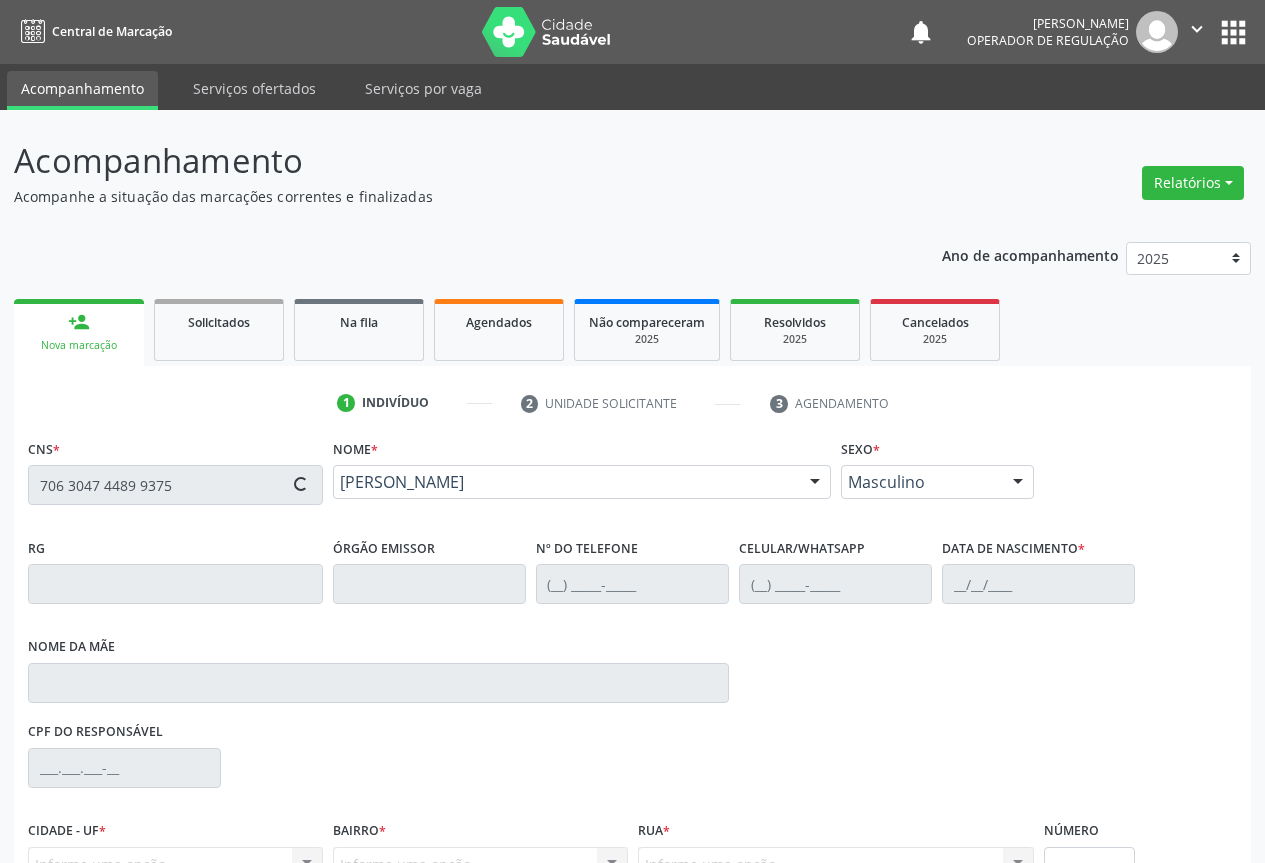 type on "S/N" 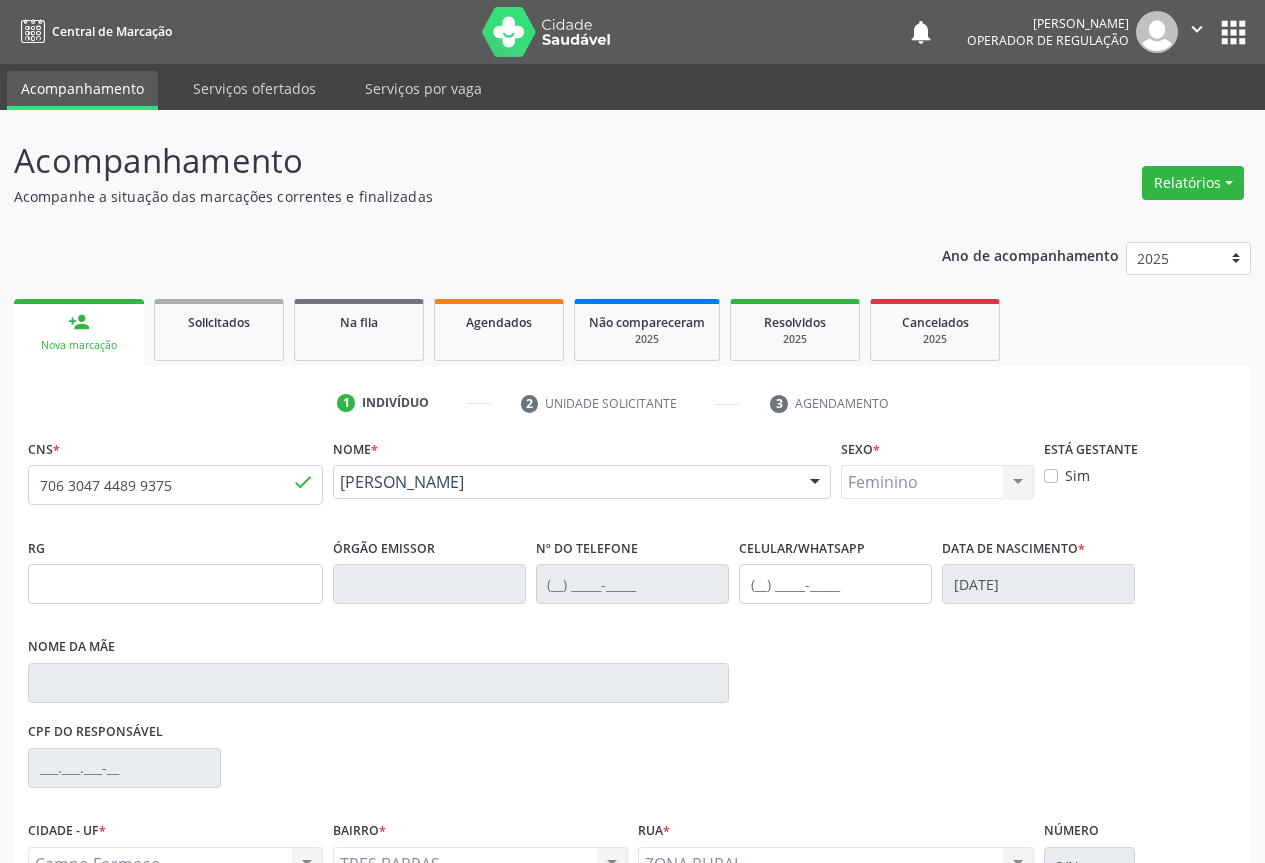 scroll, scrollTop: 207, scrollLeft: 0, axis: vertical 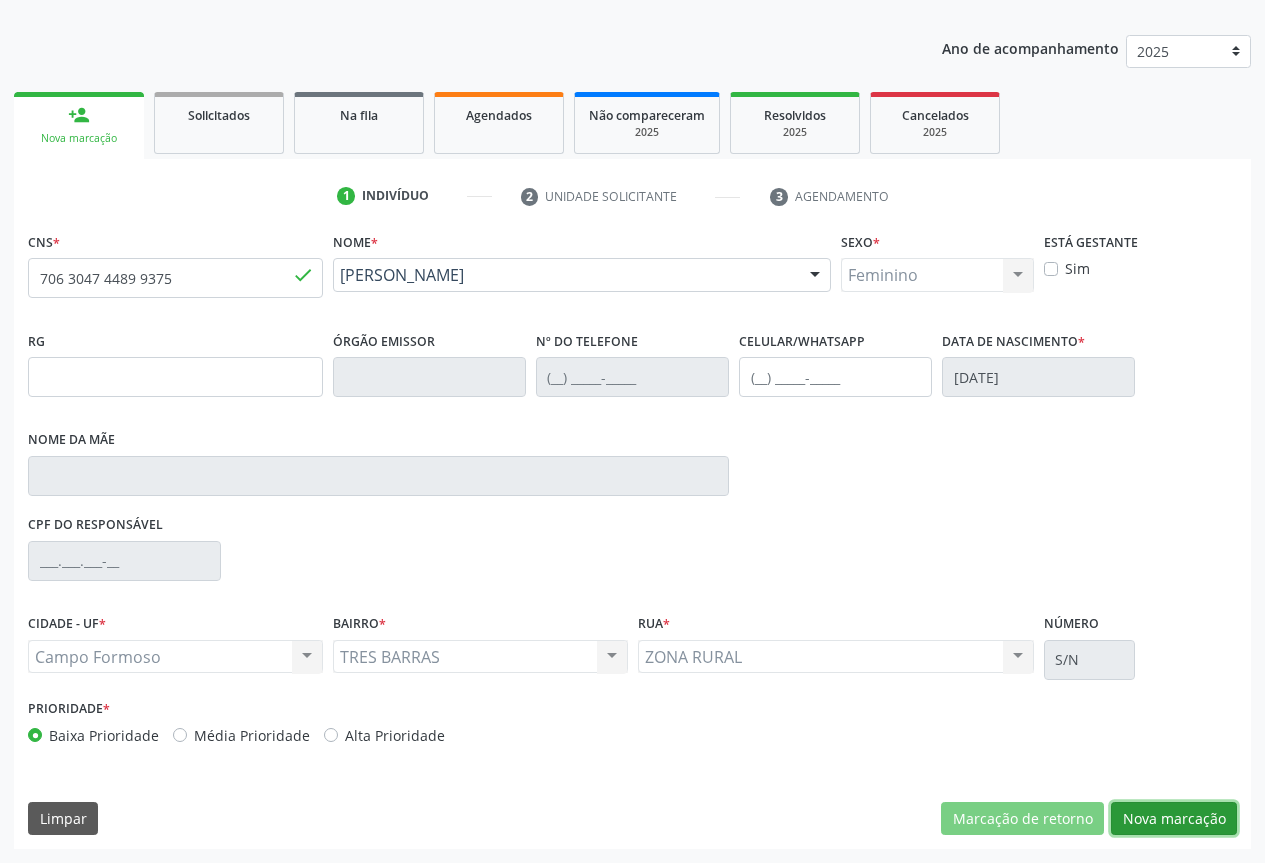 click on "Nova marcação" at bounding box center [1174, 819] 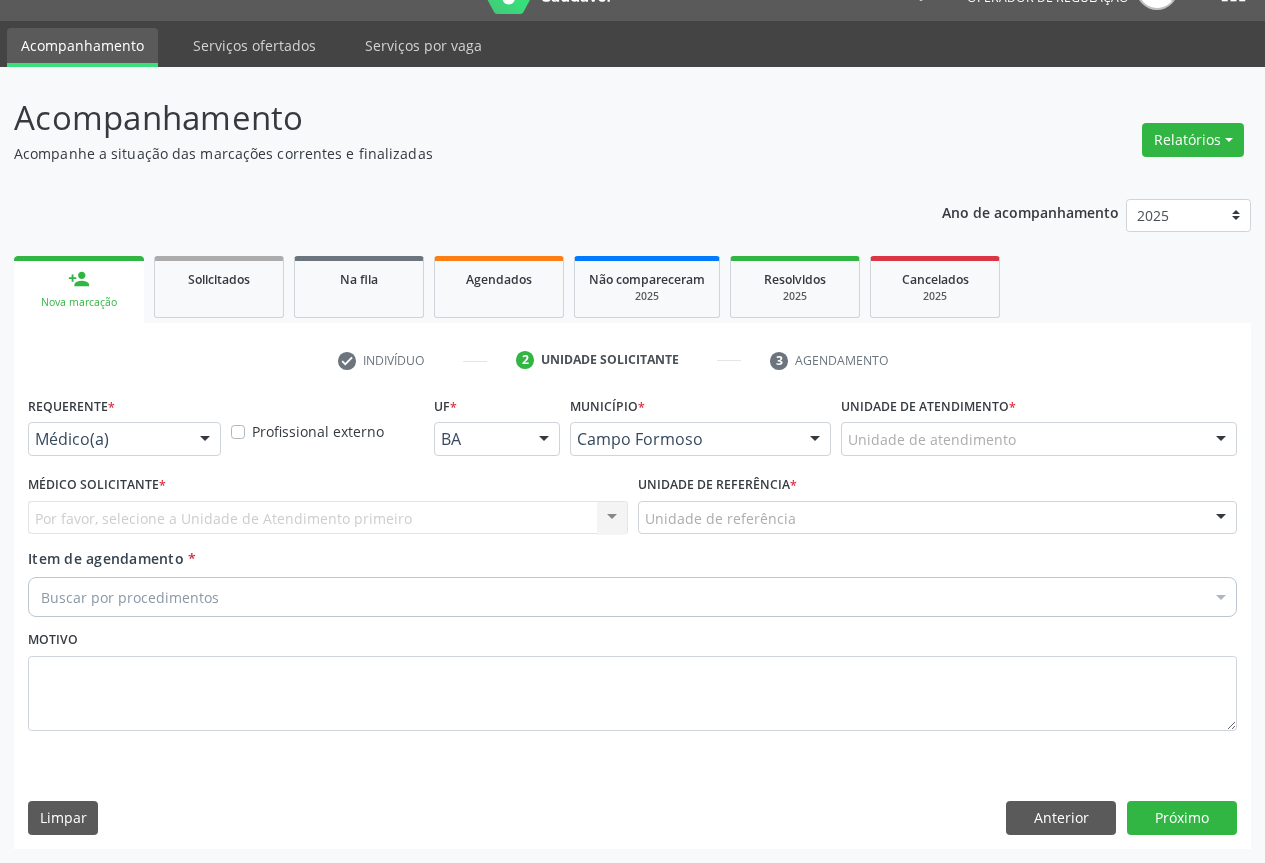 scroll, scrollTop: 43, scrollLeft: 0, axis: vertical 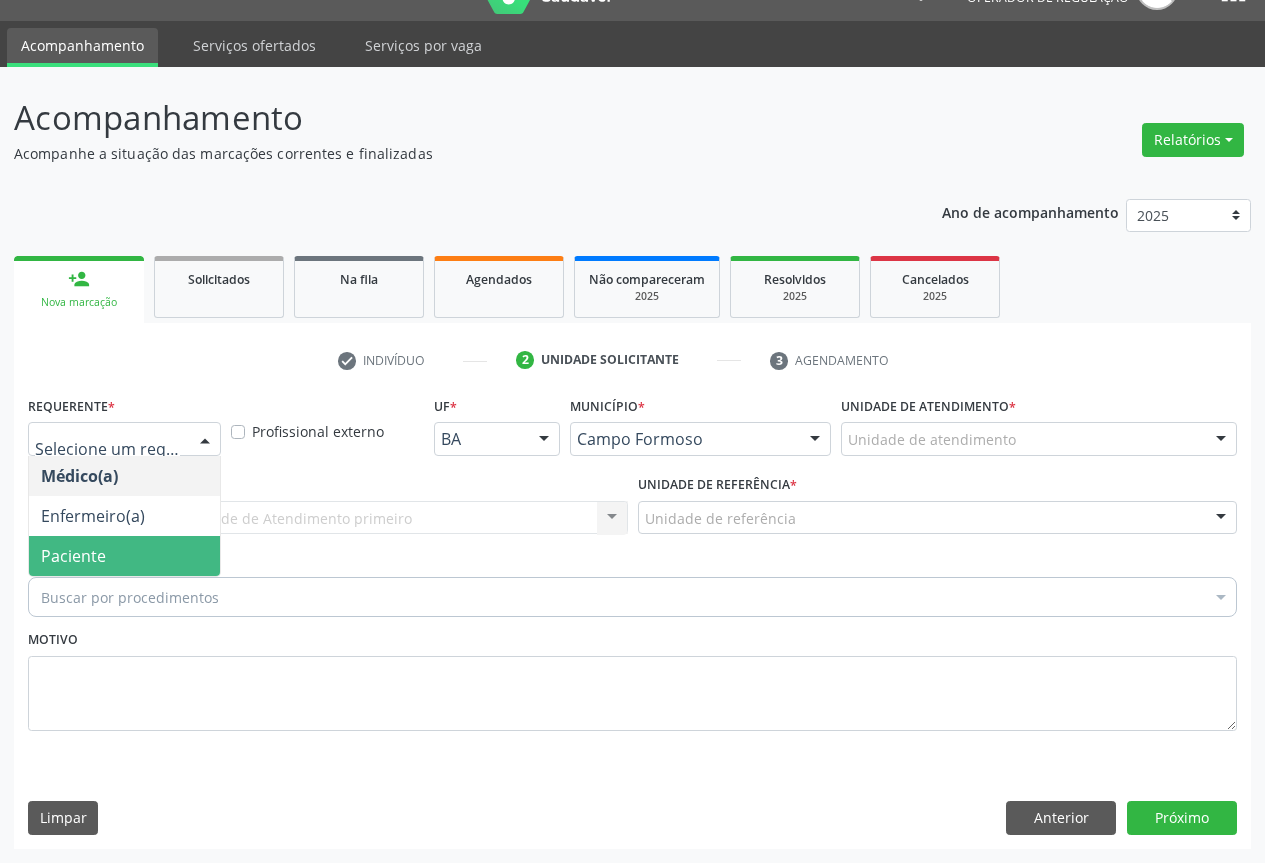 click on "Paciente" at bounding box center (124, 556) 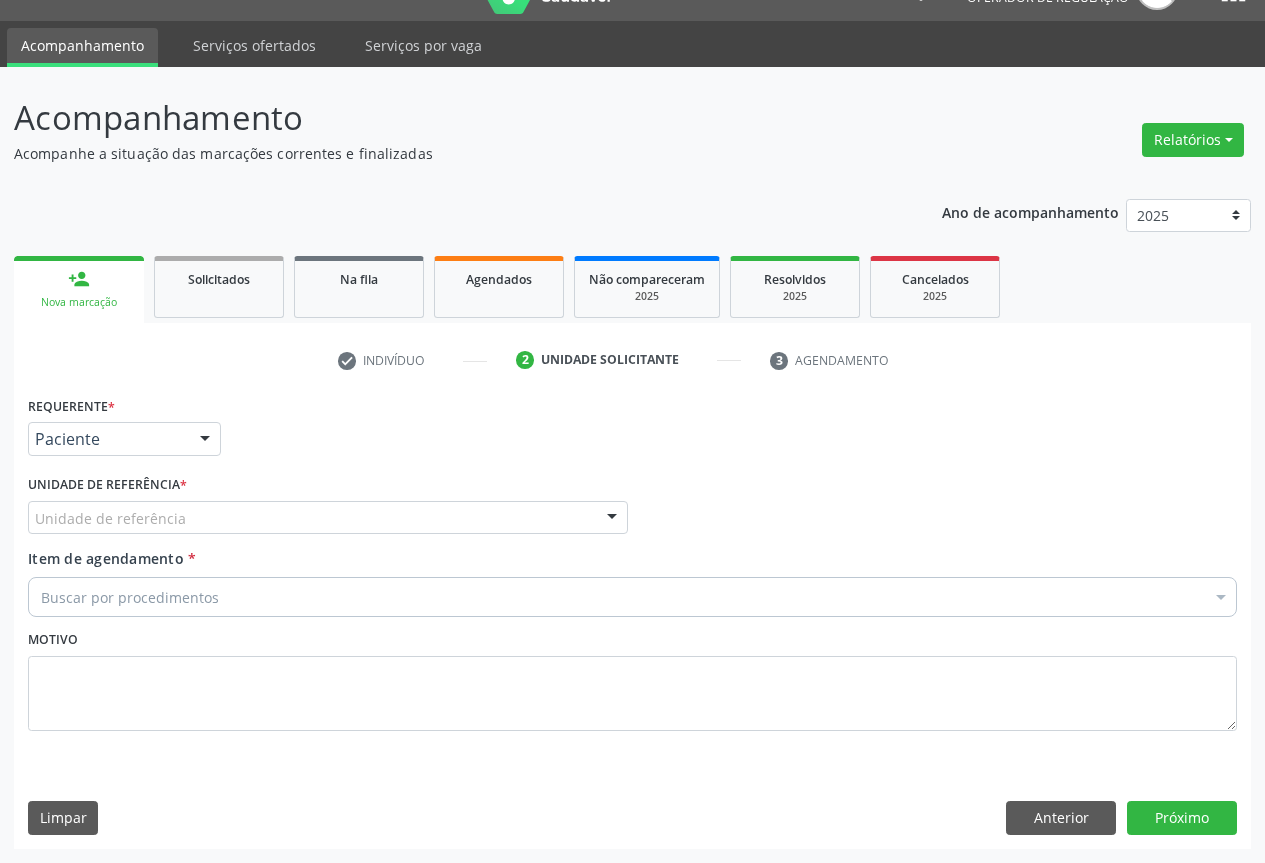 click at bounding box center (612, 519) 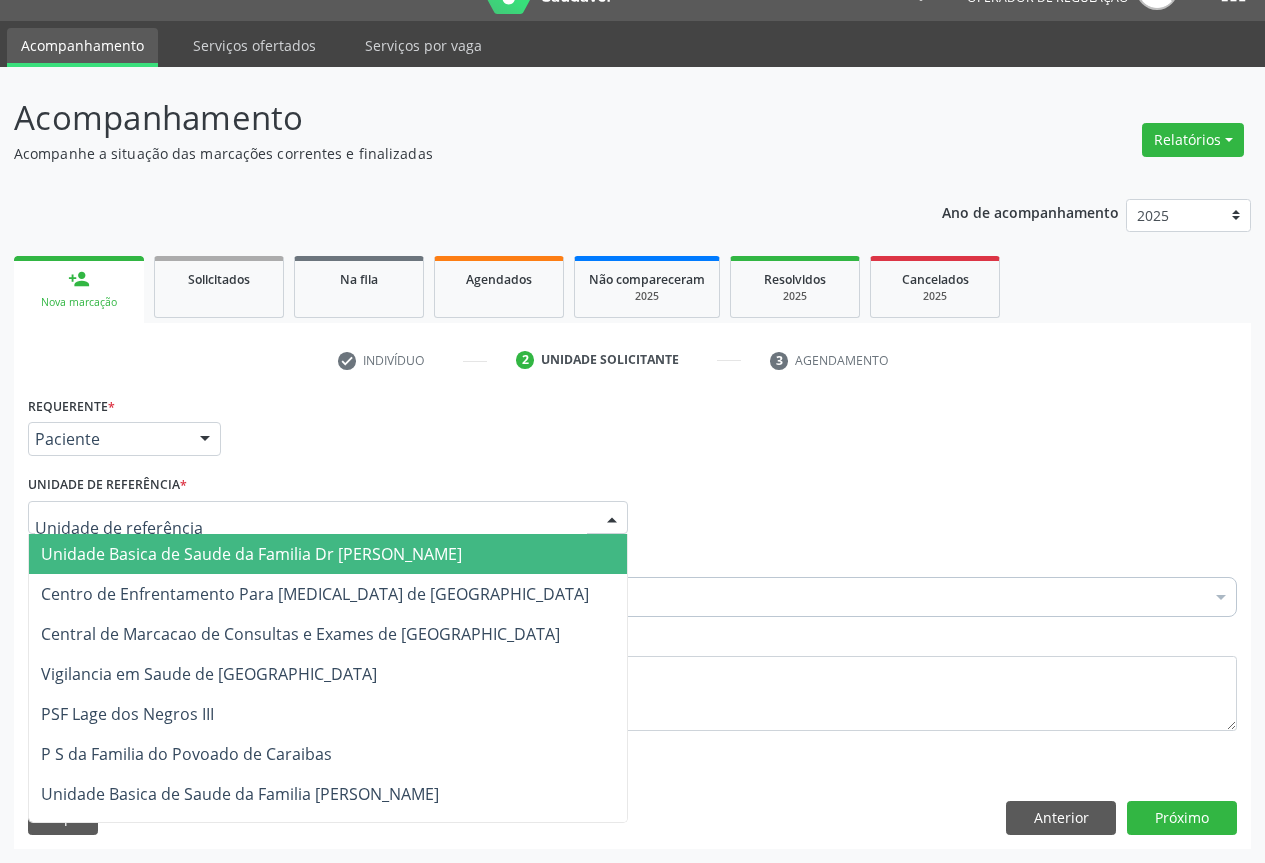 click on "Unidade Basica de Saude da Familia Dr [PERSON_NAME]" at bounding box center (328, 554) 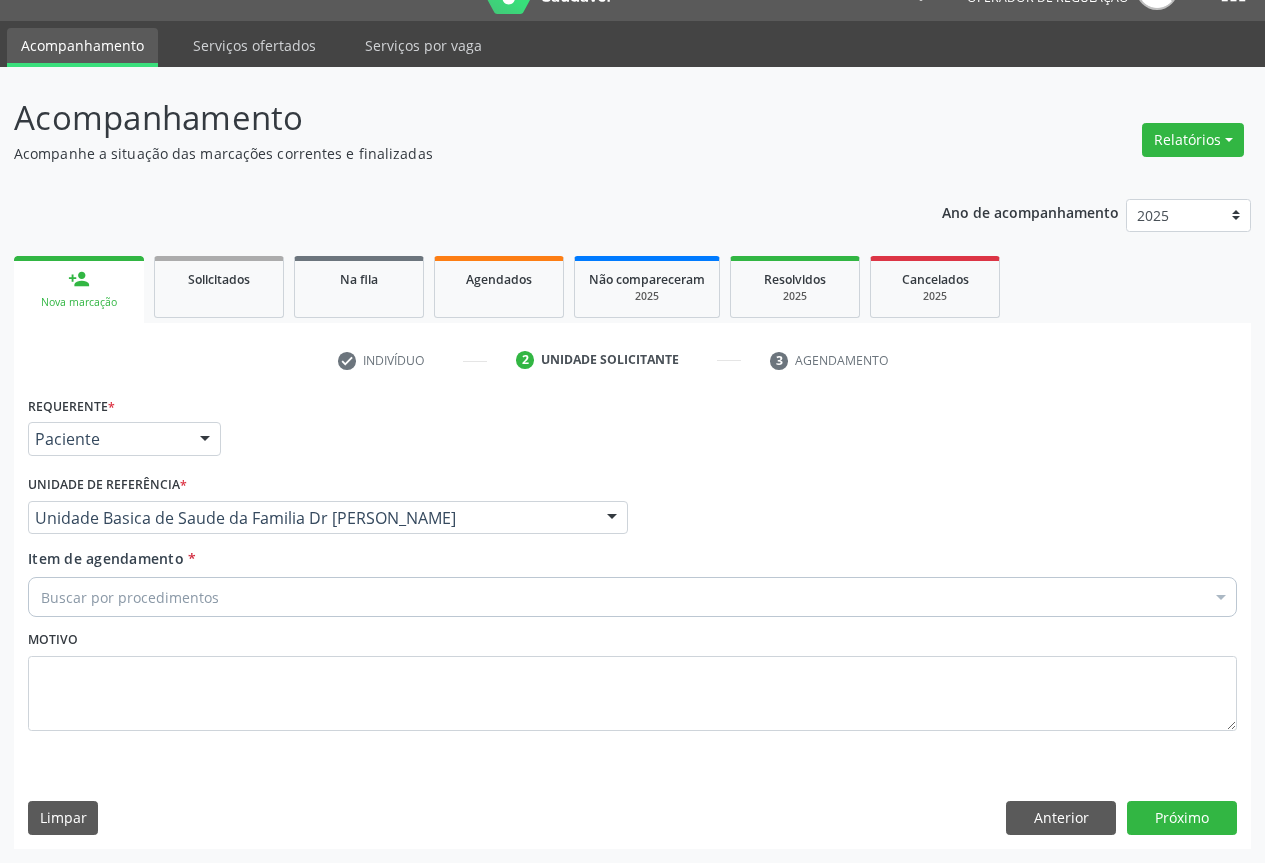 click on "Buscar por procedimentos" at bounding box center (632, 597) 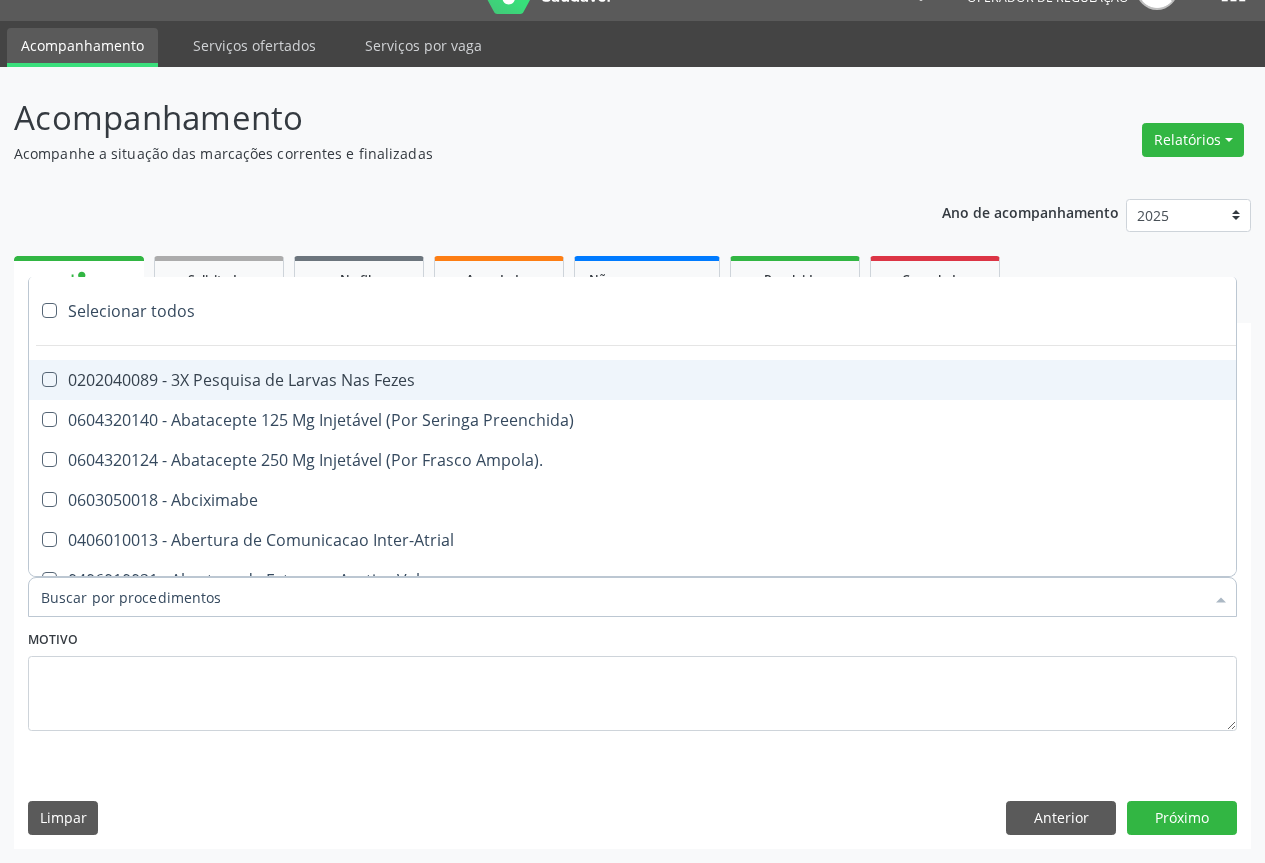 paste on "transvaginal" 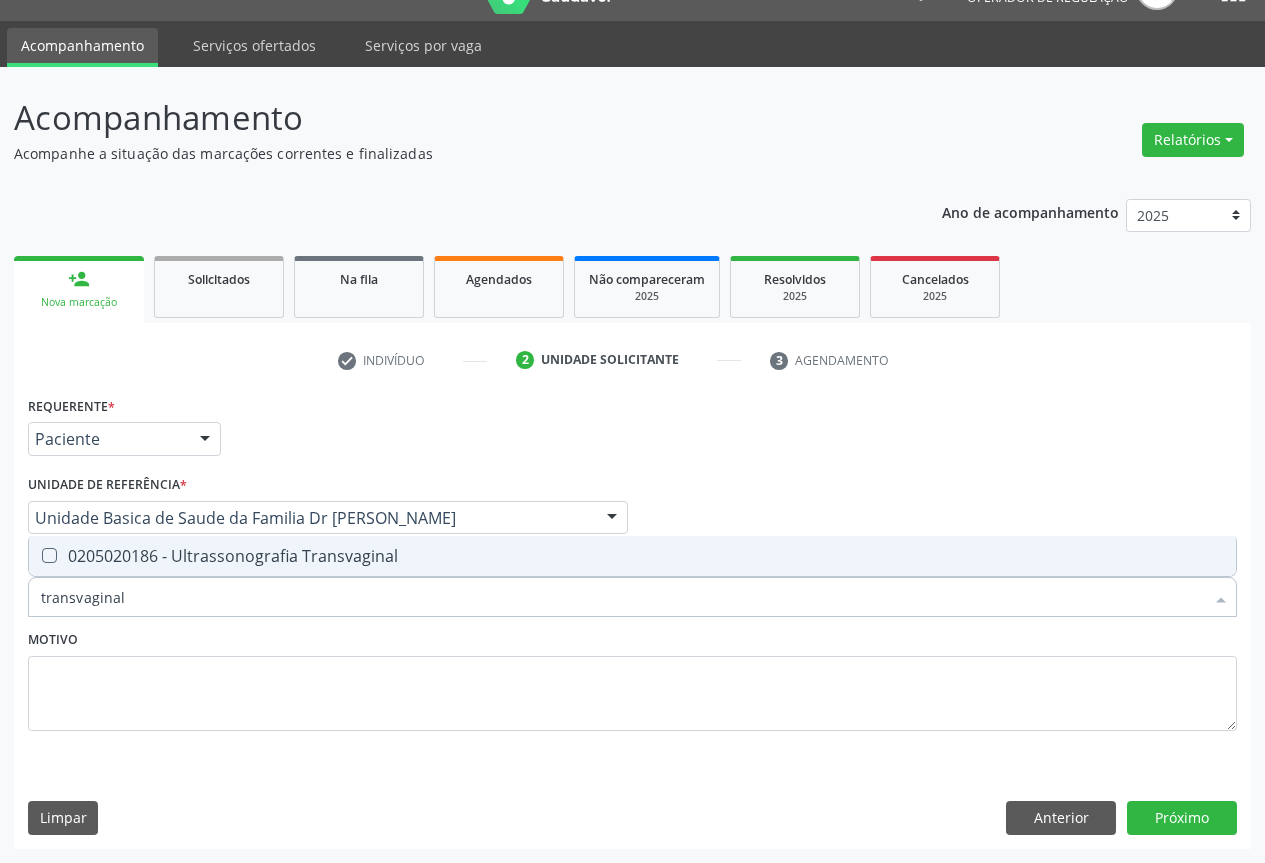 click on "0205020186 - Ultrassonografia Transvaginal" at bounding box center [632, 556] 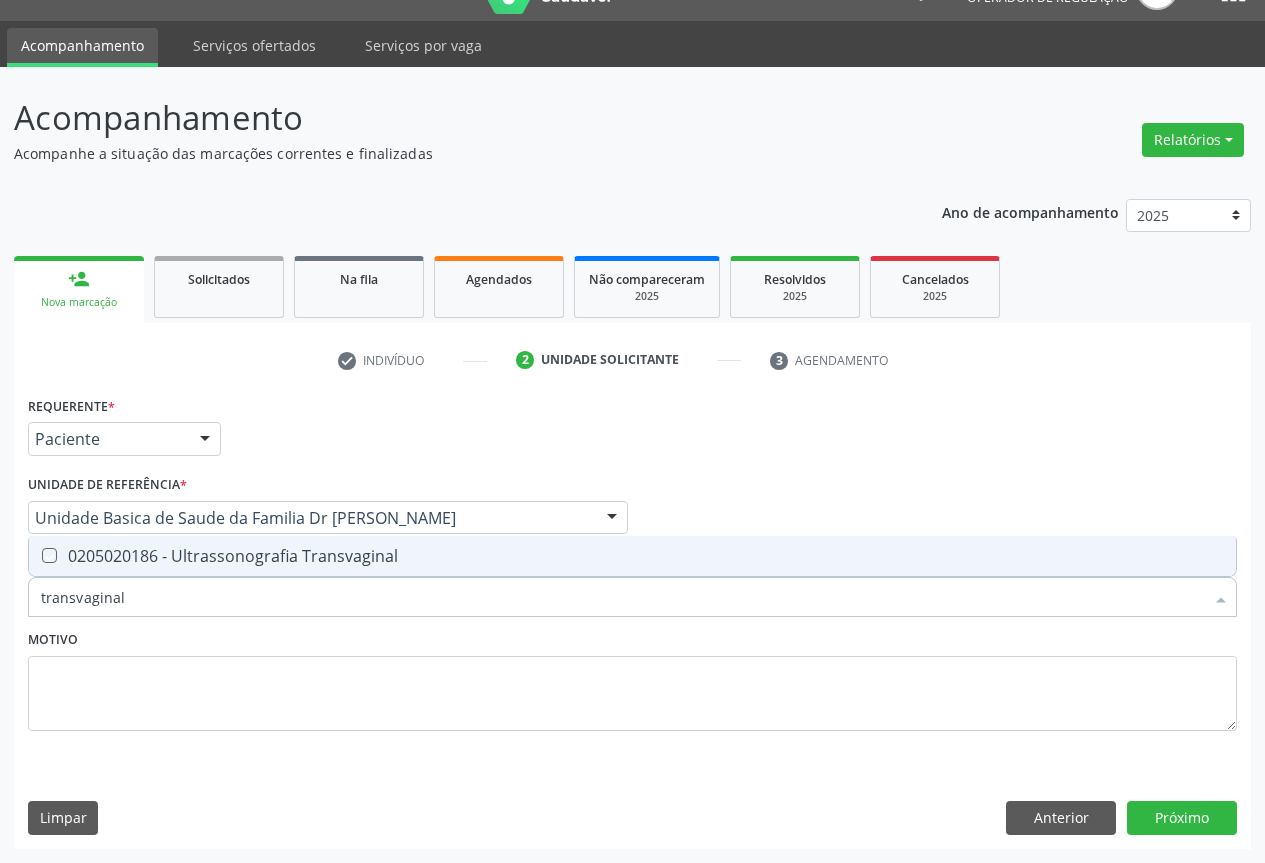 checkbox on "true" 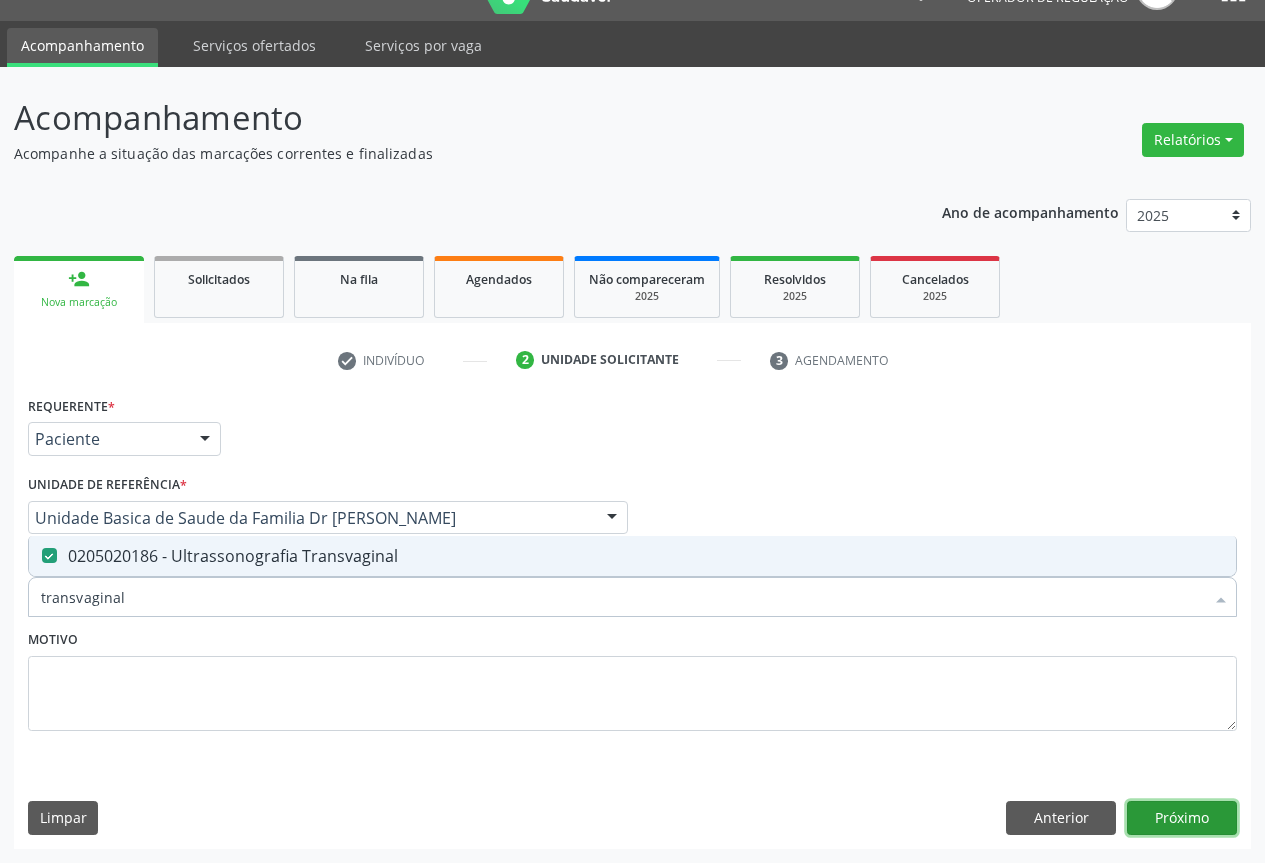 click on "Próximo" at bounding box center [1182, 818] 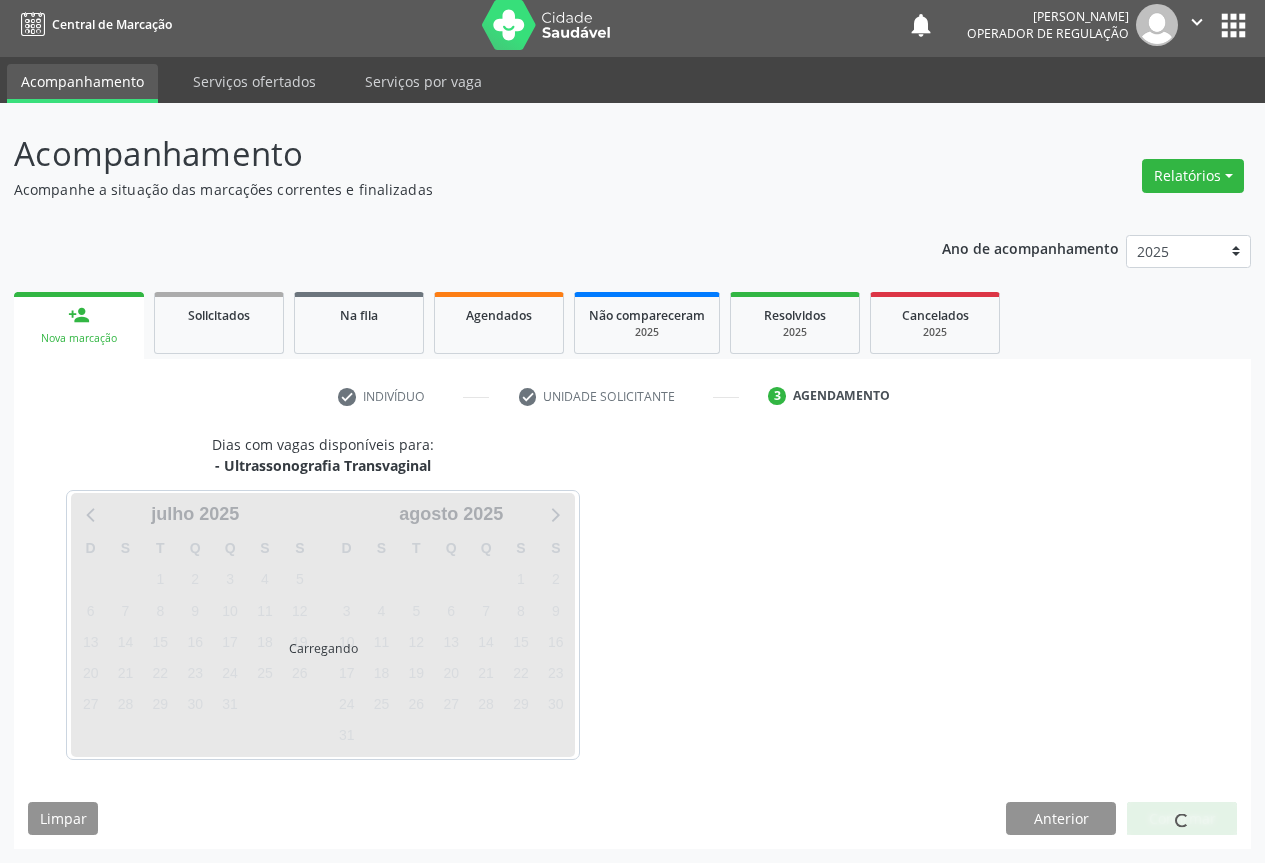 scroll, scrollTop: 7, scrollLeft: 0, axis: vertical 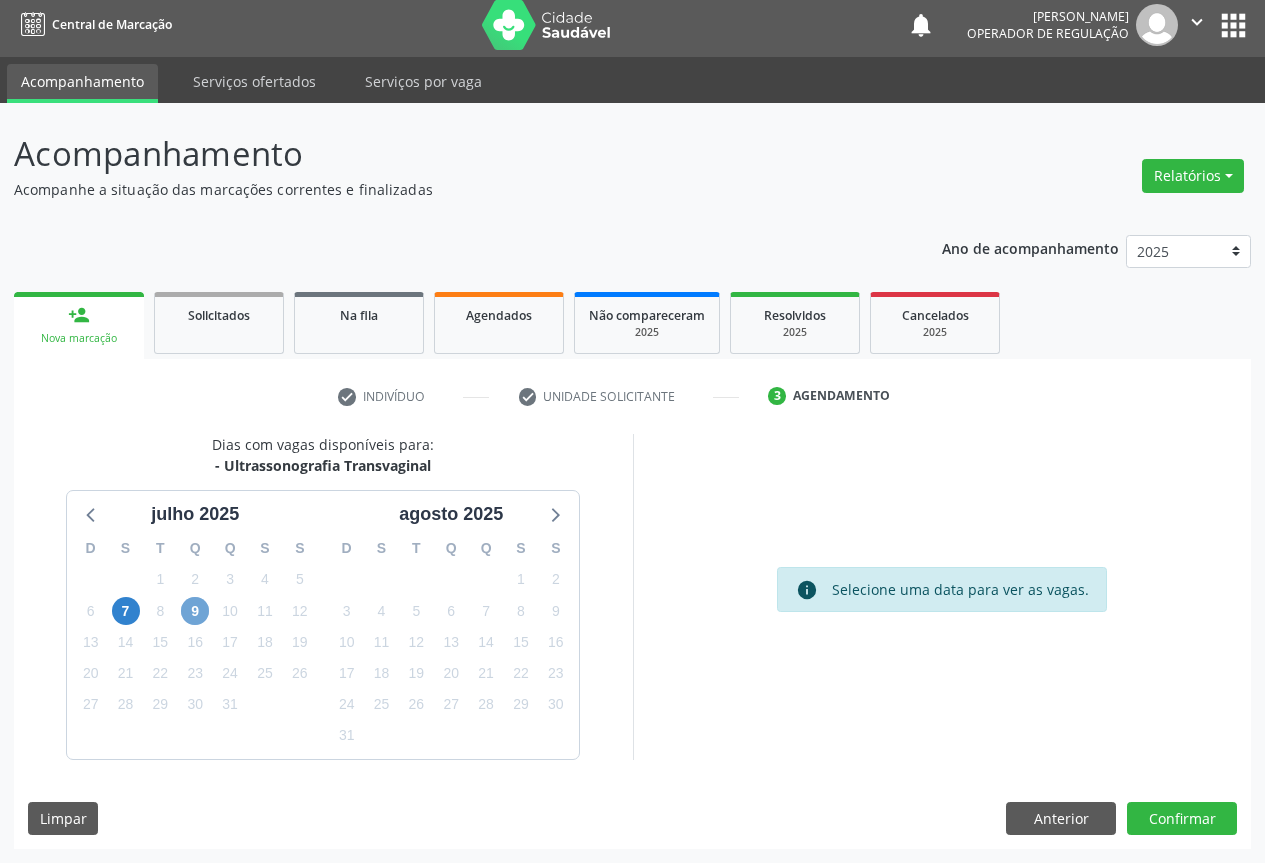 click on "9" at bounding box center (195, 611) 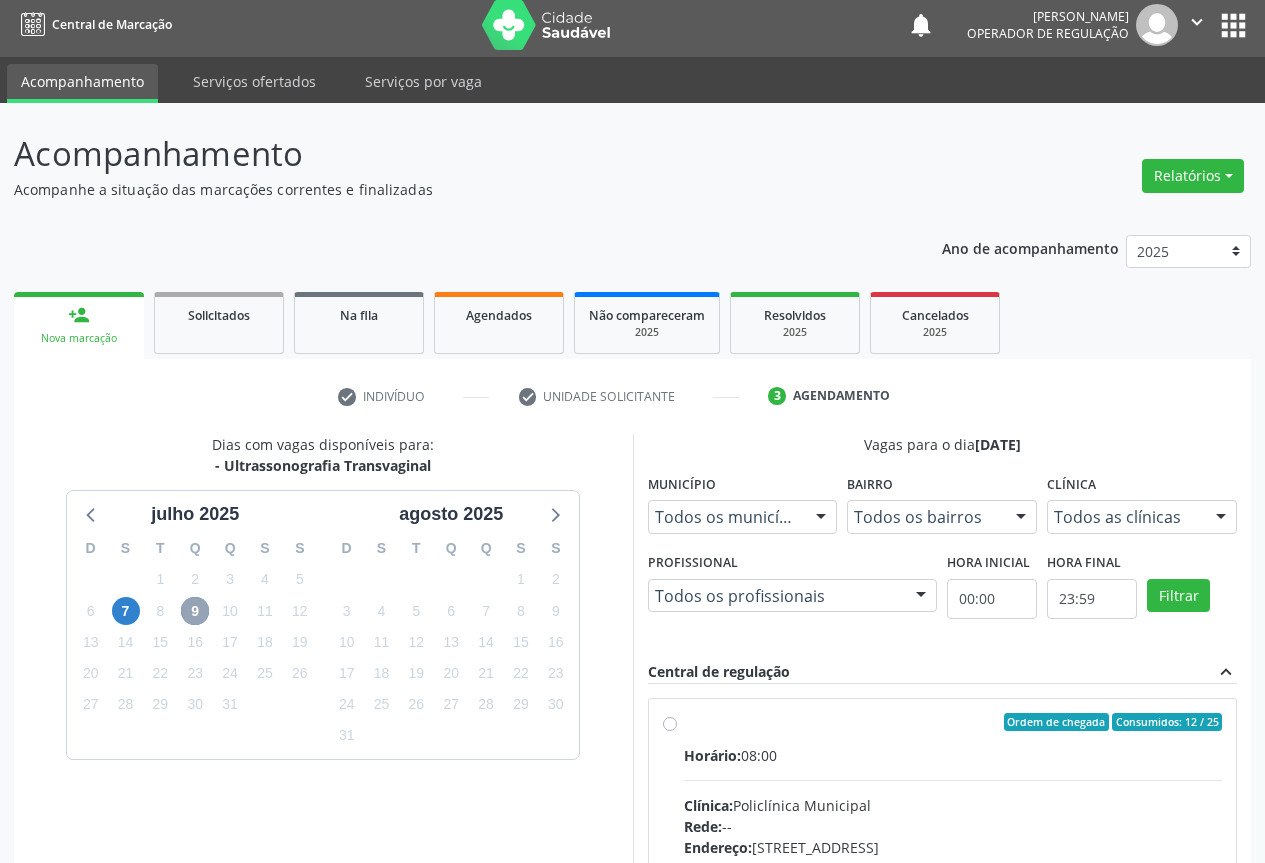 scroll, scrollTop: 332, scrollLeft: 0, axis: vertical 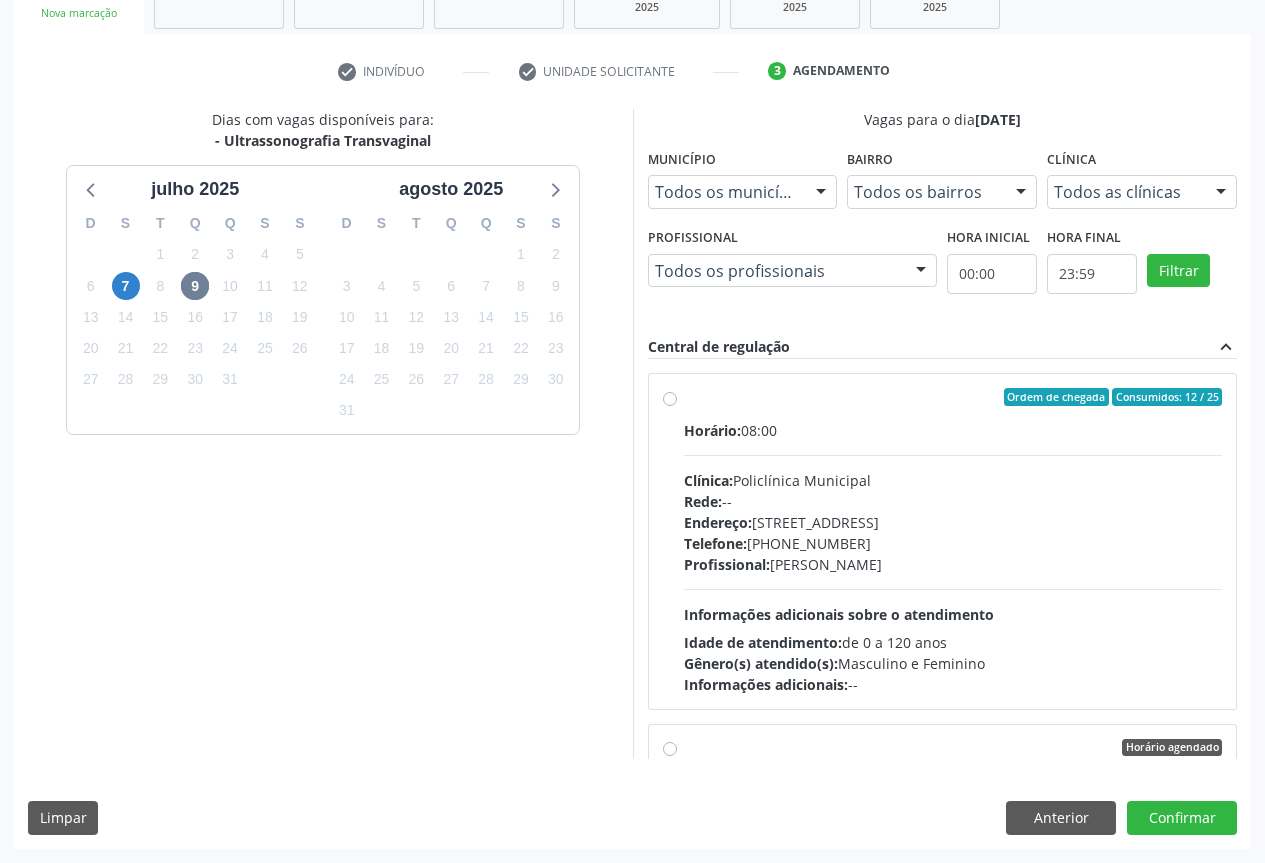 click on "Ordem de chegada
Consumidos: 12 / 25
Horário:   08:00
Clínica:  Policlínica Municipal
Rede:
--
[GEOGRAPHIC_DATA]:   [STREET_ADDRESS]
Telefone:   [PHONE_NUMBER]
Profissional:
[PERSON_NAME]
Informações adicionais sobre o atendimento
Idade de atendimento:
de 0 a 120 anos
Gênero(s) atendido(s):
Masculino e Feminino
Informações adicionais:
--" at bounding box center (953, 541) 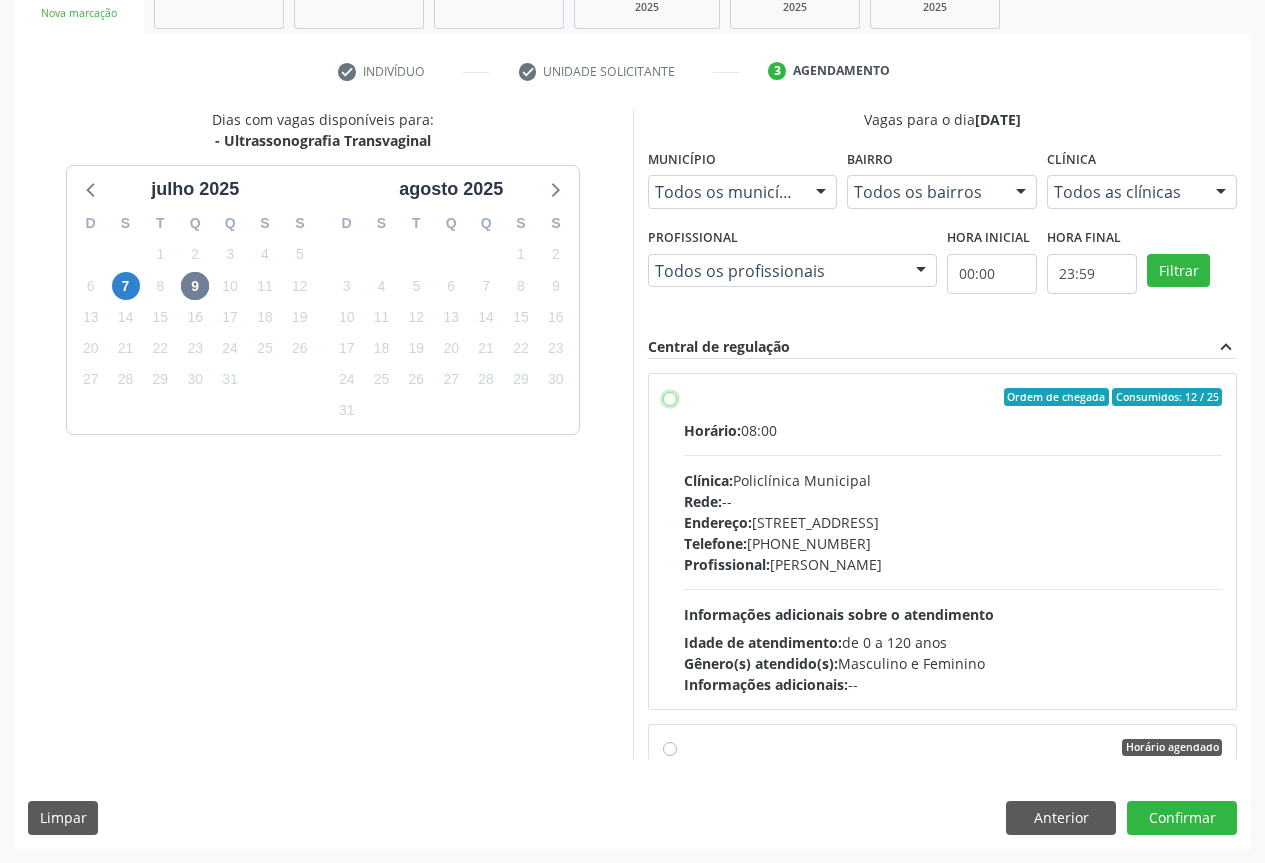 click on "Ordem de chegada
Consumidos: 12 / 25
Horário:   08:00
Clínica:  Policlínica Municipal
Rede:
--
[GEOGRAPHIC_DATA]:   [STREET_ADDRESS]
Telefone:   [PHONE_NUMBER]
Profissional:
[PERSON_NAME]
Informações adicionais sobre o atendimento
Idade de atendimento:
de 0 a 120 anos
Gênero(s) atendido(s):
Masculino e Feminino
Informações adicionais:
--" at bounding box center (670, 397) 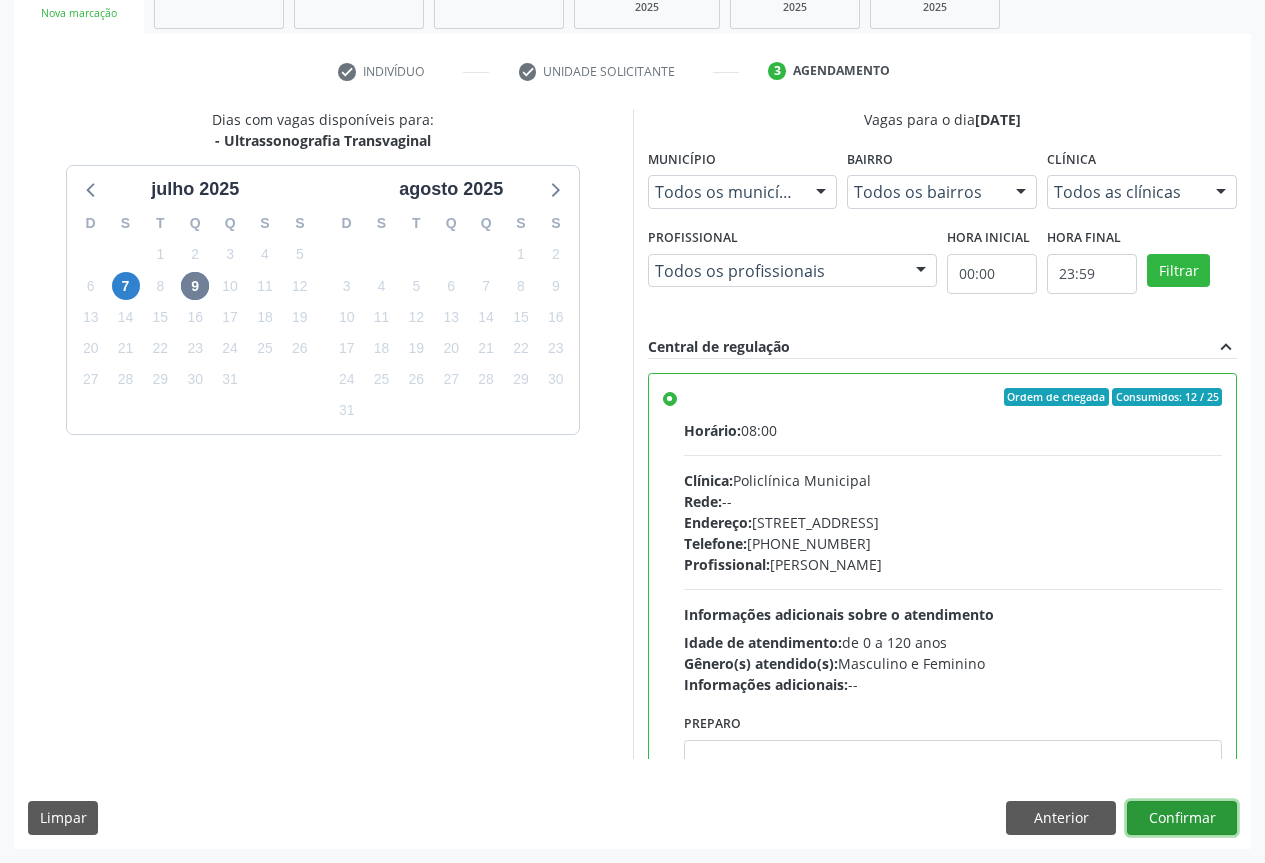 click on "Confirmar" at bounding box center [1182, 818] 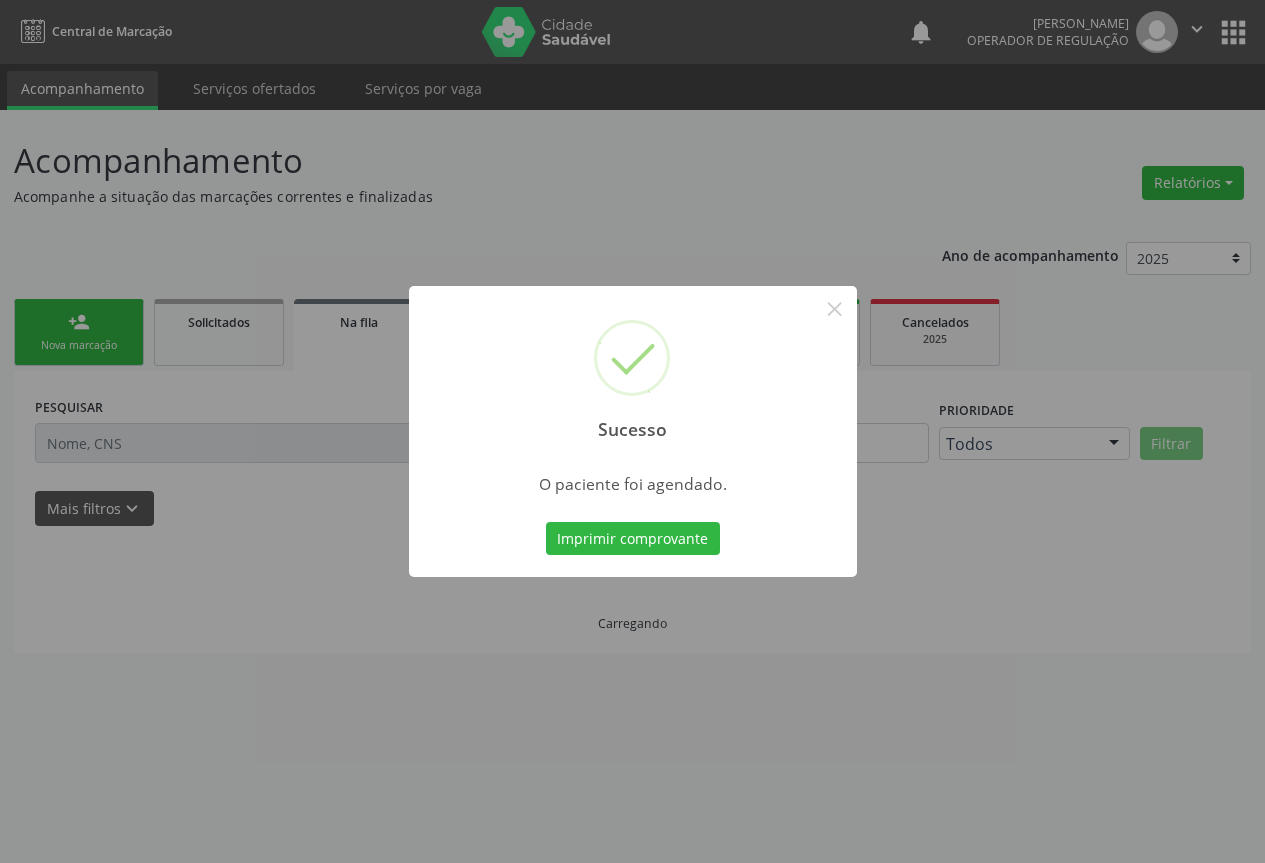 scroll, scrollTop: 0, scrollLeft: 0, axis: both 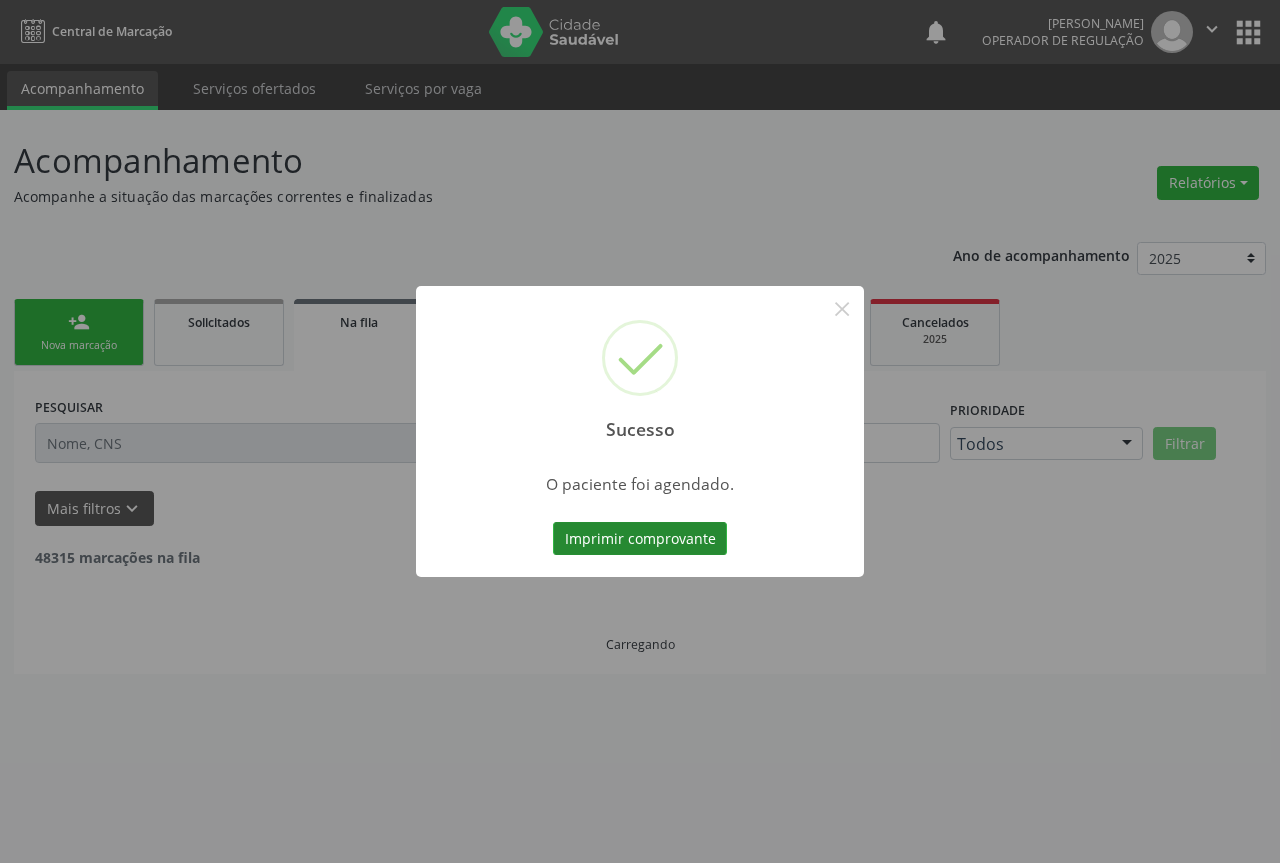 click on "Imprimir comprovante" at bounding box center (640, 539) 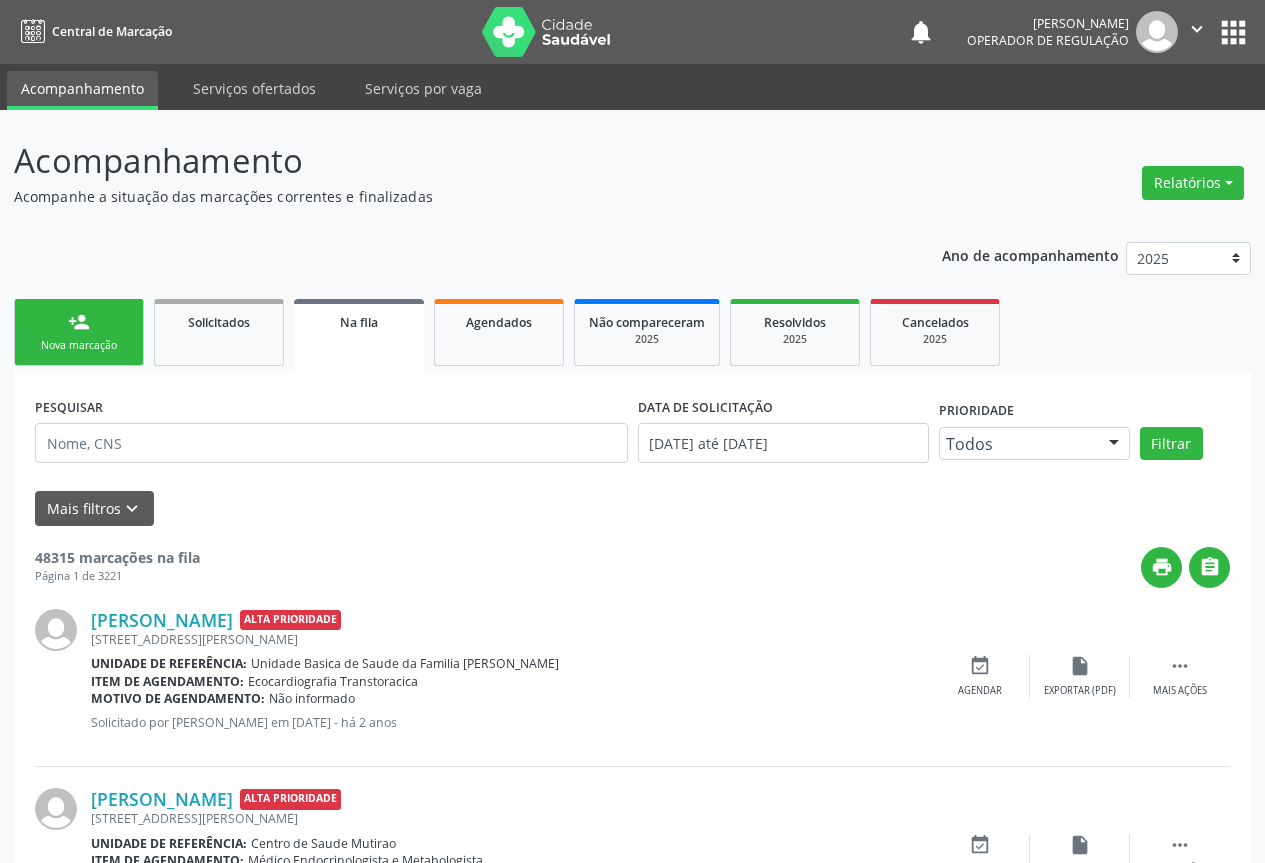 click on "Nova marcação" at bounding box center [79, 345] 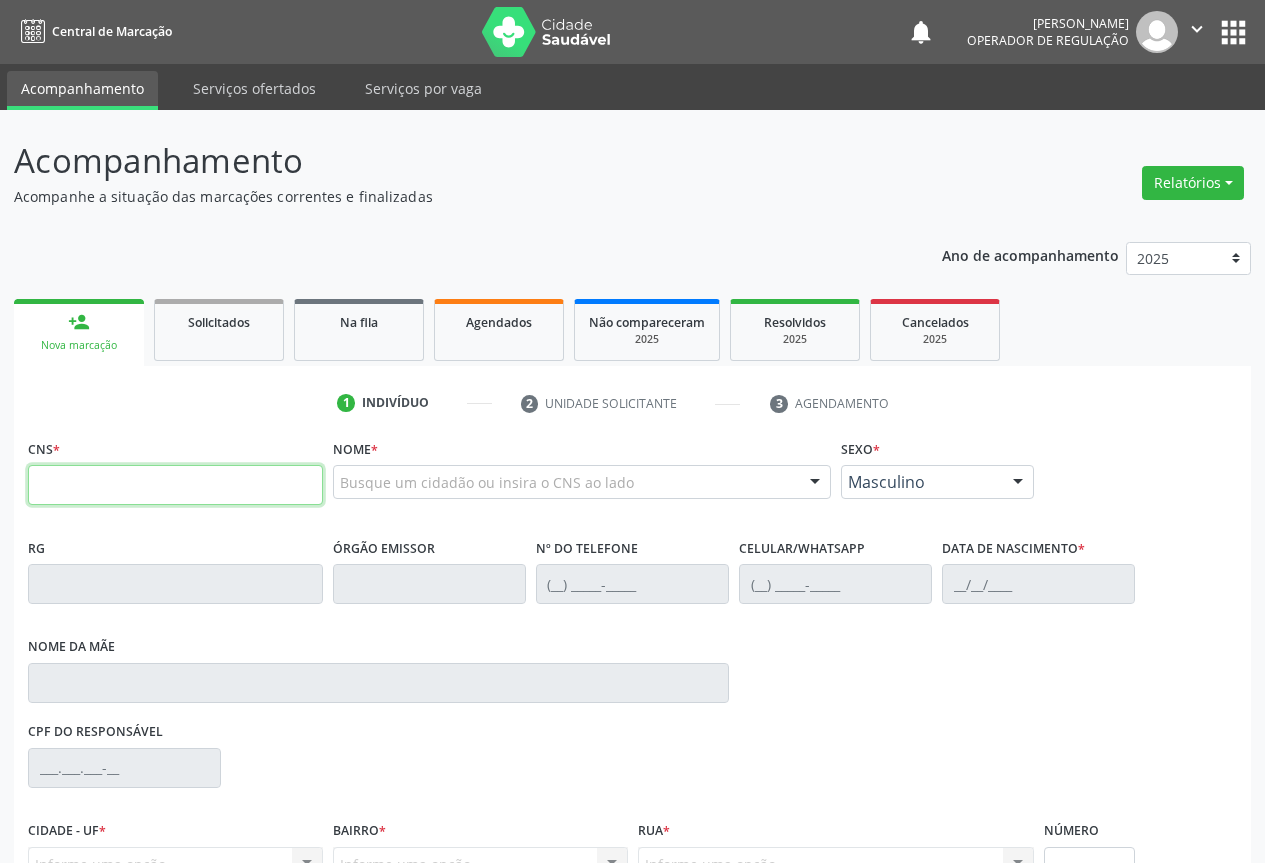 paste 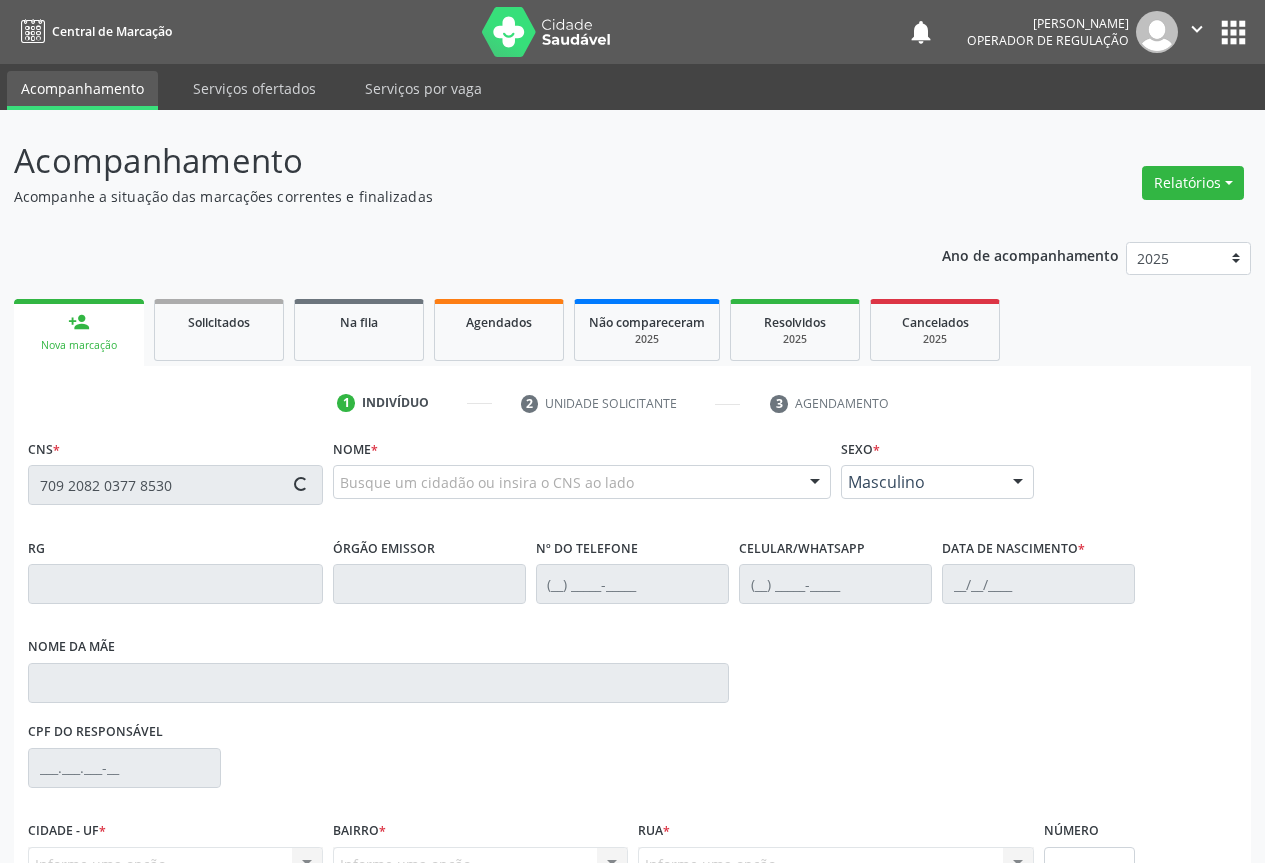 type on "709 2082 0377 8530" 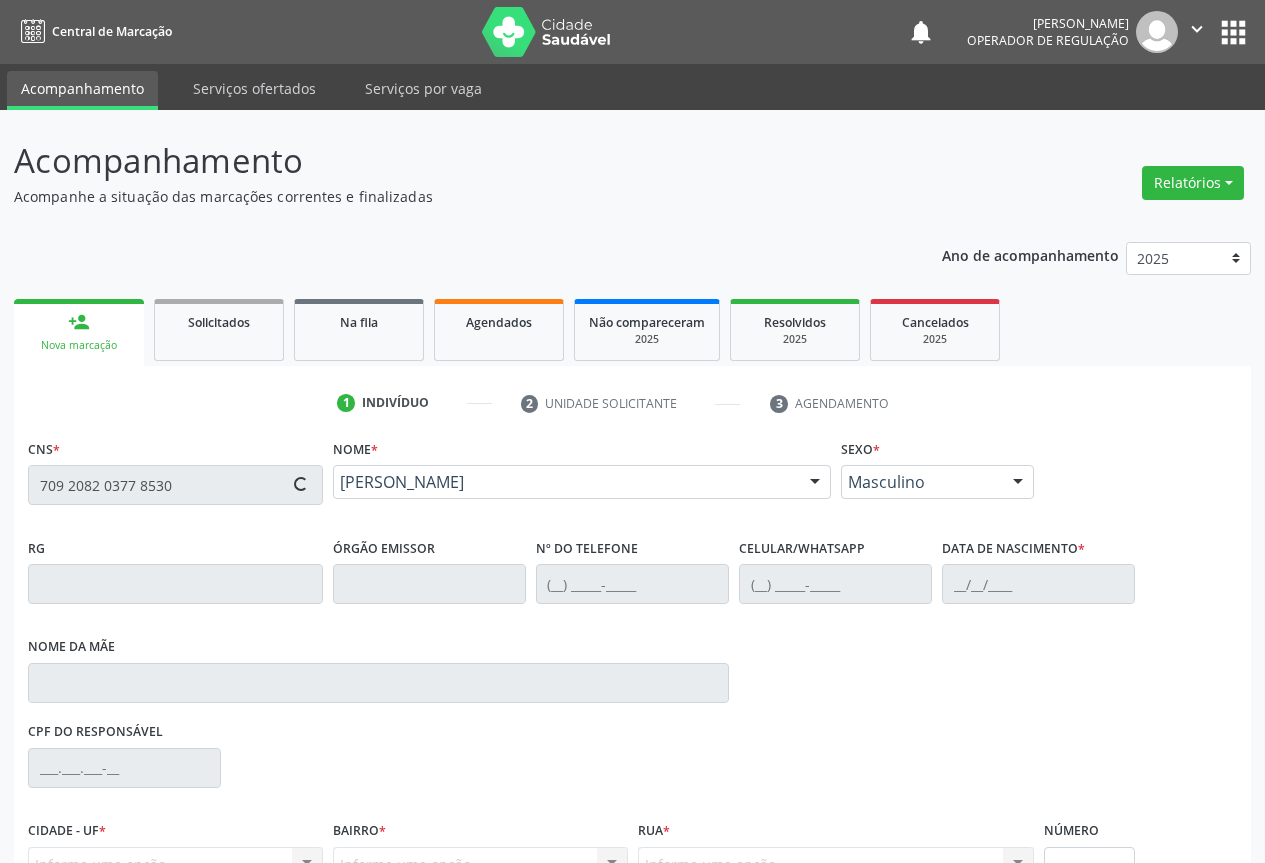 type on "(74) 98821-9443" 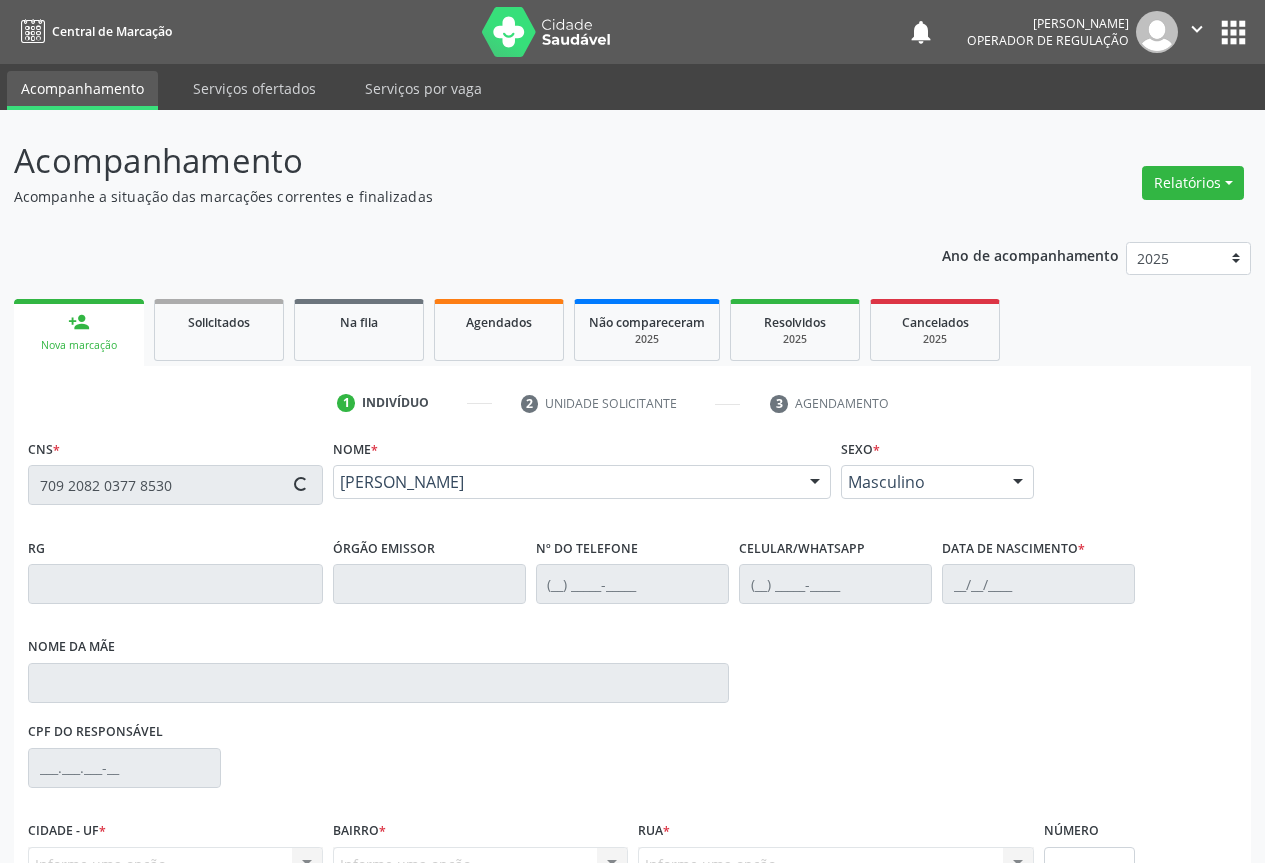 type on "03/12/2002" 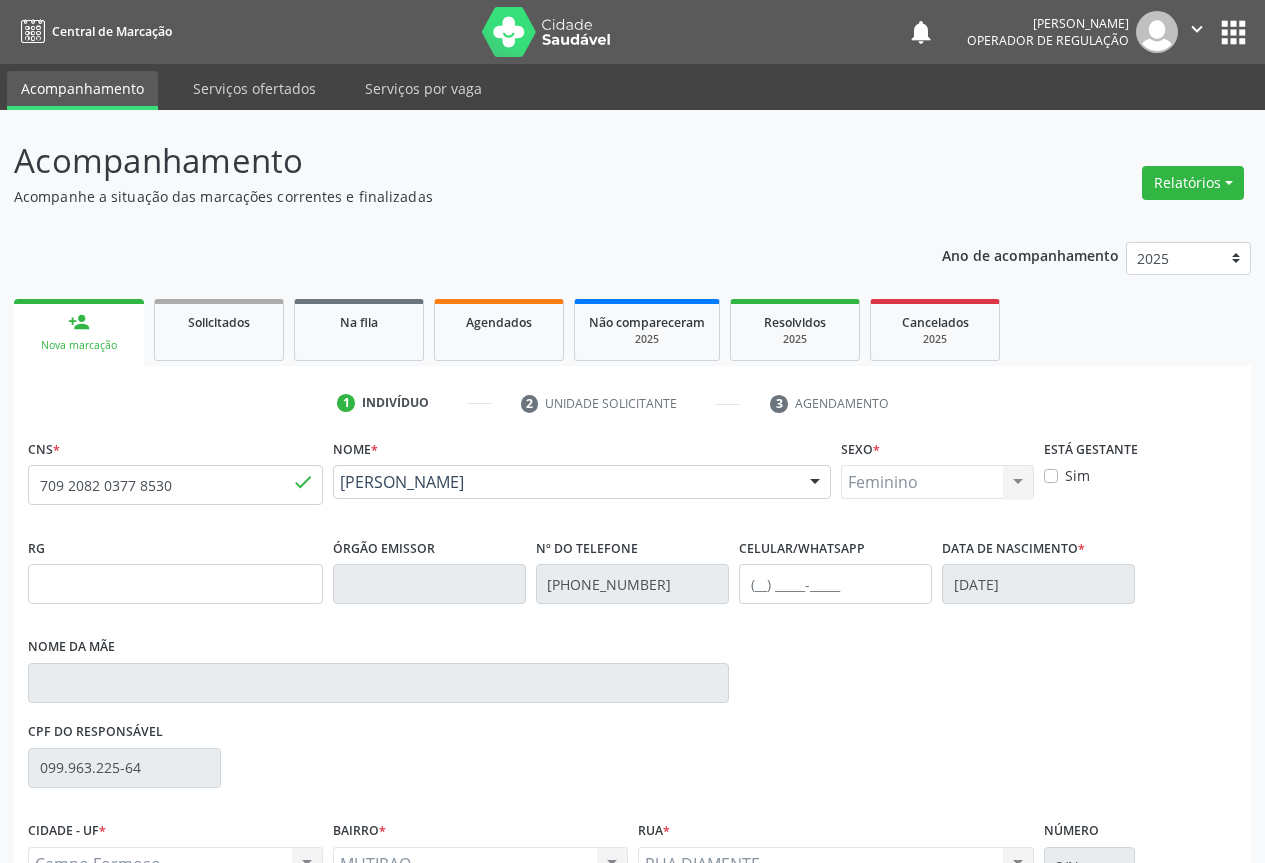scroll, scrollTop: 207, scrollLeft: 0, axis: vertical 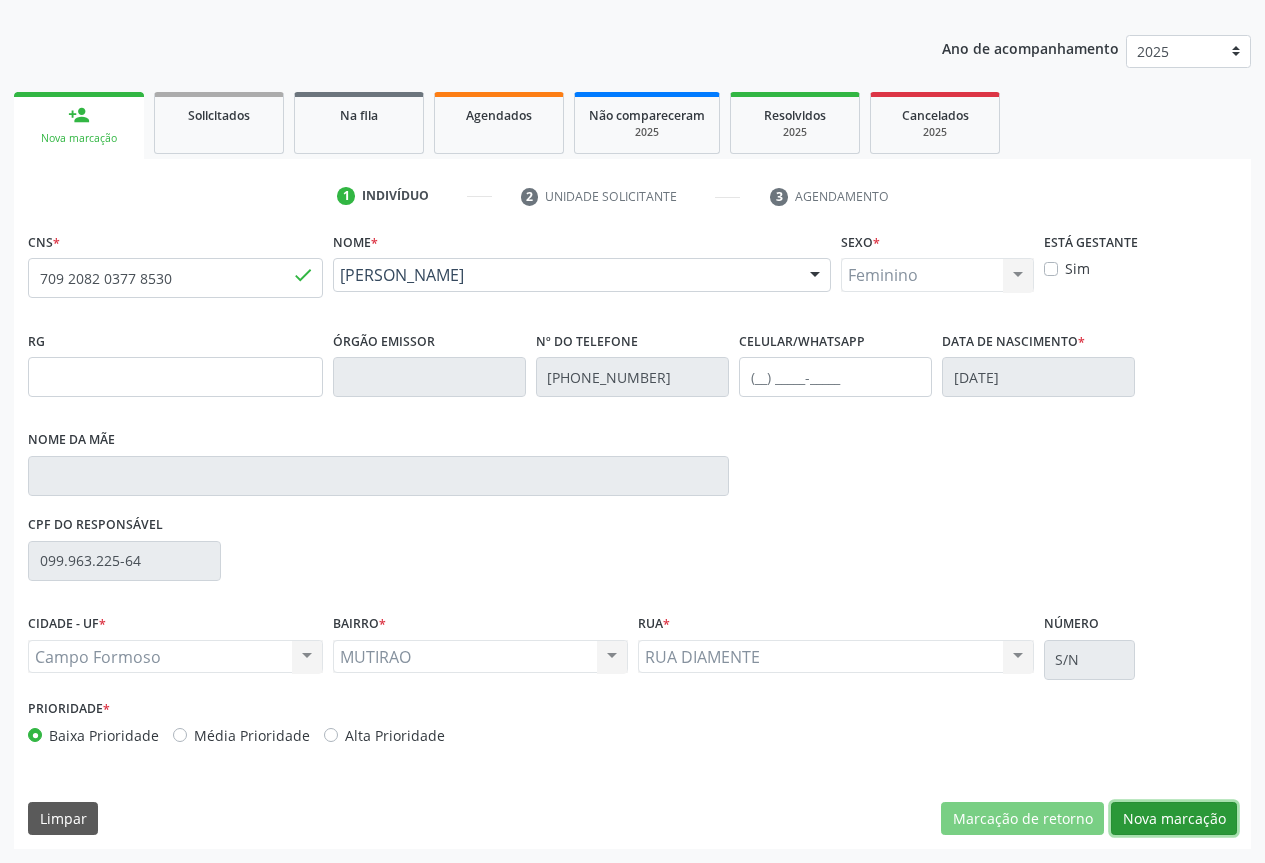 drag, startPoint x: 1184, startPoint y: 821, endPoint x: 1176, endPoint y: 839, distance: 19.697716 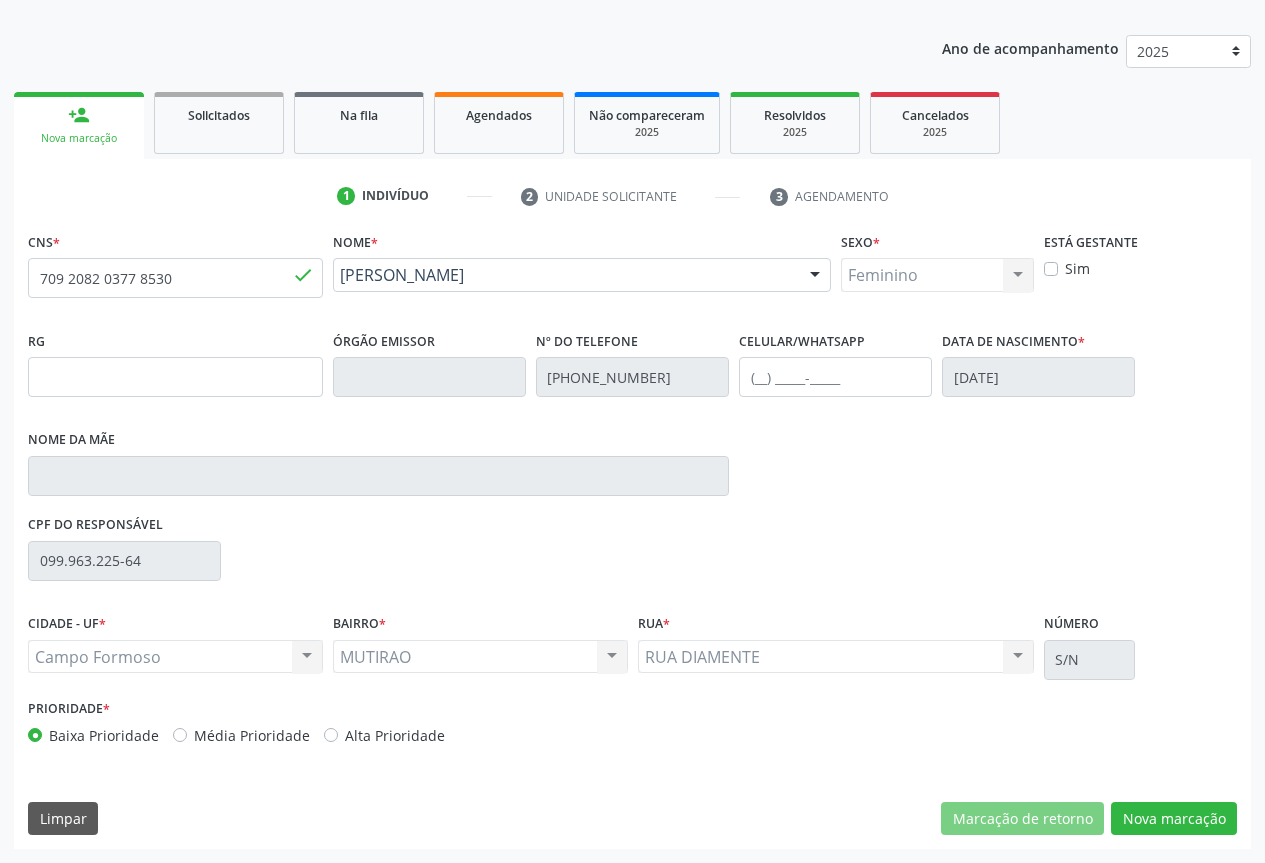 scroll, scrollTop: 43, scrollLeft: 0, axis: vertical 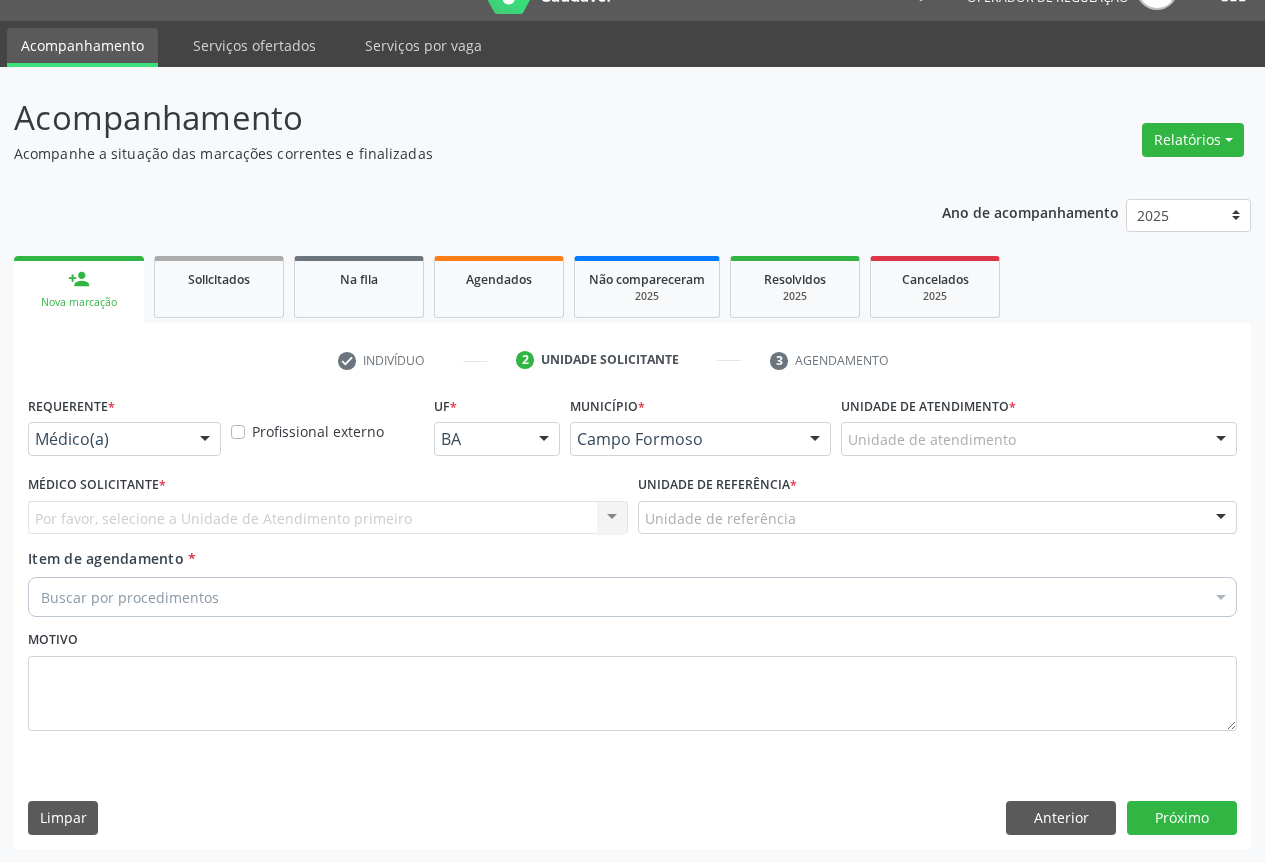 click at bounding box center (205, 440) 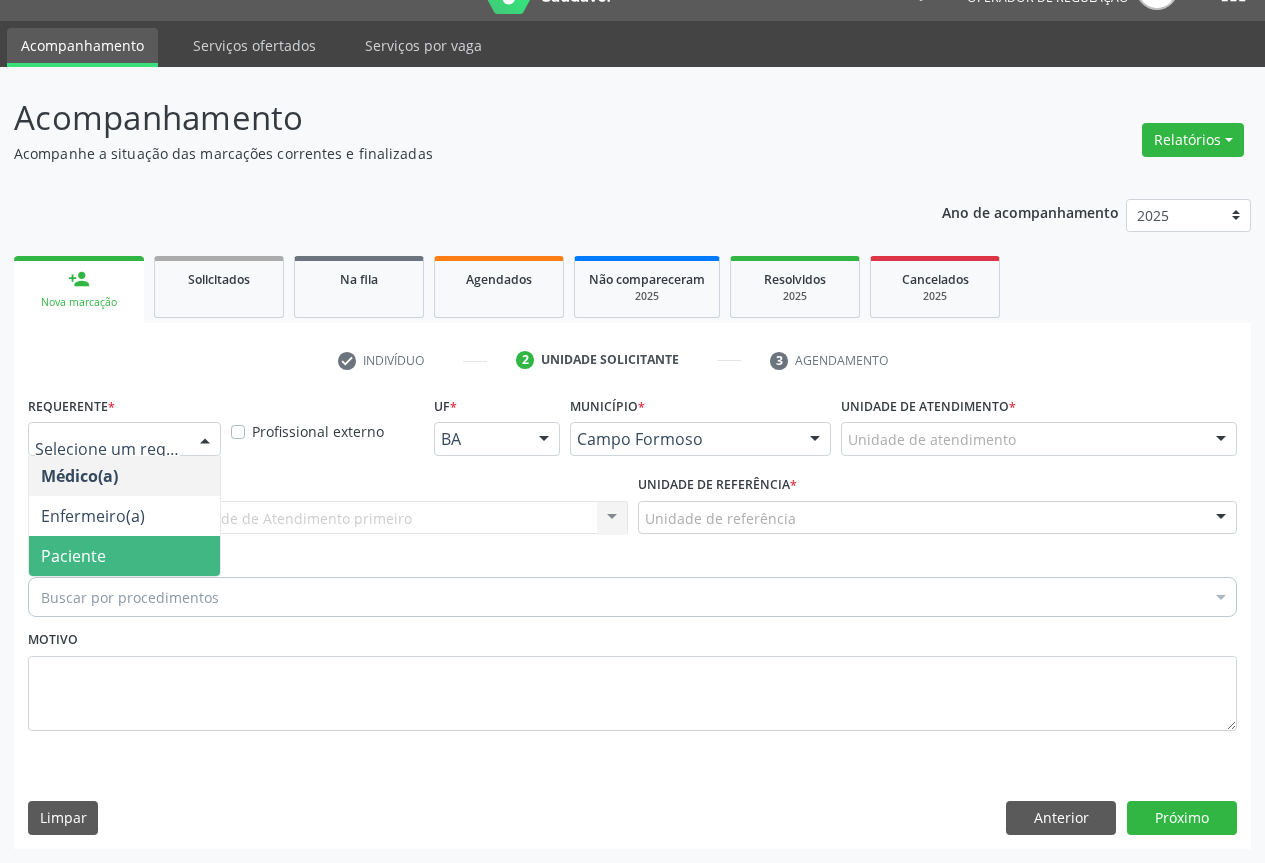 click on "Paciente" at bounding box center (73, 556) 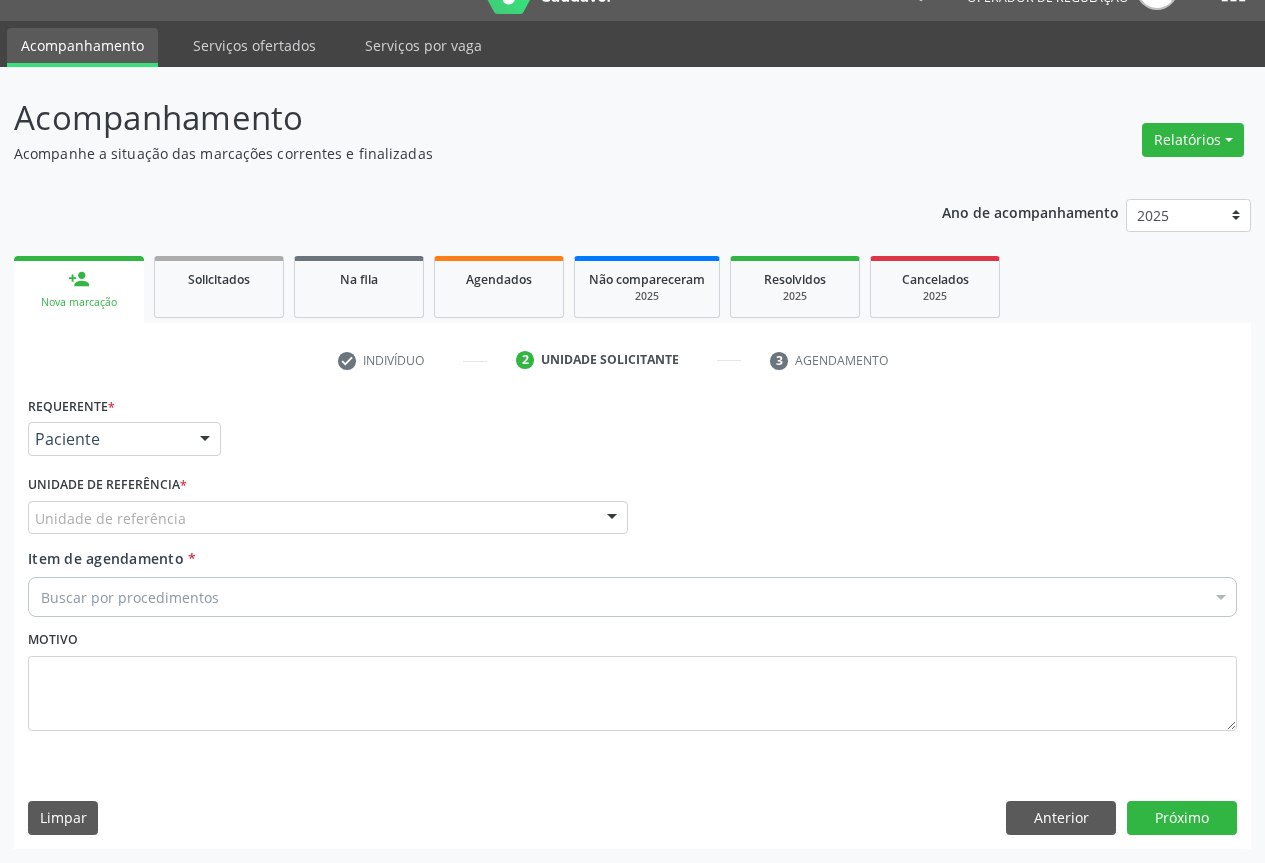 click at bounding box center (612, 519) 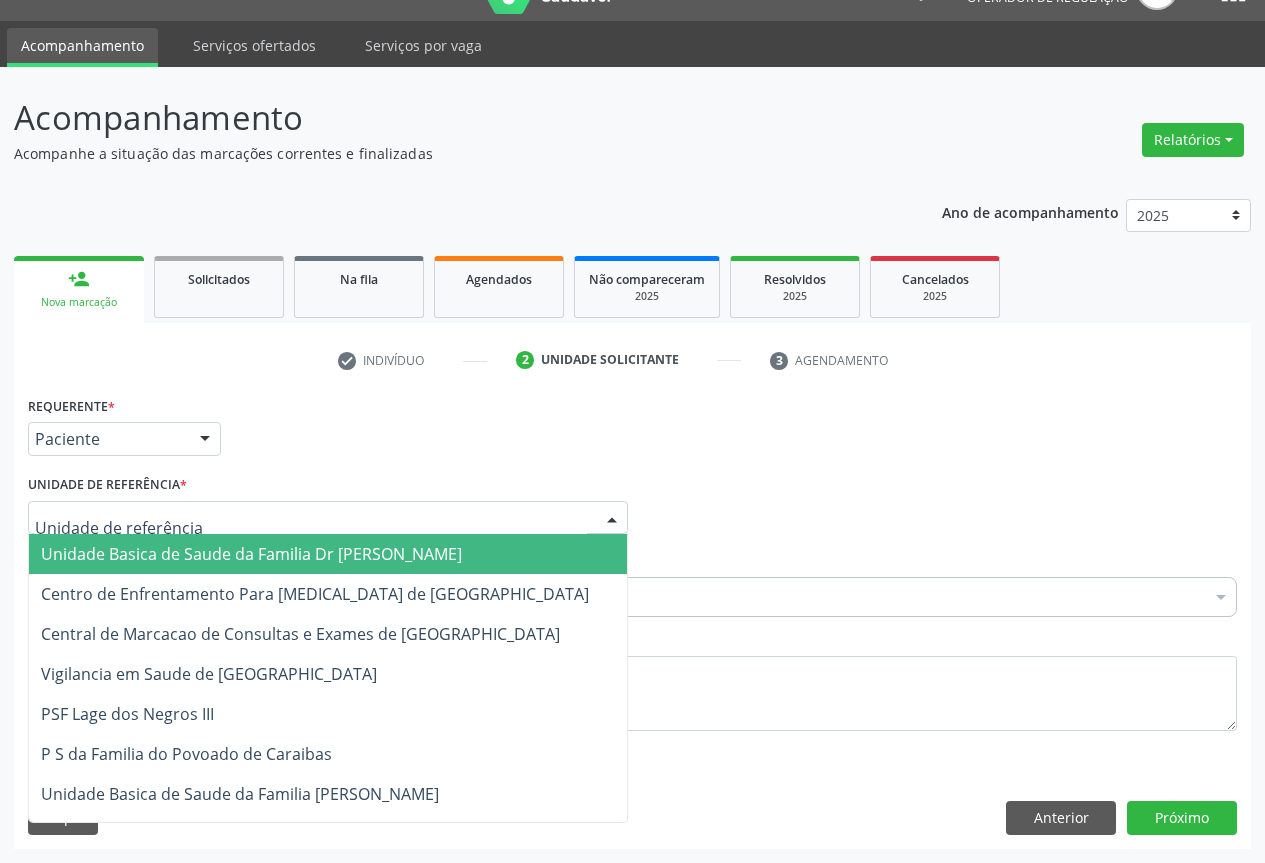 click on "Unidade Basica de Saude da Familia Dr [PERSON_NAME]" at bounding box center [328, 554] 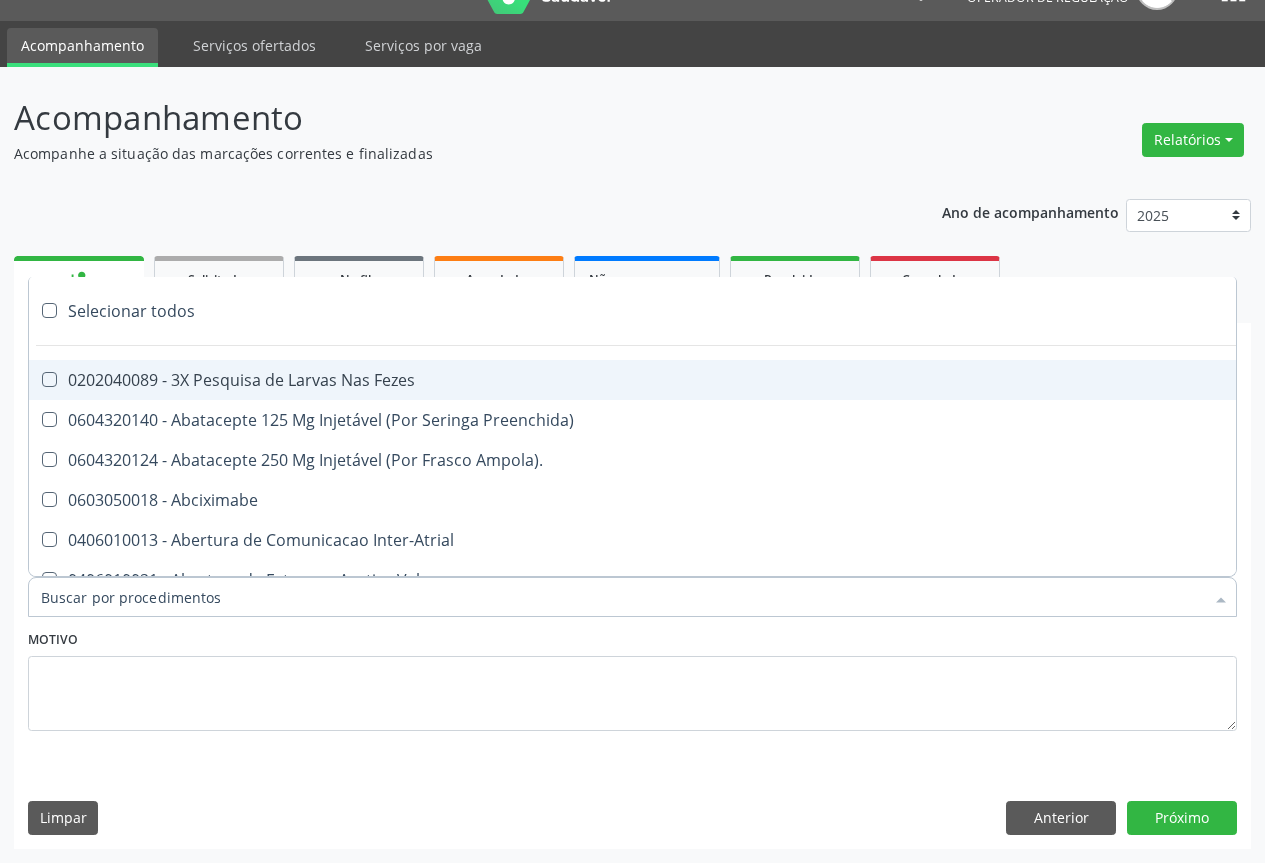 paste on "transvaginal" 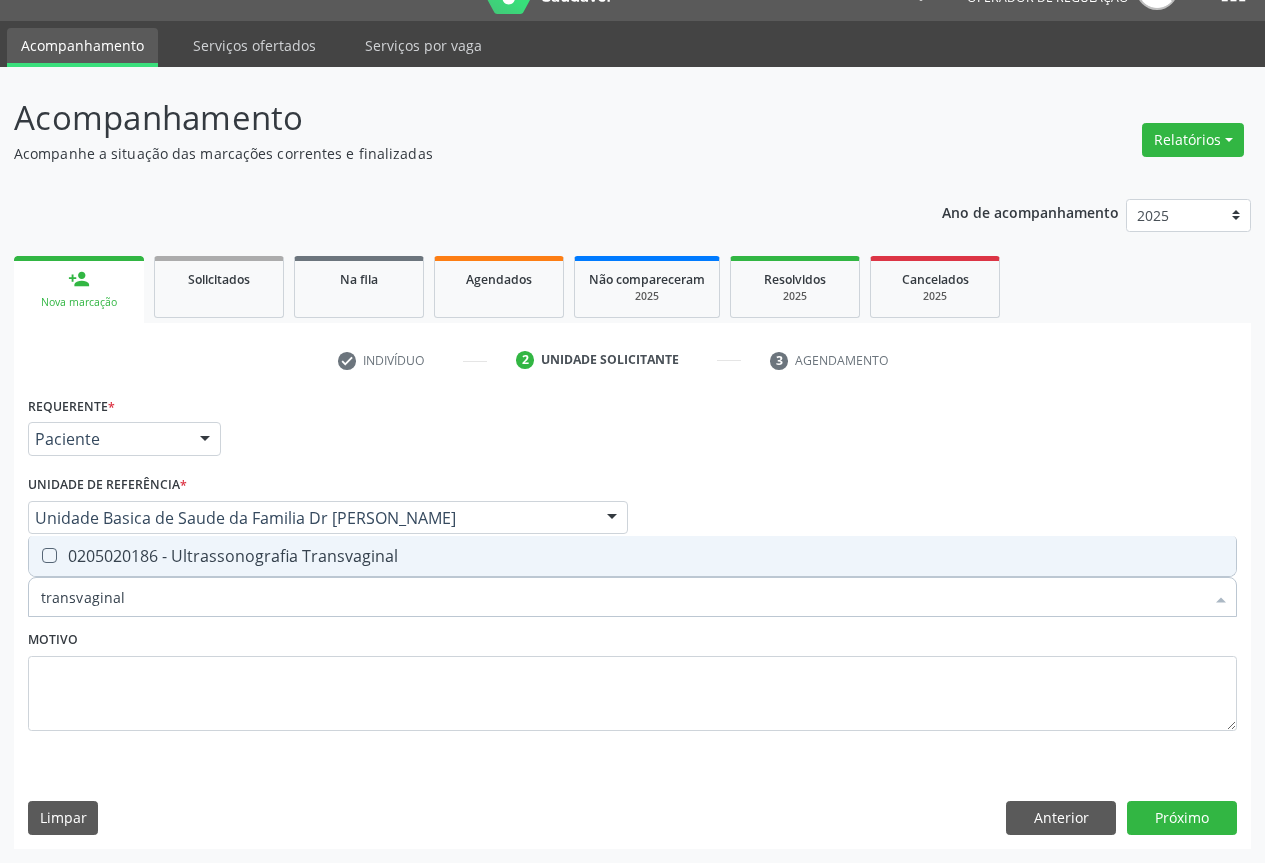click on "0205020186 - Ultrassonografia Transvaginal" at bounding box center (632, 556) 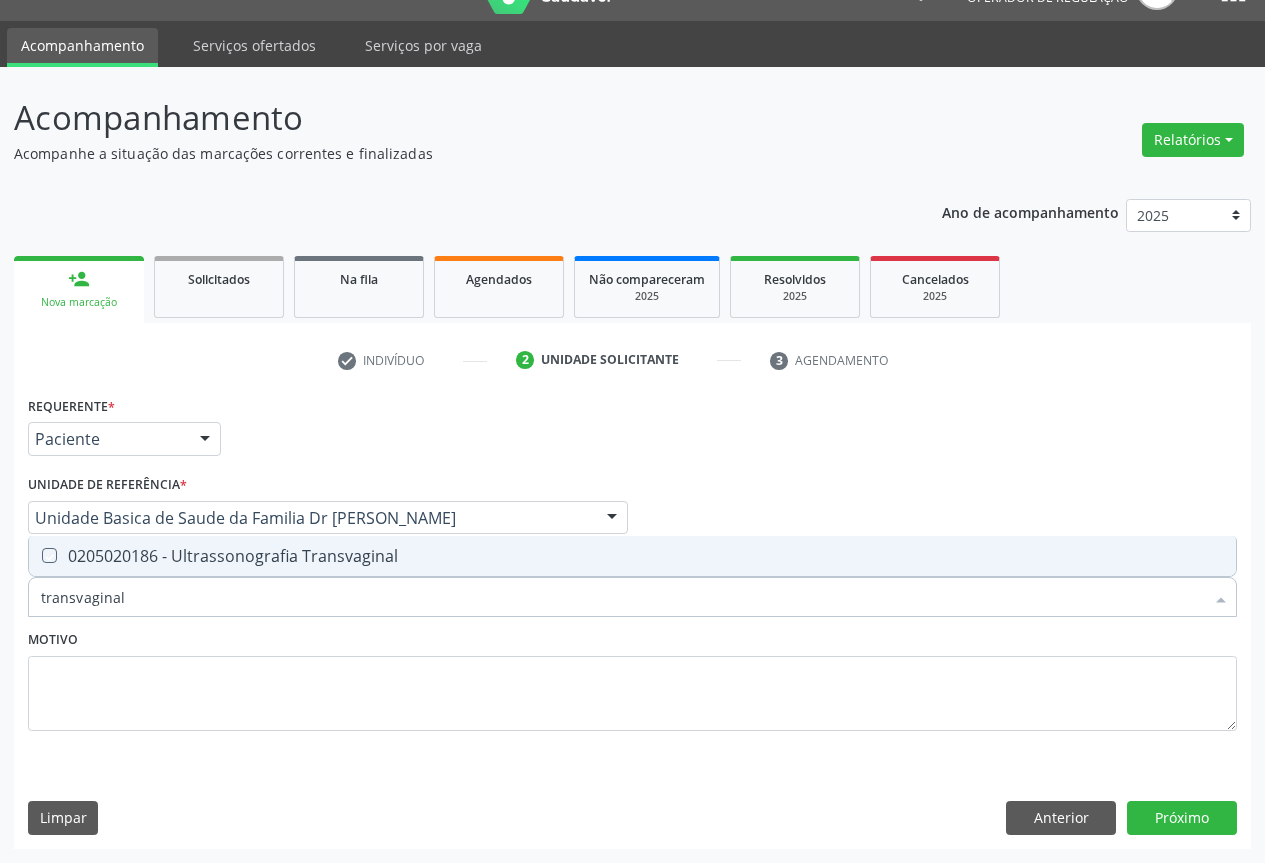 checkbox on "true" 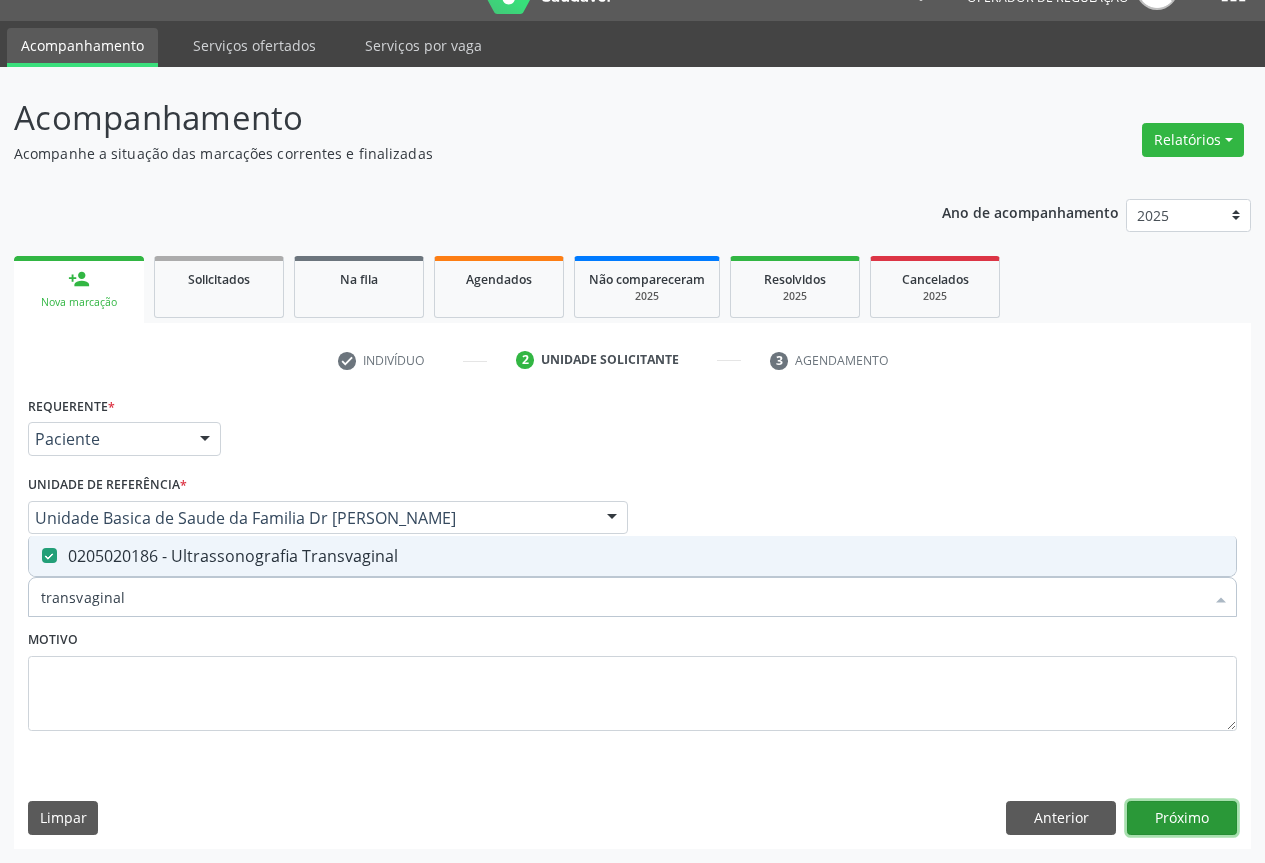 click on "Próximo" at bounding box center [1182, 818] 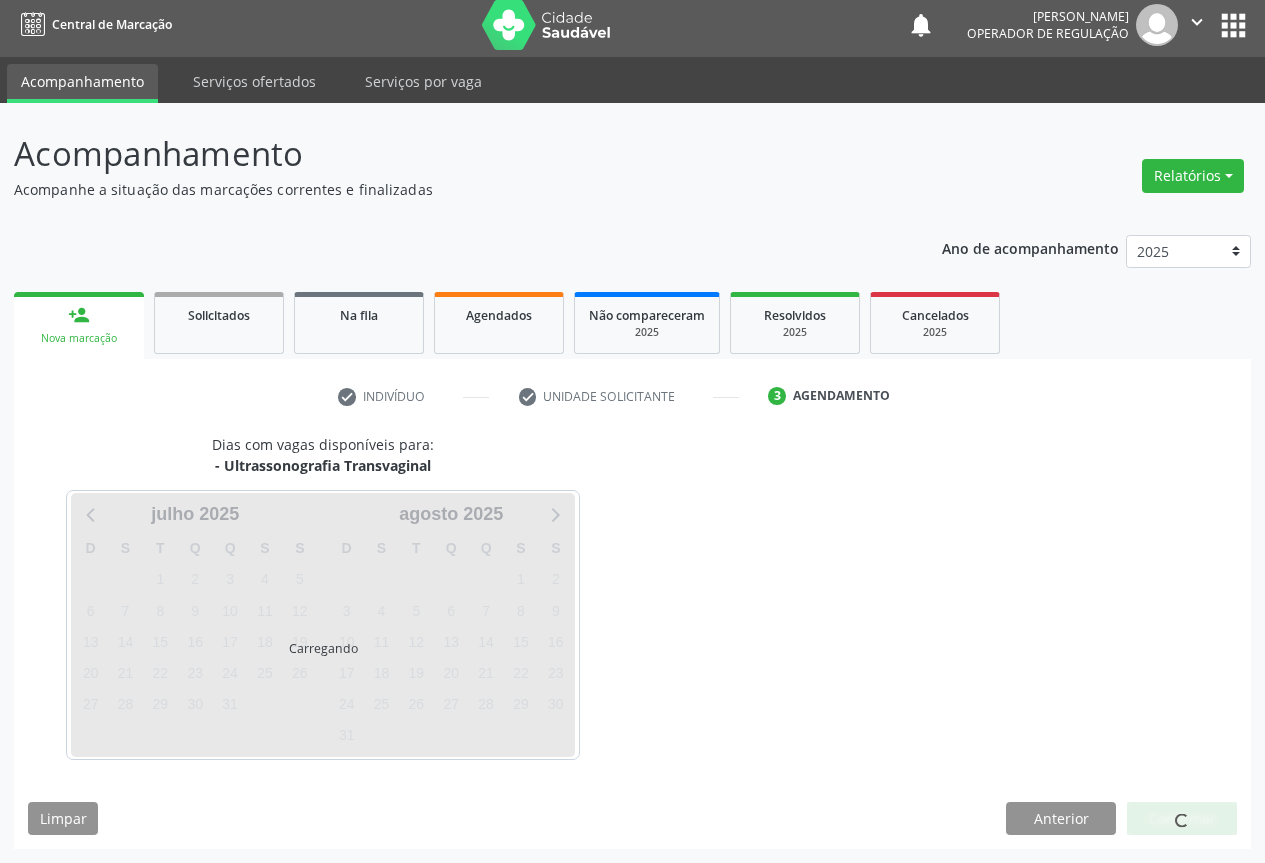 scroll, scrollTop: 7, scrollLeft: 0, axis: vertical 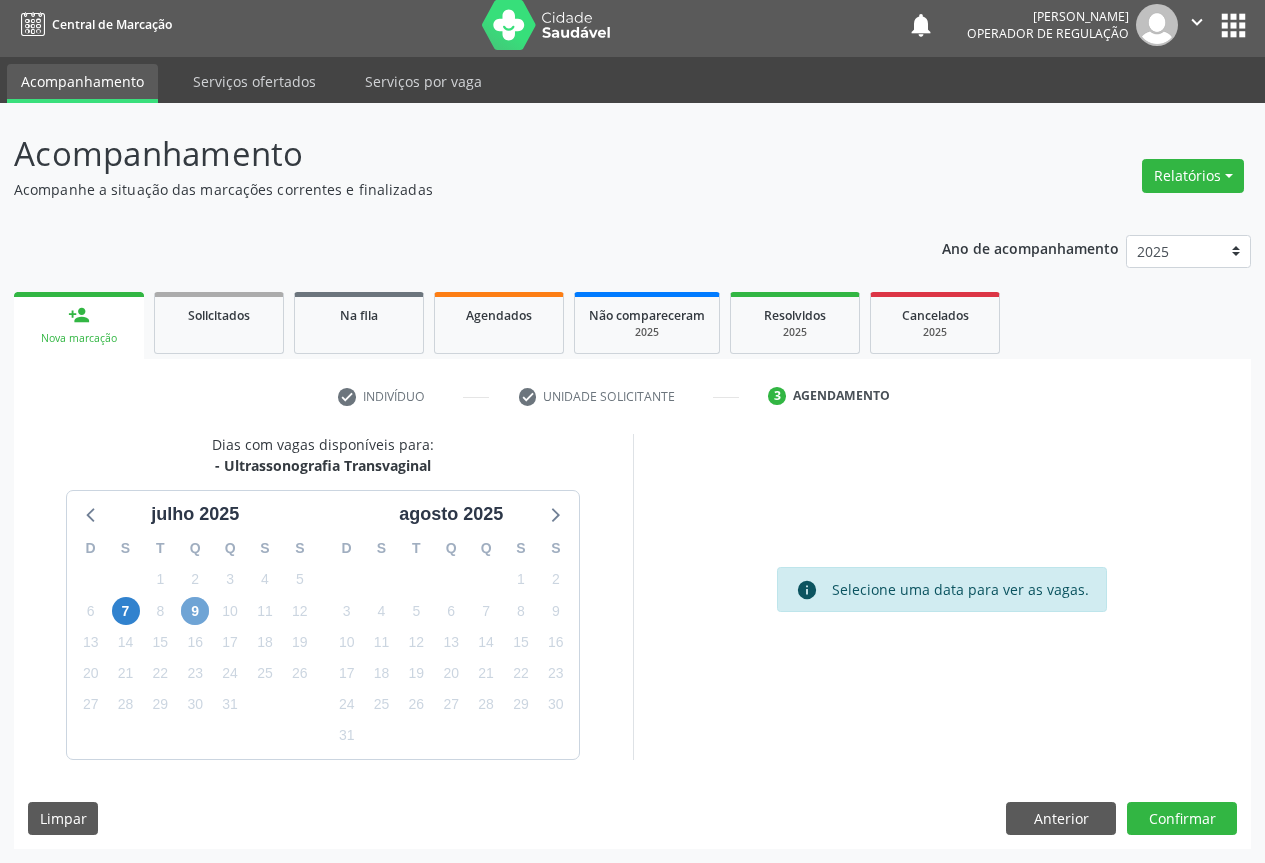 click on "9" at bounding box center (195, 611) 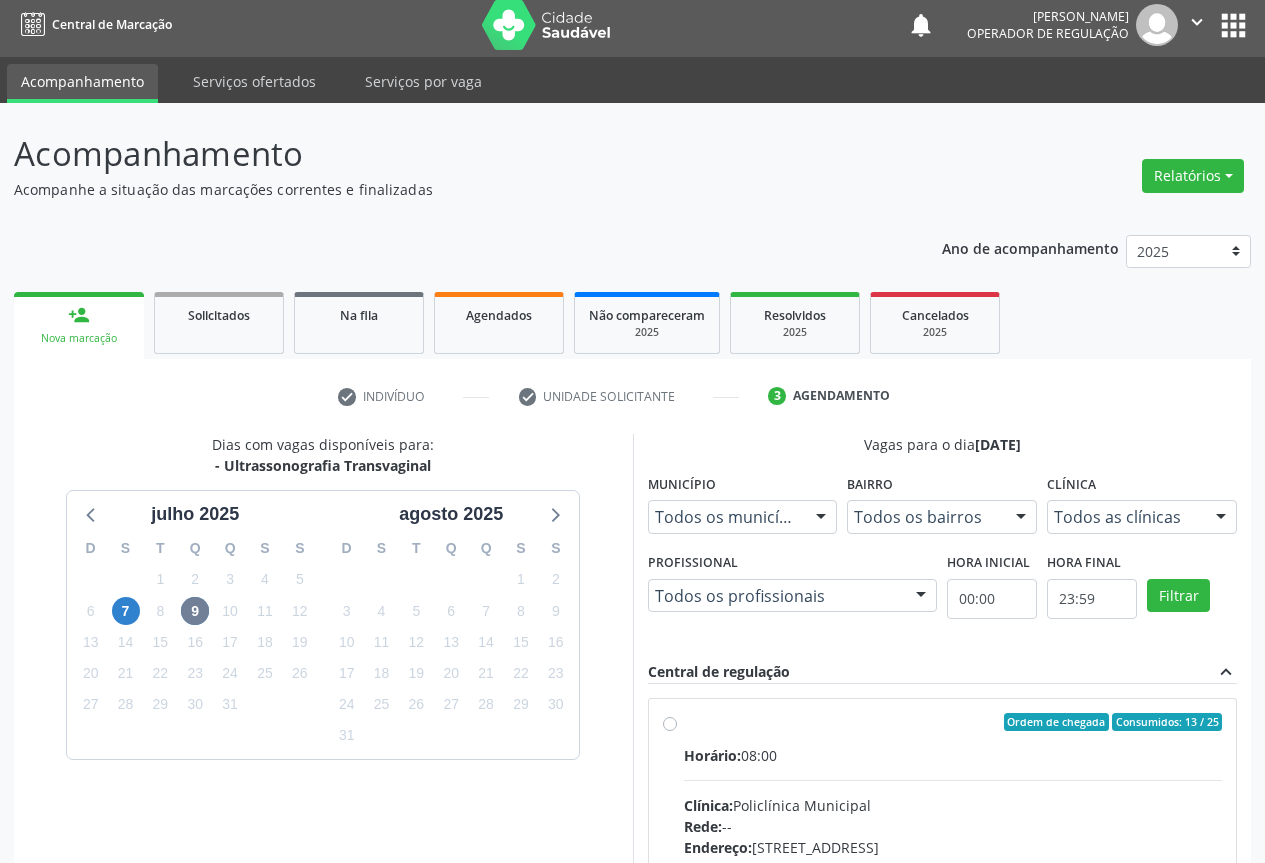 click on "Ordem de chegada
Consumidos: 13 / 25
Horário:   08:00
Clínica:  Policlínica Municipal
Rede:
--
Endereço:   Predio, nº 386, Centro, Campo Formoso - BA
Telefone:   (74) 6451312
Profissional:
Orlindo Carvalho dos Santos
Informações adicionais sobre o atendimento
Idade de atendimento:
de 0 a 120 anos
Gênero(s) atendido(s):
Masculino e Feminino
Informações adicionais:
--" at bounding box center [953, 866] 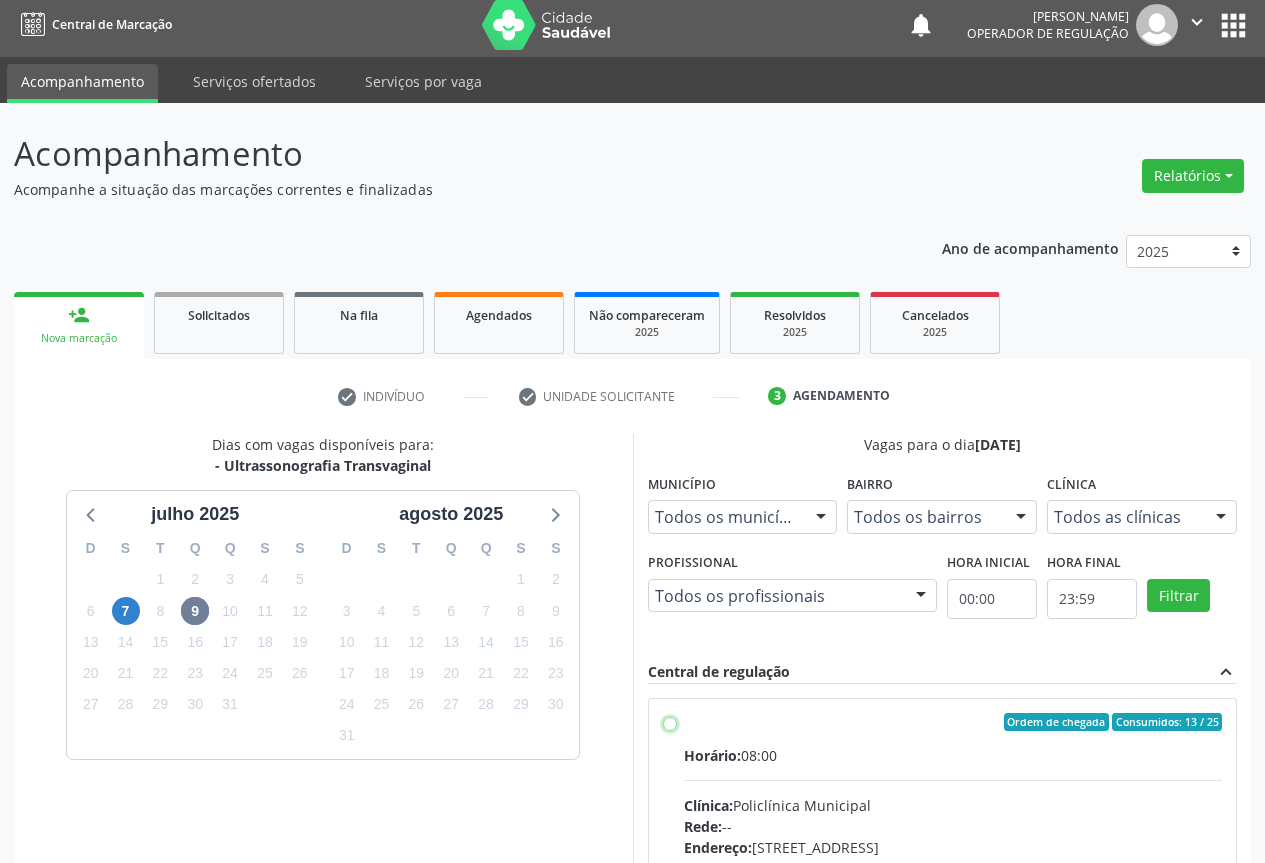 click on "Ordem de chegada
Consumidos: 13 / 25
Horário:   08:00
Clínica:  Policlínica Municipal
Rede:
--
Endereço:   Predio, nº 386, Centro, Campo Formoso - BA
Telefone:   (74) 6451312
Profissional:
Orlindo Carvalho dos Santos
Informações adicionais sobre o atendimento
Idade de atendimento:
de 0 a 120 anos
Gênero(s) atendido(s):
Masculino e Feminino
Informações adicionais:
--" at bounding box center [670, 722] 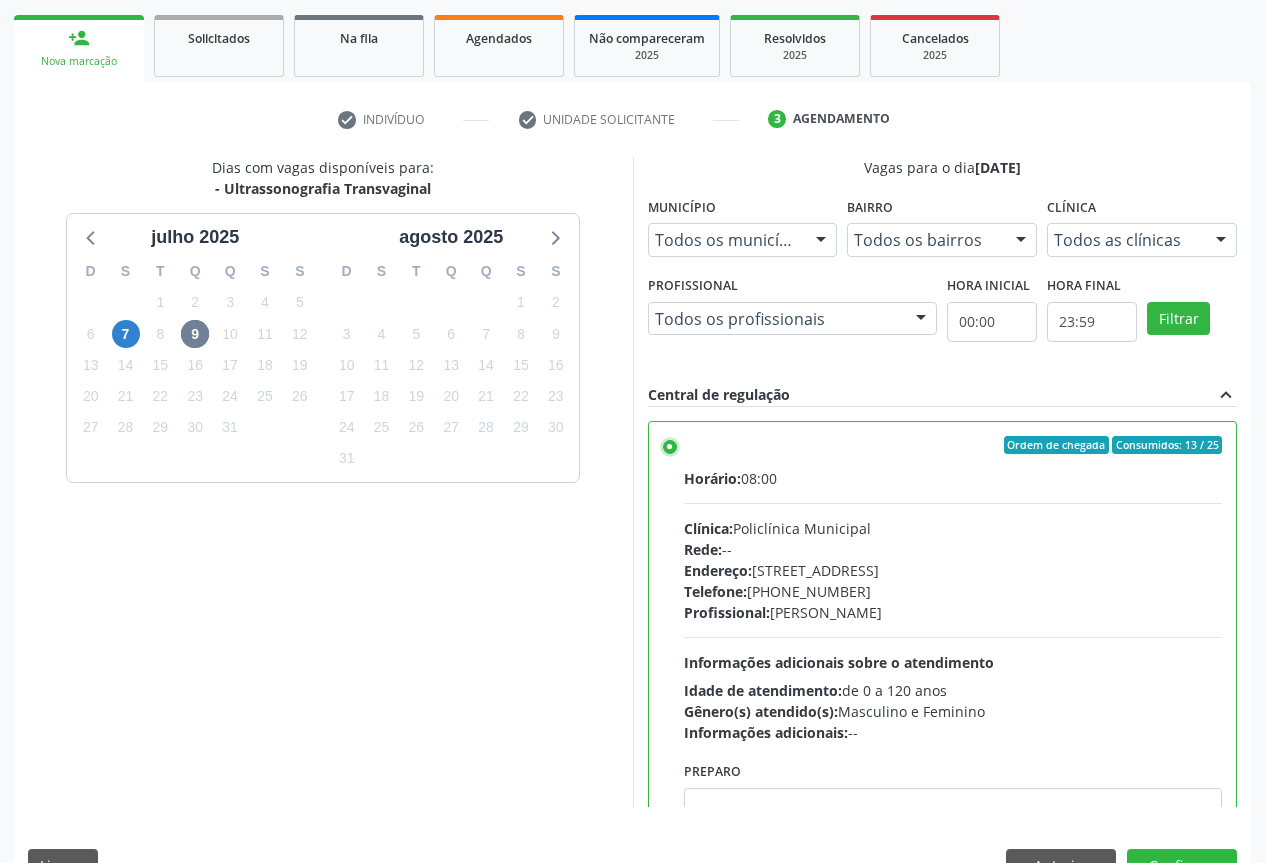scroll, scrollTop: 332, scrollLeft: 0, axis: vertical 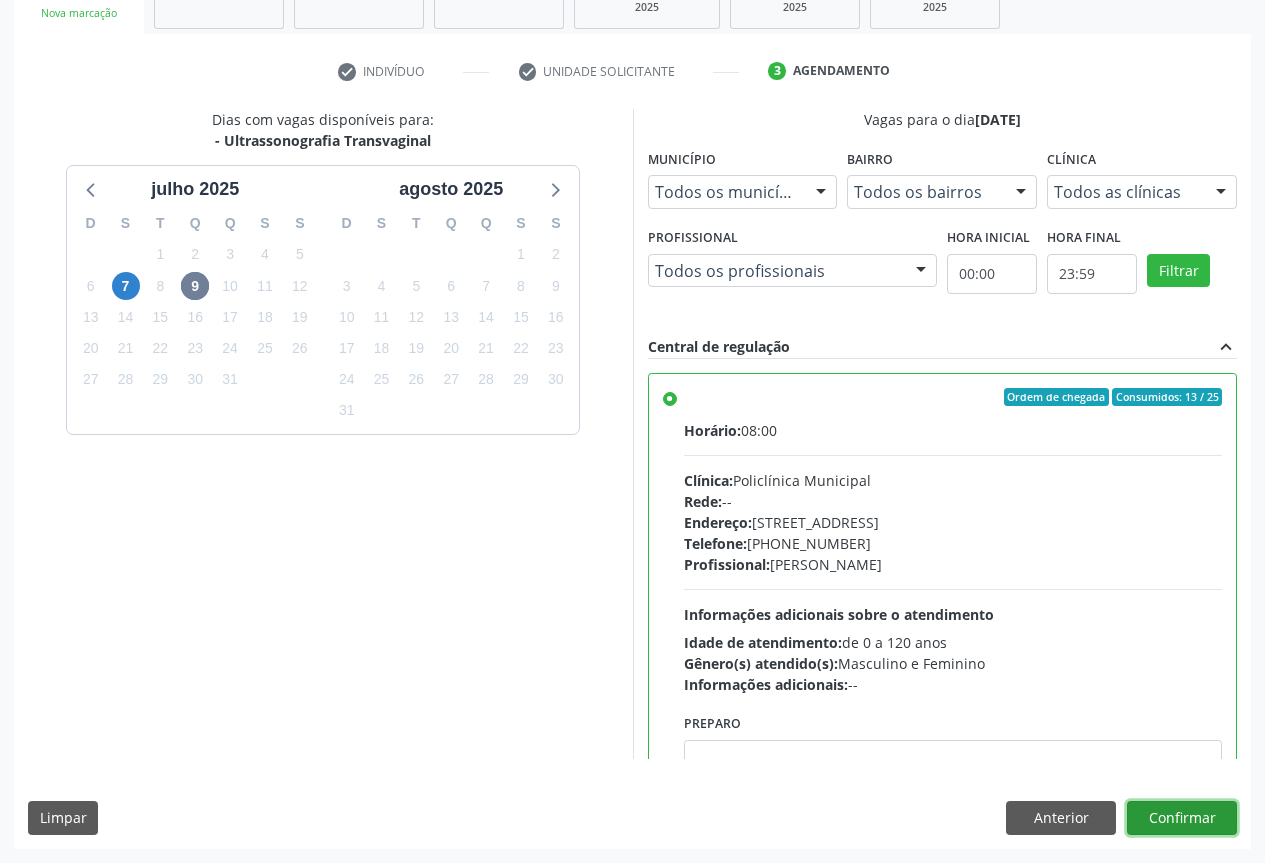 click on "Confirmar" at bounding box center (1182, 818) 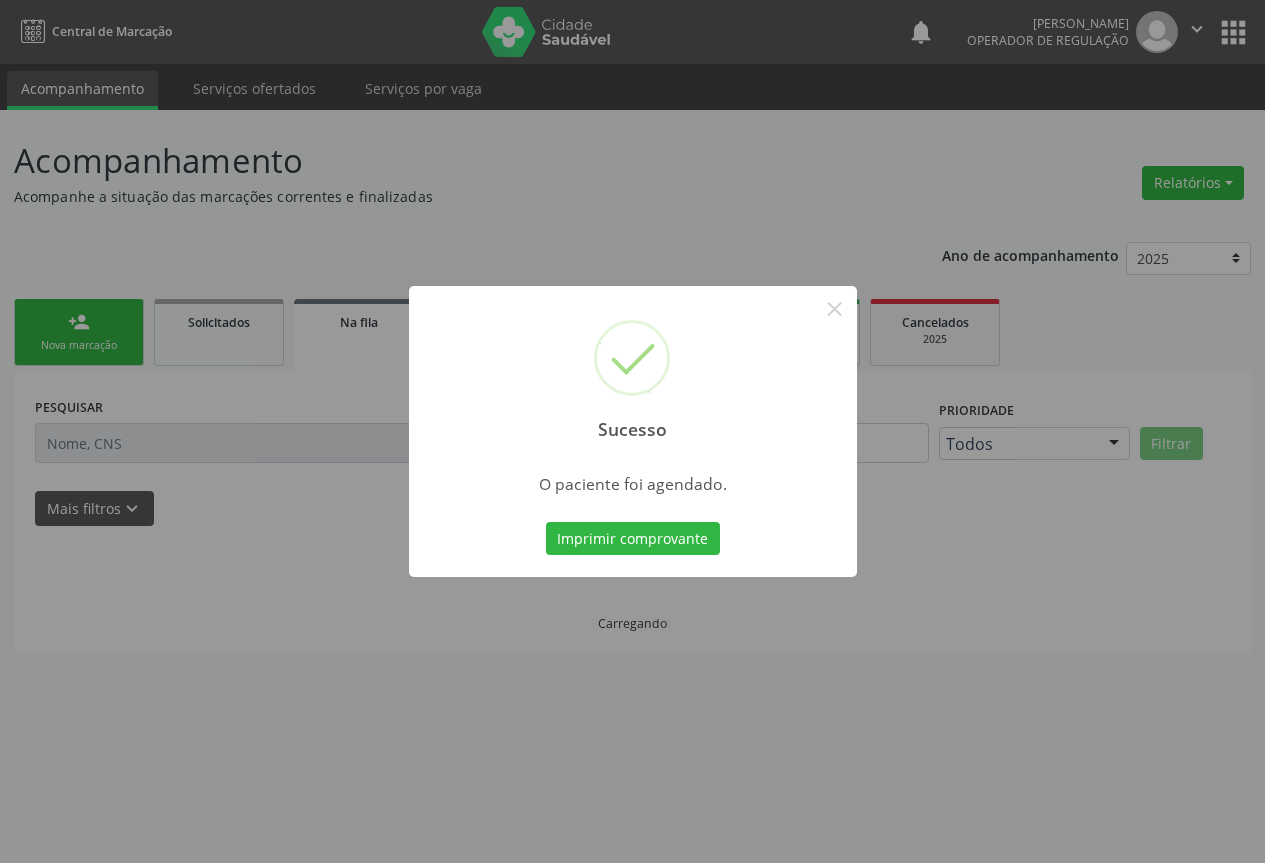 scroll, scrollTop: 0, scrollLeft: 0, axis: both 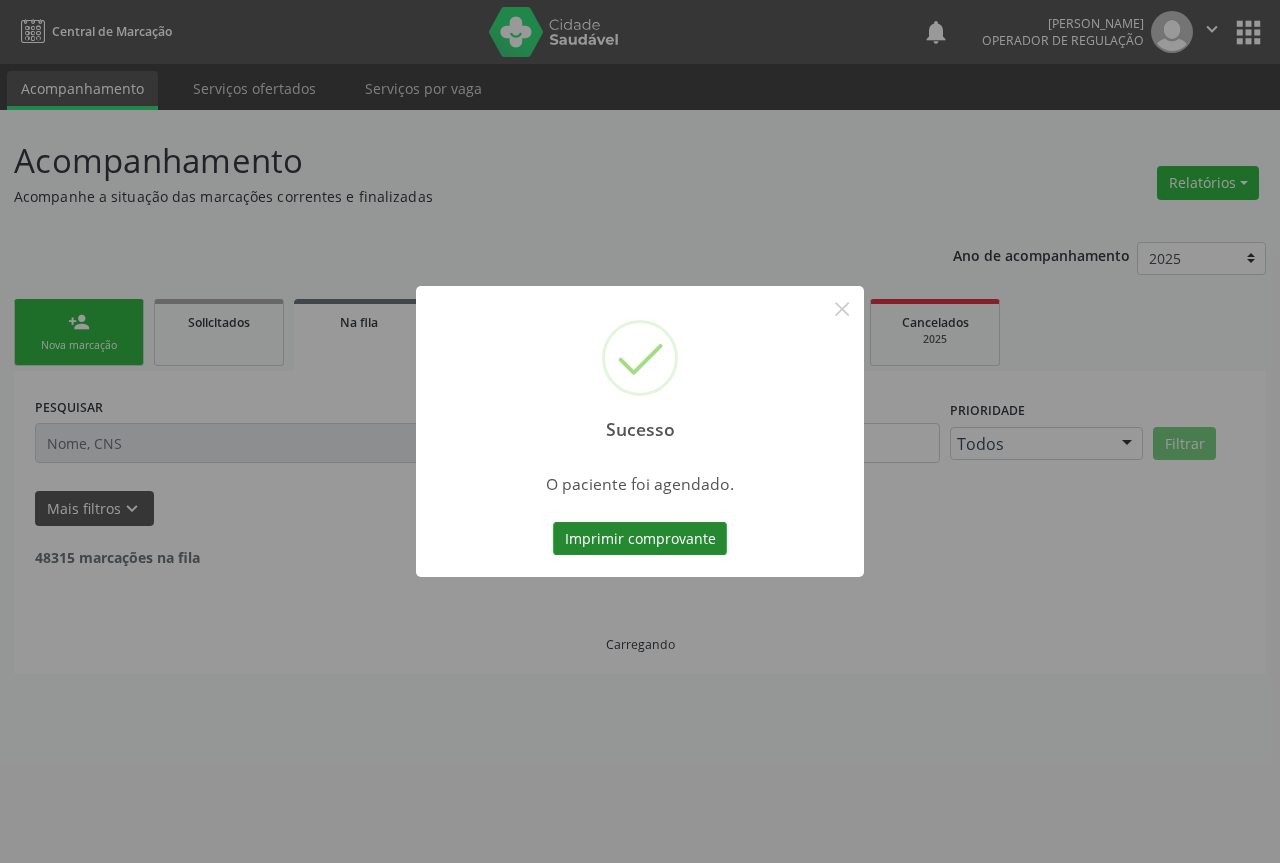click on "Imprimir comprovante" at bounding box center (640, 539) 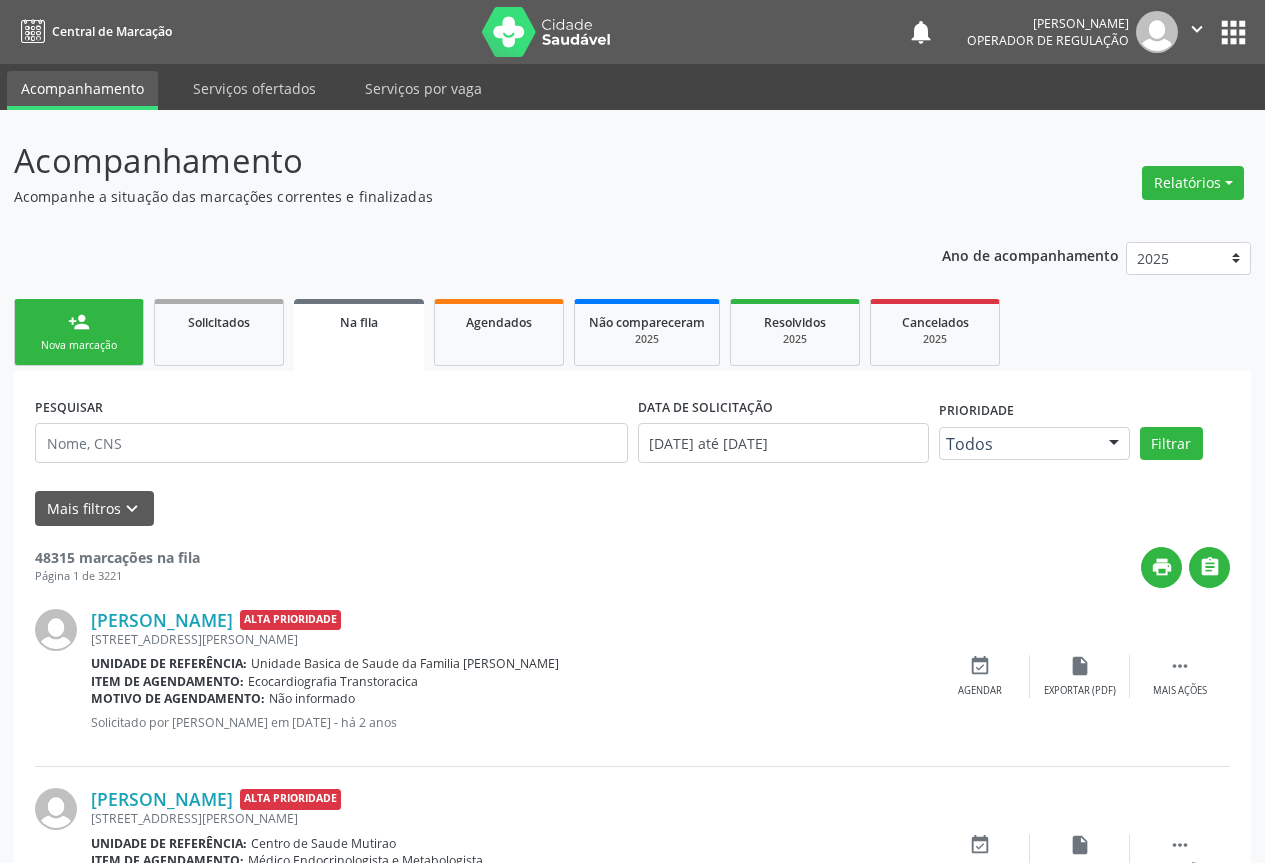 drag, startPoint x: 110, startPoint y: 329, endPoint x: 907, endPoint y: 23, distance: 853.7242 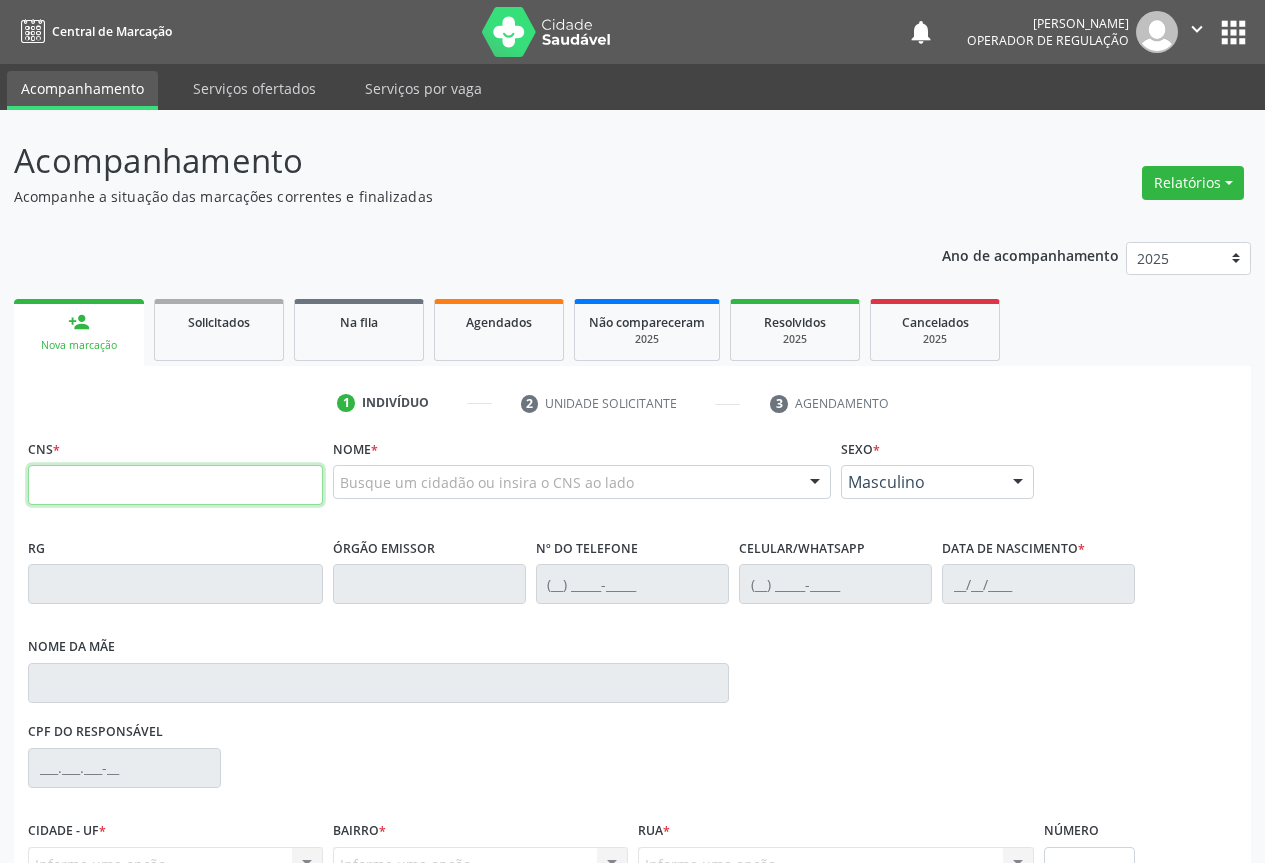 drag, startPoint x: 181, startPoint y: 477, endPoint x: 132, endPoint y: 489, distance: 50.447994 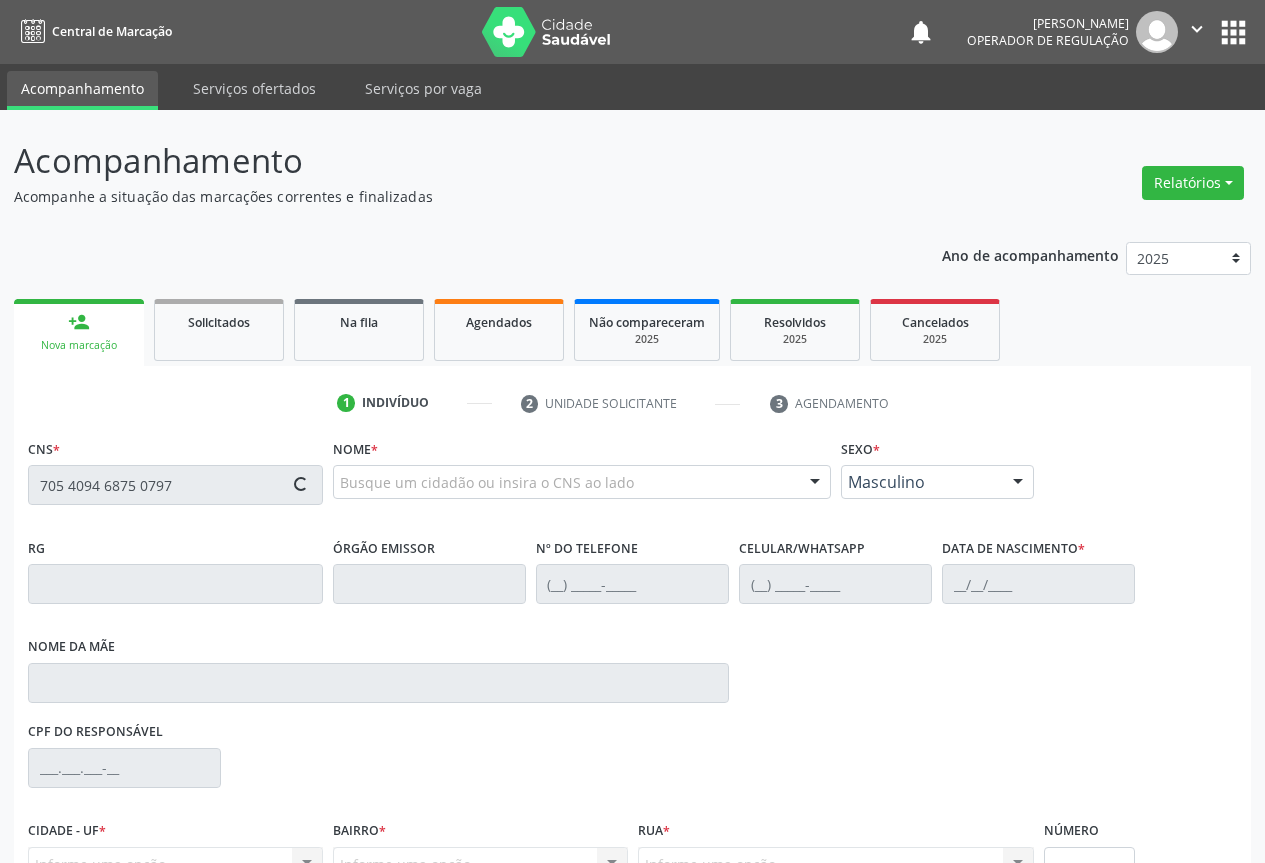 type on "705 4094 6875 0797" 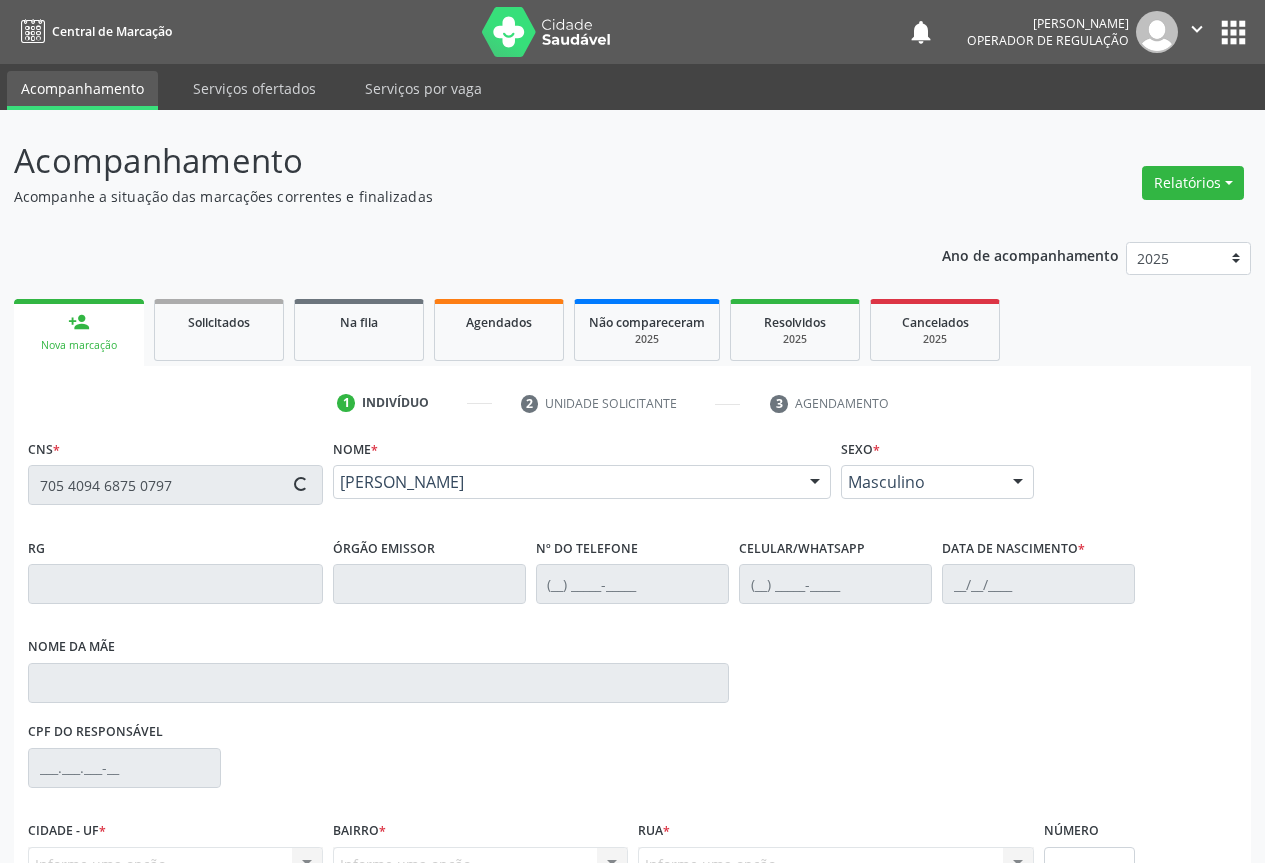 type on "1489399100" 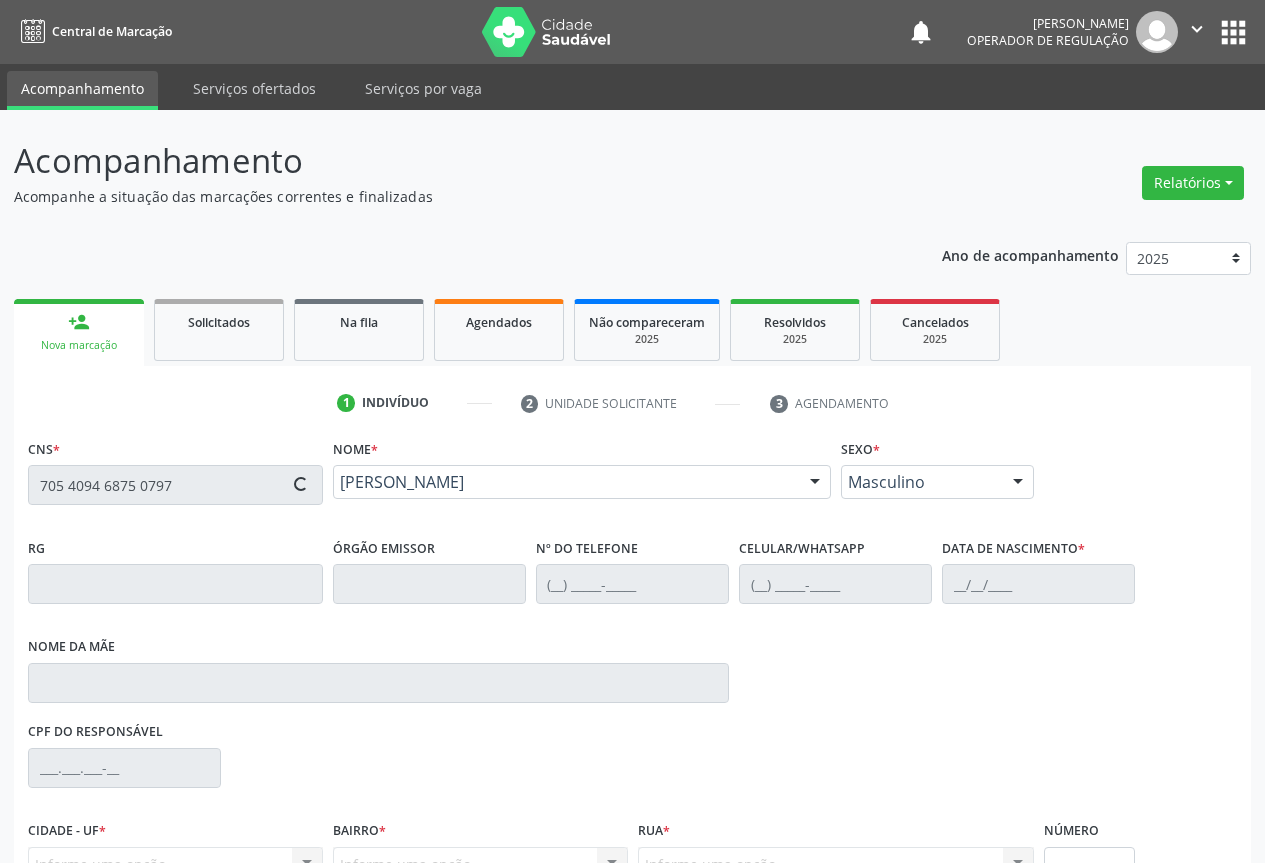 type on "(74) 99954-0823" 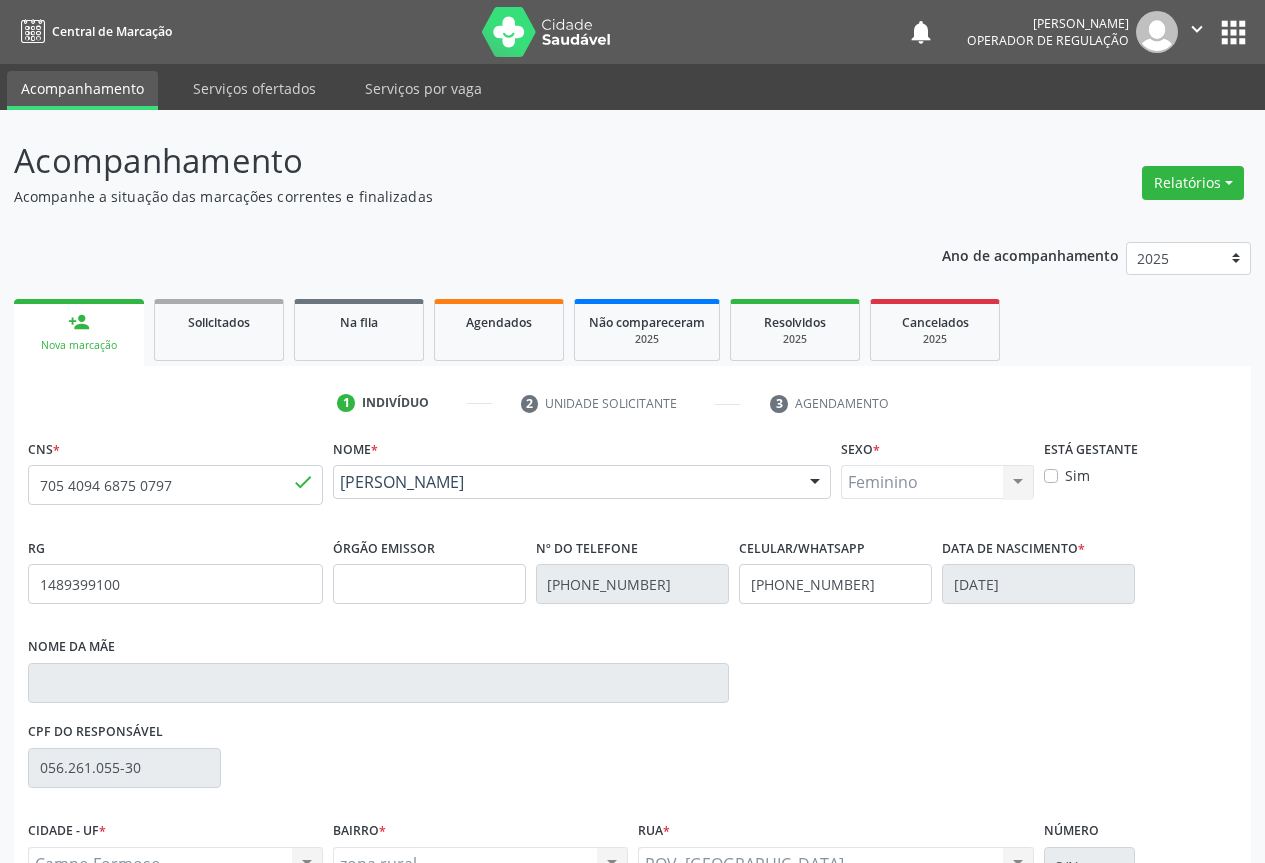 scroll, scrollTop: 207, scrollLeft: 0, axis: vertical 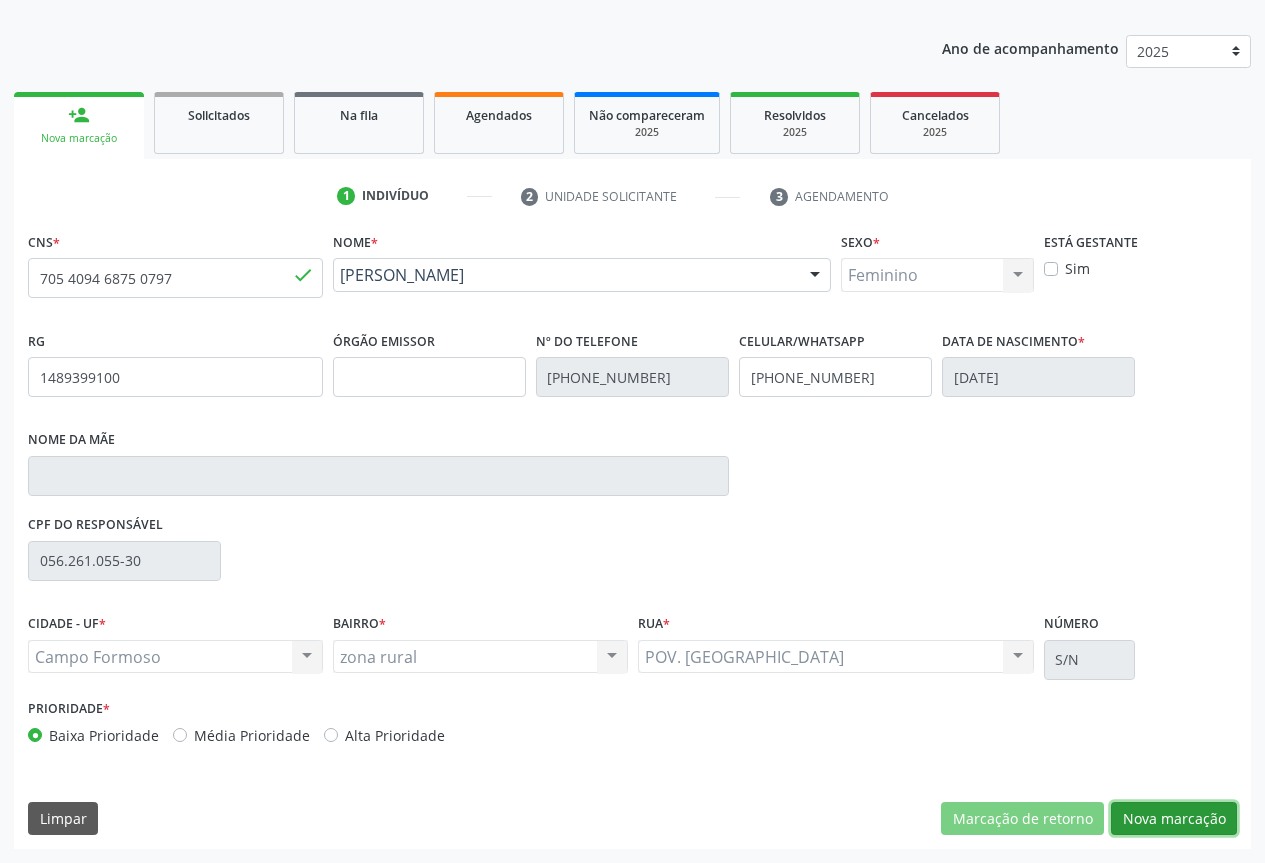 click on "Nova marcação" at bounding box center (1174, 819) 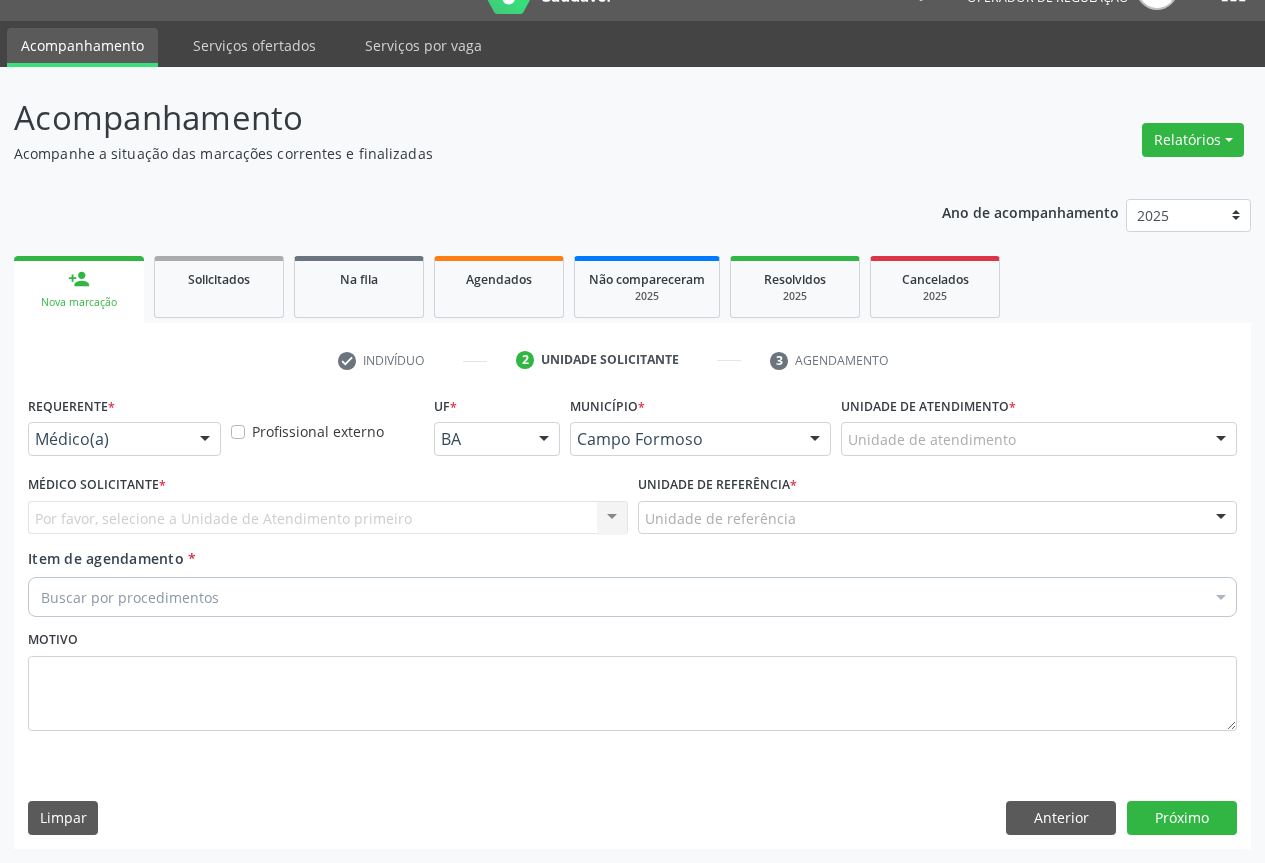 scroll, scrollTop: 43, scrollLeft: 0, axis: vertical 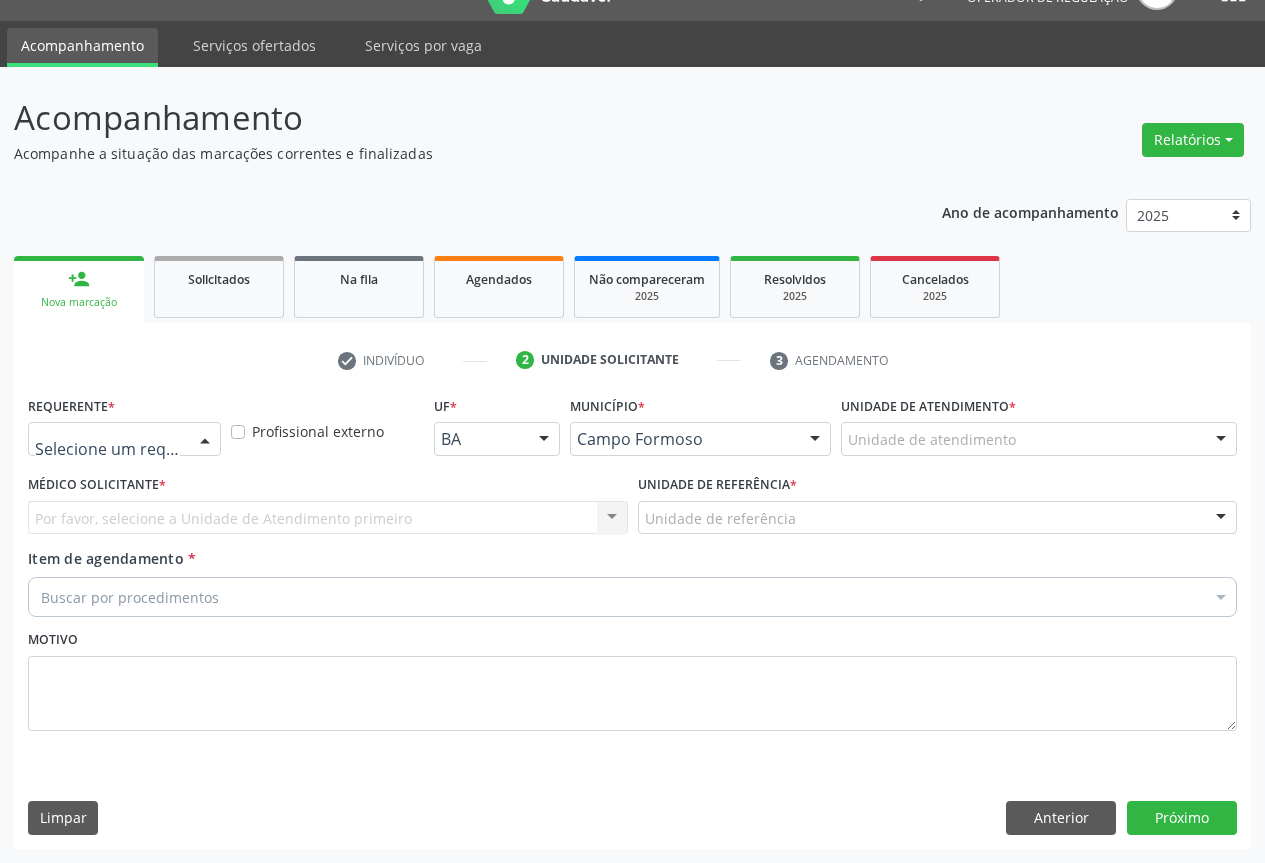 click at bounding box center (205, 440) 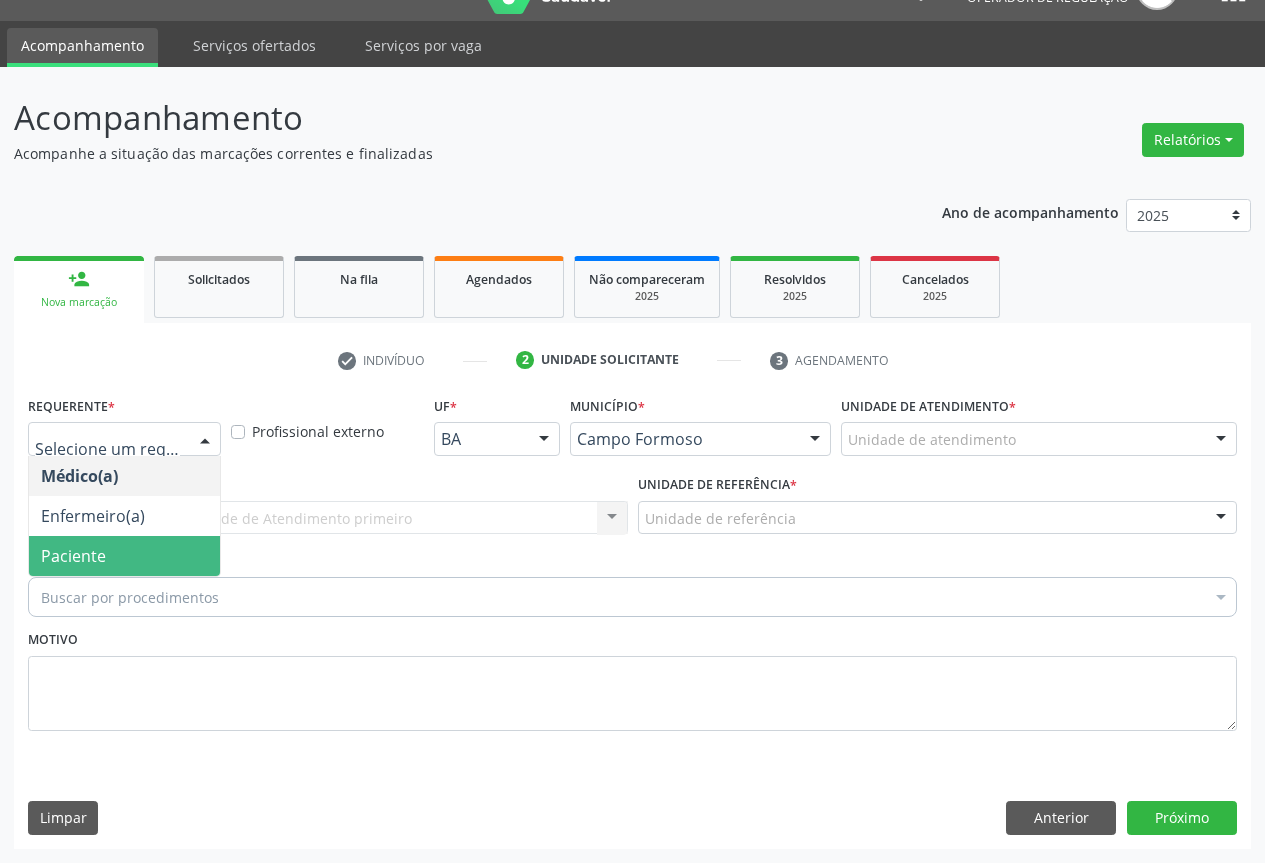 click on "Paciente" at bounding box center [124, 556] 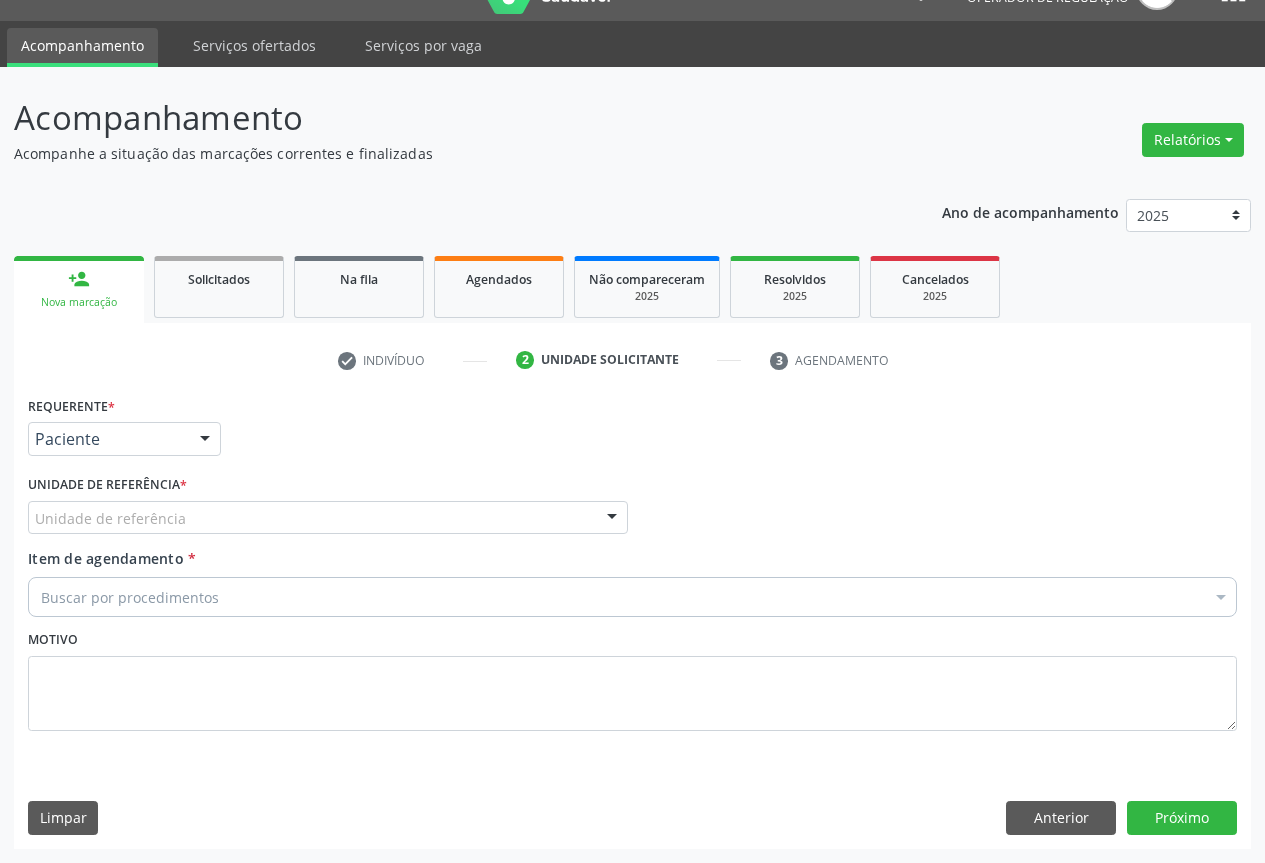 click at bounding box center [612, 519] 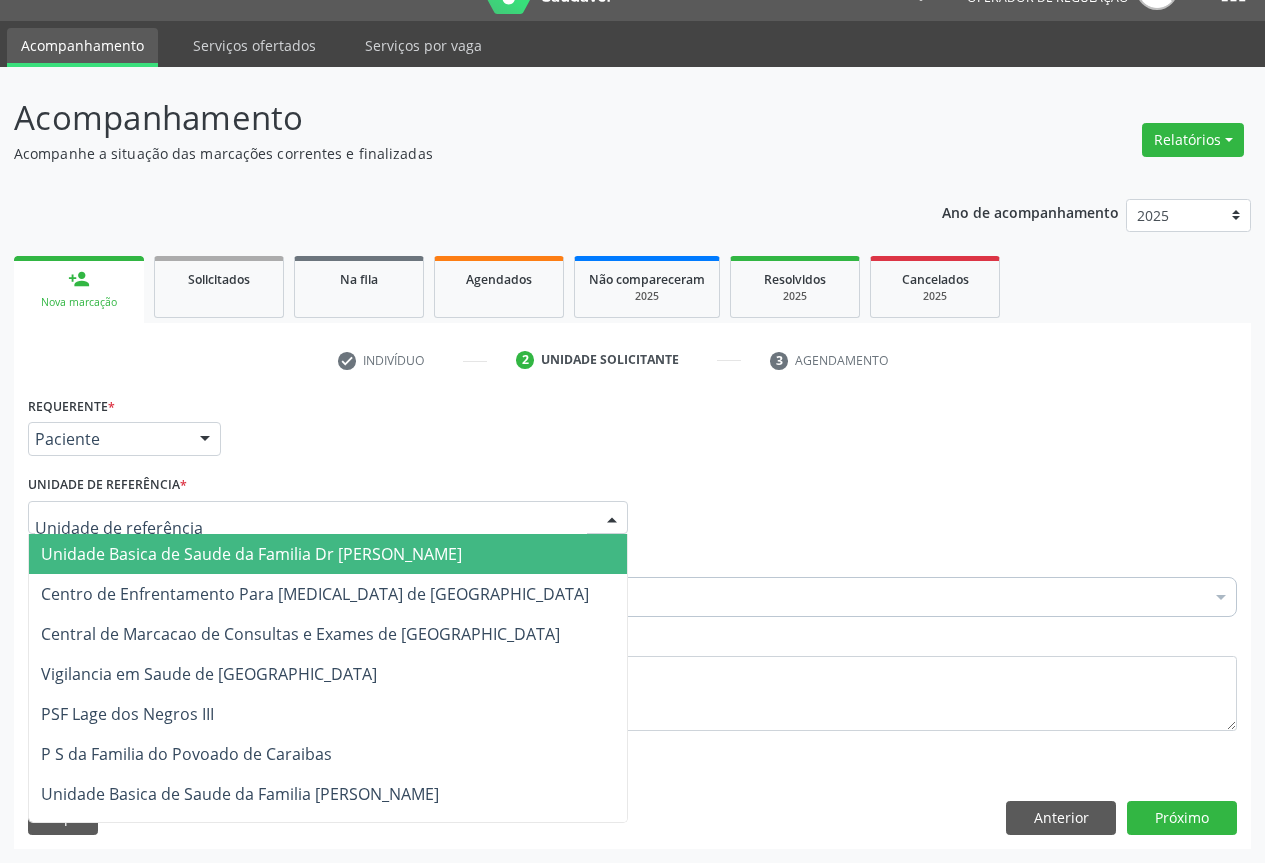 click on "Unidade Basica de Saude da Familia Dr [PERSON_NAME]" at bounding box center [328, 554] 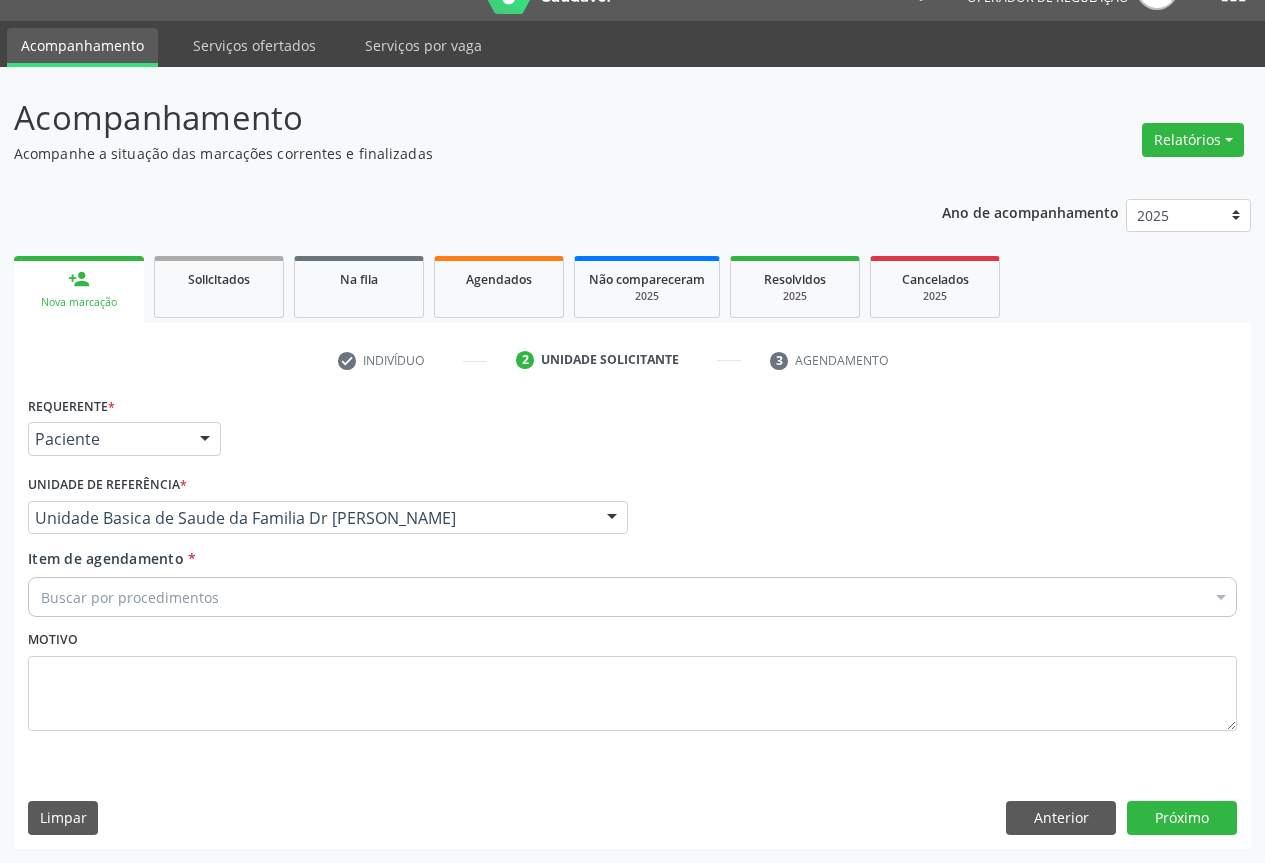 click on "Buscar por procedimentos" at bounding box center [632, 597] 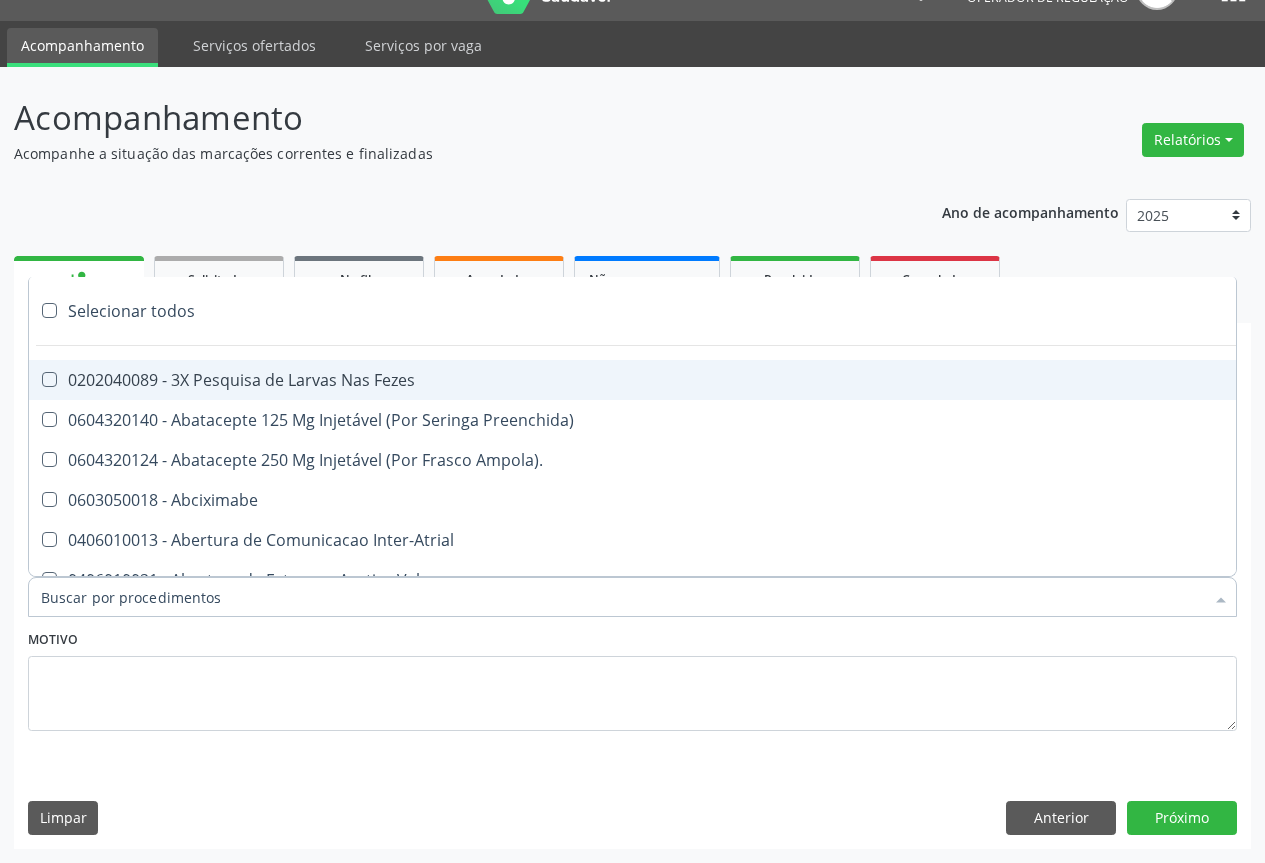 paste on "transvaginal" 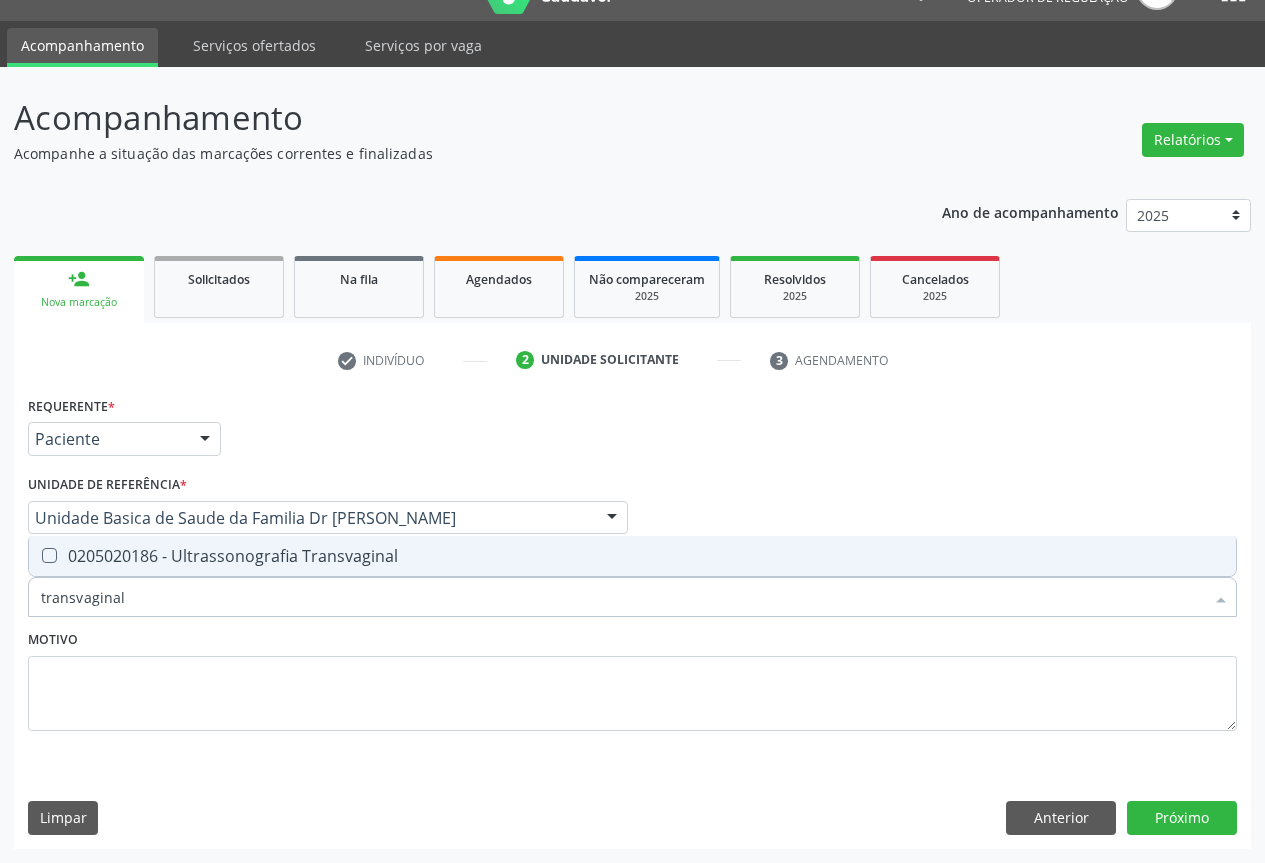 click on "0205020186 - Ultrassonografia Transvaginal" at bounding box center (632, 556) 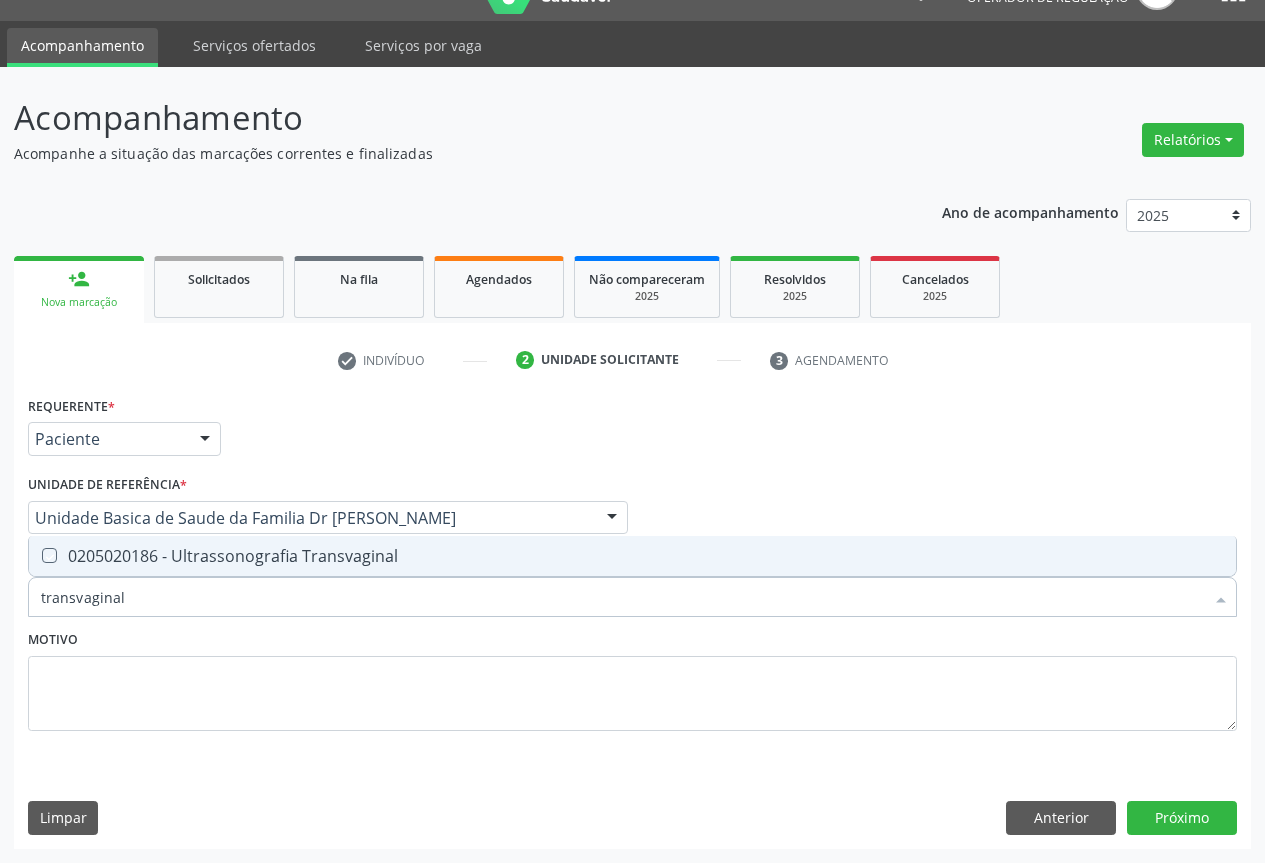 checkbox on "true" 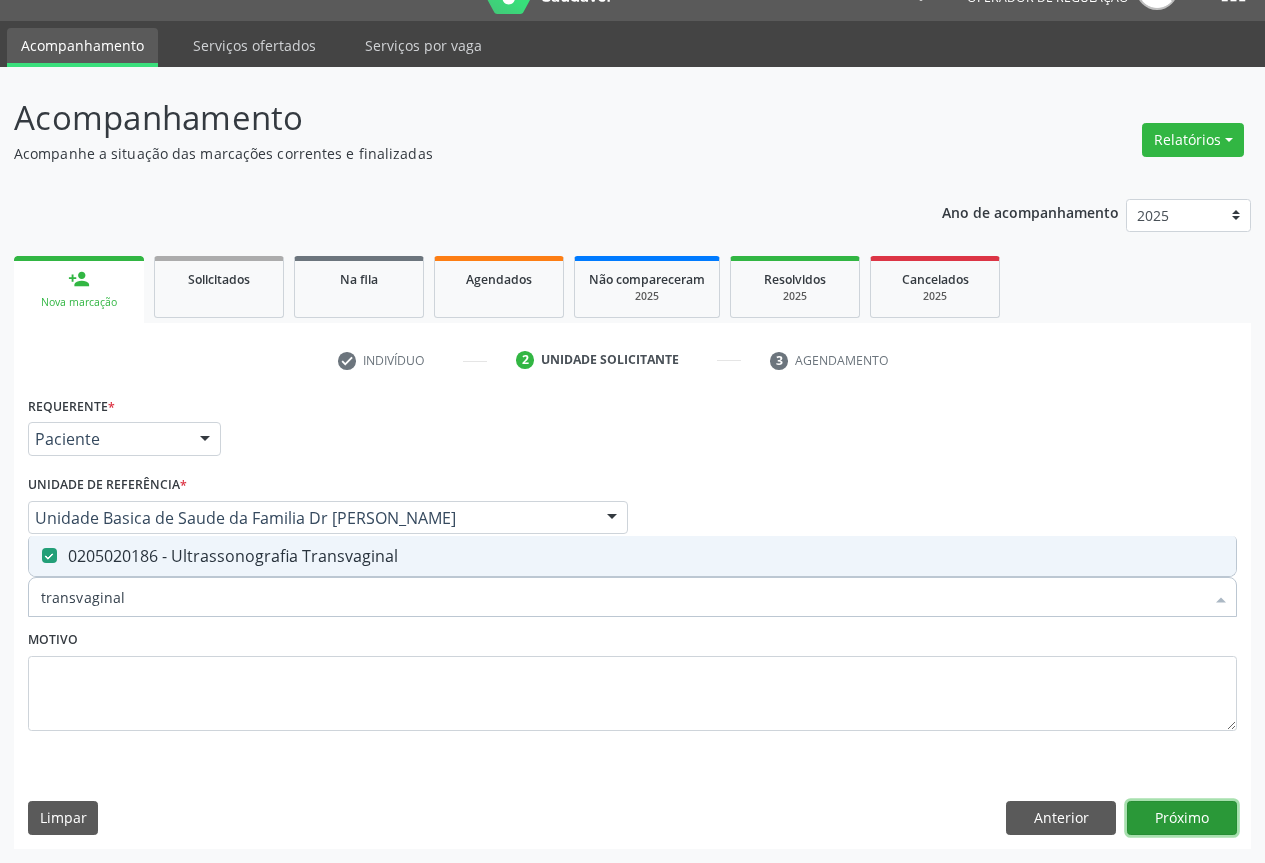 click on "Próximo" at bounding box center [1182, 818] 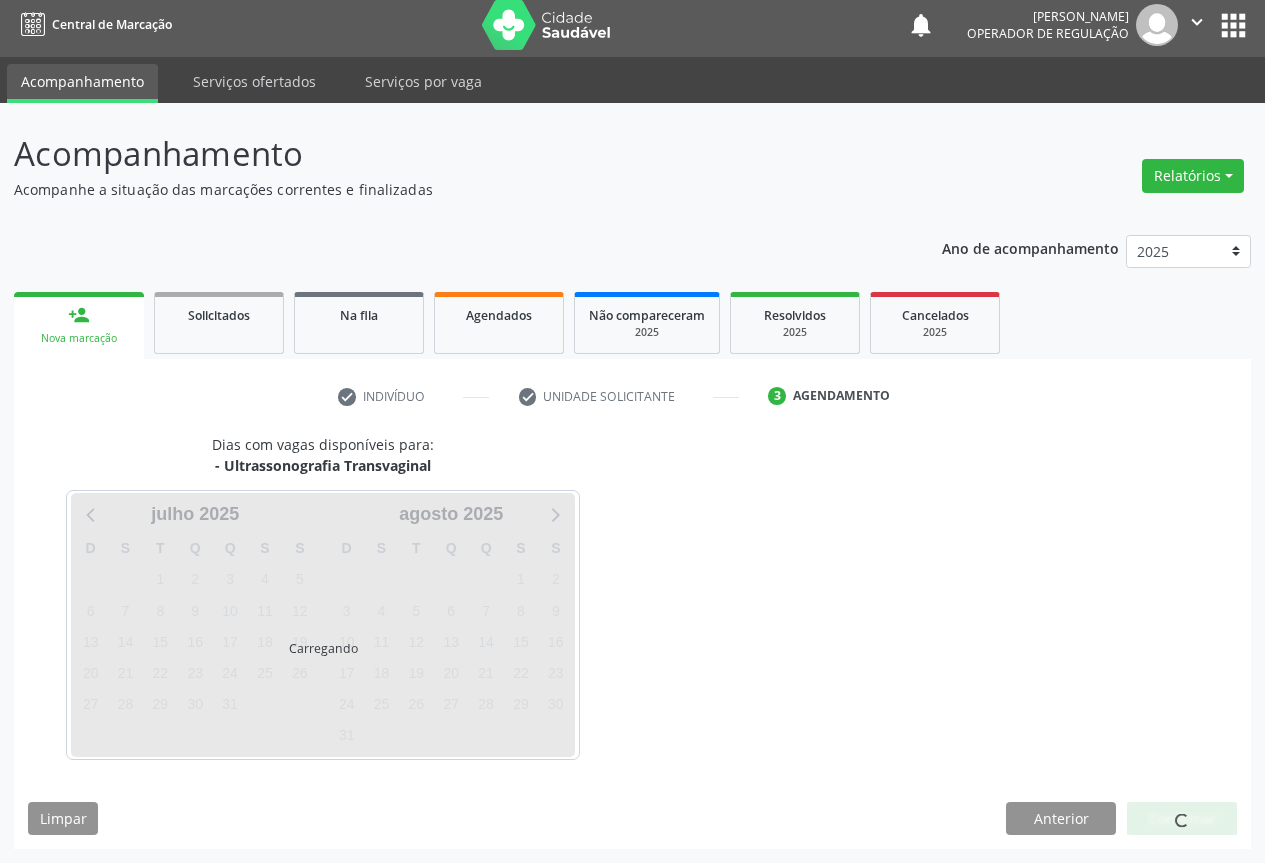 scroll, scrollTop: 7, scrollLeft: 0, axis: vertical 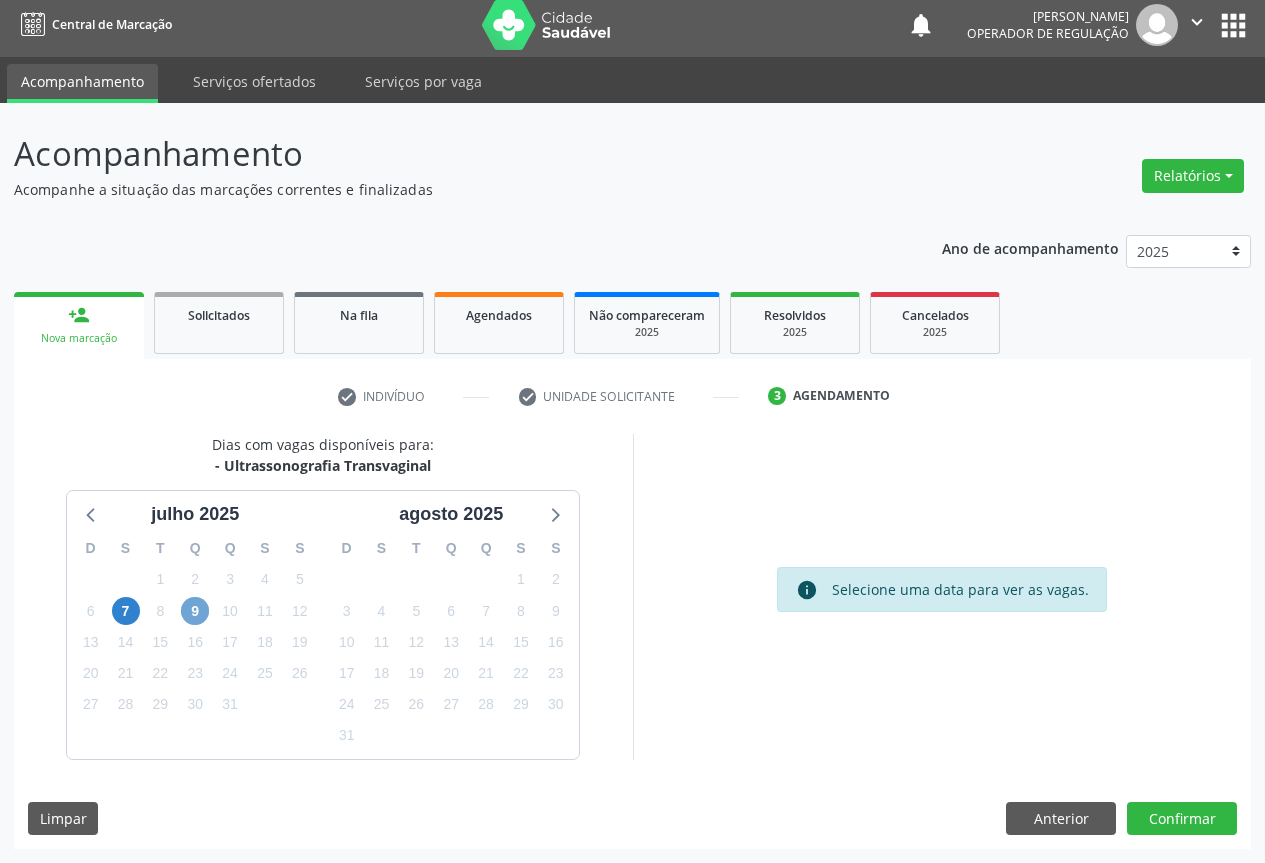 click on "9" at bounding box center [195, 611] 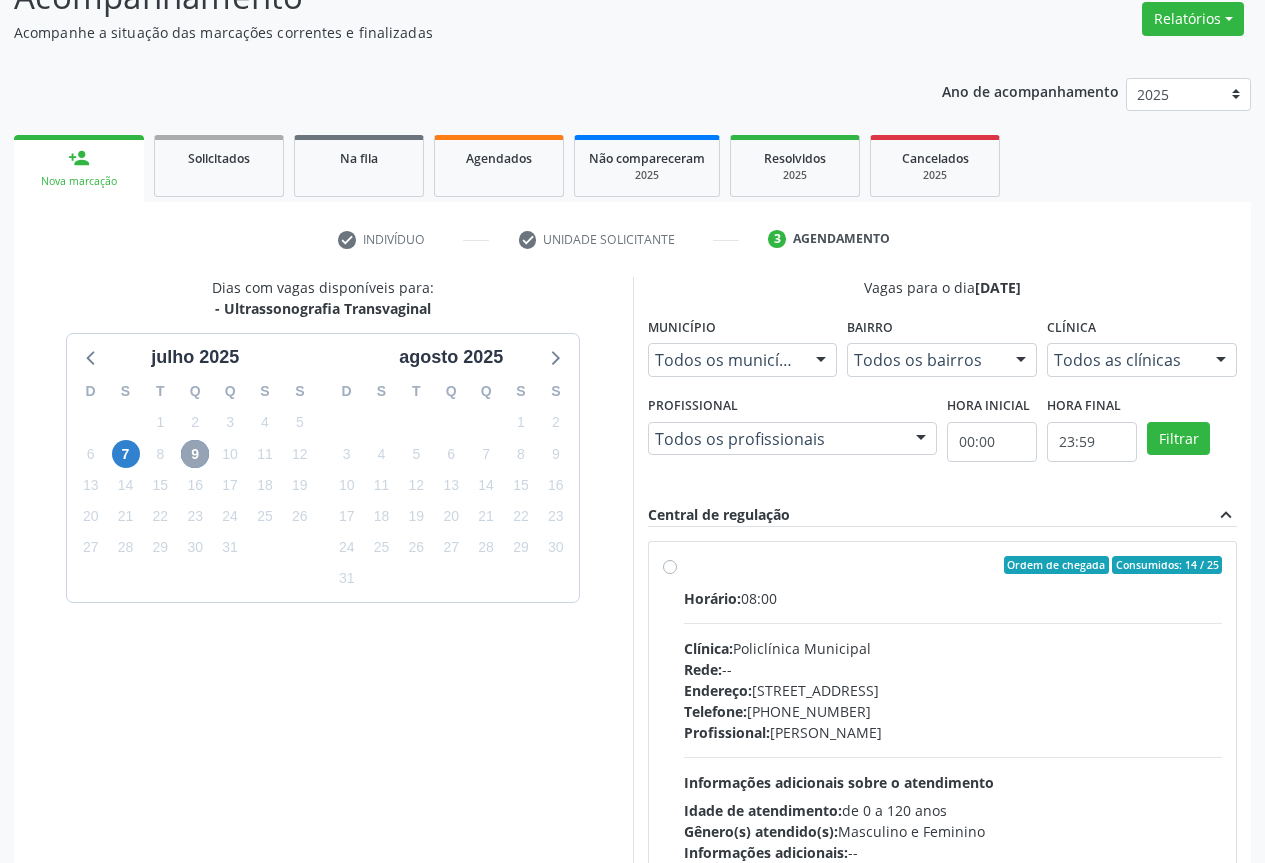 scroll, scrollTop: 182, scrollLeft: 0, axis: vertical 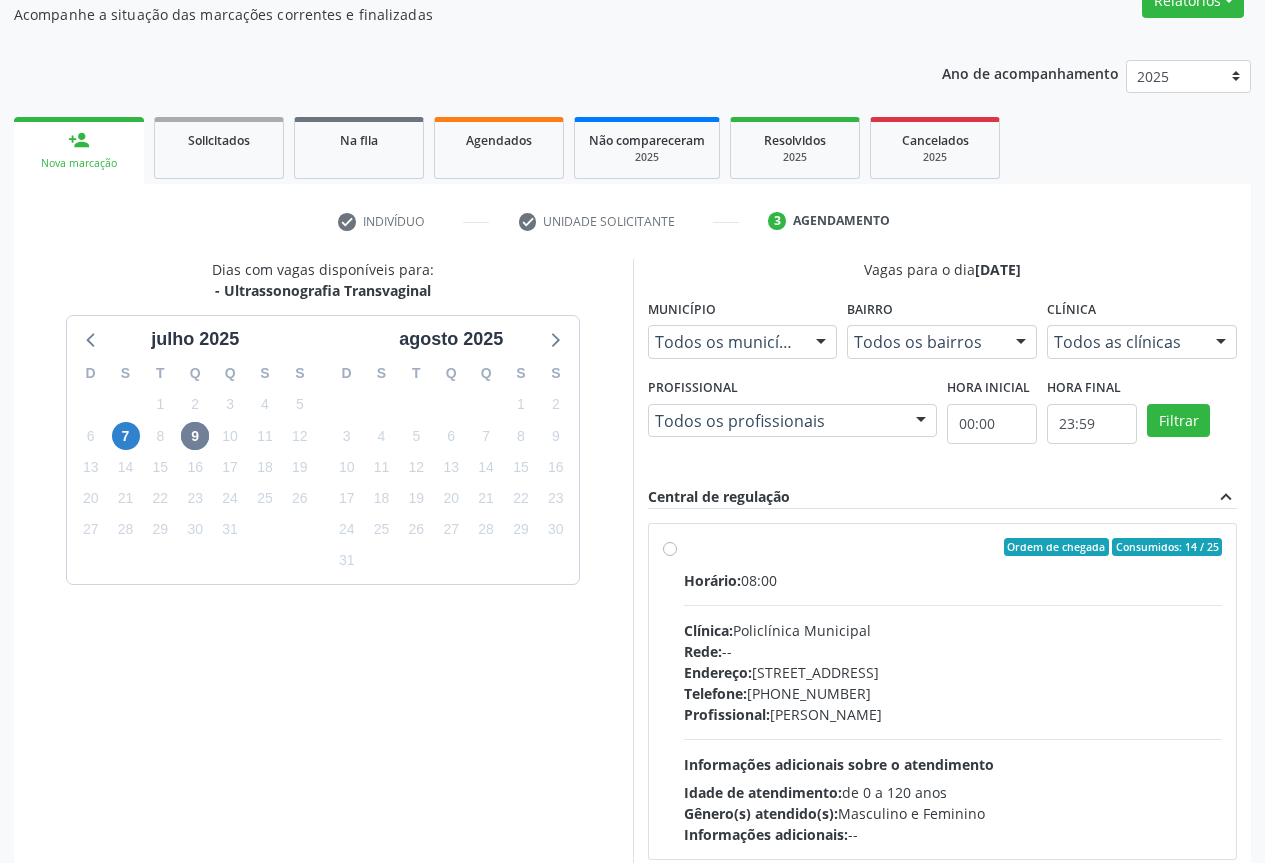 click on "Ordem de chegada
Consumidos: 14 / 25
Horário:   08:00
Clínica:  Policlínica Municipal
Rede:
--
Endereço:   Predio, nº 386, Centro, Campo Formoso - BA
Telefone:   (74) 6451312
Profissional:
Orlindo Carvalho dos Santos
Informações adicionais sobre o atendimento
Idade de atendimento:
de 0 a 120 anos
Gênero(s) atendido(s):
Masculino e Feminino
Informações adicionais:
--" at bounding box center (953, 691) 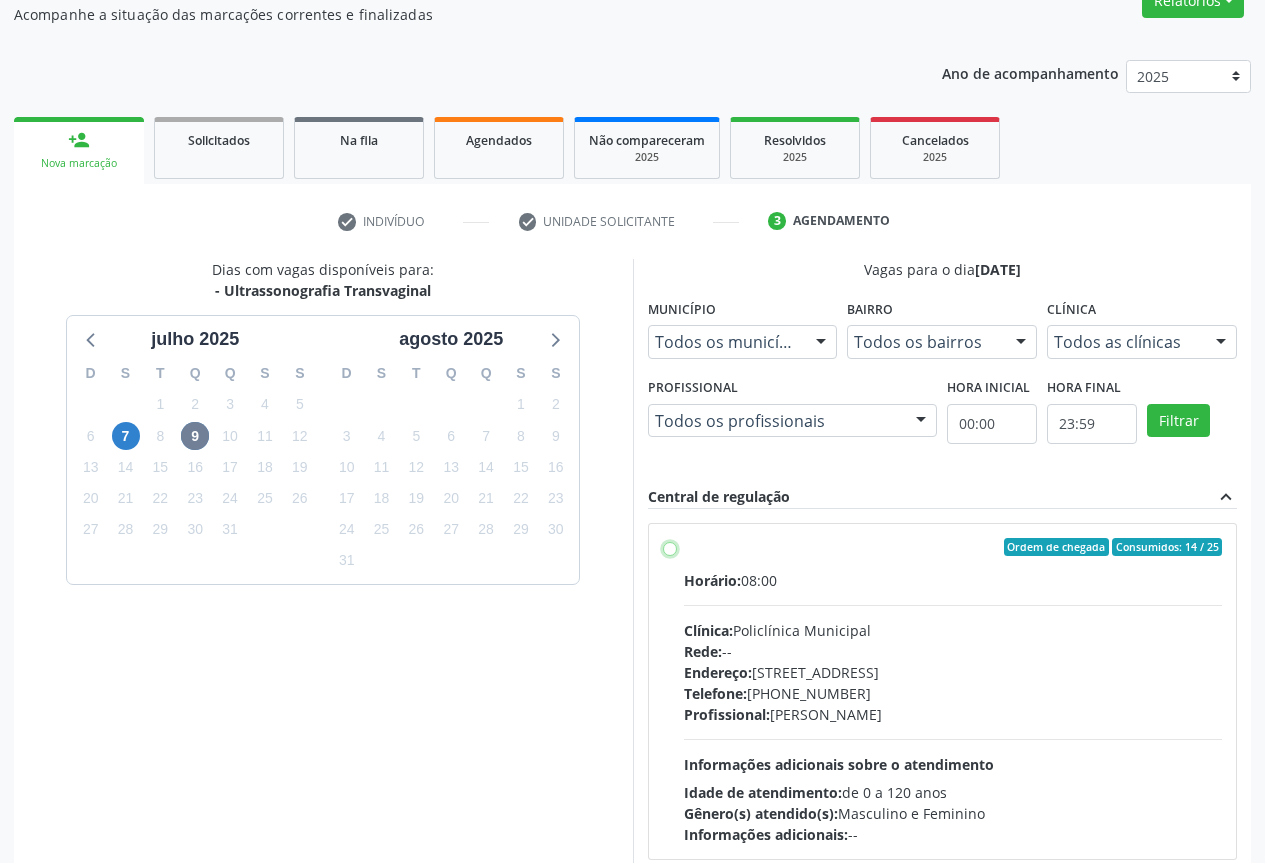 click on "Ordem de chegada
Consumidos: 14 / 25
Horário:   08:00
Clínica:  Policlínica Municipal
Rede:
--
Endereço:   Predio, nº 386, Centro, Campo Formoso - BA
Telefone:   (74) 6451312
Profissional:
Orlindo Carvalho dos Santos
Informações adicionais sobre o atendimento
Idade de atendimento:
de 0 a 120 anos
Gênero(s) atendido(s):
Masculino e Feminino
Informações adicionais:
--" at bounding box center [670, 547] 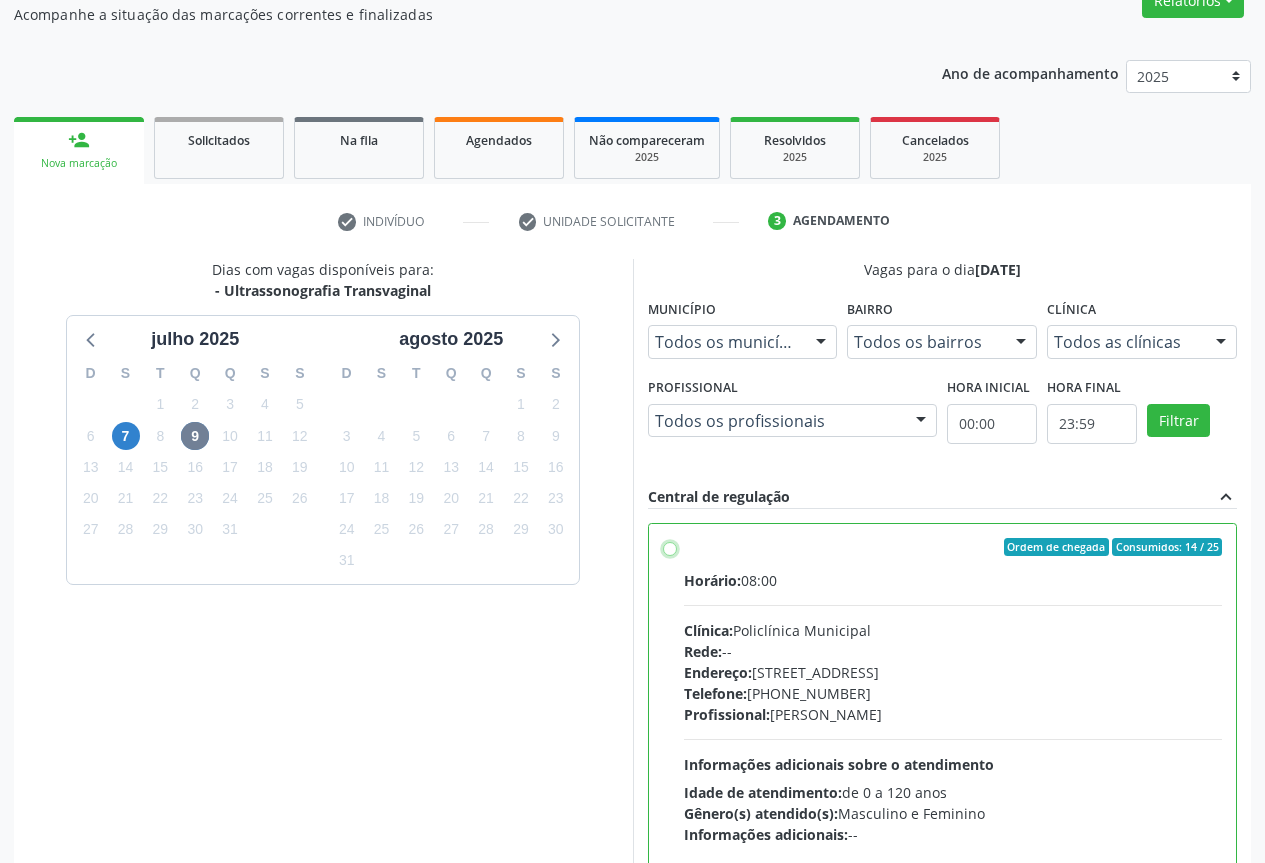 radio on "true" 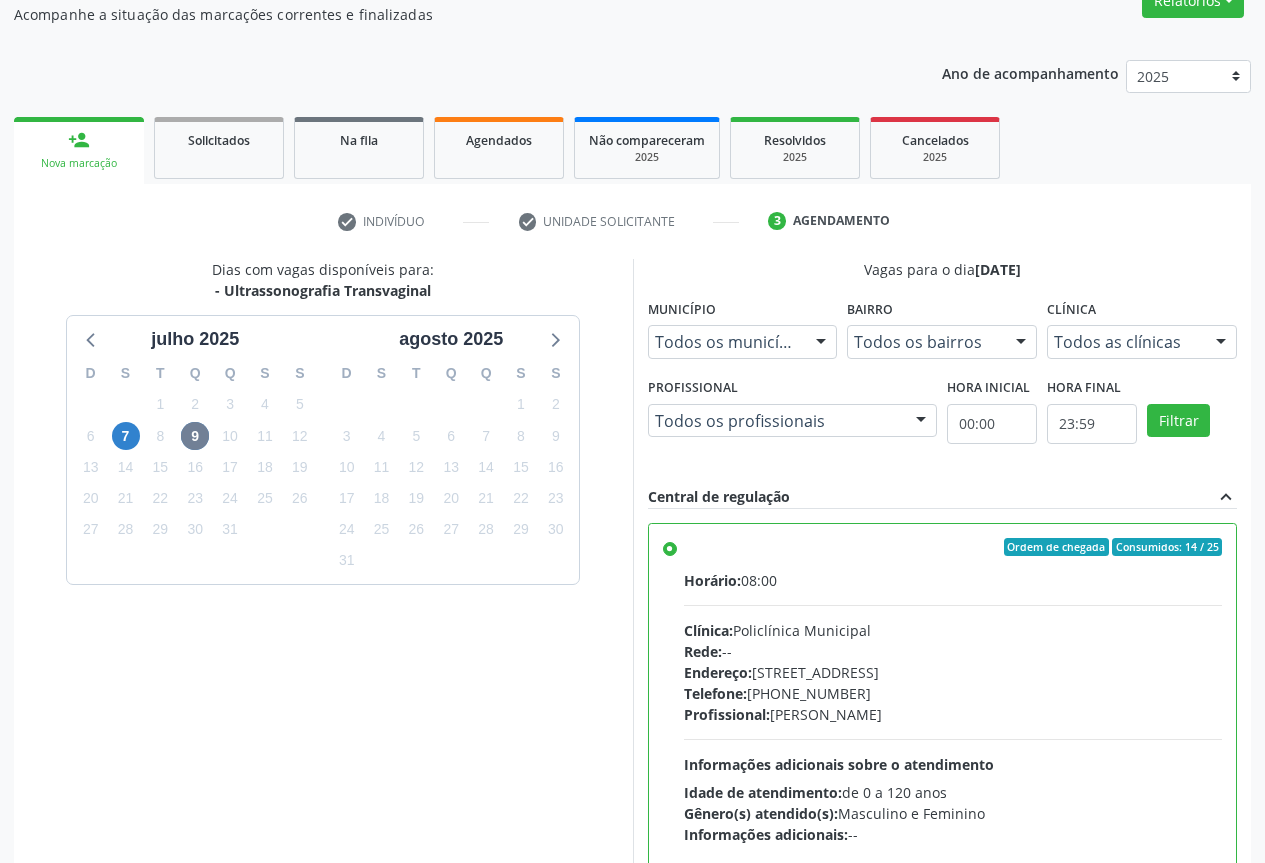 click on "Ordem de chegada
Consumidos: 14 / 25
Horário:   08:00
Clínica:  Policlínica Municipal
Rede:
--
Endereço:   Predio, nº 386, Centro, Campo Formoso - BA
Telefone:   (74) 6451312
Profissional:
Orlindo Carvalho dos Santos
Informações adicionais sobre o atendimento
Idade de atendimento:
de 0 a 120 anos
Gênero(s) atendido(s):
Masculino e Feminino
Informações adicionais:
--" at bounding box center (953, 691) 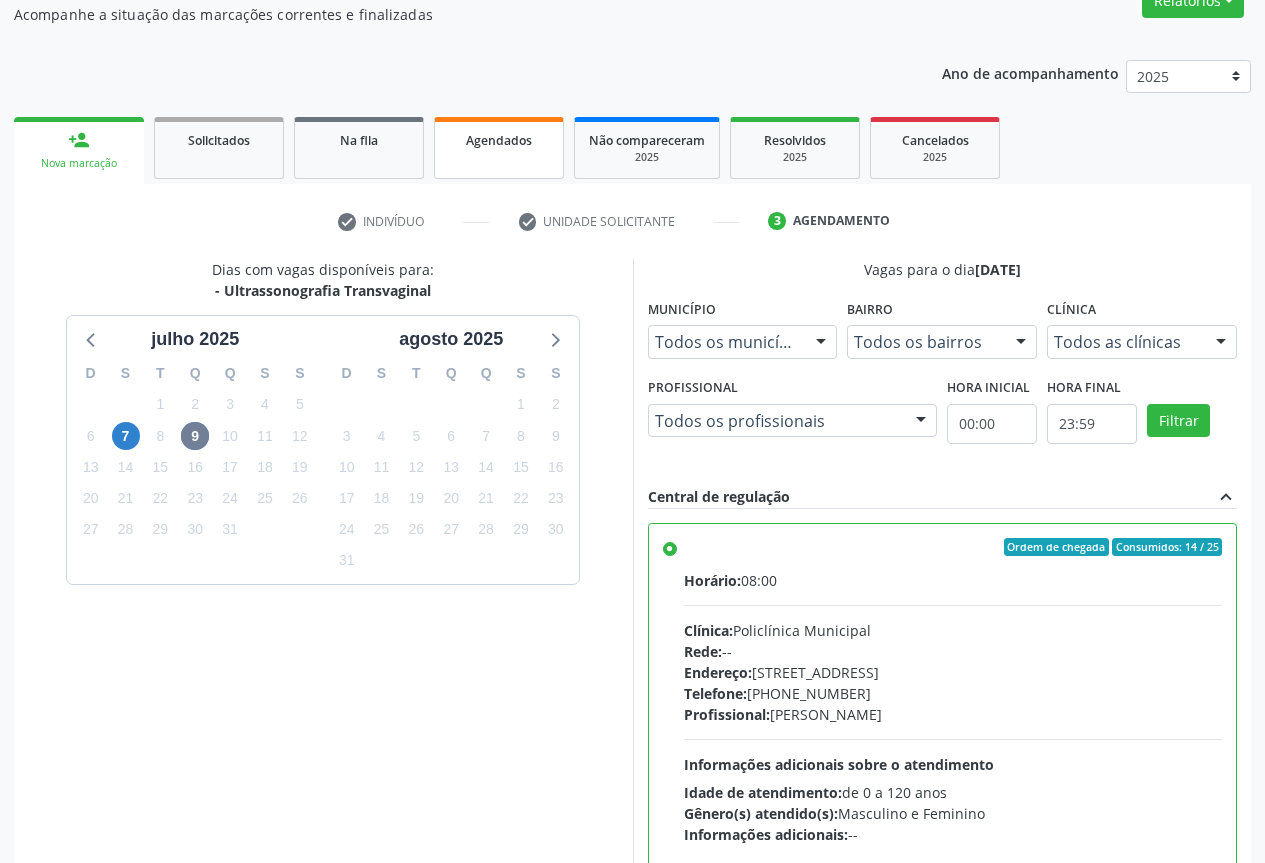 click on "Agendados" at bounding box center [499, 140] 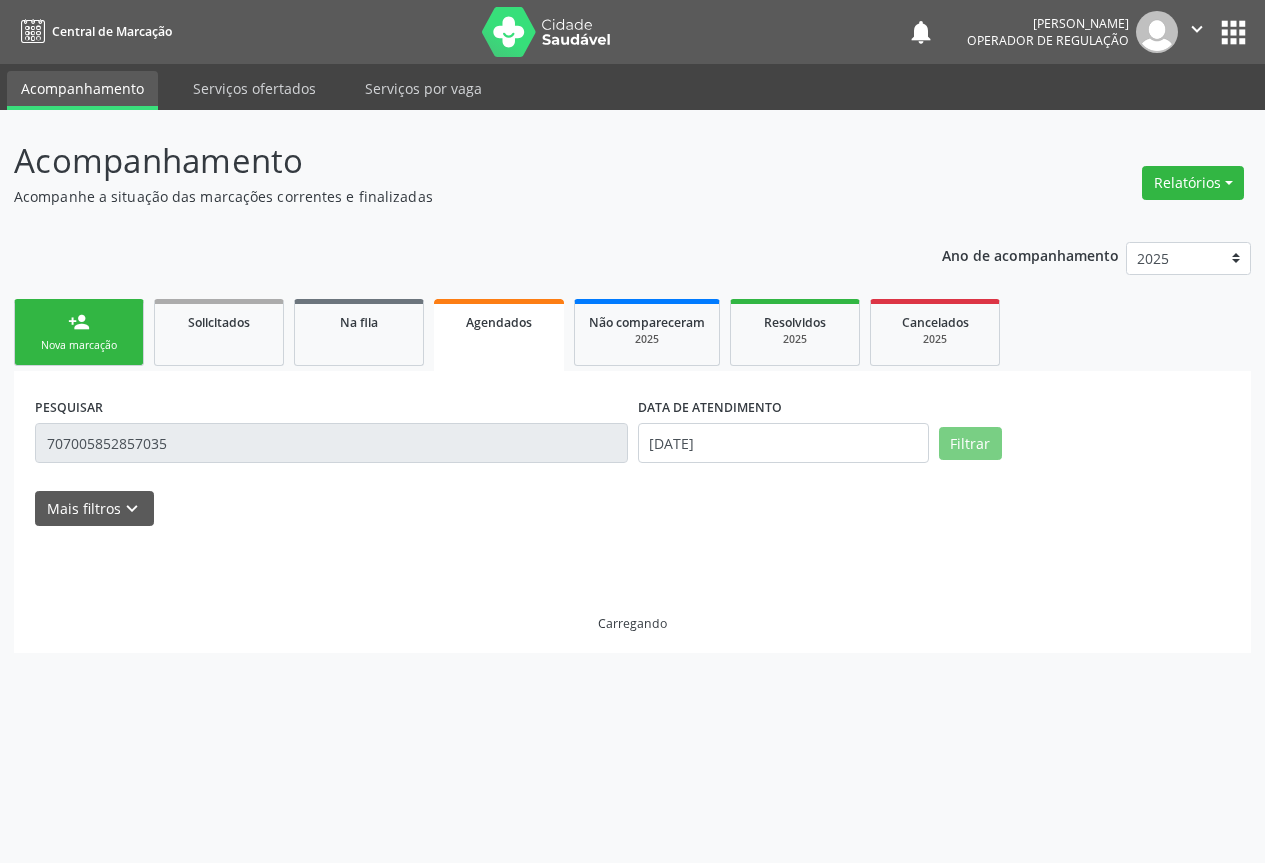 scroll, scrollTop: 0, scrollLeft: 0, axis: both 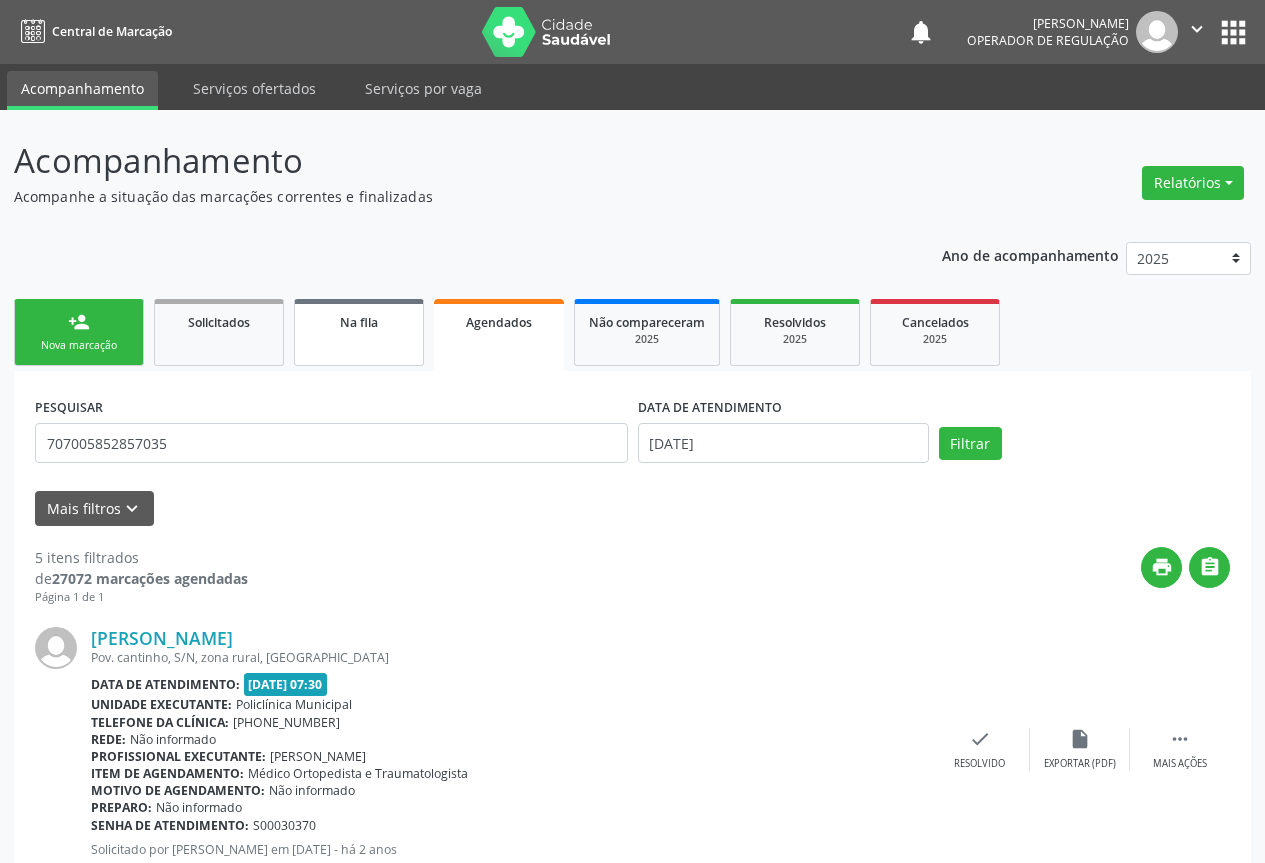 click on "Na fila" at bounding box center [359, 322] 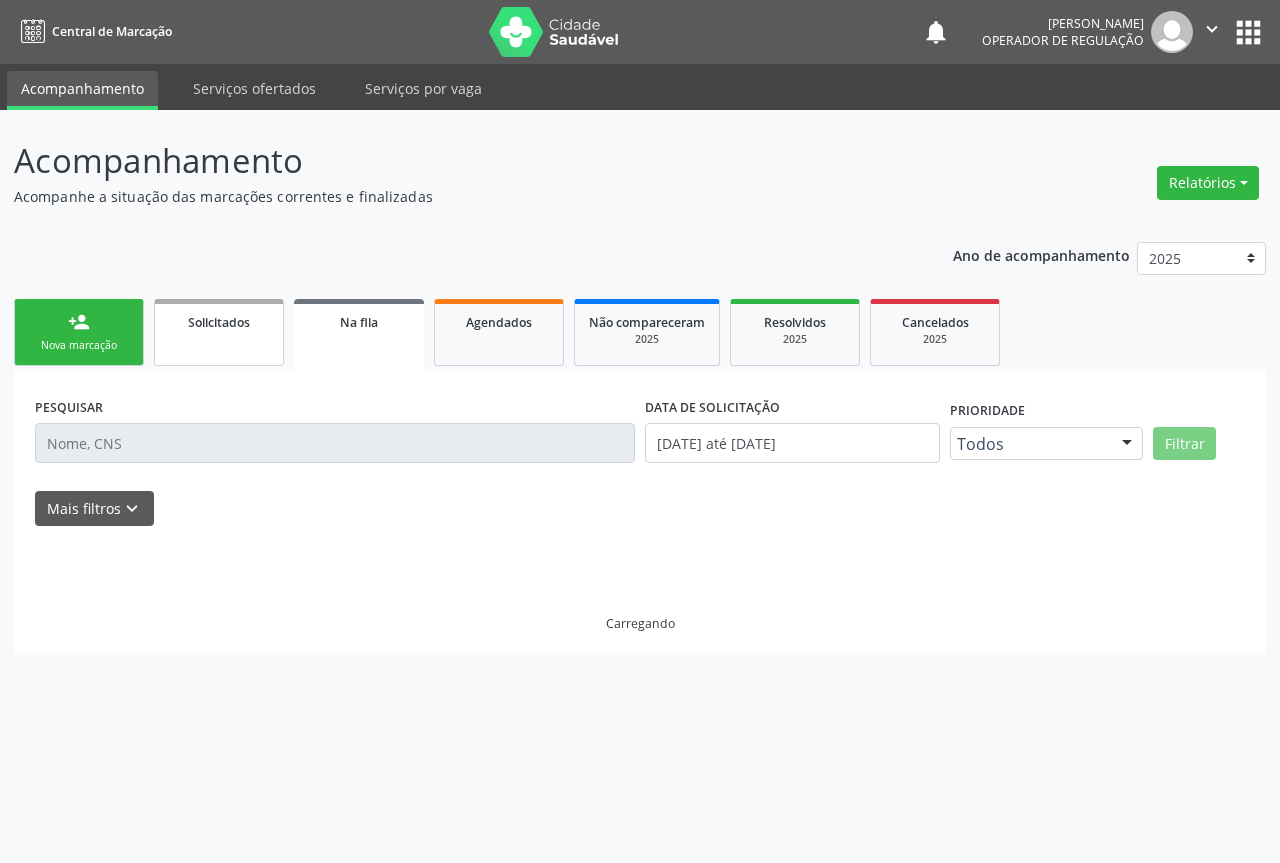 click on "Solicitados" at bounding box center [219, 332] 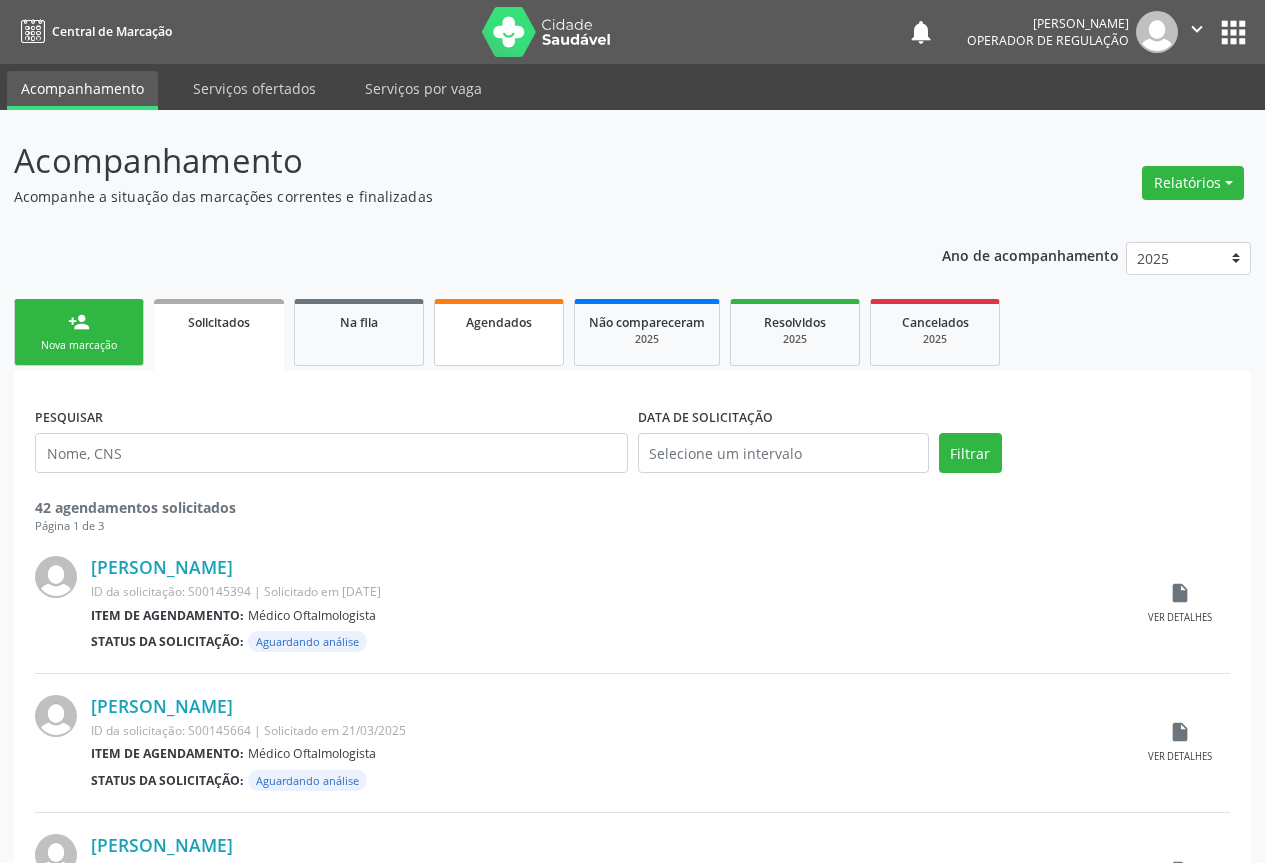 click on "Agendados" at bounding box center [499, 332] 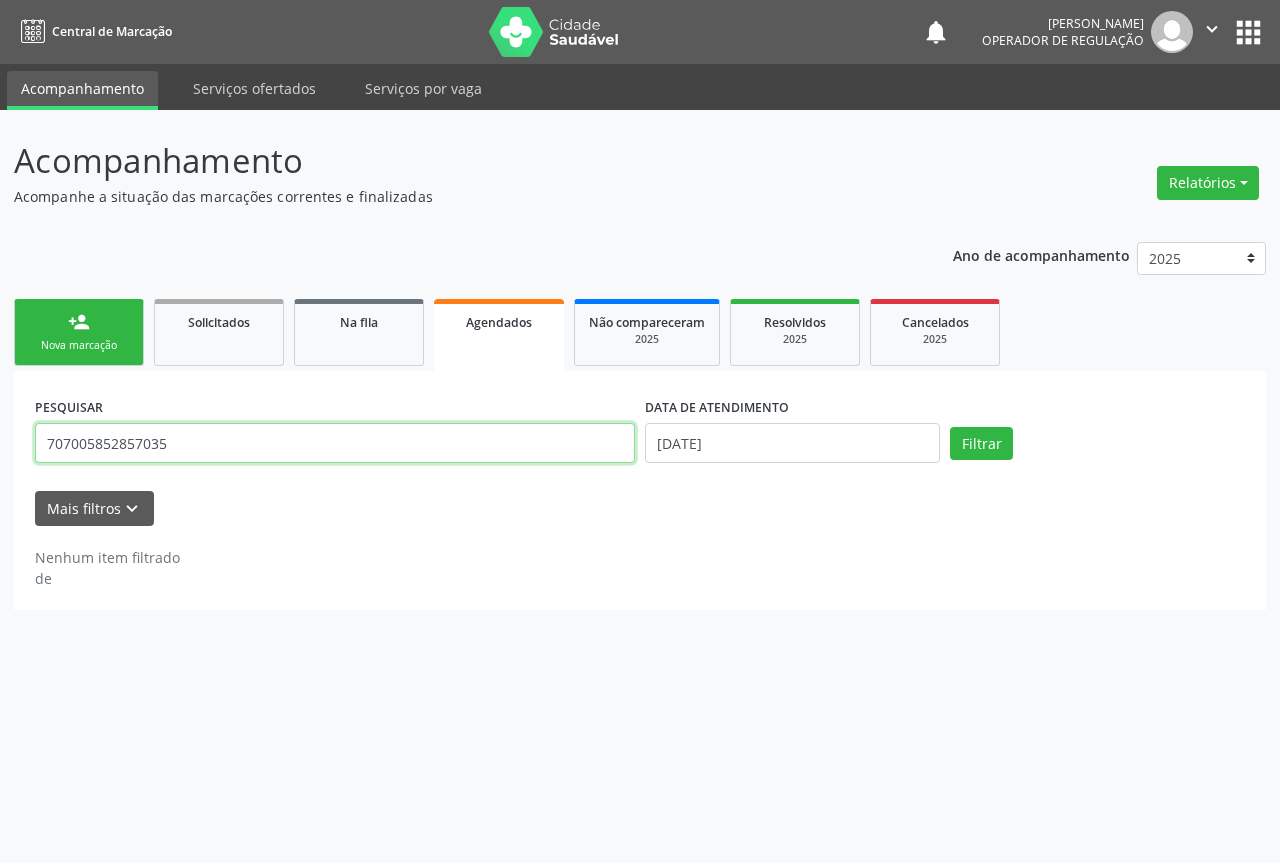 click on "707005852857035" at bounding box center (335, 443) 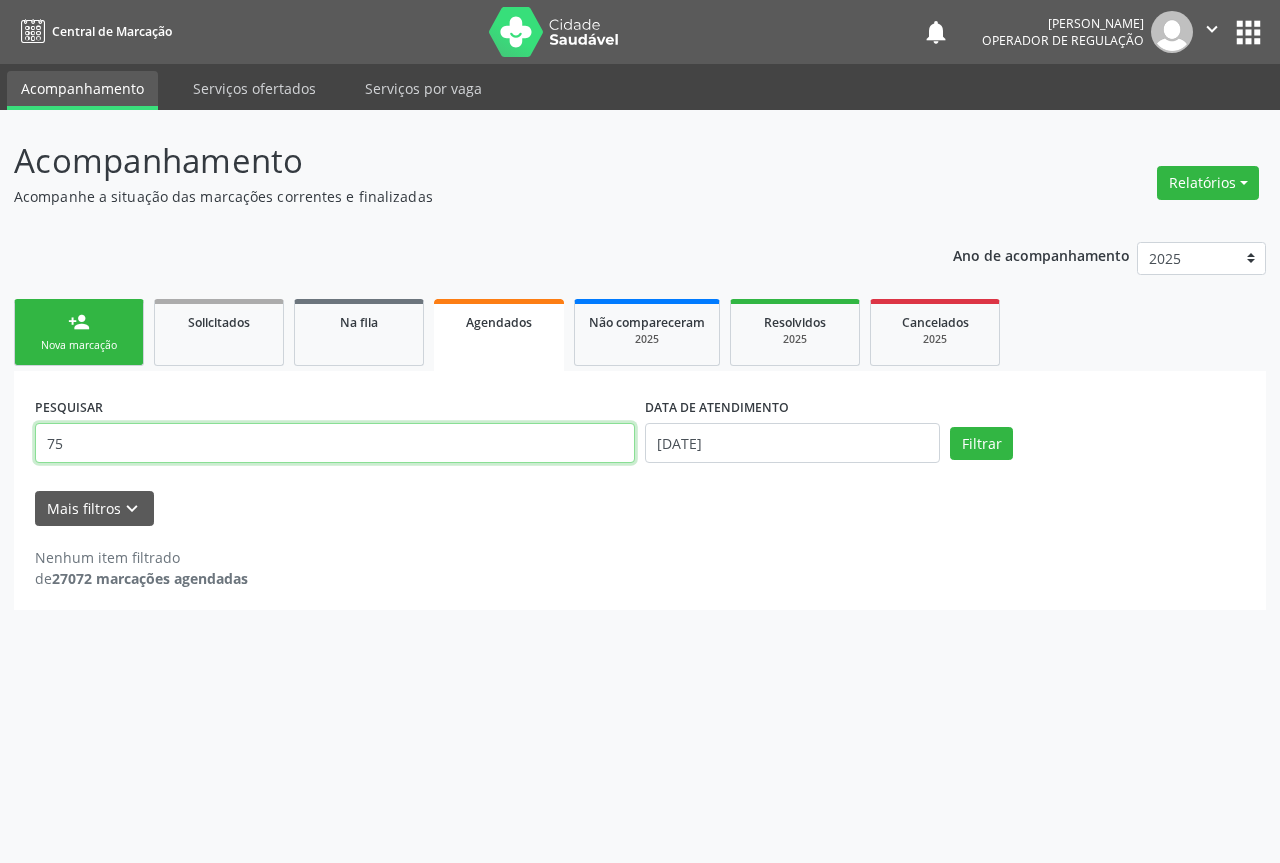 type on "5" 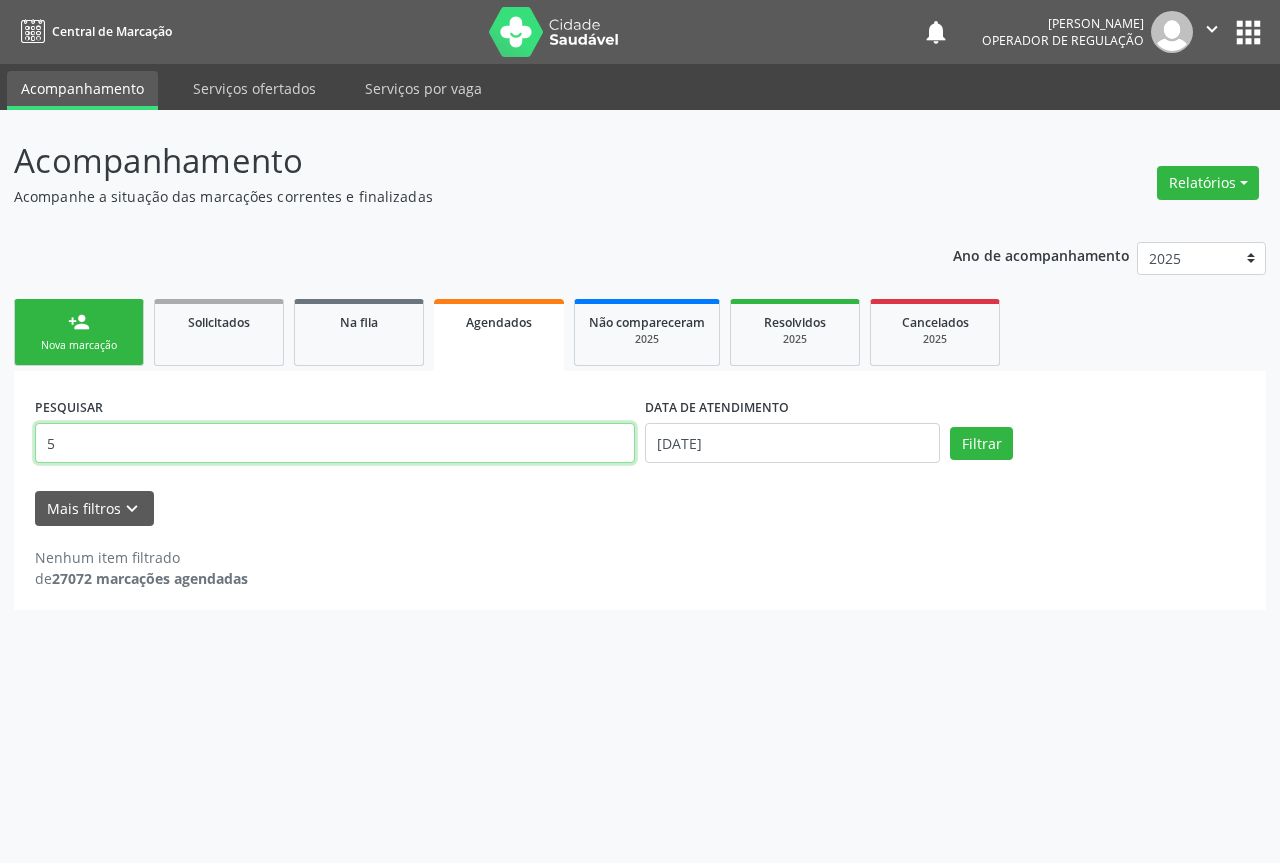click on "5" at bounding box center (335, 443) 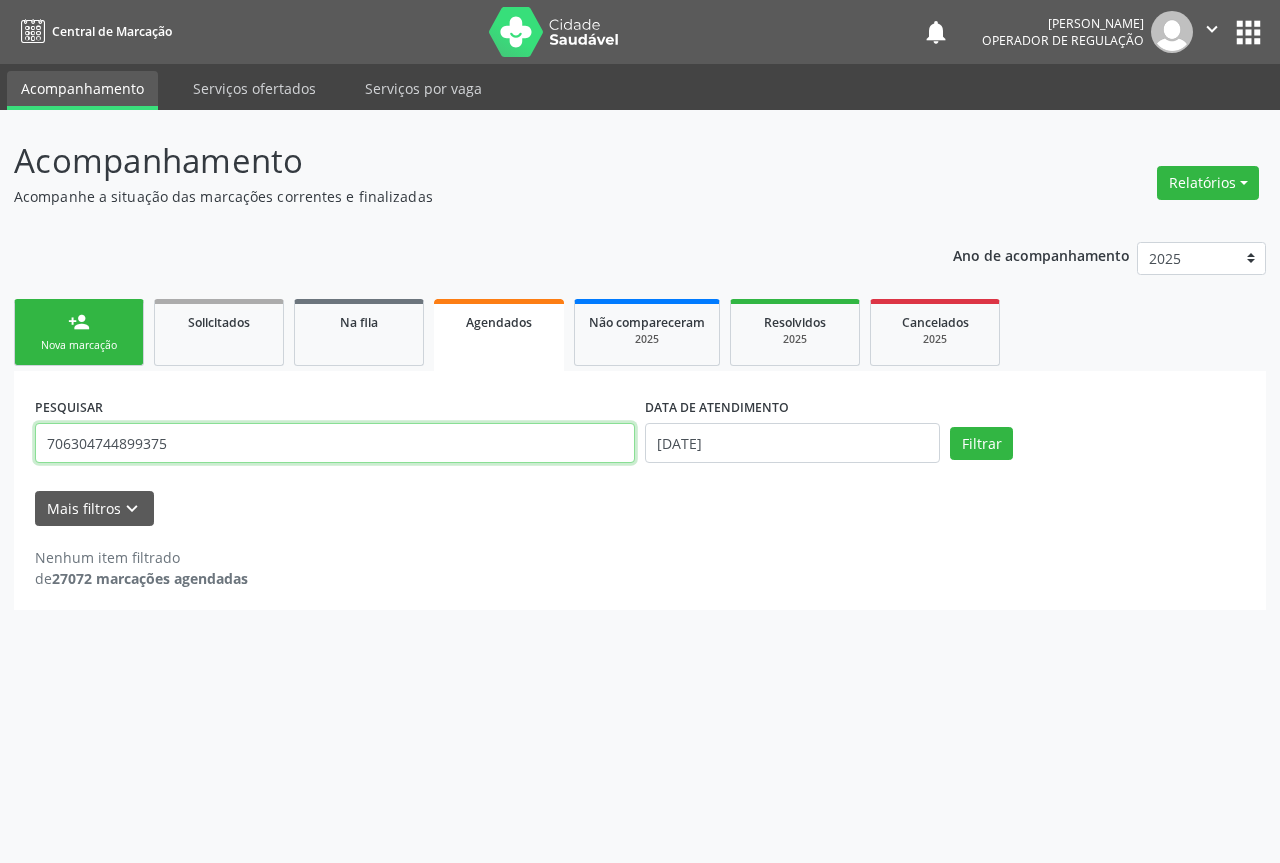 type on "706304744899375" 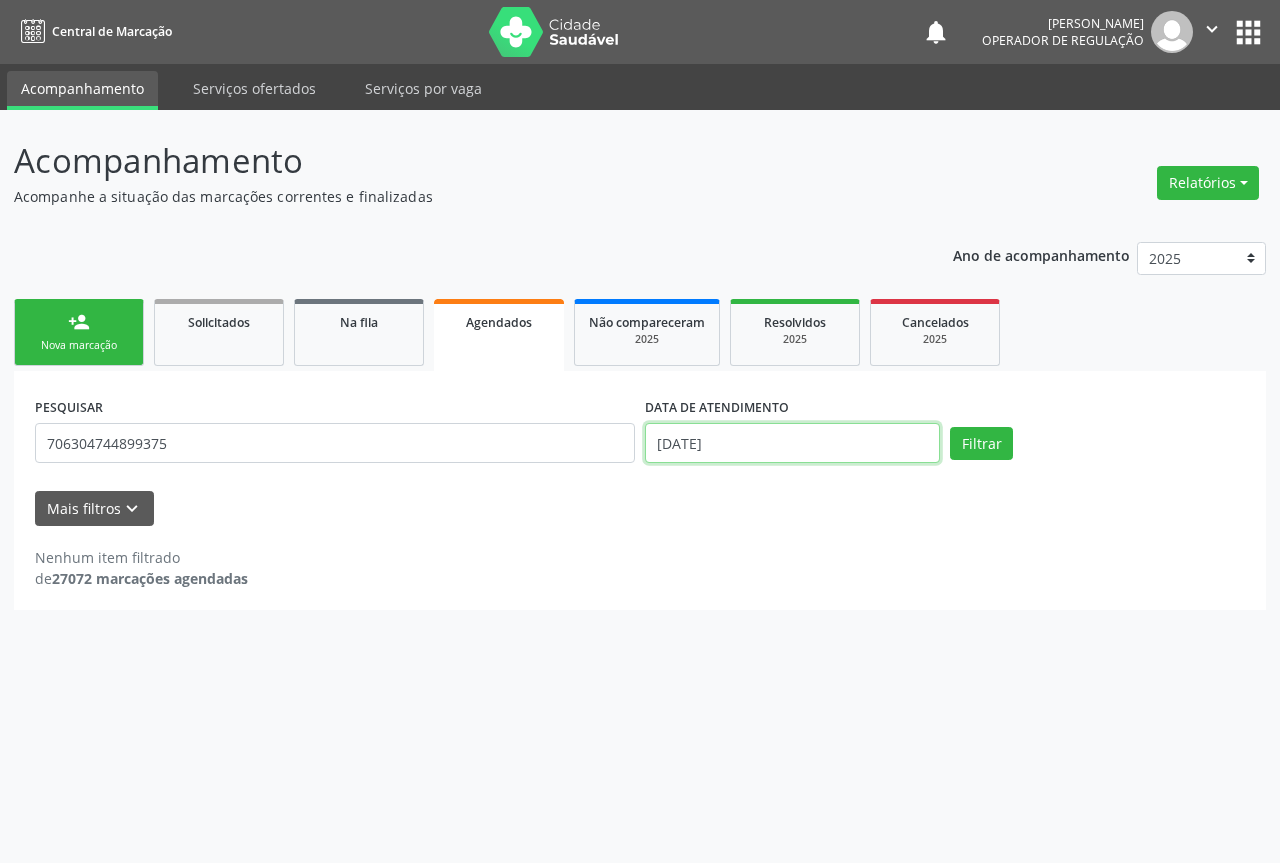 click on "01/07/2025" at bounding box center [792, 443] 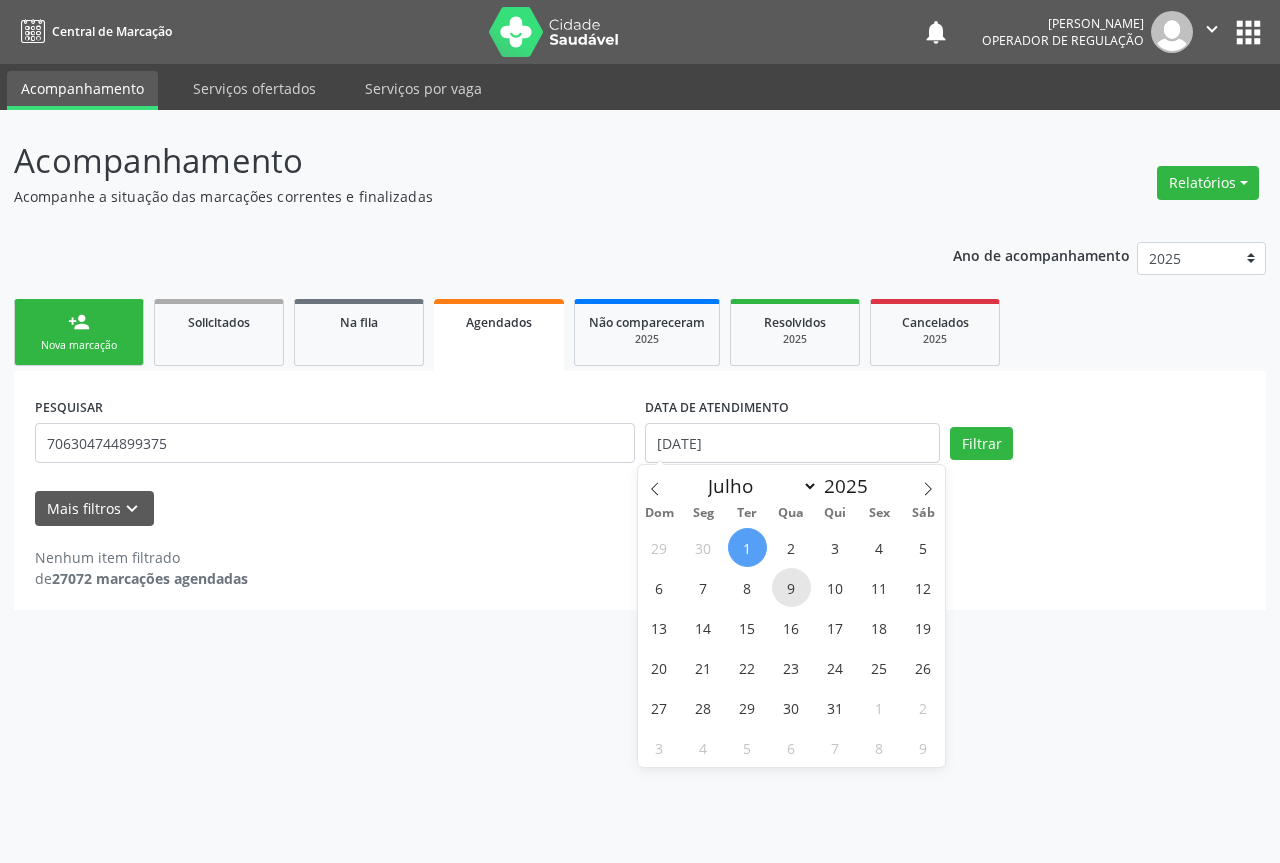 click on "9" at bounding box center (791, 587) 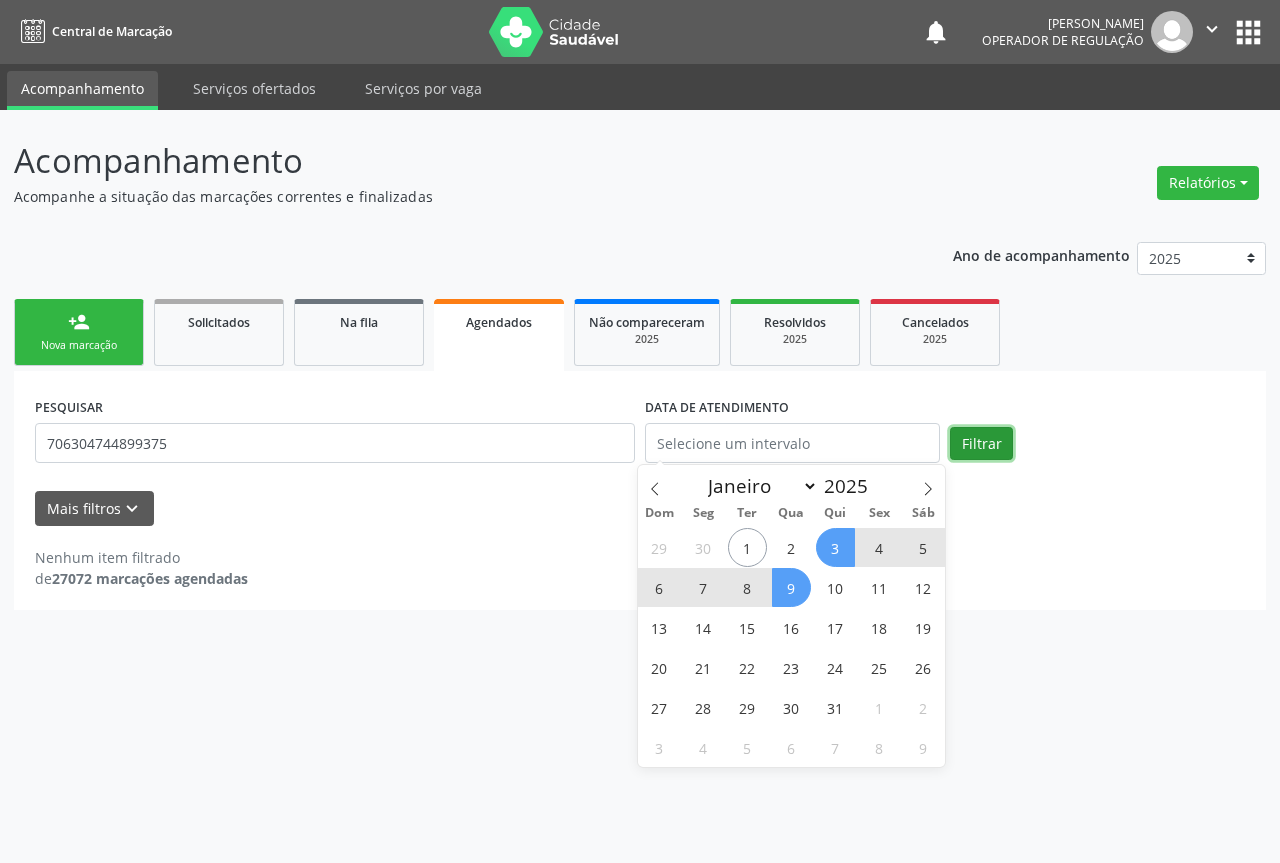 click on "Filtrar" at bounding box center (981, 444) 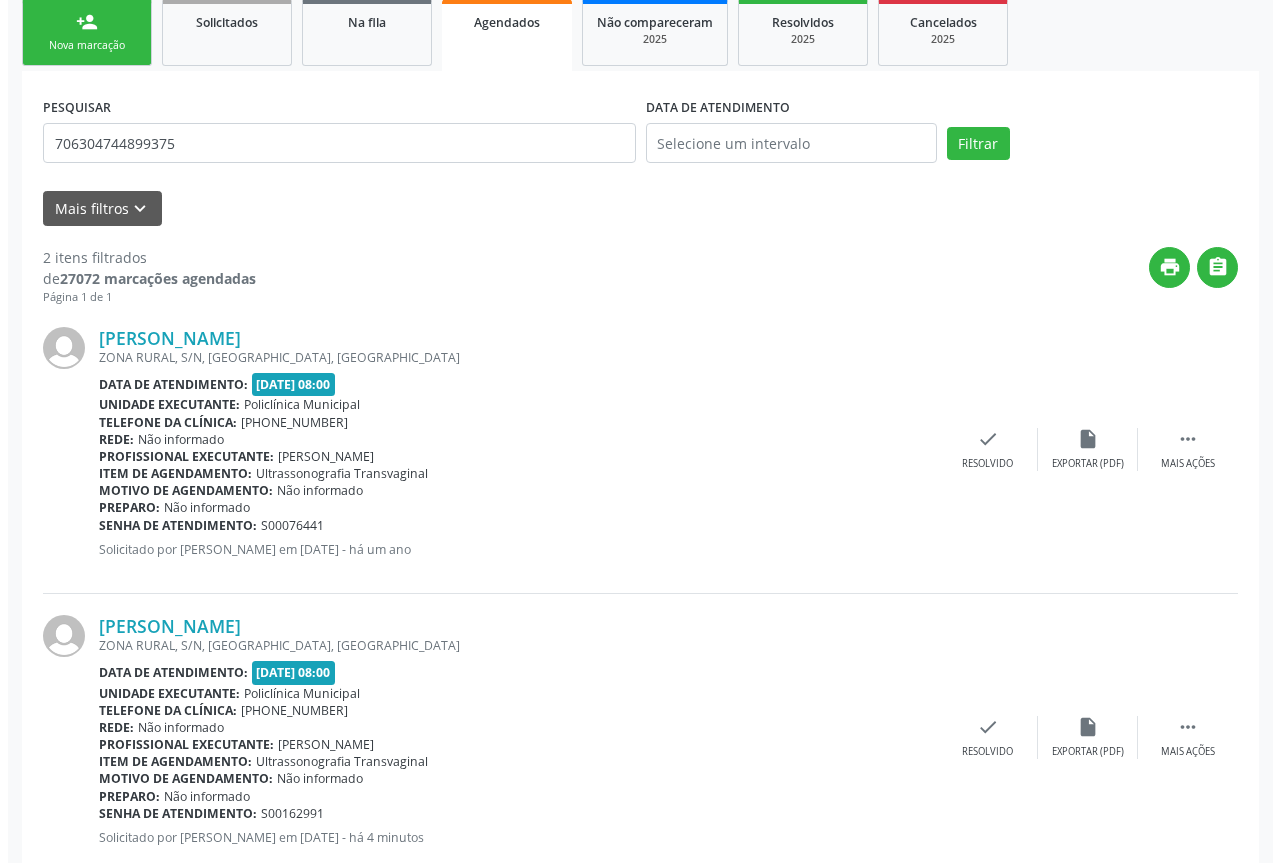 scroll, scrollTop: 353, scrollLeft: 0, axis: vertical 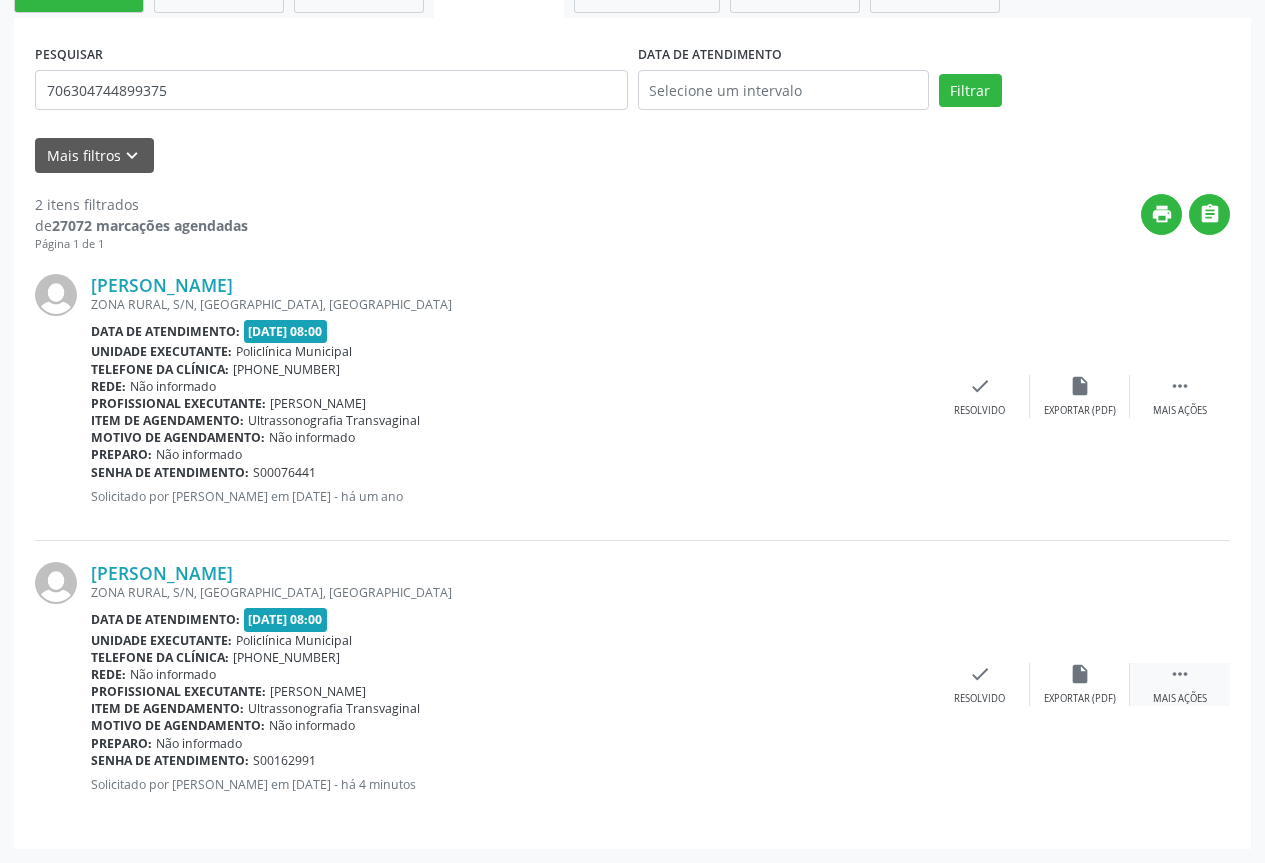 click on "Mais ações" at bounding box center [1180, 699] 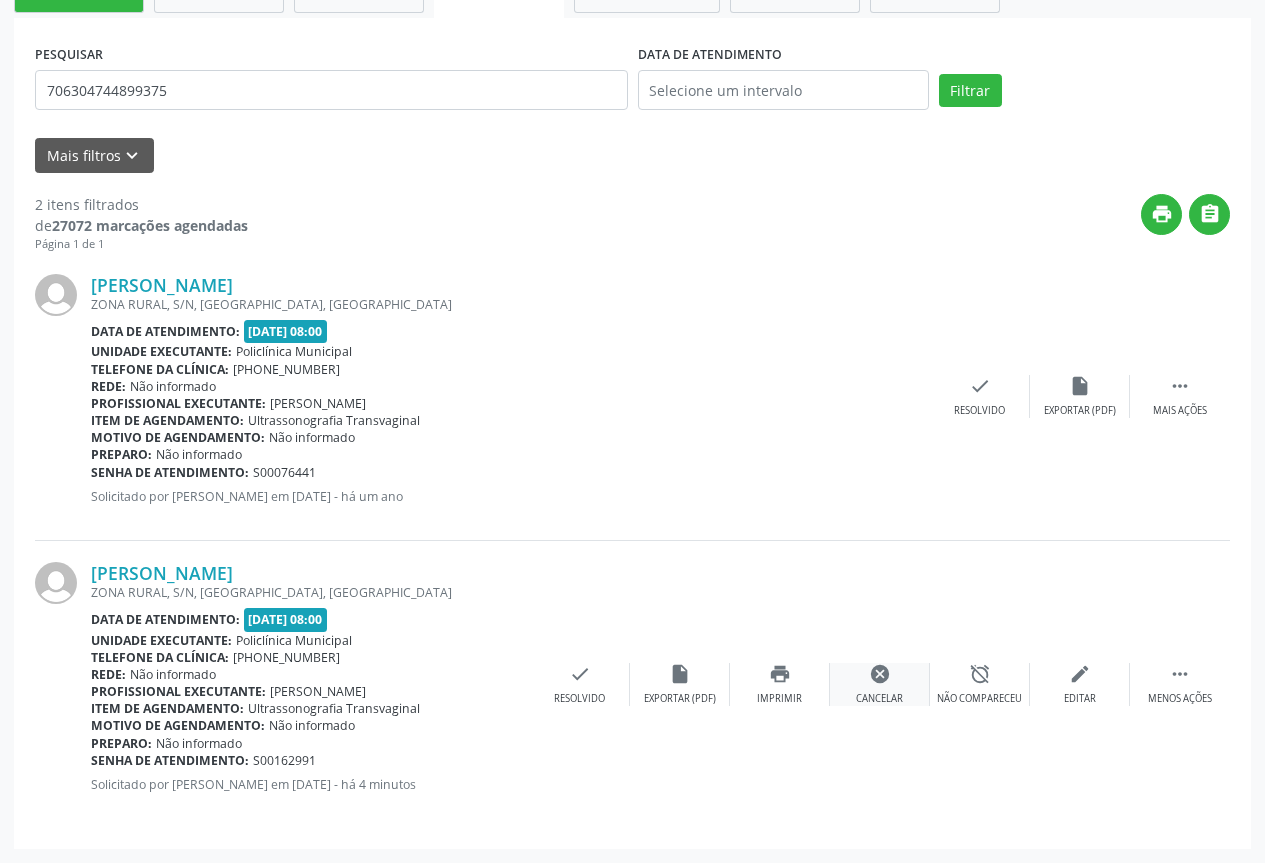 click on "cancel
Cancelar" at bounding box center [880, 684] 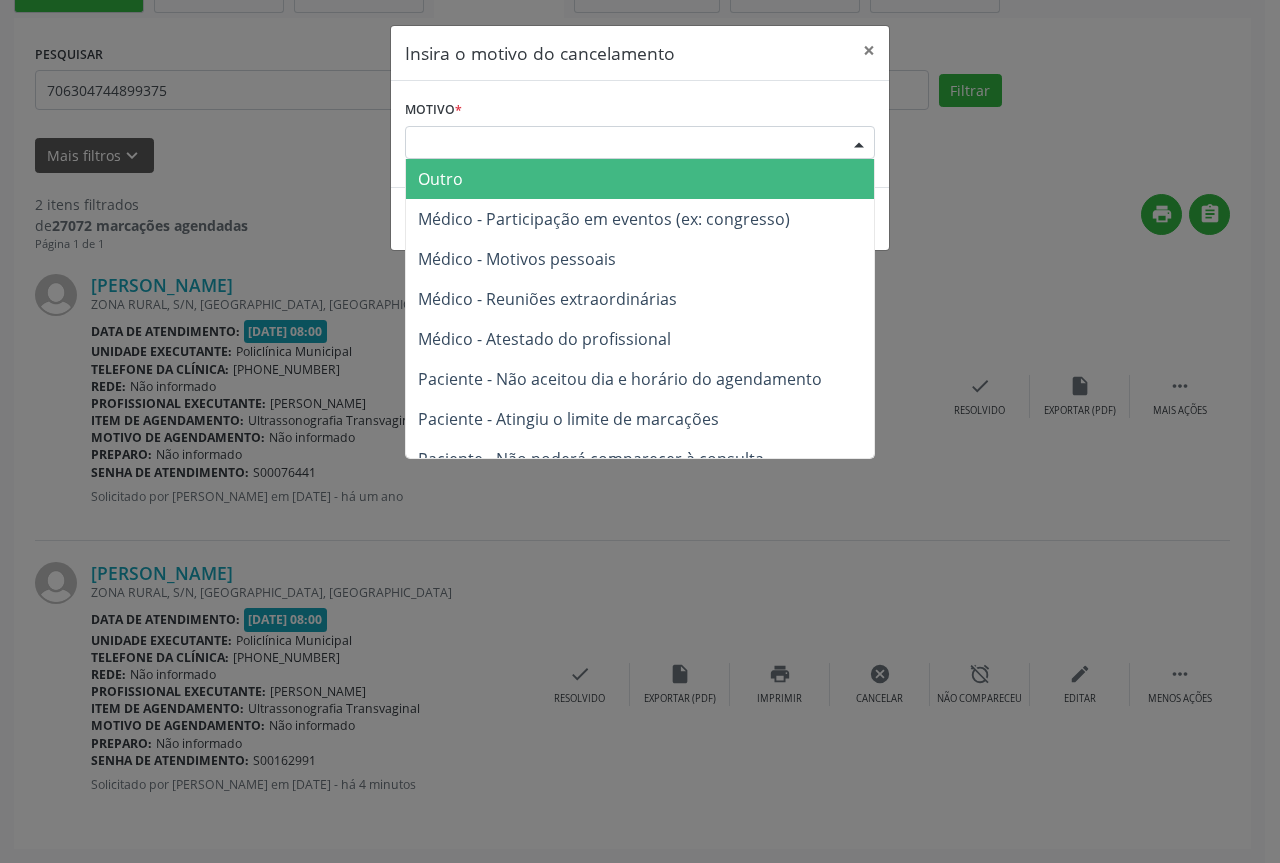 click on "Escolha o motivo
Outro   Médico - Participação em eventos (ex: congresso)   Médico - Motivos pessoais   Médico - Reuniões extraordinárias   Médico - Atestado do profissional   Paciente - Não aceitou dia e horário do agendamento   Paciente - Atingiu o limite de marcações   Paciente - Não poderá comparecer à consulta   Paciente - Não aceitou médico ou especialidade   Médico - Sem vaga disponível
Nenhum resultado encontrado para: "   "
Não há nenhuma opção para ser exibida." at bounding box center (640, 143) 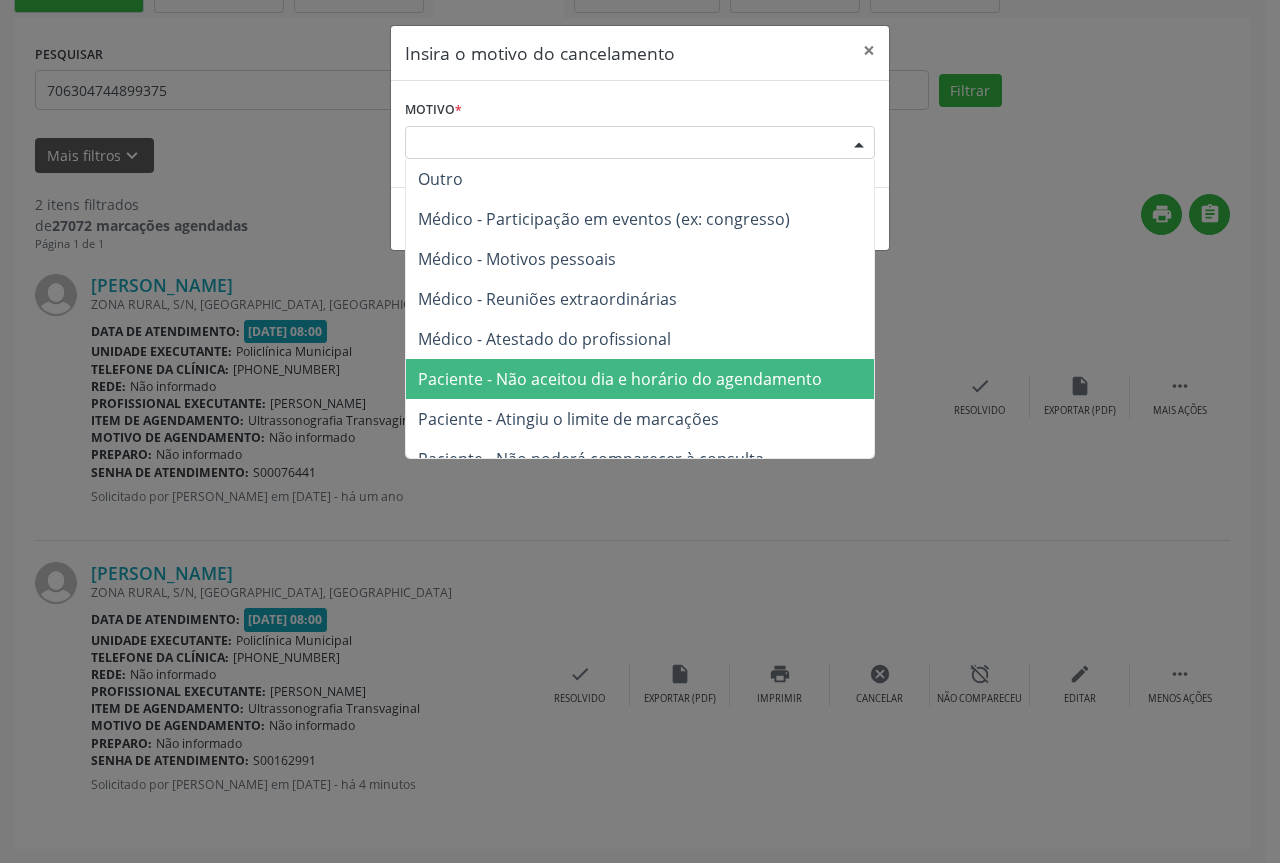 click on "Paciente - Não aceitou dia e horário do agendamento" at bounding box center (620, 379) 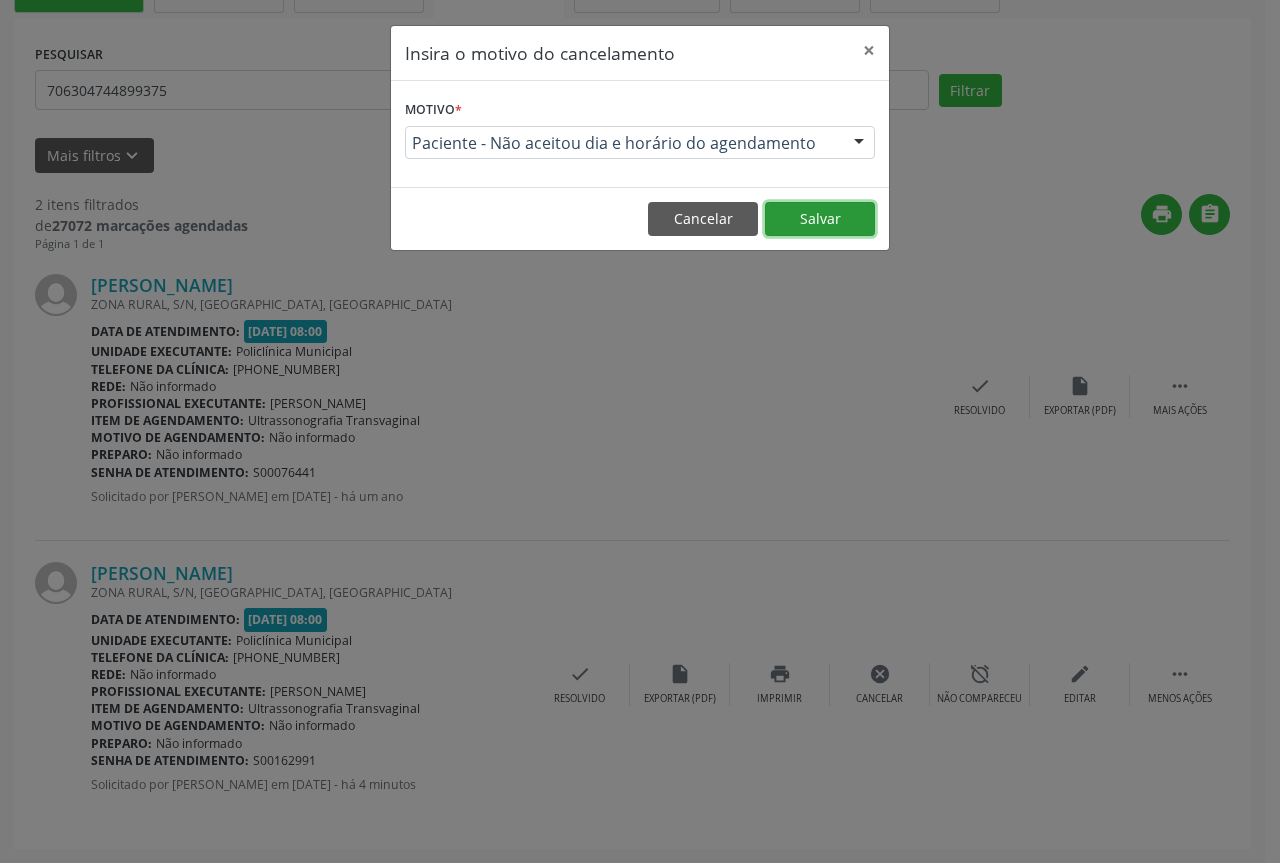 click on "Salvar" at bounding box center (820, 219) 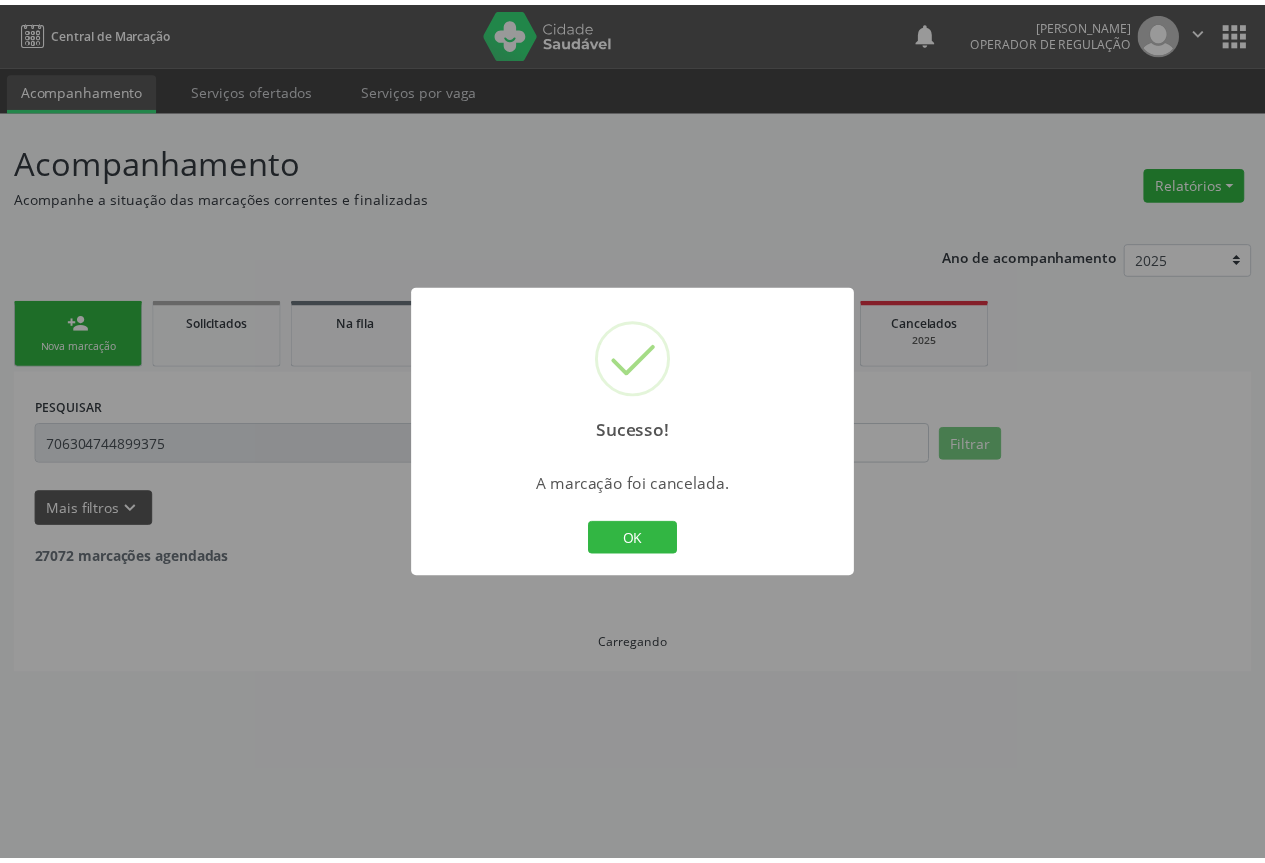 scroll, scrollTop: 0, scrollLeft: 0, axis: both 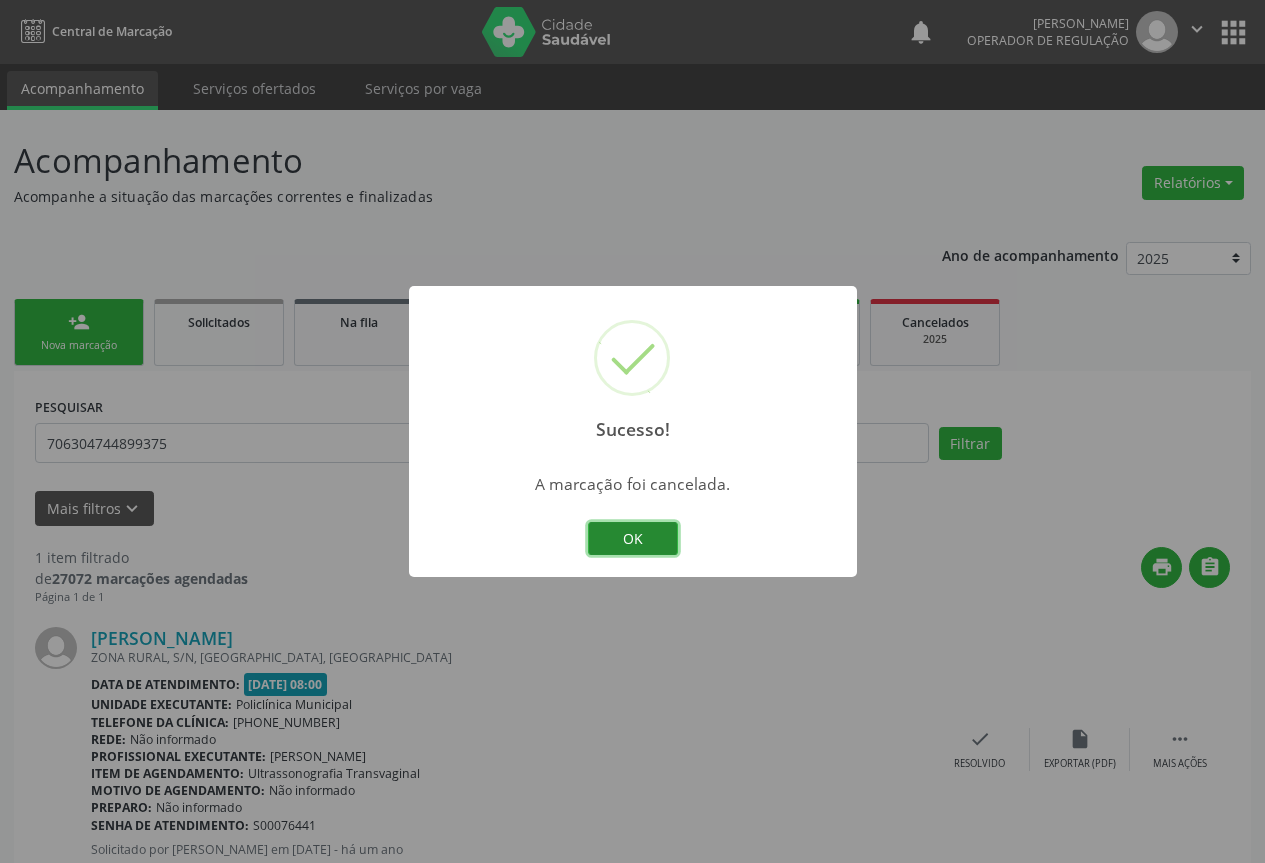 click on "OK" at bounding box center [633, 539] 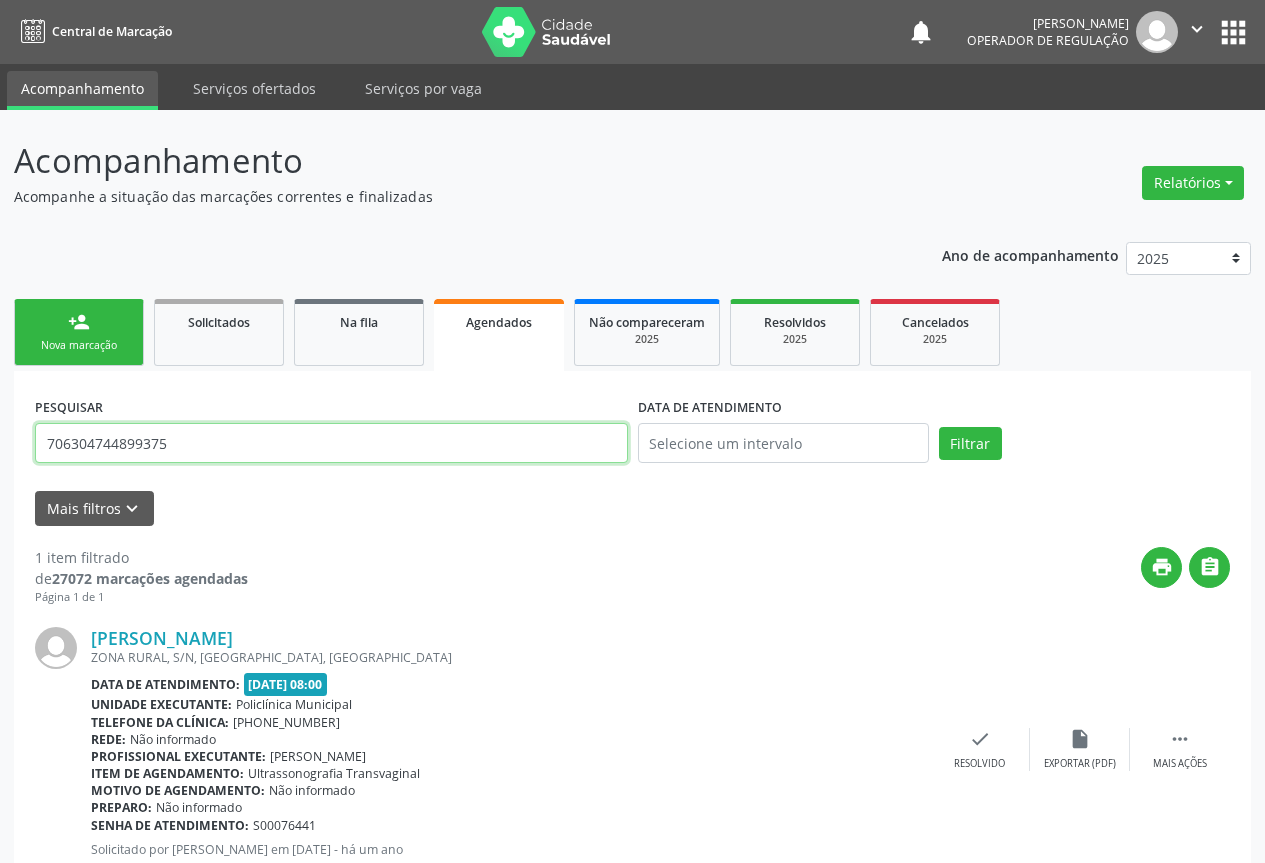 click on "706304744899375" at bounding box center (331, 443) 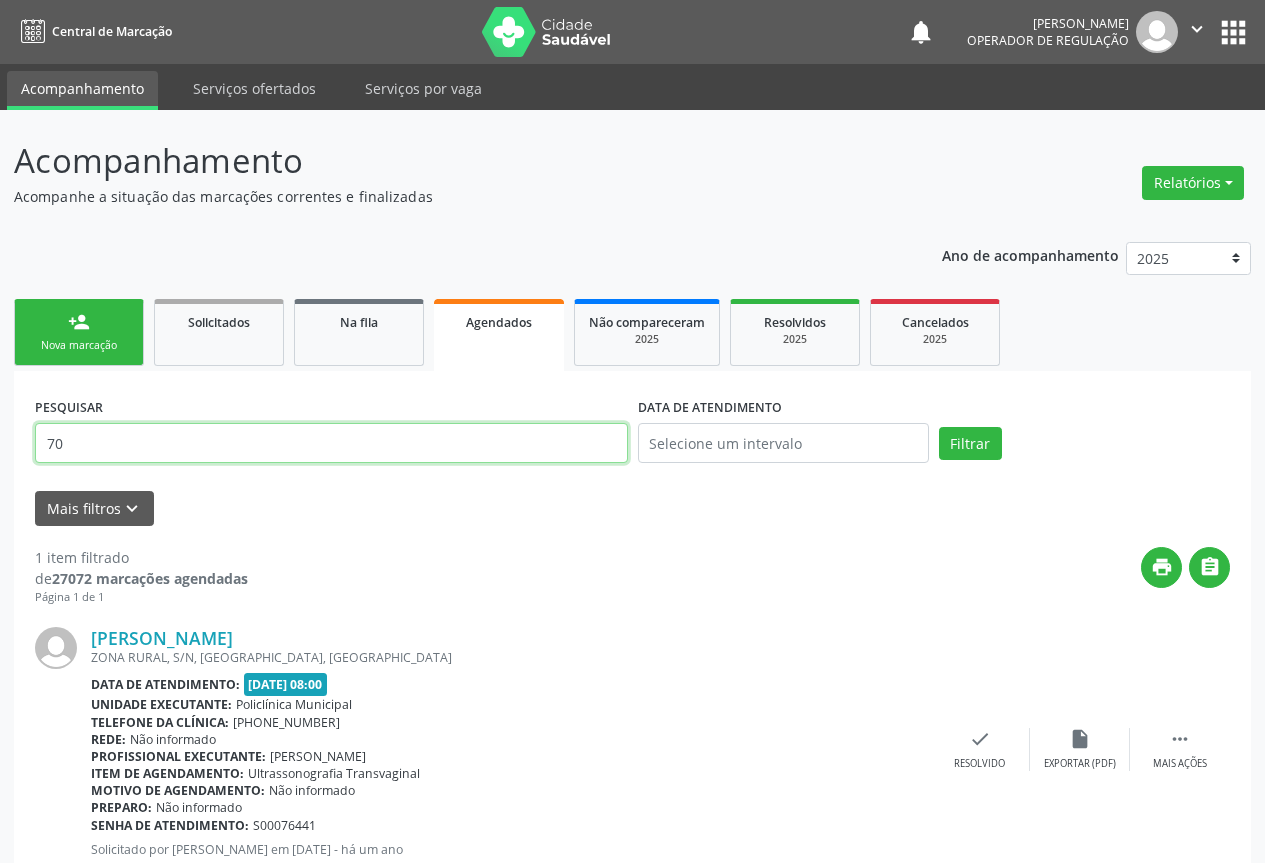 type on "7" 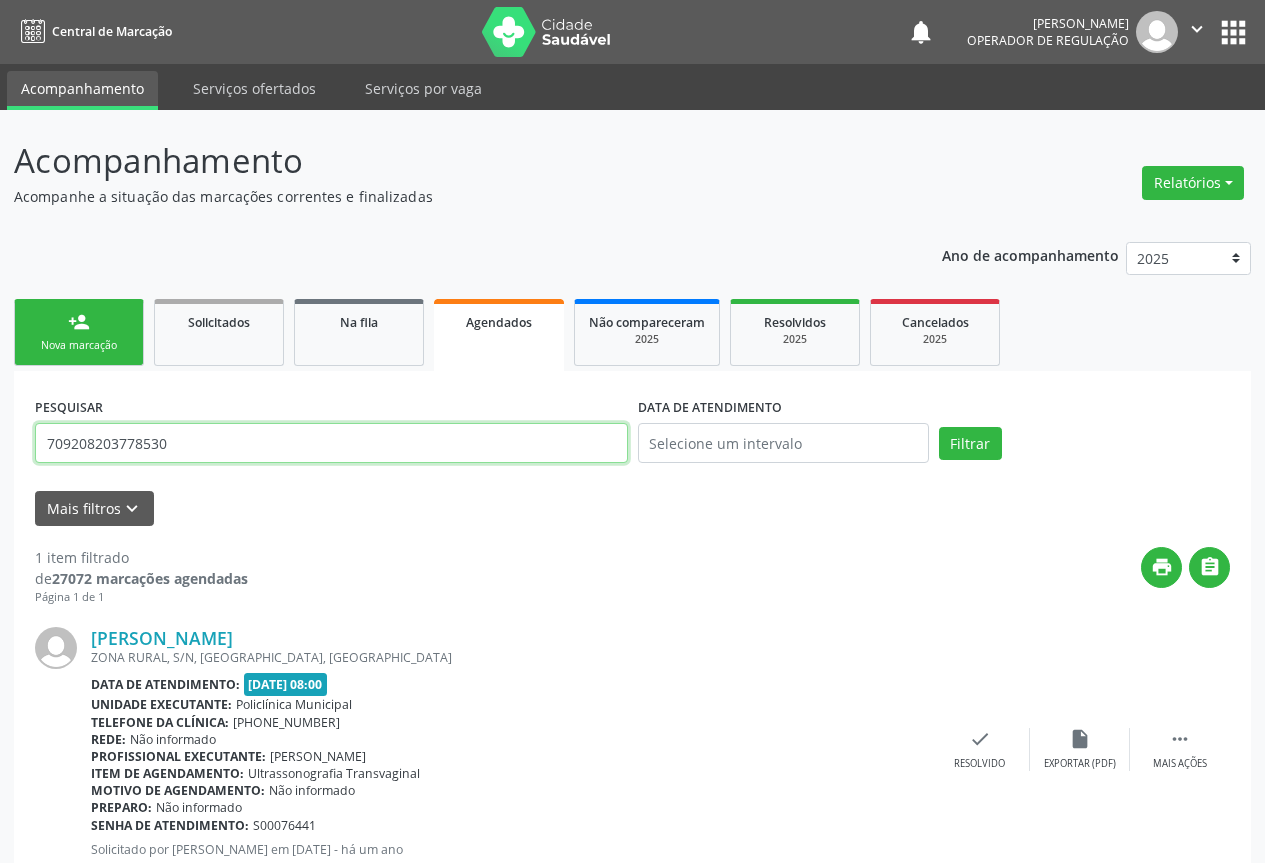 type on "709208203778530" 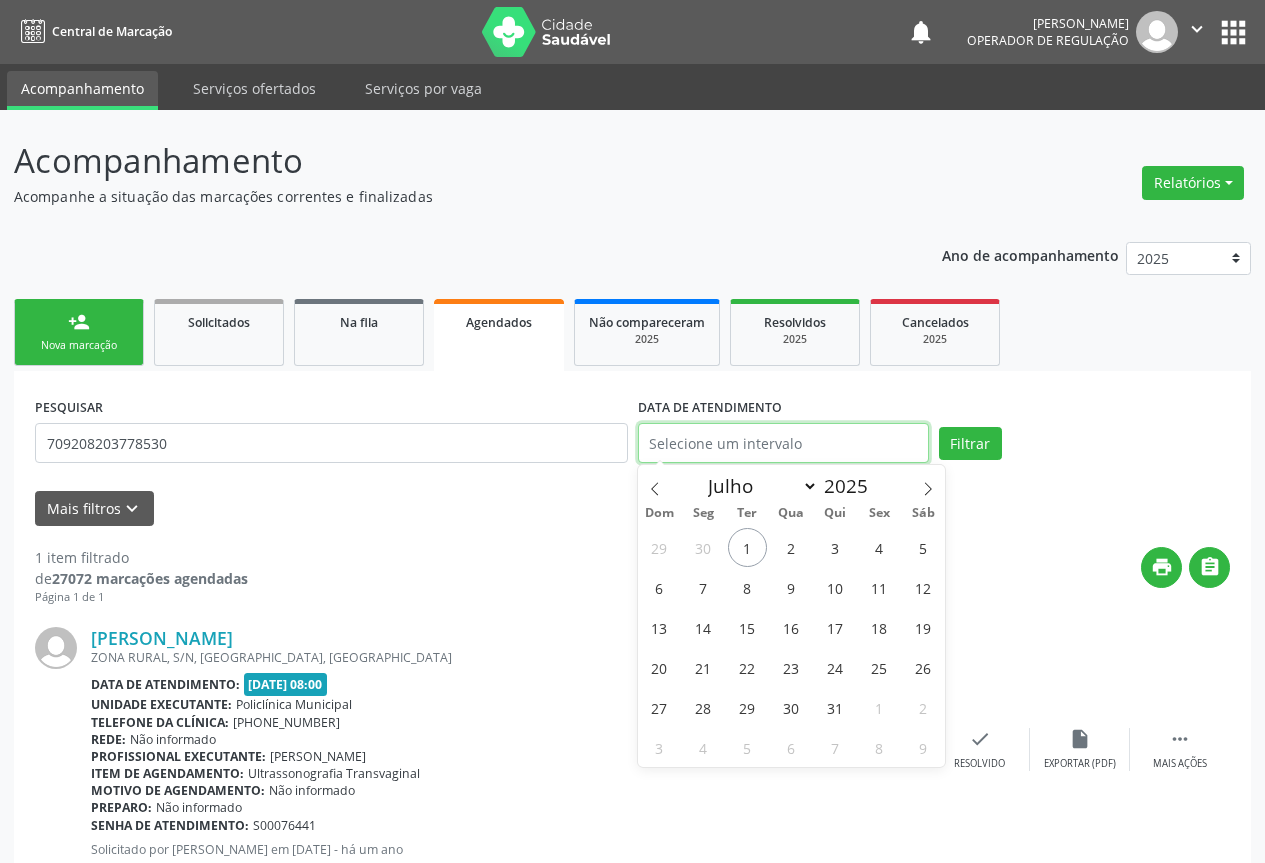 click at bounding box center (783, 443) 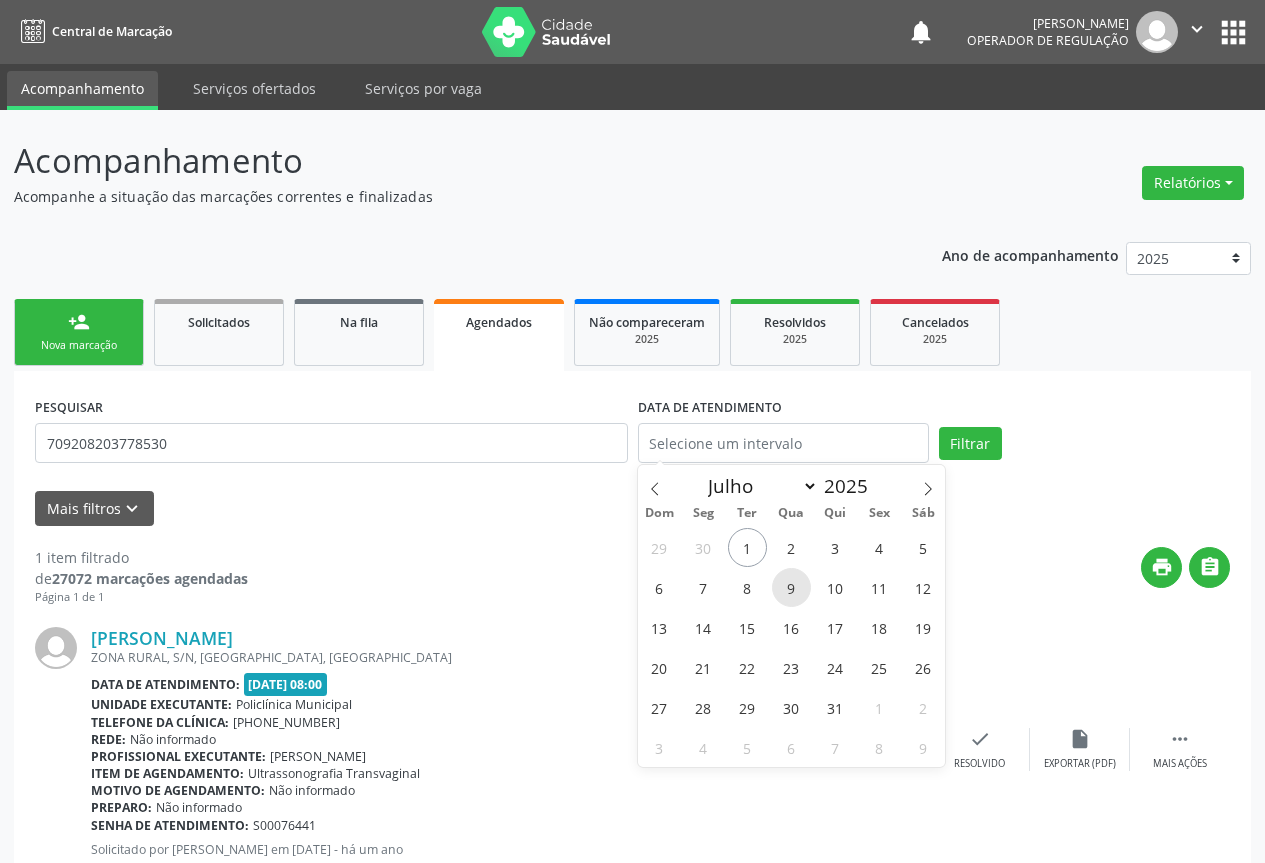 click on "9" at bounding box center (791, 587) 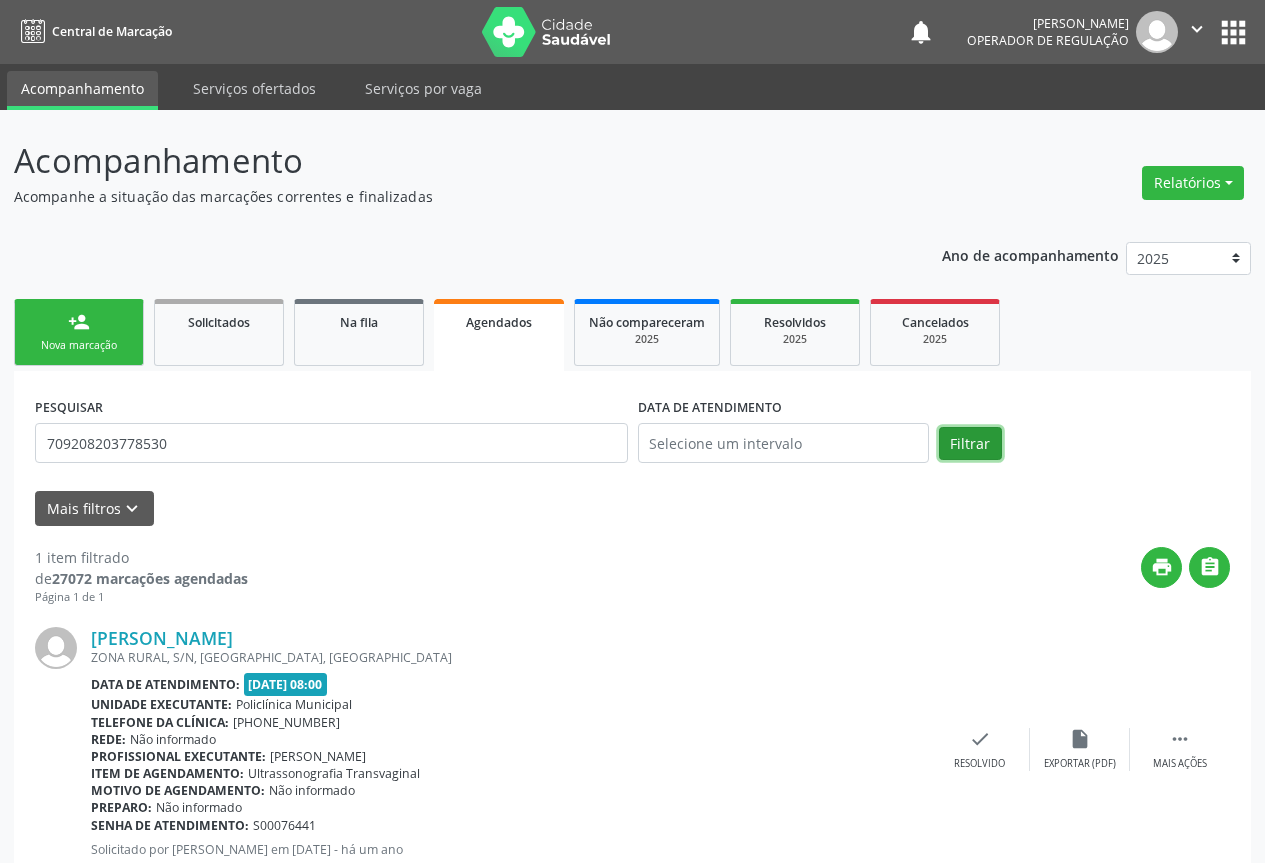 click on "Filtrar" at bounding box center [970, 444] 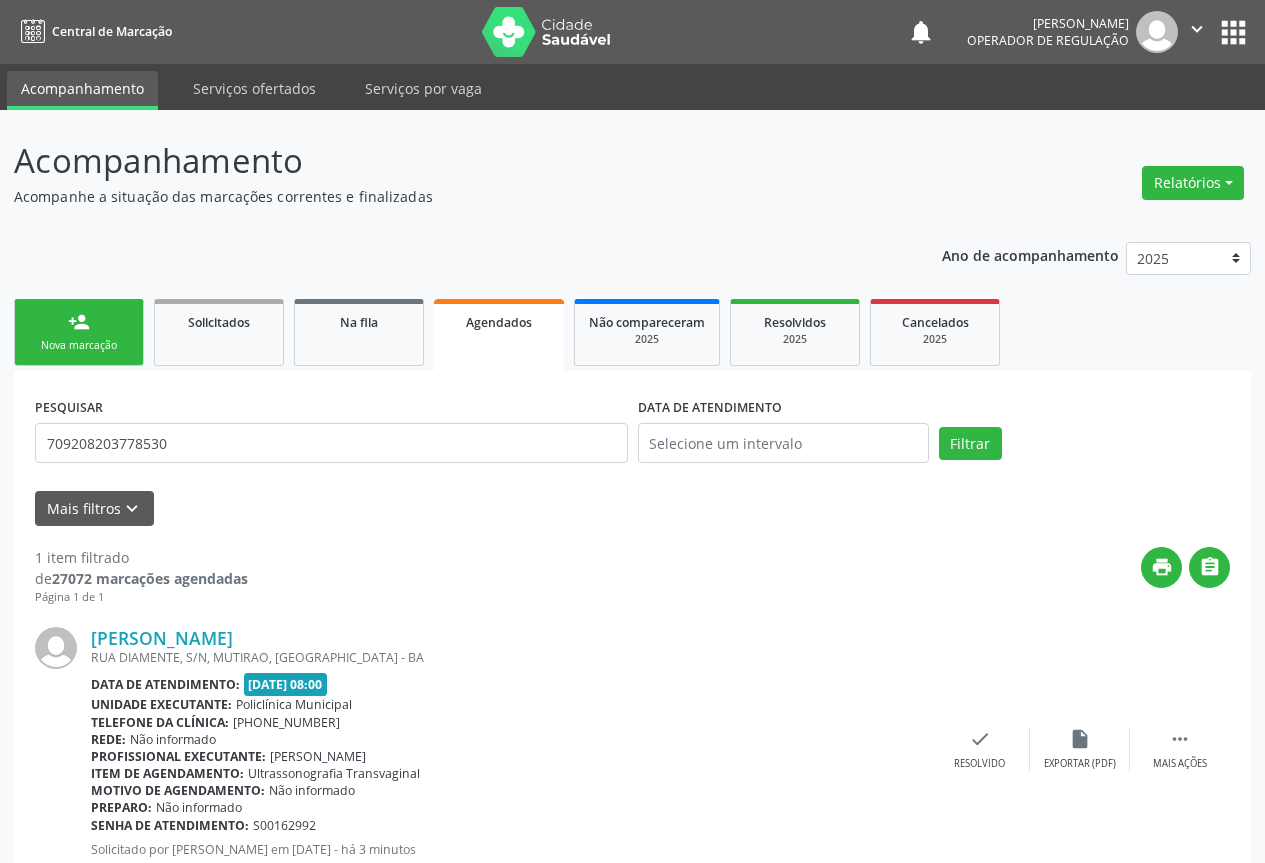 scroll, scrollTop: 65, scrollLeft: 0, axis: vertical 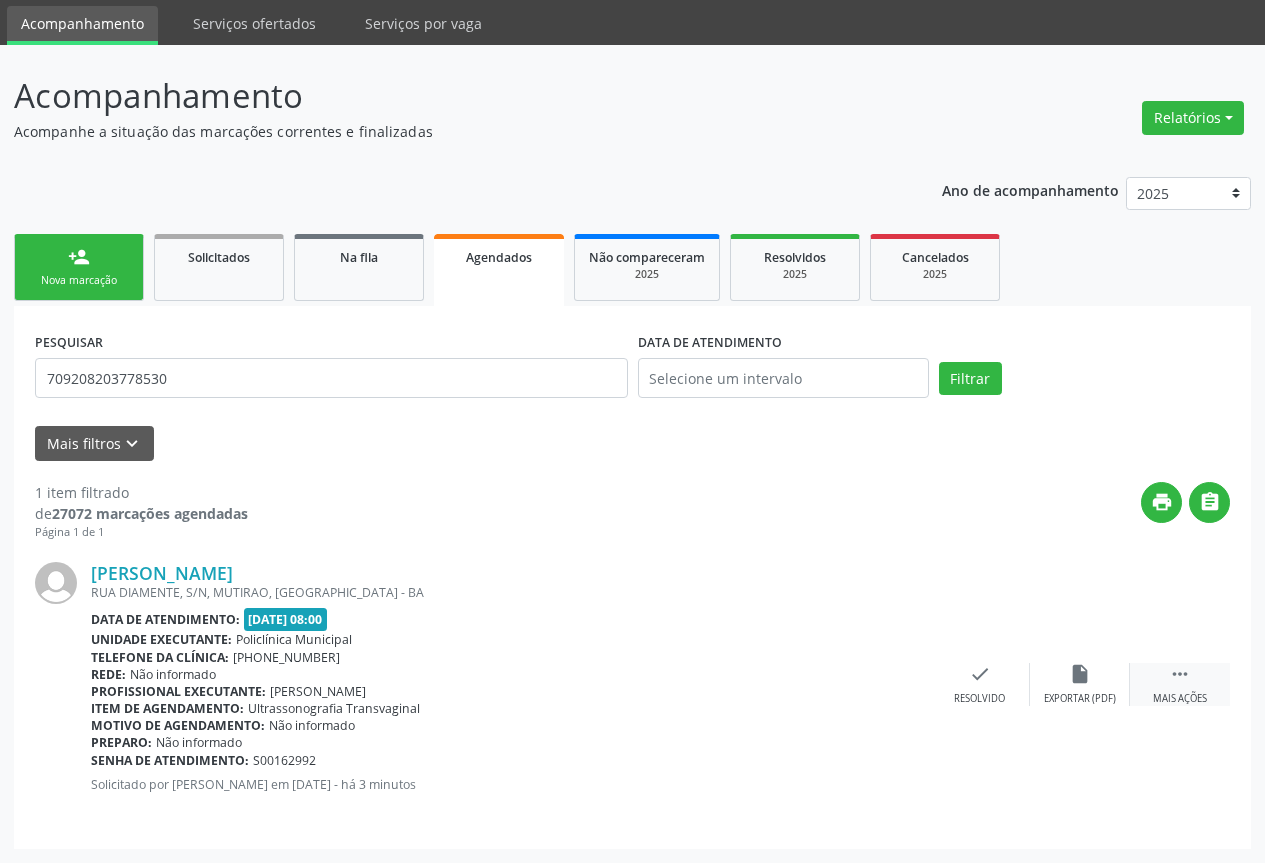 click on "
Mais ações" at bounding box center [1180, 684] 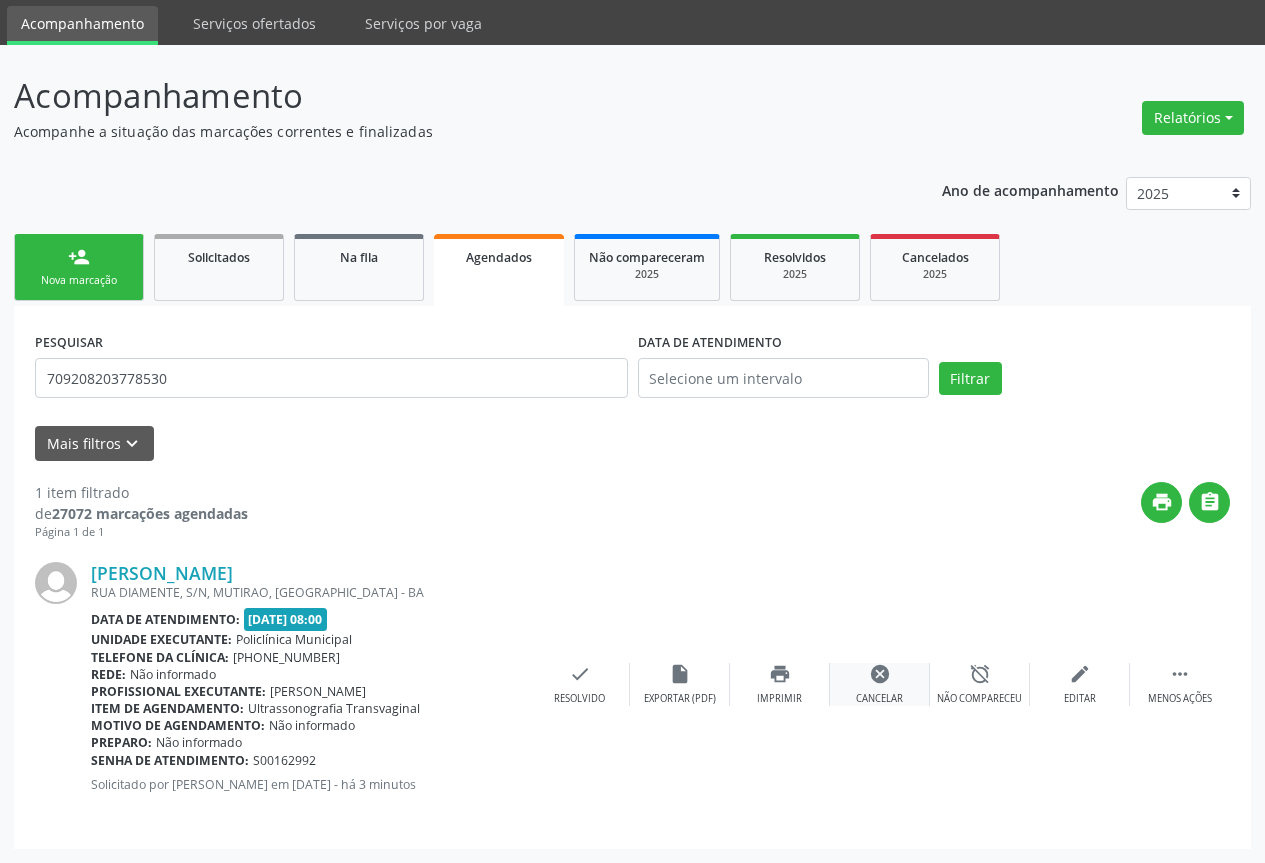 click on "Cancelar" at bounding box center (879, 699) 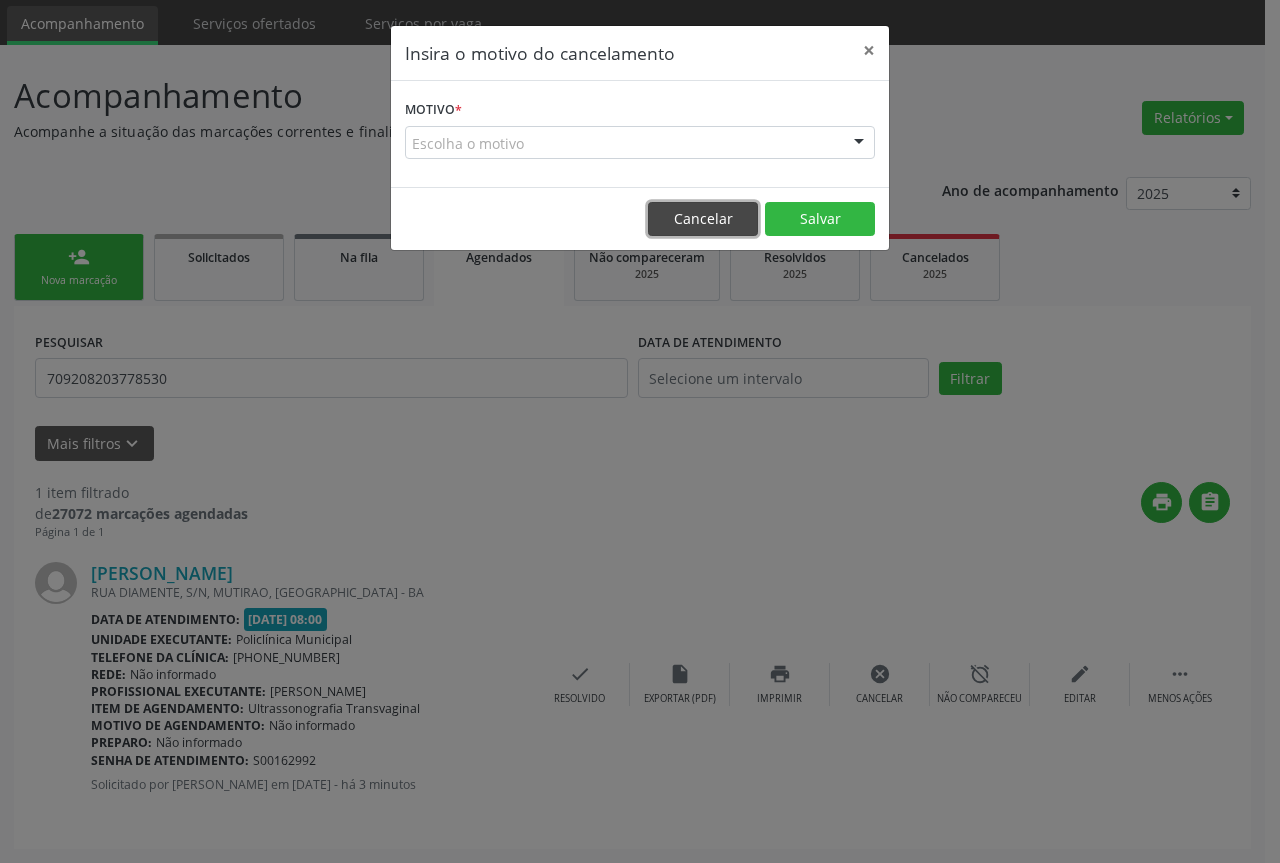 click on "Cancelar" at bounding box center [703, 219] 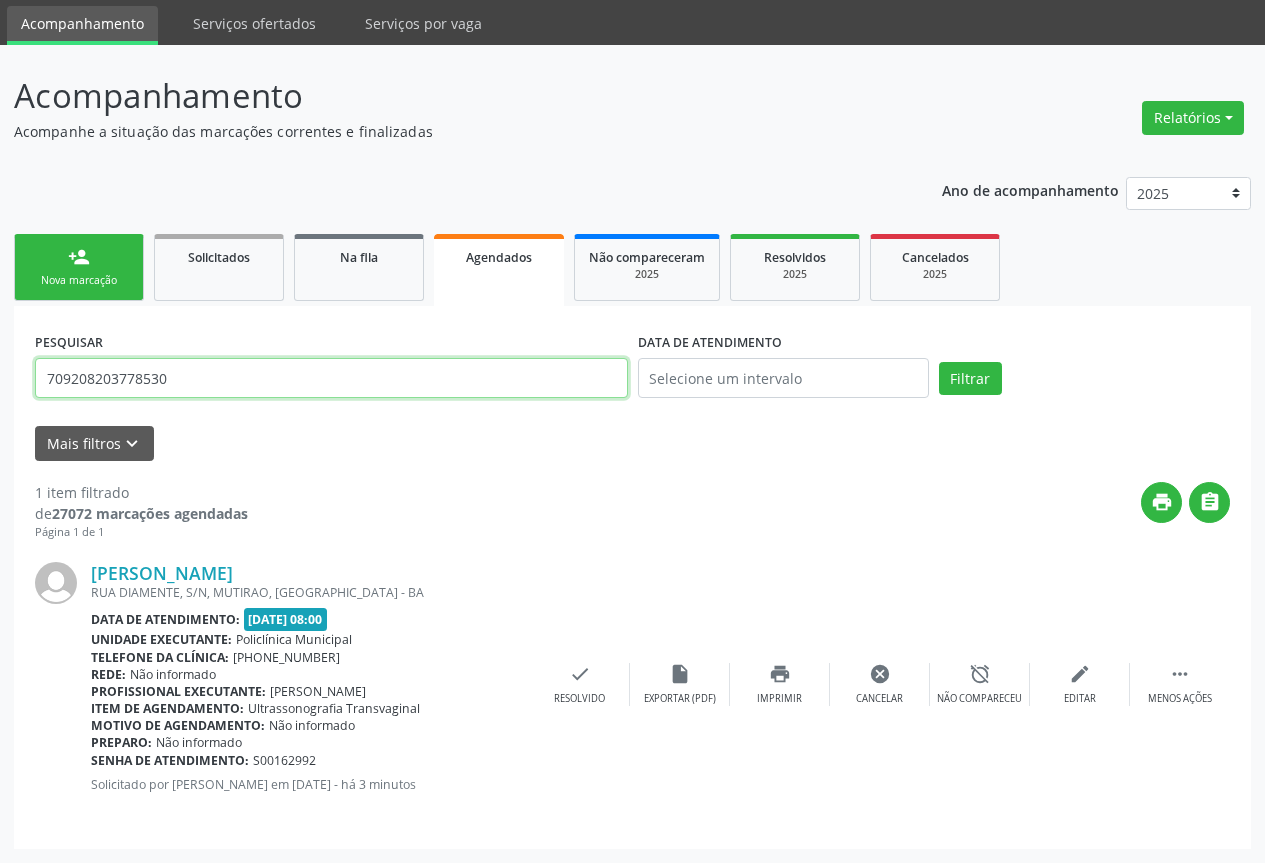 drag, startPoint x: 169, startPoint y: 377, endPoint x: 36, endPoint y: 411, distance: 137.2771 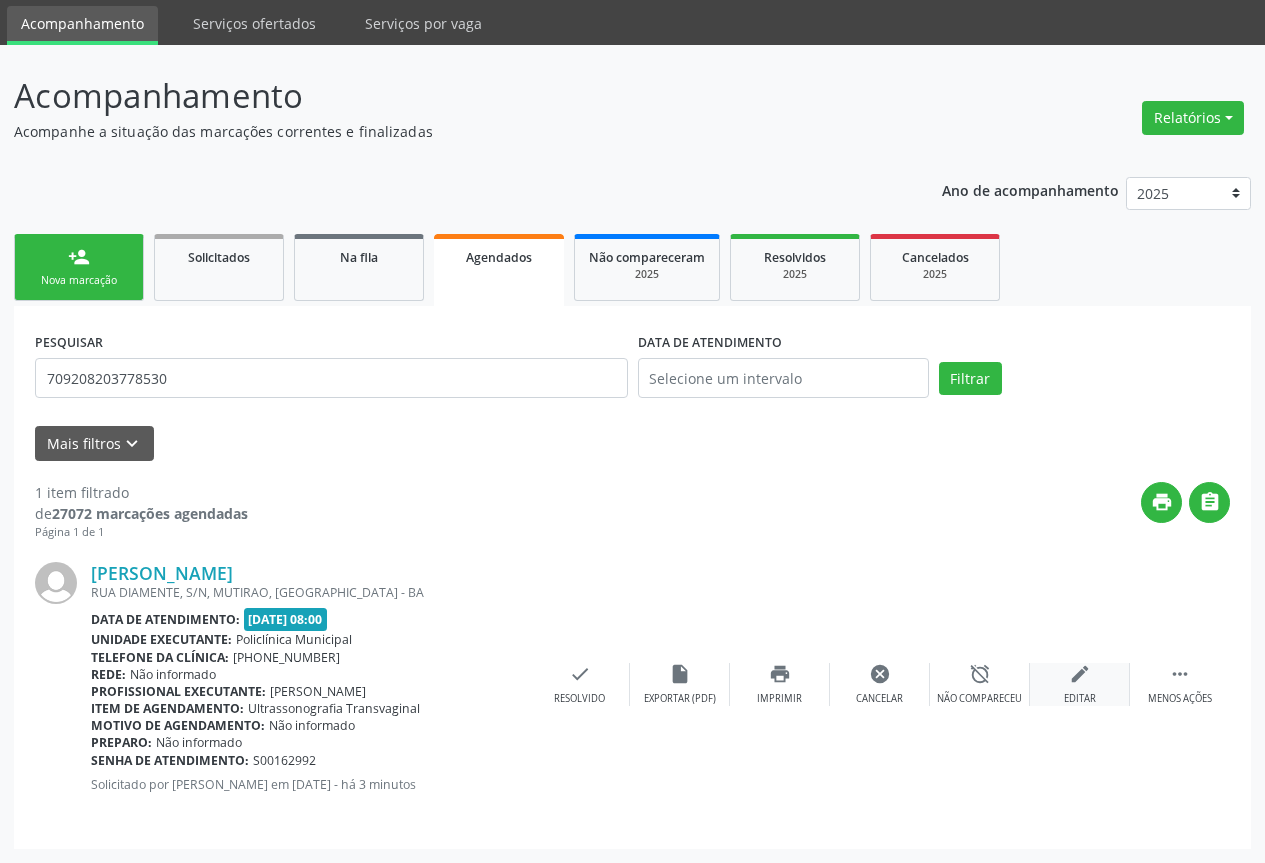 click on "edit" at bounding box center (1080, 674) 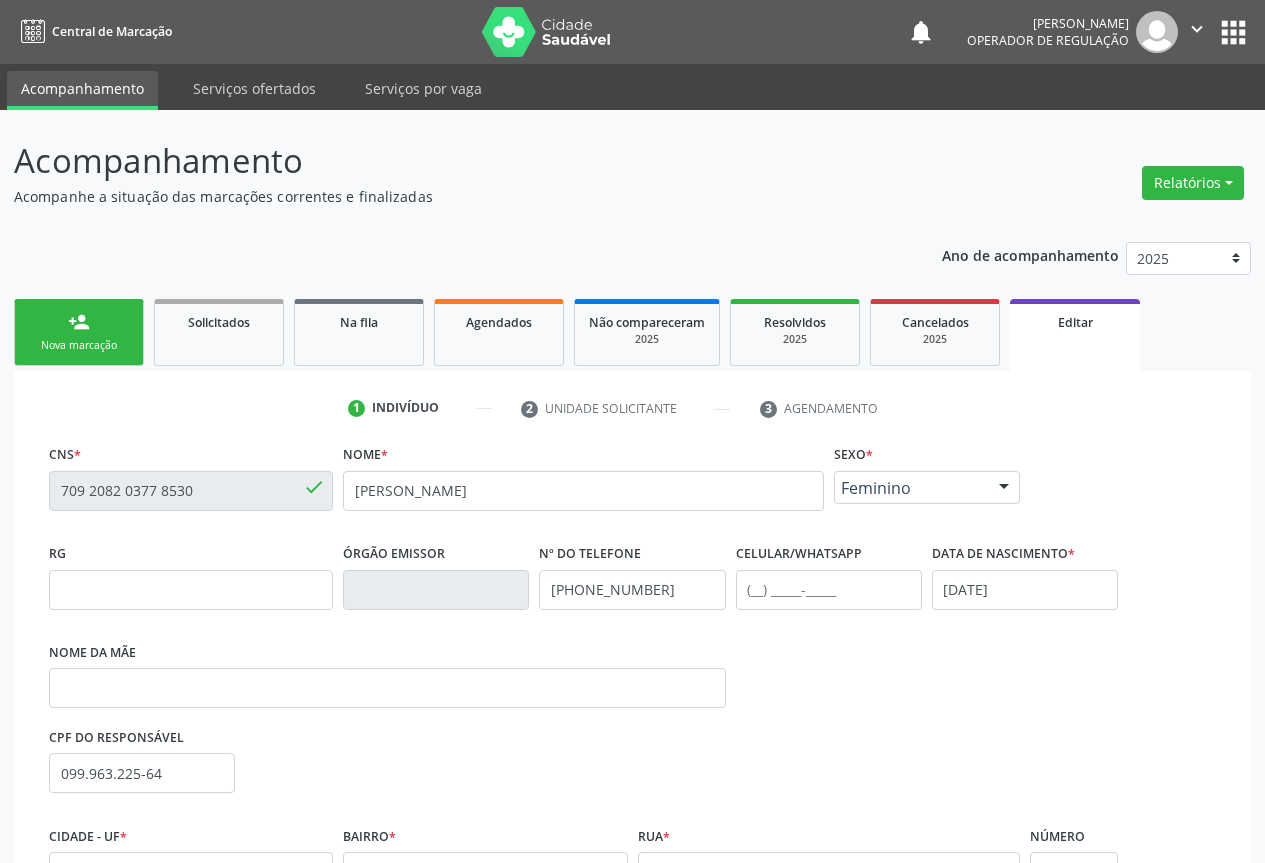 scroll, scrollTop: 234, scrollLeft: 0, axis: vertical 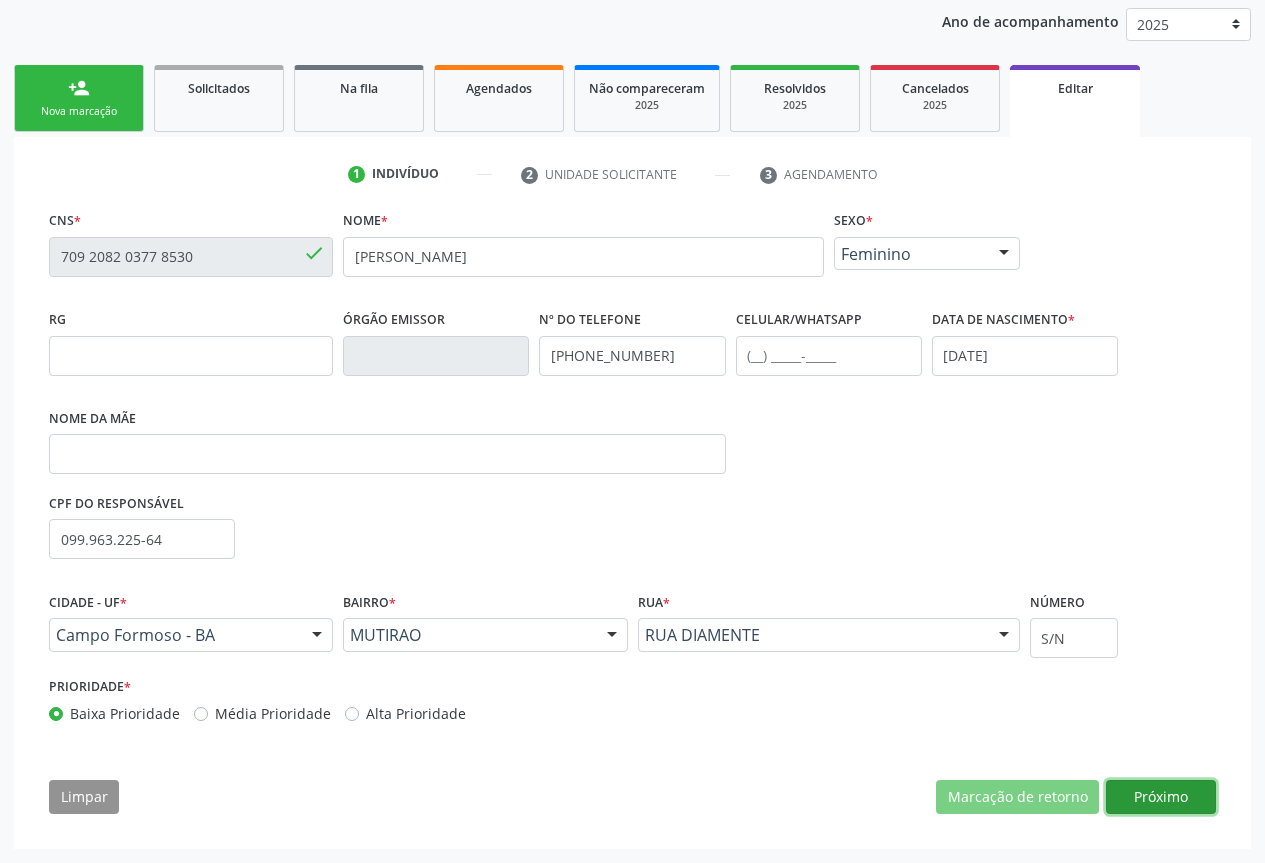 click on "Próximo" at bounding box center [1161, 797] 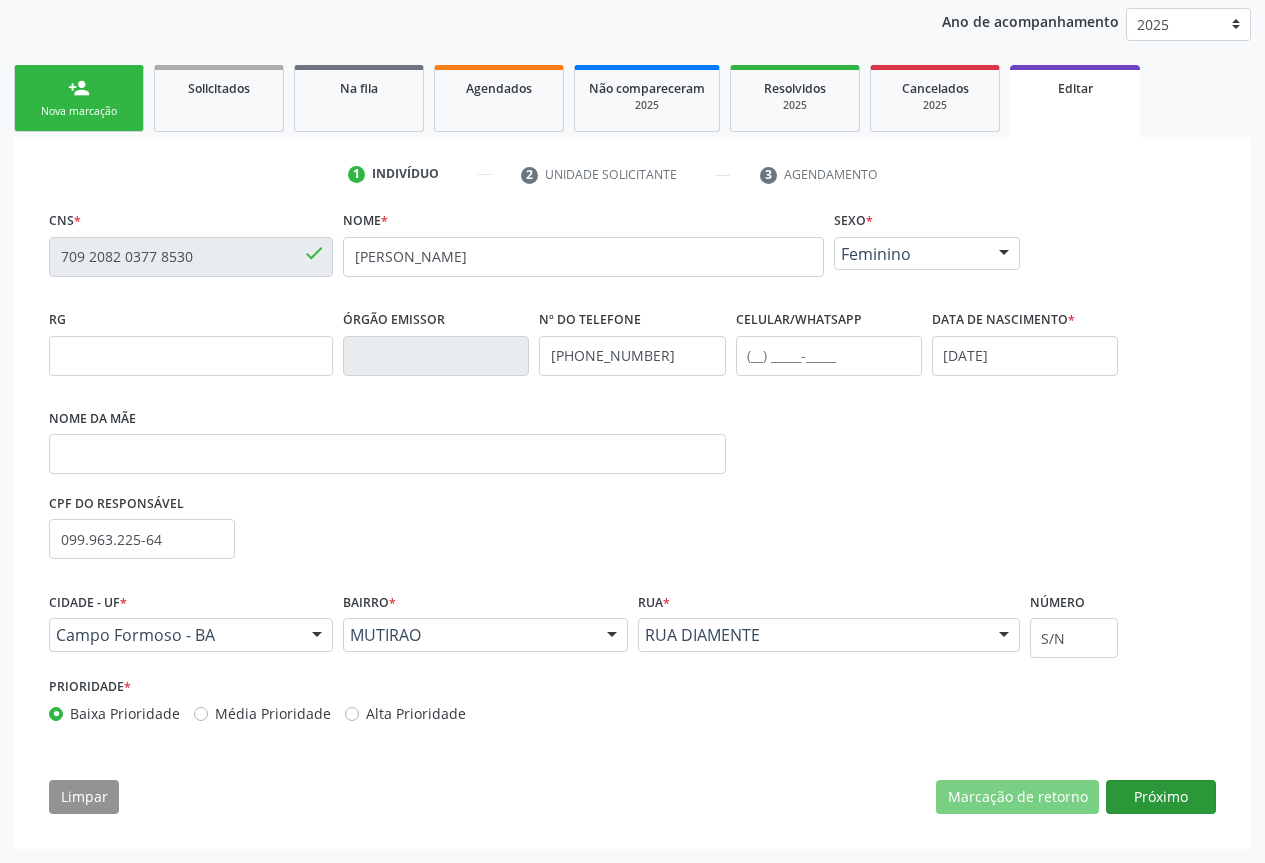 scroll, scrollTop: 69, scrollLeft: 0, axis: vertical 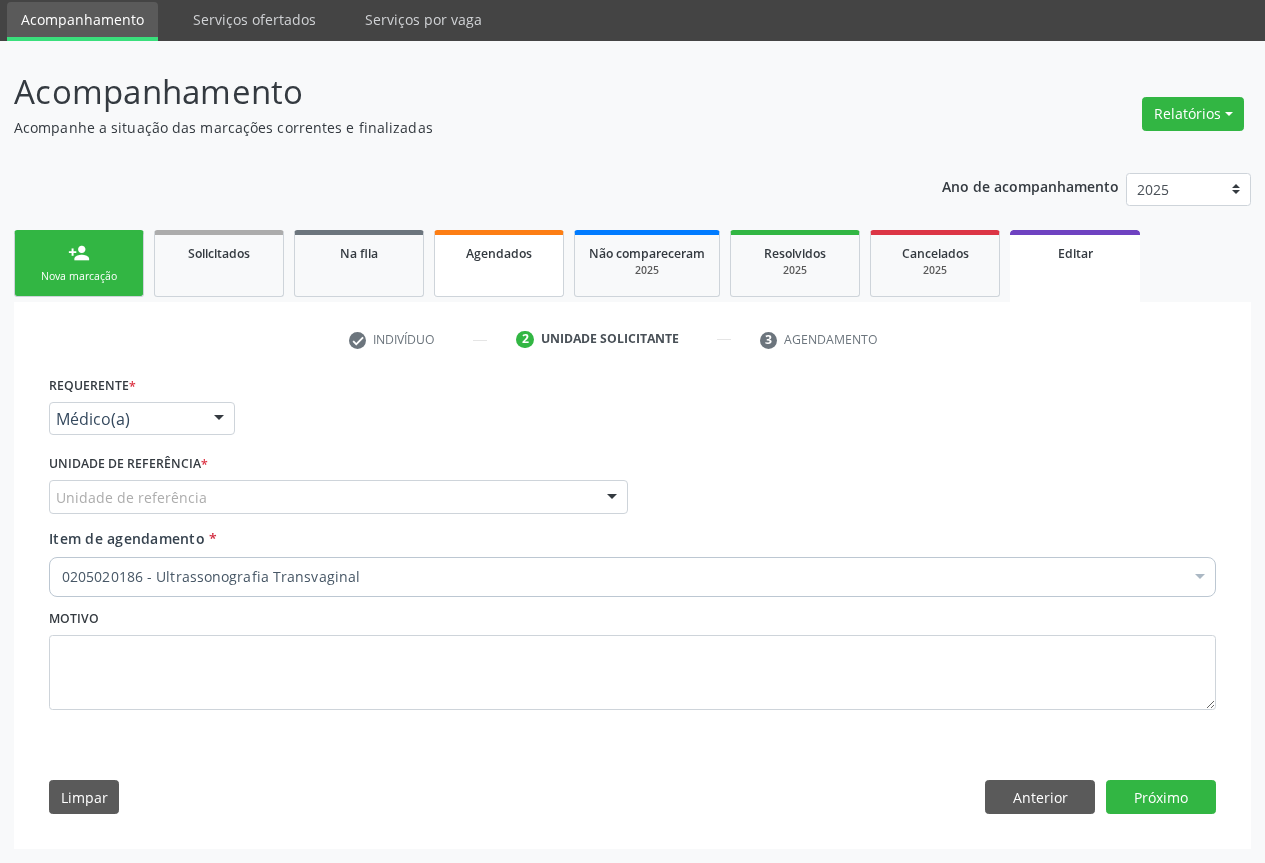 click on "Agendados" at bounding box center (499, 263) 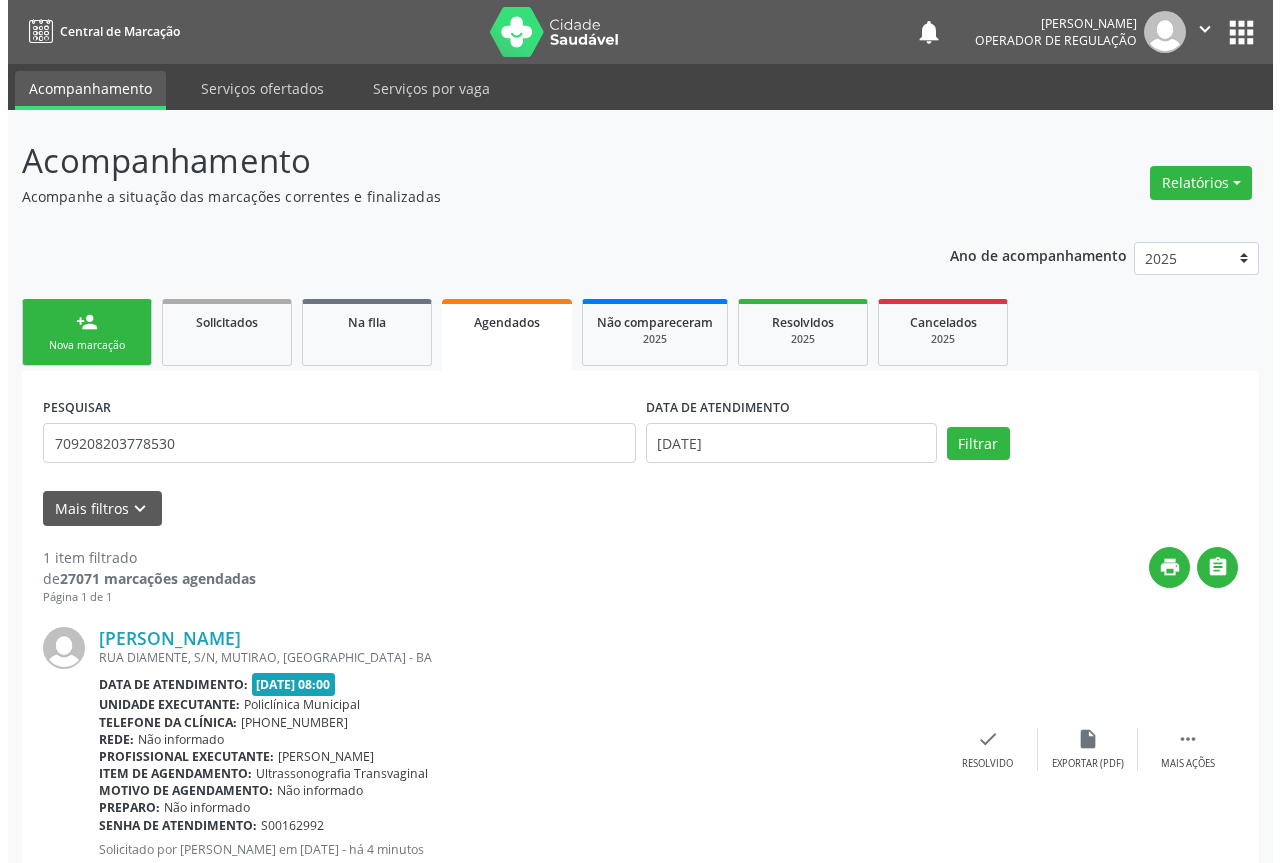 scroll, scrollTop: 65, scrollLeft: 0, axis: vertical 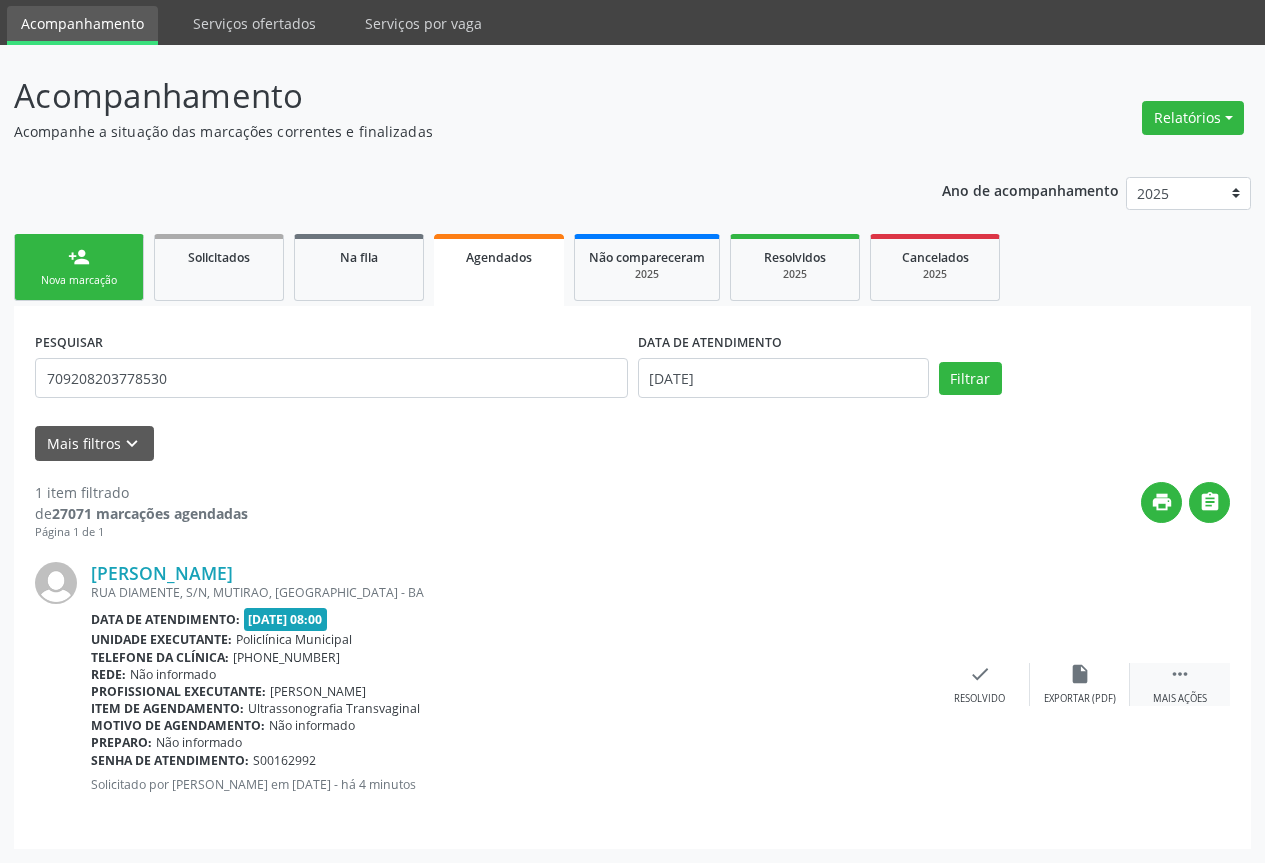 click on "
Mais ações" at bounding box center (1180, 684) 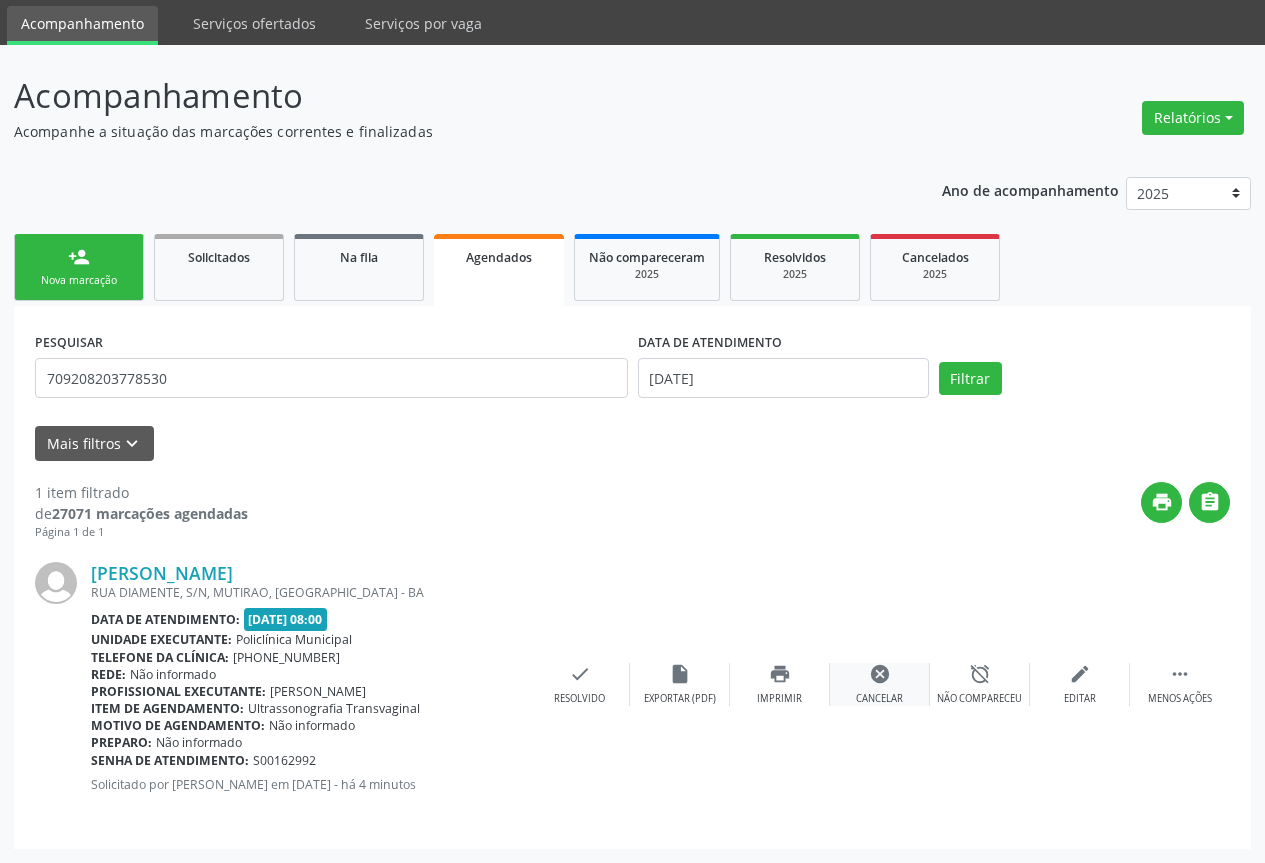 click on "Cancelar" at bounding box center [879, 699] 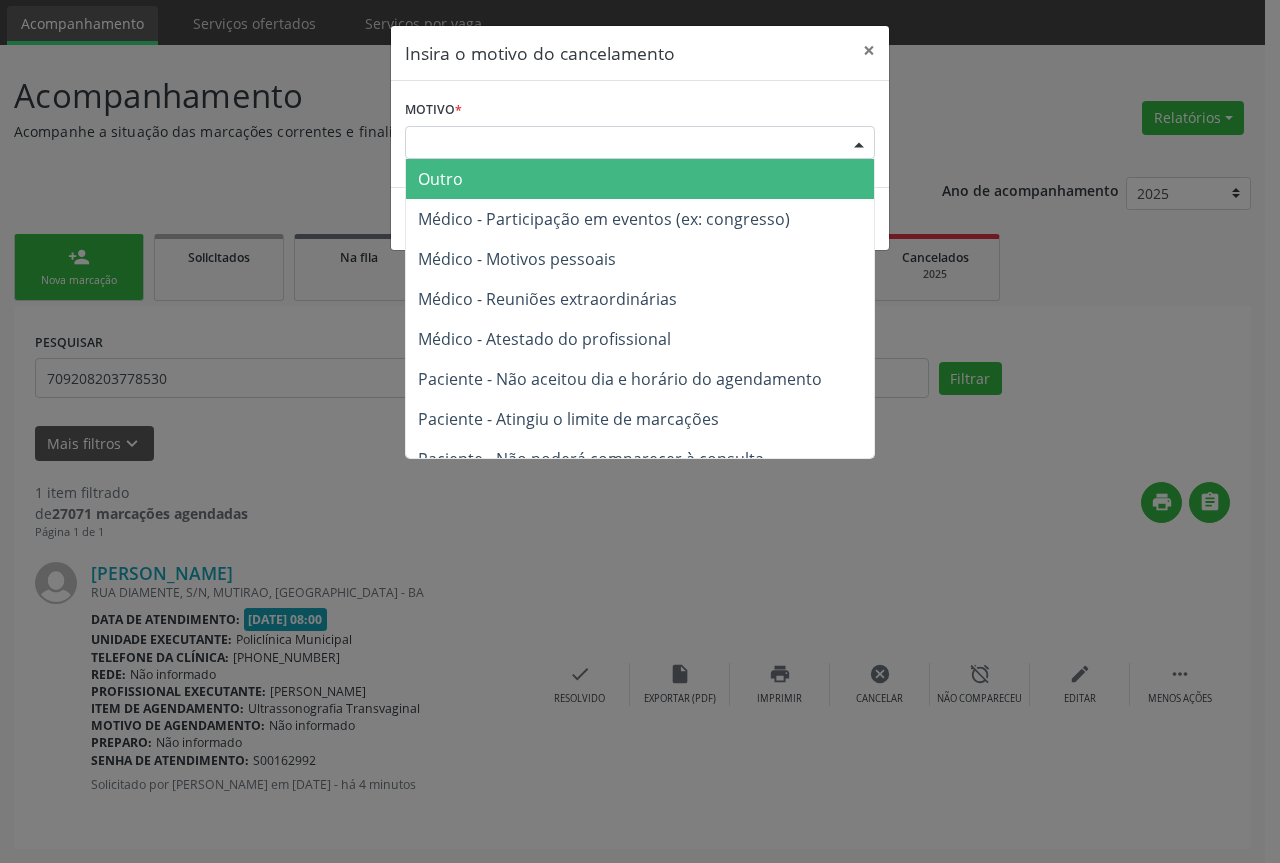 click at bounding box center [859, 144] 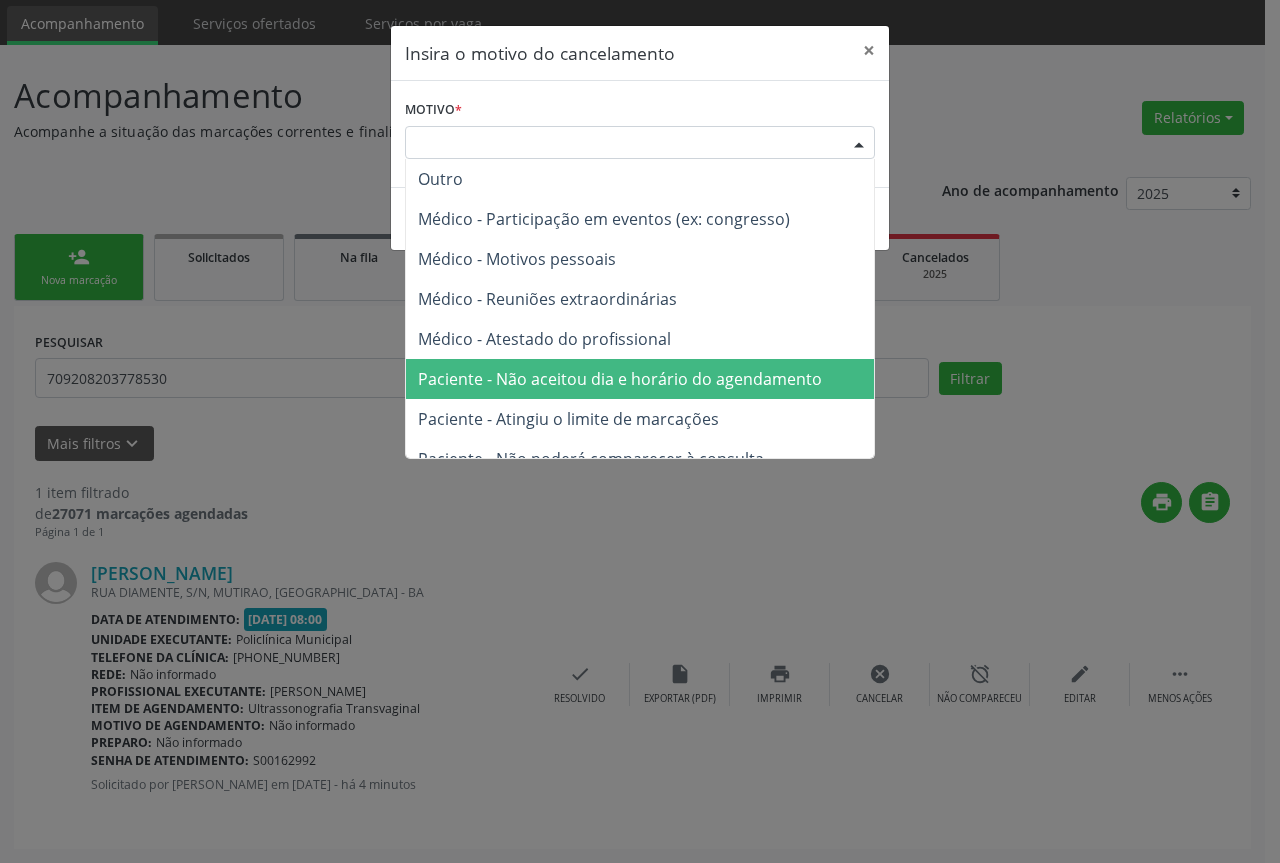 click on "Paciente - Não aceitou dia e horário do agendamento" at bounding box center (620, 379) 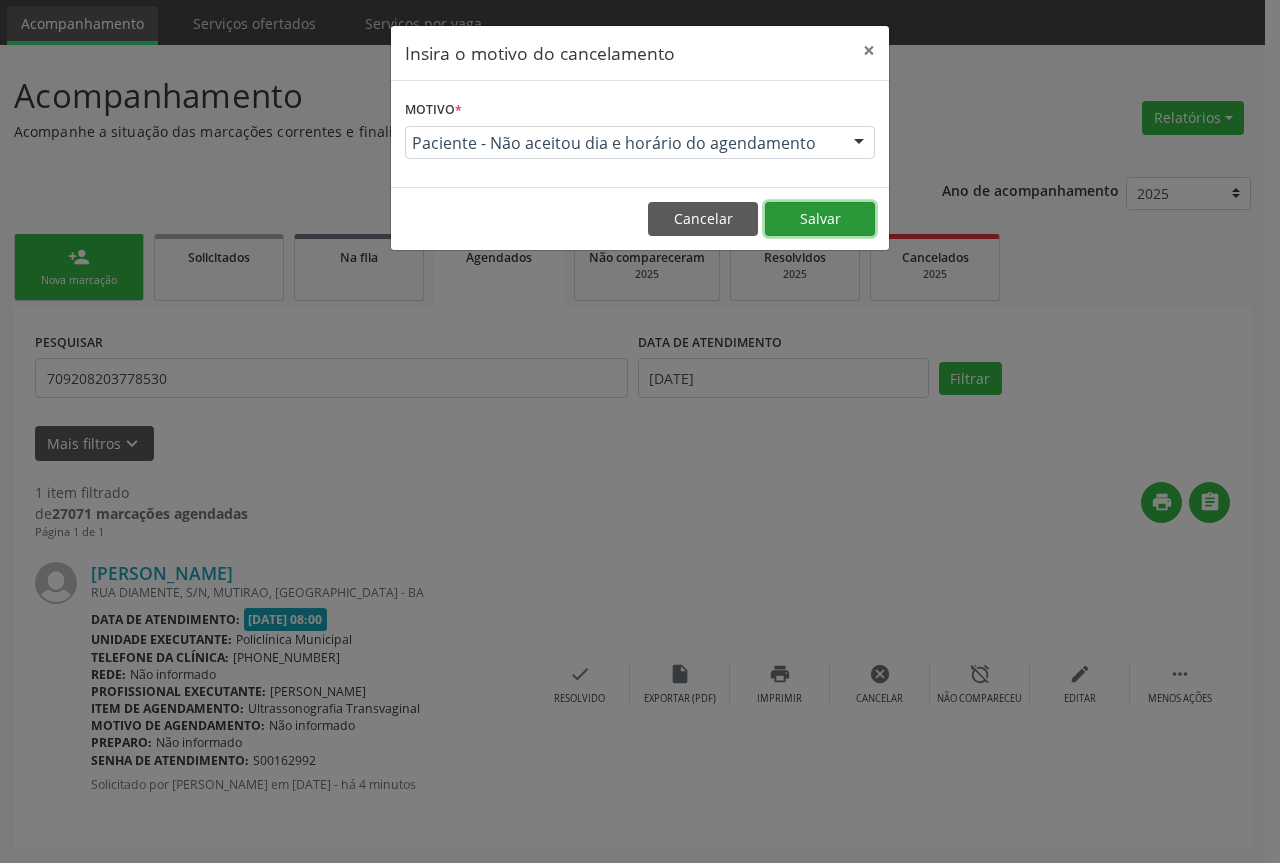 click on "Salvar" at bounding box center (820, 219) 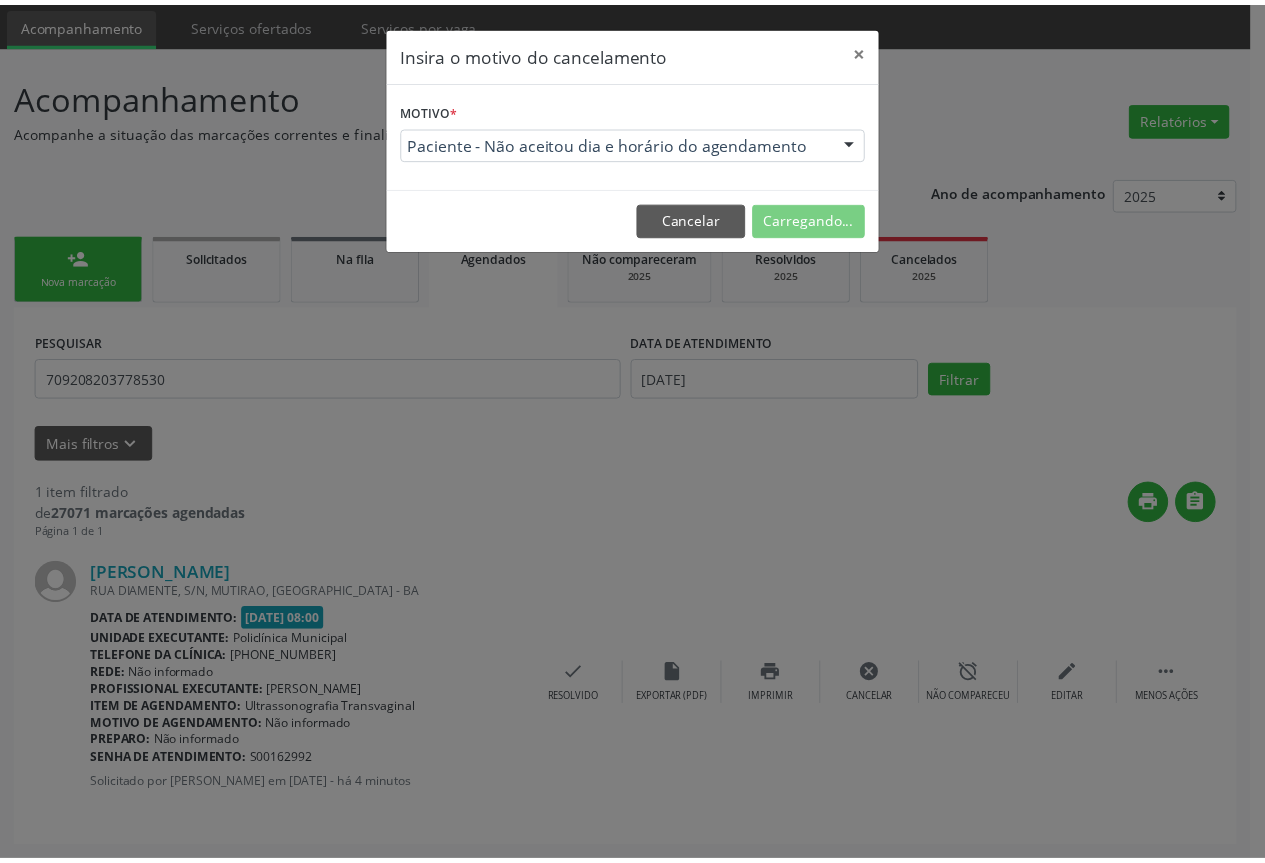 scroll, scrollTop: 0, scrollLeft: 0, axis: both 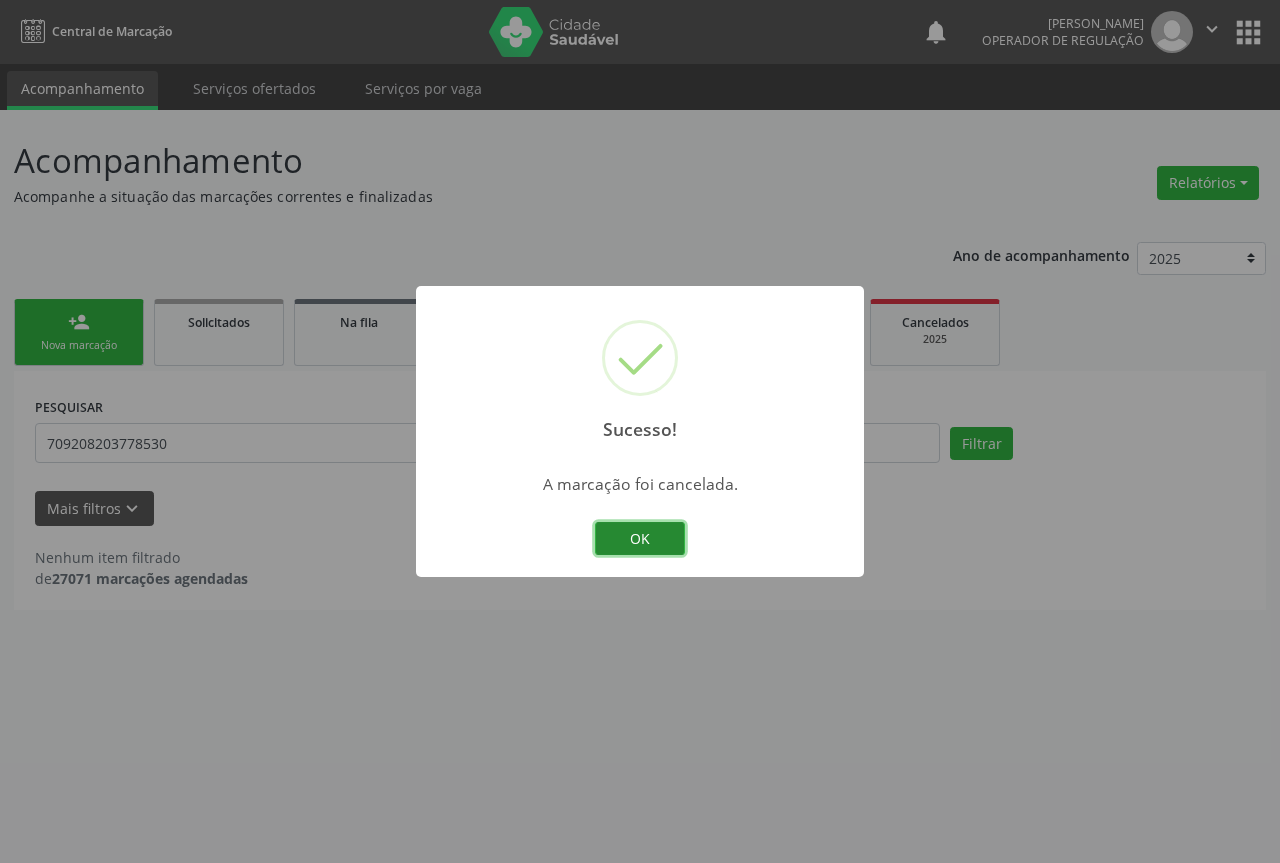click on "OK" at bounding box center [640, 539] 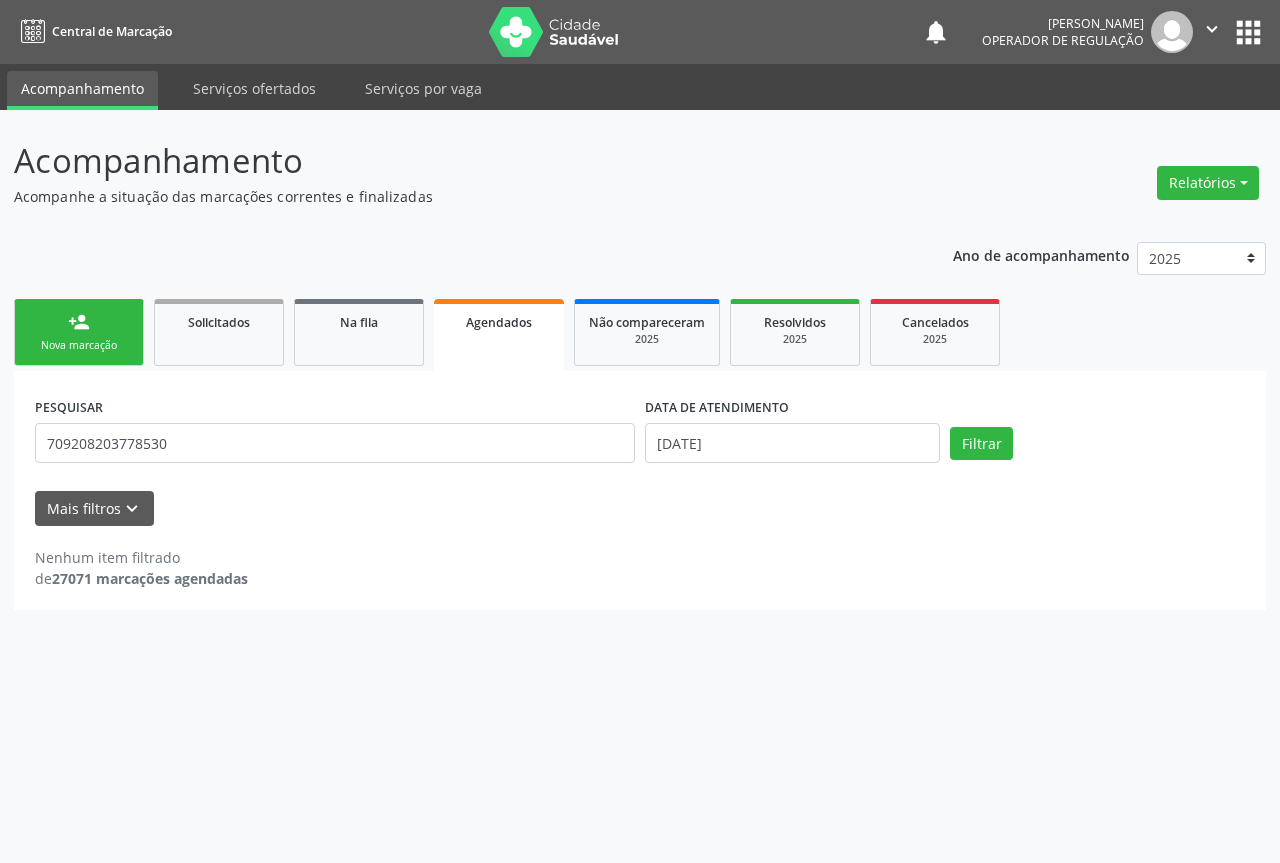 click on "Nova marcação" at bounding box center [79, 345] 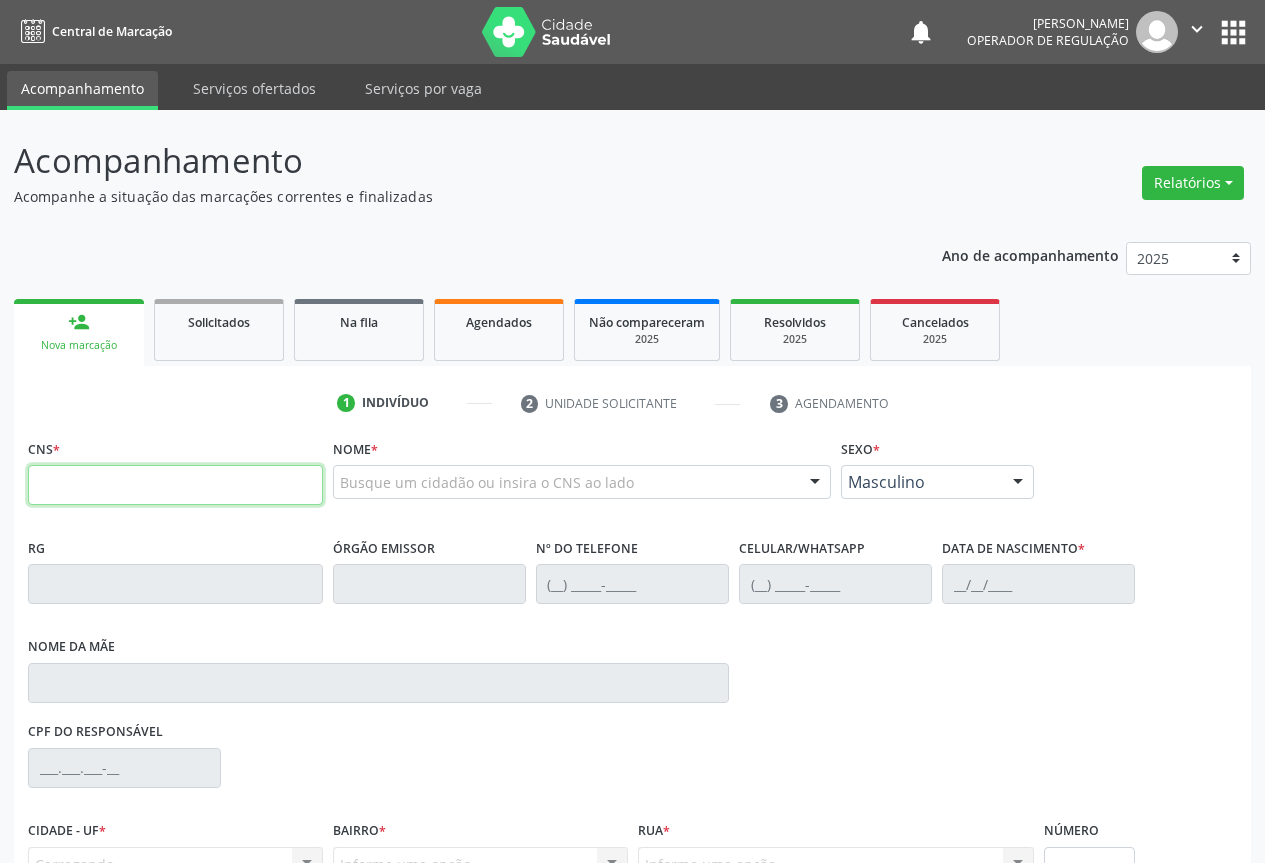 click at bounding box center [175, 485] 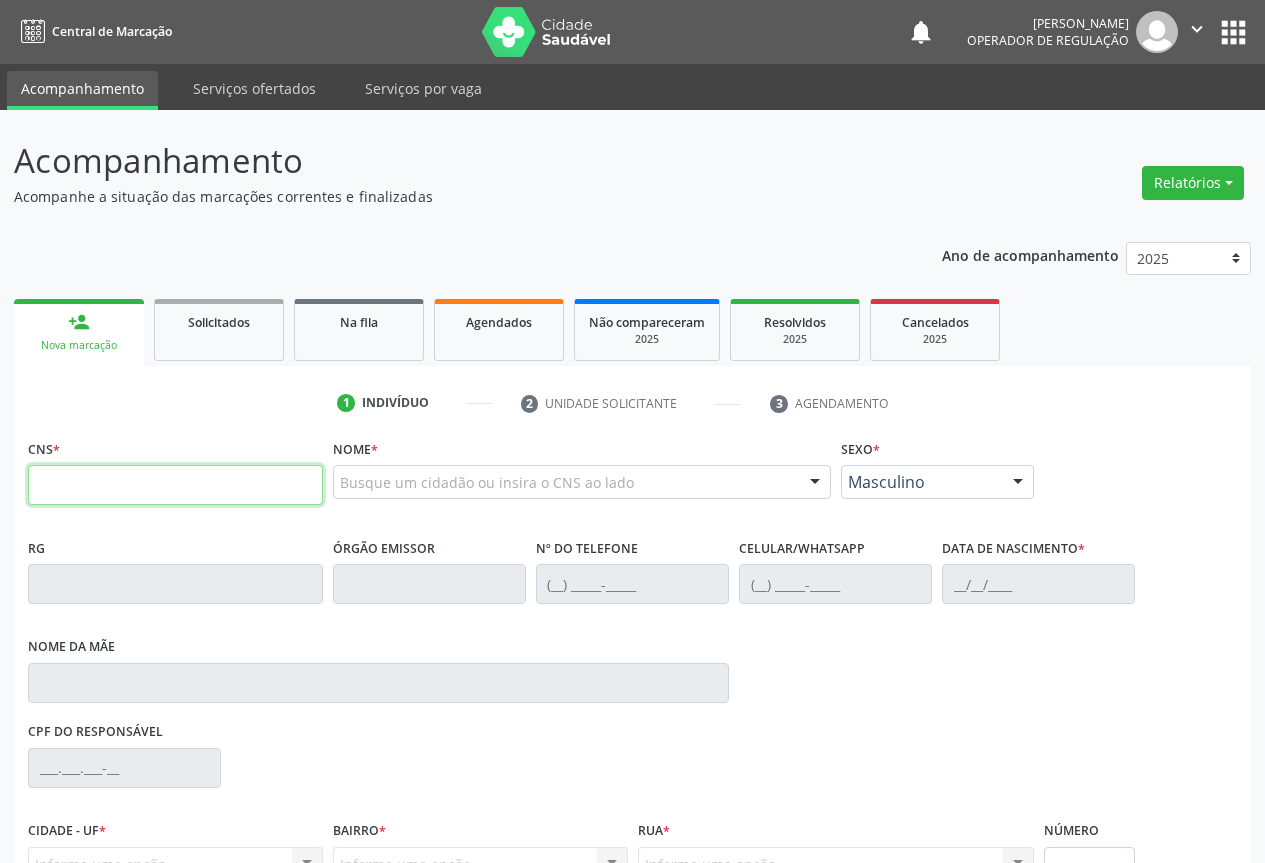 paste on "709 2082 0377 8530" 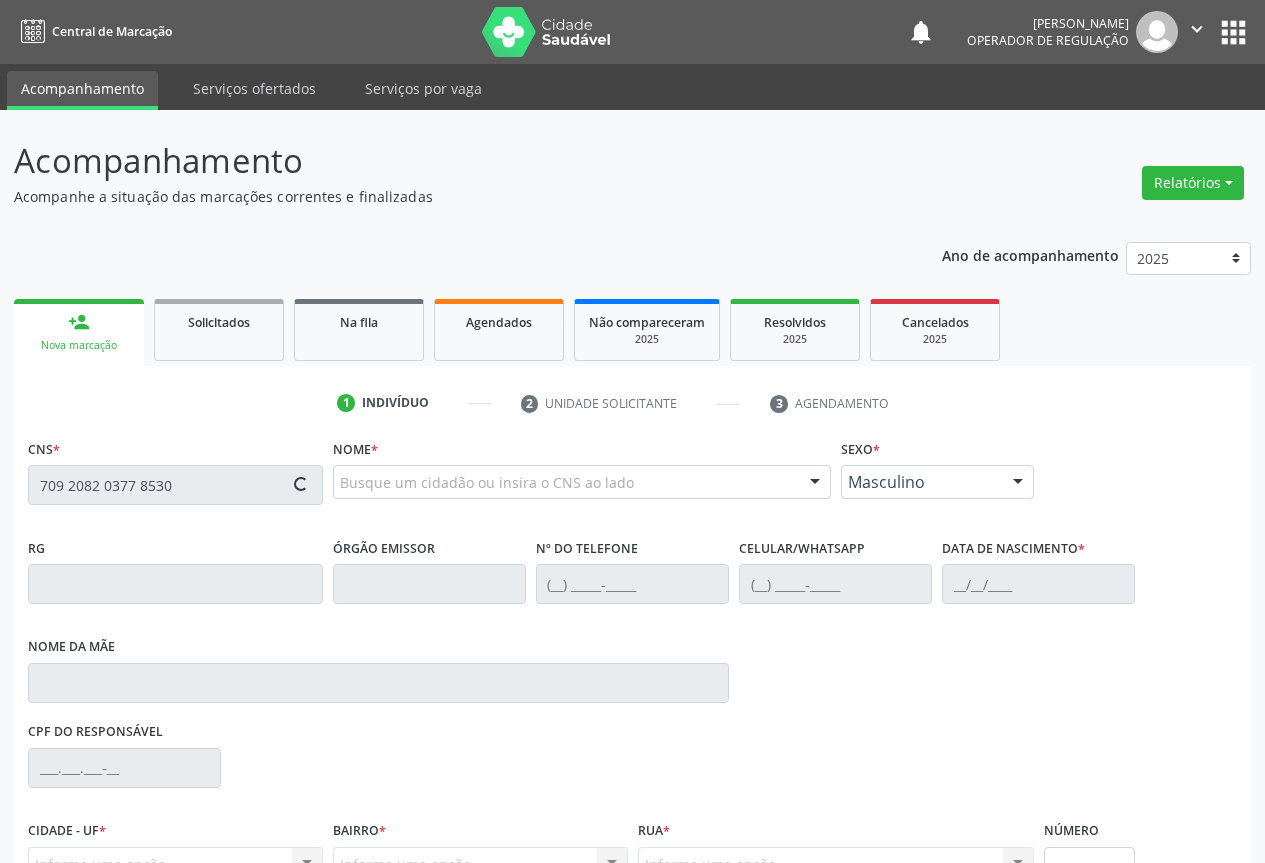 type on "709 2082 0377 8530" 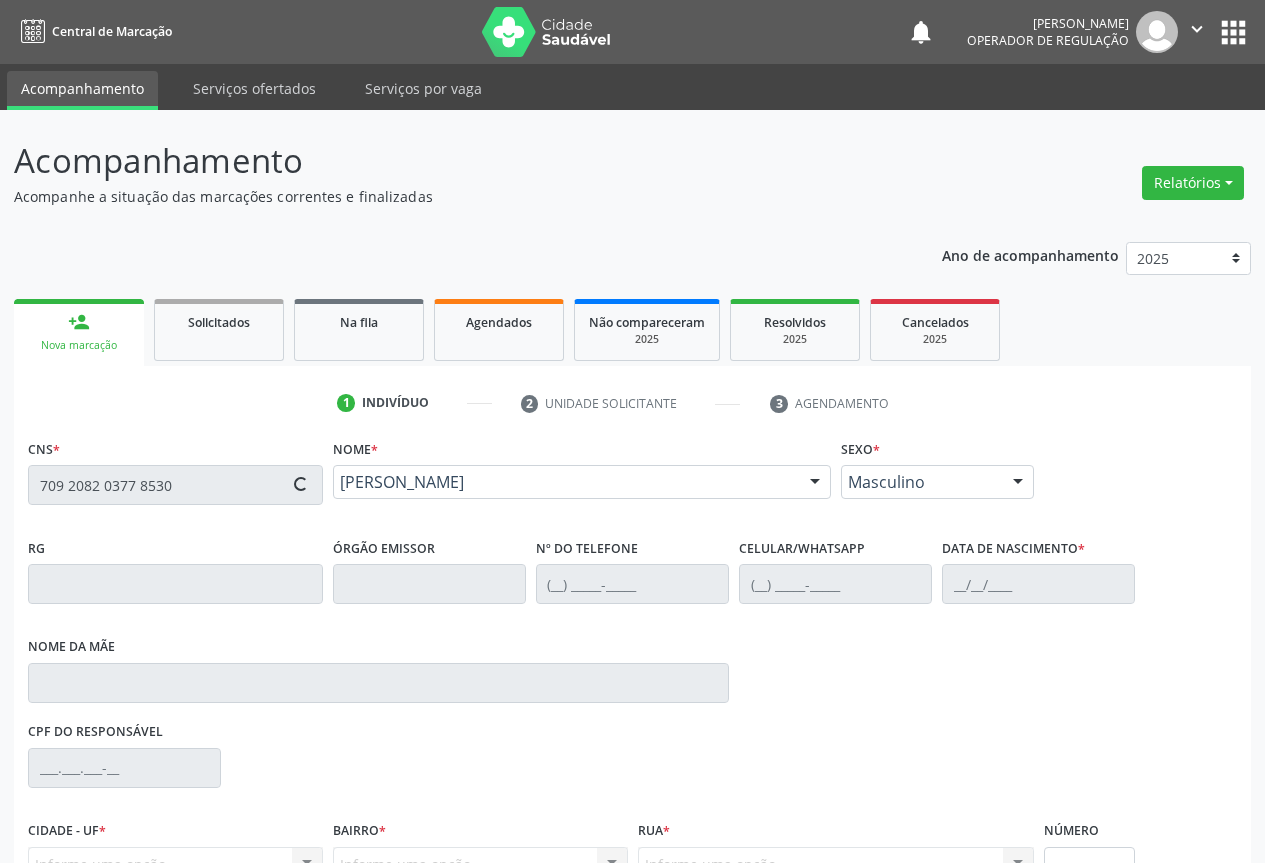 type on "(74) 98821-9443" 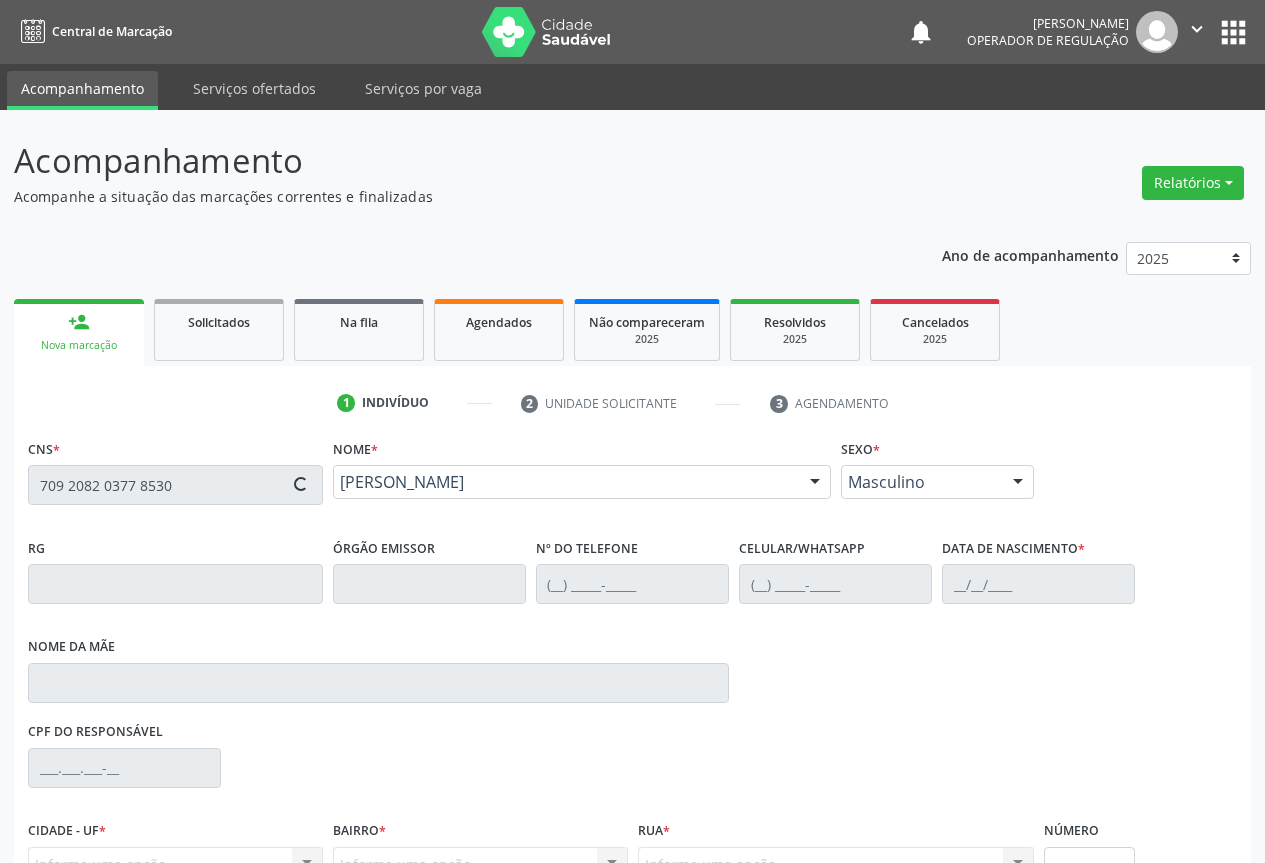 type on "03/12/2002" 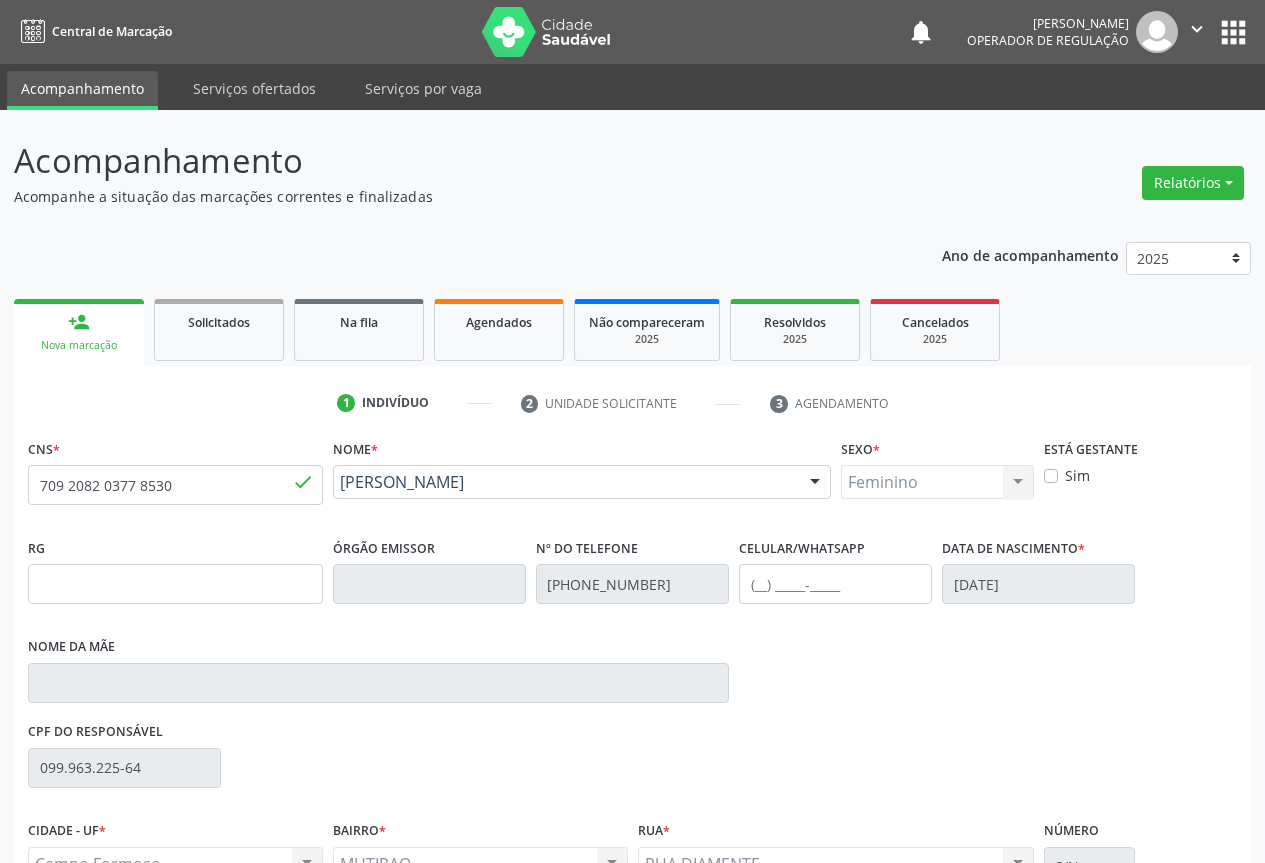 scroll, scrollTop: 207, scrollLeft: 0, axis: vertical 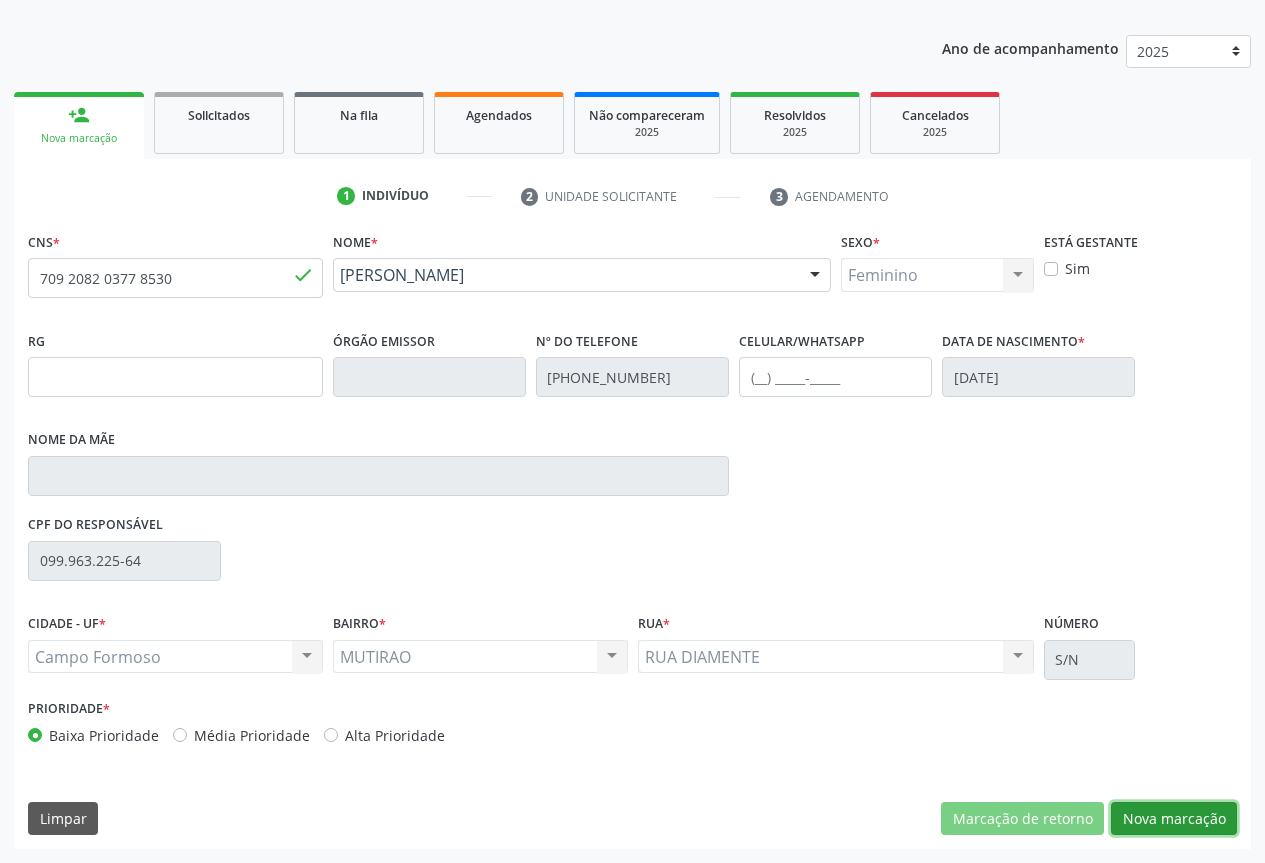 drag, startPoint x: 1172, startPoint y: 814, endPoint x: 913, endPoint y: 667, distance: 297.80865 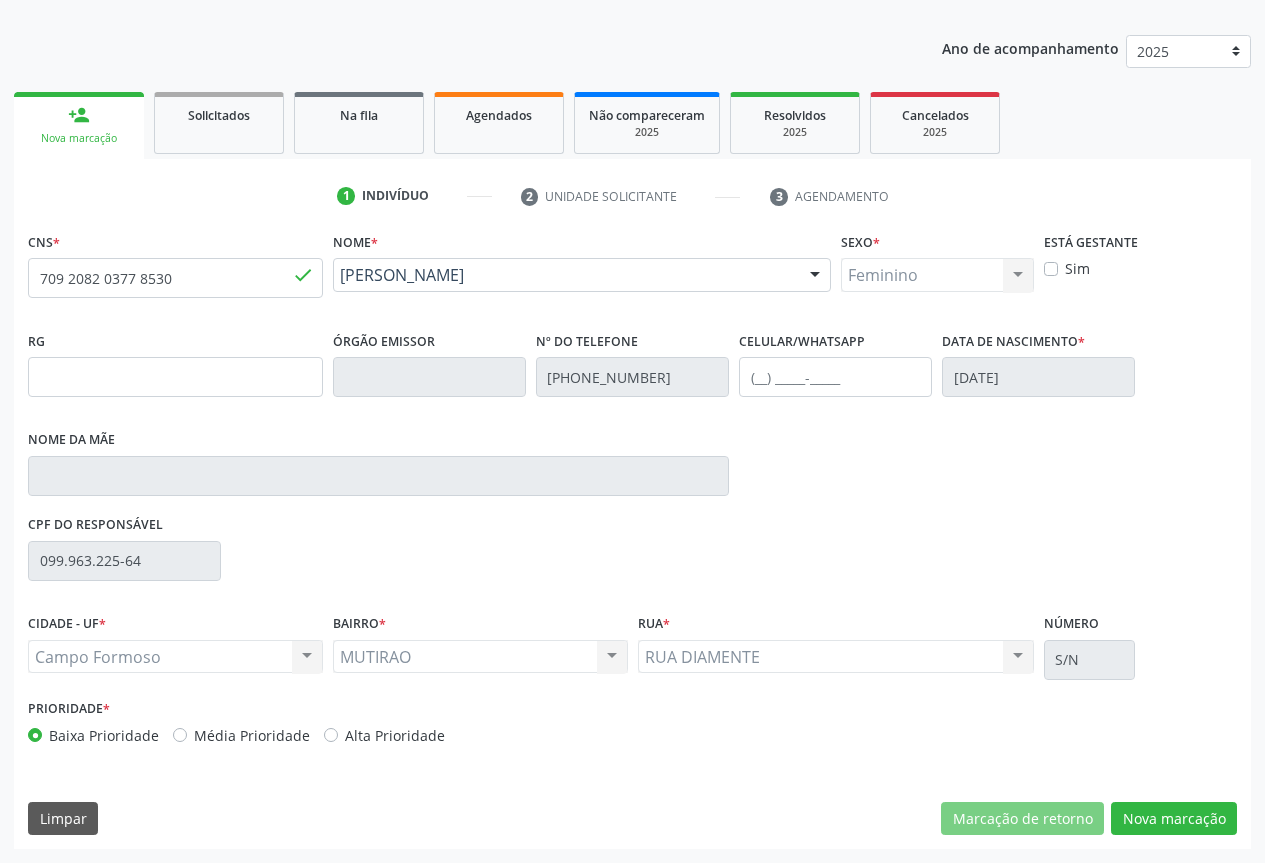 scroll, scrollTop: 43, scrollLeft: 0, axis: vertical 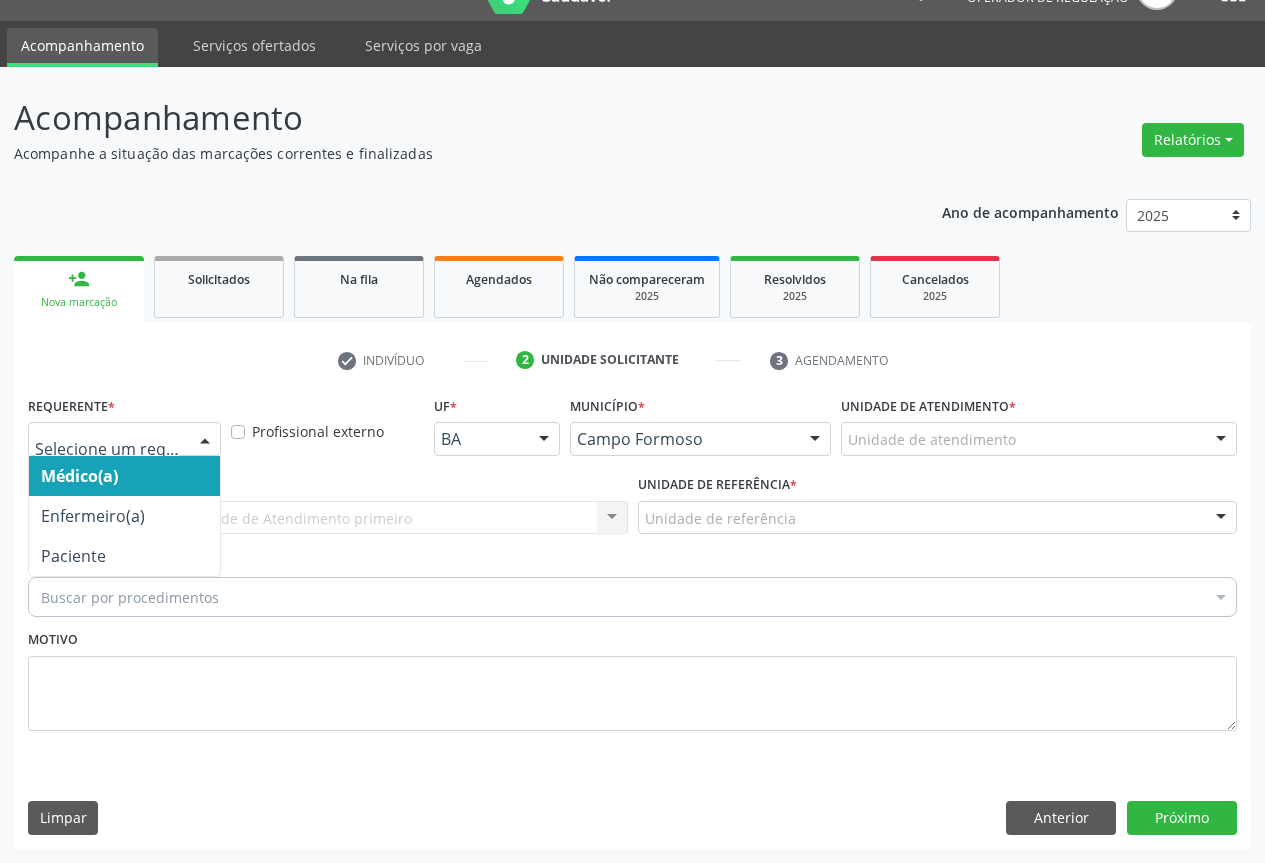 click at bounding box center [205, 440] 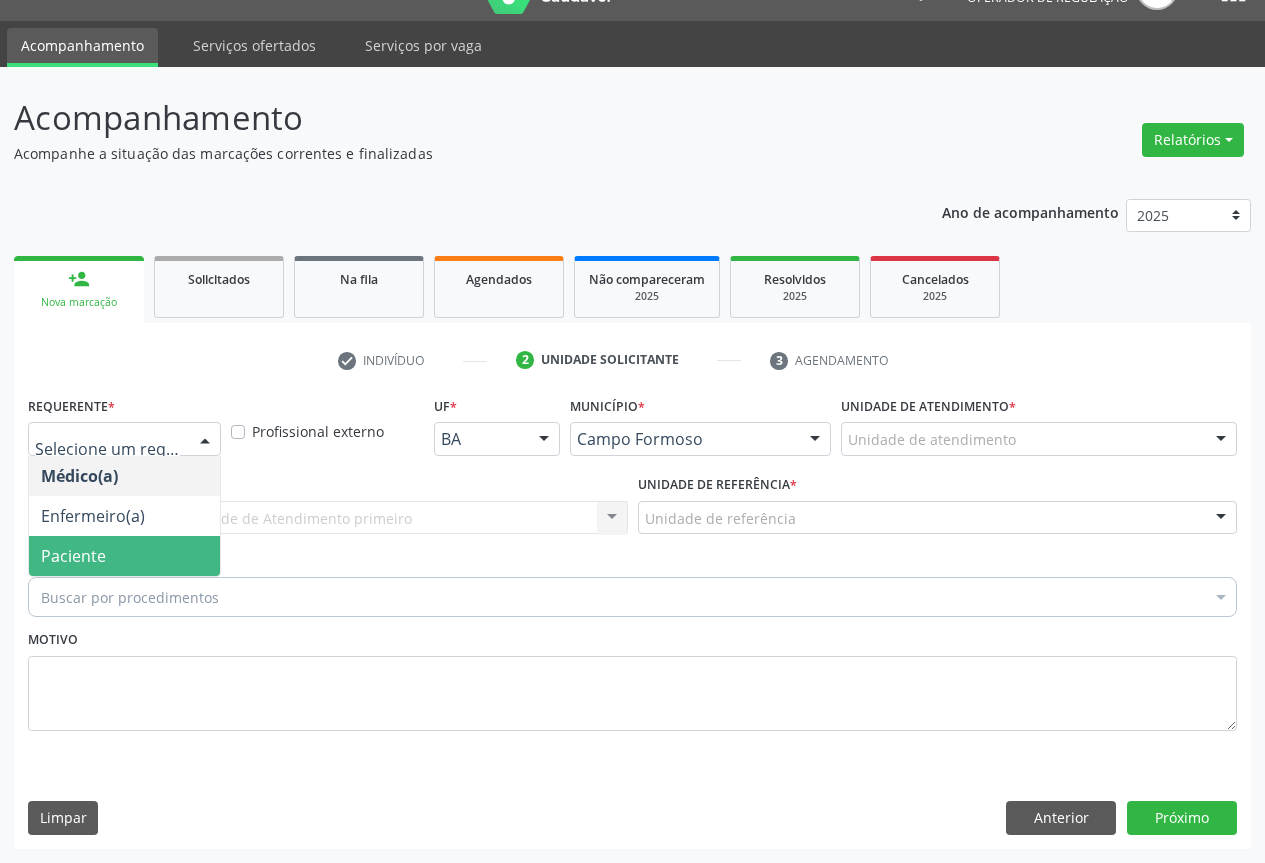 click on "Paciente" at bounding box center [124, 556] 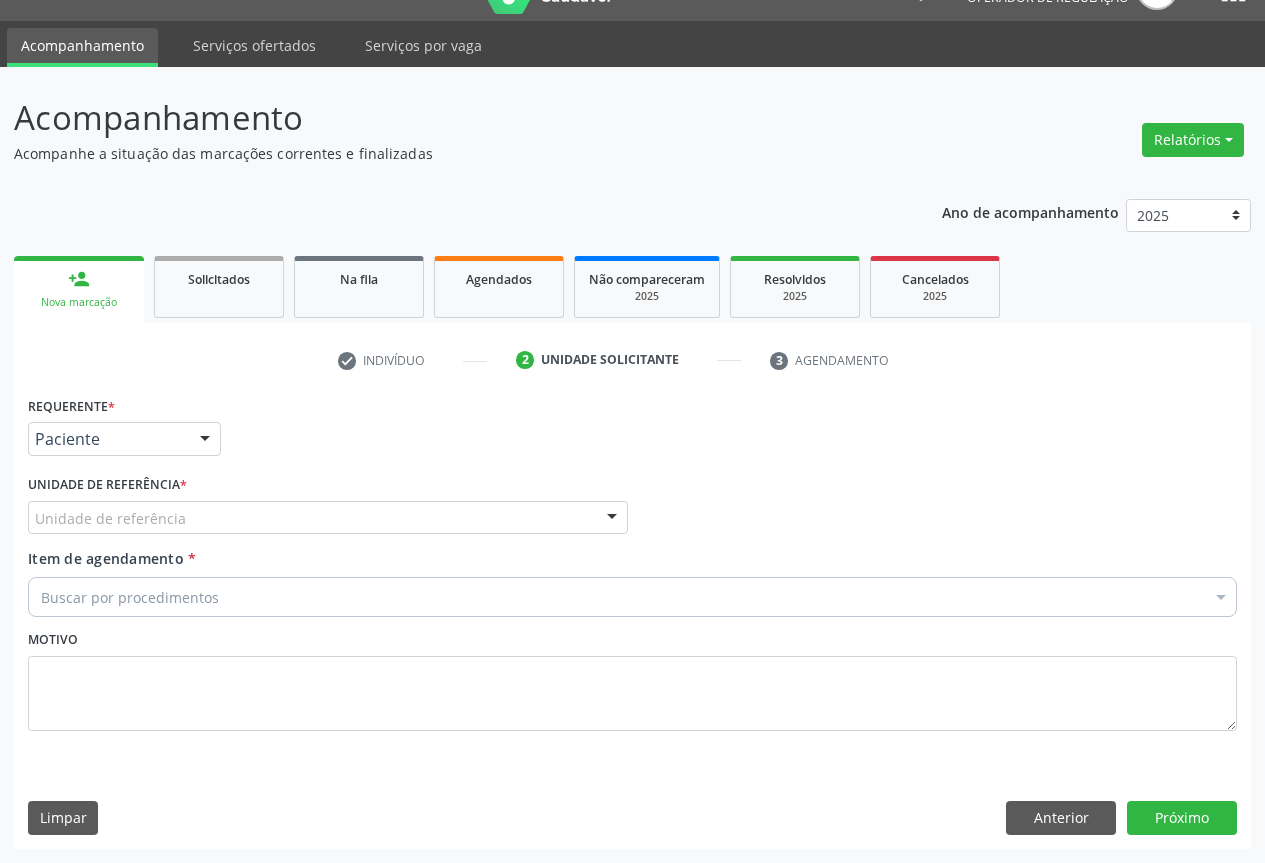 click at bounding box center (612, 519) 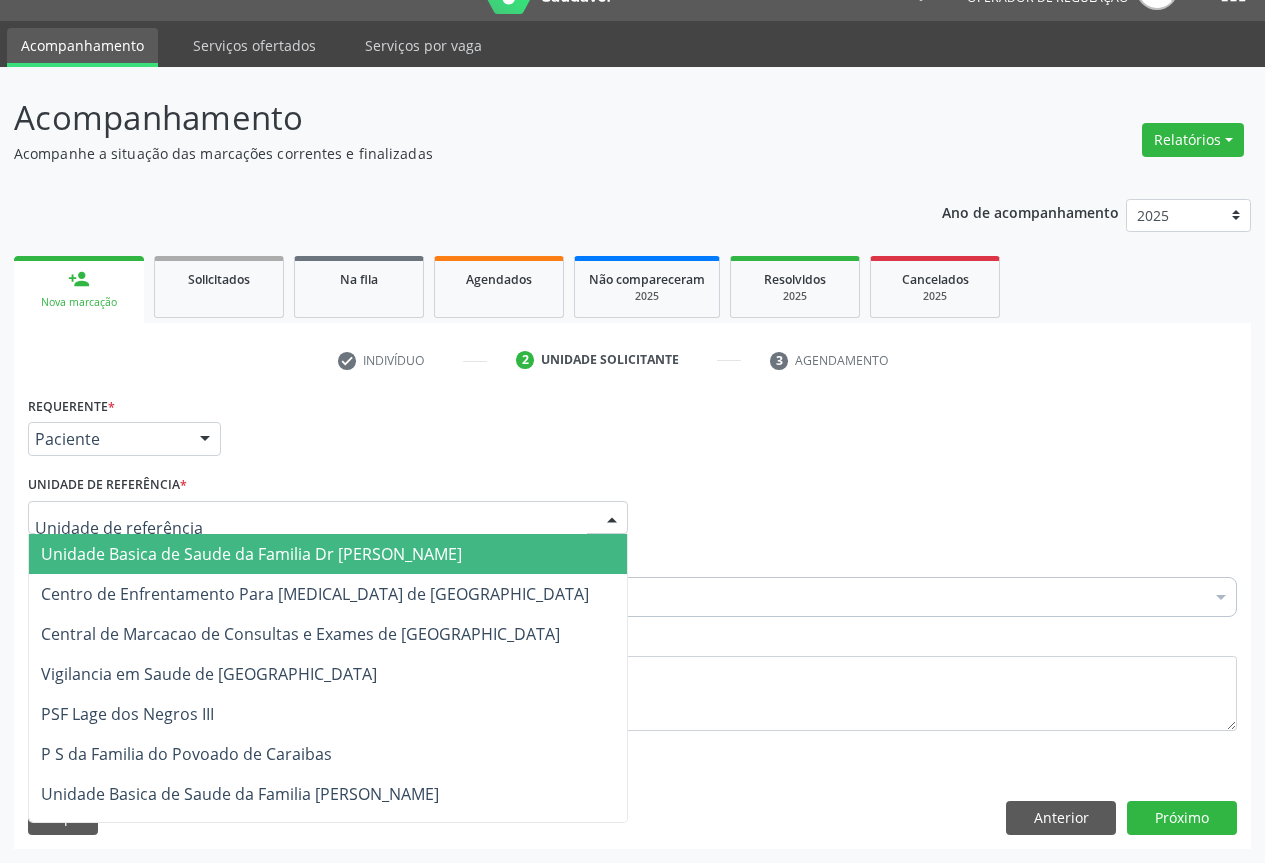 click on "Unidade Basica de Saude da Familia Dr [PERSON_NAME]" at bounding box center (328, 554) 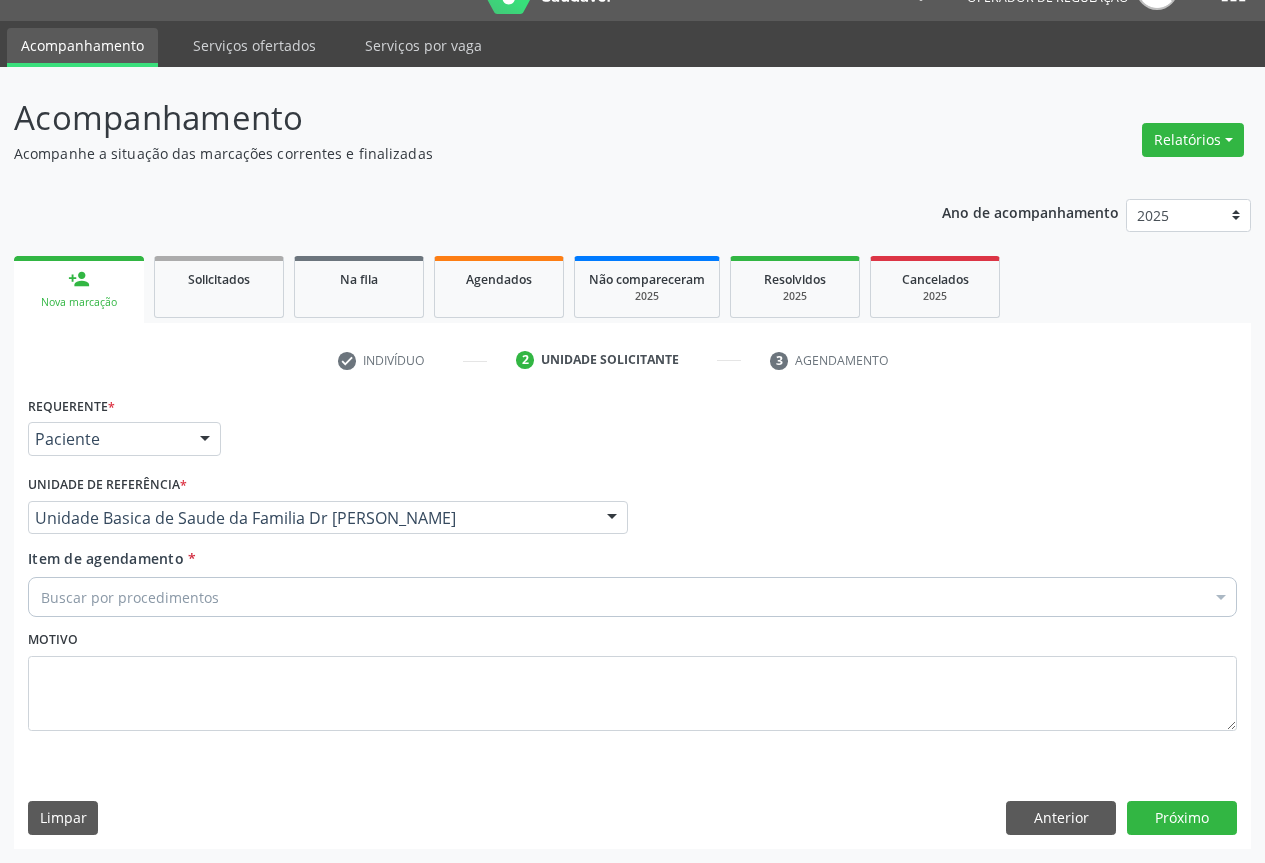 click on "Buscar por procedimentos" at bounding box center [632, 597] 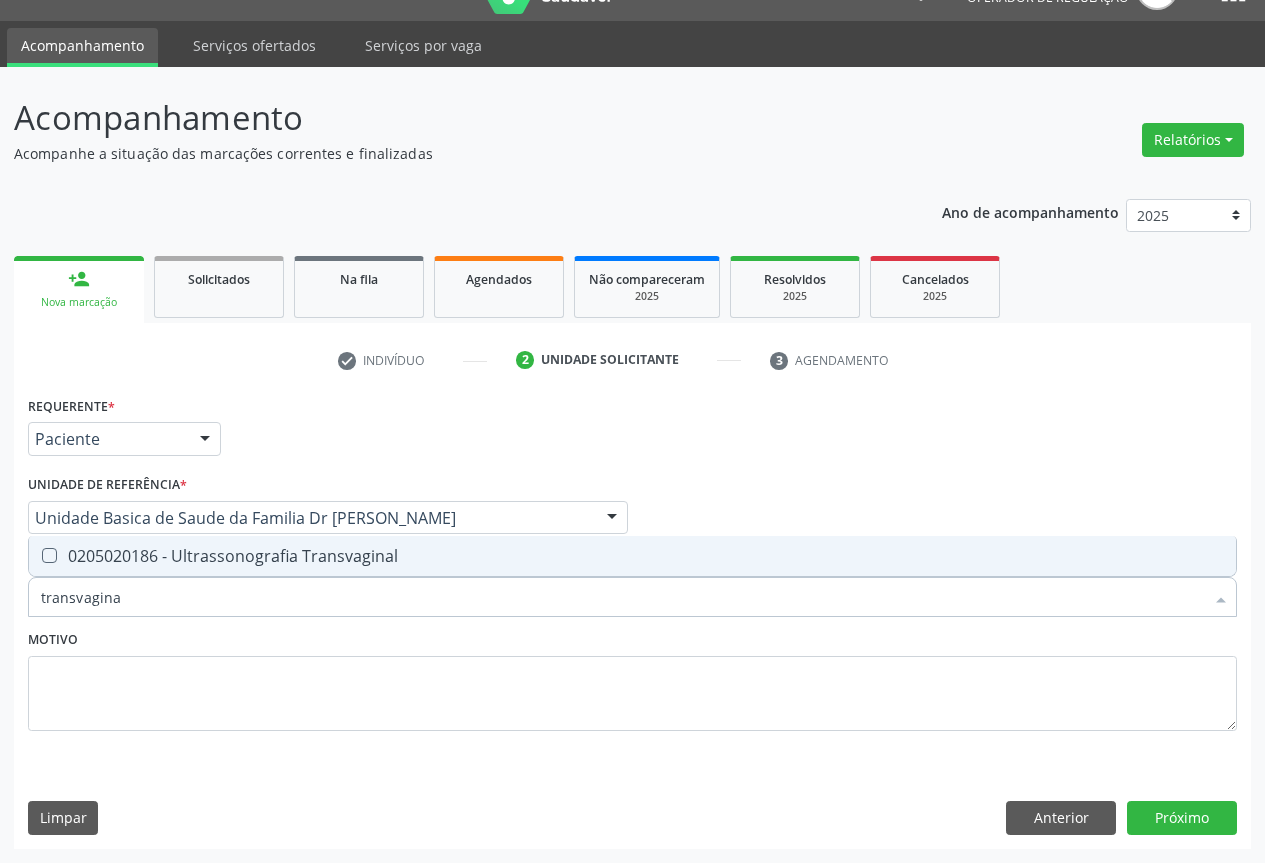 type on "transvaginal" 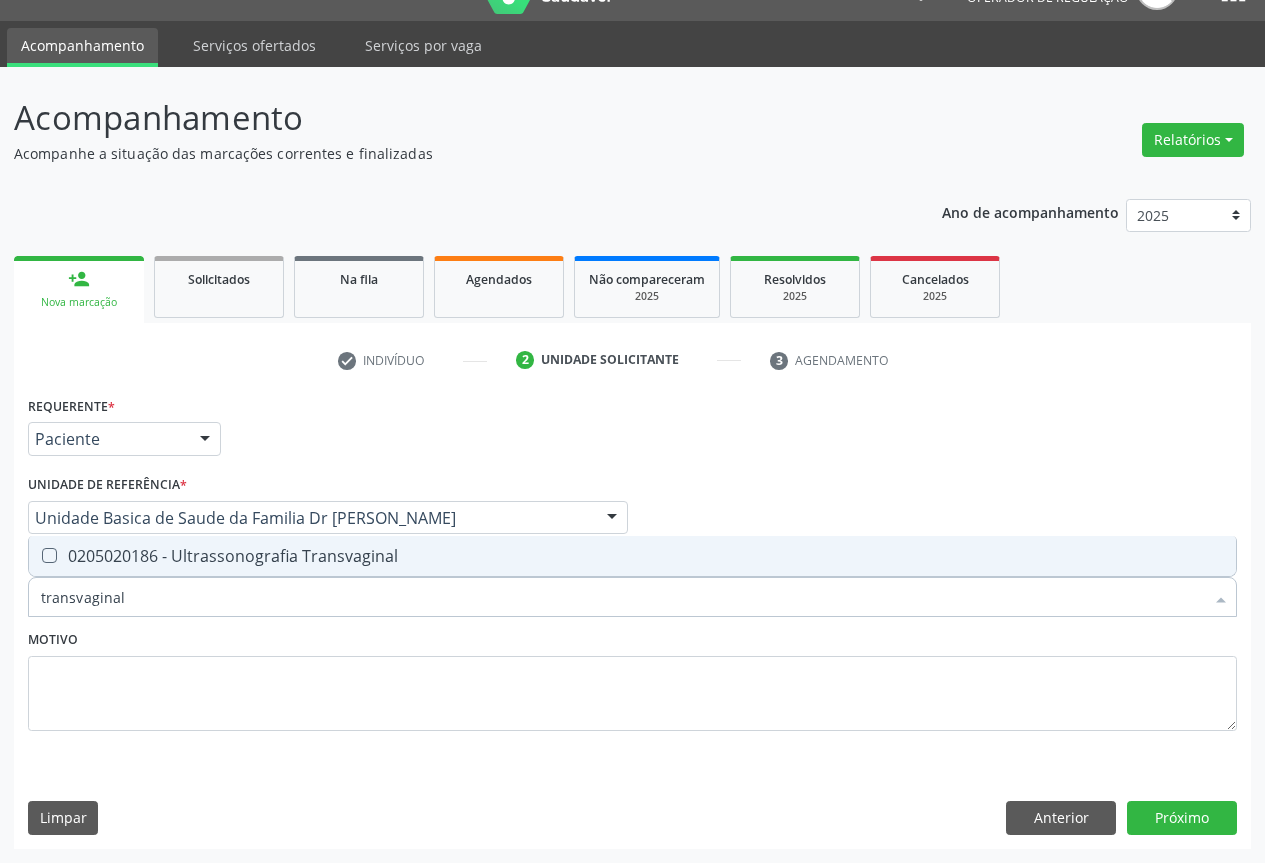 drag, startPoint x: 129, startPoint y: 603, endPoint x: 28, endPoint y: 635, distance: 105.9481 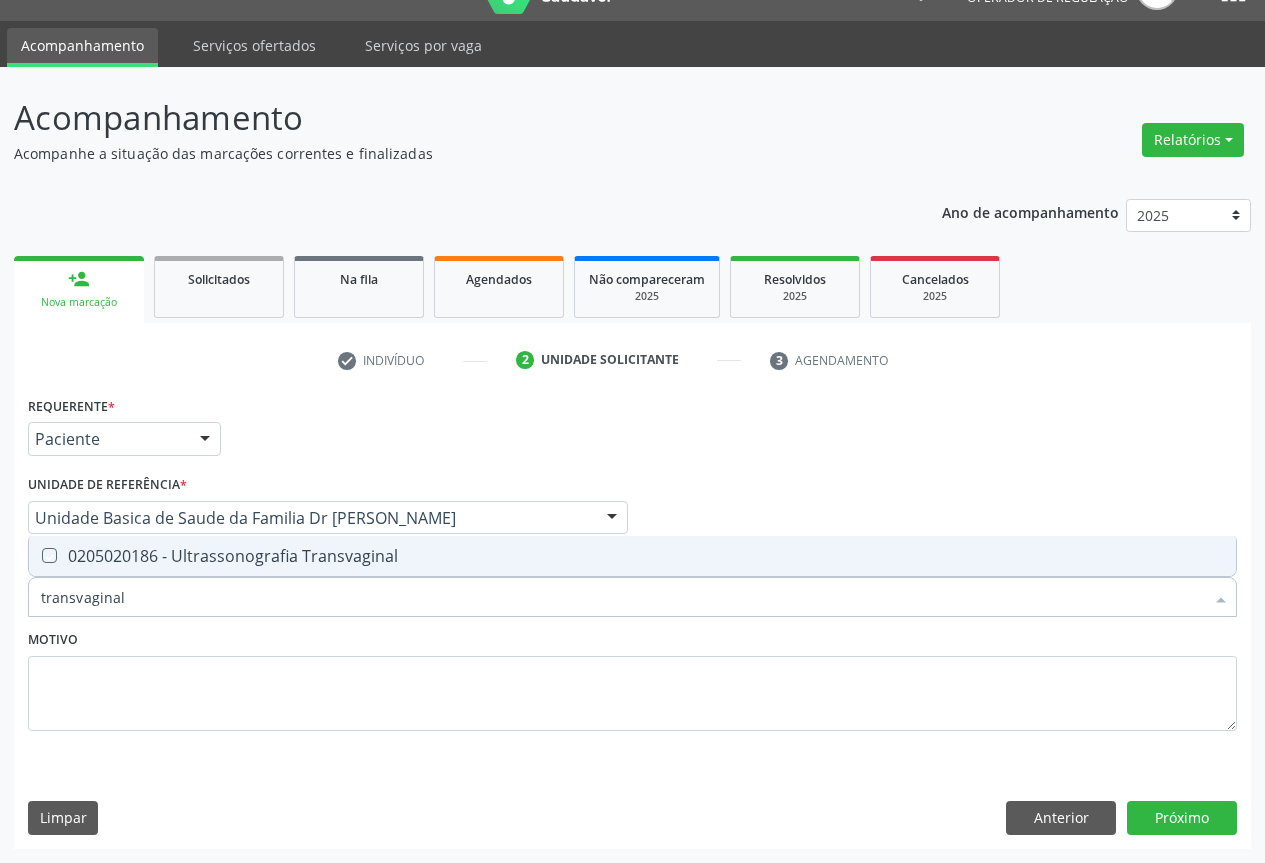 checkbox on "true" 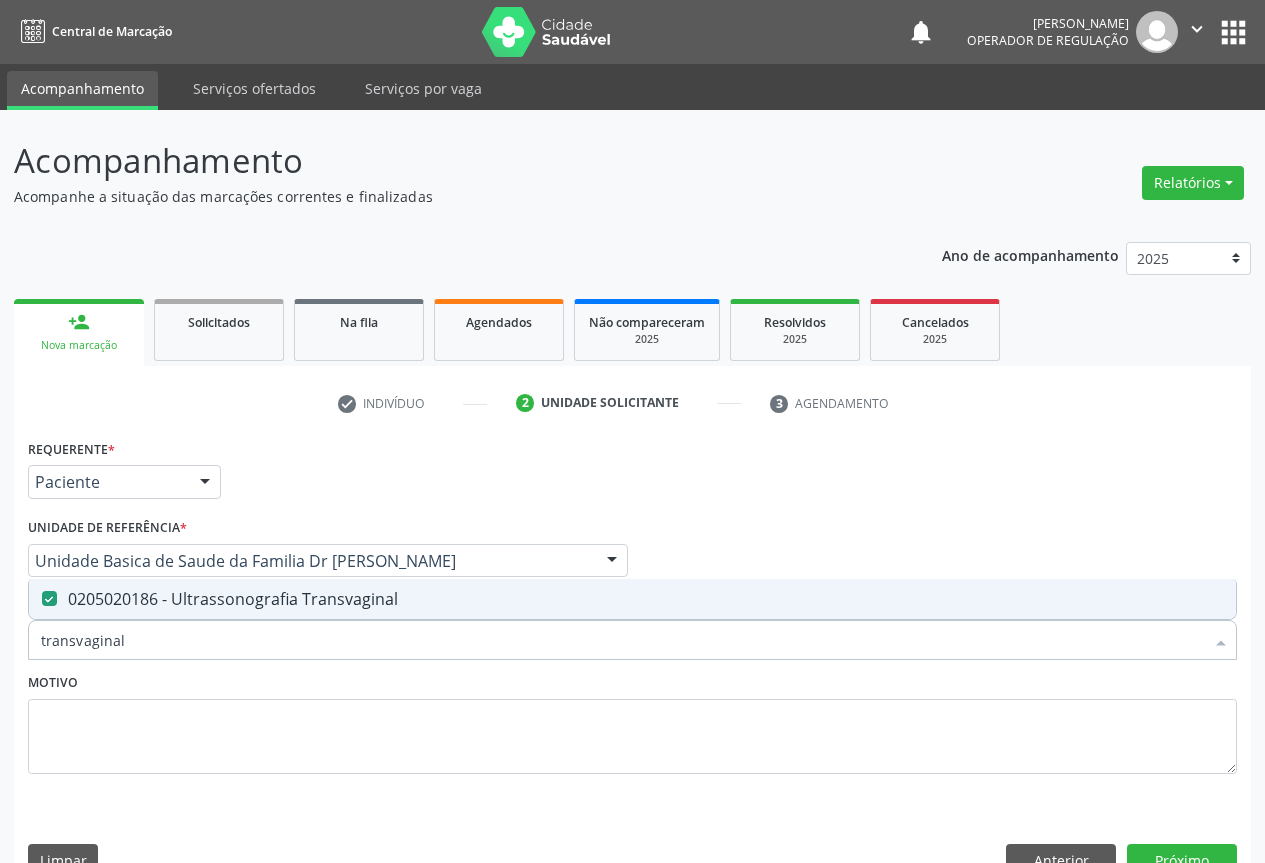 scroll, scrollTop: 43, scrollLeft: 0, axis: vertical 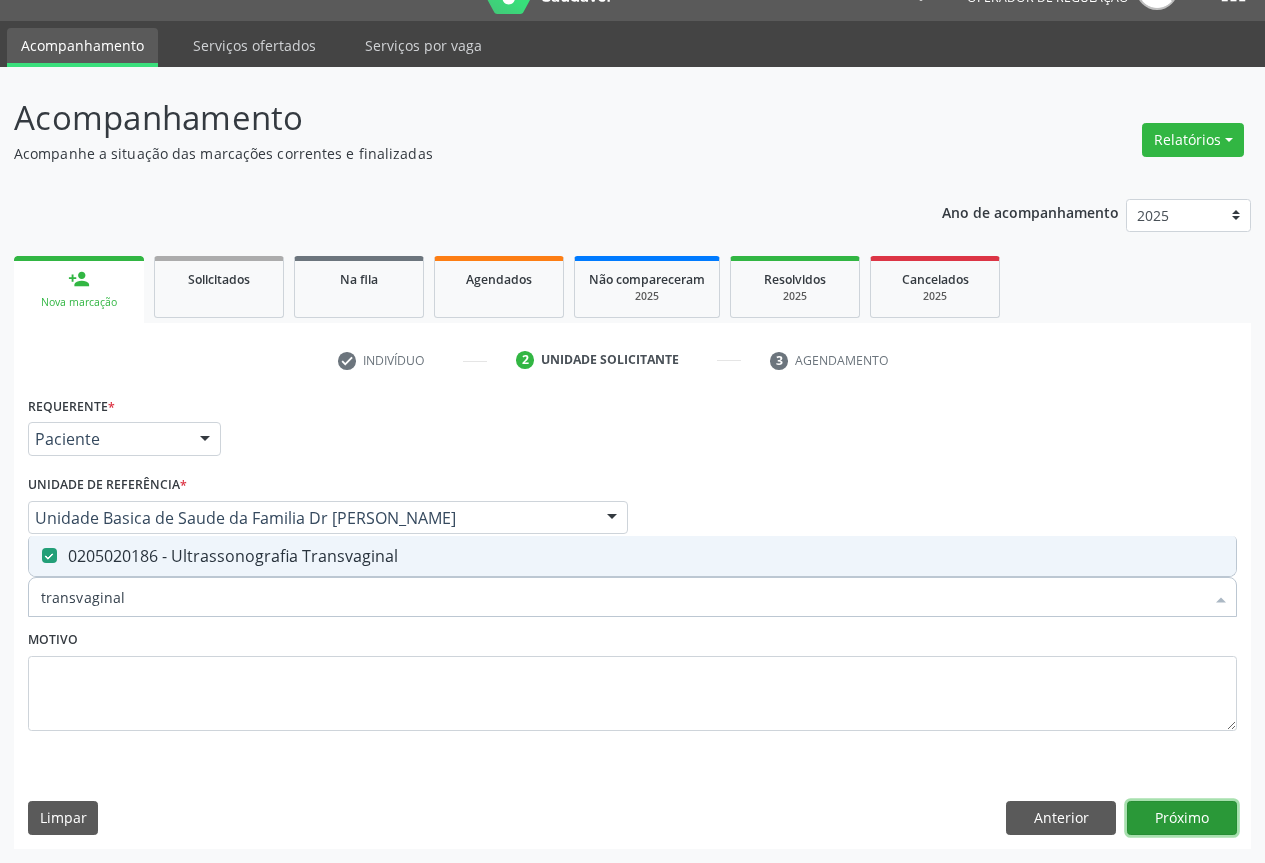 click on "Próximo" at bounding box center (1182, 818) 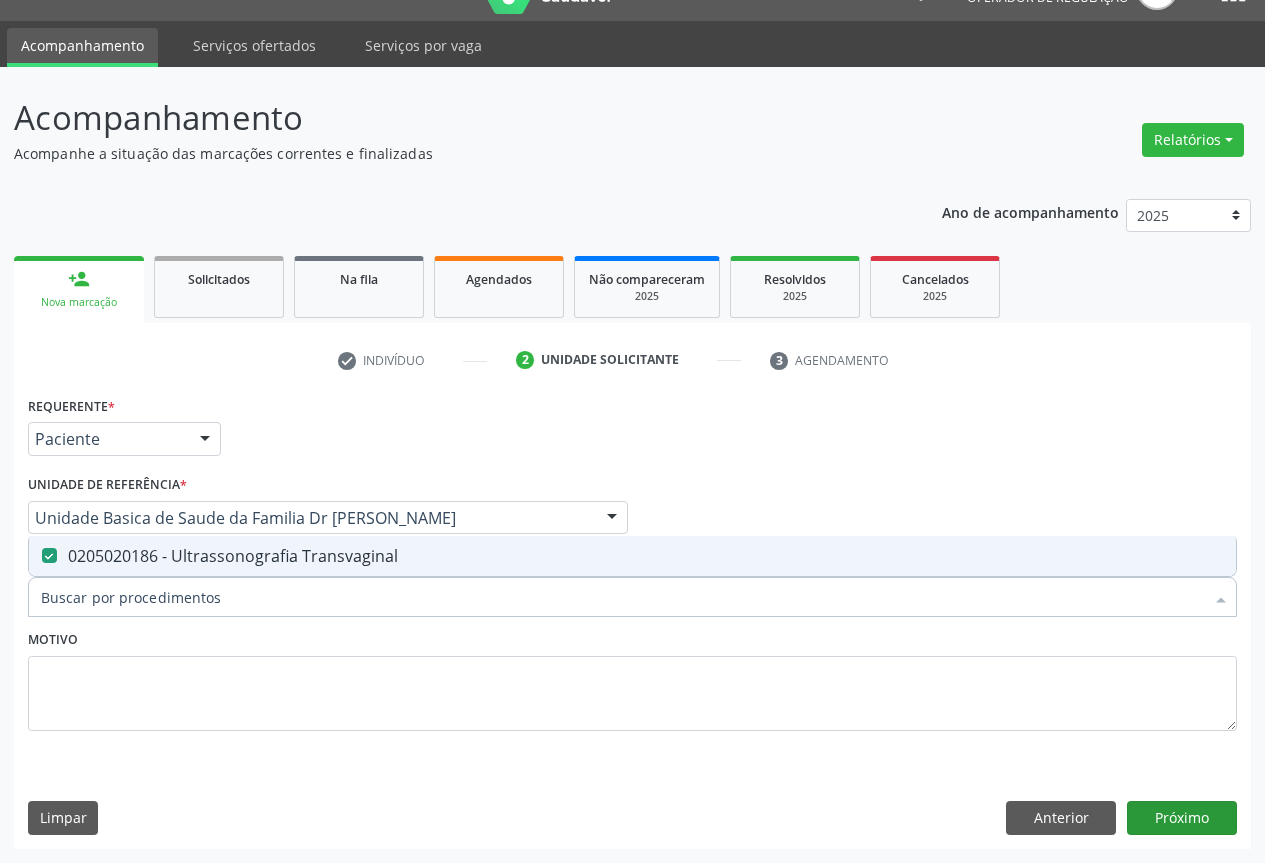 scroll, scrollTop: 7, scrollLeft: 0, axis: vertical 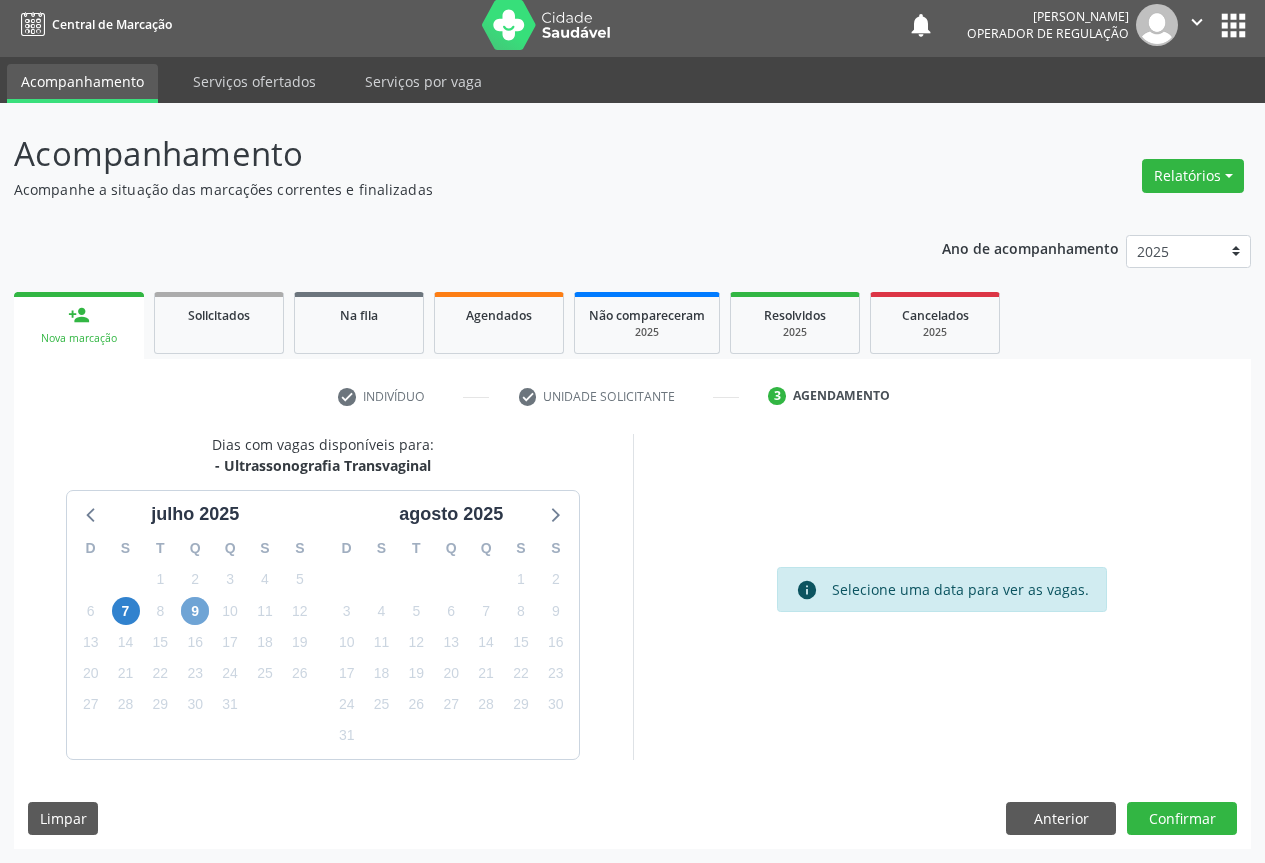 click on "9" at bounding box center [195, 611] 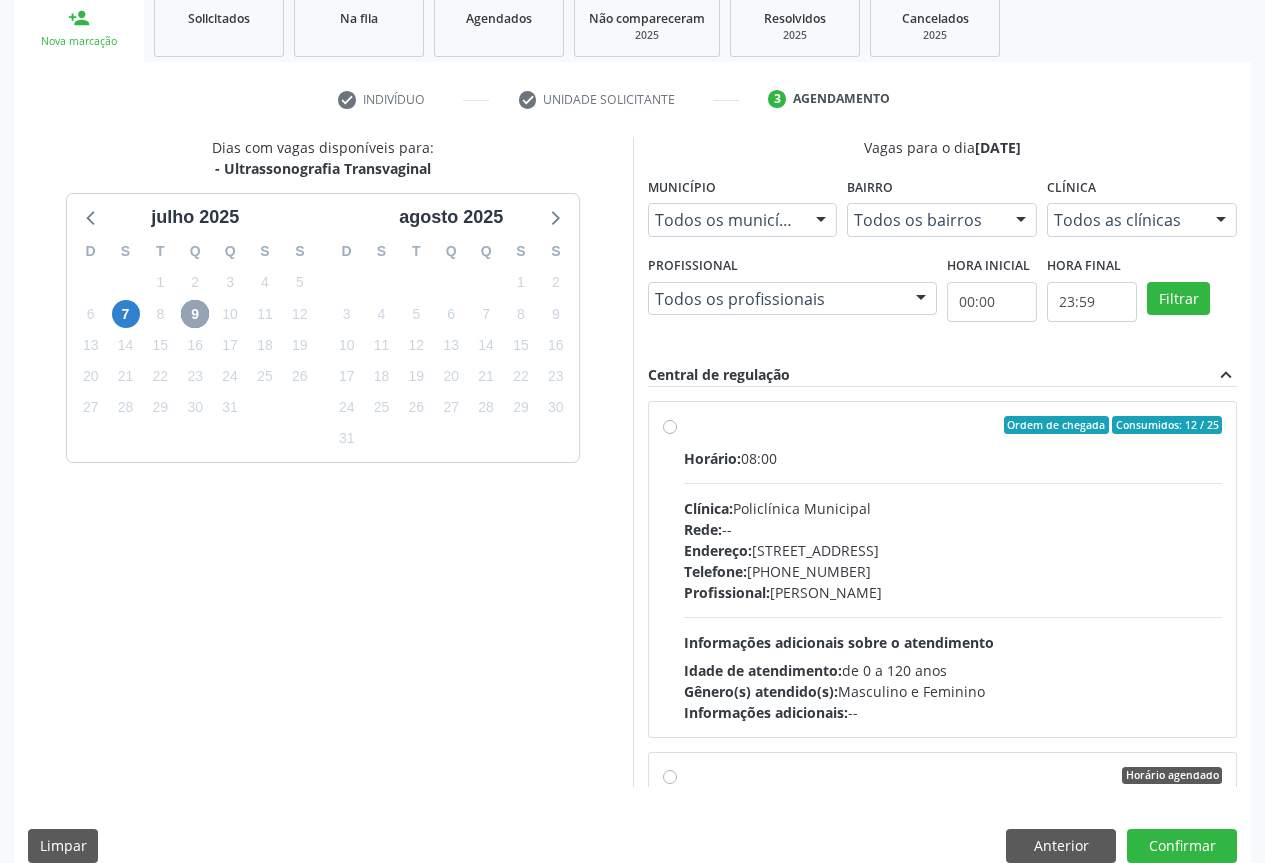 scroll, scrollTop: 329, scrollLeft: 0, axis: vertical 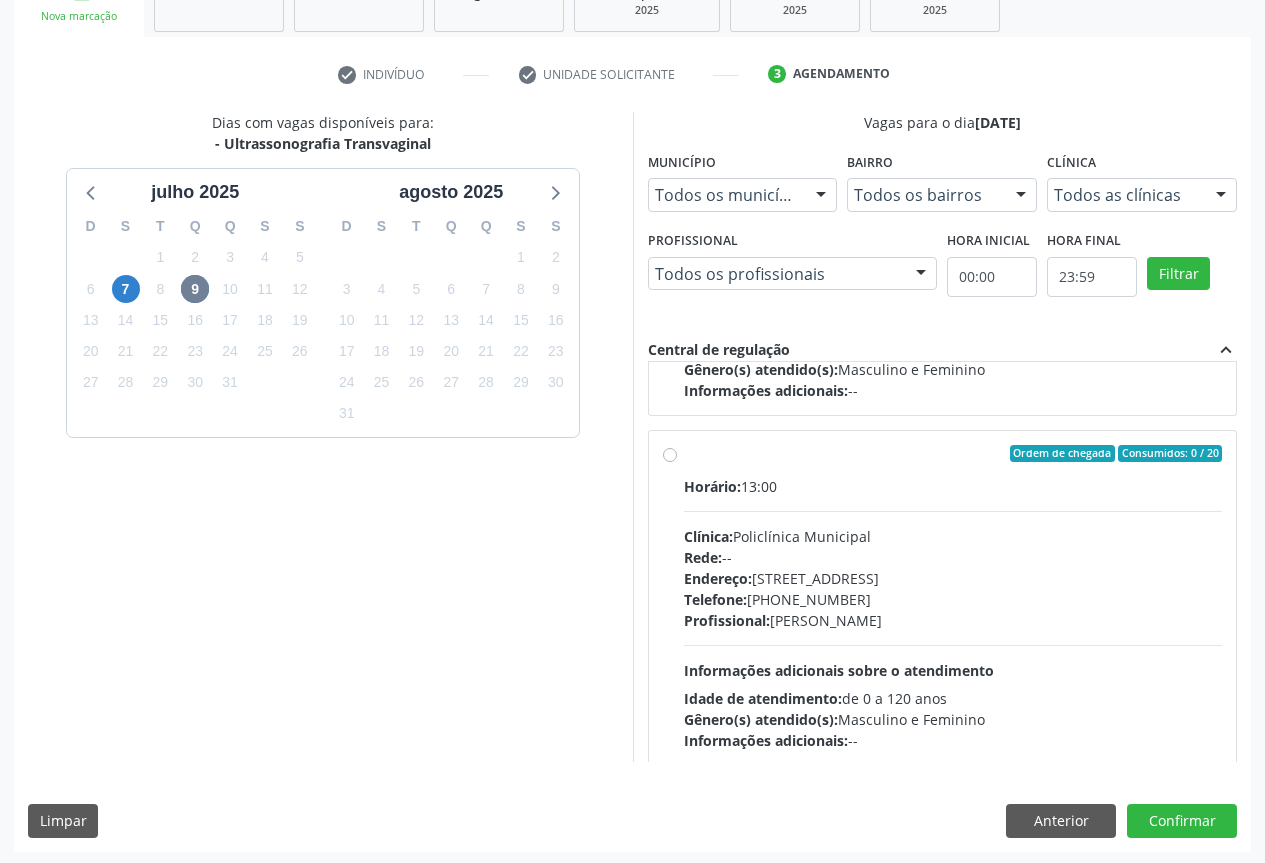 click on "Ordem de chegada
Consumidos: 0 / 20
Horário:   13:00
Clínica:  Policlínica Municipal
Rede:
--
Endereço:   Predio, nº 386, Centro, Campo Formoso - BA
Telefone:   (74) 6451312
Profissional:
Orlindo Carvalho dos Santos
Informações adicionais sobre o atendimento
Idade de atendimento:
de 0 a 120 anos
Gênero(s) atendido(s):
Masculino e Feminino
Informações adicionais:
--" at bounding box center [953, 598] 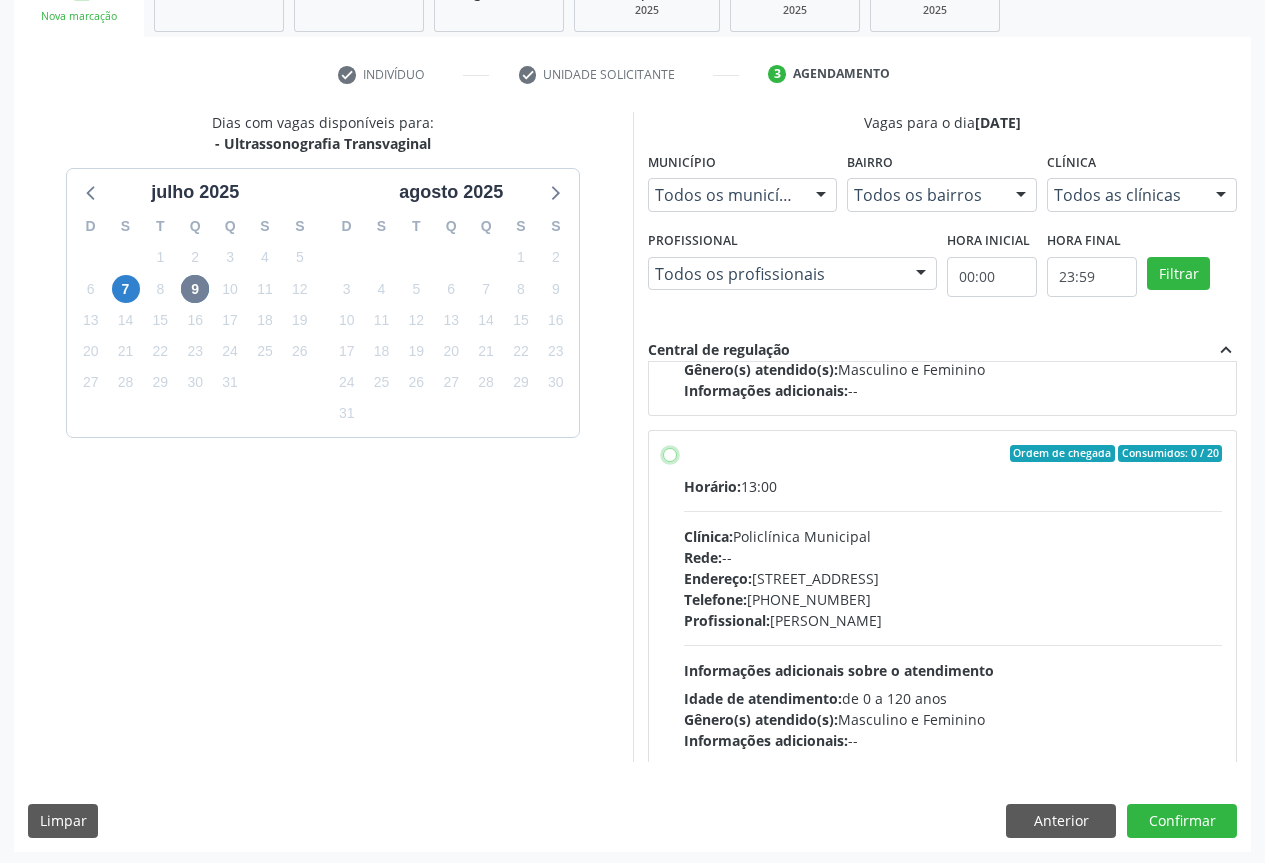 click on "Ordem de chegada
Consumidos: 0 / 20
Horário:   13:00
Clínica:  Policlínica Municipal
Rede:
--
Endereço:   Predio, nº 386, Centro, Campo Formoso - BA
Telefone:   (74) 6451312
Profissional:
Orlindo Carvalho dos Santos
Informações adicionais sobre o atendimento
Idade de atendimento:
de 0 a 120 anos
Gênero(s) atendido(s):
Masculino e Feminino
Informações adicionais:
--" at bounding box center [670, 454] 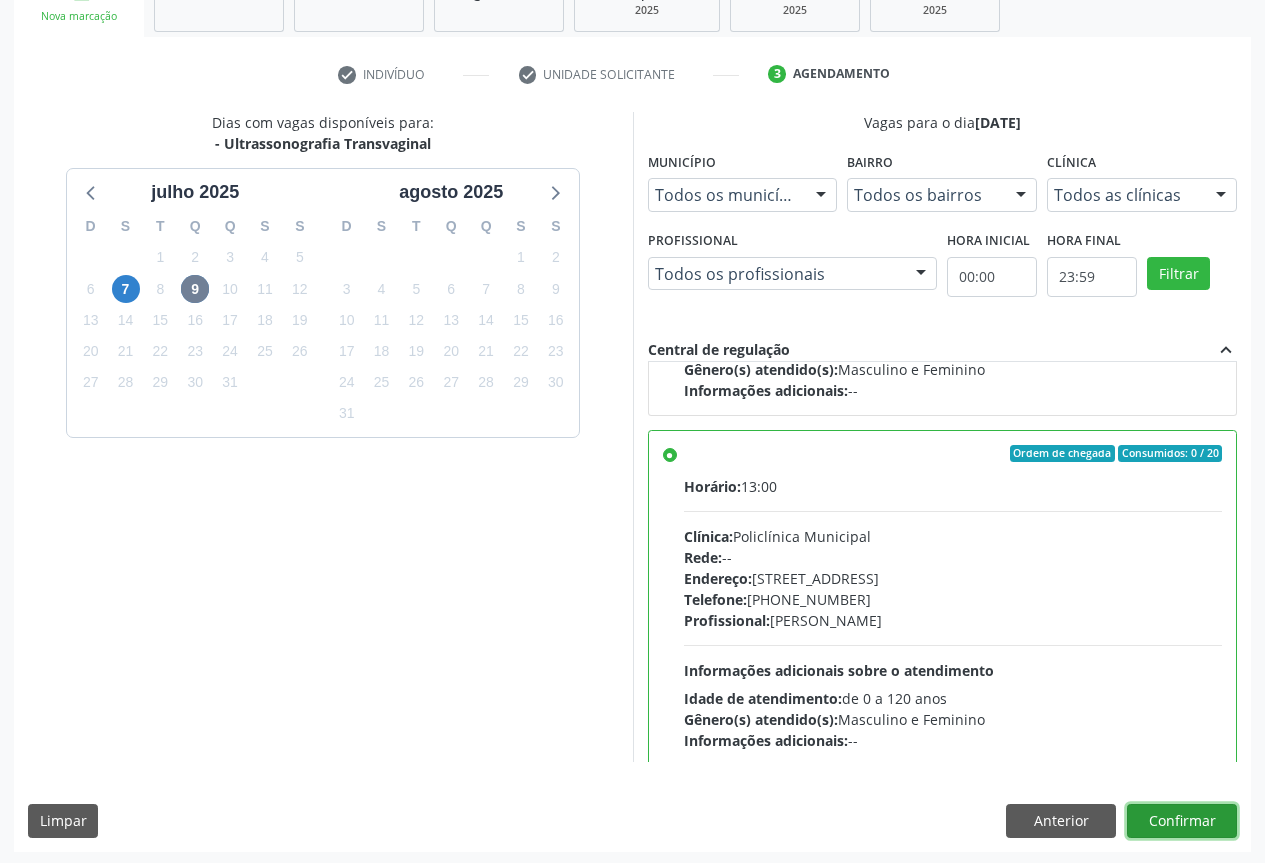 click on "Confirmar" at bounding box center [1182, 821] 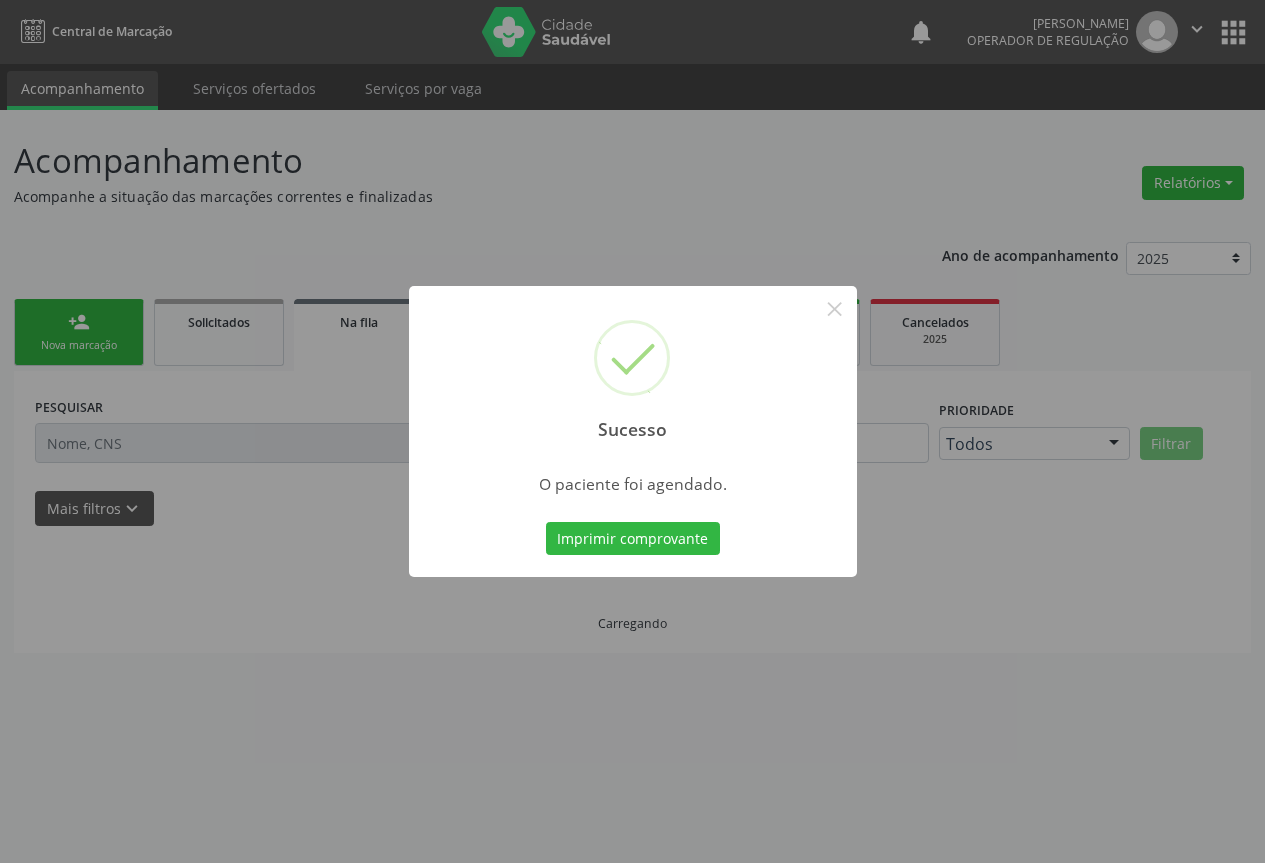 scroll, scrollTop: 0, scrollLeft: 0, axis: both 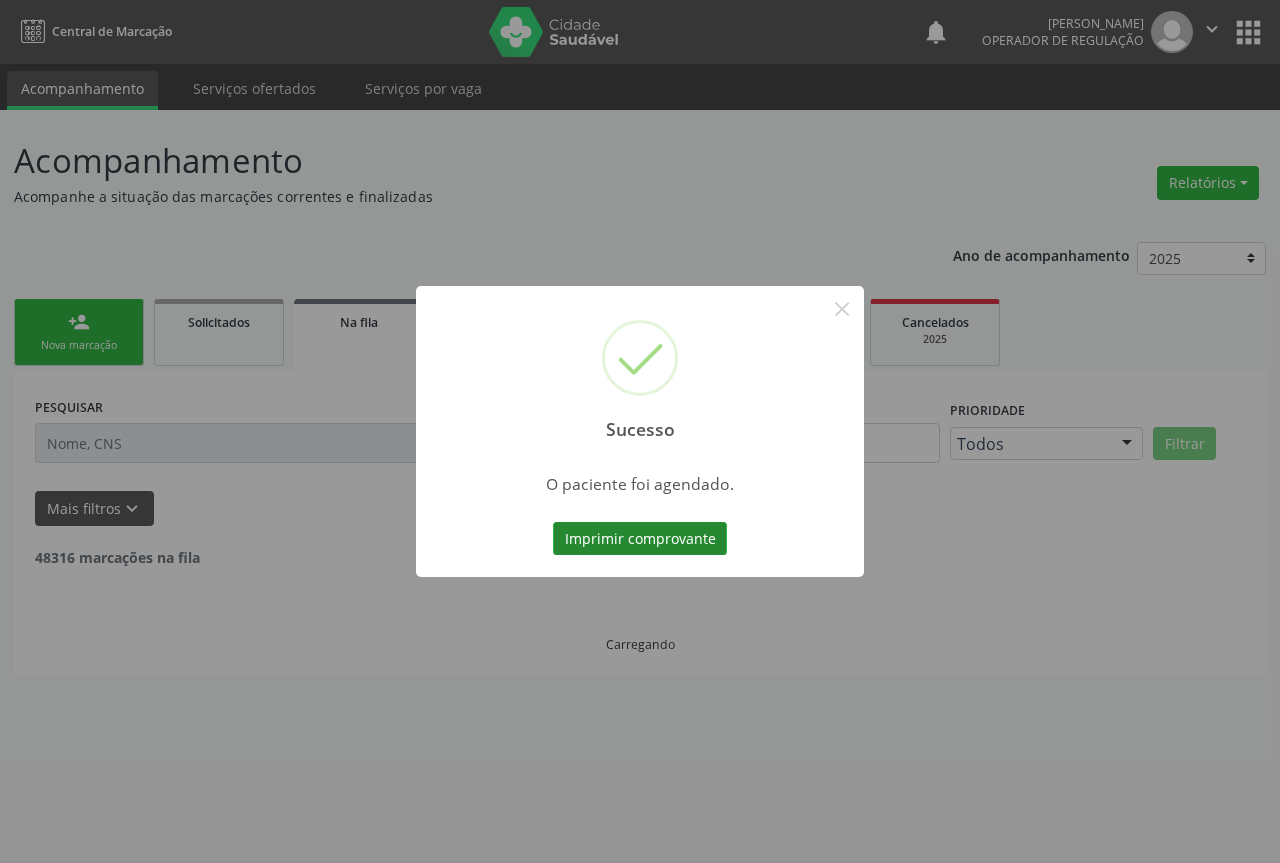 click on "Imprimir comprovante" at bounding box center (640, 539) 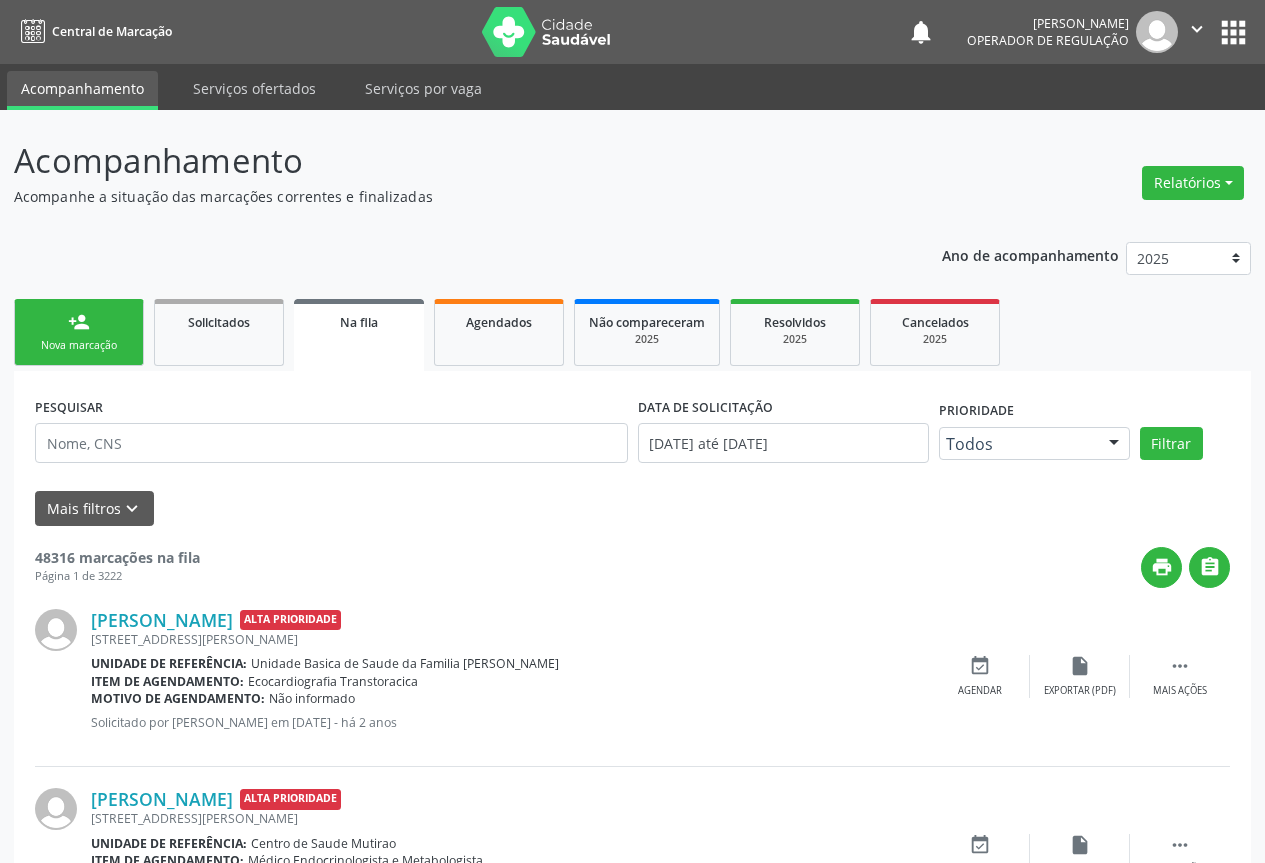 click on "Nova marcação" at bounding box center [79, 345] 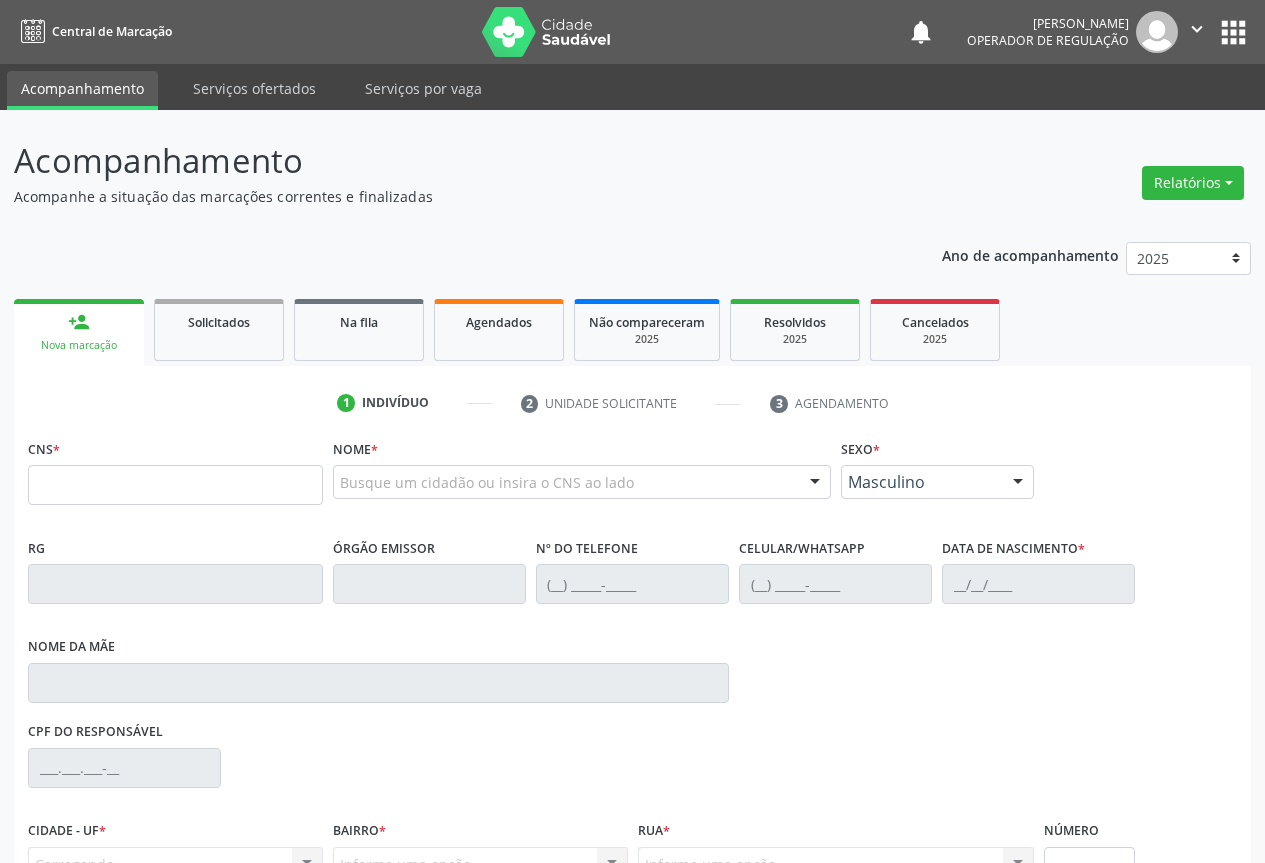click on "person_add
Nova marcação" at bounding box center (79, 332) 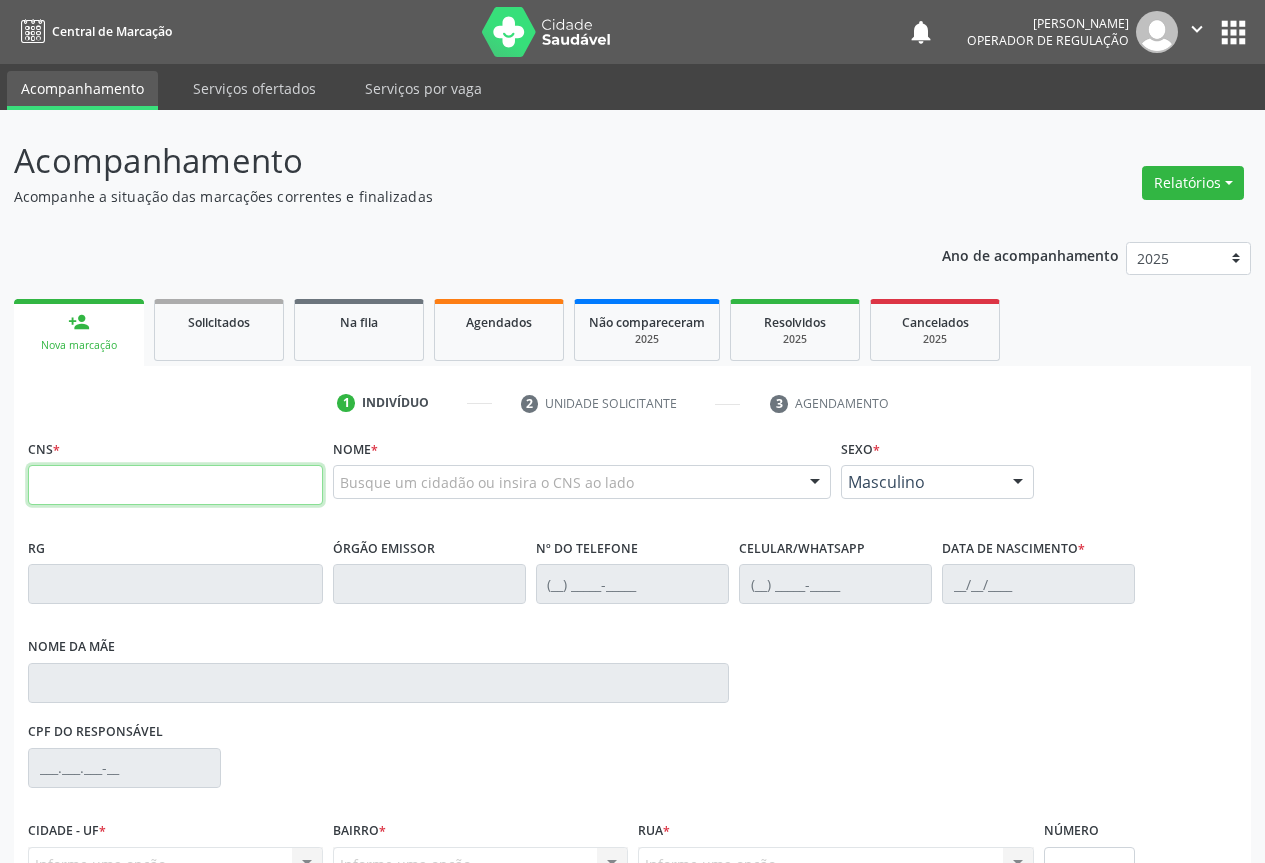 click at bounding box center (175, 485) 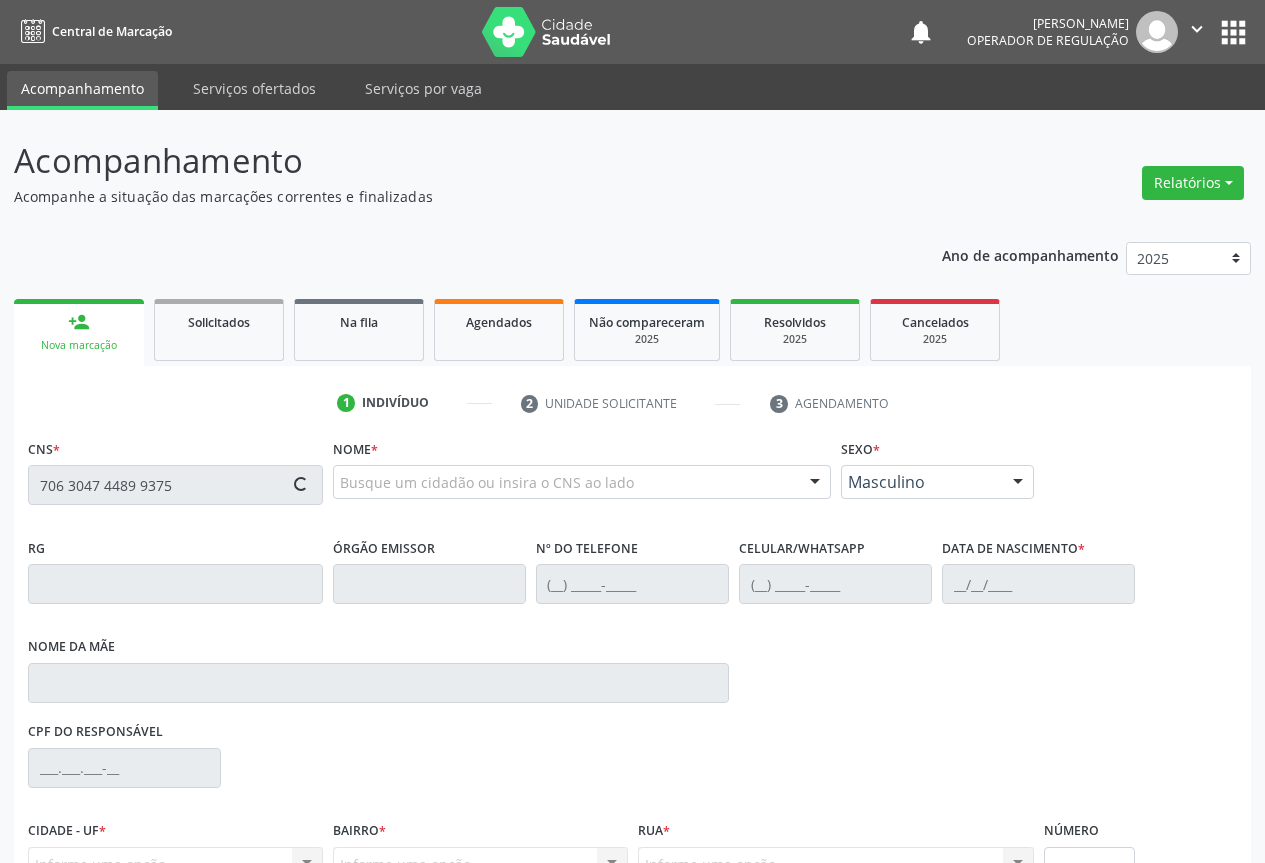type on "706 3047 4489 9375" 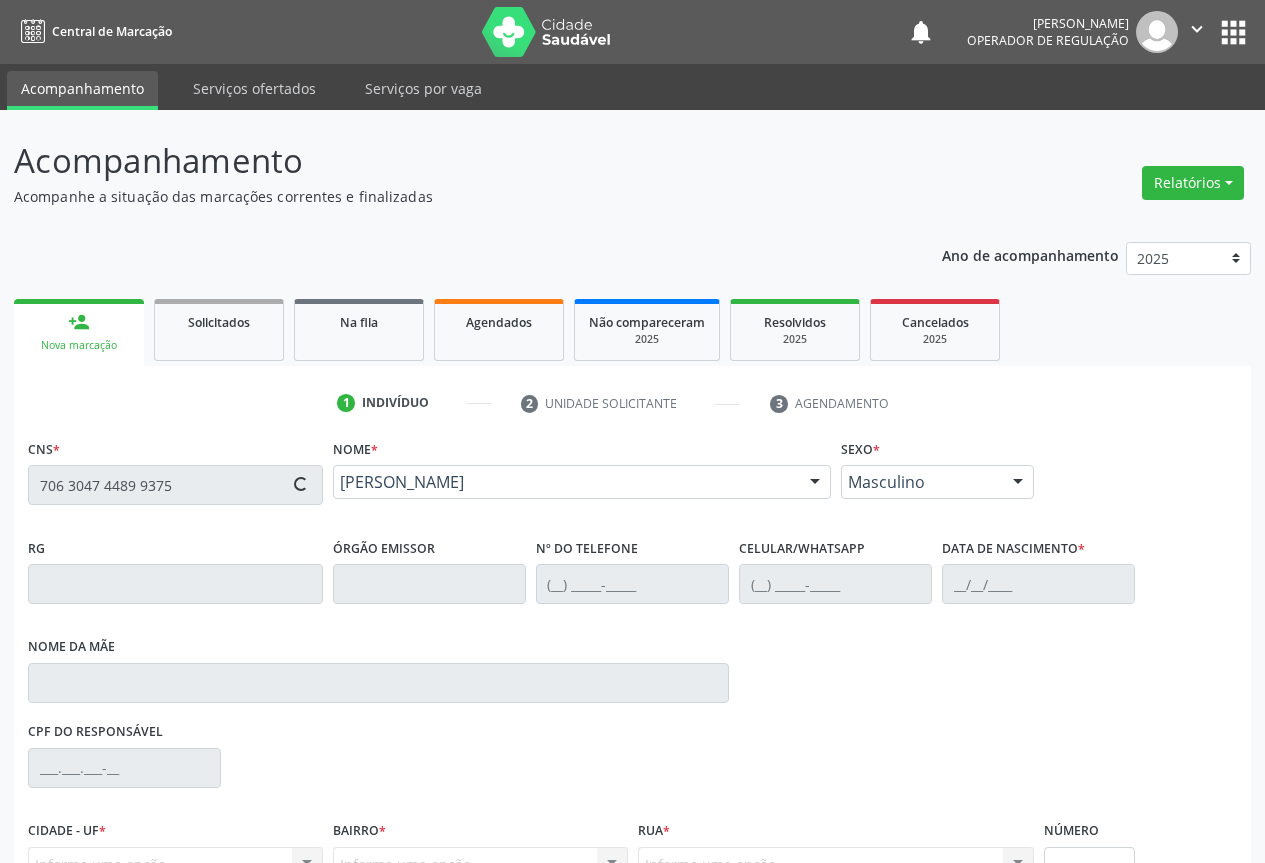 type on "17/04/1975" 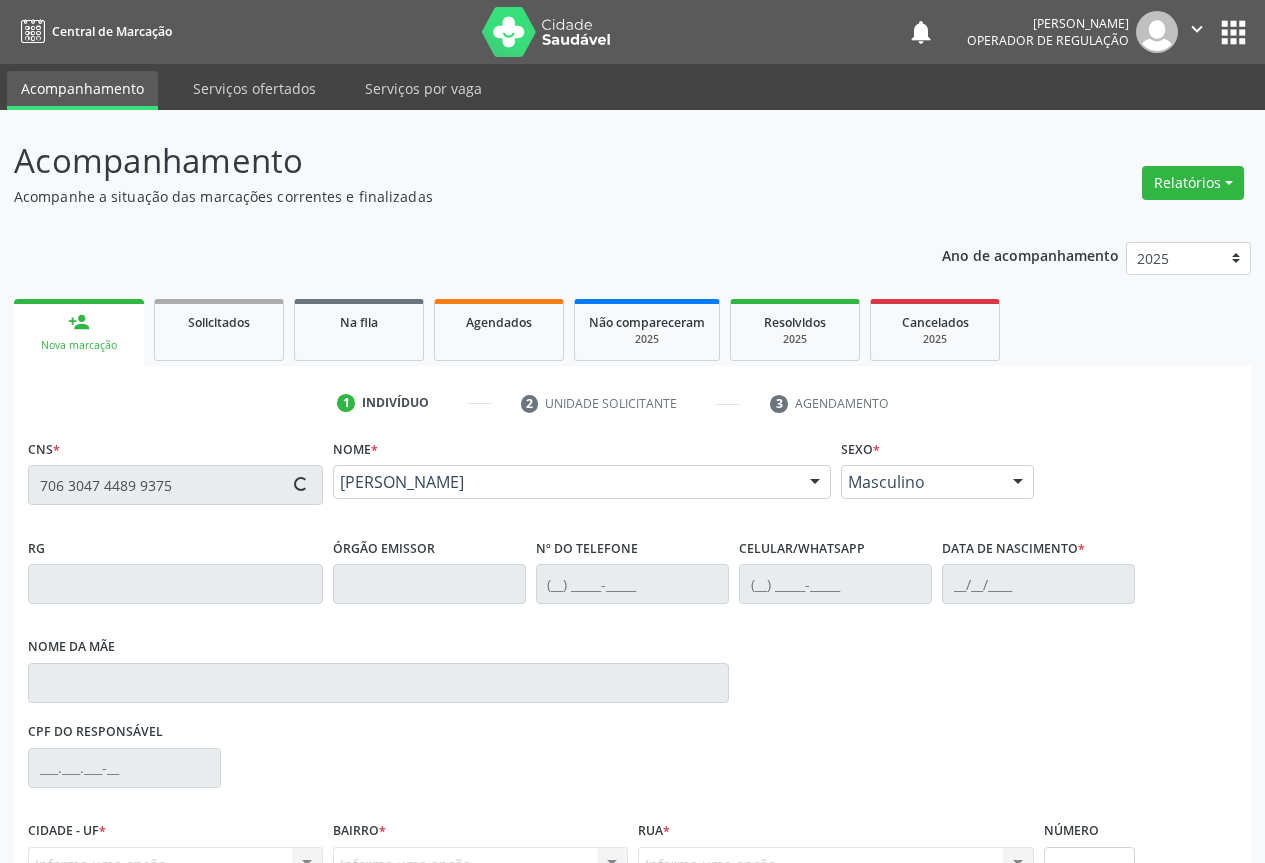 type on "S/N" 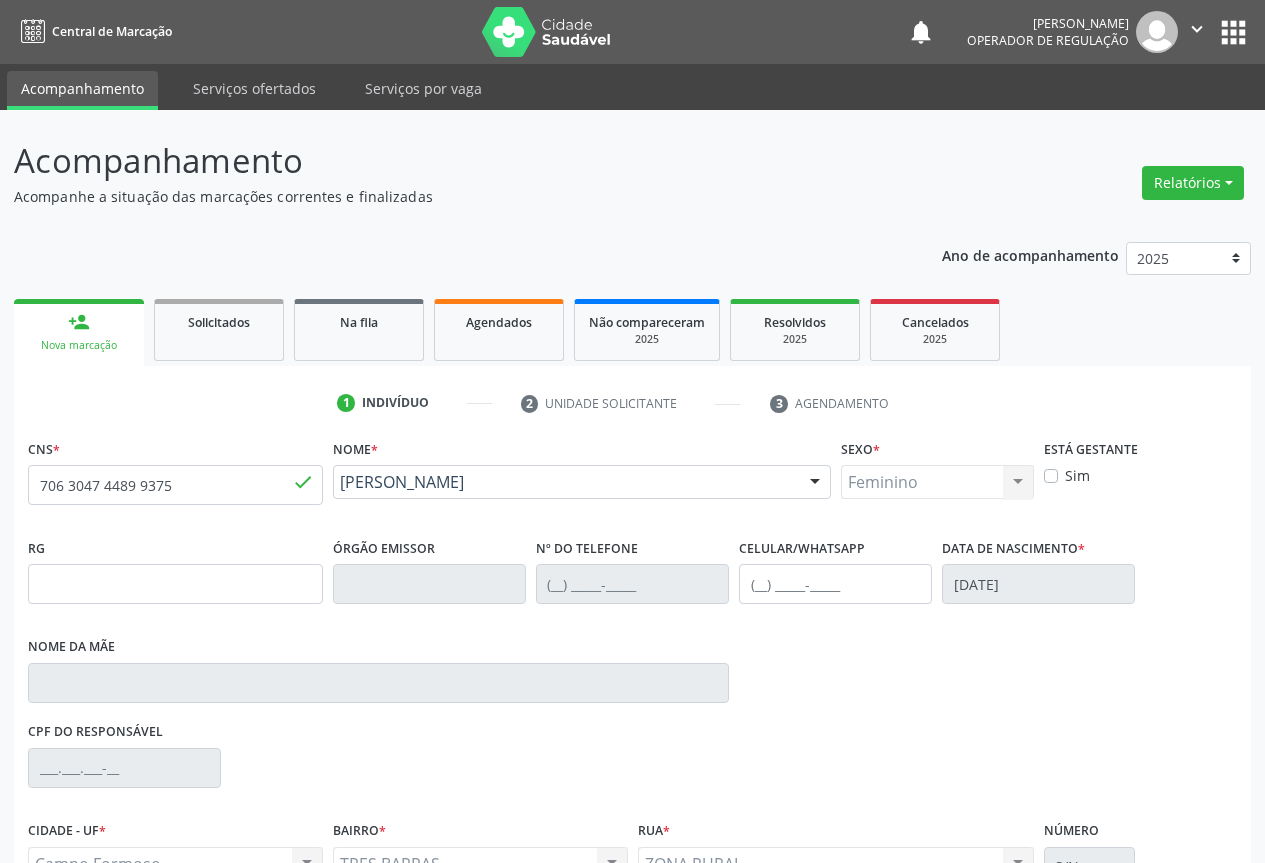 scroll, scrollTop: 207, scrollLeft: 0, axis: vertical 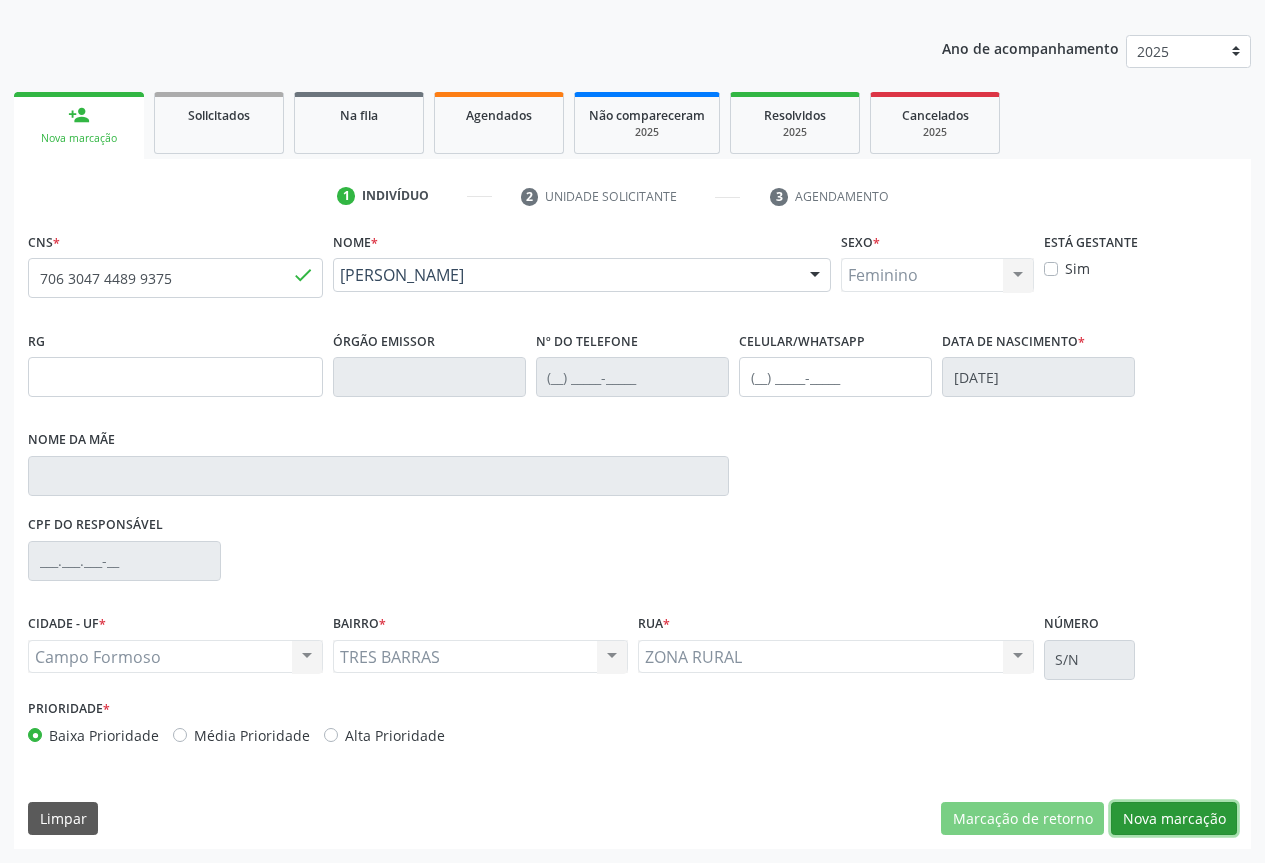 click on "Nova marcação" at bounding box center (1174, 819) 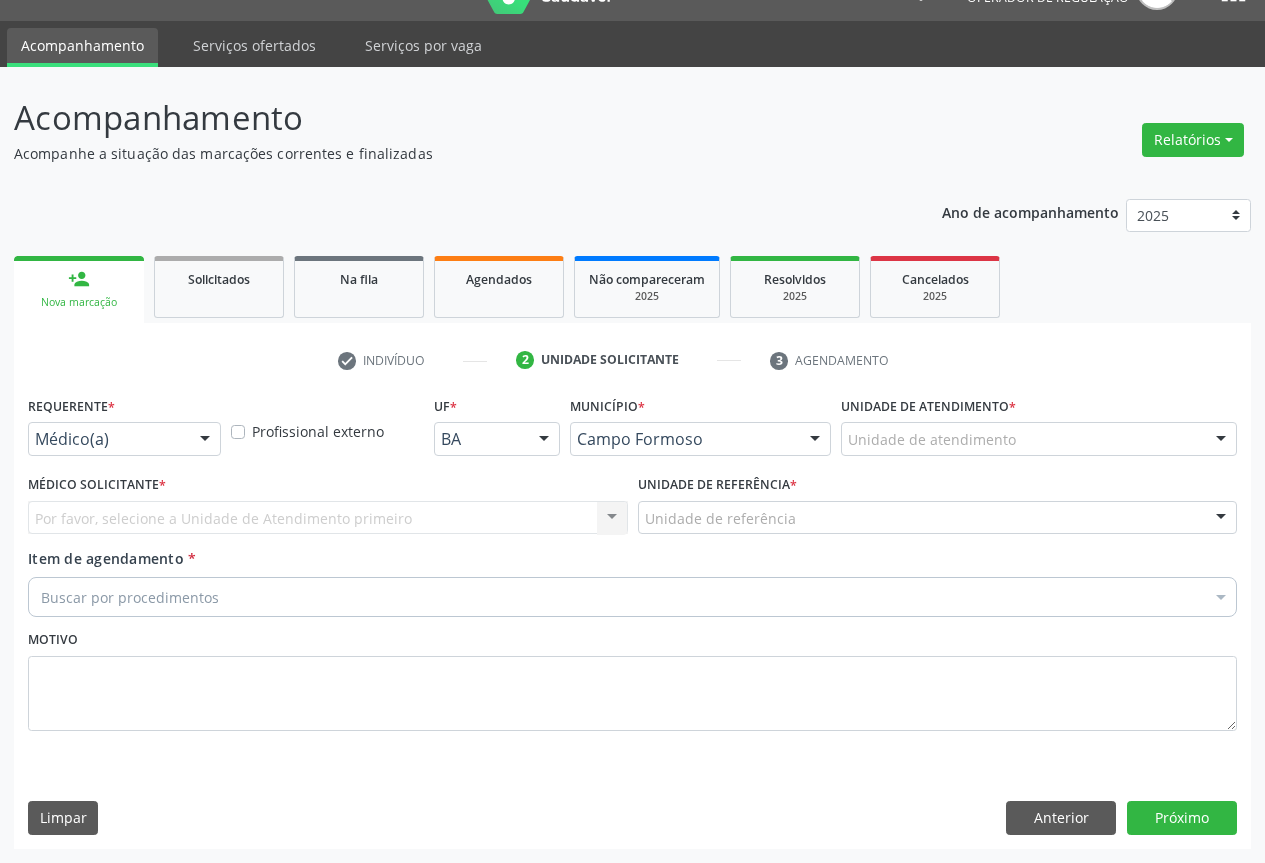 scroll, scrollTop: 43, scrollLeft: 0, axis: vertical 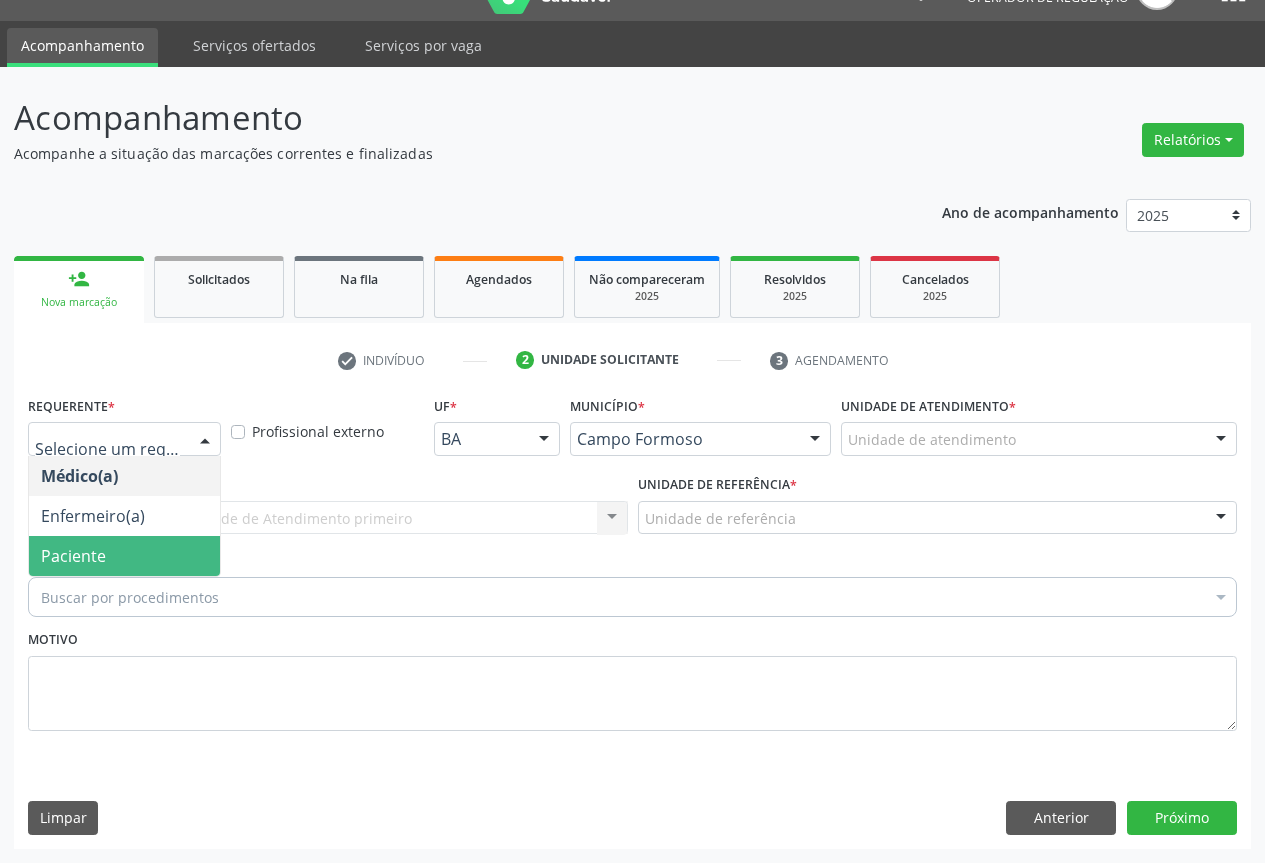 click on "Paciente" at bounding box center [73, 556] 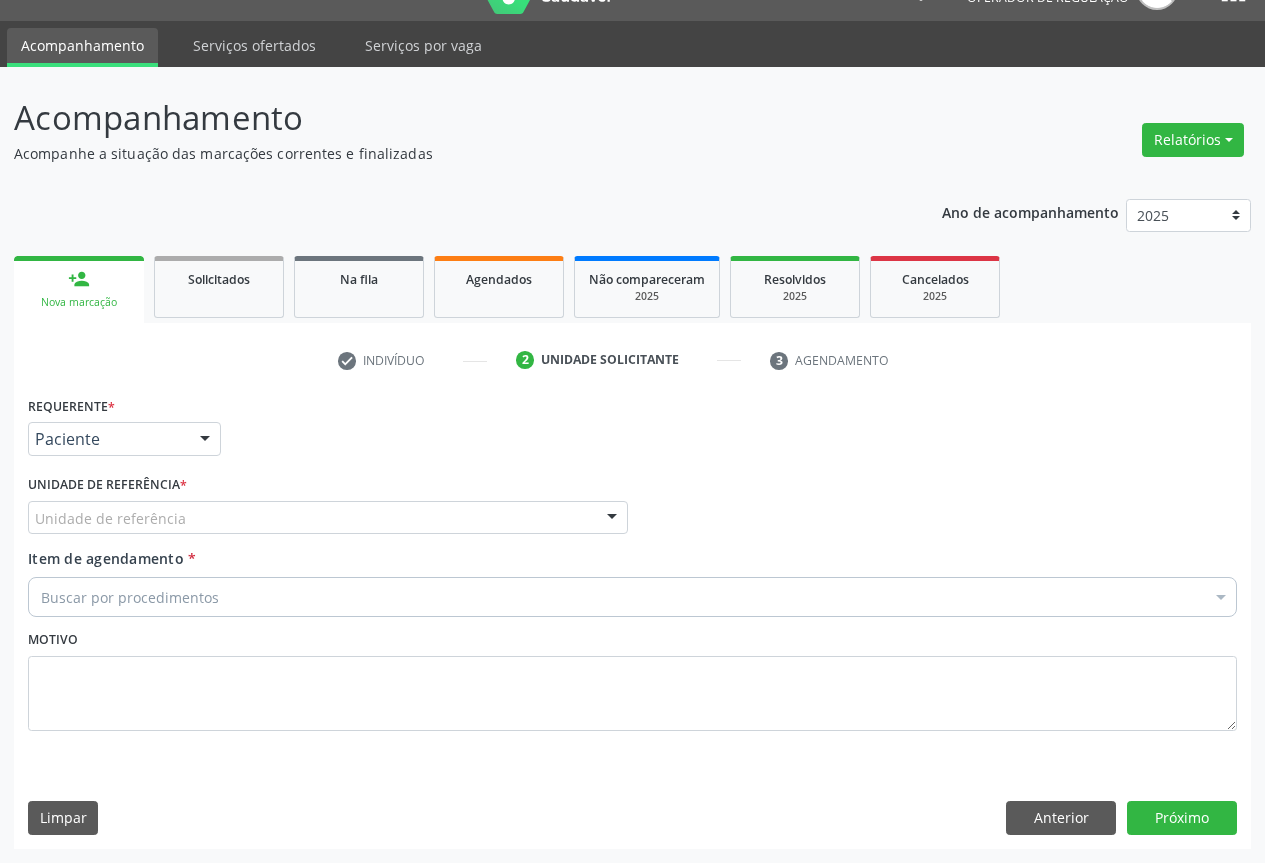 click at bounding box center [612, 519] 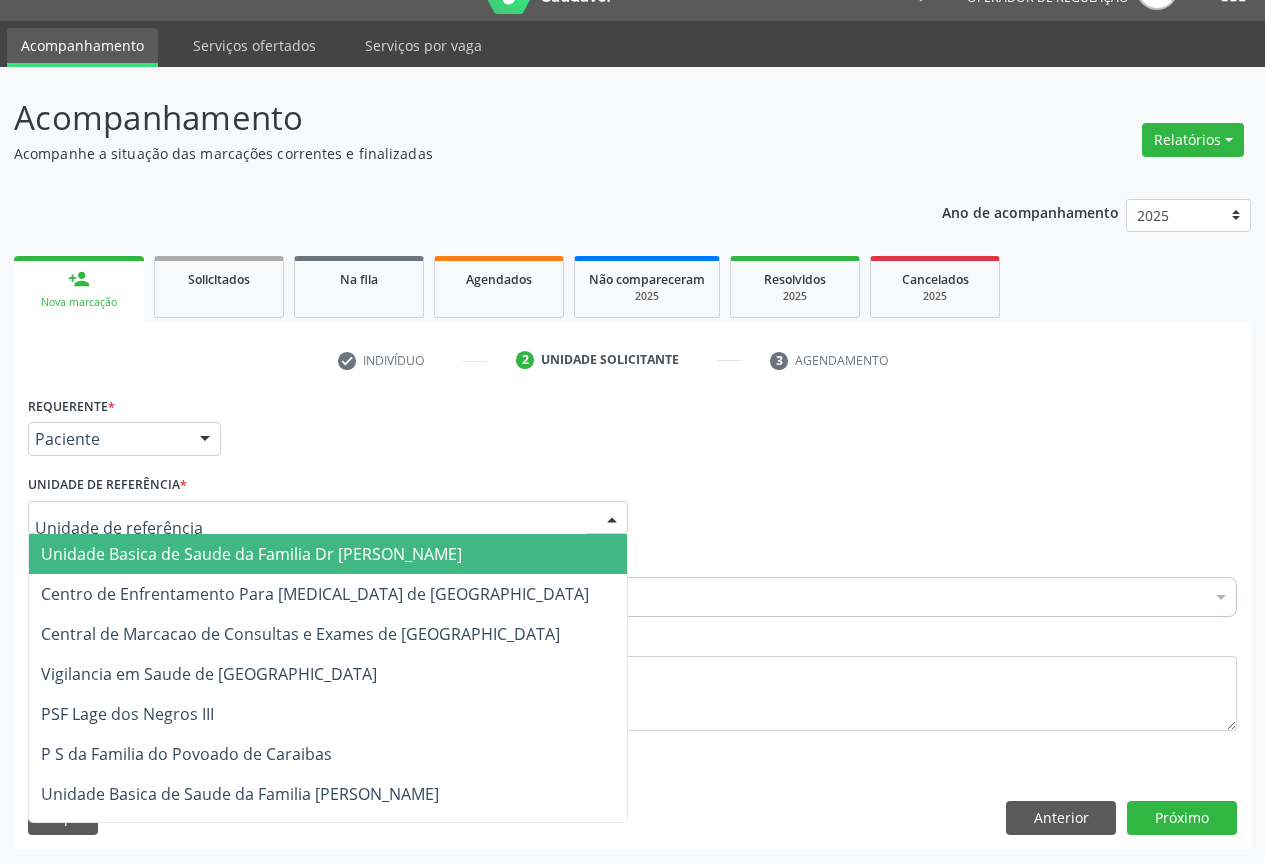 drag, startPoint x: 405, startPoint y: 561, endPoint x: 346, endPoint y: 580, distance: 61.983868 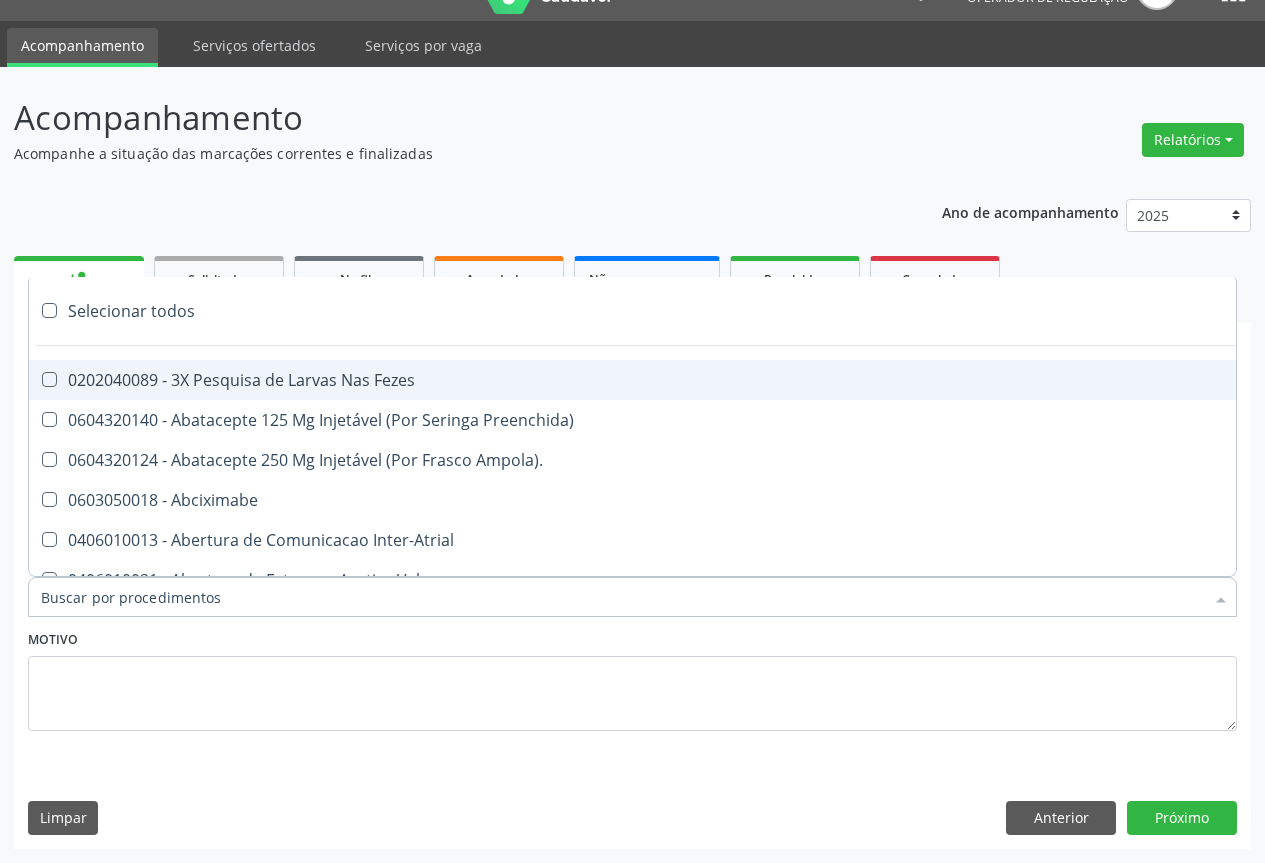 paste on "transvaginal" 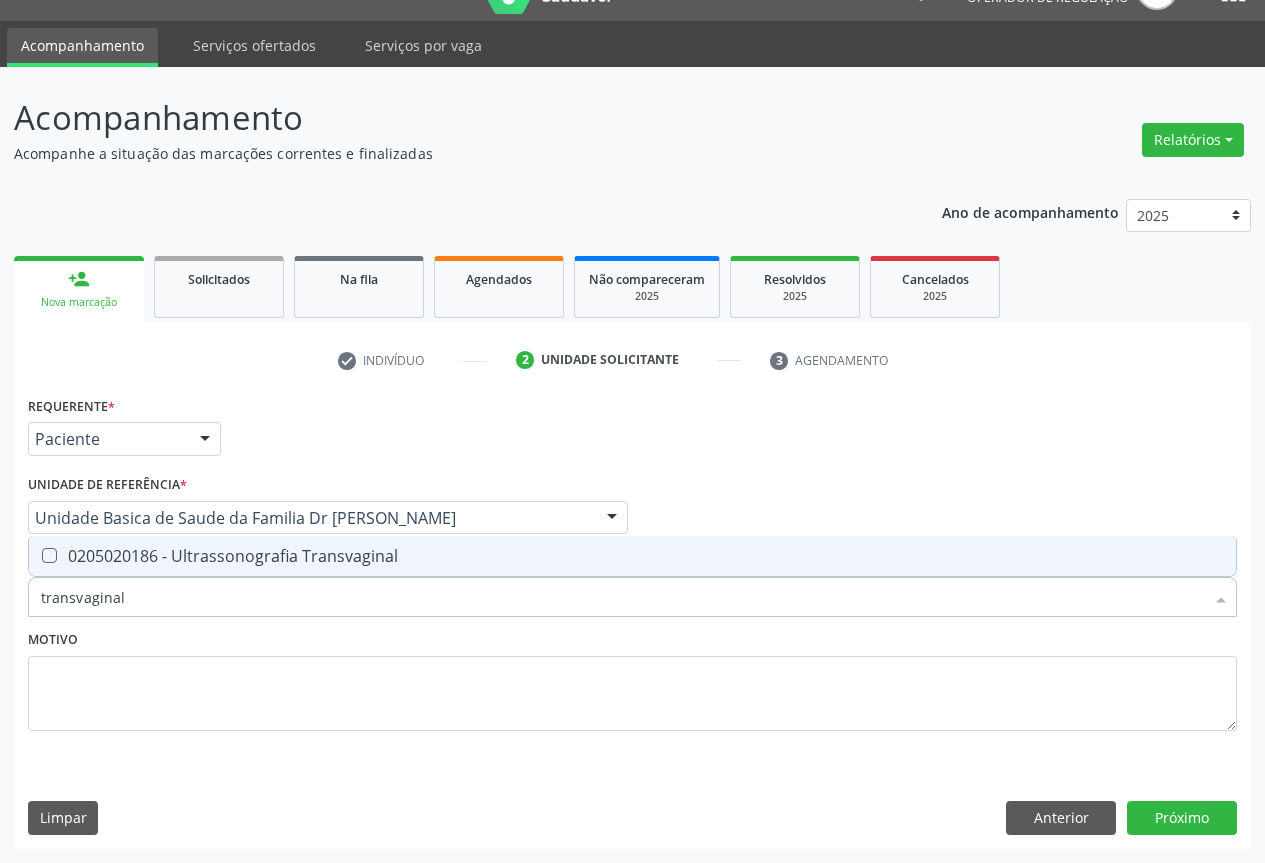 click on "0205020186 - Ultrassonografia Transvaginal" at bounding box center [632, 556] 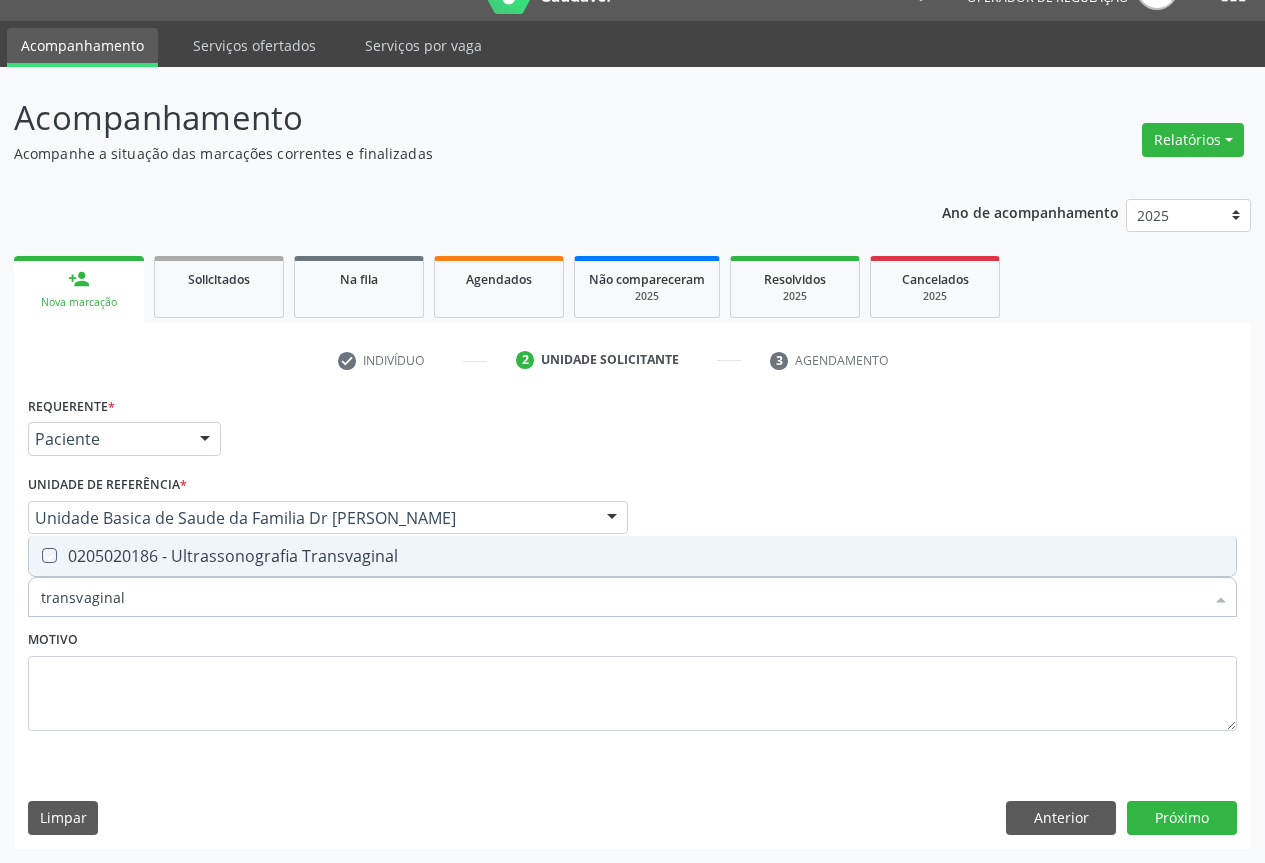 checkbox on "true" 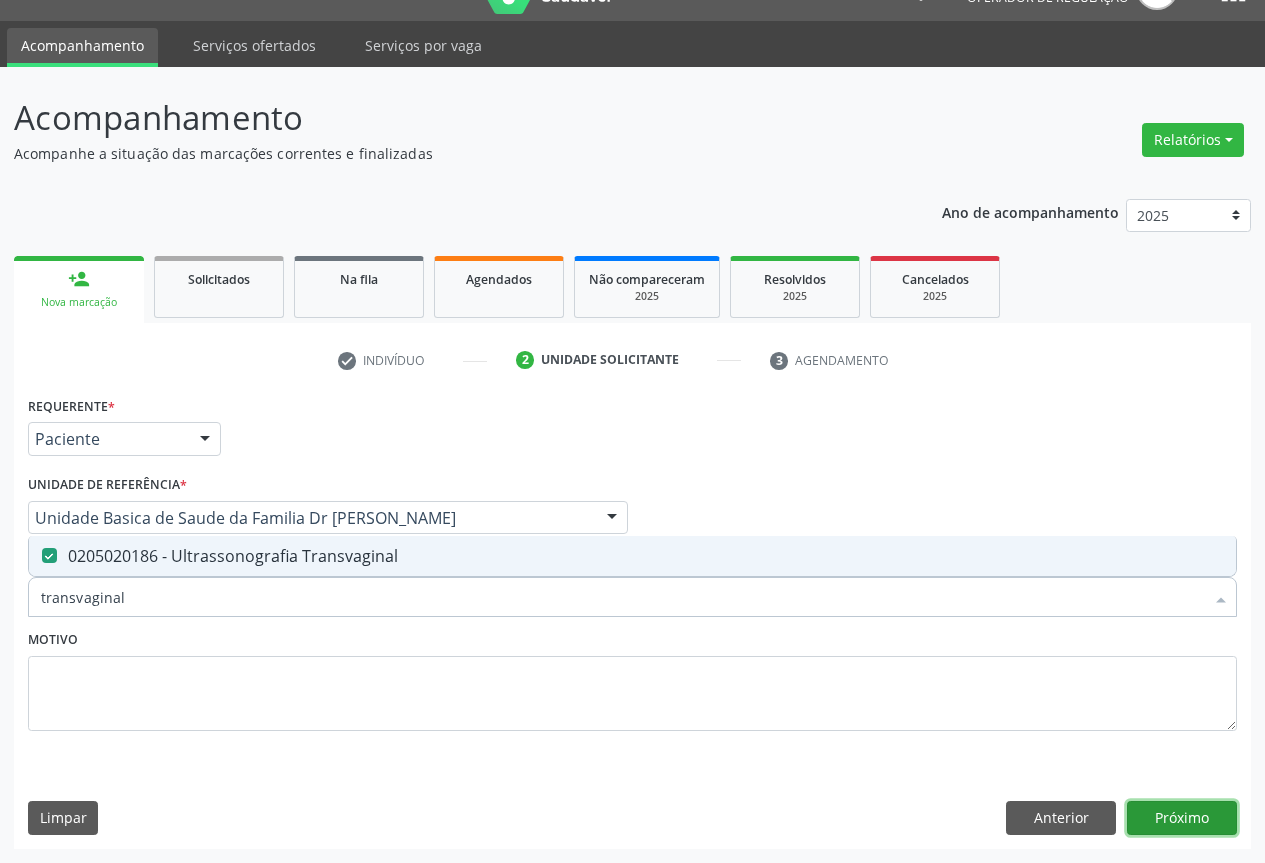 click on "Próximo" at bounding box center [1182, 818] 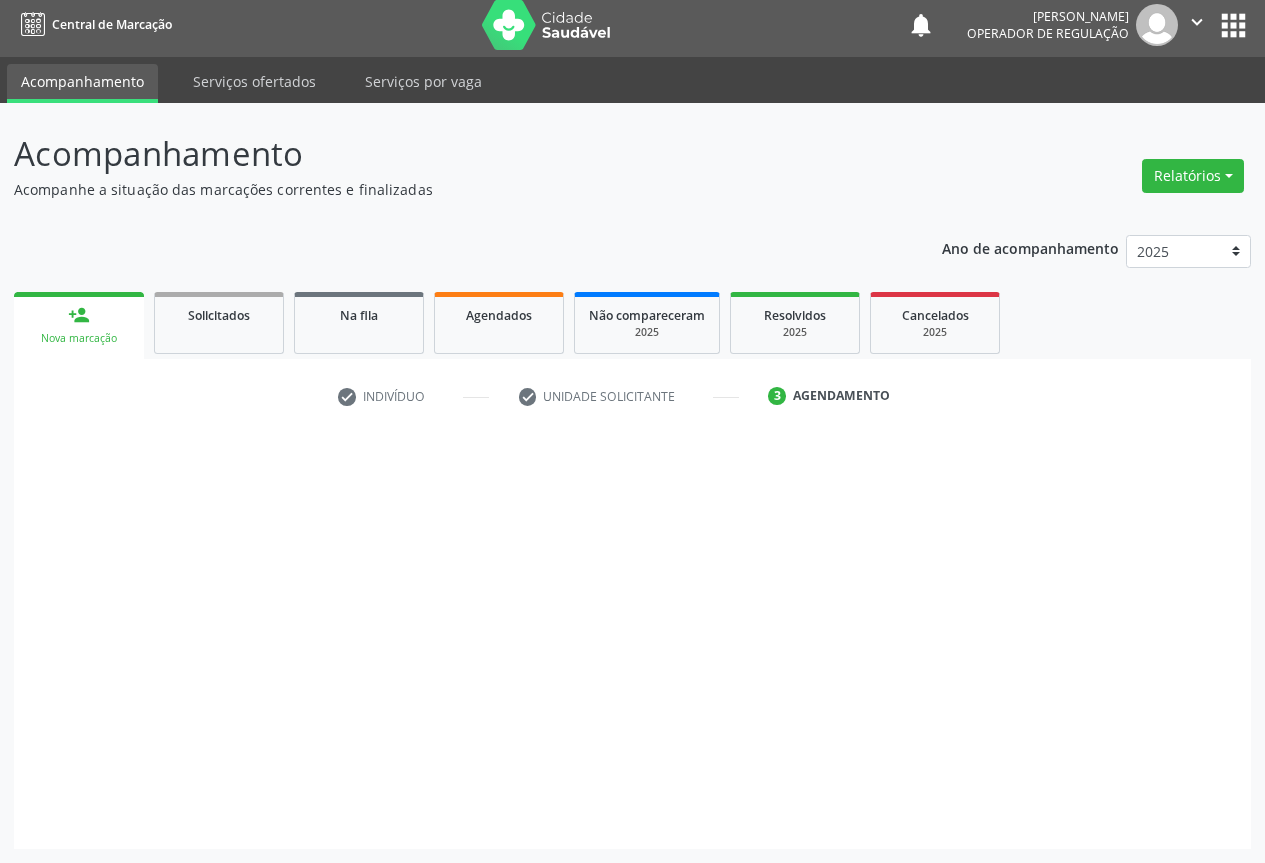 scroll, scrollTop: 7, scrollLeft: 0, axis: vertical 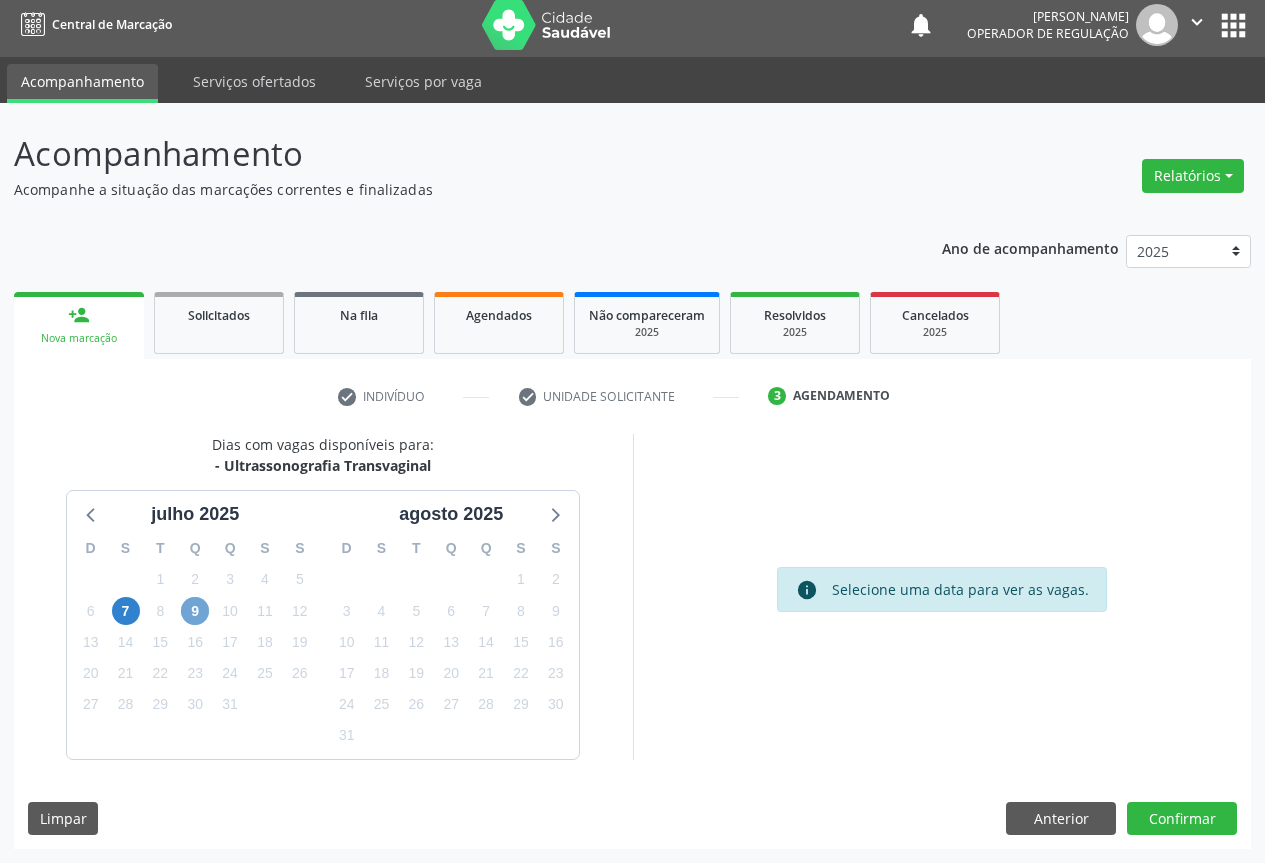 click on "9" at bounding box center [195, 611] 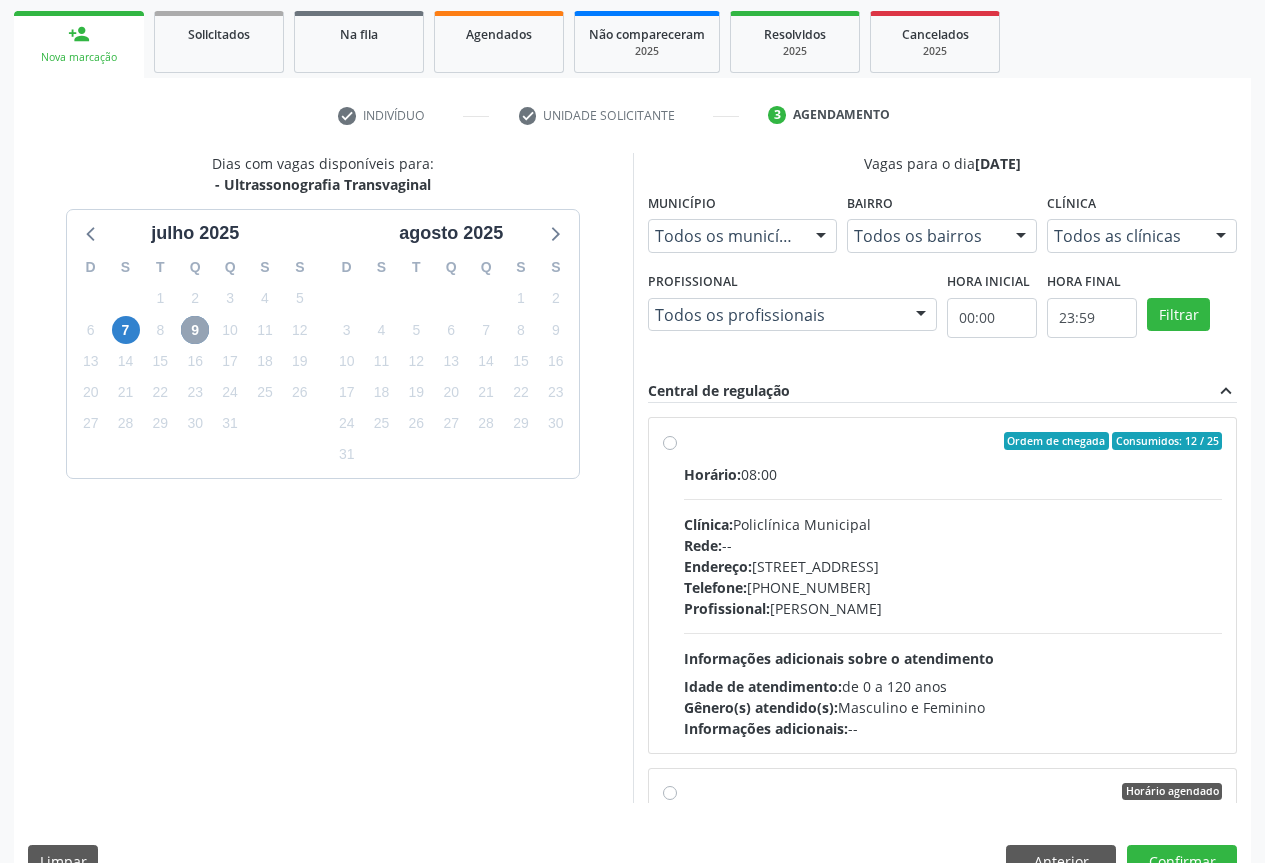 scroll, scrollTop: 332, scrollLeft: 0, axis: vertical 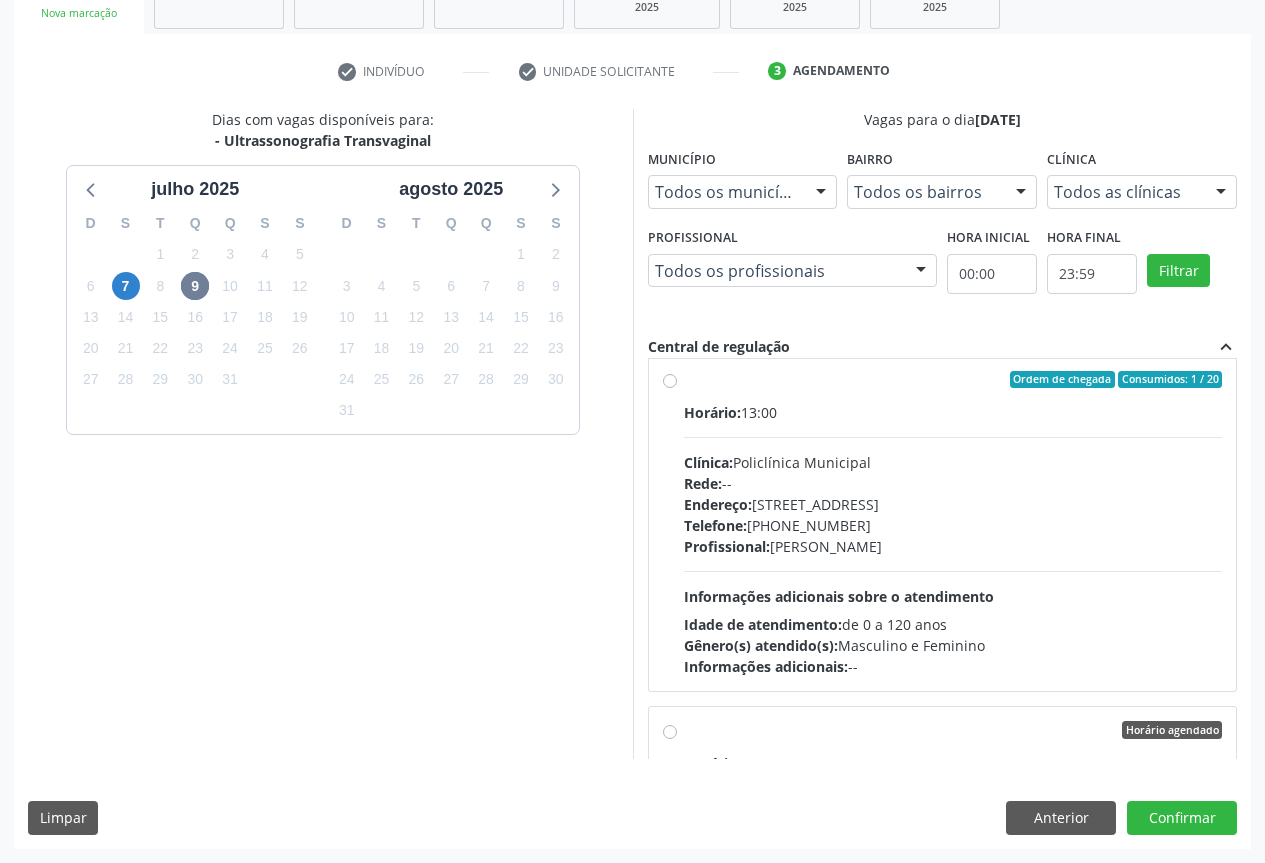 click on "Ordem de chegada
Consumidos: 1 / 20
Horário:   13:00
Clínica:  Policlínica Municipal
Rede:
--
Endereço:   Predio, nº 386, Centro, Campo Formoso - BA
Telefone:   (74) 6451312
Profissional:
Orlindo Carvalho dos Santos
Informações adicionais sobre o atendimento
Idade de atendimento:
de 0 a 120 anos
Gênero(s) atendido(s):
Masculino e Feminino
Informações adicionais:
--" at bounding box center (953, 524) 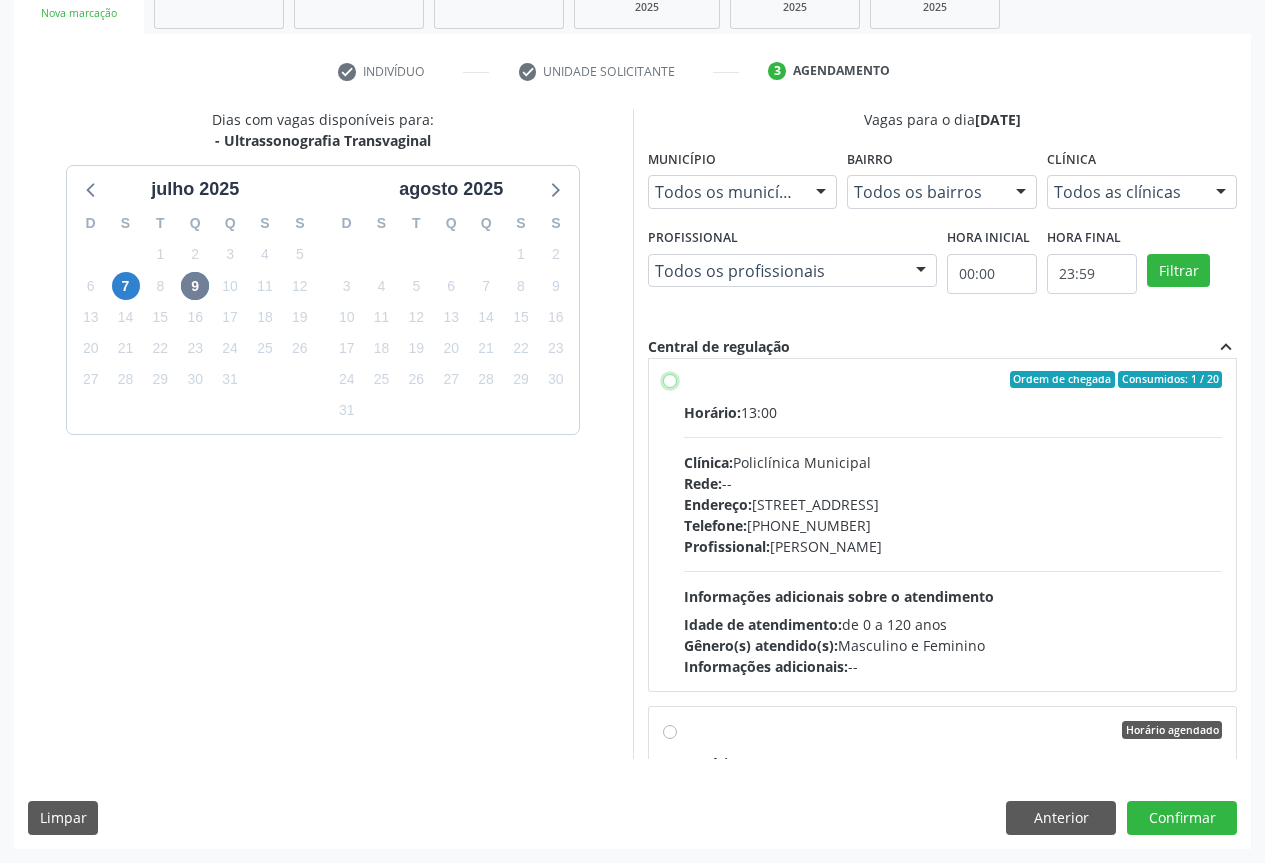 click on "Ordem de chegada
Consumidos: 1 / 20
Horário:   13:00
Clínica:  Policlínica Municipal
Rede:
--
Endereço:   Predio, nº 386, Centro, Campo Formoso - BA
Telefone:   (74) 6451312
Profissional:
Orlindo Carvalho dos Santos
Informações adicionais sobre o atendimento
Idade de atendimento:
de 0 a 120 anos
Gênero(s) atendido(s):
Masculino e Feminino
Informações adicionais:
--" at bounding box center (670, 380) 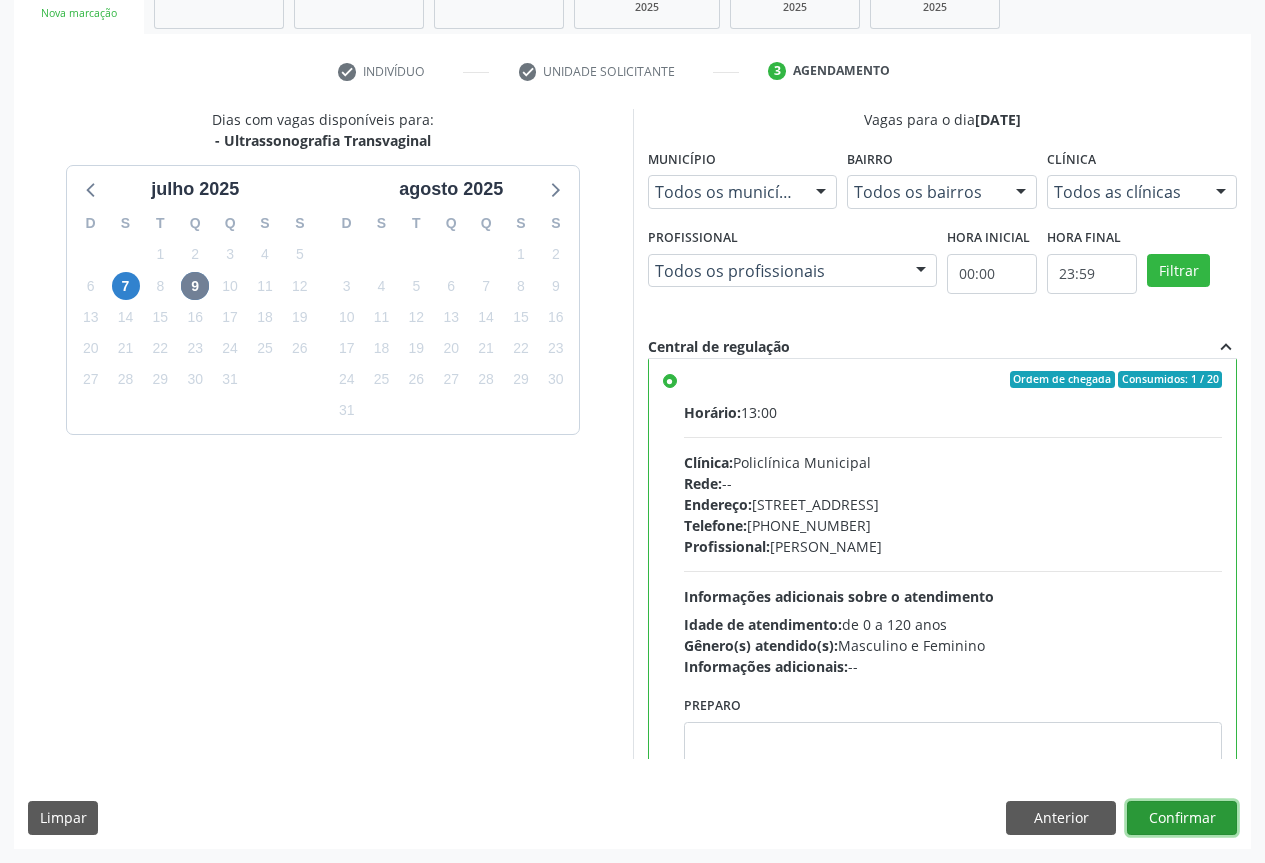 click on "Confirmar" at bounding box center [1182, 818] 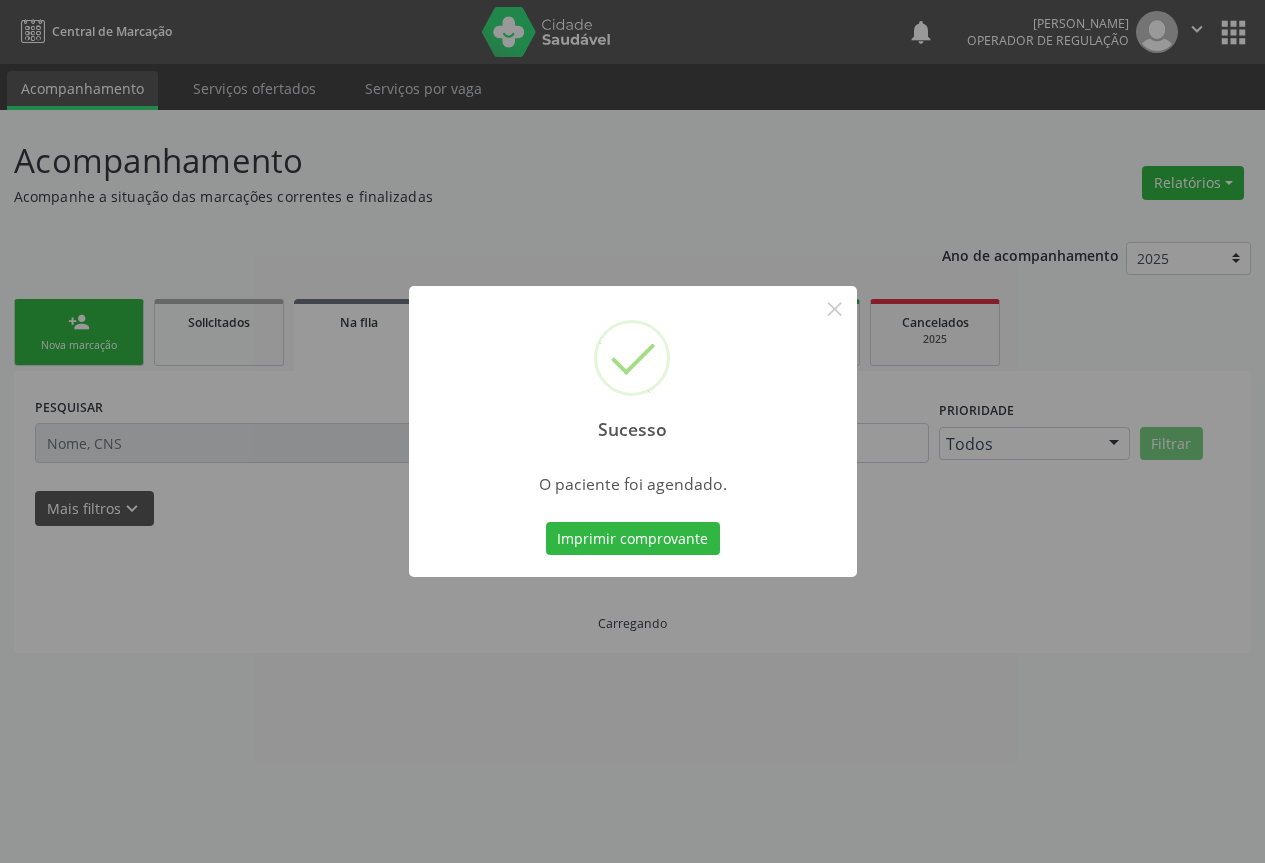 scroll, scrollTop: 0, scrollLeft: 0, axis: both 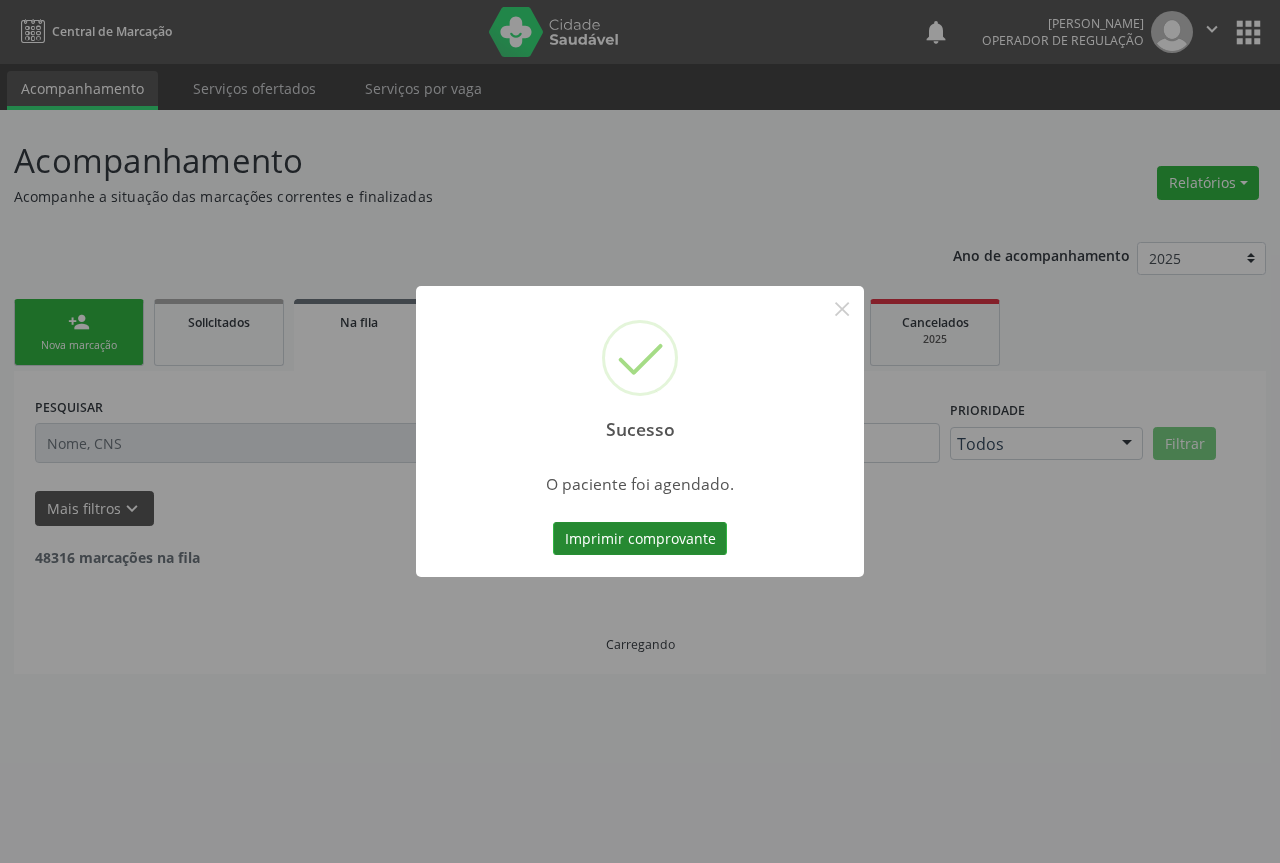 click on "Imprimir comprovante" at bounding box center (640, 539) 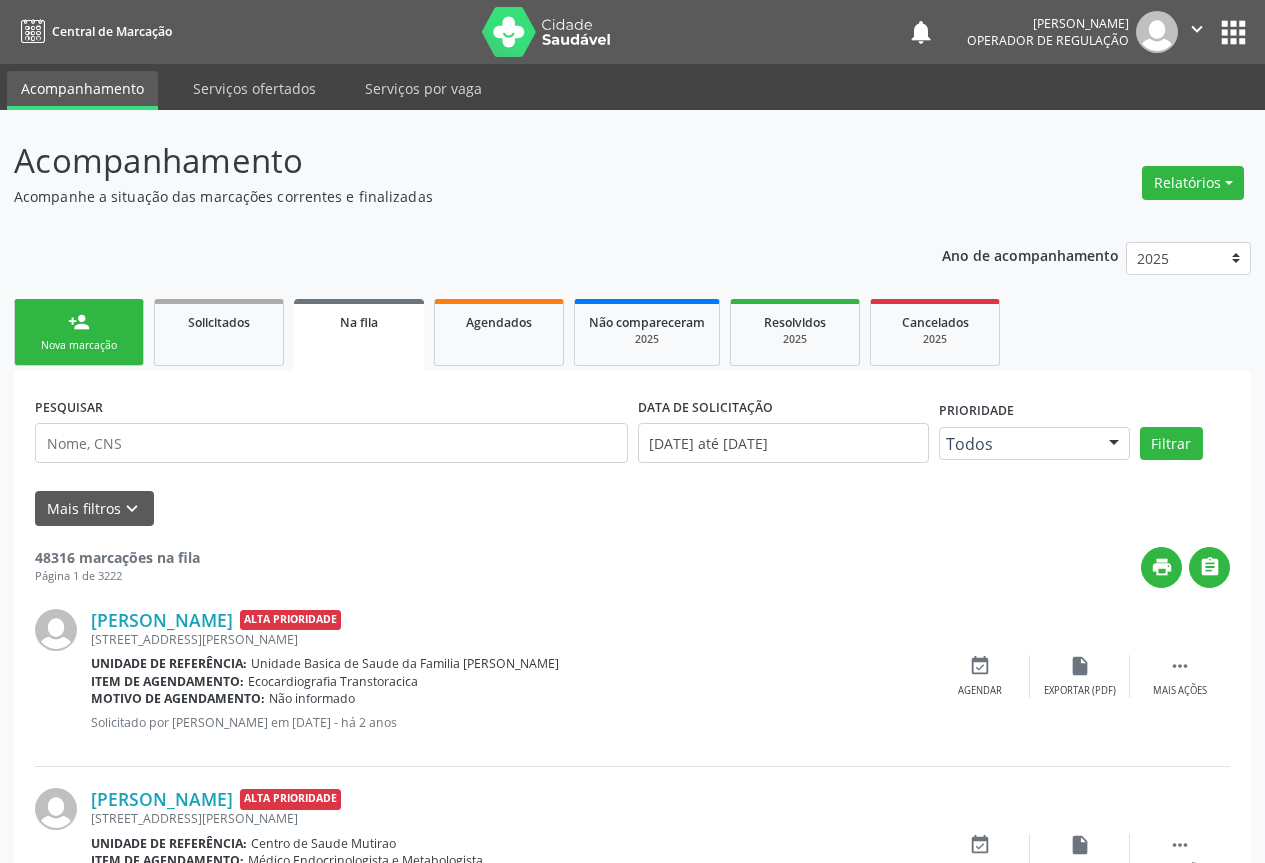 click on "person_add
Nova marcação" at bounding box center [79, 332] 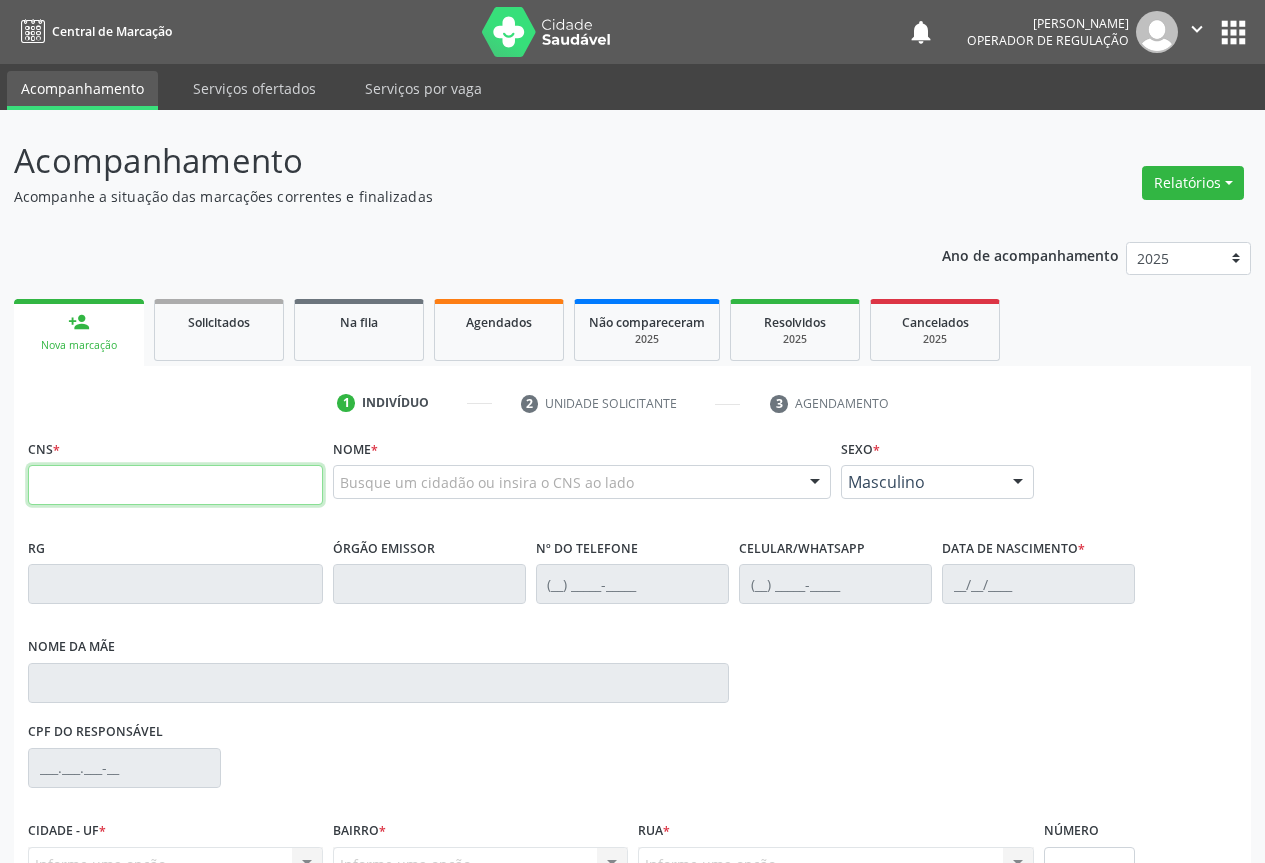 click at bounding box center [175, 485] 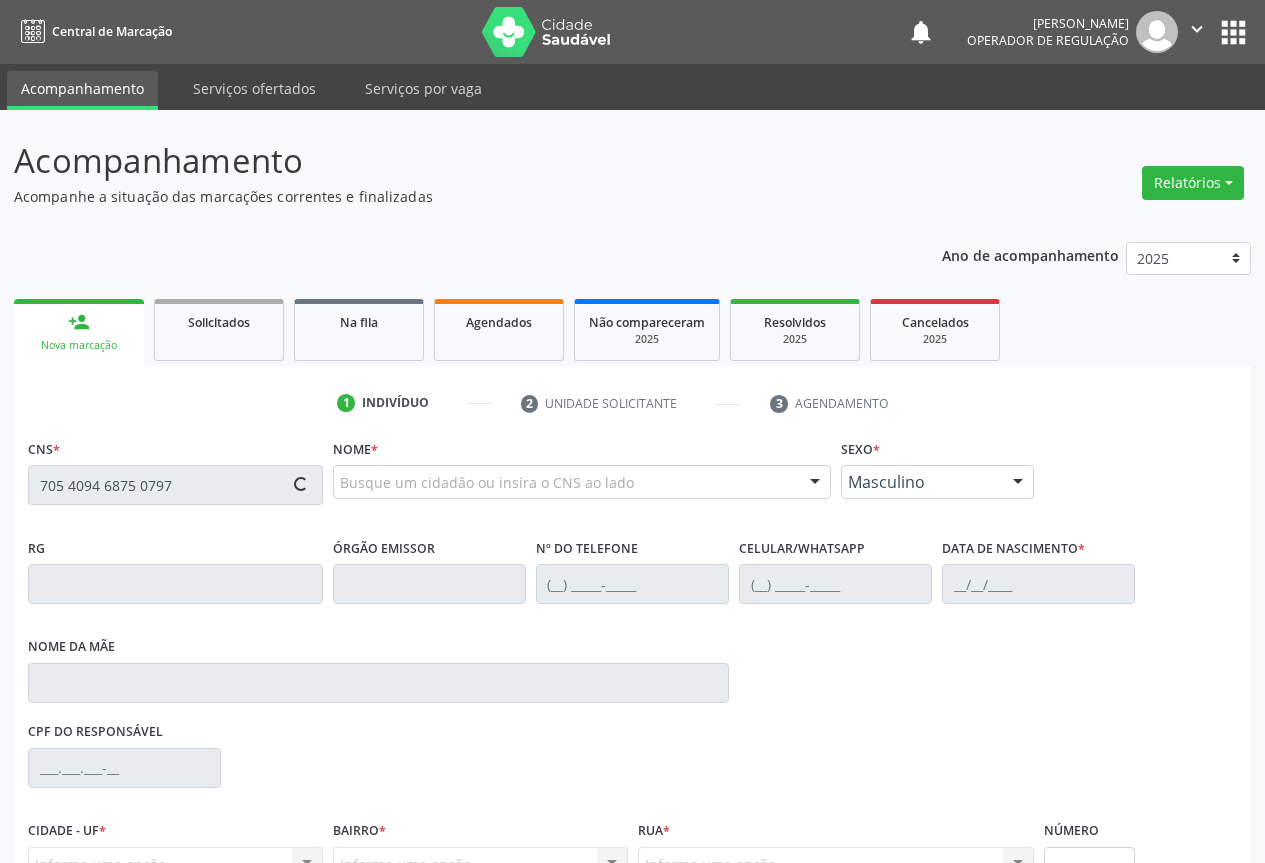 type on "705 4094 6875 0797" 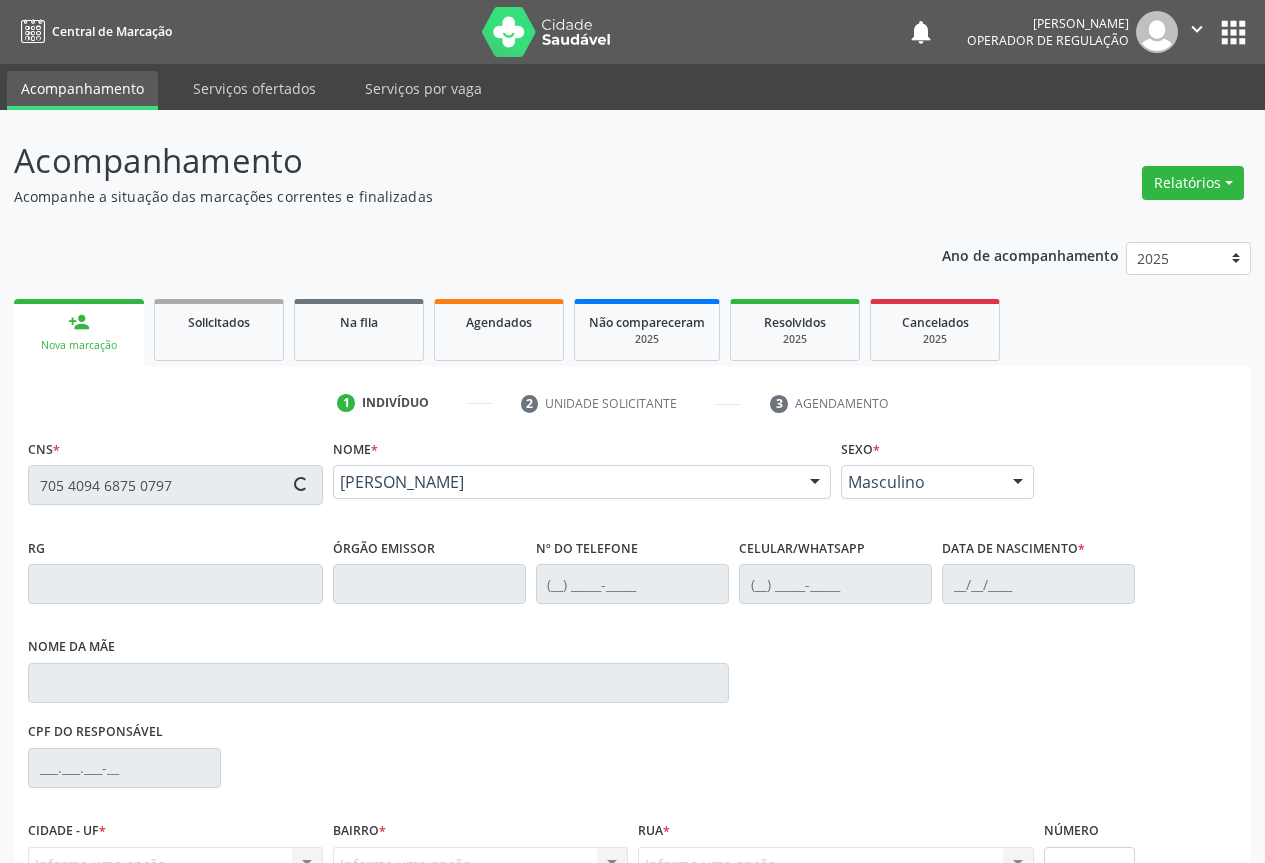 type on "1489399100" 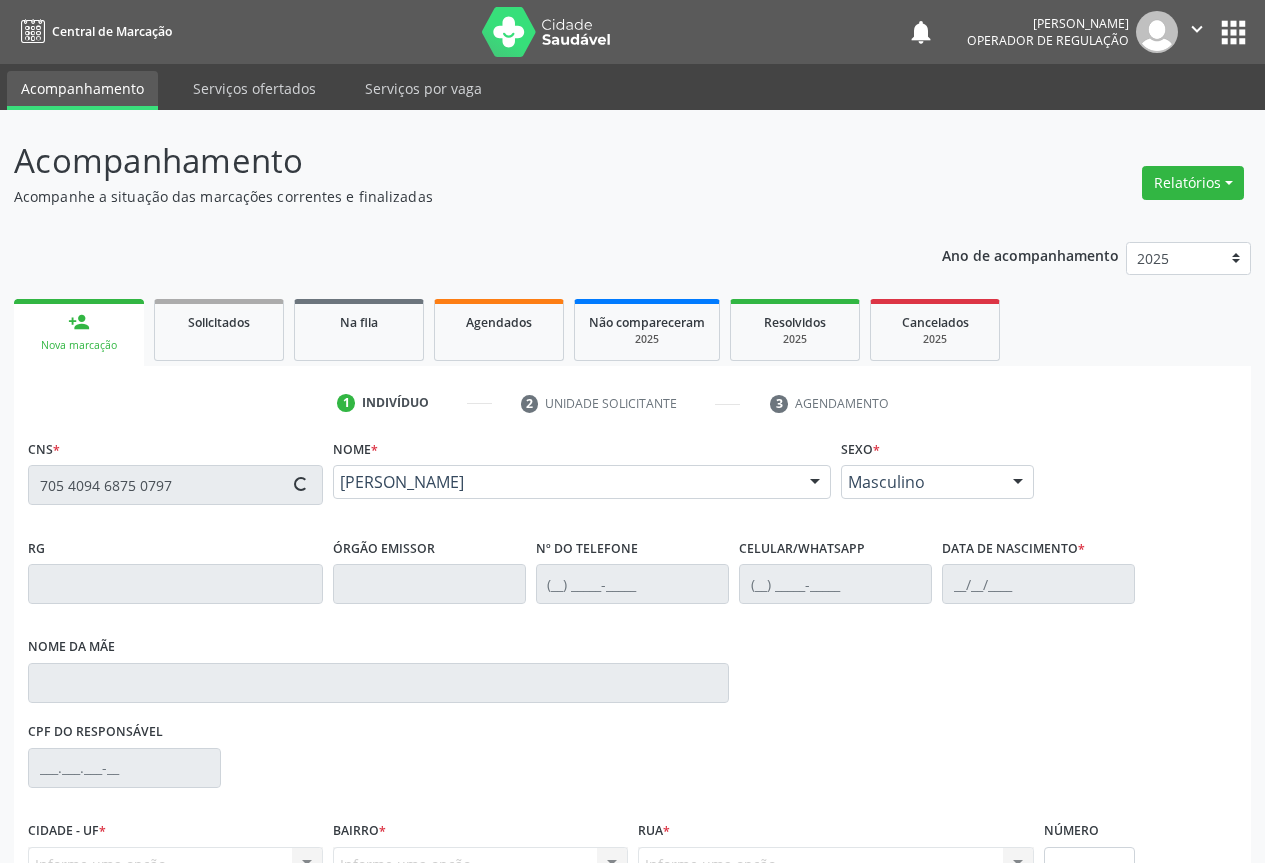 type on "(74) 99954-0823" 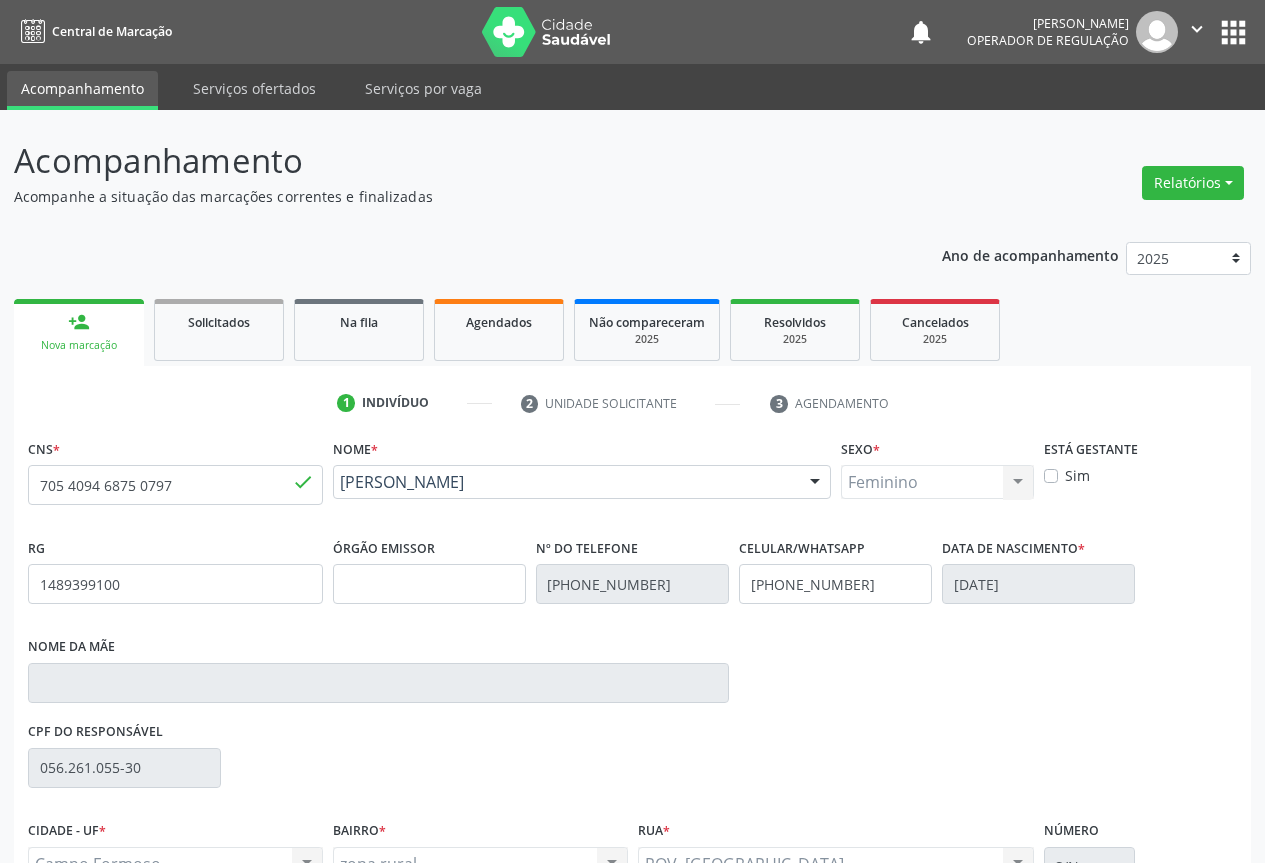 scroll, scrollTop: 207, scrollLeft: 0, axis: vertical 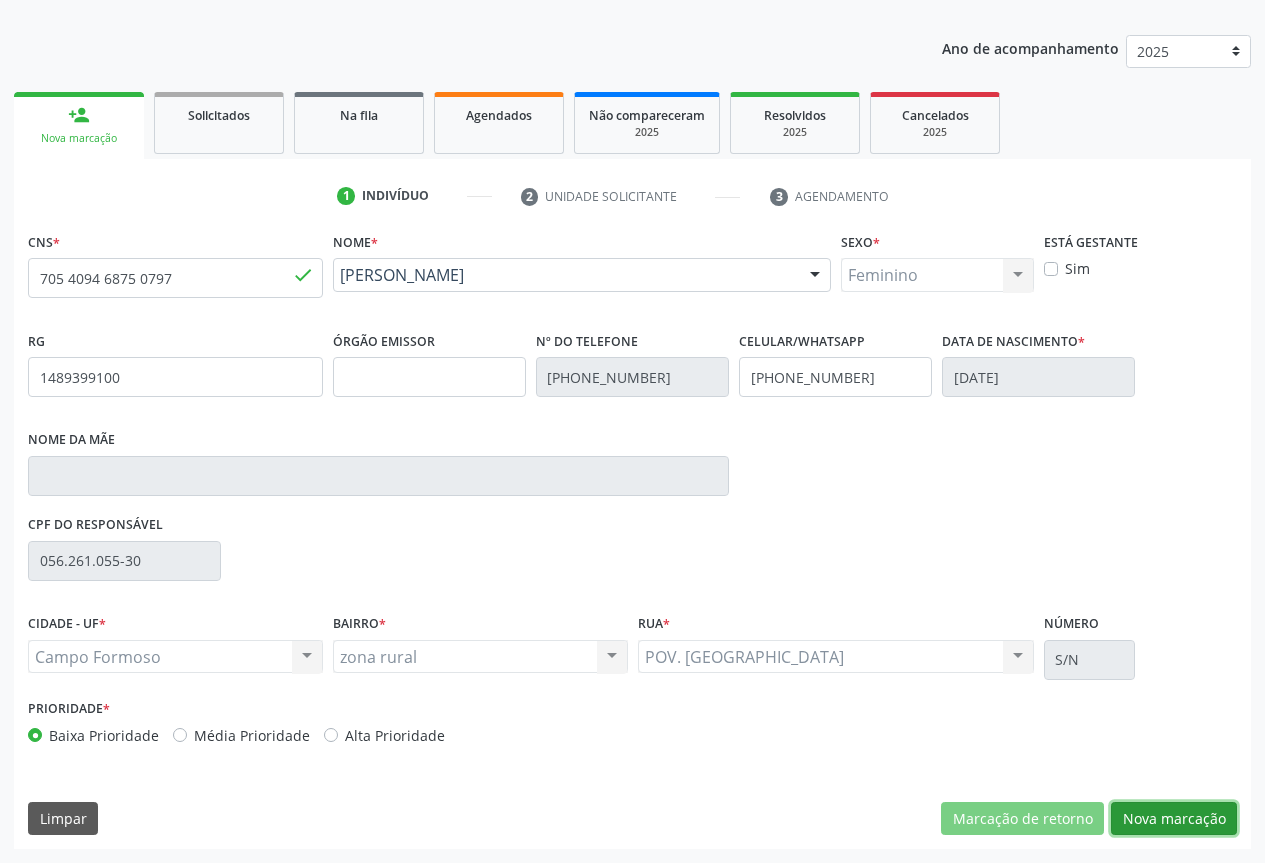 click on "Nova marcação" at bounding box center (1174, 819) 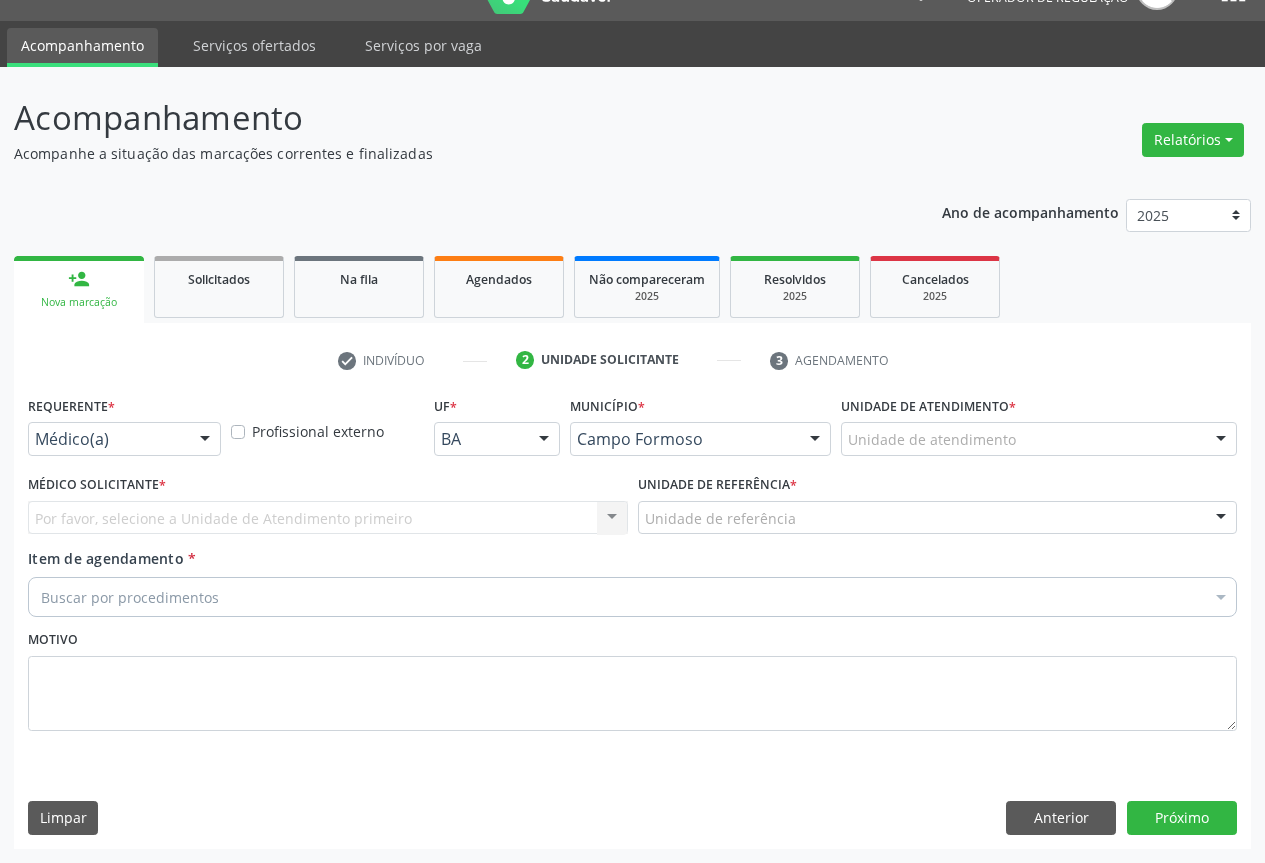 scroll, scrollTop: 43, scrollLeft: 0, axis: vertical 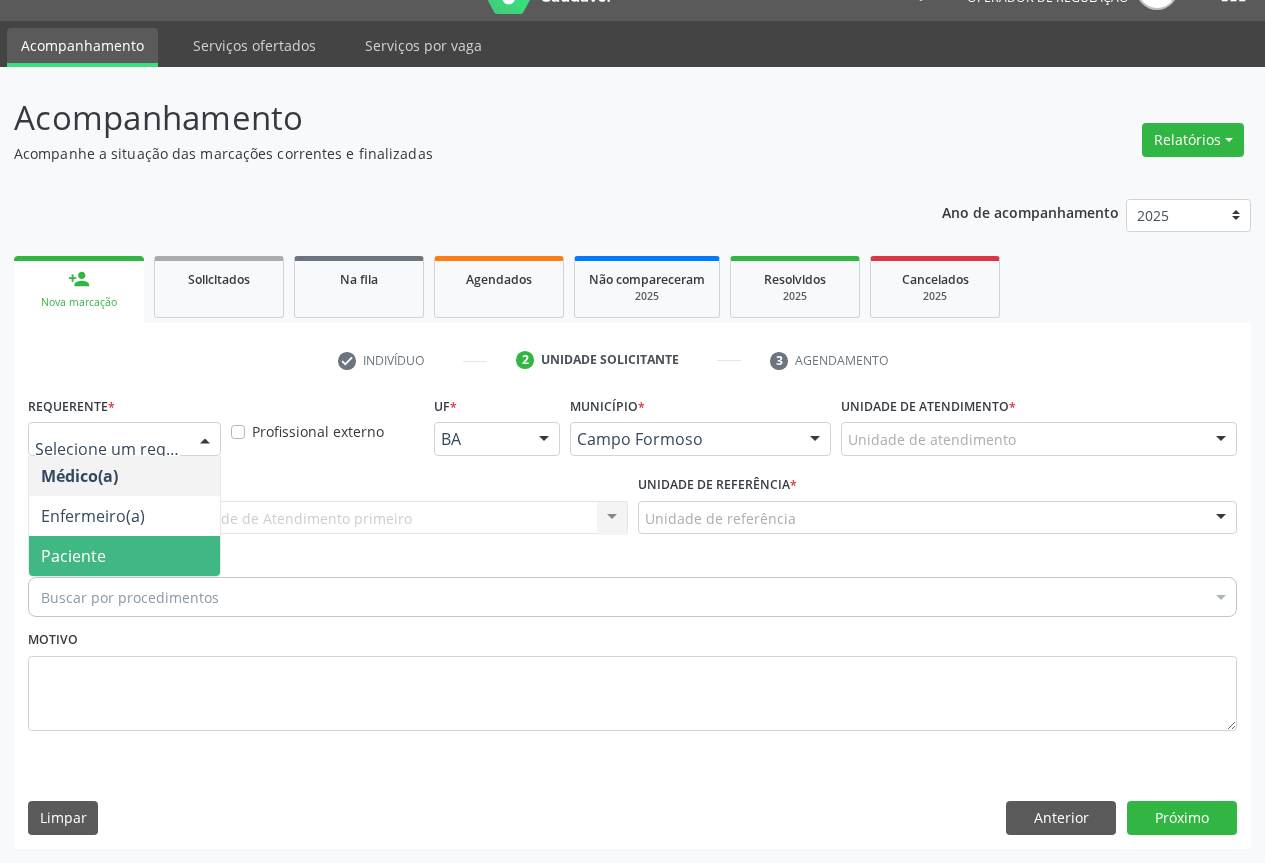 click on "Paciente" at bounding box center (73, 556) 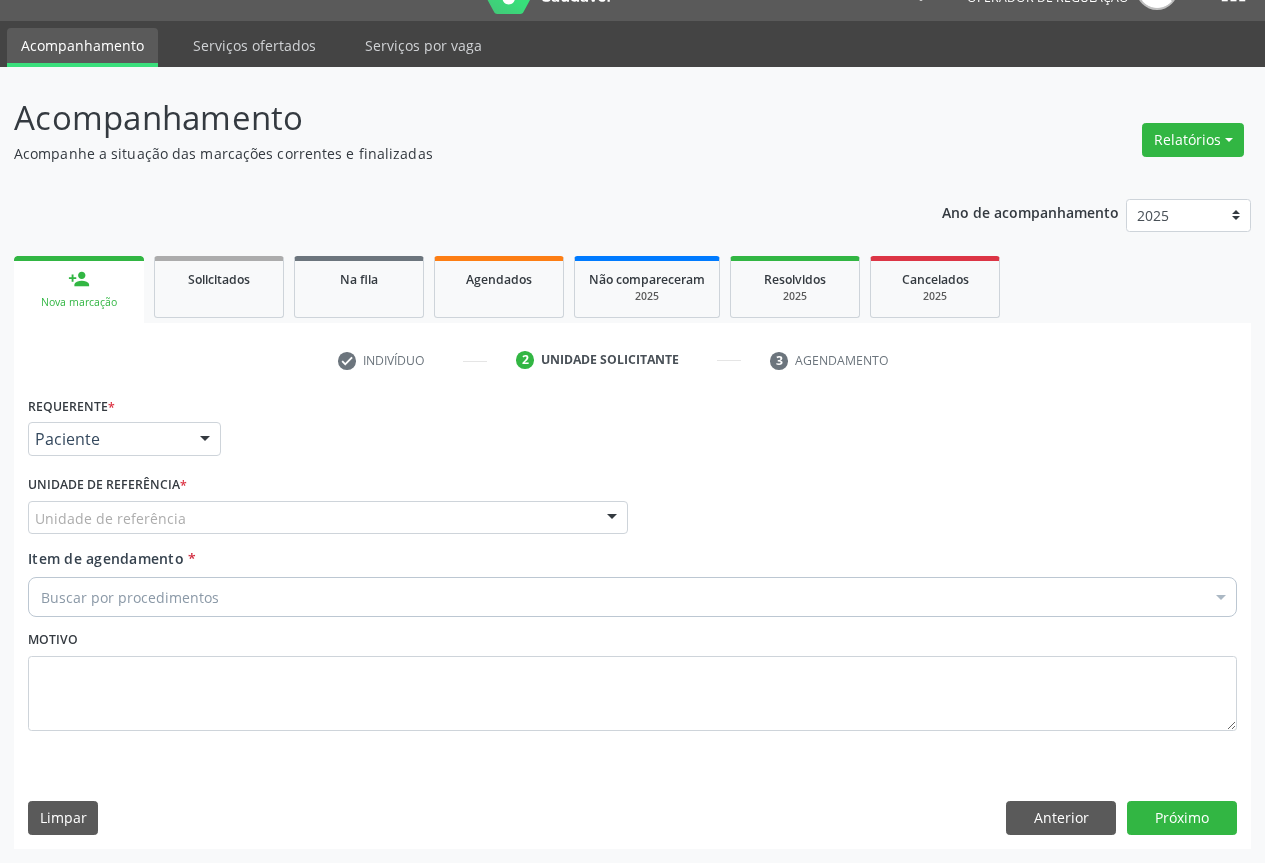 click at bounding box center (612, 519) 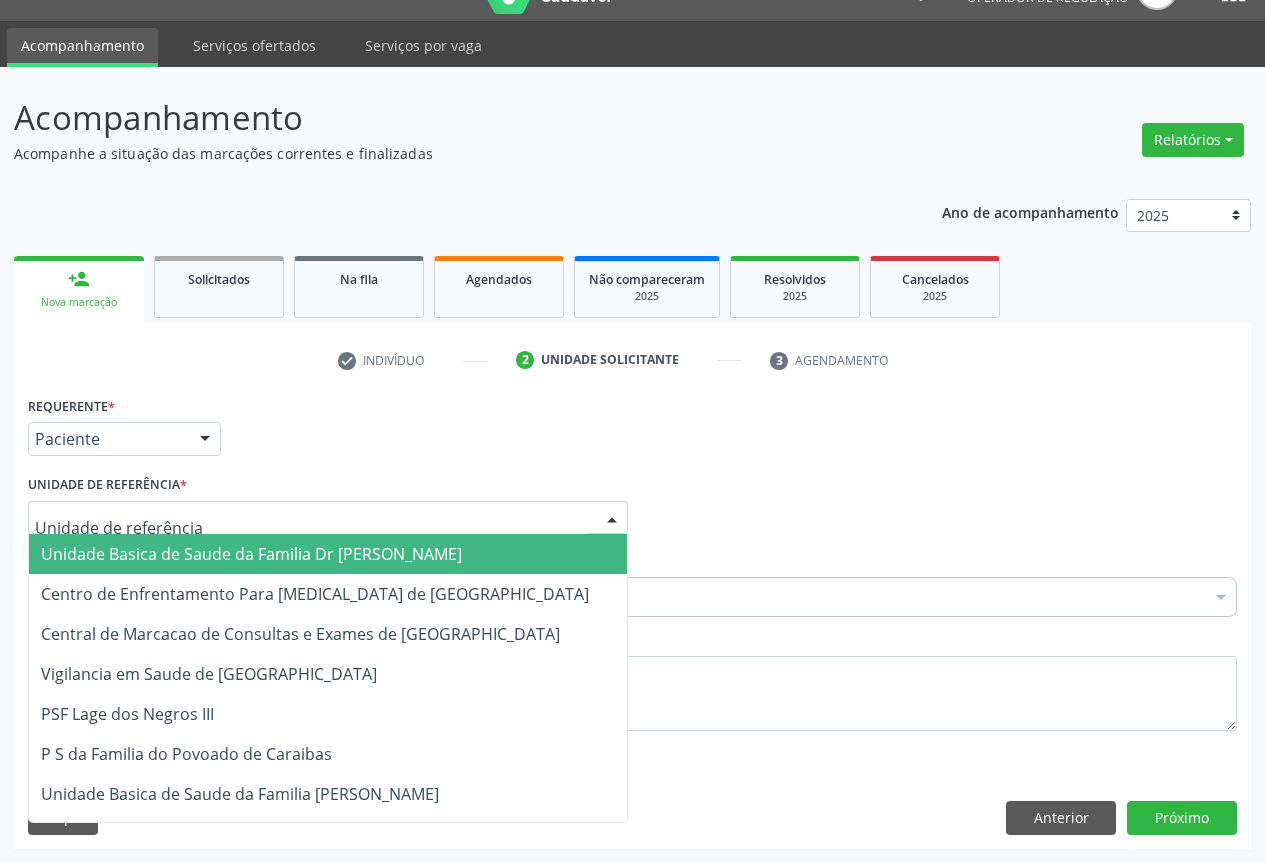 click on "Unidade Basica de Saude da Familia Dr [PERSON_NAME]" at bounding box center [328, 554] 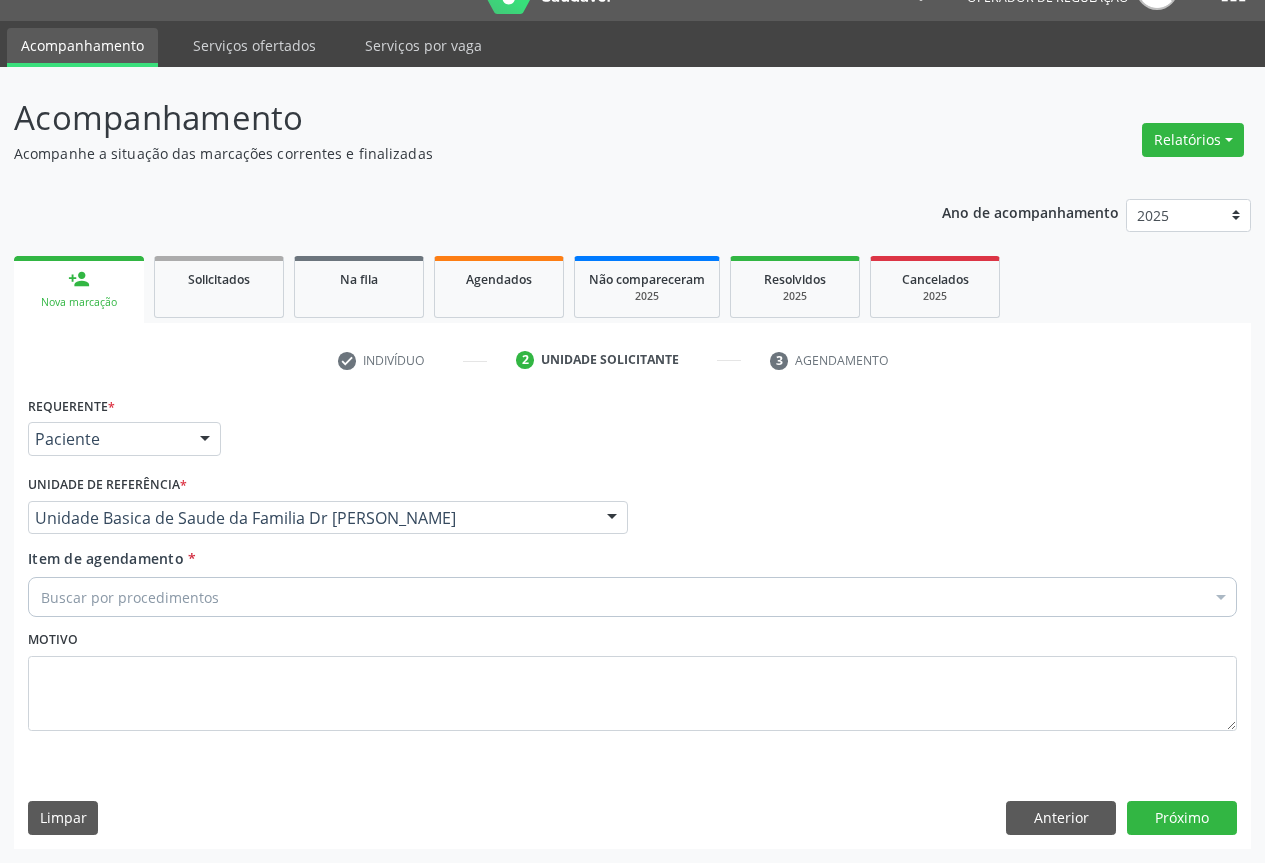 click on "Buscar por procedimentos" at bounding box center (632, 597) 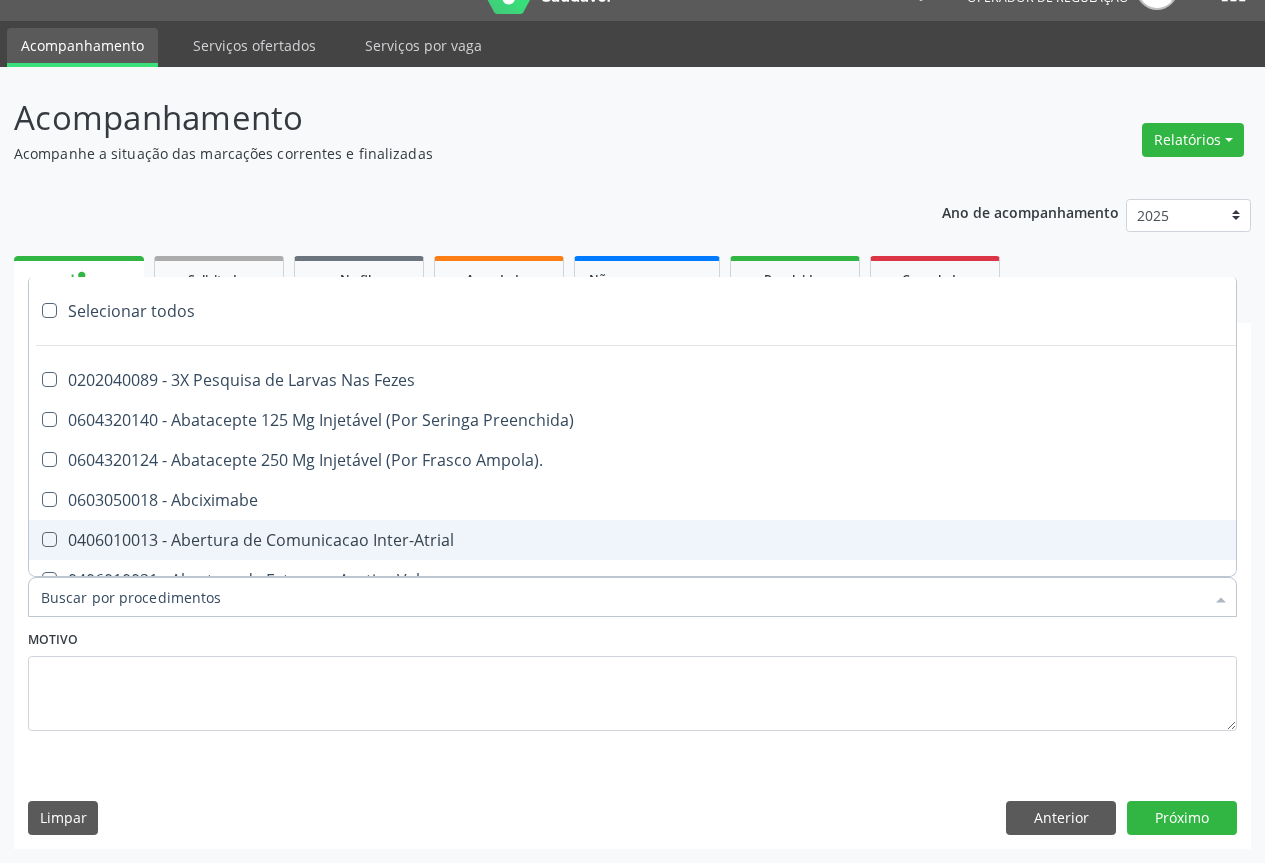 paste on "transvaginal" 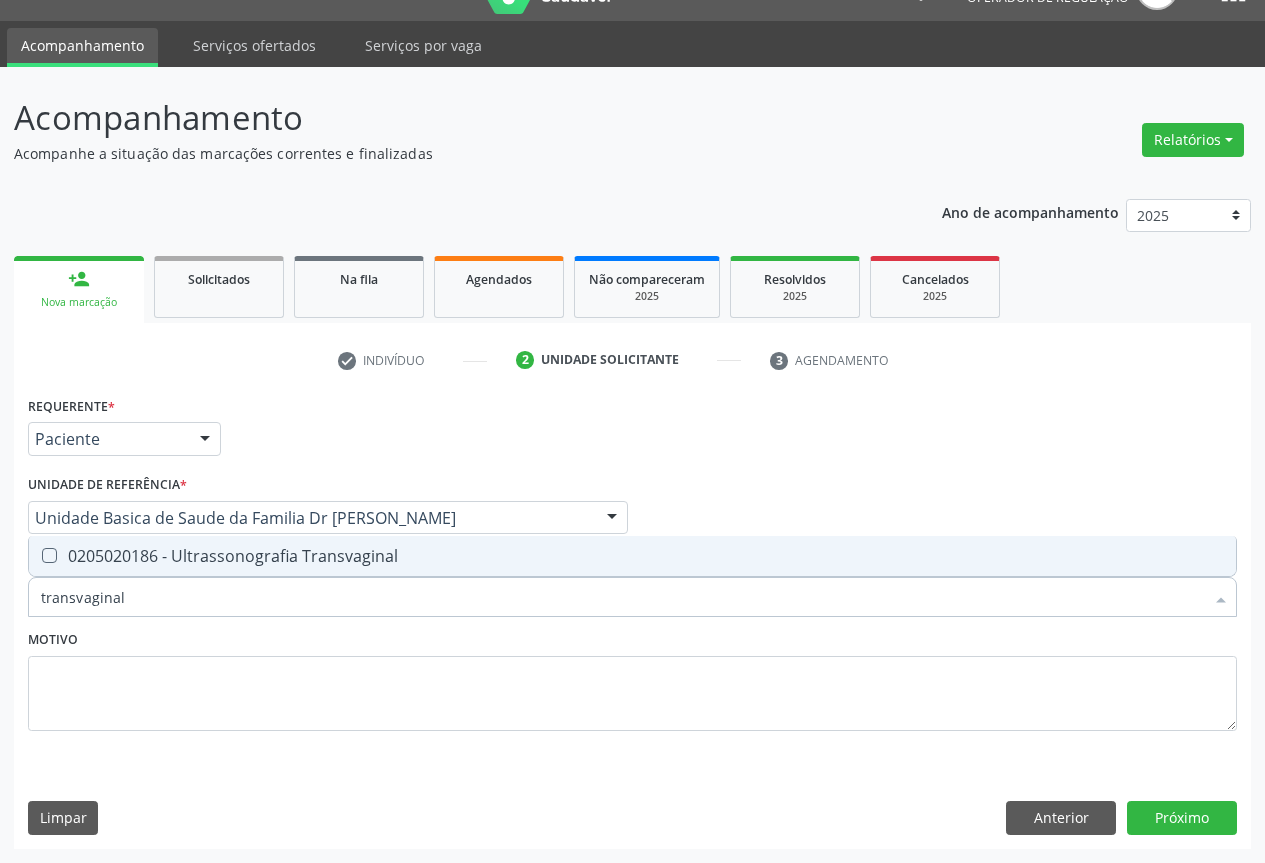 click on "0205020186 - Ultrassonografia Transvaginal" at bounding box center [632, 556] 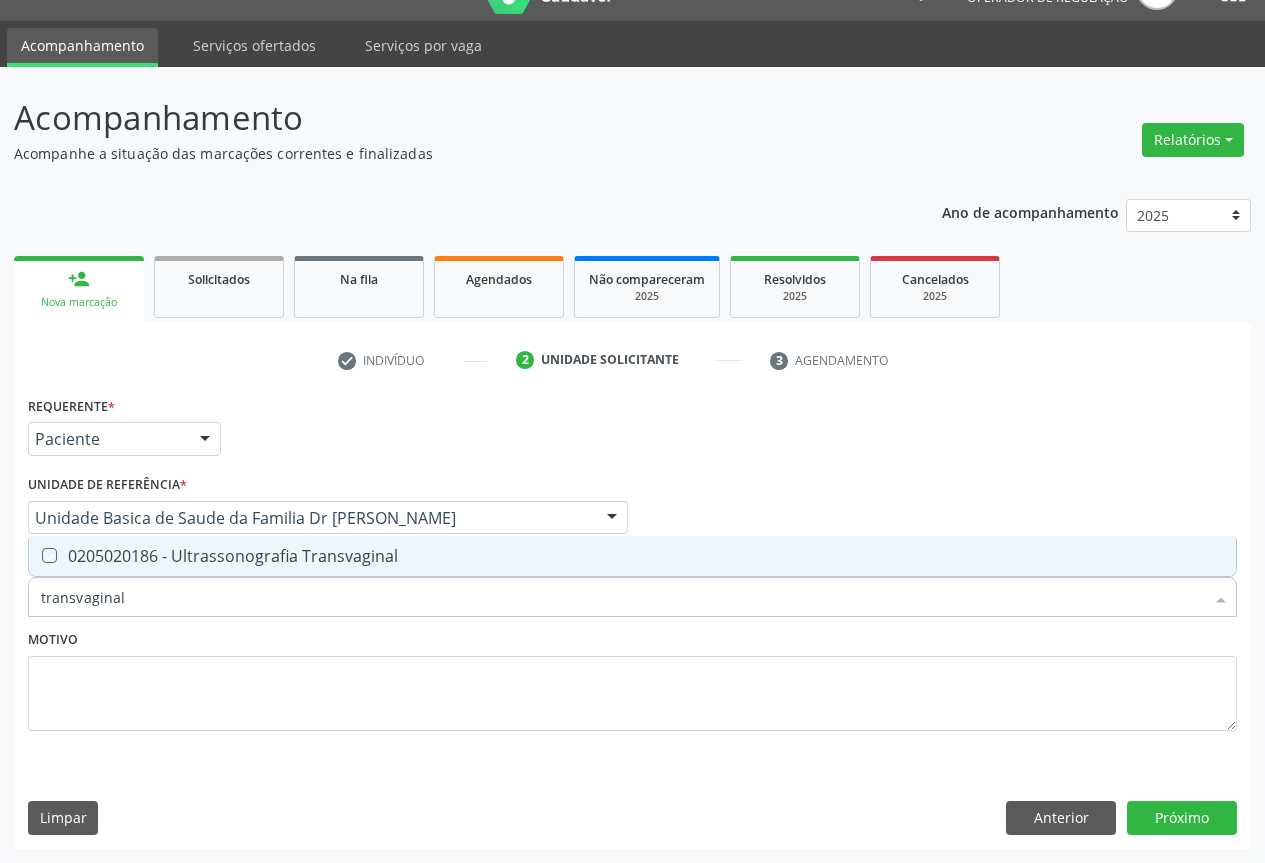 checkbox on "true" 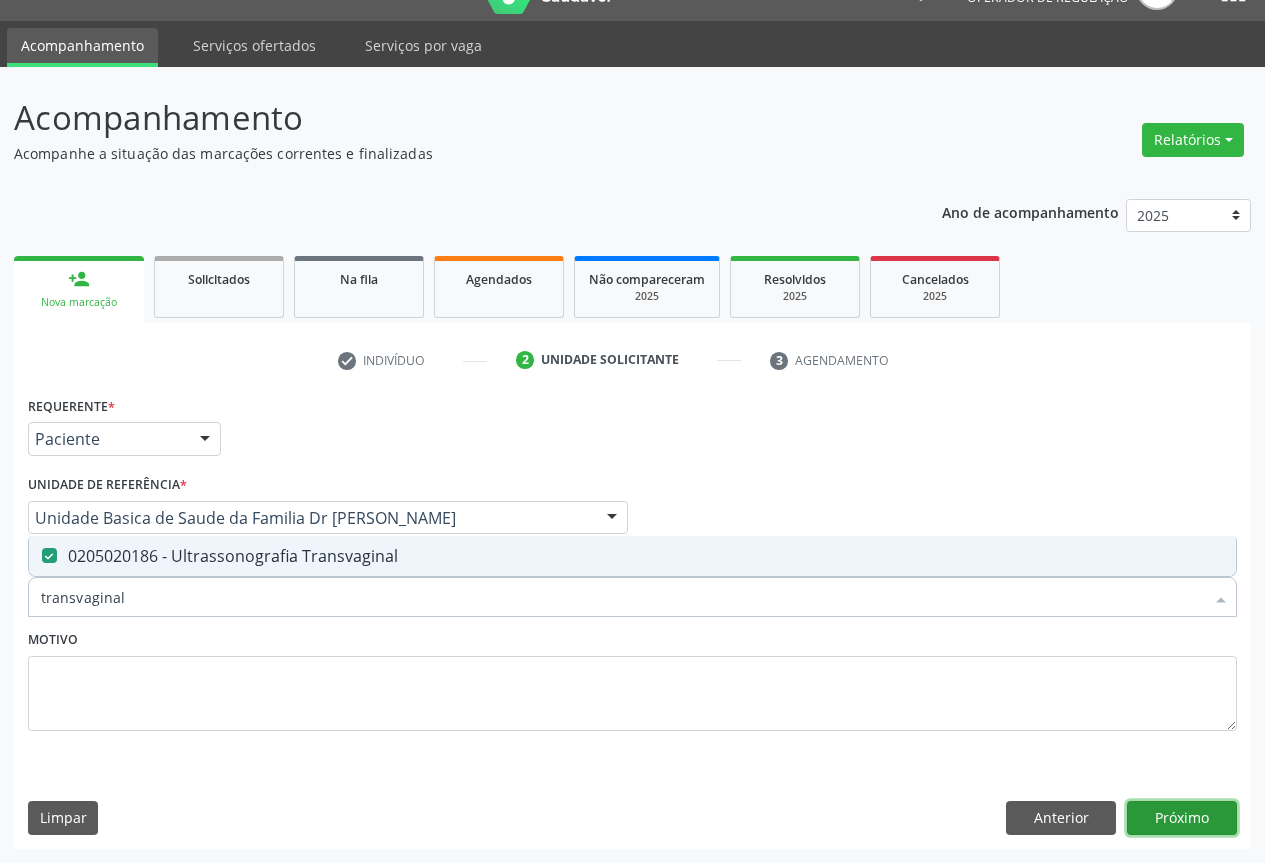 click on "Próximo" at bounding box center (1182, 818) 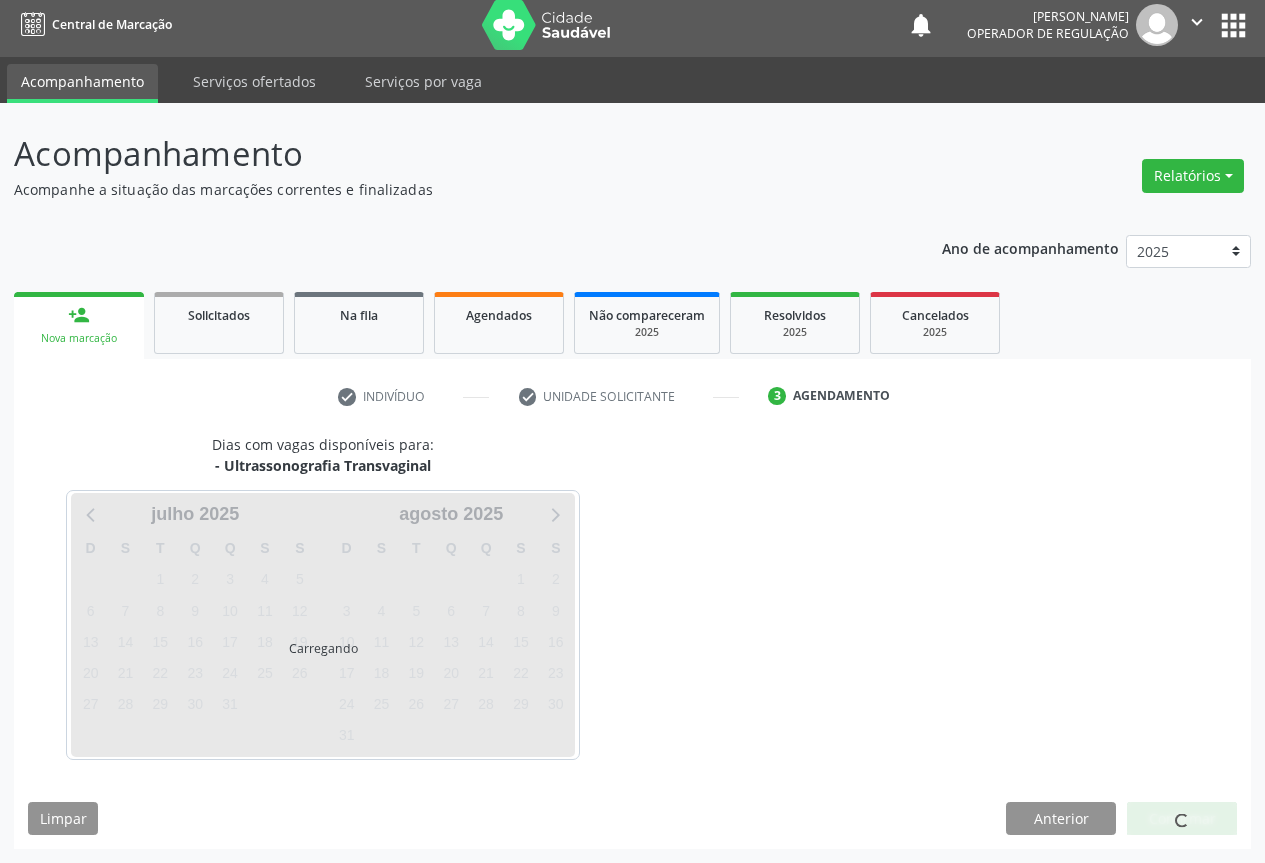 scroll, scrollTop: 7, scrollLeft: 0, axis: vertical 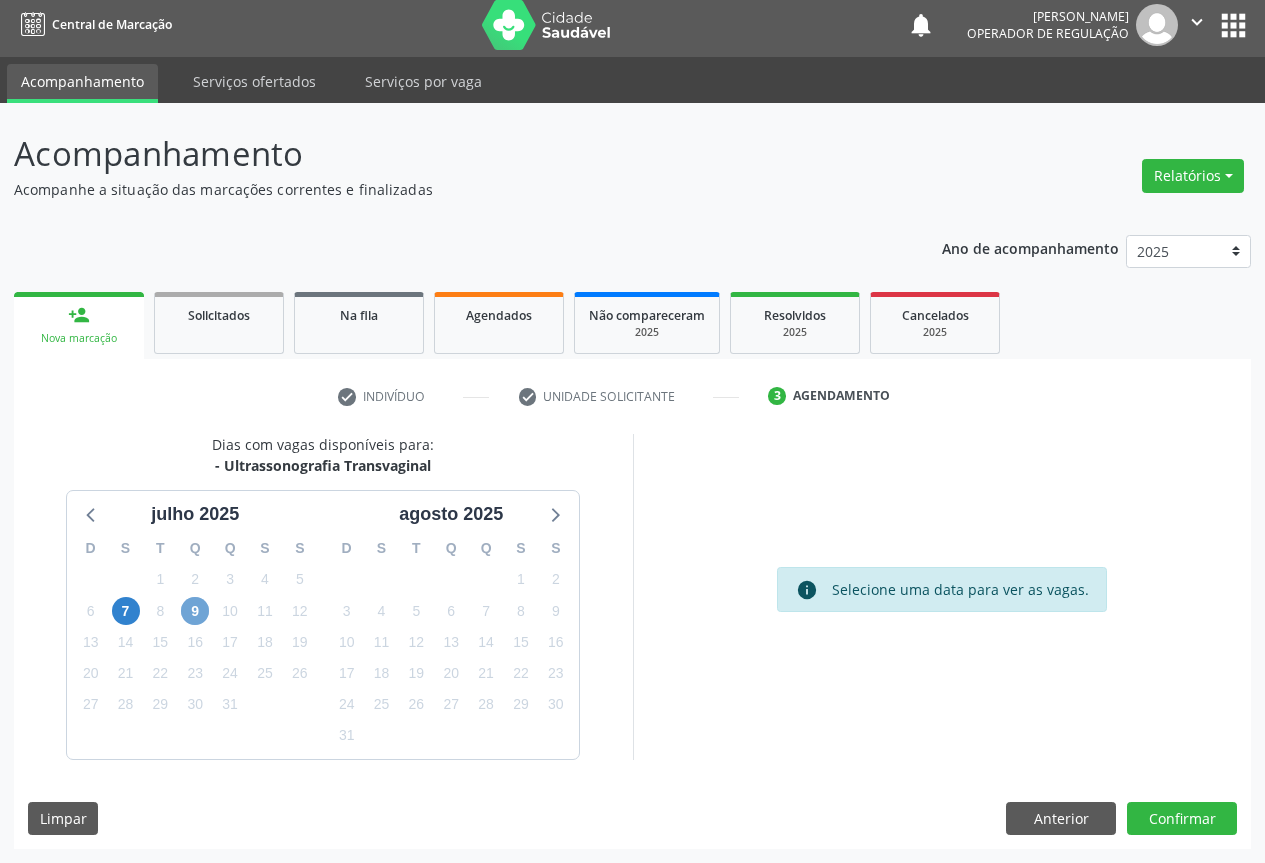 click on "9" at bounding box center (195, 611) 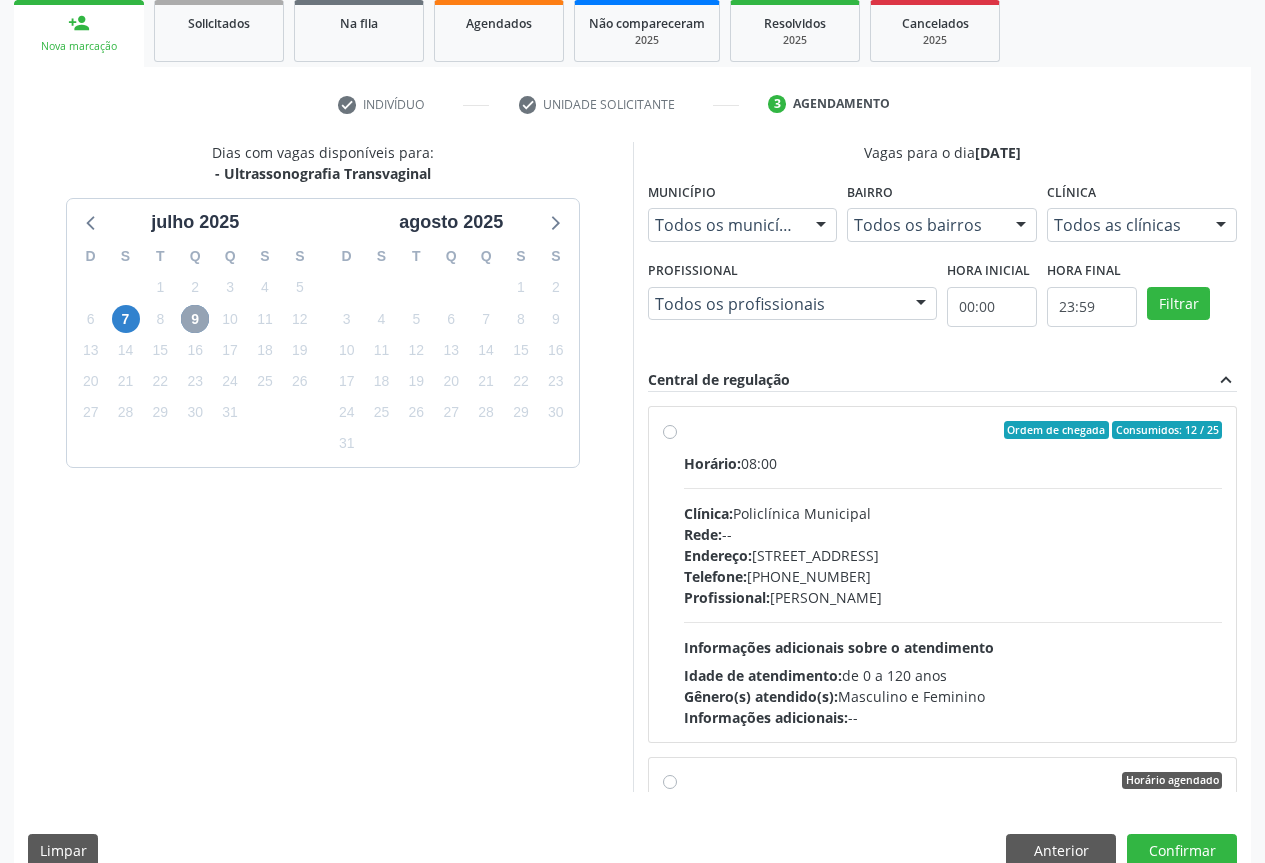 scroll, scrollTop: 300, scrollLeft: 0, axis: vertical 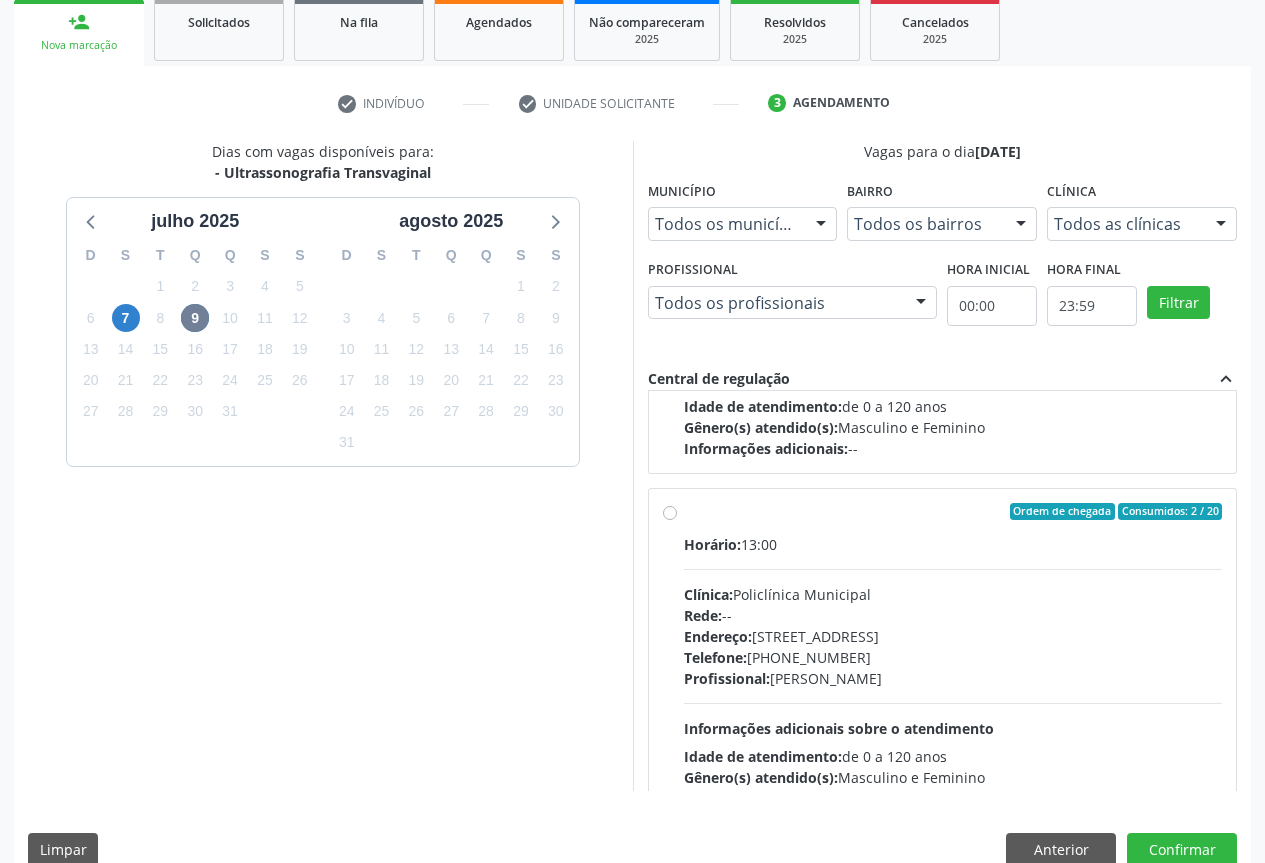 click on "Horário agendado
Horário:   11:30
Clínica:  Medplus
Rede:
--
Endereço:   2 and S 204 Ed Emp B, nº 35, Centro, Campo Formoso - BA
Telefone:   --
Profissional:
Lanna Peralva Miranda Rocha
Informações adicionais sobre o atendimento
Idade de atendimento:
de 0 a 120 anos
Gênero(s) atendido(s):
Masculino e Feminino
Informações adicionais:
--" at bounding box center [943, 305] 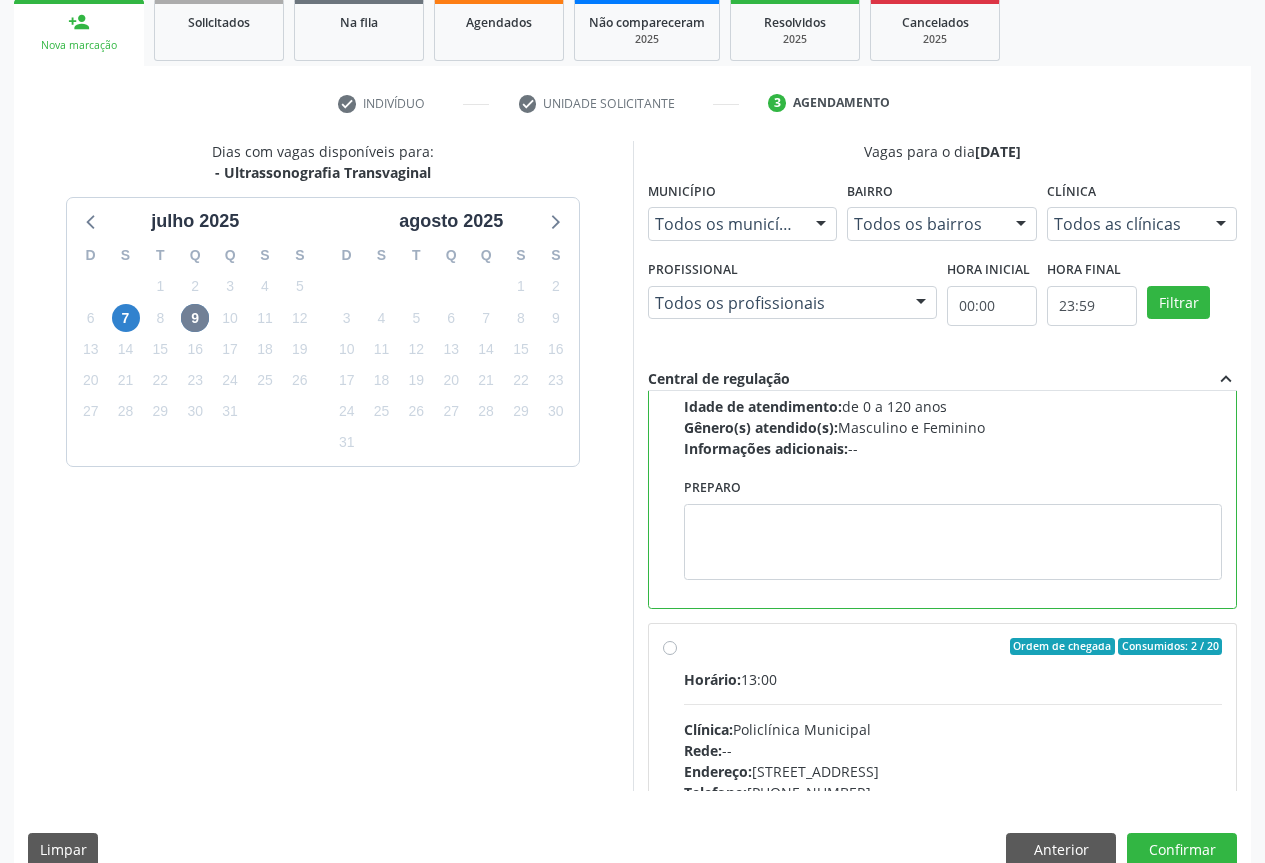 click on "Ordem de chegada
Consumidos: 2 / 20
Horário:   13:00
Clínica:  Policlínica Municipal
Rede:
--
Endereço:   Predio, nº 386, Centro, Campo Formoso - BA
Telefone:   (74) 6451312
Profissional:
Orlindo Carvalho dos Santos
Informações adicionais sobre o atendimento
Idade de atendimento:
de 0 a 120 anos
Gênero(s) atendido(s):
Masculino e Feminino
Informações adicionais:
--" at bounding box center (953, 791) 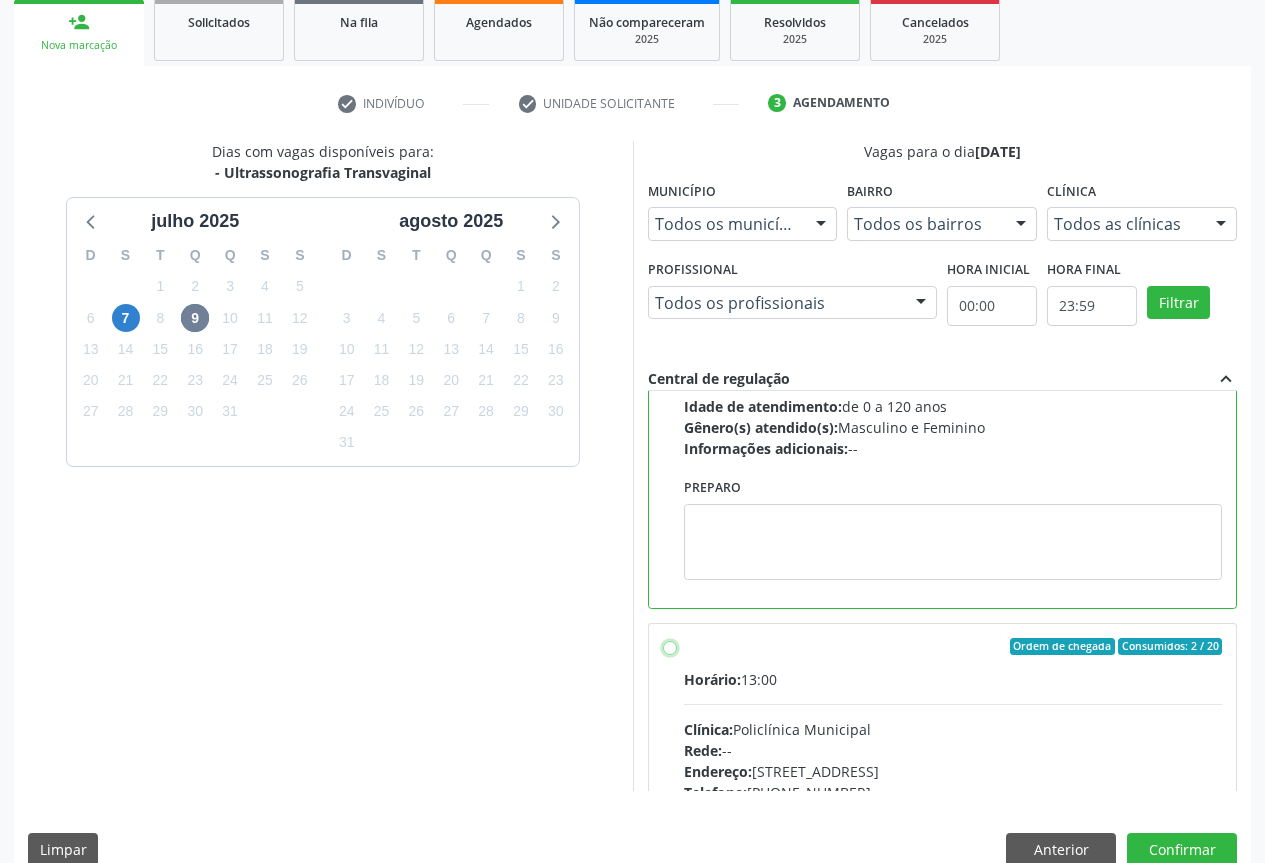 click on "Ordem de chegada
Consumidos: 2 / 20
Horário:   13:00
Clínica:  Policlínica Municipal
Rede:
--
Endereço:   Predio, nº 386, Centro, Campo Formoso - BA
Telefone:   (74) 6451312
Profissional:
Orlindo Carvalho dos Santos
Informações adicionais sobre o atendimento
Idade de atendimento:
de 0 a 120 anos
Gênero(s) atendido(s):
Masculino e Feminino
Informações adicionais:
--" at bounding box center [670, 647] 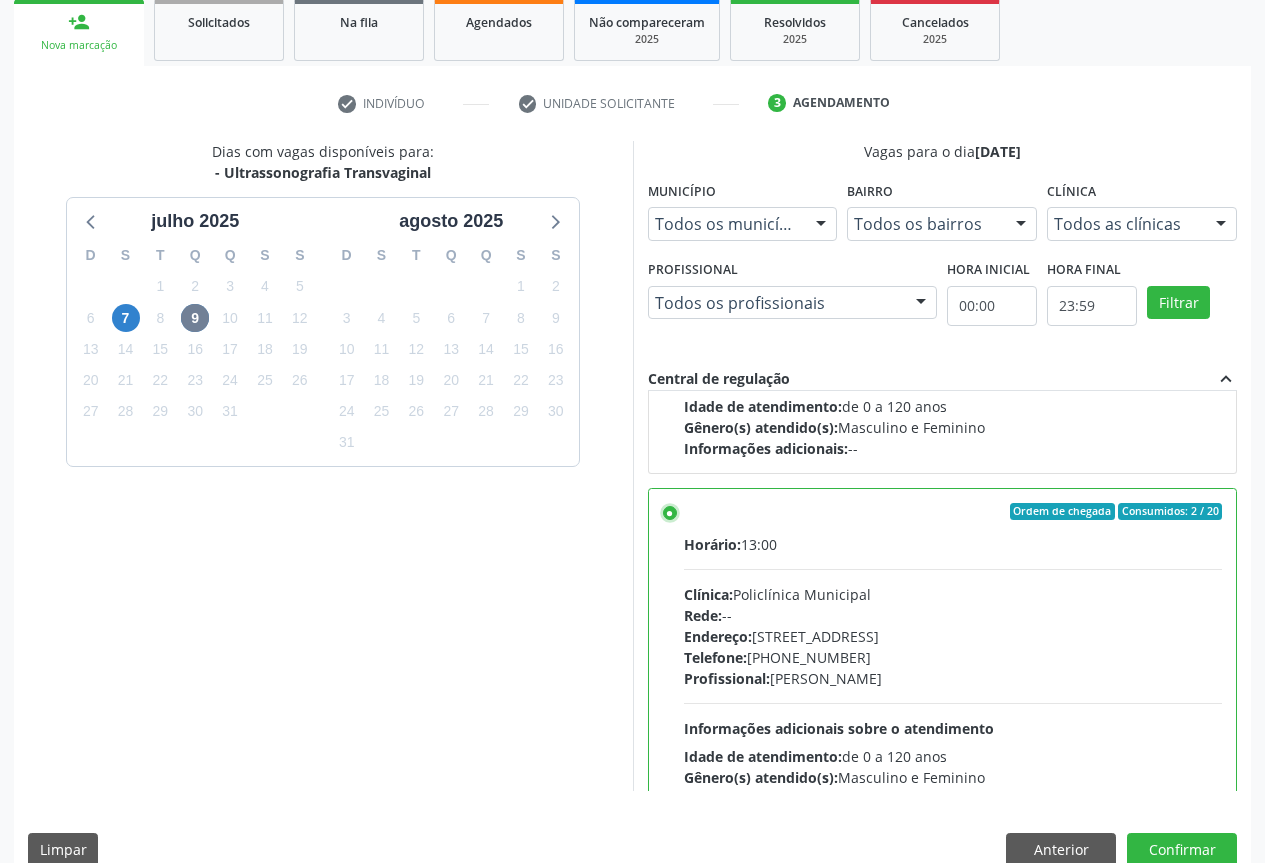 scroll, scrollTop: 2571, scrollLeft: 0, axis: vertical 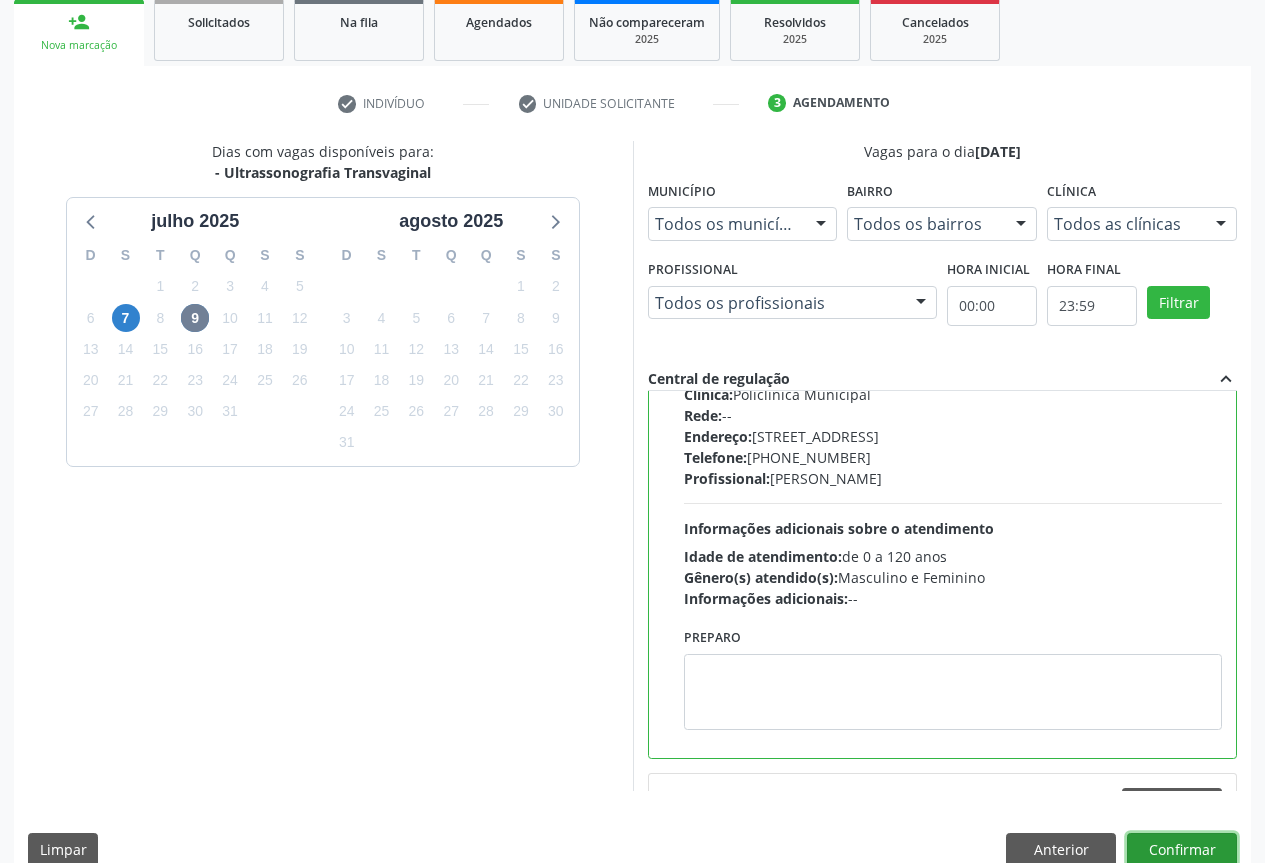 click on "Confirmar" at bounding box center [1182, 850] 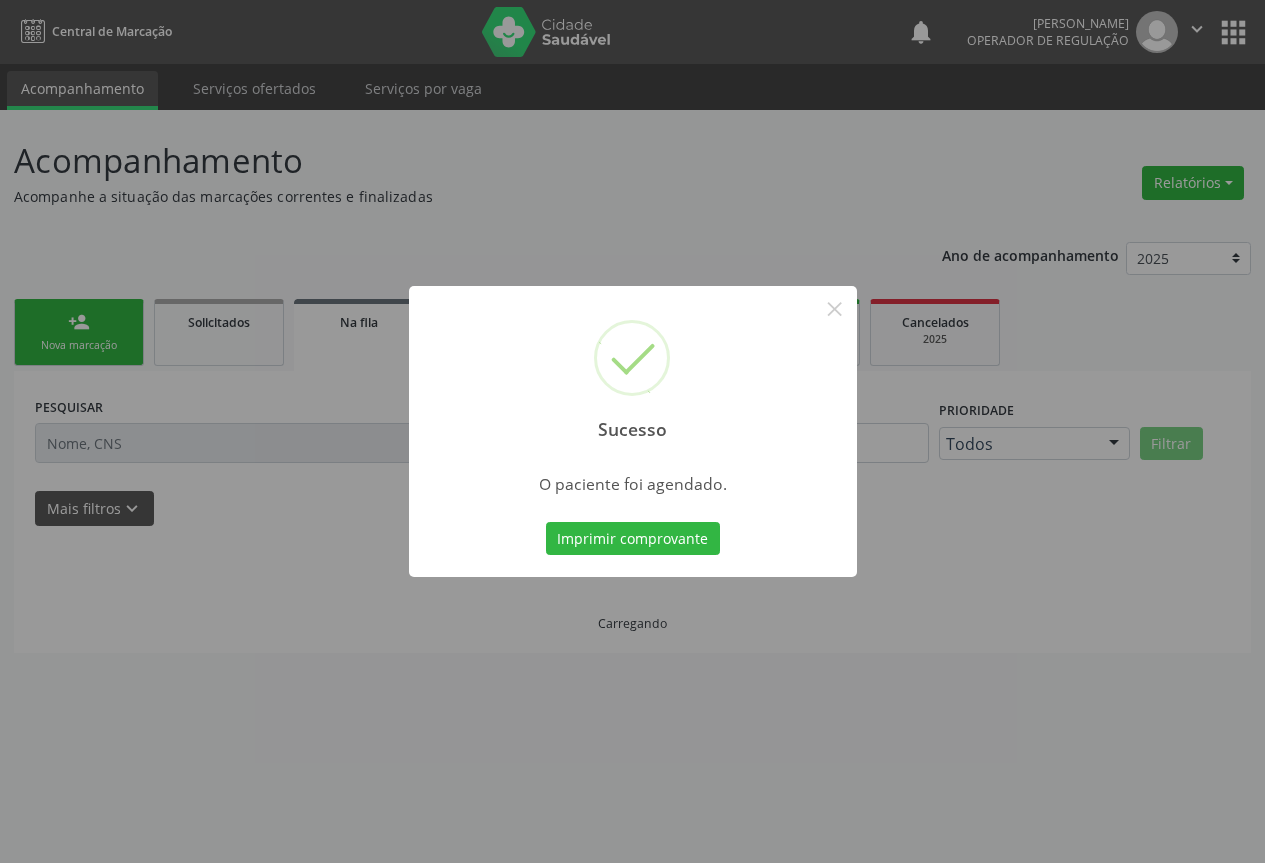 scroll, scrollTop: 0, scrollLeft: 0, axis: both 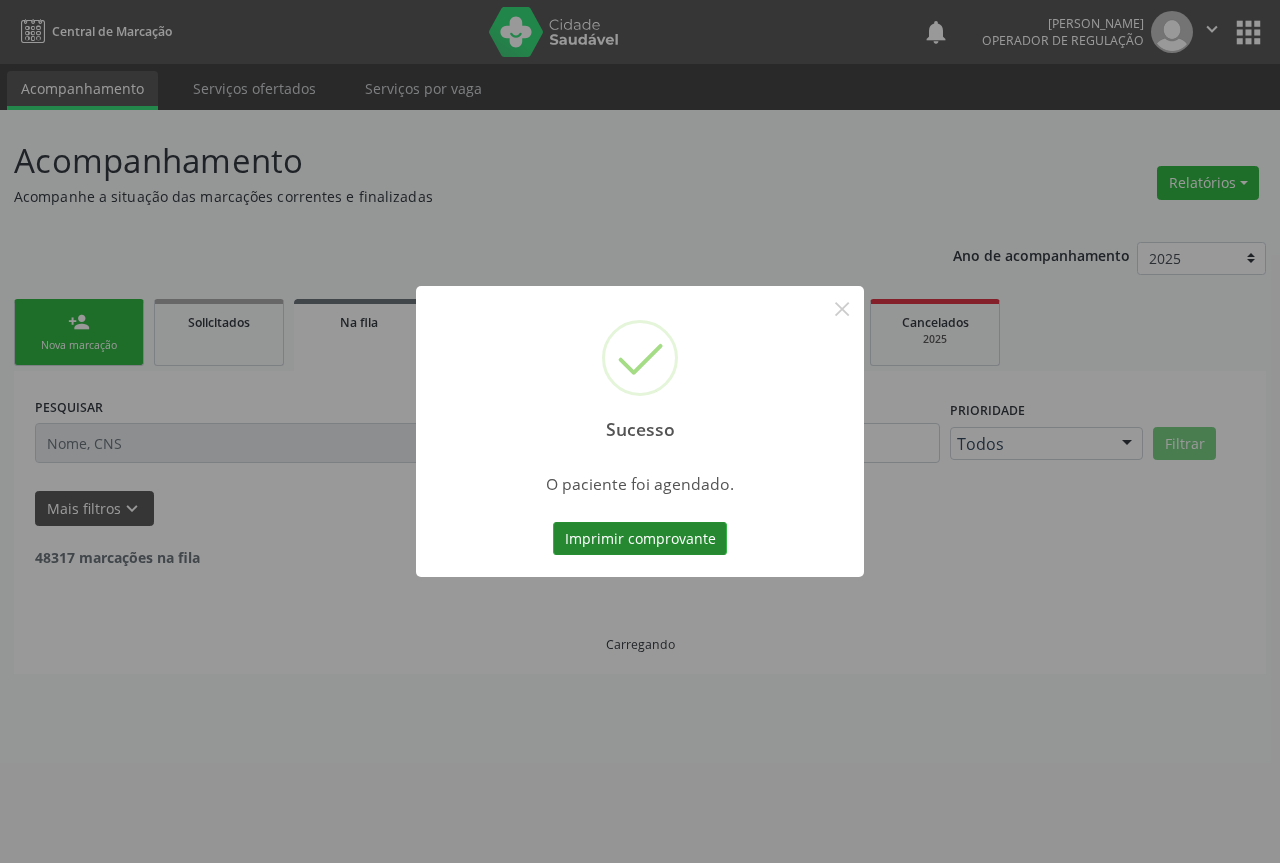 click on "Imprimir comprovante" at bounding box center (640, 539) 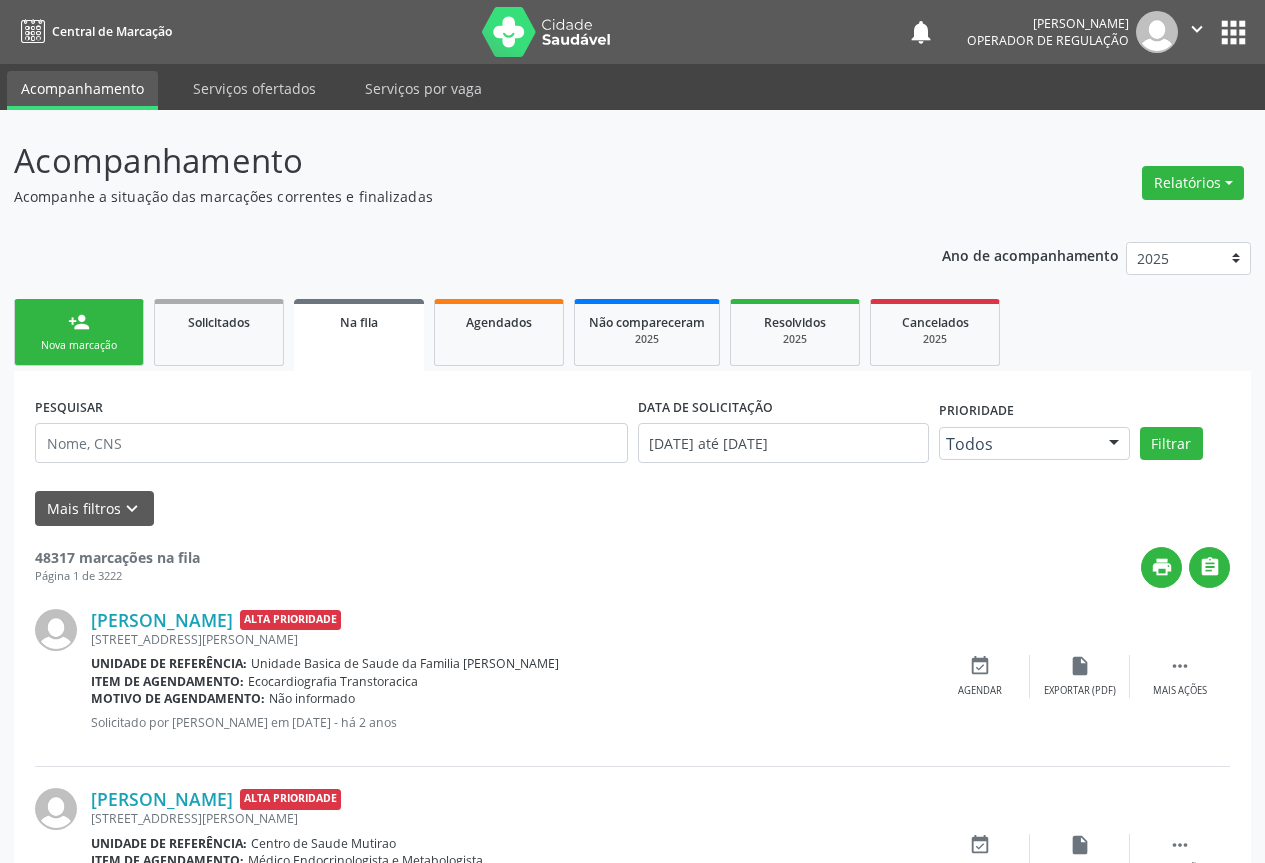 click on "person_add
Nova marcação" at bounding box center [79, 332] 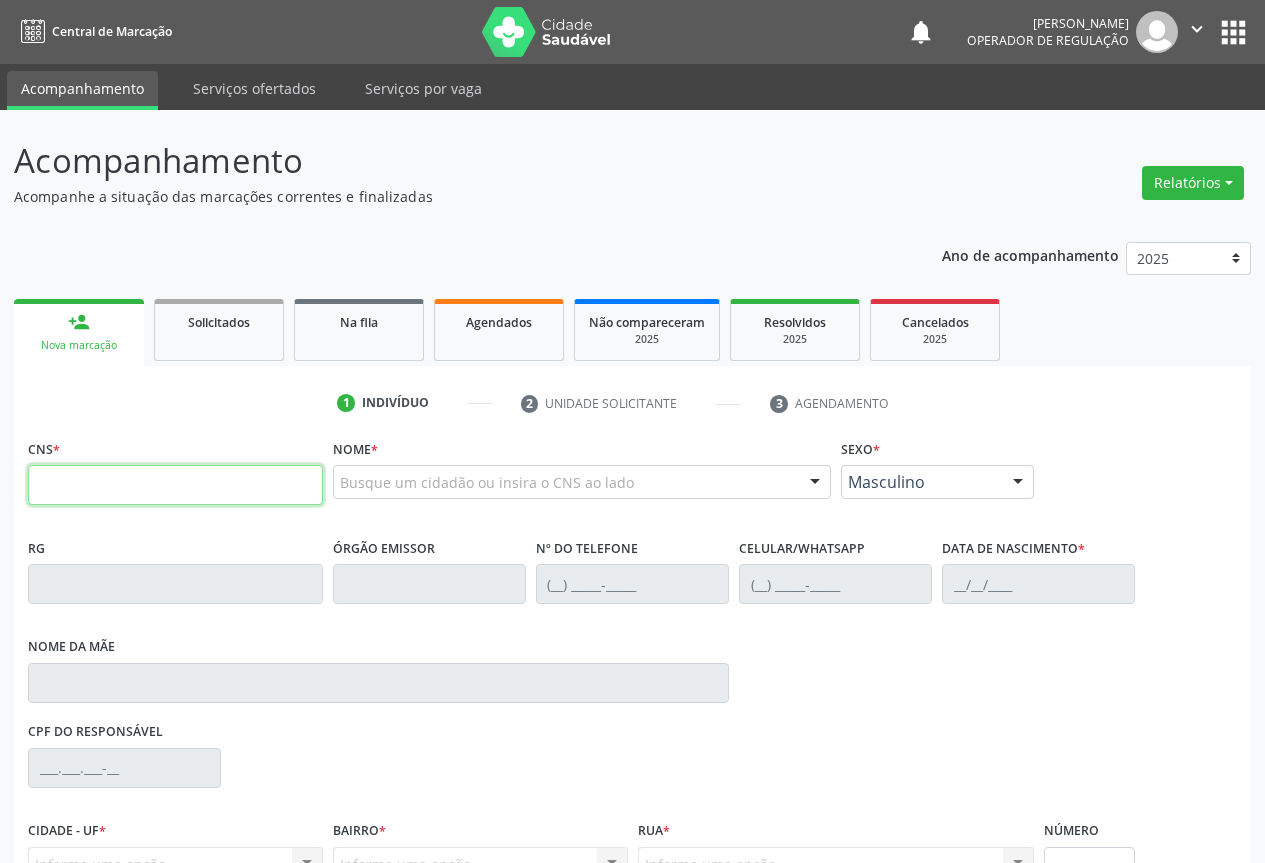 click at bounding box center (175, 485) 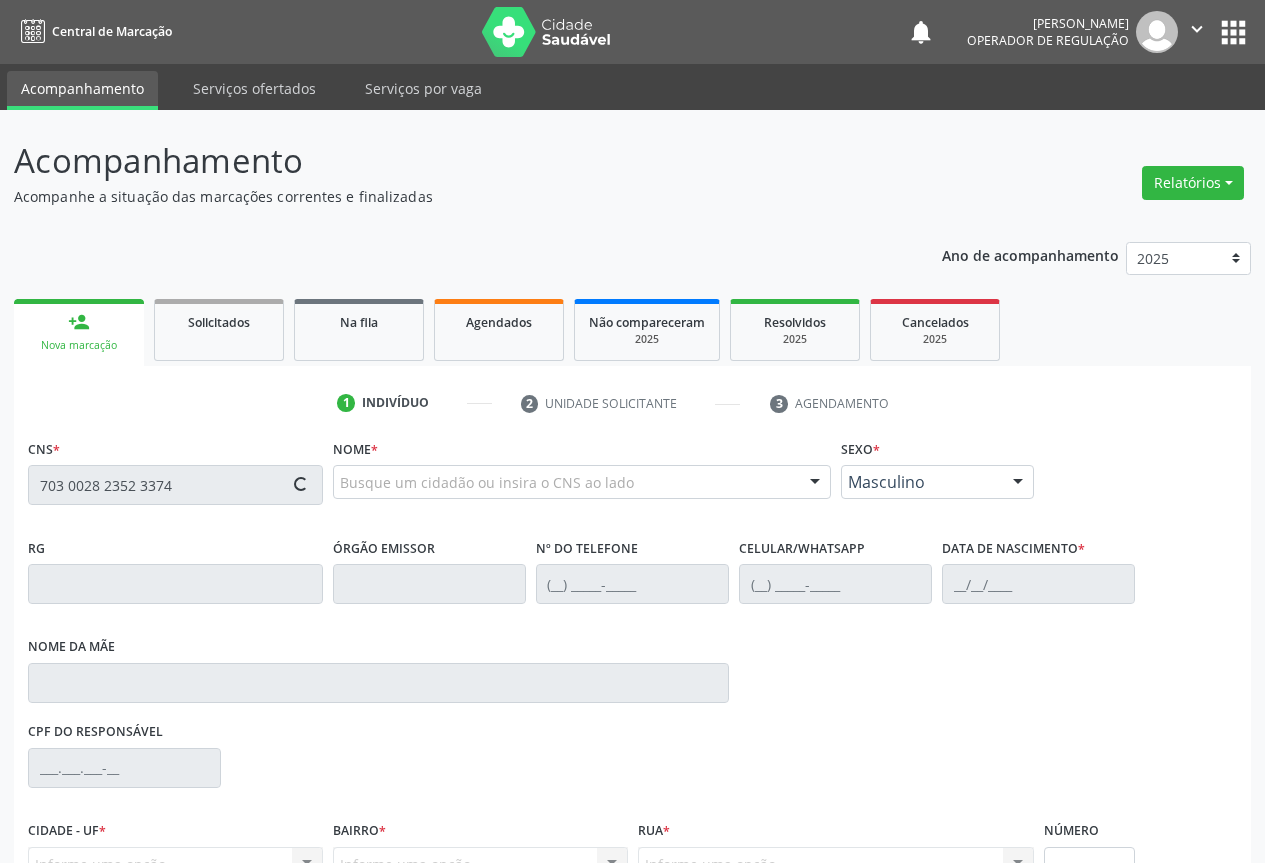 type on "703 0028 2352 3374" 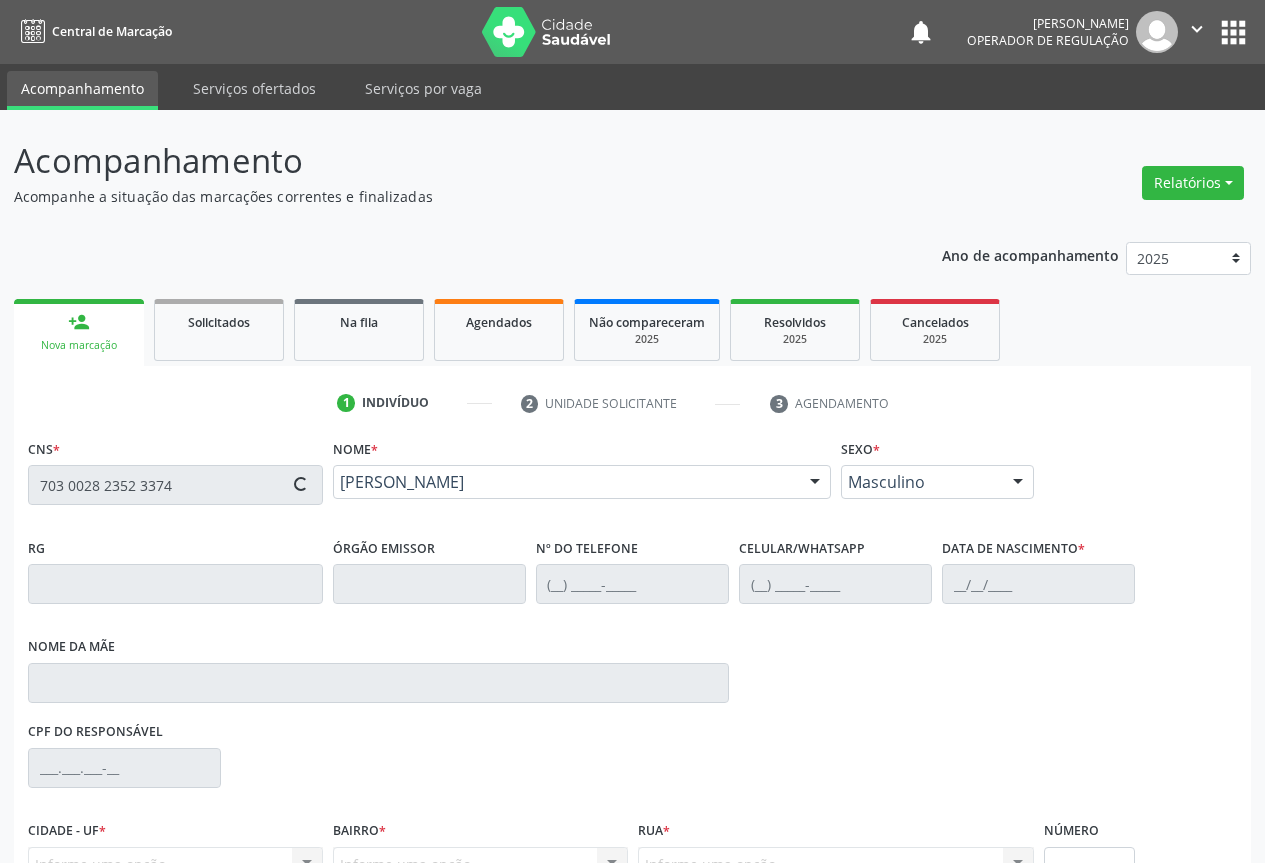 type on "1262173868" 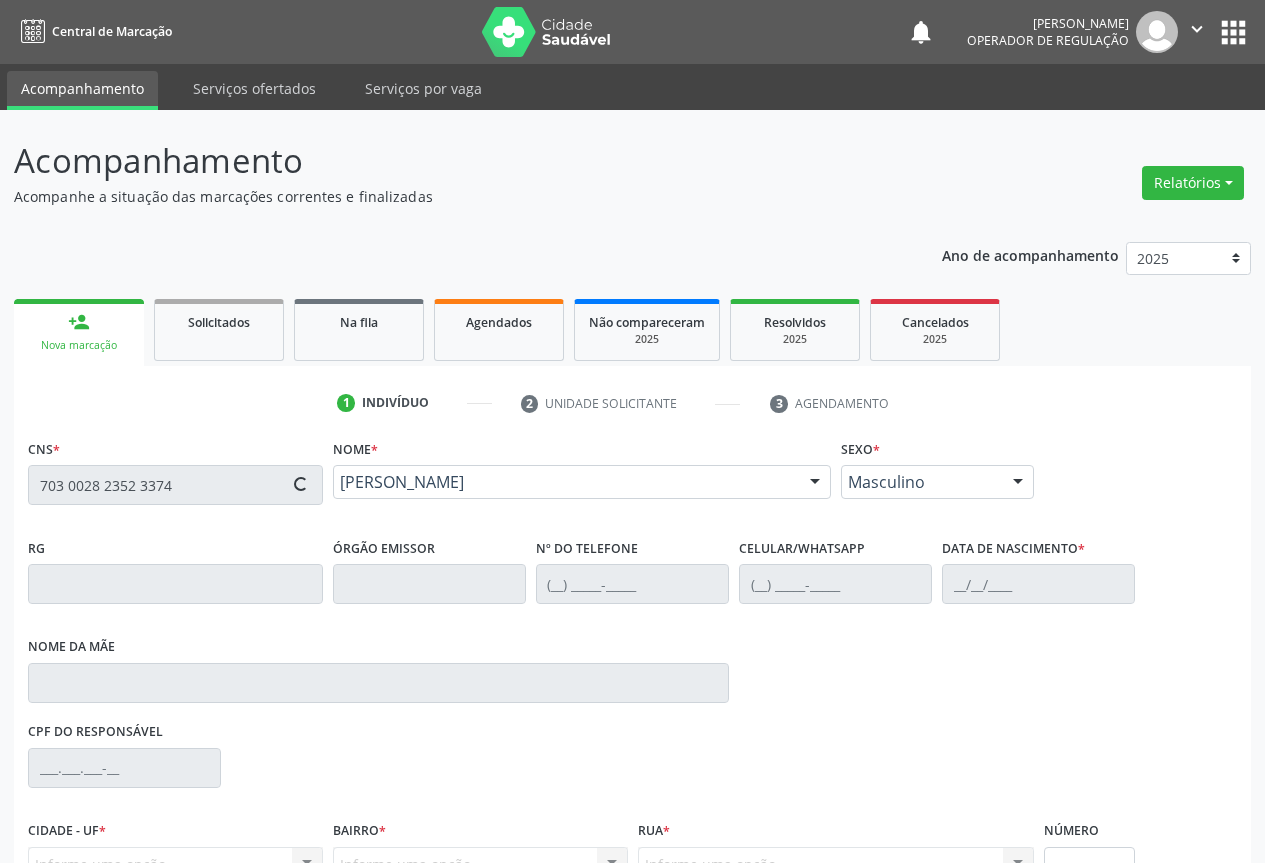 type on "(74) 98803-9545" 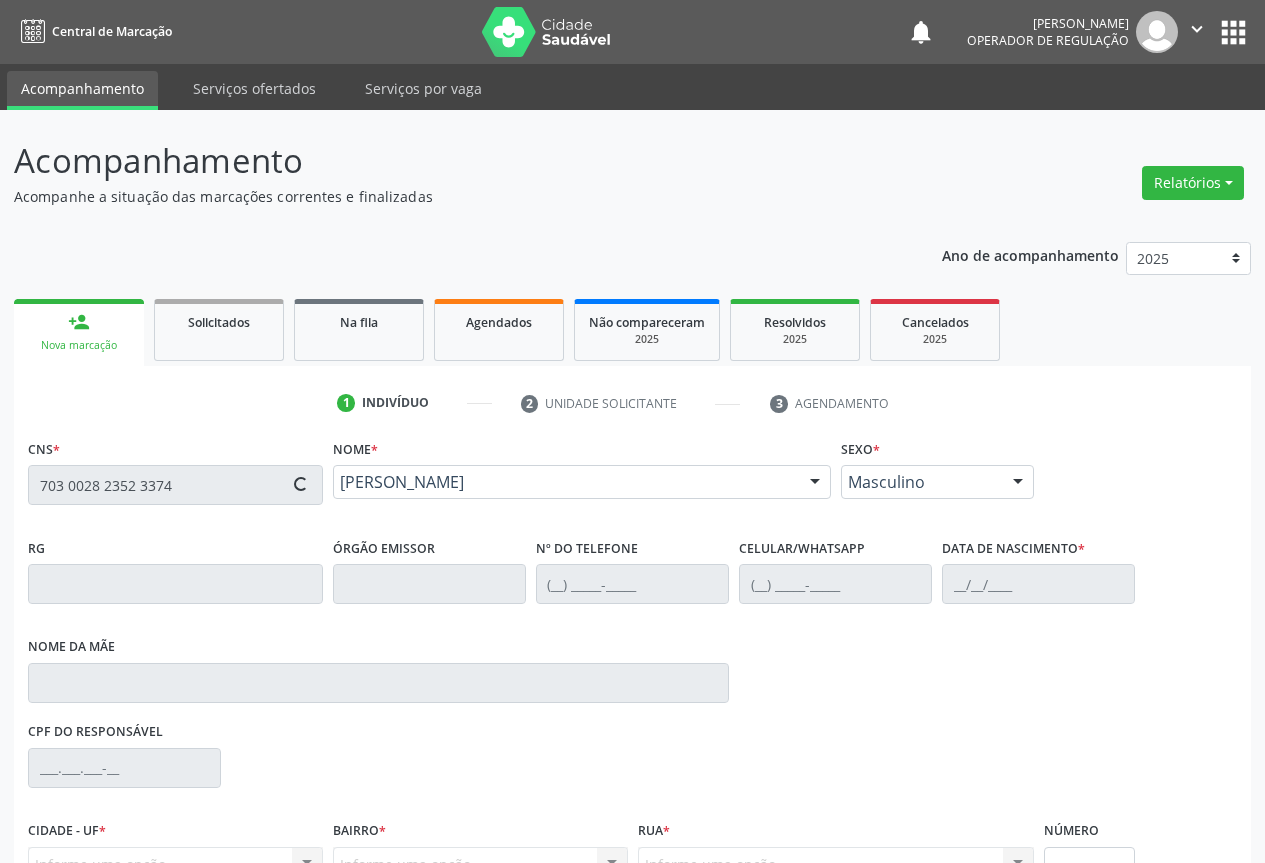type on "(74) 98803-9545" 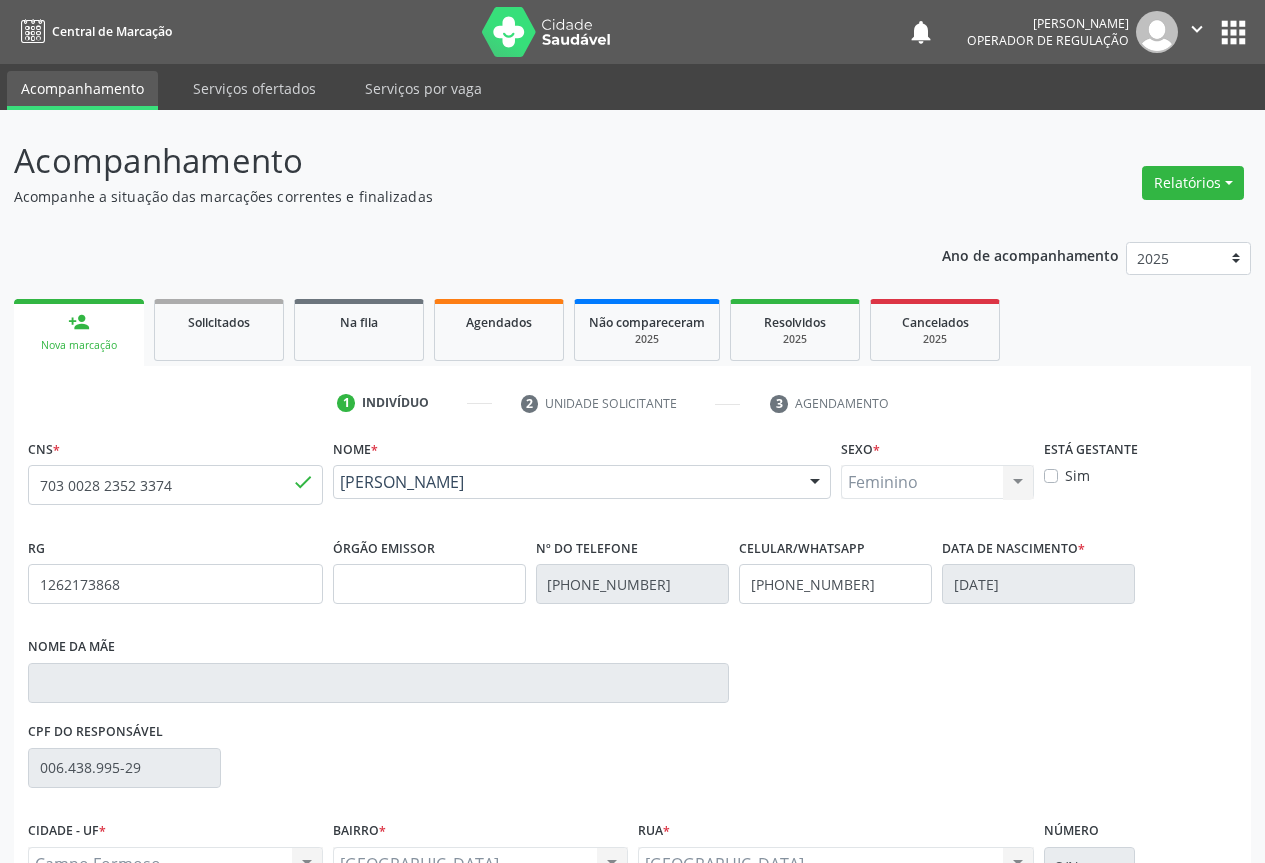 scroll, scrollTop: 207, scrollLeft: 0, axis: vertical 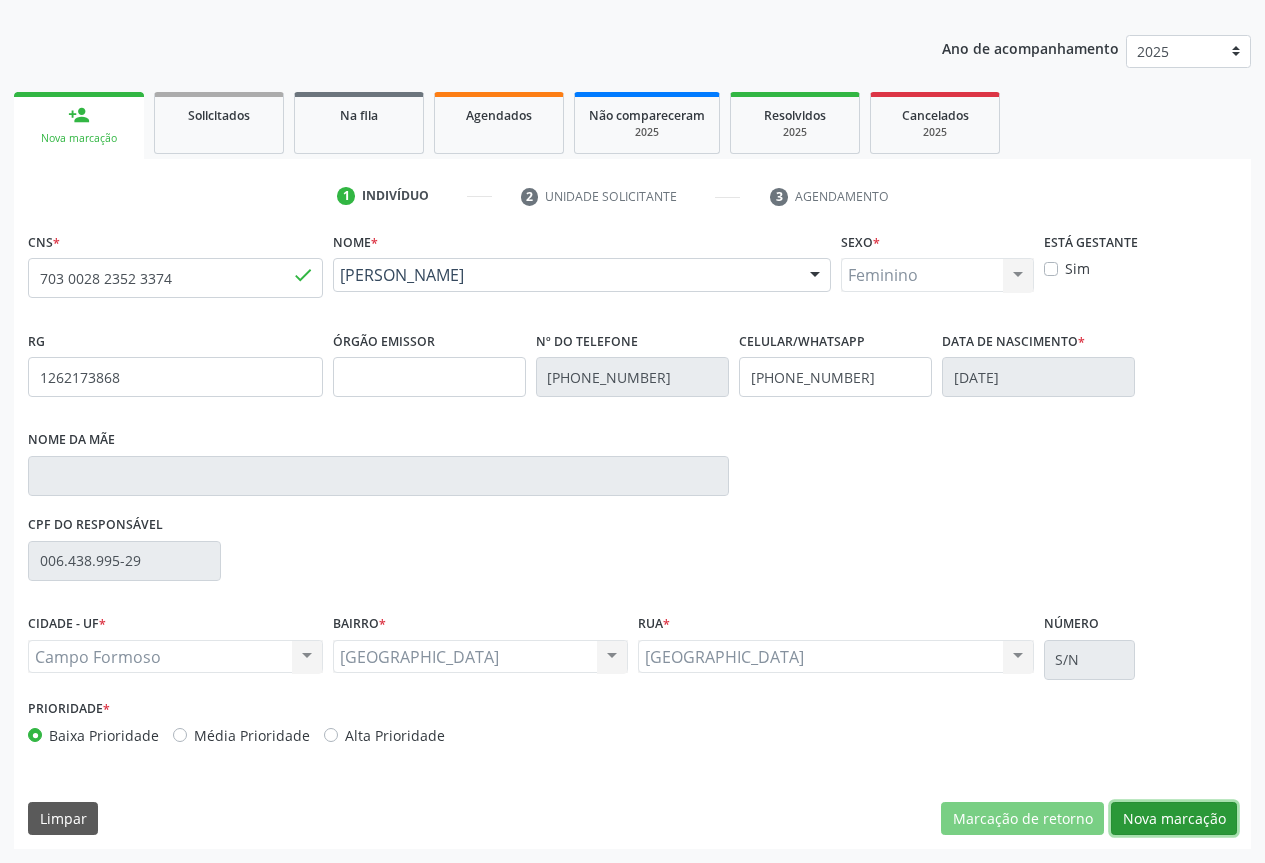 click on "Nova marcação" at bounding box center [1174, 819] 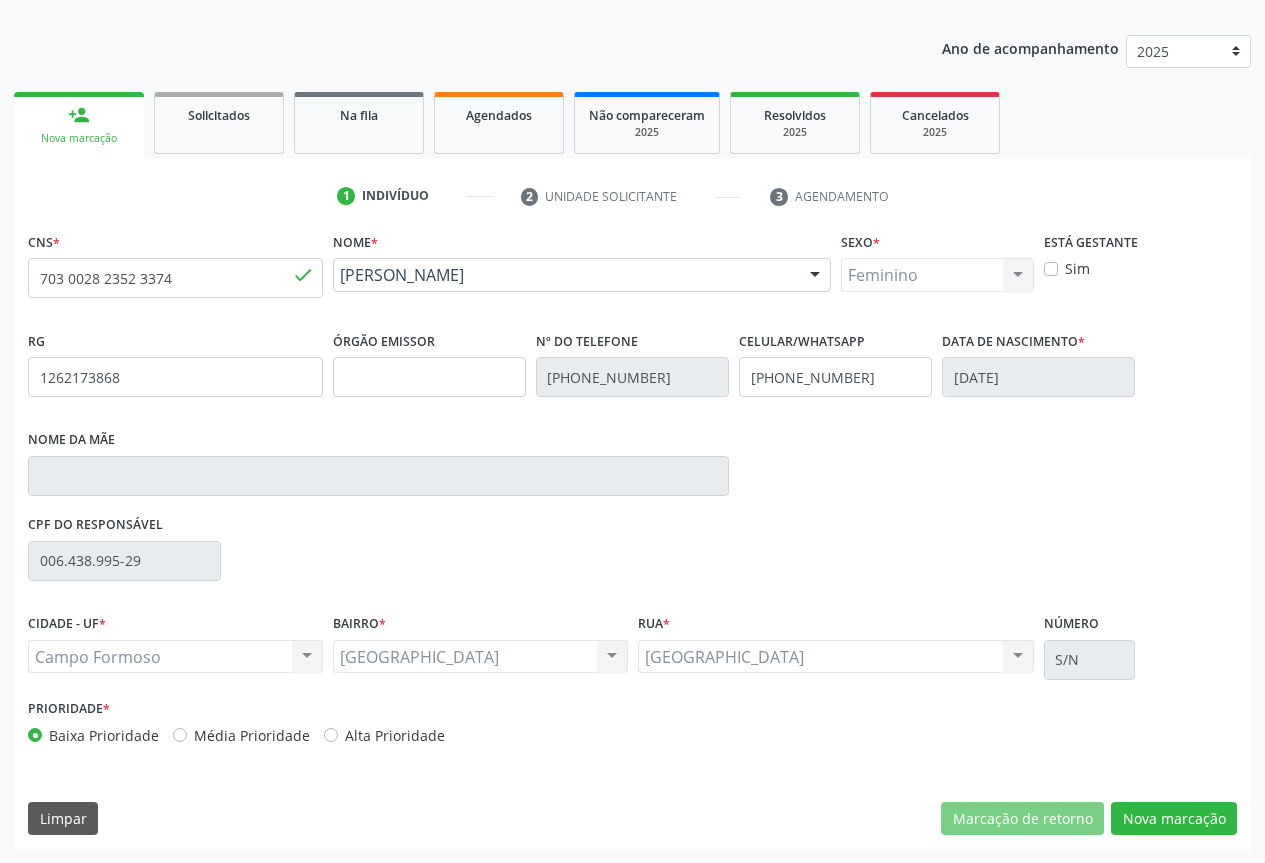 scroll, scrollTop: 43, scrollLeft: 0, axis: vertical 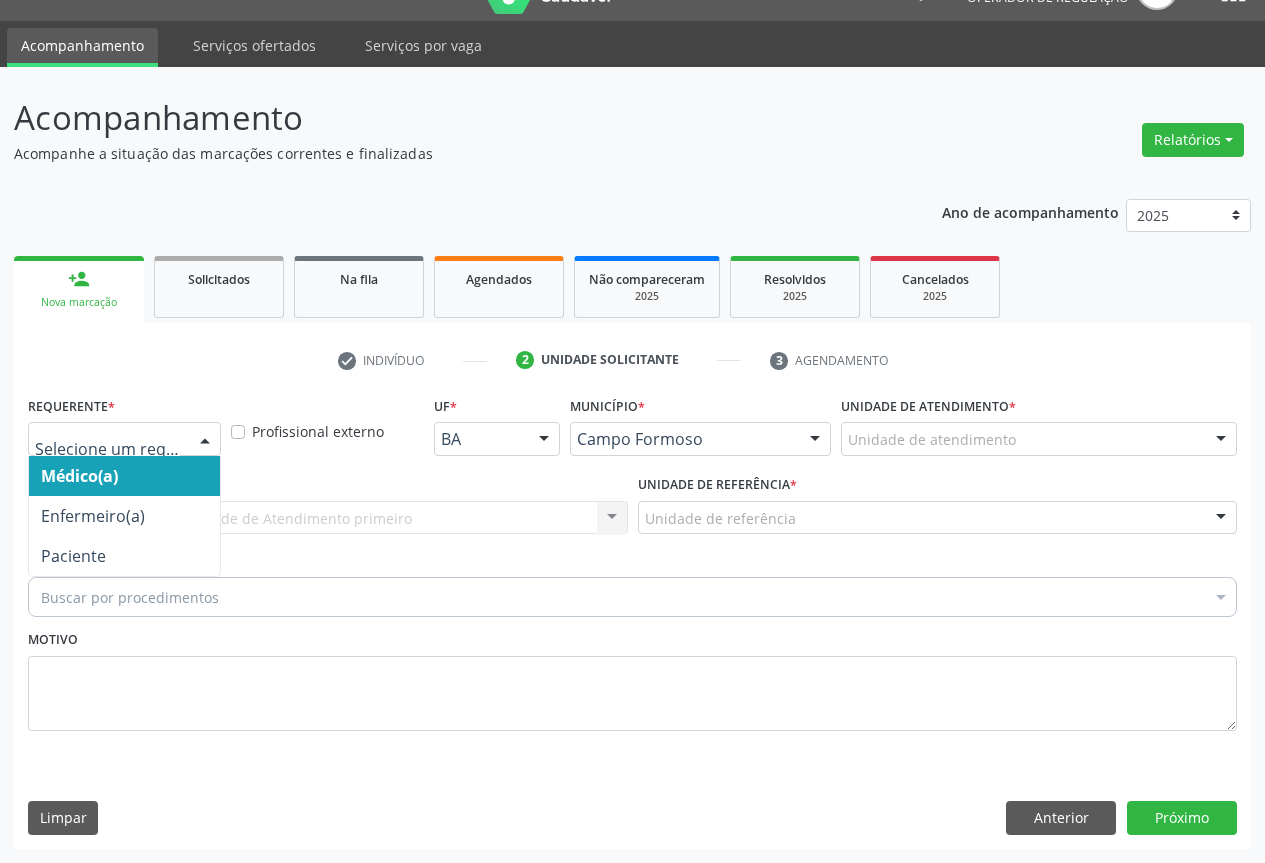 click at bounding box center (205, 440) 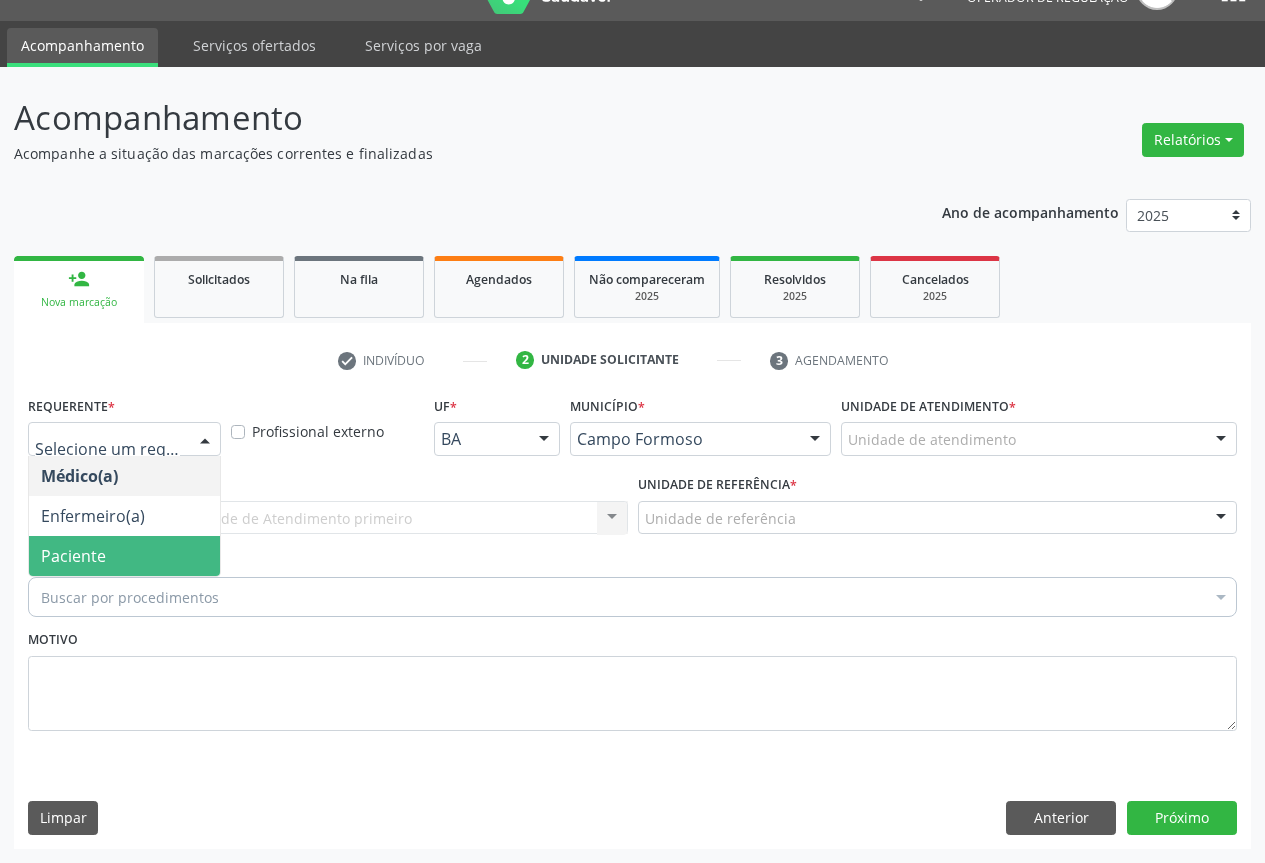 click on "Paciente" at bounding box center (124, 556) 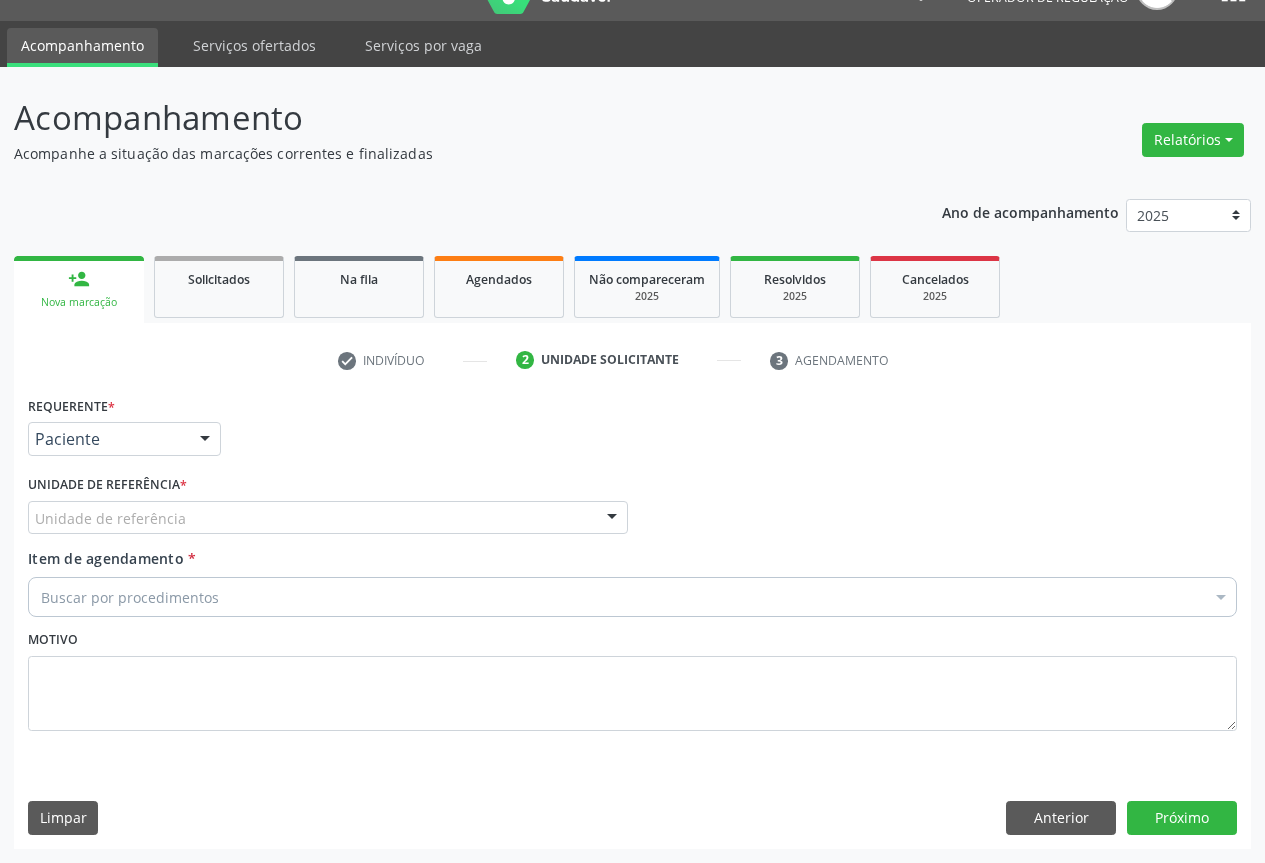 click at bounding box center [612, 519] 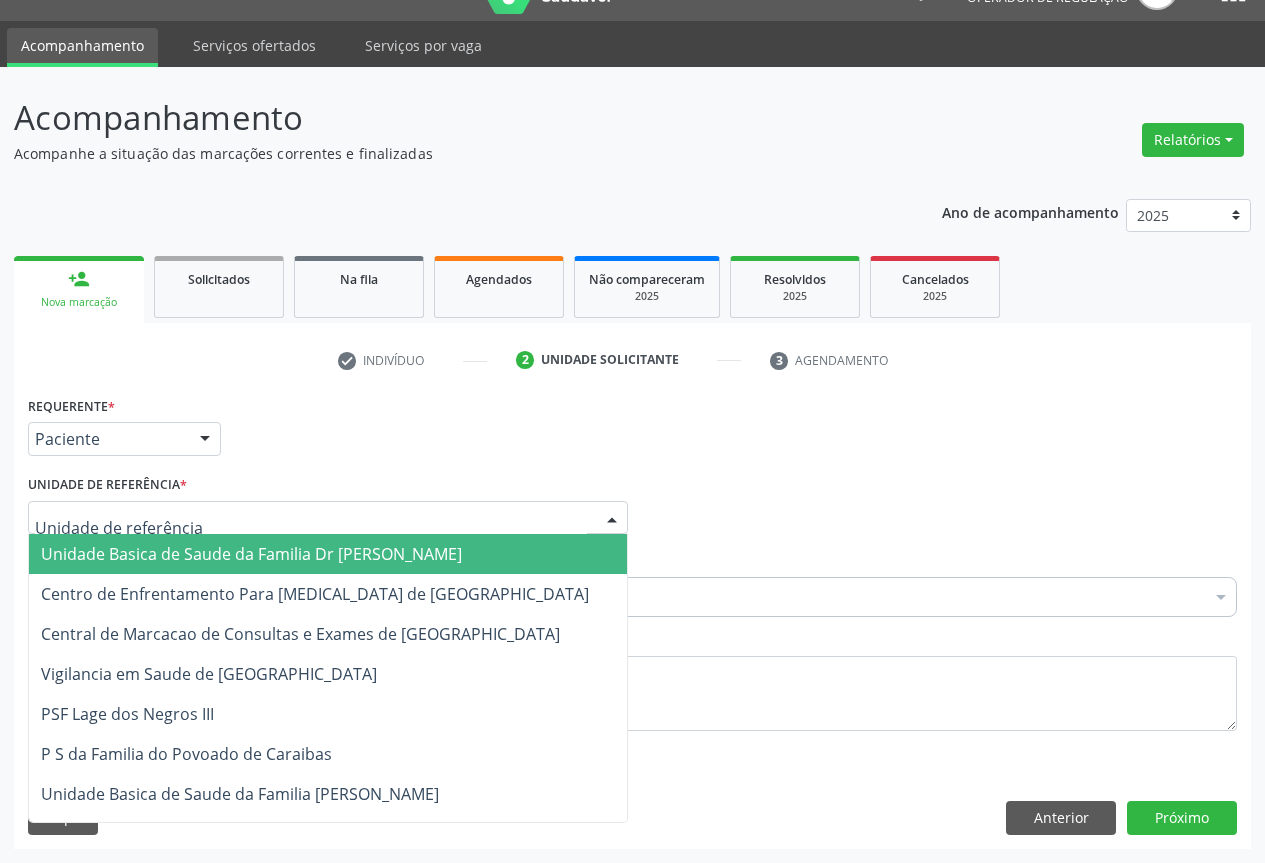 click on "Unidade Basica de Saude da Familia Dr [PERSON_NAME]" at bounding box center [328, 554] 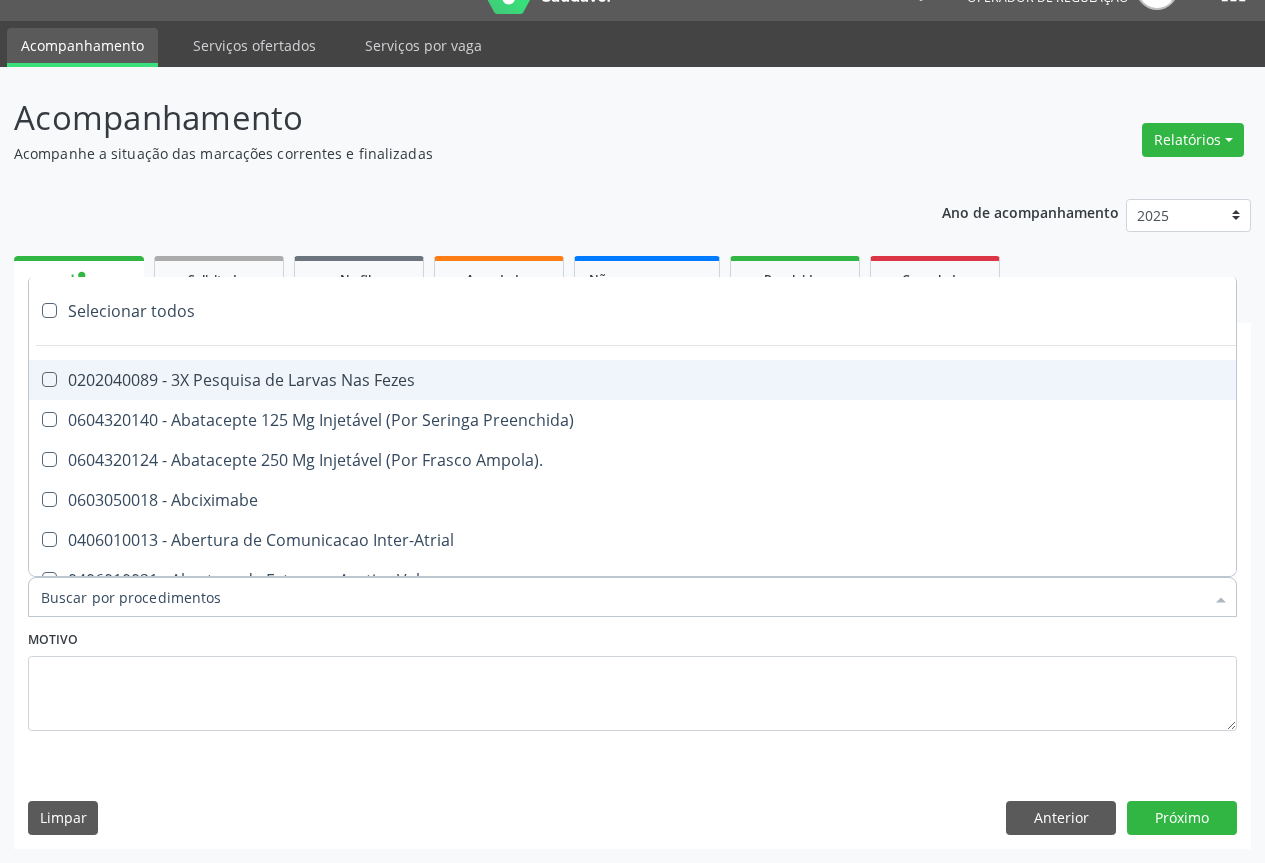 paste on "transvaginal" 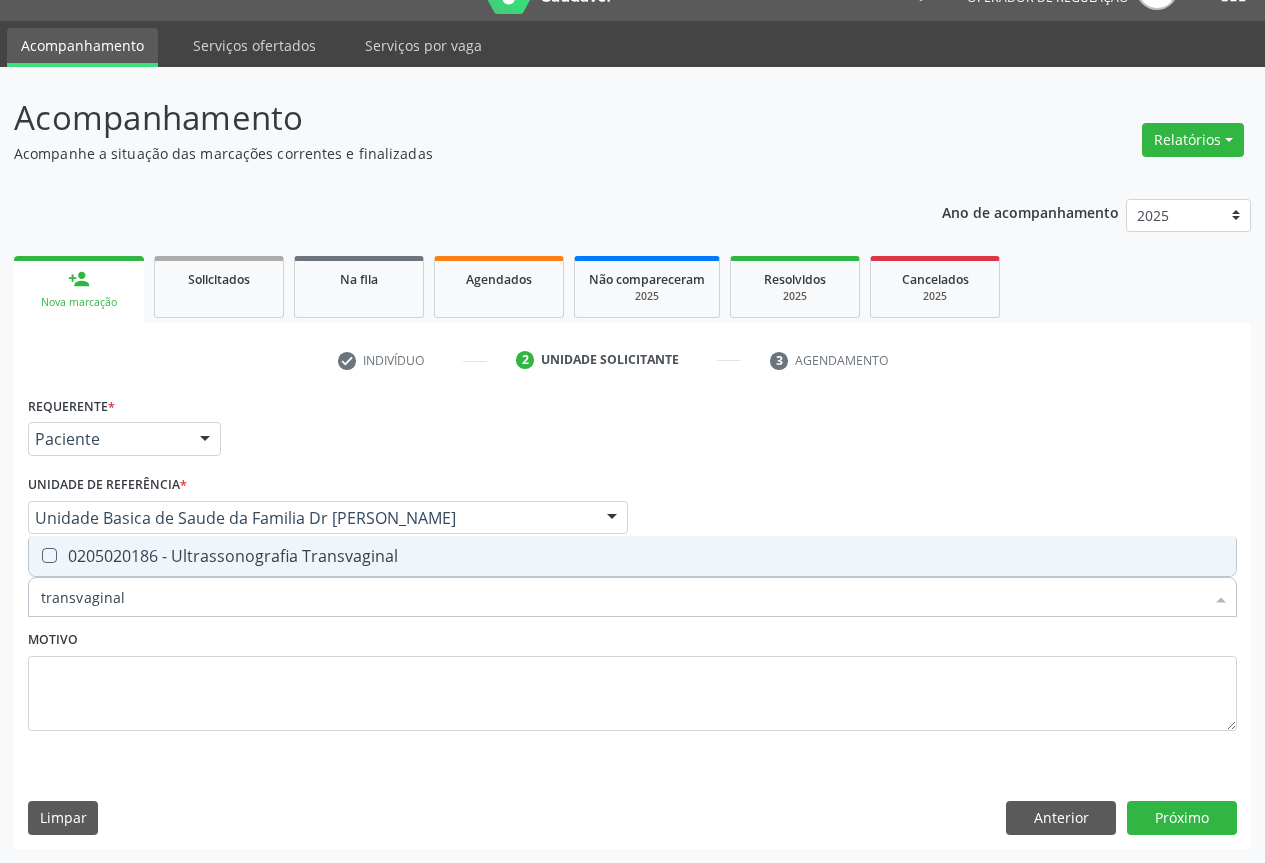 click at bounding box center (49, 555) 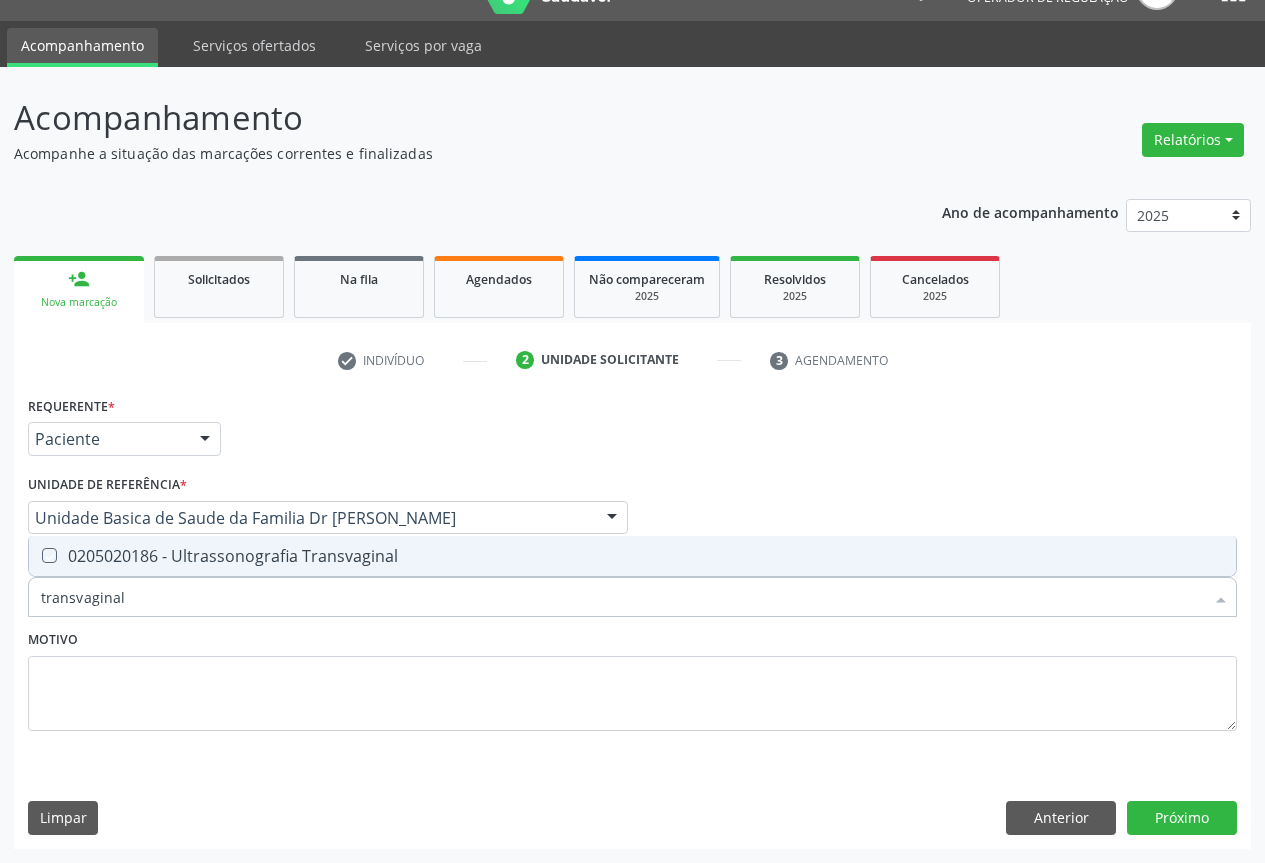 click at bounding box center [35, 555] 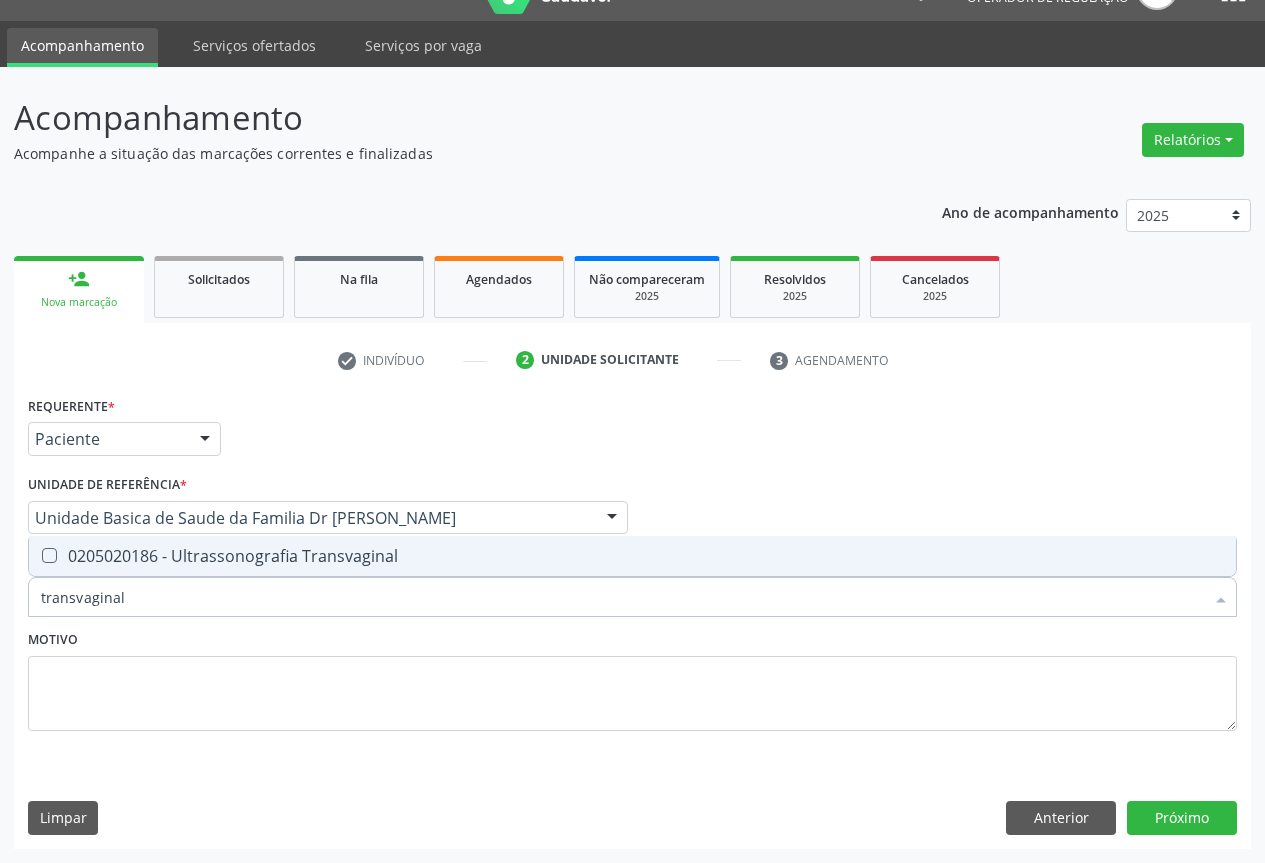 checkbox on "true" 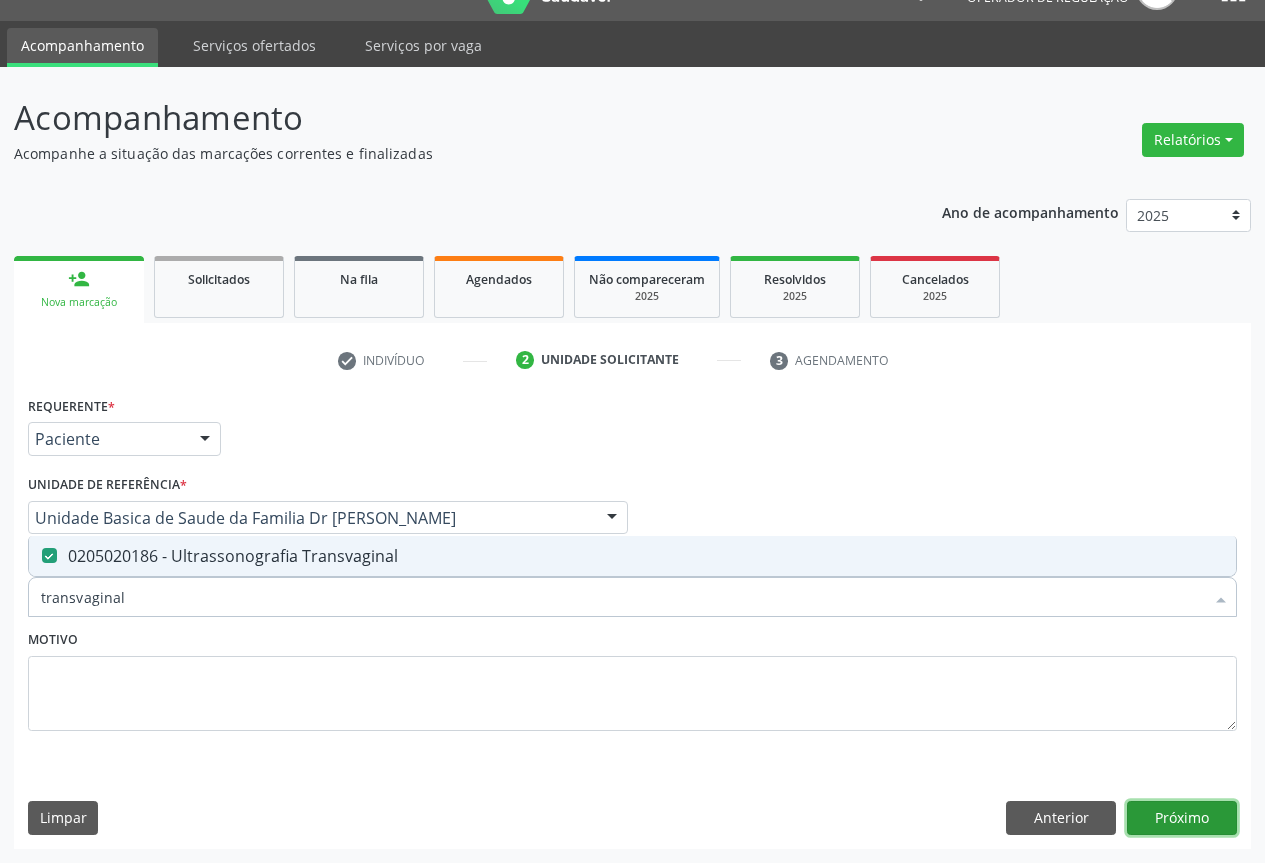 click on "Próximo" at bounding box center [1182, 818] 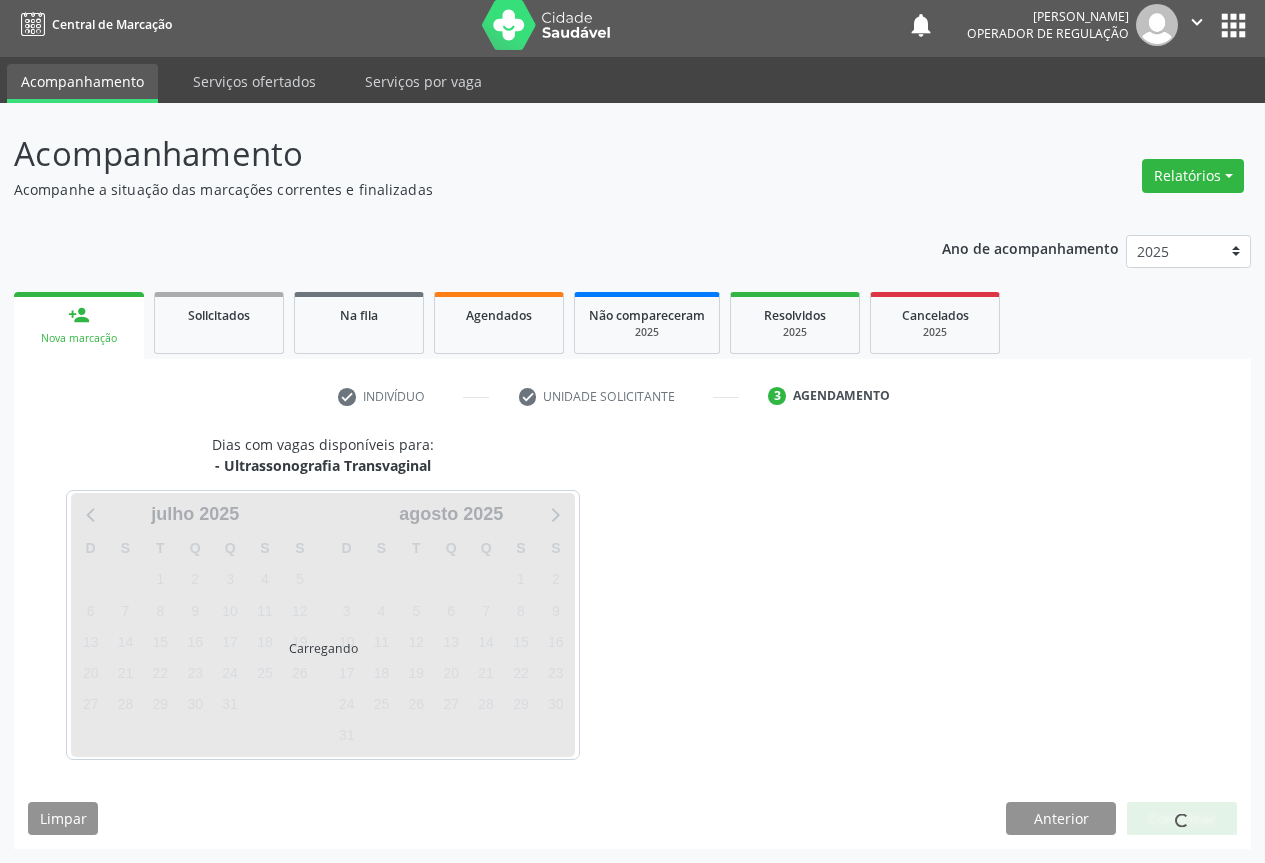 scroll, scrollTop: 7, scrollLeft: 0, axis: vertical 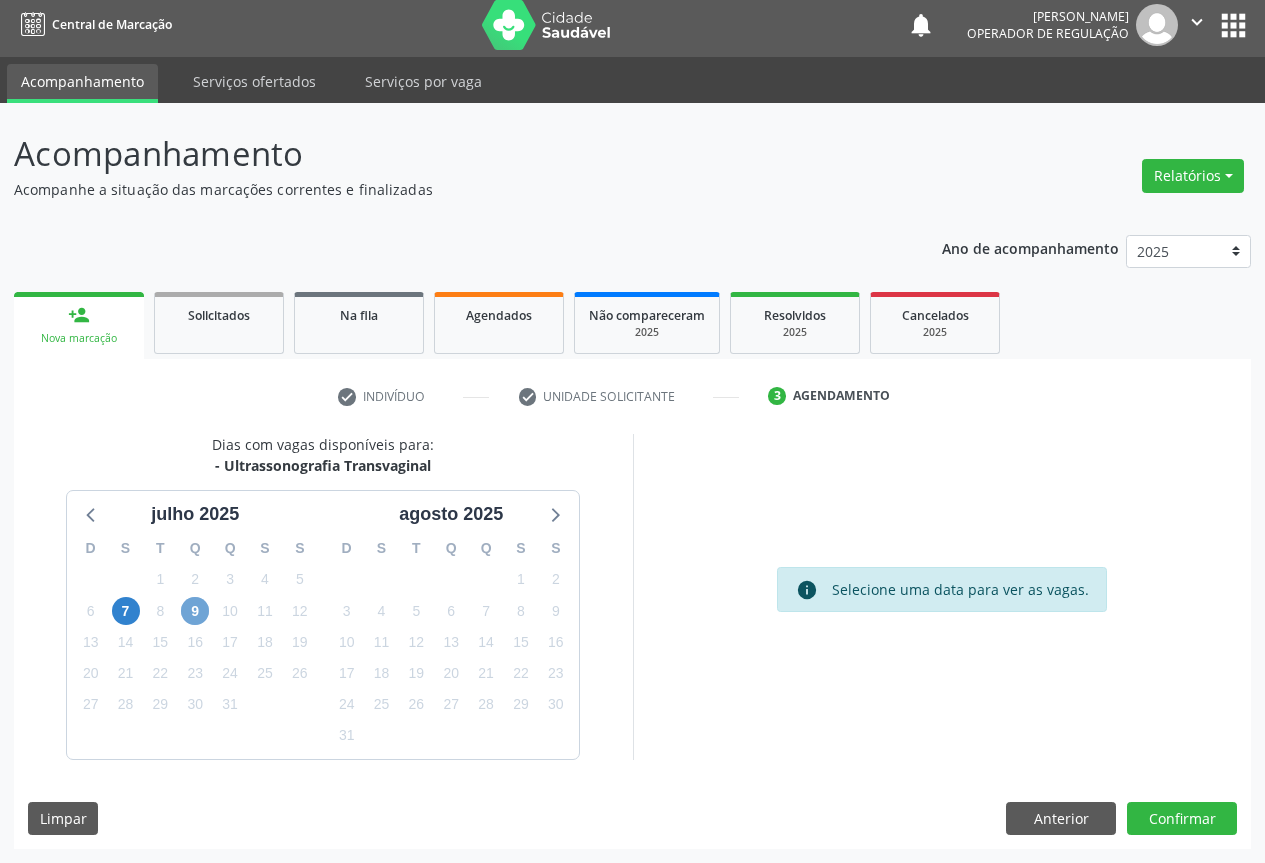 click on "9" at bounding box center [195, 611] 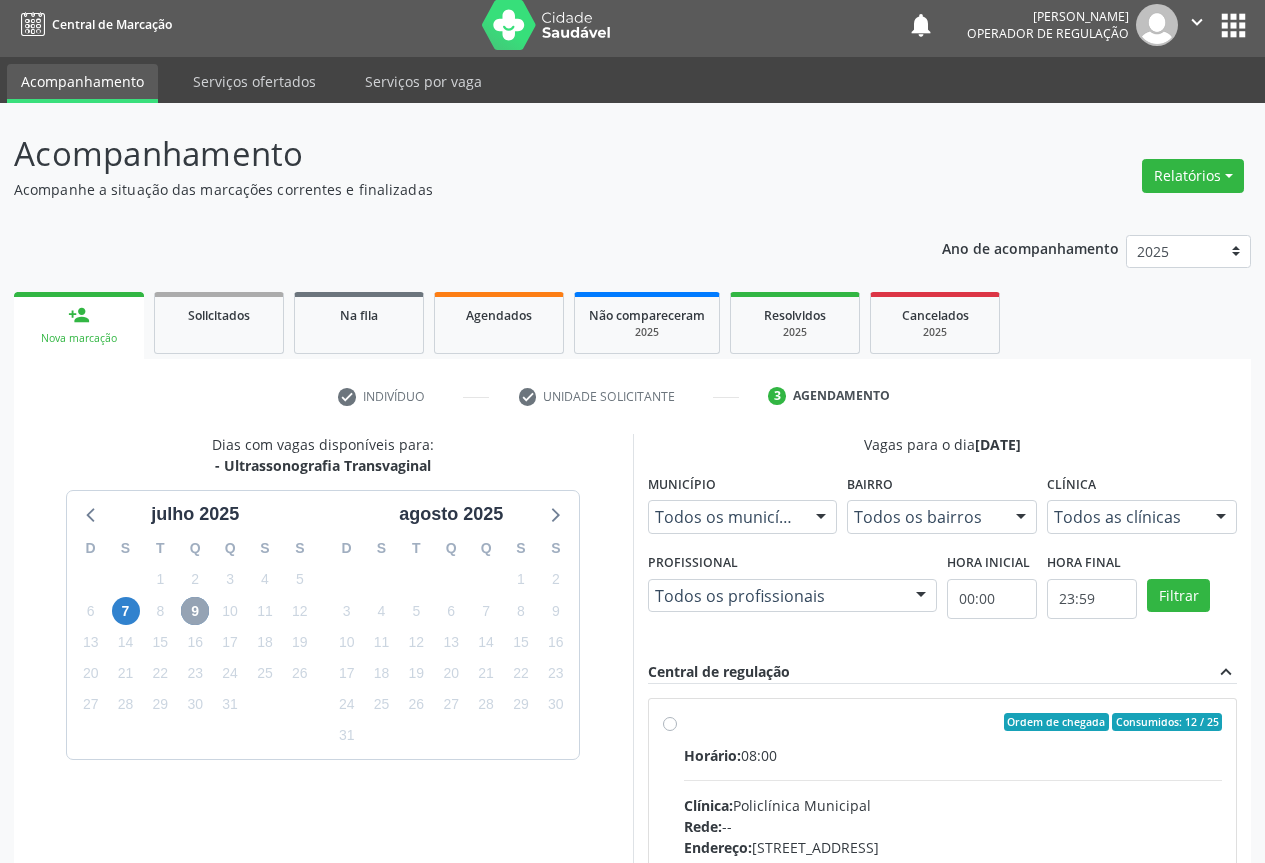 scroll, scrollTop: 400, scrollLeft: 0, axis: vertical 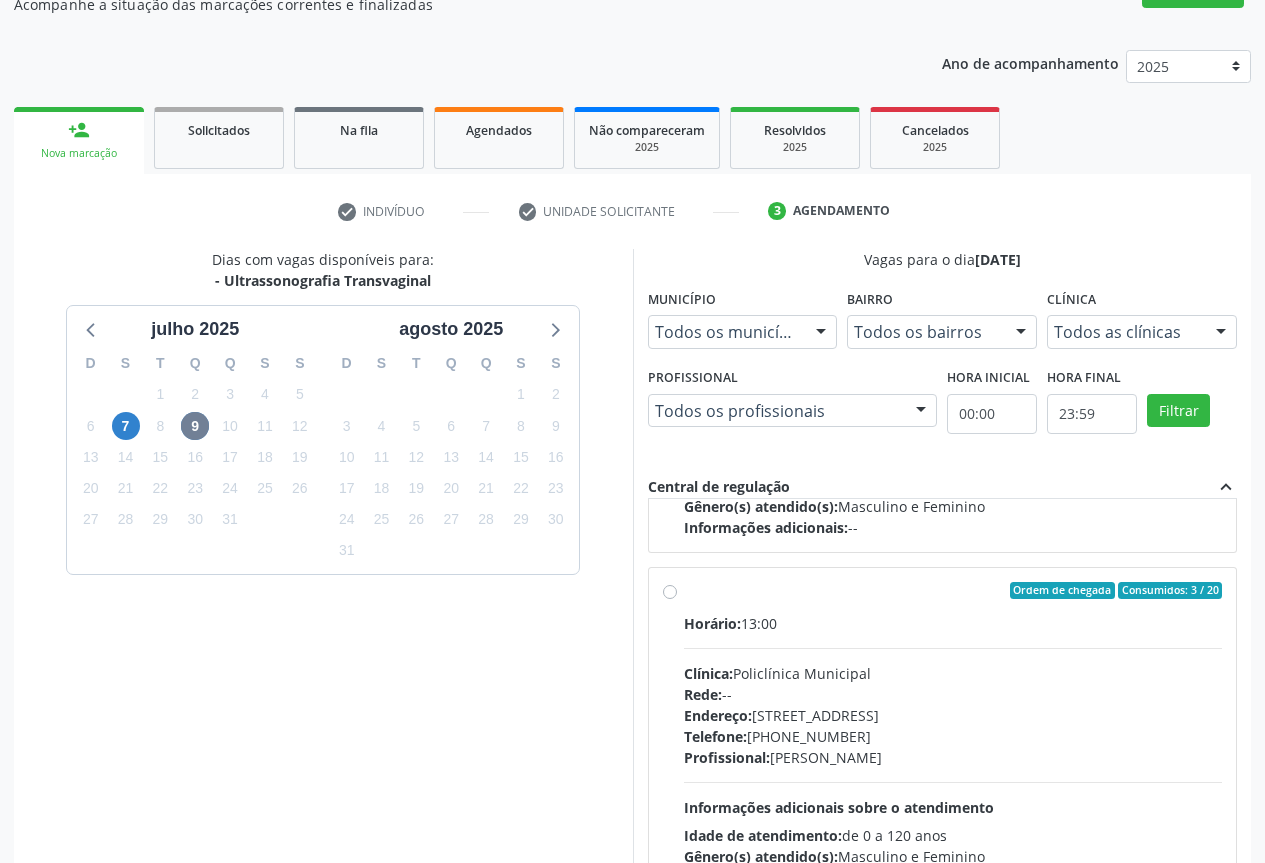click on "Ordem de chegada
Consumidos: 3 / 20
Horário:   13:00
Clínica:  Policlínica Municipal
Rede:
--
Endereço:   Predio, nº 386, Centro, Campo Formoso - BA
Telefone:   (74) 6451312
Profissional:
Orlindo Carvalho dos Santos
Informações adicionais sobre o atendimento
Idade de atendimento:
de 0 a 120 anos
Gênero(s) atendido(s):
Masculino e Feminino
Informações adicionais:
--" at bounding box center [953, 735] 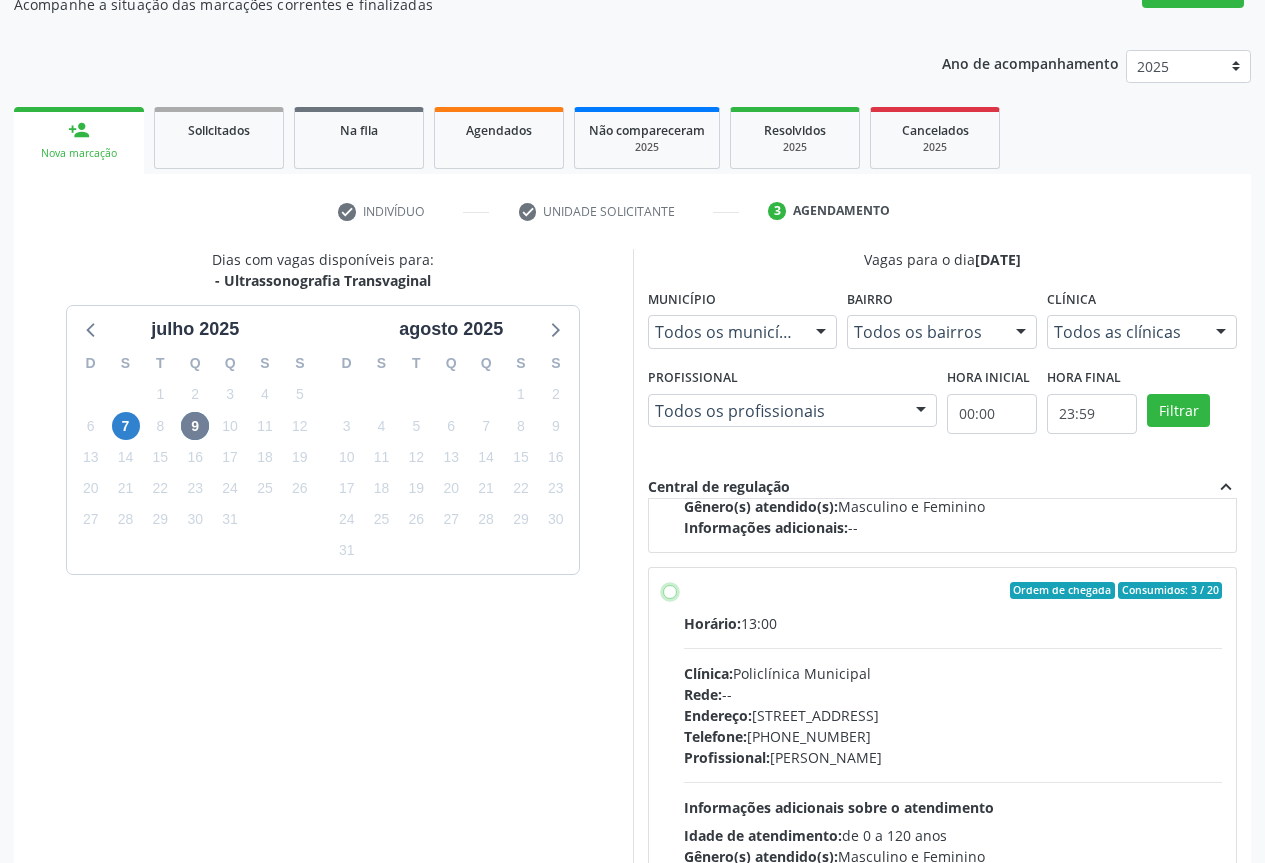 click on "Ordem de chegada
Consumidos: 3 / 20
Horário:   13:00
Clínica:  Policlínica Municipal
Rede:
--
Endereço:   Predio, nº 386, Centro, Campo Formoso - BA
Telefone:   (74) 6451312
Profissional:
Orlindo Carvalho dos Santos
Informações adicionais sobre o atendimento
Idade de atendimento:
de 0 a 120 anos
Gênero(s) atendido(s):
Masculino e Feminino
Informações adicionais:
--" at bounding box center [670, 591] 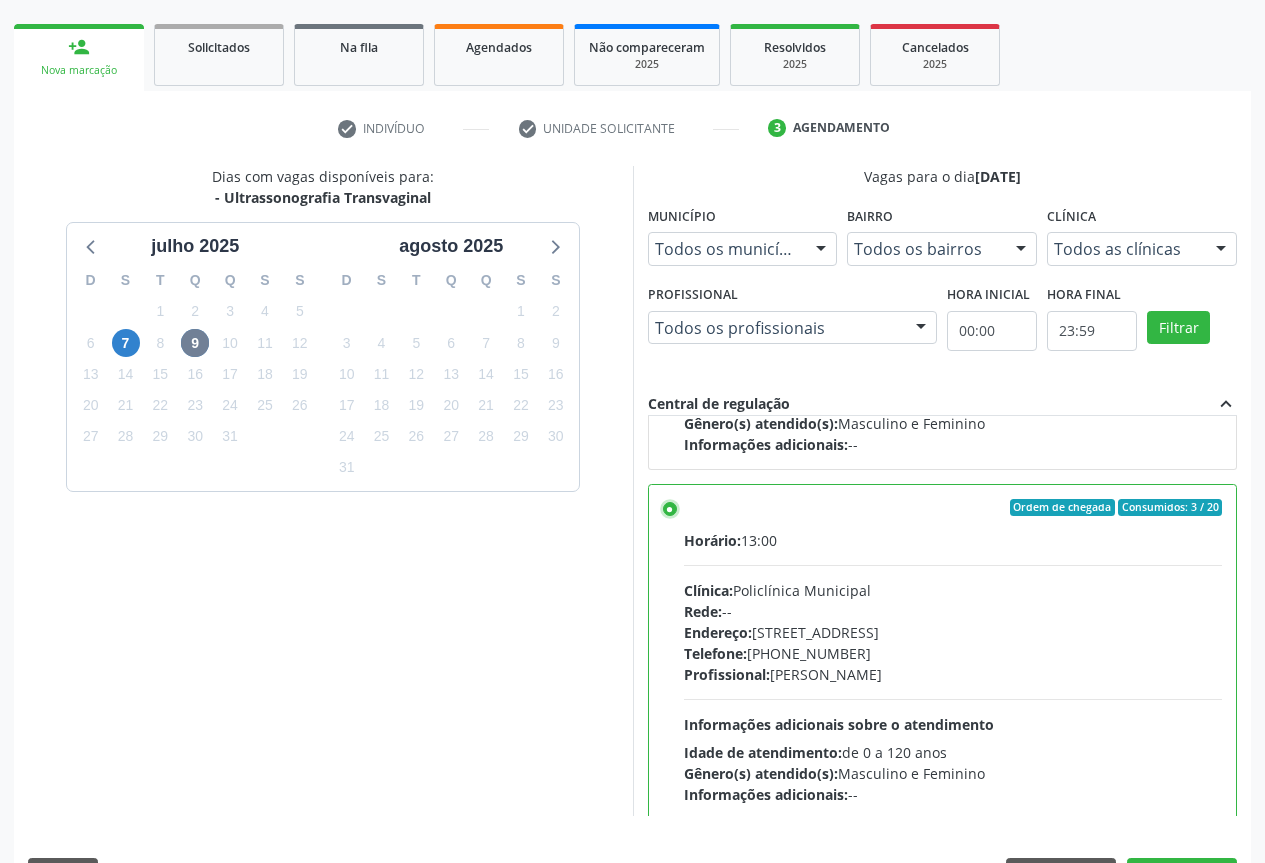 scroll, scrollTop: 332, scrollLeft: 0, axis: vertical 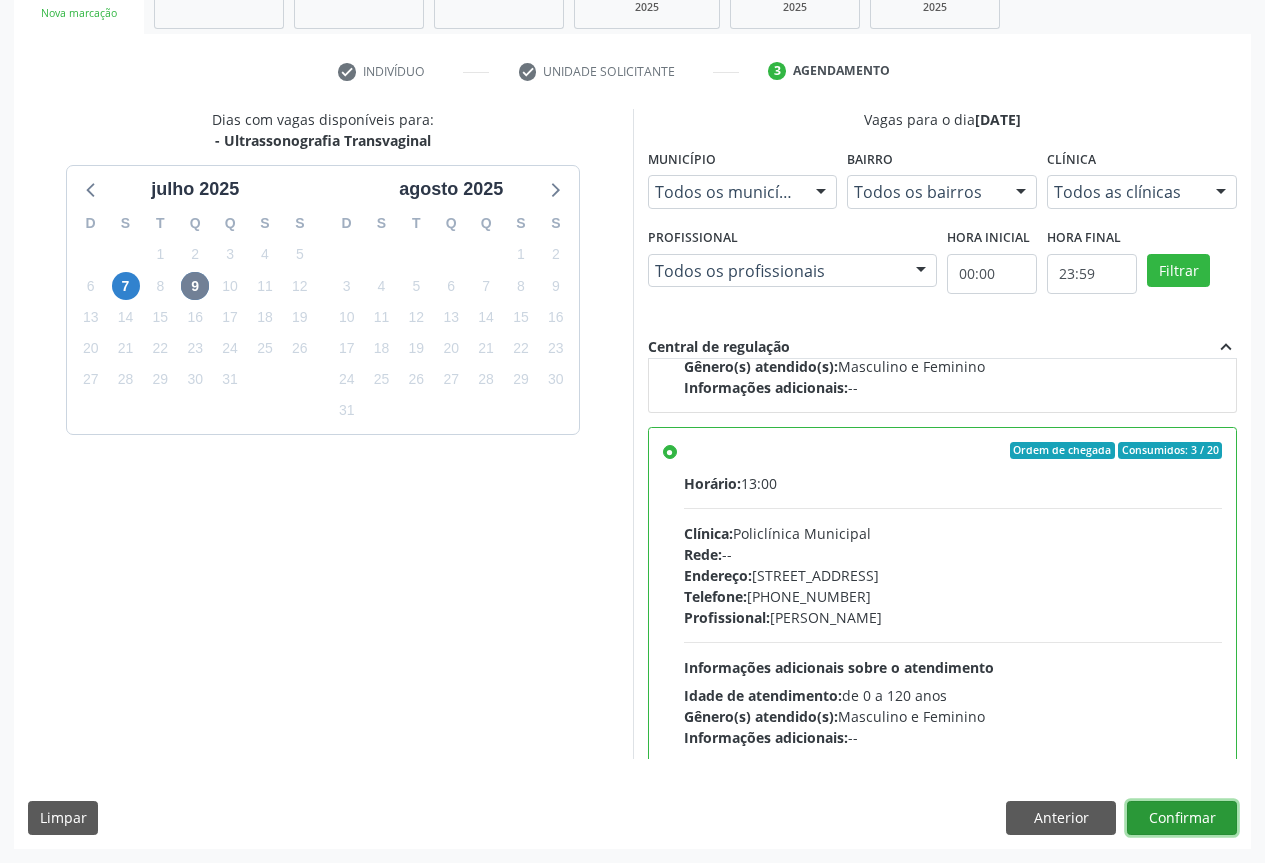click on "Confirmar" at bounding box center [1182, 818] 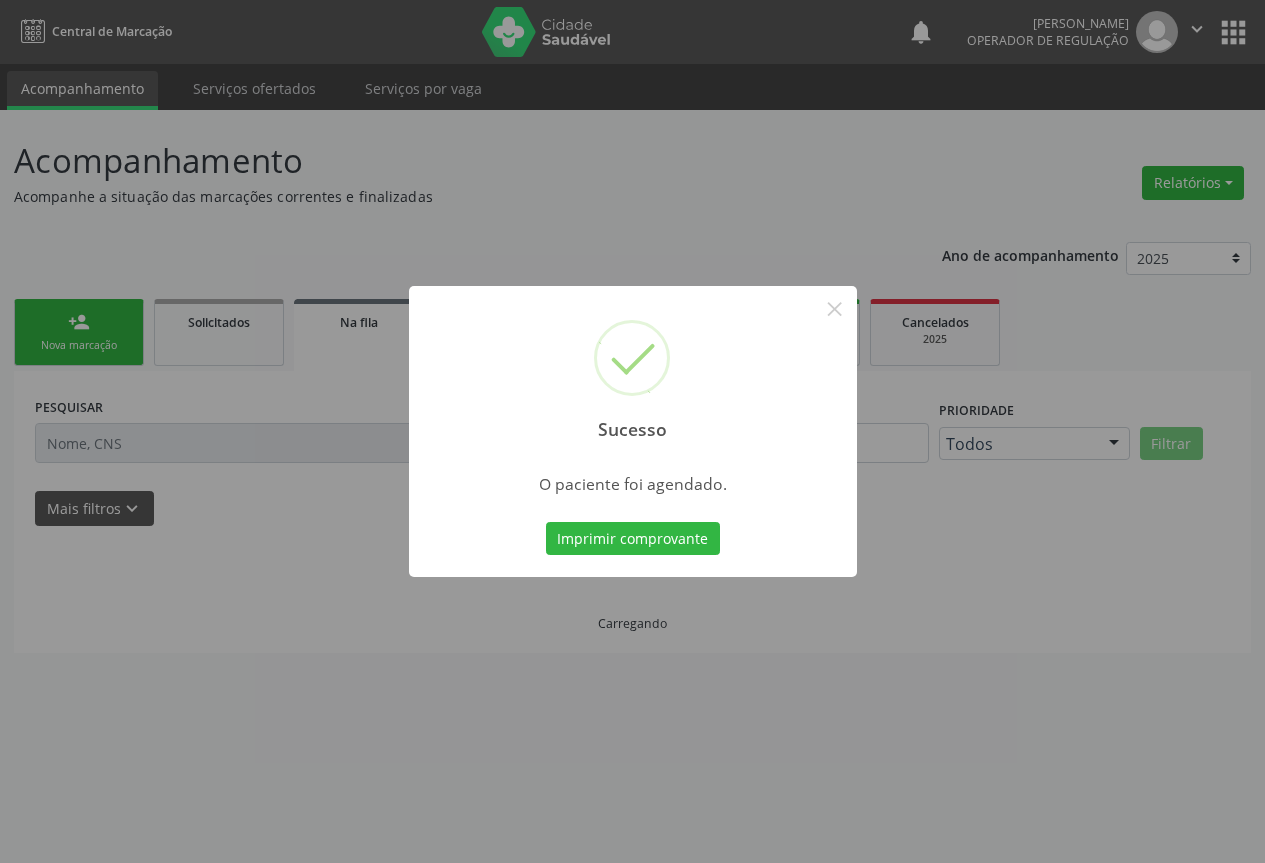 scroll, scrollTop: 0, scrollLeft: 0, axis: both 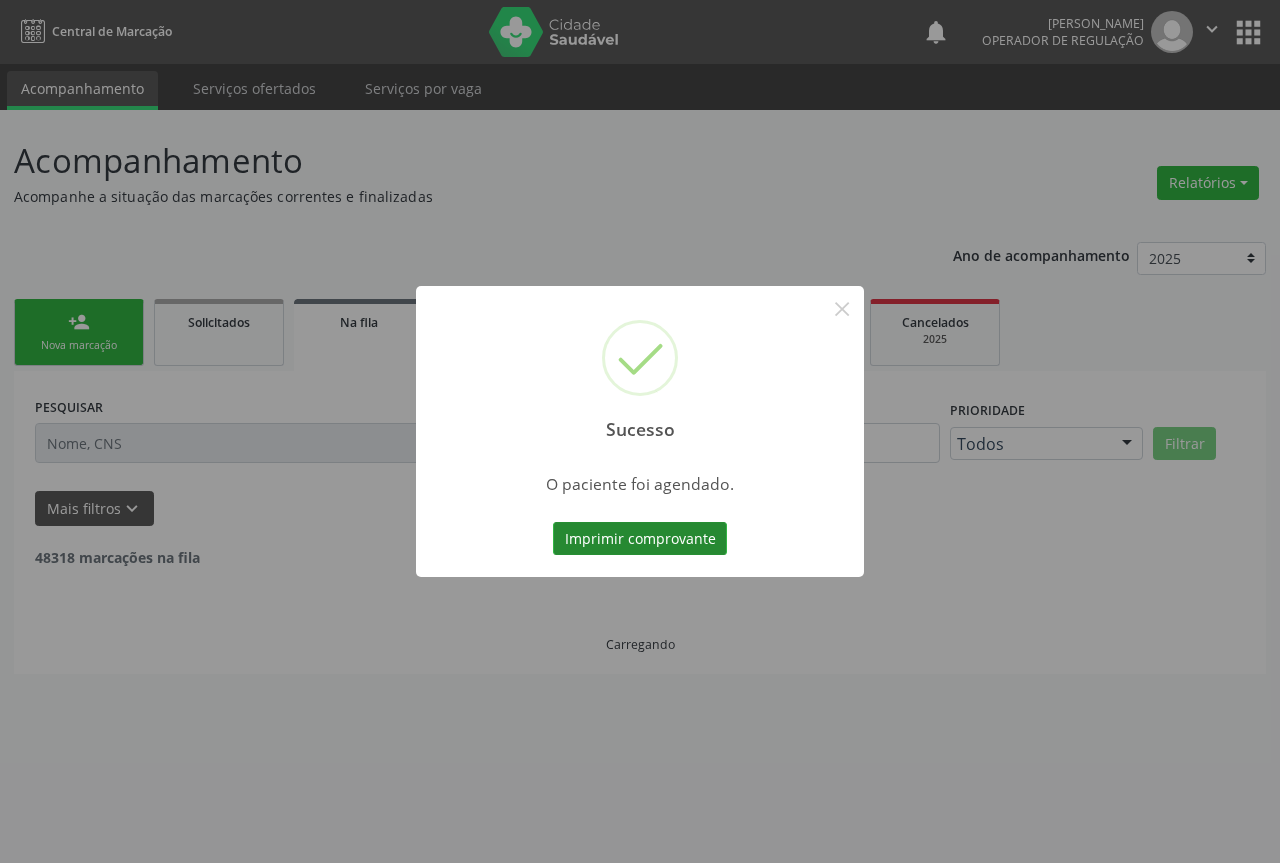 click on "Imprimir comprovante" at bounding box center [640, 539] 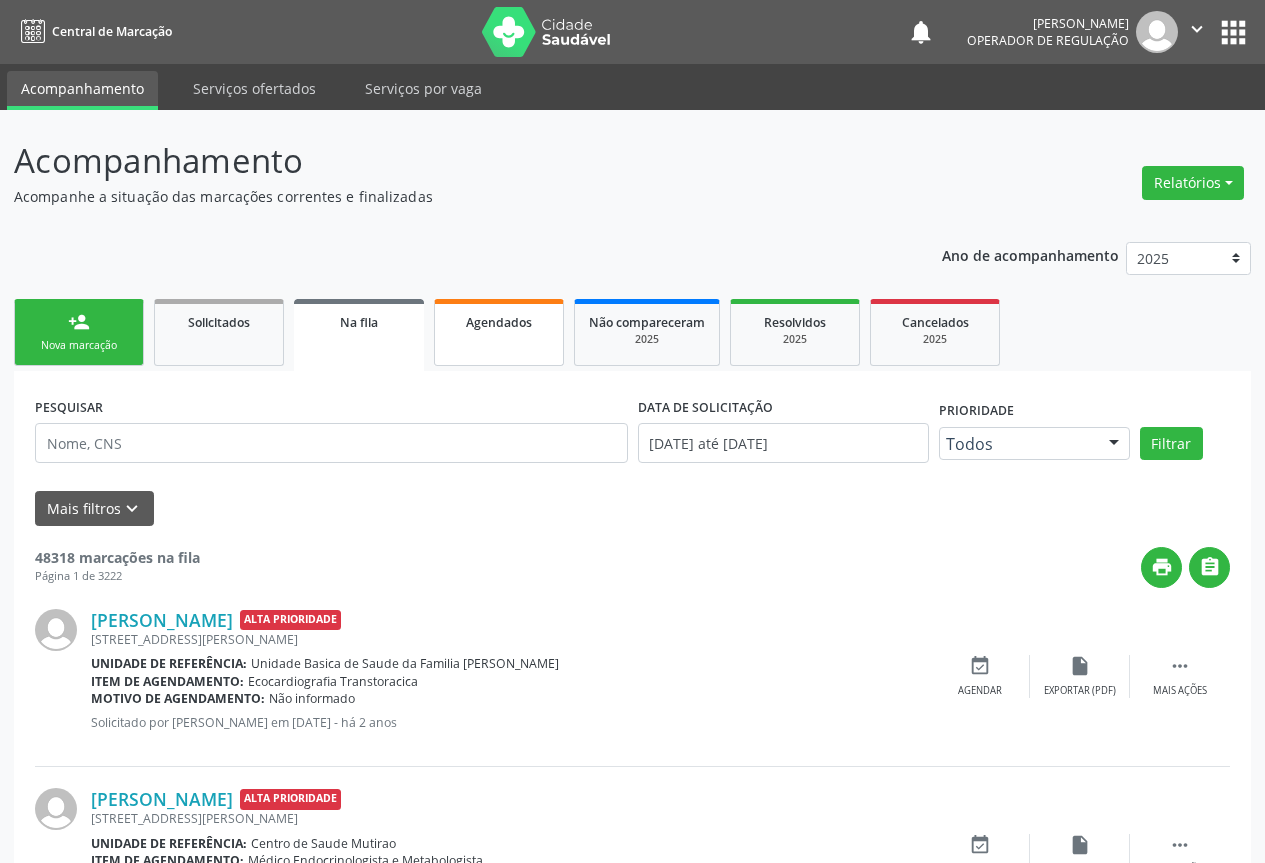 click on "Agendados" at bounding box center [499, 322] 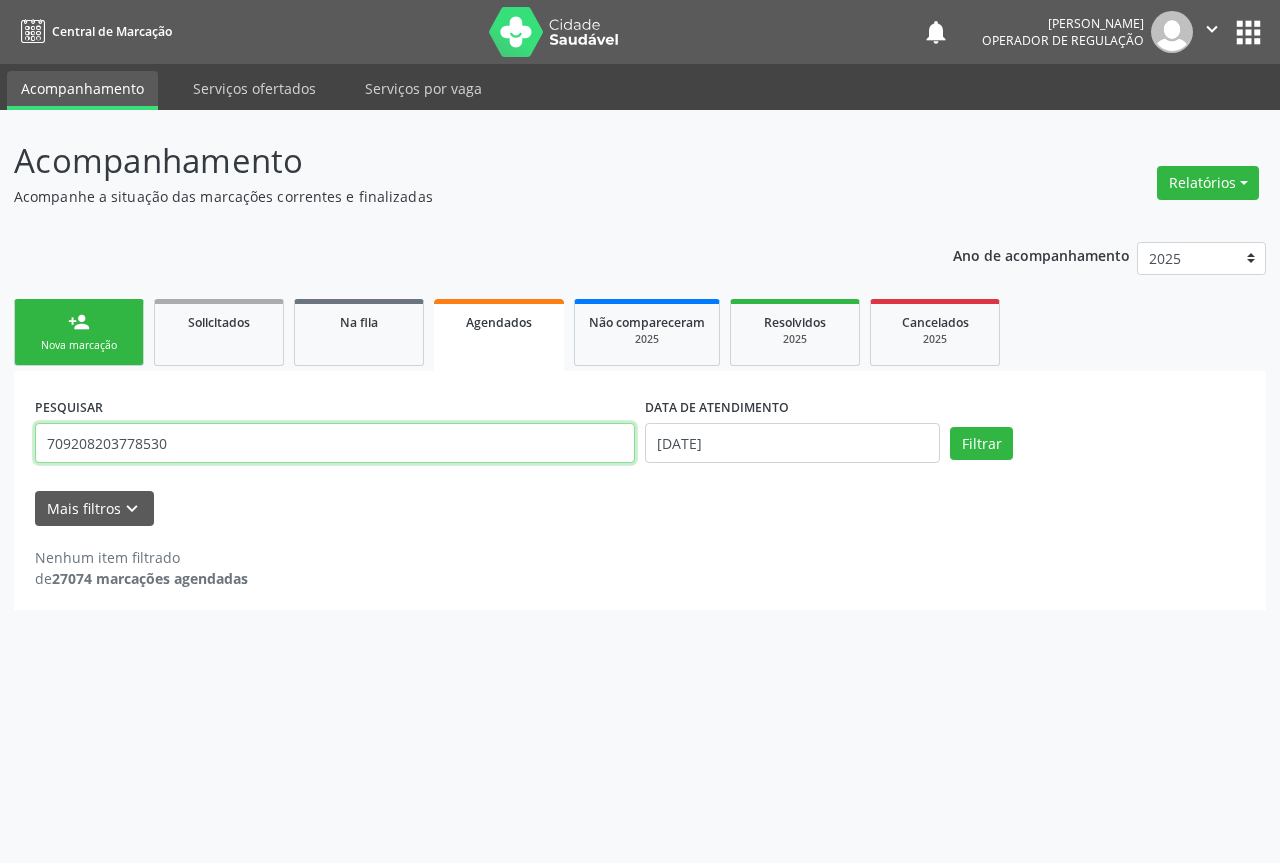 click on "709208203778530" at bounding box center (335, 443) 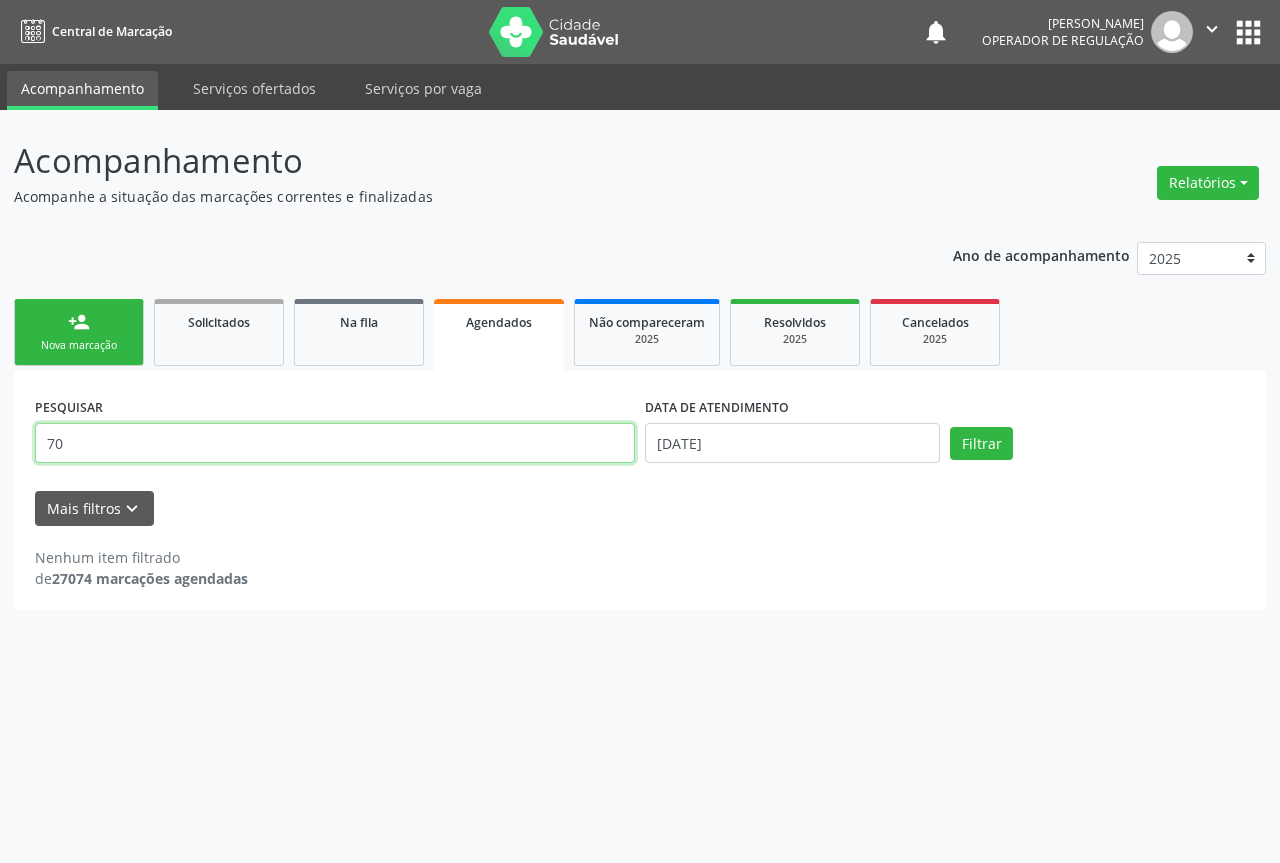 type on "7" 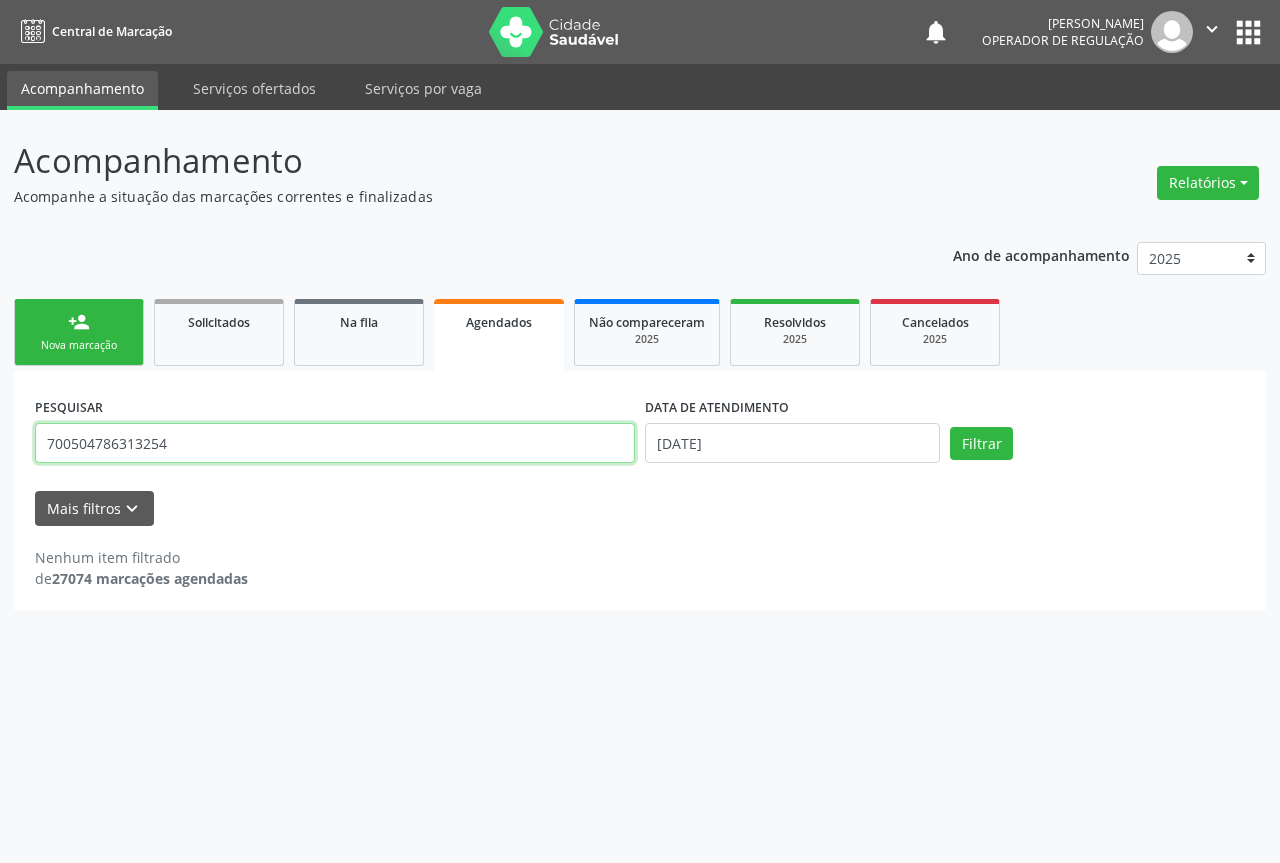 type on "700504786313254" 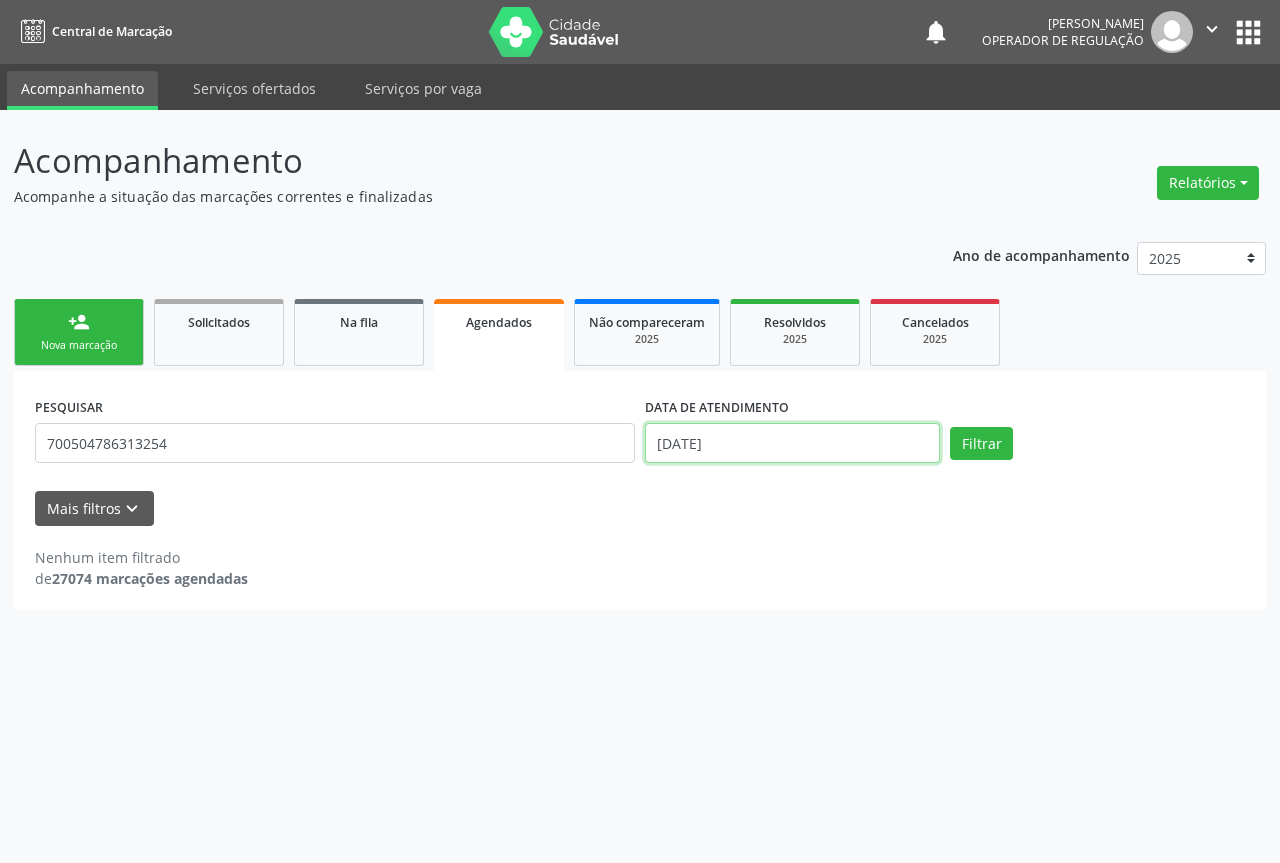 click on "01/07/2025" at bounding box center [792, 443] 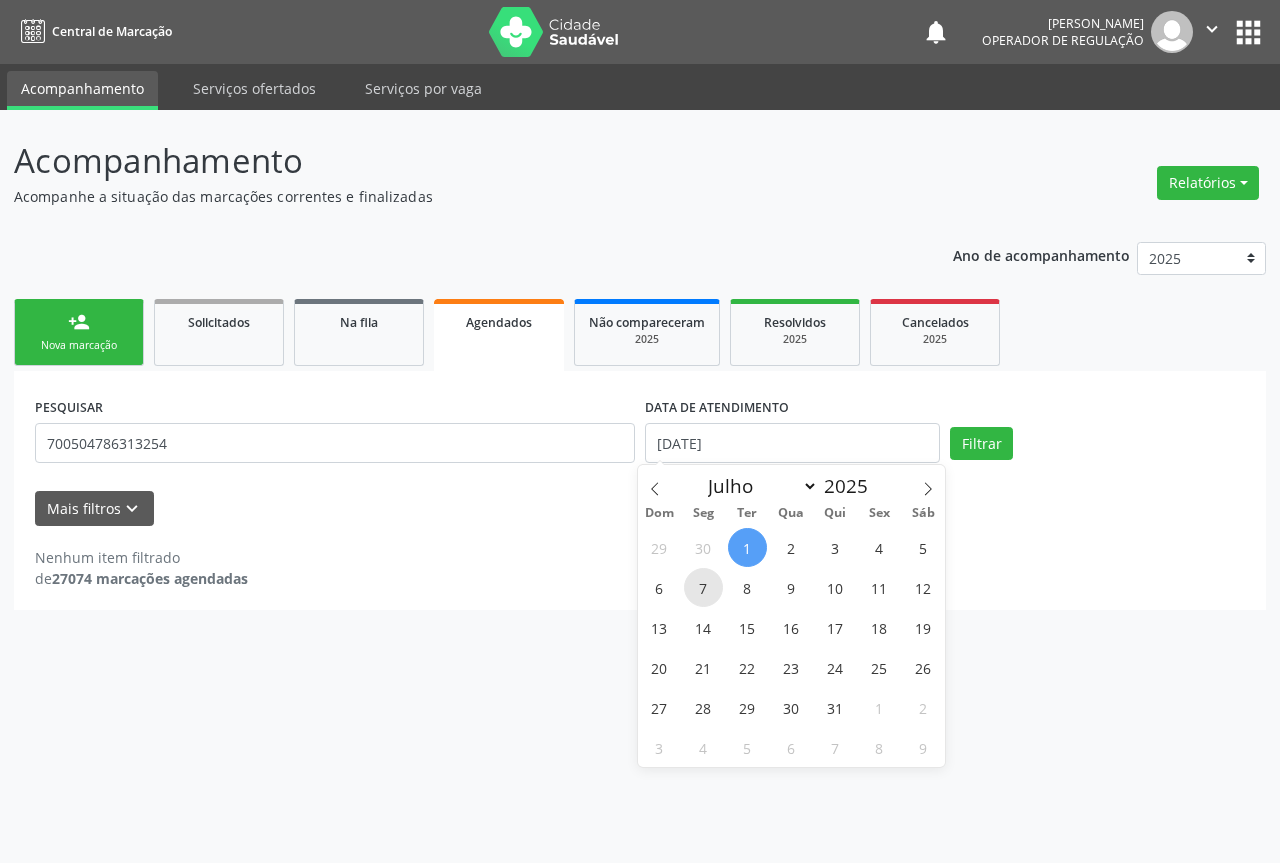 click on "7" at bounding box center (703, 587) 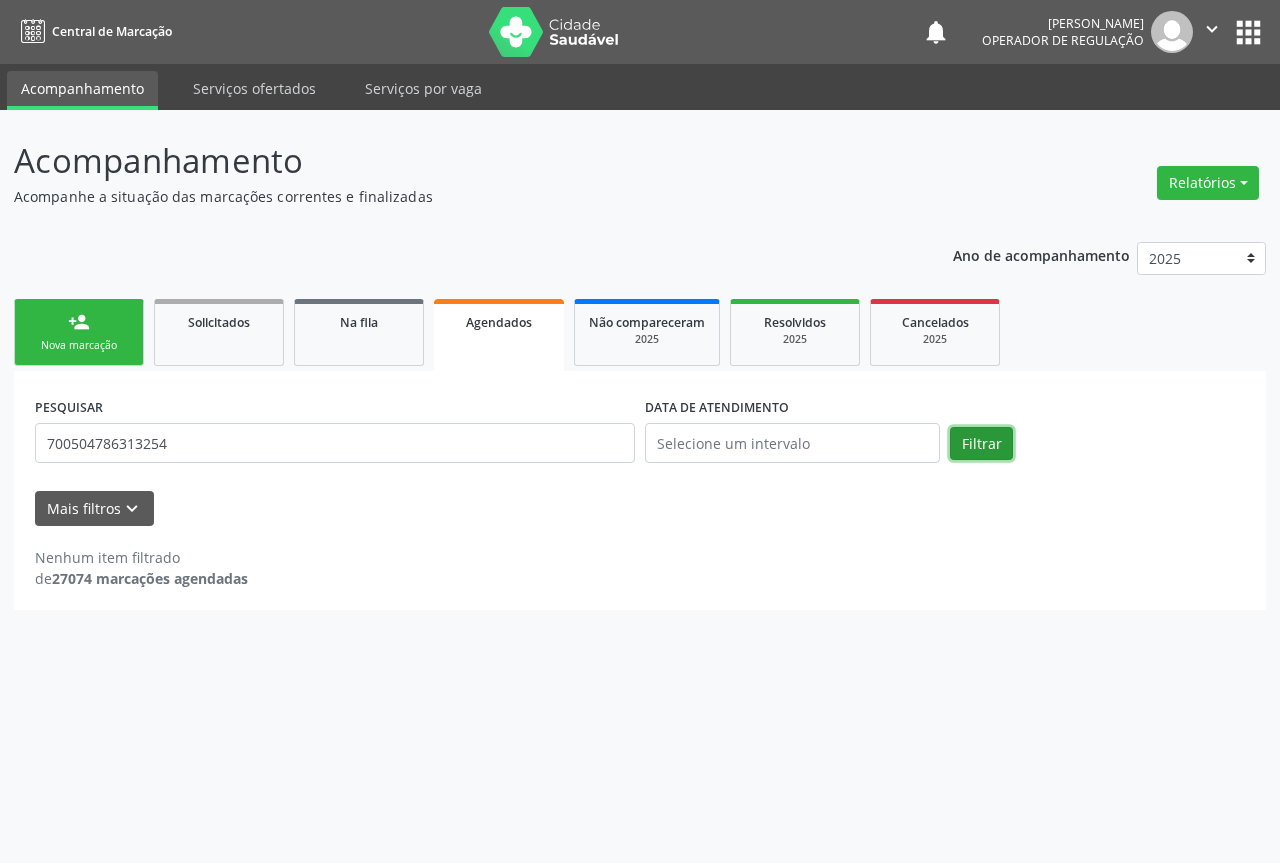 click on "Filtrar" at bounding box center [981, 444] 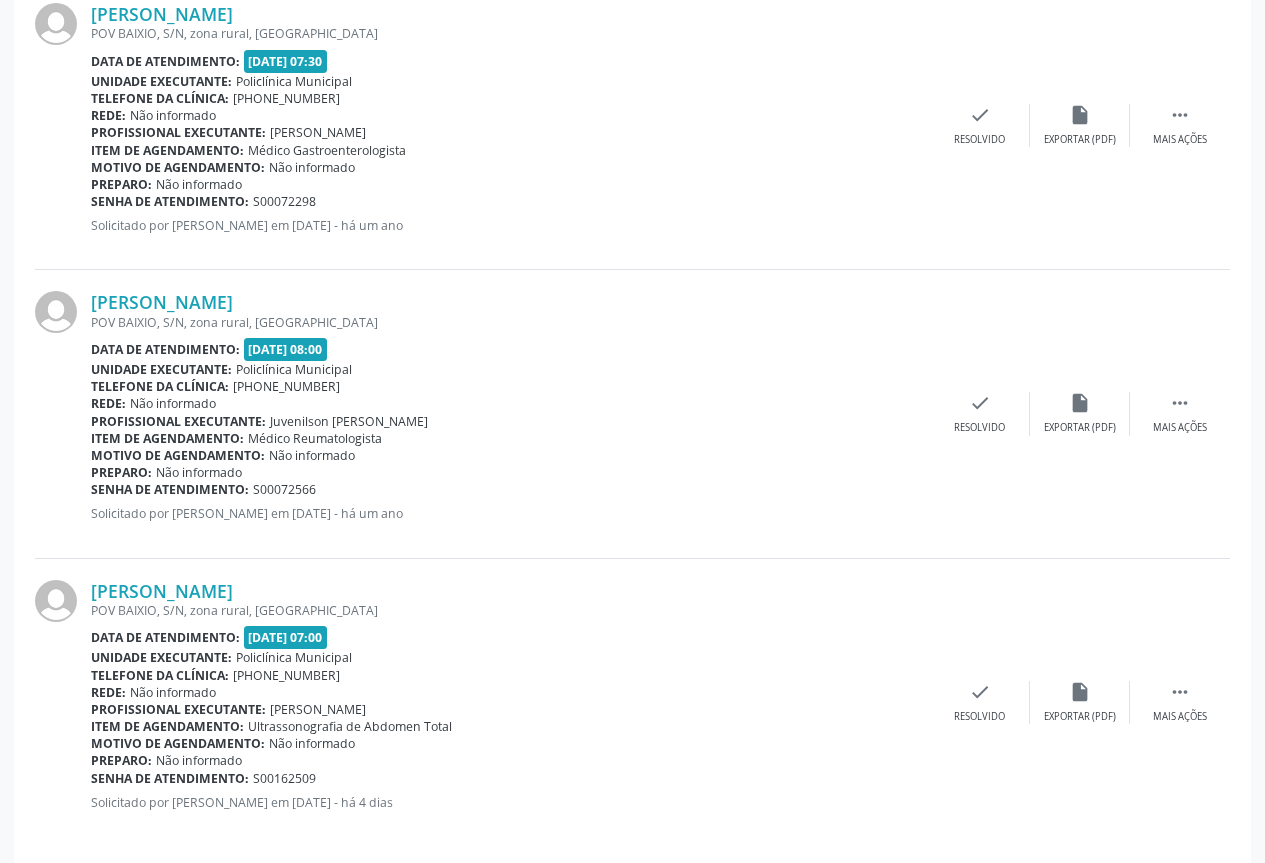 scroll, scrollTop: 1218, scrollLeft: 0, axis: vertical 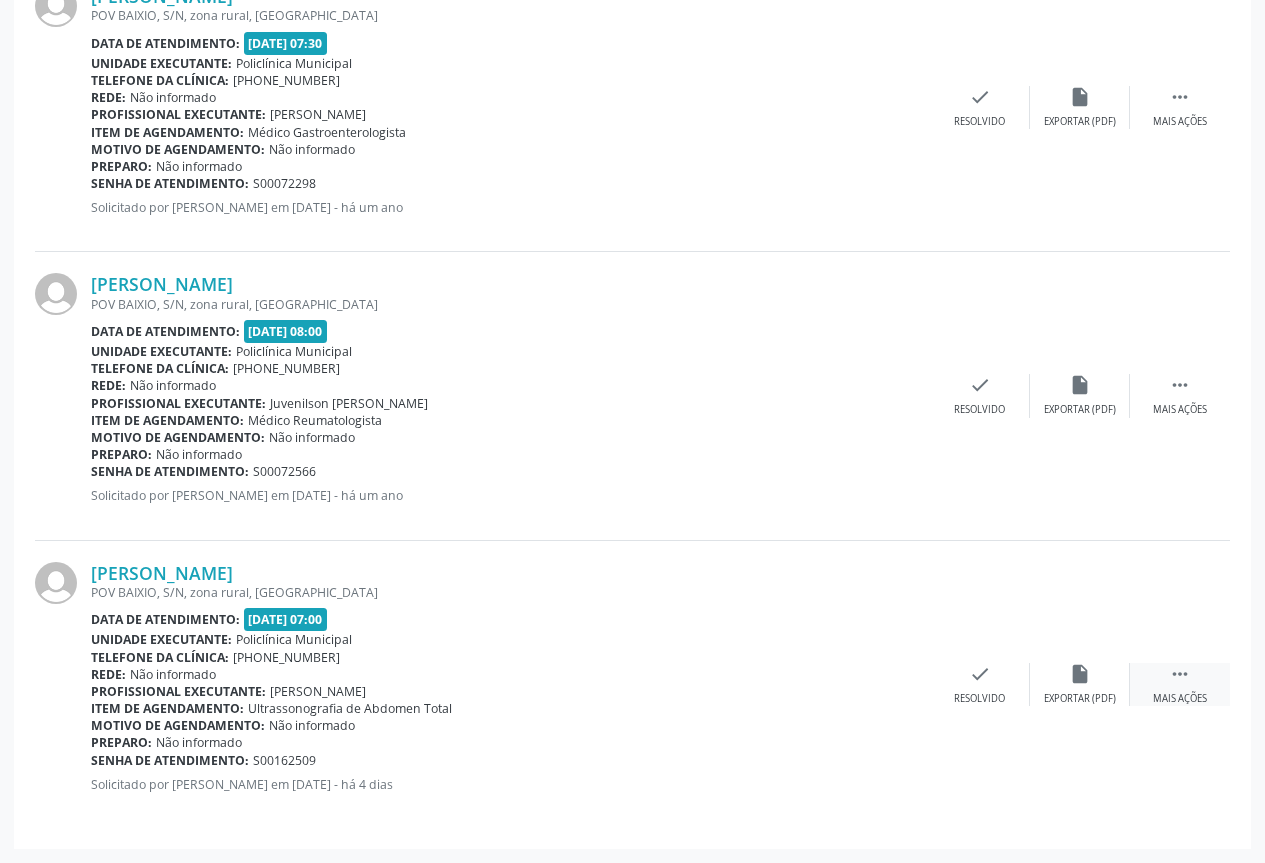 click on "Mais ações" at bounding box center [1180, 699] 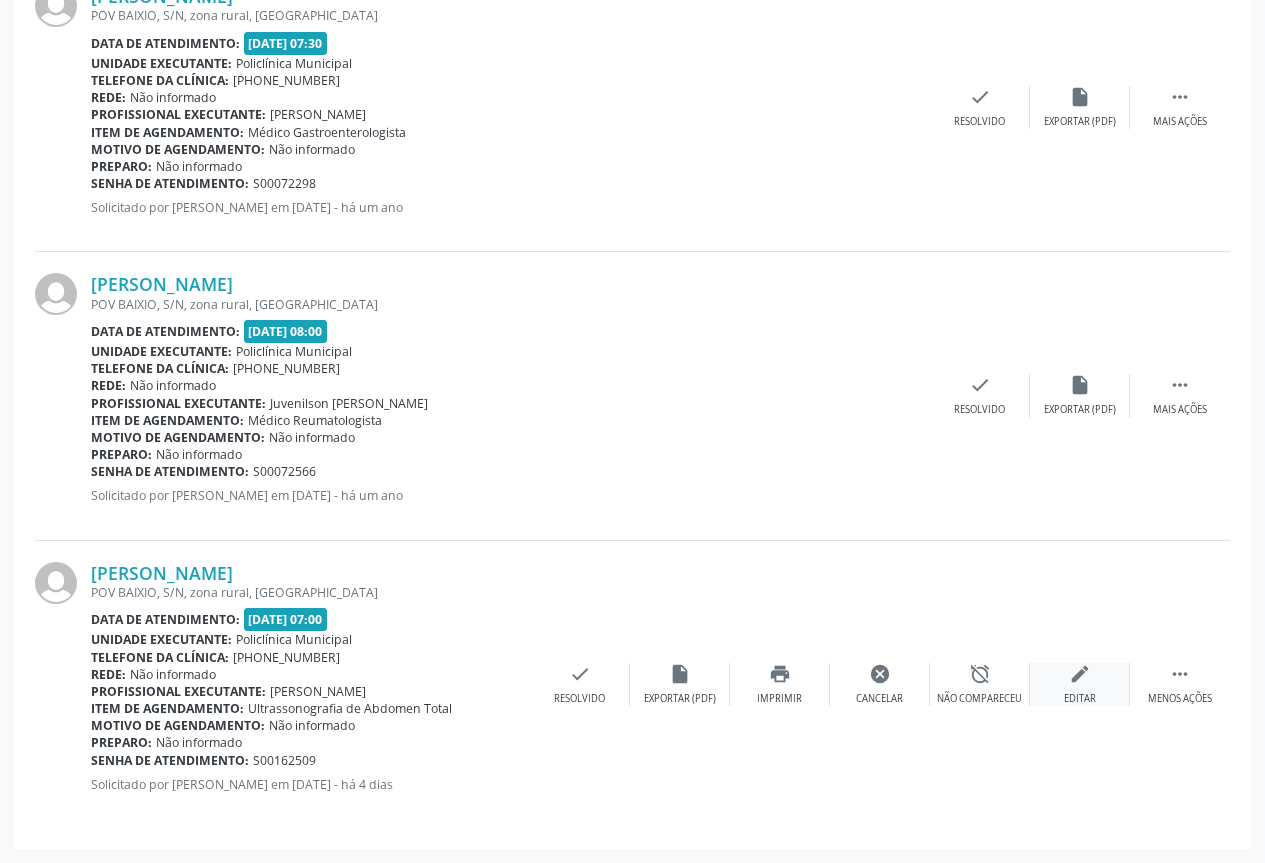 click on "edit" at bounding box center [1080, 674] 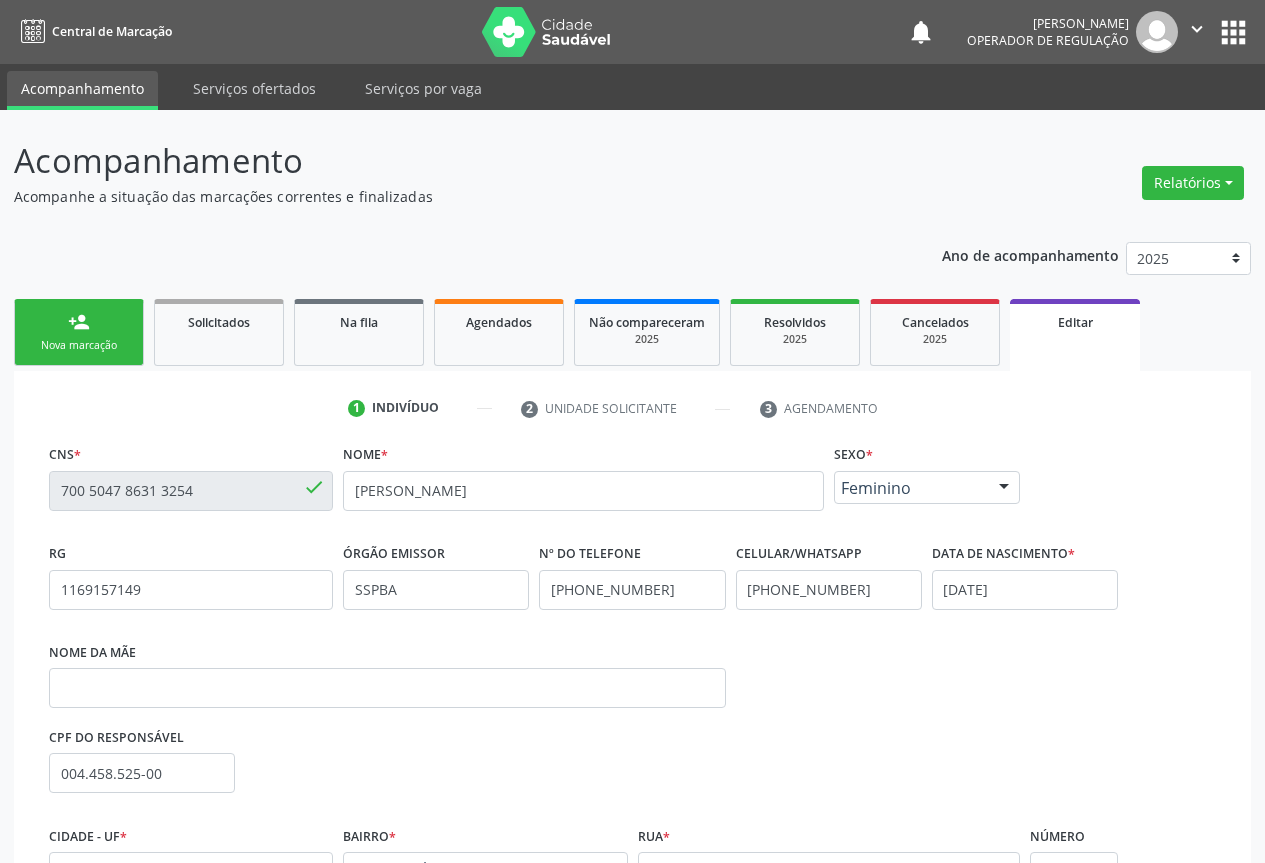 scroll, scrollTop: 234, scrollLeft: 0, axis: vertical 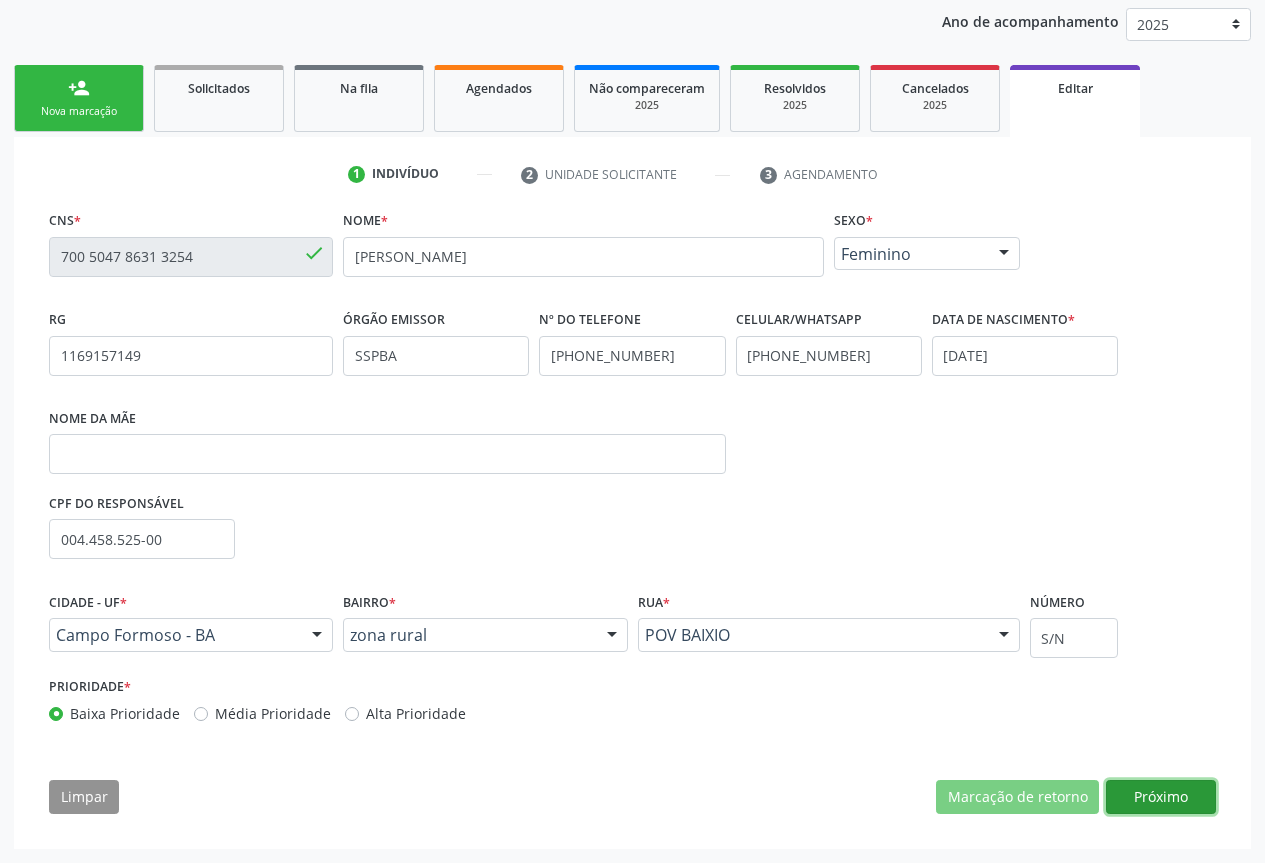click on "Próximo" at bounding box center (1161, 797) 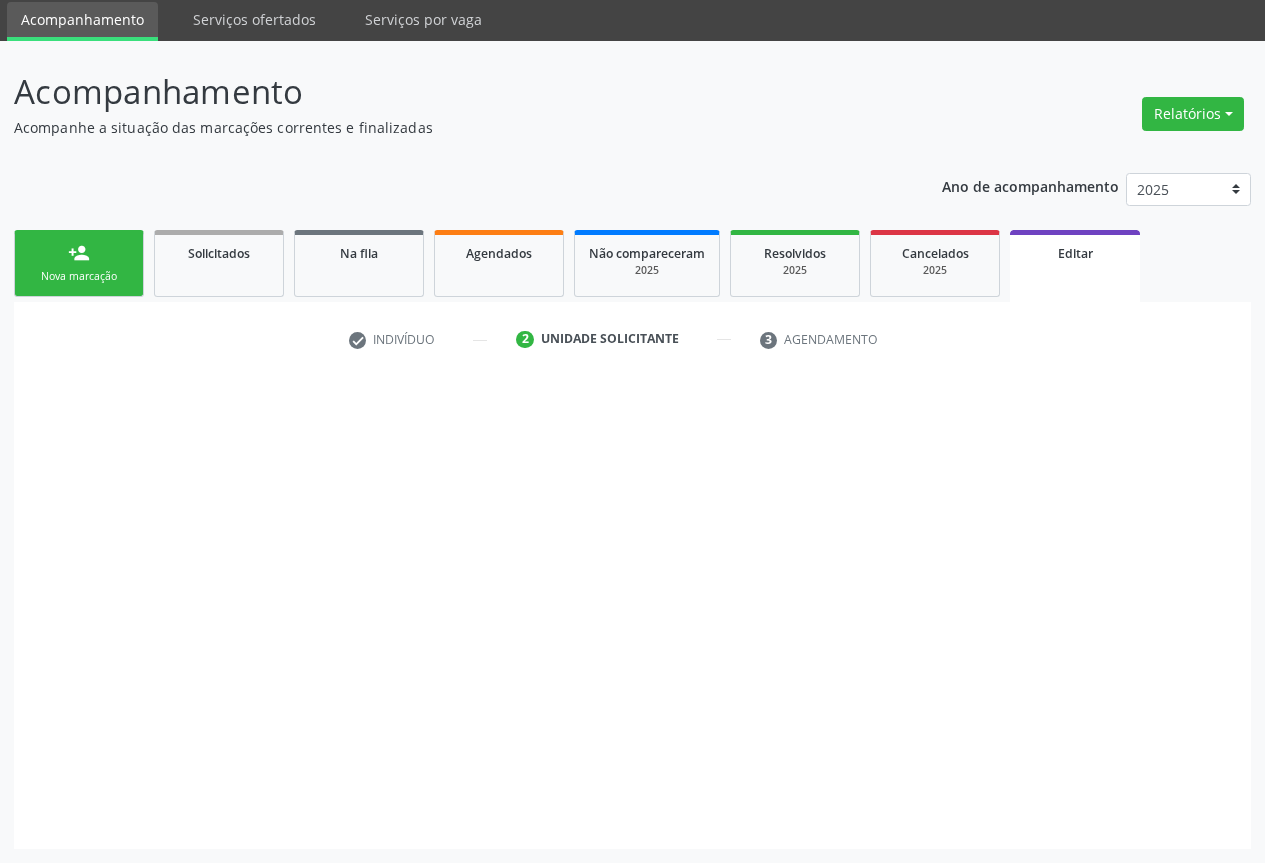 scroll, scrollTop: 69, scrollLeft: 0, axis: vertical 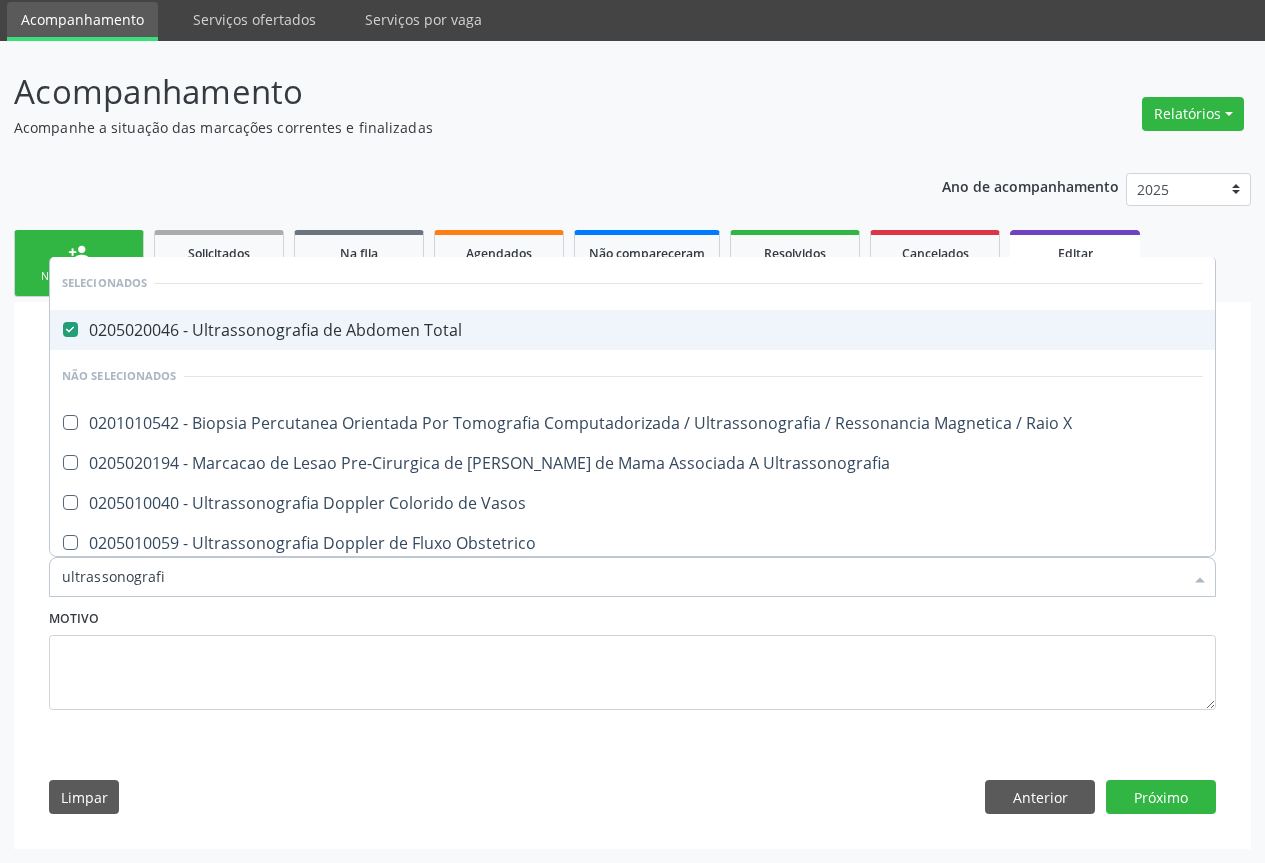 type on "ultrassonografia" 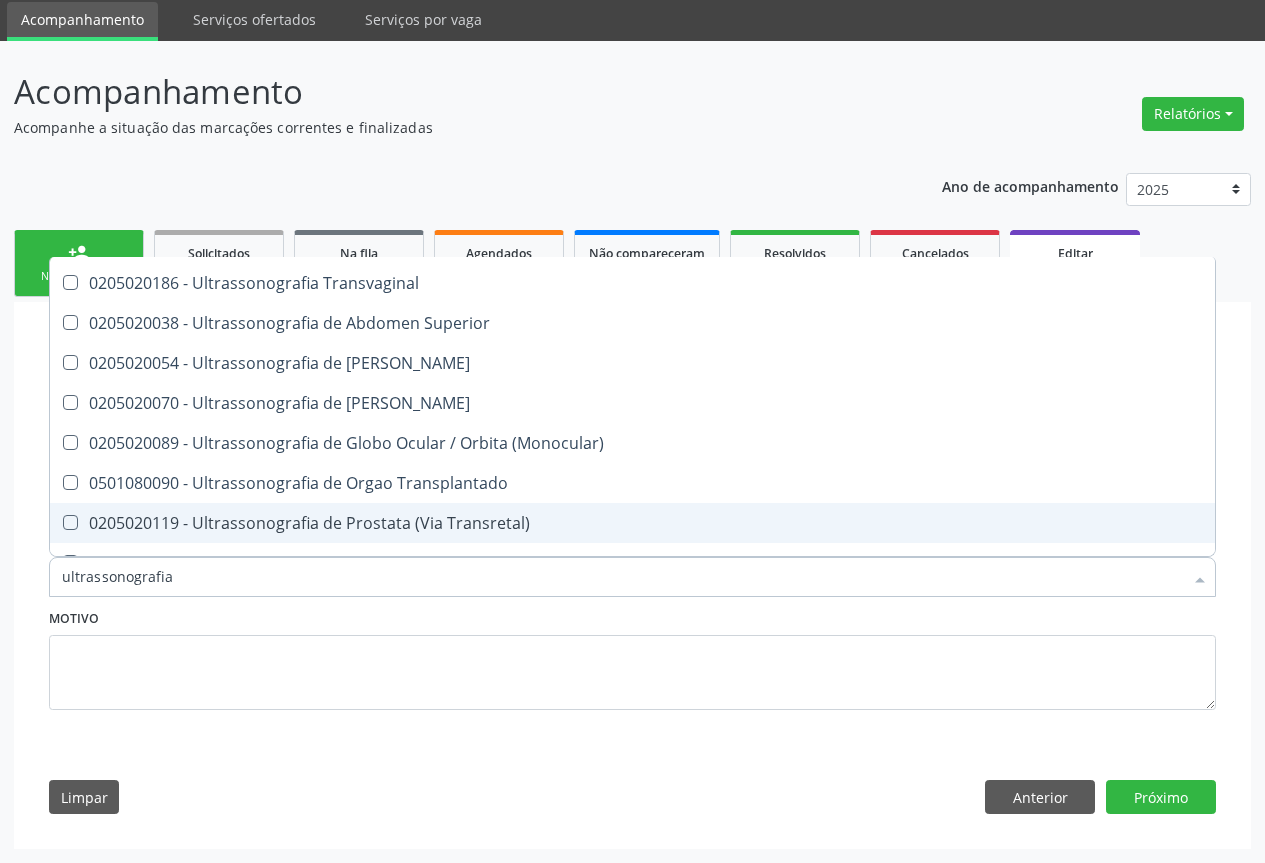 scroll, scrollTop: 600, scrollLeft: 0, axis: vertical 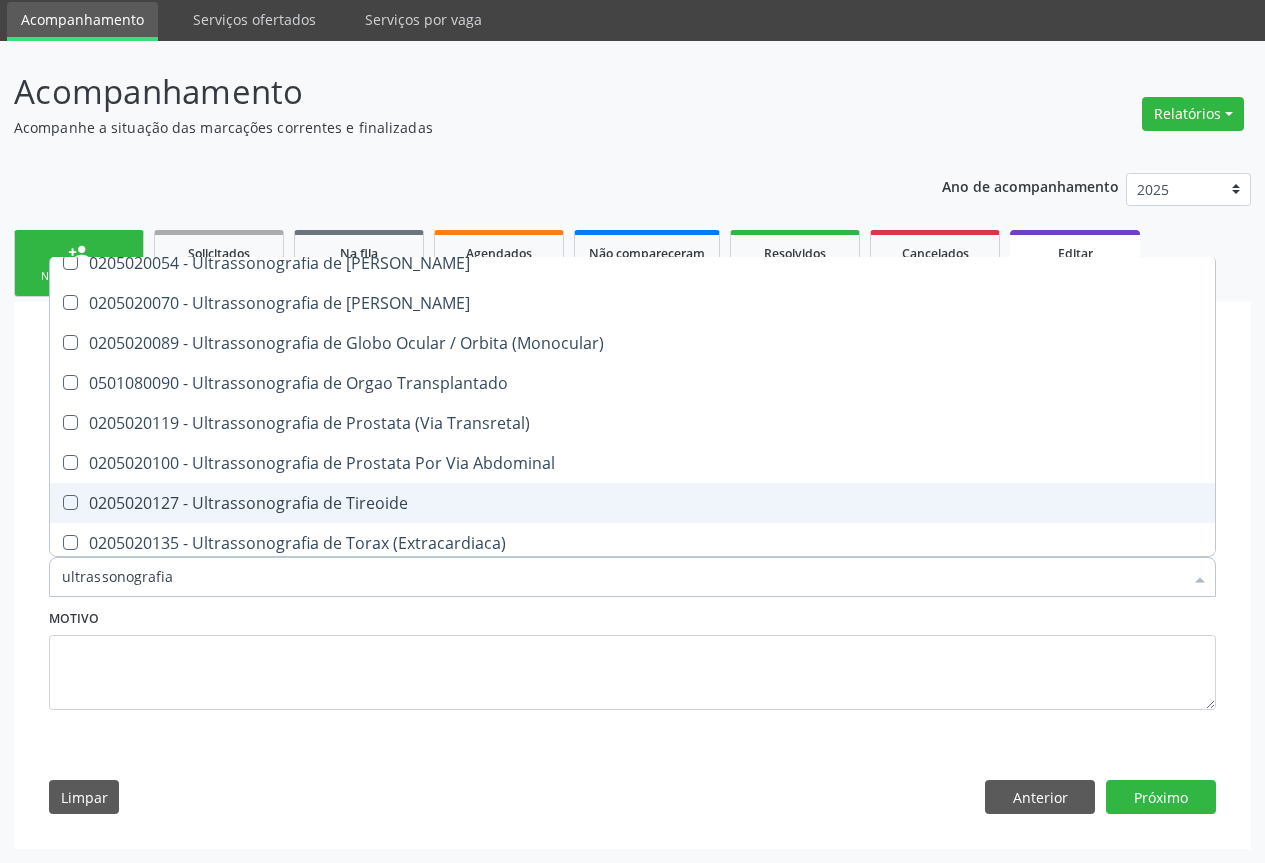 click on "0205020127 - Ultrassonografia de Tireoide" at bounding box center [632, 503] 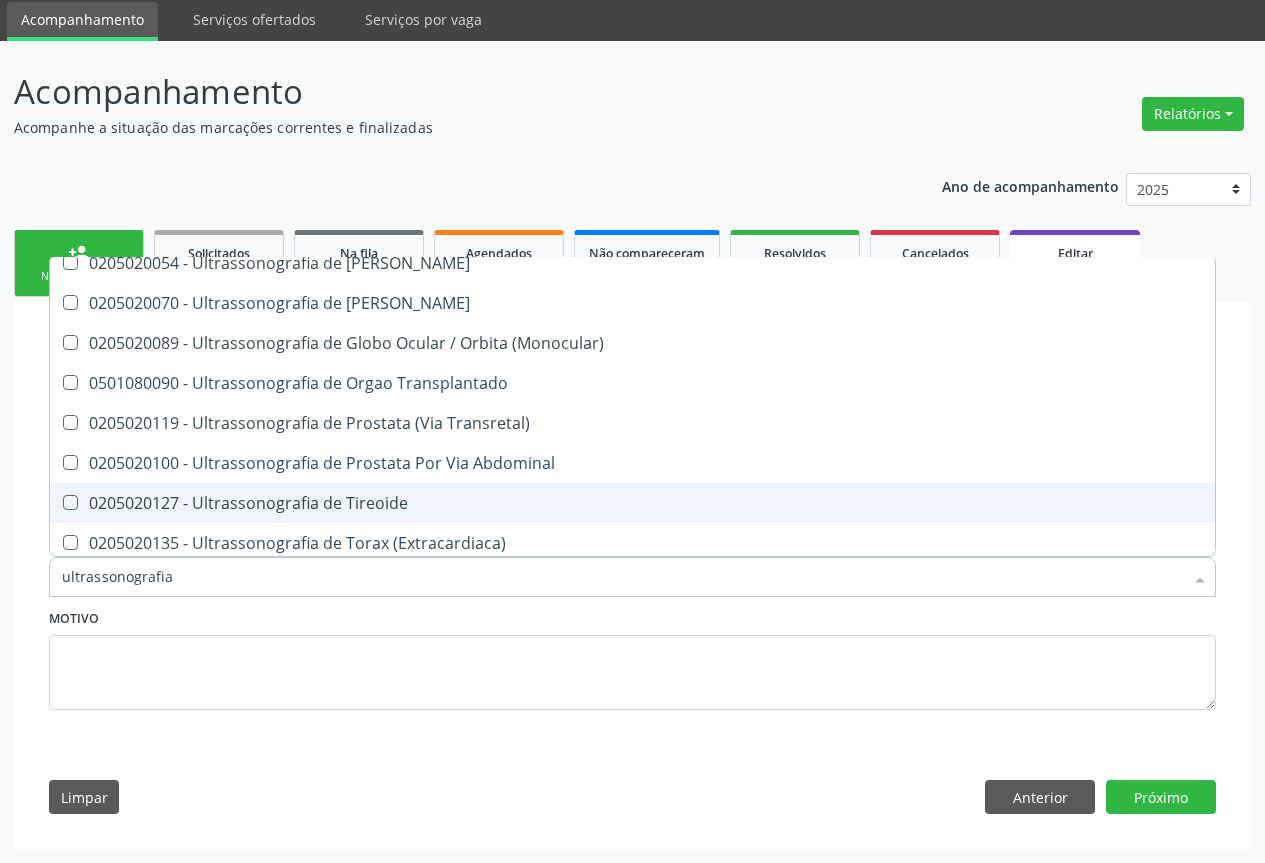 checkbox on "true" 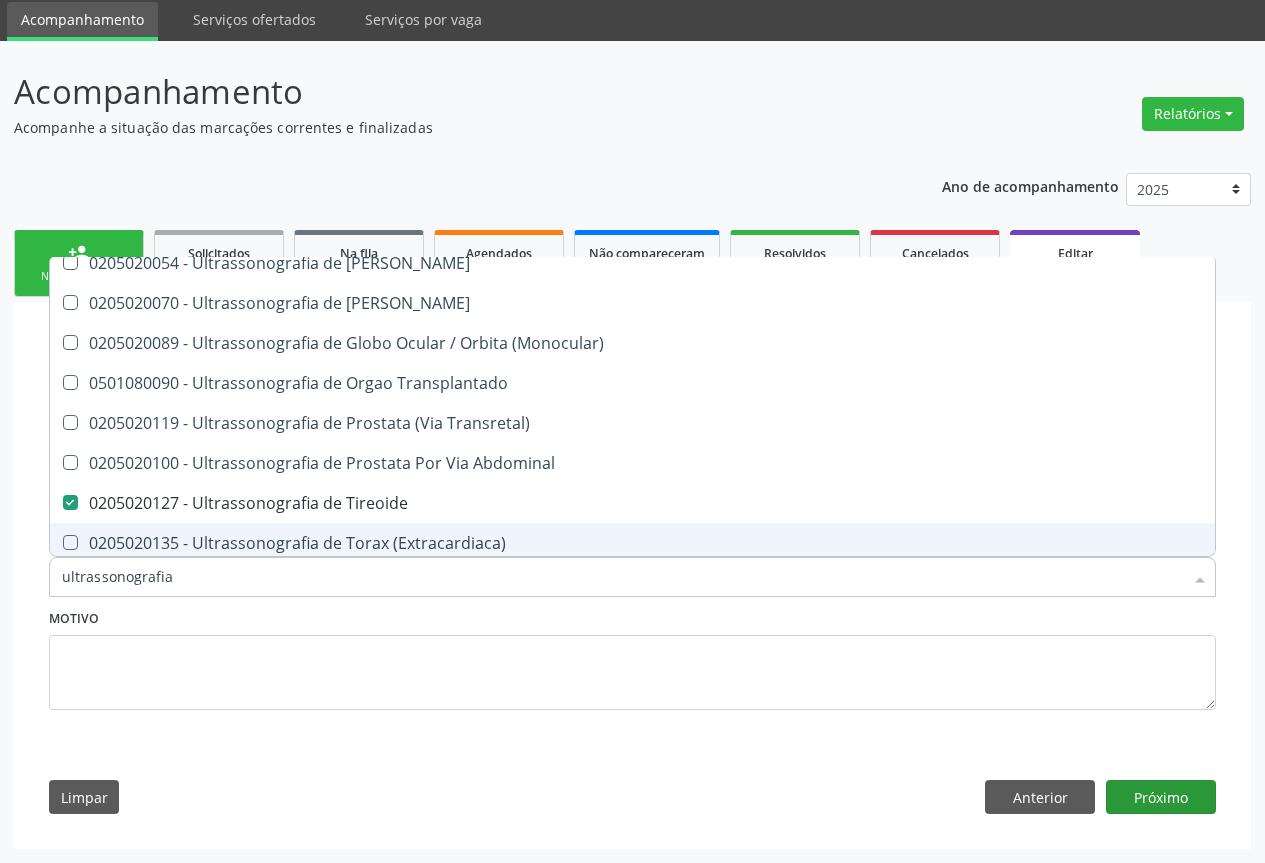 type on "ultrassonografia" 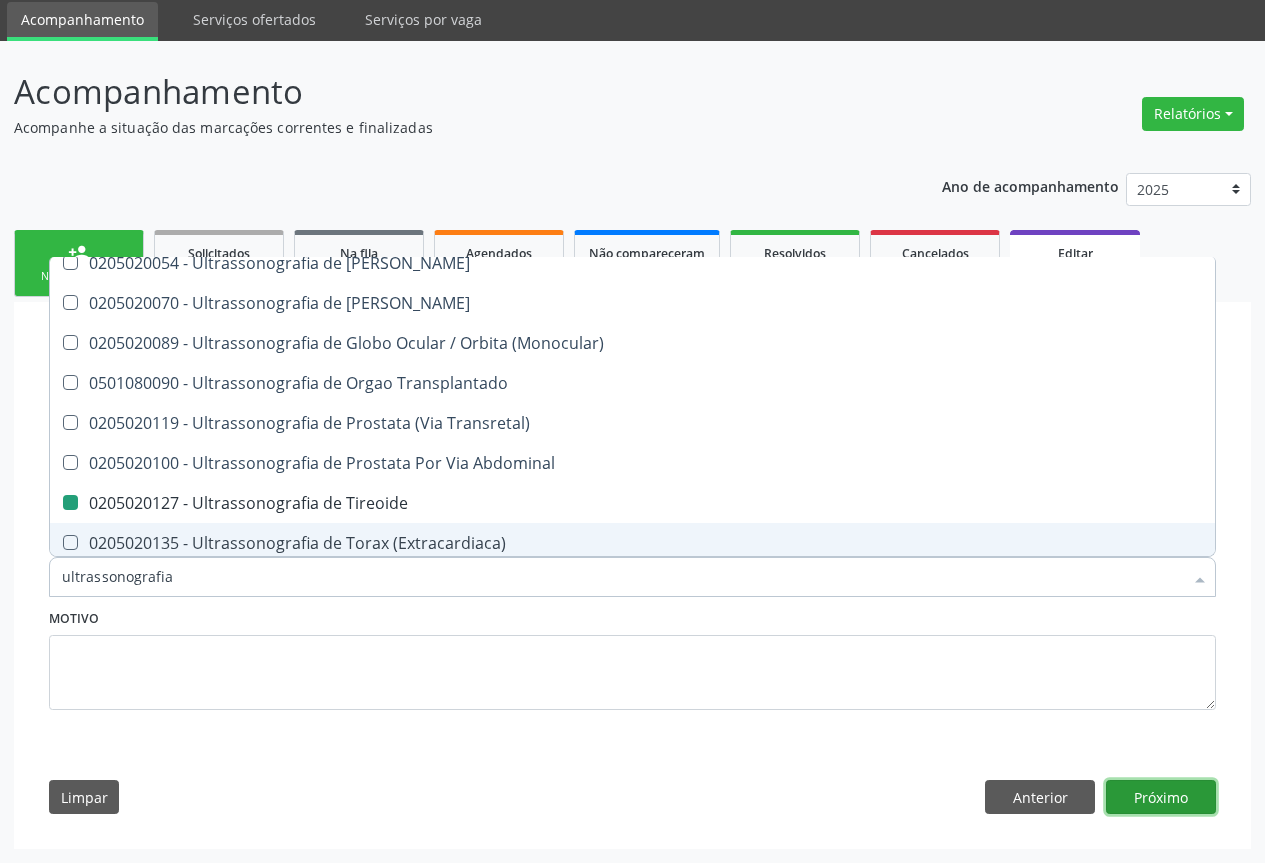 click on "Próximo" at bounding box center (1161, 797) 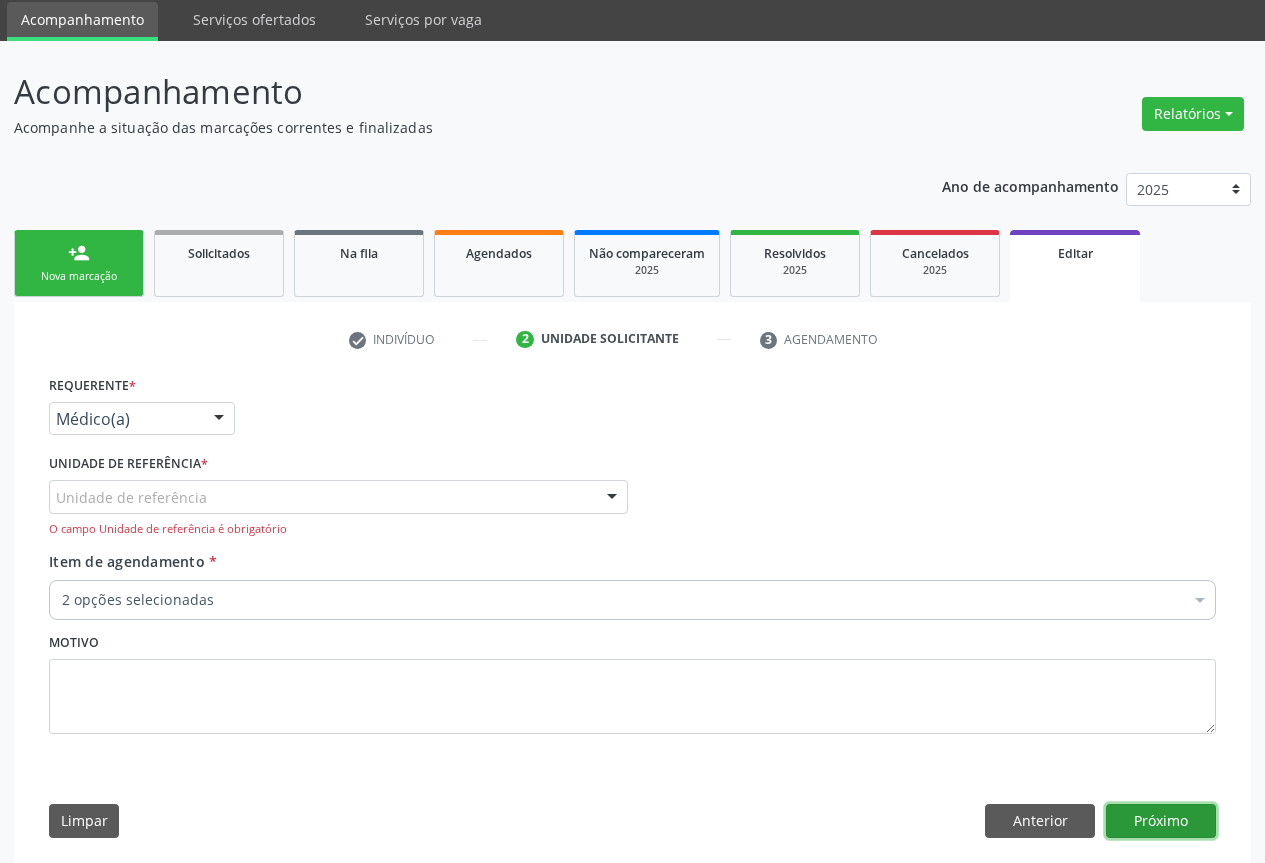 scroll, scrollTop: 0, scrollLeft: 0, axis: both 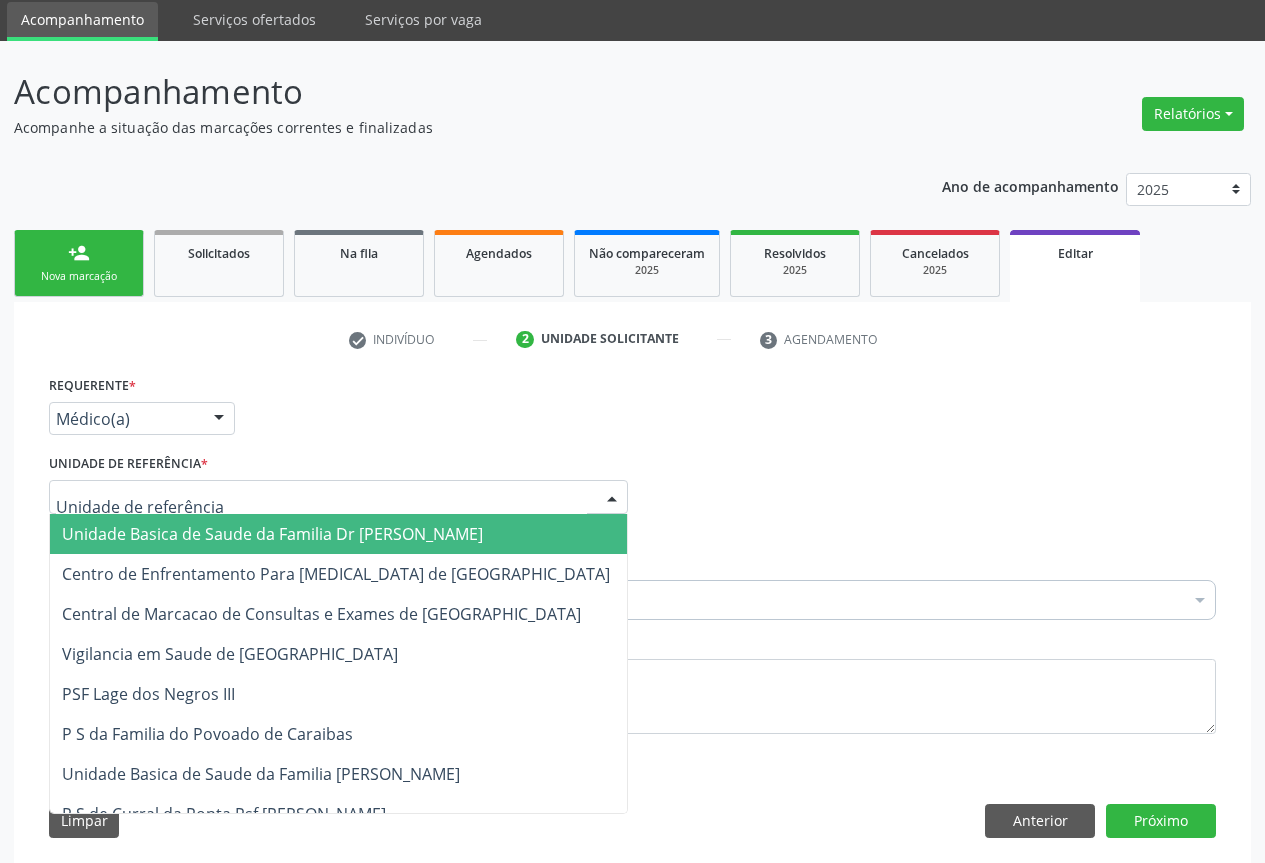 click at bounding box center [612, 498] 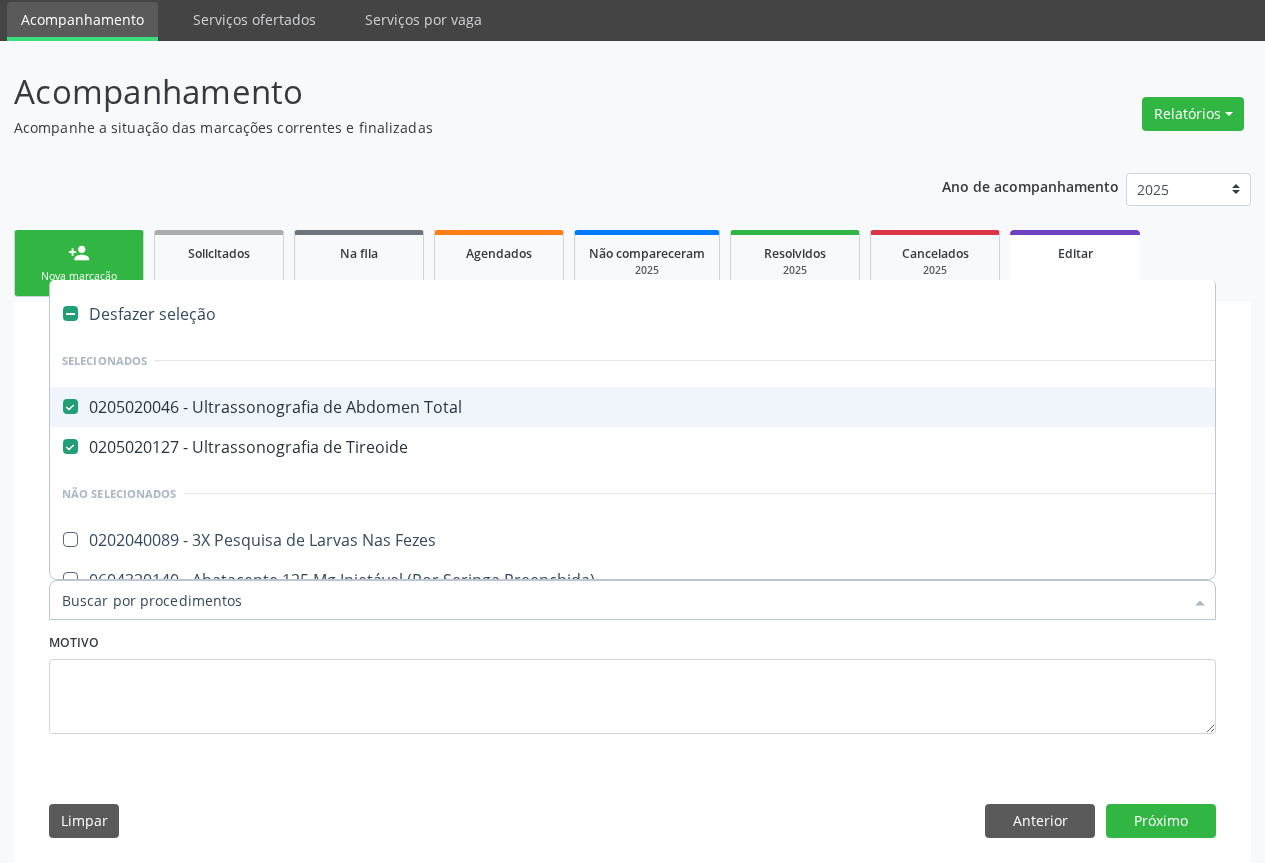 click on "0205020046 - Ultrassonografia de Abdomen Total" at bounding box center (840, 407) 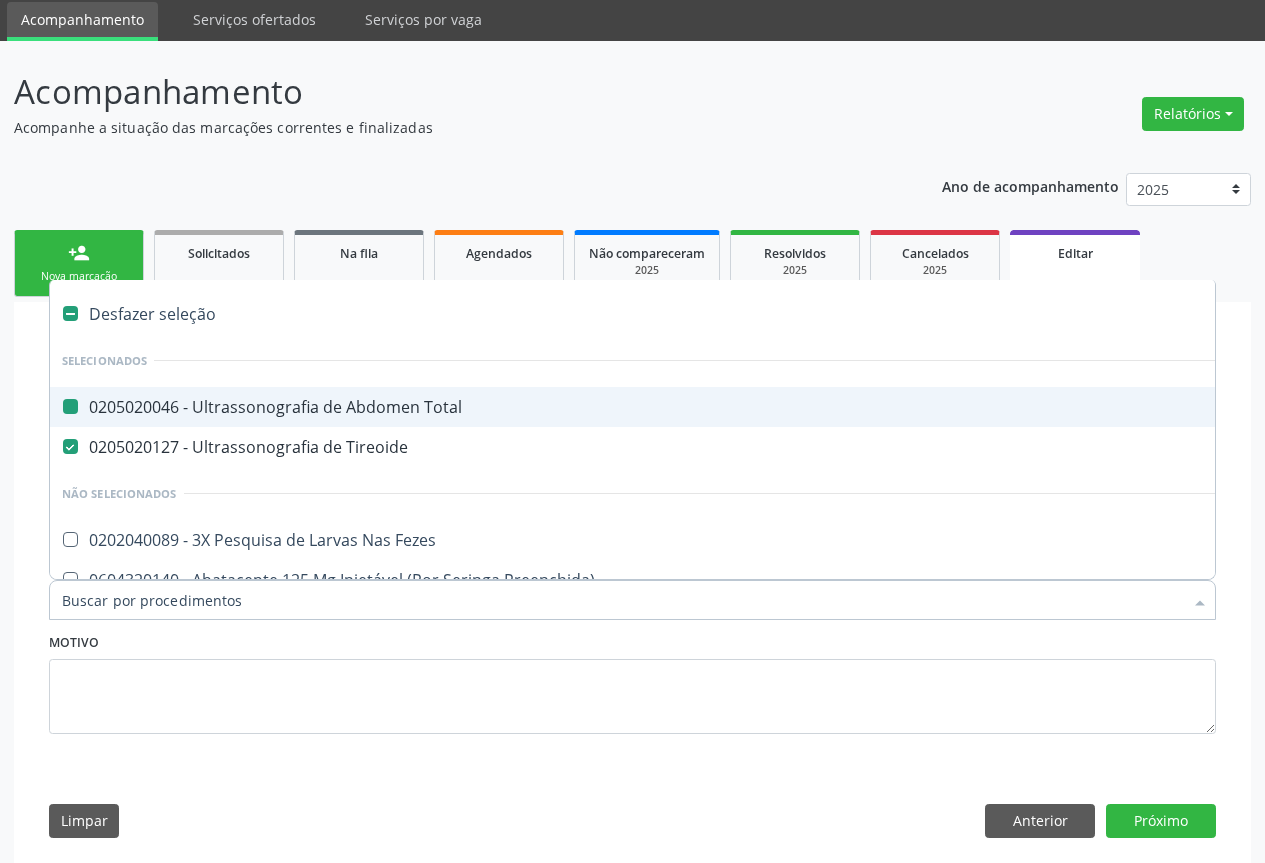 checkbox on "false" 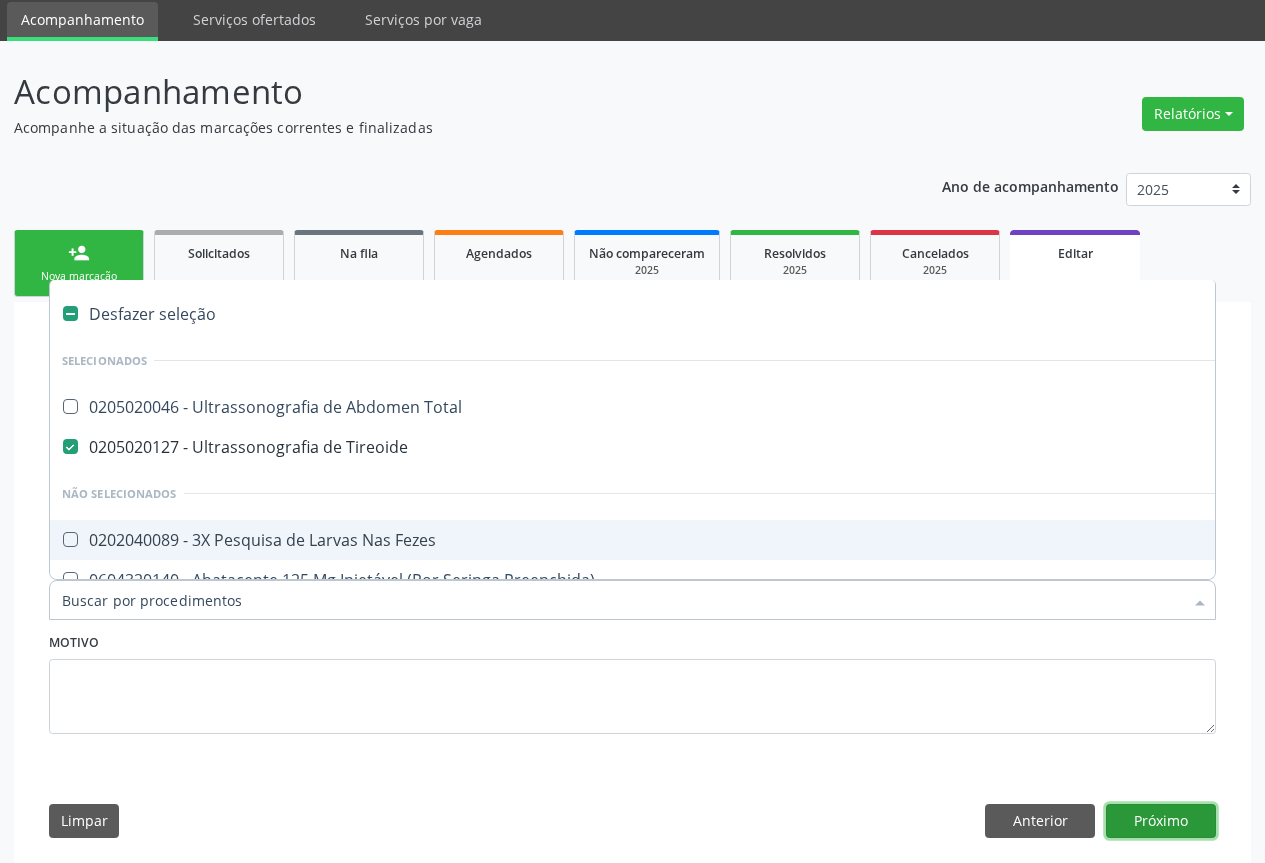 click on "Próximo" at bounding box center [1161, 821] 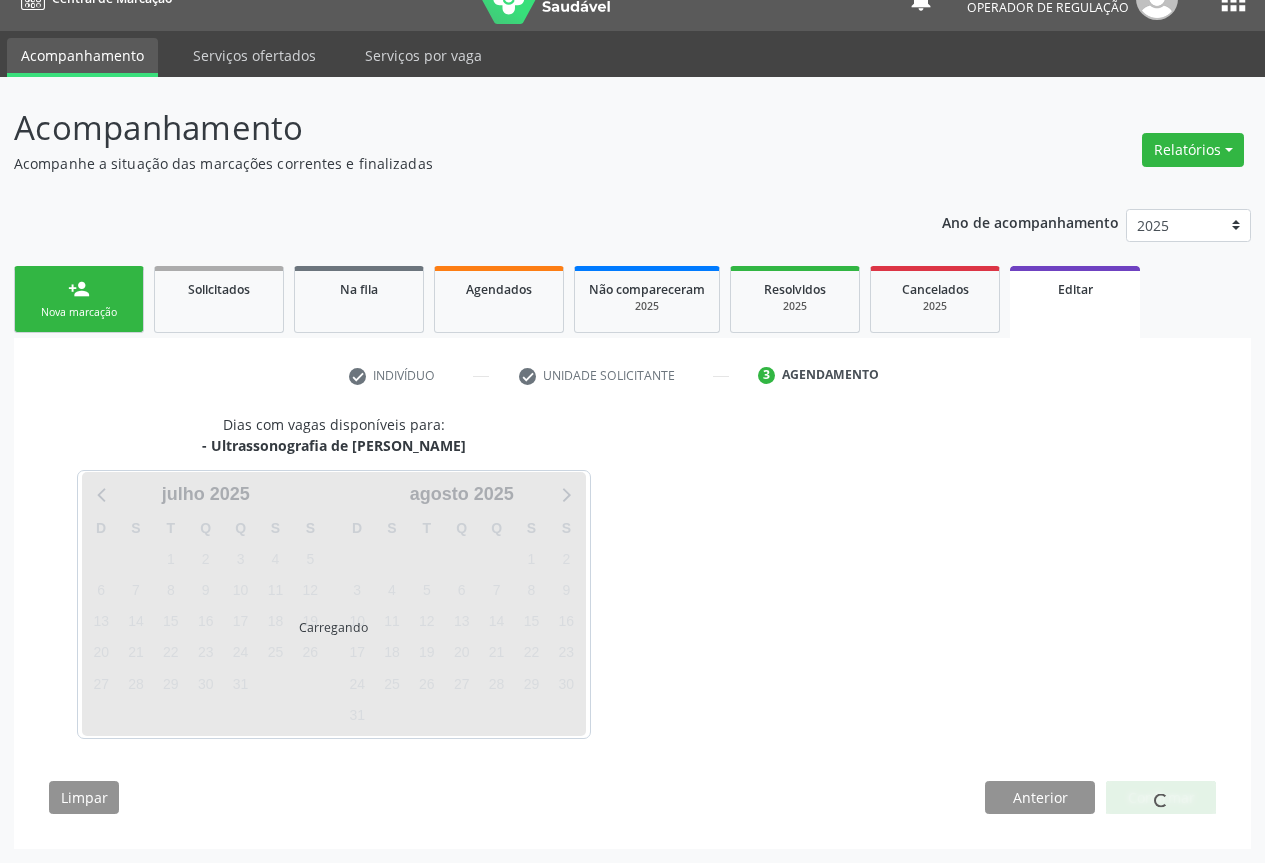 scroll, scrollTop: 33, scrollLeft: 0, axis: vertical 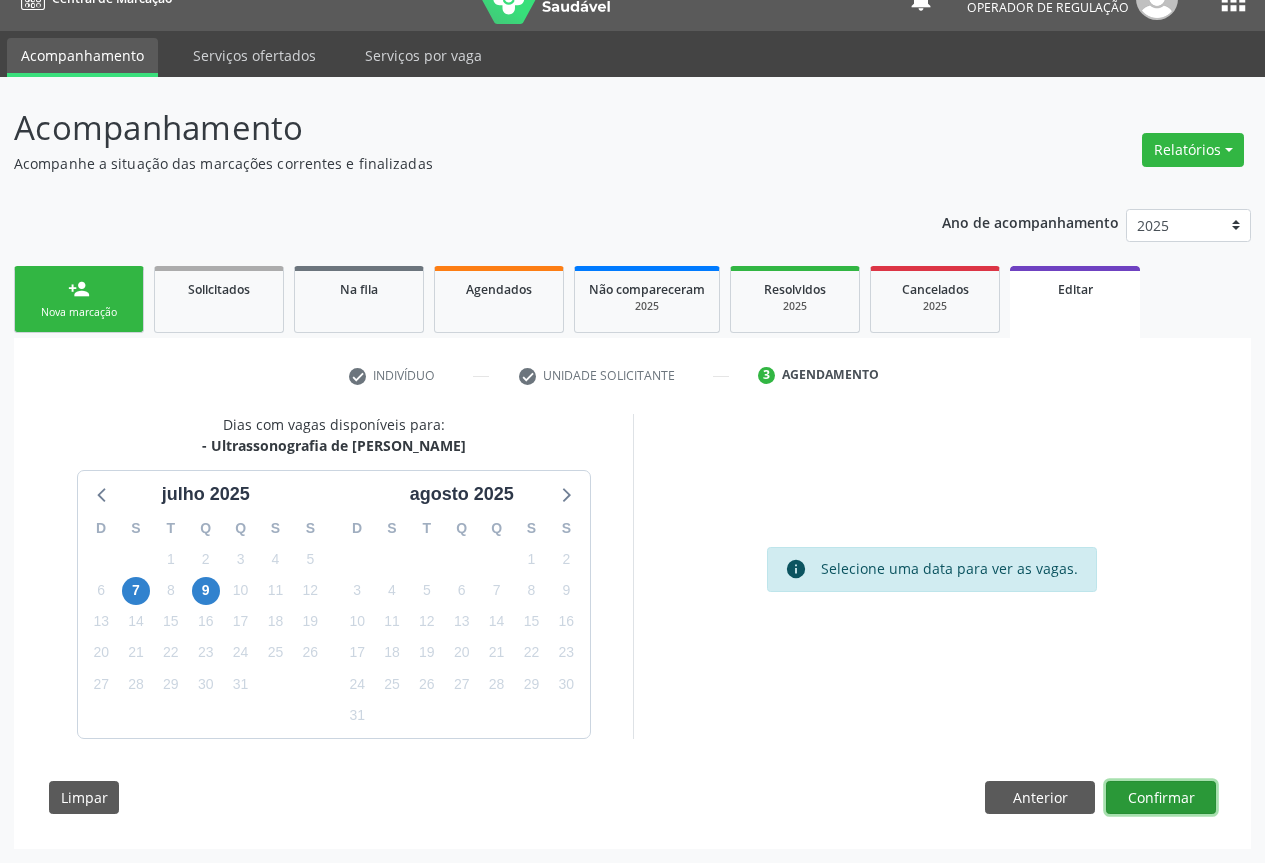 click on "Confirmar" at bounding box center (1161, 798) 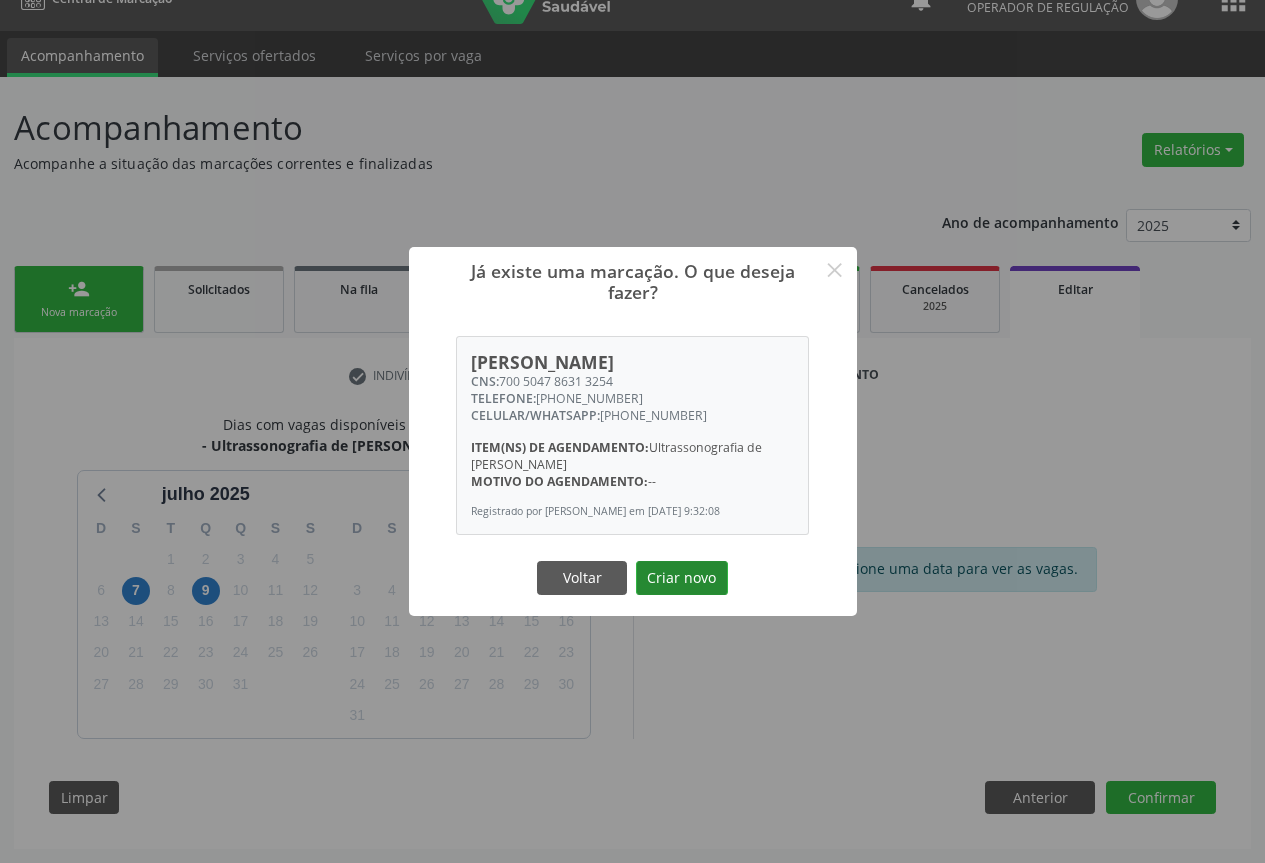 click on "Criar novo" at bounding box center [682, 578] 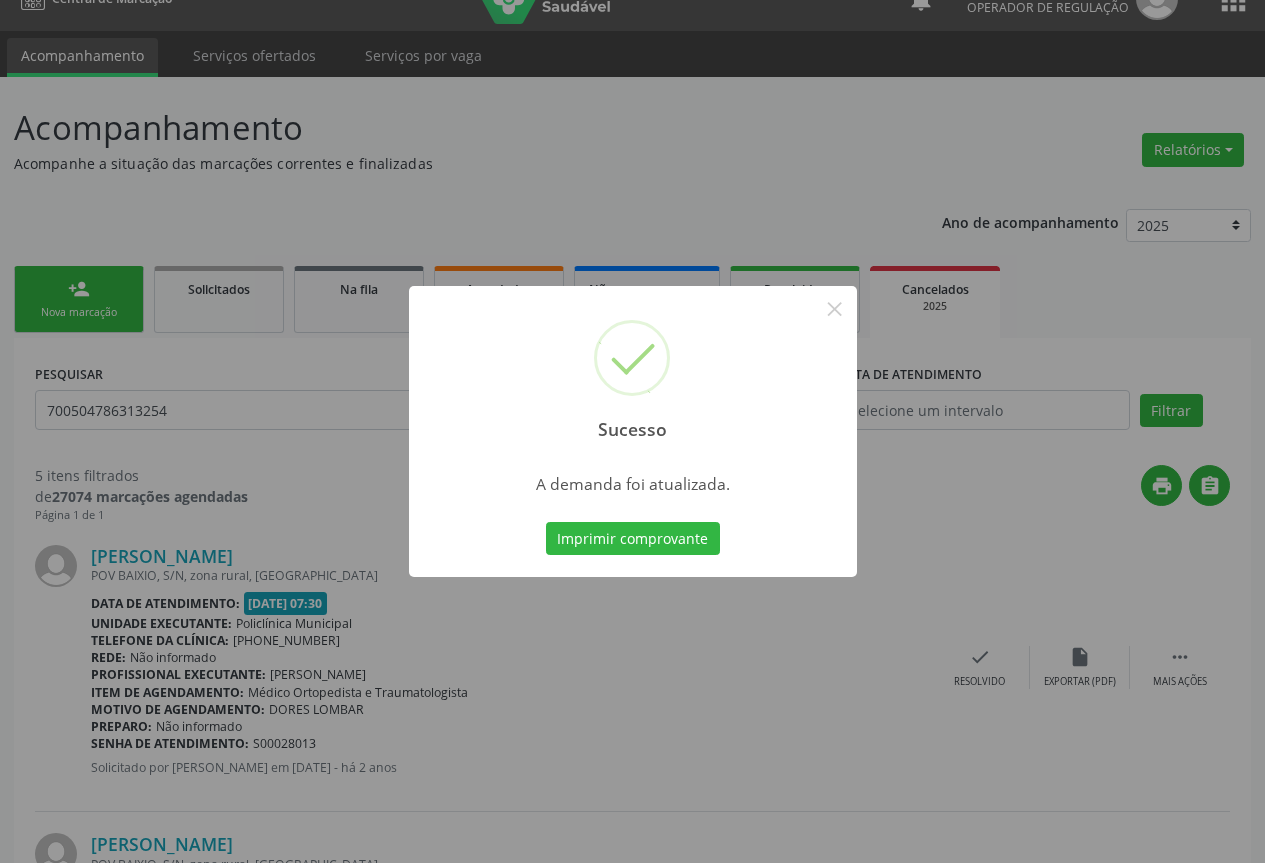 scroll, scrollTop: 0, scrollLeft: 0, axis: both 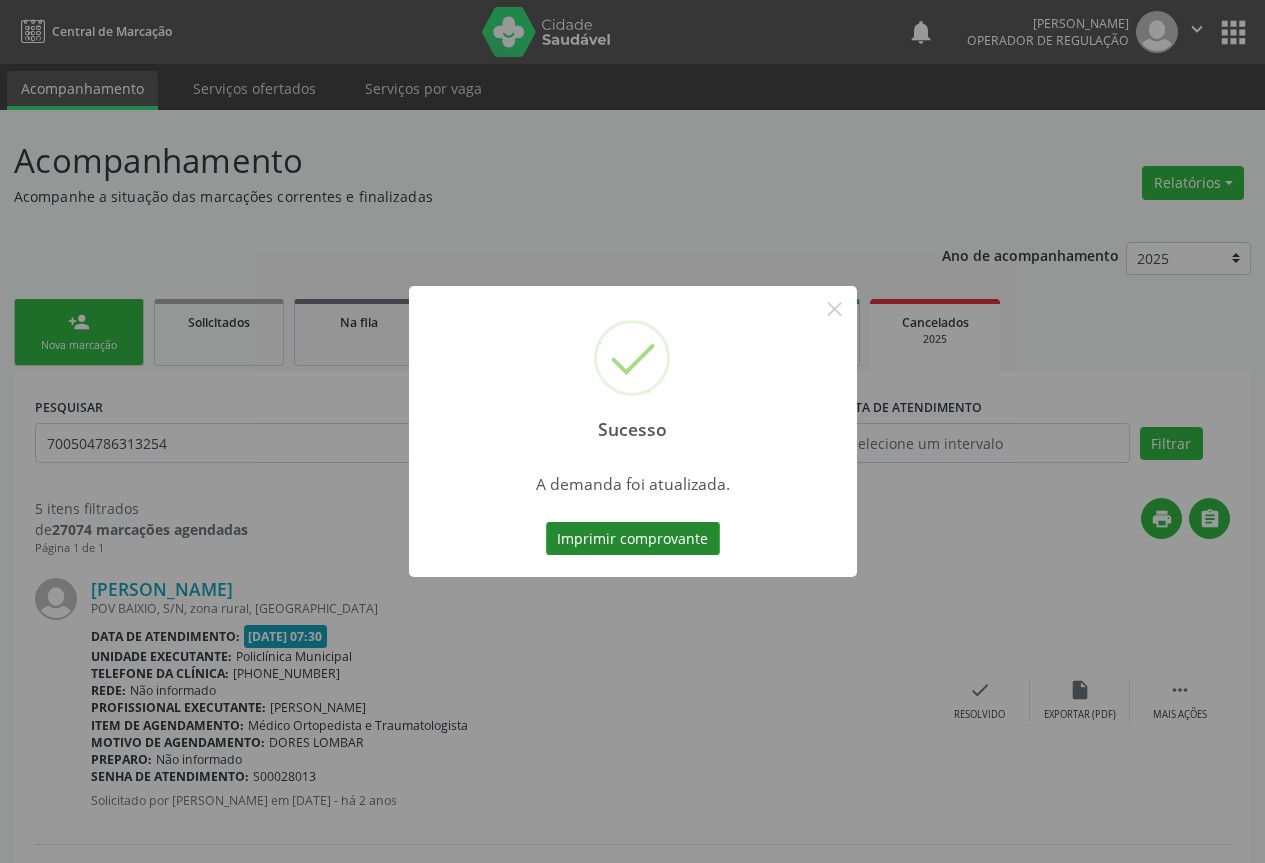 click on "Imprimir comprovante" at bounding box center [633, 539] 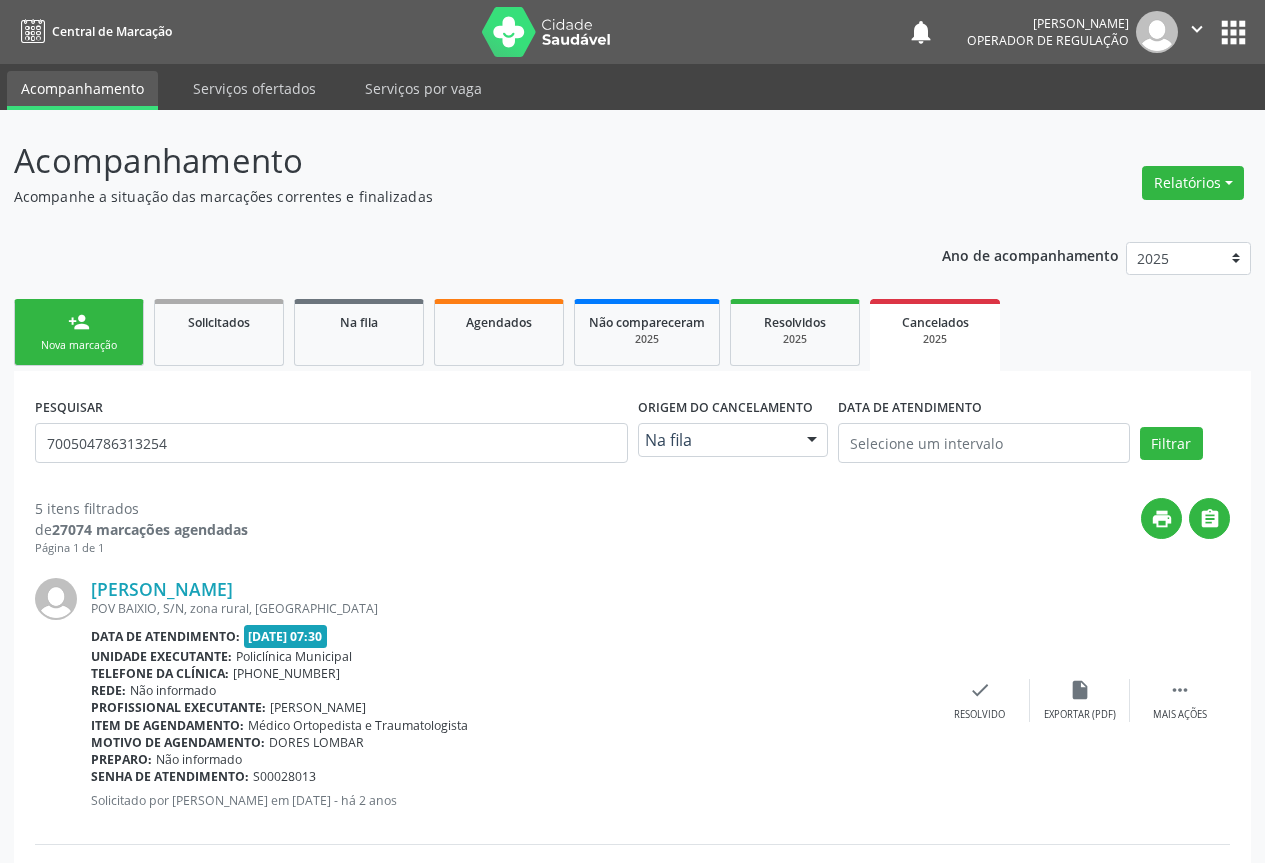 click on "Sucesso × A demanda foi atualizada. Imprimir comprovante Cancel" at bounding box center (632, 431) 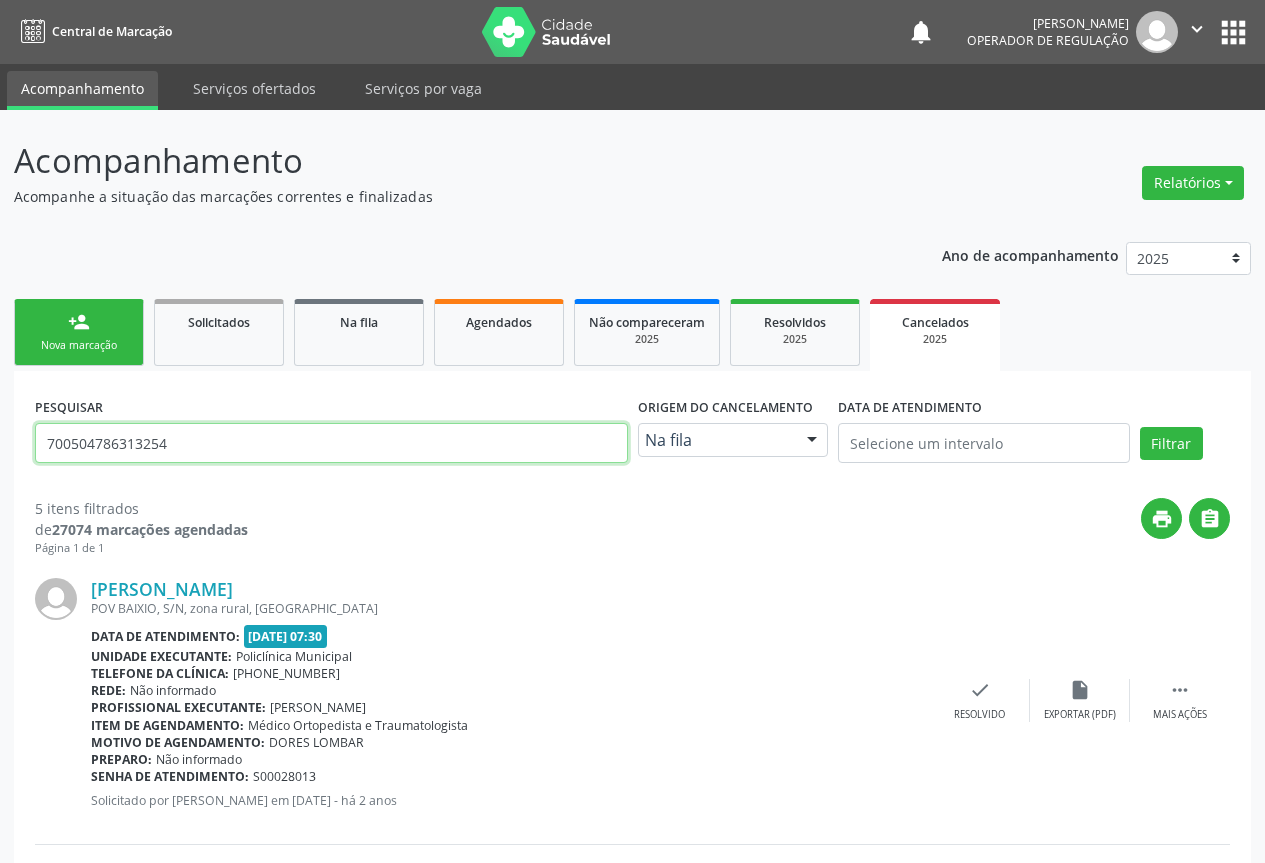 click on "700504786313254" at bounding box center [331, 443] 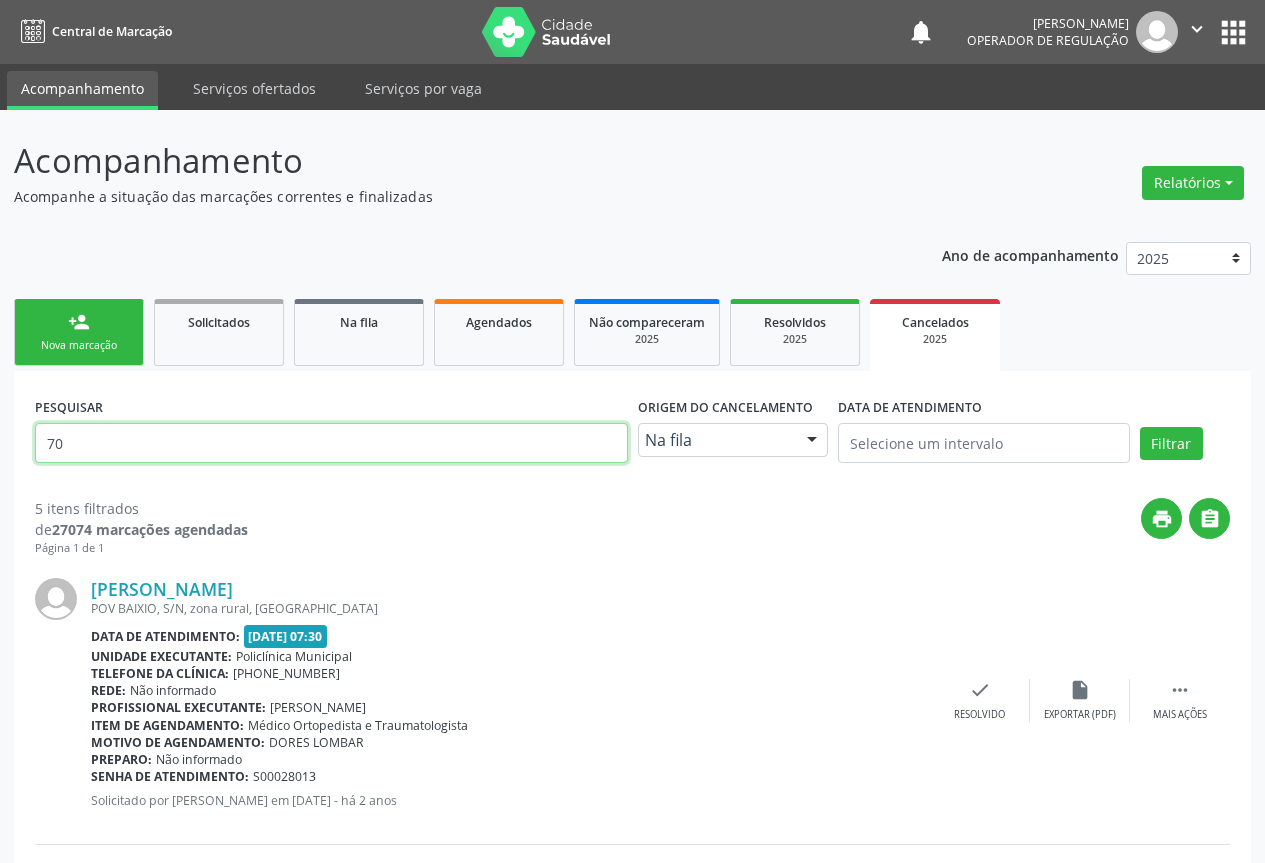 type on "7" 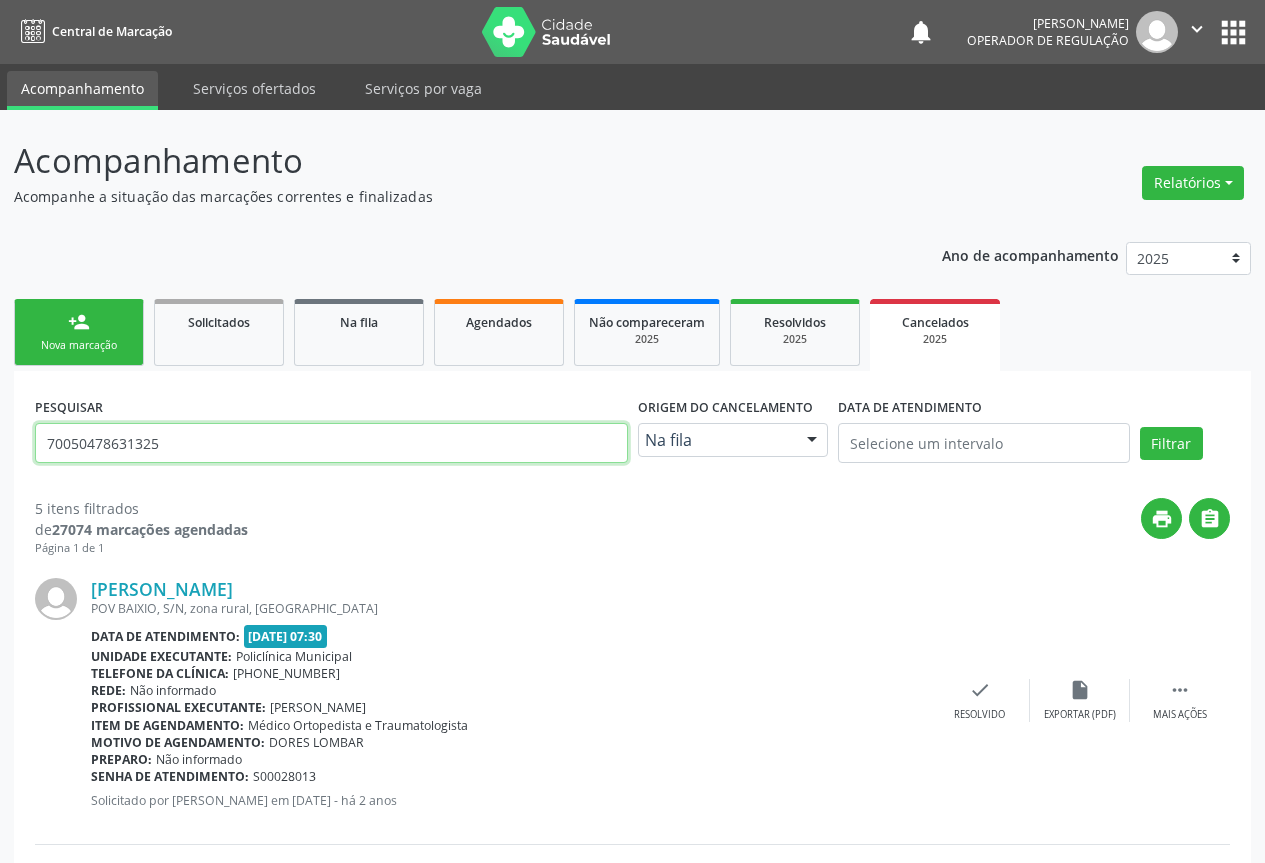 type on "700504786313254" 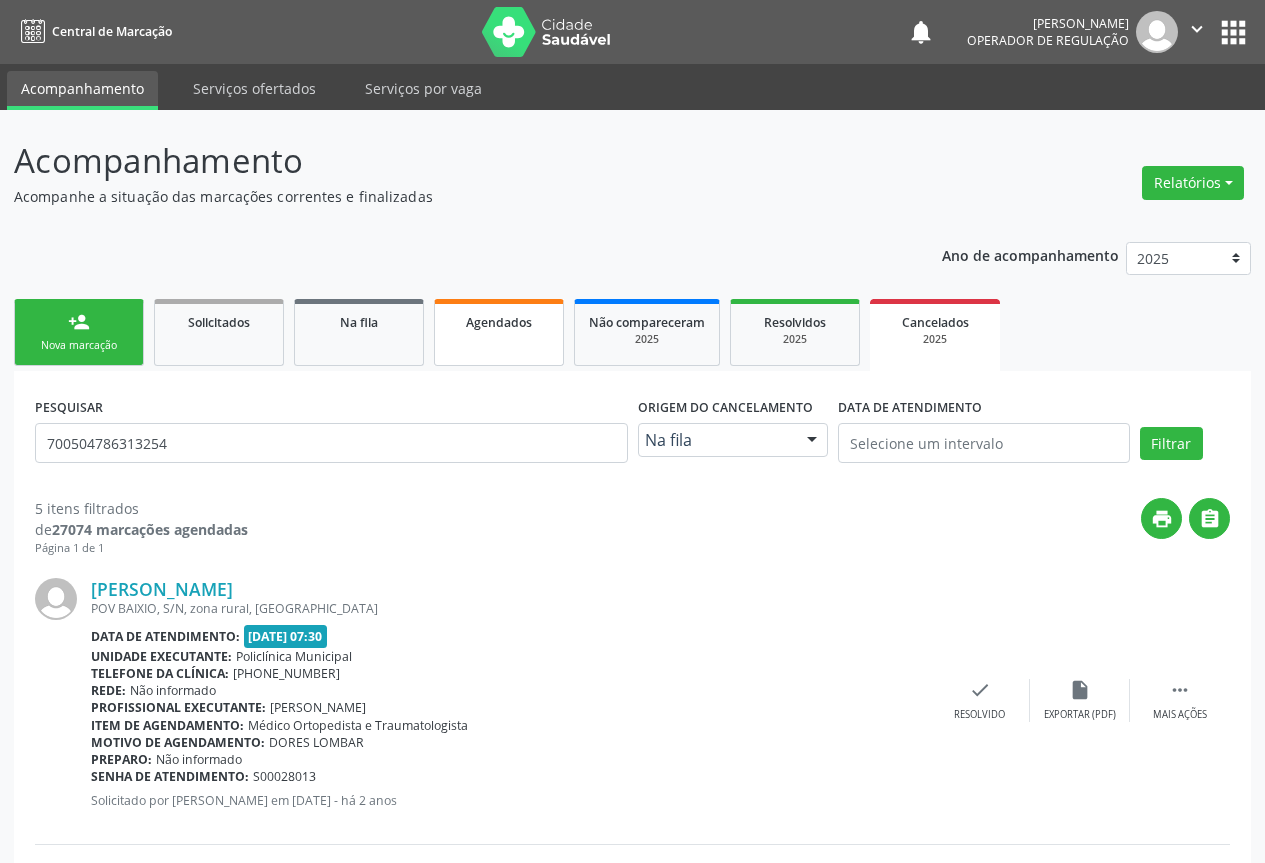 click on "Agendados" at bounding box center (499, 332) 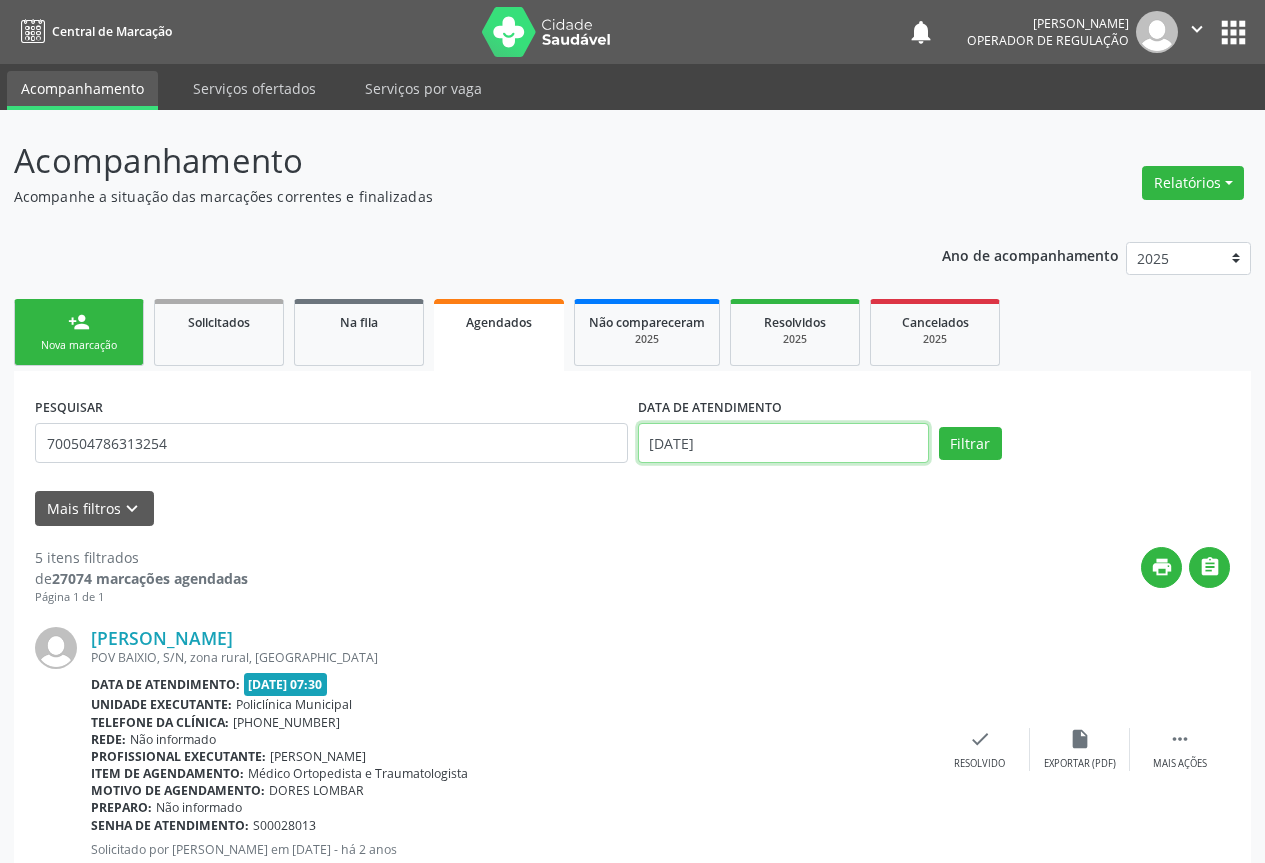 click on "01/07/2025" at bounding box center [783, 443] 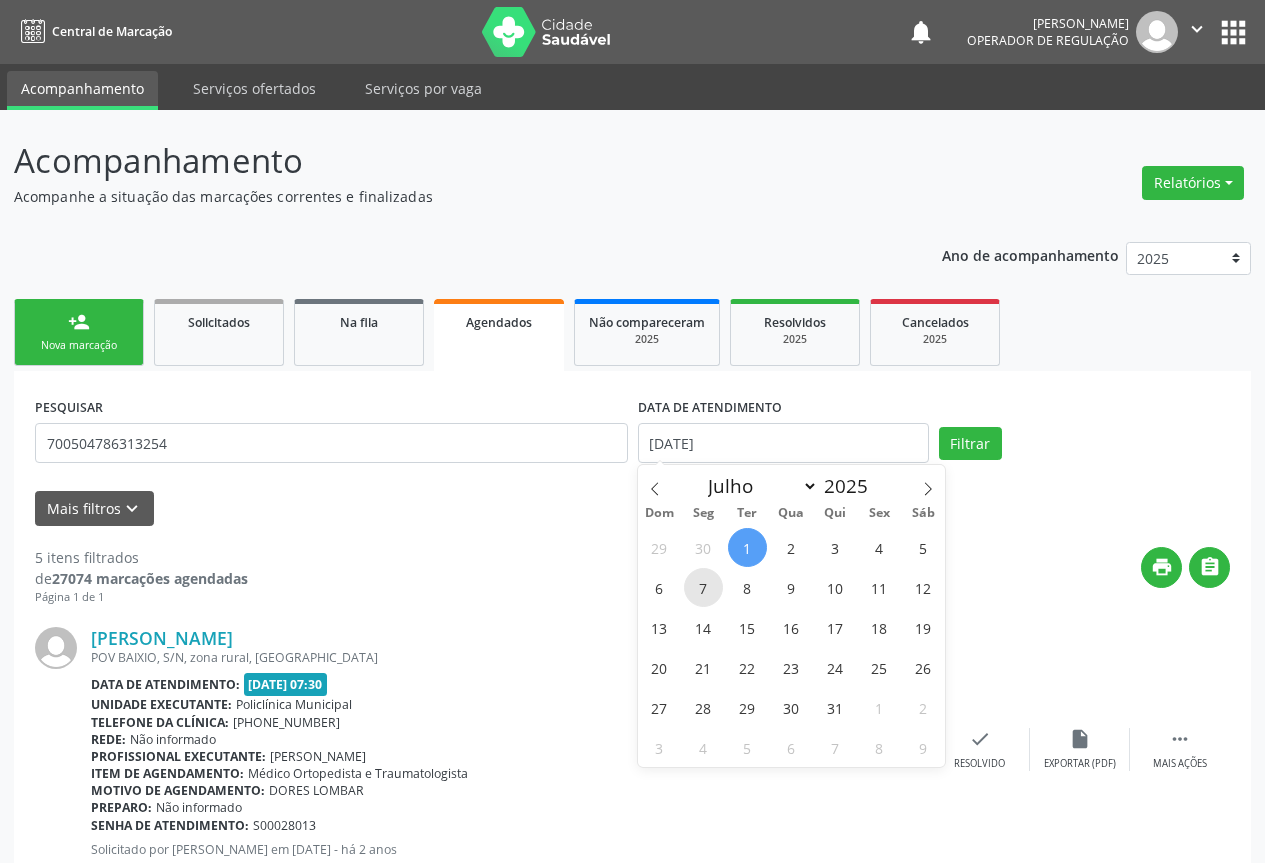 click on "7" at bounding box center (703, 587) 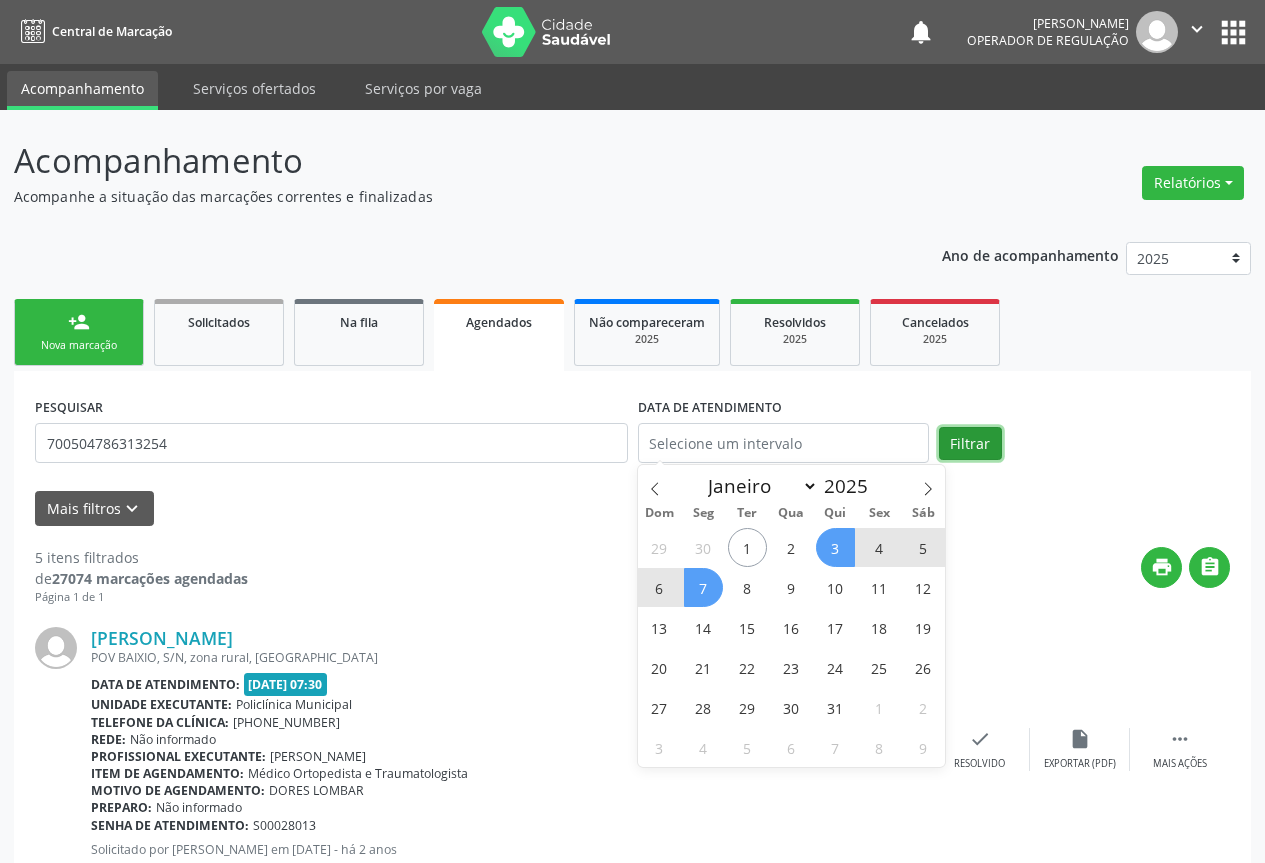 click on "Filtrar" at bounding box center (970, 444) 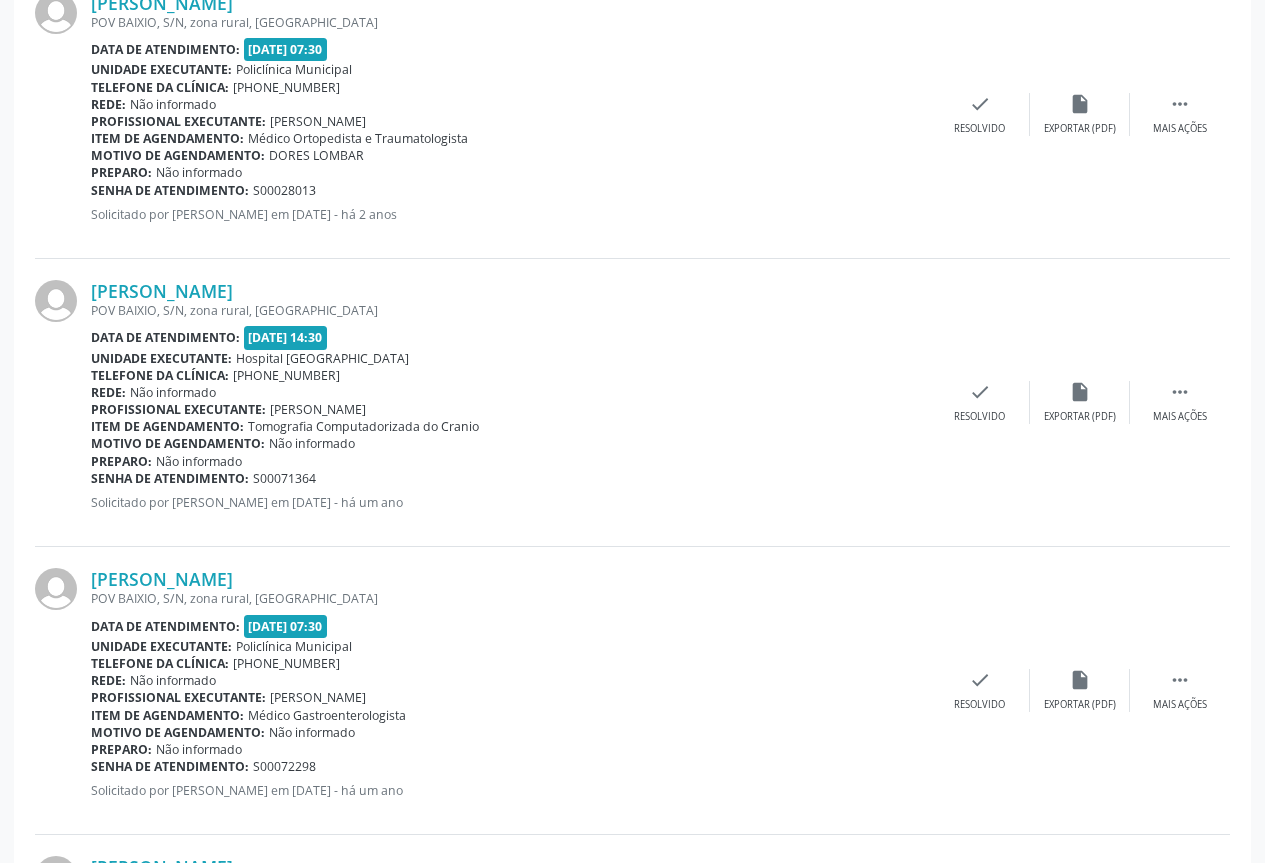 scroll, scrollTop: 0, scrollLeft: 0, axis: both 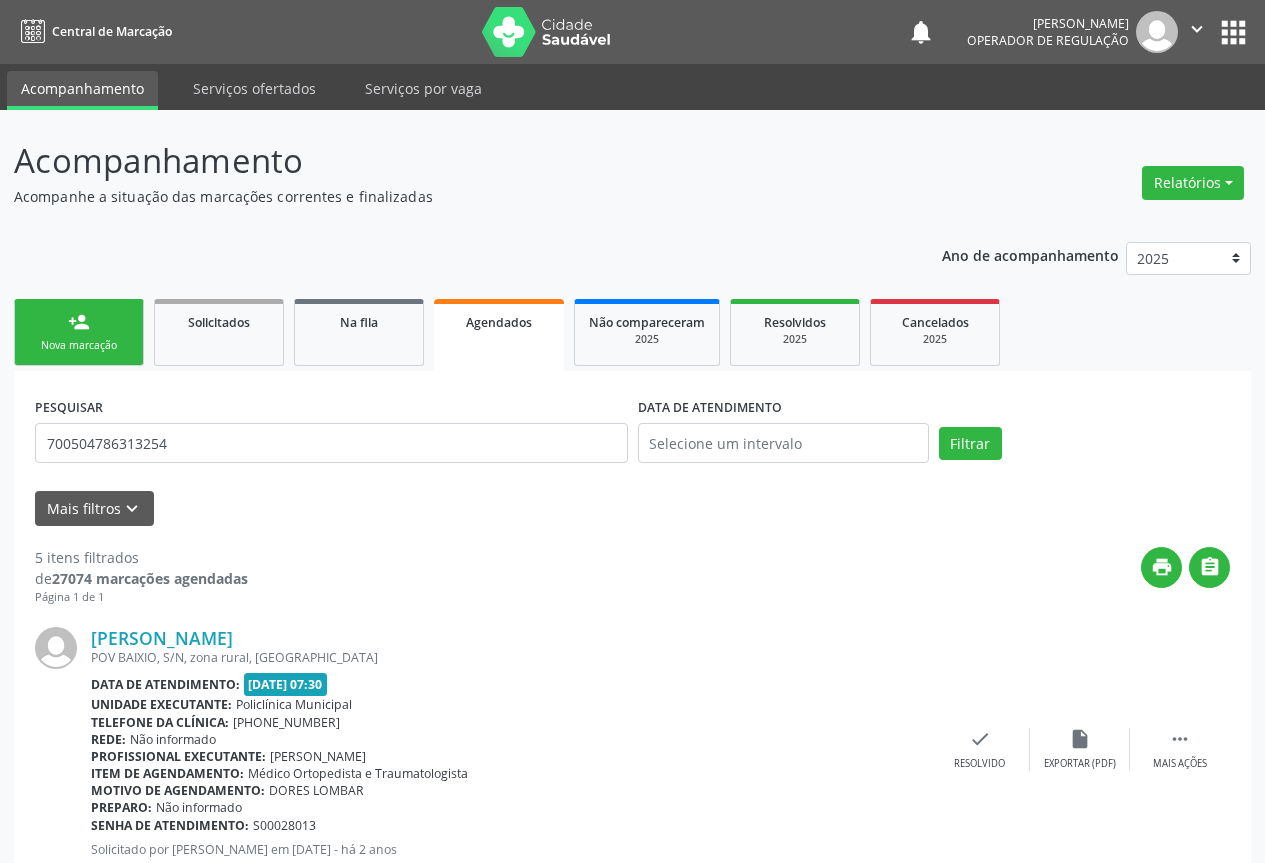 click on "person_add
Nova marcação" at bounding box center [79, 332] 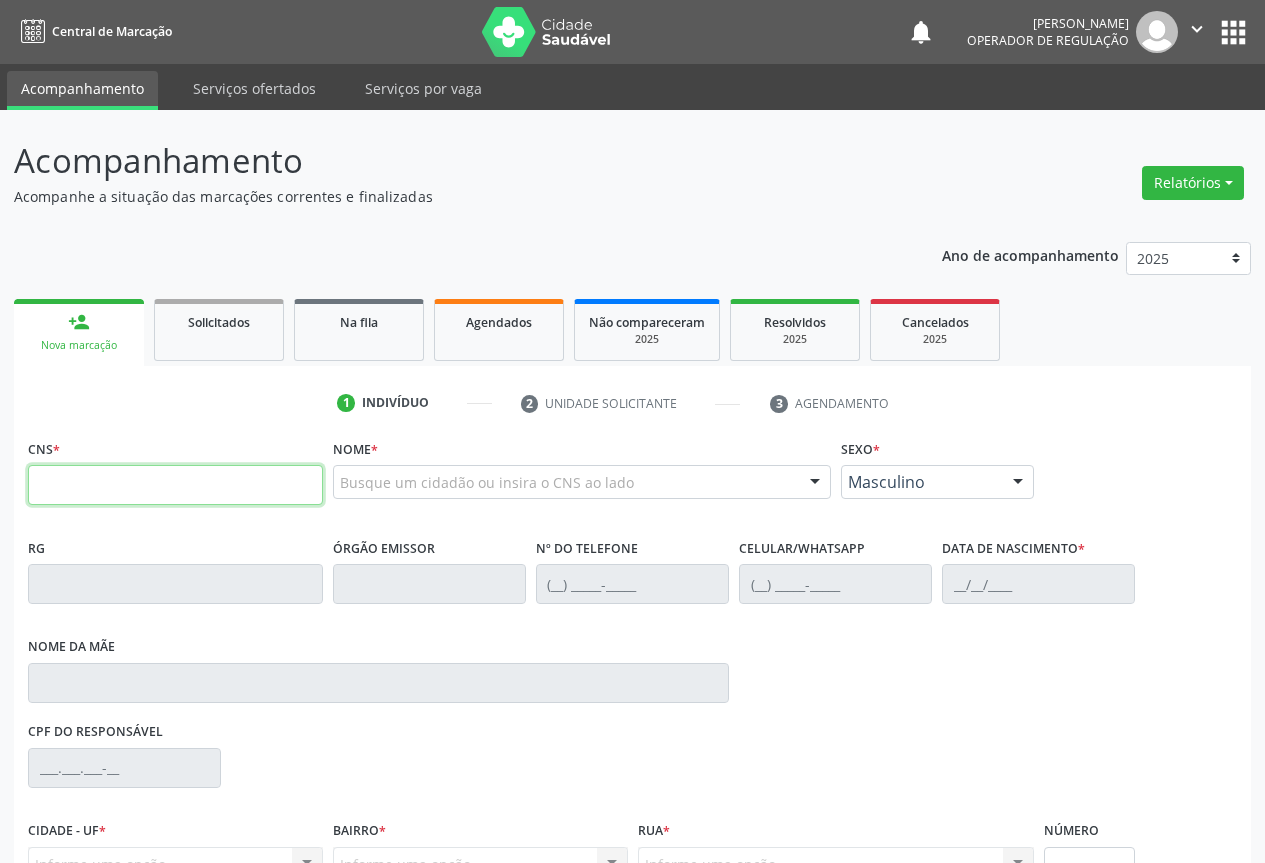 click at bounding box center [175, 485] 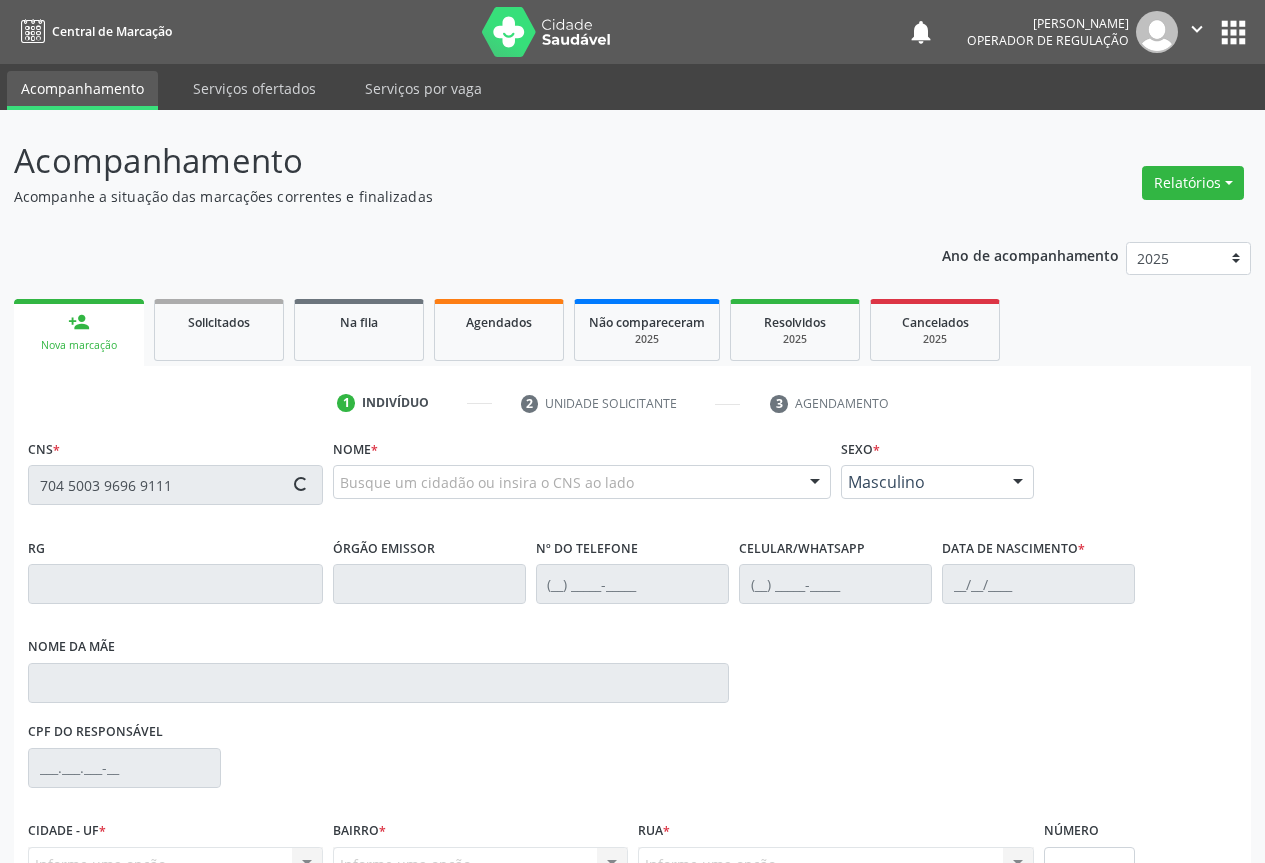 type on "704 5003 9696 9111" 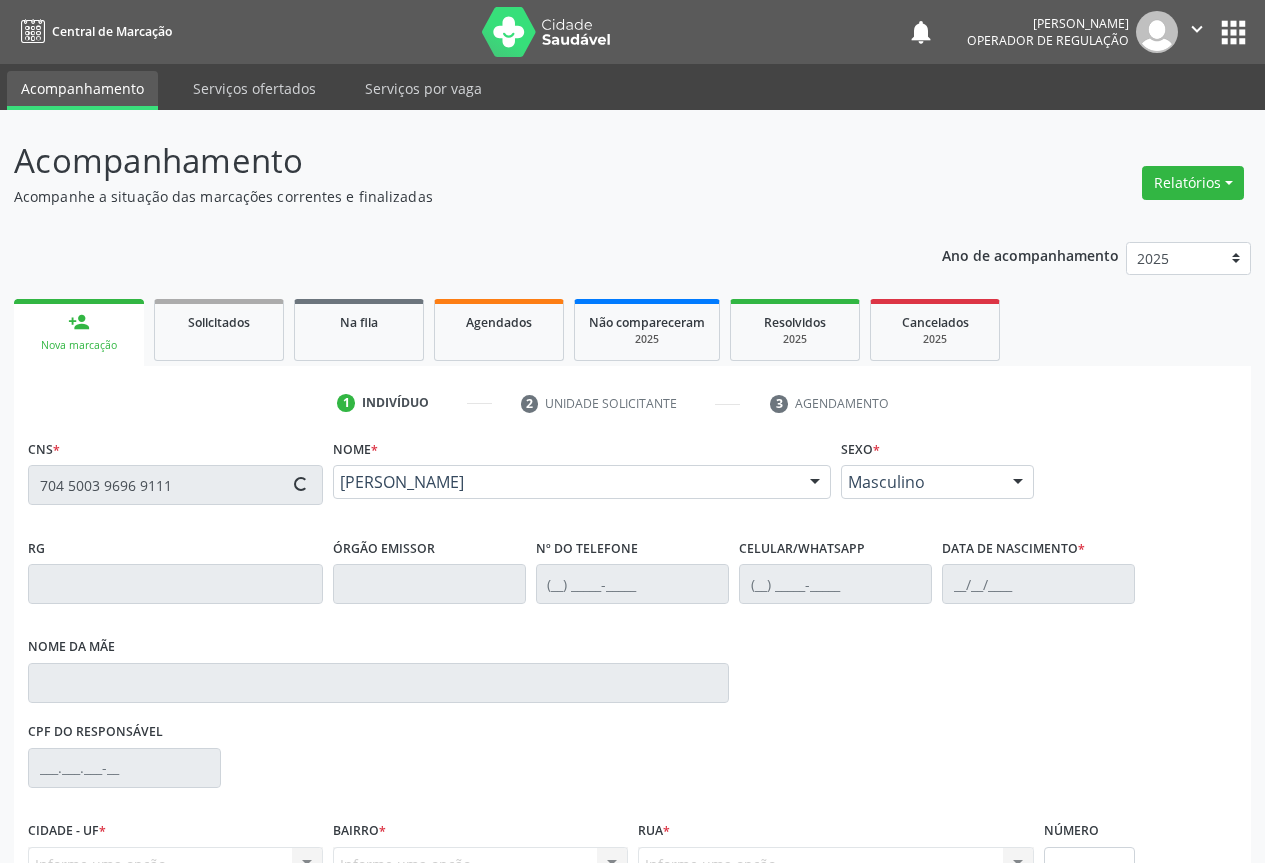 type on "0453931766" 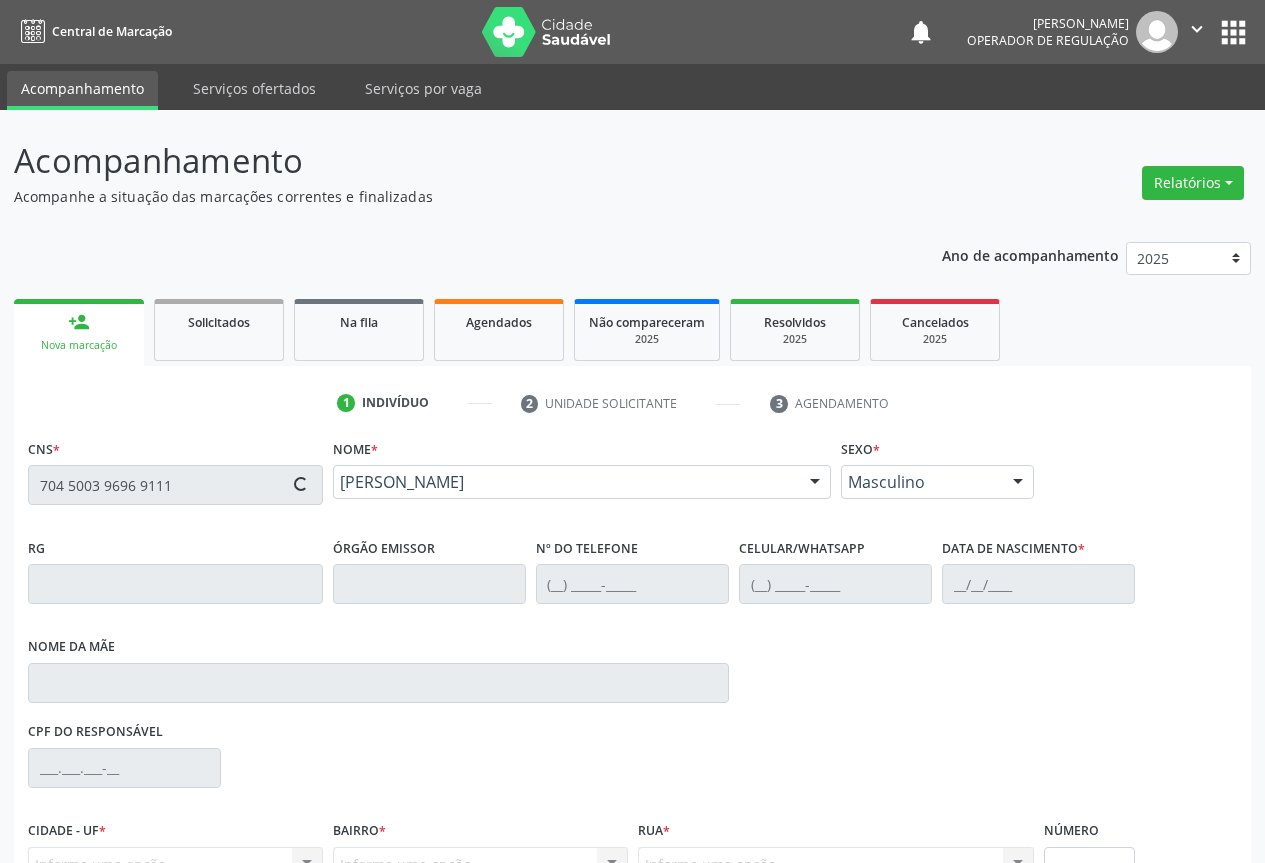 type on "(74) 99112-3138" 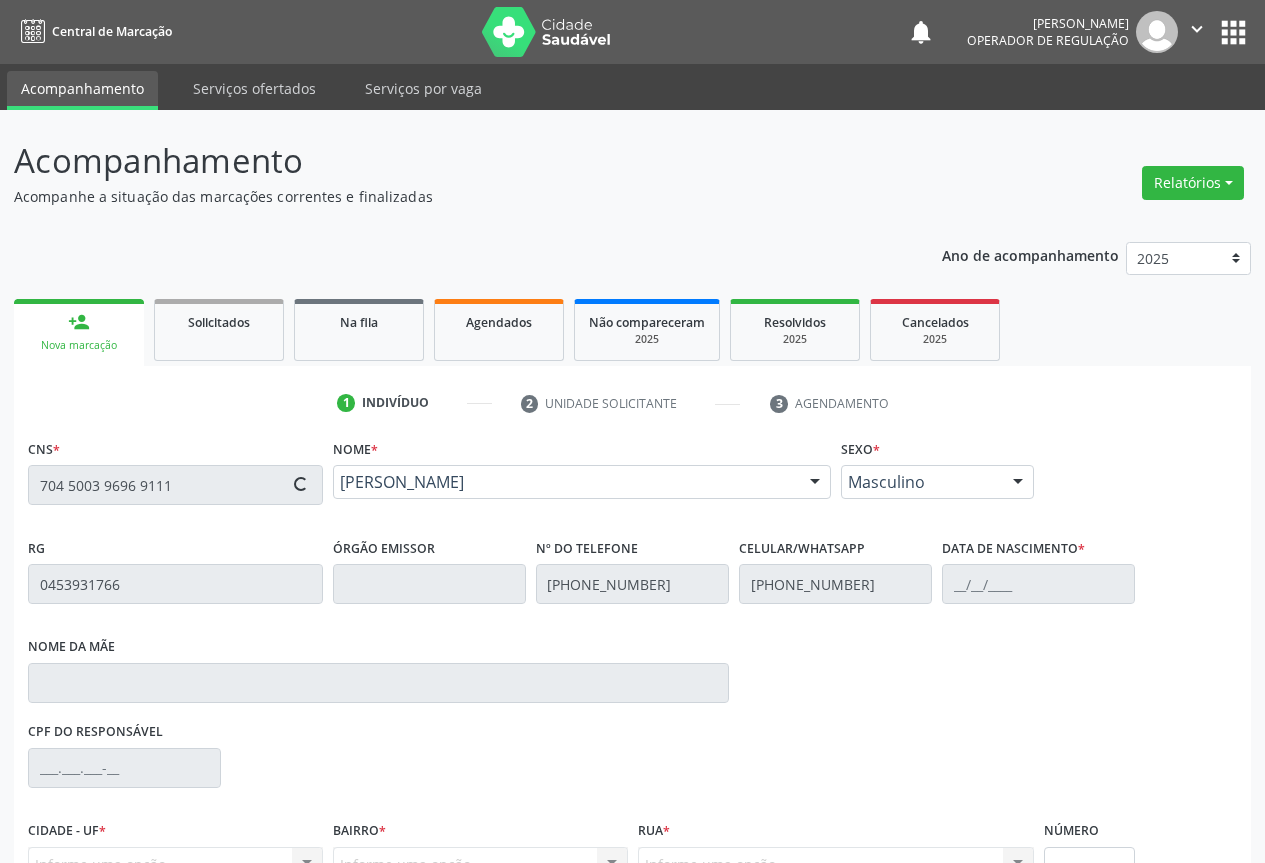 type on "20/11/1959" 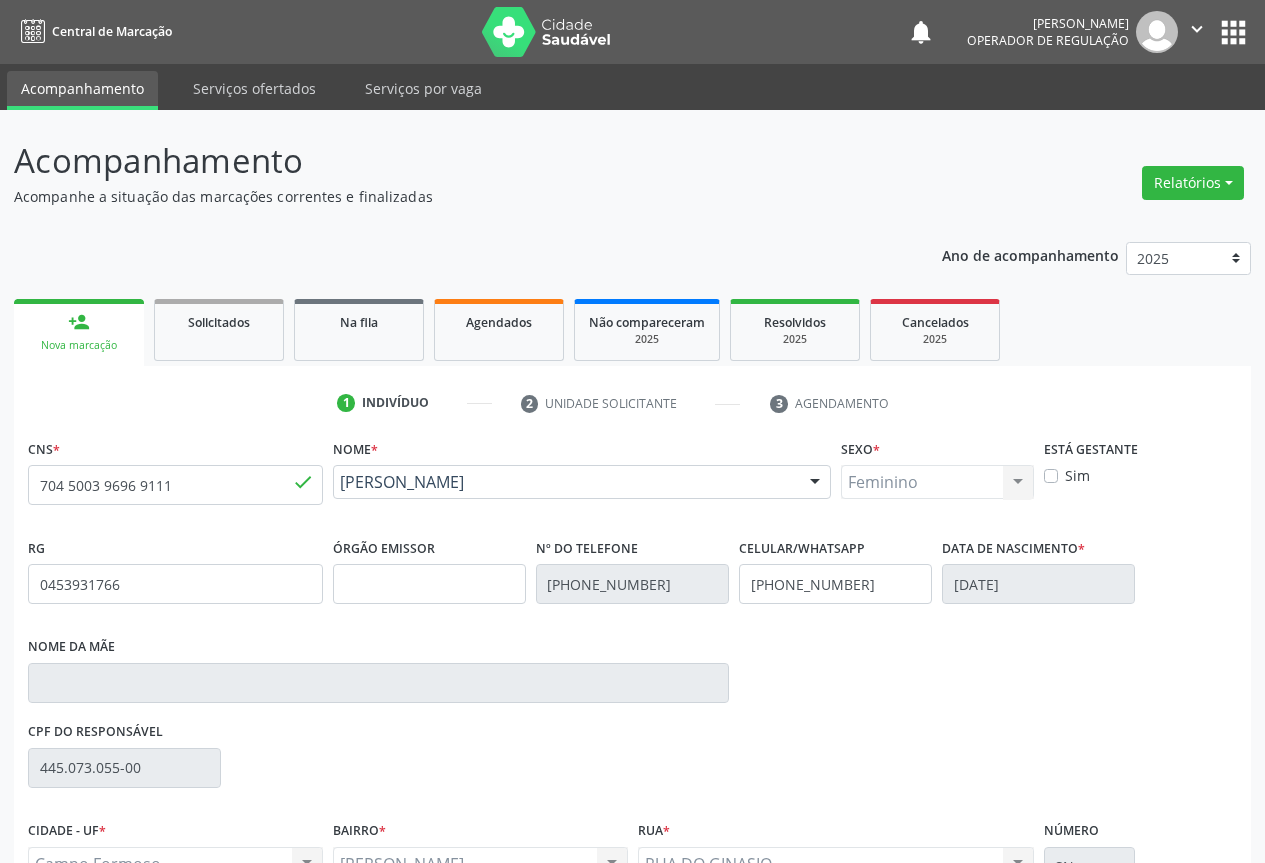 scroll, scrollTop: 207, scrollLeft: 0, axis: vertical 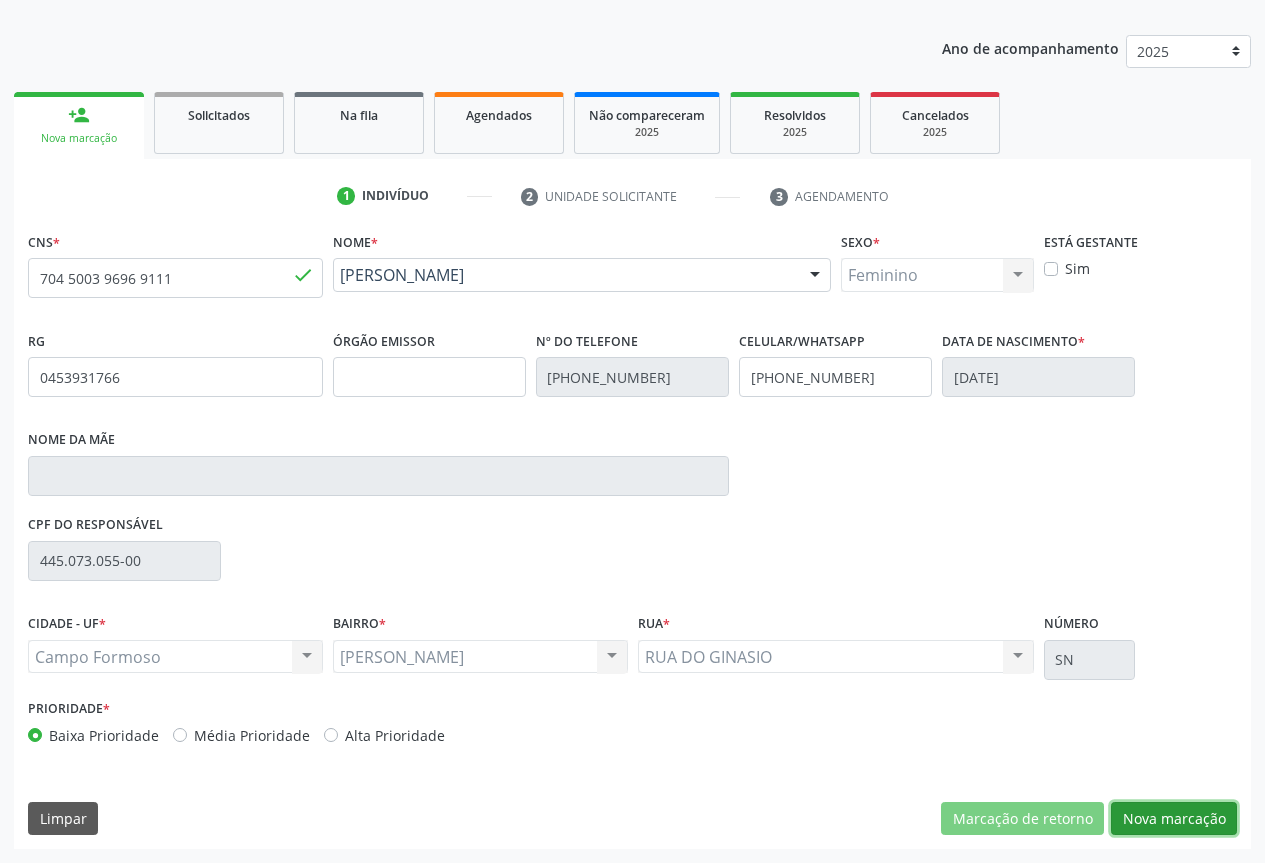 click on "Nova marcação" at bounding box center (1174, 819) 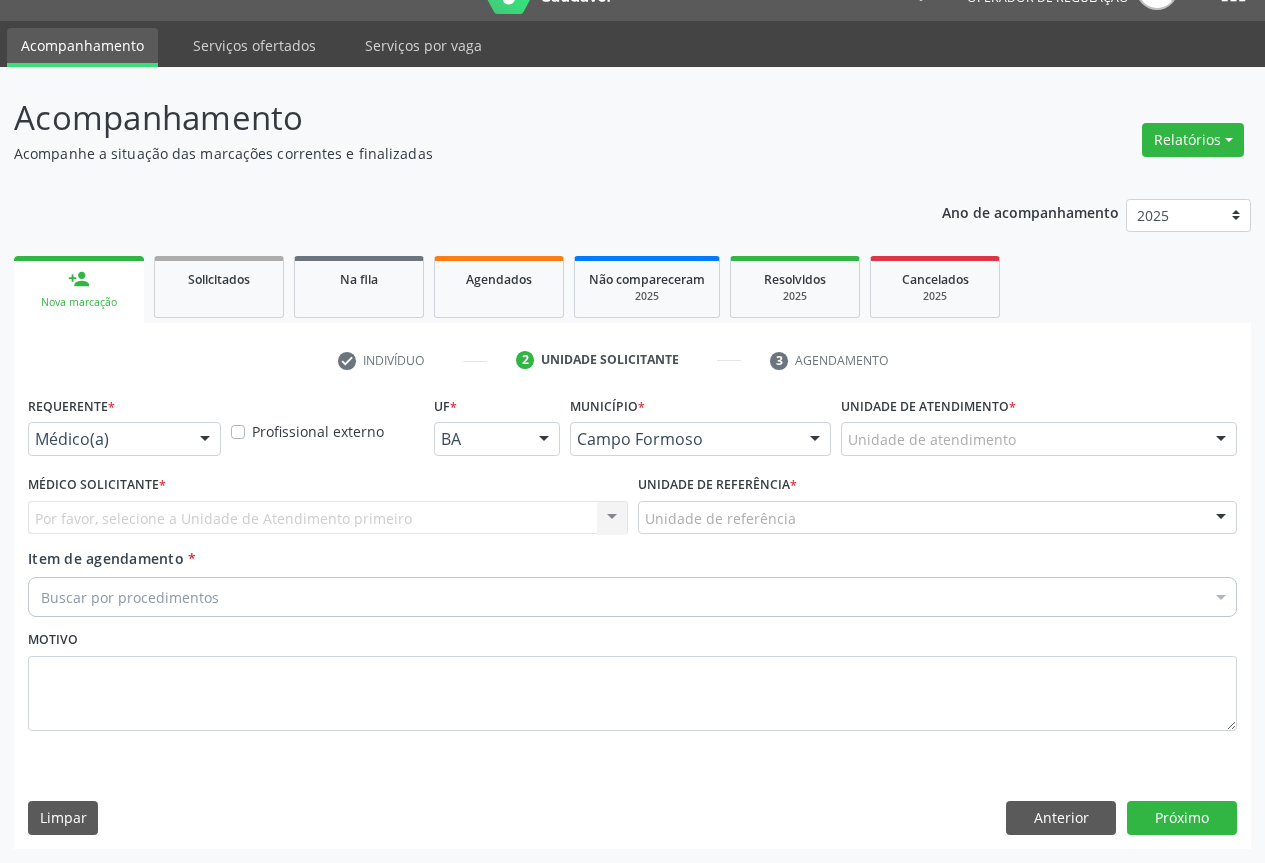 scroll, scrollTop: 43, scrollLeft: 0, axis: vertical 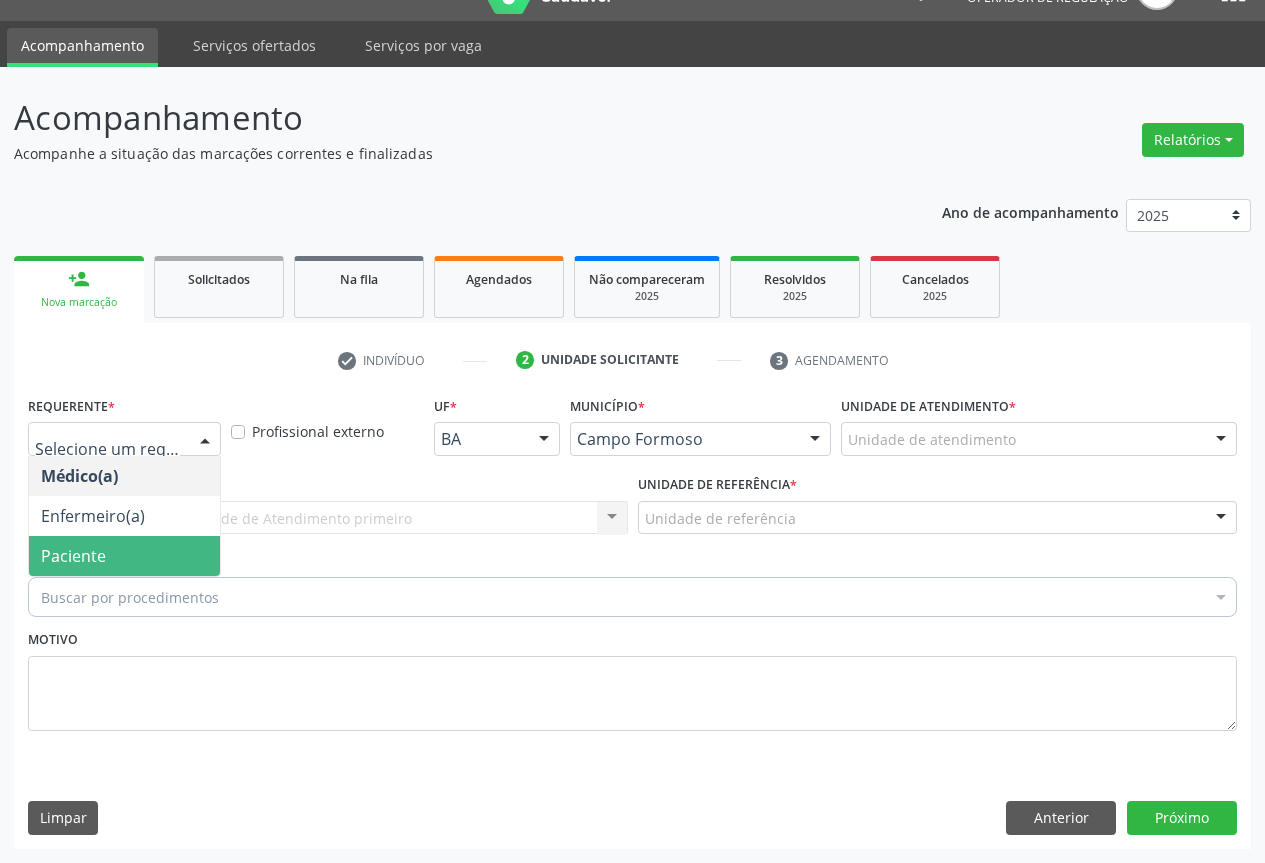 click on "Paciente" at bounding box center [124, 556] 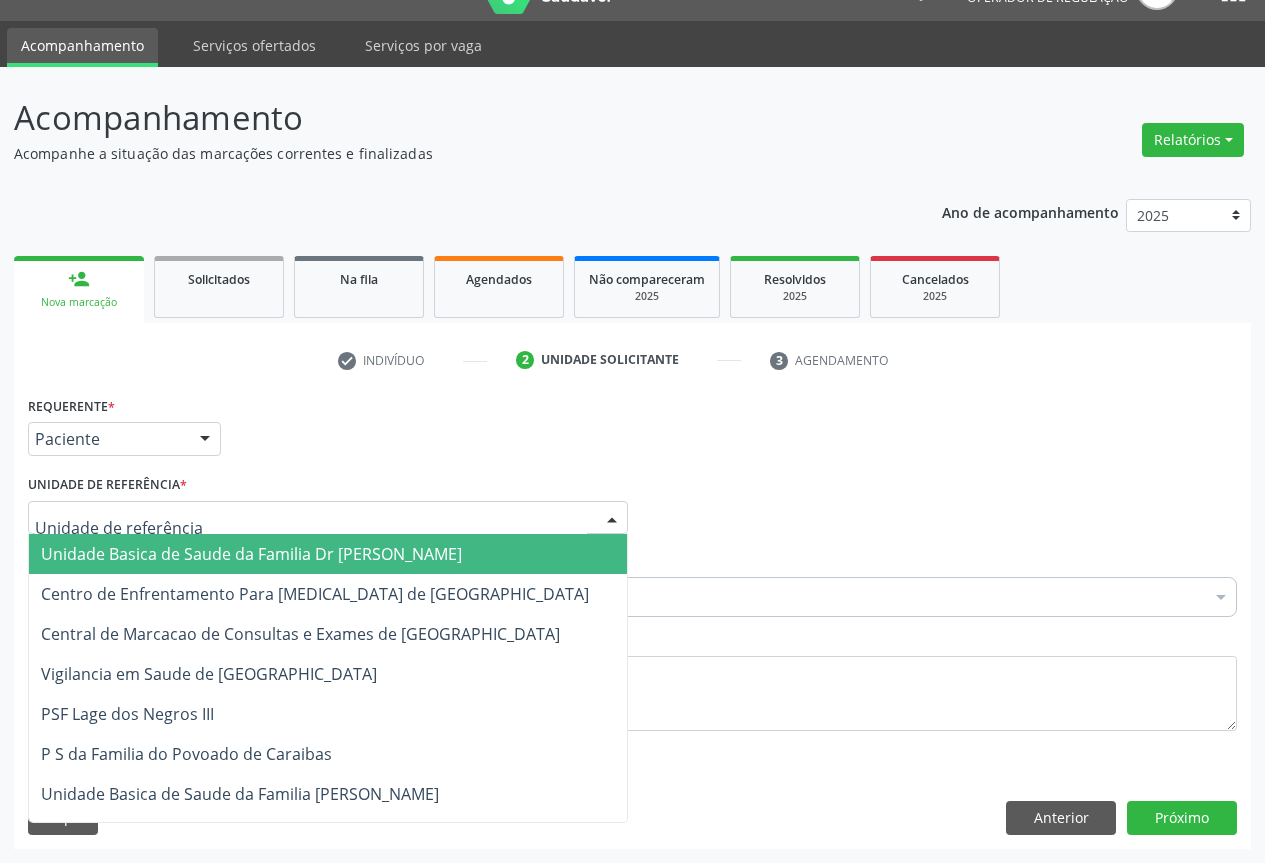 click on "Unidade Basica de Saude da Familia Dr Paulo Sudre   Centro de Enfrentamento Para Covid 19 de Campo Formoso   Central de Marcacao de Consultas e Exames de Campo Formoso   Vigilancia em Saude de Campo Formoso   PSF Lage dos Negros III   P S da Familia do Povoado de Caraibas   Unidade Basica de Saude da Familia Maninho Ferreira   P S de Curral da Ponta Psf Oseas Manoel da Silva   Farmacia Basica   Unidade Basica de Saude da Familia de Brejao da Caatinga   P S da Familia do Povoado de Pocos   P S da Familia do Povoado de Tiquara   P S da Familia do Povoado de Sao Tome   P S de Lages dos Negros   P S da Familia do Povoado de Tuiutiba   P S de Curral Velho   Centro de Saude Mutirao   Caps Centro de Atencao Psicossocial   Unidade Odontologica Movel   Unidade Basica de Saude da Familia Limoeiro   Unidade Basica de Saude da Familia Izabel Godinho de Freitas   Unidade Basica de Saude da Familia de Olho Dagua das Pombas   Samu 192 Campo Formoso   NASF Campo Formoso               Academia da Saude" at bounding box center (328, 518) 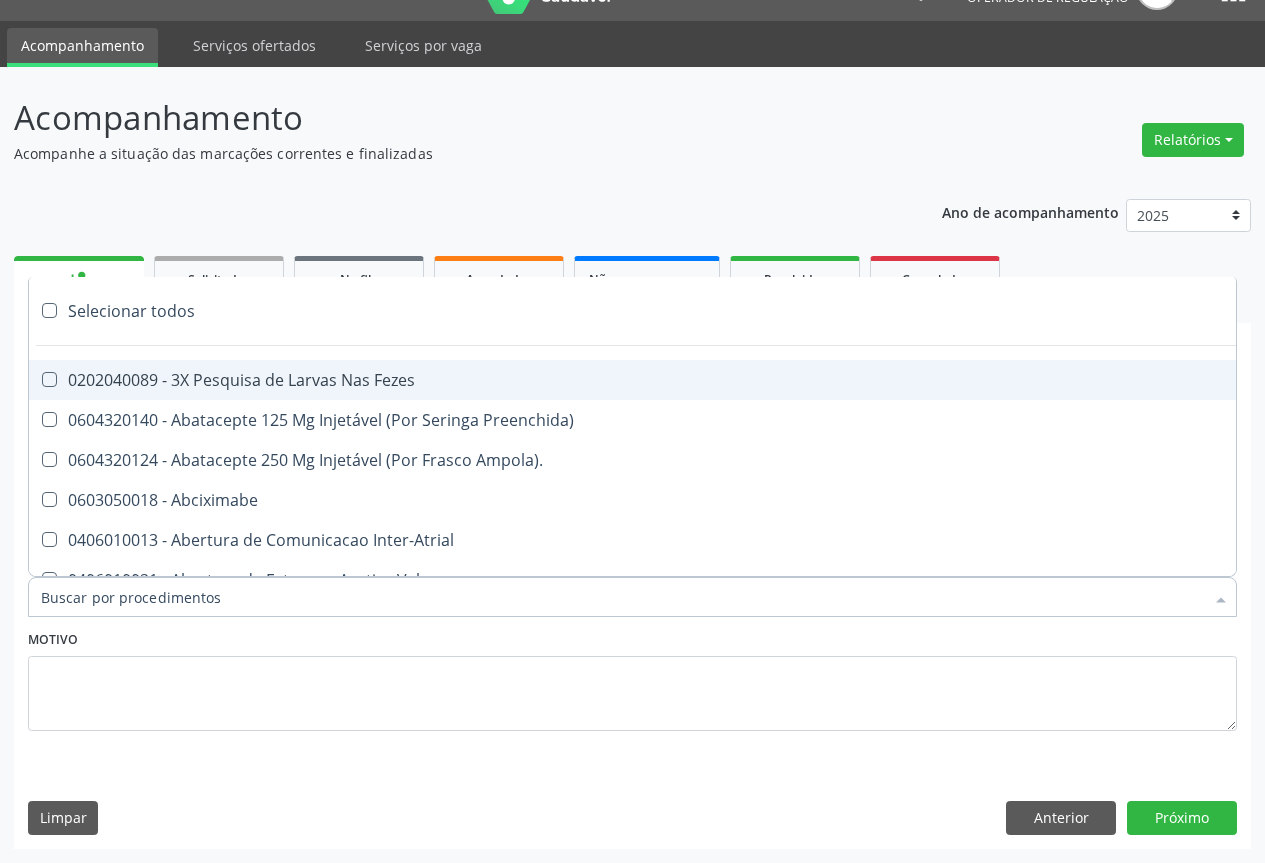 paste on "transvaginal" 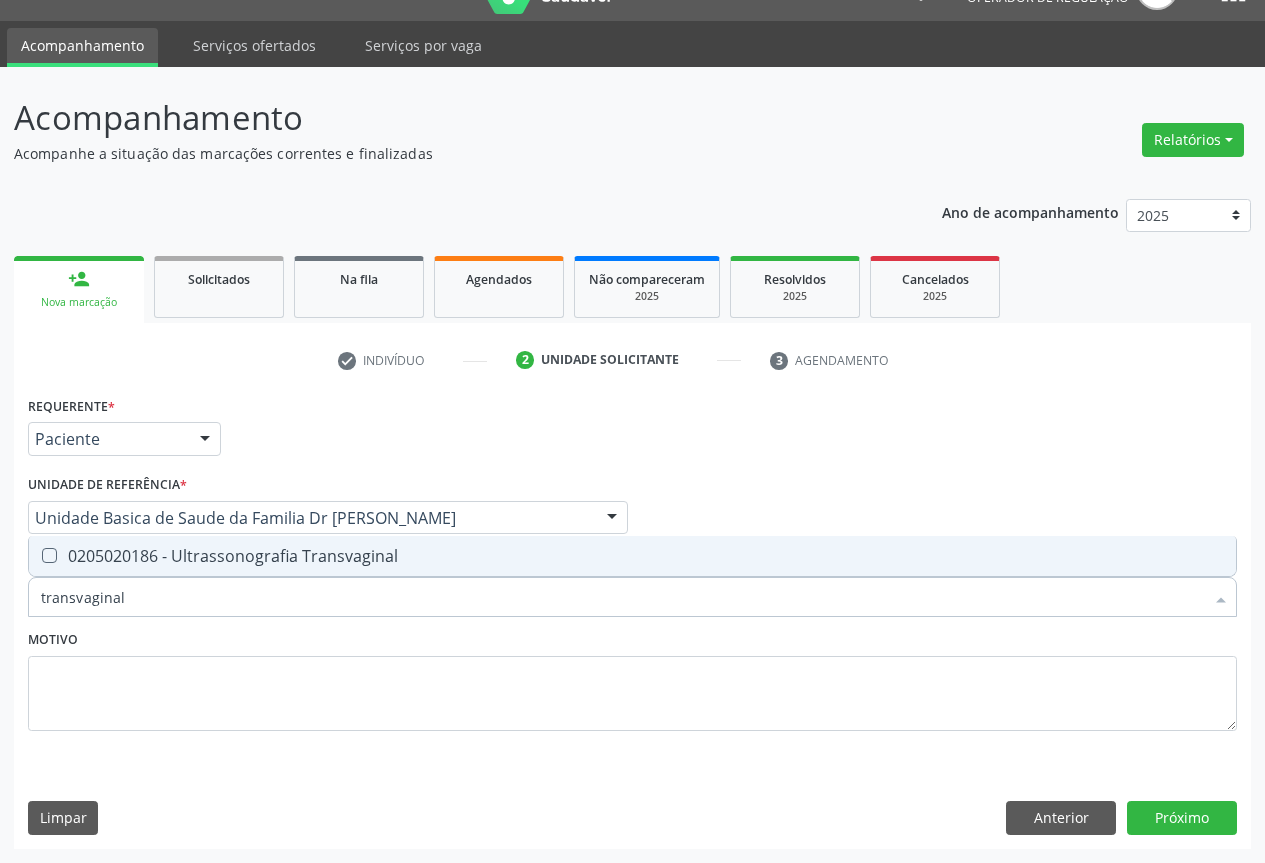 click on "0205020186 - Ultrassonografia Transvaginal" at bounding box center (632, 556) 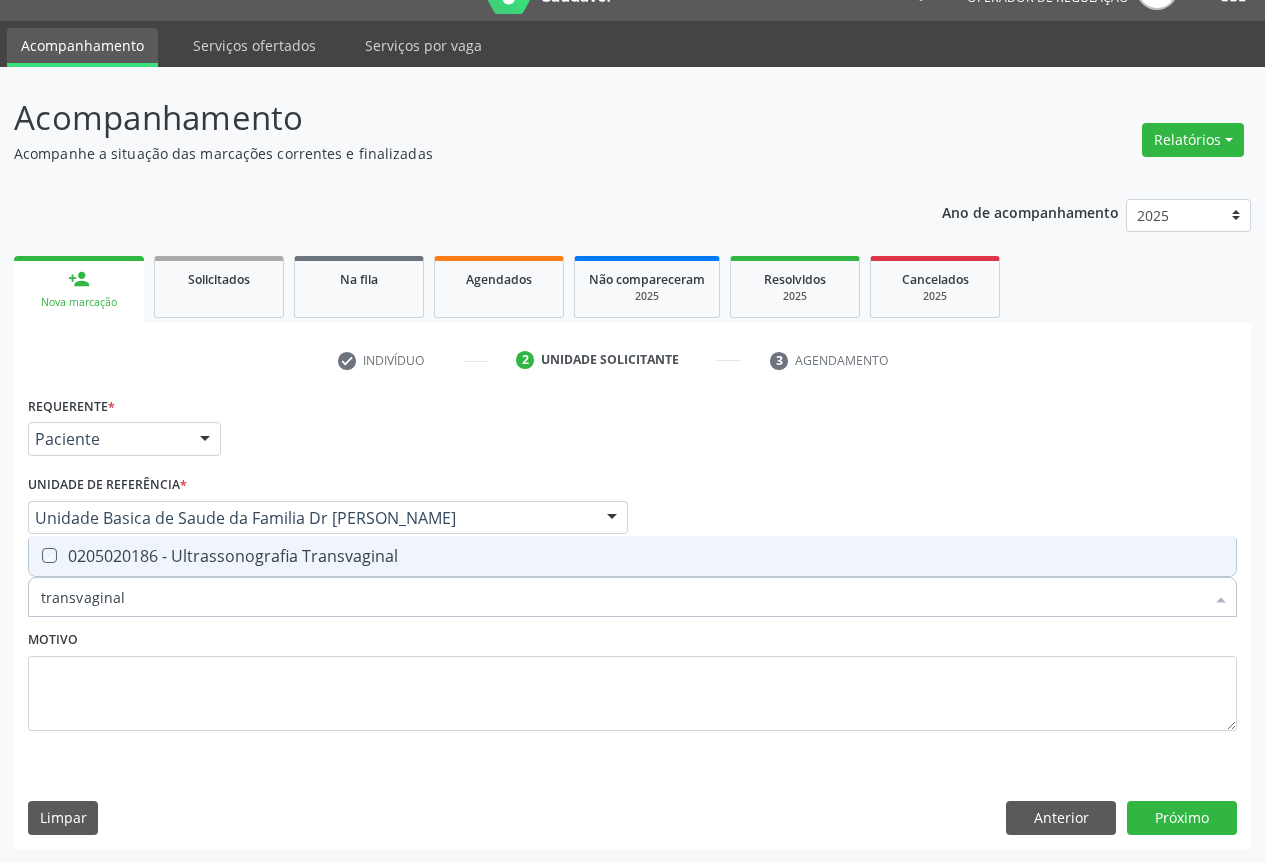 checkbox on "true" 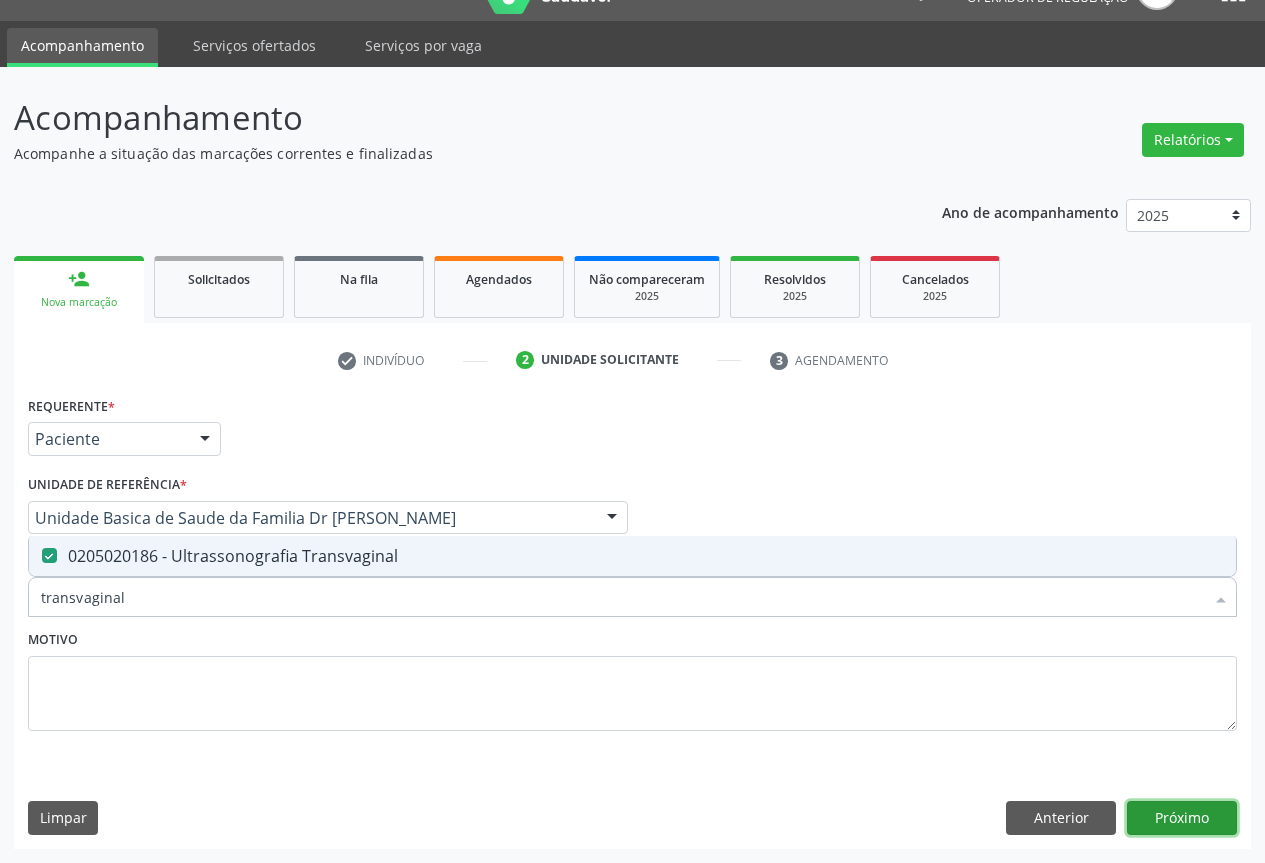 click on "Próximo" at bounding box center (1182, 818) 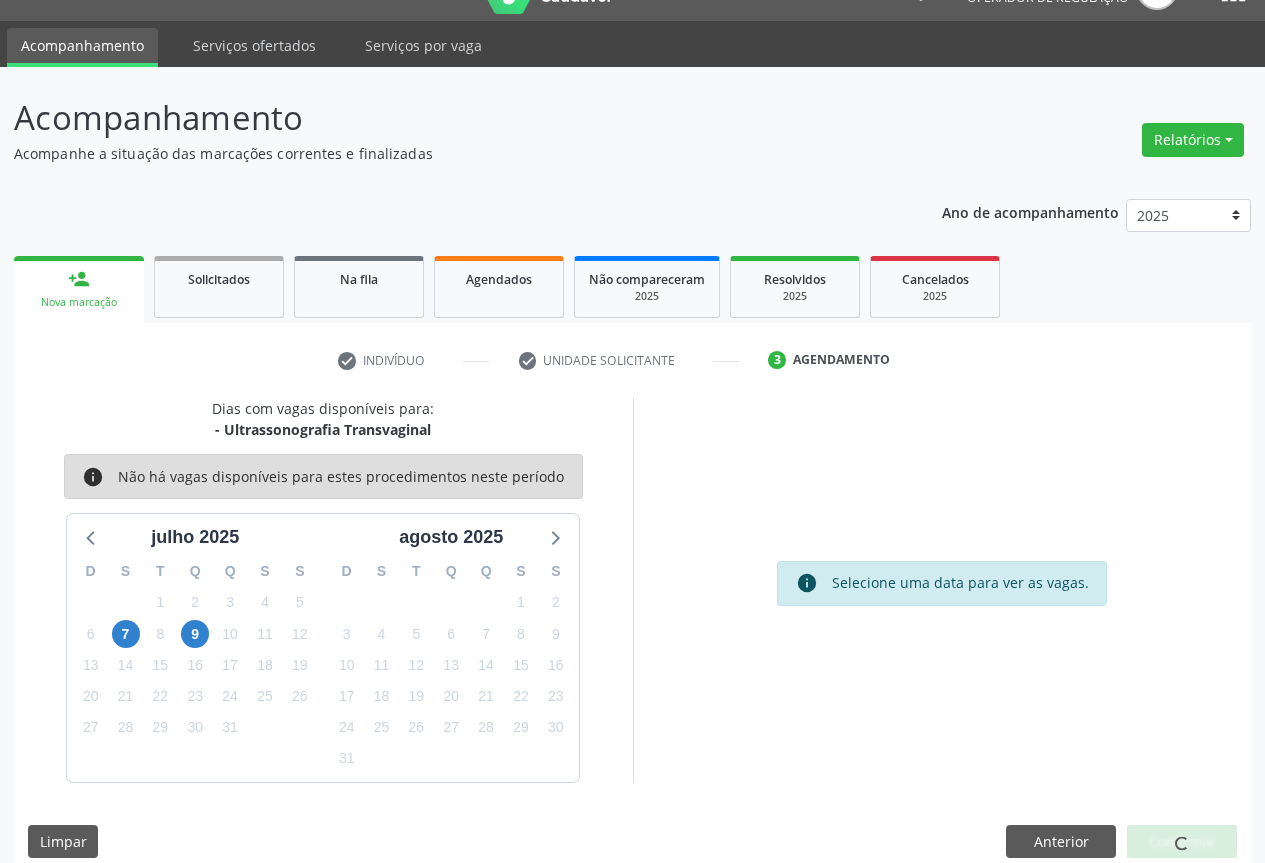 scroll, scrollTop: 7, scrollLeft: 0, axis: vertical 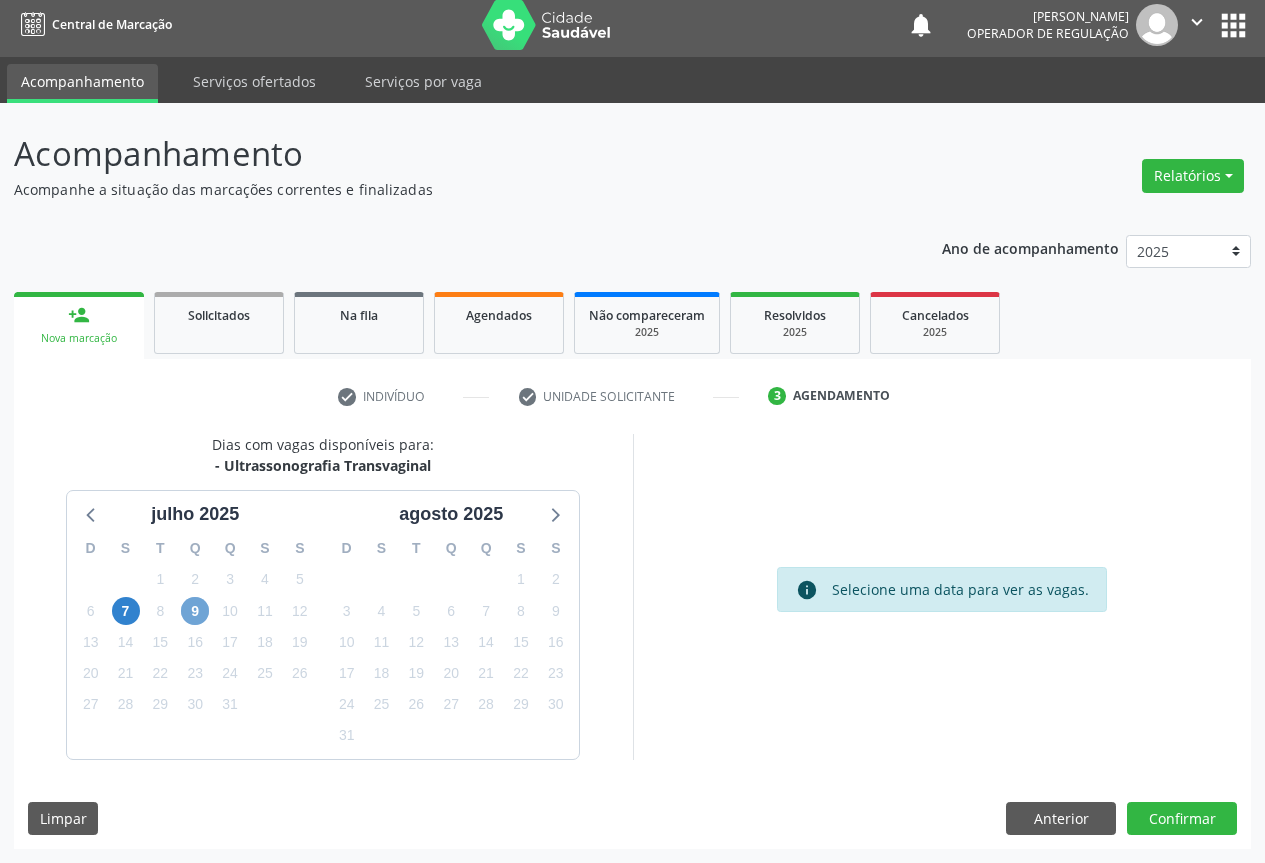 click on "9" at bounding box center [195, 611] 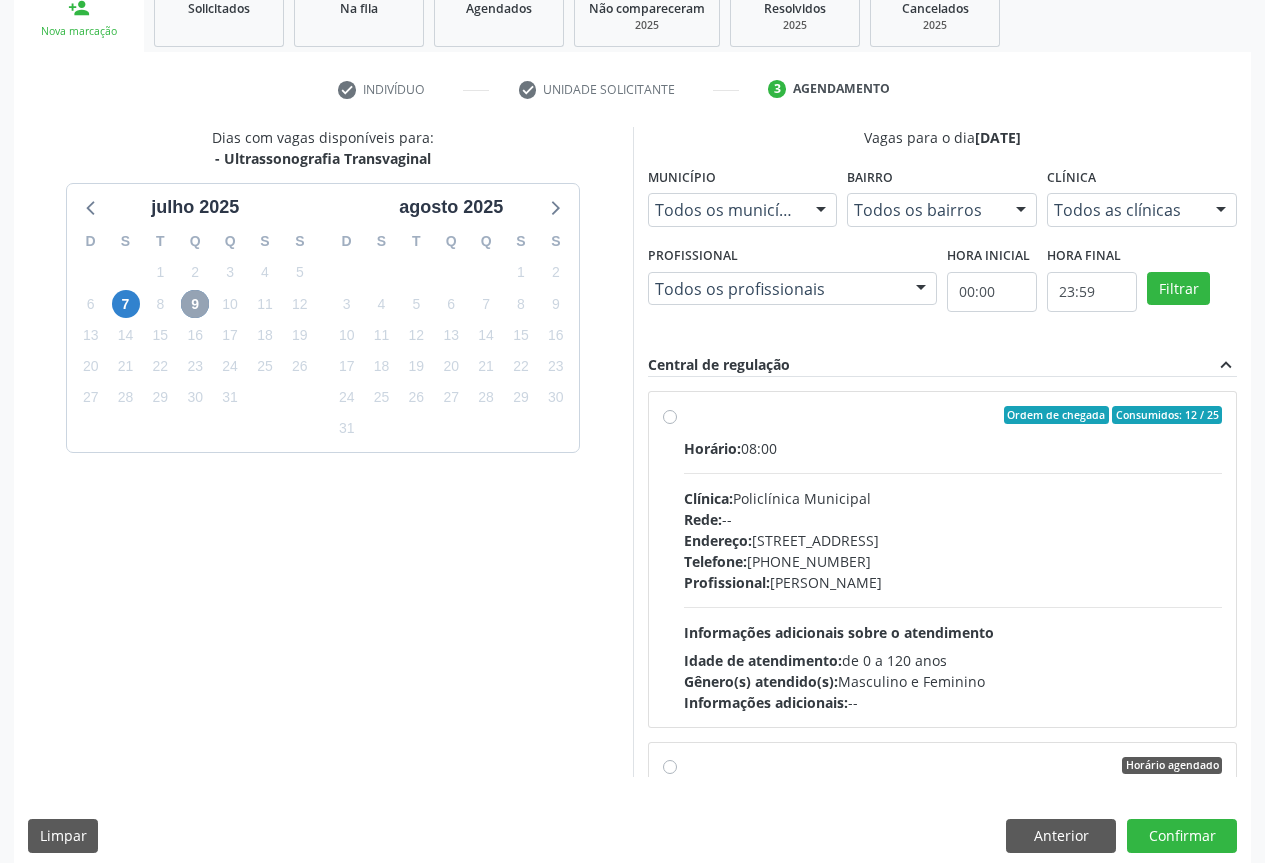 scroll, scrollTop: 332, scrollLeft: 0, axis: vertical 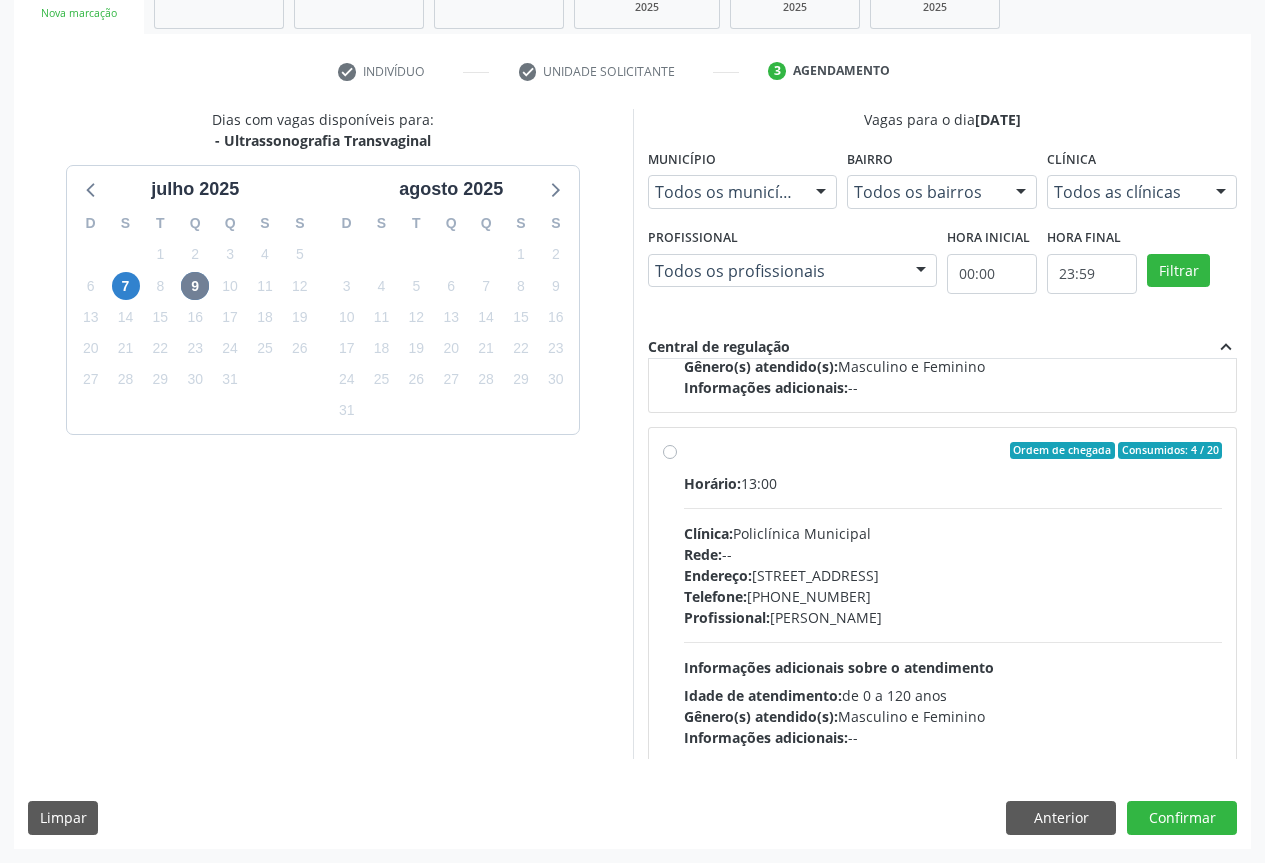 click on "Ordem de chegada
Consumidos: 4 / 20
Horário:   13:00
Clínica:  Policlínica Municipal
Rede:
--
Endereço:   Predio, nº 386, Centro, Campo Formoso - BA
Telefone:   (74) 6451312
Profissional:
Orlindo Carvalho dos Santos
Informações adicionais sobre o atendimento
Idade de atendimento:
de 0 a 120 anos
Gênero(s) atendido(s):
Masculino e Feminino
Informações adicionais:
--" at bounding box center [953, 595] 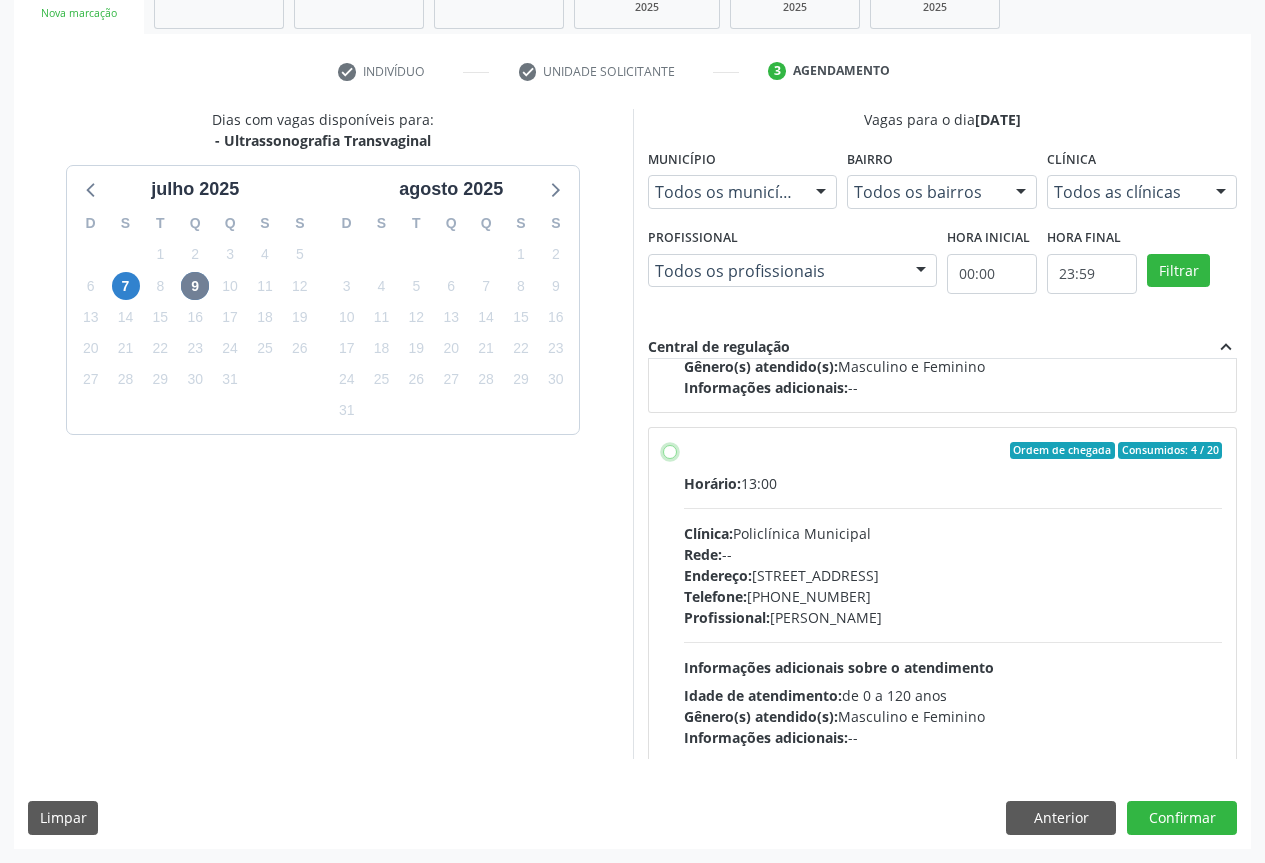 click on "Ordem de chegada
Consumidos: 4 / 20
Horário:   13:00
Clínica:  Policlínica Municipal
Rede:
--
Endereço:   Predio, nº 386, Centro, Campo Formoso - BA
Telefone:   (74) 6451312
Profissional:
Orlindo Carvalho dos Santos
Informações adicionais sobre o atendimento
Idade de atendimento:
de 0 a 120 anos
Gênero(s) atendido(s):
Masculino e Feminino
Informações adicionais:
--" at bounding box center [670, 451] 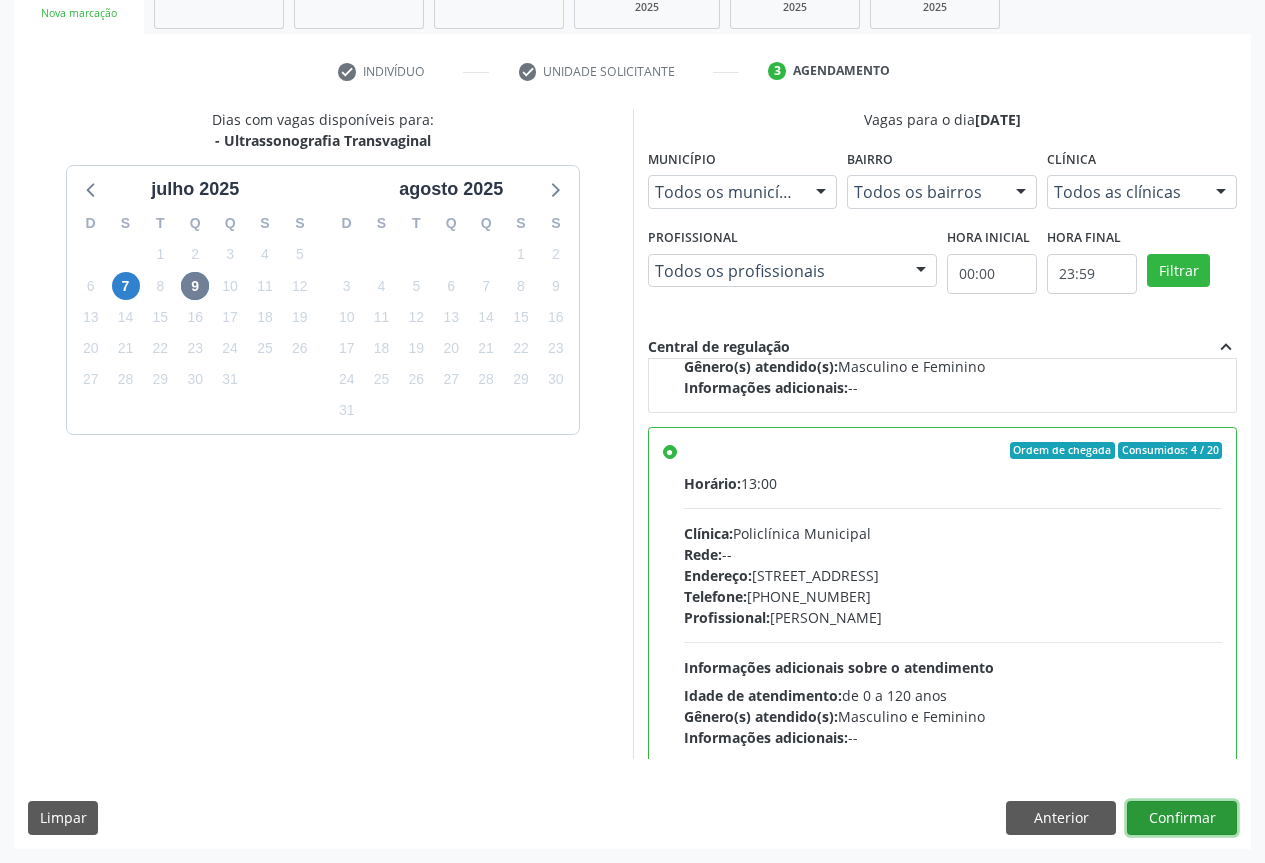 click on "Confirmar" at bounding box center (1182, 818) 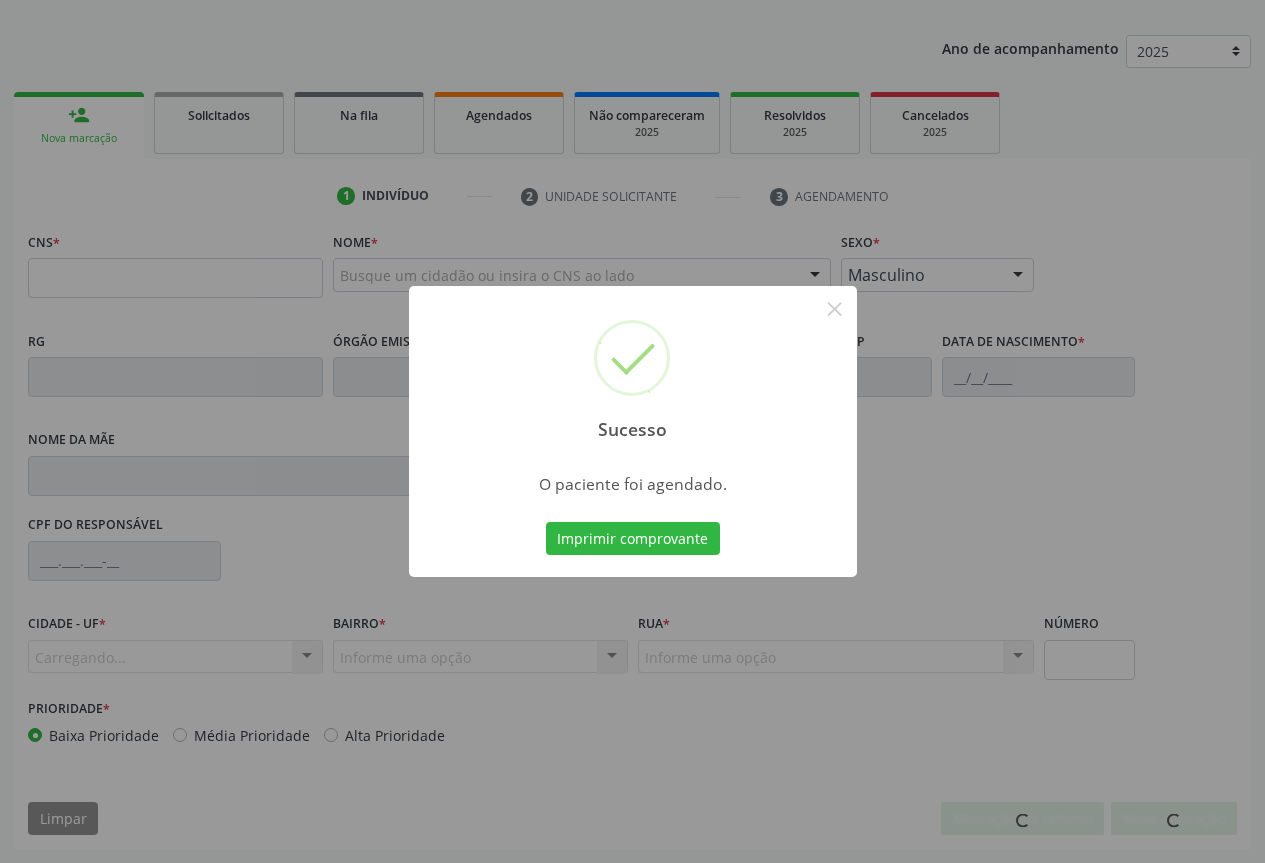 scroll, scrollTop: 207, scrollLeft: 0, axis: vertical 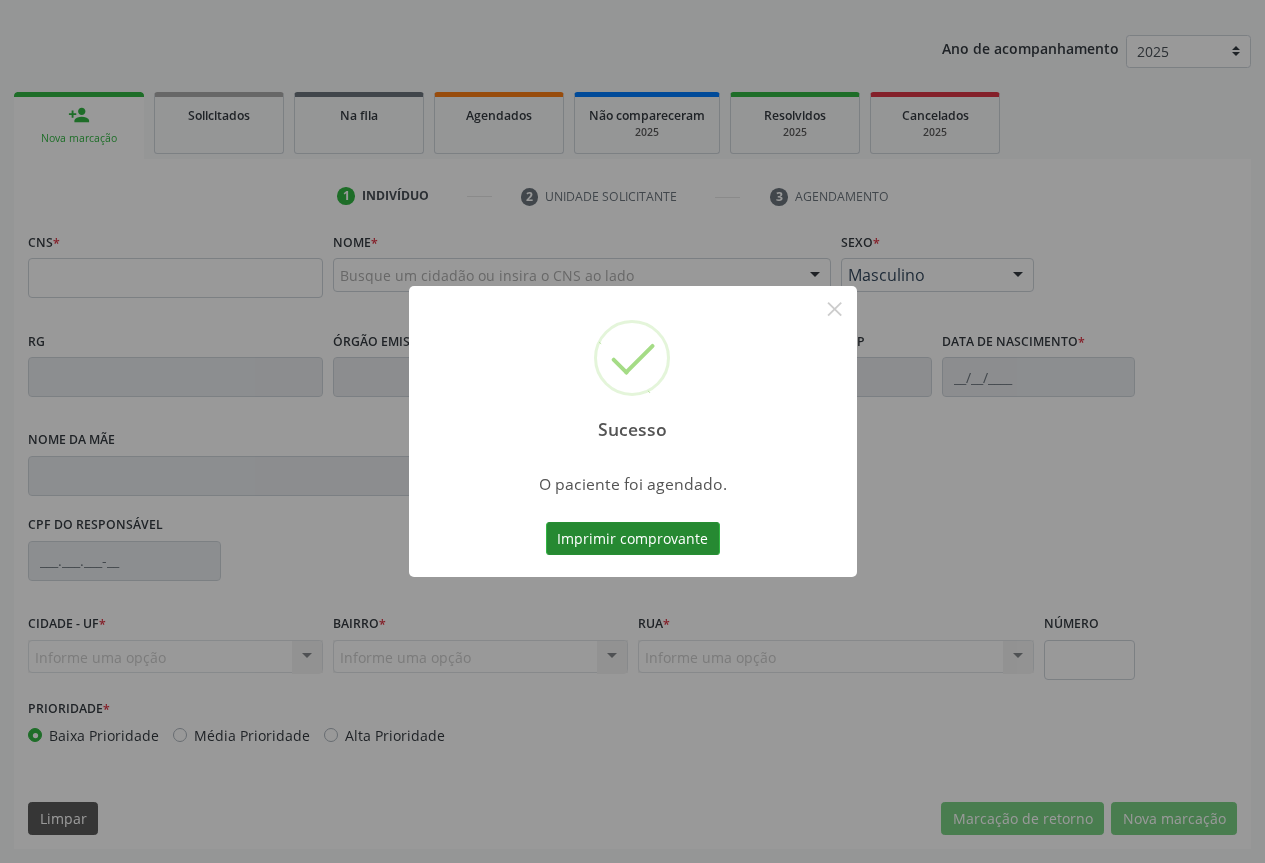 click on "Imprimir comprovante" at bounding box center [633, 539] 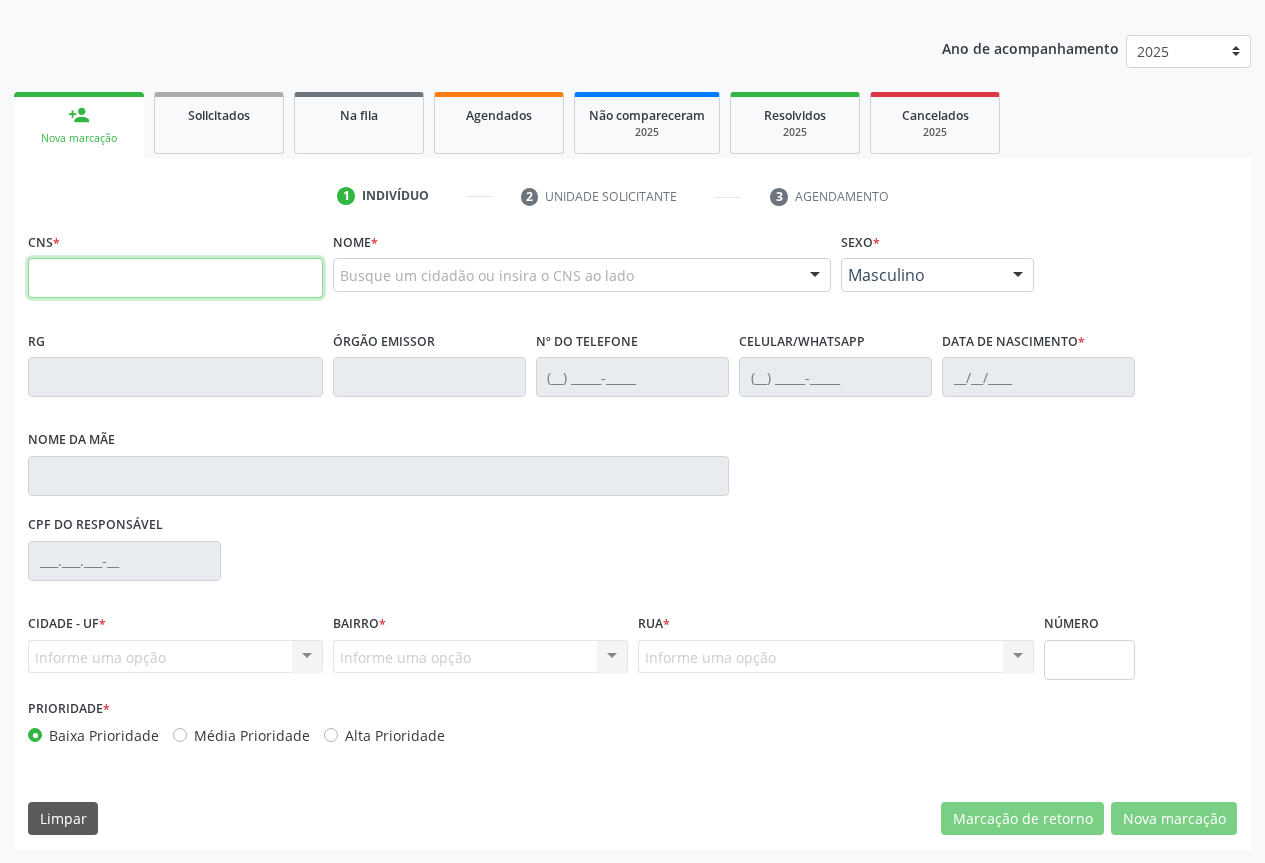 click at bounding box center [175, 278] 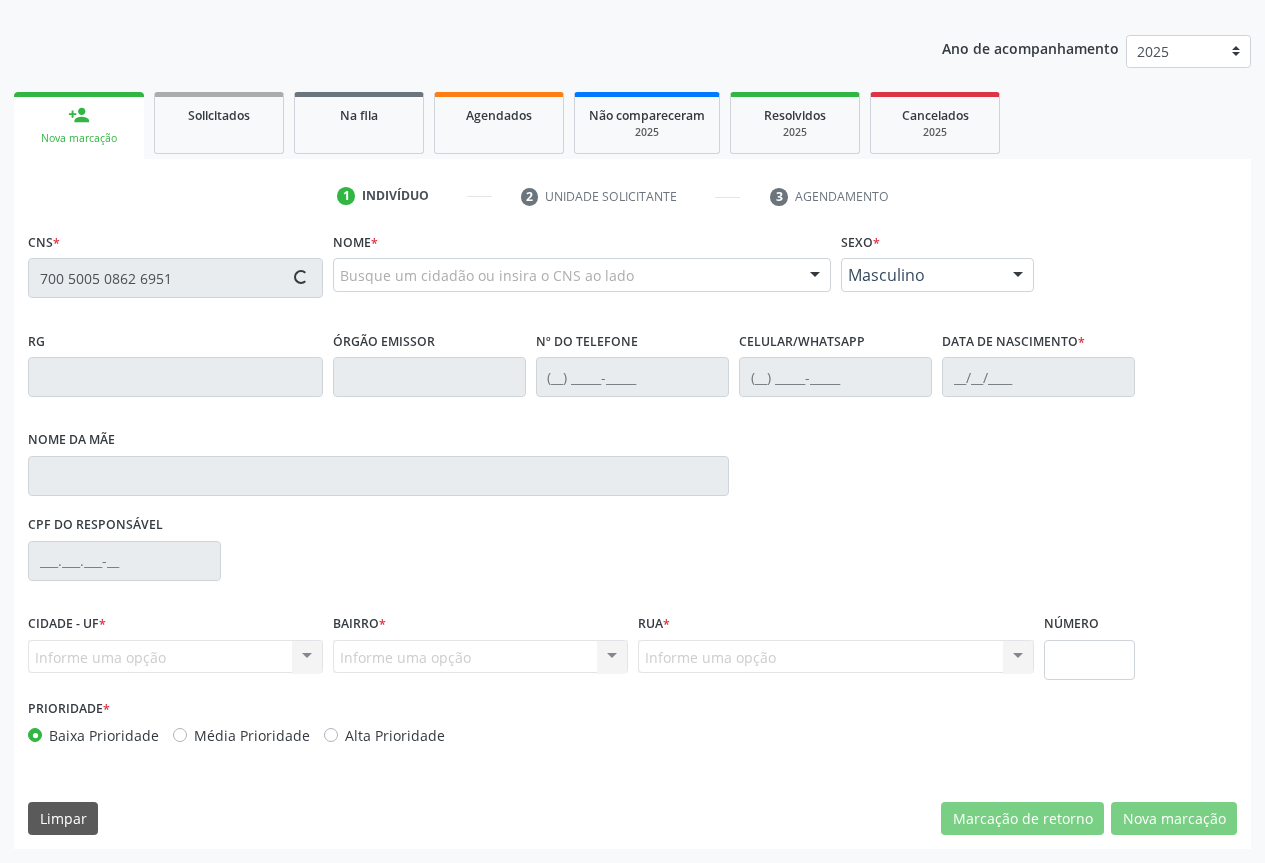 type on "700 5005 0862 6951" 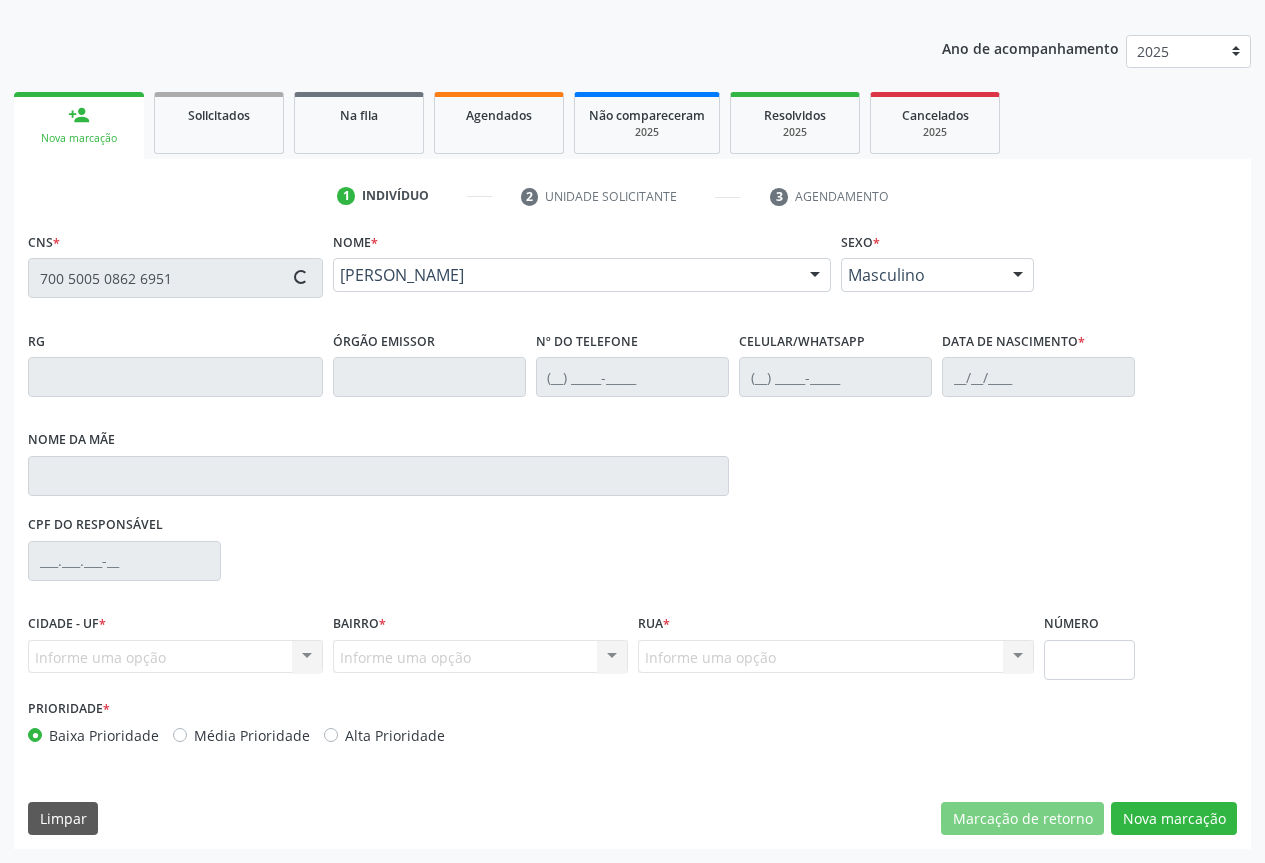 type on "1446153630" 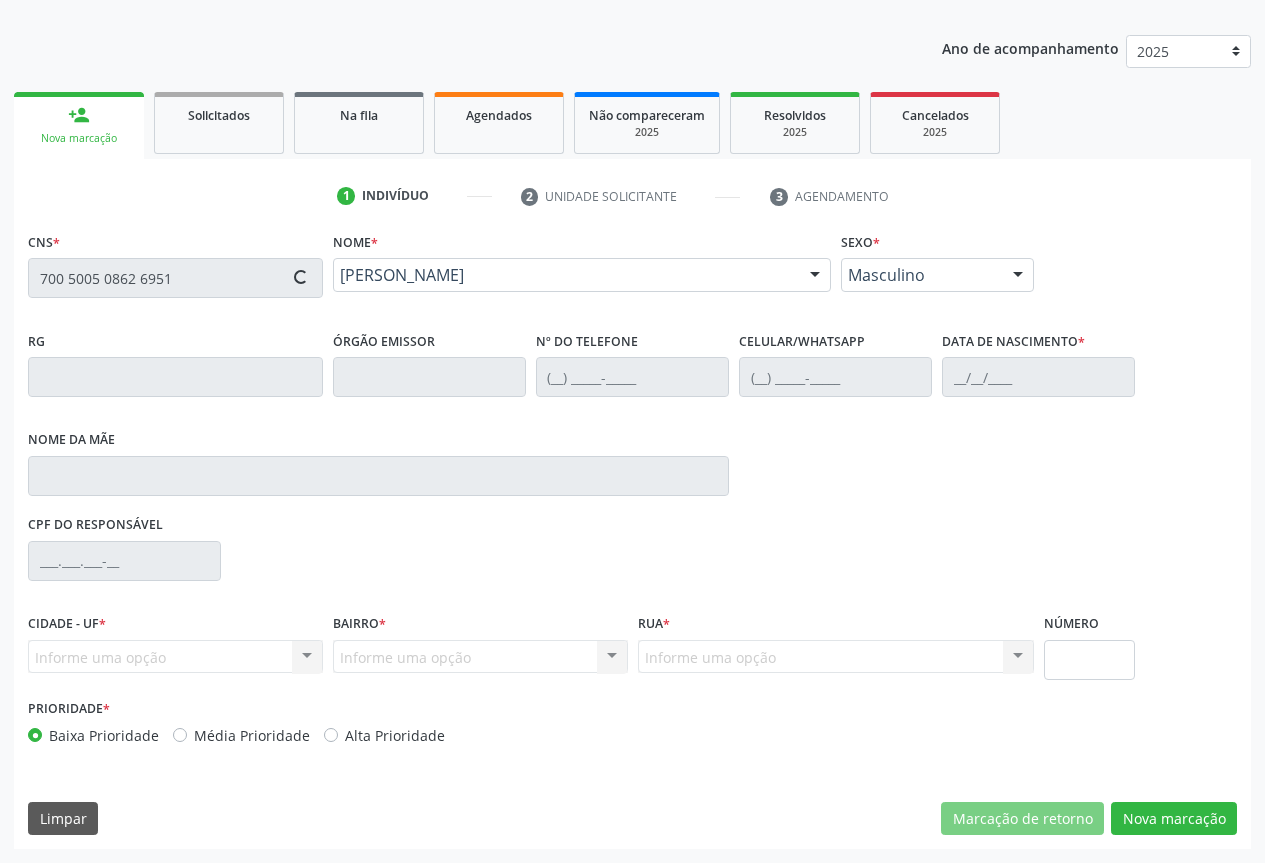 type on "(74) 99127-0871" 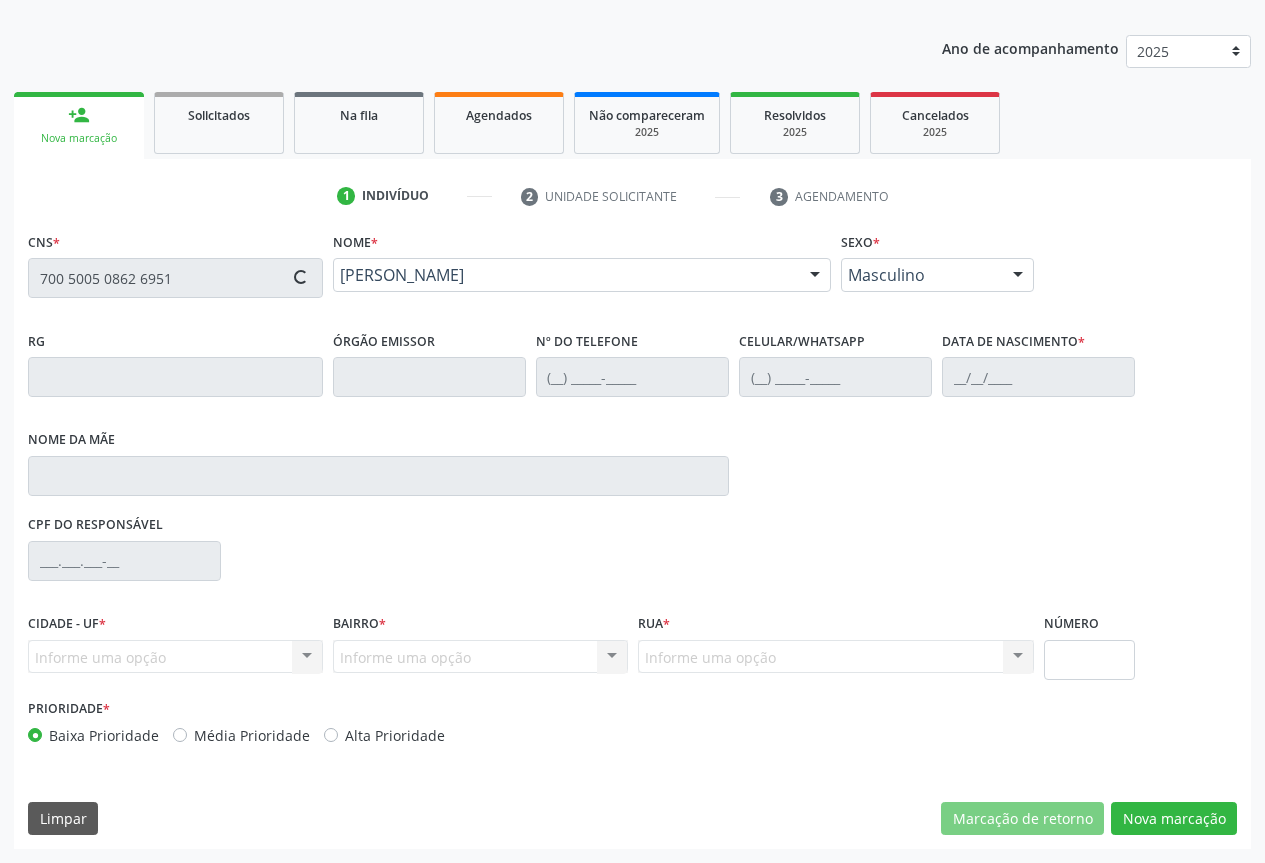 type on "(74) 99127-0871" 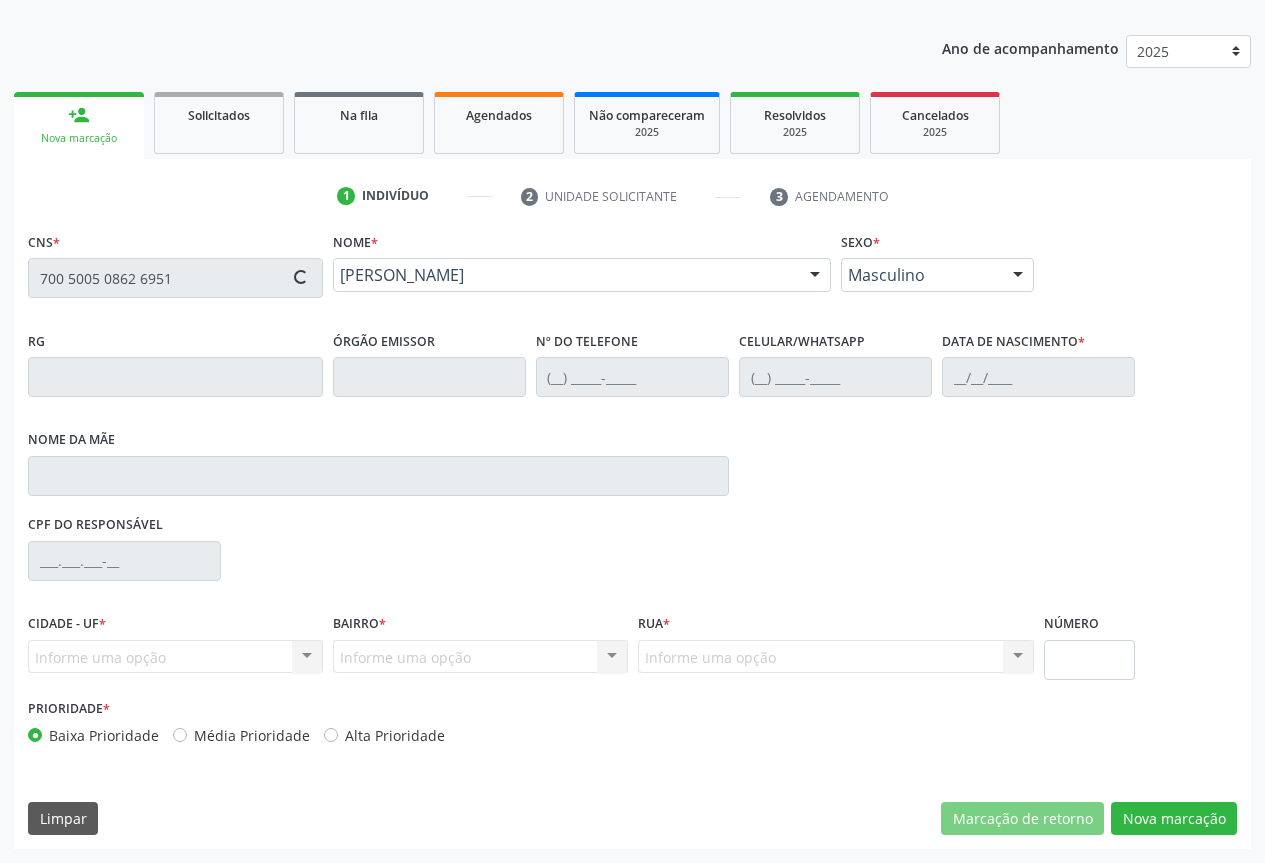 type on "06/07/1987" 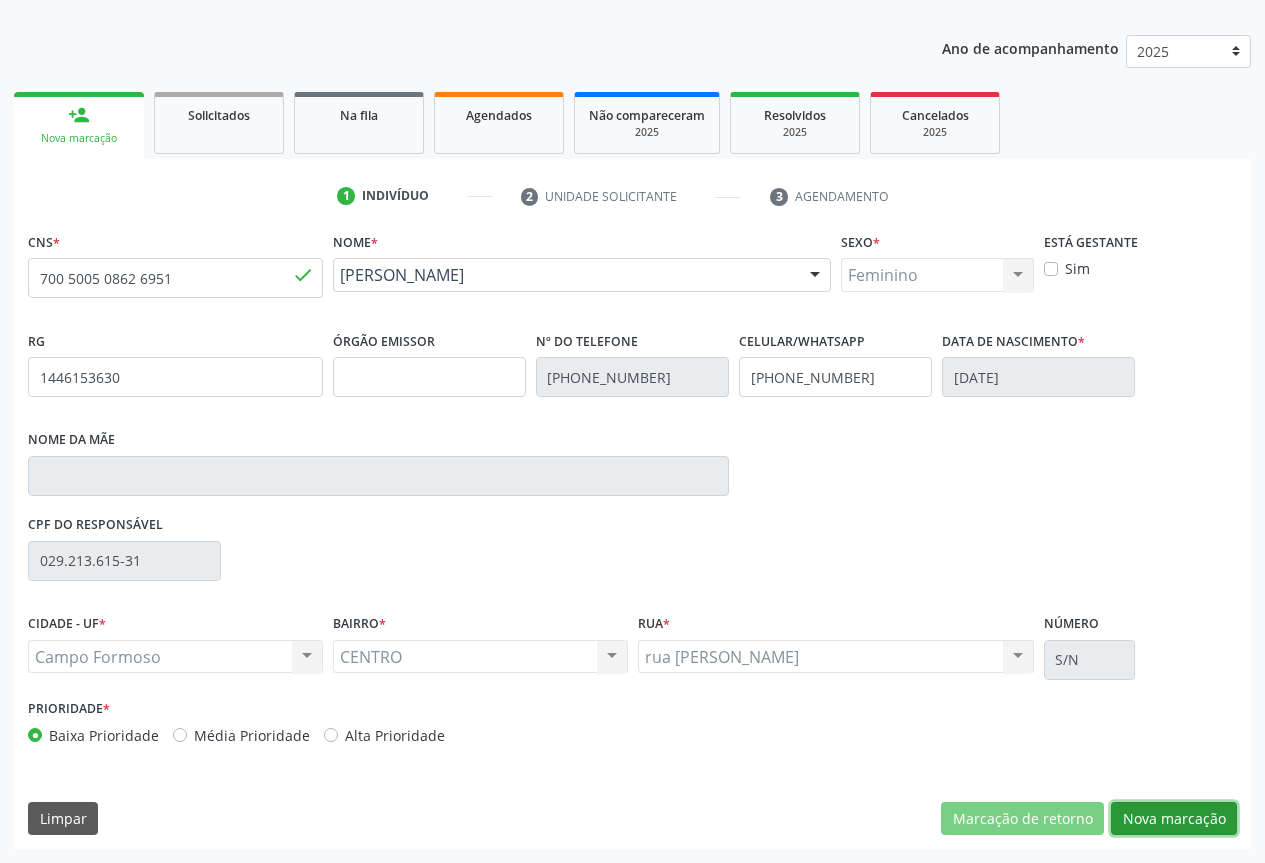 click on "Nova marcação" at bounding box center (1174, 819) 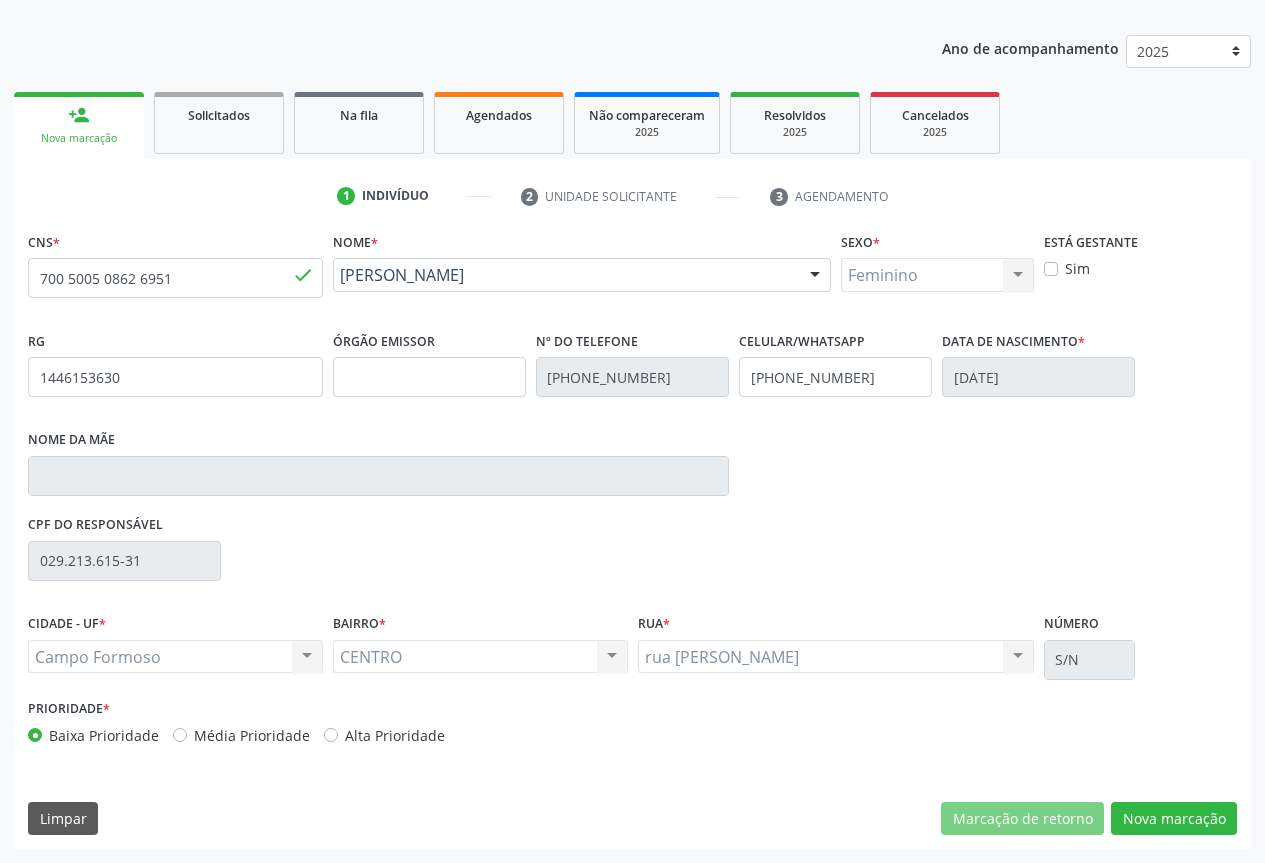 scroll, scrollTop: 43, scrollLeft: 0, axis: vertical 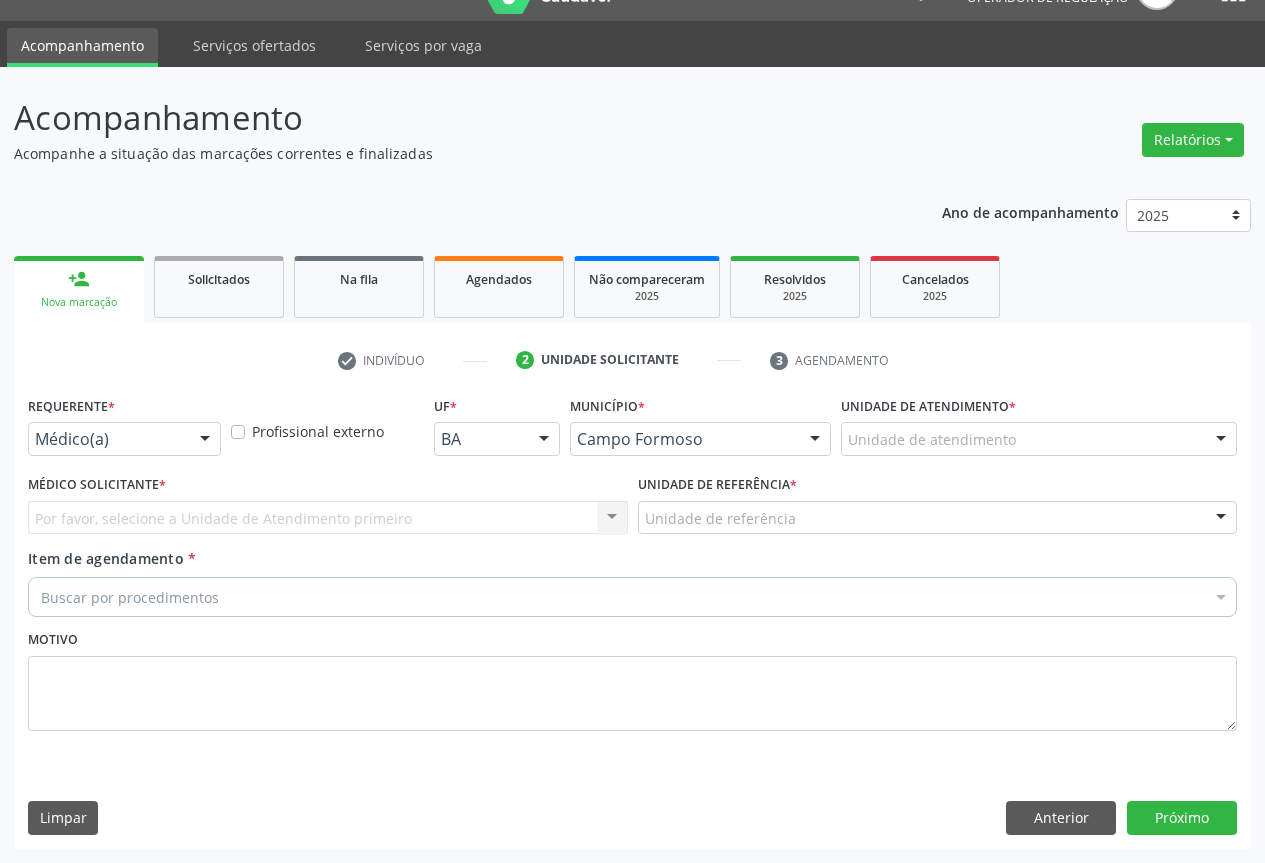 click at bounding box center [205, 440] 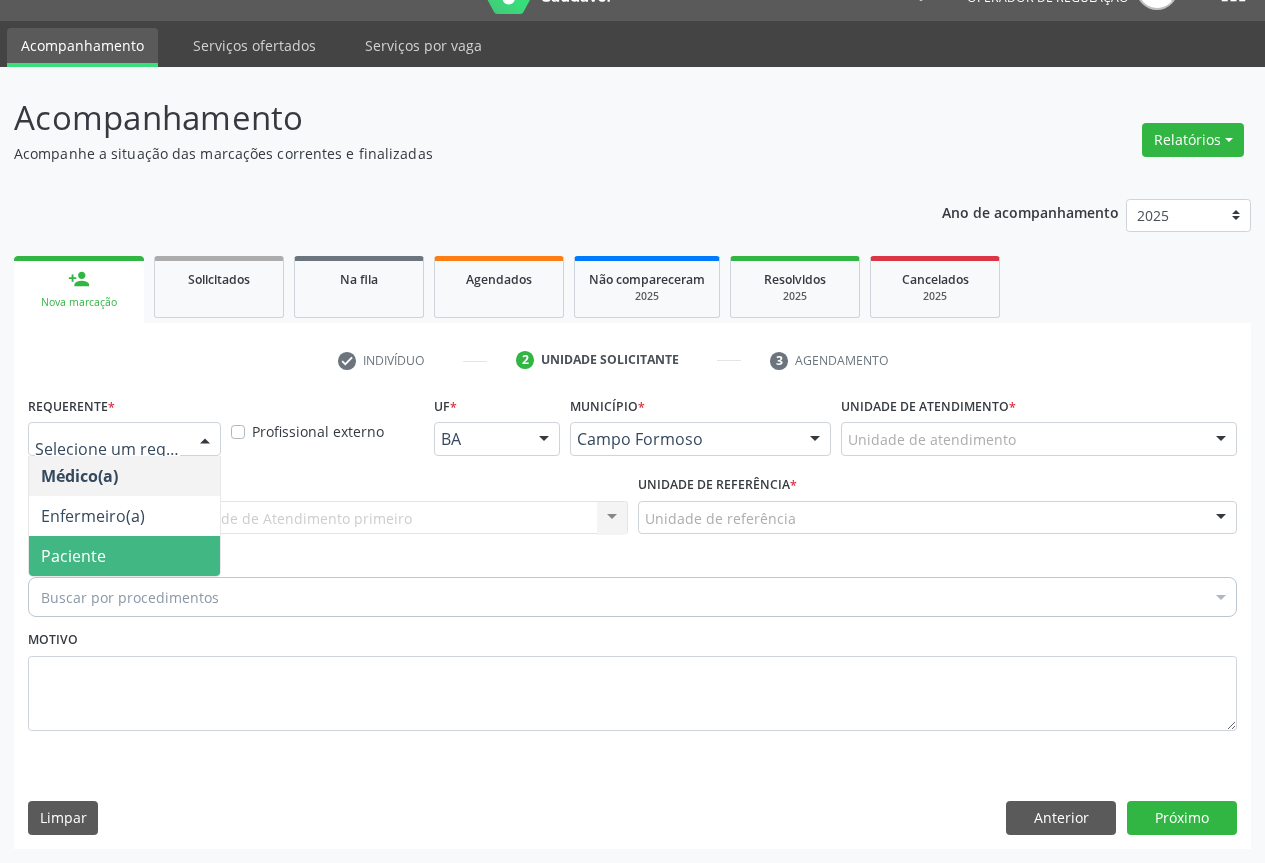 click on "Paciente" at bounding box center (73, 556) 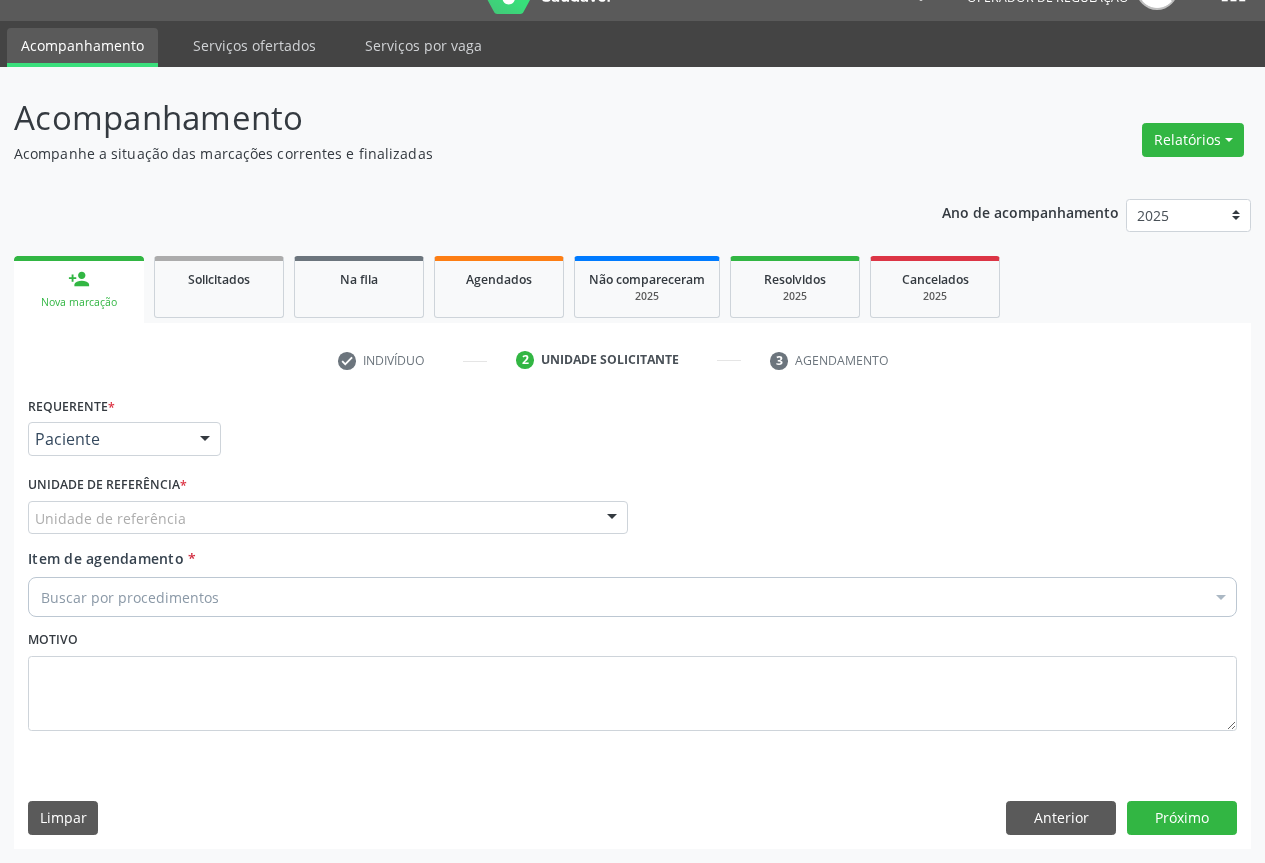 click at bounding box center [612, 519] 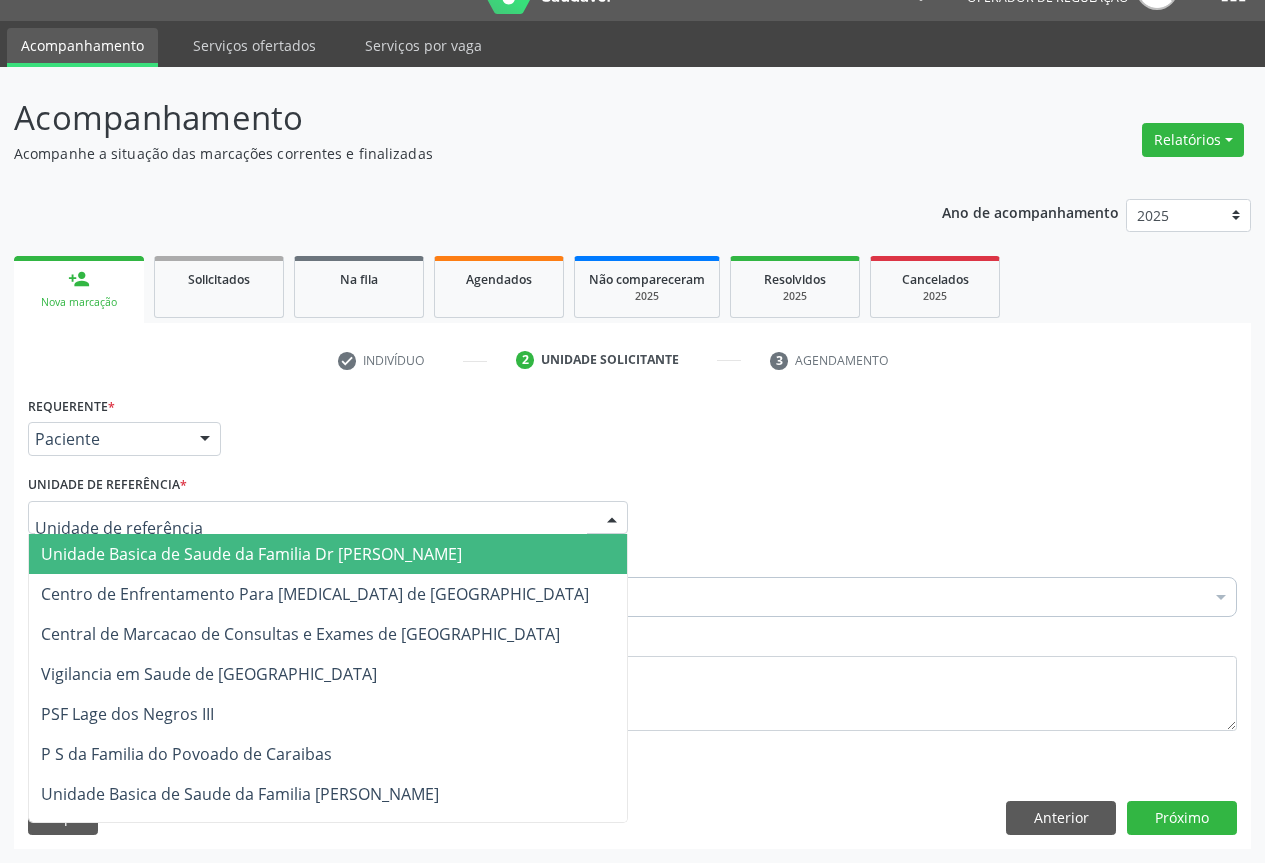 click on "Unidade Basica de Saude da Familia Dr [PERSON_NAME]" at bounding box center (251, 554) 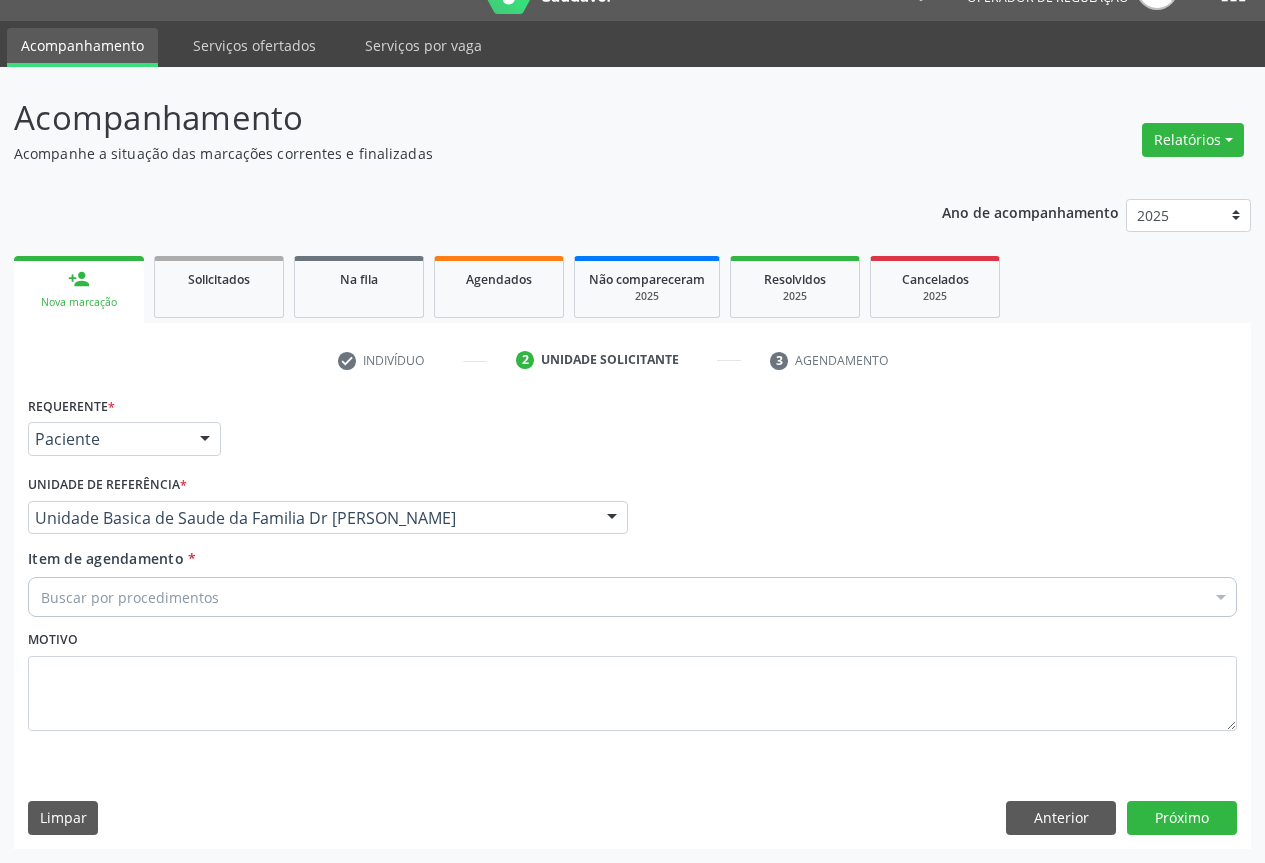 click on "Buscar por procedimentos" at bounding box center [632, 597] 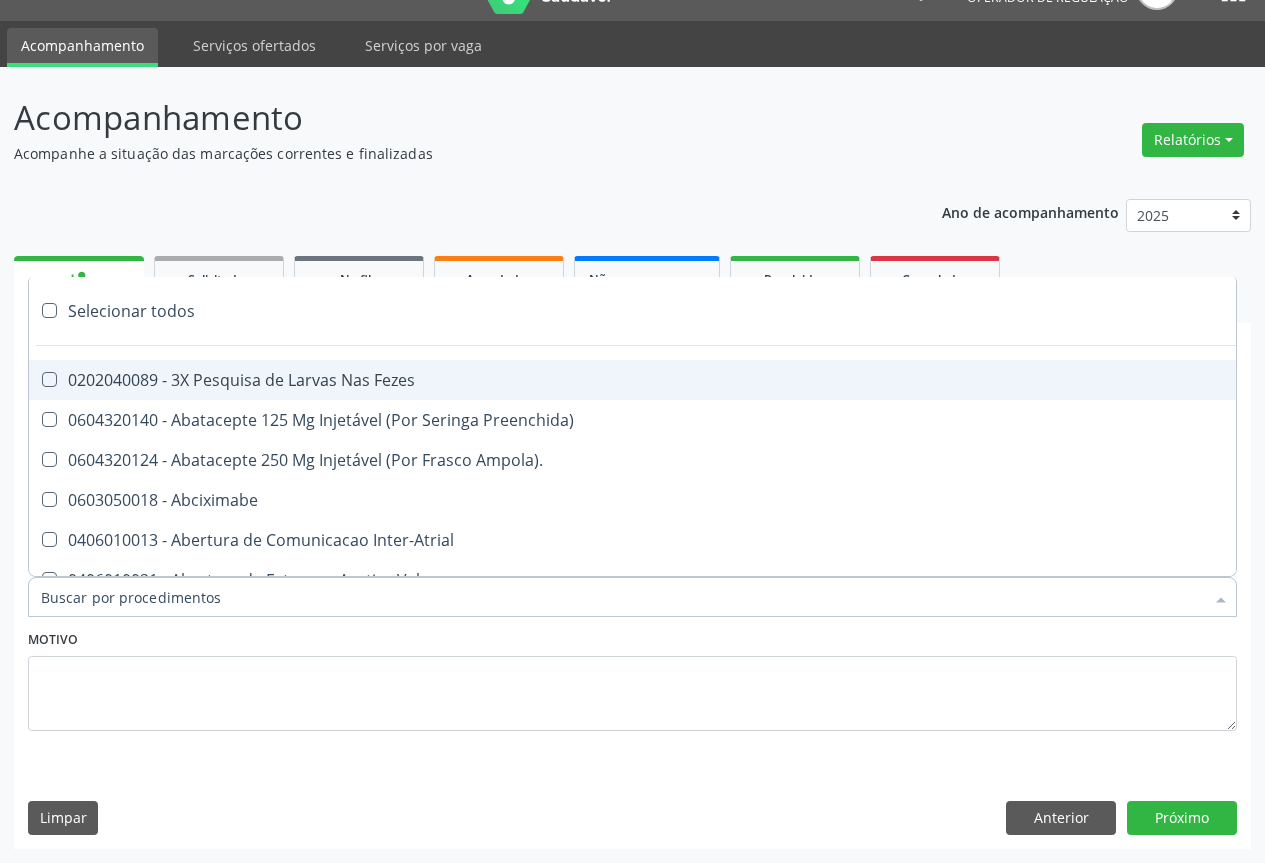 paste on "transvaginal" 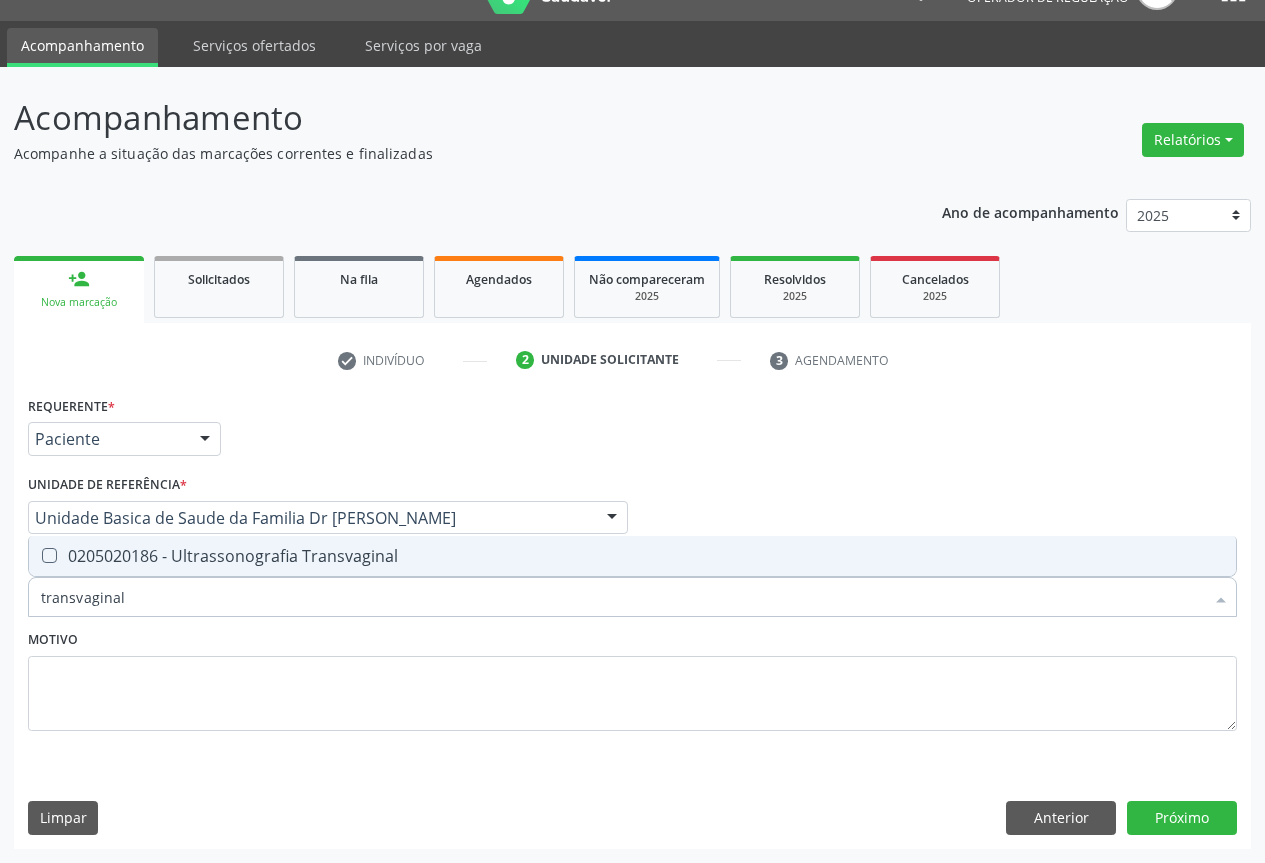 click on "0205020186 - Ultrassonografia Transvaginal" at bounding box center [632, 556] 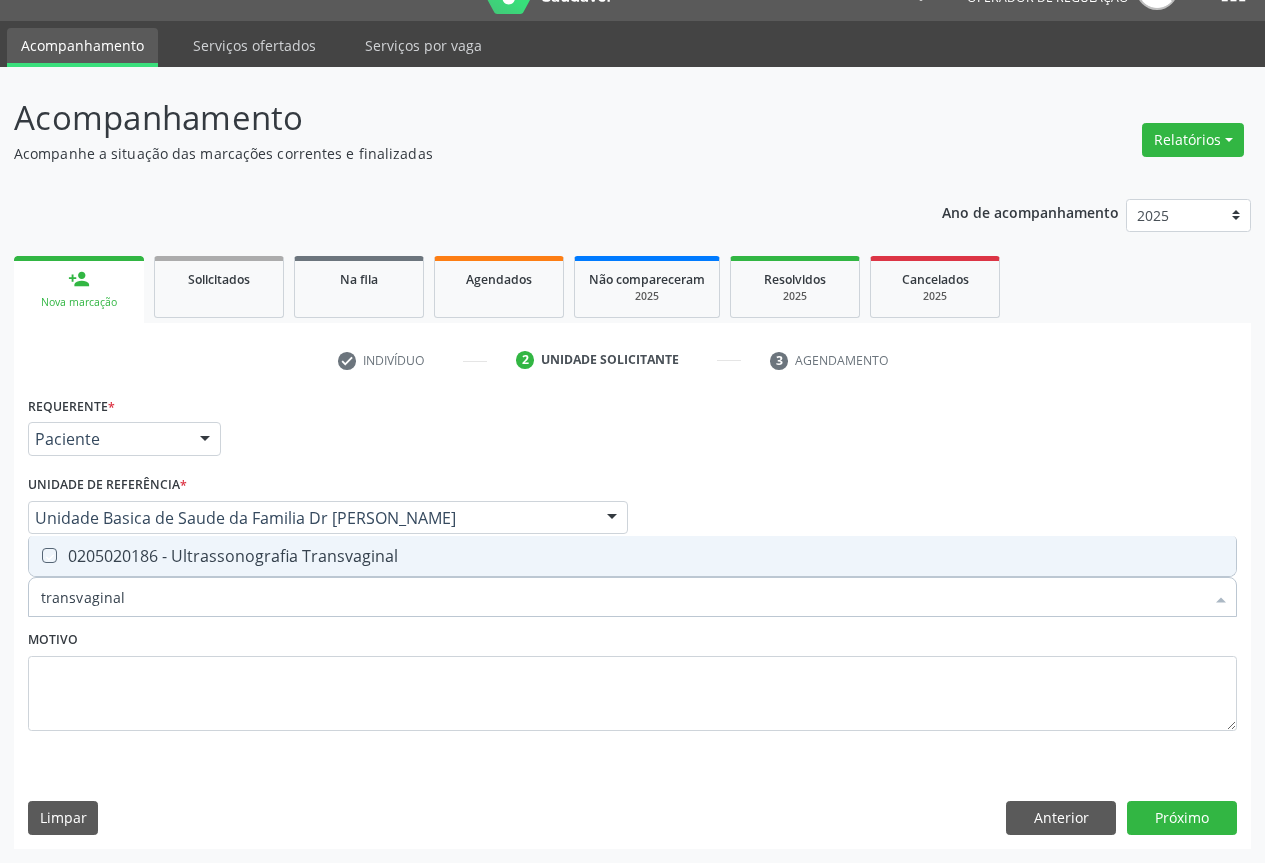 checkbox on "true" 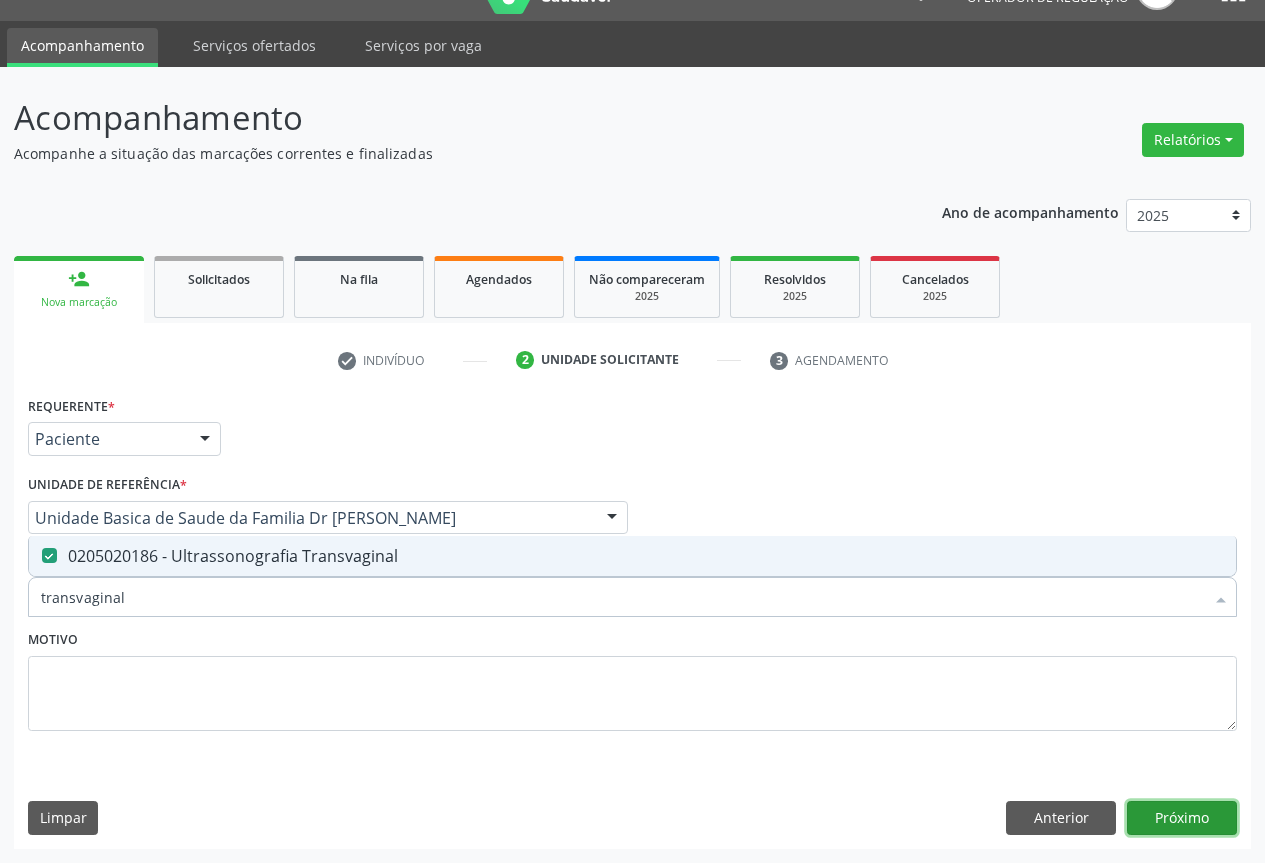click on "Próximo" at bounding box center [1182, 818] 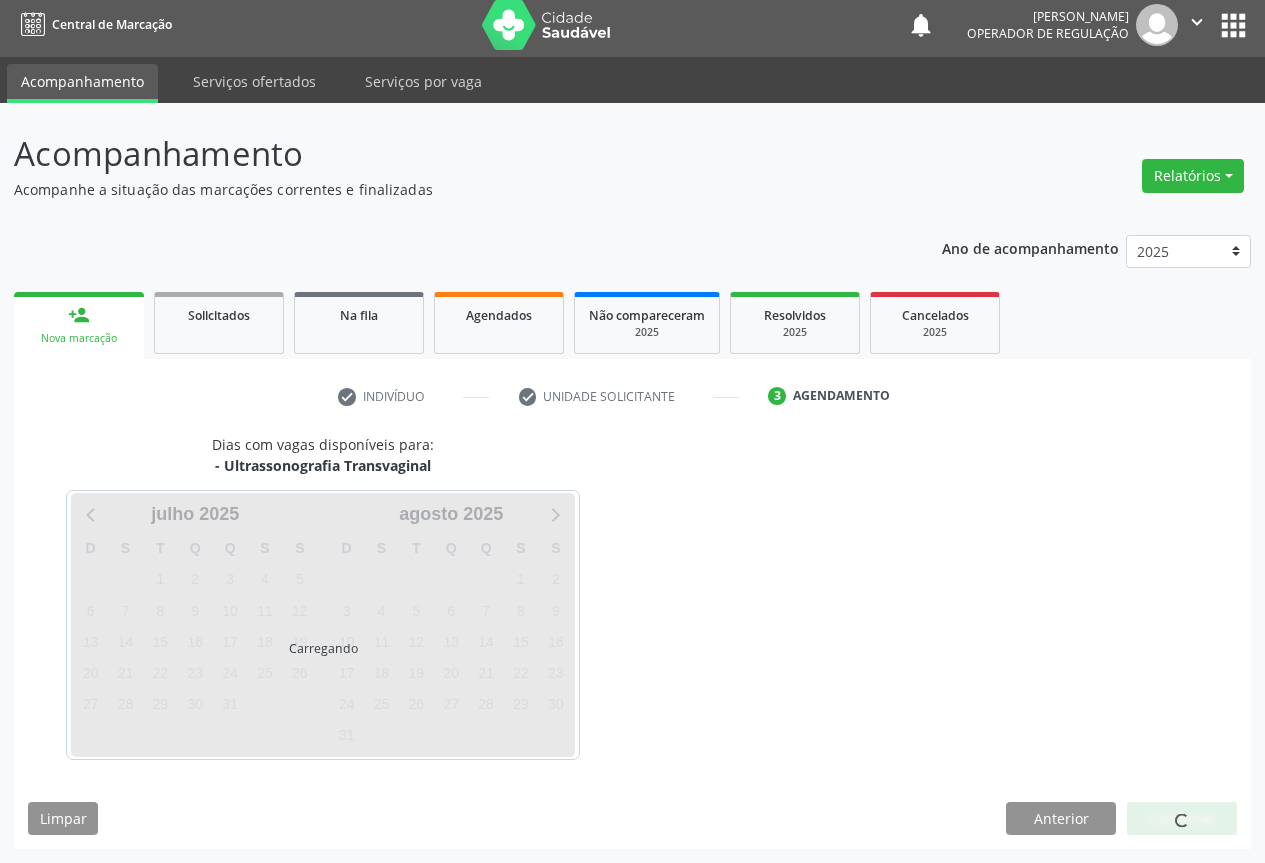 scroll, scrollTop: 7, scrollLeft: 0, axis: vertical 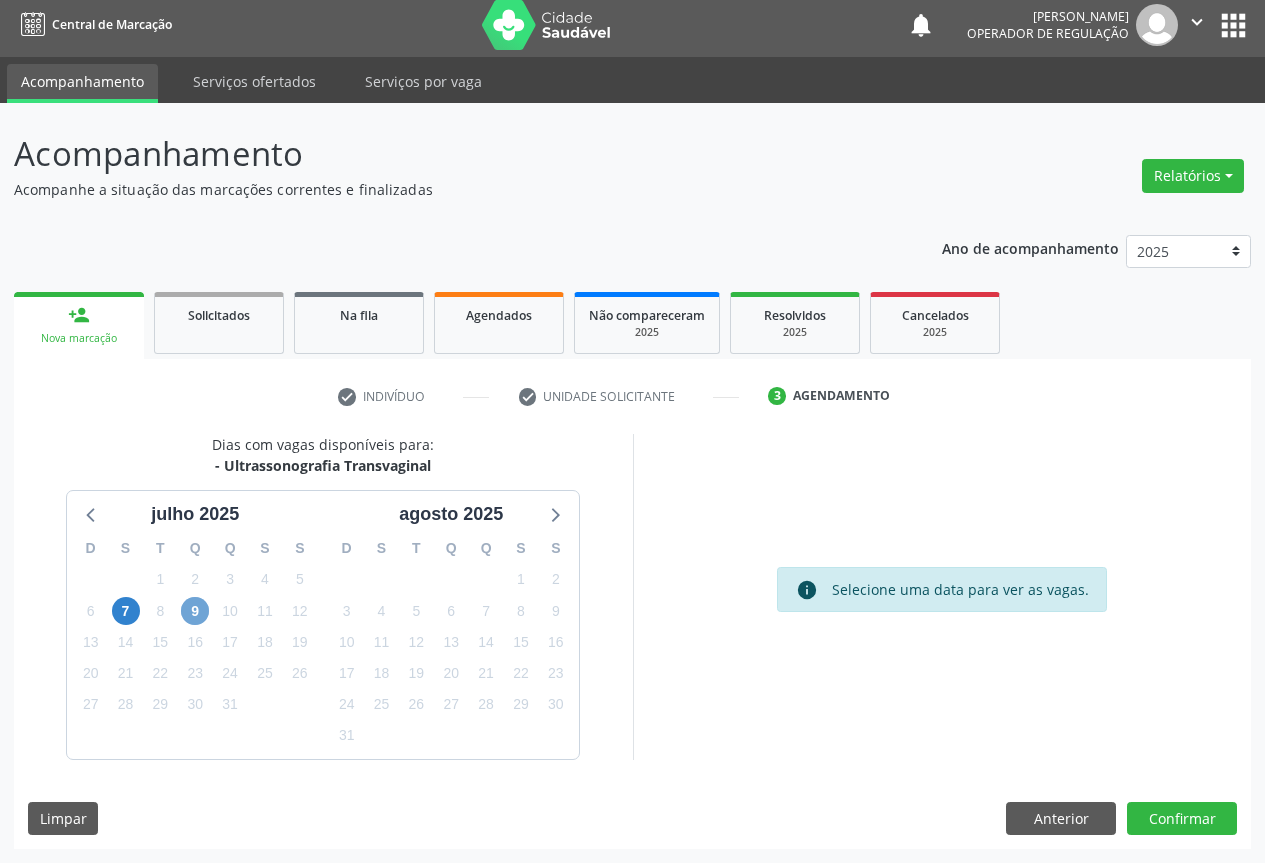 click on "9" at bounding box center (195, 611) 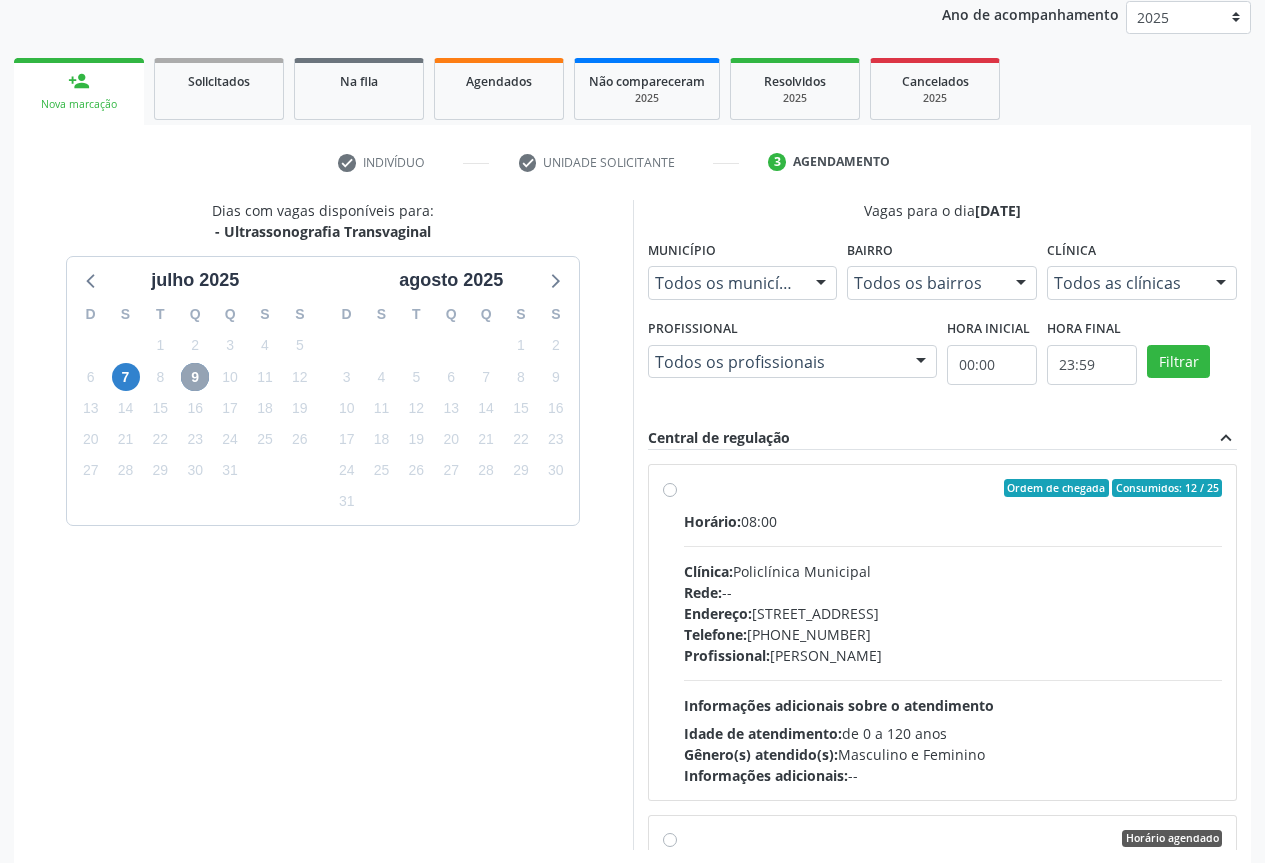 scroll, scrollTop: 323, scrollLeft: 0, axis: vertical 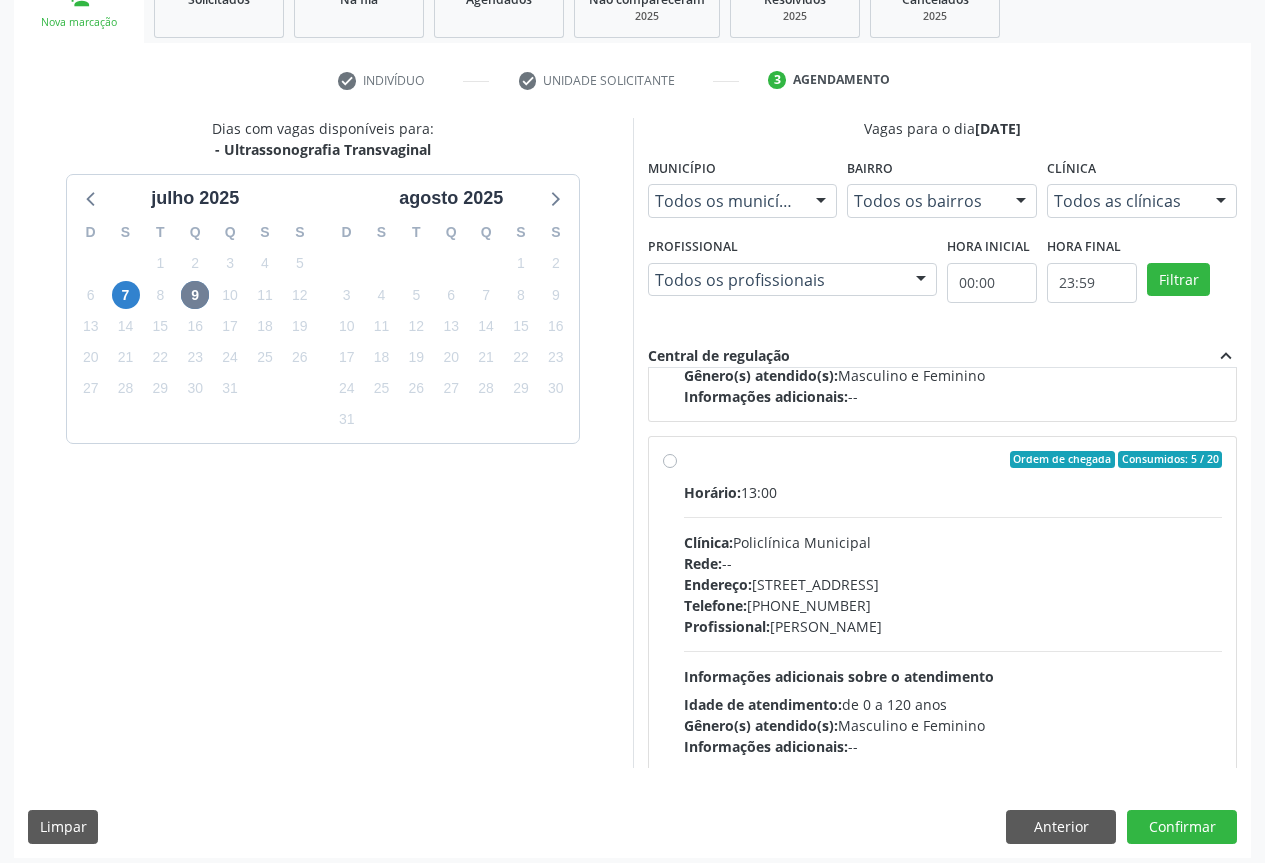 click on "Ordem de chegada
Consumidos: 5 / 20
Horário:   13:00
Clínica:  Policlínica Municipal
Rede:
--
Endereço:   Predio, nº 386, Centro, Campo Formoso - BA
Telefone:   (74) 6451312
Profissional:
Orlindo Carvalho dos Santos
Informações adicionais sobre o atendimento
Idade de atendimento:
de 0 a 120 anos
Gênero(s) atendido(s):
Masculino e Feminino
Informações adicionais:
--" at bounding box center (953, 604) 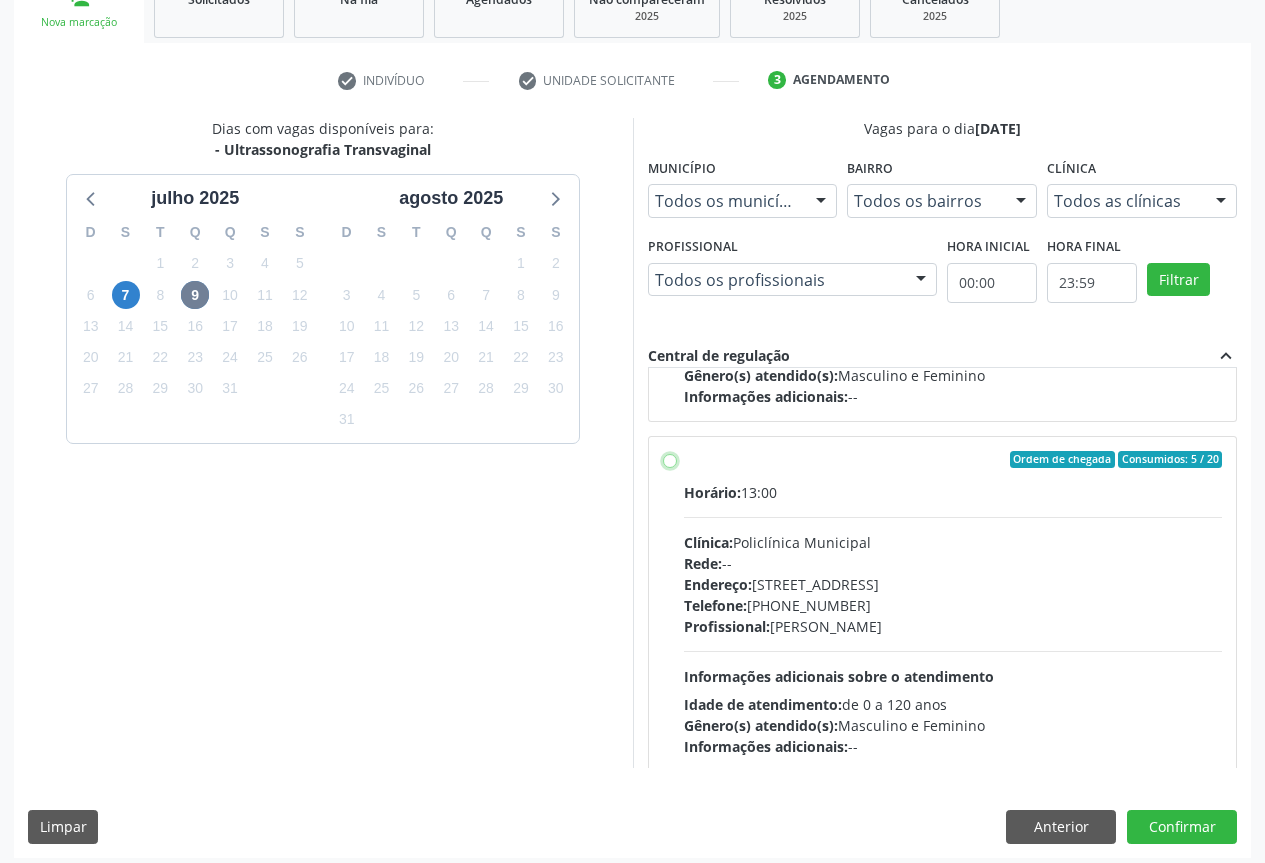 click on "Ordem de chegada
Consumidos: 5 / 20
Horário:   13:00
Clínica:  Policlínica Municipal
Rede:
--
Endereço:   Predio, nº 386, Centro, Campo Formoso - BA
Telefone:   (74) 6451312
Profissional:
Orlindo Carvalho dos Santos
Informações adicionais sobre o atendimento
Idade de atendimento:
de 0 a 120 anos
Gênero(s) atendido(s):
Masculino e Feminino
Informações adicionais:
--" at bounding box center [670, 460] 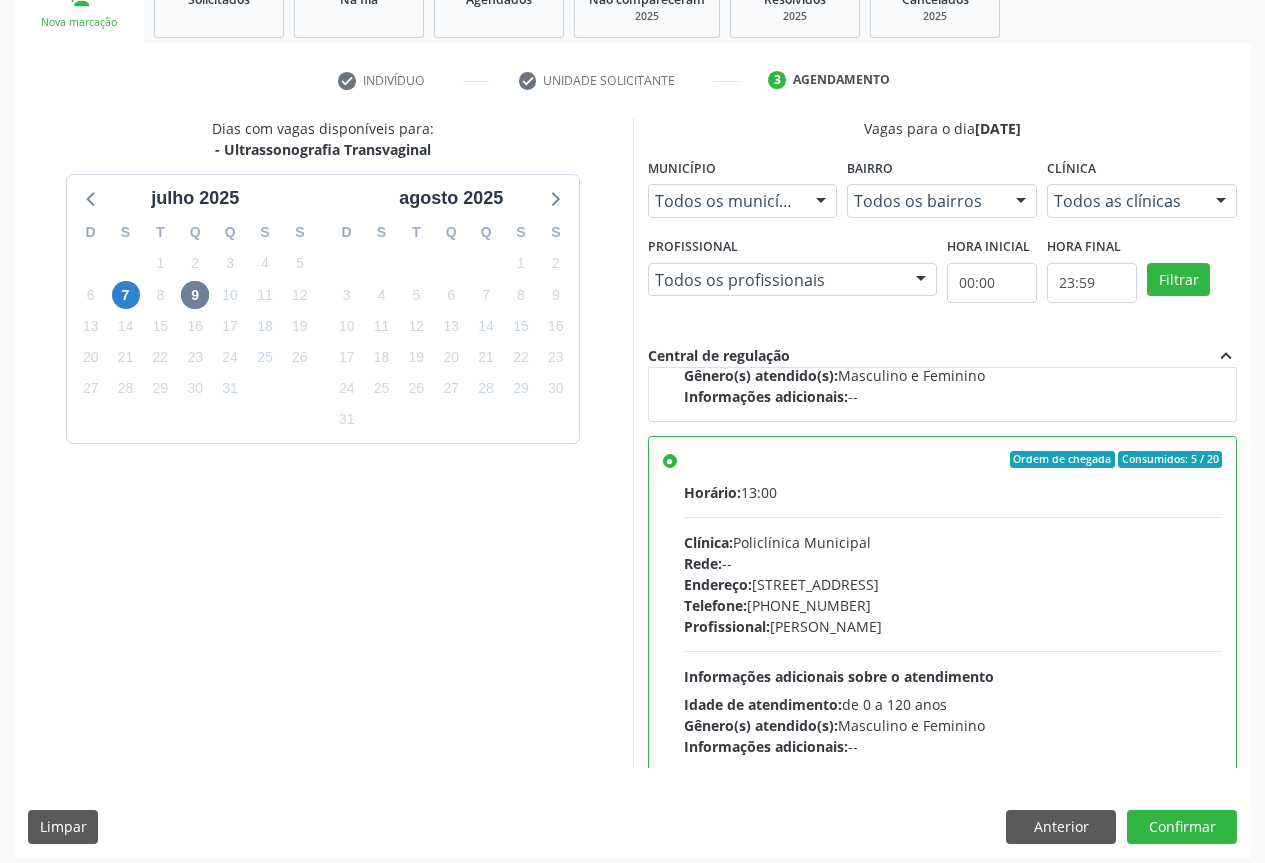 click on "Anterior
Confirmar" at bounding box center (1121, 827) 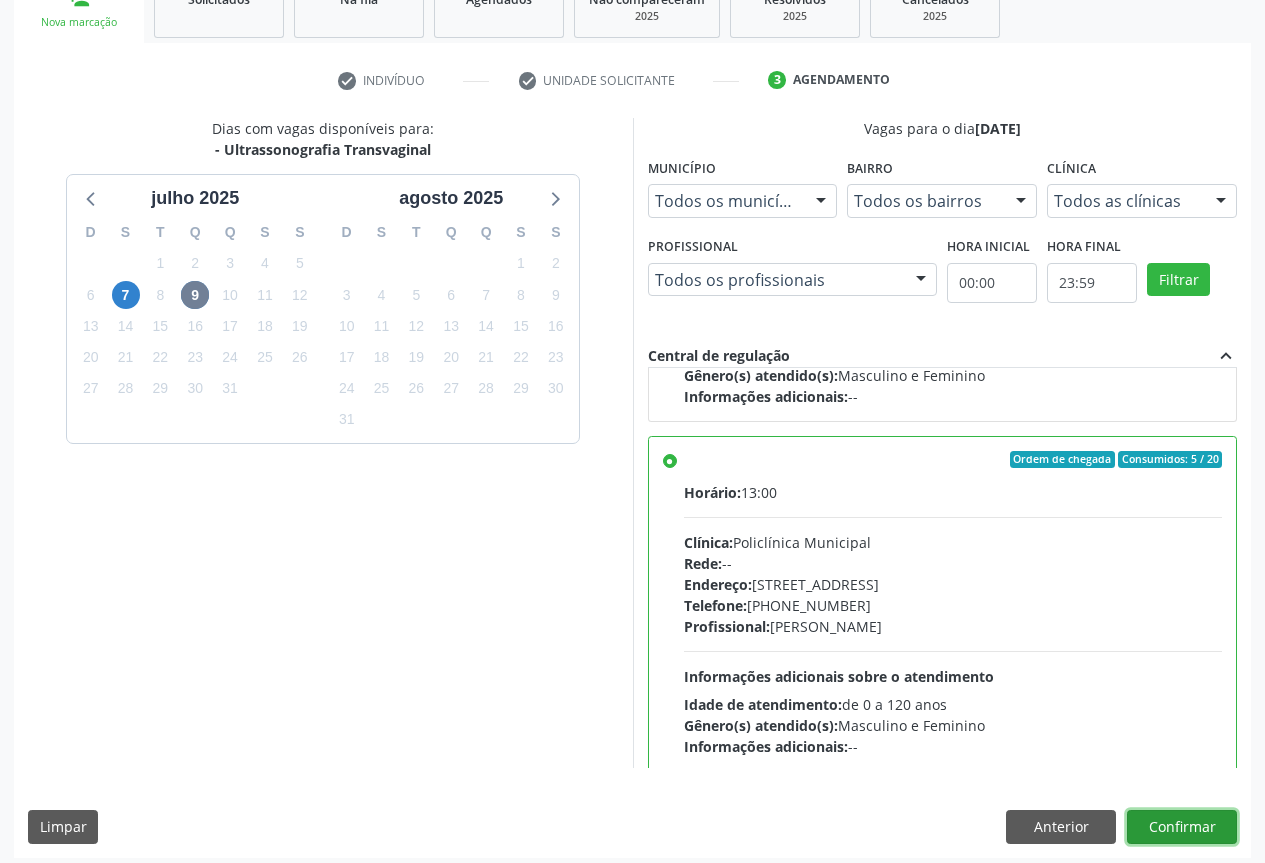 click on "Confirmar" at bounding box center [1182, 827] 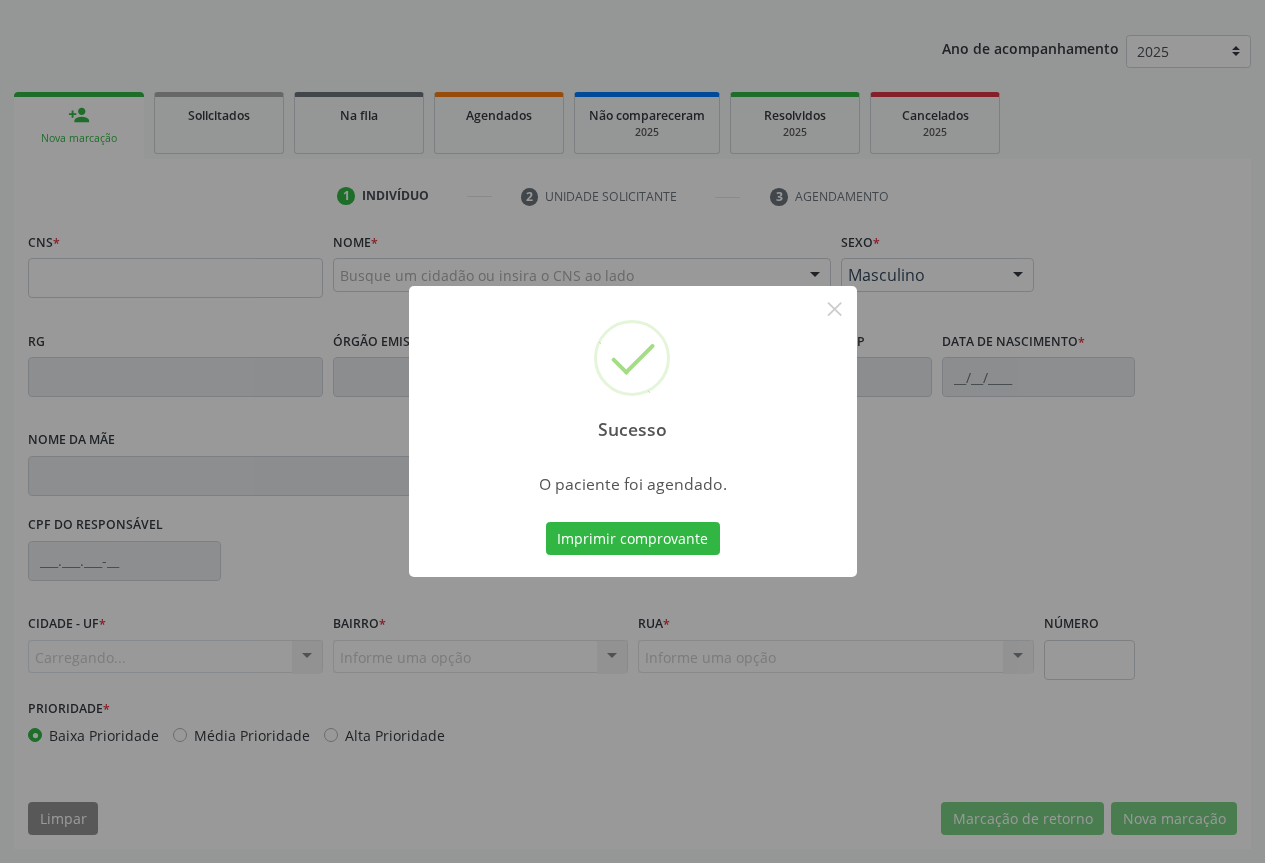 scroll, scrollTop: 207, scrollLeft: 0, axis: vertical 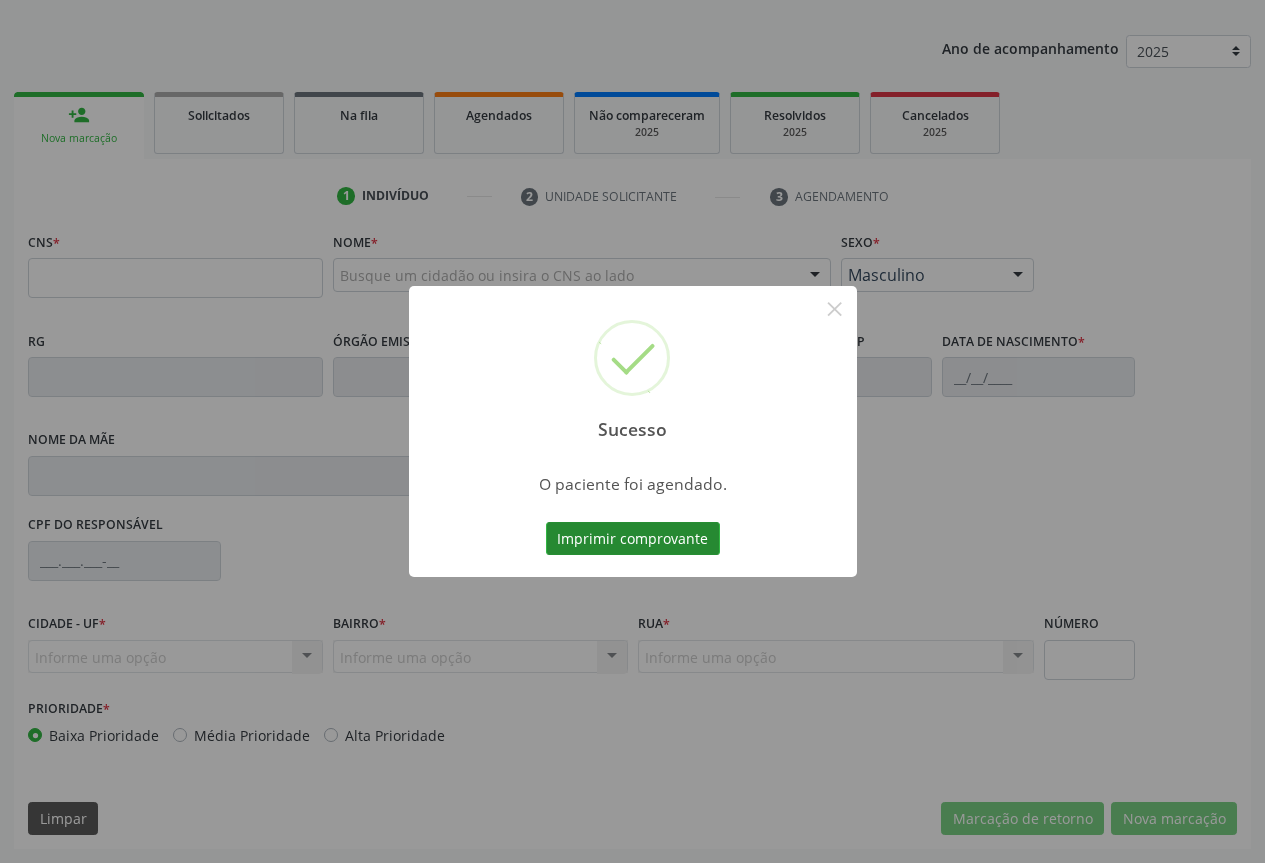 click on "Imprimir comprovante" at bounding box center [633, 539] 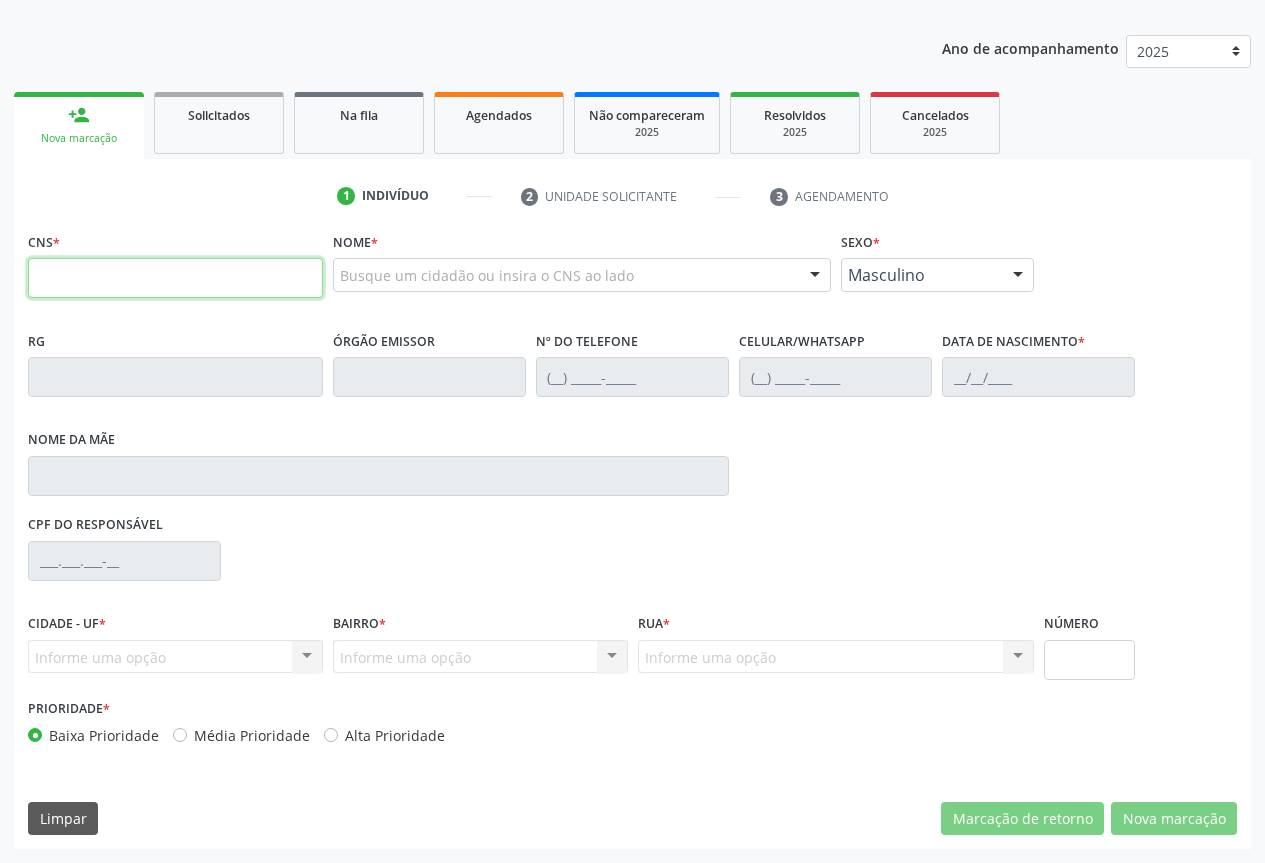 click at bounding box center (175, 278) 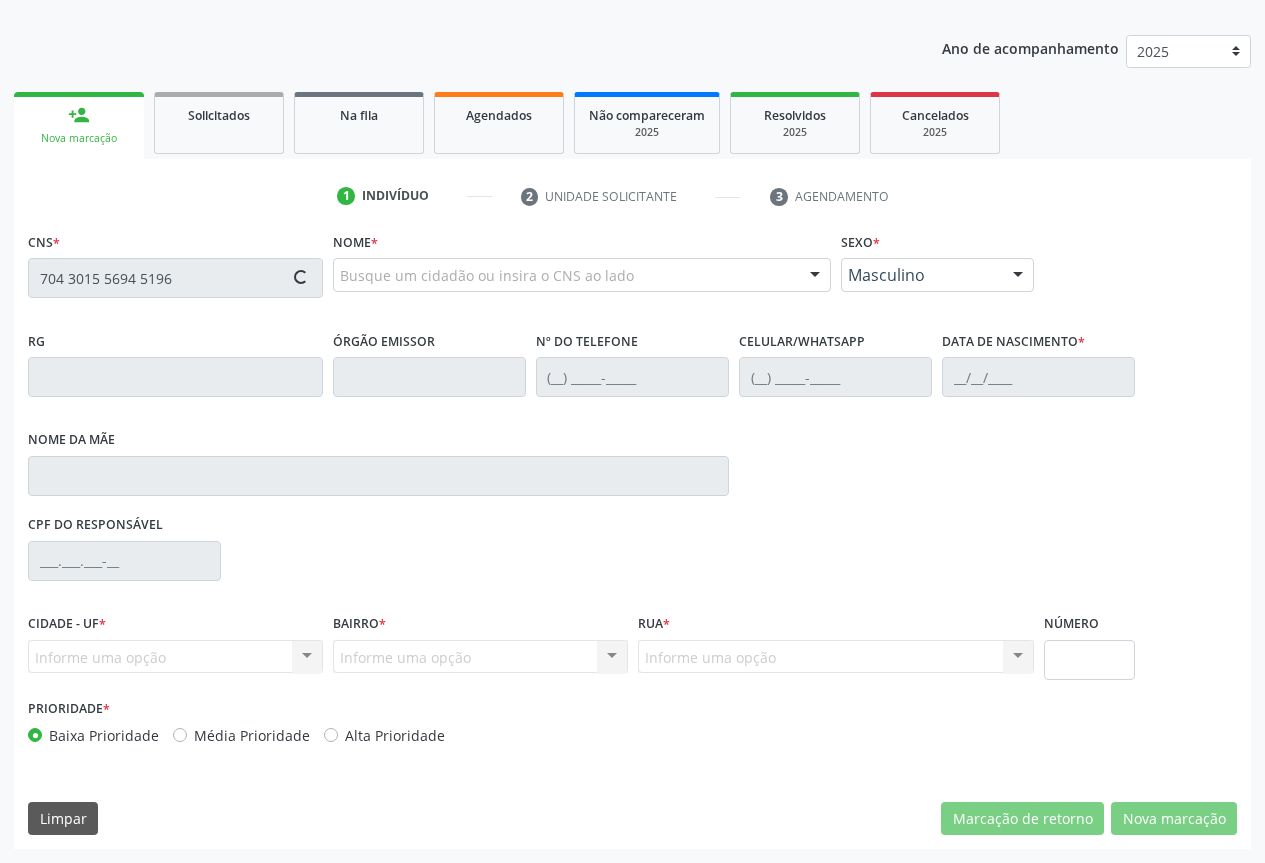 type on "704 3015 5694 5196" 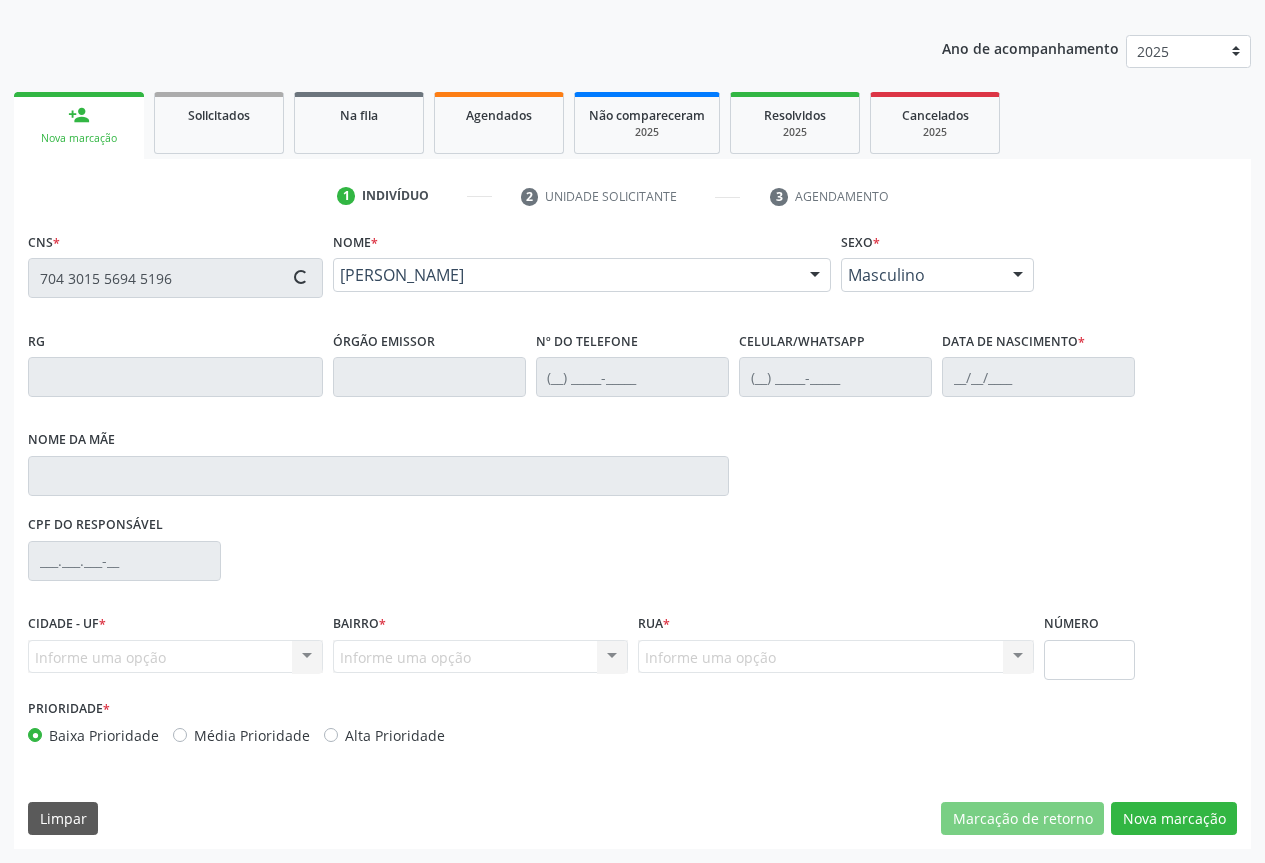 type on "(71) 9637-7868" 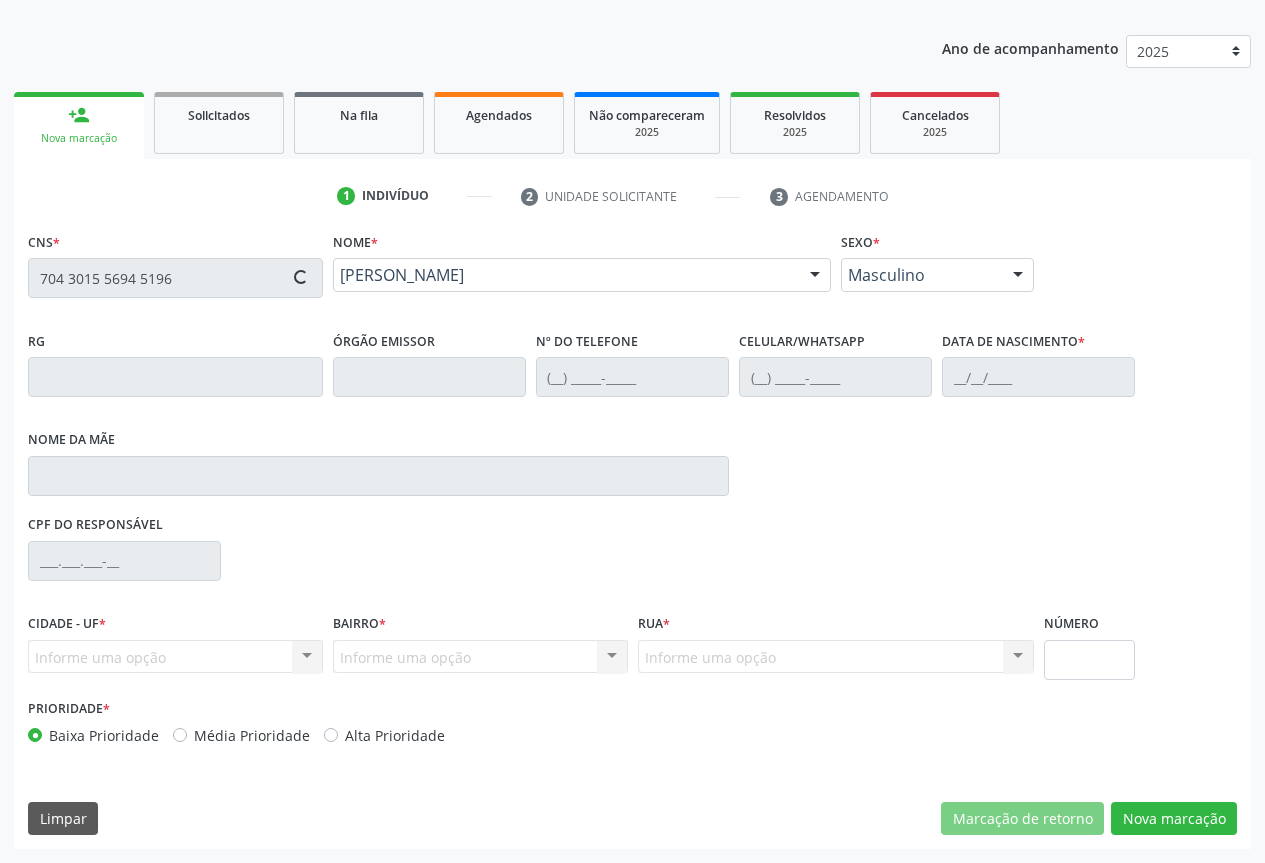 type on "(71) 9637-7868" 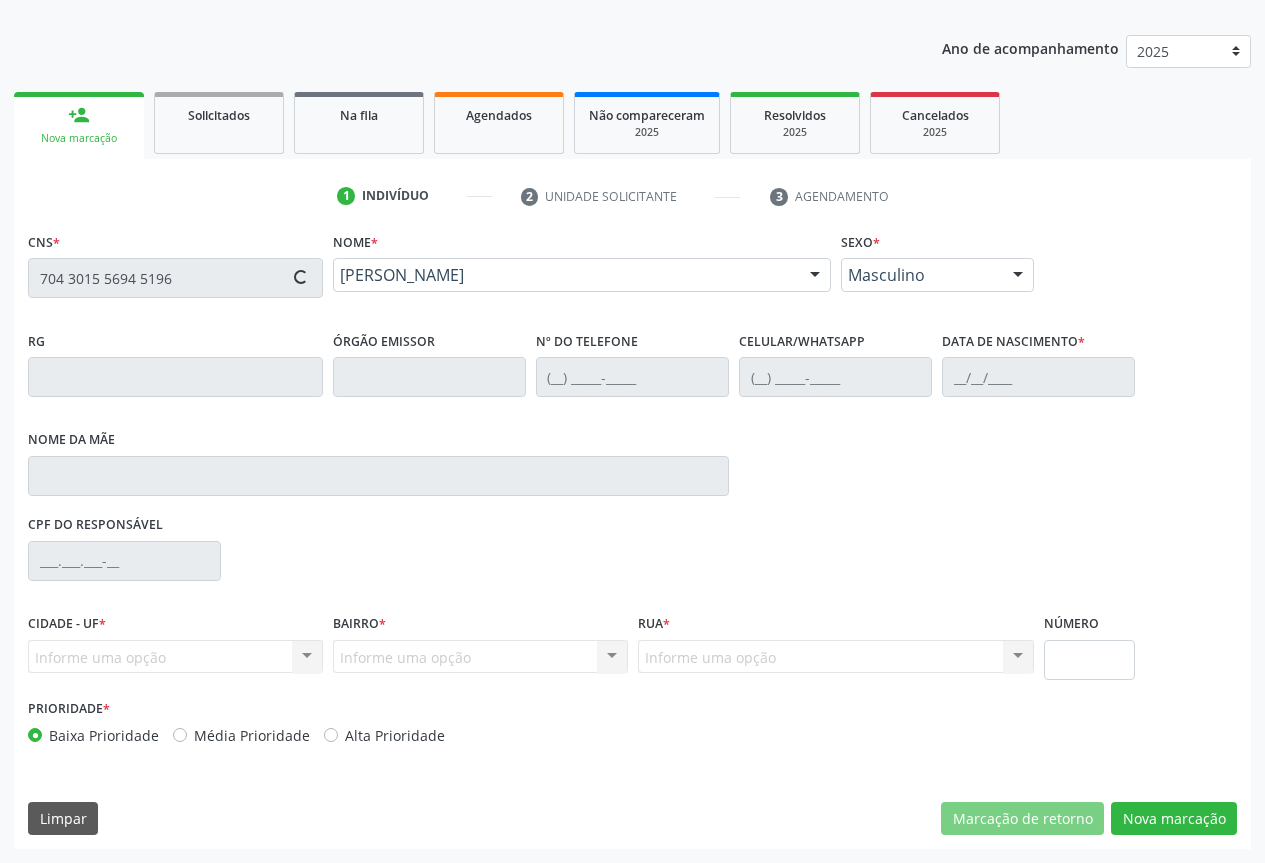 type on "03/02/1965" 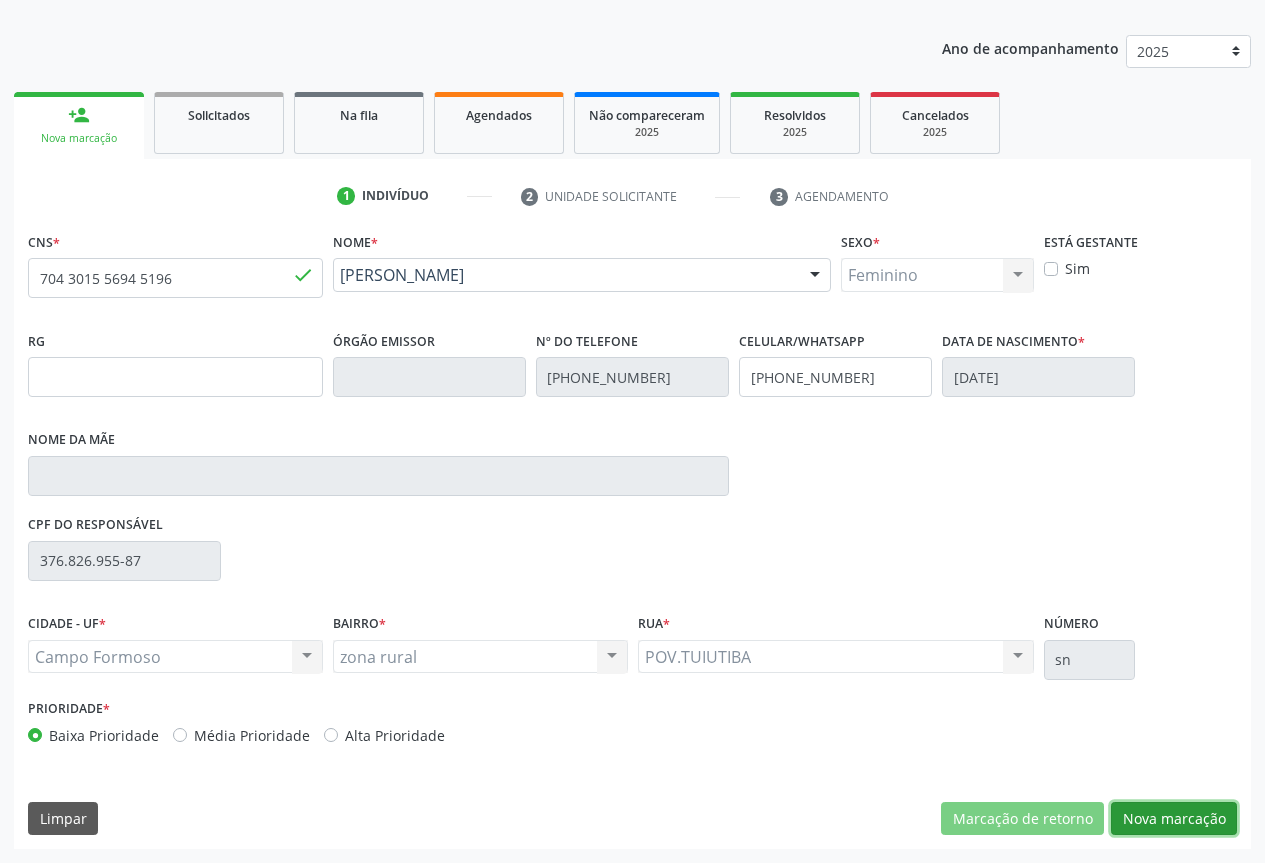 click on "Nova marcação" at bounding box center (1174, 819) 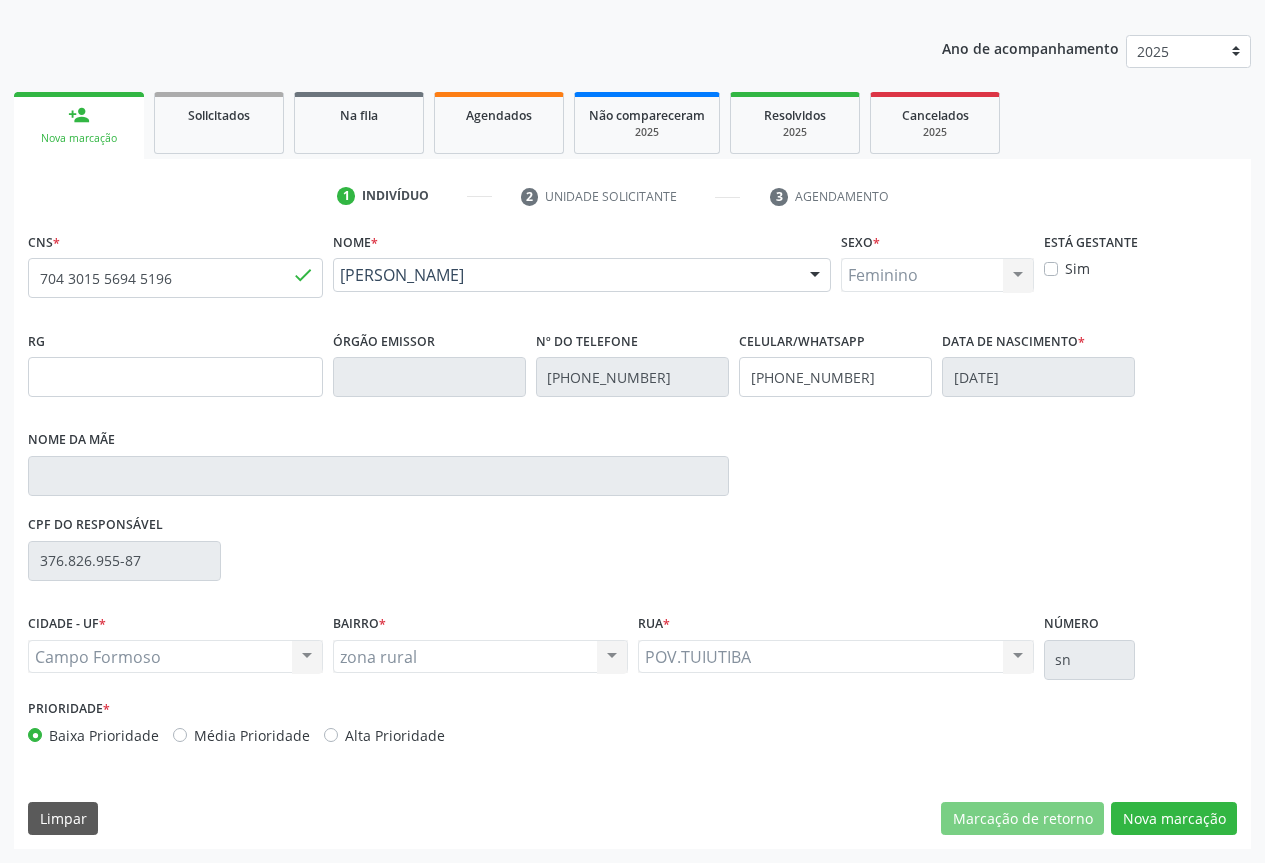scroll, scrollTop: 43, scrollLeft: 0, axis: vertical 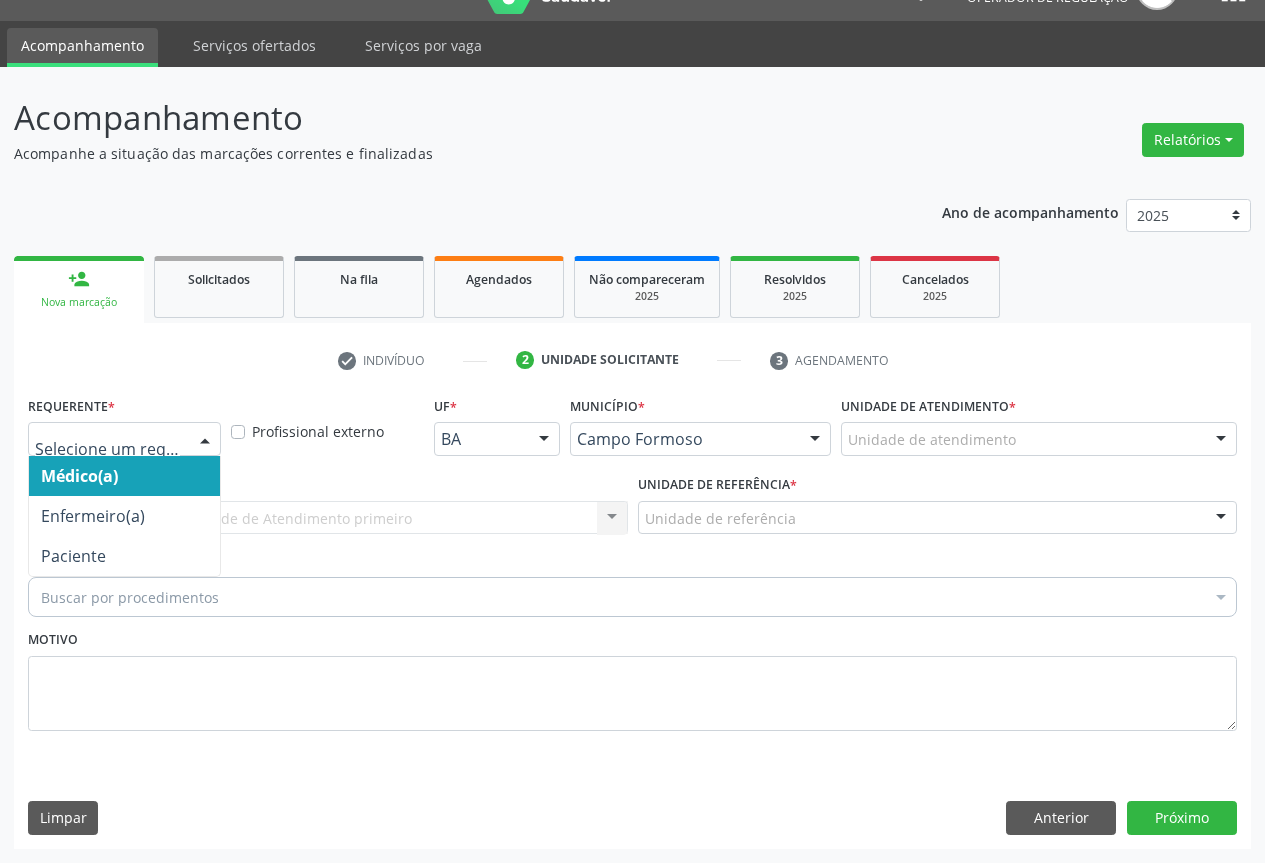 click at bounding box center [205, 440] 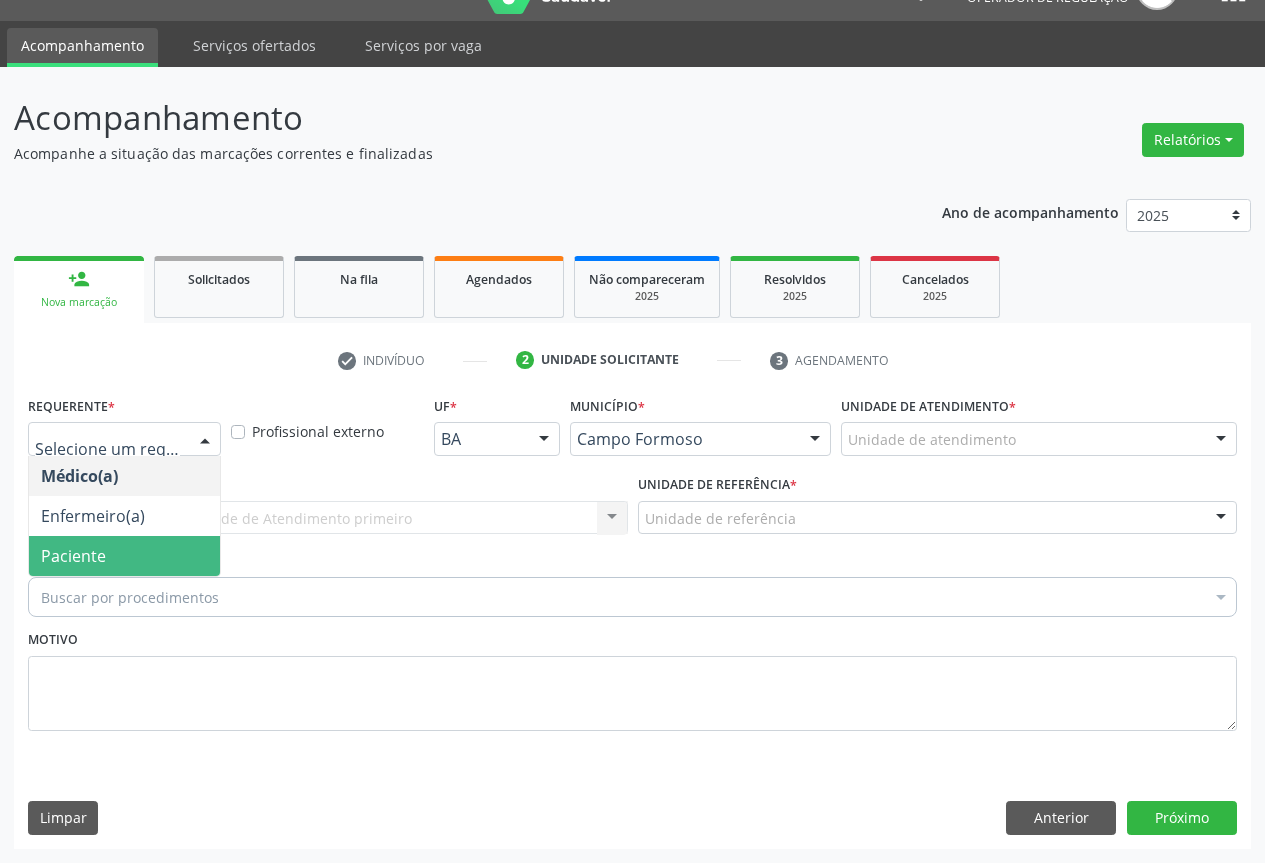click on "Paciente" at bounding box center [73, 556] 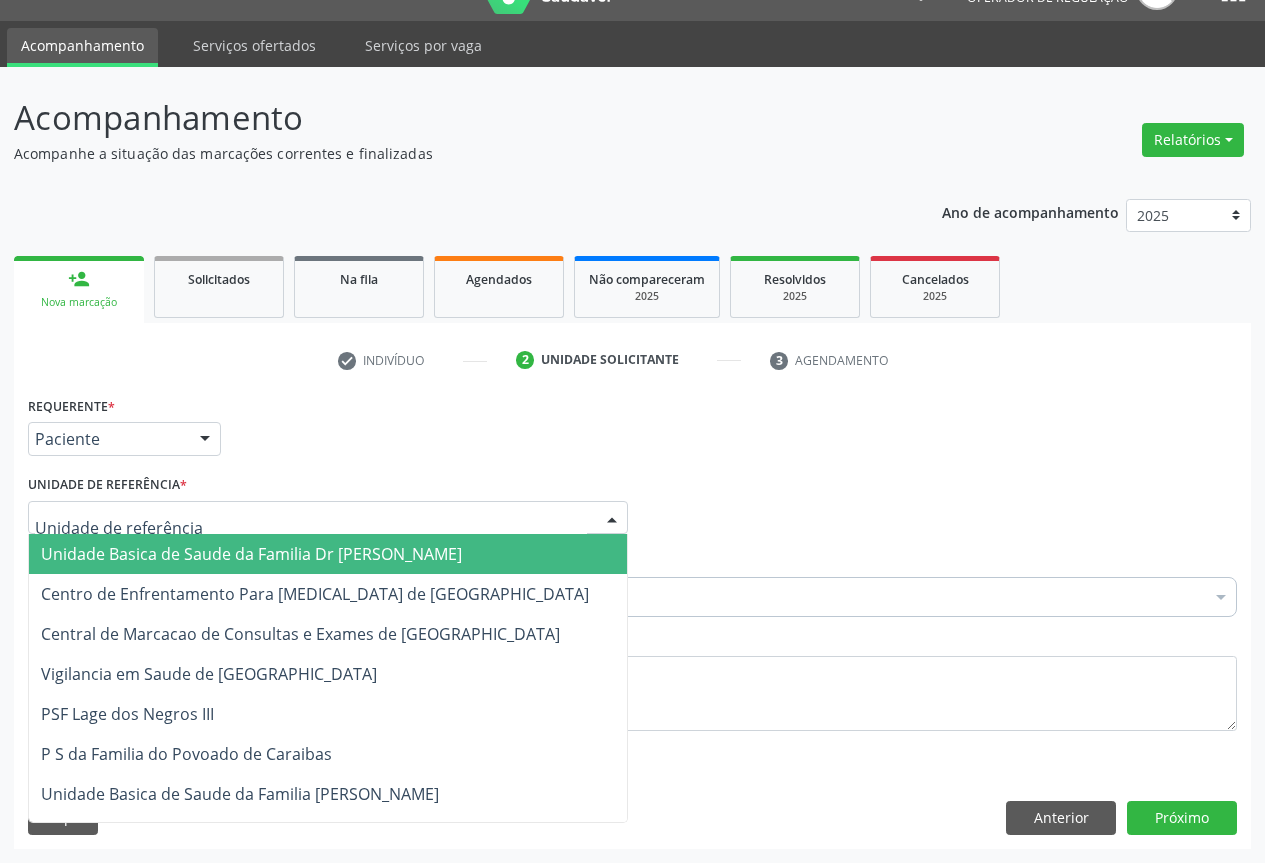 click at bounding box center (612, 519) 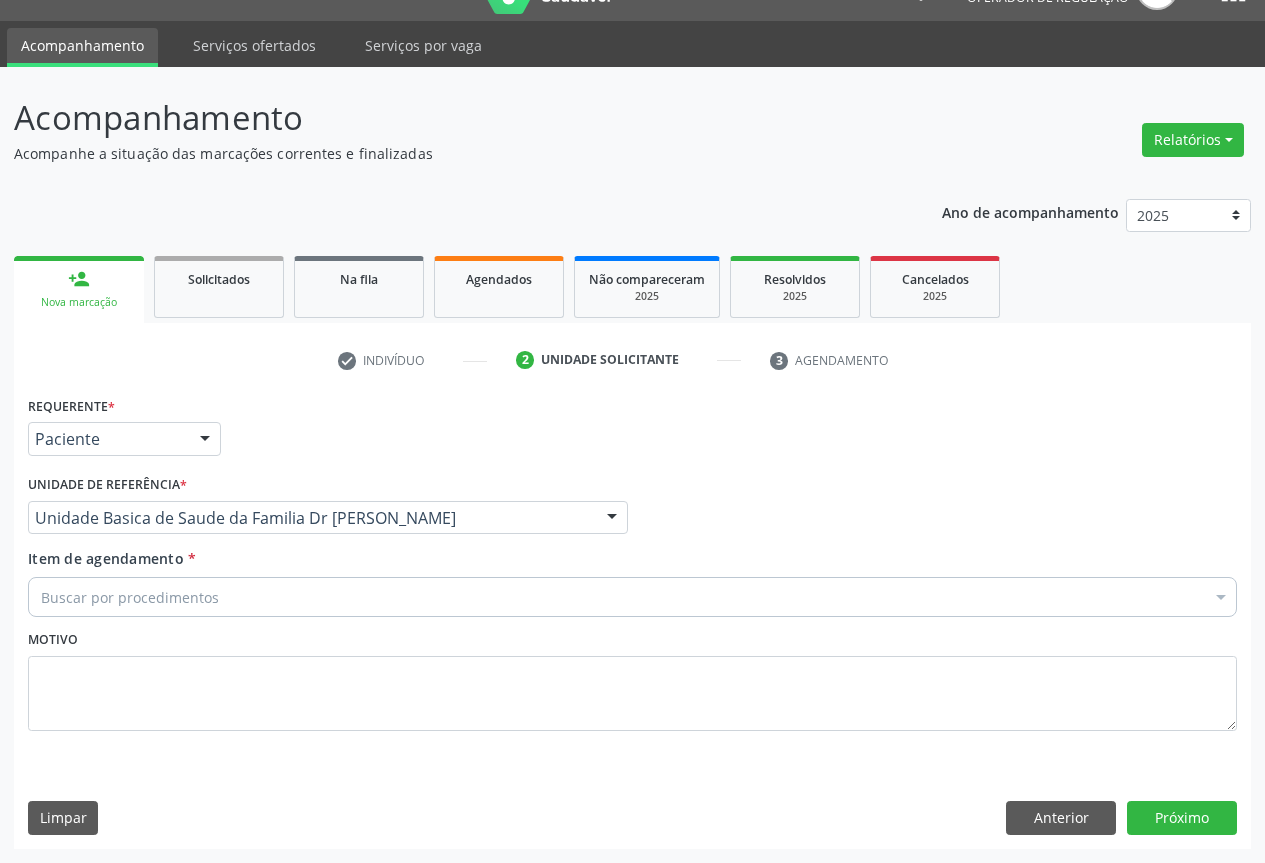 click on "Buscar por procedimentos" at bounding box center [632, 597] 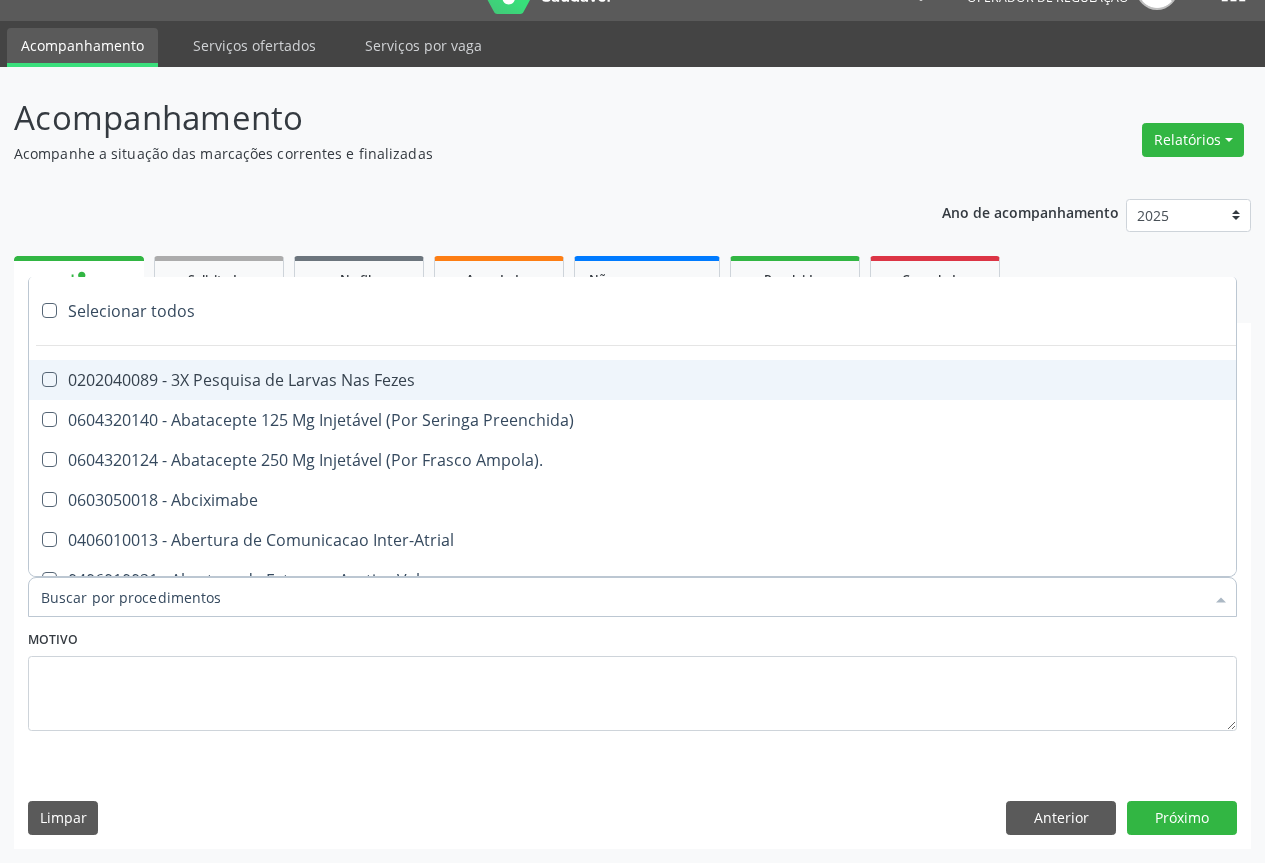 paste on "transvaginal" 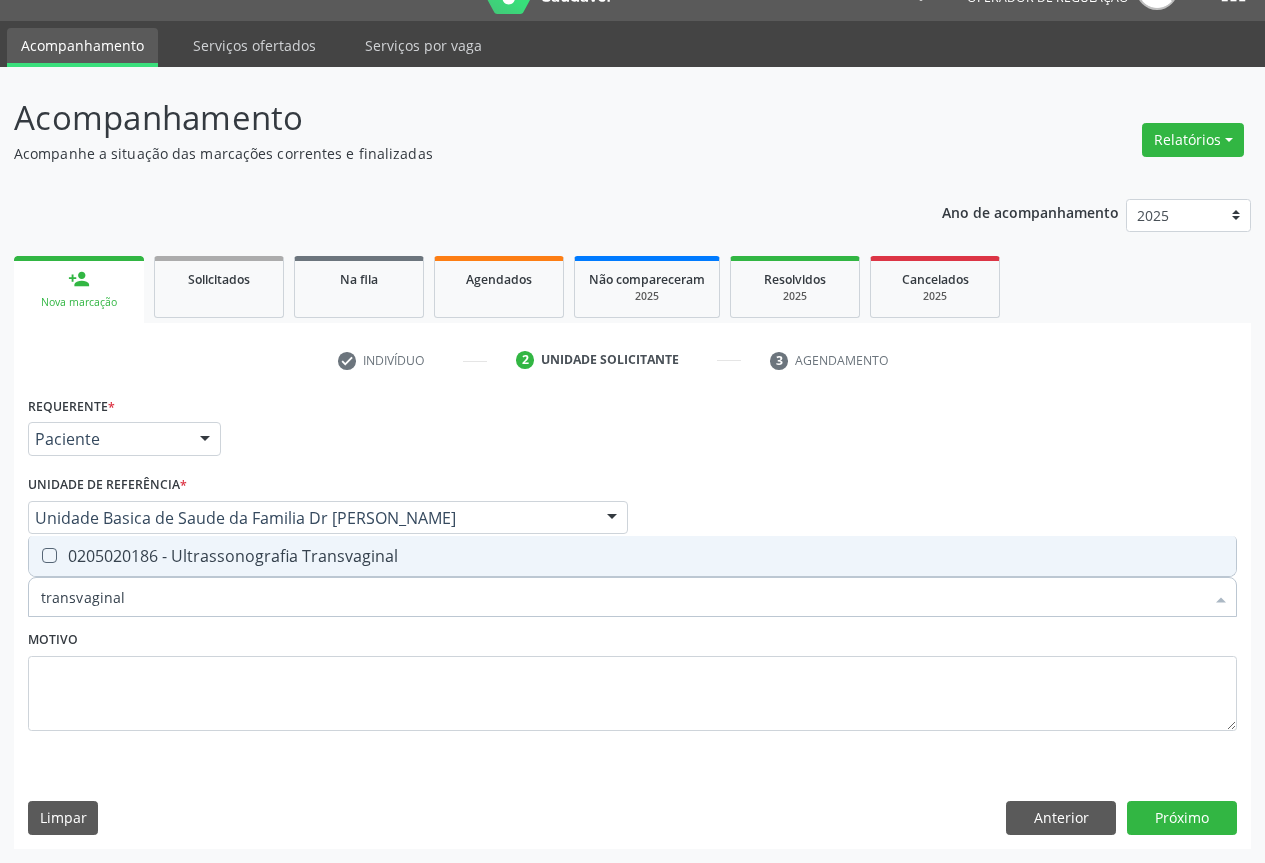 click at bounding box center [49, 555] 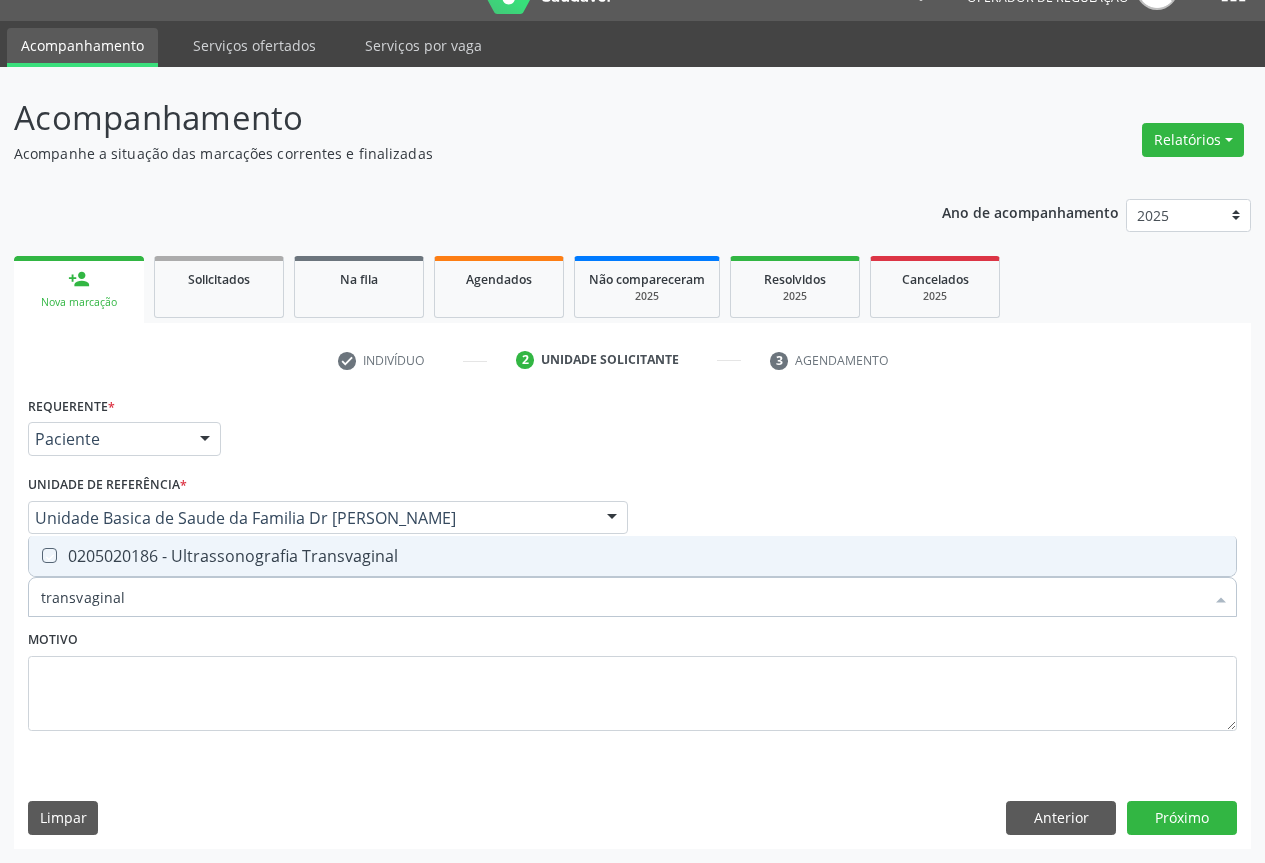 click at bounding box center [35, 555] 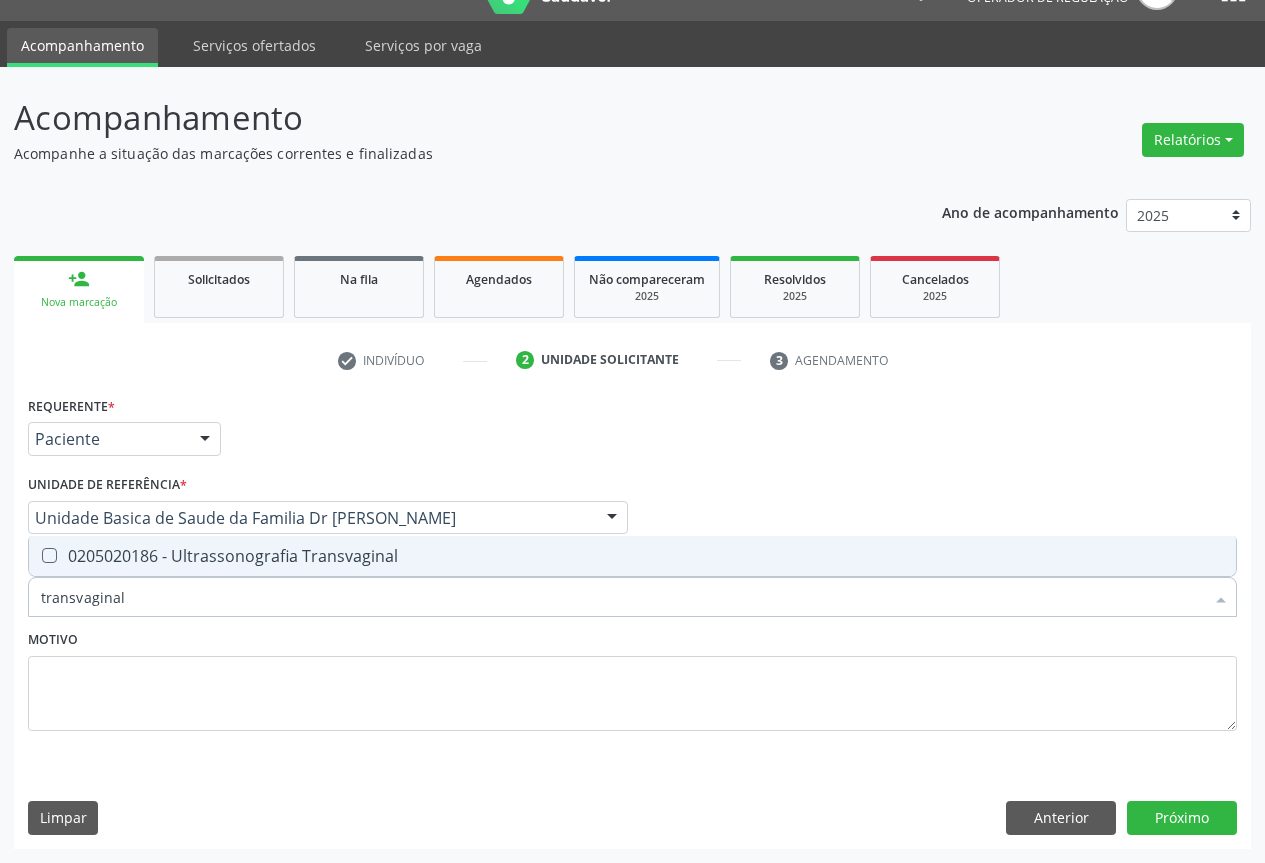 checkbox on "true" 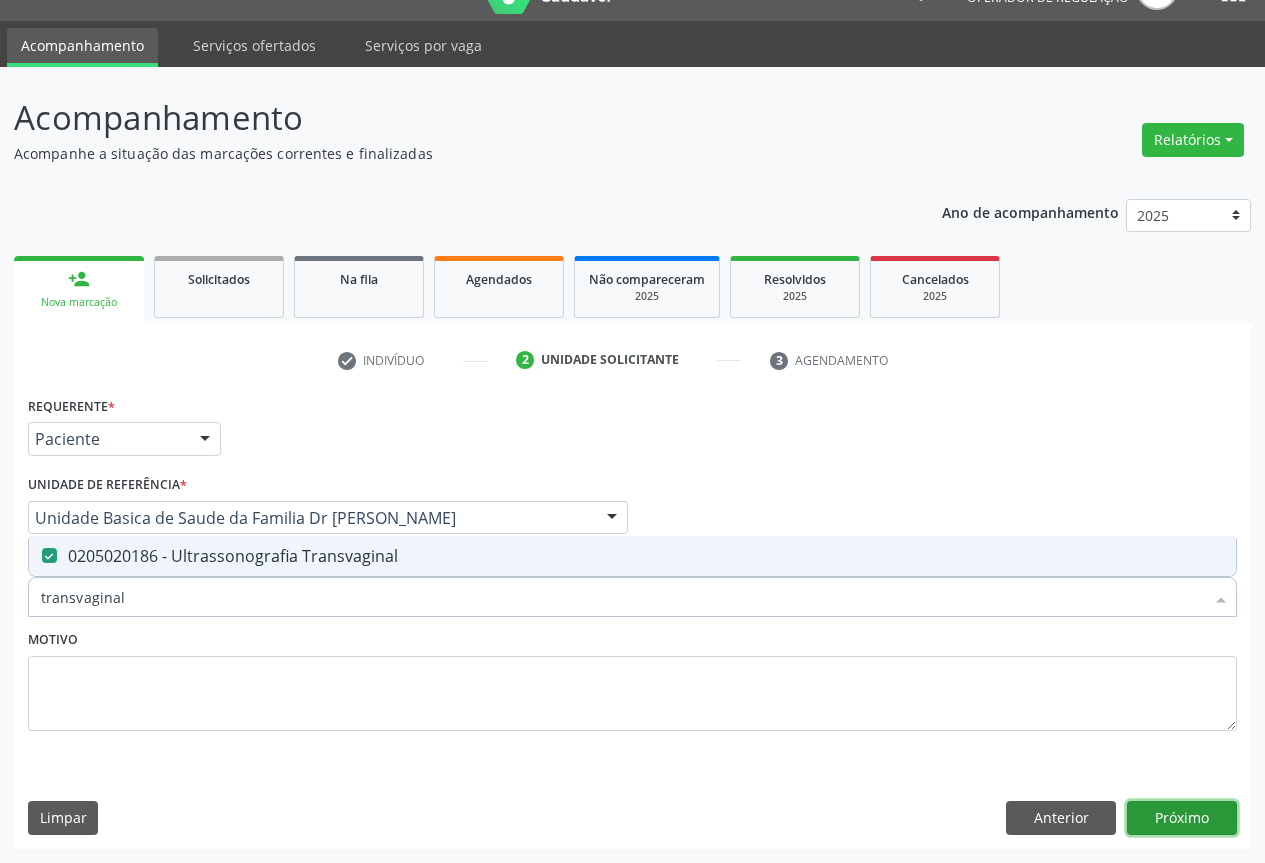 click on "Próximo" at bounding box center (1182, 818) 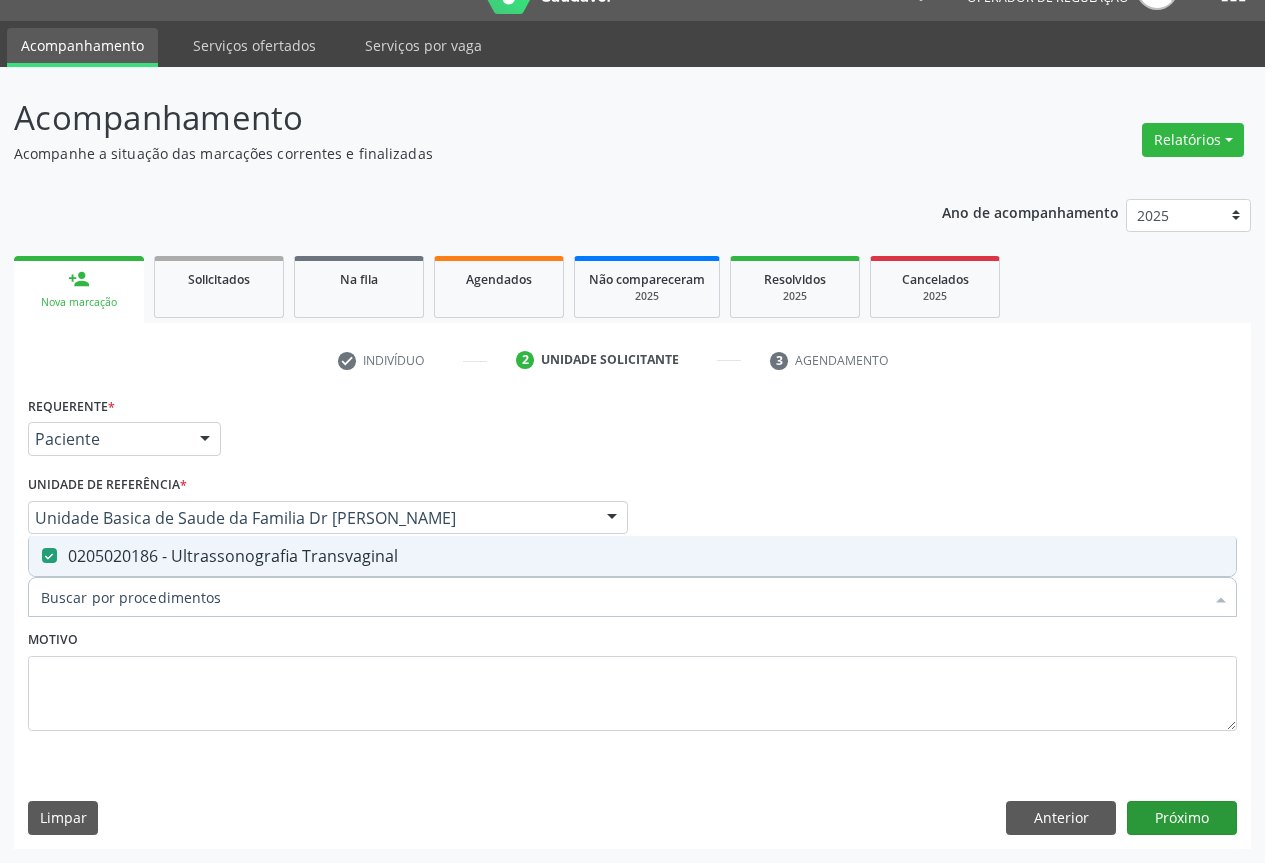 scroll, scrollTop: 7, scrollLeft: 0, axis: vertical 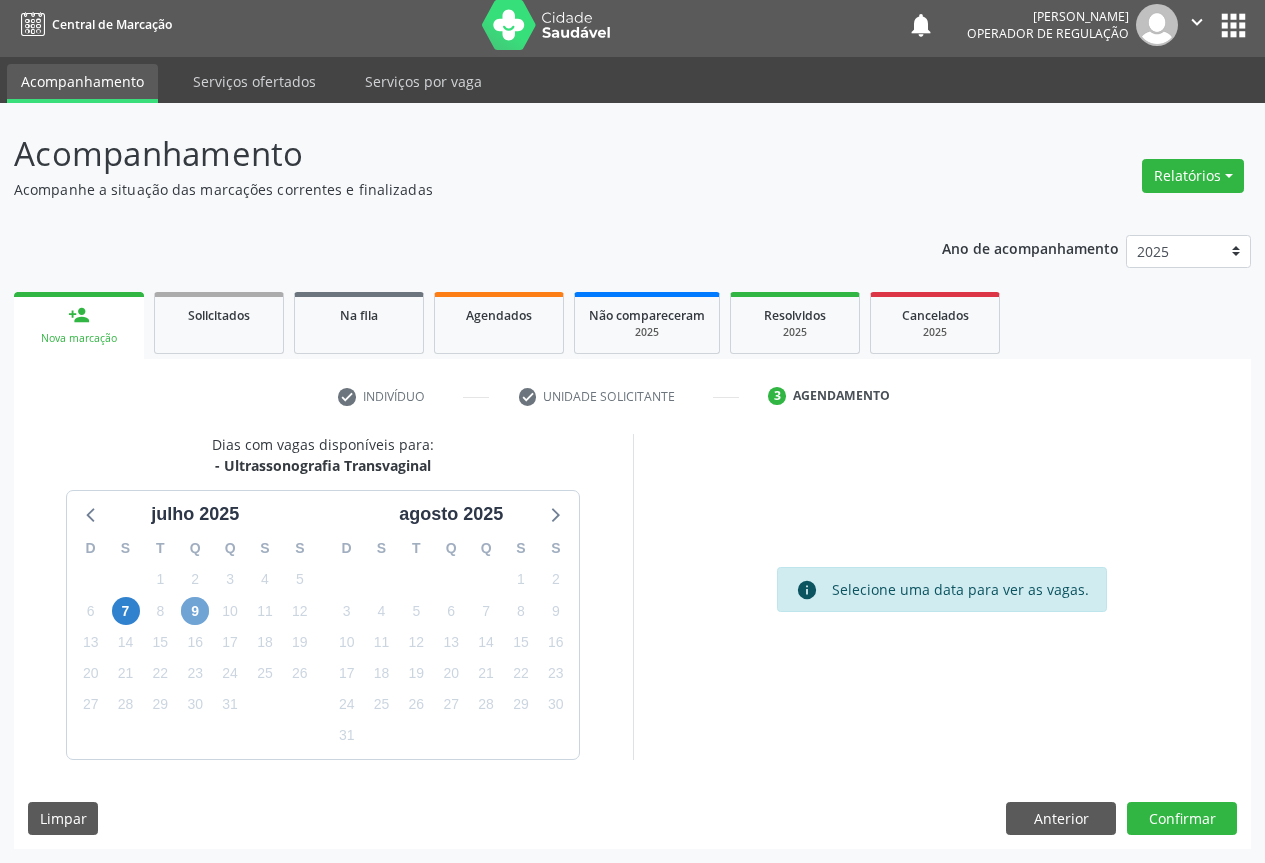 click on "9" at bounding box center (195, 611) 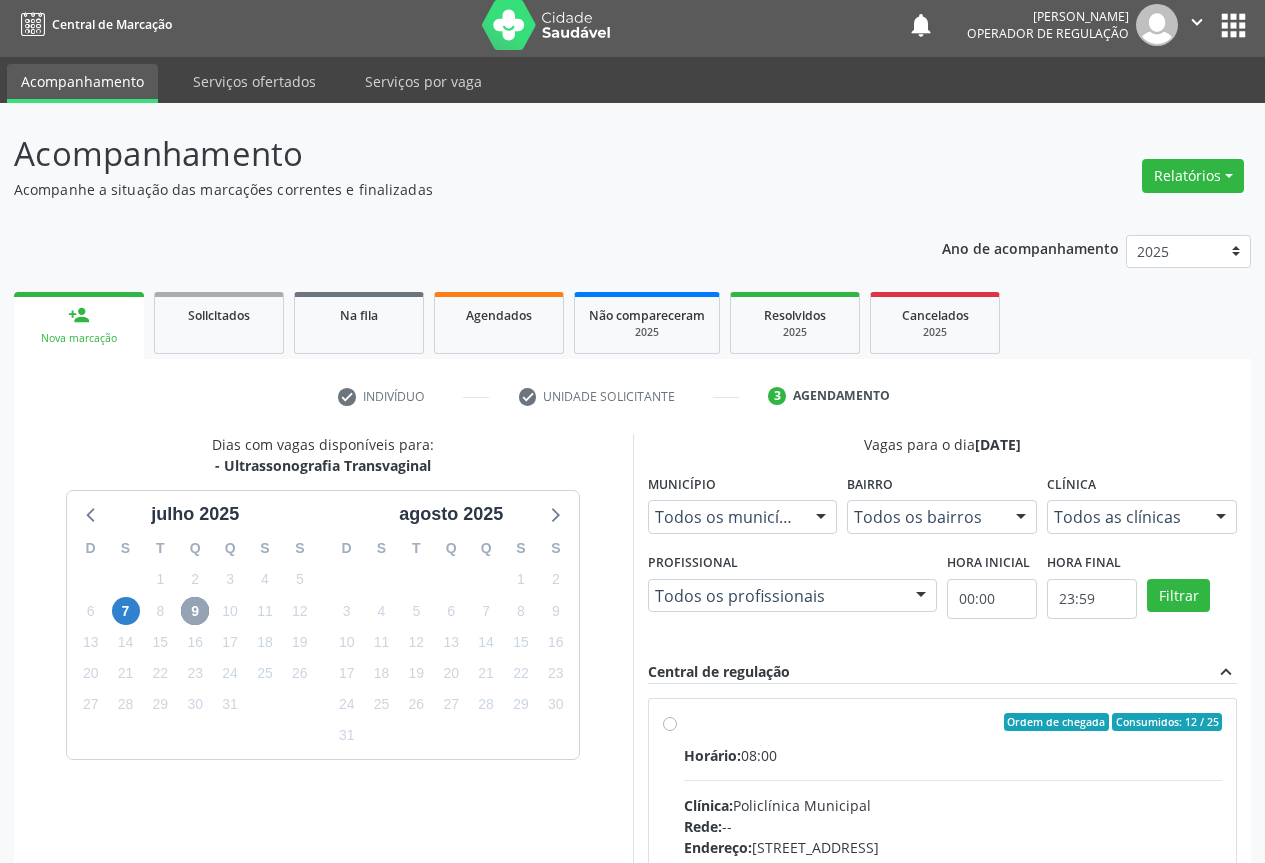 scroll, scrollTop: 332, scrollLeft: 0, axis: vertical 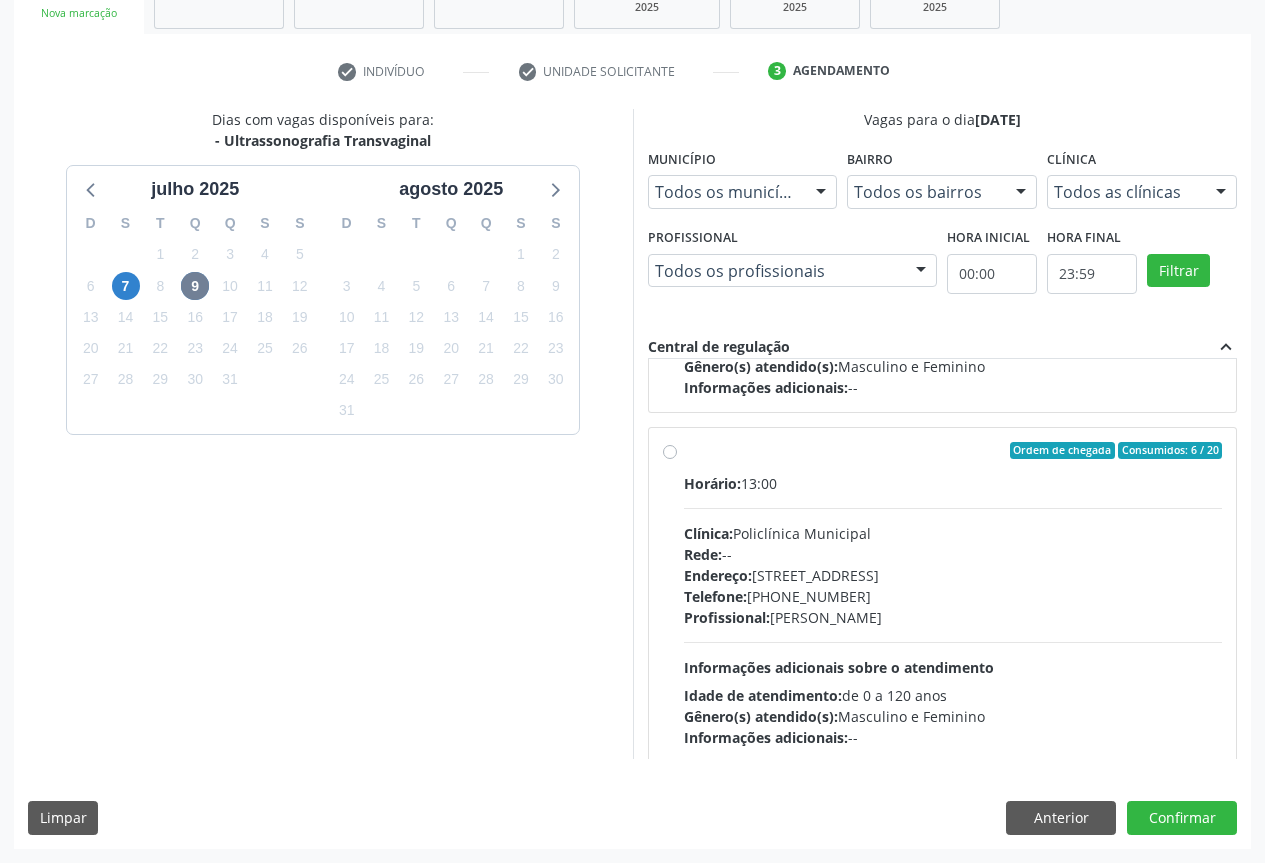 click on "Ordem de chegada
Consumidos: 6 / 20
Horário:   13:00
Clínica:  Policlínica Municipal
Rede:
--
Endereço:   Predio, nº 386, Centro, Campo Formoso - BA
Telefone:   (74) 6451312
Profissional:
Orlindo Carvalho dos Santos
Informações adicionais sobre o atendimento
Idade de atendimento:
de 0 a 120 anos
Gênero(s) atendido(s):
Masculino e Feminino
Informações adicionais:
--" at bounding box center [953, 595] 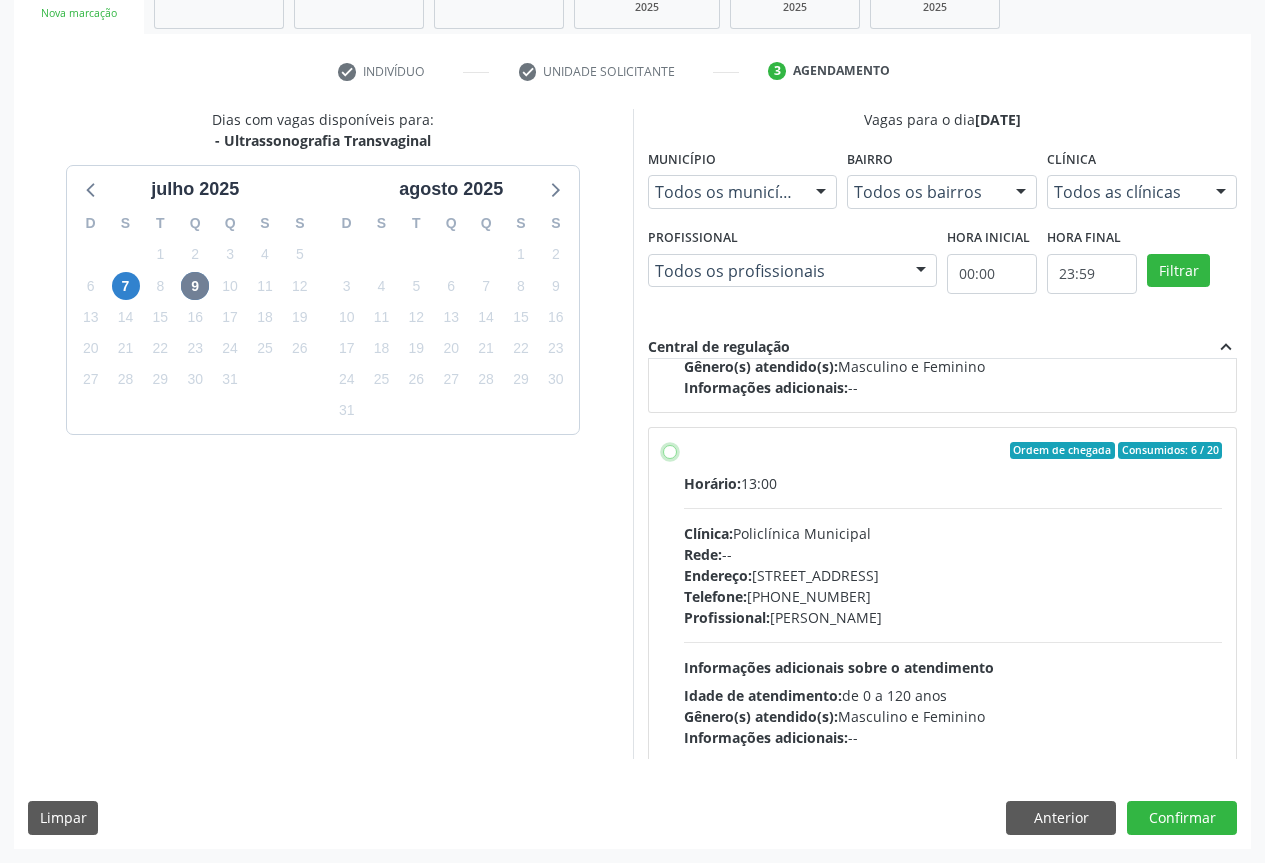 click on "Ordem de chegada
Consumidos: 6 / 20
Horário:   13:00
Clínica:  Policlínica Municipal
Rede:
--
Endereço:   Predio, nº 386, Centro, Campo Formoso - BA
Telefone:   (74) 6451312
Profissional:
Orlindo Carvalho dos Santos
Informações adicionais sobre o atendimento
Idade de atendimento:
de 0 a 120 anos
Gênero(s) atendido(s):
Masculino e Feminino
Informações adicionais:
--" at bounding box center (670, 451) 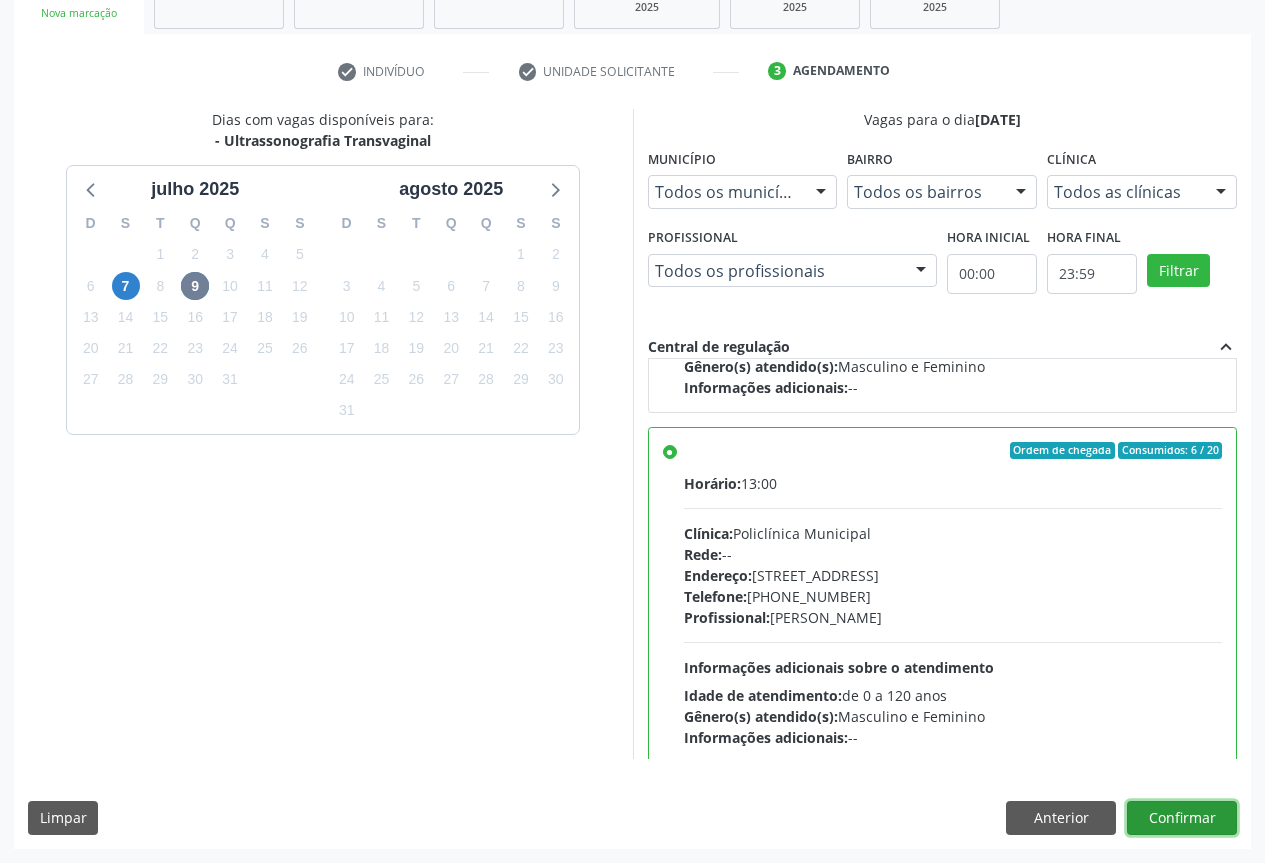 click on "Confirmar" at bounding box center (1182, 818) 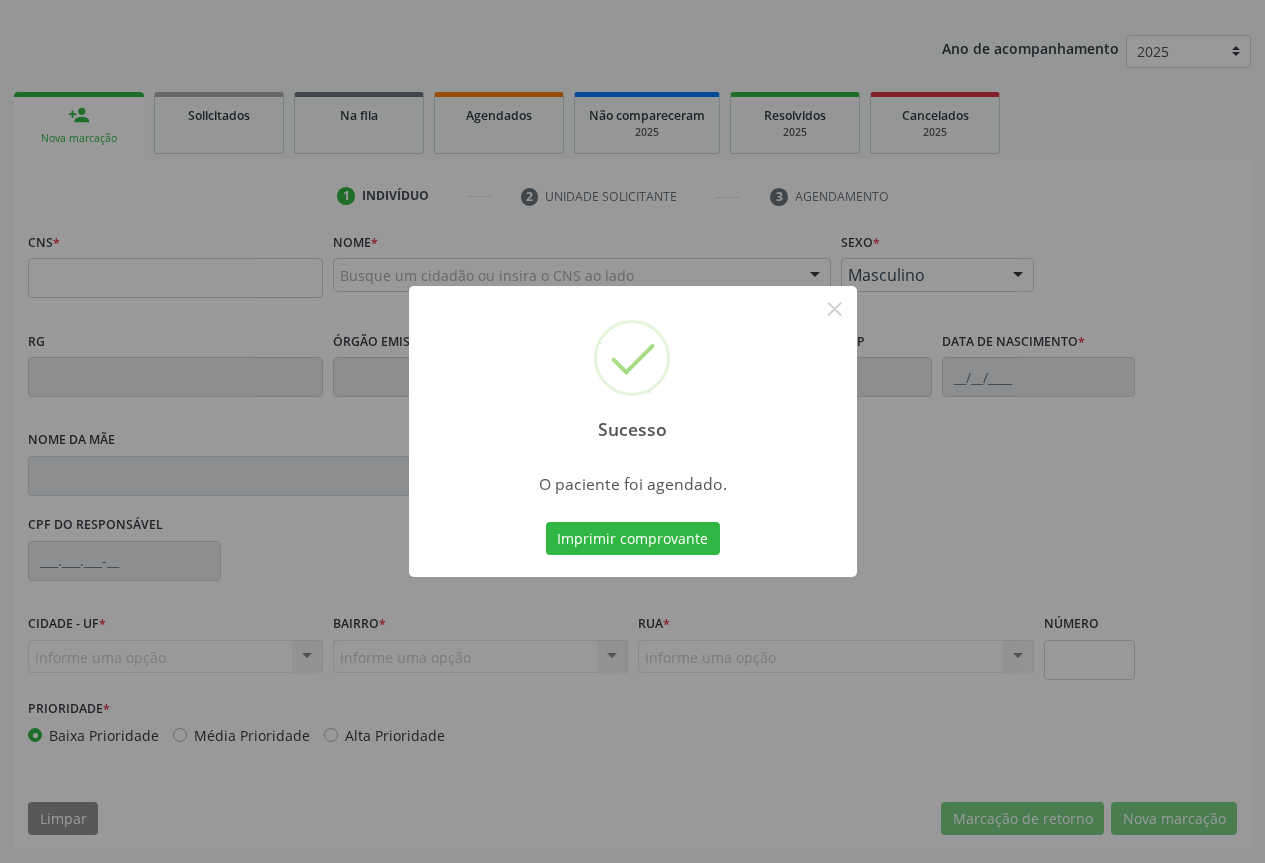 scroll, scrollTop: 207, scrollLeft: 0, axis: vertical 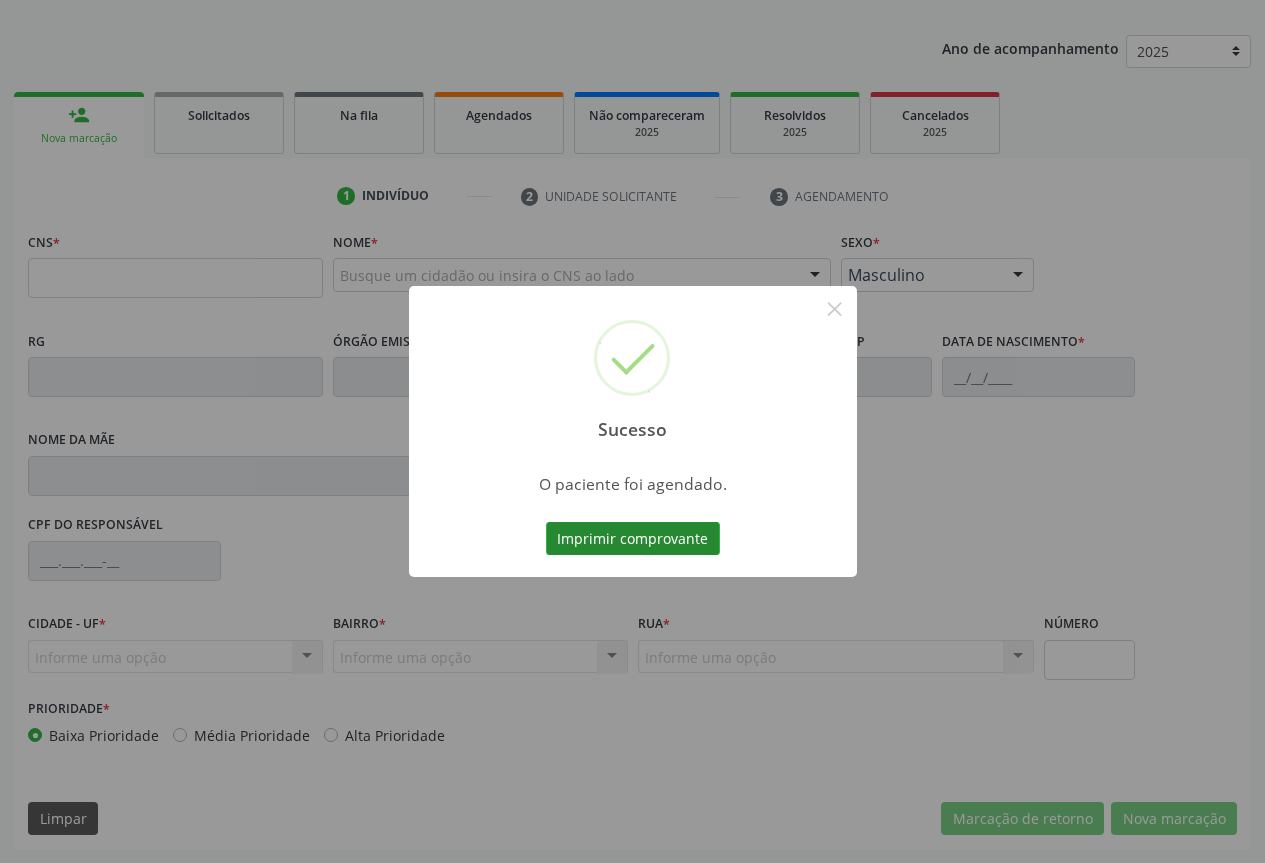 click on "Imprimir comprovante" at bounding box center (633, 539) 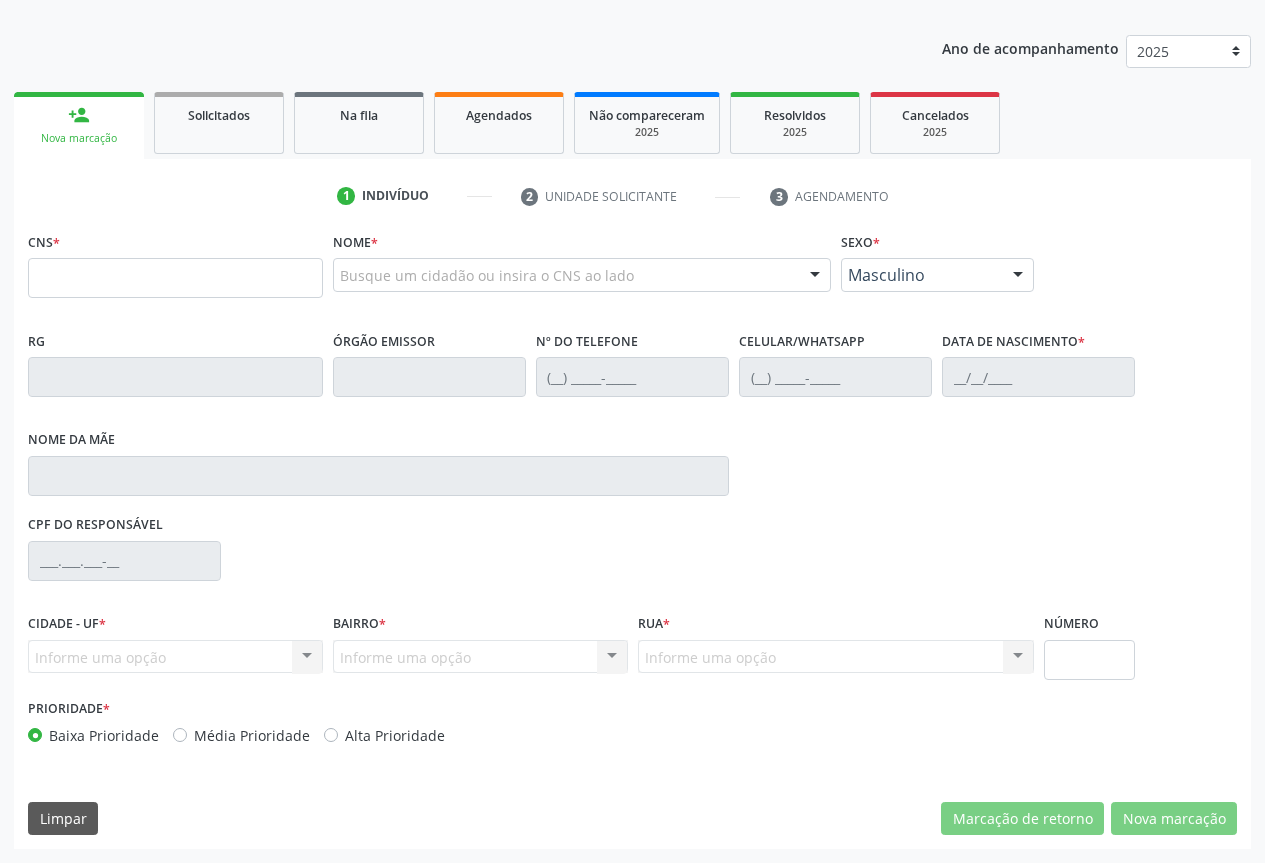click on "Sucesso × O paciente foi agendado. Imprimir comprovante Cancel" at bounding box center (632, 431) 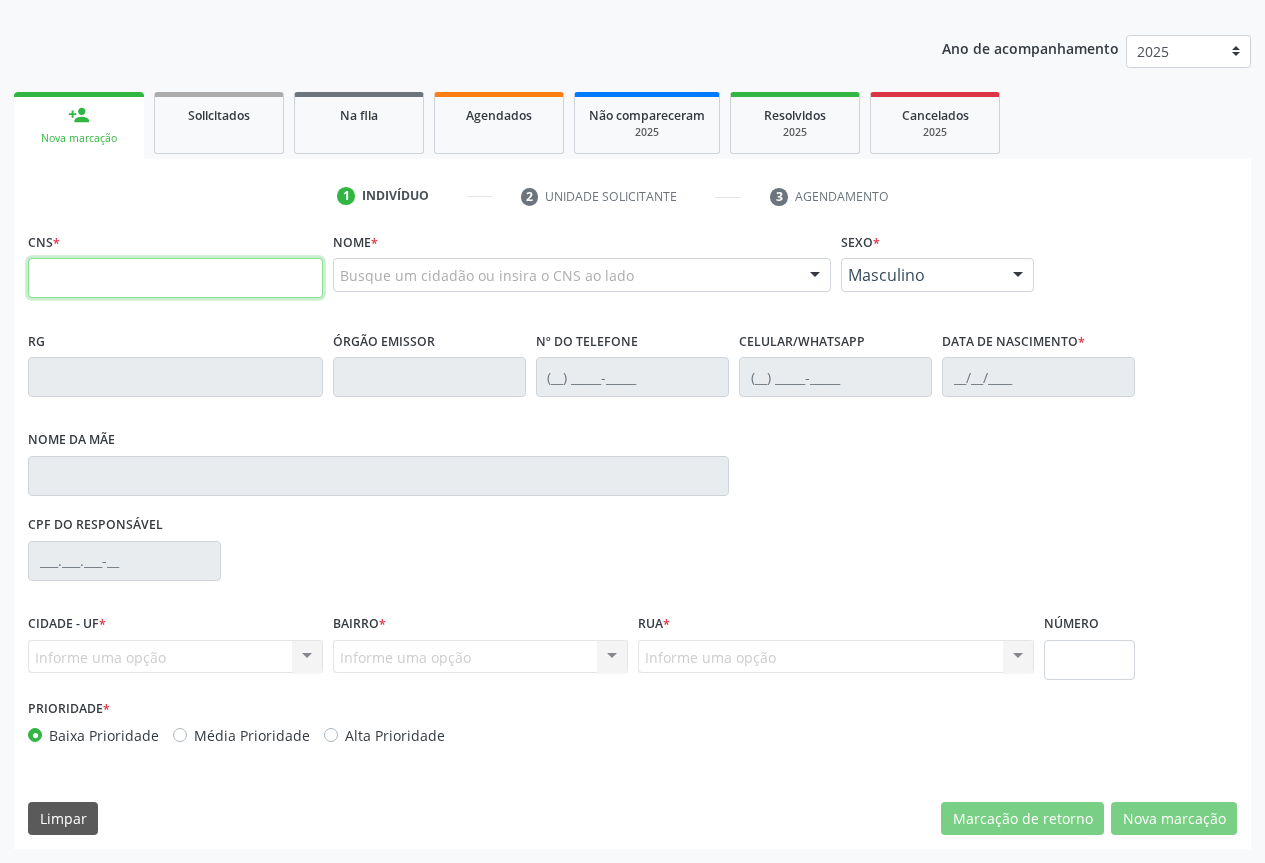 click at bounding box center [175, 278] 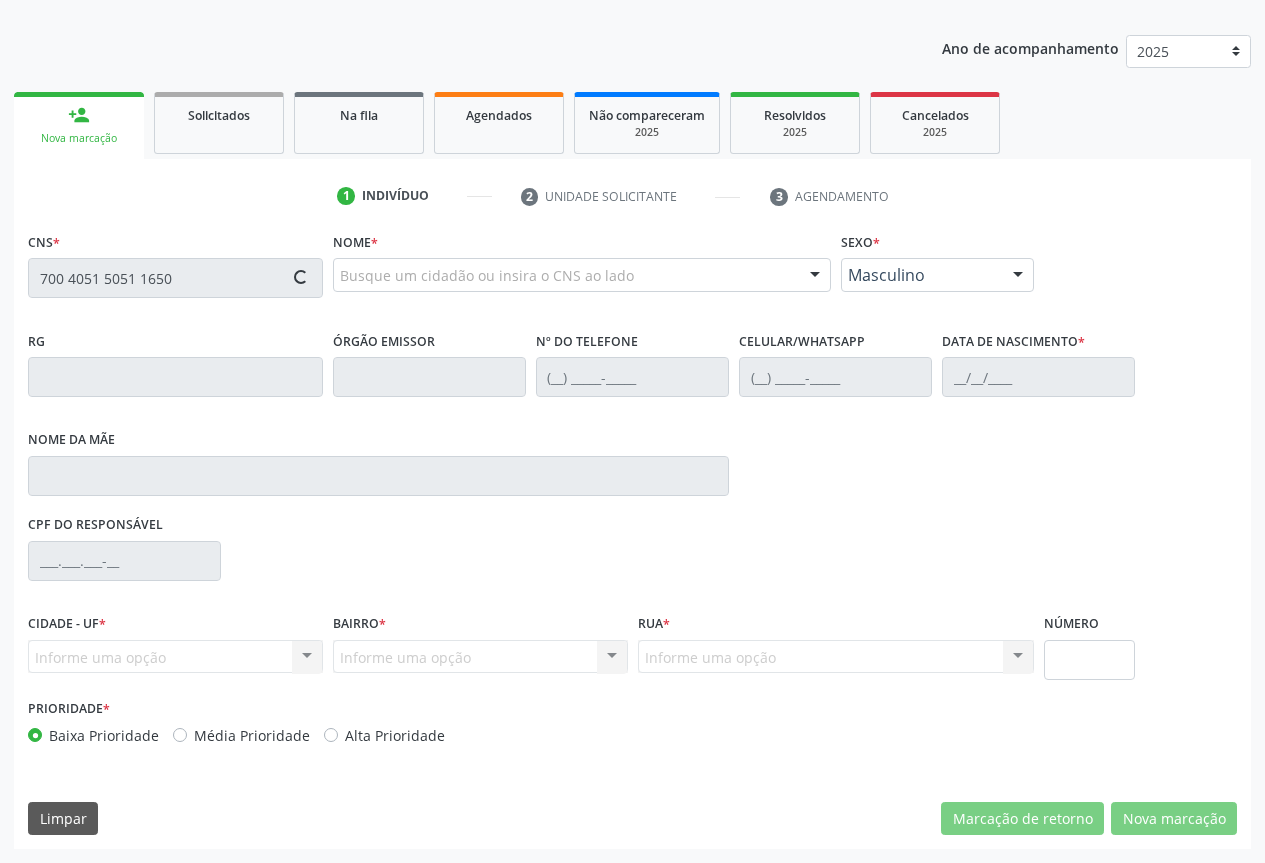 type on "700 4051 5051 1650" 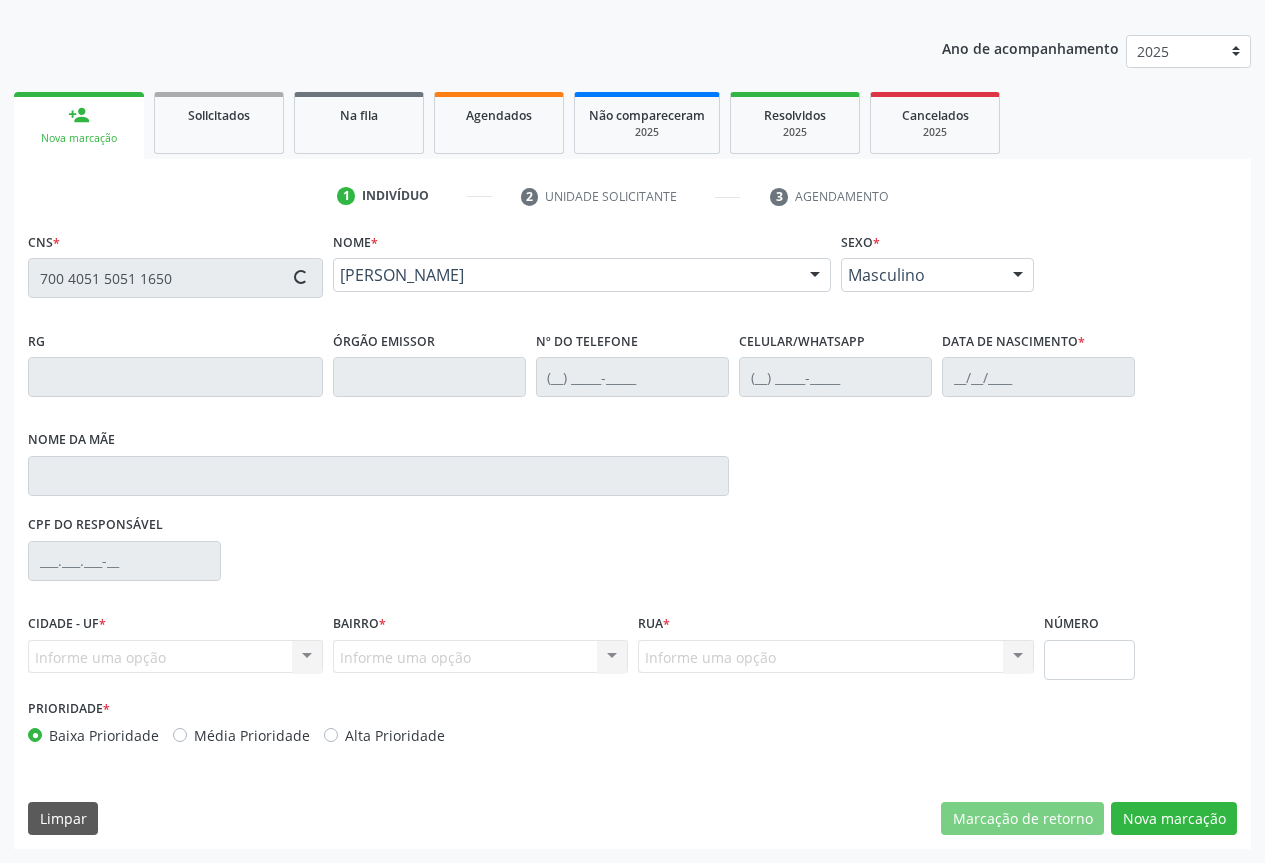 type on "1470744449" 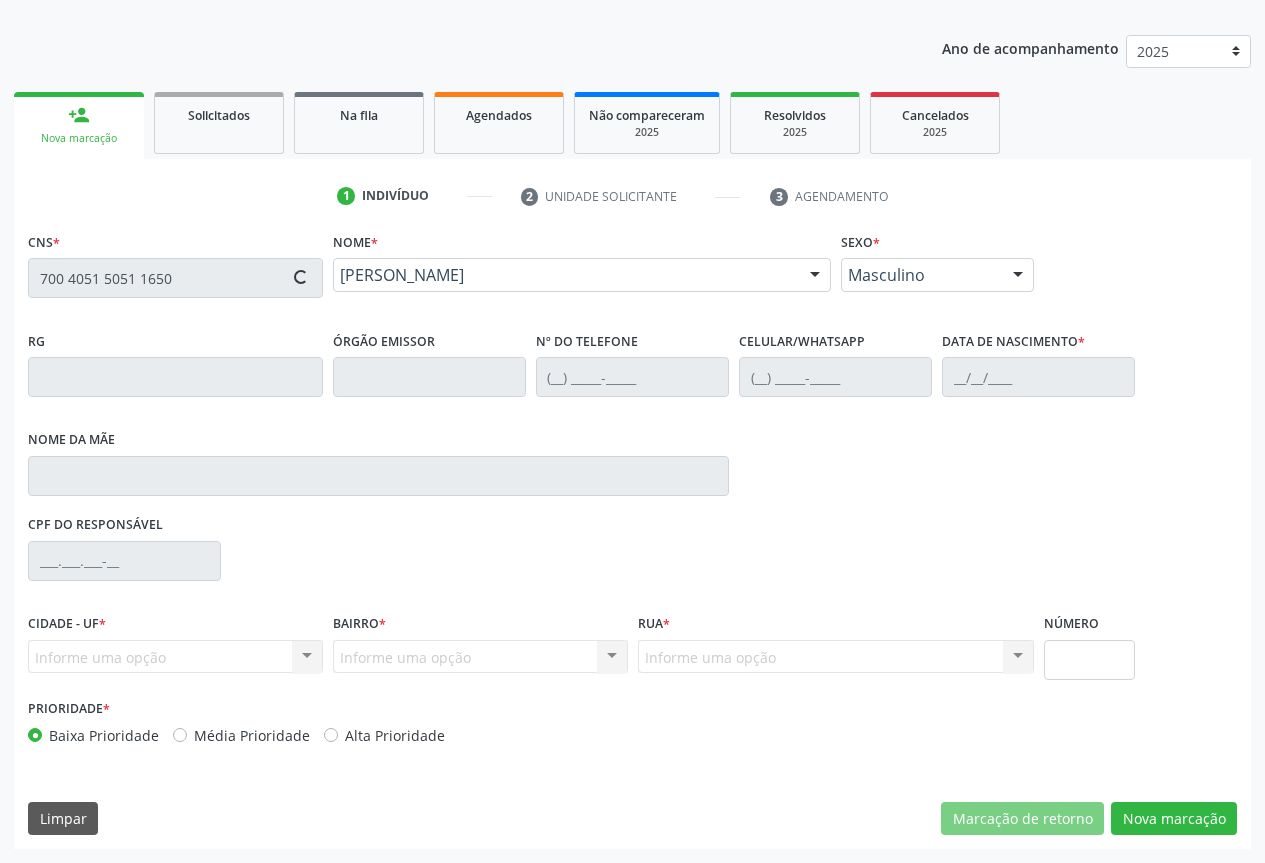 type on "(74) 98838-9469" 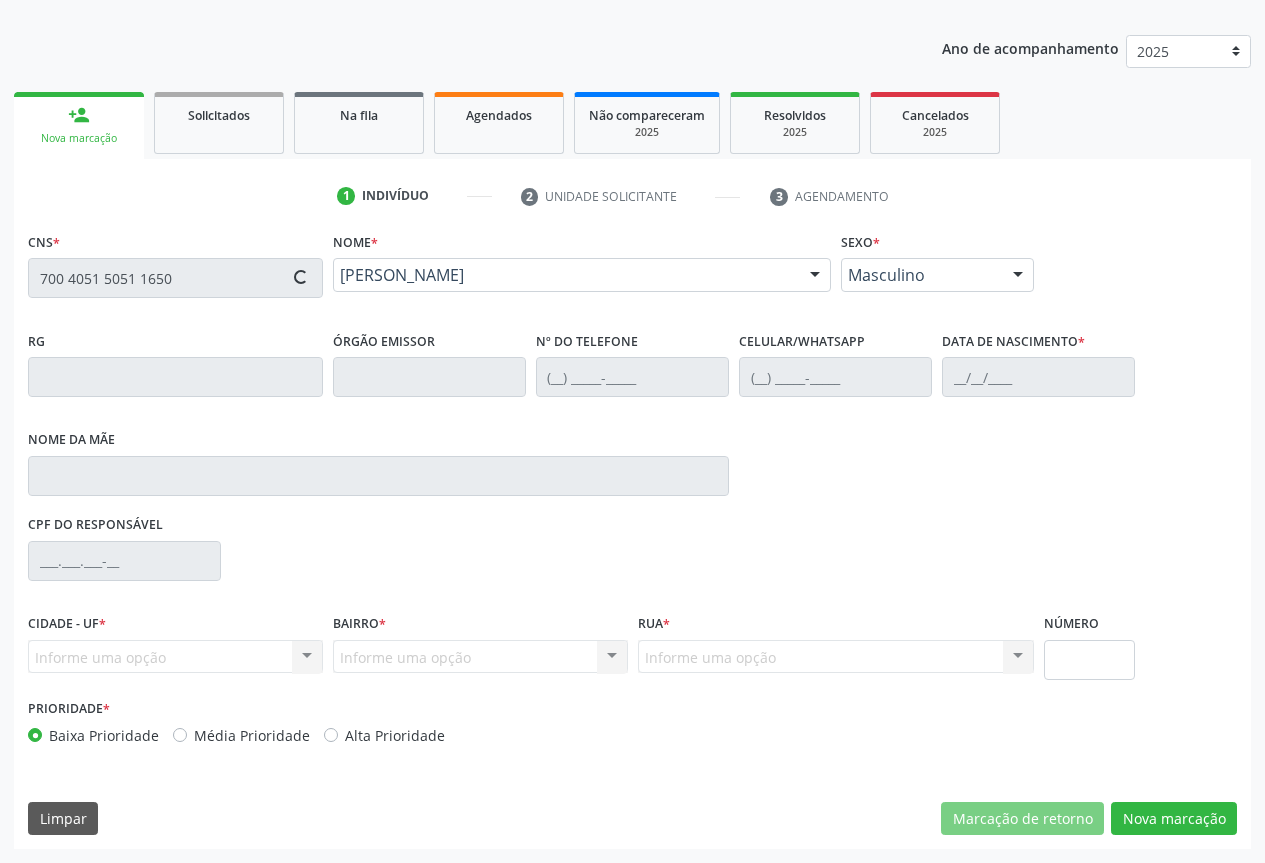 type on "S/N" 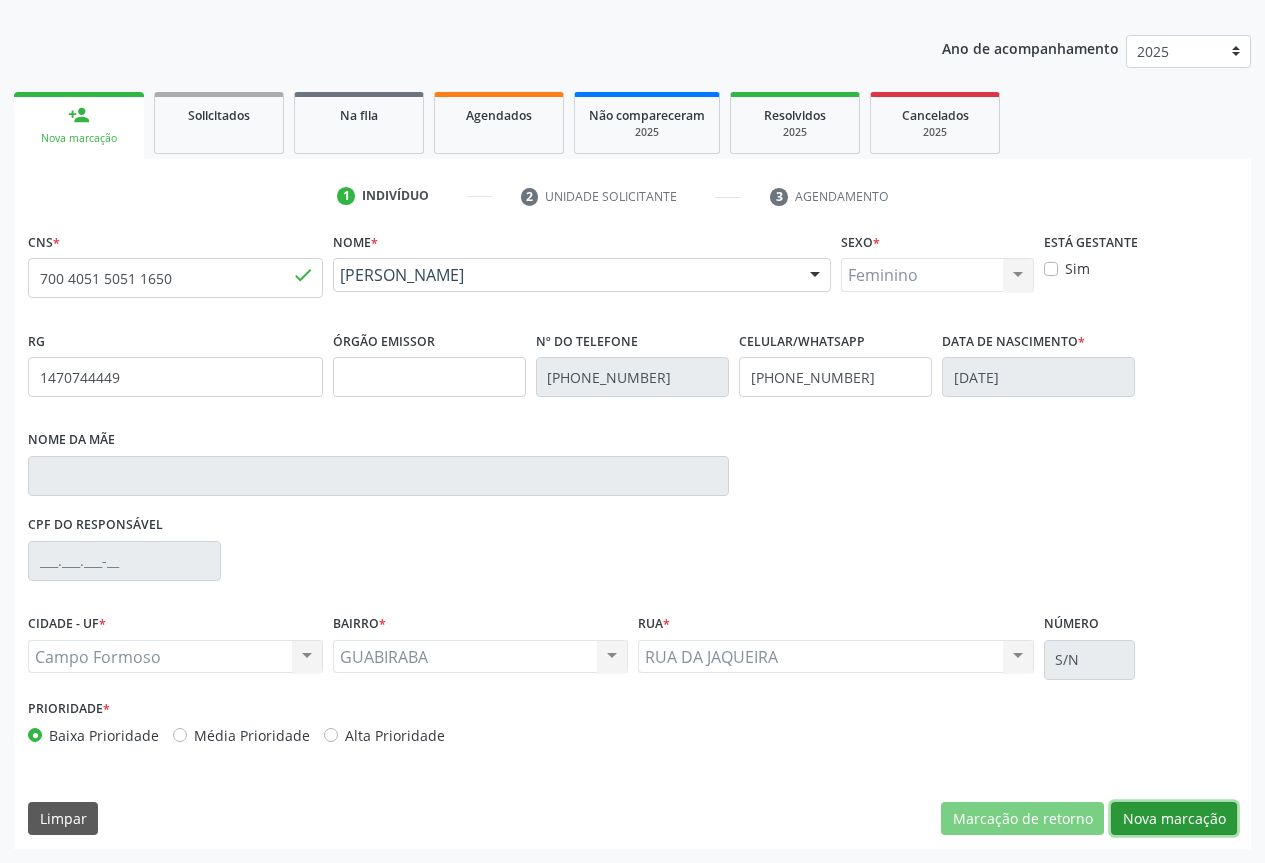click on "Nova marcação" at bounding box center [1174, 819] 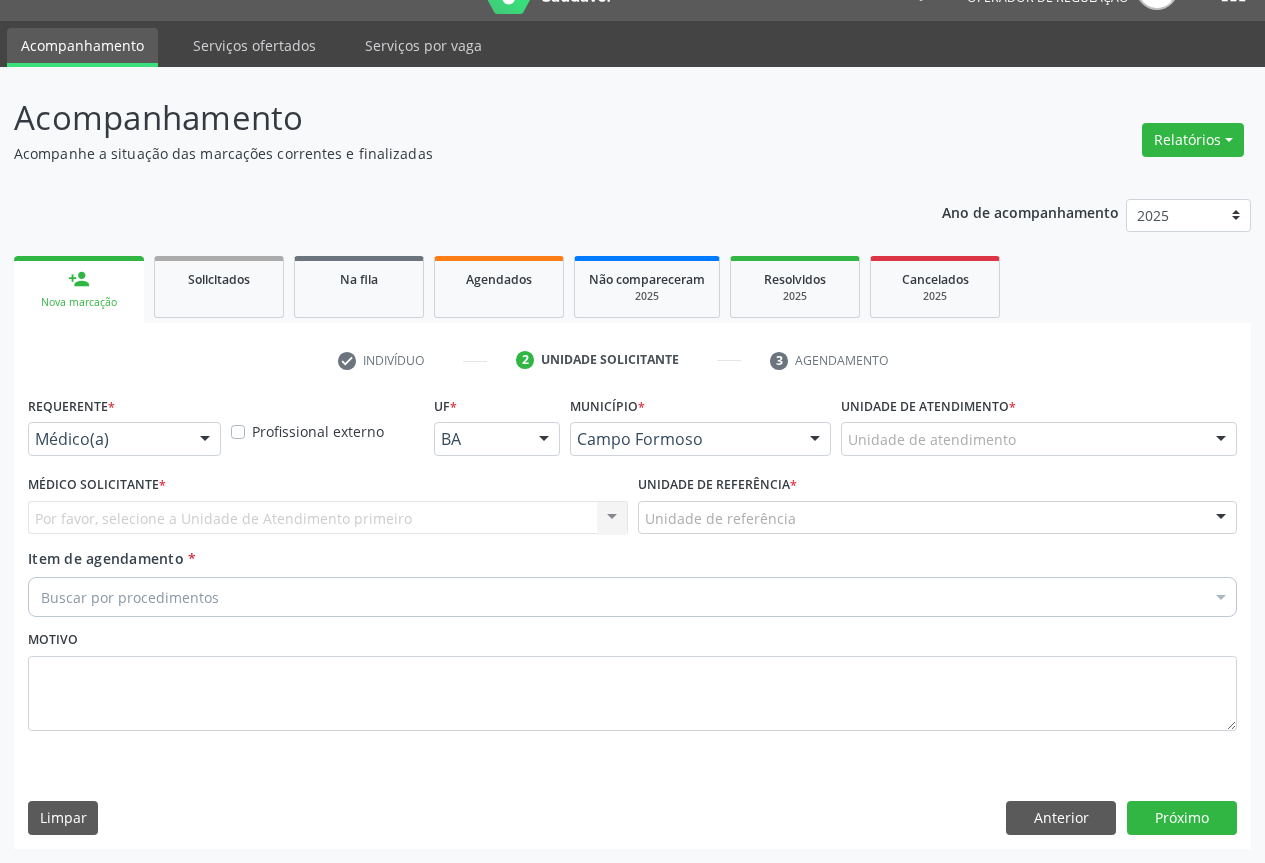 scroll, scrollTop: 43, scrollLeft: 0, axis: vertical 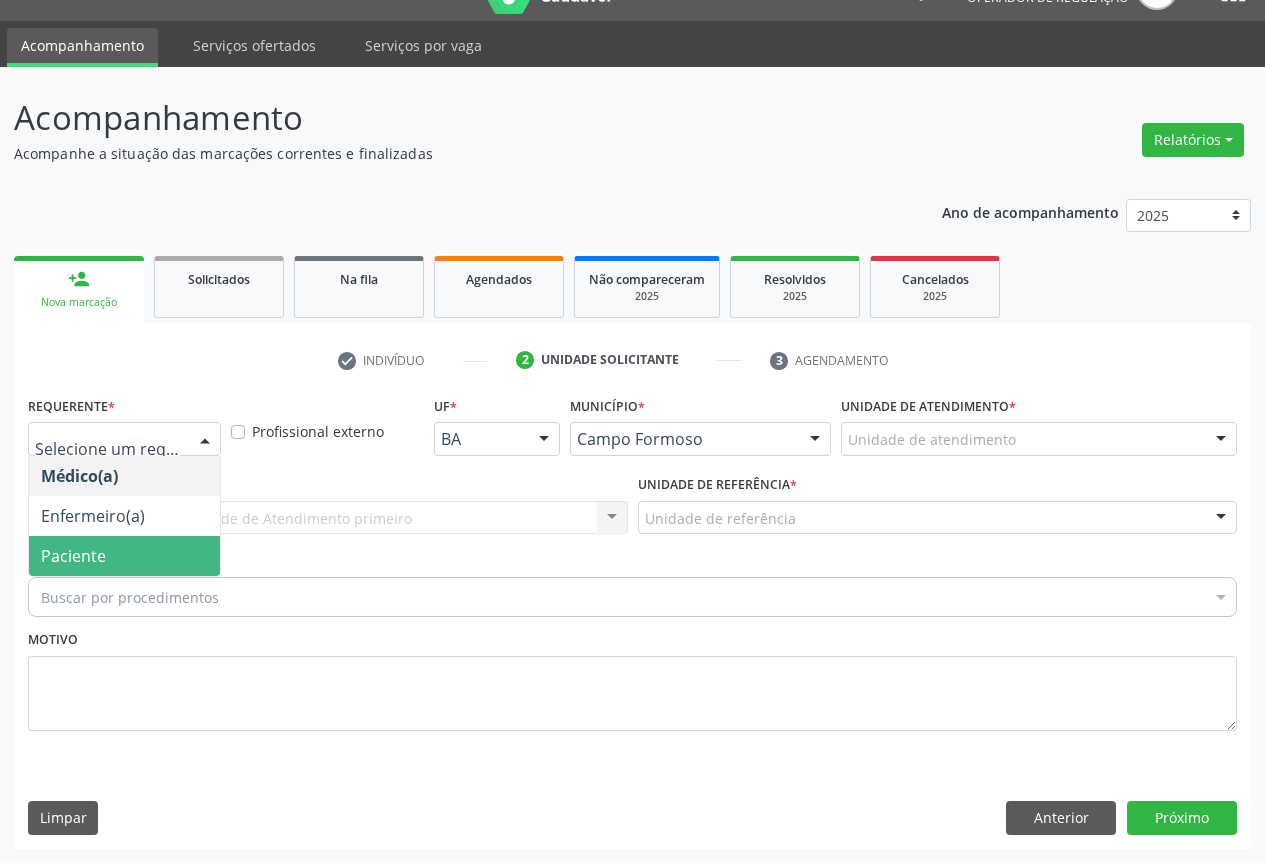 click on "Paciente" at bounding box center (124, 556) 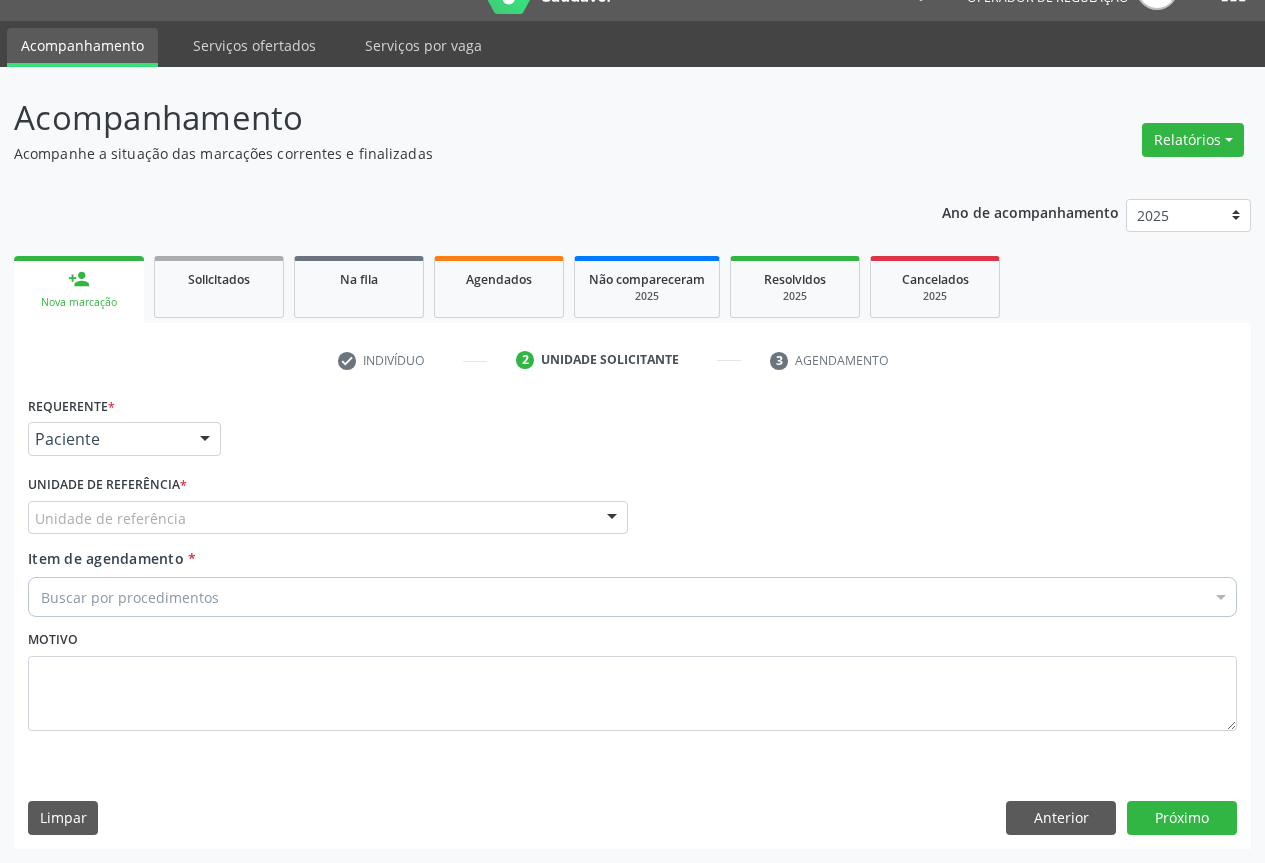 click at bounding box center [612, 519] 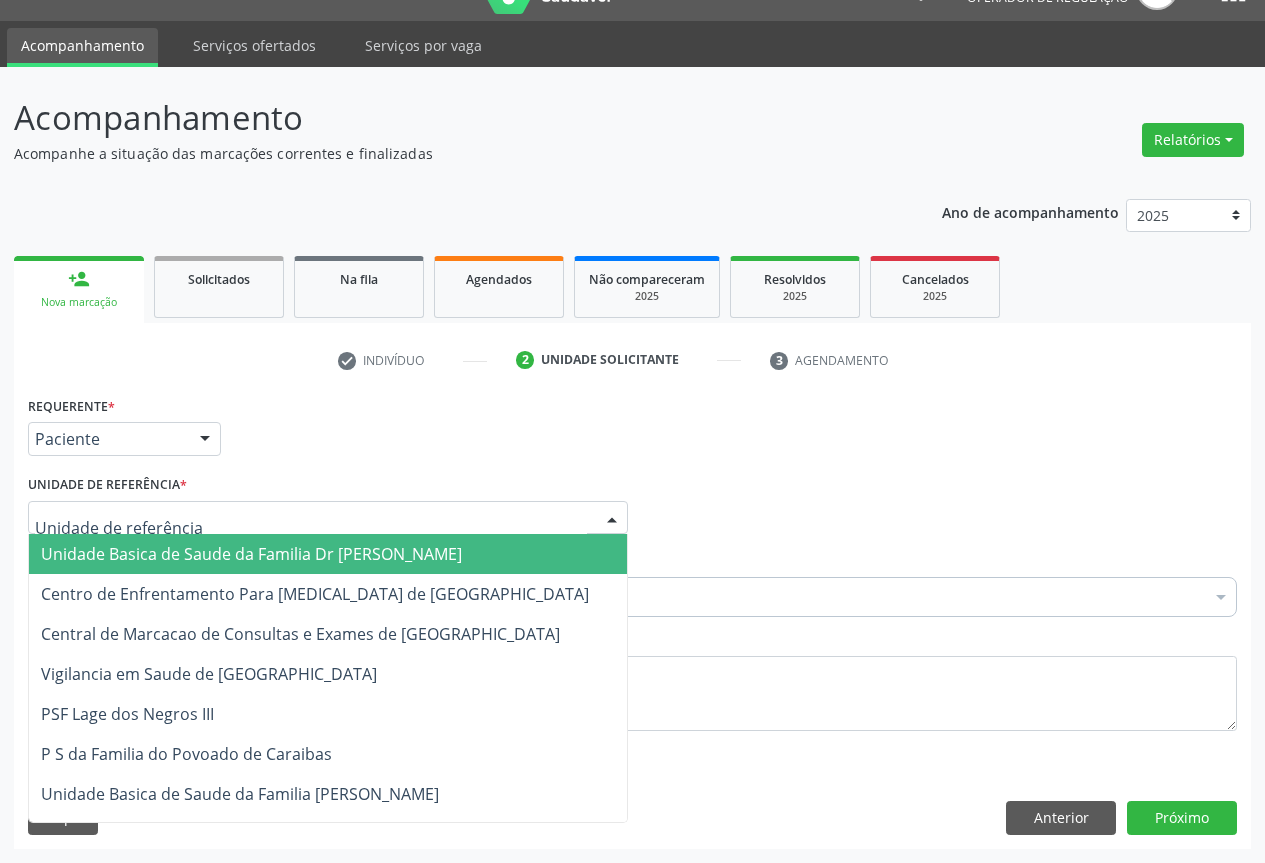 drag, startPoint x: 472, startPoint y: 569, endPoint x: 414, endPoint y: 591, distance: 62.03225 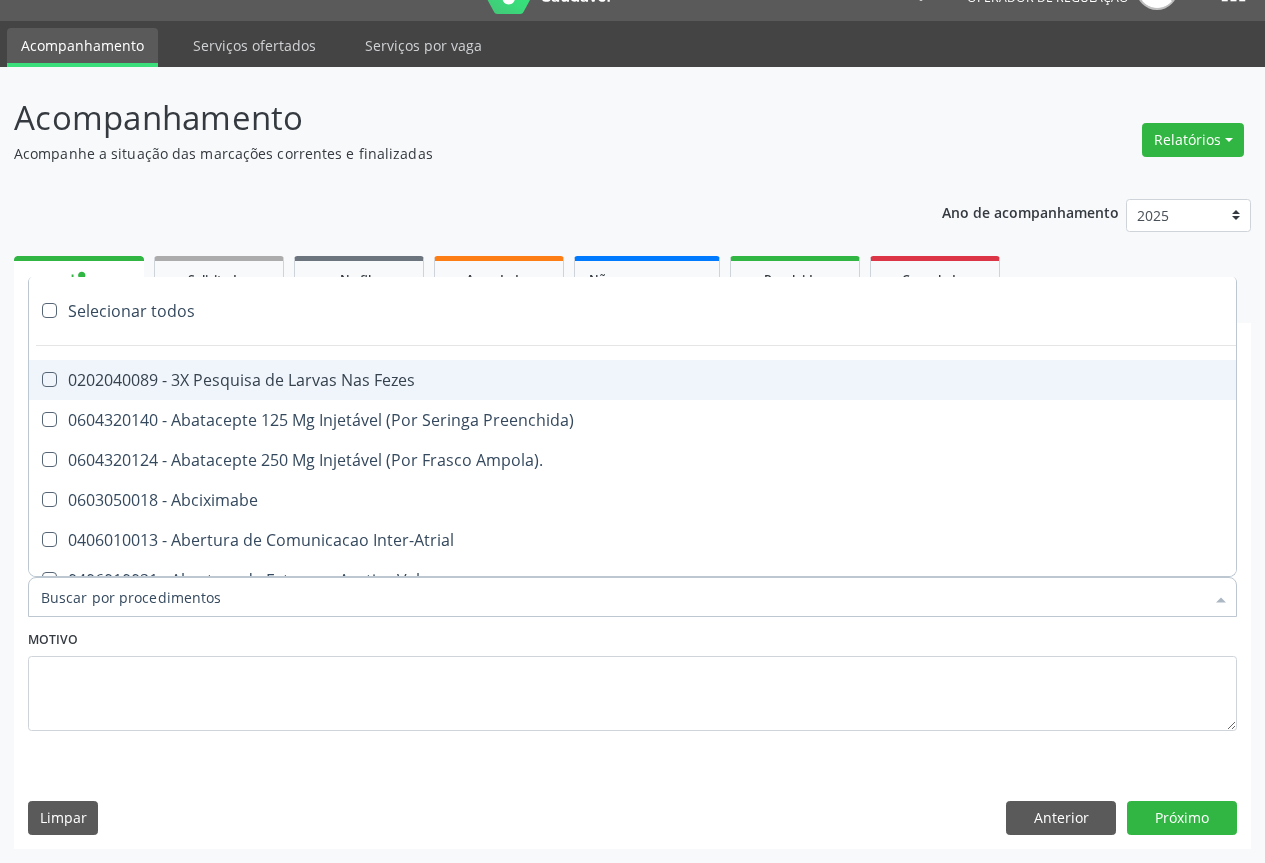 paste on "transvaginal" 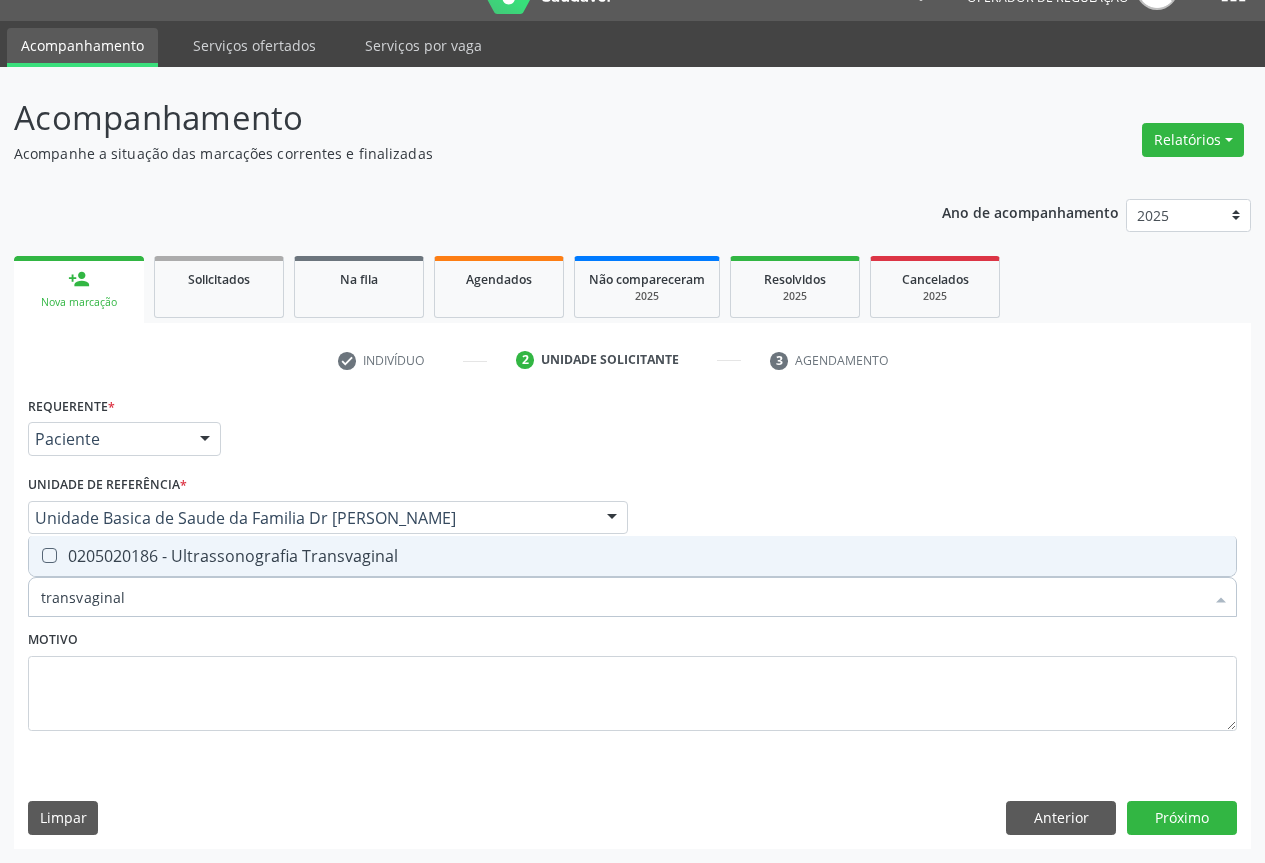 click on "0205020186 - Ultrassonografia Transvaginal" at bounding box center (632, 556) 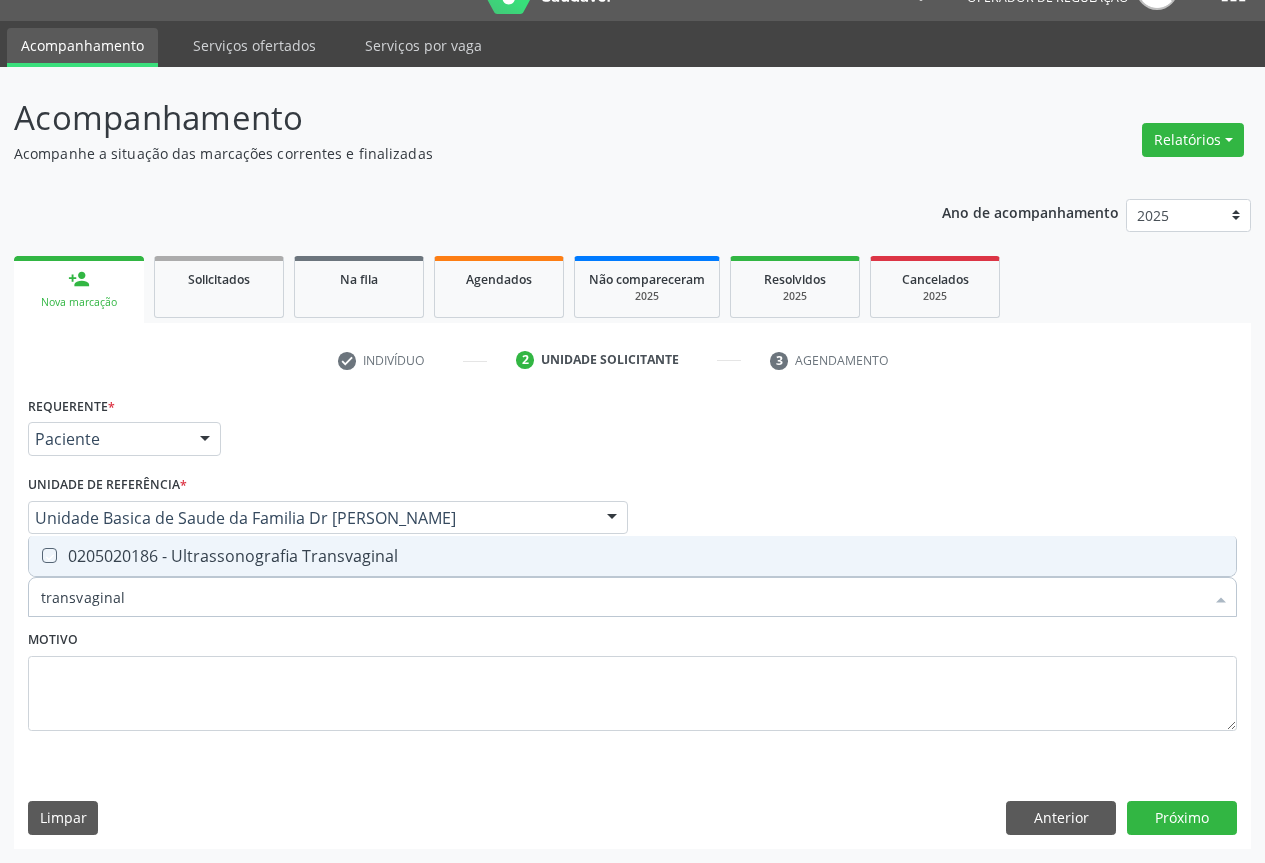 checkbox on "true" 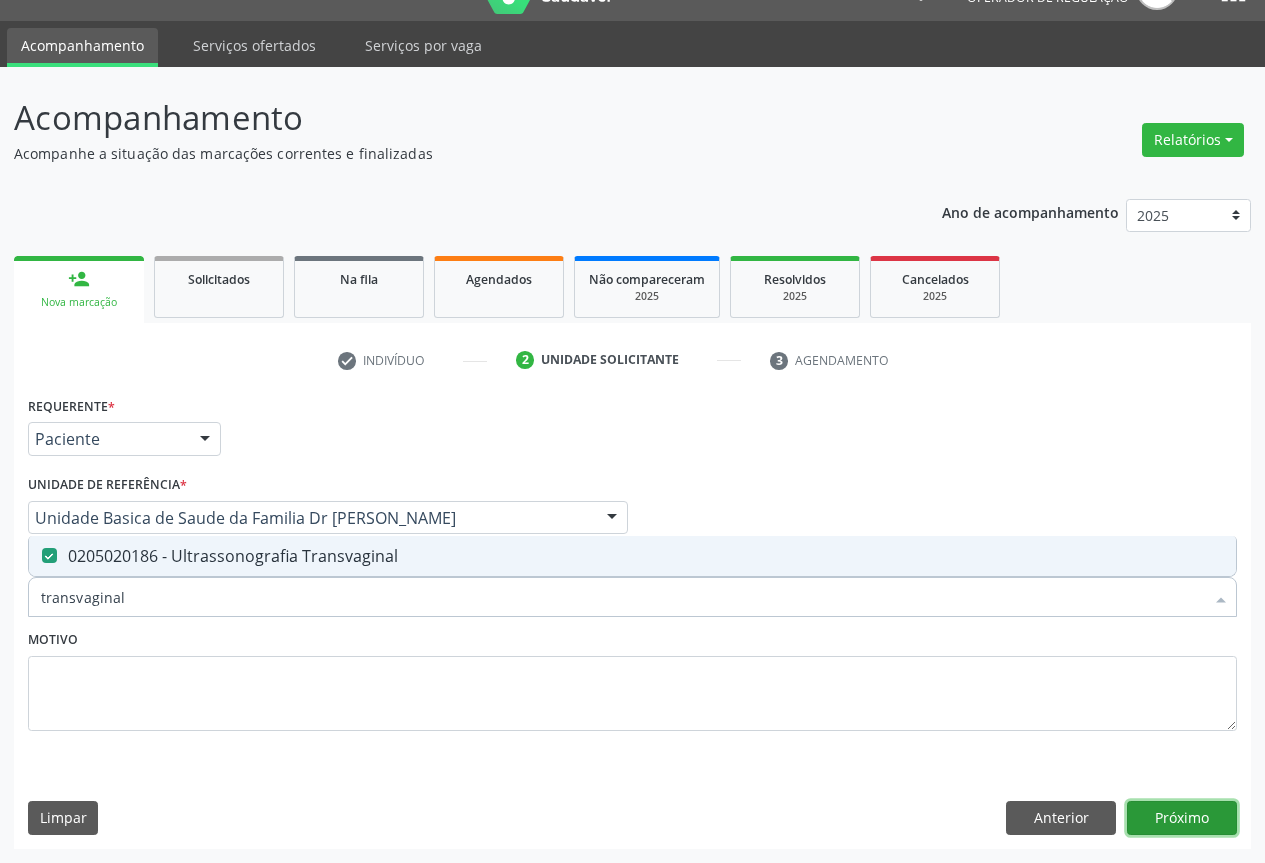 click on "Próximo" at bounding box center [1182, 818] 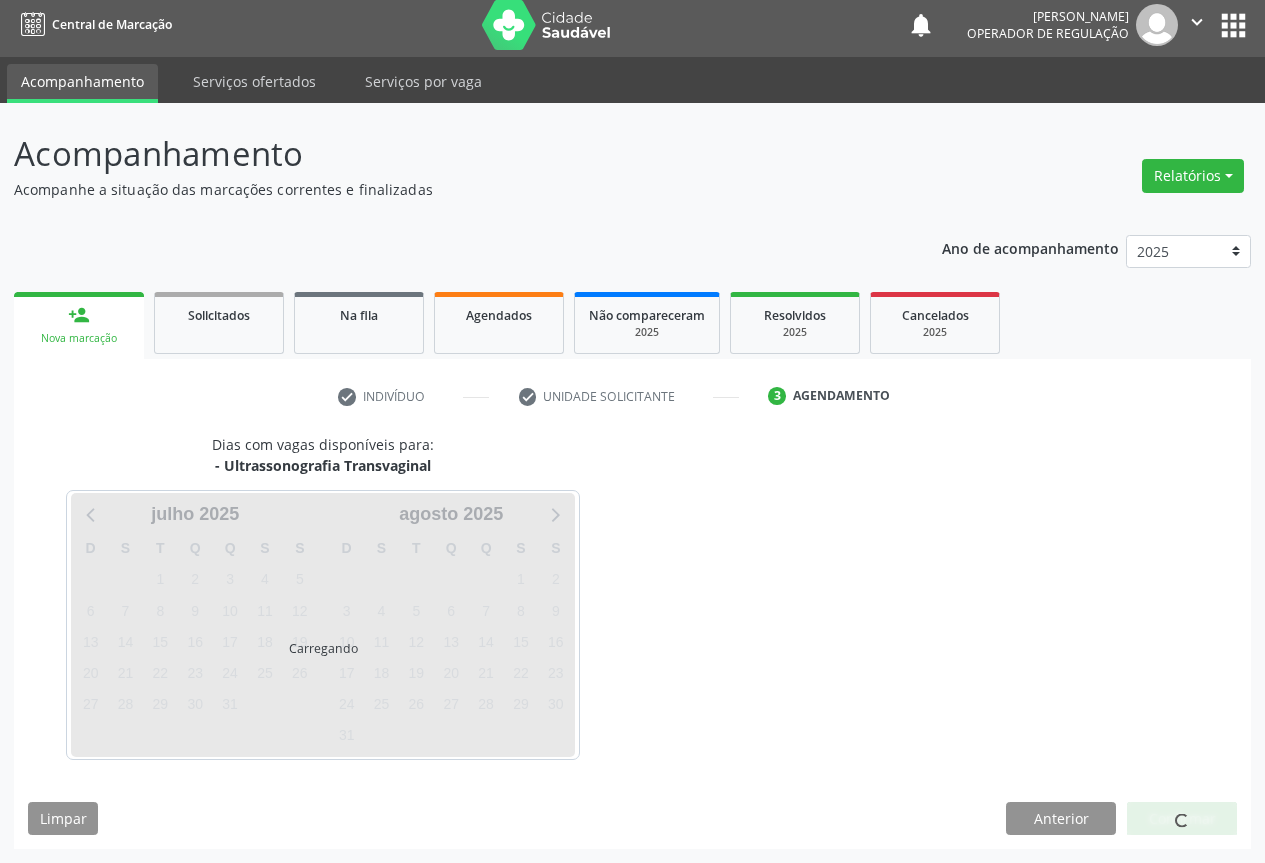 scroll, scrollTop: 7, scrollLeft: 0, axis: vertical 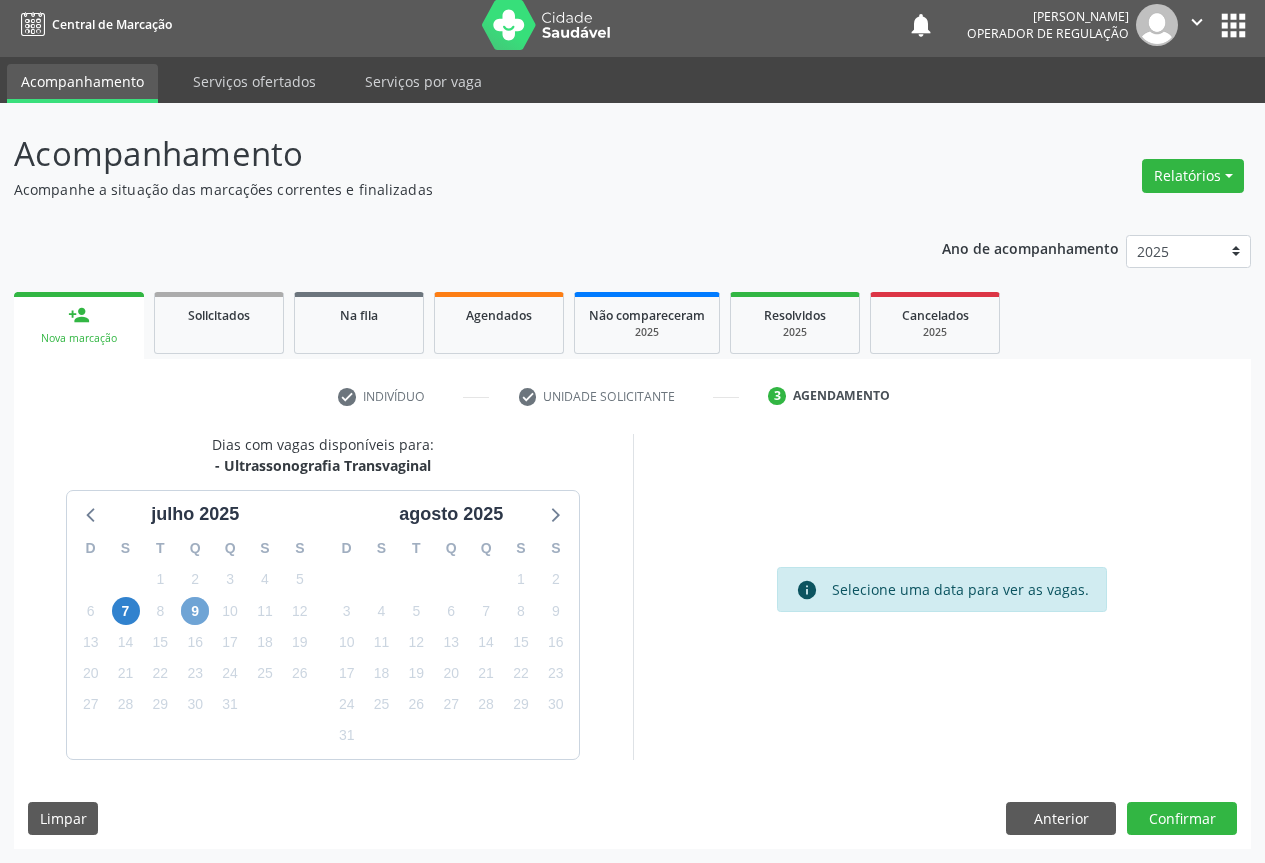 click on "9" at bounding box center (195, 611) 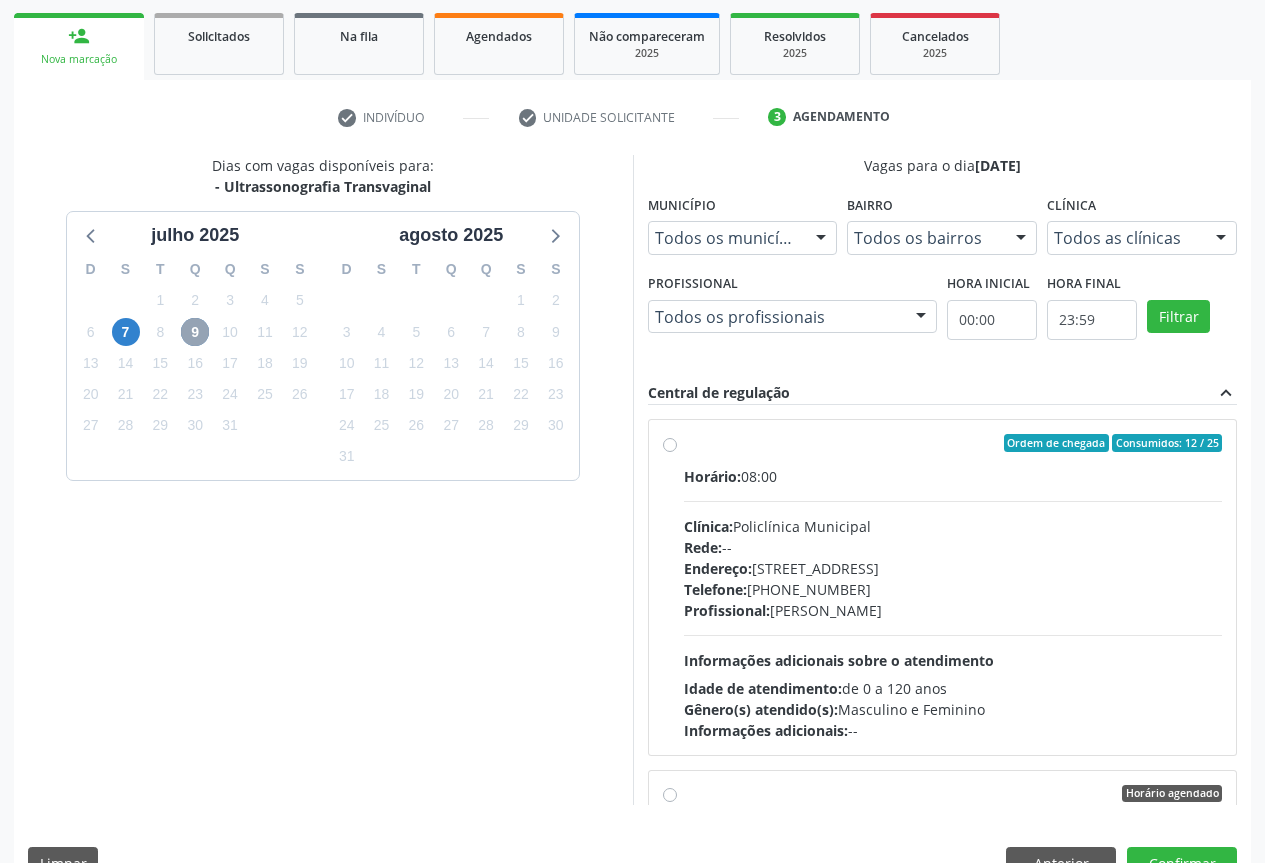 scroll, scrollTop: 297, scrollLeft: 0, axis: vertical 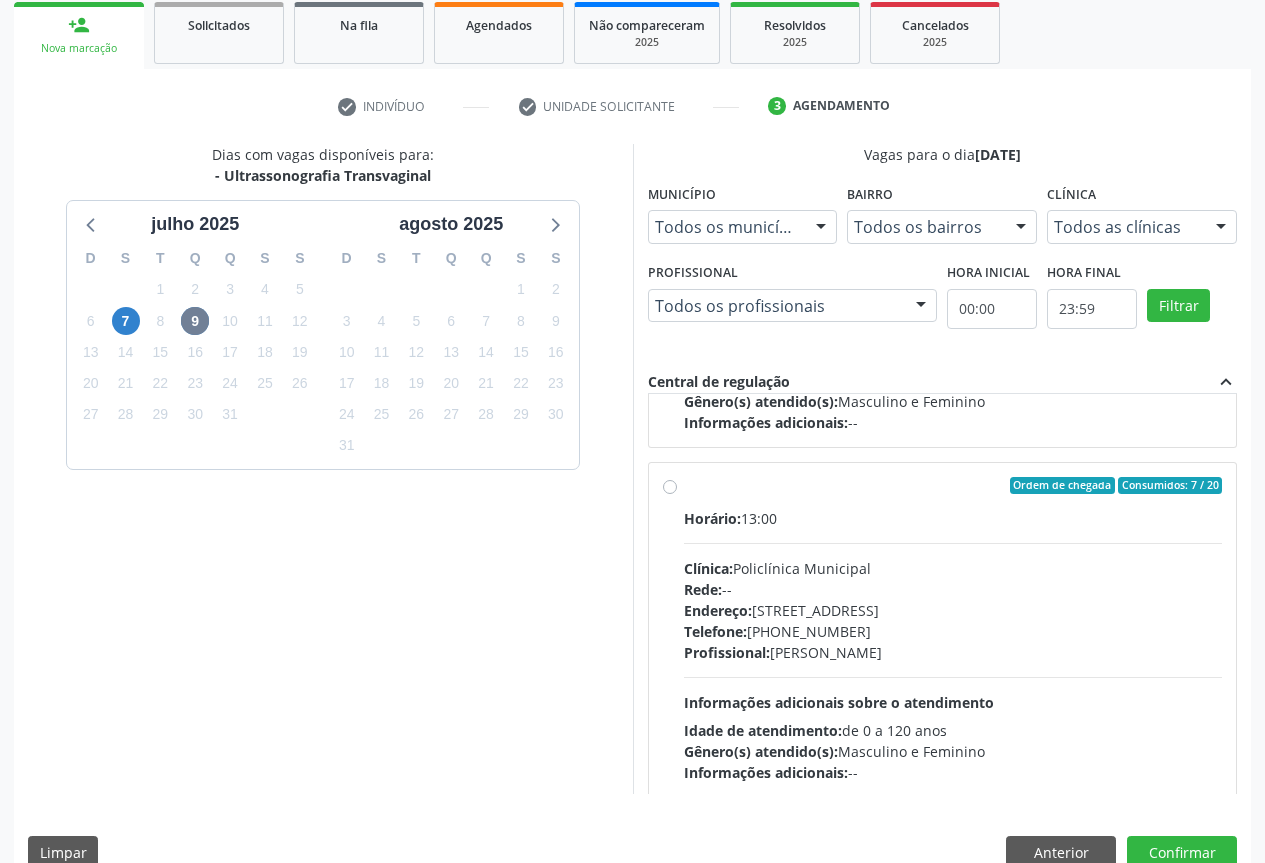 click on "Ordem de chegada
Consumidos: 7 / 20
Horário:   13:00
Clínica:  Policlínica Municipal
Rede:
--
Endereço:   Predio, nº 386, Centro, Campo Formoso - BA
Telefone:   (74) 6451312
Profissional:
Orlindo Carvalho dos Santos
Informações adicionais sobre o atendimento
Idade de atendimento:
de 0 a 120 anos
Gênero(s) atendido(s):
Masculino e Feminino
Informações adicionais:
--" at bounding box center (953, 630) 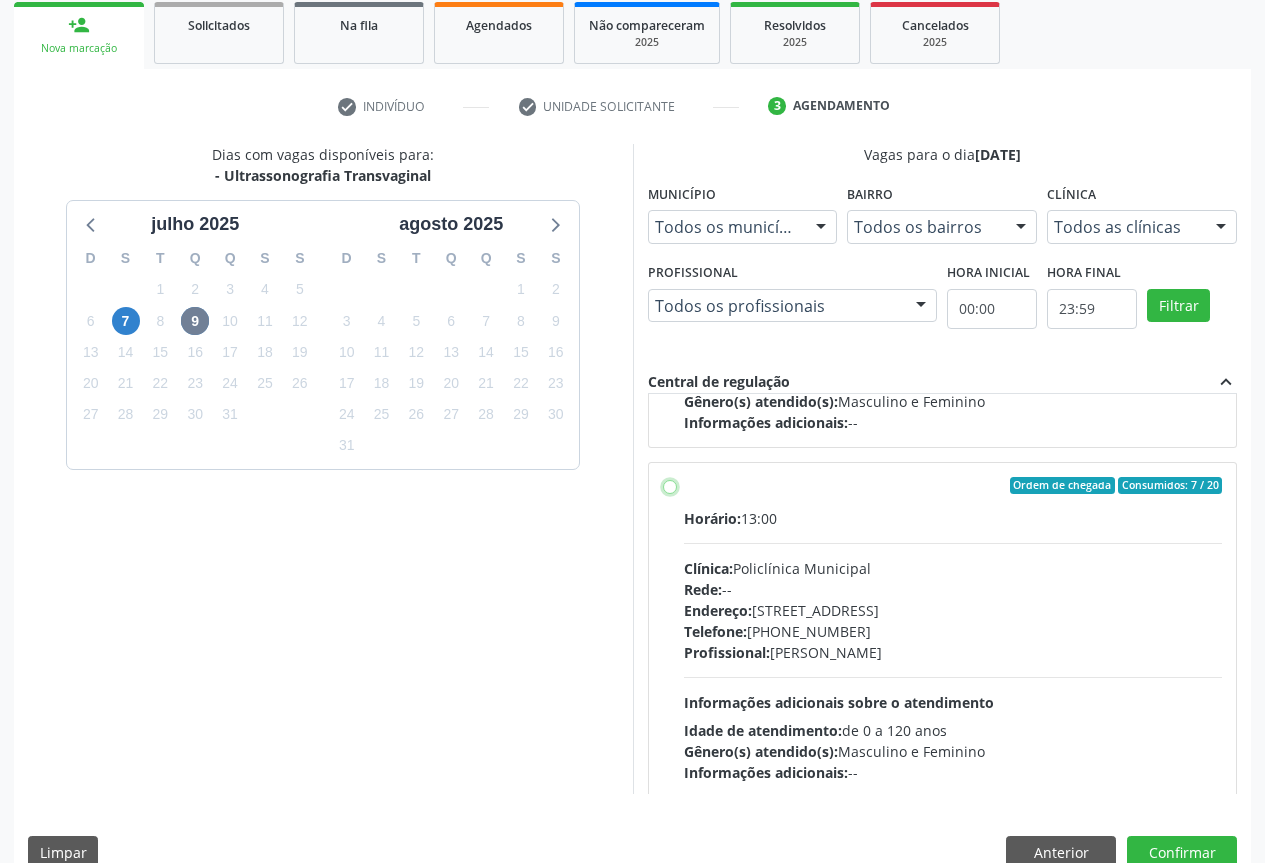click on "Ordem de chegada
Consumidos: 7 / 20
Horário:   13:00
Clínica:  Policlínica Municipal
Rede:
--
Endereço:   Predio, nº 386, Centro, Campo Formoso - BA
Telefone:   (74) 6451312
Profissional:
Orlindo Carvalho dos Santos
Informações adicionais sobre o atendimento
Idade de atendimento:
de 0 a 120 anos
Gênero(s) atendido(s):
Masculino e Feminino
Informações adicionais:
--" at bounding box center [670, 486] 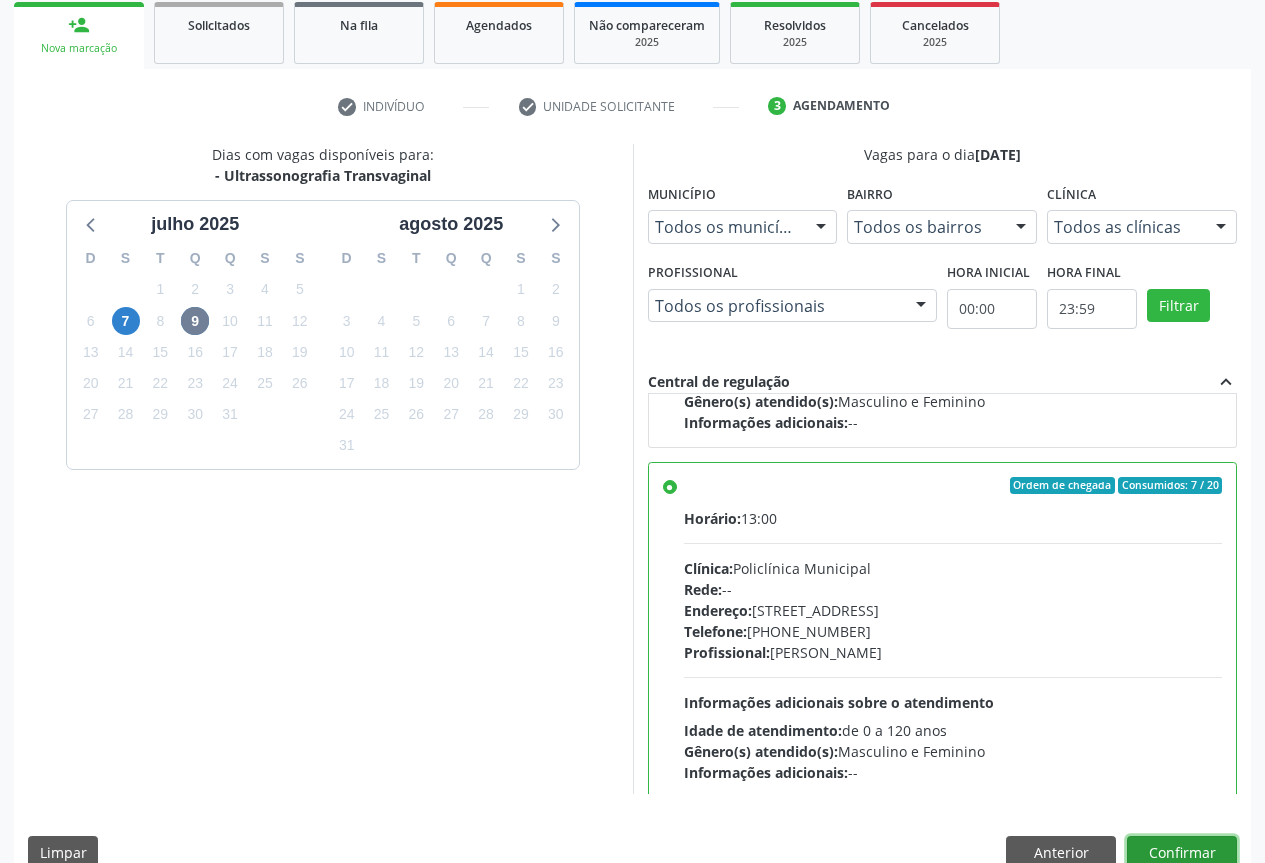 click on "Confirmar" at bounding box center (1182, 853) 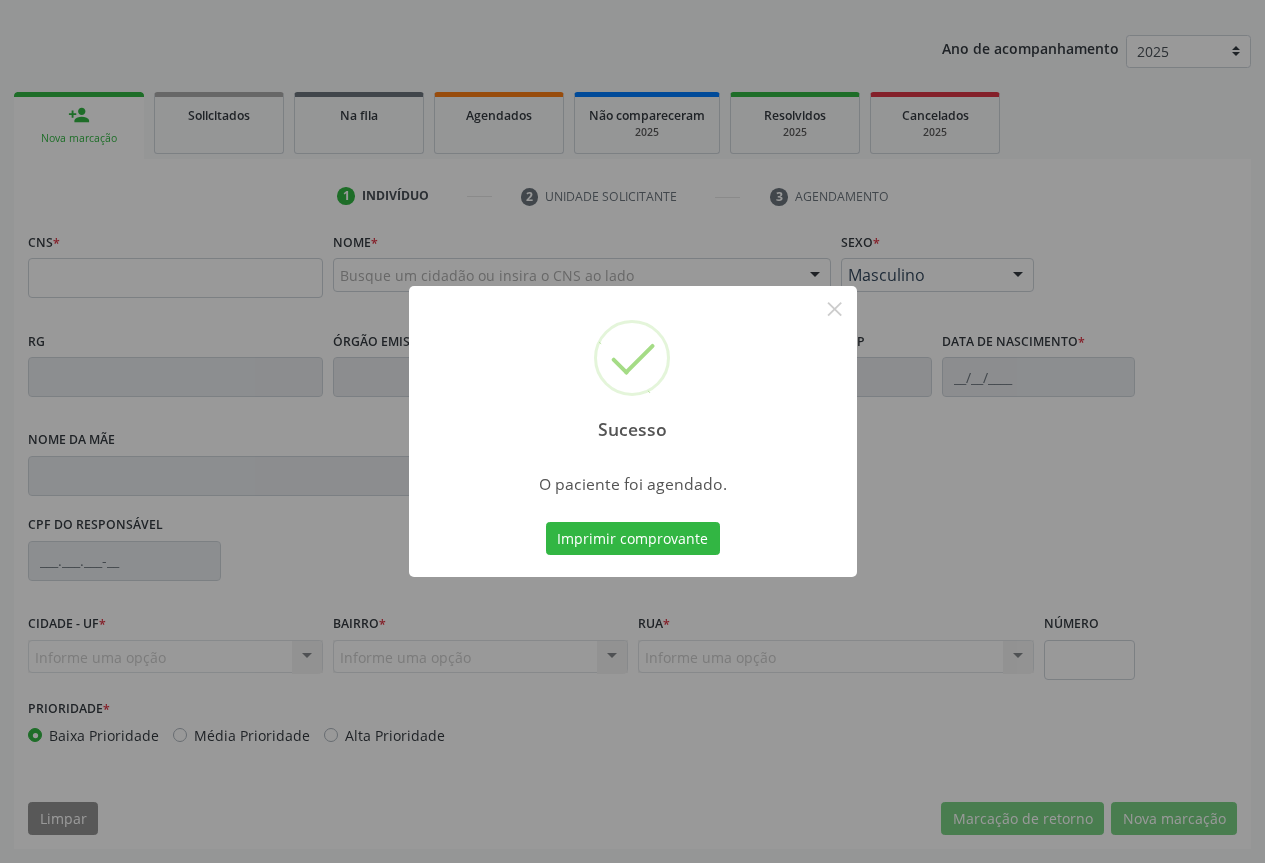 scroll, scrollTop: 207, scrollLeft: 0, axis: vertical 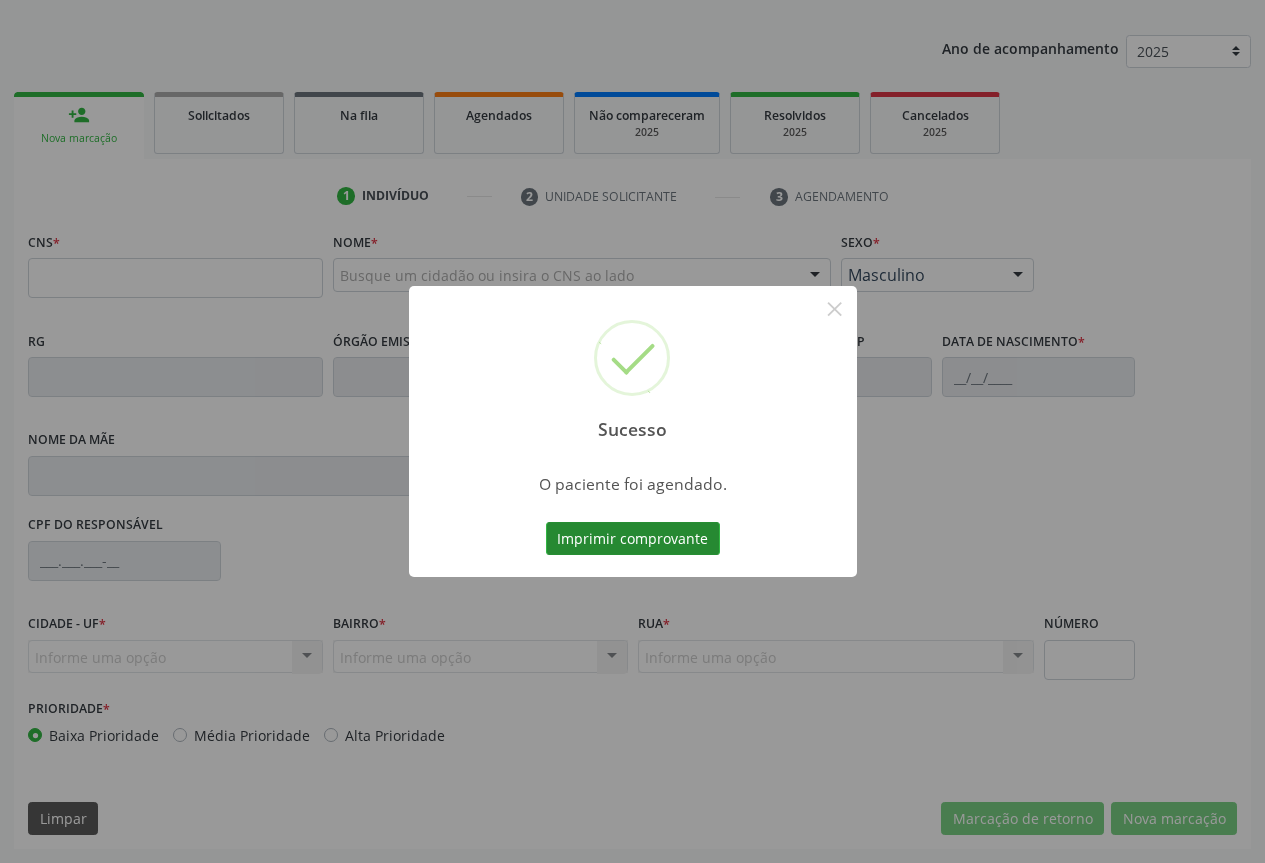 click on "Imprimir comprovante" at bounding box center [633, 539] 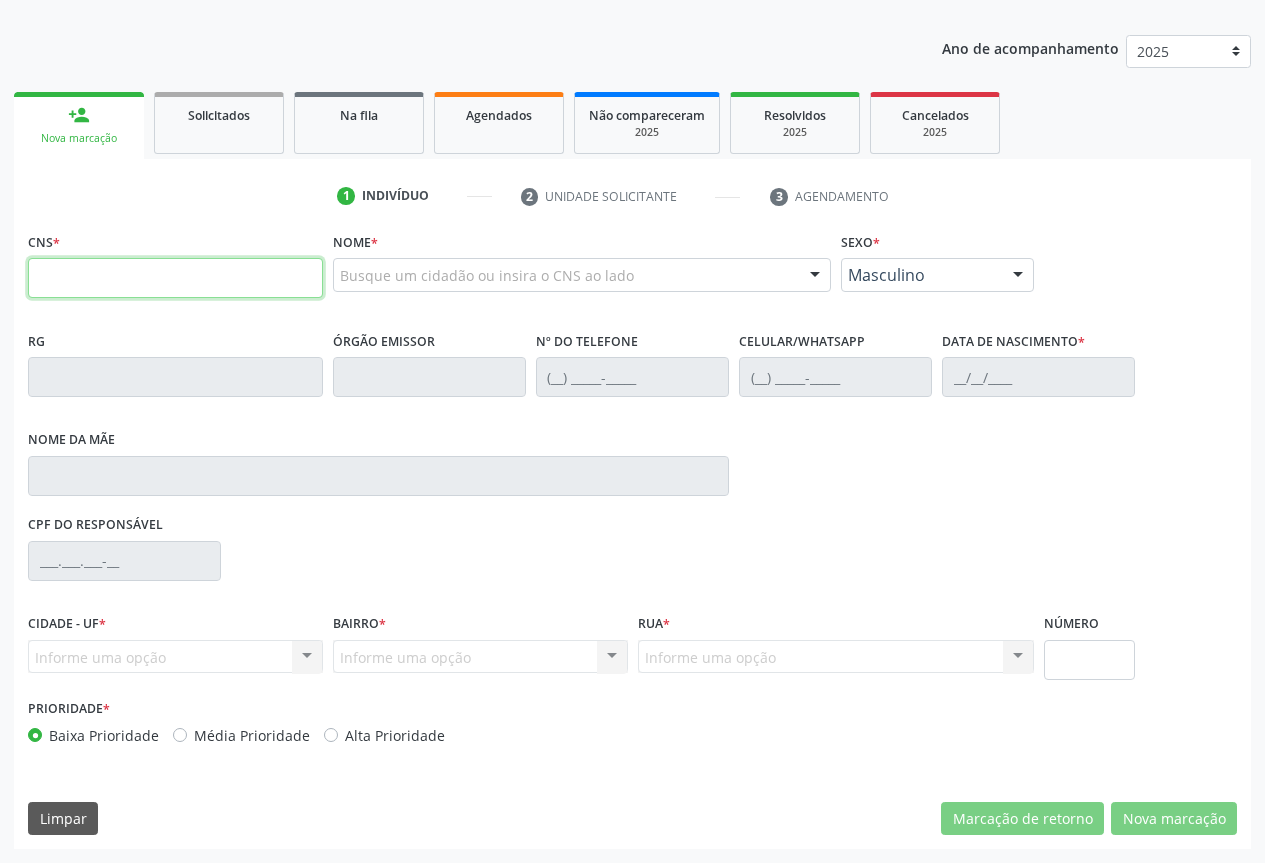 click at bounding box center [175, 278] 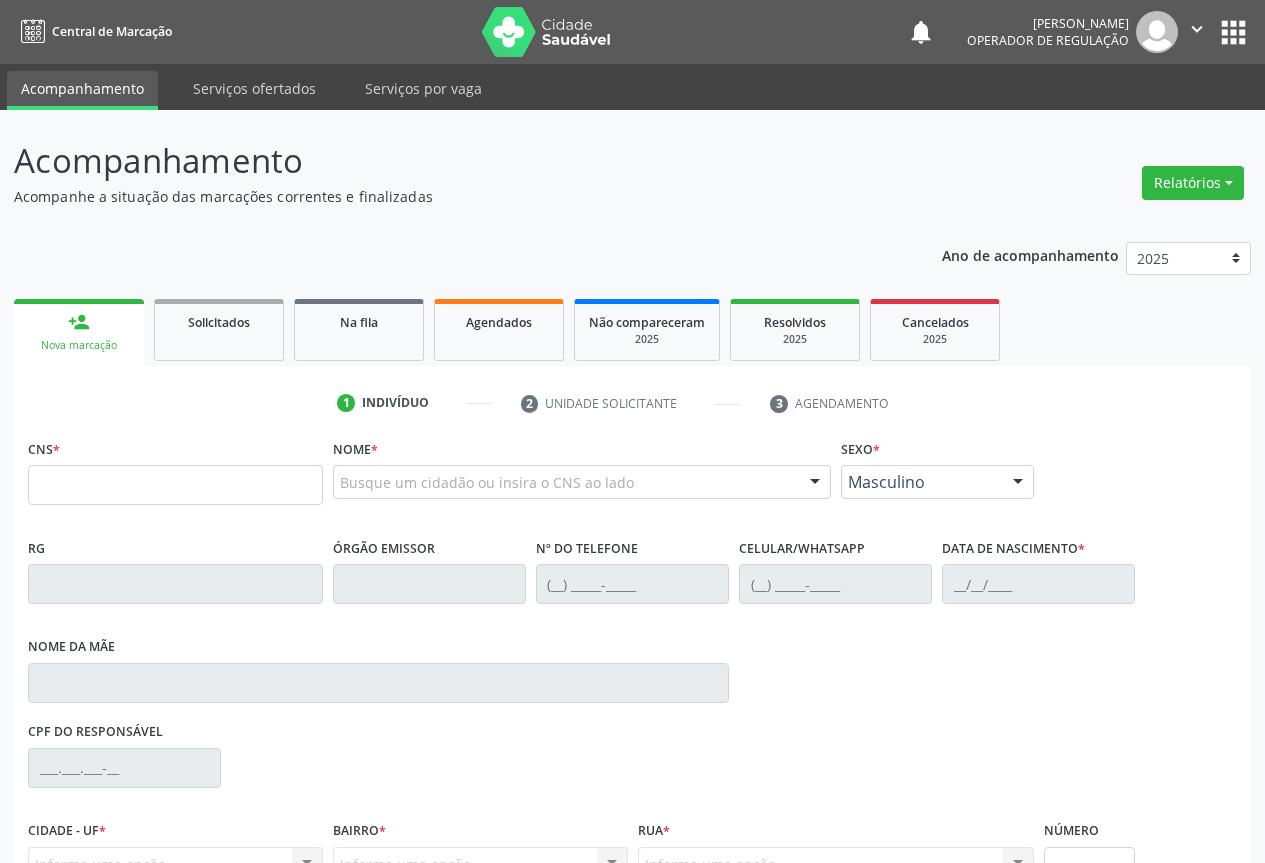 scroll, scrollTop: 207, scrollLeft: 0, axis: vertical 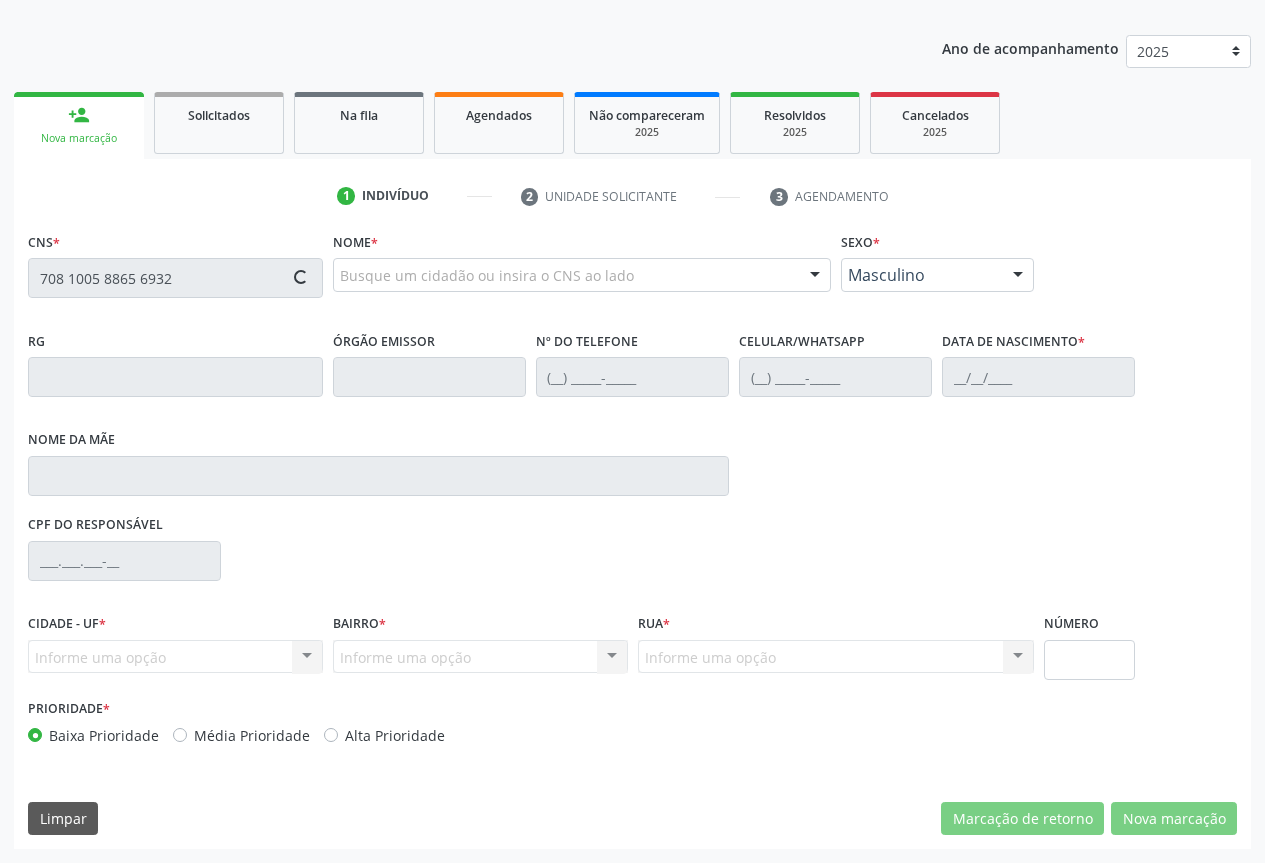 type on "708 1005 8865 6932" 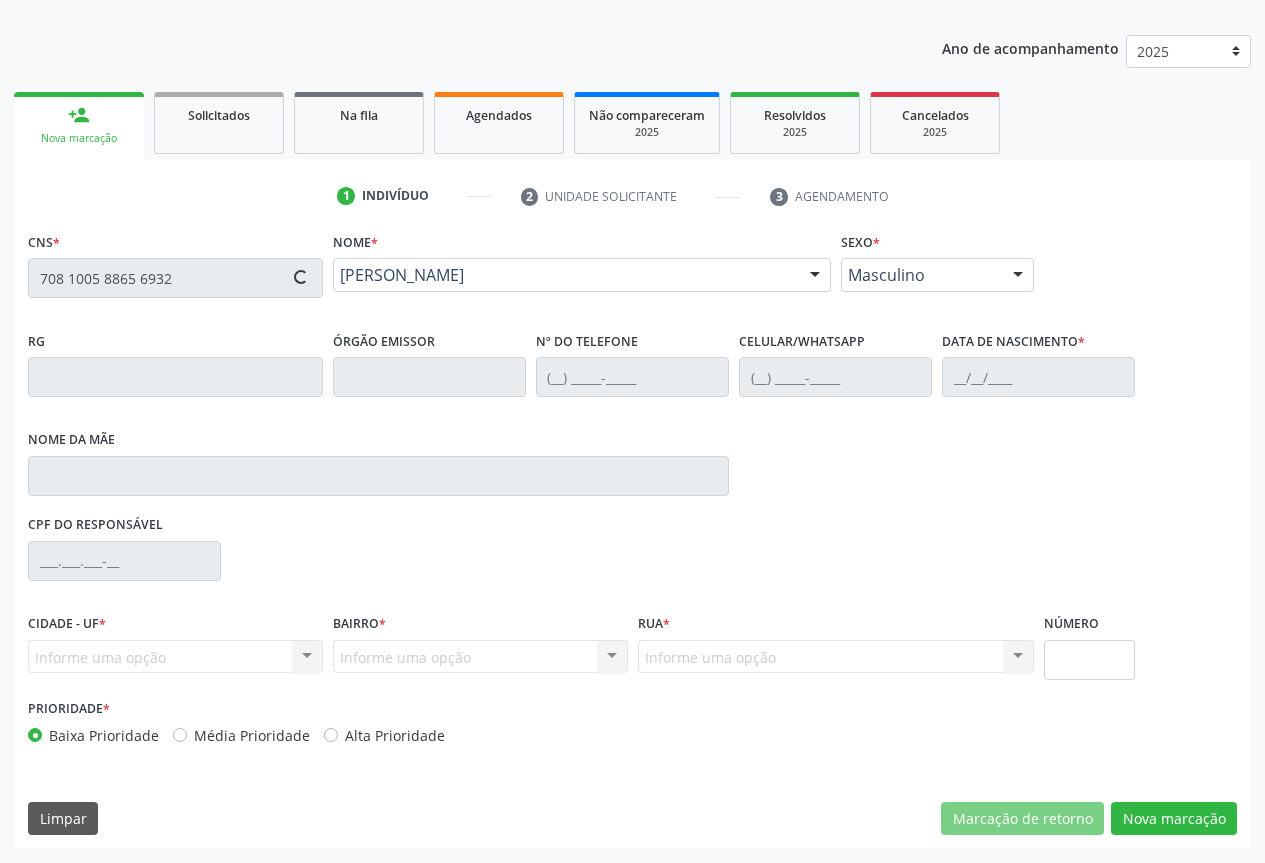 type on "04/01/2008" 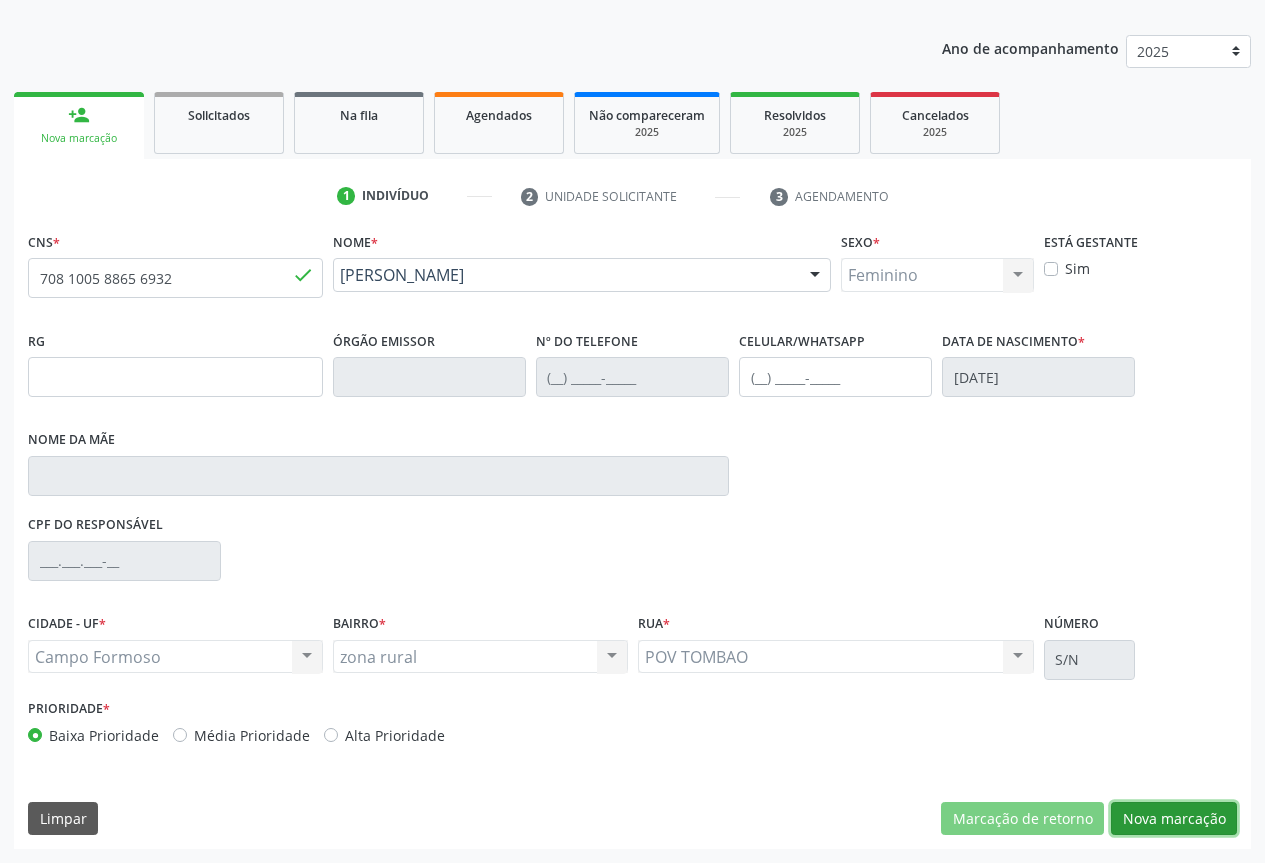 click on "Nova marcação" at bounding box center (1174, 819) 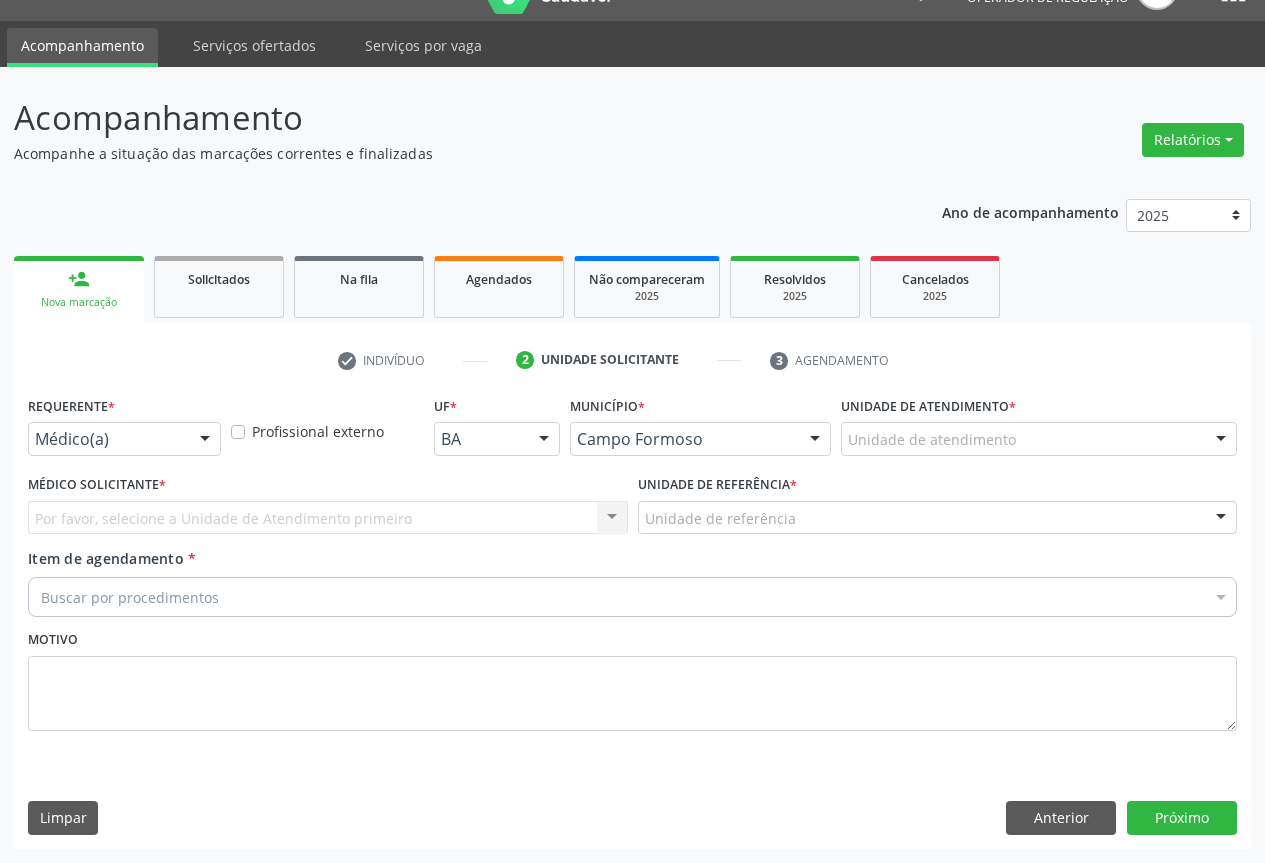 scroll, scrollTop: 43, scrollLeft: 0, axis: vertical 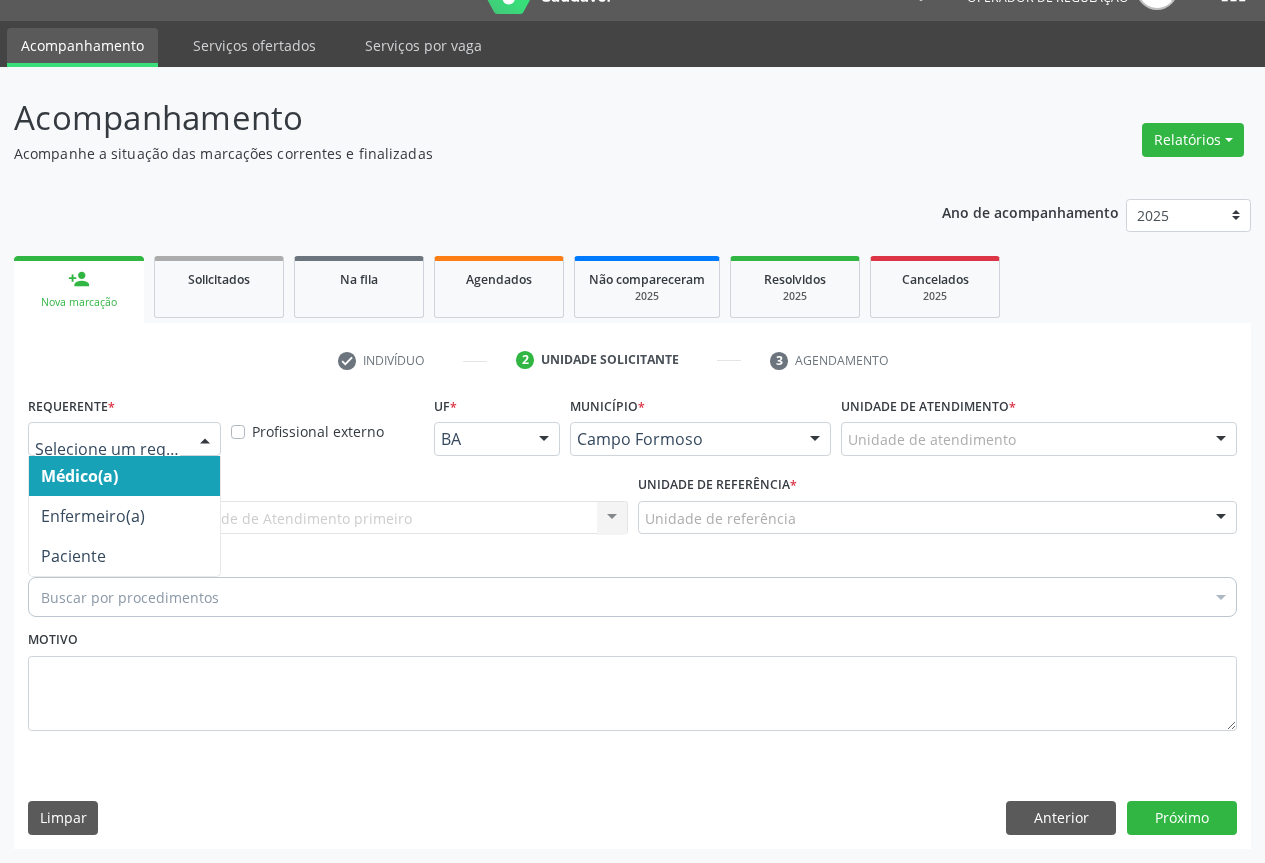 click at bounding box center [205, 440] 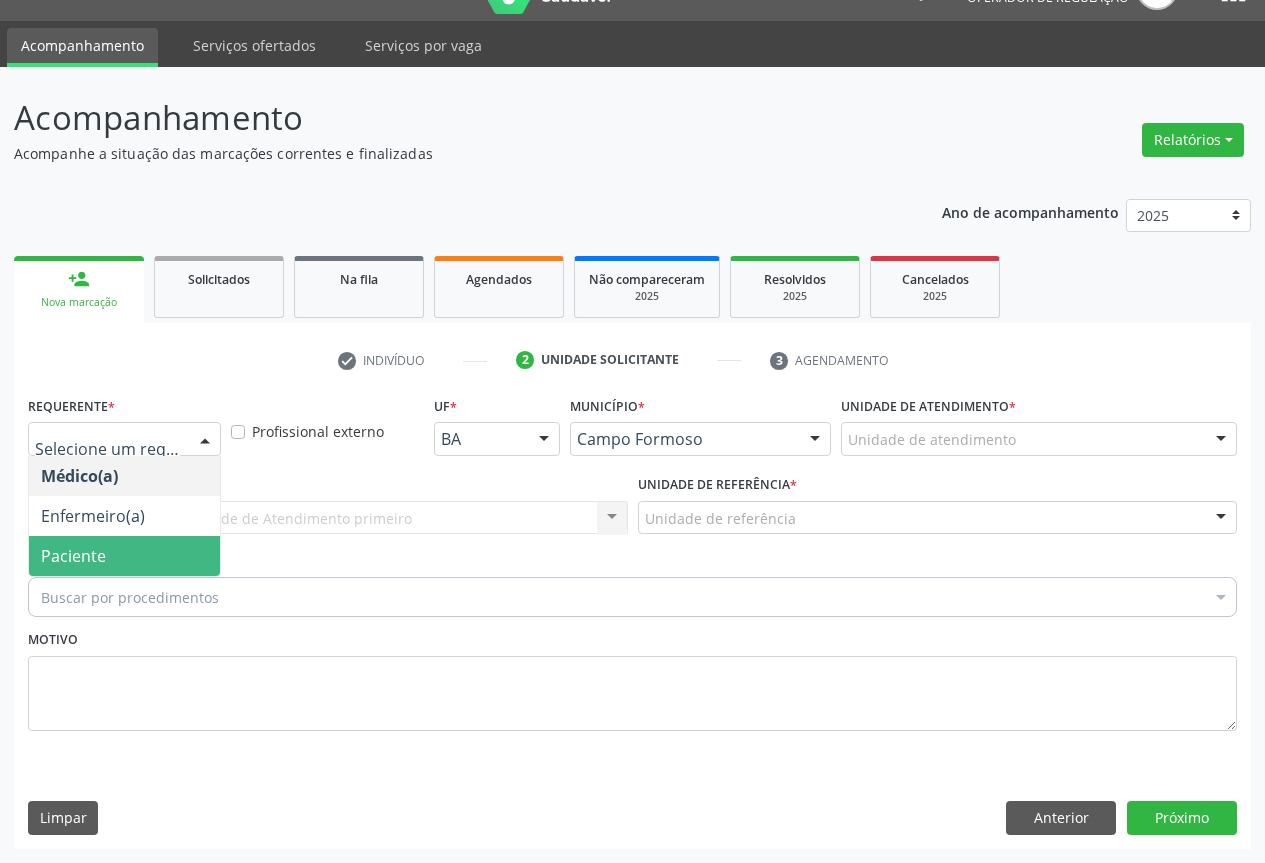 click on "Paciente" at bounding box center (124, 556) 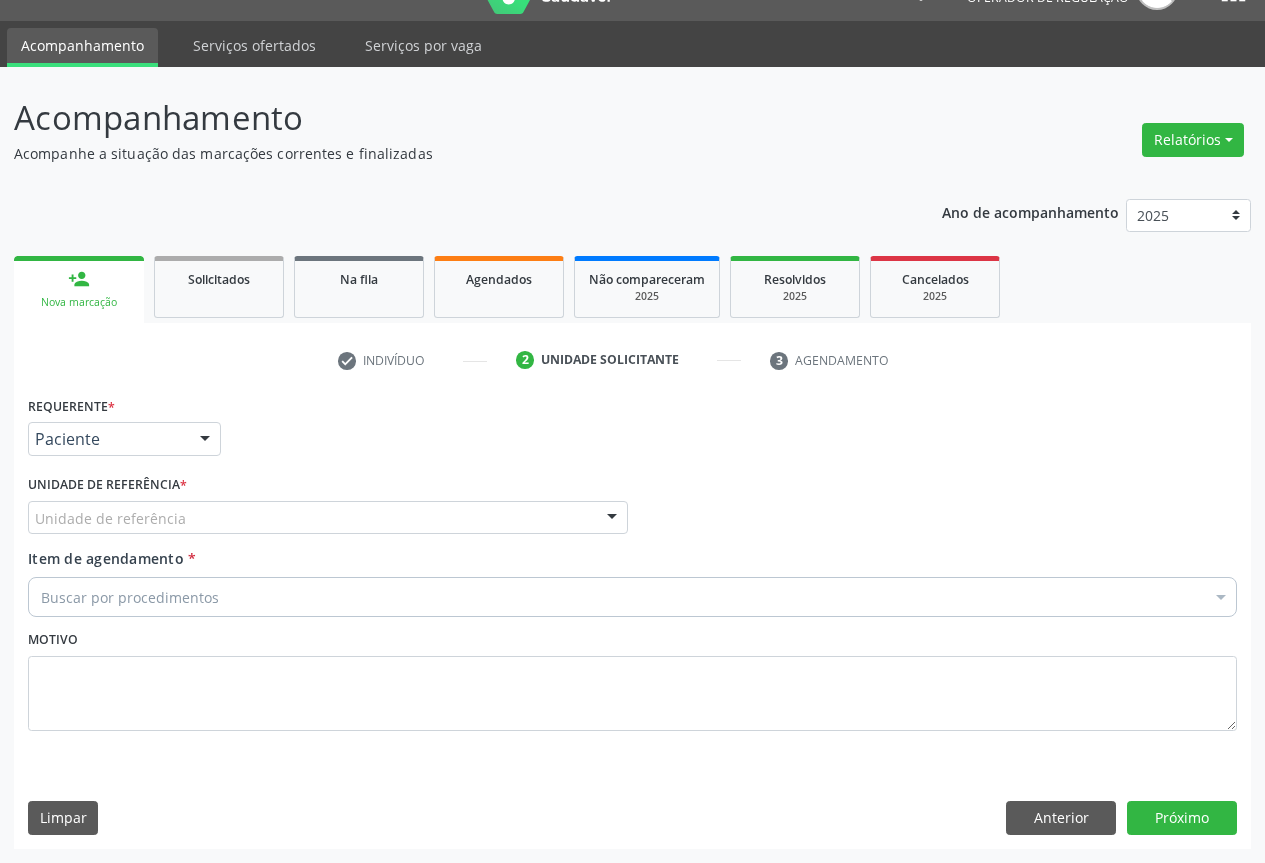 click at bounding box center (612, 519) 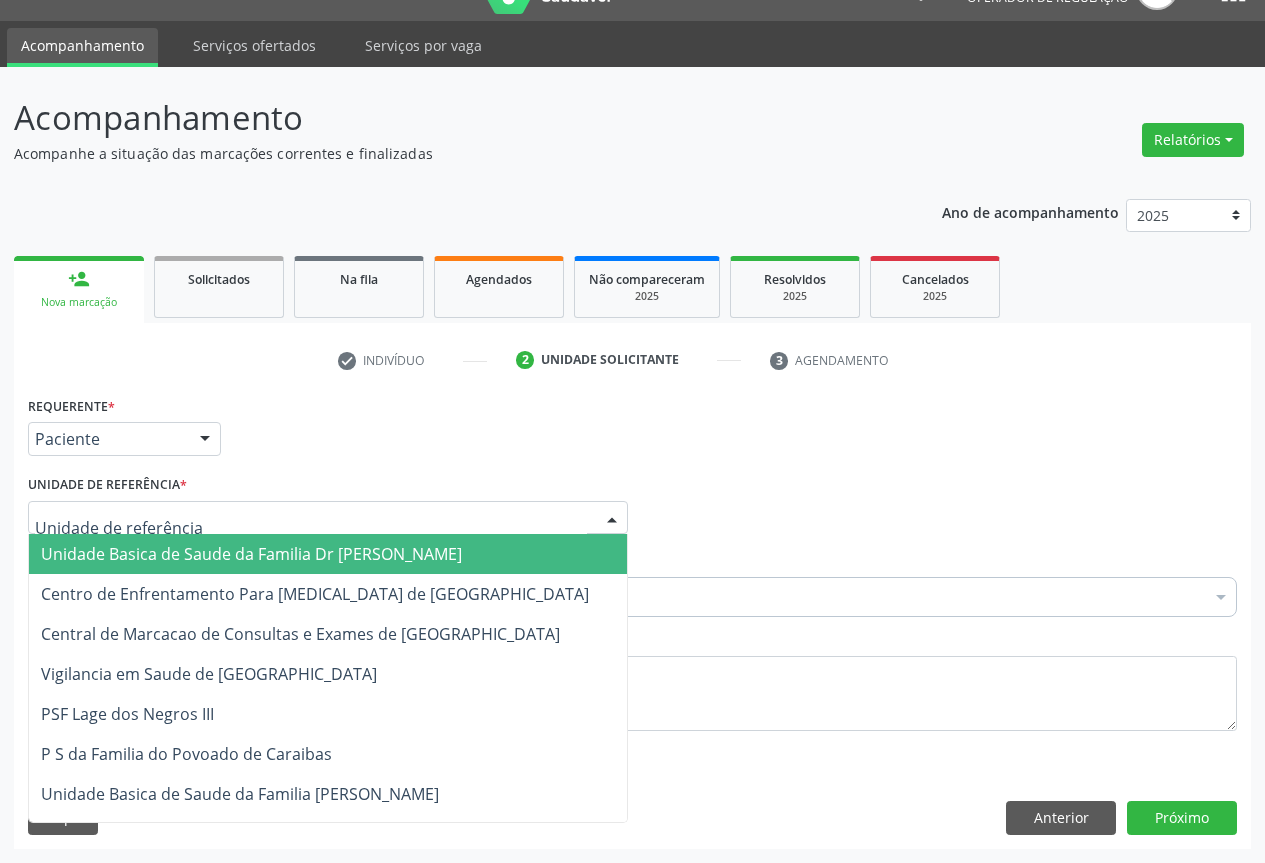 click on "Unidade Basica de Saude da Familia Dr [PERSON_NAME]" at bounding box center [328, 554] 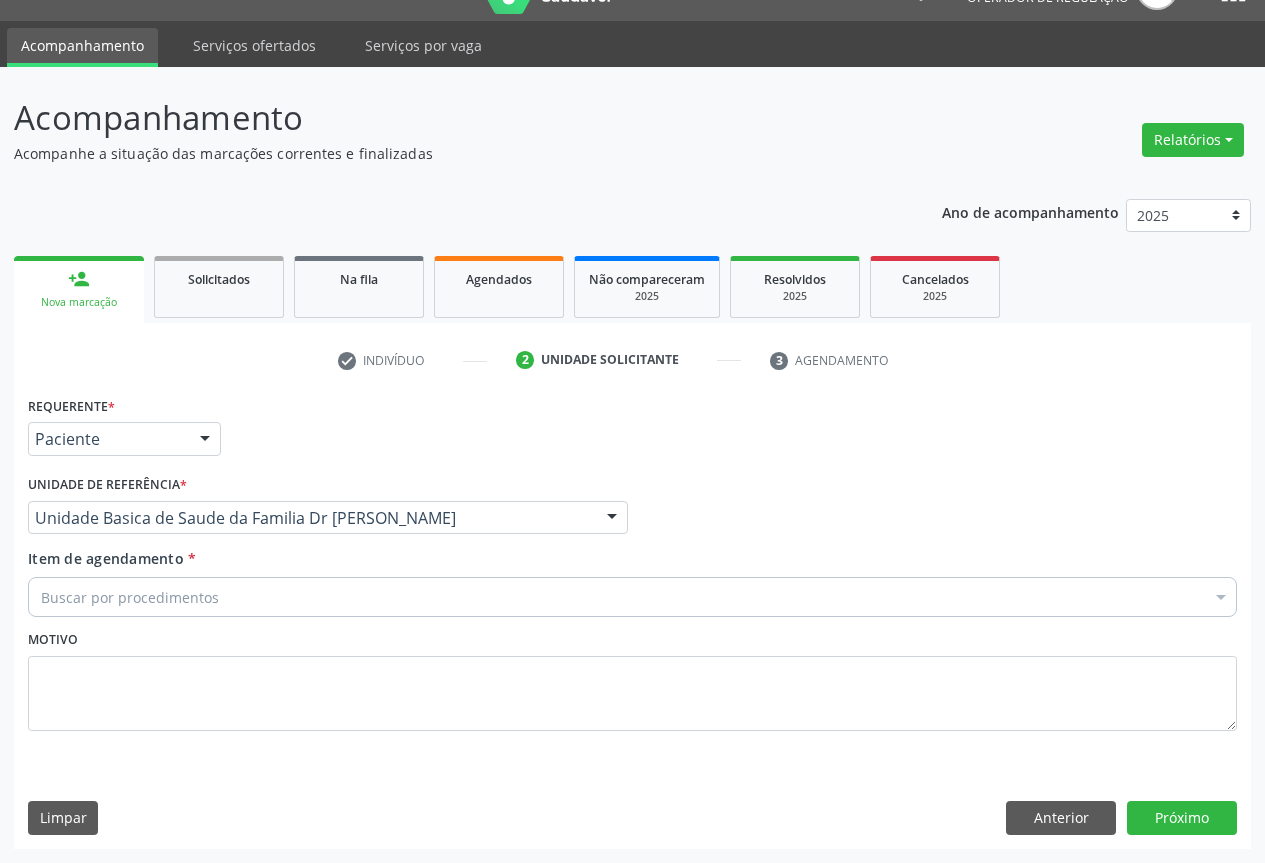 click on "Buscar por procedimentos" at bounding box center [632, 597] 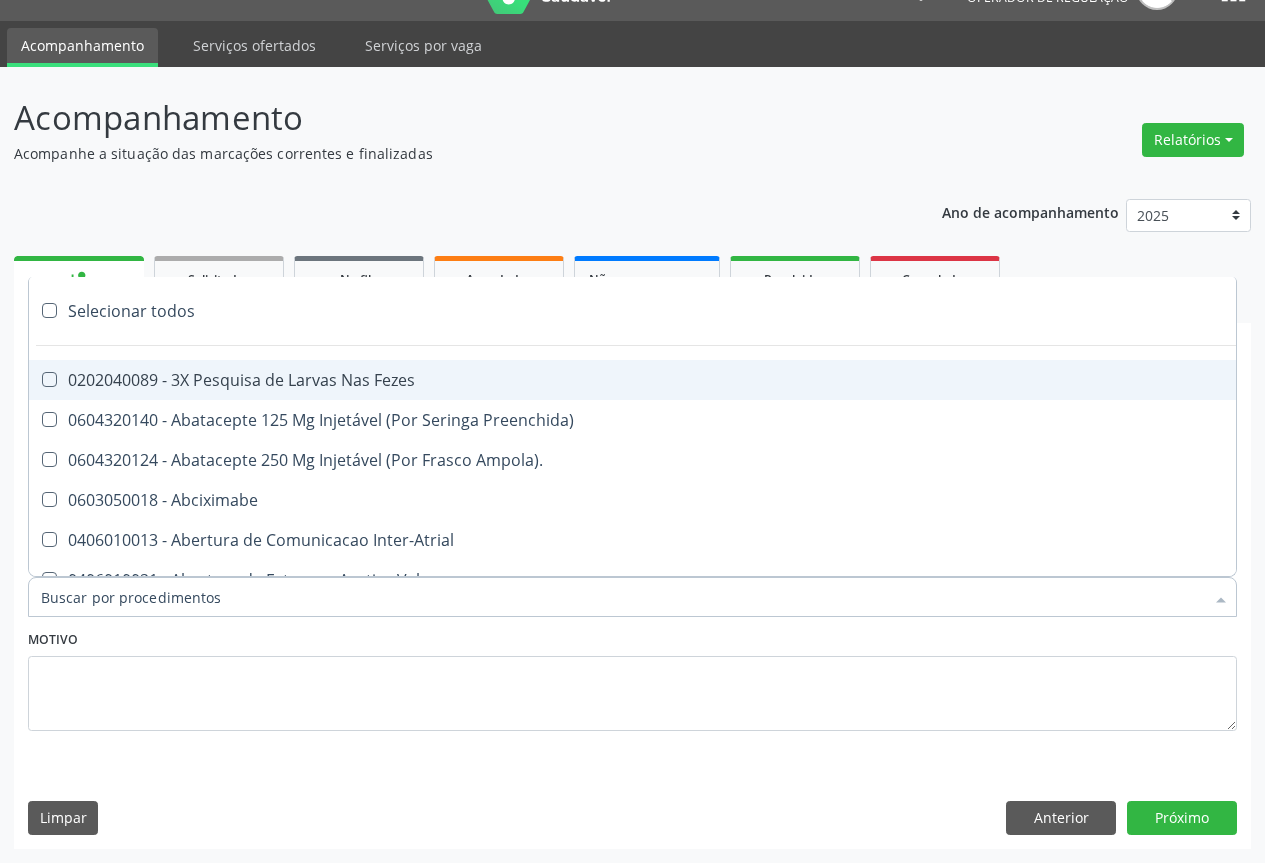 paste on "transvaginal" 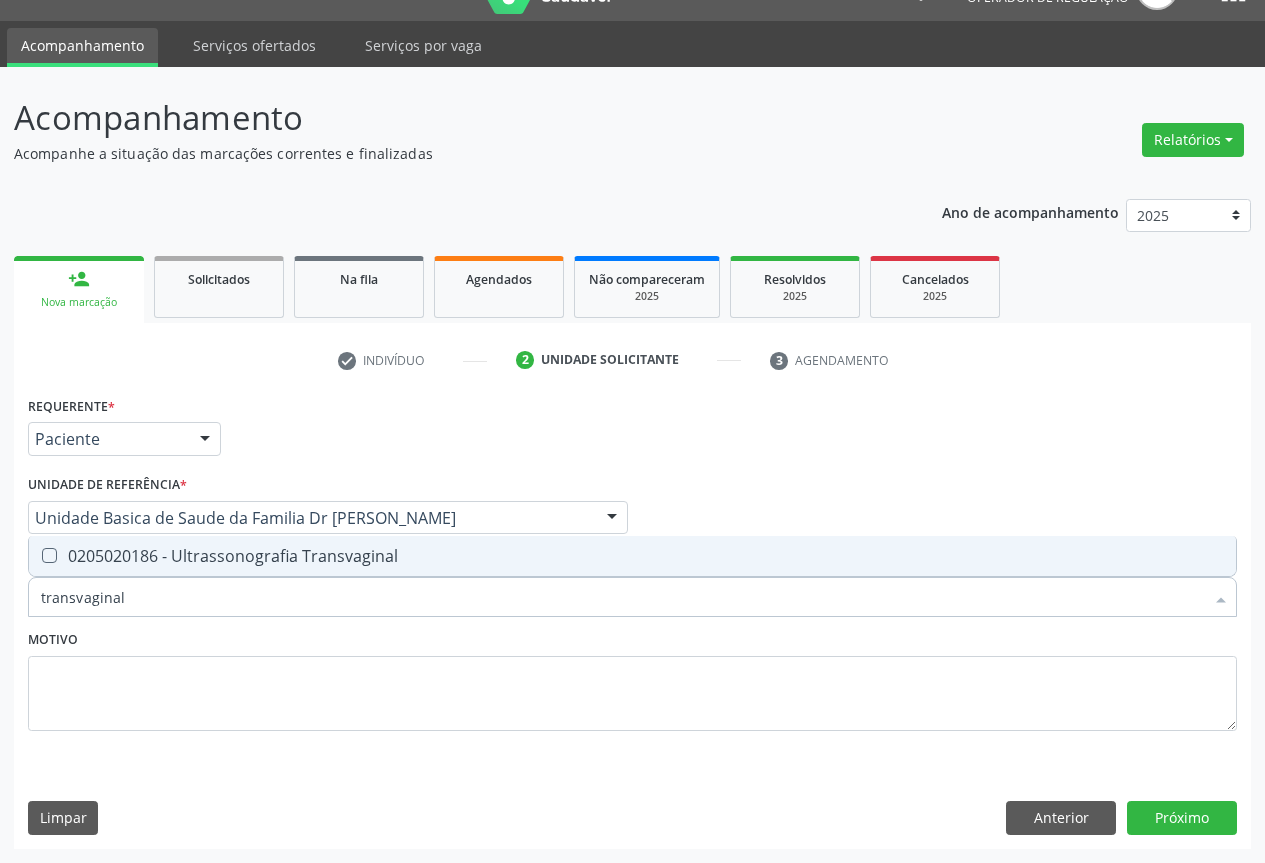 click on "0205020186 - Ultrassonografia Transvaginal" at bounding box center [632, 556] 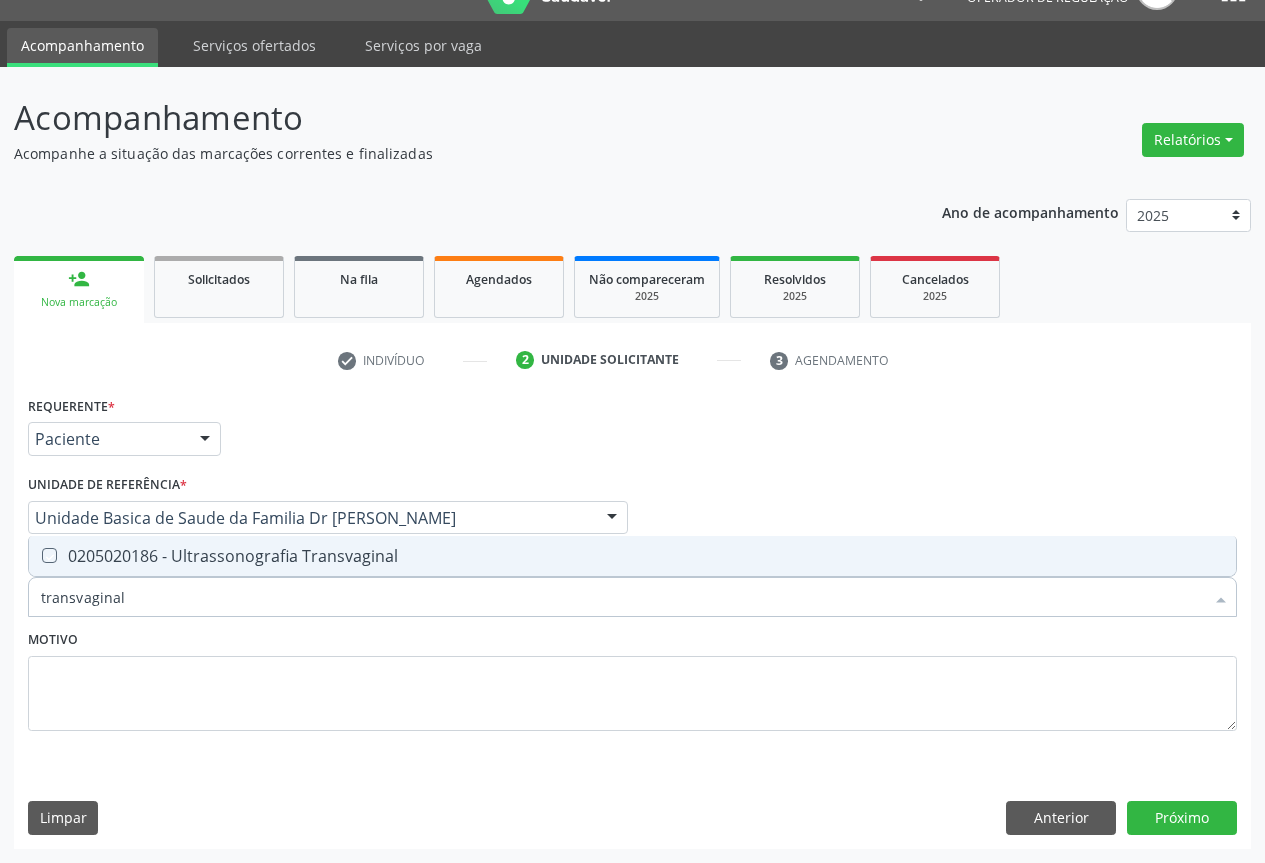 checkbox on "true" 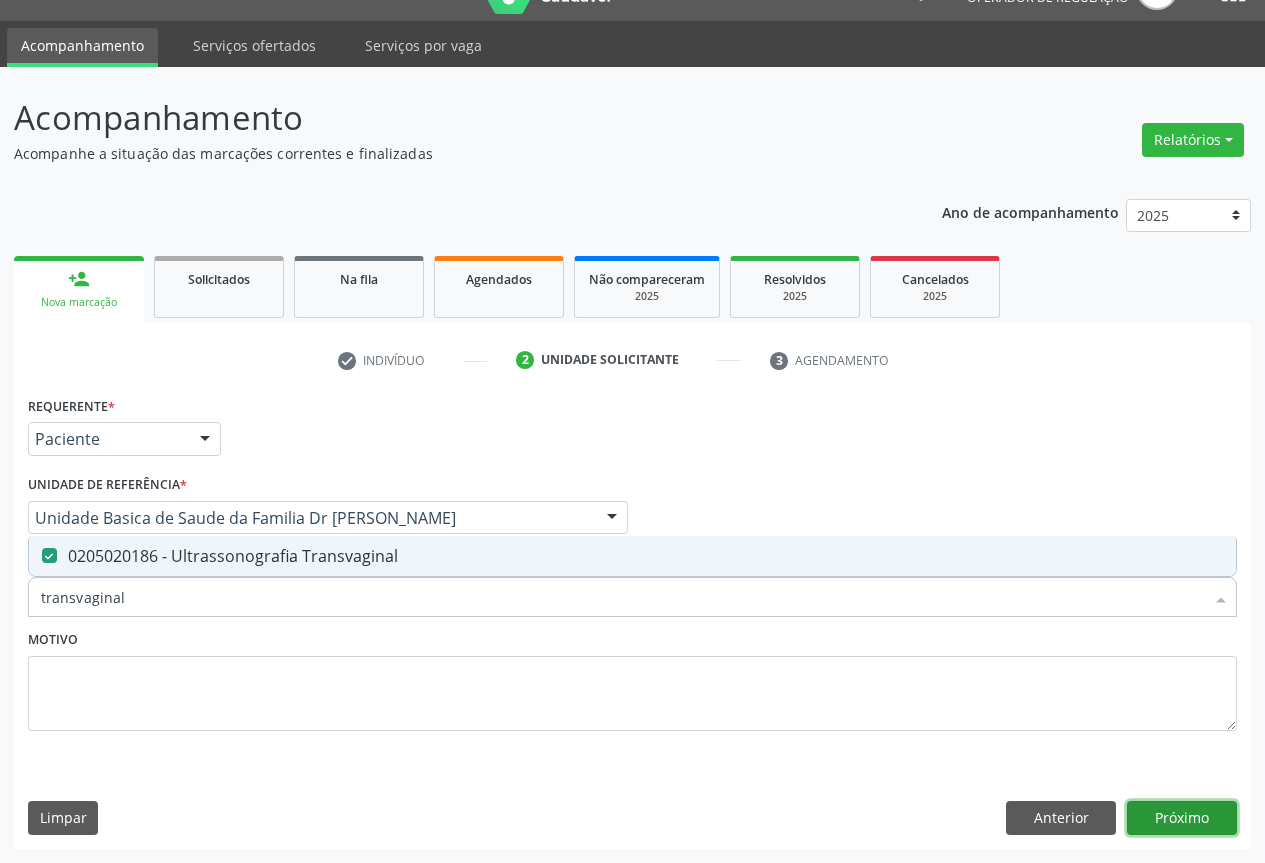 click on "Próximo" at bounding box center [1182, 818] 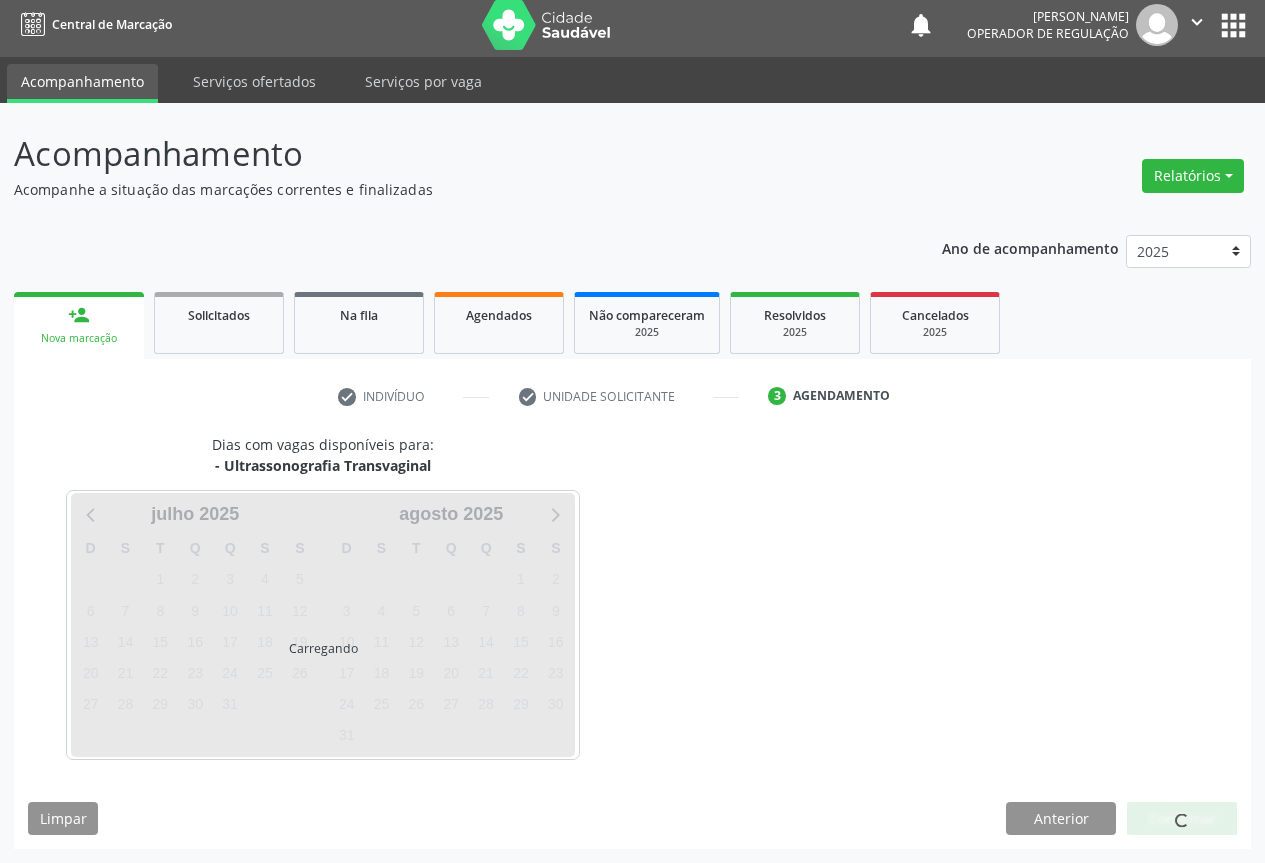 scroll, scrollTop: 7, scrollLeft: 0, axis: vertical 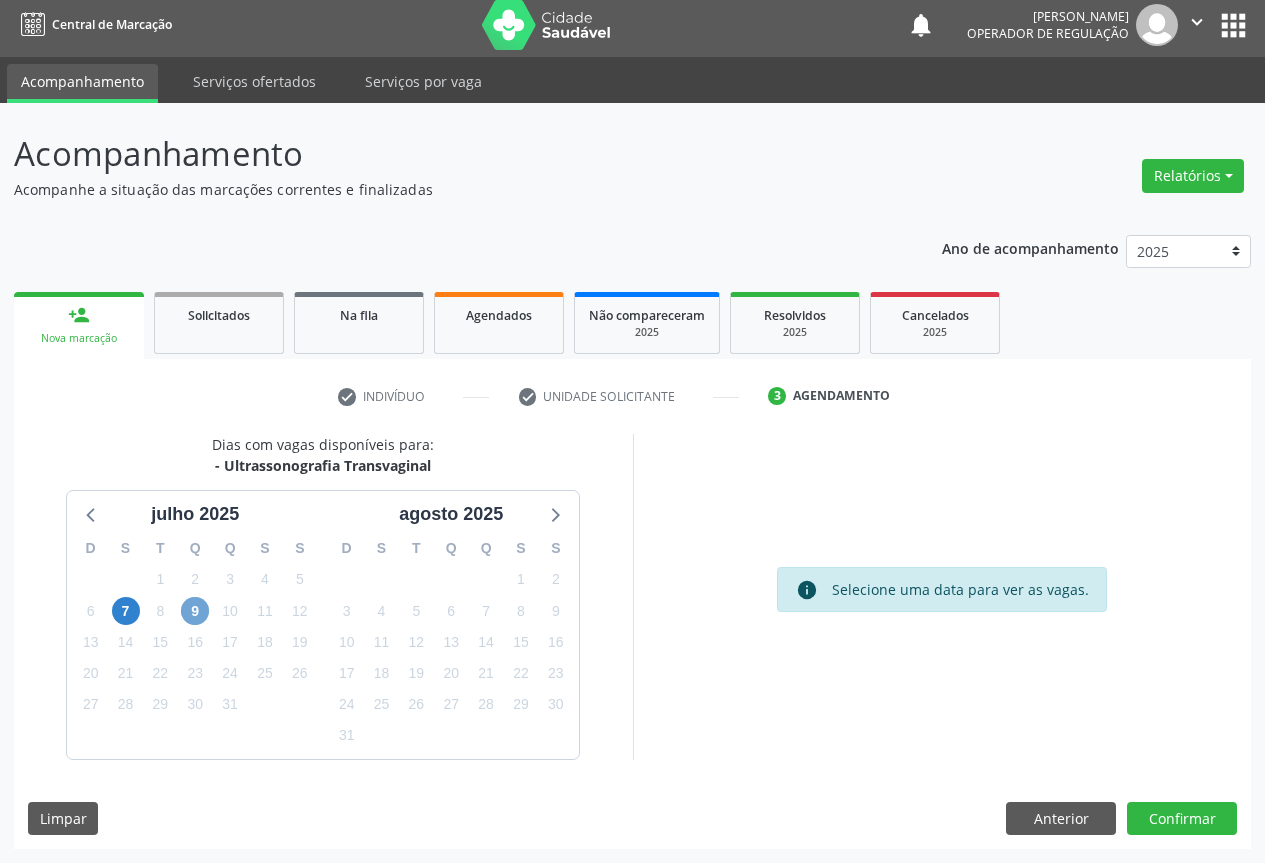 click on "9" at bounding box center (195, 611) 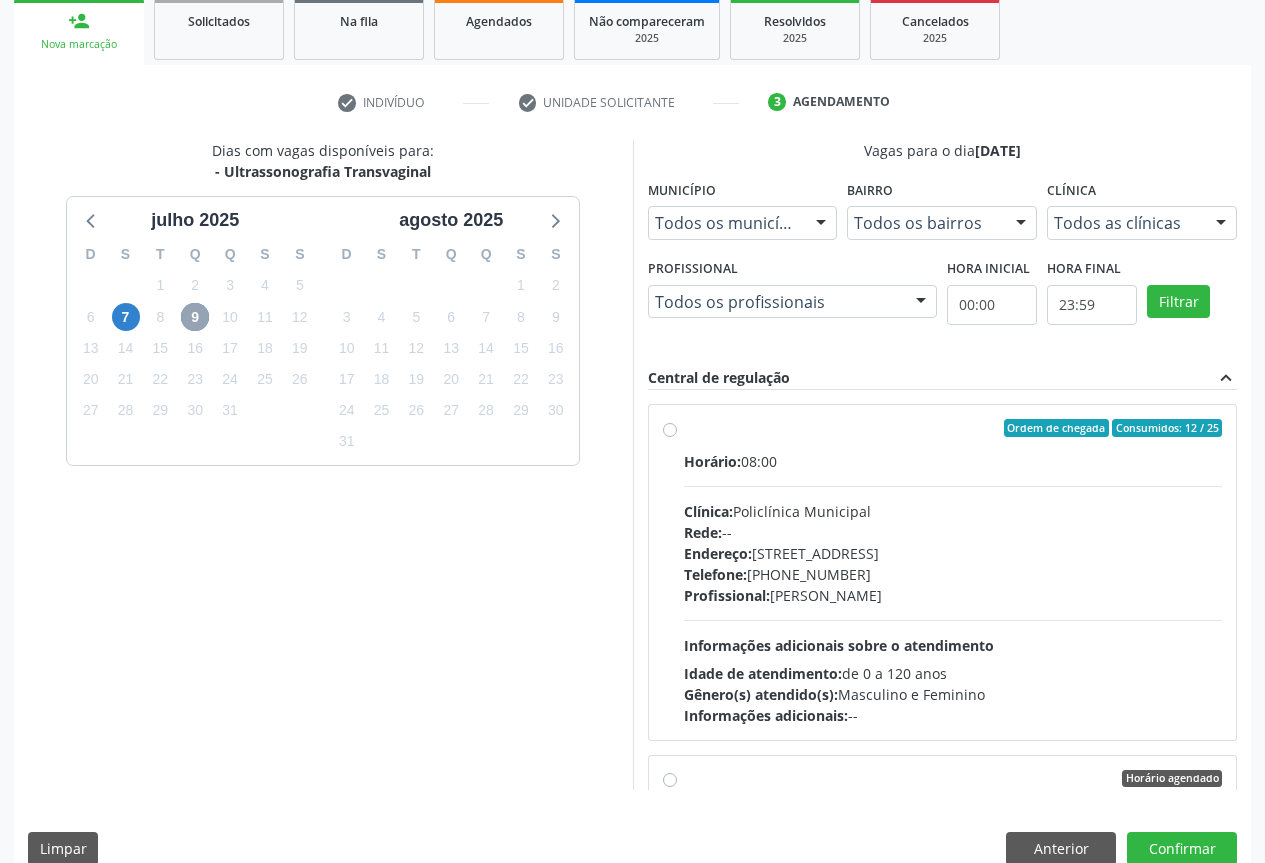 scroll, scrollTop: 332, scrollLeft: 0, axis: vertical 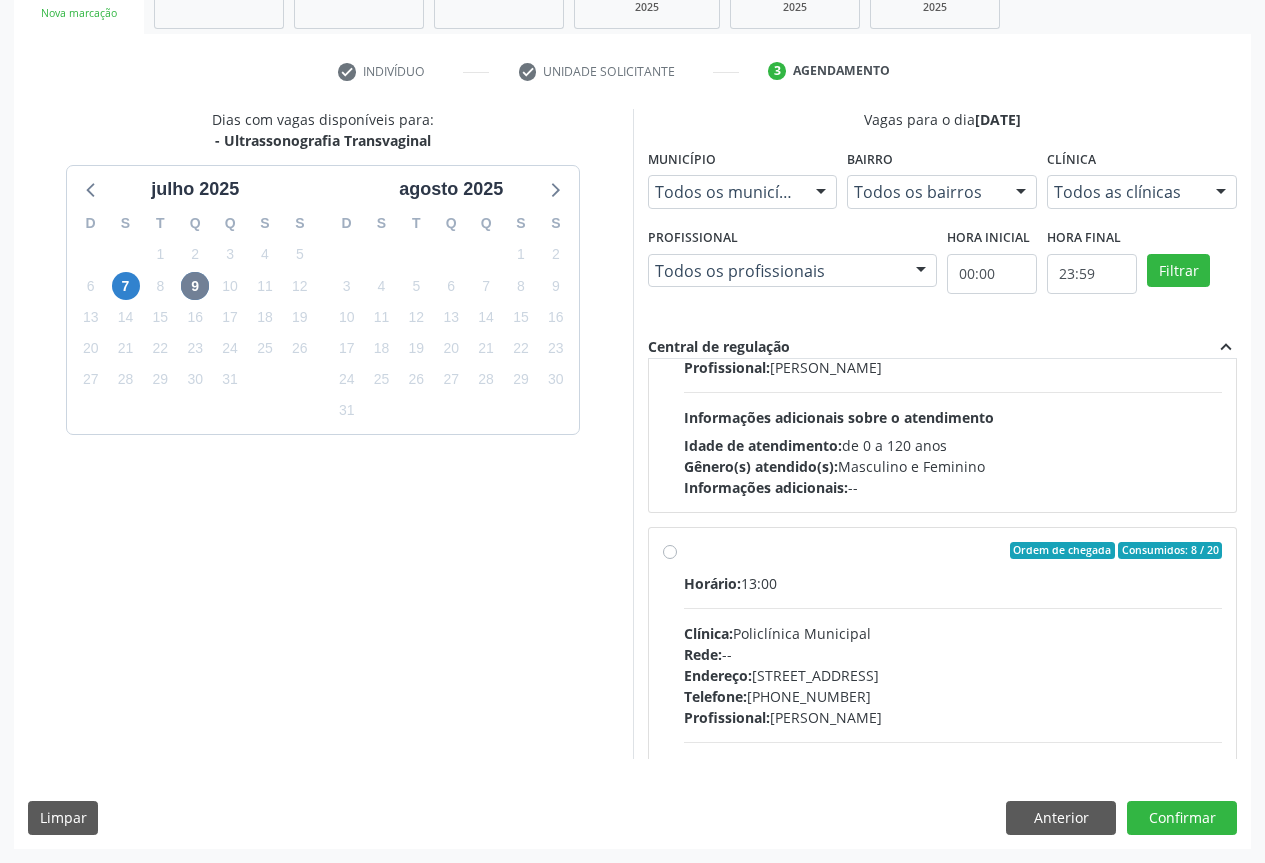 click on "Ordem de chegada
Consumidos: 8 / 20
Horário:   13:00
Clínica:  Policlínica Municipal
Rede:
--
Endereço:   Predio, nº 386, Centro, Campo Formoso - BA
Telefone:   (74) 6451312
Profissional:
Orlindo Carvalho dos Santos
Informações adicionais sobre o atendimento
Idade de atendimento:
de 0 a 120 anos
Gênero(s) atendido(s):
Masculino e Feminino
Informações adicionais:
--" at bounding box center (943, 695) 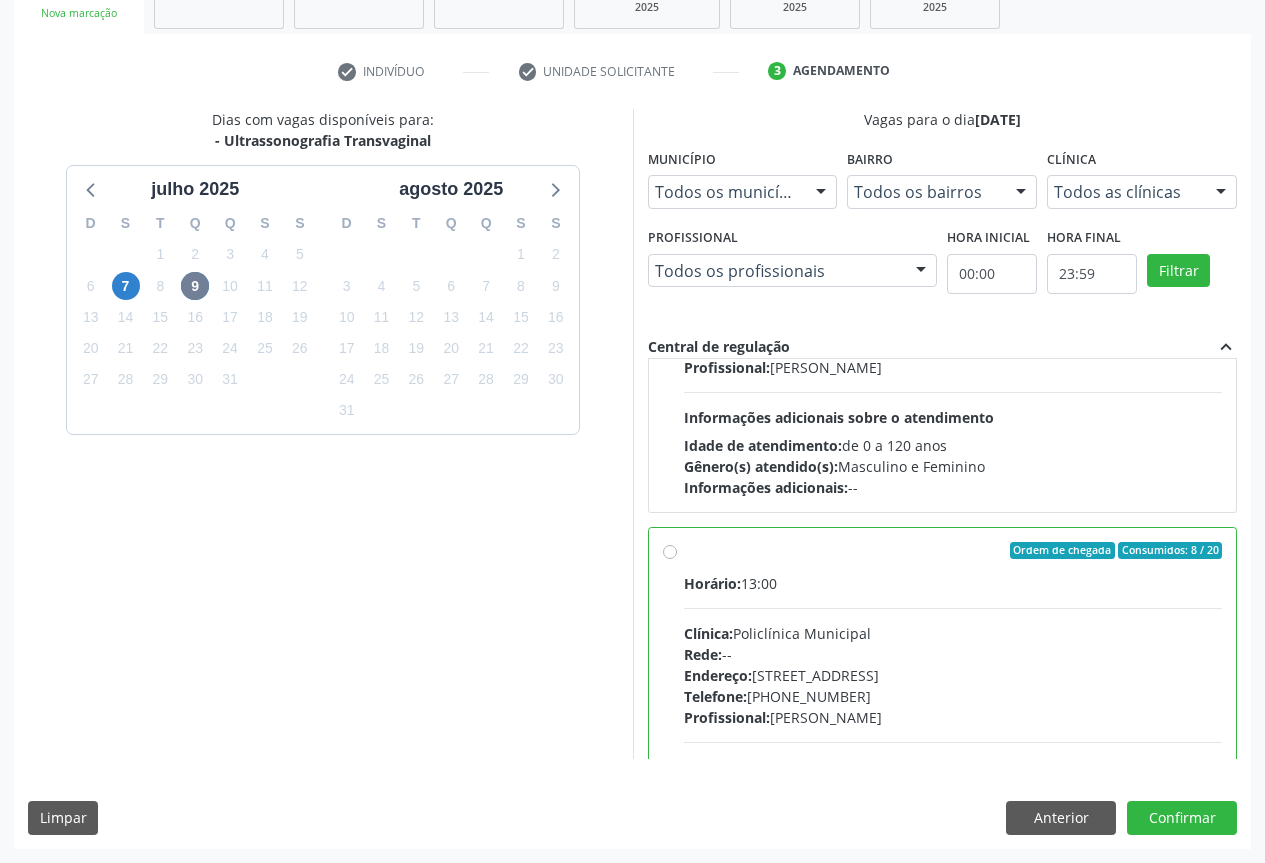 radio on "true" 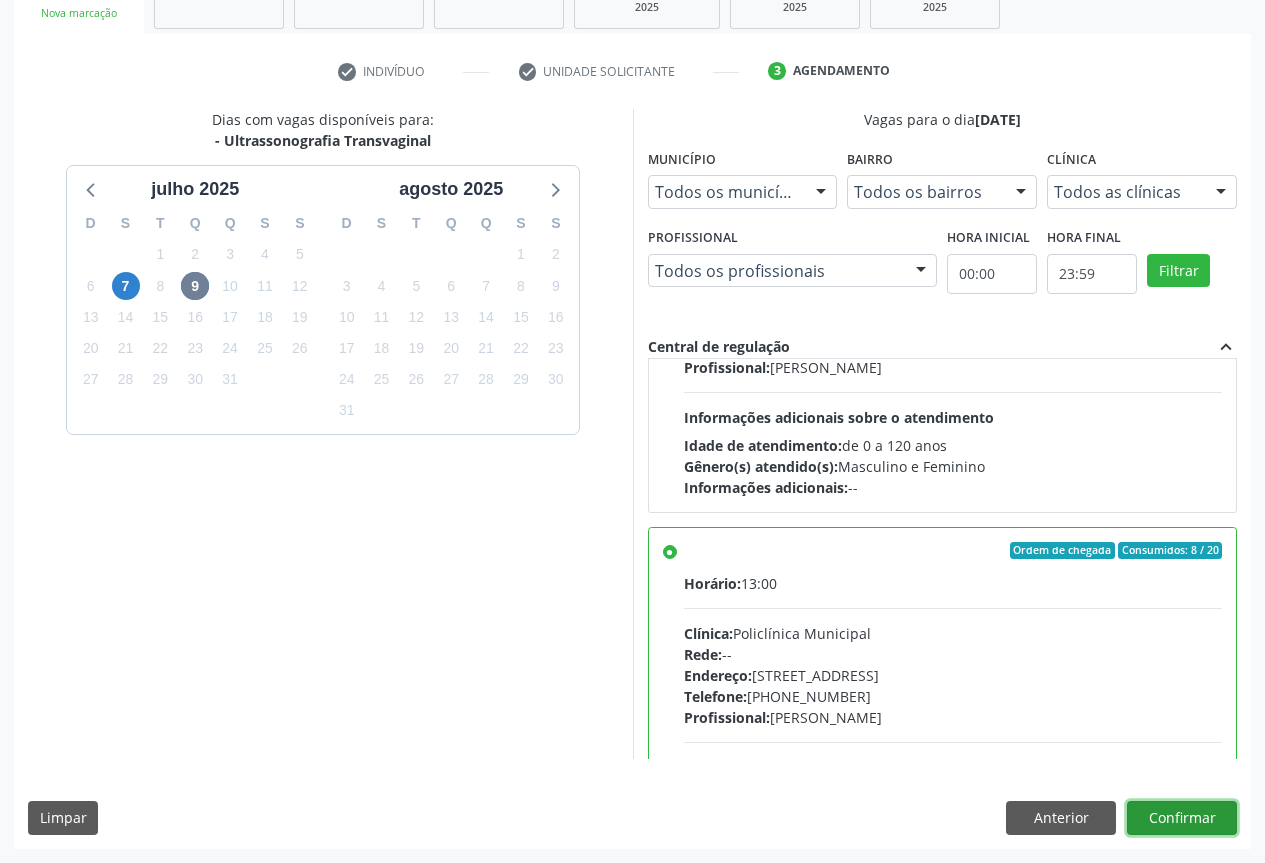 click on "Confirmar" at bounding box center (1182, 818) 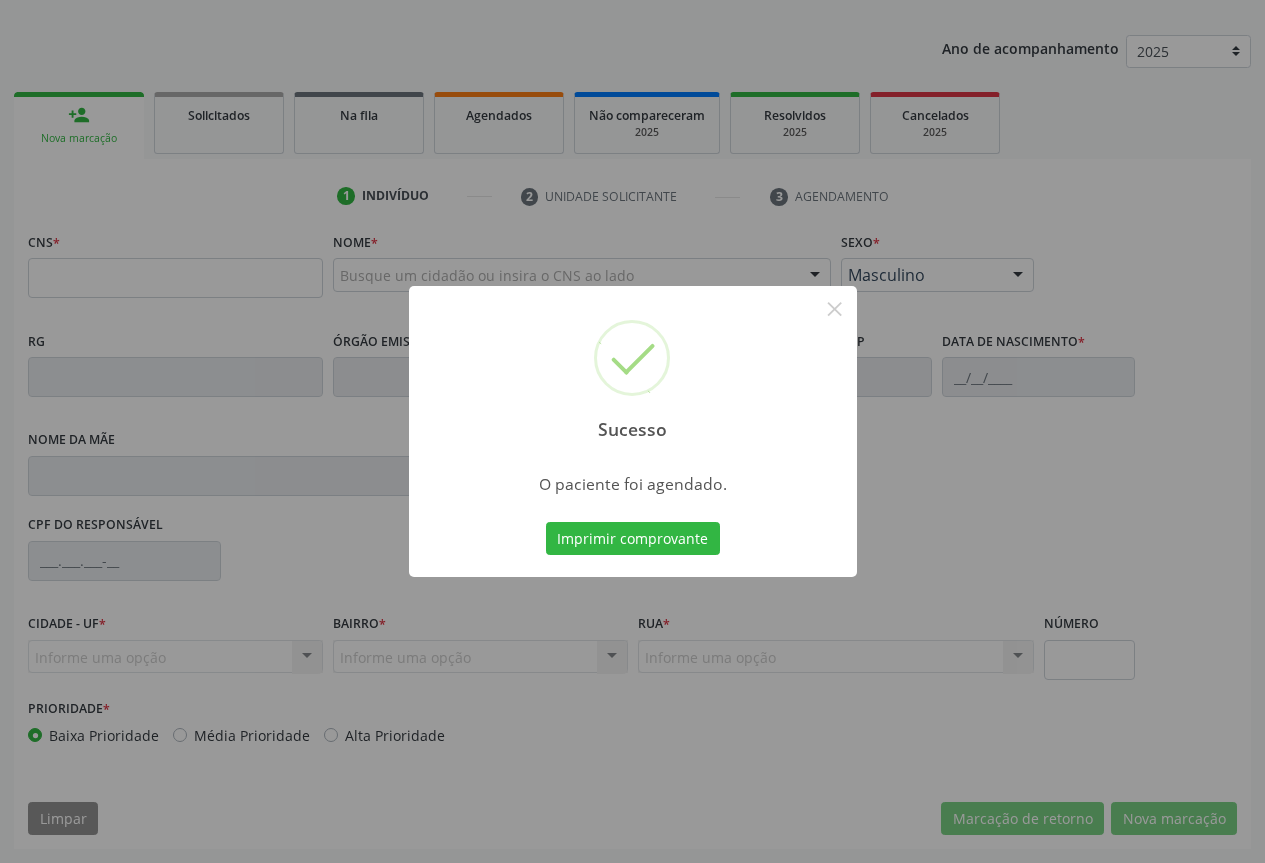 scroll, scrollTop: 207, scrollLeft: 0, axis: vertical 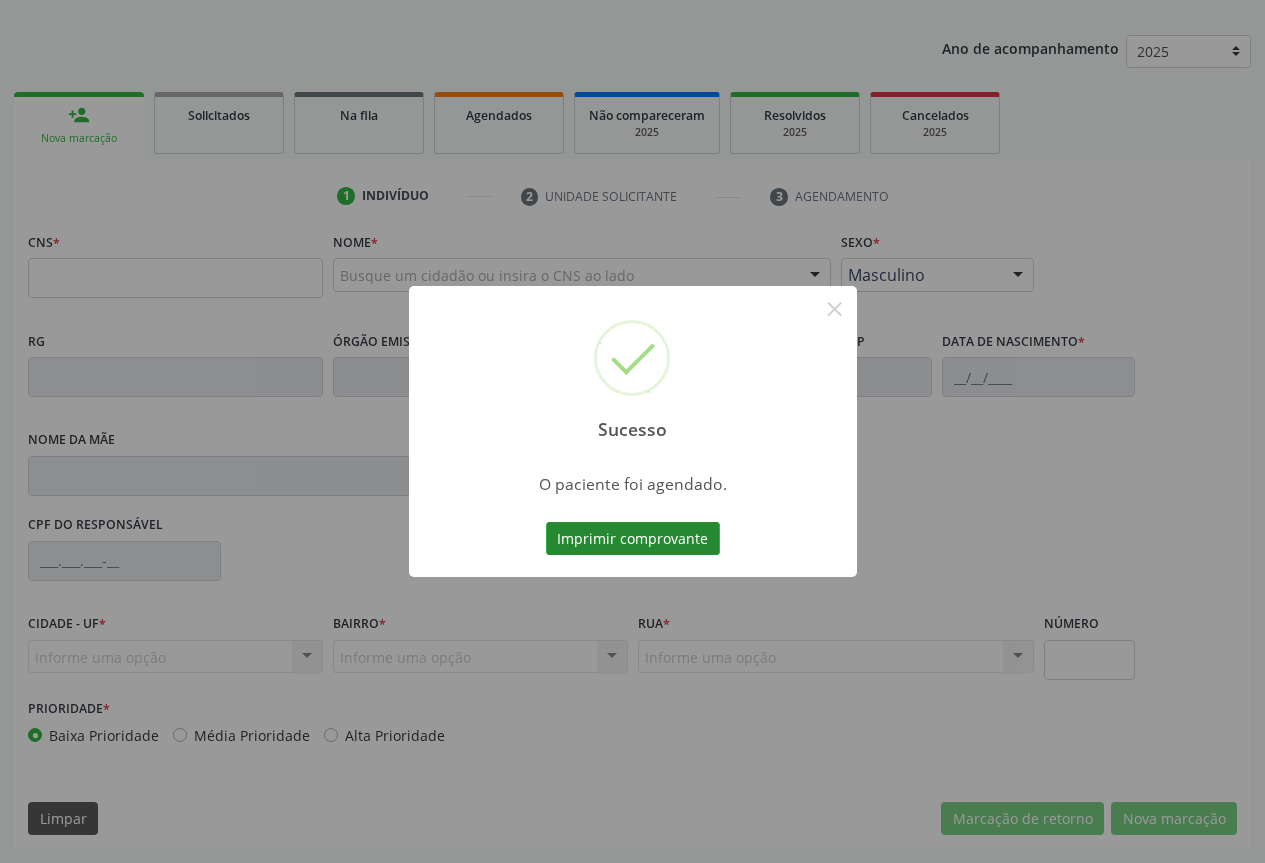 click on "Imprimir comprovante" at bounding box center (633, 539) 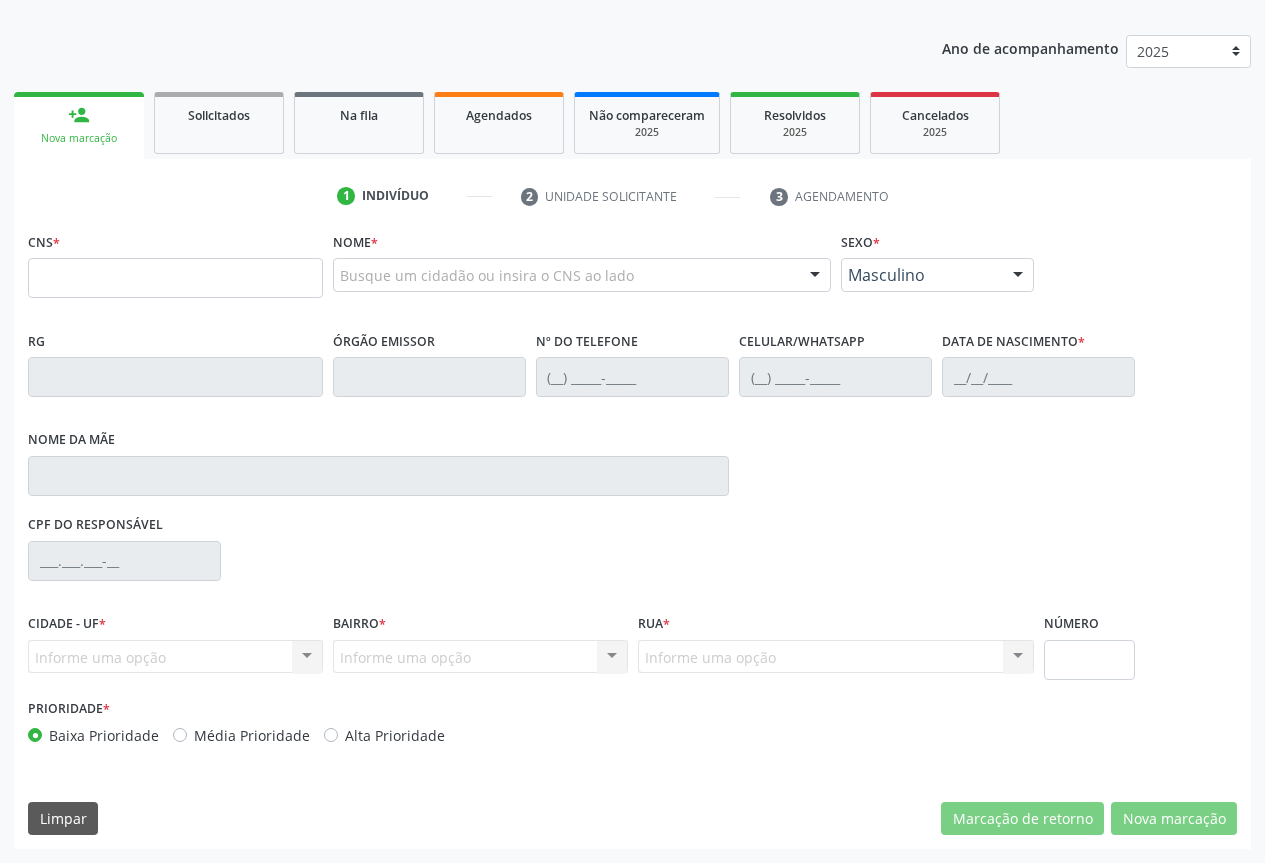 click on "Sucesso × O paciente foi agendado. Imprimir comprovante Cancel" at bounding box center (632, 431) 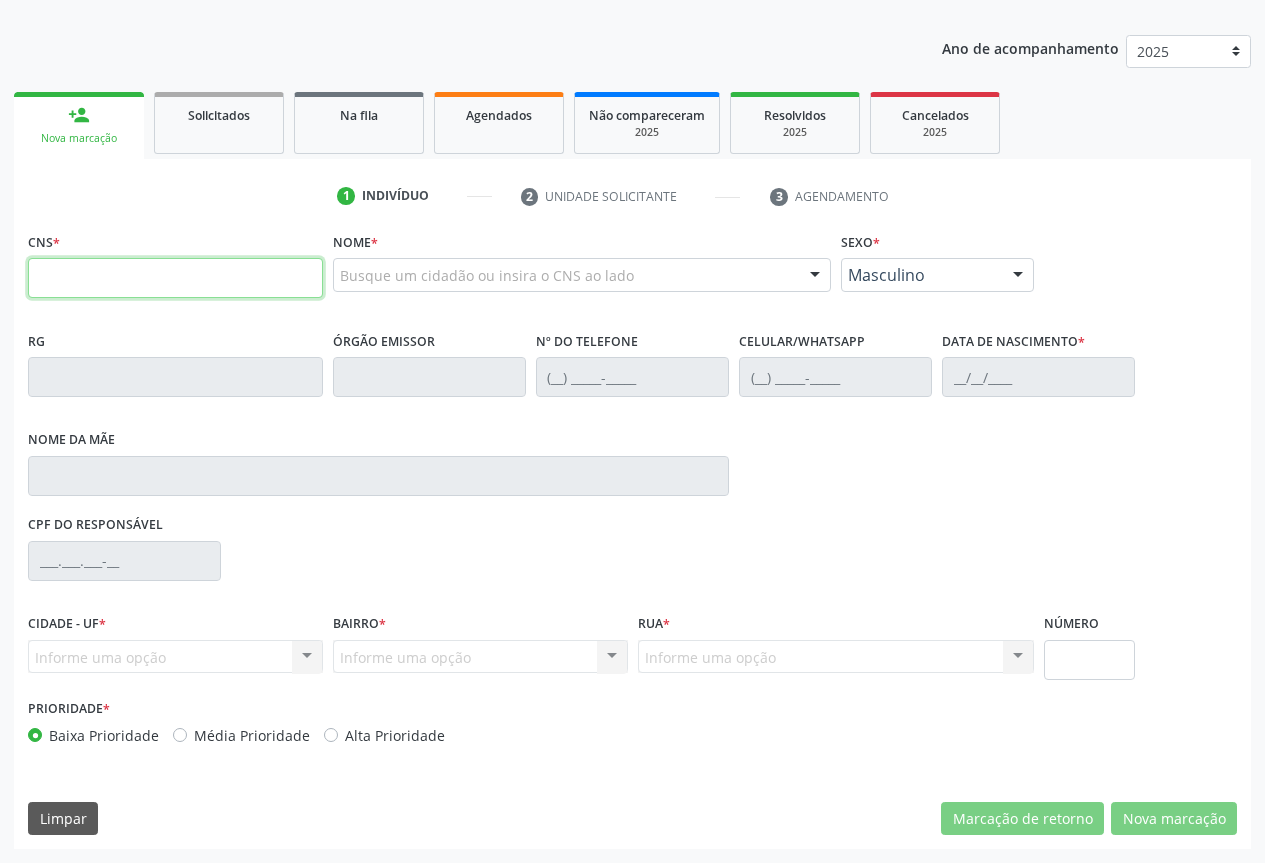 click at bounding box center [175, 278] 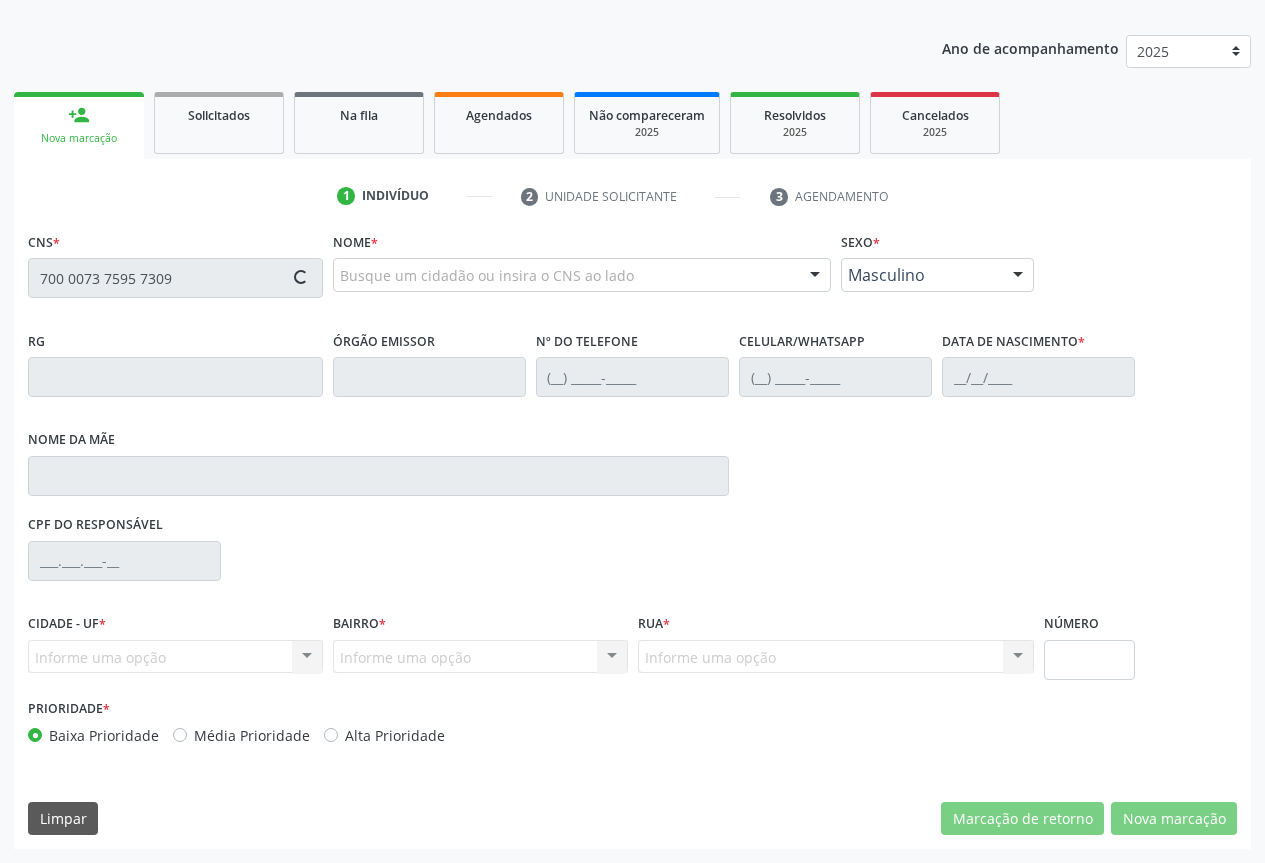 type on "700 0073 7595 7309" 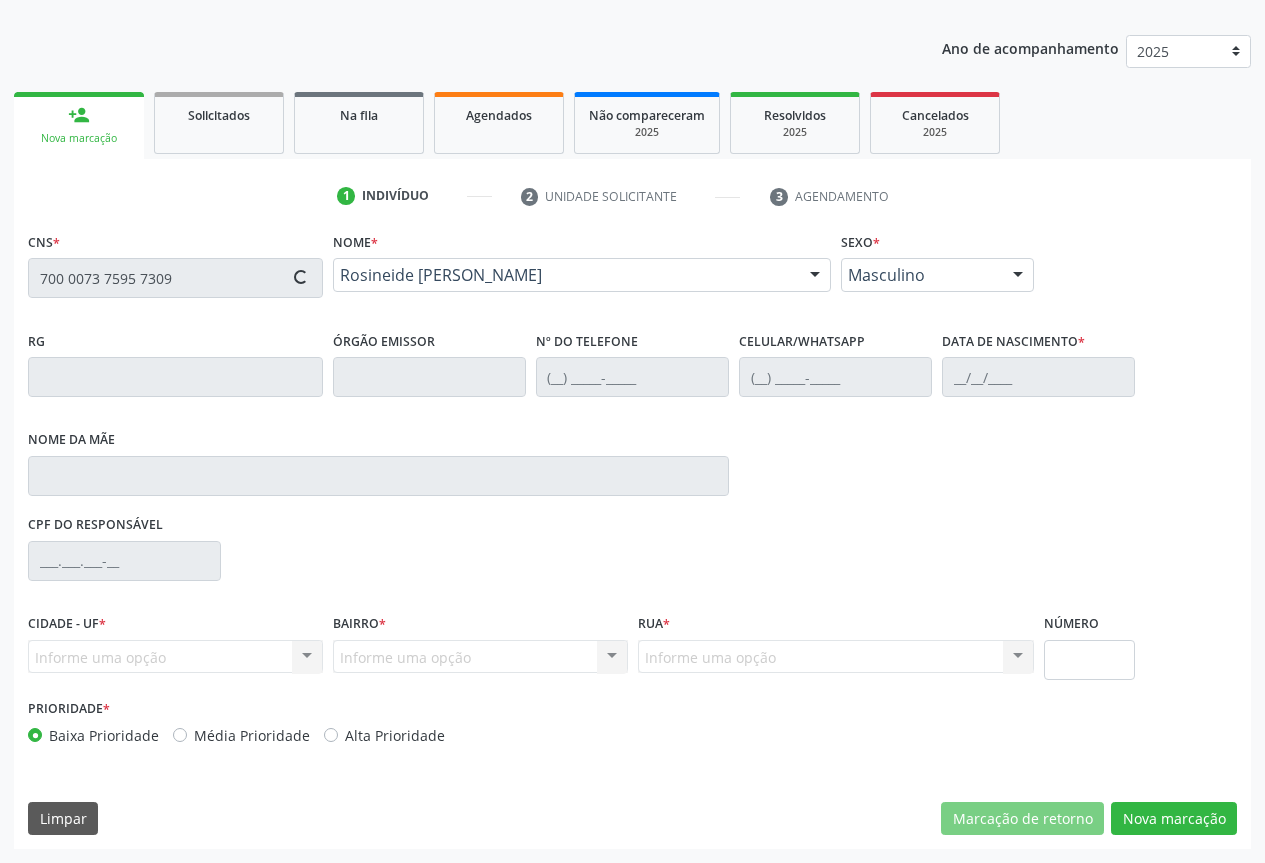 type on "1310673039" 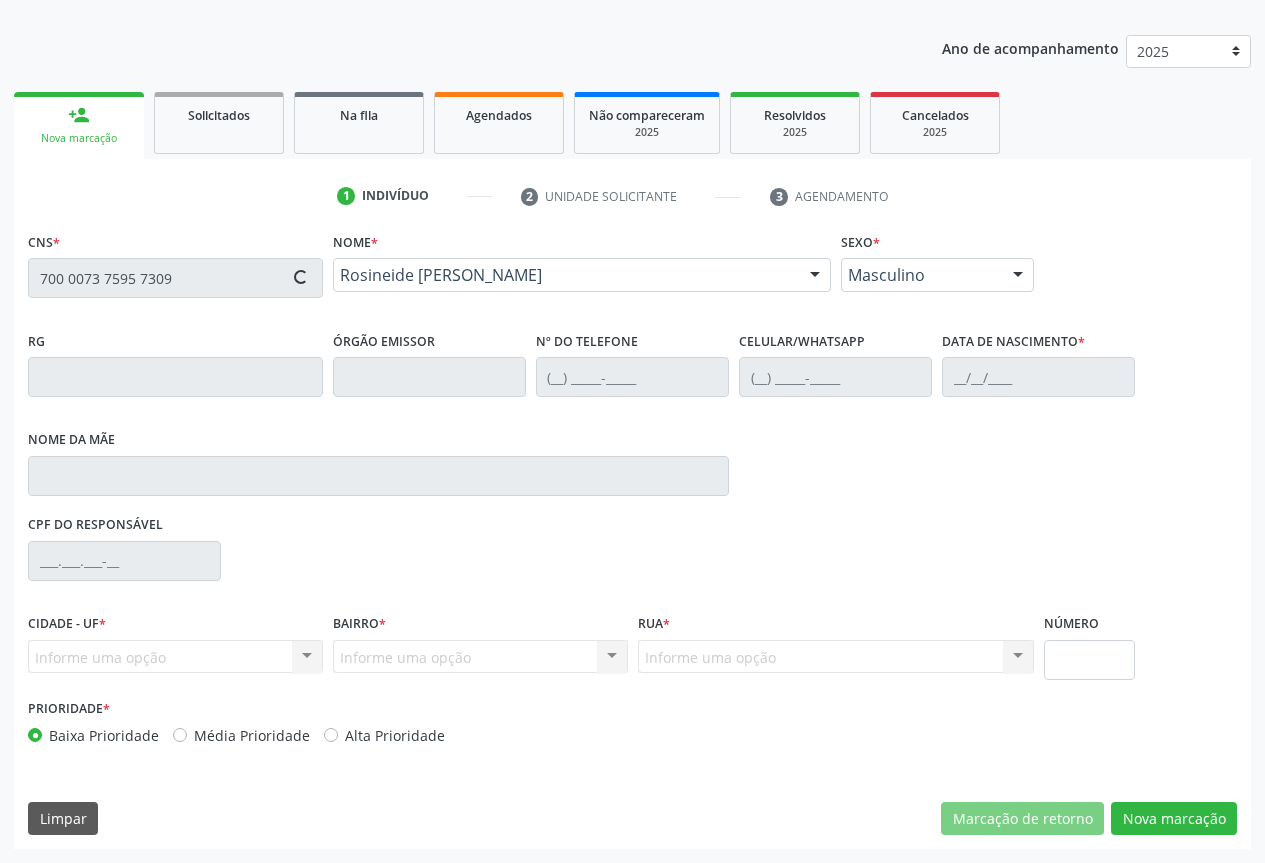 type on "(74) 99147-4032" 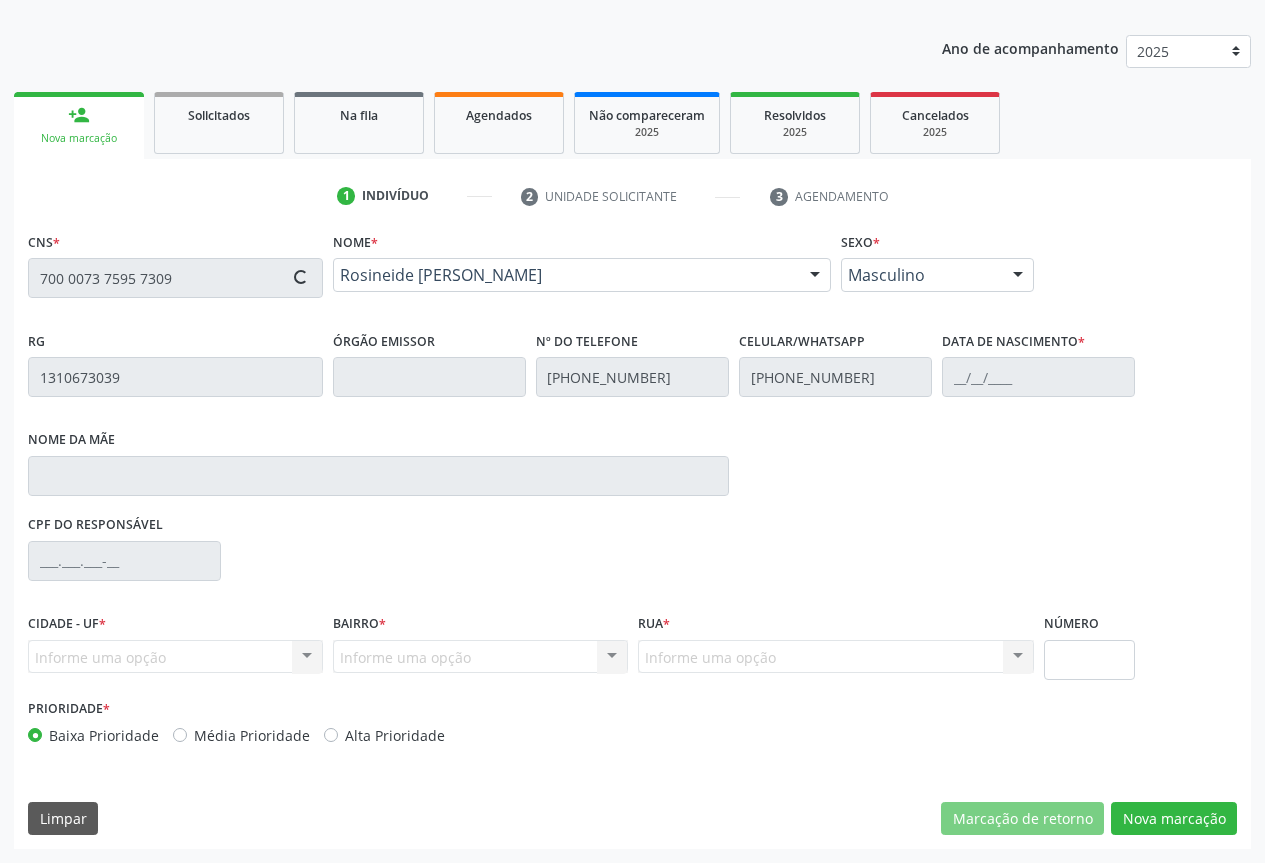 type on "11/03/1977" 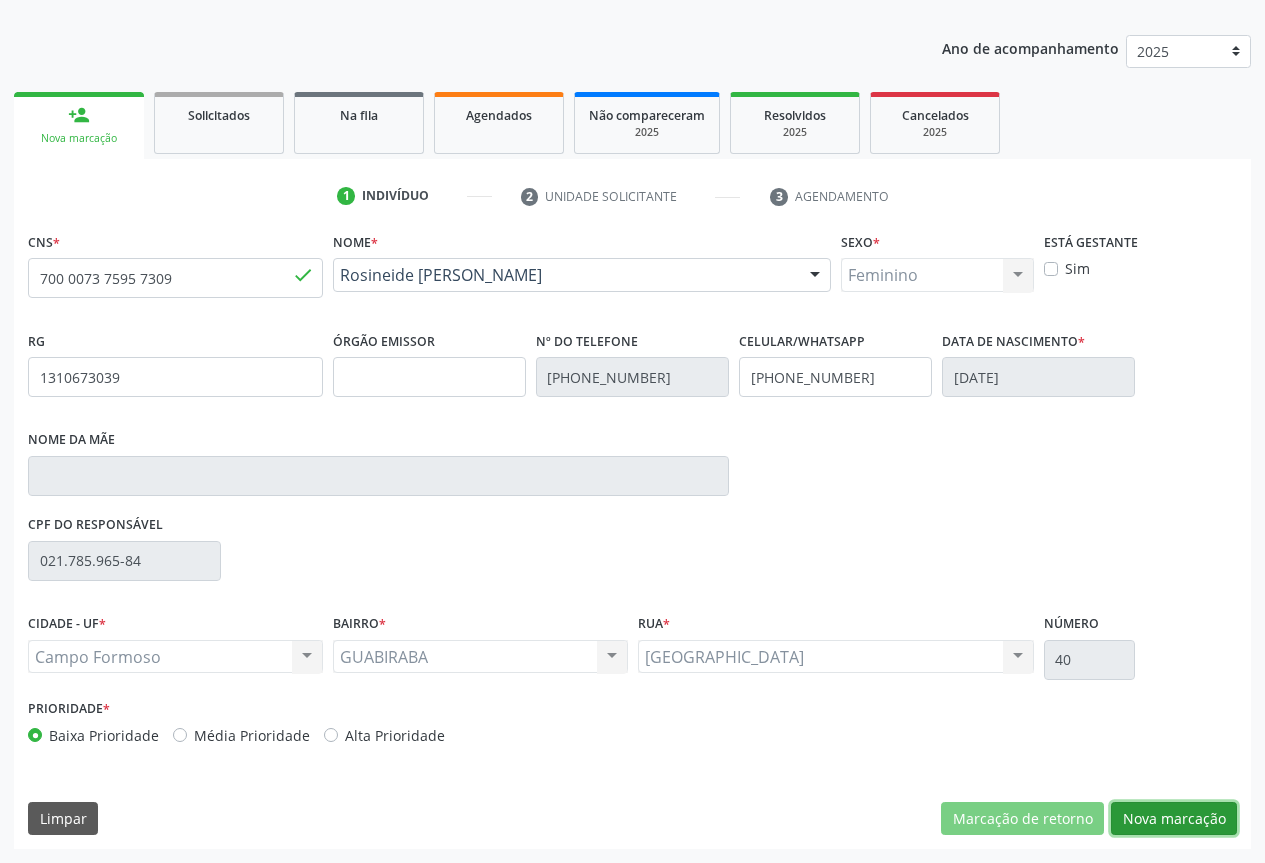 click on "Nova marcação" at bounding box center [1174, 819] 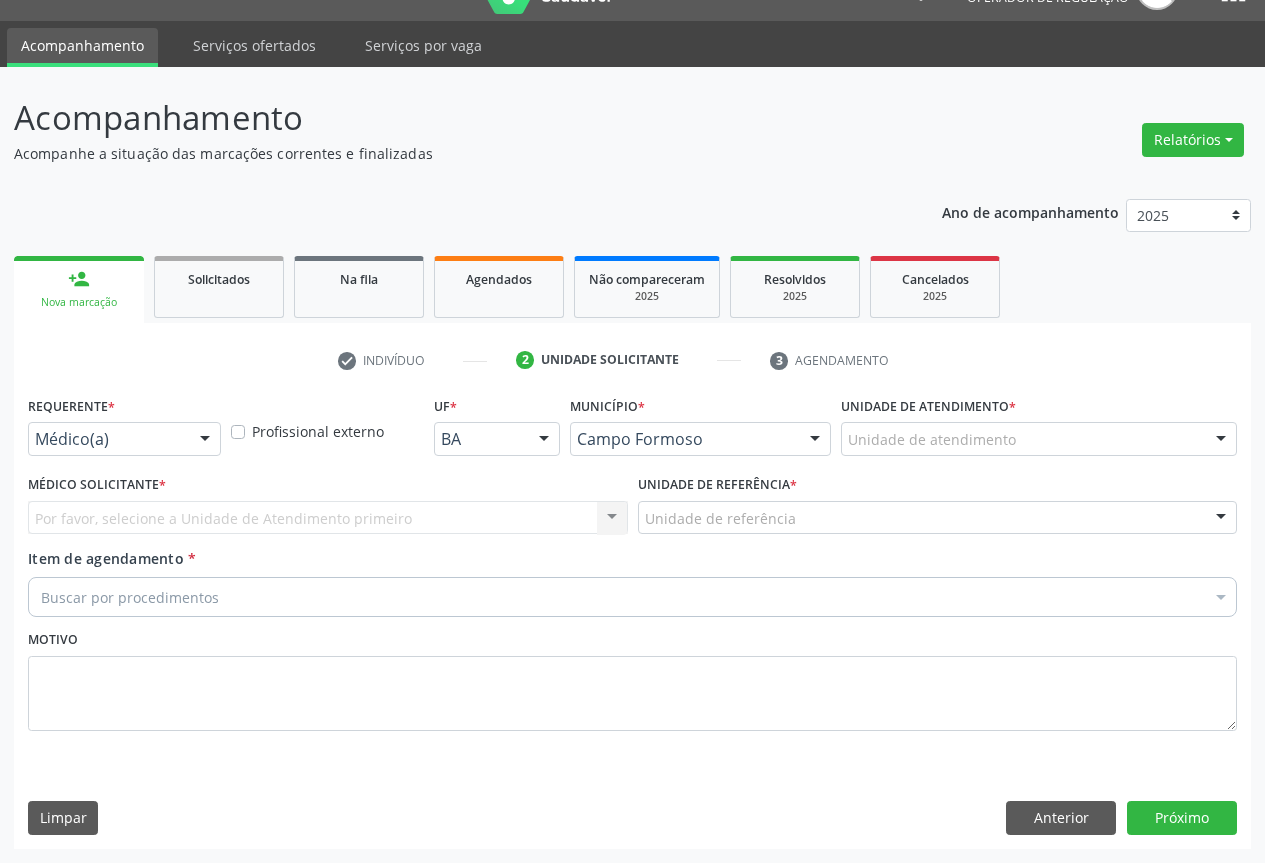 scroll, scrollTop: 43, scrollLeft: 0, axis: vertical 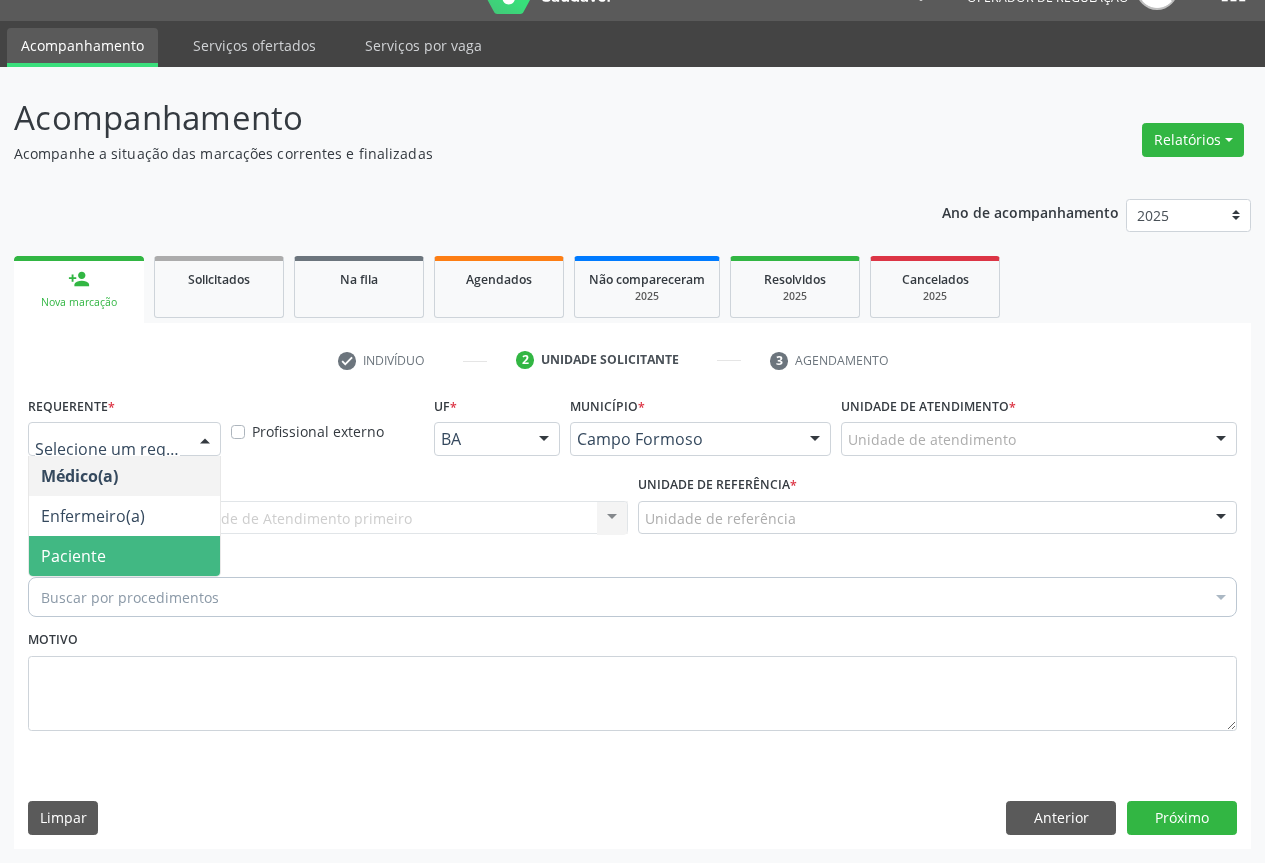 click on "Paciente" at bounding box center [124, 556] 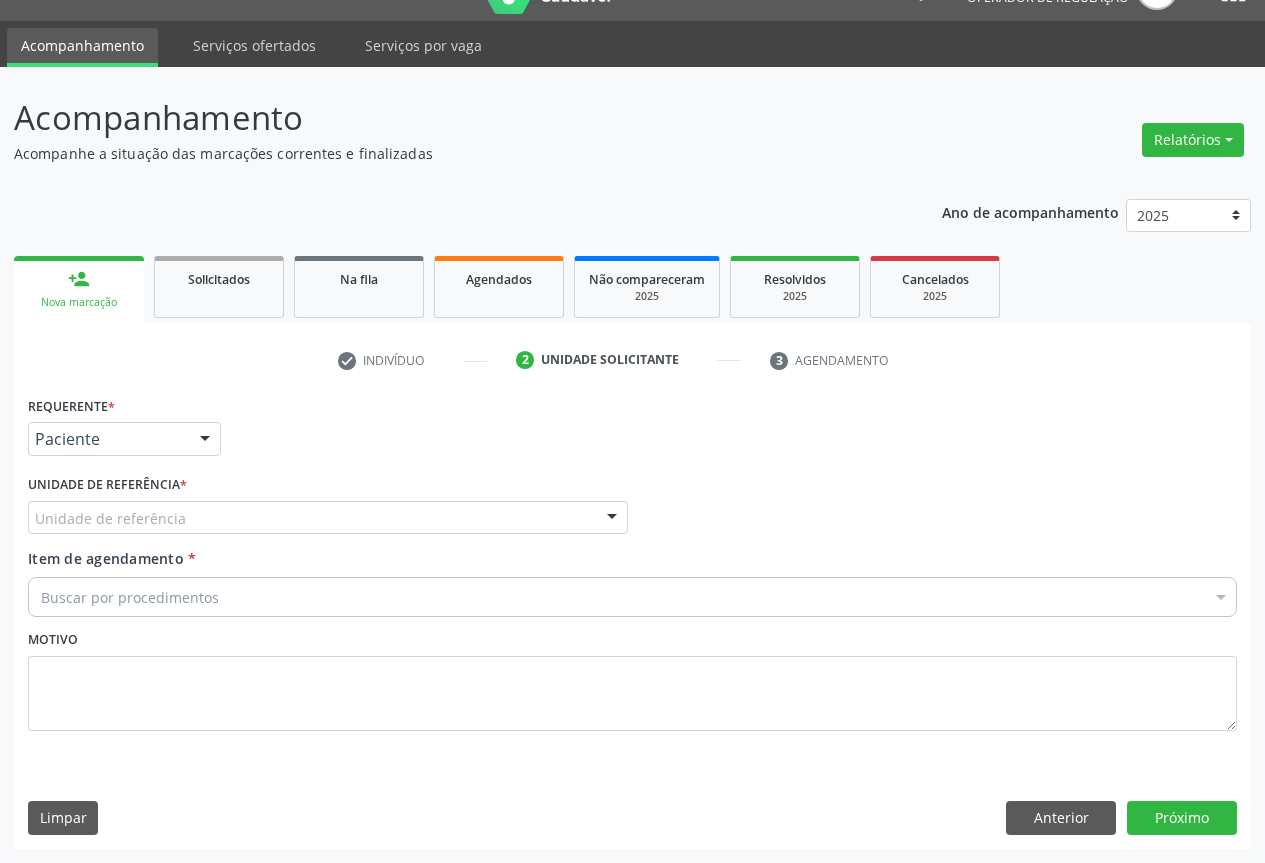 click on "Unidade de referência
*
Unidade de referência
Unidade Basica de Saude da Familia Dr Paulo Sudre   Centro de Enfrentamento Para Covid 19 de Campo Formoso   Central de Marcacao de Consultas e Exames de Campo Formoso   Vigilancia em Saude de Campo Formoso   PSF Lage dos Negros III   P S da Familia do Povoado de Caraibas   Unidade Basica de Saude da Familia Maninho Ferreira   P S de Curral da Ponta Psf Oseas Manoel da Silva   Farmacia Basica   Unidade Basica de Saude da Familia de Brejao da Caatinga   P S da Familia do Povoado de Pocos   P S da Familia do Povoado de Tiquara   P S da Familia do Povoado de Sao Tome   P S de Lages dos Negros   P S da Familia do Povoado de Tuiutiba   P S de Curral Velho   Centro de Saude Mutirao   Caps Centro de Atencao Psicossocial   Unidade Odontologica Movel   Unidade Basica de Saude da Familia Limoeiro   Unidade Basica de Saude da Familia Izabel Godinho de Freitas   Unidade Basica de Saude da Familia de Olho Dagua das Pombas" at bounding box center (328, 509) 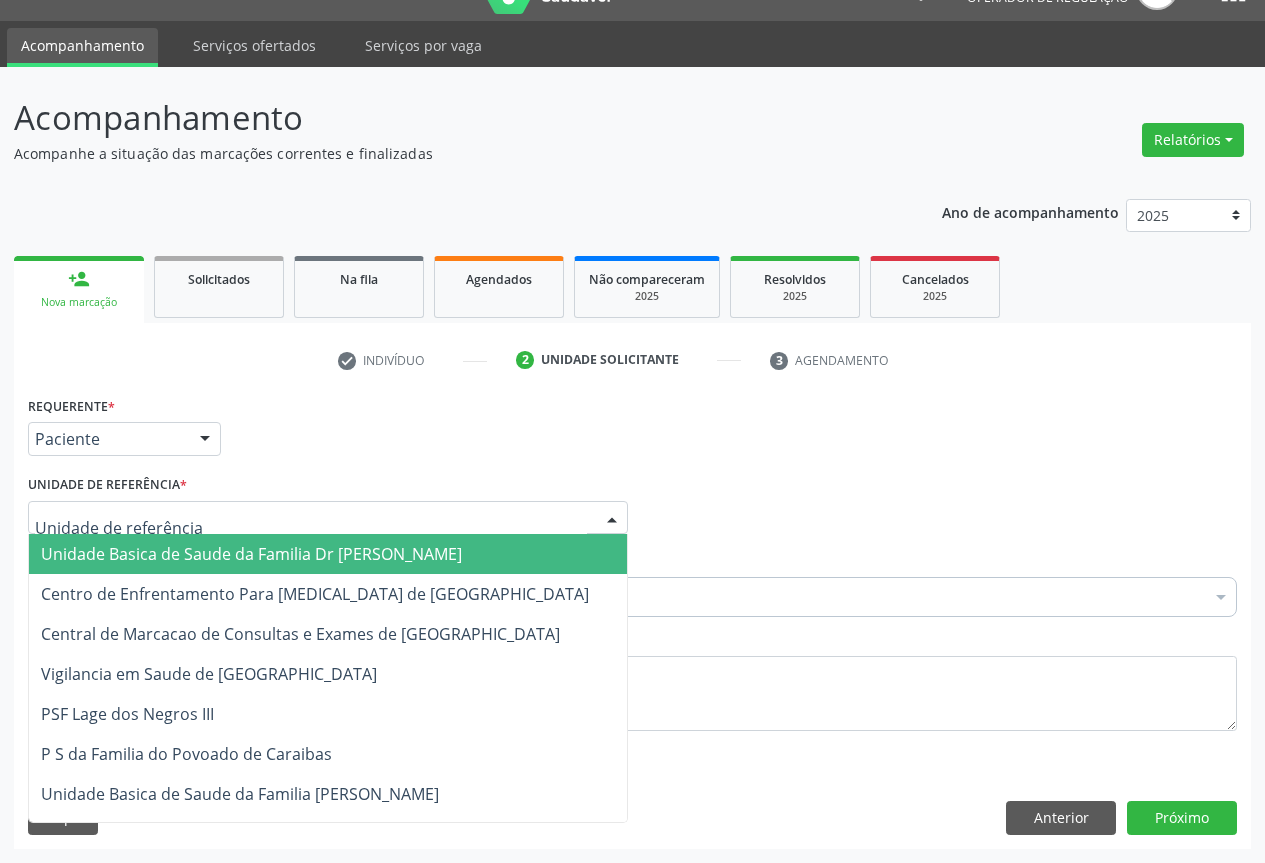 click on "Unidade Basica de Saude da Familia Dr [PERSON_NAME]" at bounding box center [328, 554] 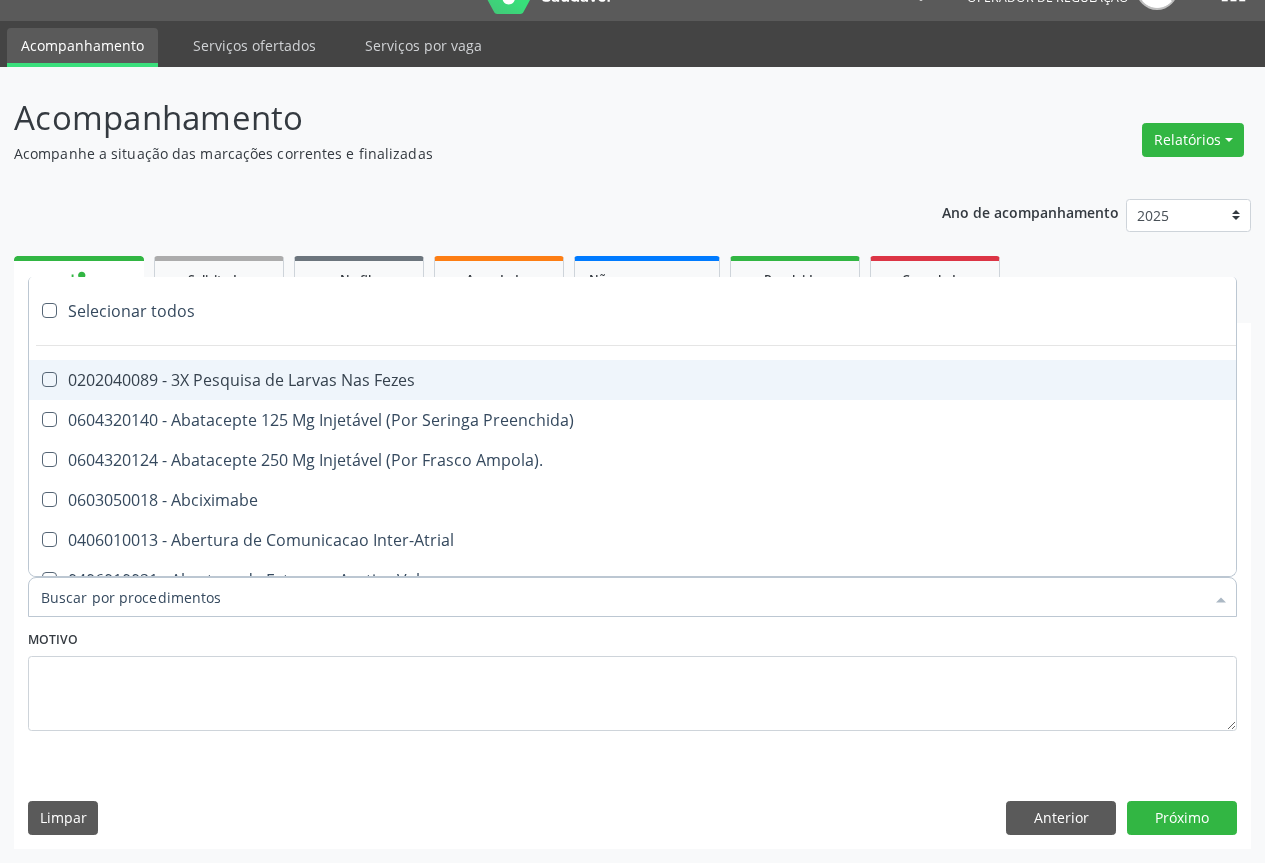 paste on "transvaginal" 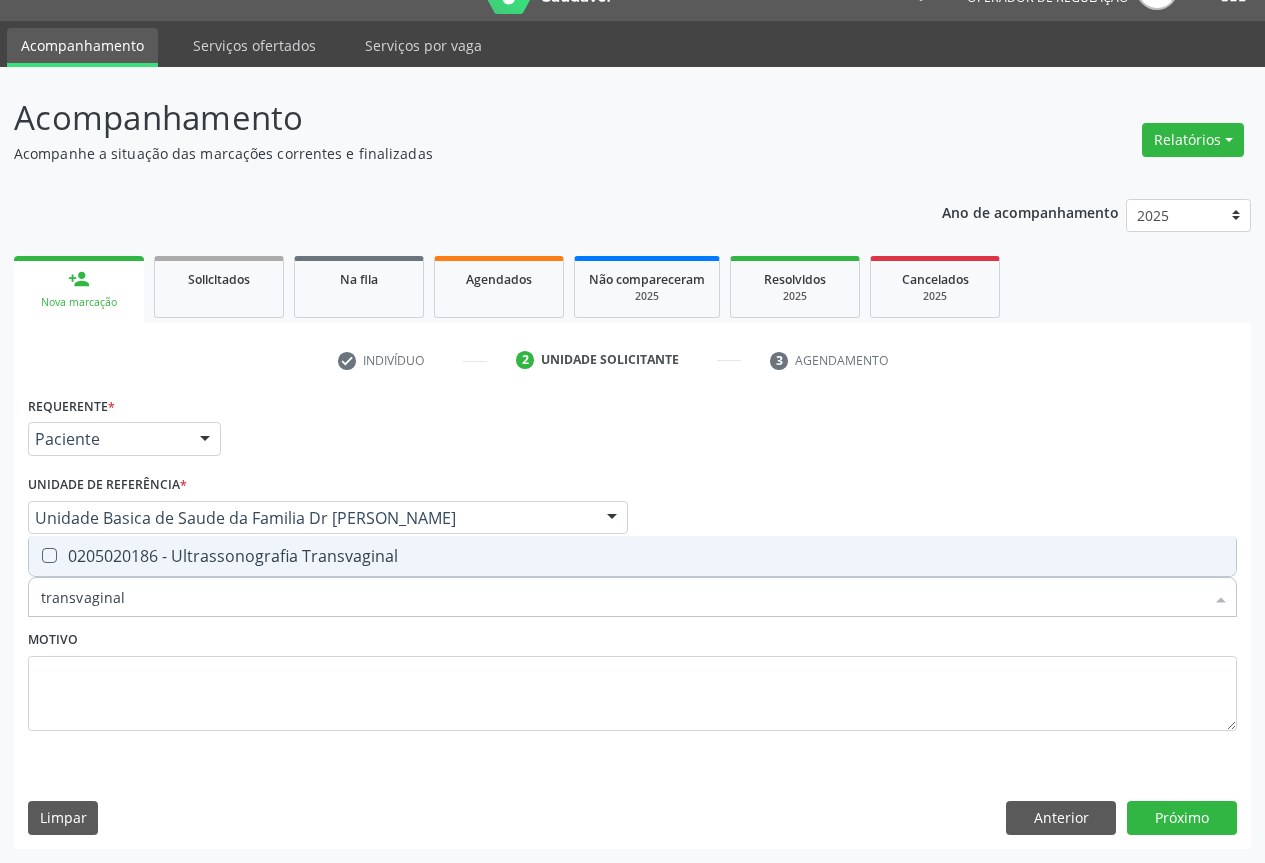 click on "0205020186 - Ultrassonografia Transvaginal" at bounding box center (632, 556) 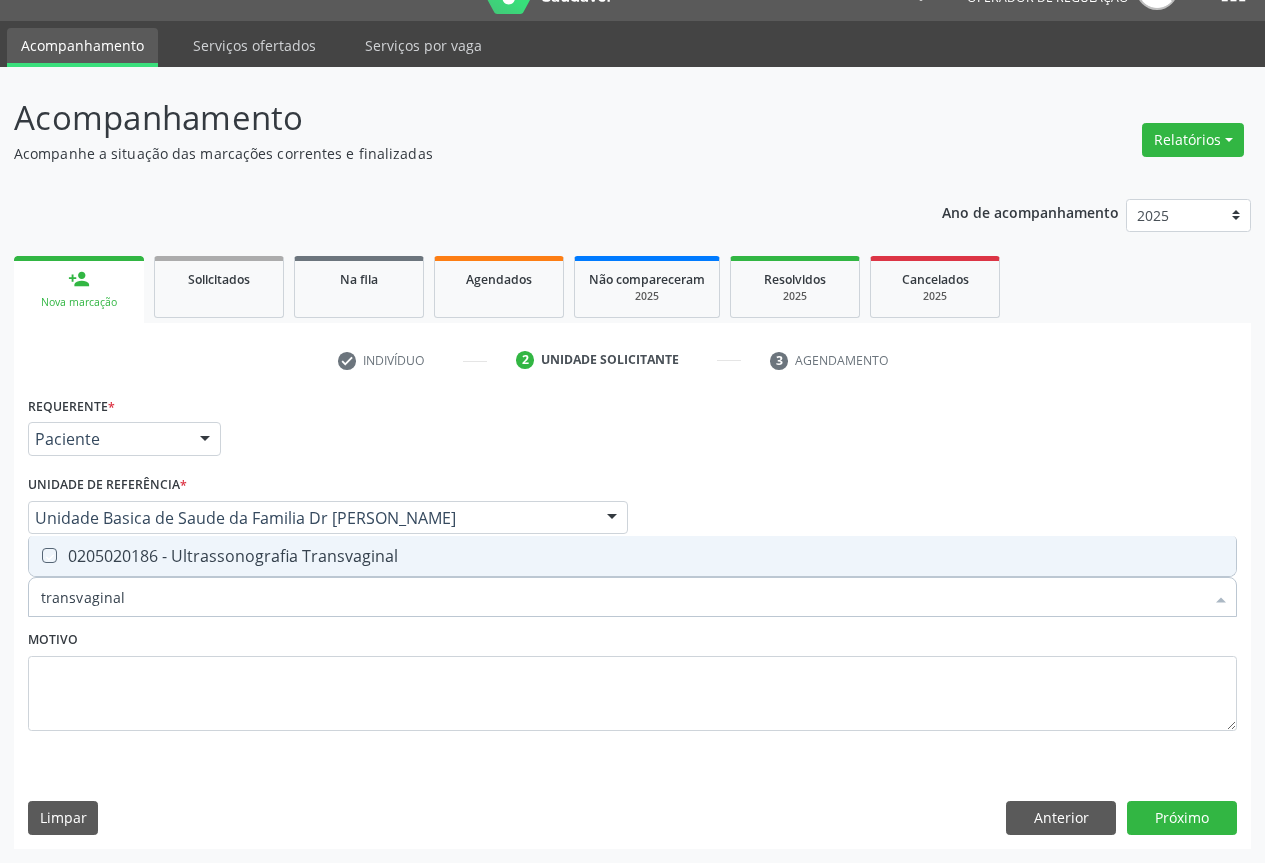 checkbox on "true" 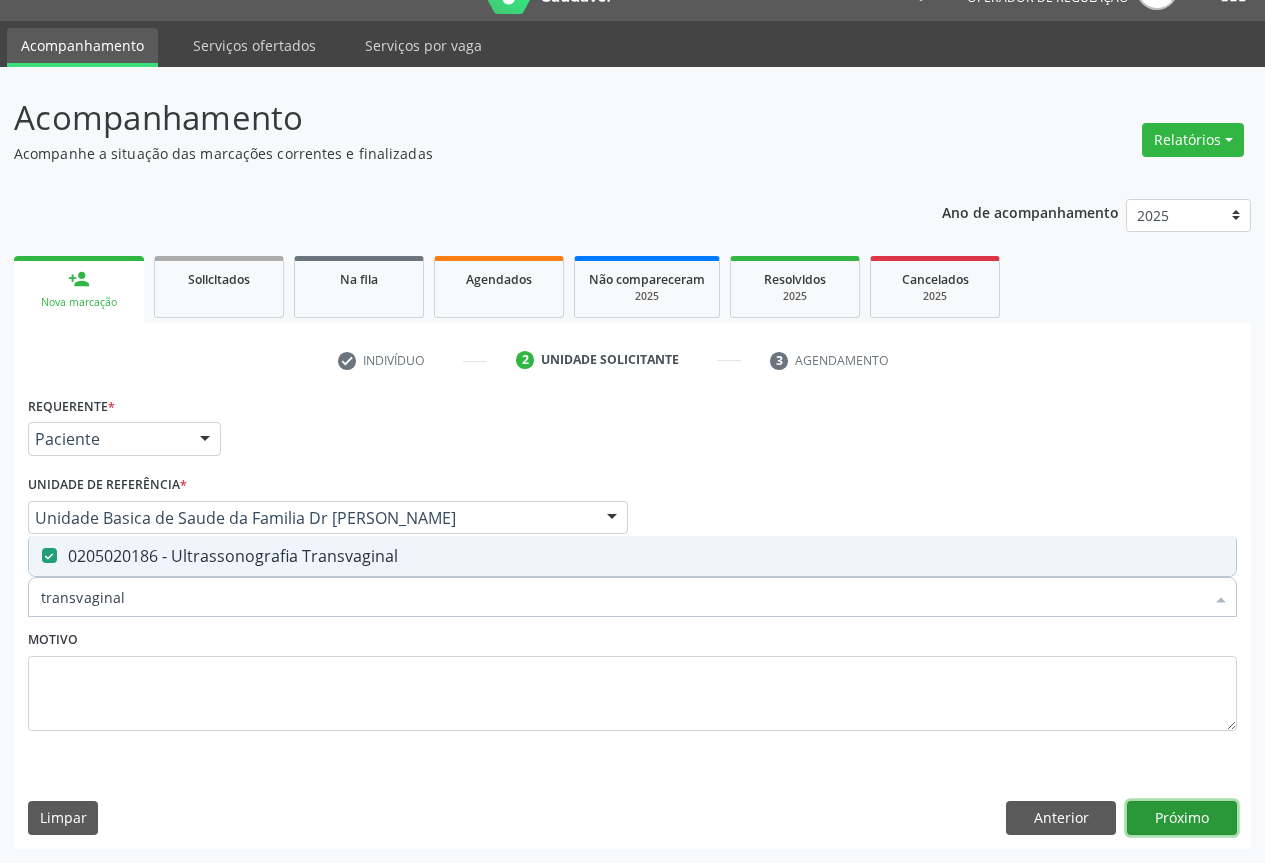 click on "Próximo" at bounding box center (1182, 818) 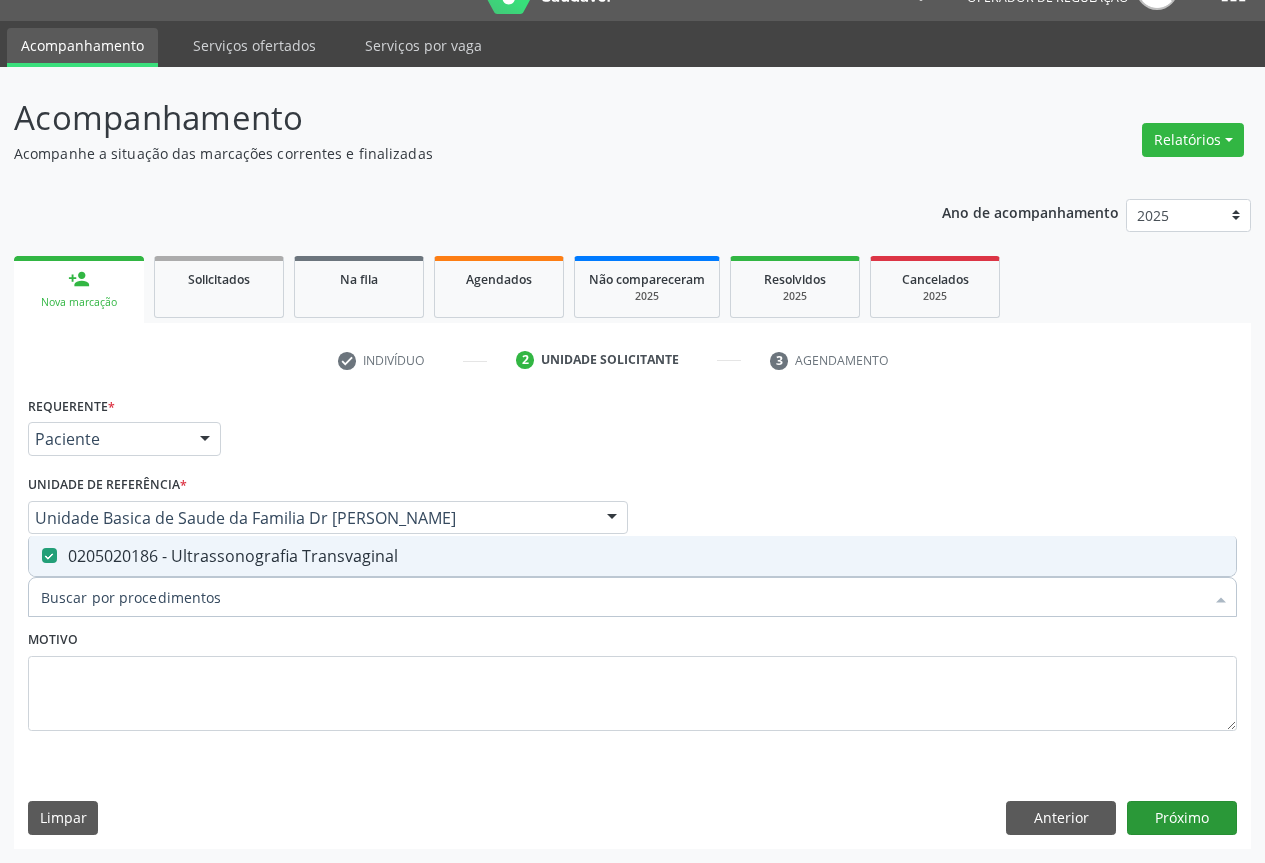 scroll, scrollTop: 7, scrollLeft: 0, axis: vertical 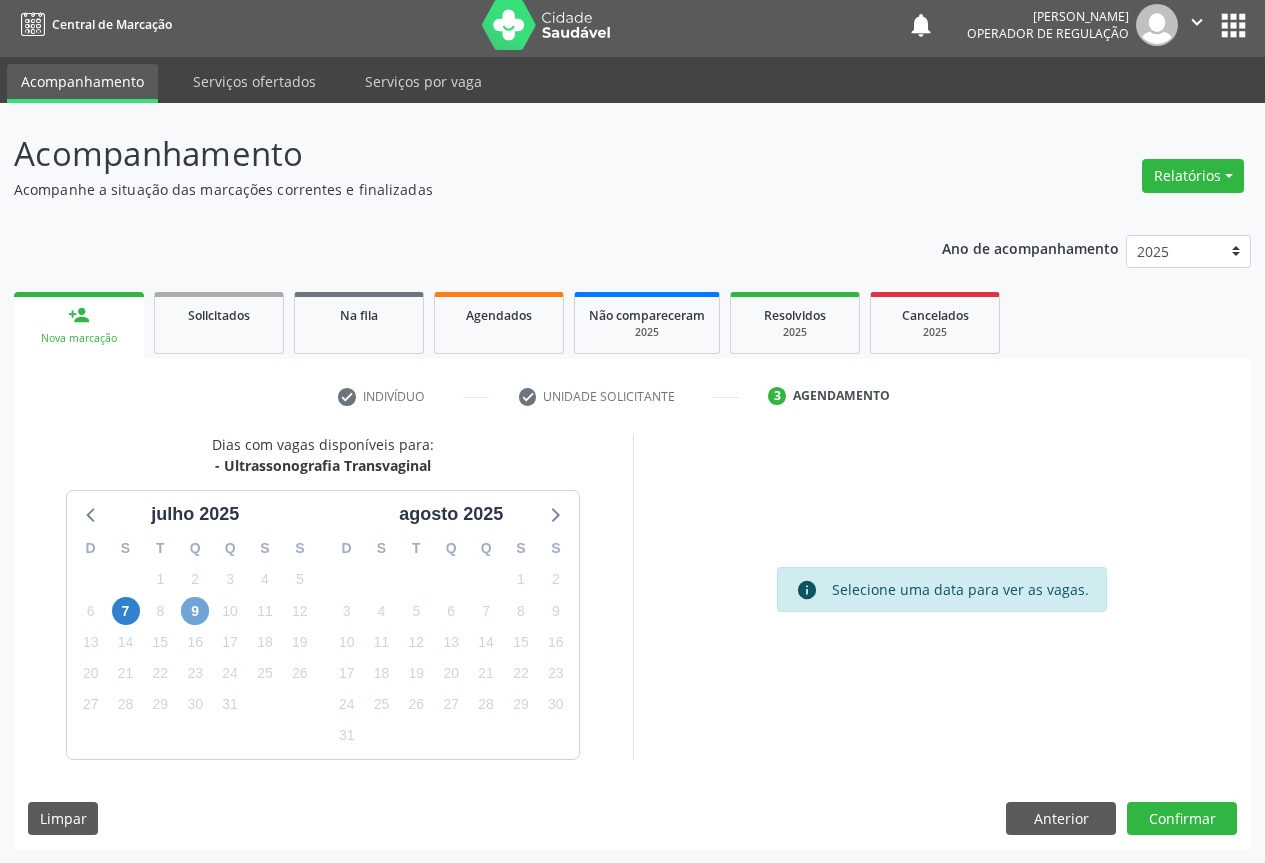 click on "9" at bounding box center (195, 611) 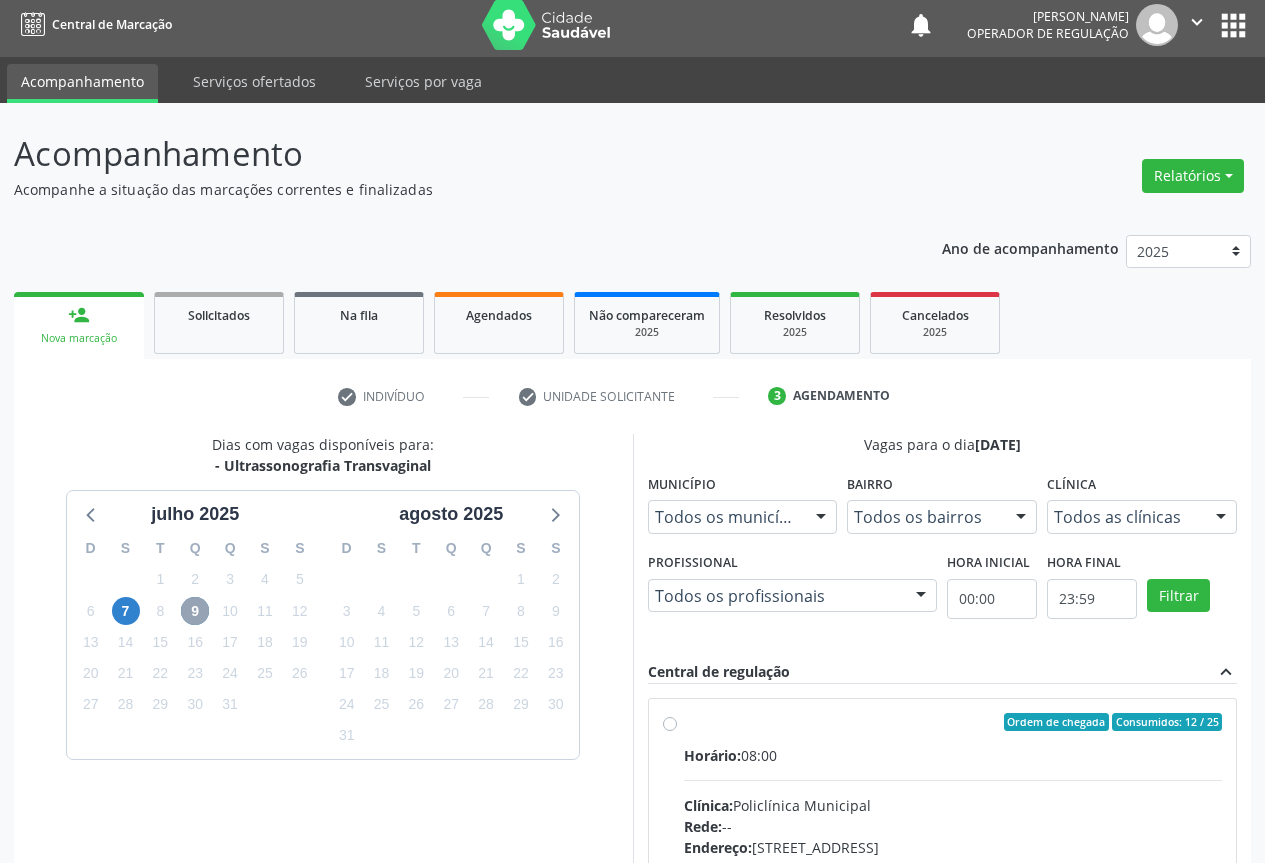 scroll, scrollTop: 332, scrollLeft: 0, axis: vertical 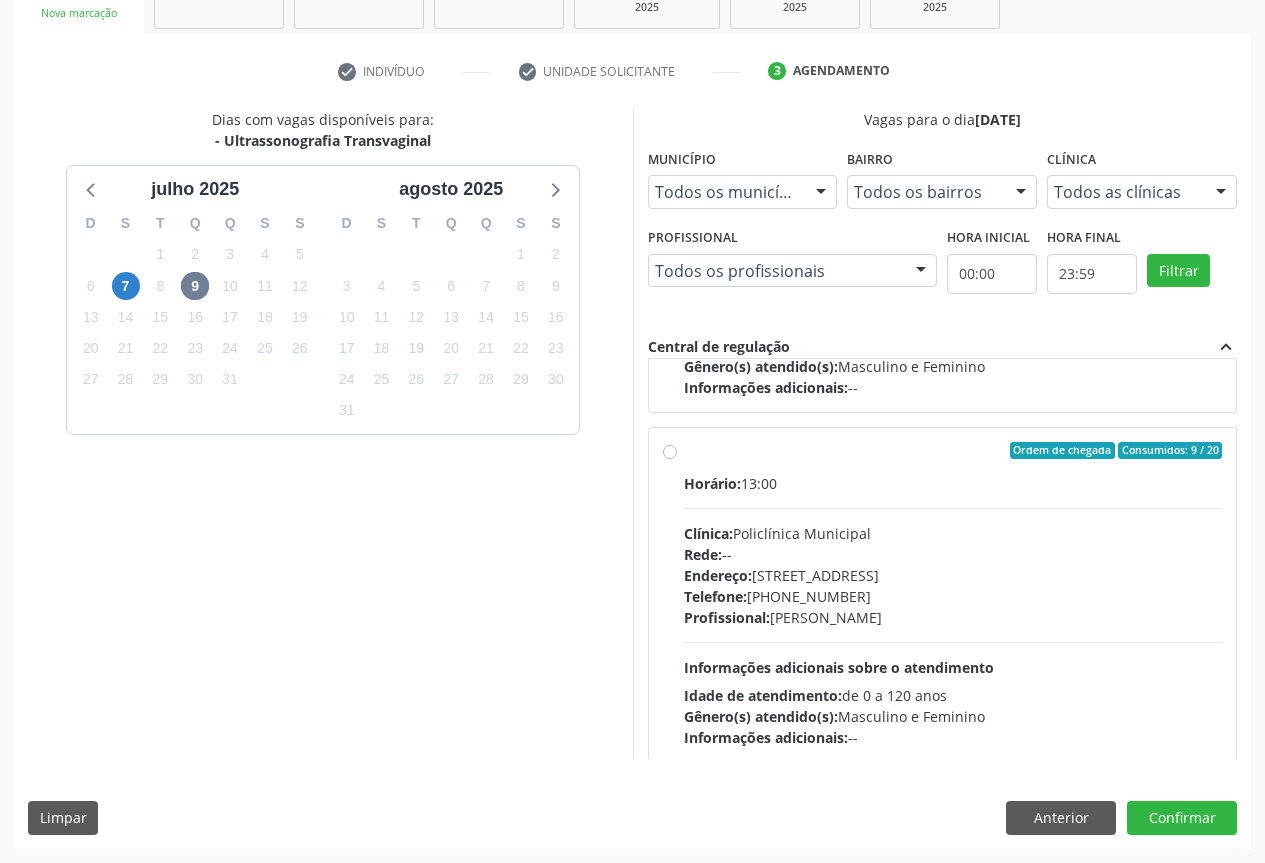 click on "Ordem de chegada
Consumidos: 9 / 20
Horário:   13:00
Clínica:  Policlínica Municipal
Rede:
--
Endereço:   Predio, nº 386, Centro, Campo Formoso - BA
Telefone:   (74) 6451312
Profissional:
Orlindo Carvalho dos Santos
Informações adicionais sobre o atendimento
Idade de atendimento:
de 0 a 120 anos
Gênero(s) atendido(s):
Masculino e Feminino
Informações adicionais:
--" at bounding box center (953, 595) 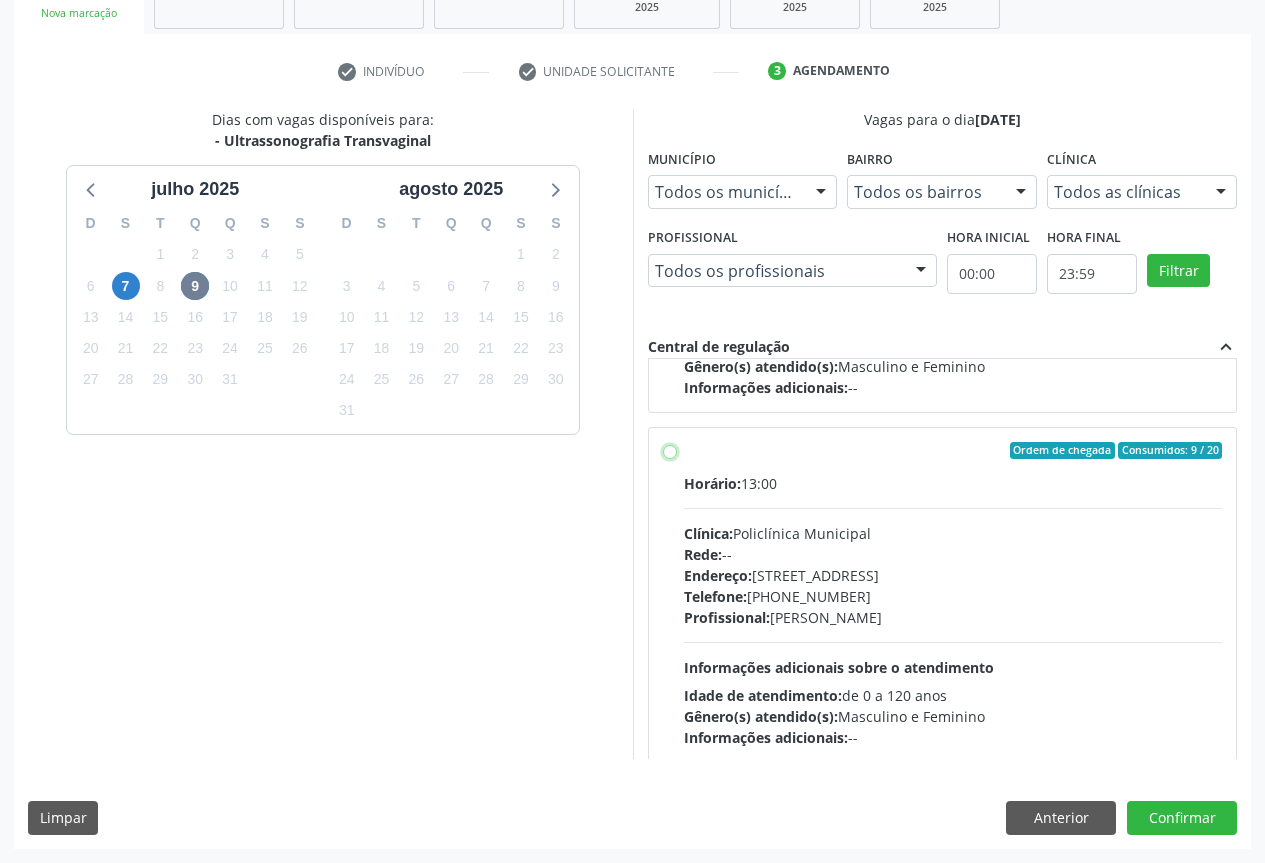 click on "Ordem de chegada
Consumidos: 9 / 20
Horário:   13:00
Clínica:  Policlínica Municipal
Rede:
--
Endereço:   Predio, nº 386, Centro, Campo Formoso - BA
Telefone:   (74) 6451312
Profissional:
Orlindo Carvalho dos Santos
Informações adicionais sobre o atendimento
Idade de atendimento:
de 0 a 120 anos
Gênero(s) atendido(s):
Masculino e Feminino
Informações adicionais:
--" at bounding box center (670, 451) 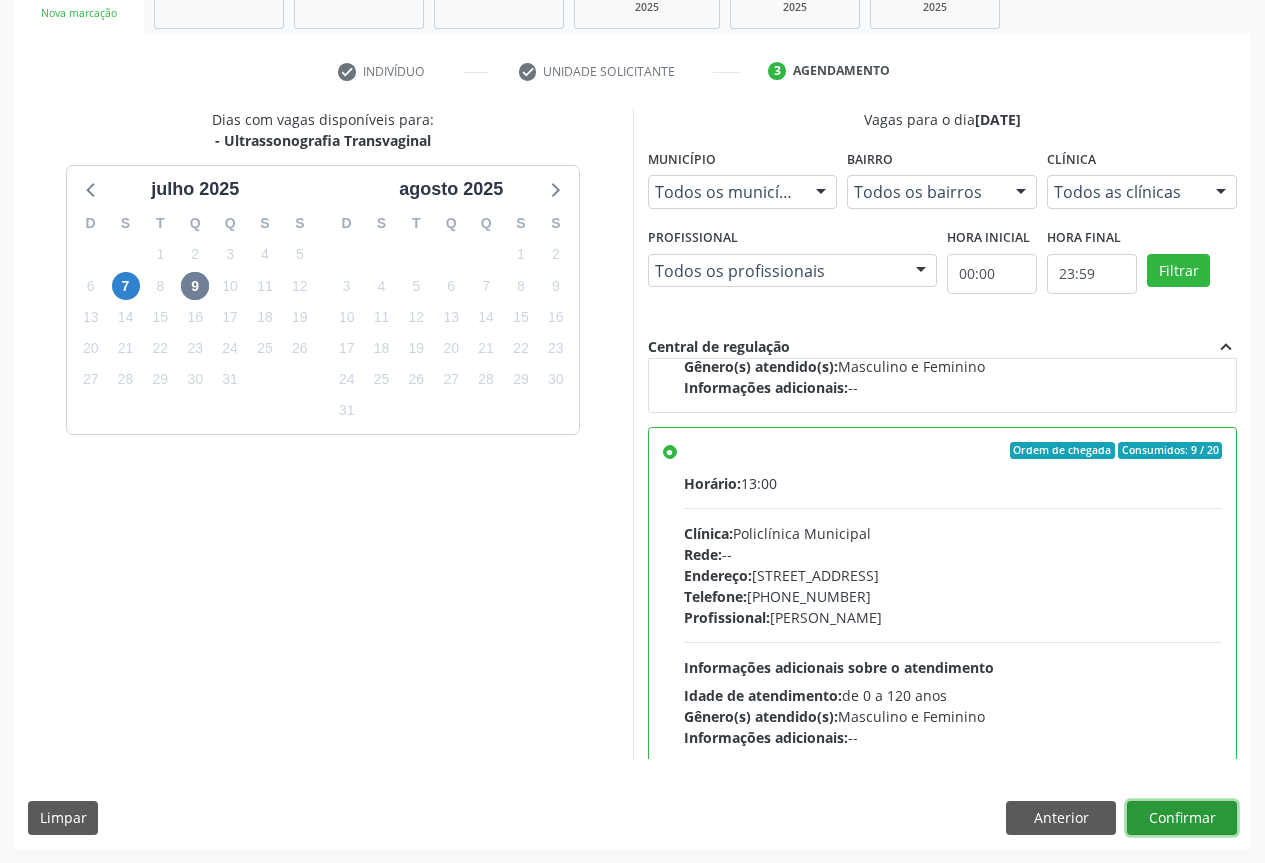 click on "Confirmar" at bounding box center (1182, 818) 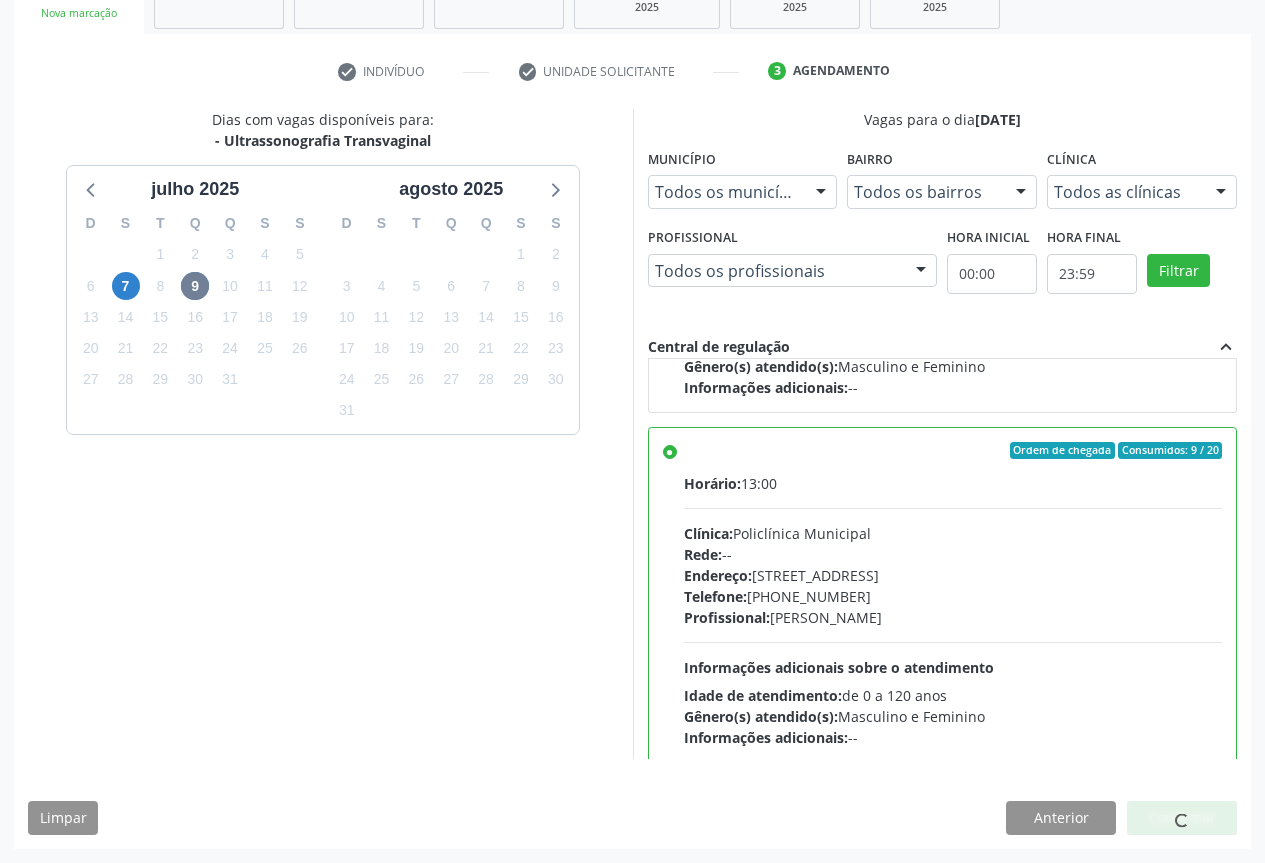 scroll, scrollTop: 207, scrollLeft: 0, axis: vertical 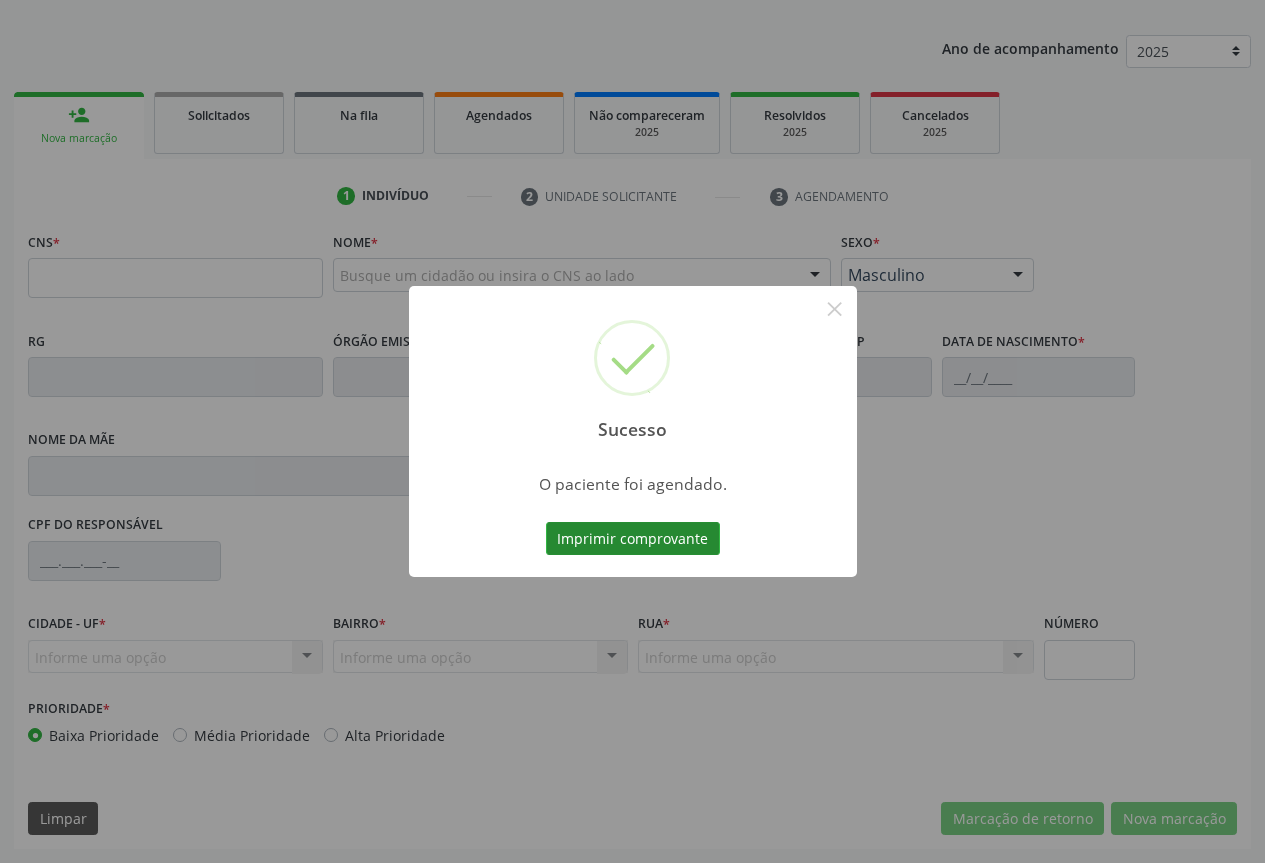 click on "Imprimir comprovante" at bounding box center (633, 539) 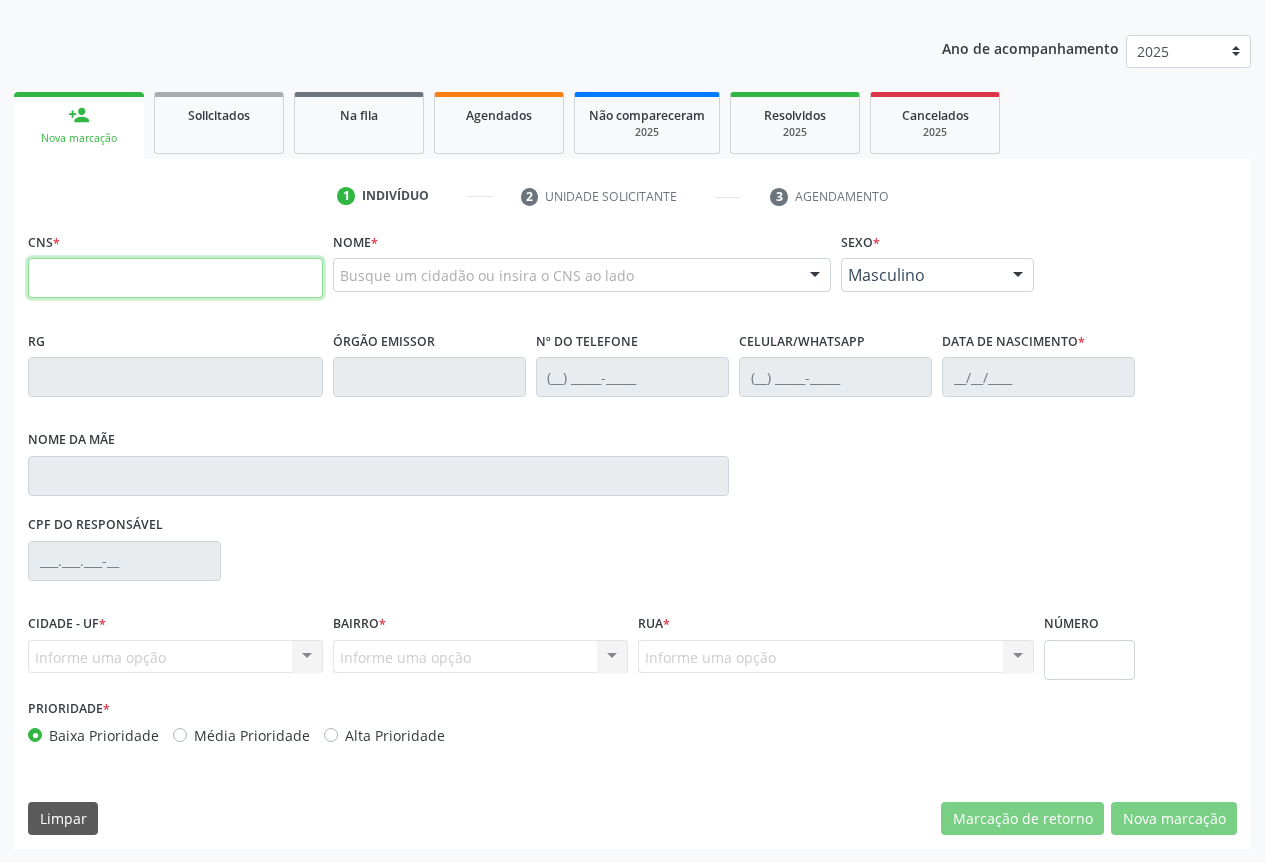 click at bounding box center (175, 278) 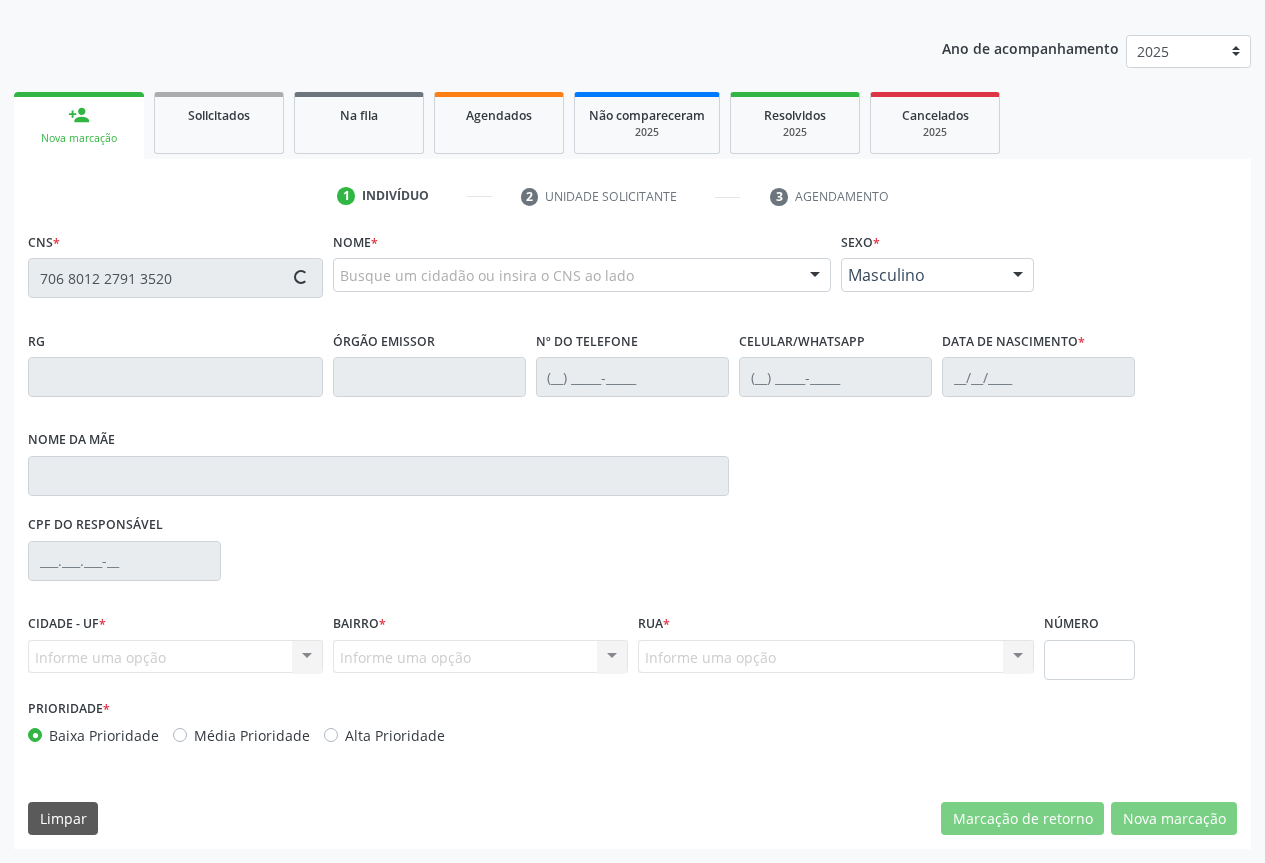 type on "706 8012 2791 3520" 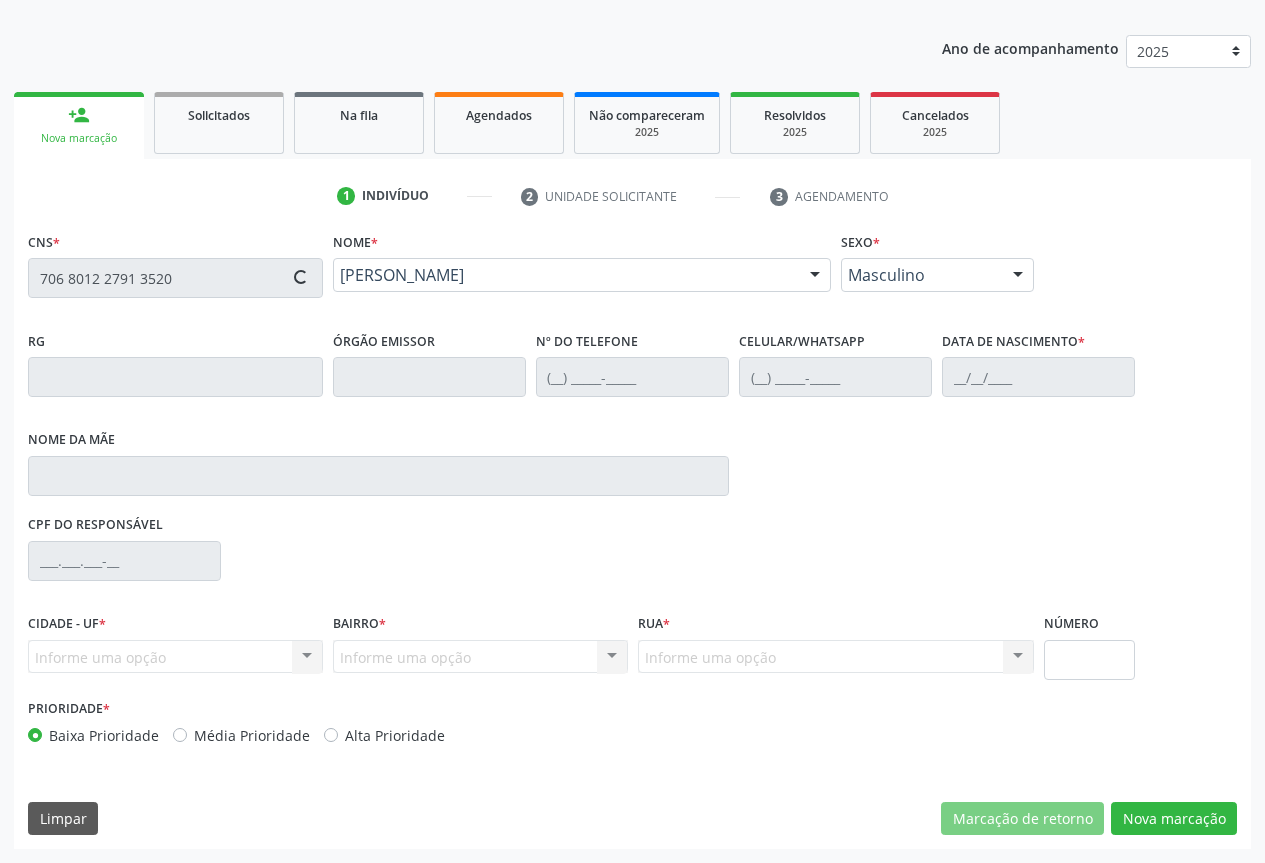 type on "1307804055" 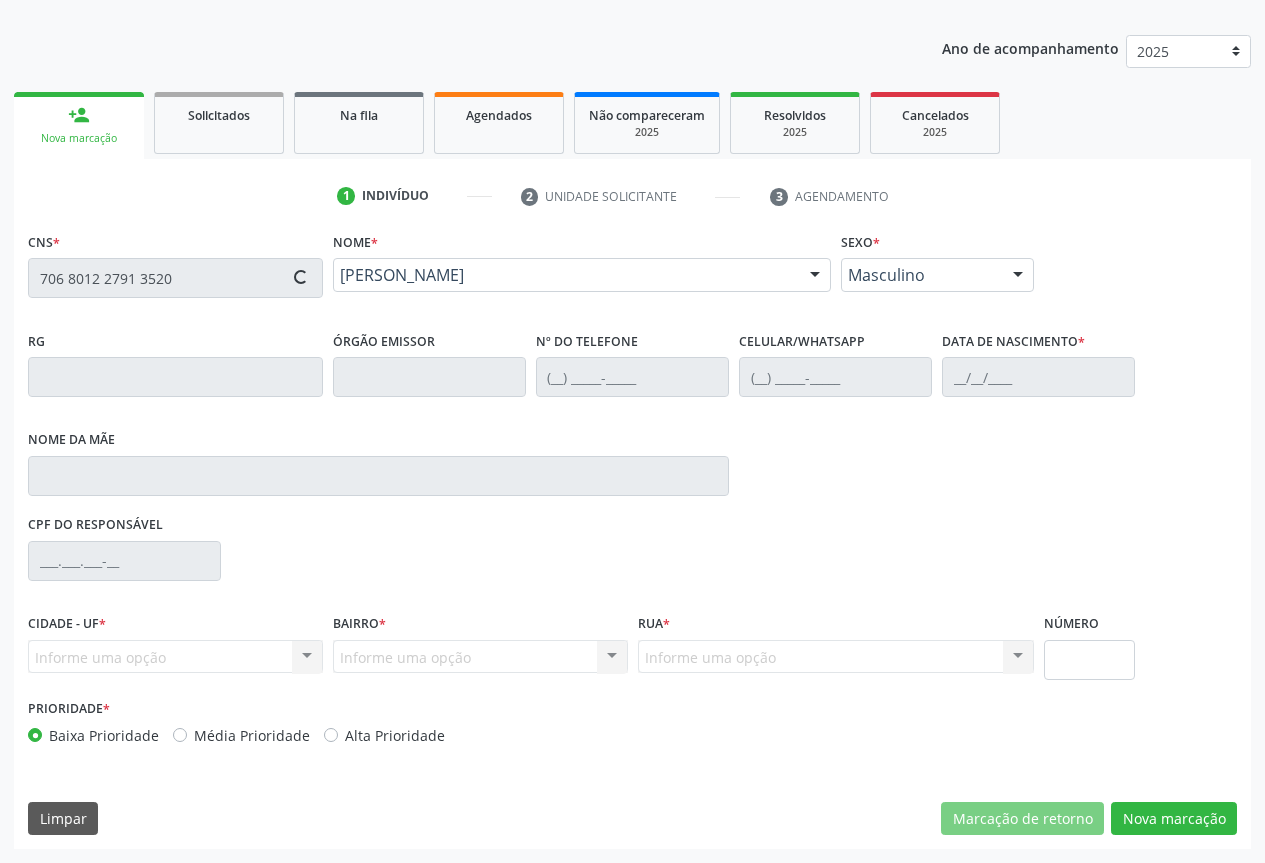 type on "20/04/1984" 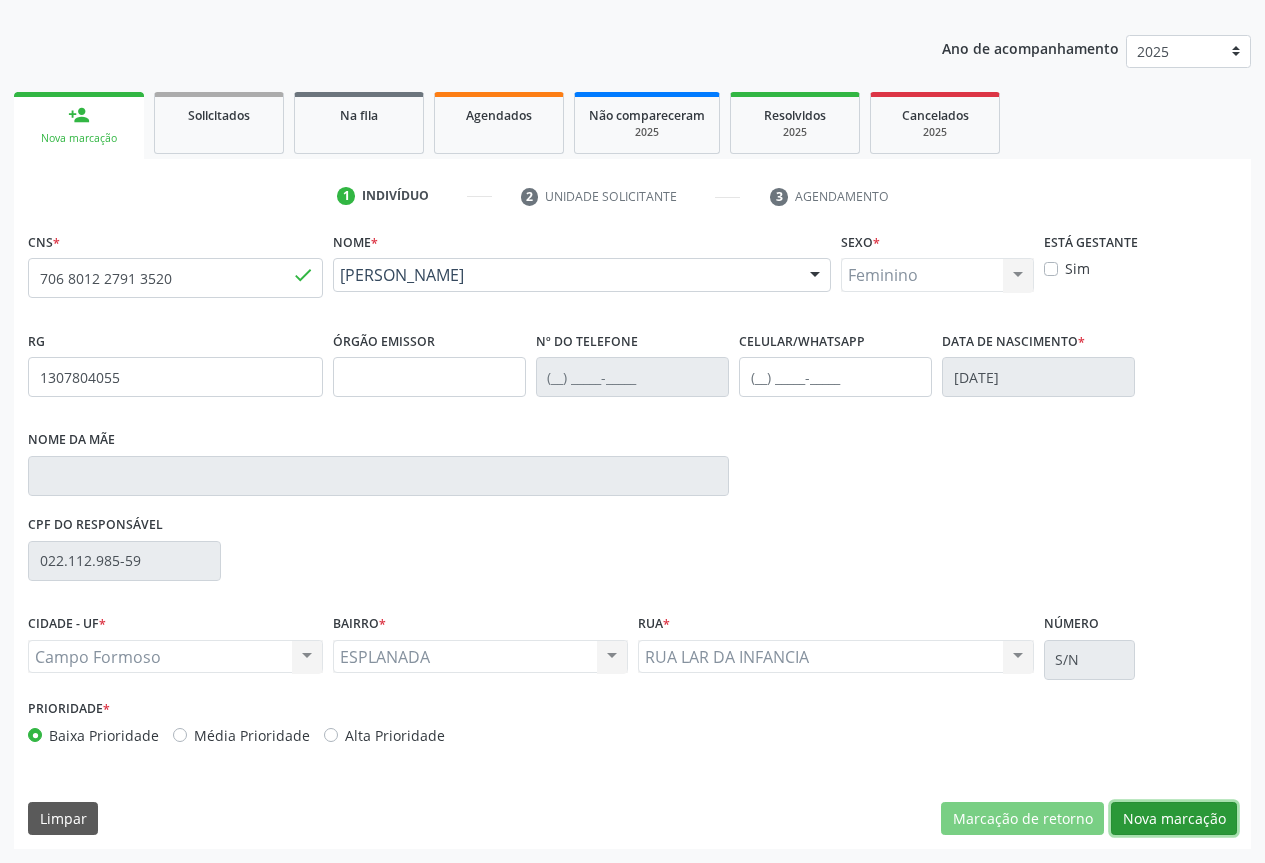 click on "Nova marcação" at bounding box center [1174, 819] 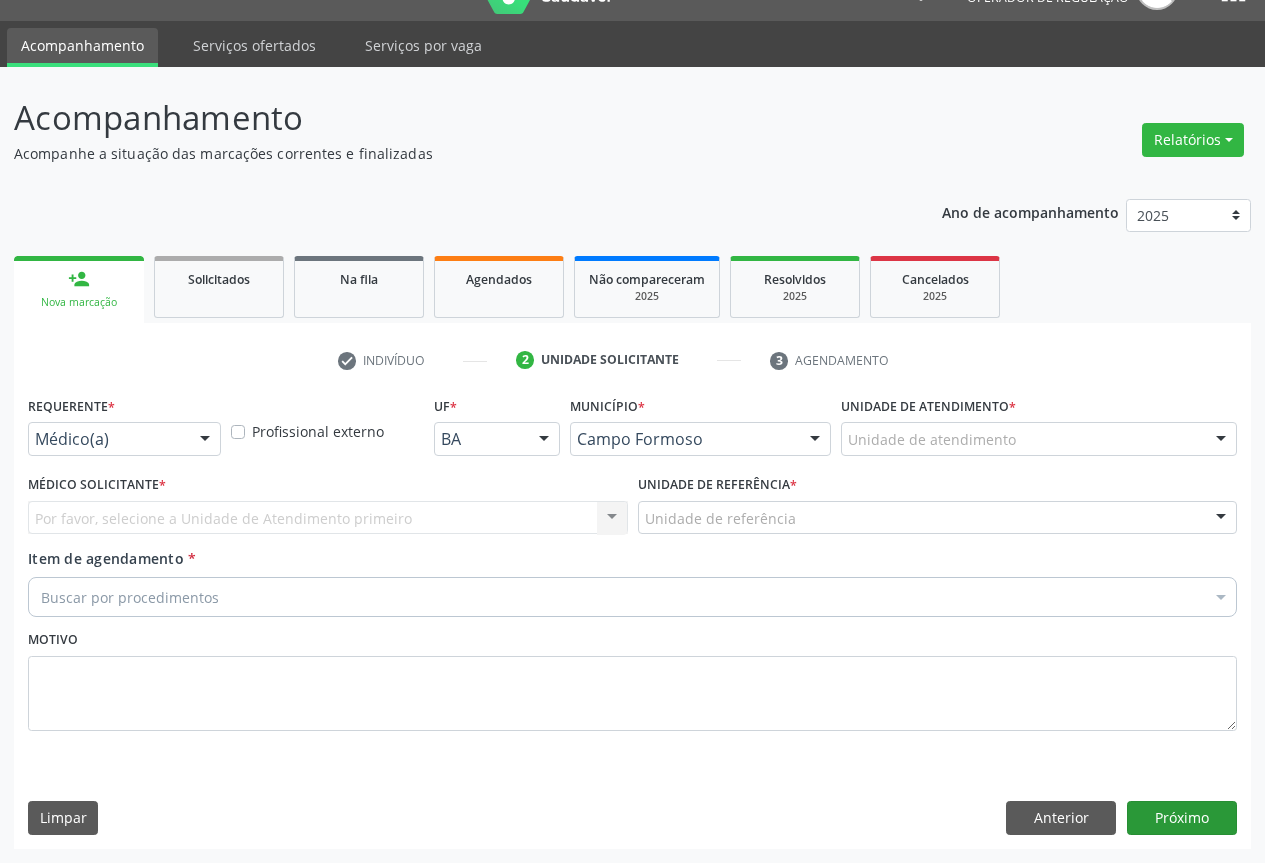 scroll, scrollTop: 43, scrollLeft: 0, axis: vertical 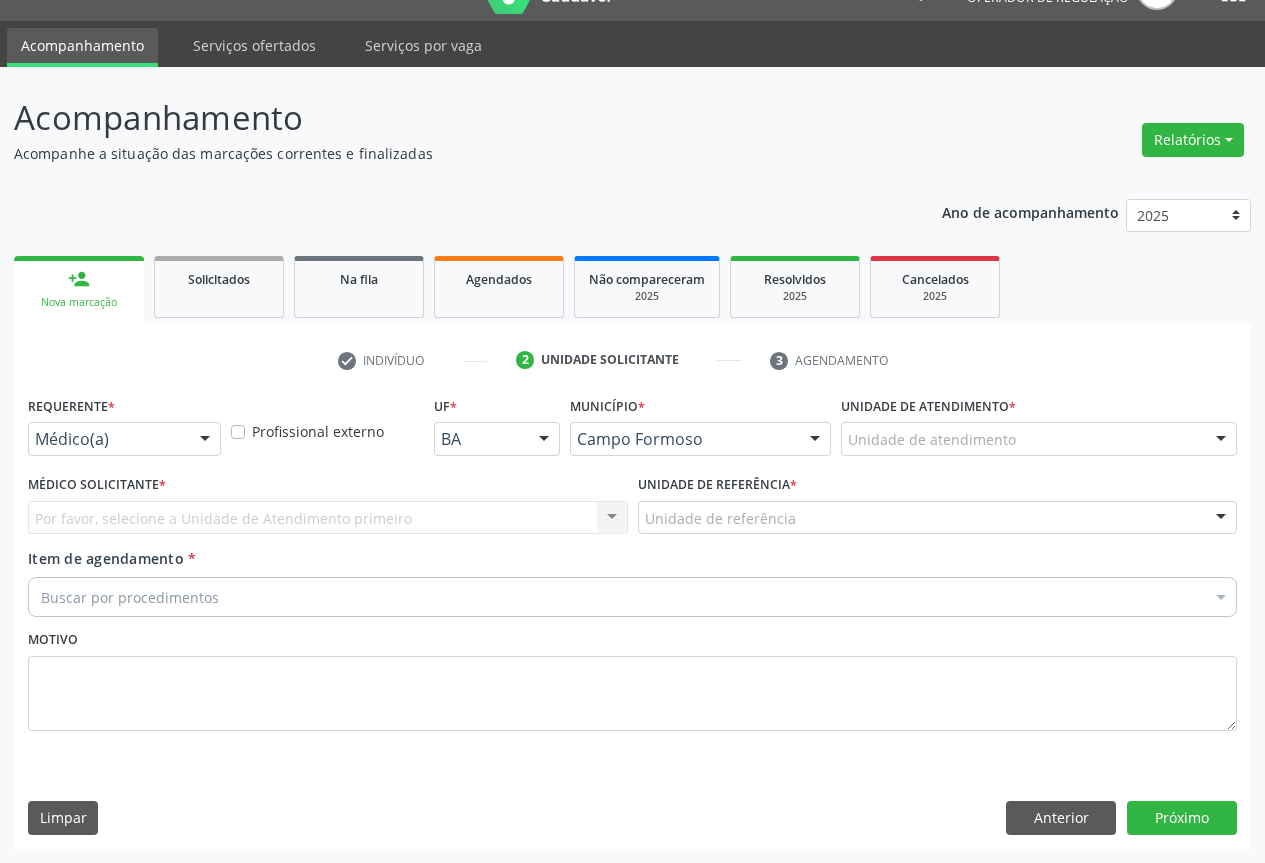 click at bounding box center [205, 440] 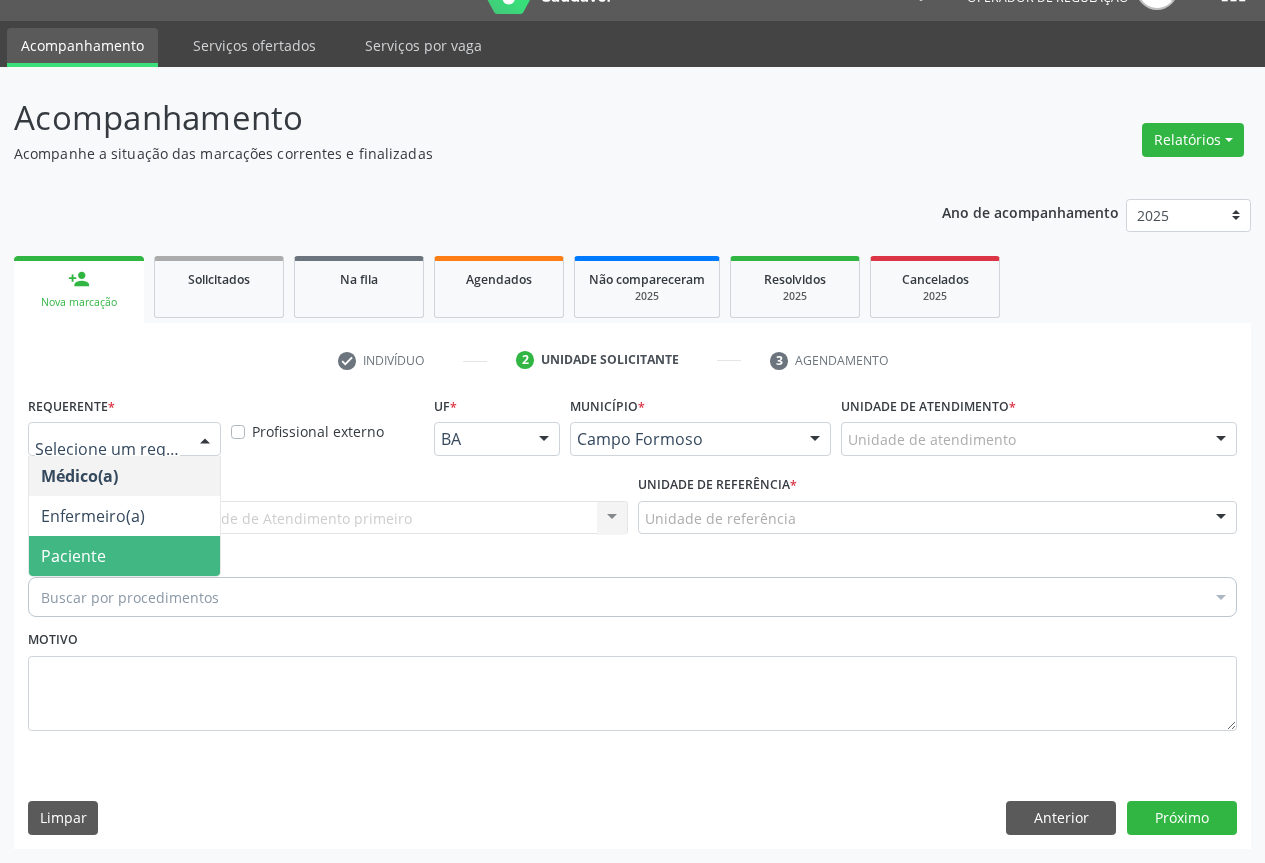 click on "Paciente" at bounding box center [124, 556] 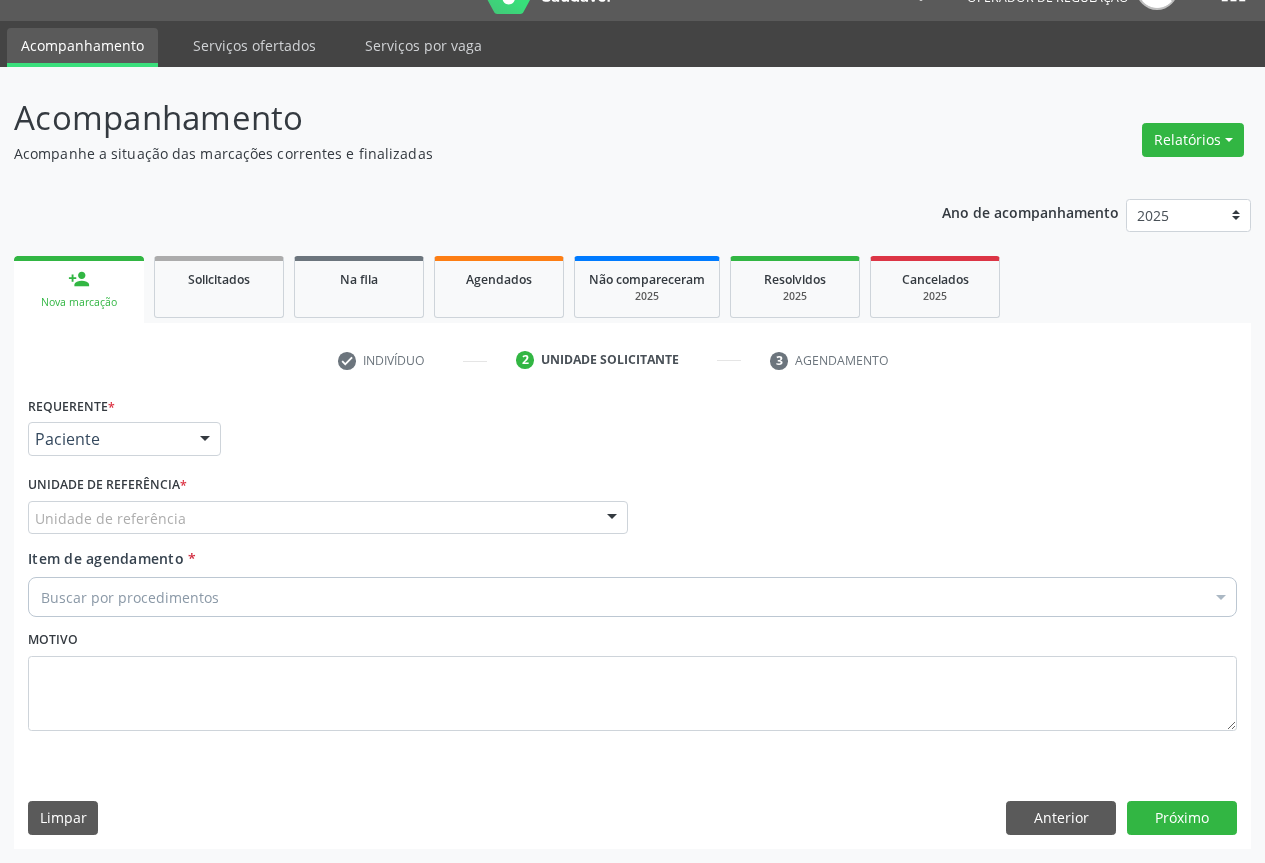 click at bounding box center (612, 519) 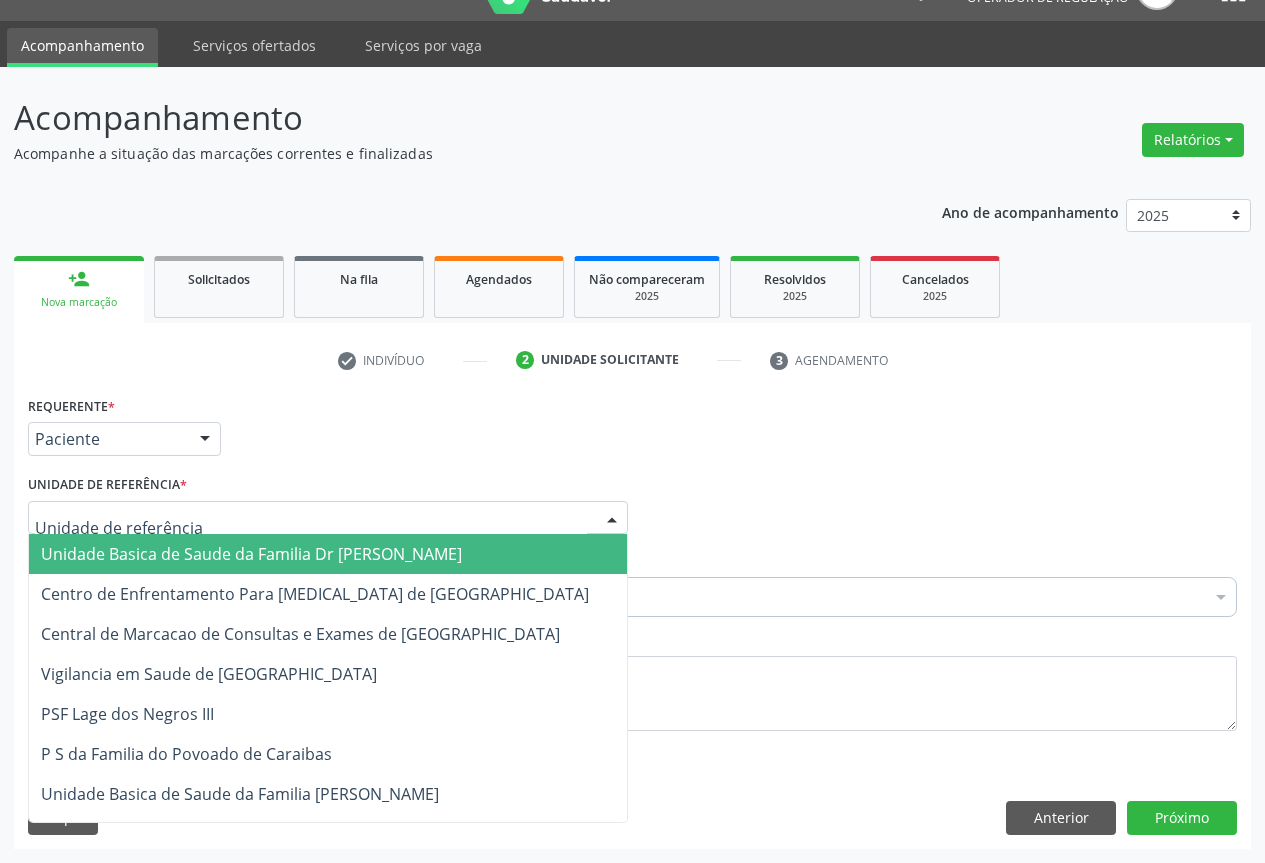 click on "Unidade Basica de Saude da Familia Dr [PERSON_NAME]" at bounding box center [328, 554] 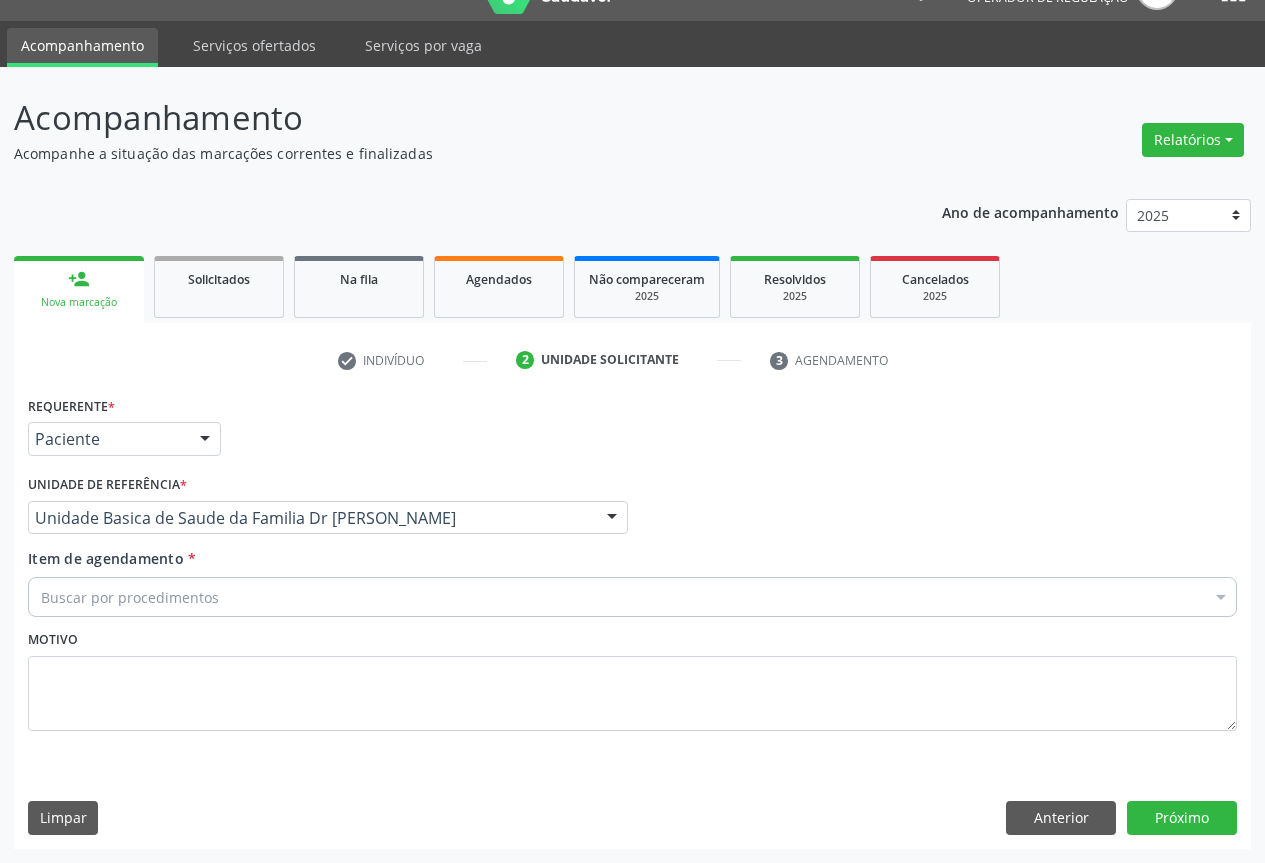 click on "Buscar por procedimentos" at bounding box center (632, 597) 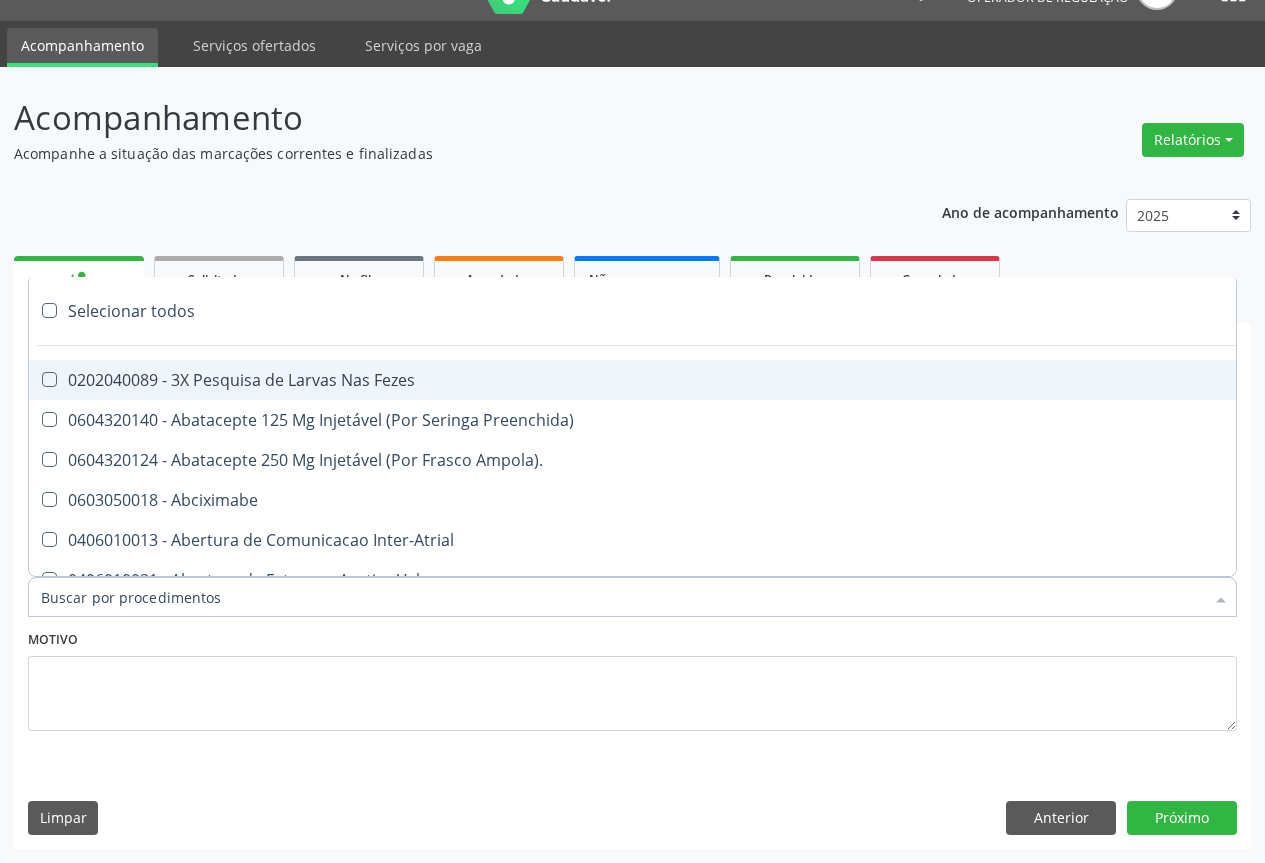paste on "transvaginal" 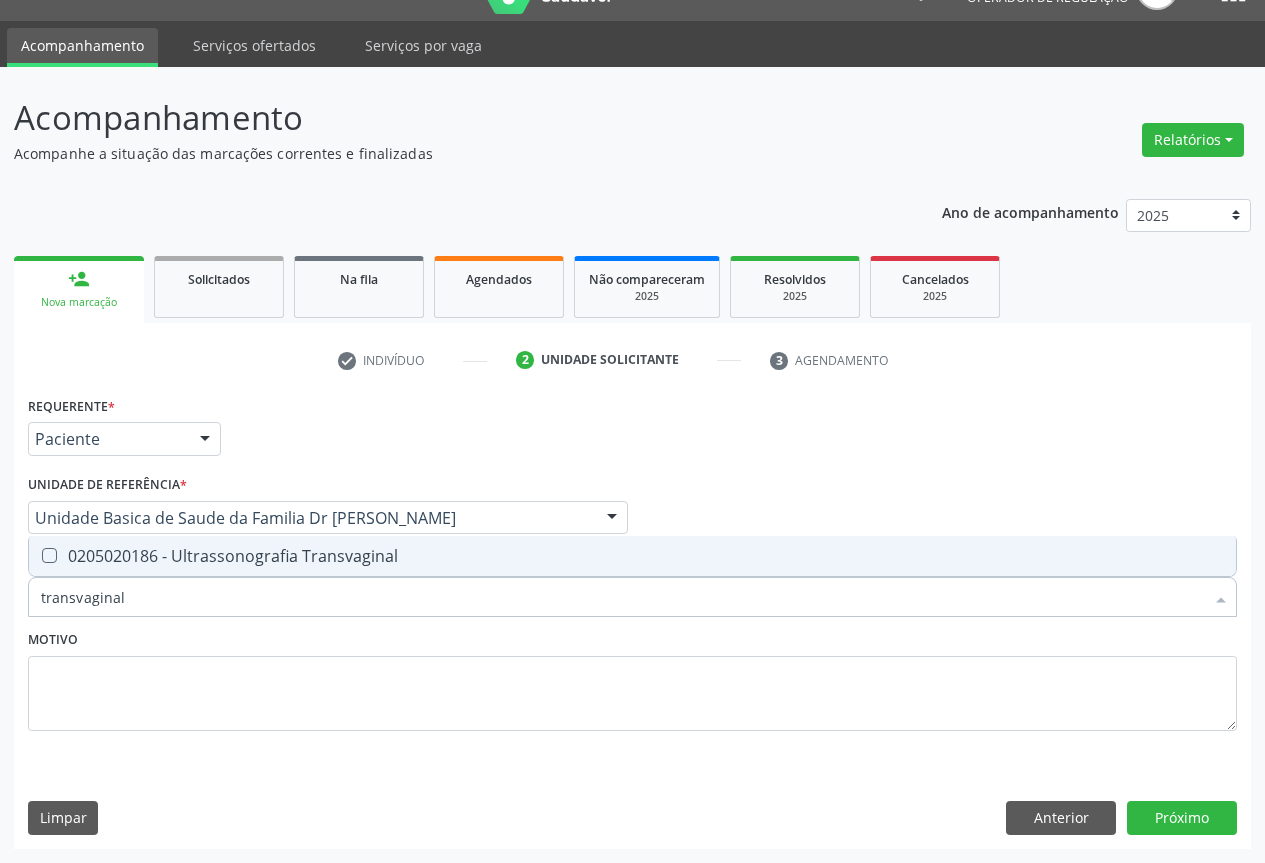 click on "0205020186 - Ultrassonografia Transvaginal" at bounding box center [632, 556] 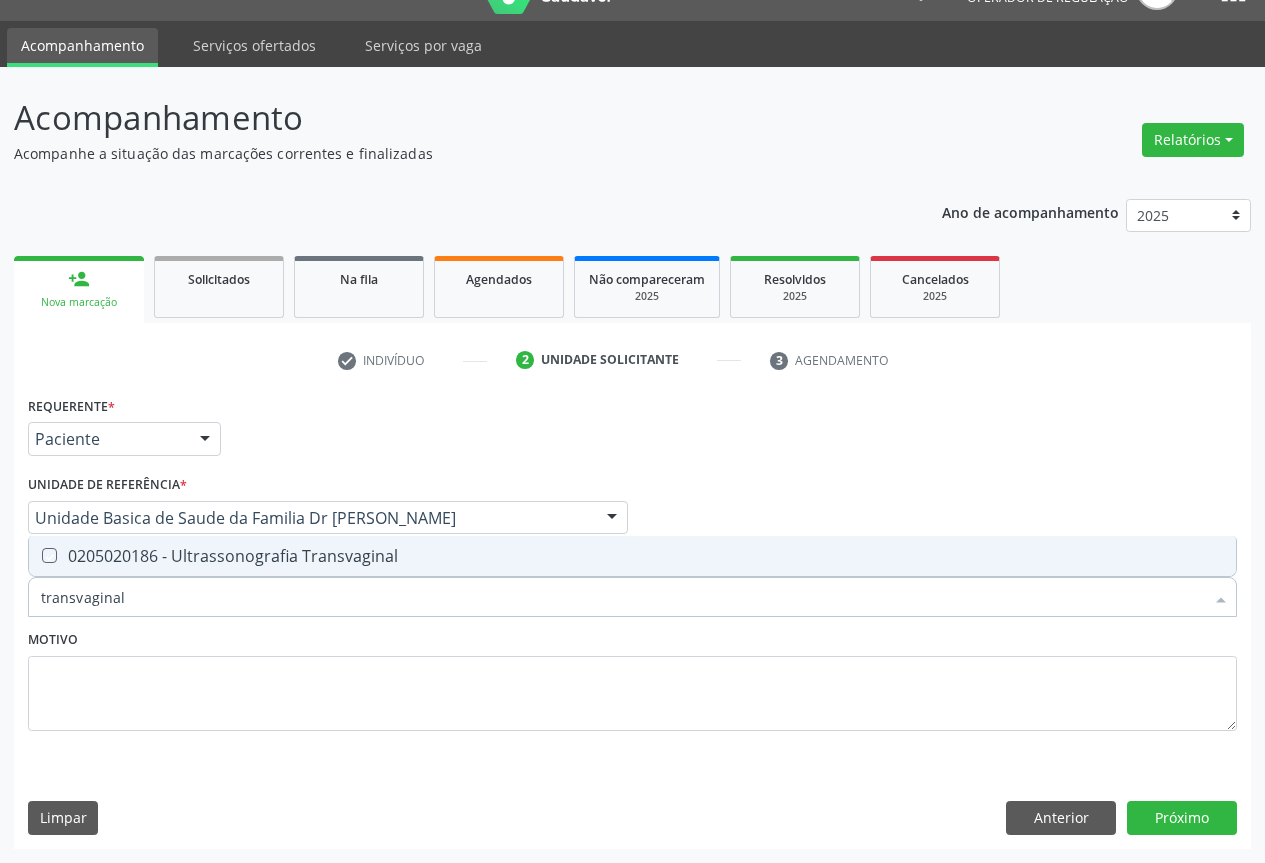 checkbox on "true" 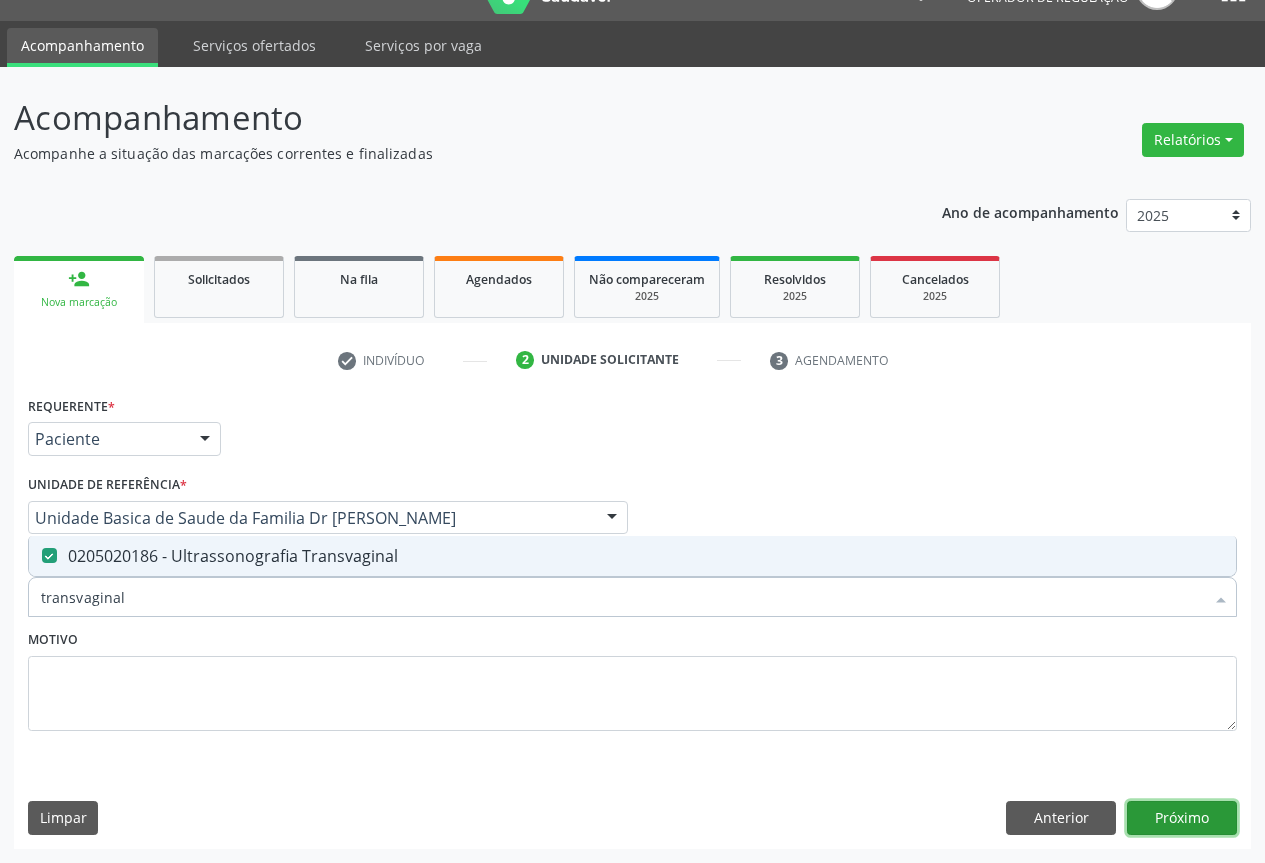 click on "Próximo" at bounding box center (1182, 818) 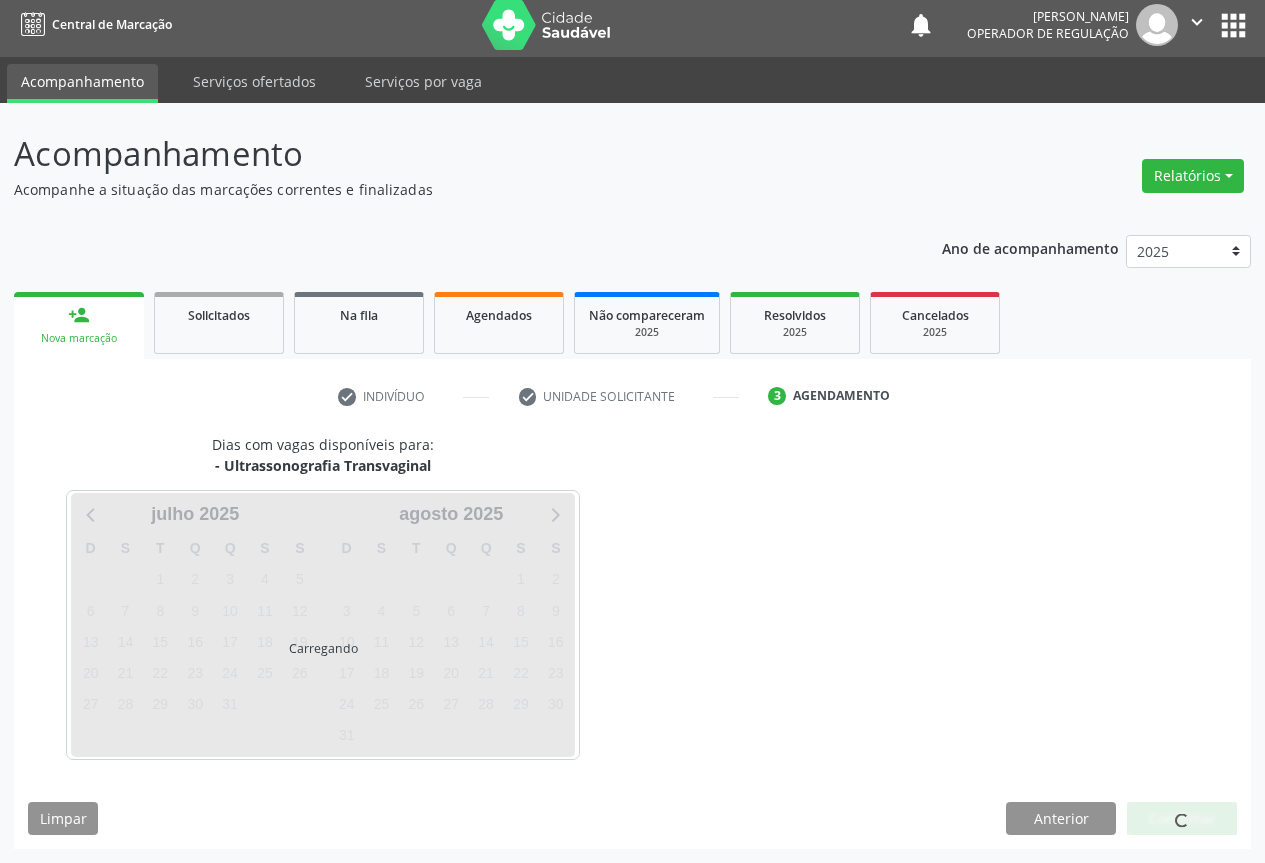 scroll, scrollTop: 7, scrollLeft: 0, axis: vertical 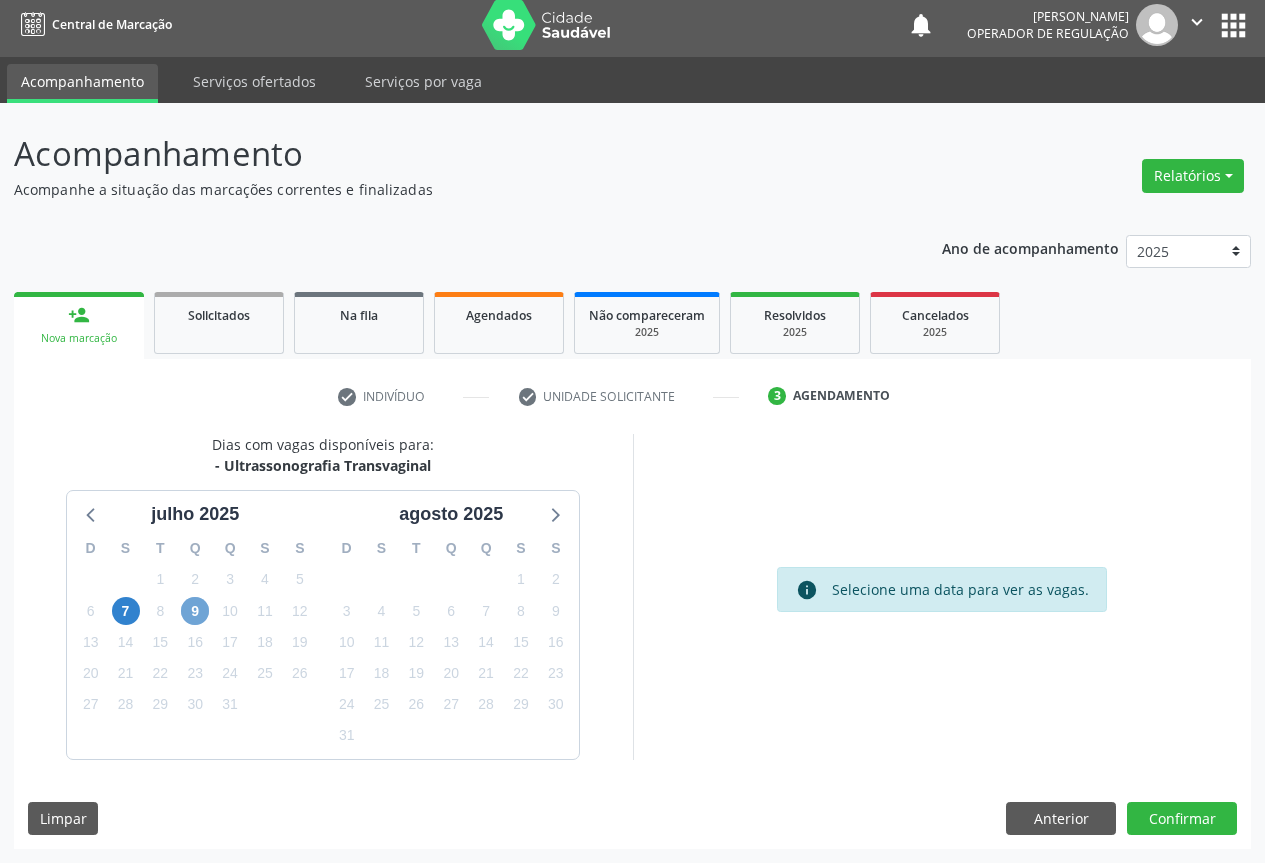 click on "9" at bounding box center [195, 611] 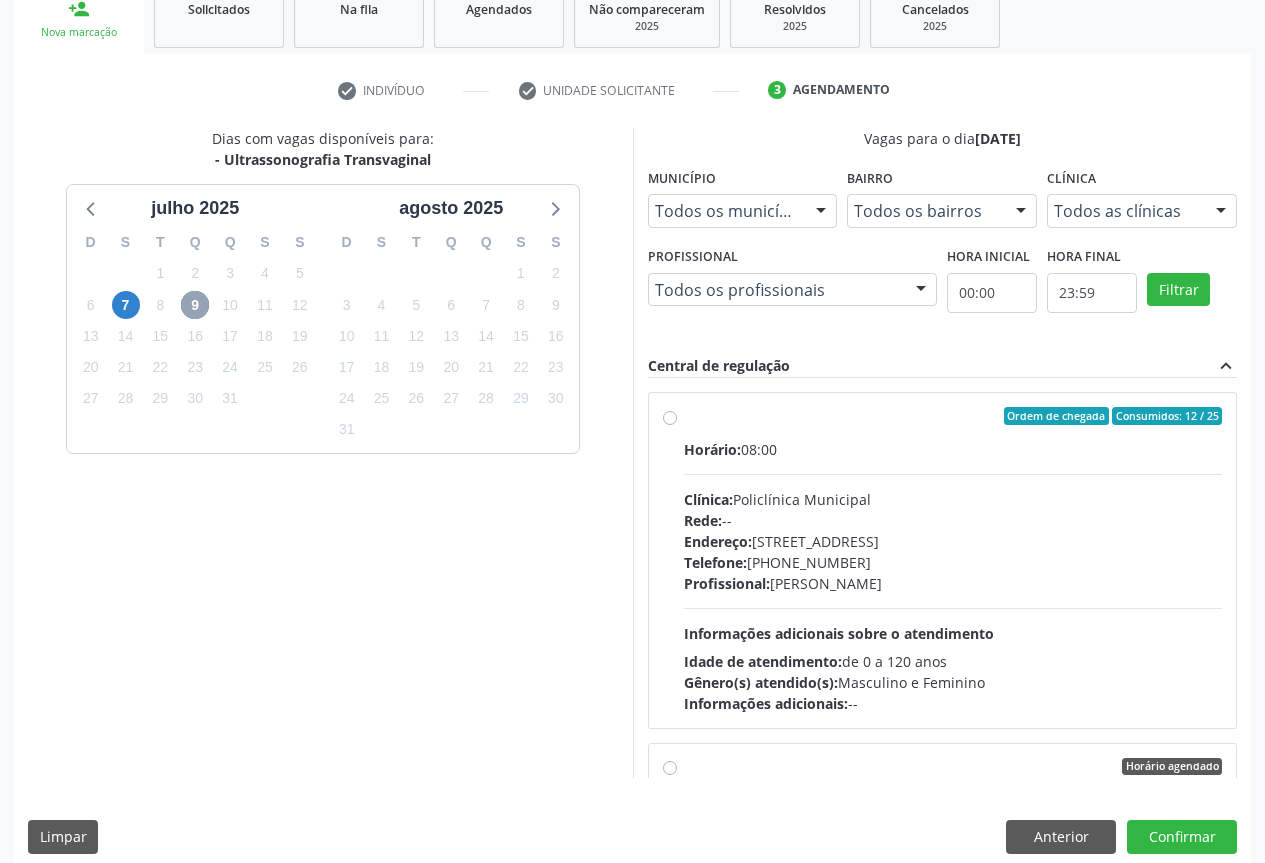 scroll, scrollTop: 332, scrollLeft: 0, axis: vertical 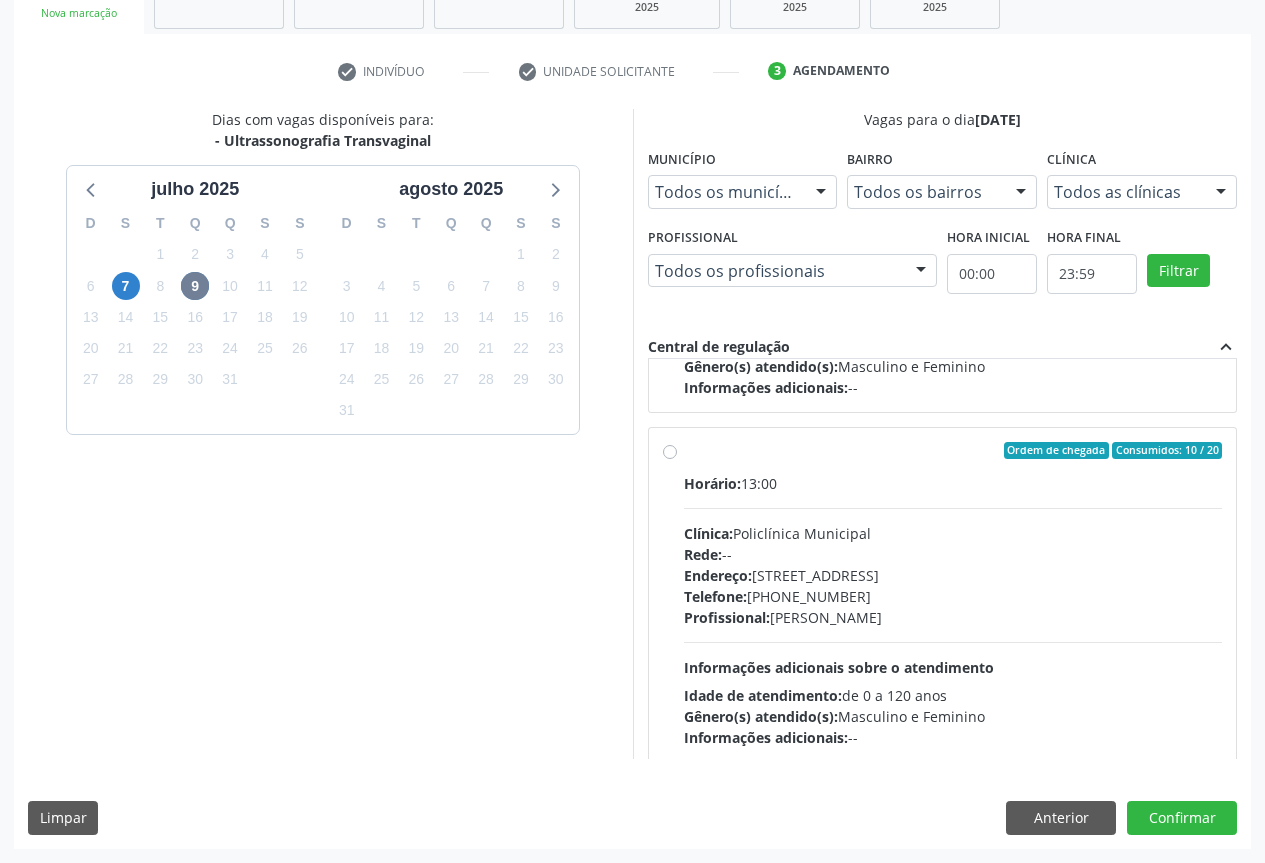 click on "Ordem de chegada
Consumidos: 10 / 20
Horário:   13:00
Clínica:  Policlínica Municipal
Rede:
--
Endereço:   Predio, nº 386, Centro, Campo Formoso - BA
Telefone:   (74) 6451312
Profissional:
Orlindo Carvalho dos Santos
Informações adicionais sobre o atendimento
Idade de atendimento:
de 0 a 120 anos
Gênero(s) atendido(s):
Masculino e Feminino
Informações adicionais:
--" at bounding box center (943, 595) 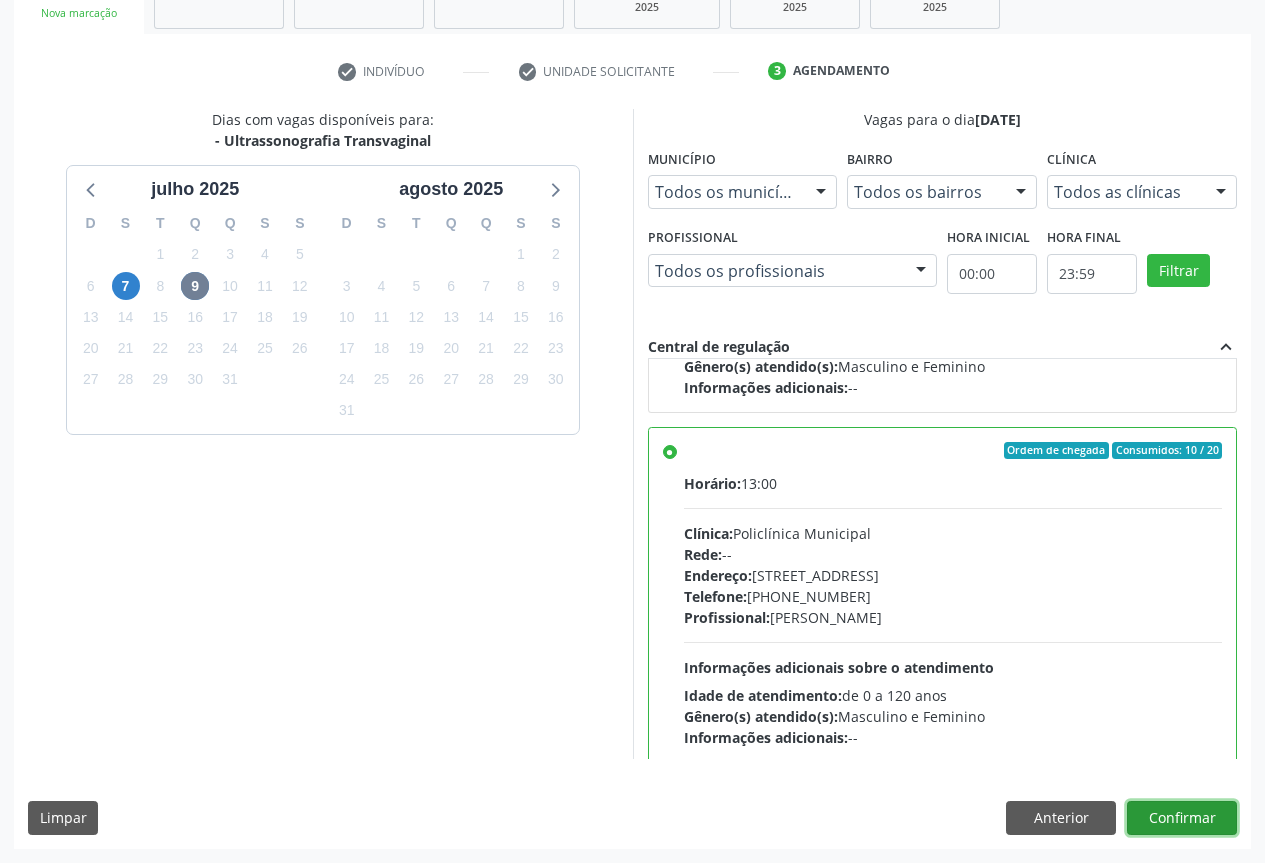 click on "Confirmar" at bounding box center [1182, 818] 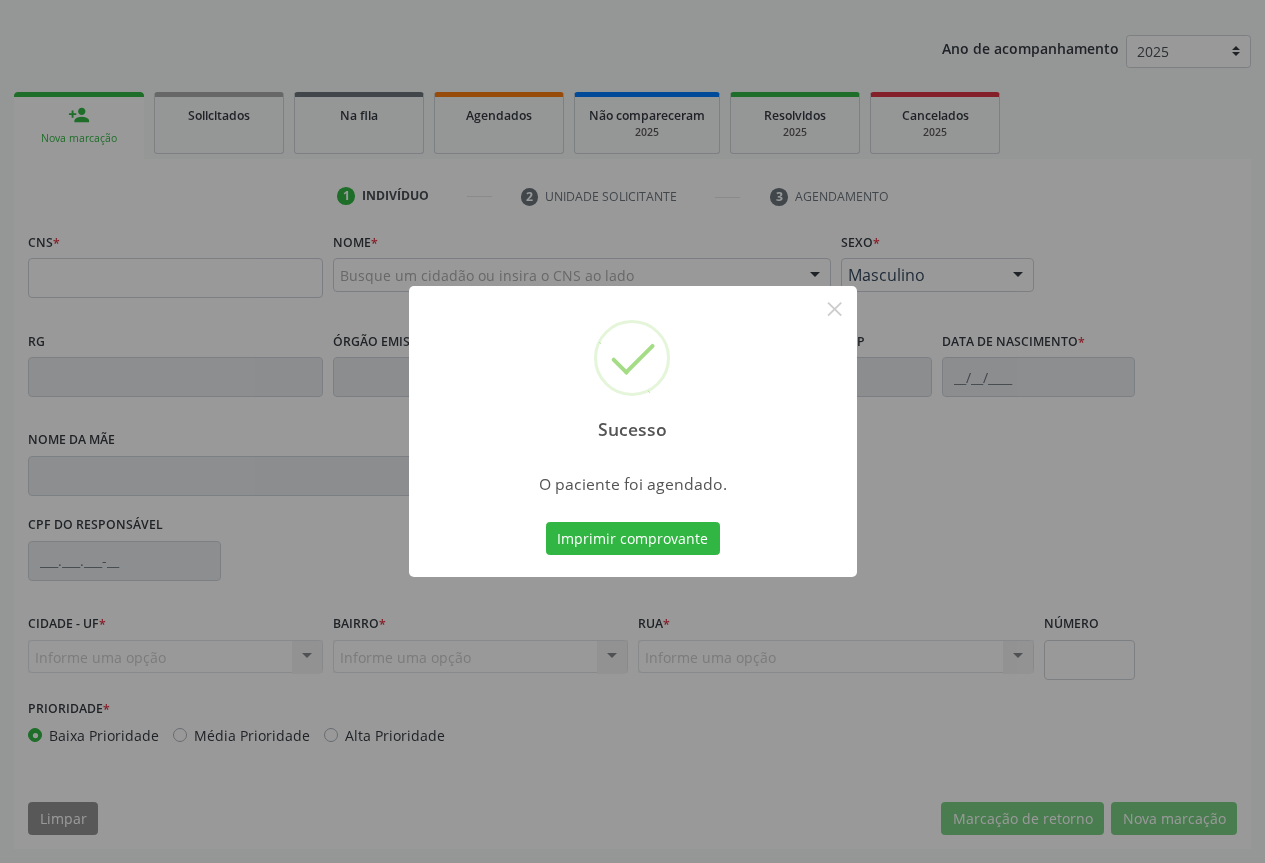 scroll, scrollTop: 207, scrollLeft: 0, axis: vertical 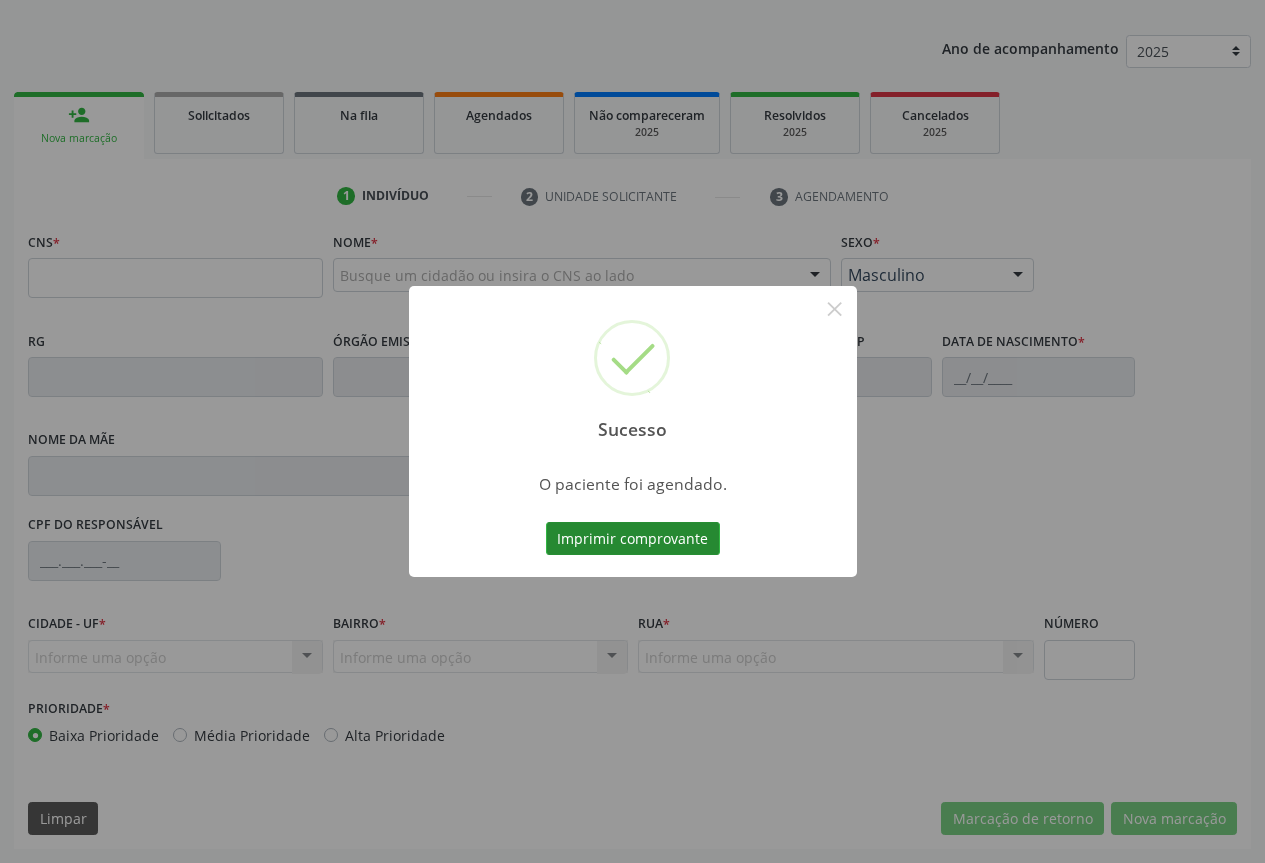 click on "Imprimir comprovante" at bounding box center [633, 539] 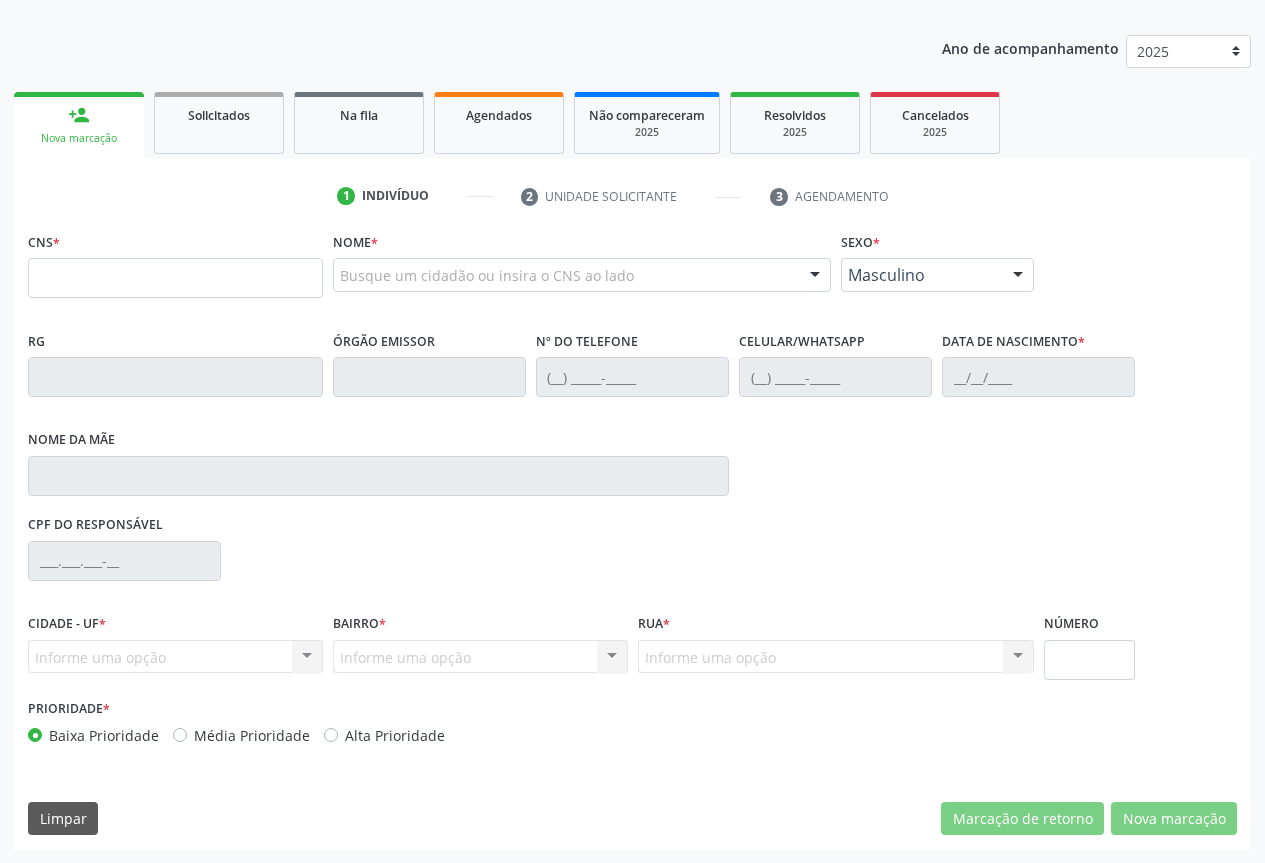 scroll, scrollTop: 7, scrollLeft: 0, axis: vertical 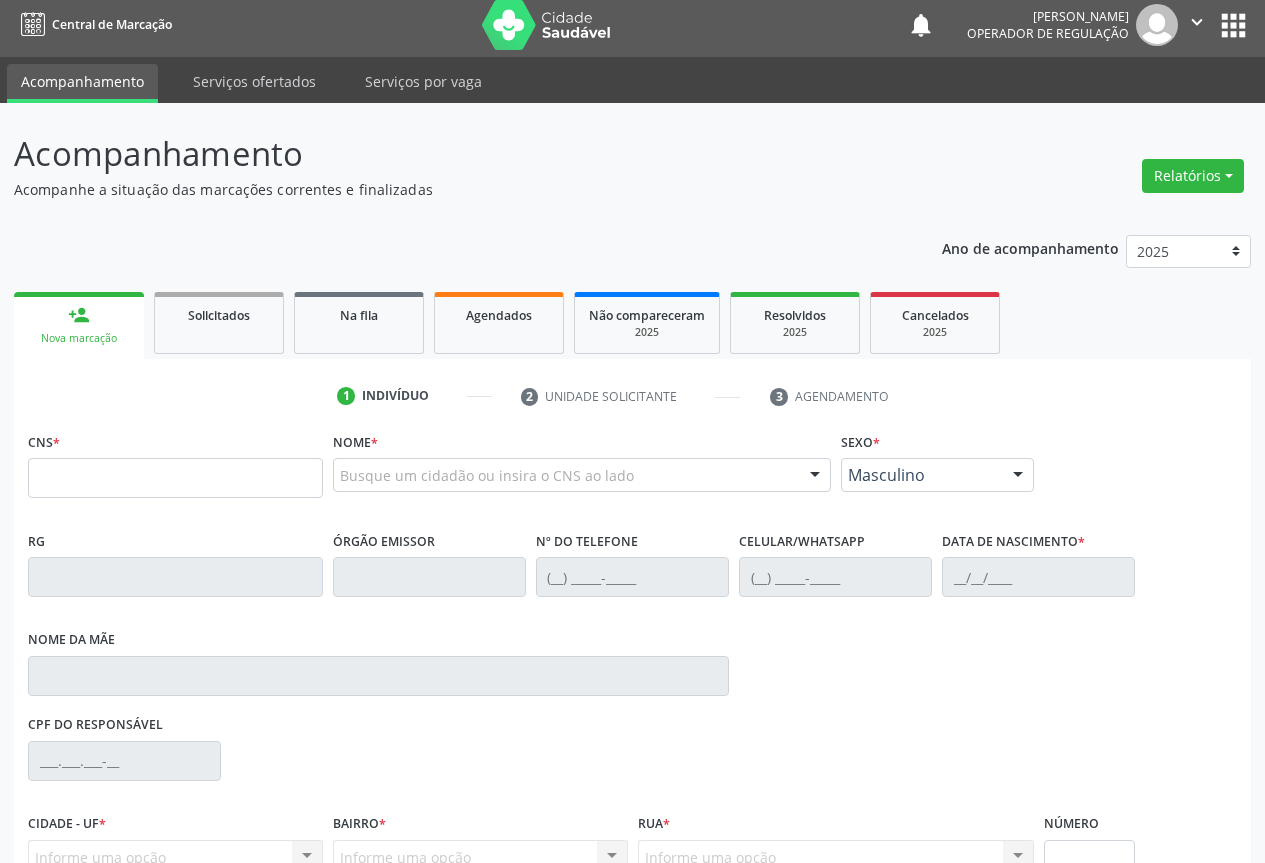 click on "Sucesso × O paciente foi agendado. Imprimir comprovante Cancel" at bounding box center (632, 431) 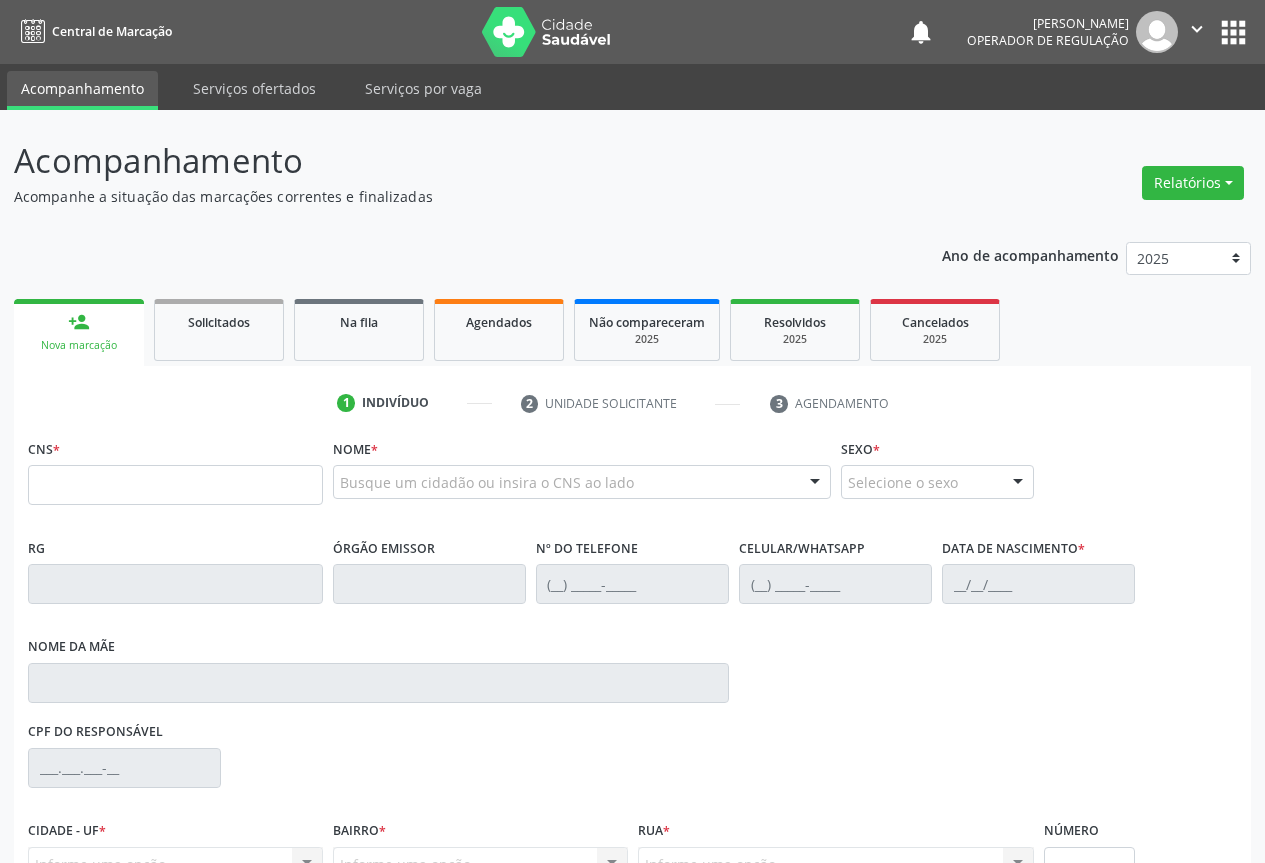 scroll, scrollTop: 7, scrollLeft: 0, axis: vertical 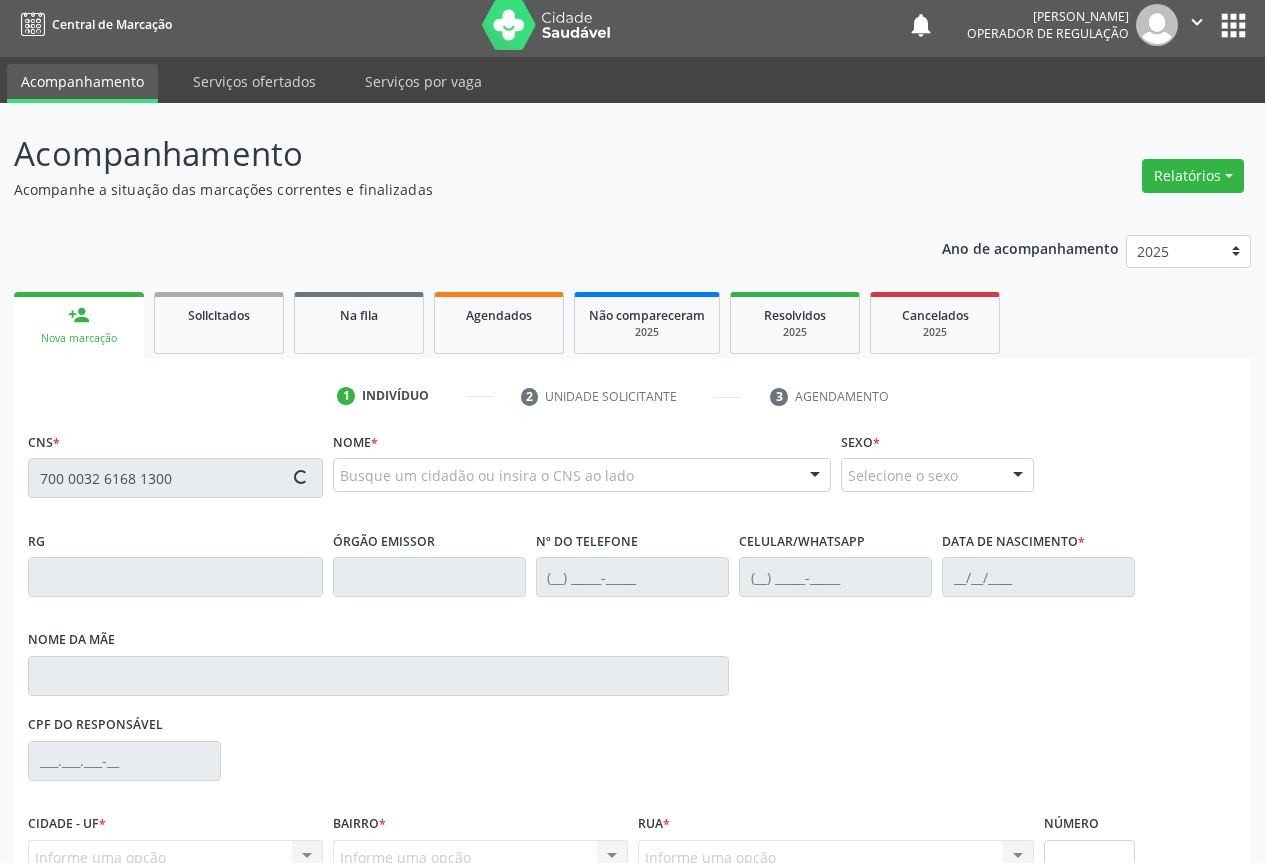 type on "700 0032 6168 1300" 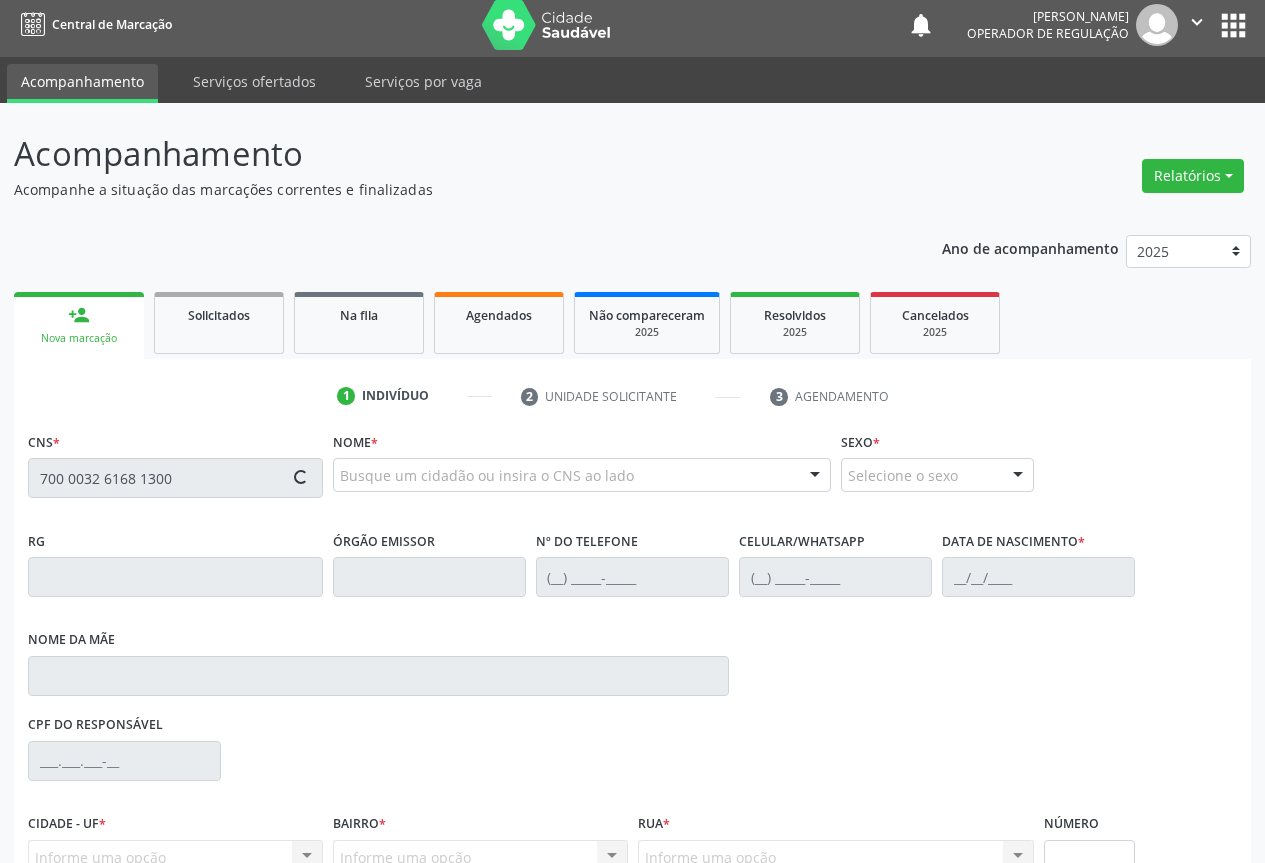 type 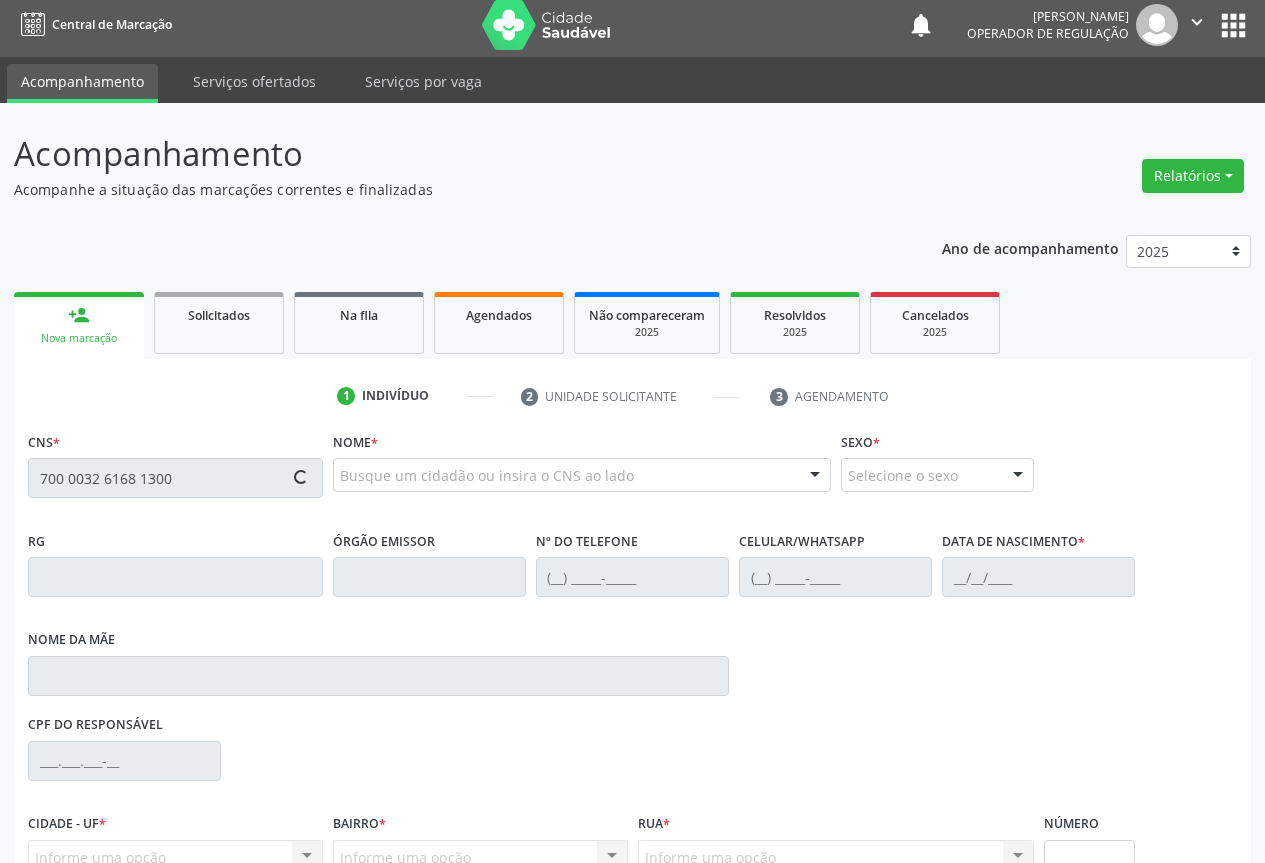 type 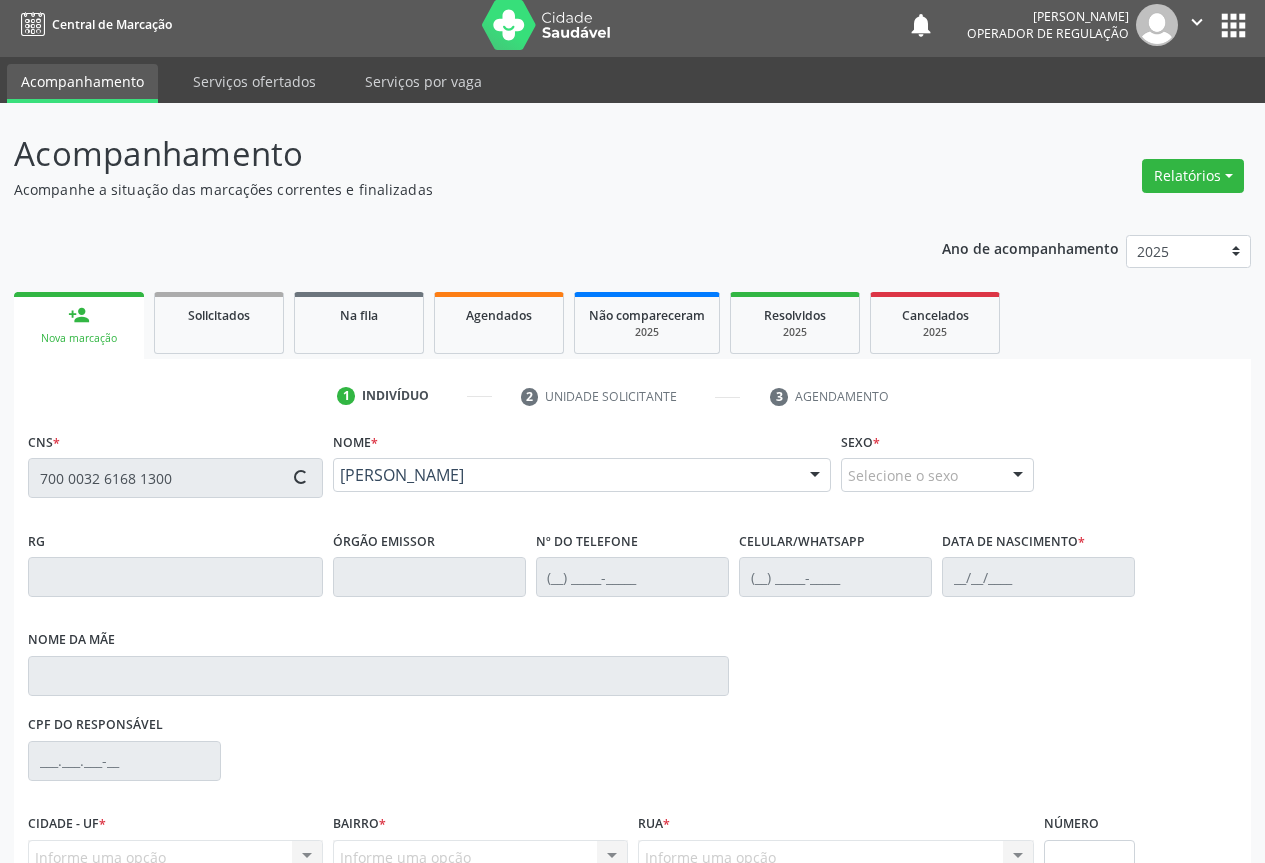 type on "[PHONE_NUMBER]" 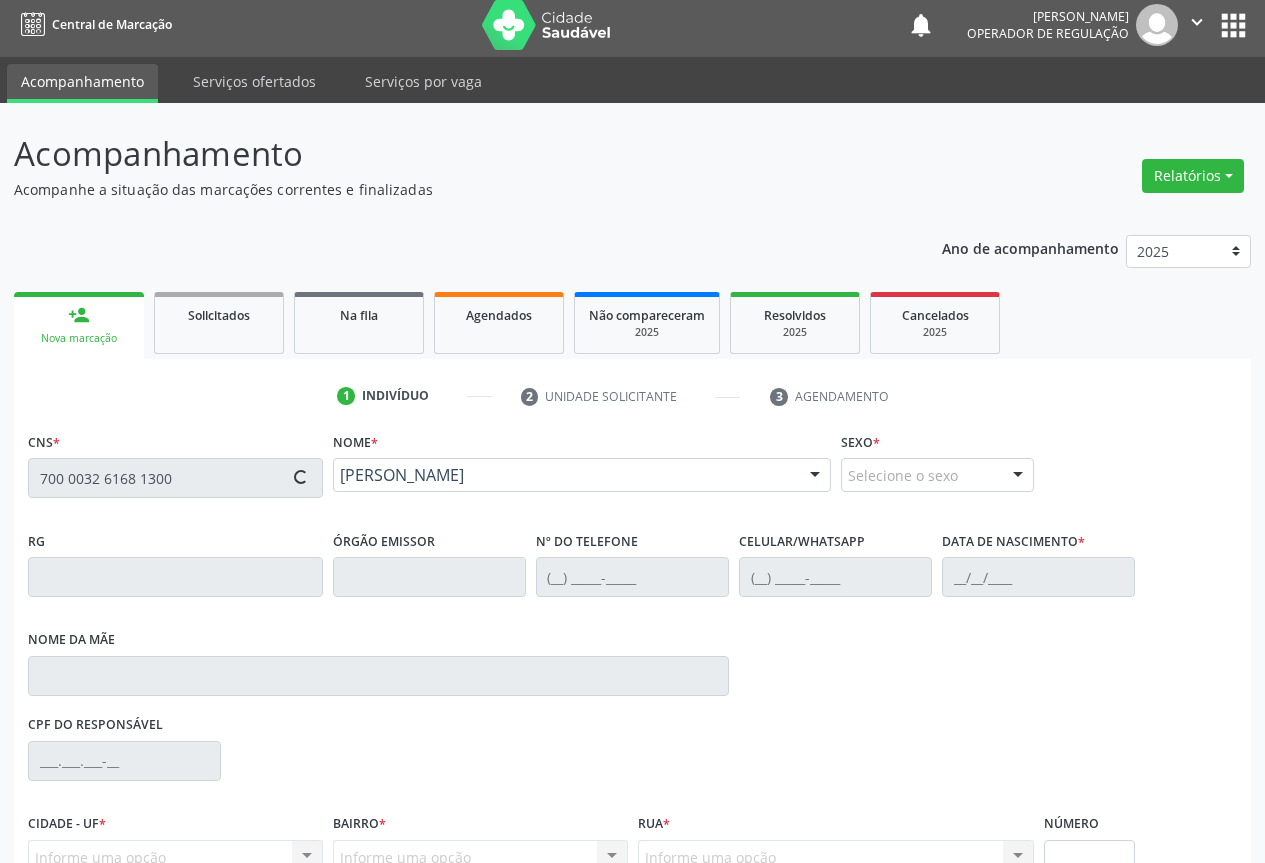 type on "[DATE]" 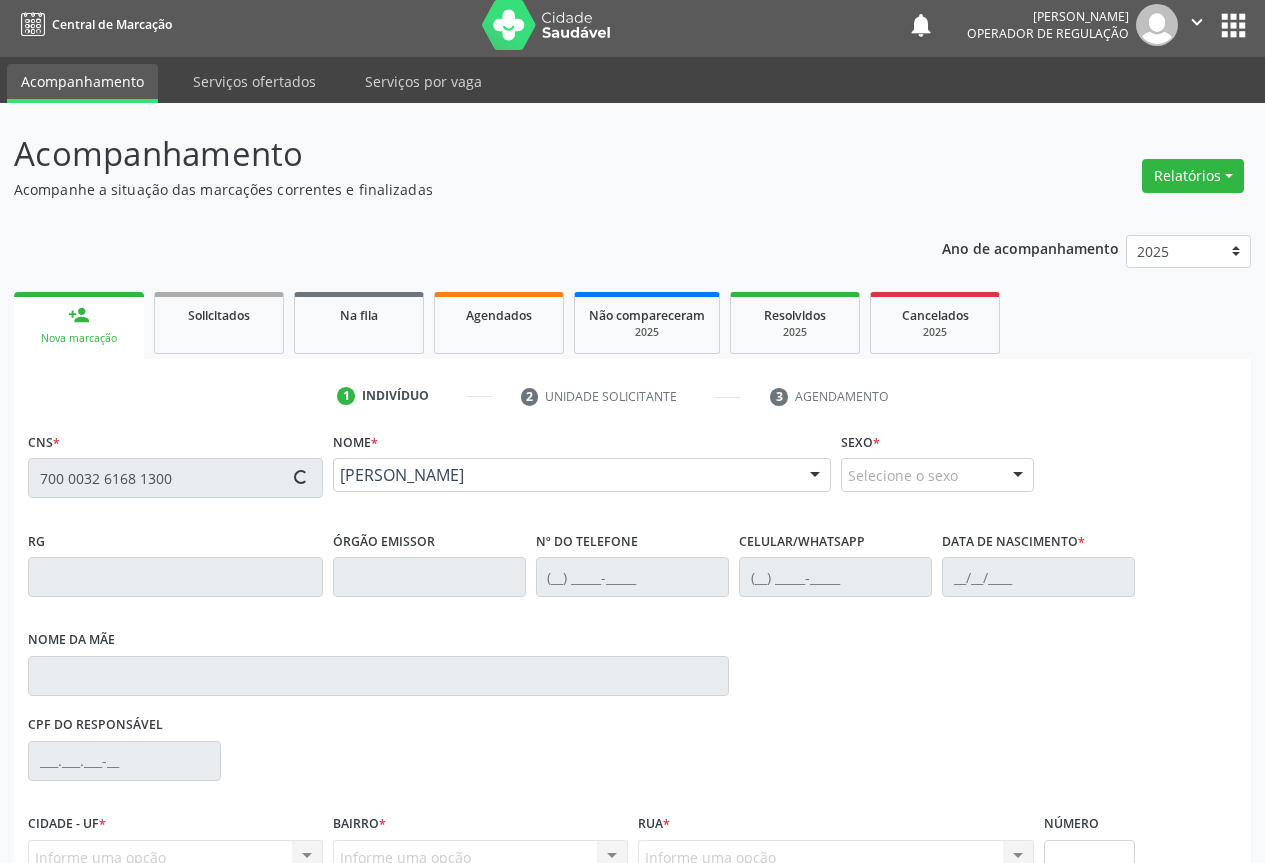 type on "[PERSON_NAME]" 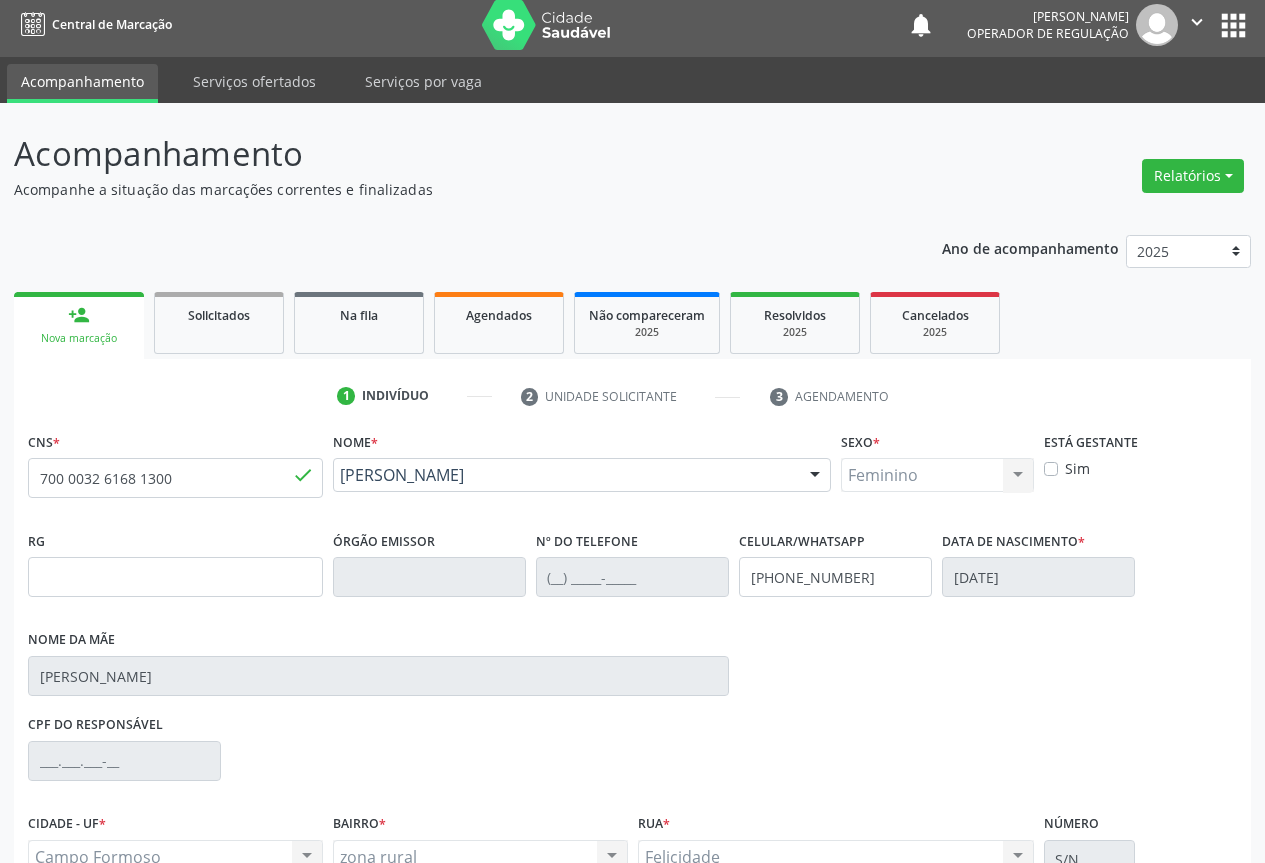 scroll, scrollTop: 207, scrollLeft: 0, axis: vertical 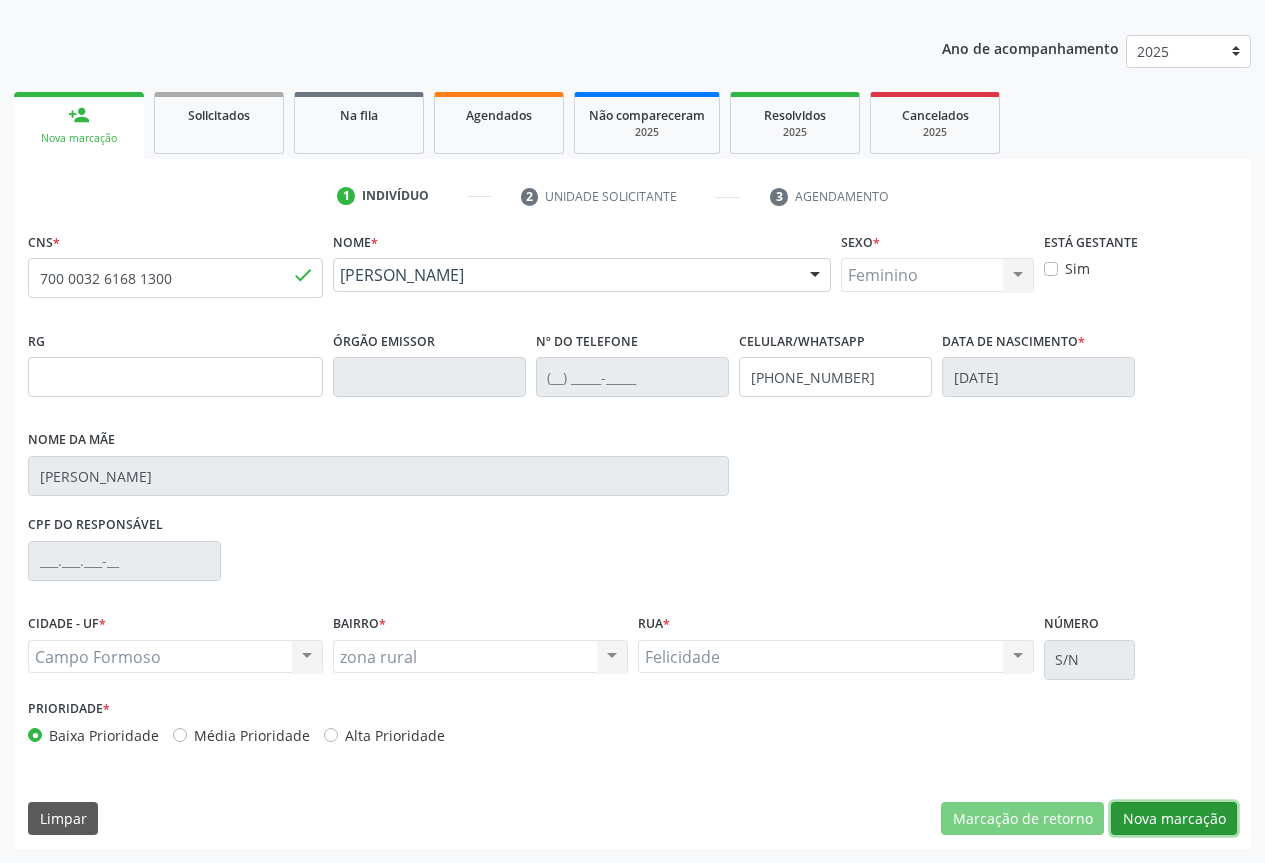 click on "Nova marcação" at bounding box center (1174, 819) 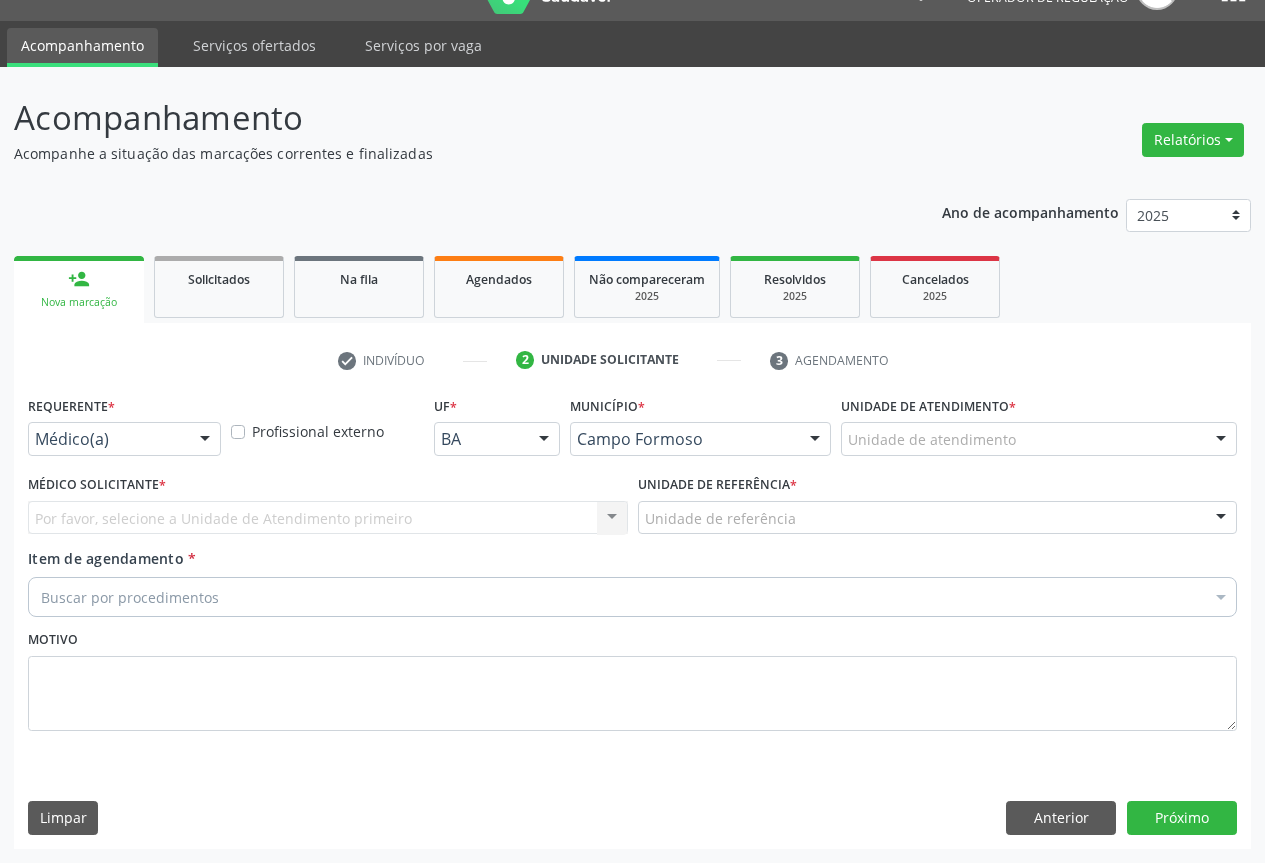 scroll, scrollTop: 43, scrollLeft: 0, axis: vertical 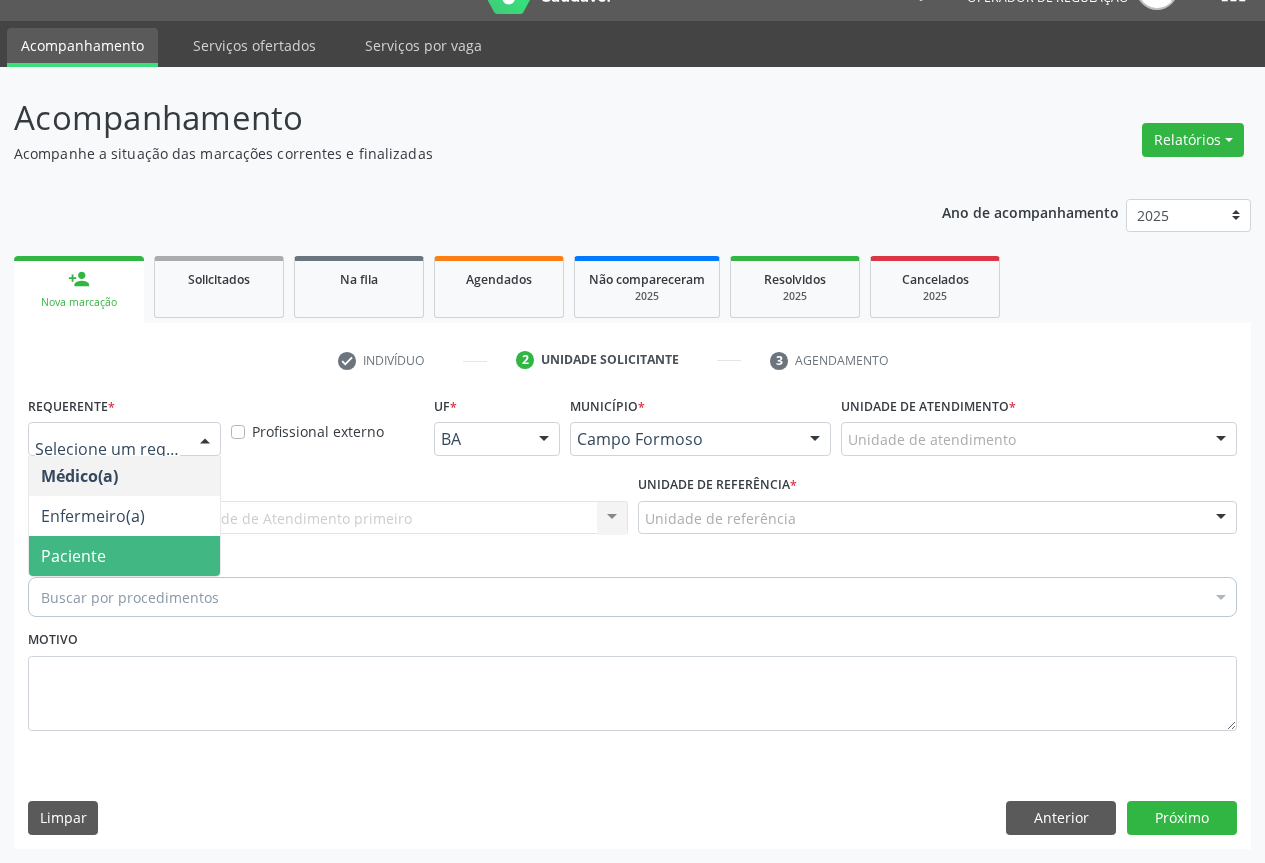 click on "Paciente" at bounding box center [124, 556] 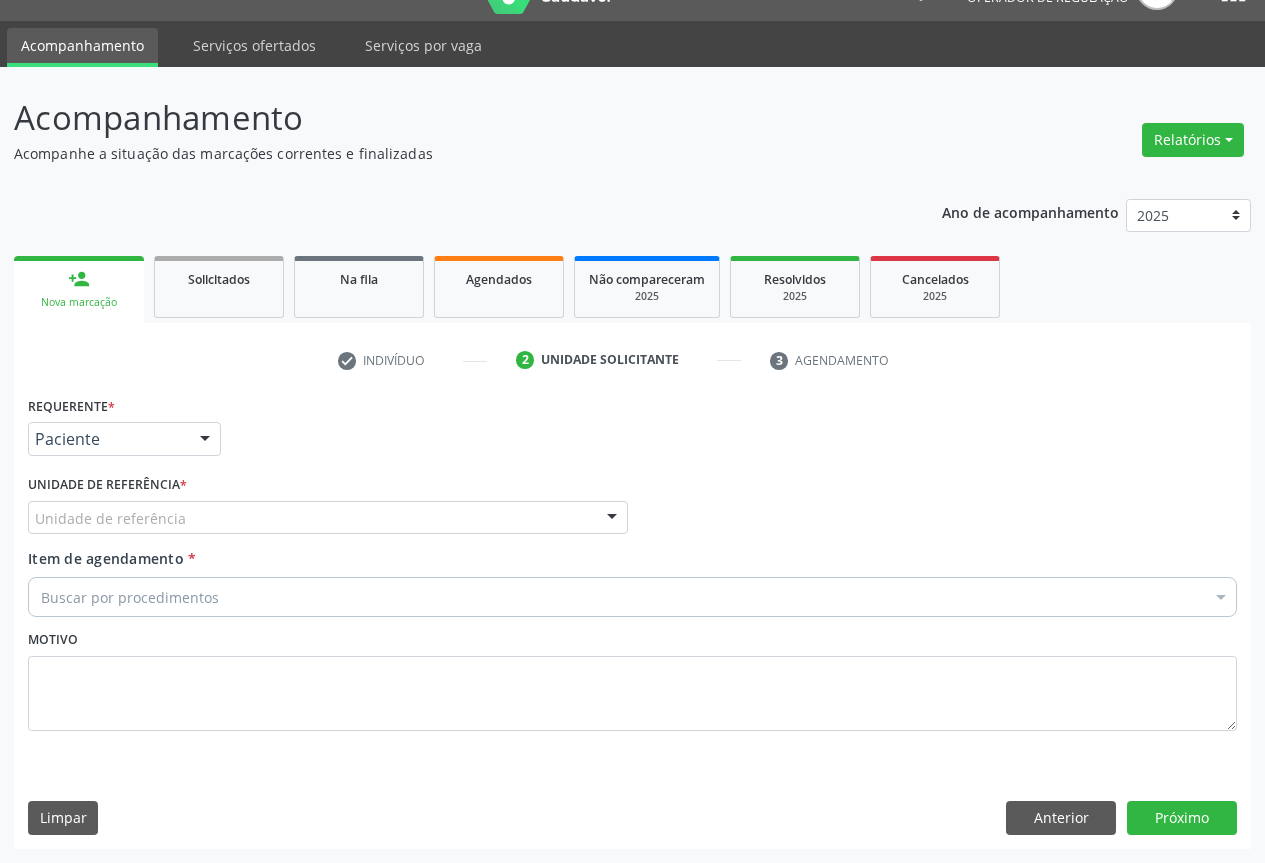 drag, startPoint x: 616, startPoint y: 517, endPoint x: 452, endPoint y: 555, distance: 168.34488 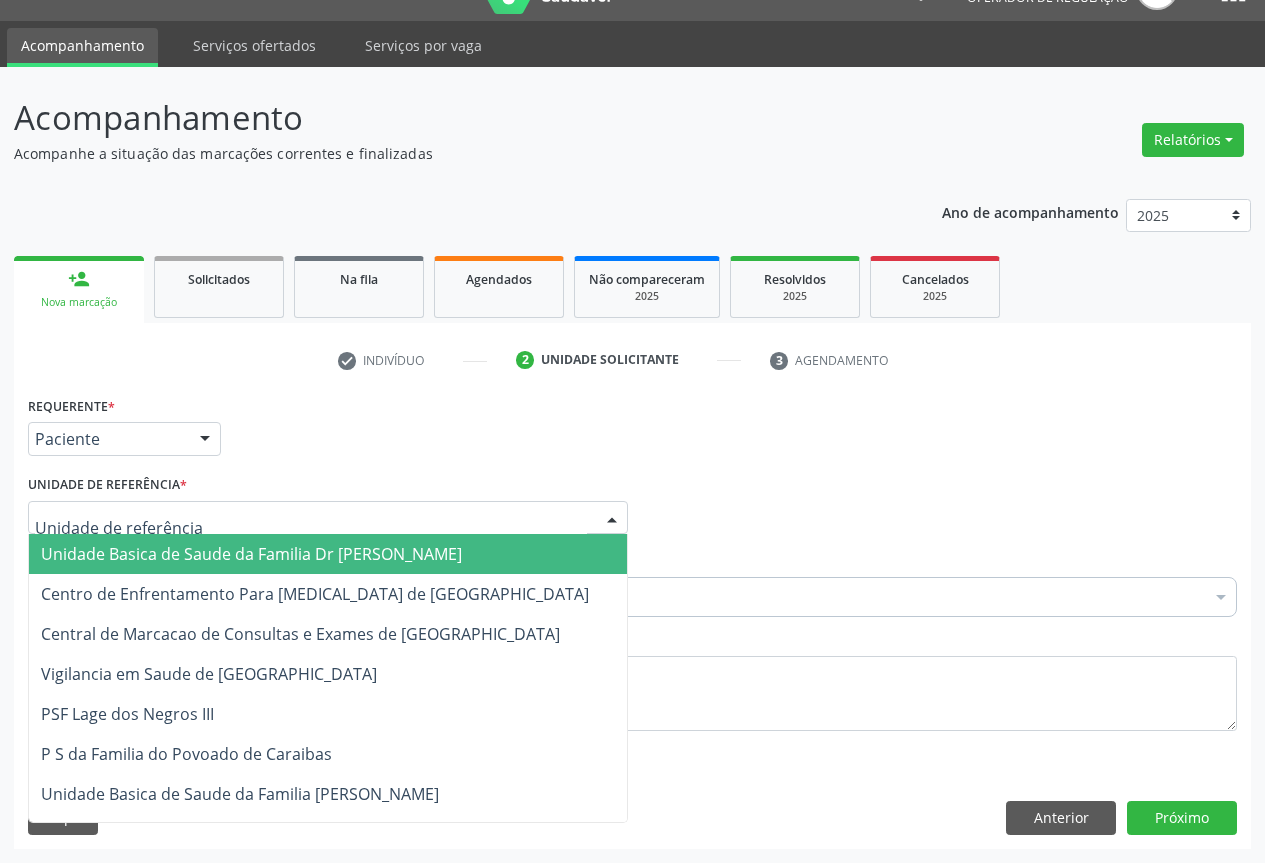 click on "Unidade Basica de Saude da Familia Dr [PERSON_NAME]" at bounding box center [251, 554] 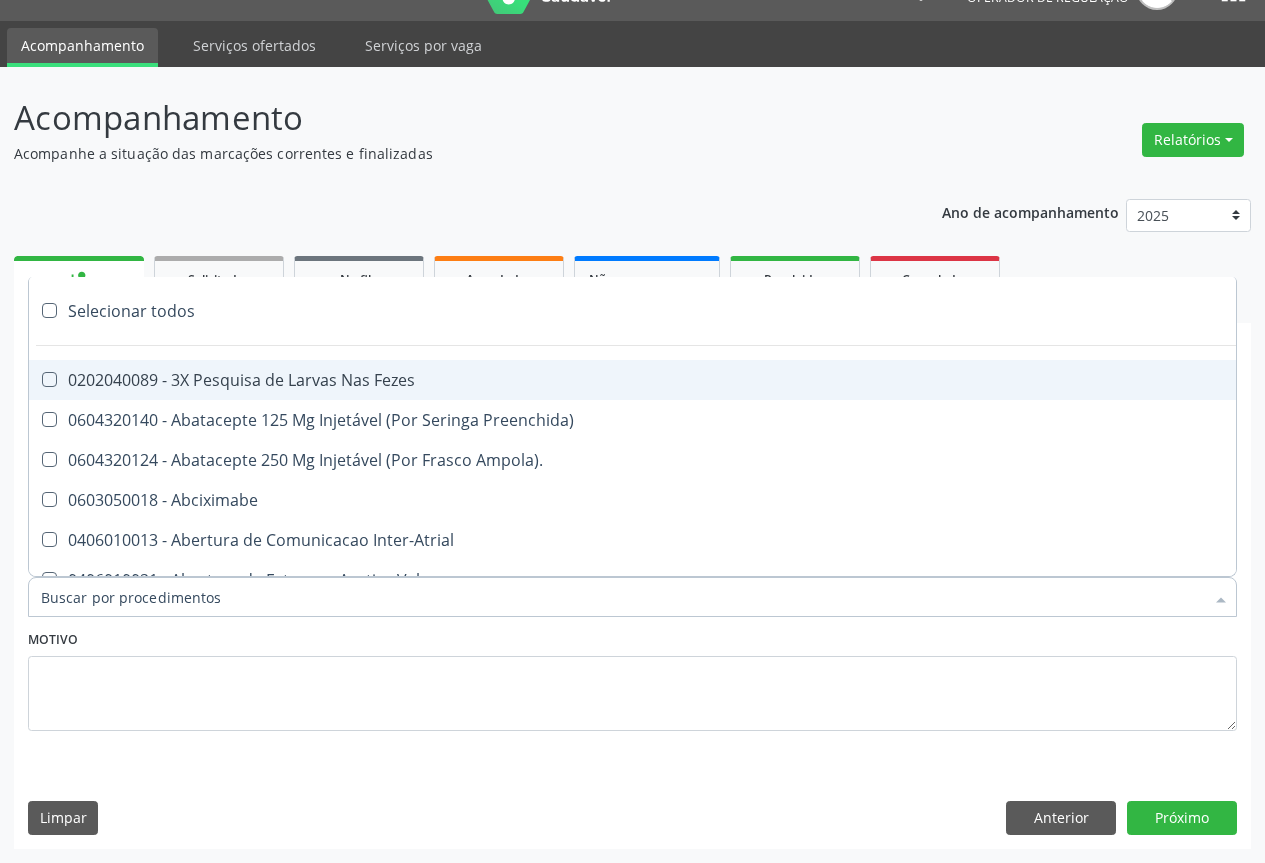 paste on "transvaginal" 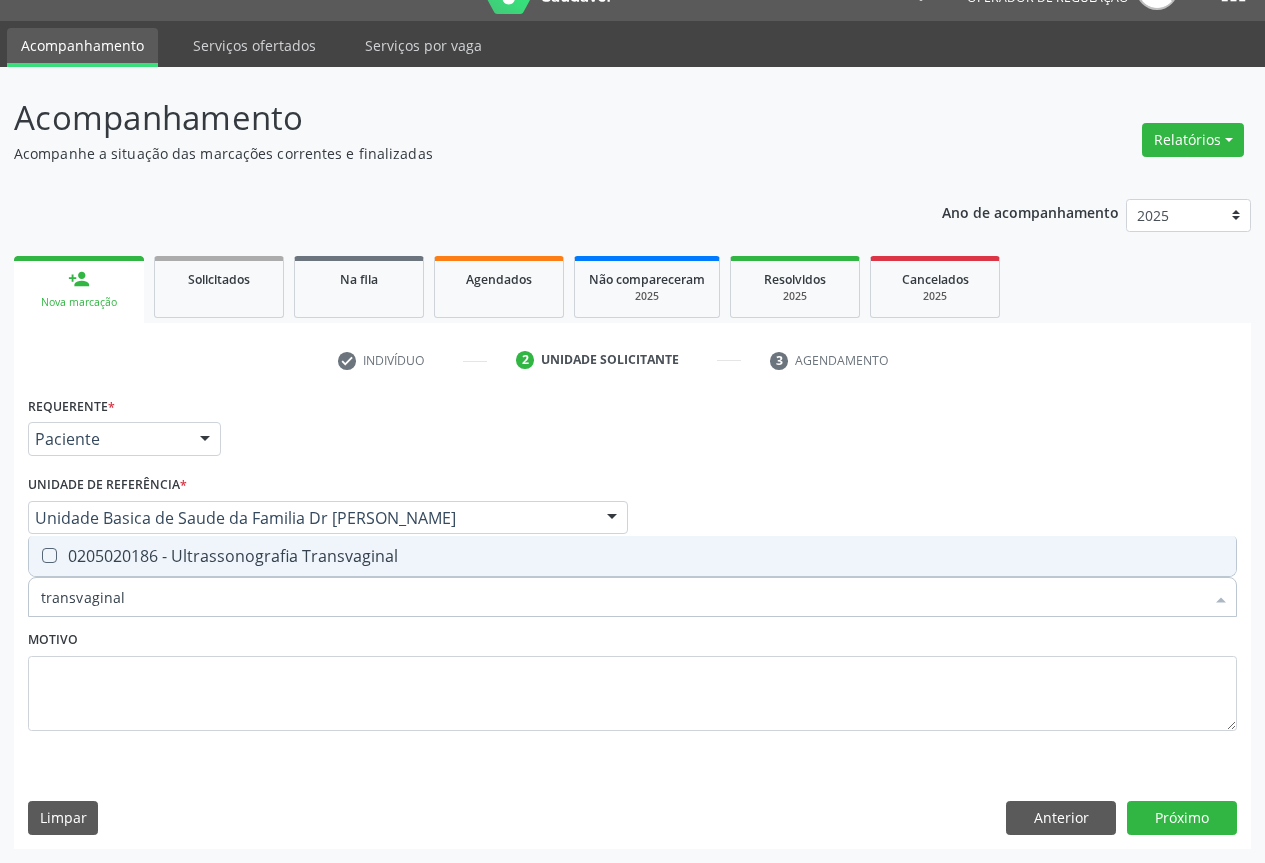 click on "0205020186 - Ultrassonografia Transvaginal" at bounding box center (632, 556) 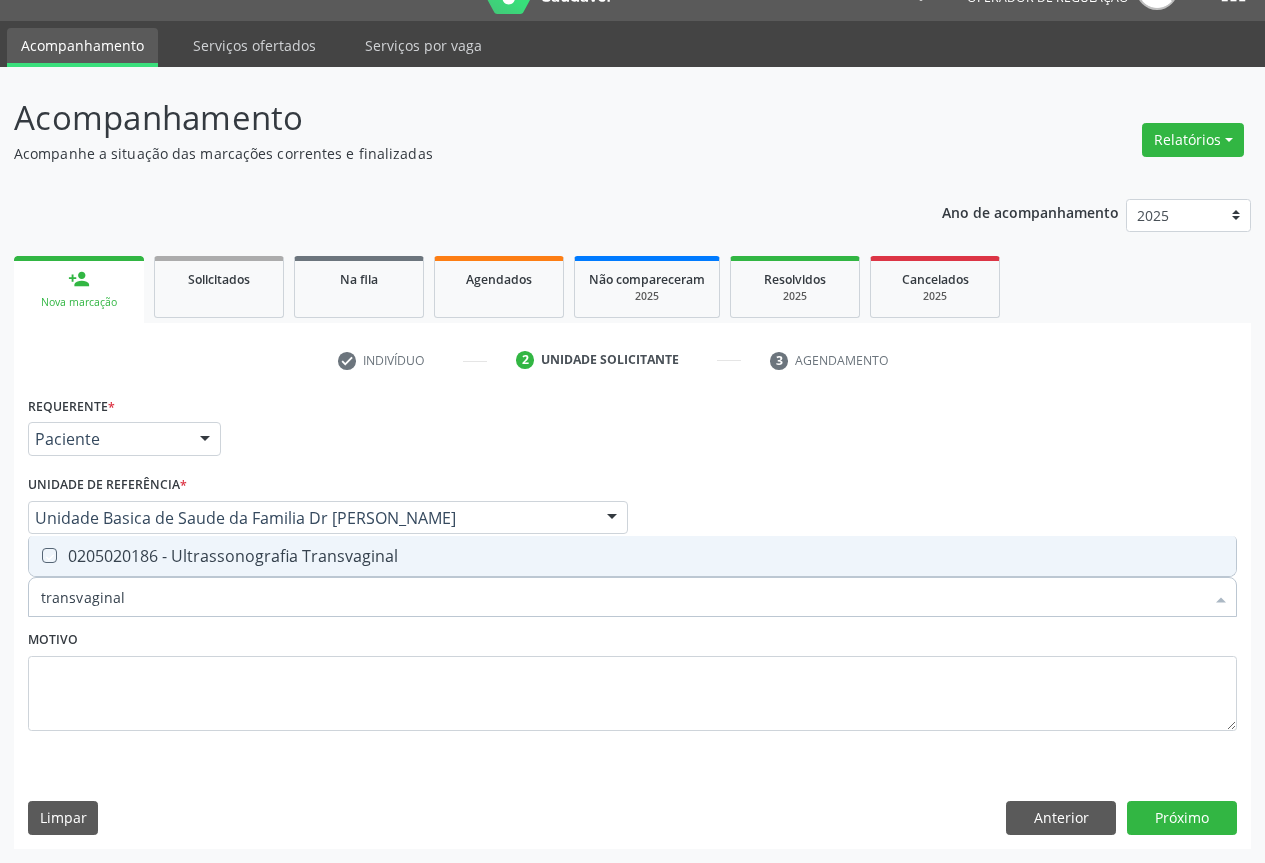 checkbox on "true" 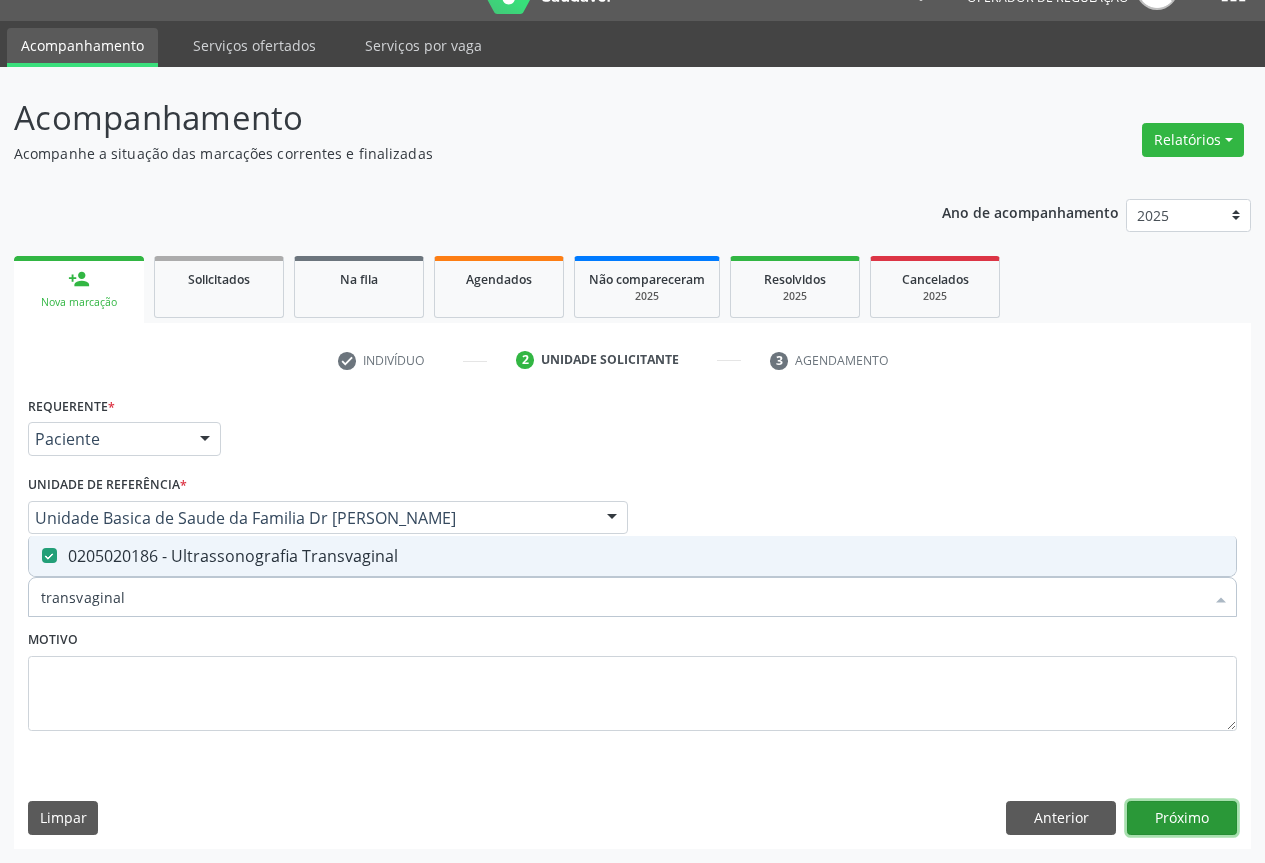 click on "Próximo" at bounding box center (1182, 818) 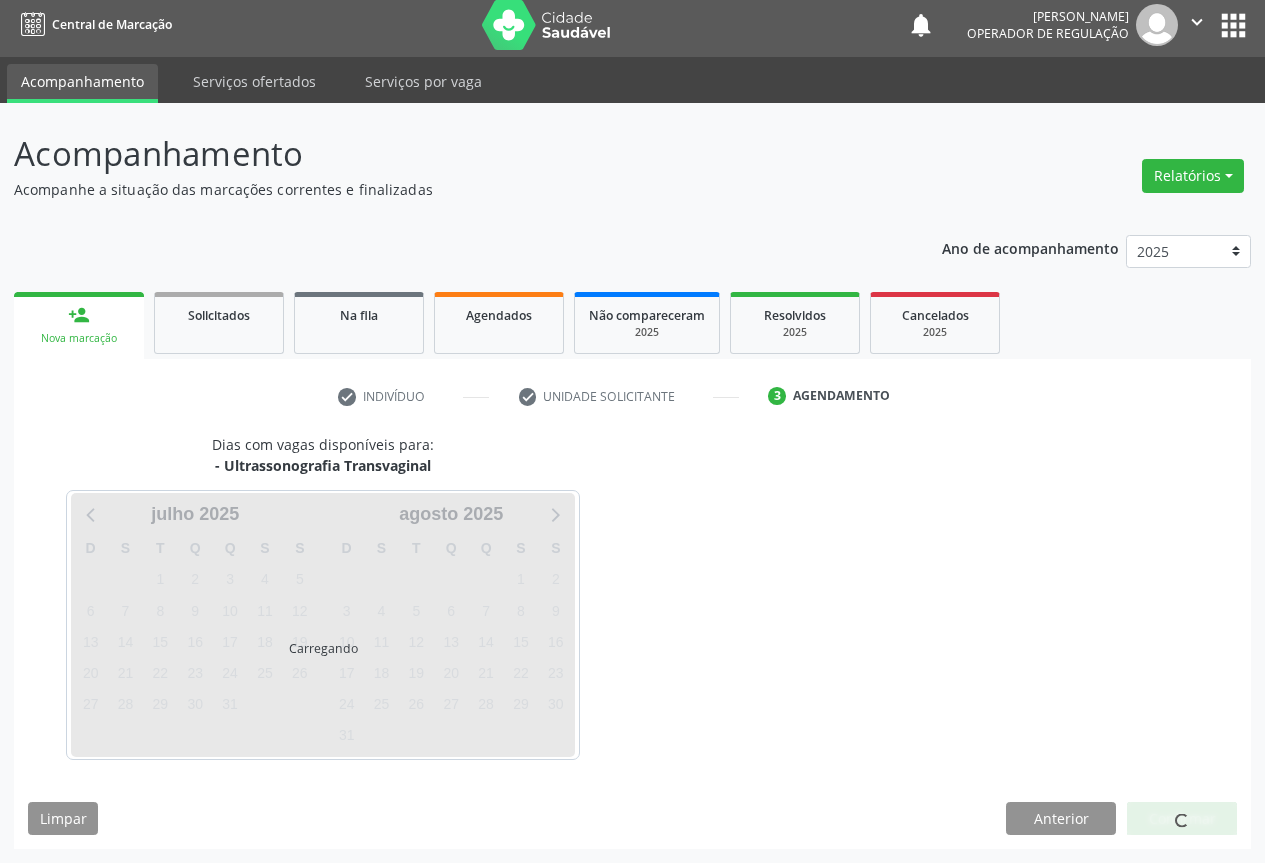 scroll, scrollTop: 7, scrollLeft: 0, axis: vertical 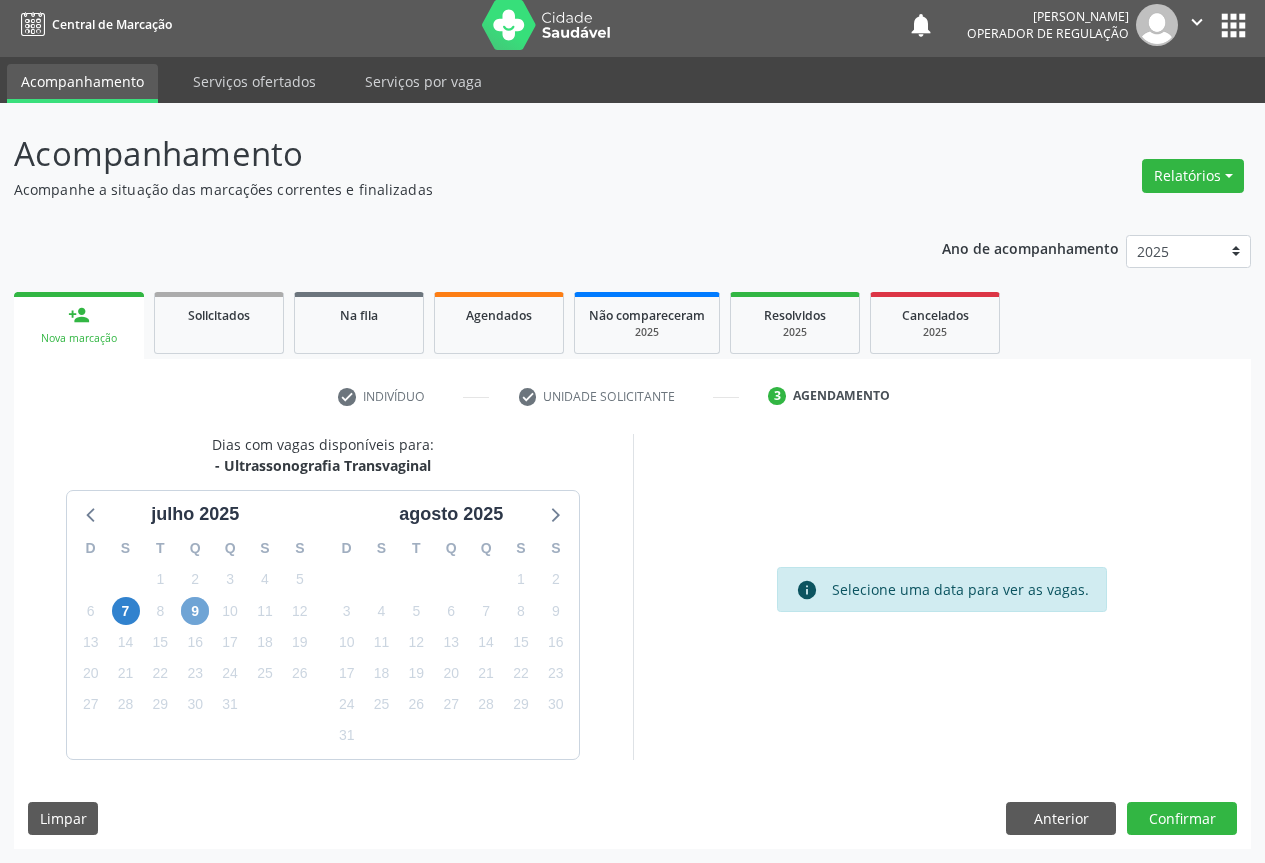 click on "9" at bounding box center (195, 611) 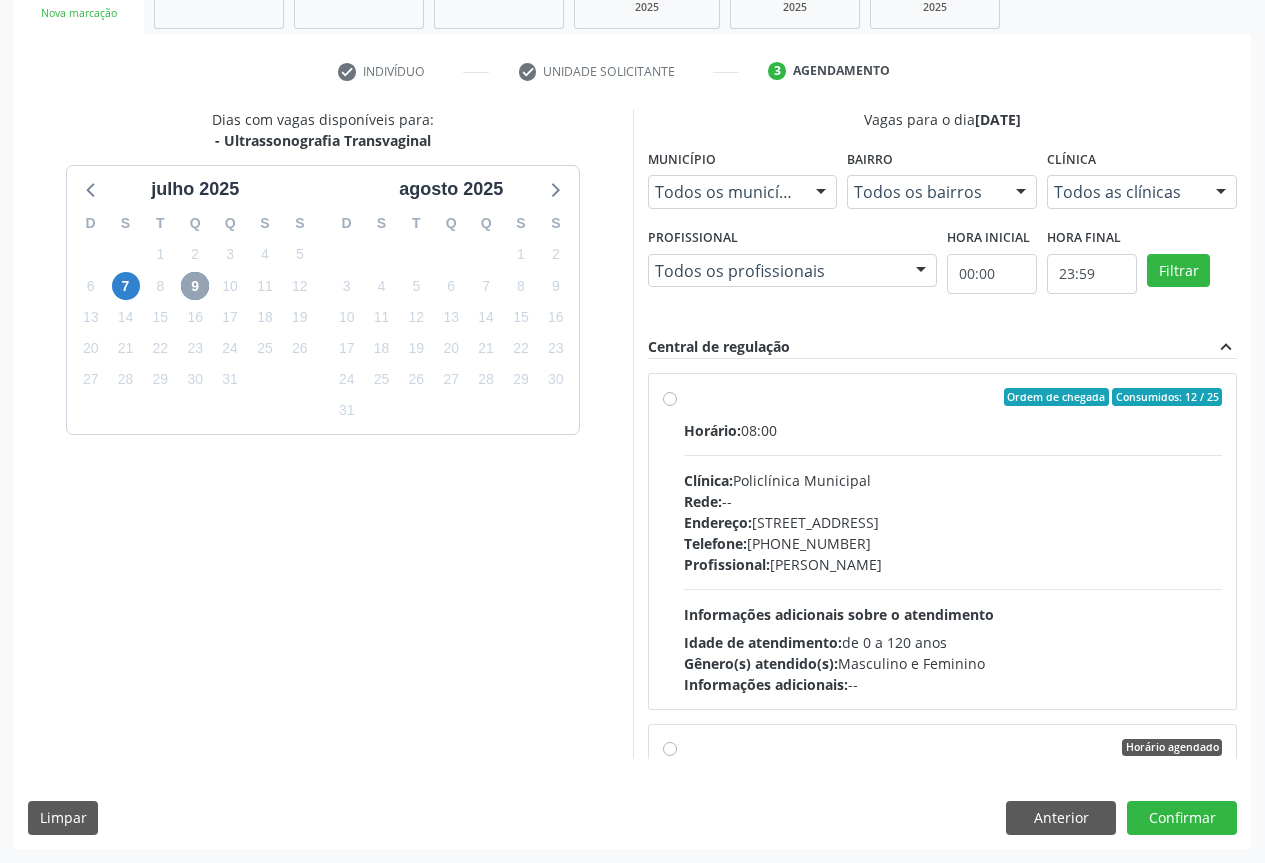 scroll, scrollTop: 0, scrollLeft: 0, axis: both 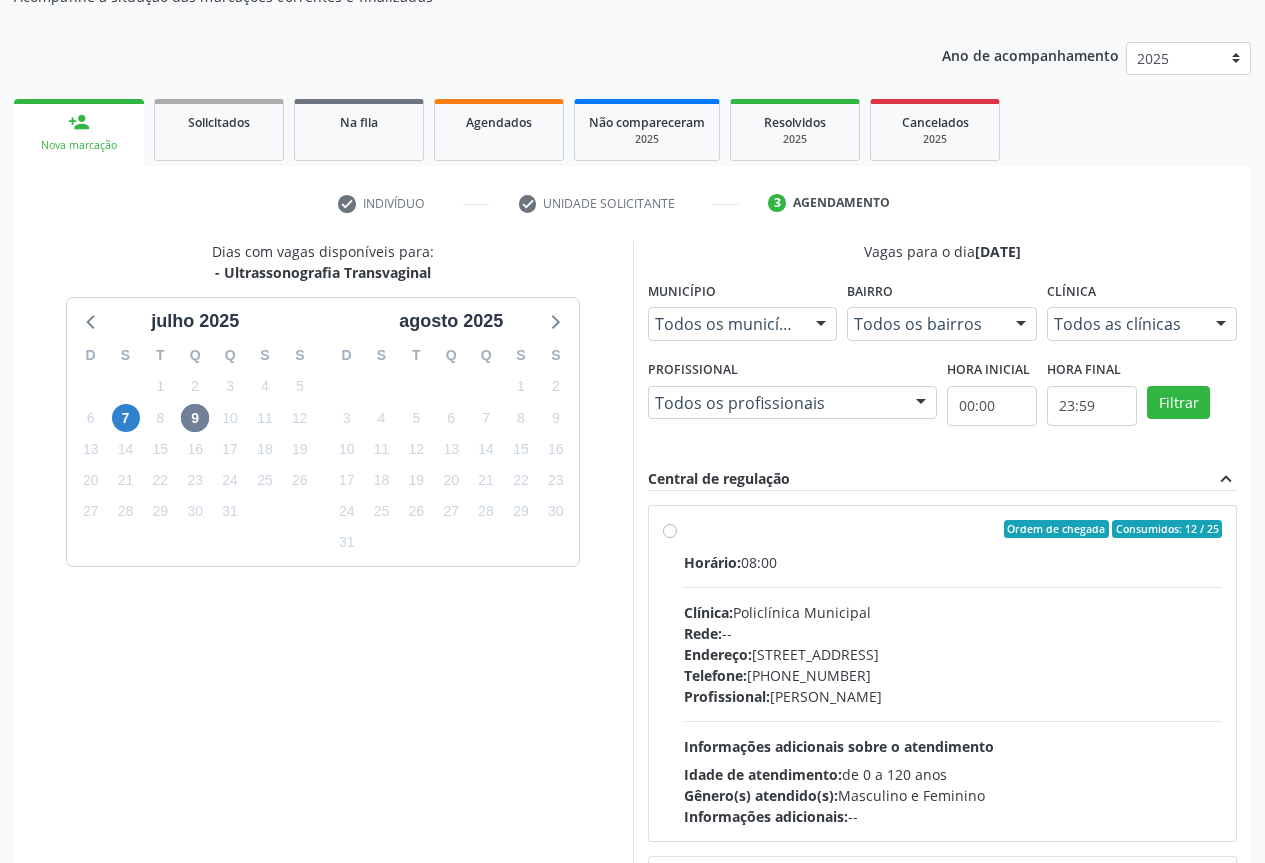 click on "Ordem de chegada
Consumidos: 12 / 25
Horário:   08:00
Clínica:  Policlínica Municipal
Rede:
--
[GEOGRAPHIC_DATA]:   [STREET_ADDRESS]
Telefone:   [PHONE_NUMBER]
Profissional:
[PERSON_NAME]
Informações adicionais sobre o atendimento
Idade de atendimento:
de 0 a 120 anos
Gênero(s) atendido(s):
Masculino e Feminino
Informações adicionais:
--" at bounding box center (953, 673) 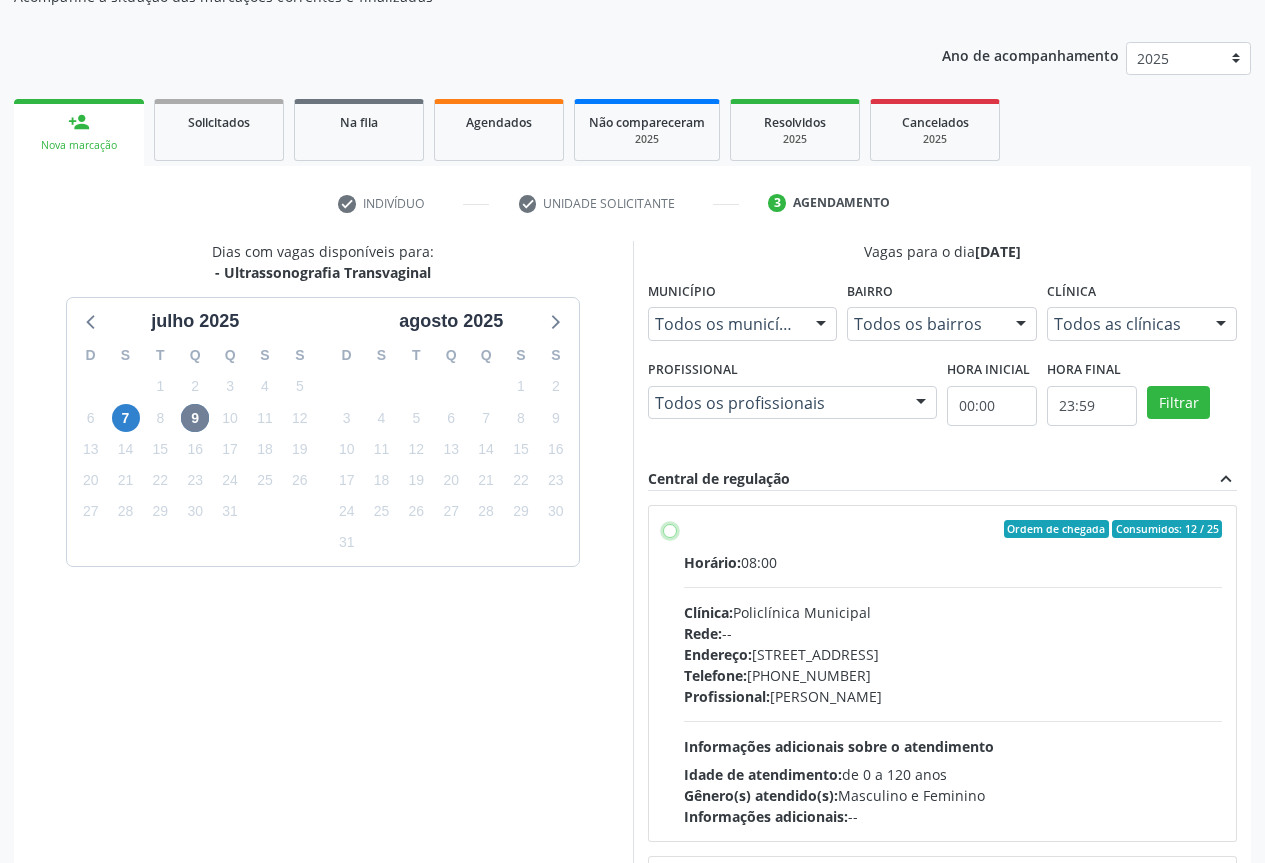 click on "Ordem de chegada
Consumidos: 12 / 25
Horário:   08:00
Clínica:  Policlínica Municipal
Rede:
--
[GEOGRAPHIC_DATA]:   [STREET_ADDRESS]
Telefone:   [PHONE_NUMBER]
Profissional:
[PERSON_NAME]
Informações adicionais sobre o atendimento
Idade de atendimento:
de 0 a 120 anos
Gênero(s) atendido(s):
Masculino e Feminino
Informações adicionais:
--" at bounding box center [670, 529] 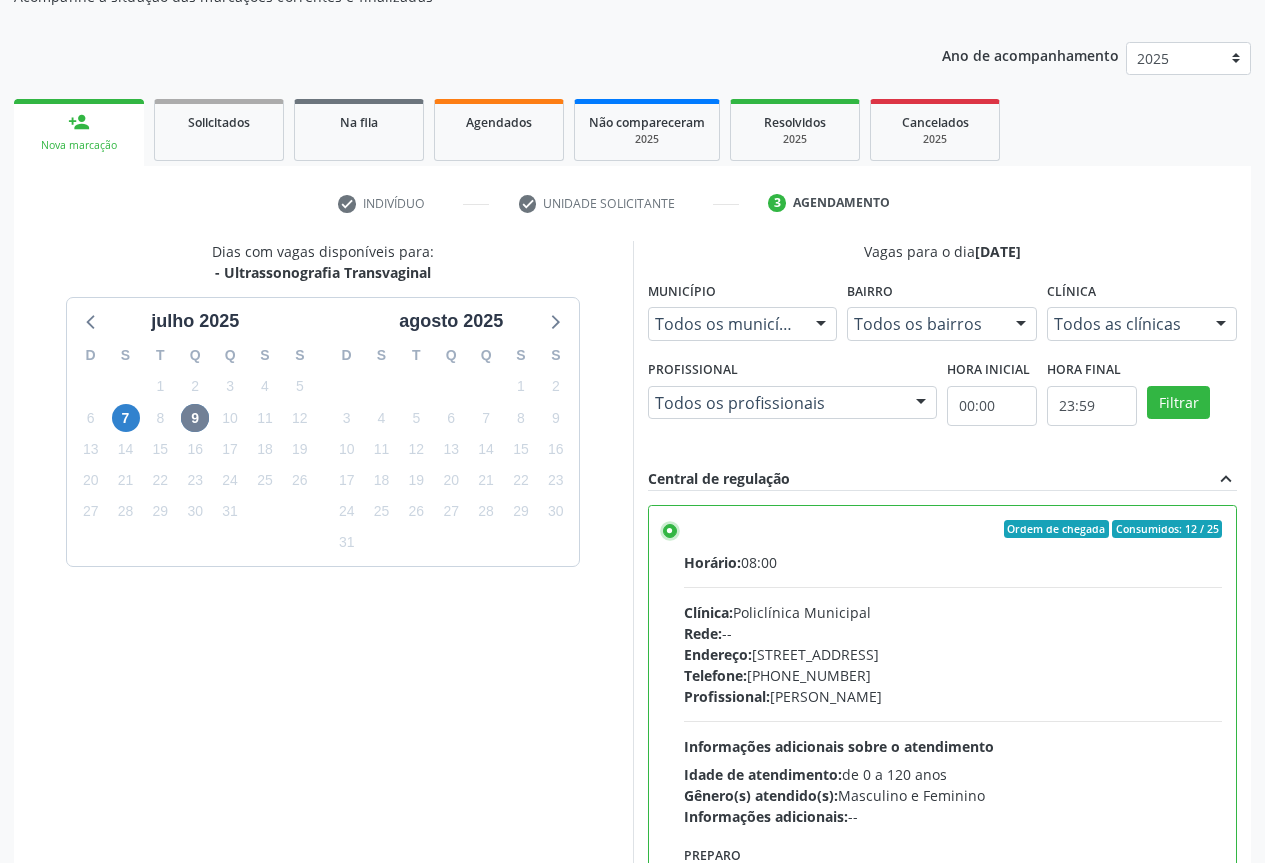 scroll, scrollTop: 332, scrollLeft: 0, axis: vertical 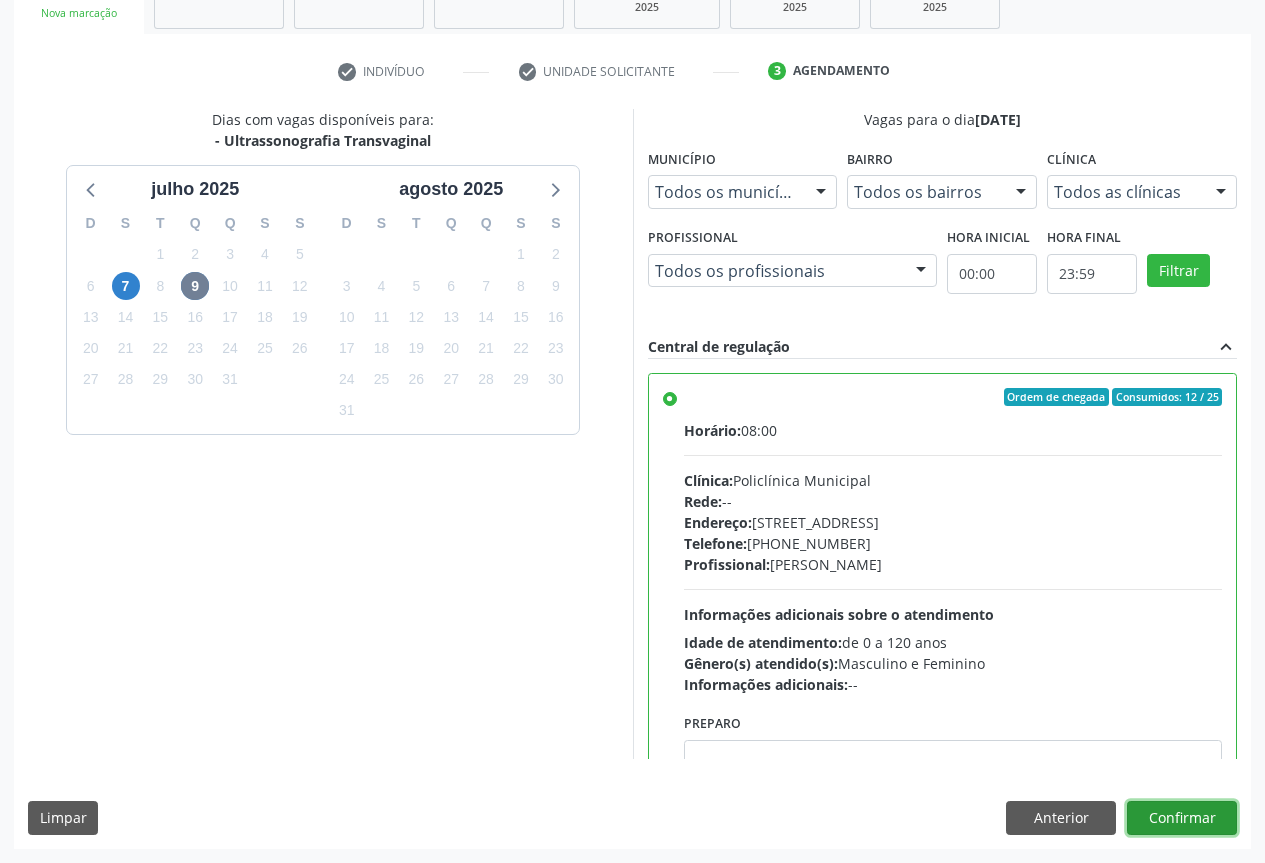 click on "Confirmar" at bounding box center (1182, 818) 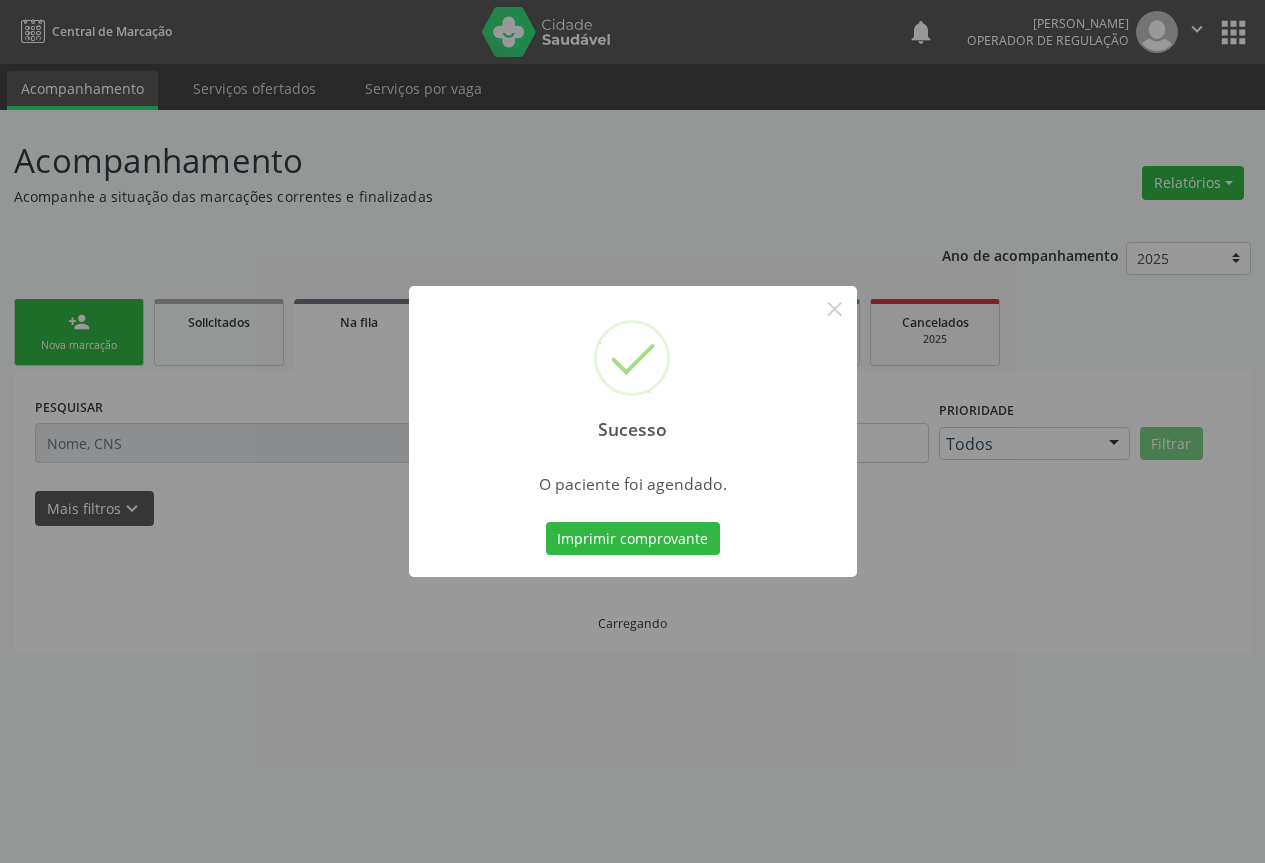 scroll, scrollTop: 0, scrollLeft: 0, axis: both 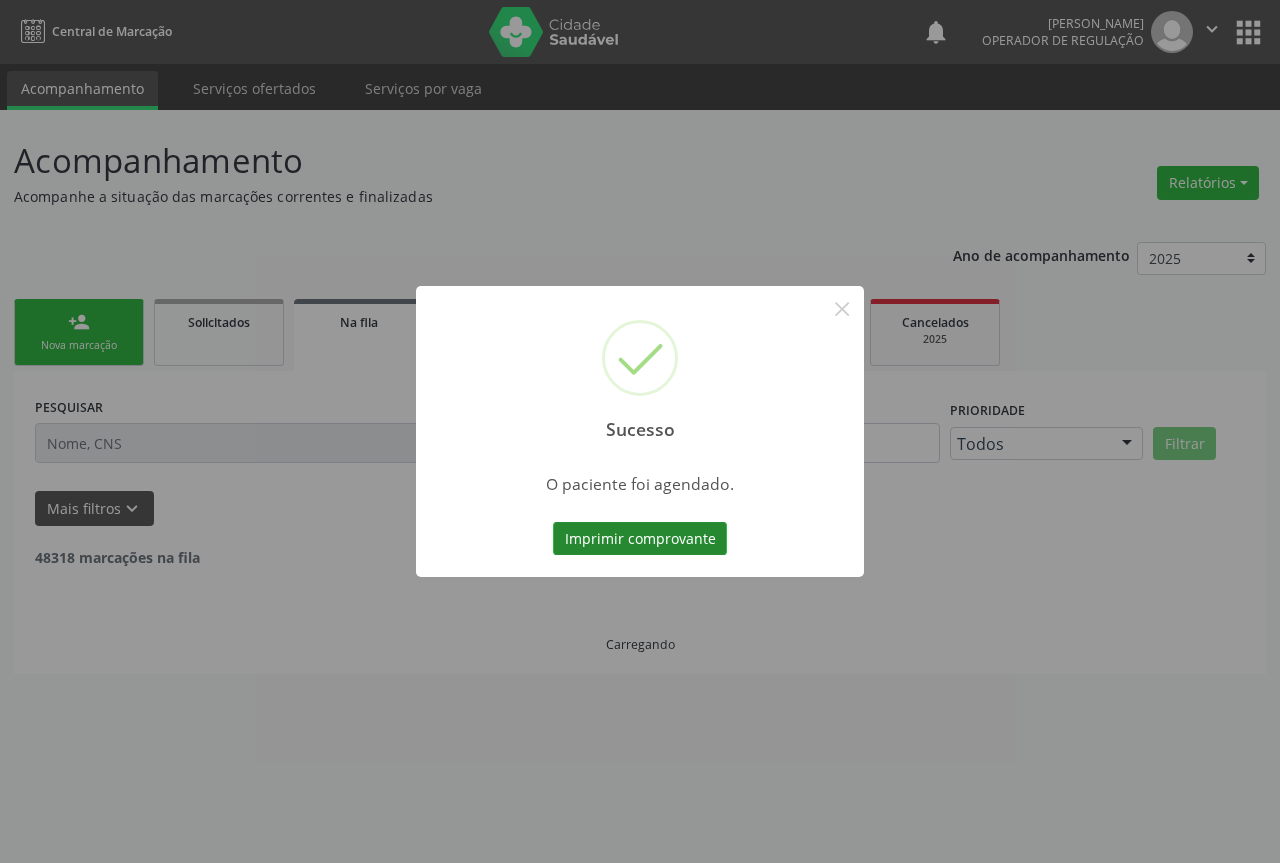 click on "Imprimir comprovante" at bounding box center (640, 539) 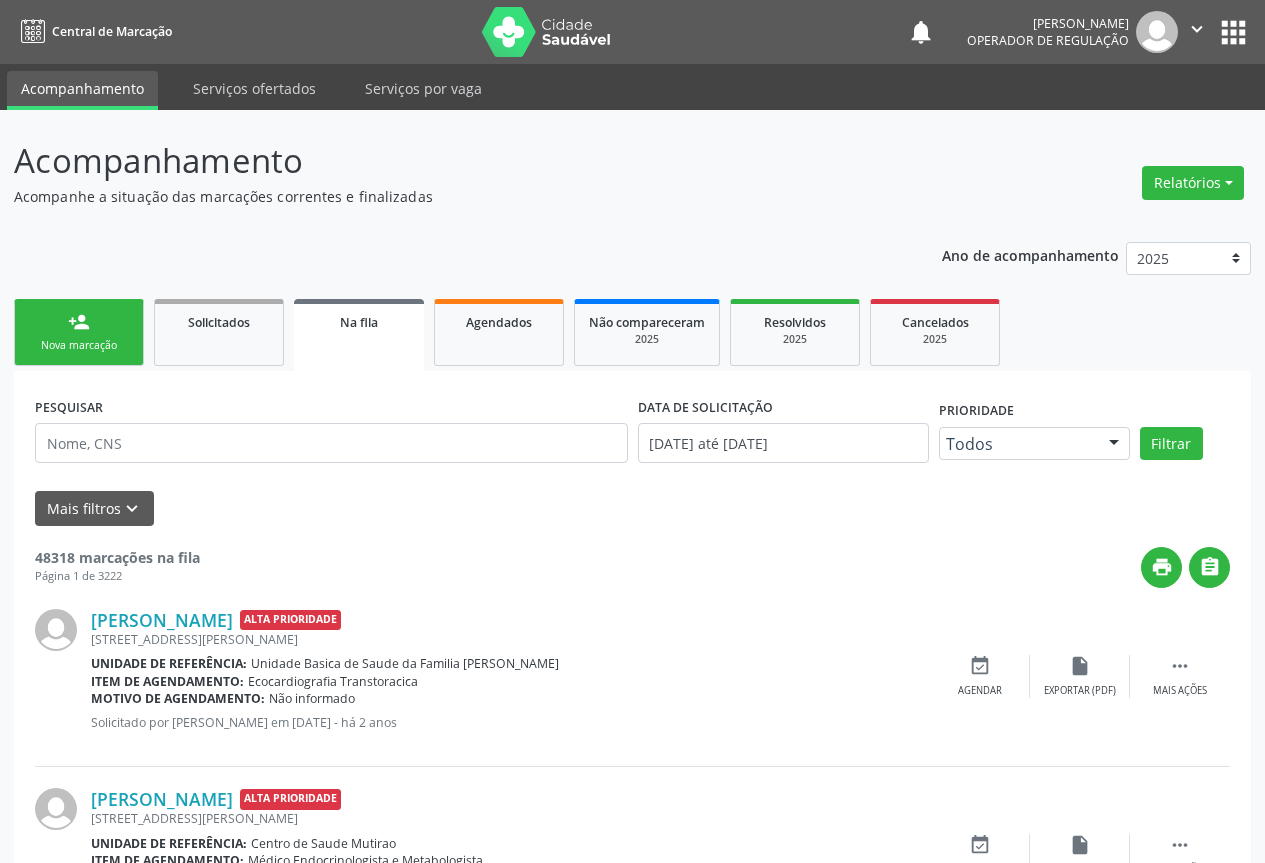 click on "" at bounding box center (1197, 29) 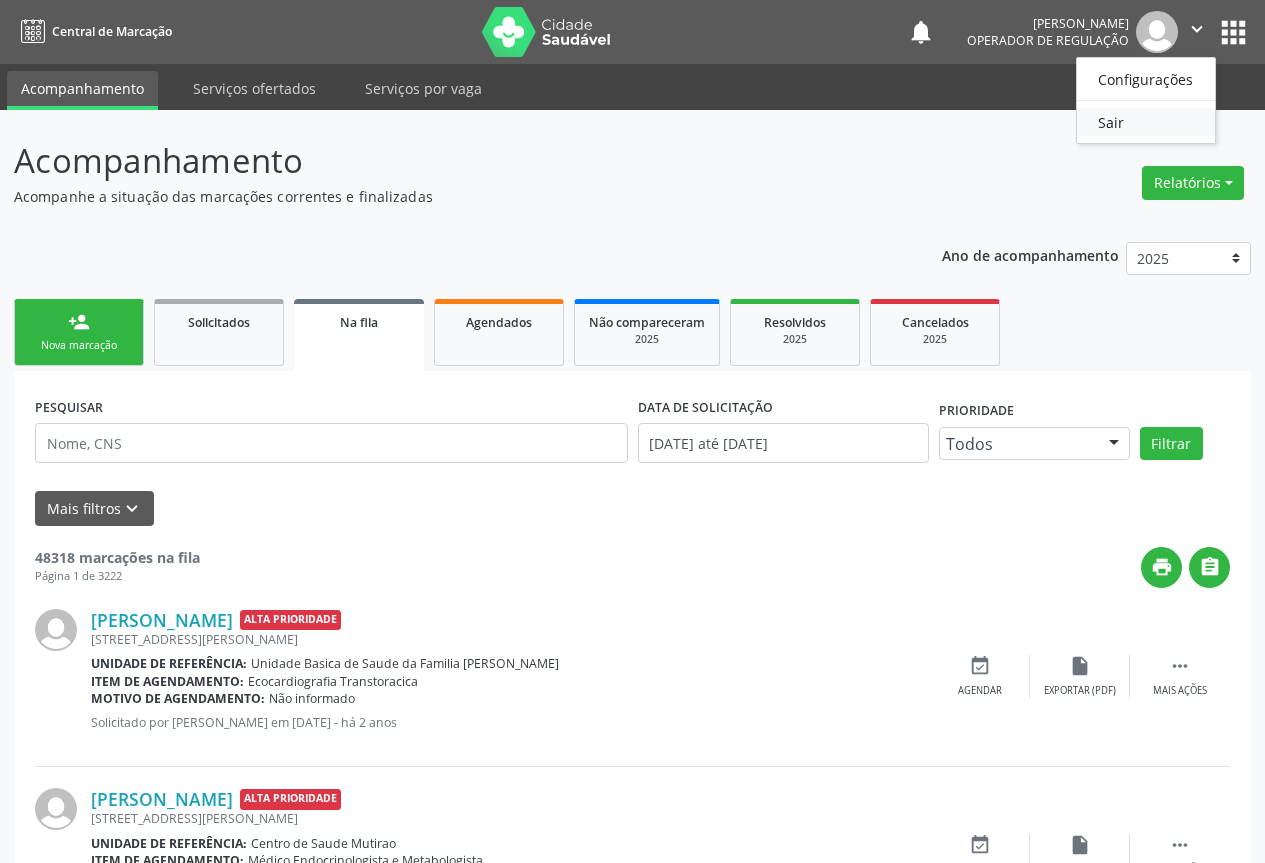click on "Sair" at bounding box center (1146, 122) 